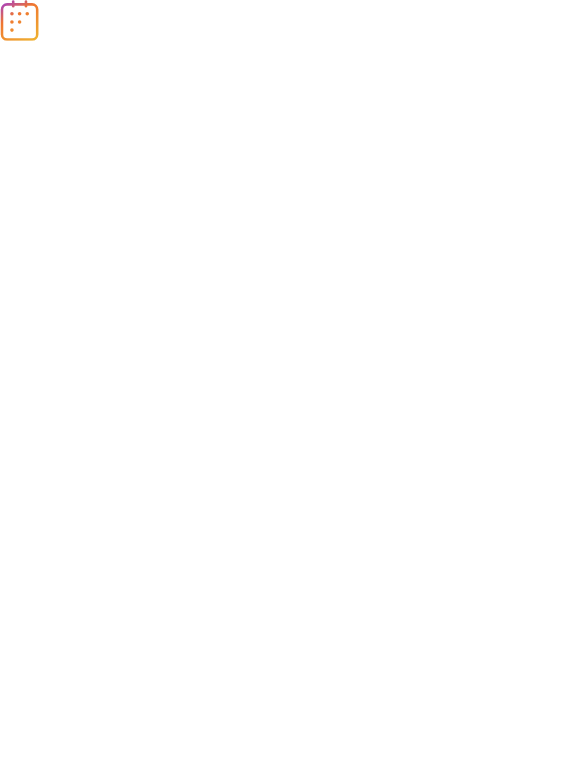 scroll, scrollTop: 0, scrollLeft: 0, axis: both 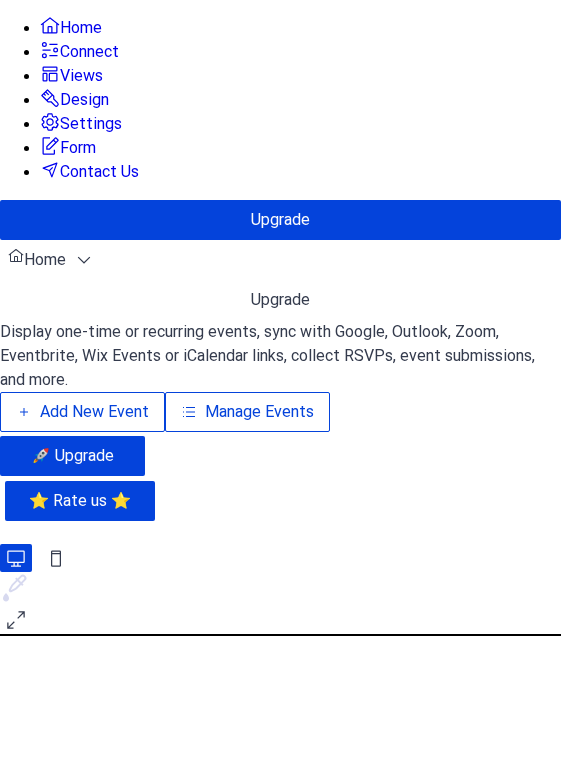 click on "Manage Events" at bounding box center (259, 412) 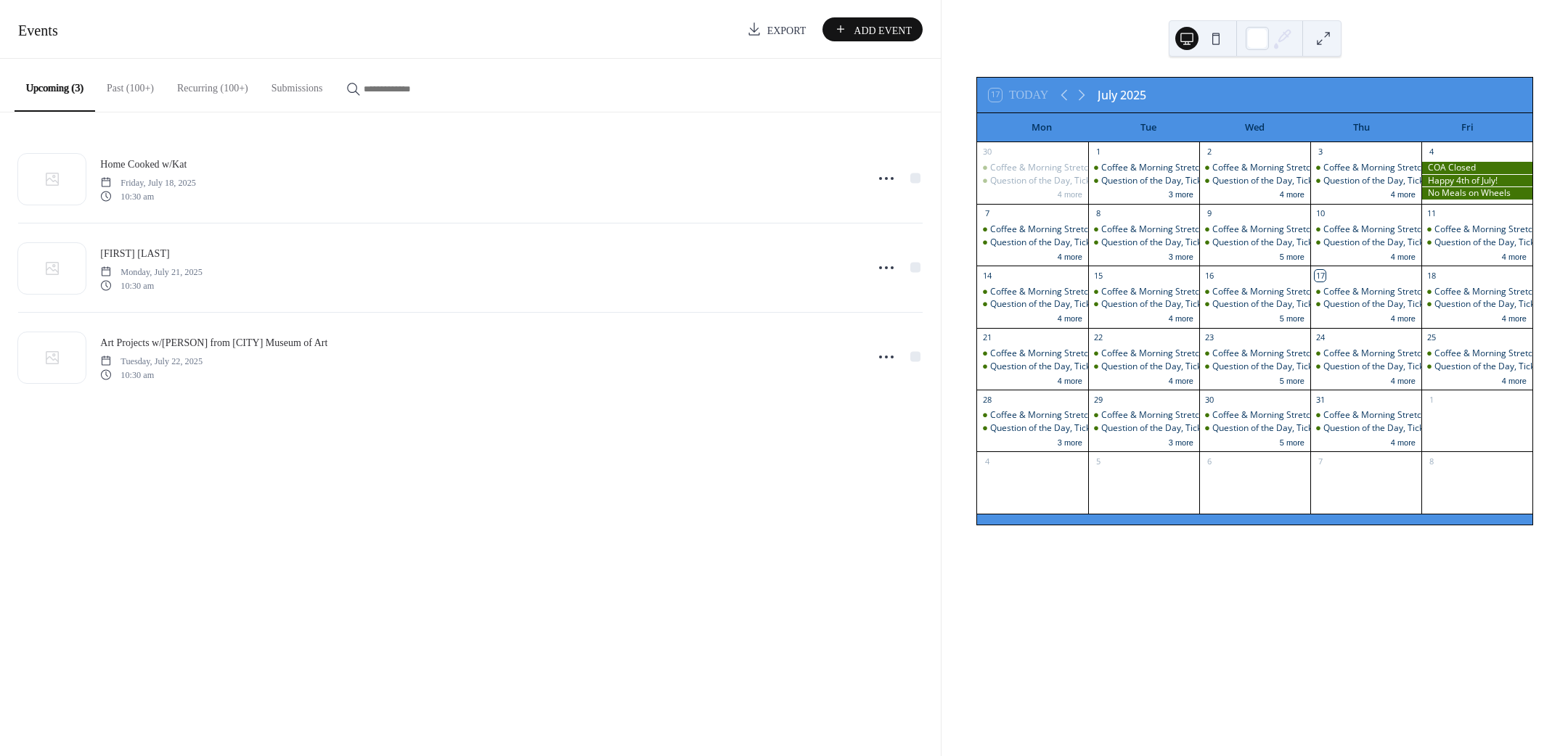 scroll, scrollTop: 0, scrollLeft: 0, axis: both 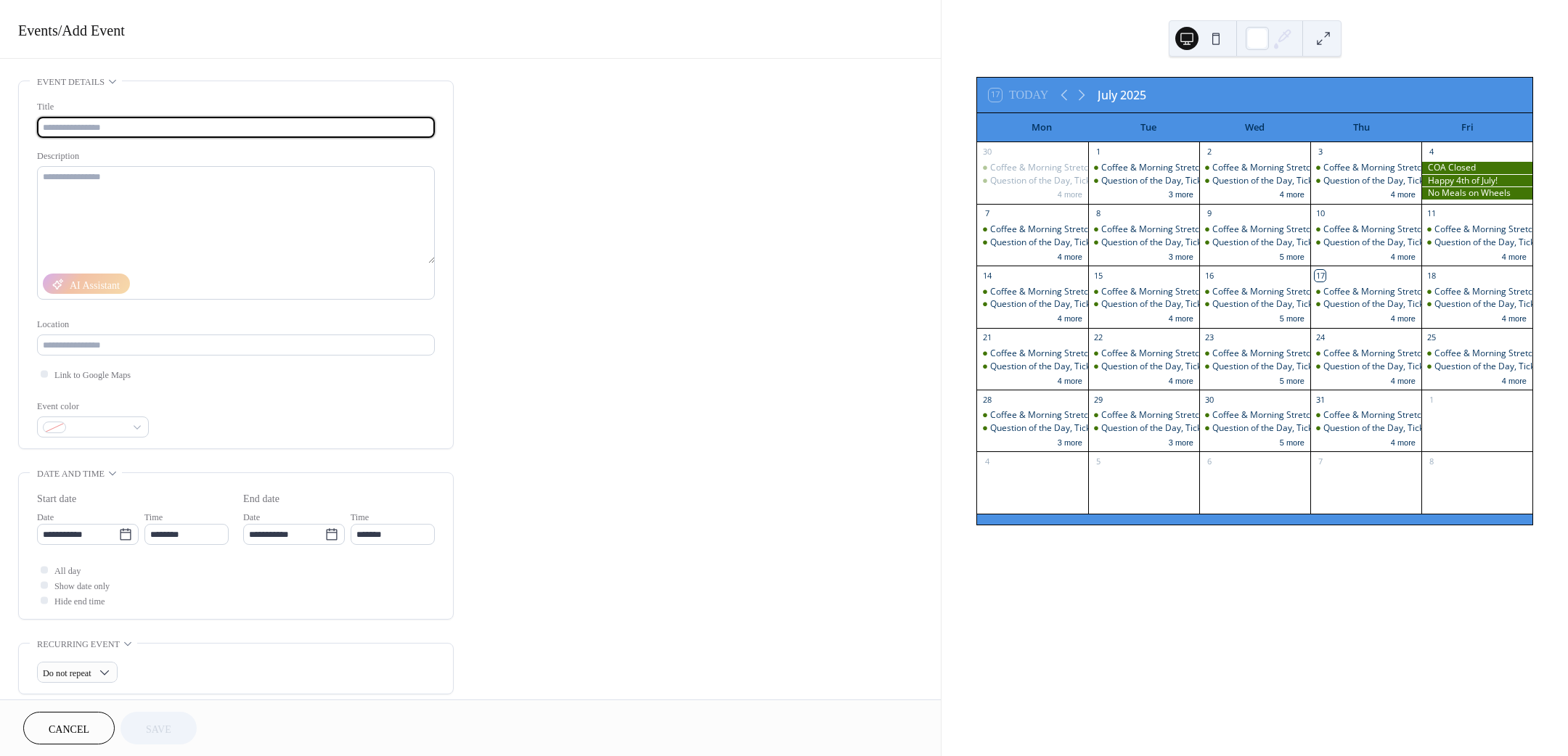 click at bounding box center (236, 127) 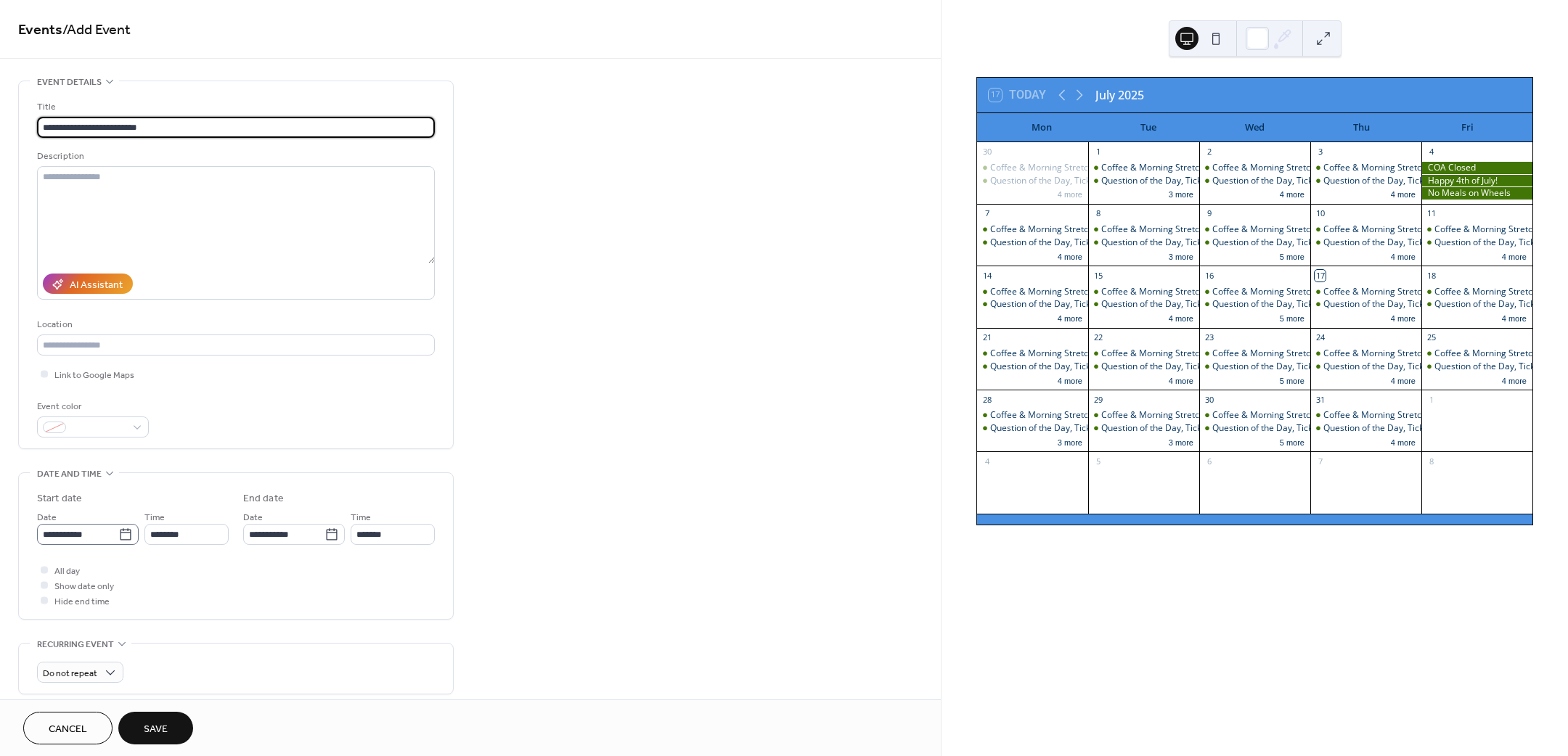 type on "**********" 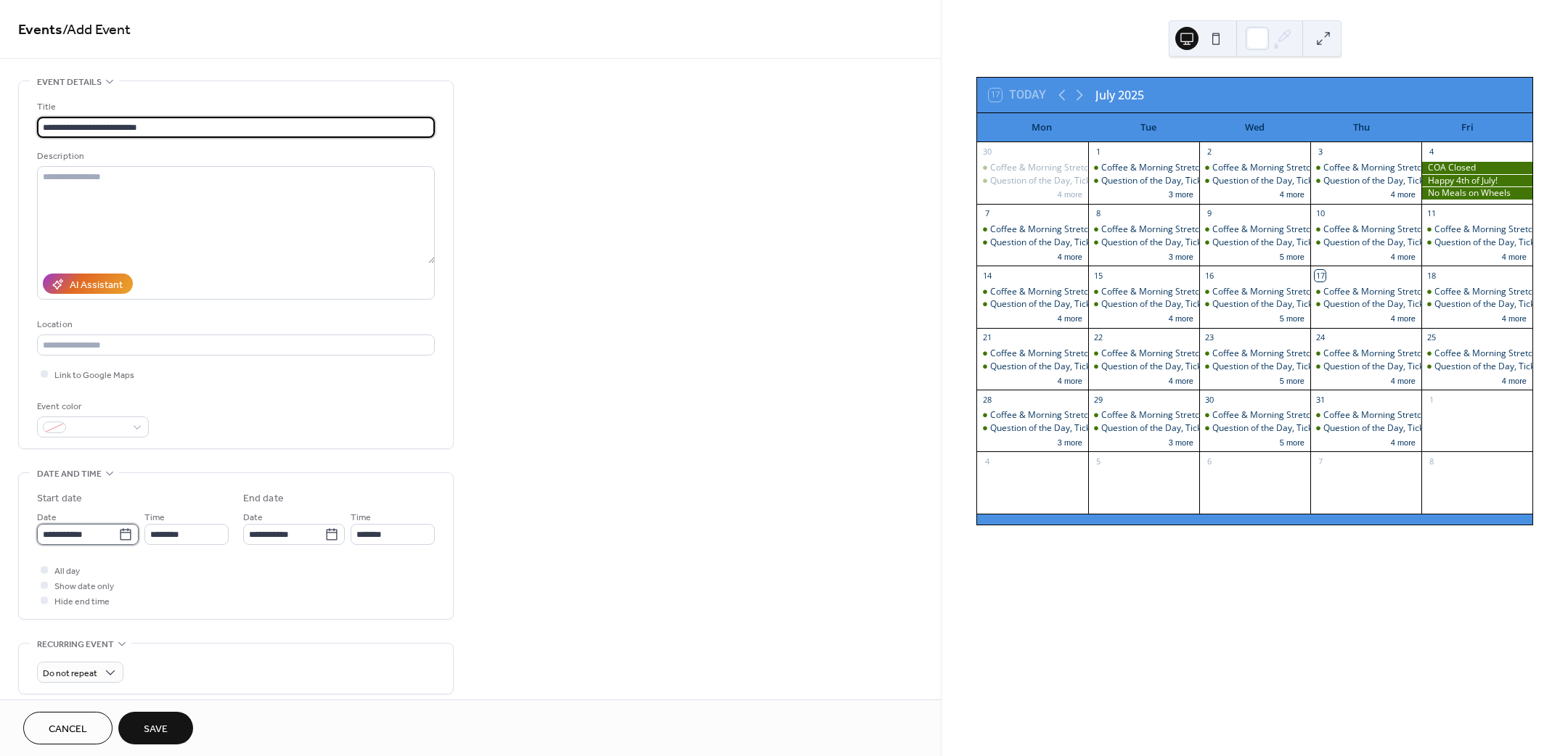 click on "**********" at bounding box center [78, 534] 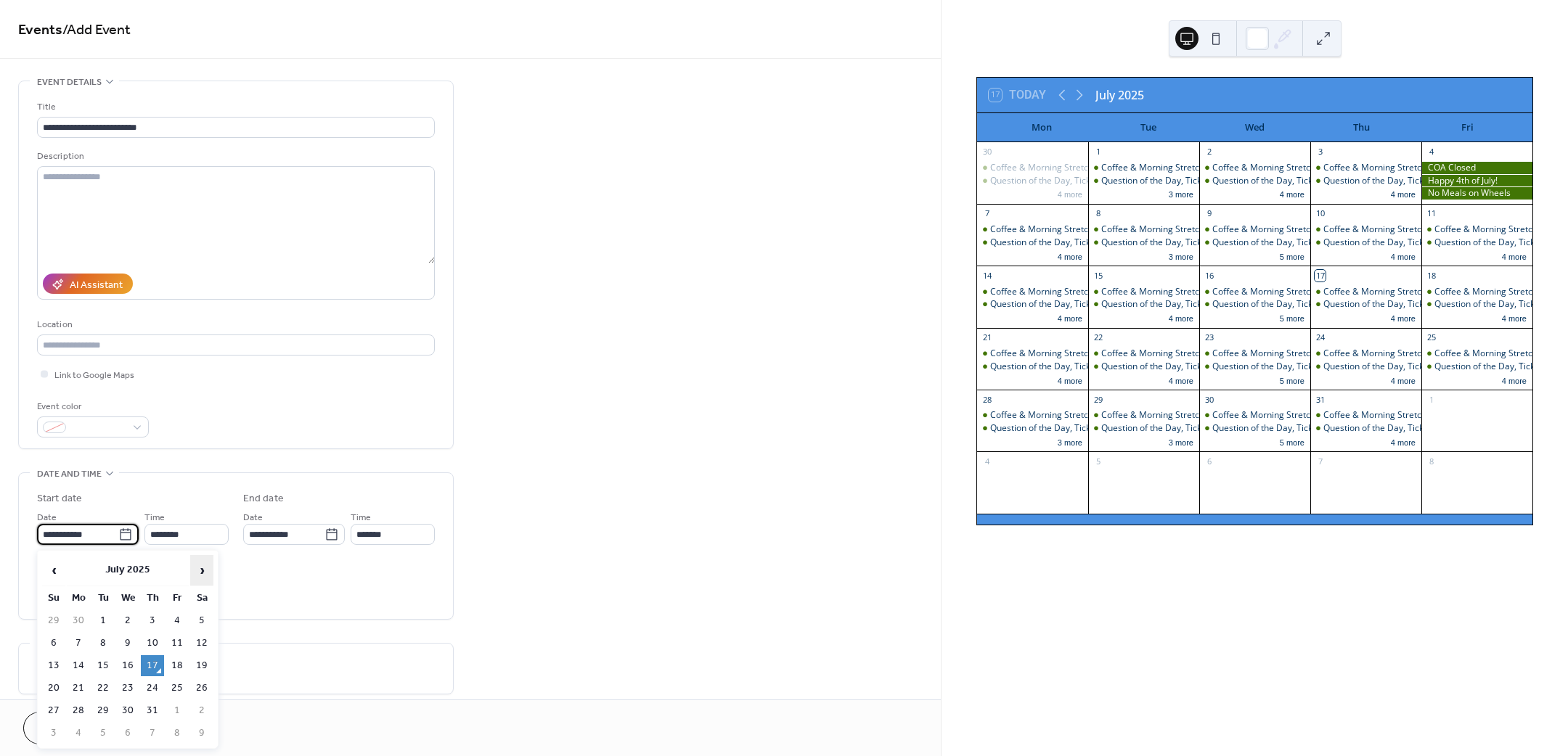 click on "›" at bounding box center (202, 570) 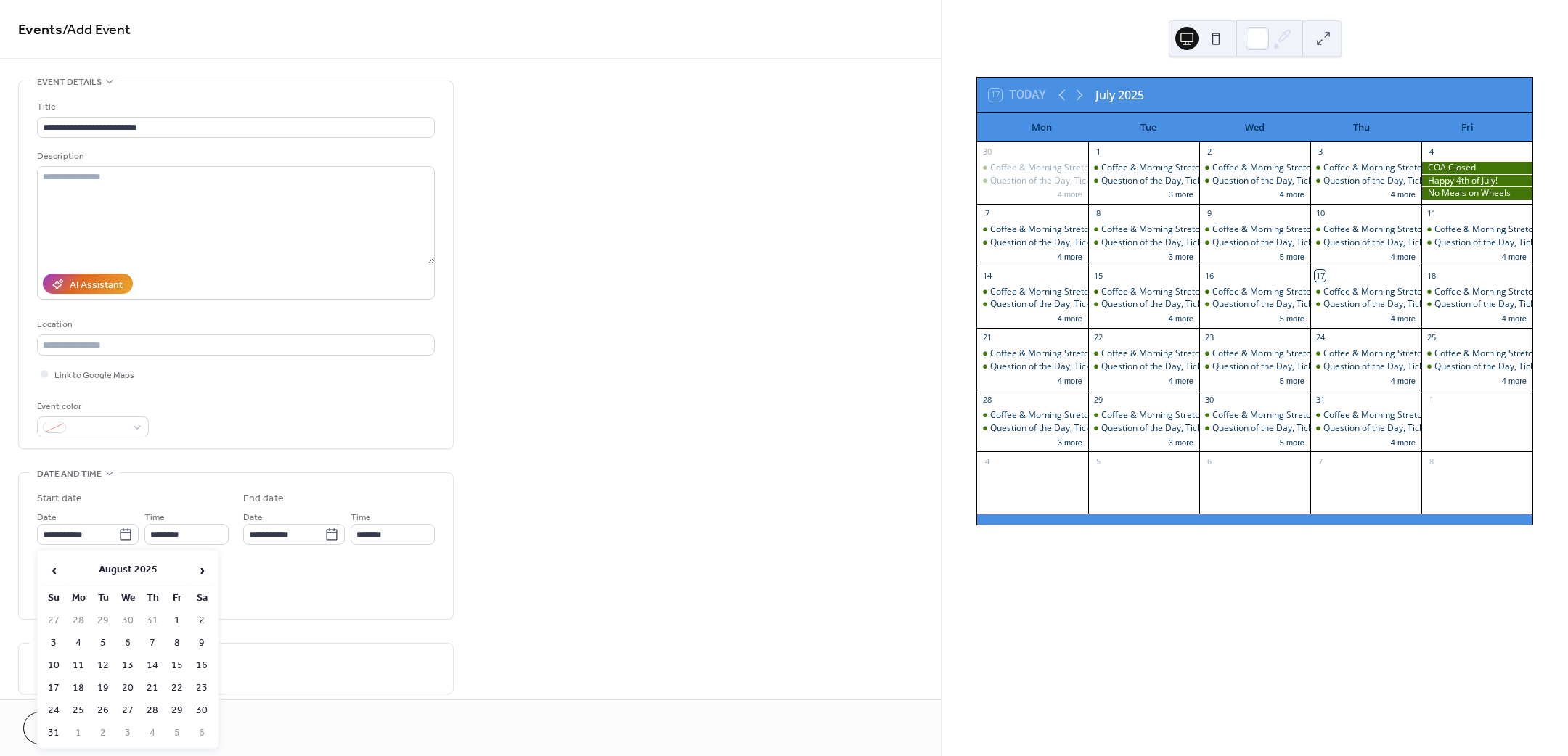 click on "1" at bounding box center (177, 620) 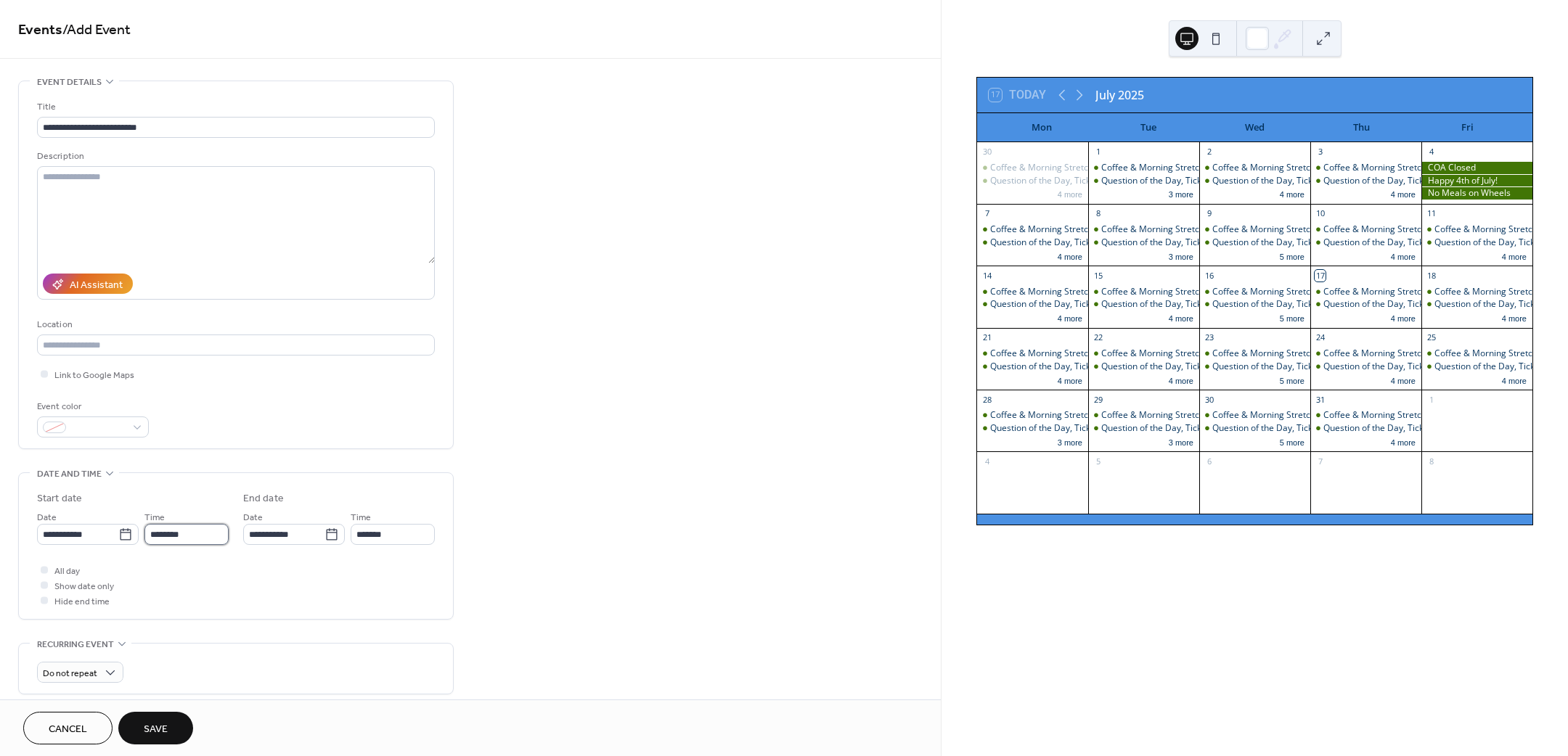 click on "********" at bounding box center (187, 534) 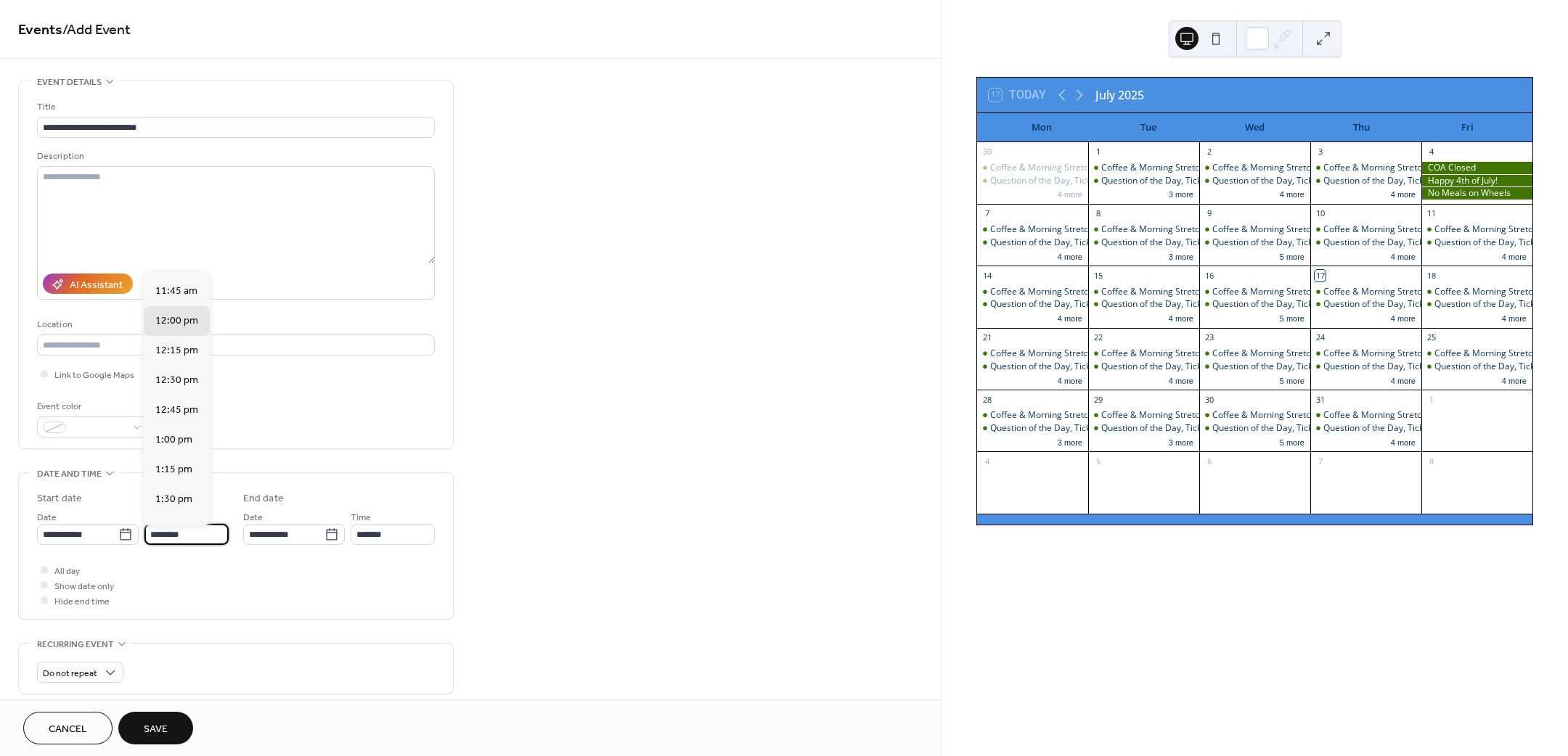 scroll, scrollTop: 958, scrollLeft: 0, axis: vertical 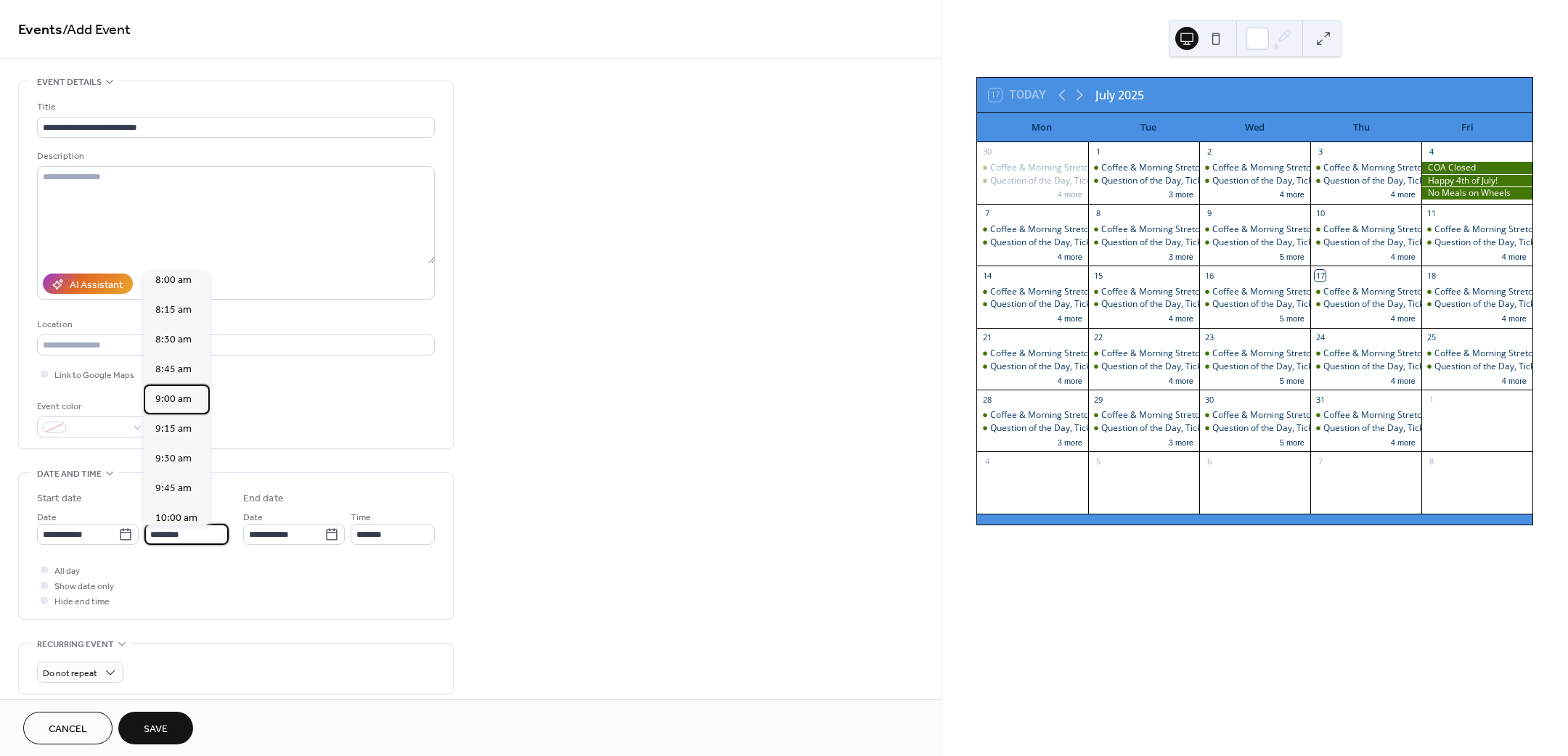 click on "9:00 am" at bounding box center [173, 398] 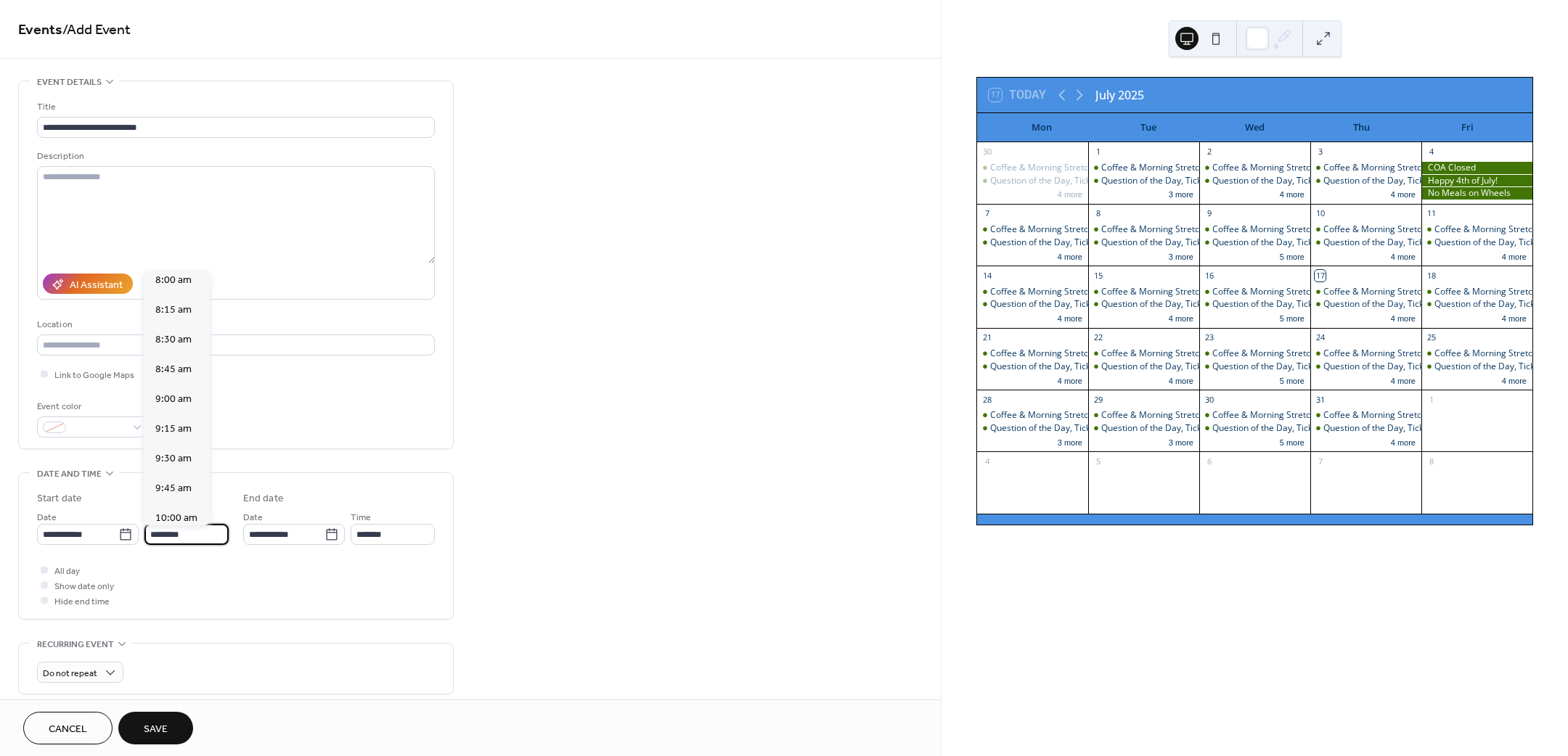 type on "*******" 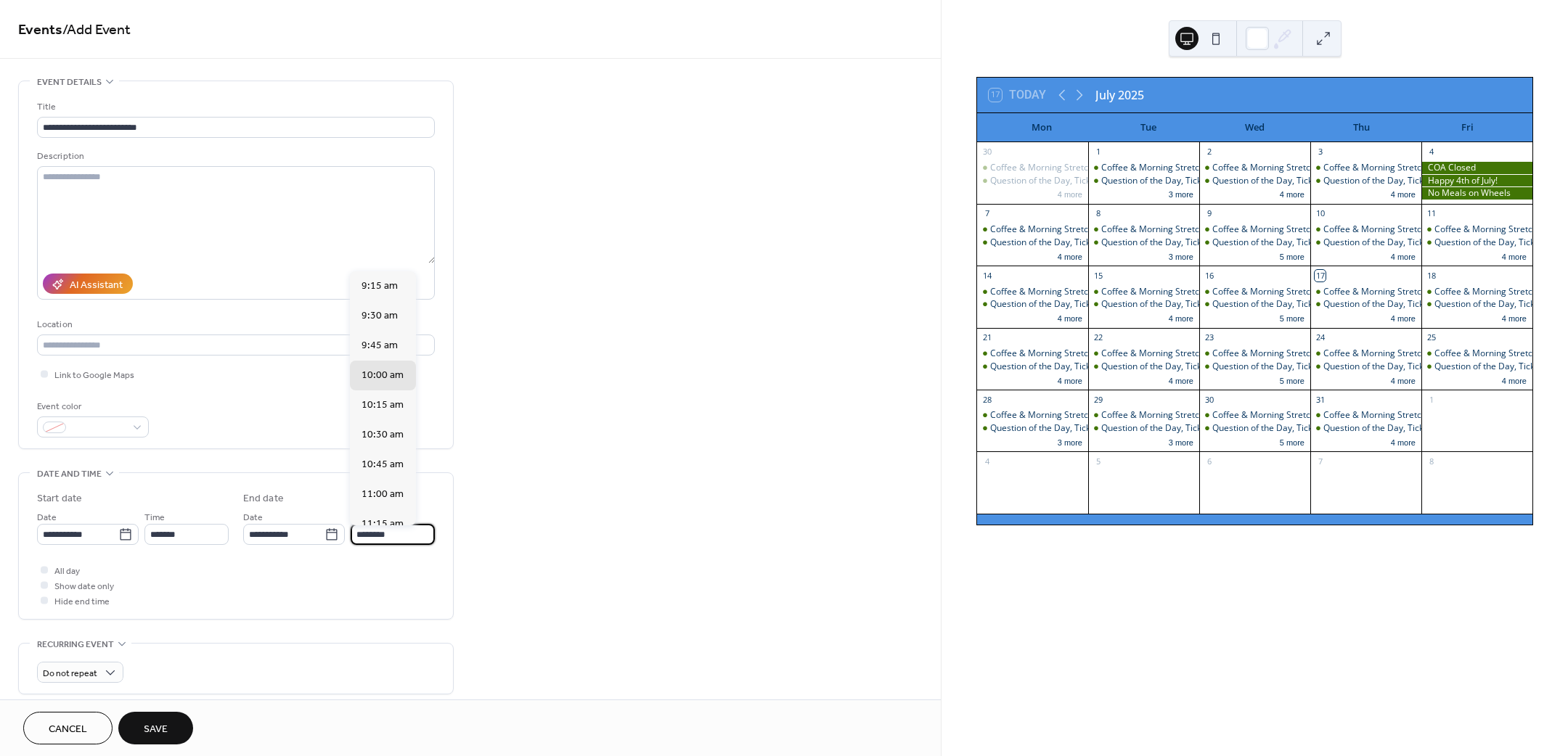 click on "********" at bounding box center (393, 534) 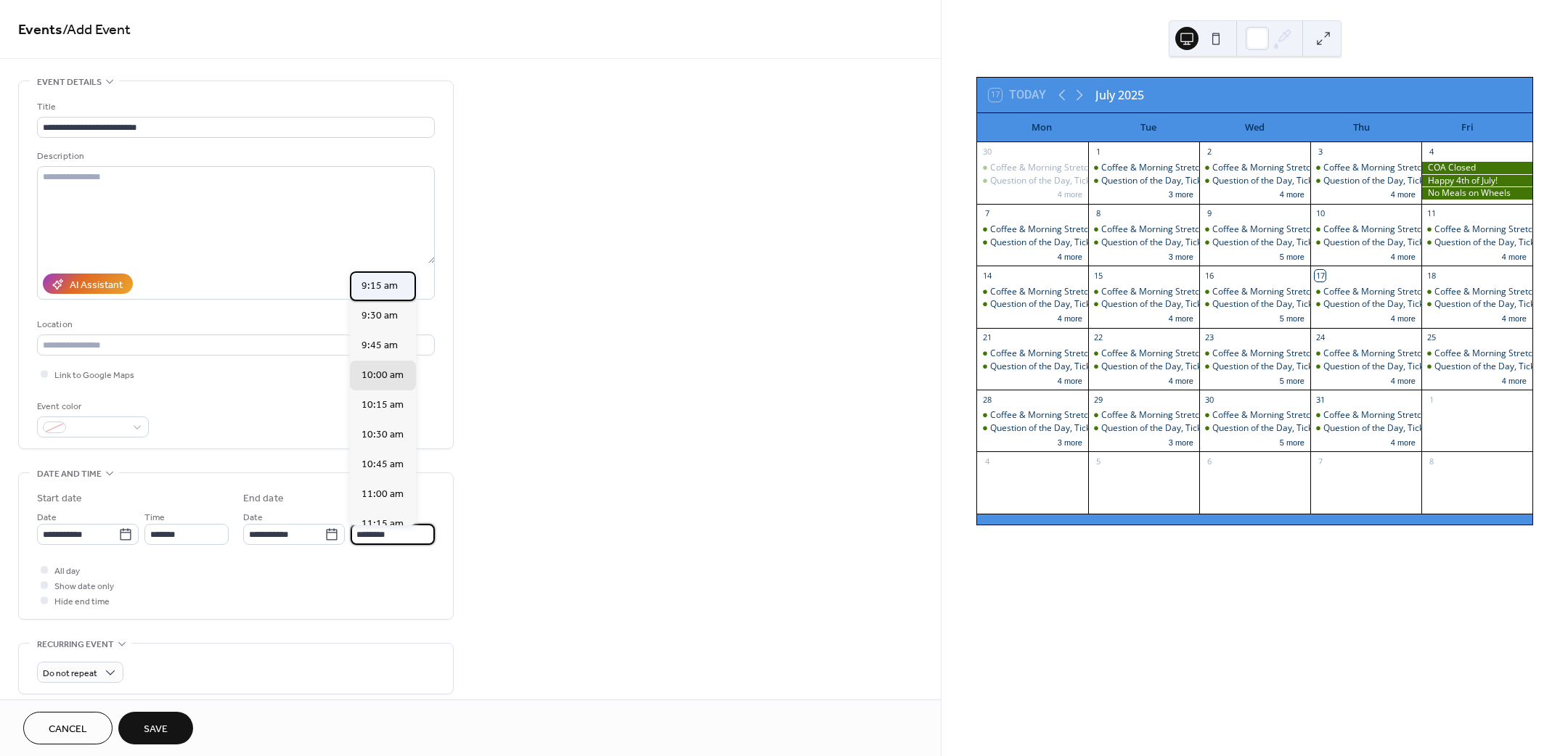 click on "9:15 am" at bounding box center (380, 285) 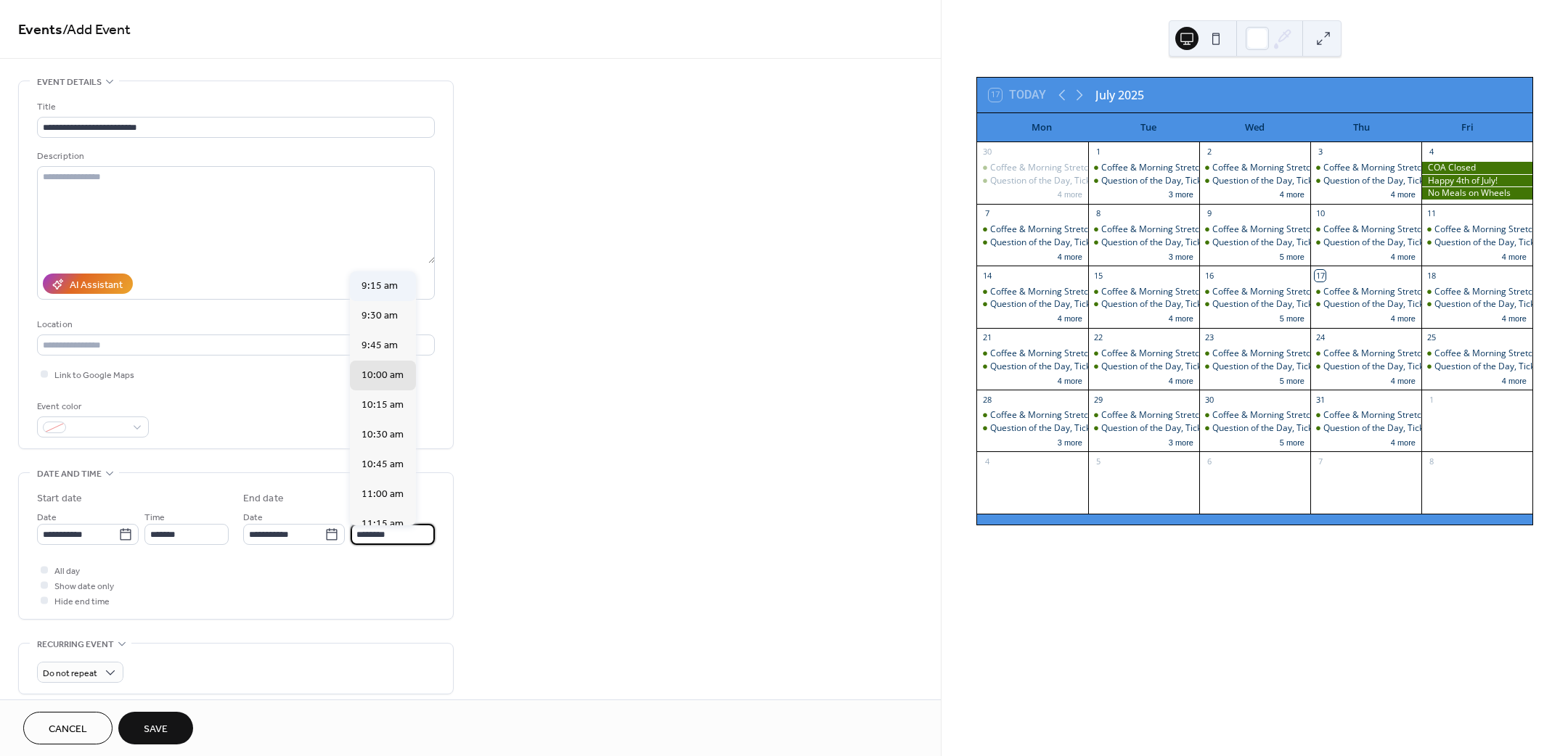 type on "*******" 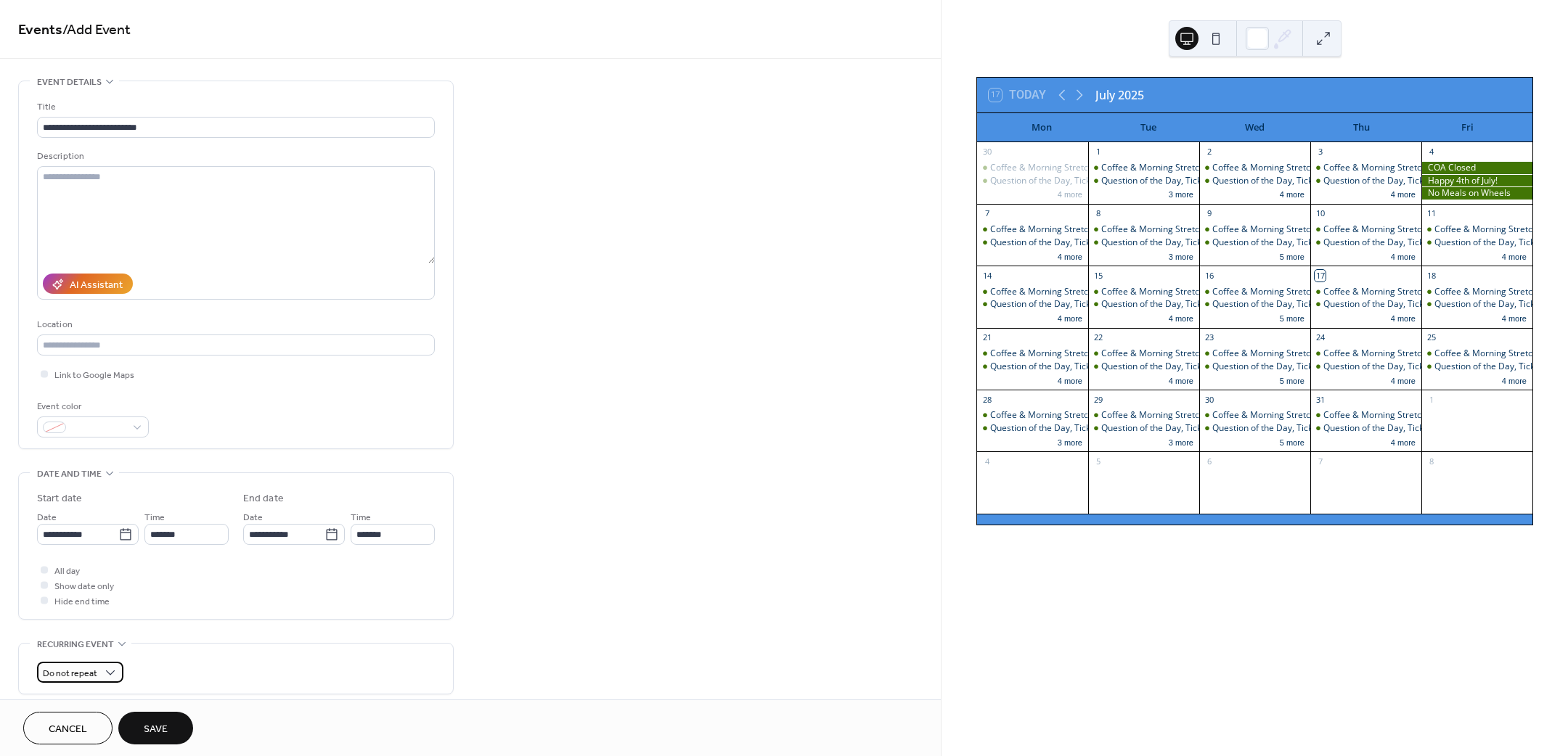 click on "Do not repeat" at bounding box center (70, 673) 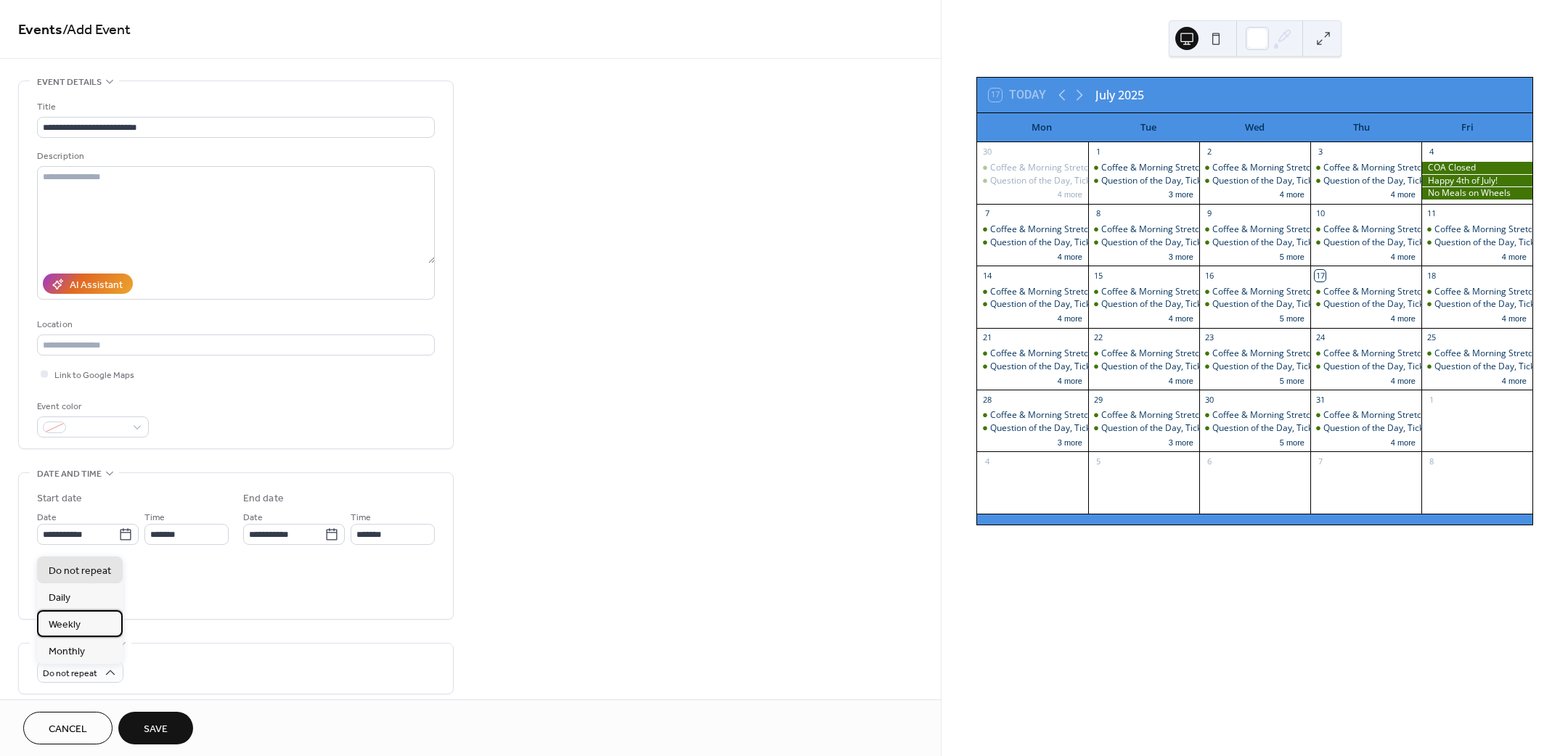 click on "Weekly" at bounding box center [80, 623] 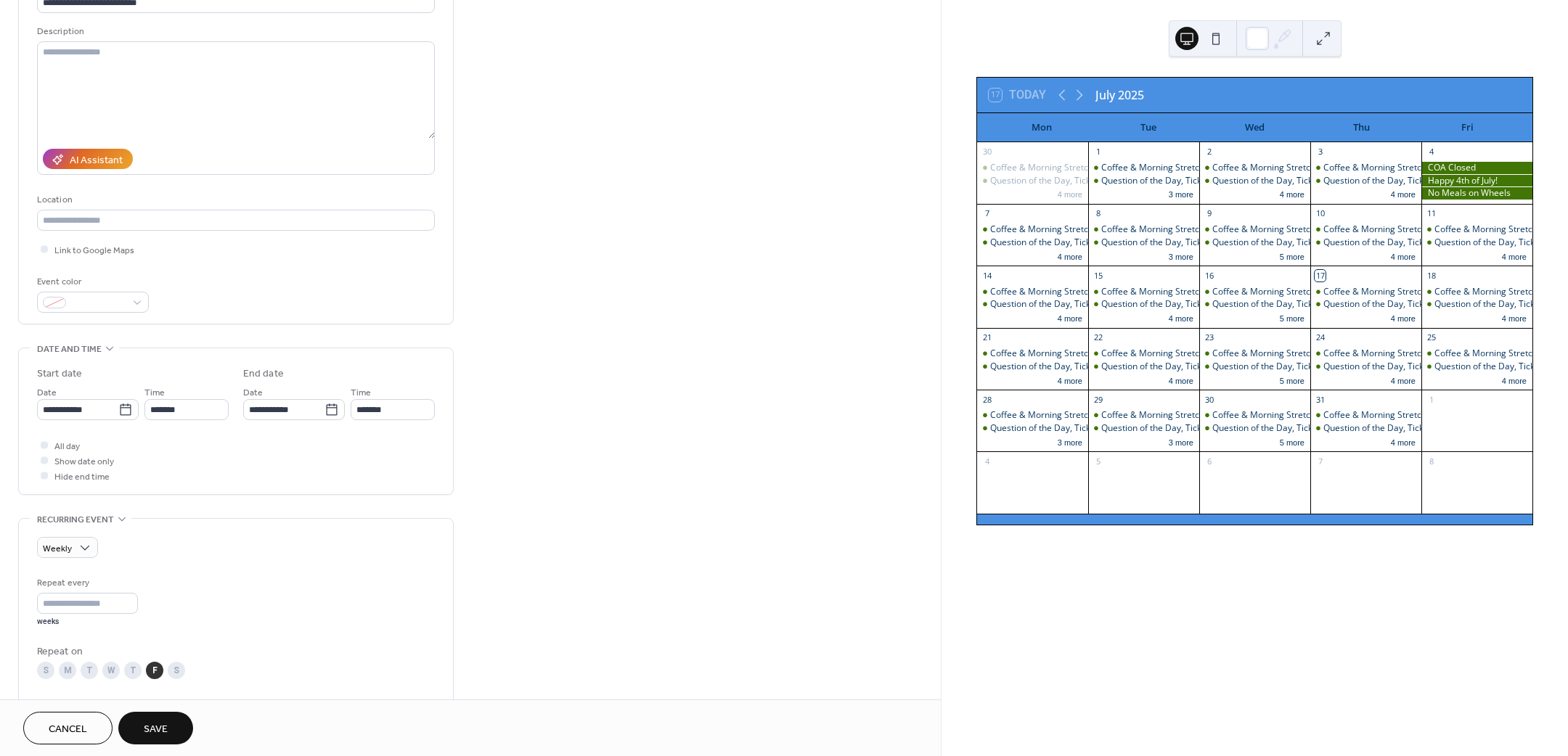 scroll, scrollTop: 435, scrollLeft: 0, axis: vertical 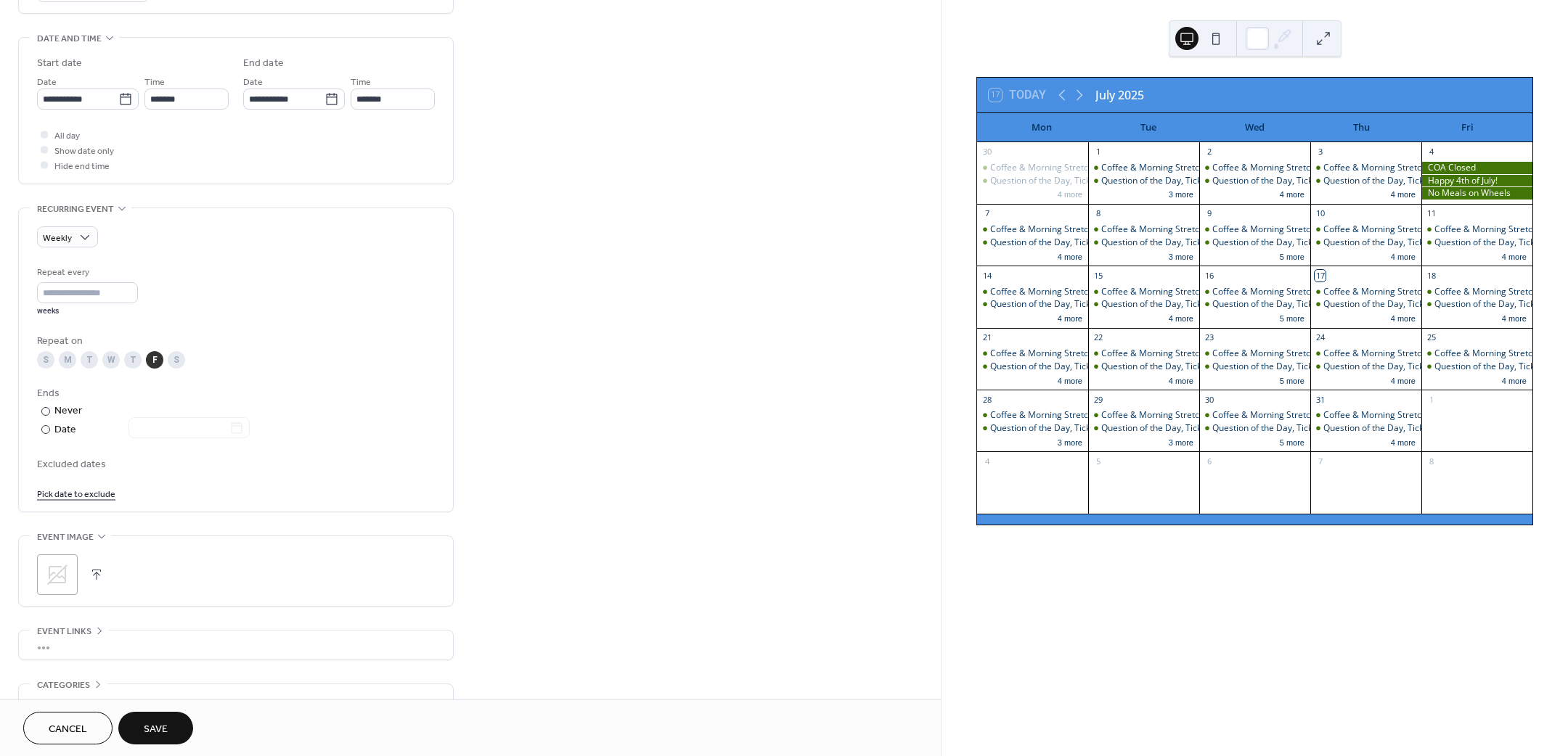 click on "M" at bounding box center [68, 360] 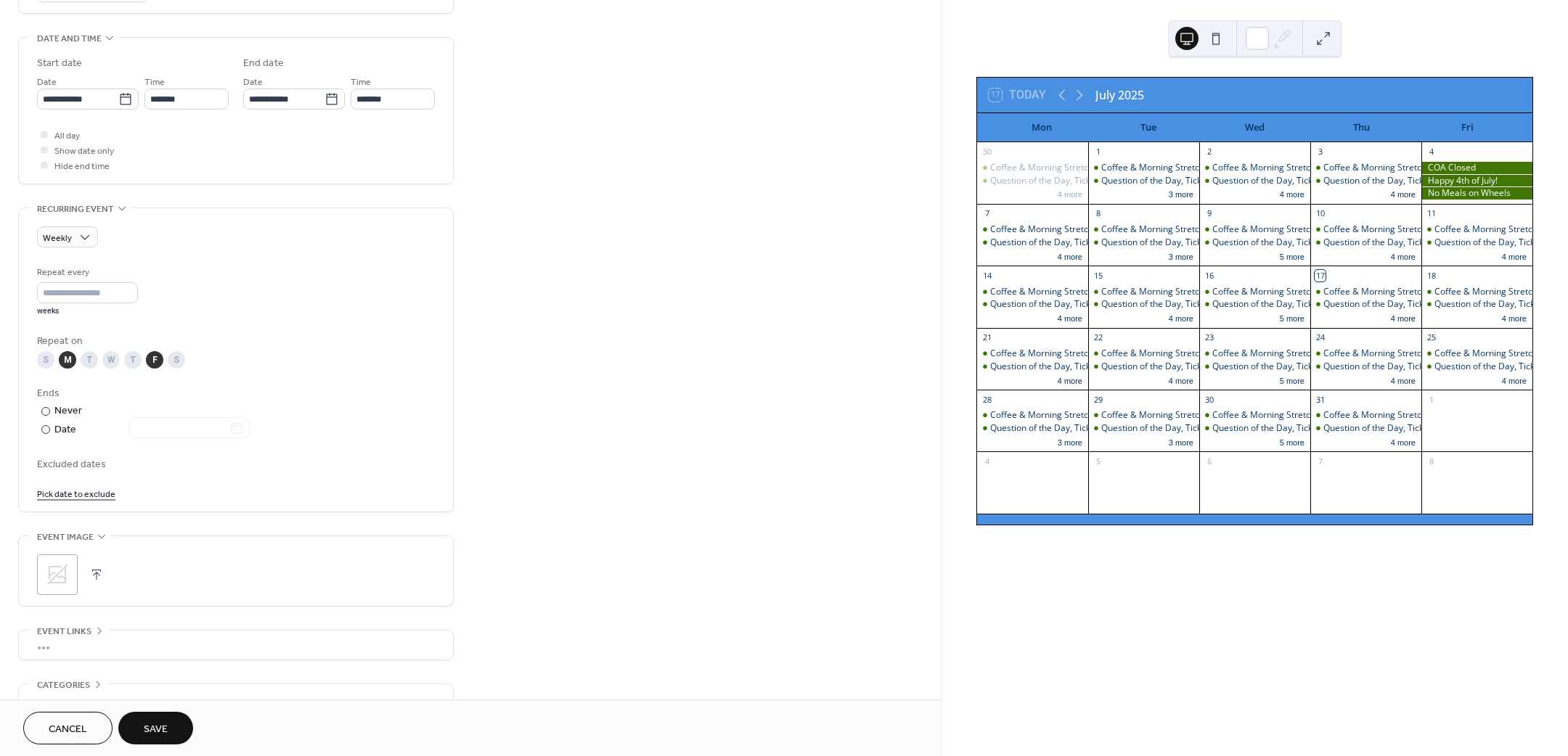 click on "T" at bounding box center [89, 360] 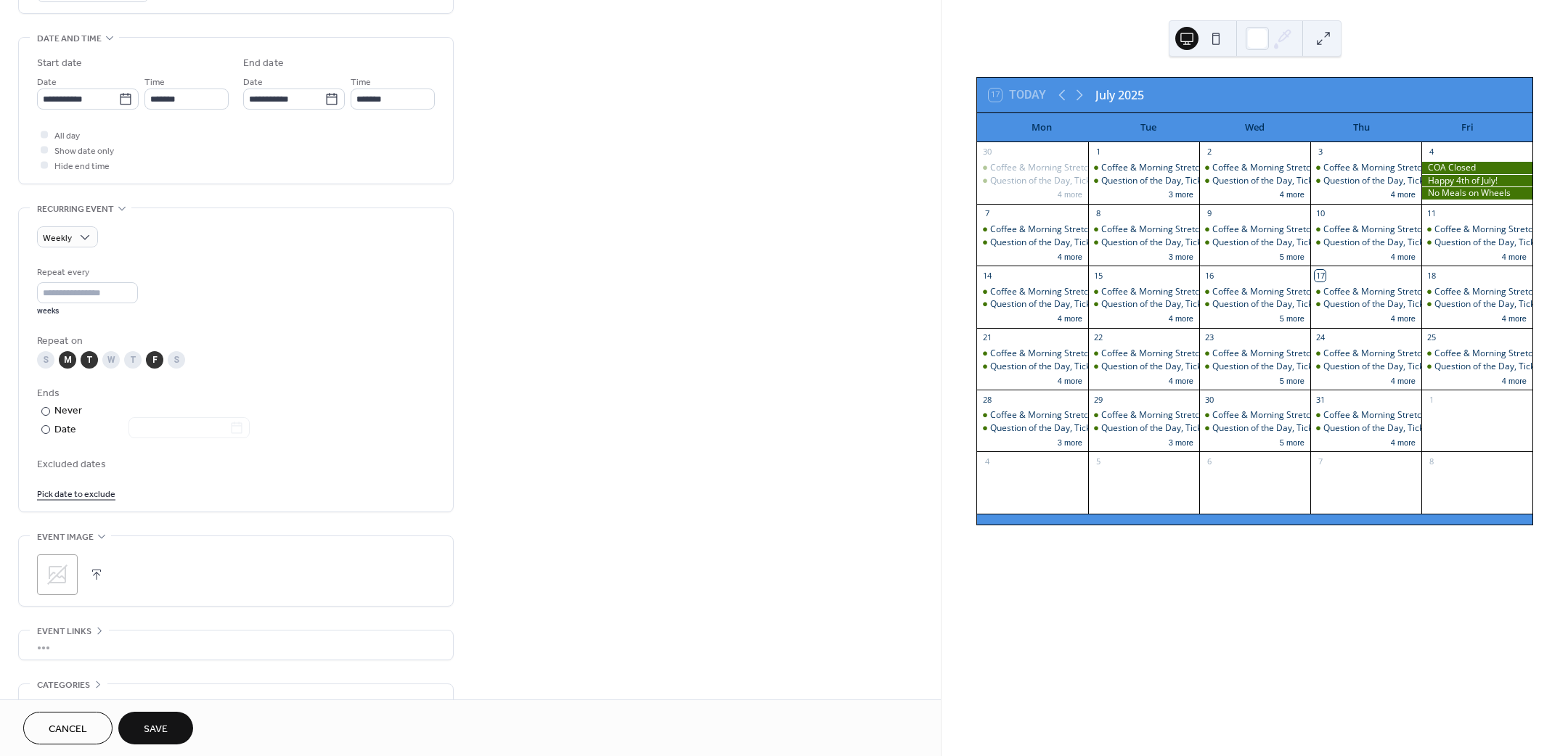 click on "W" at bounding box center [111, 360] 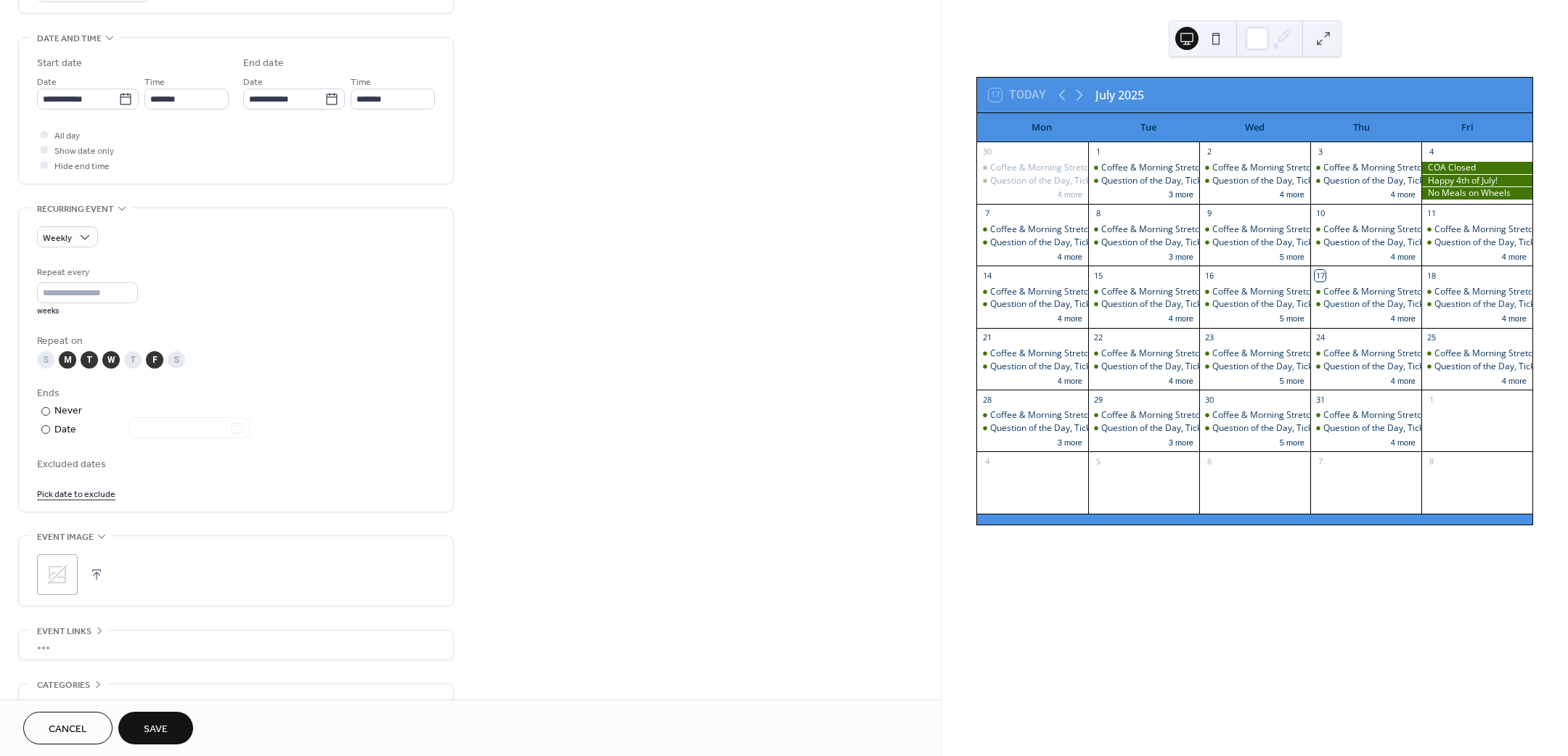 click on "T" at bounding box center (133, 360) 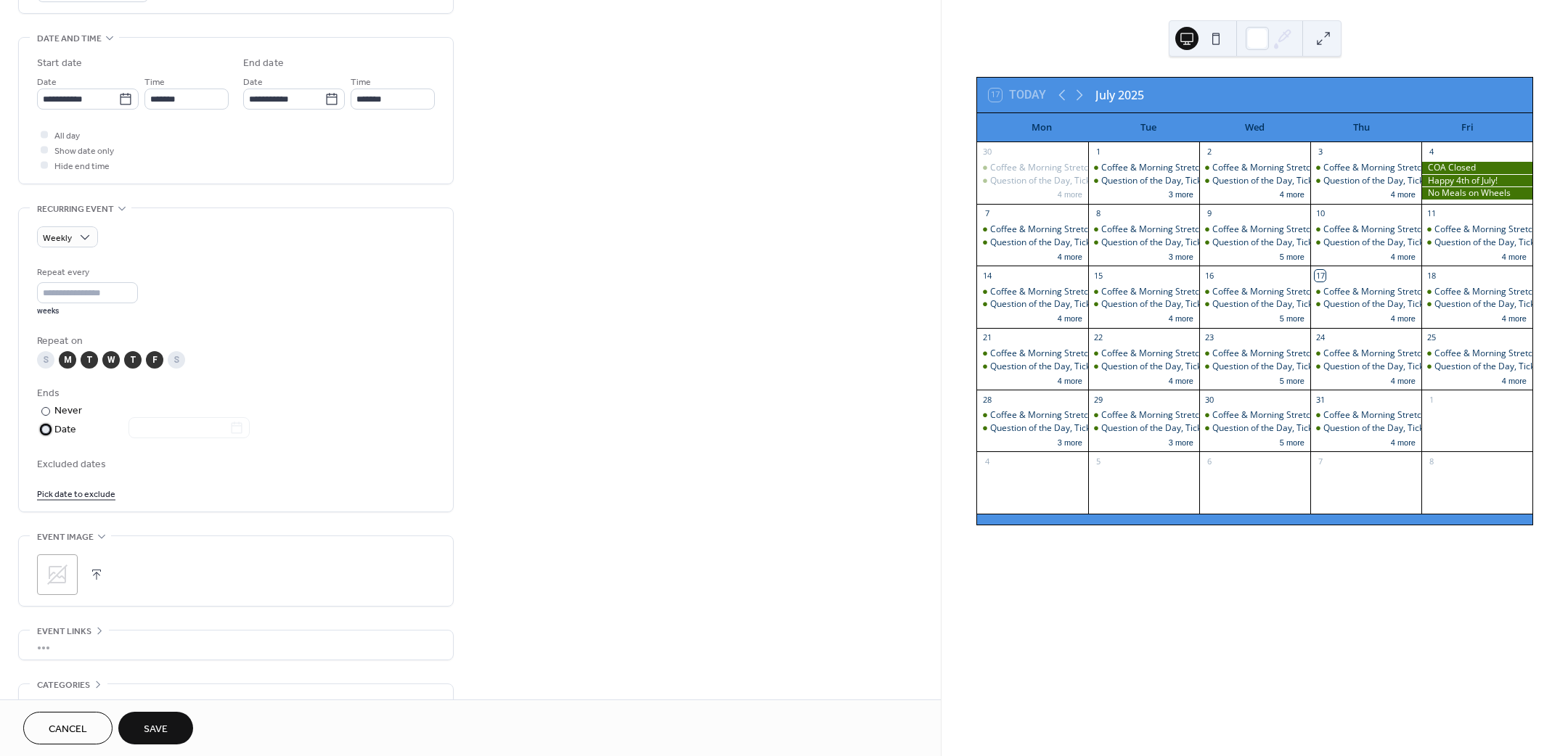 click at bounding box center [180, 429] 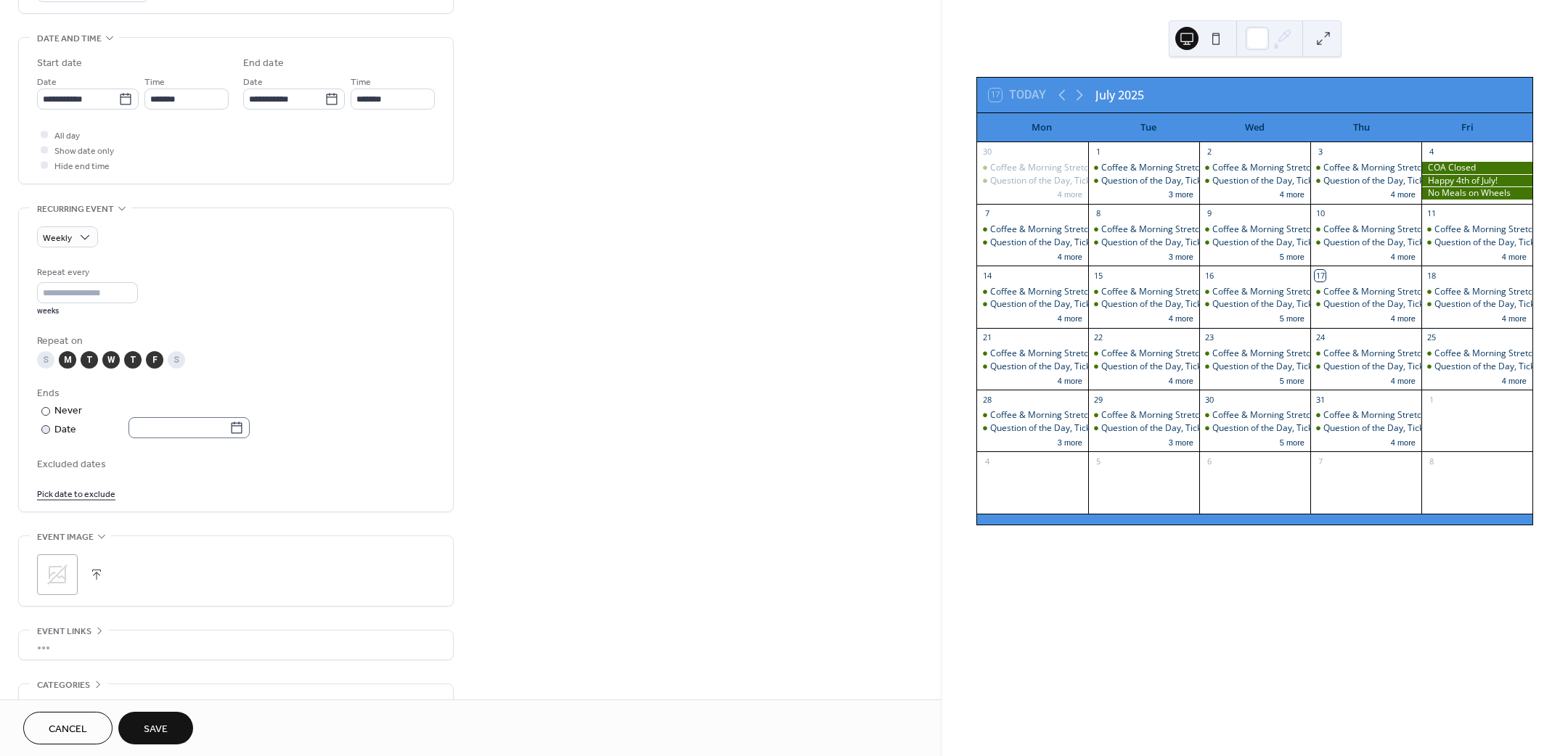 click 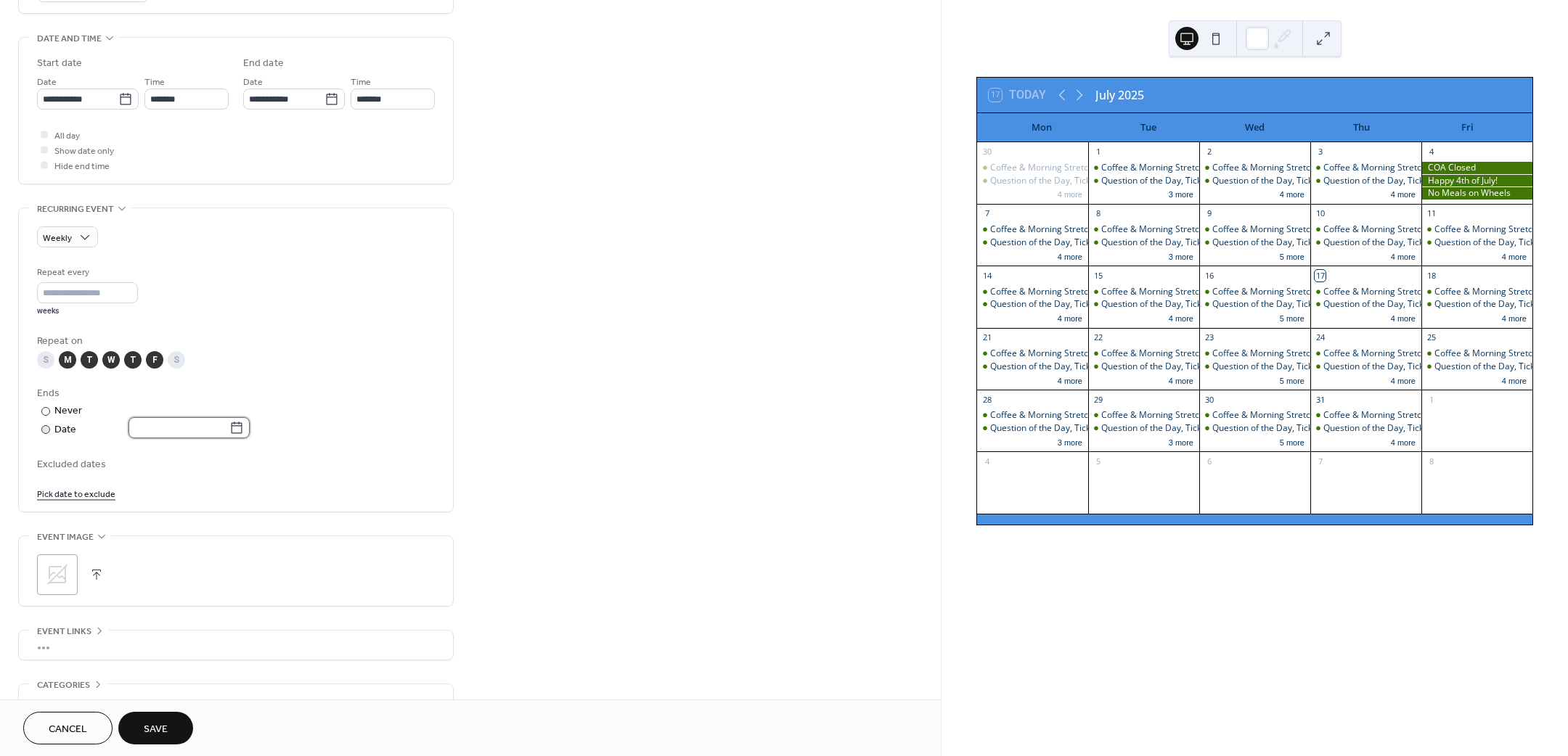 click at bounding box center (179, 427) 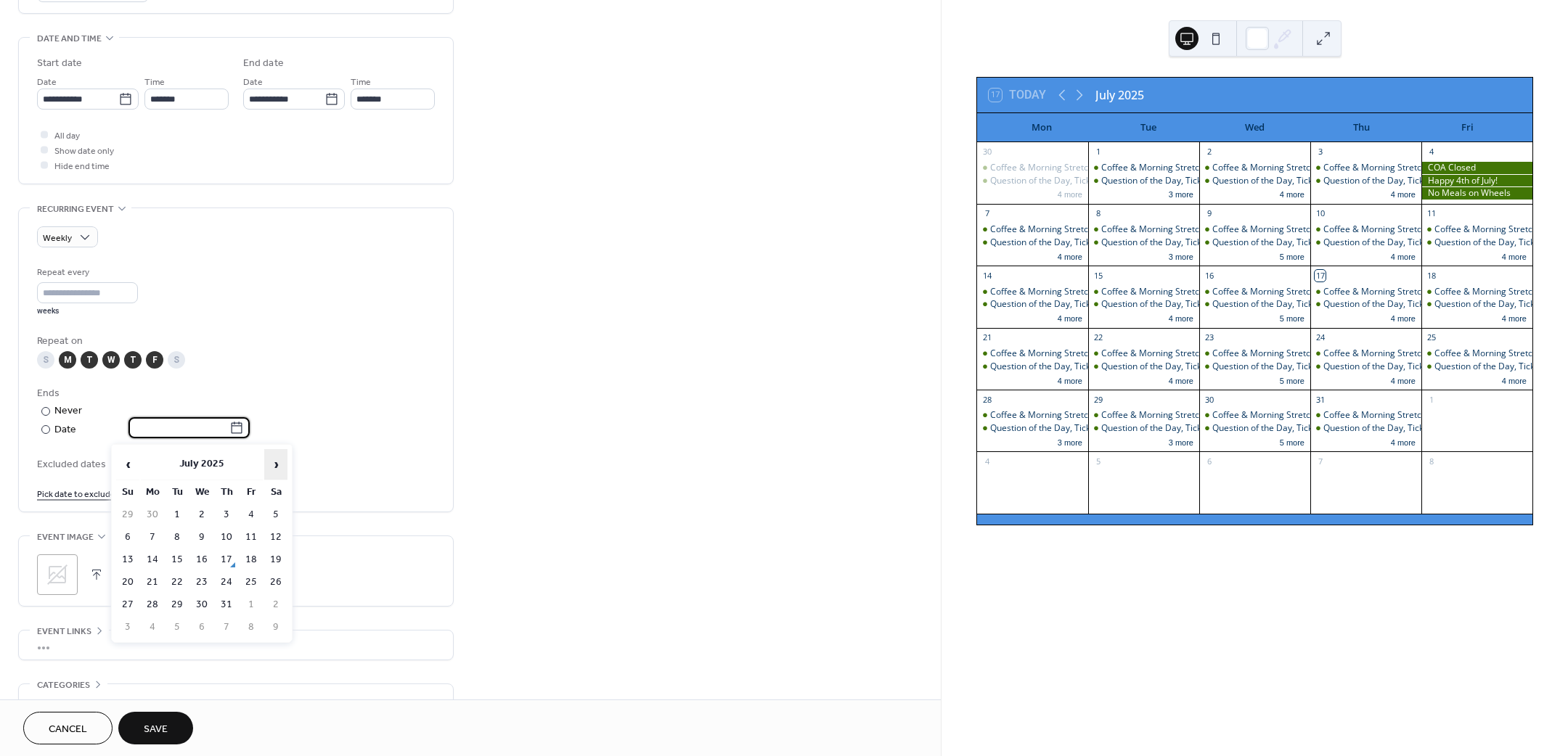 click on "›" at bounding box center [276, 464] 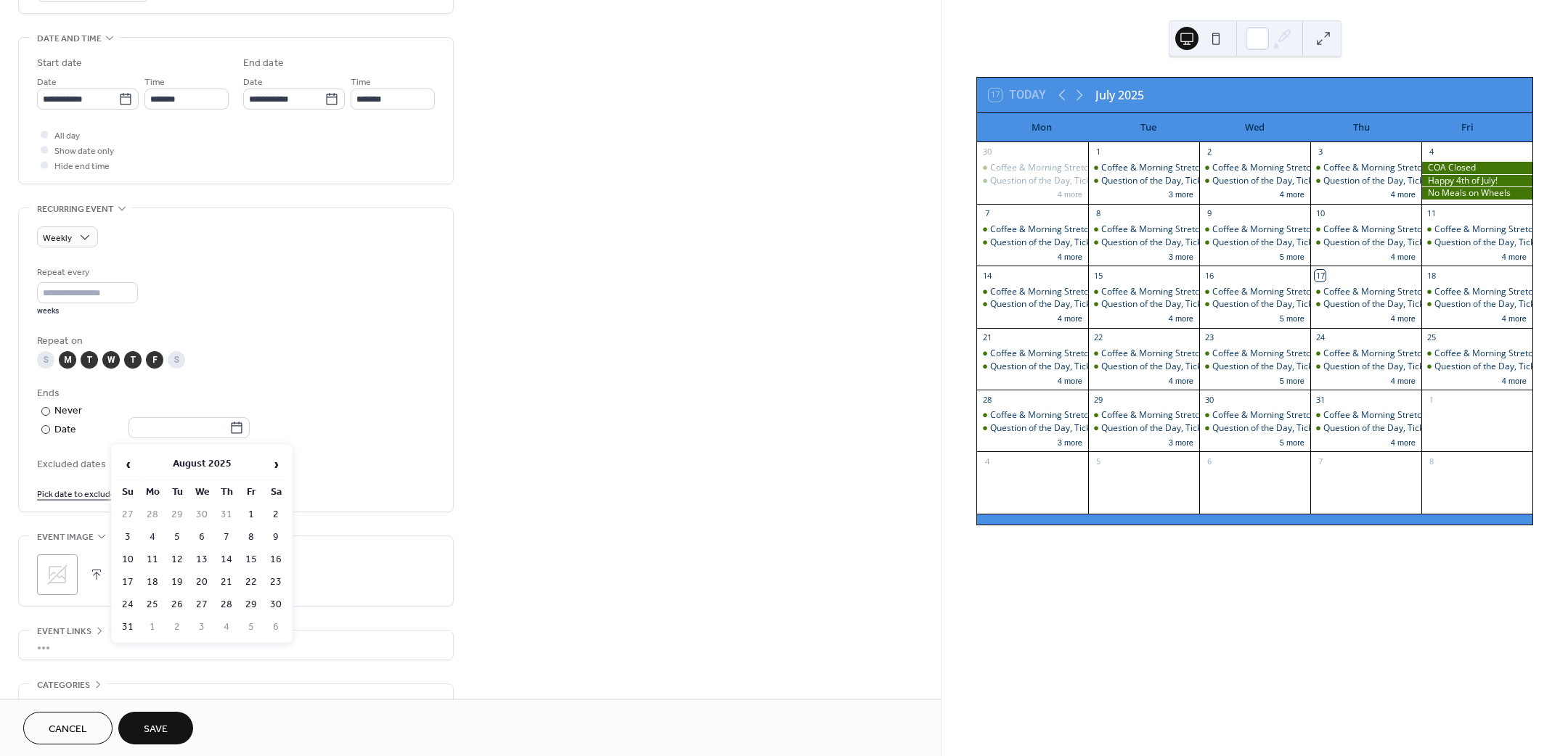 drag, startPoint x: 277, startPoint y: 599, endPoint x: 275, endPoint y: 592, distance: 7.28011 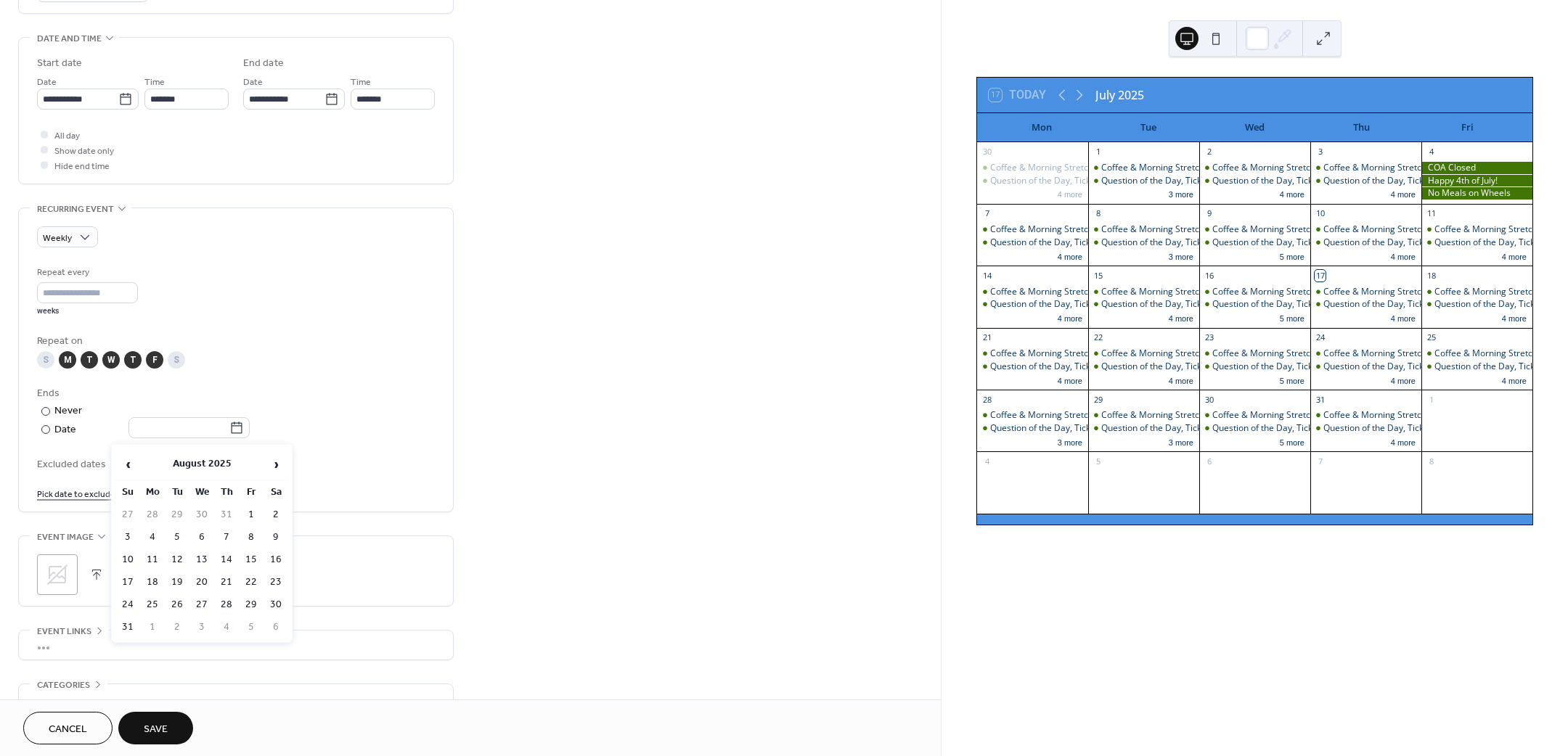 click on "30" at bounding box center [276, 604] 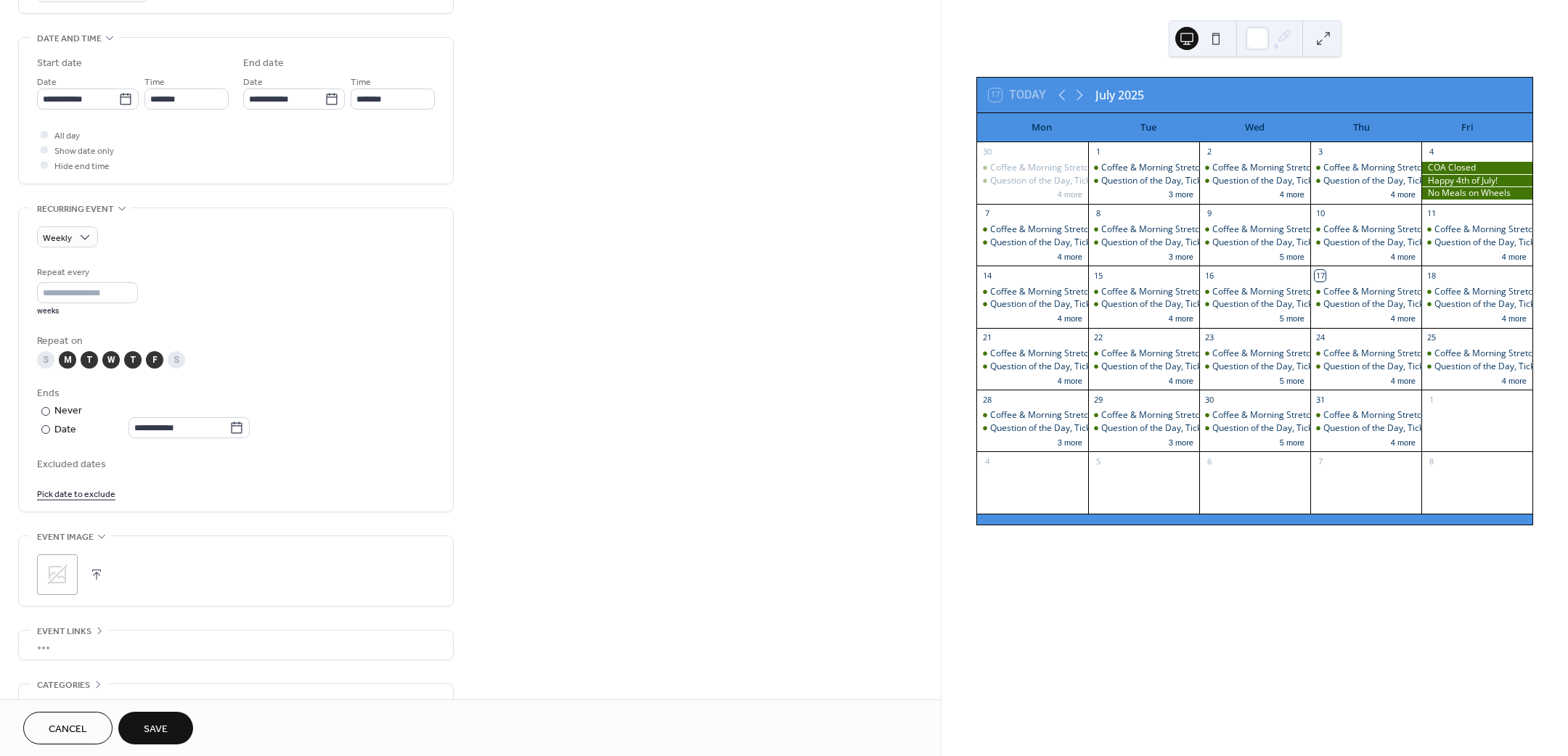 click on "Save" at bounding box center (155, 729) 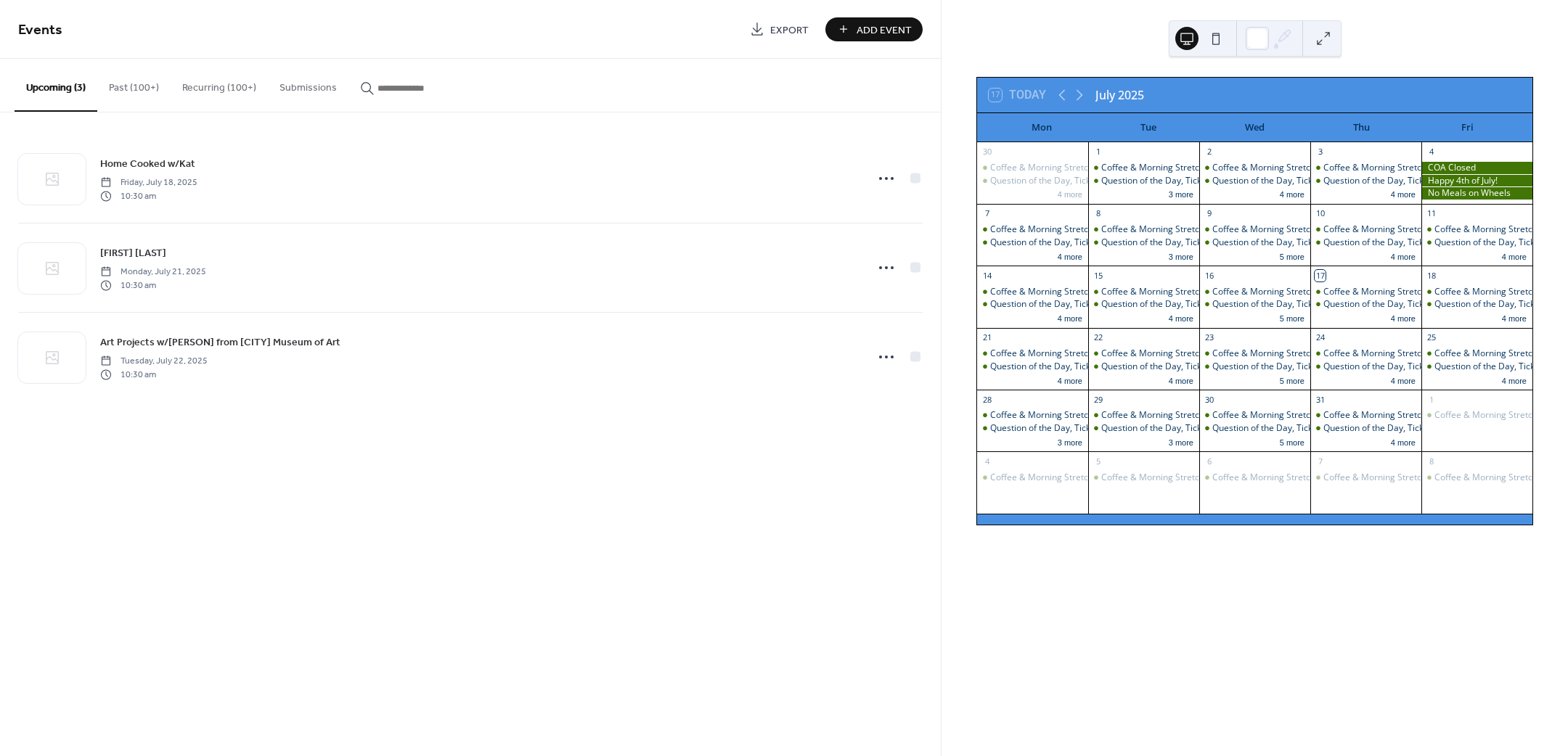click on "Add Event" at bounding box center [884, 30] 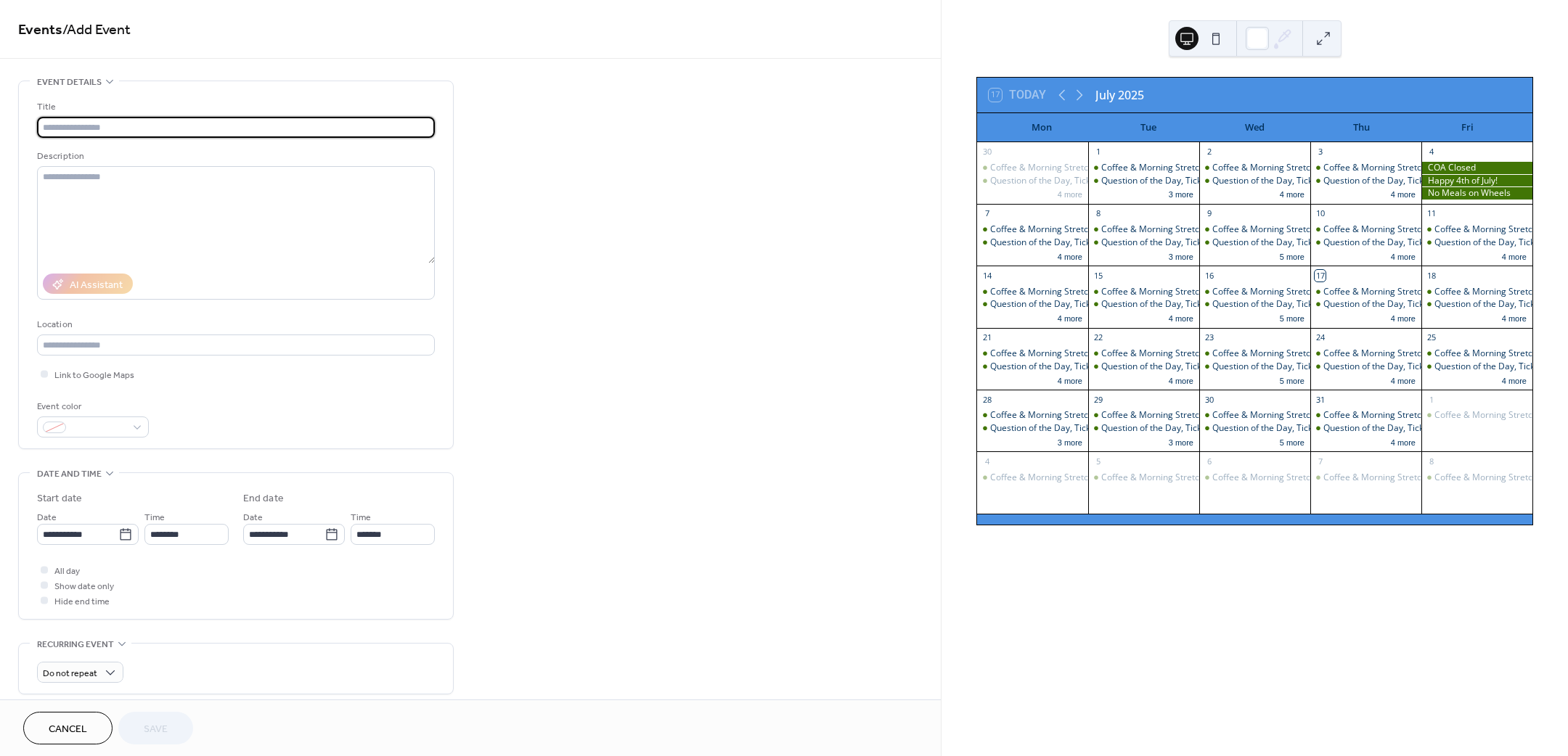 click at bounding box center [236, 127] 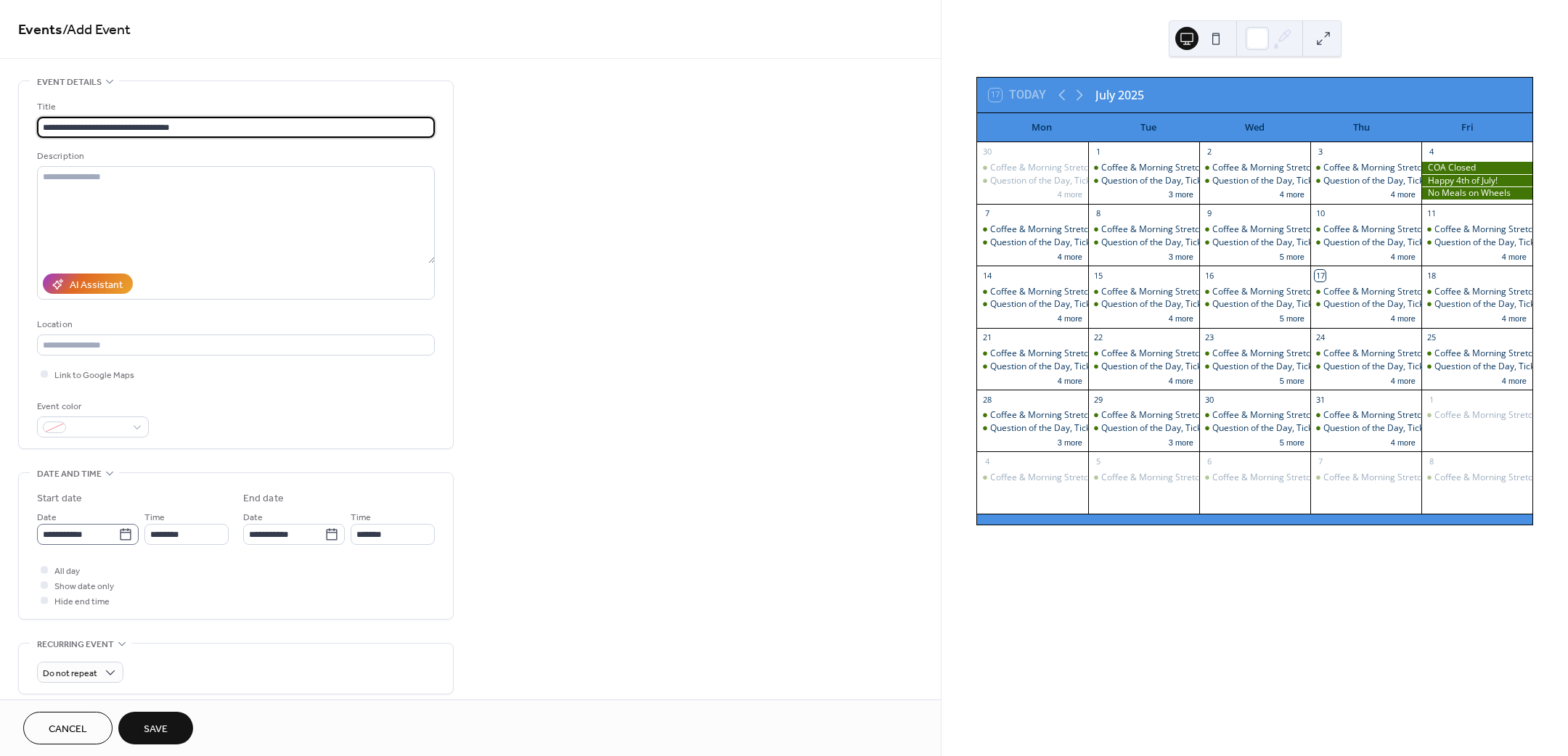 type on "**********" 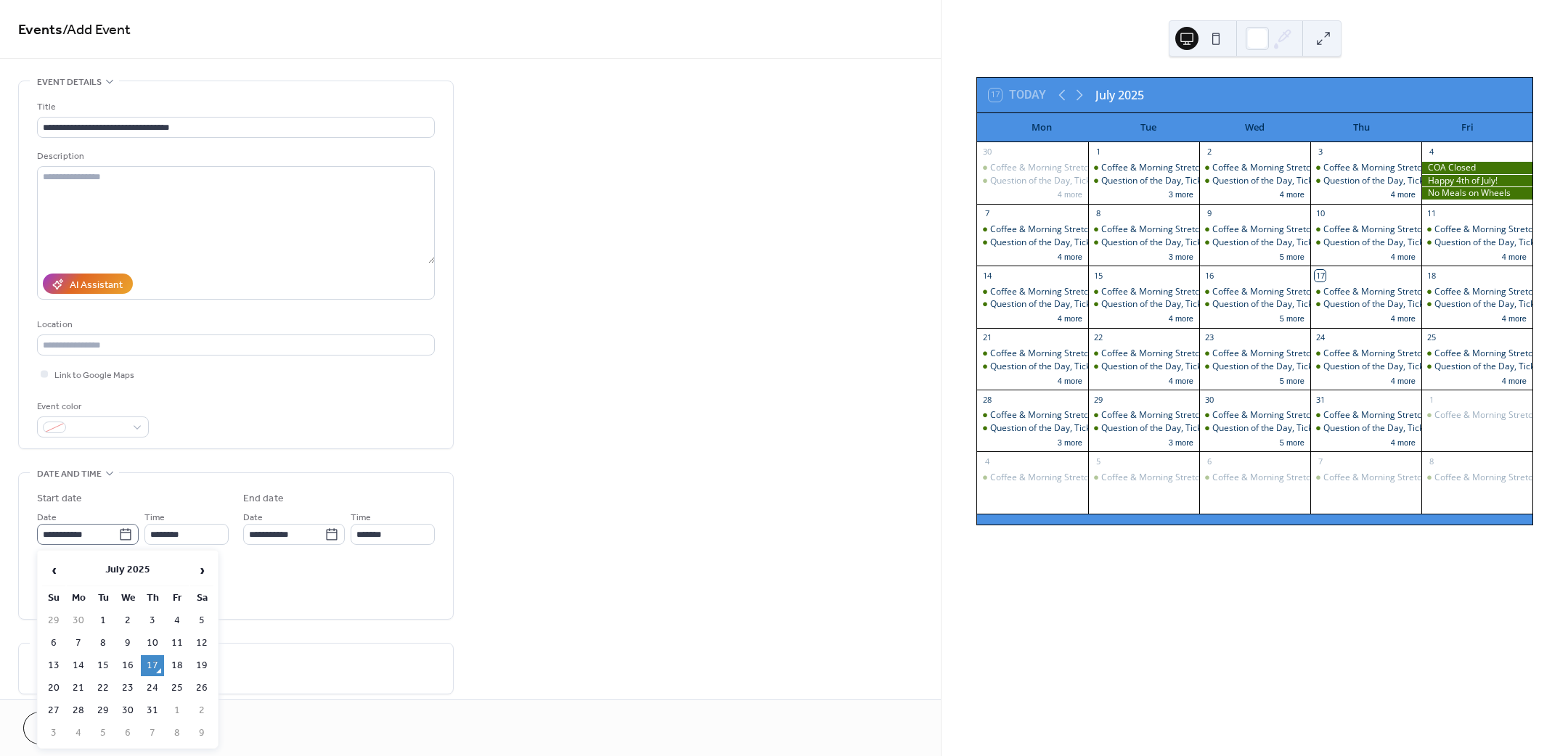 click 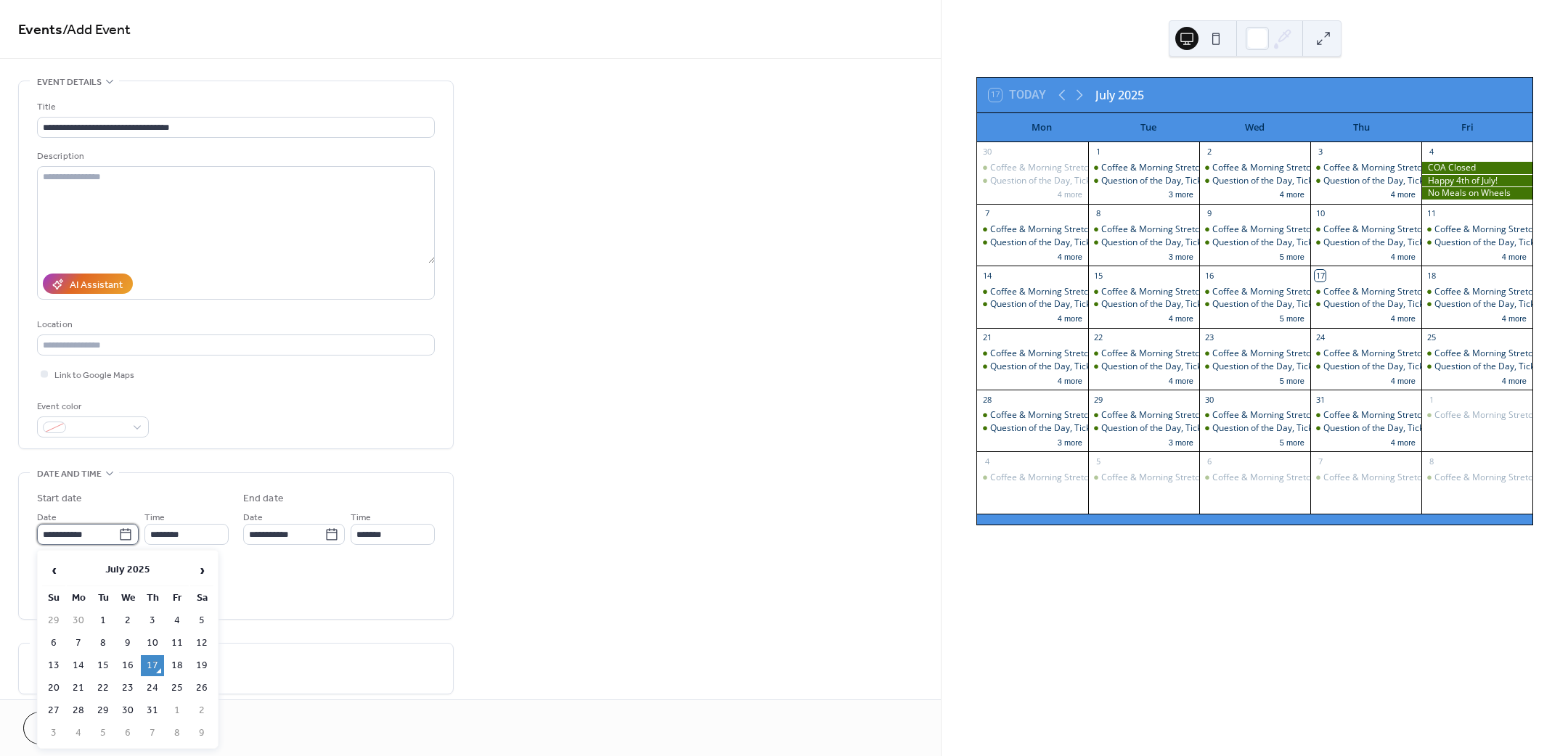 click on "**********" at bounding box center [78, 534] 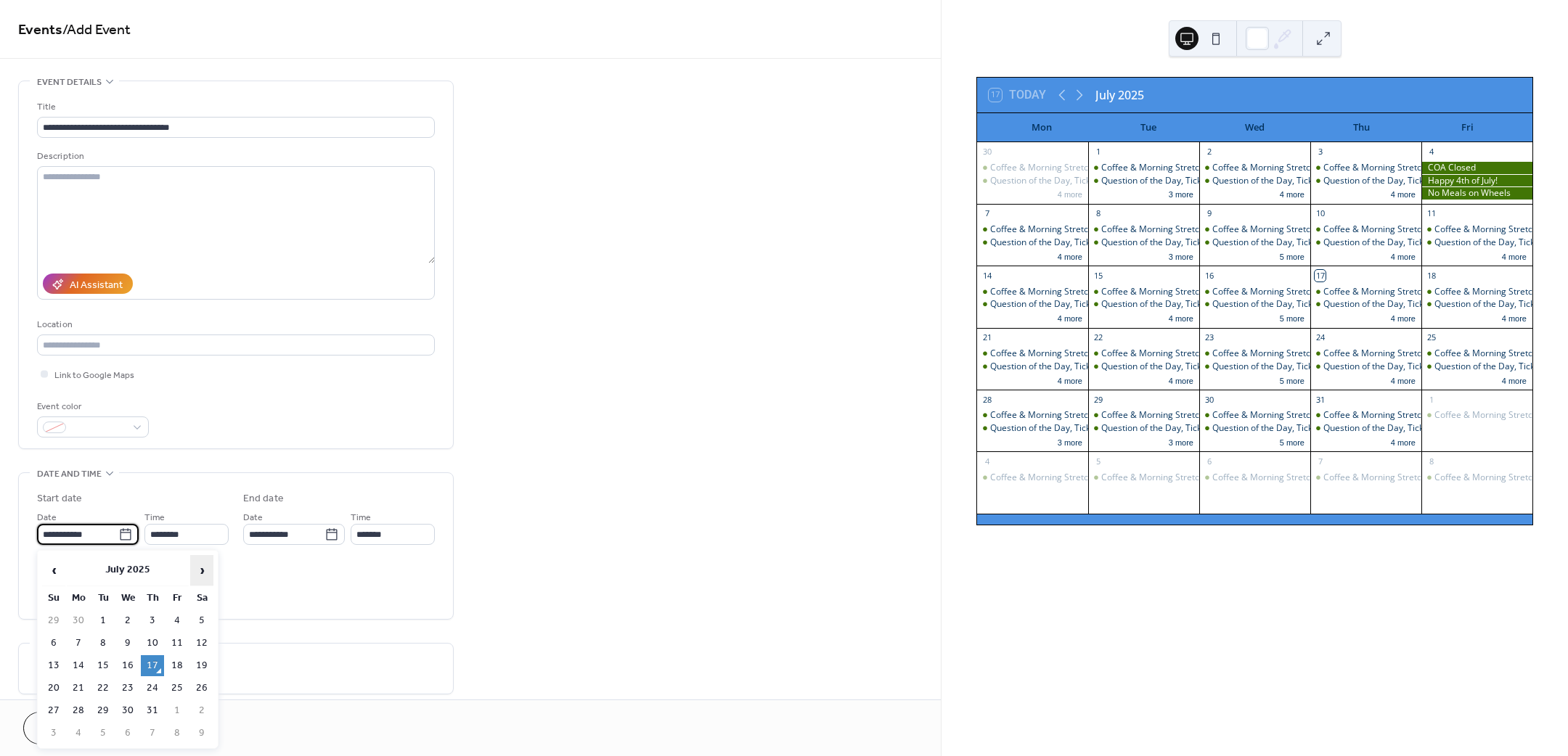 click on "›" at bounding box center (202, 570) 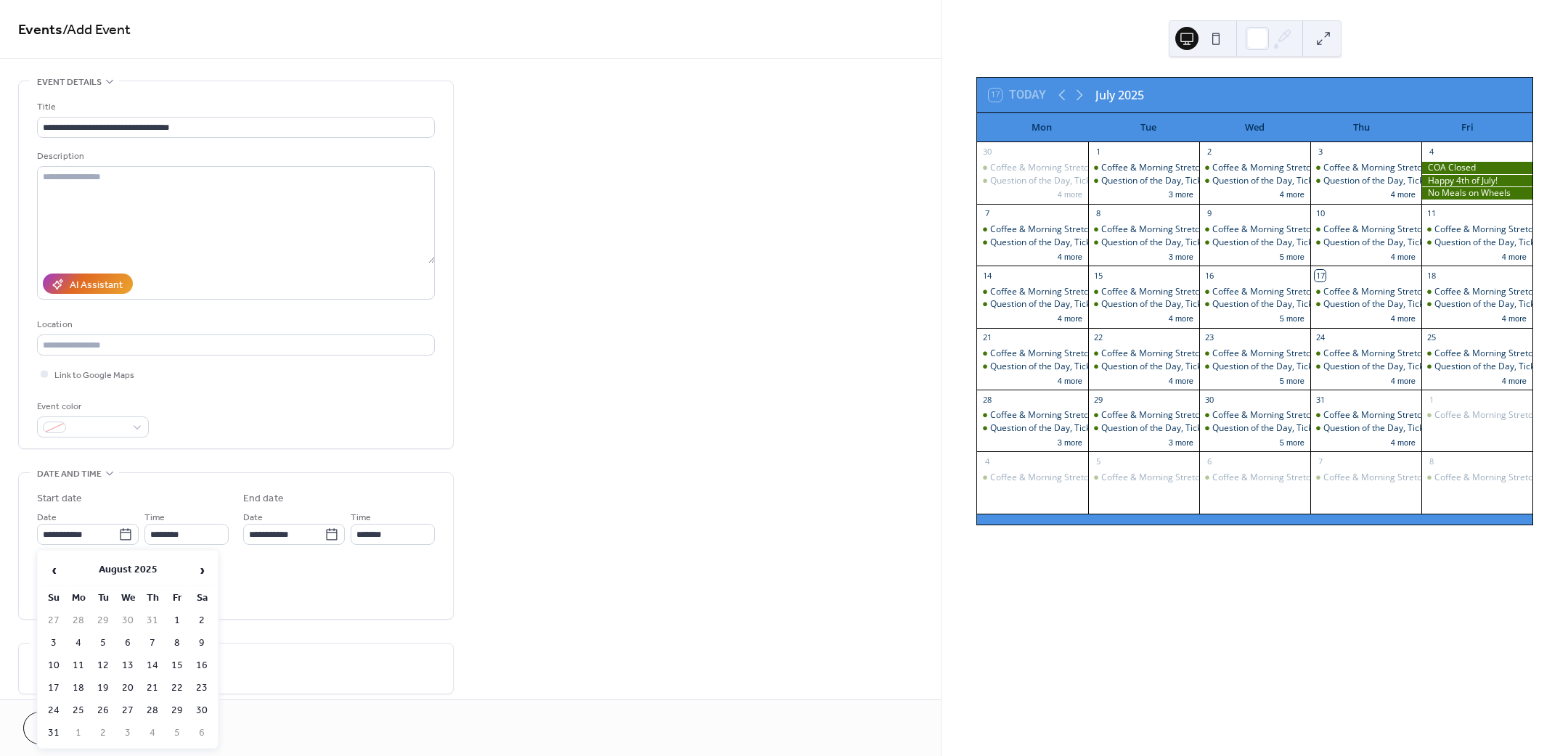 click on "1" at bounding box center (177, 620) 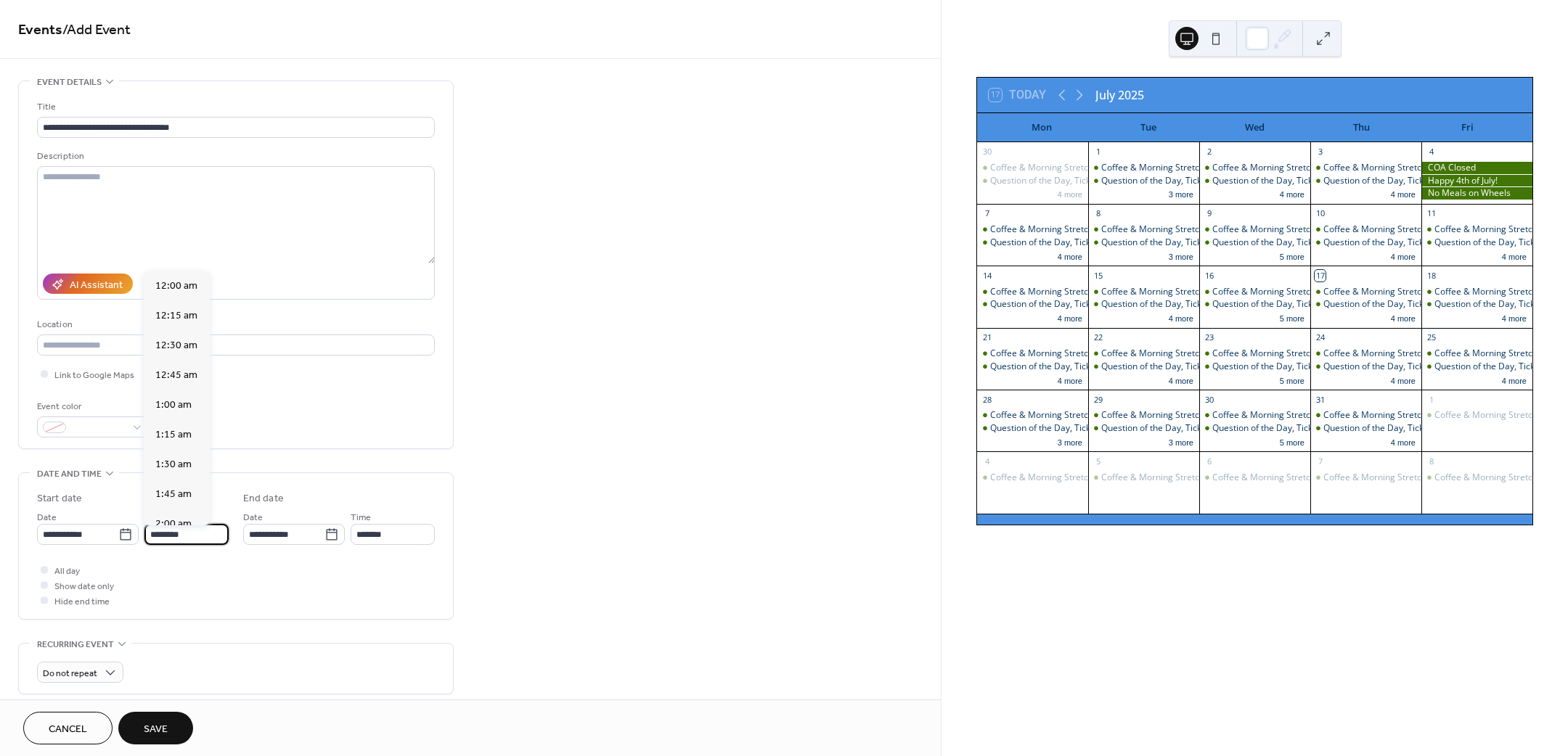 click on "********" at bounding box center [187, 534] 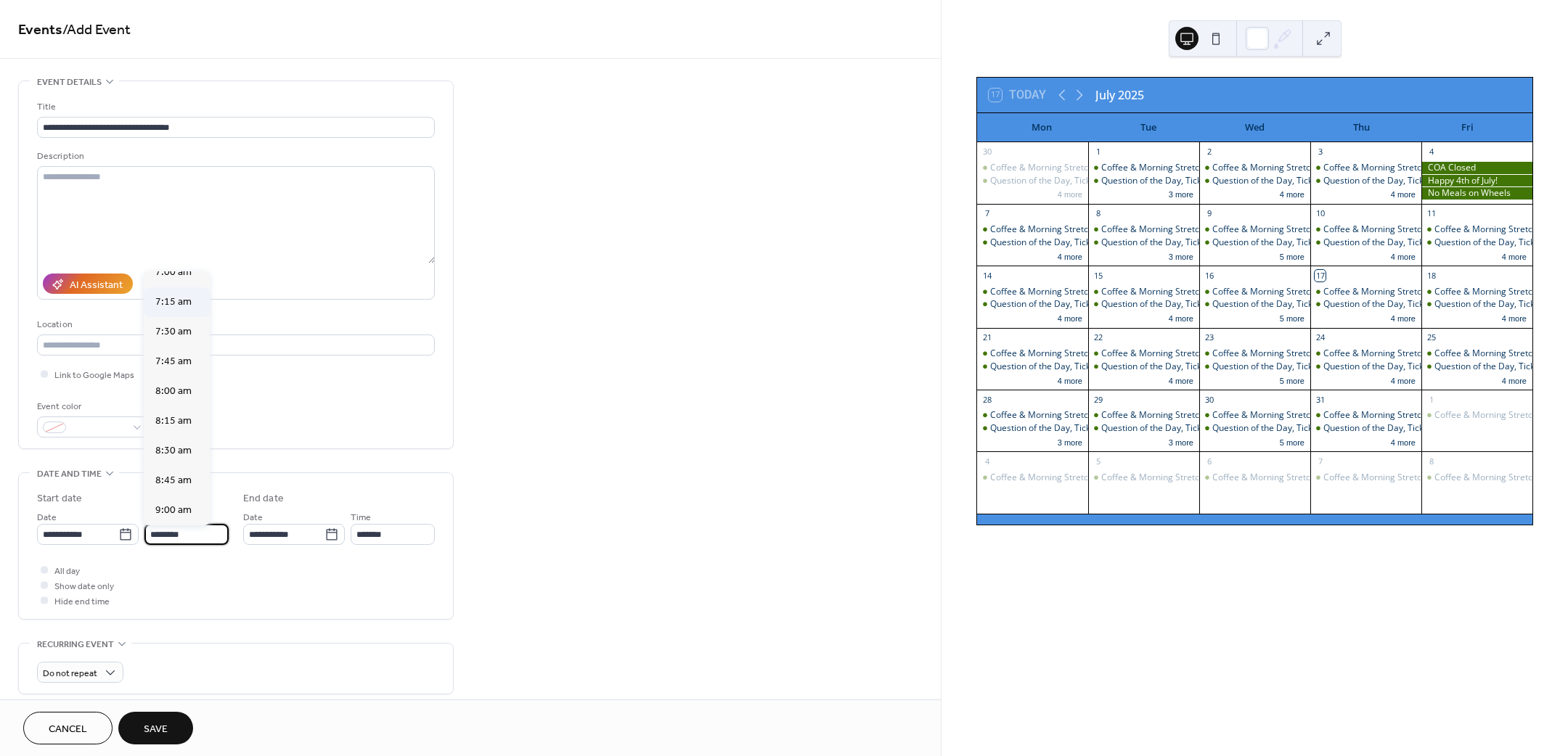scroll, scrollTop: 849, scrollLeft: 0, axis: vertical 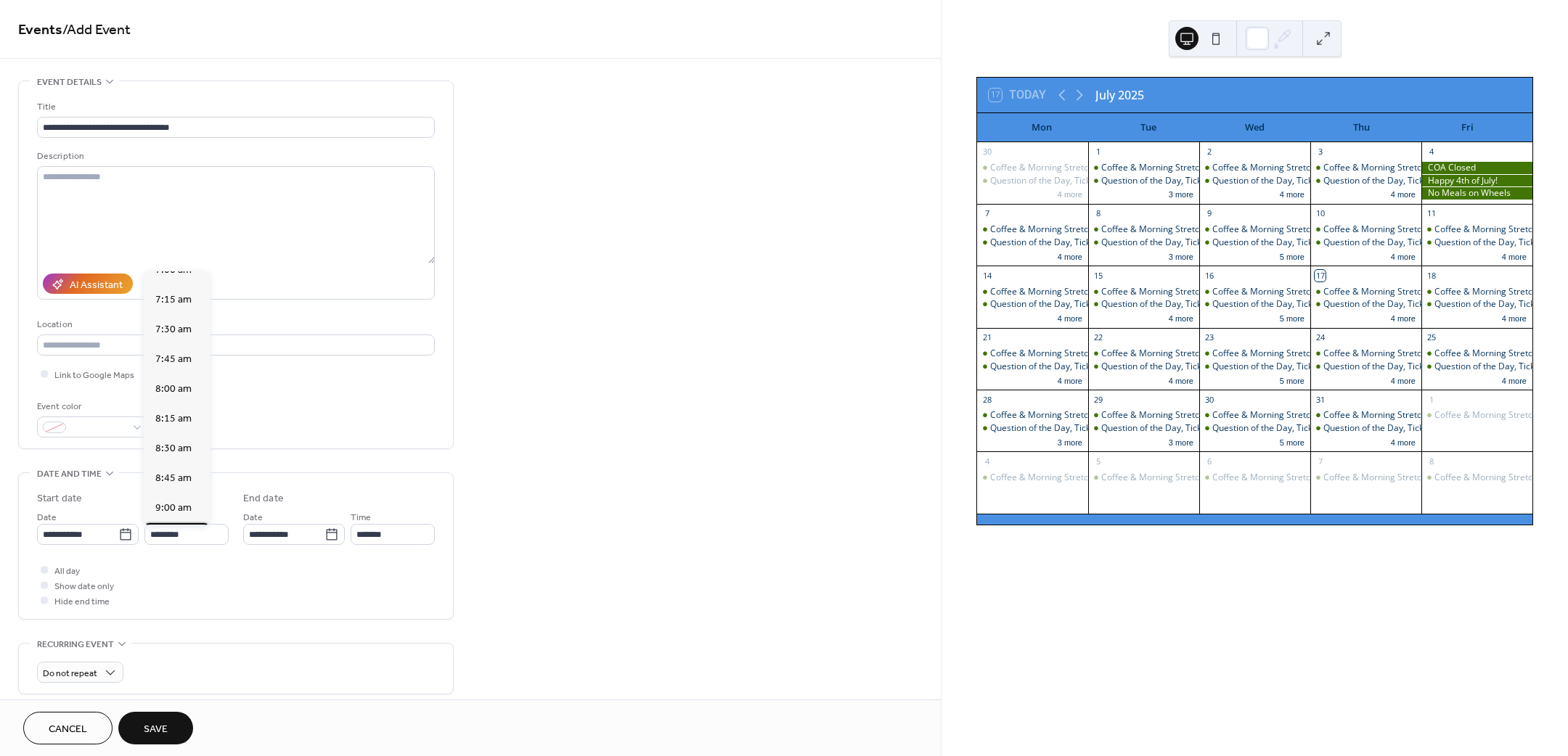 click on "9:15 am" at bounding box center [173, 537] 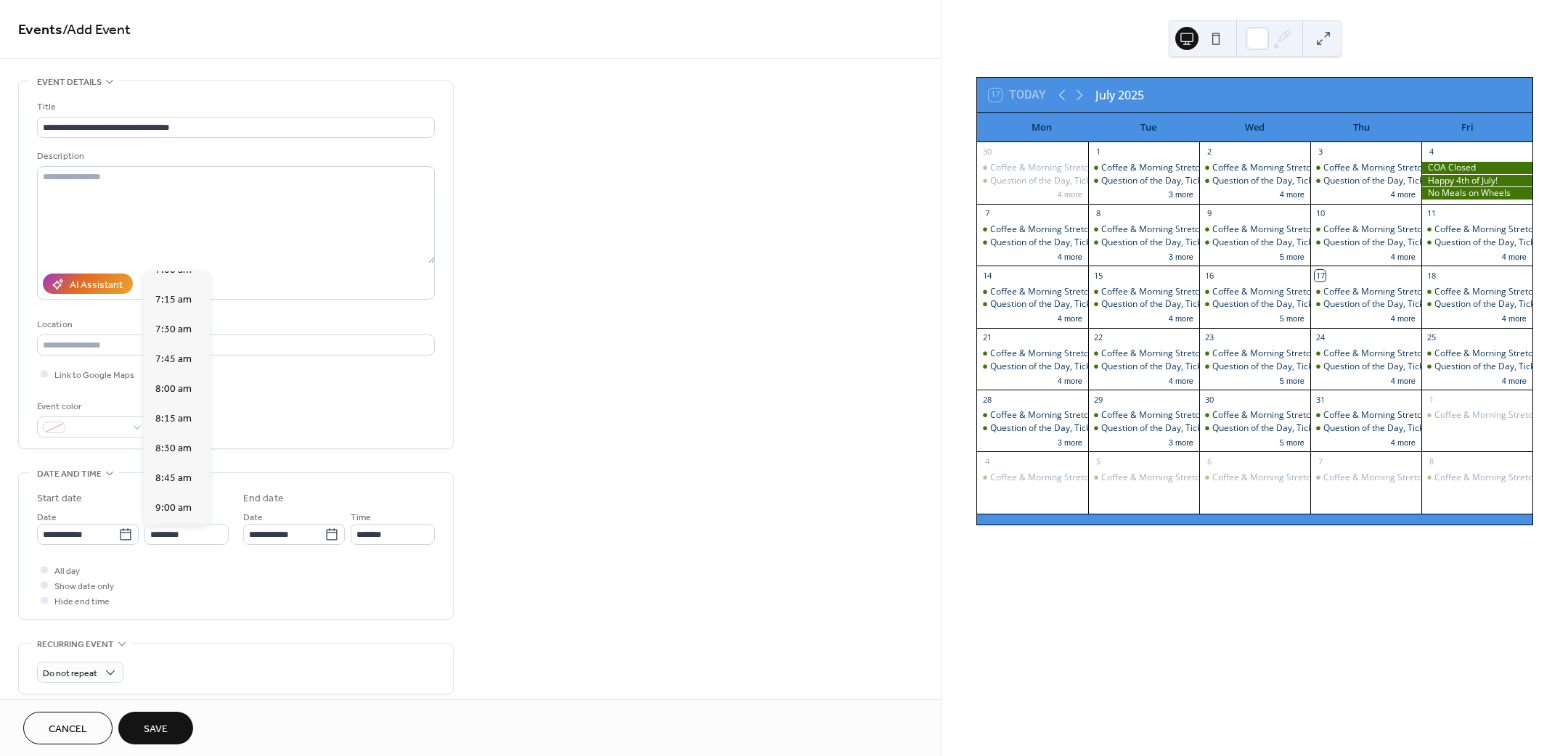 type on "*******" 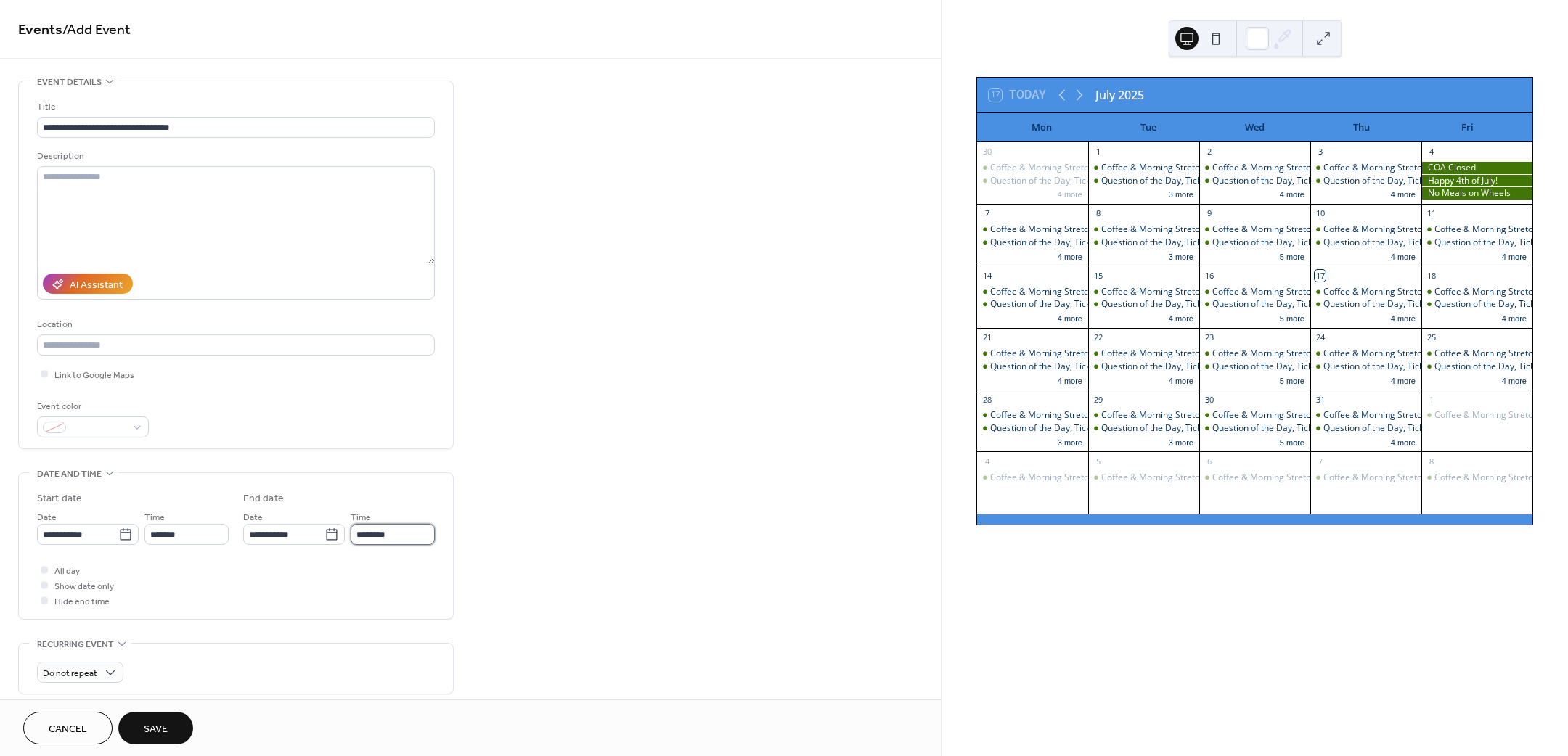 click on "********" at bounding box center (393, 534) 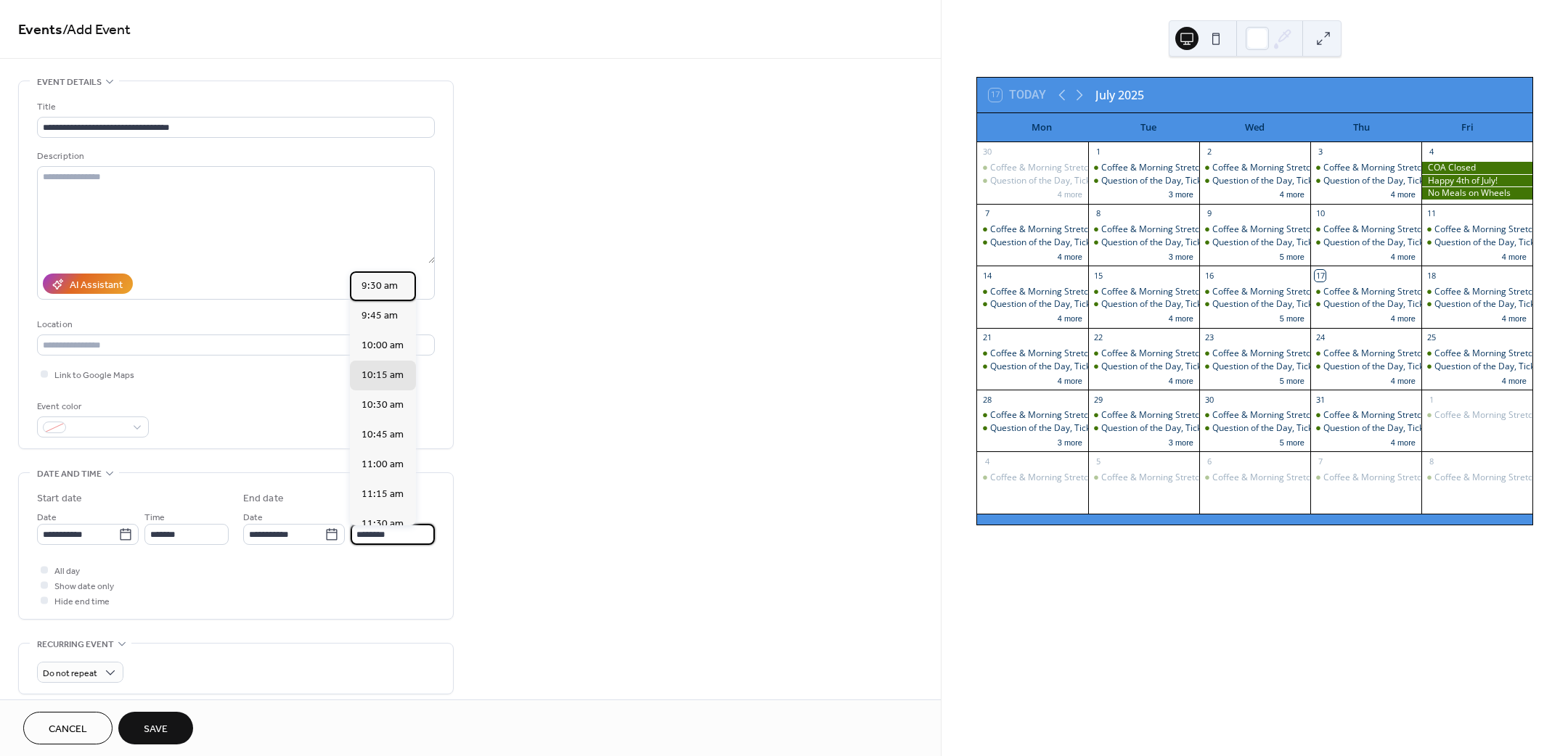 click on "9:30 am" at bounding box center (380, 285) 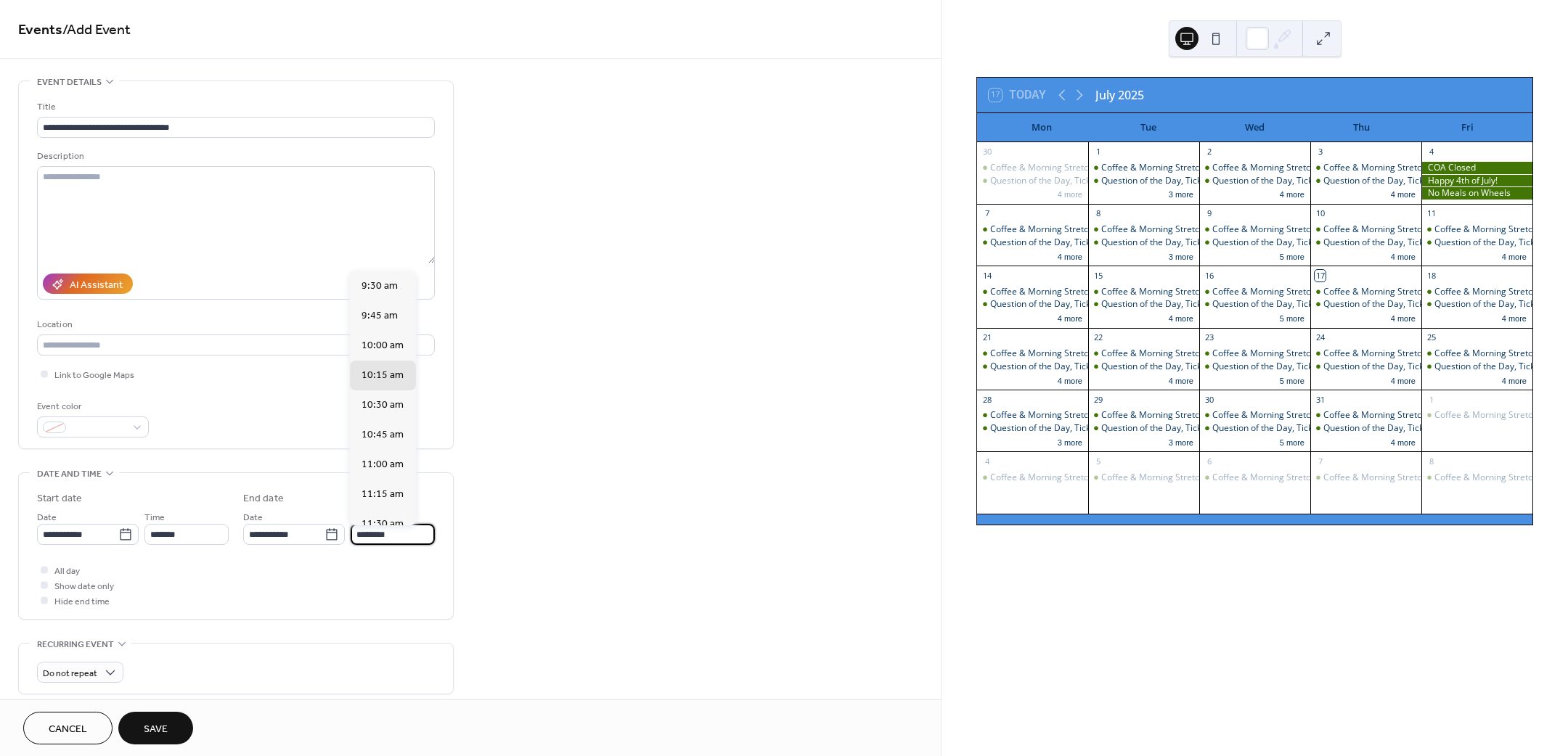 type on "*******" 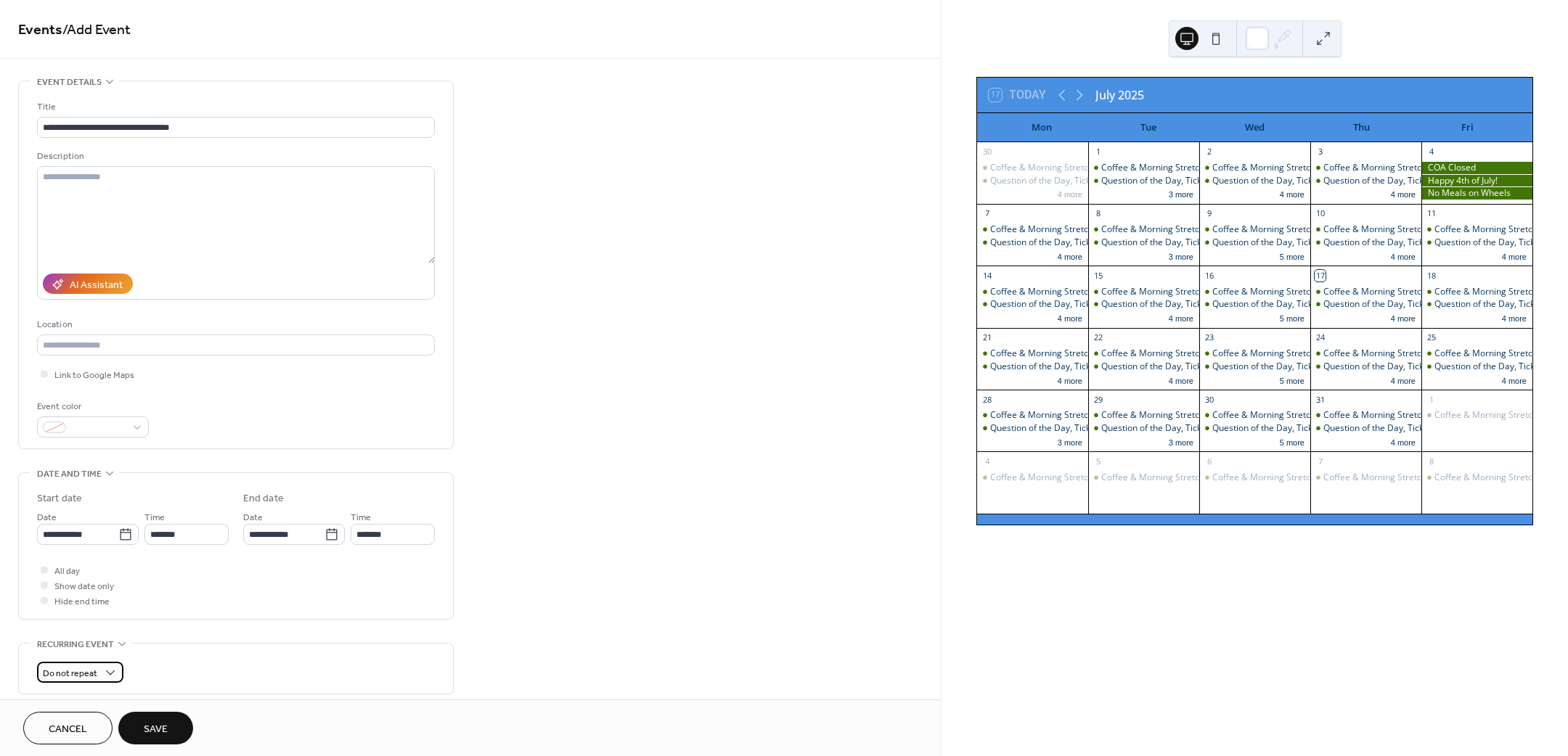 click on "Do not repeat" at bounding box center (80, 672) 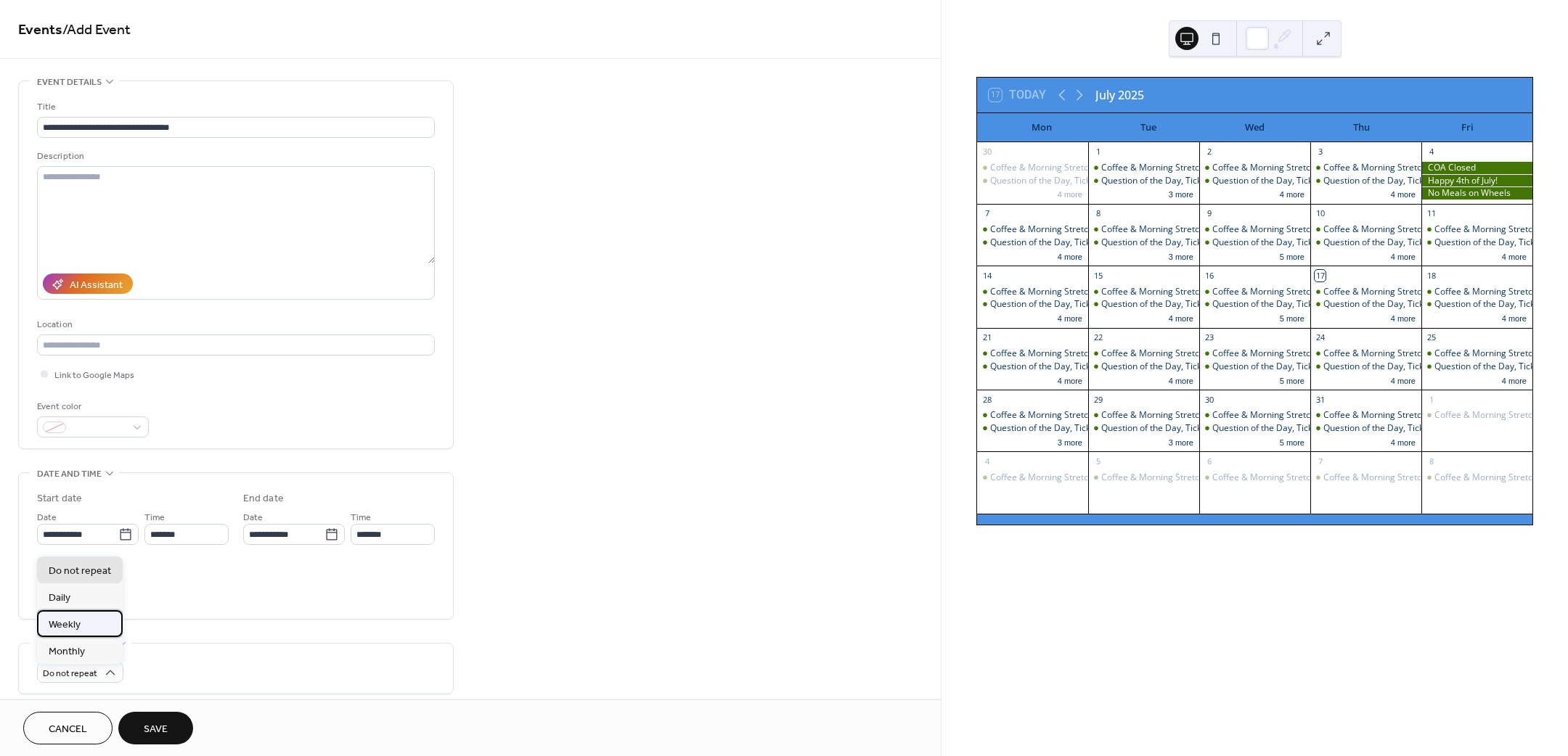 click on "Weekly" at bounding box center [80, 623] 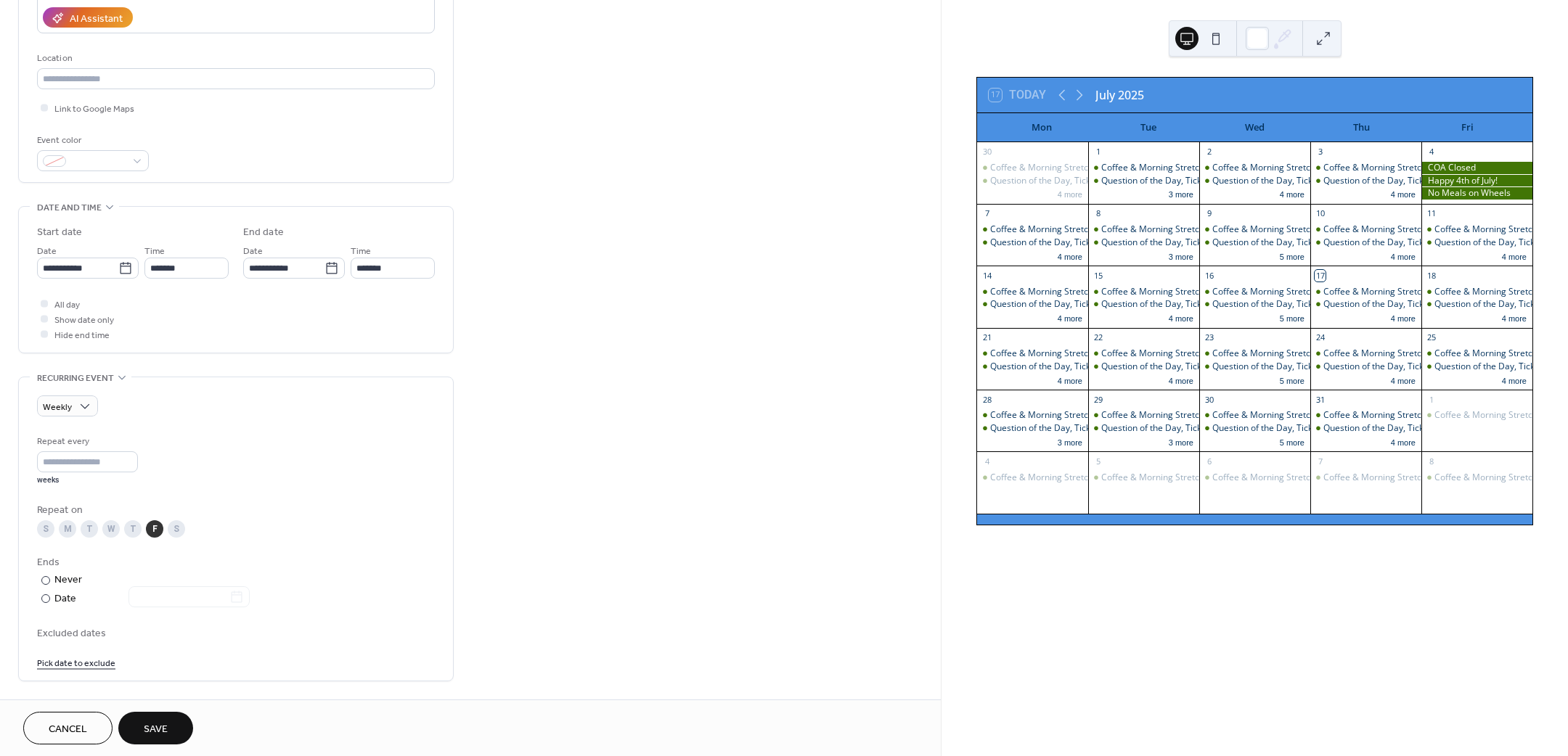 scroll, scrollTop: 326, scrollLeft: 0, axis: vertical 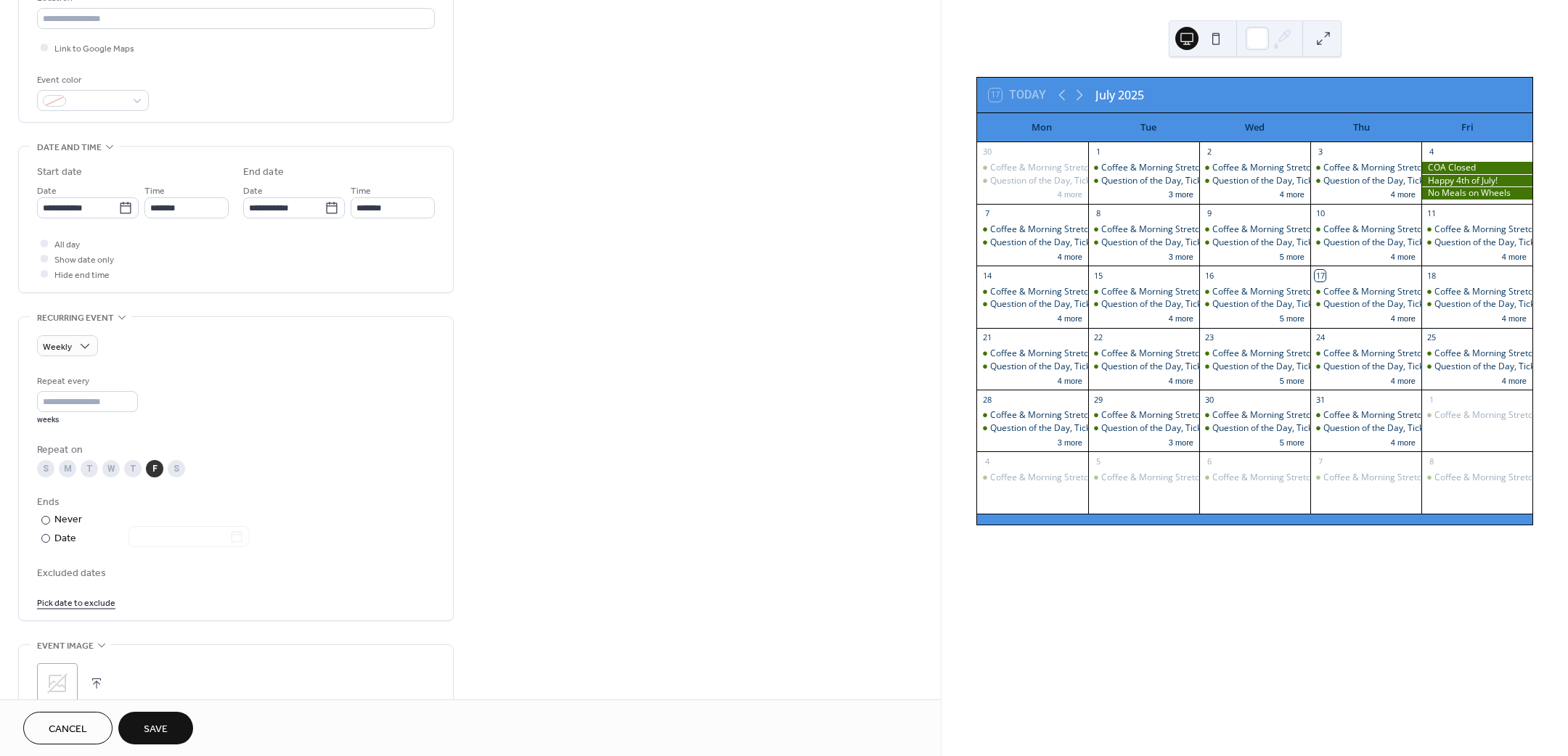 click on "M" at bounding box center (68, 469) 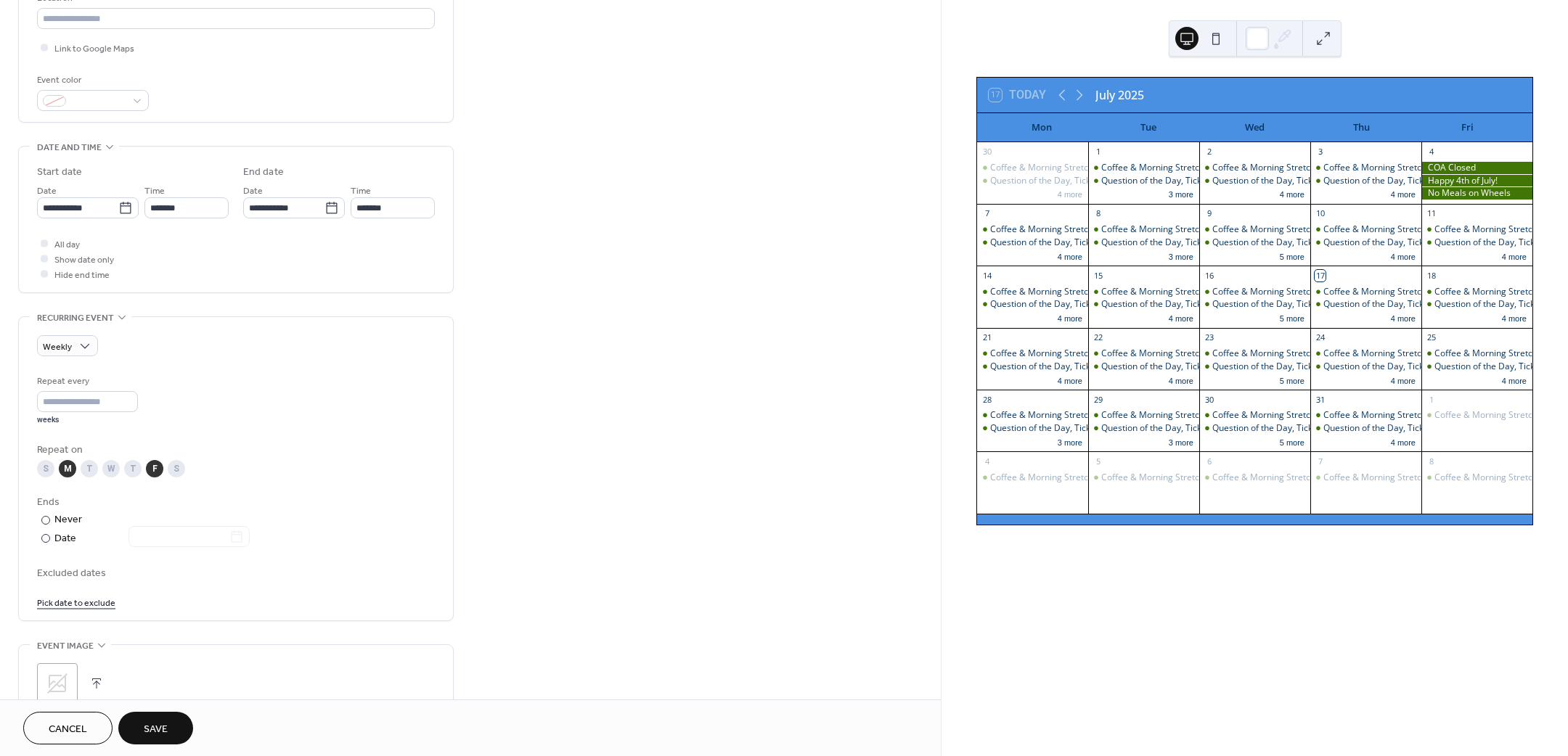 click on "T" at bounding box center [89, 469] 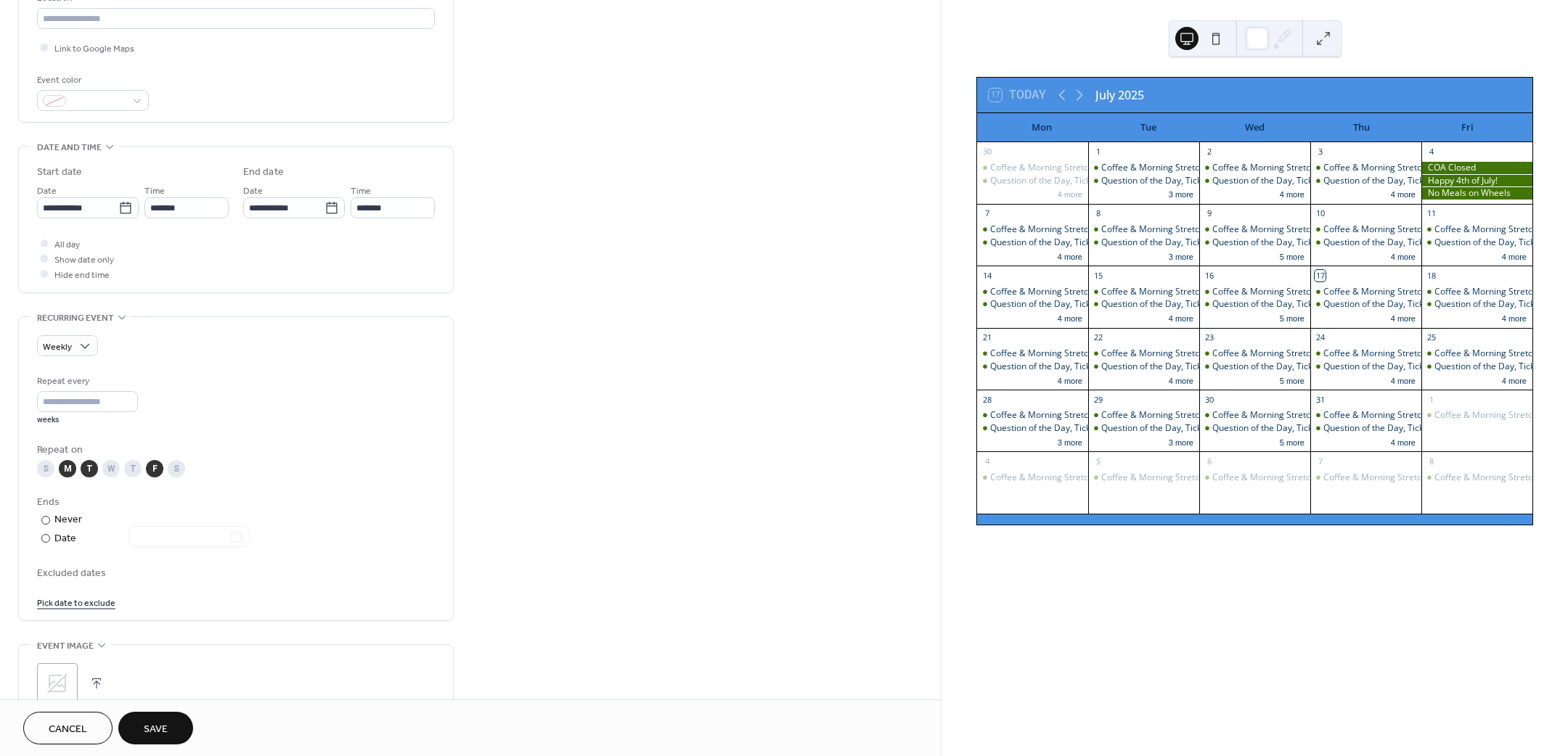 click on "W" at bounding box center [111, 469] 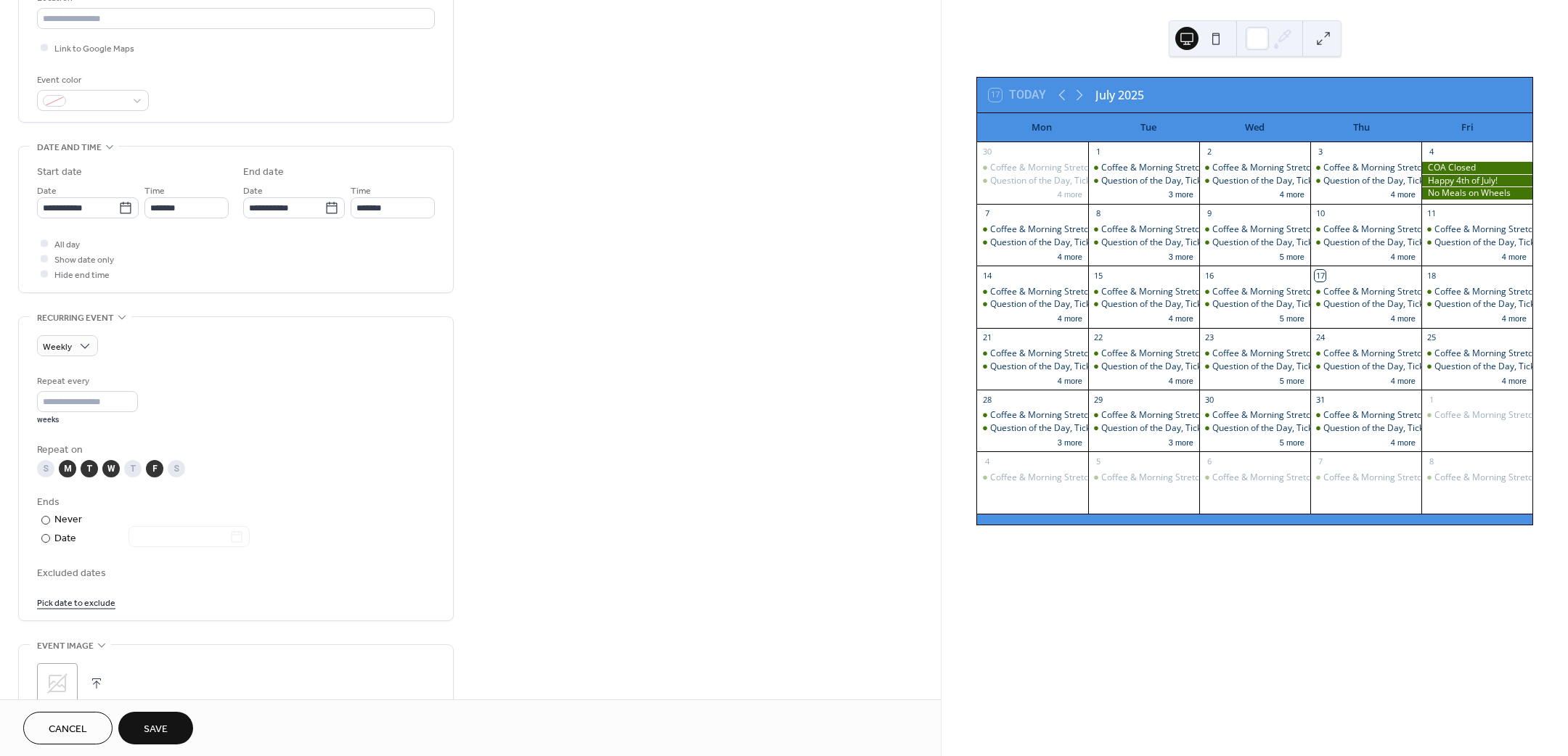click on "T" at bounding box center [133, 469] 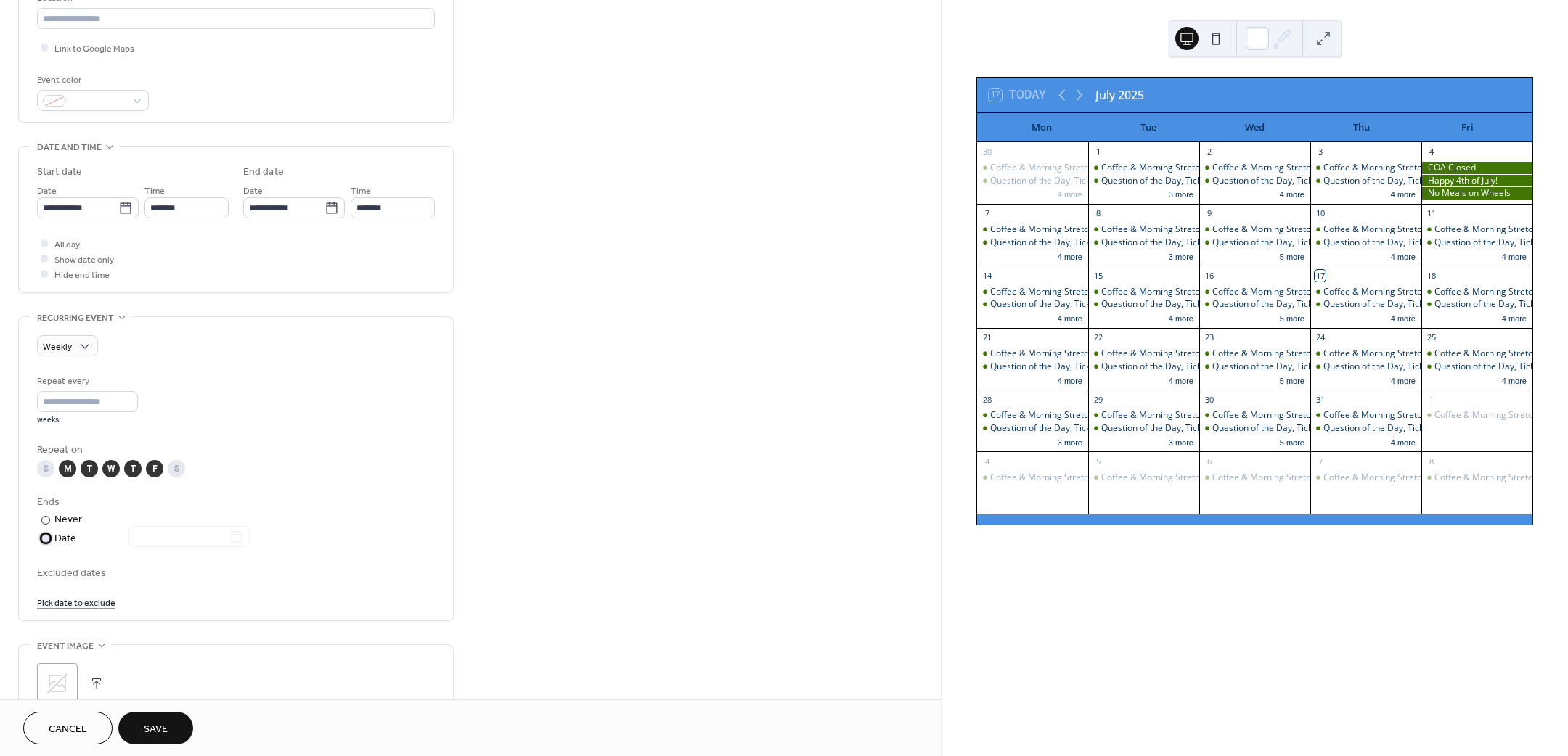 click on "​" at bounding box center (44, 538) 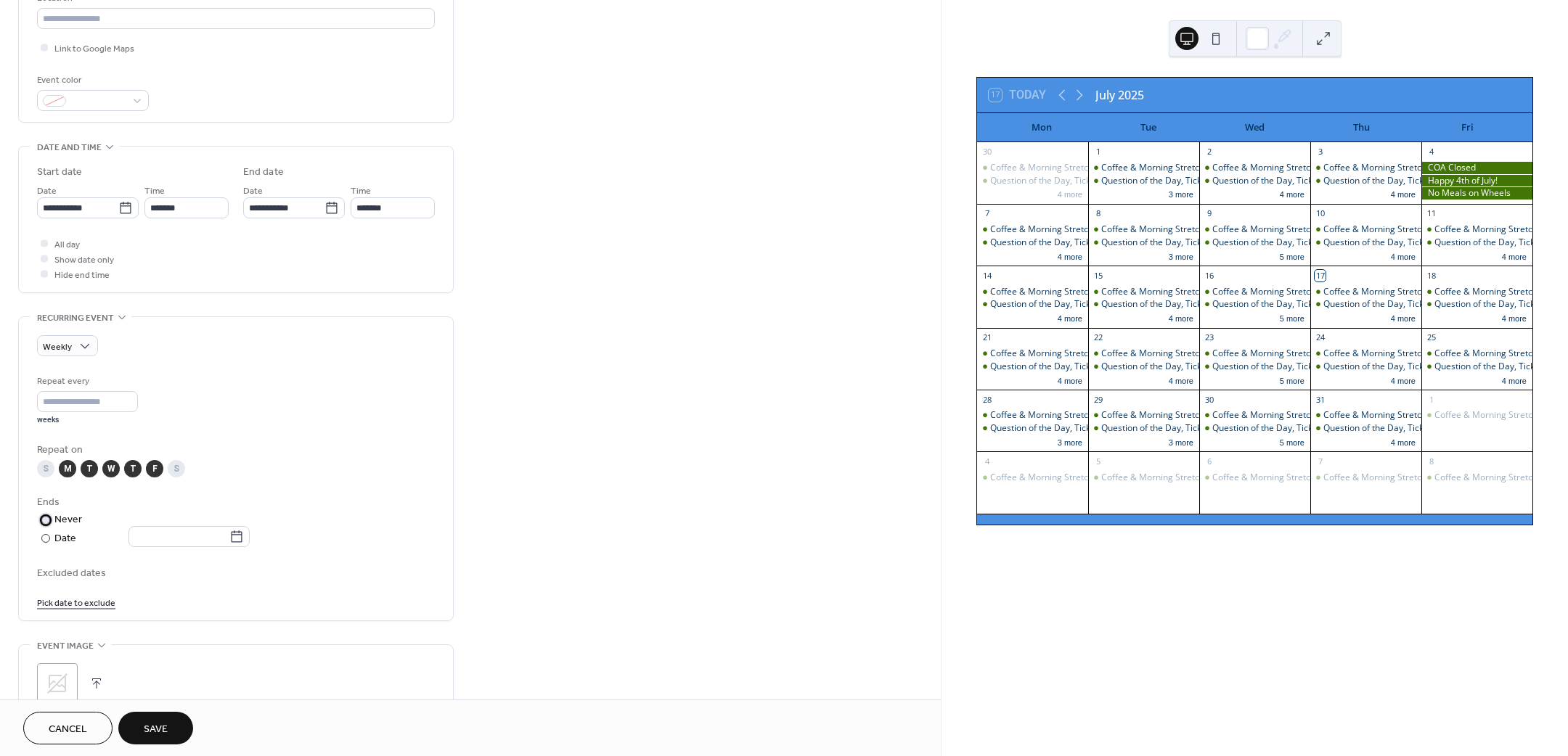 click on "​ Never" at bounding box center (144, 519) 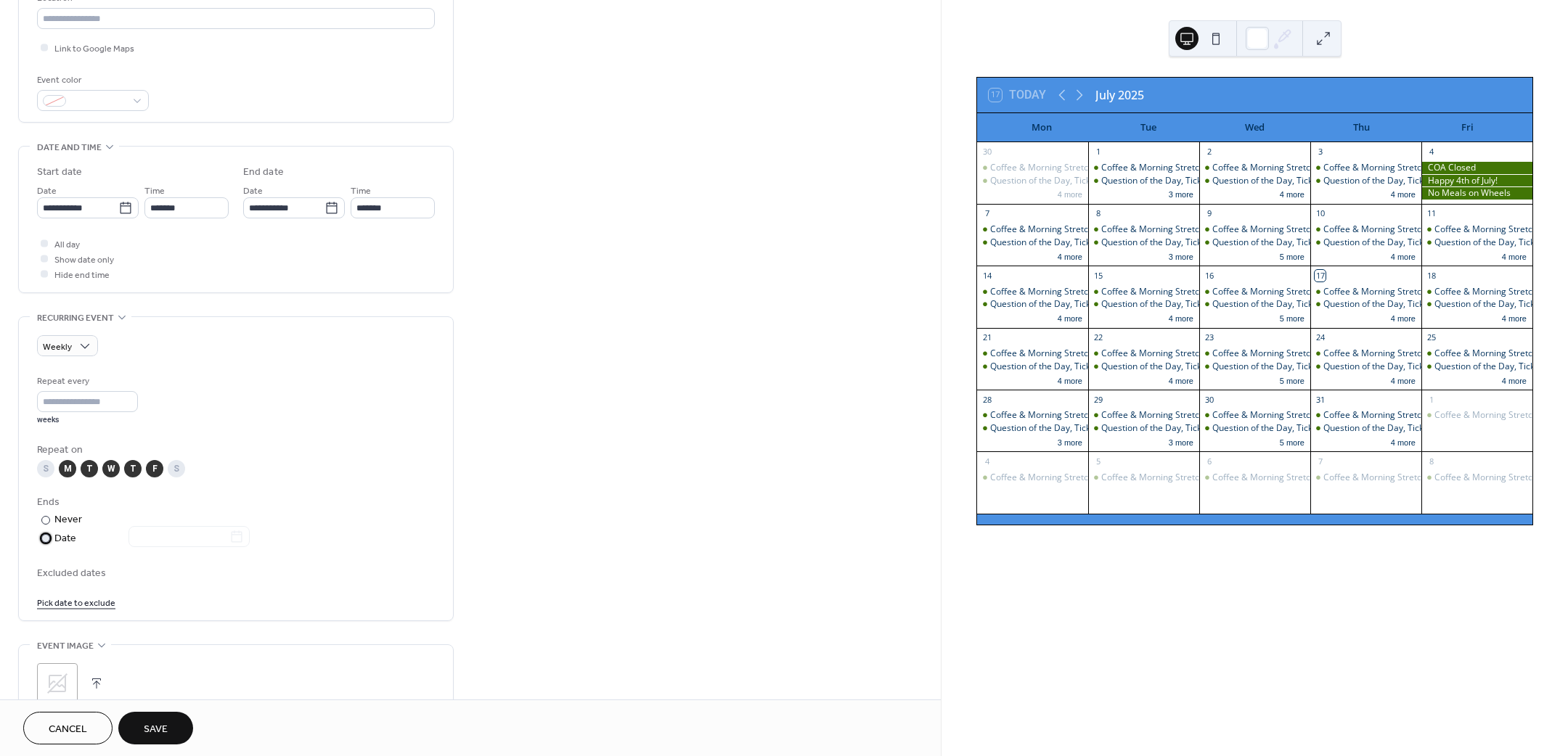click at bounding box center [180, 538] 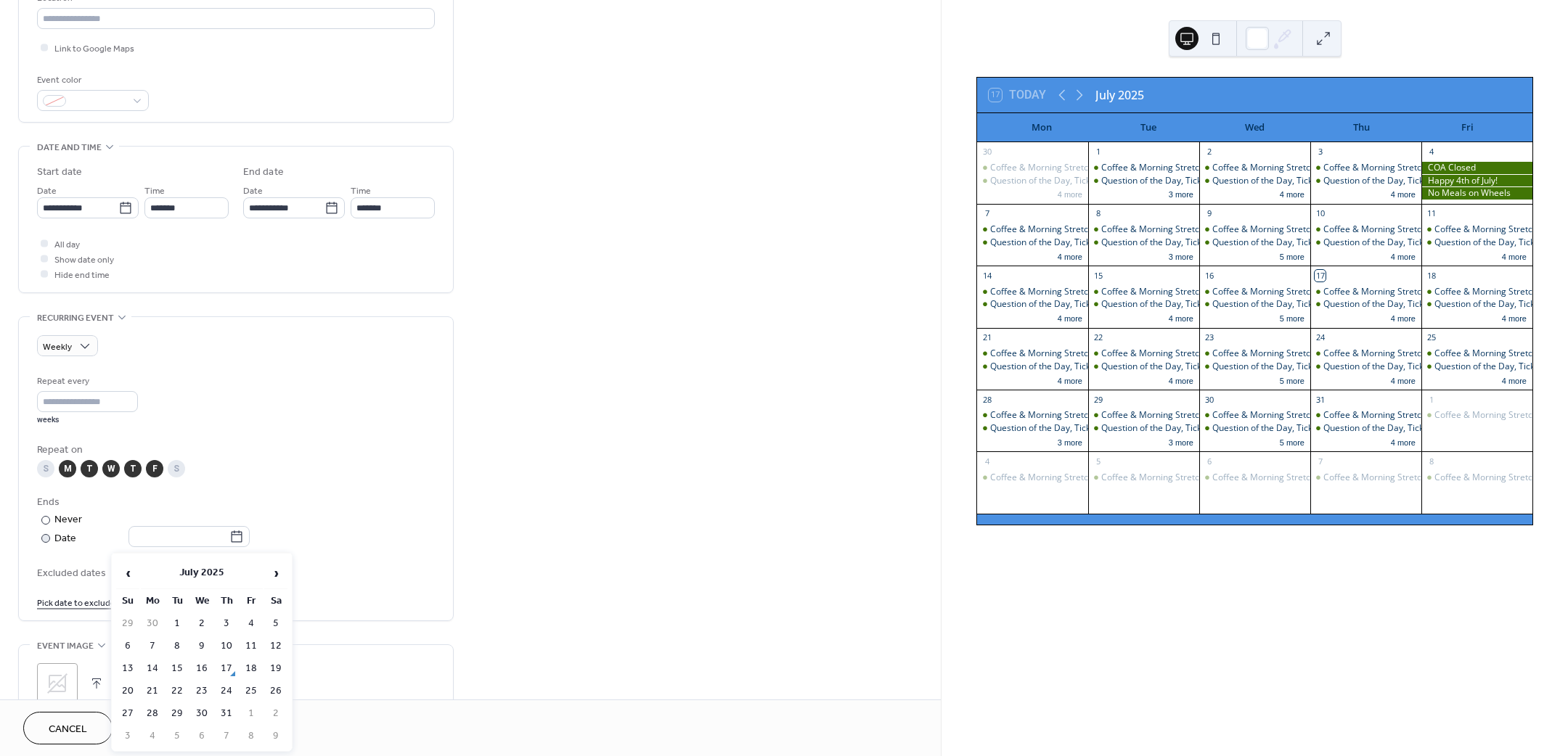 click 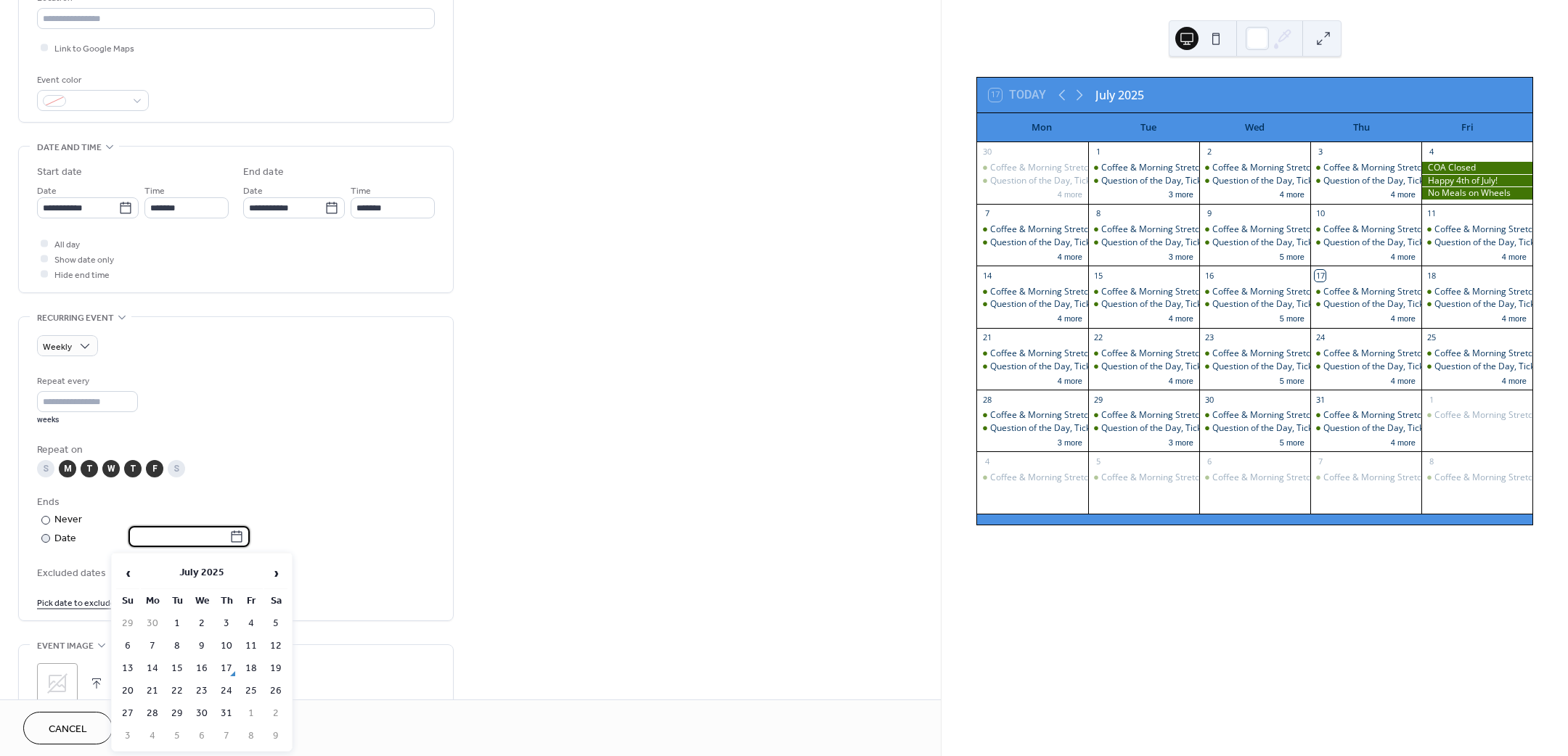 click at bounding box center [179, 536] 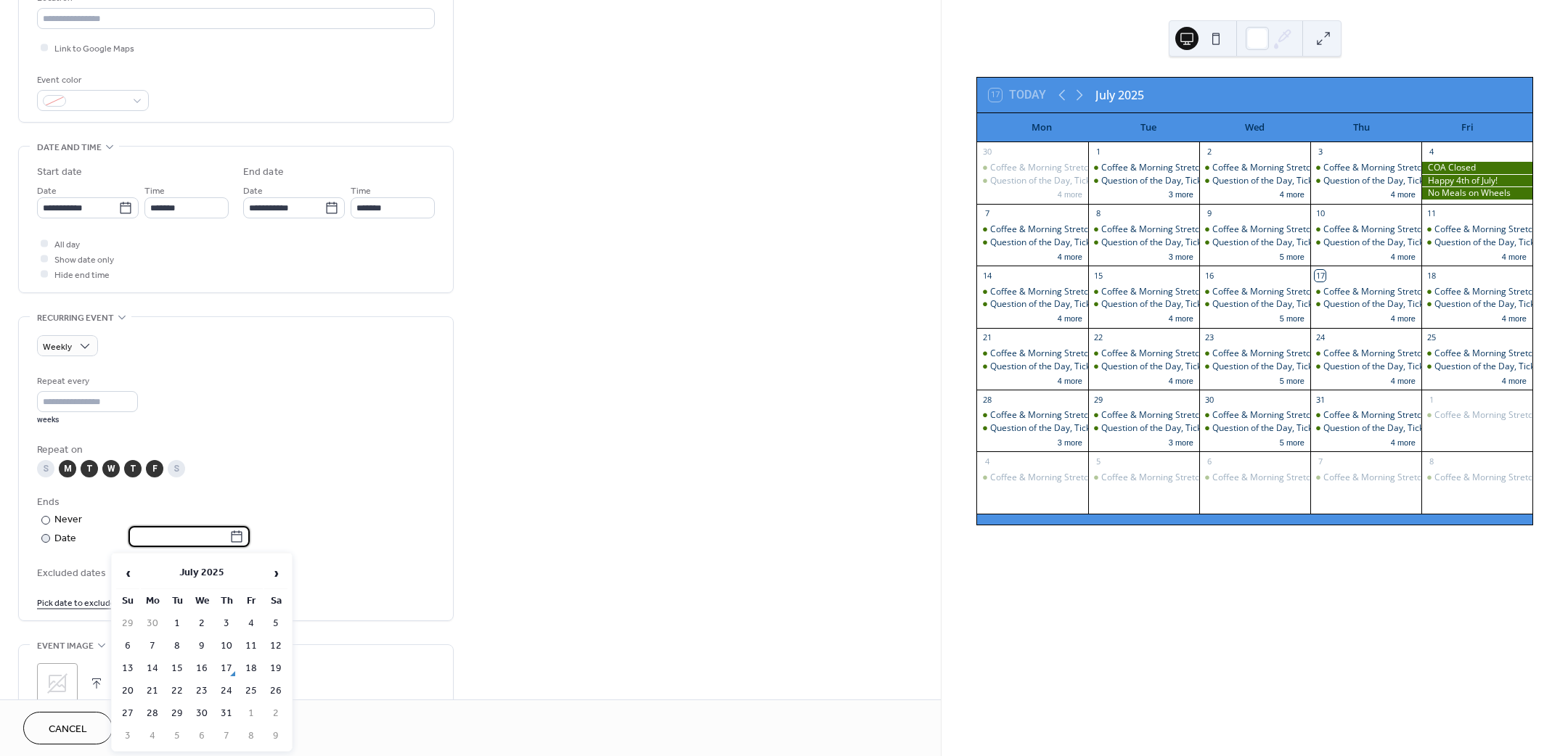 drag, startPoint x: 274, startPoint y: 567, endPoint x: 261, endPoint y: 596, distance: 31.780497 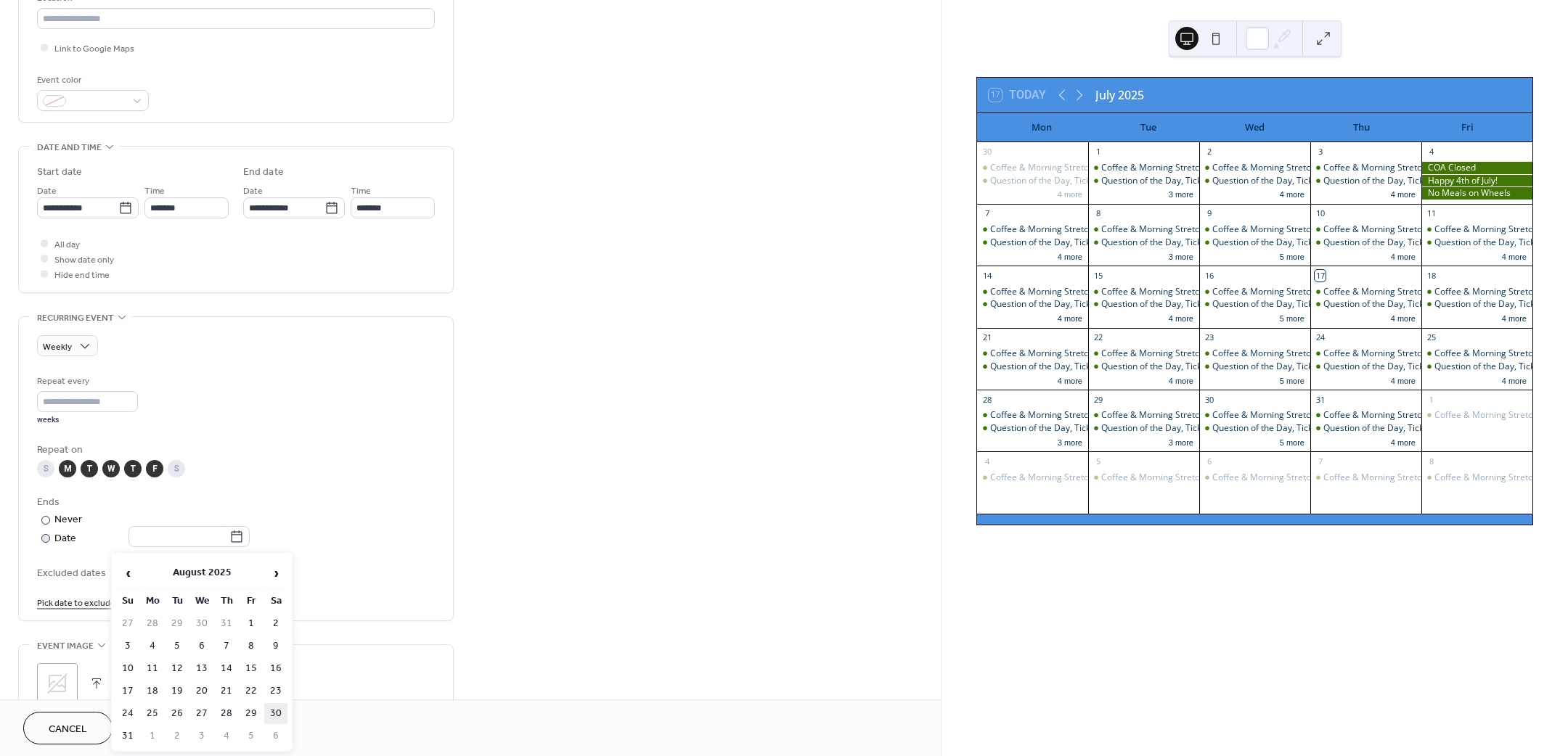click on "30" at bounding box center (276, 713) 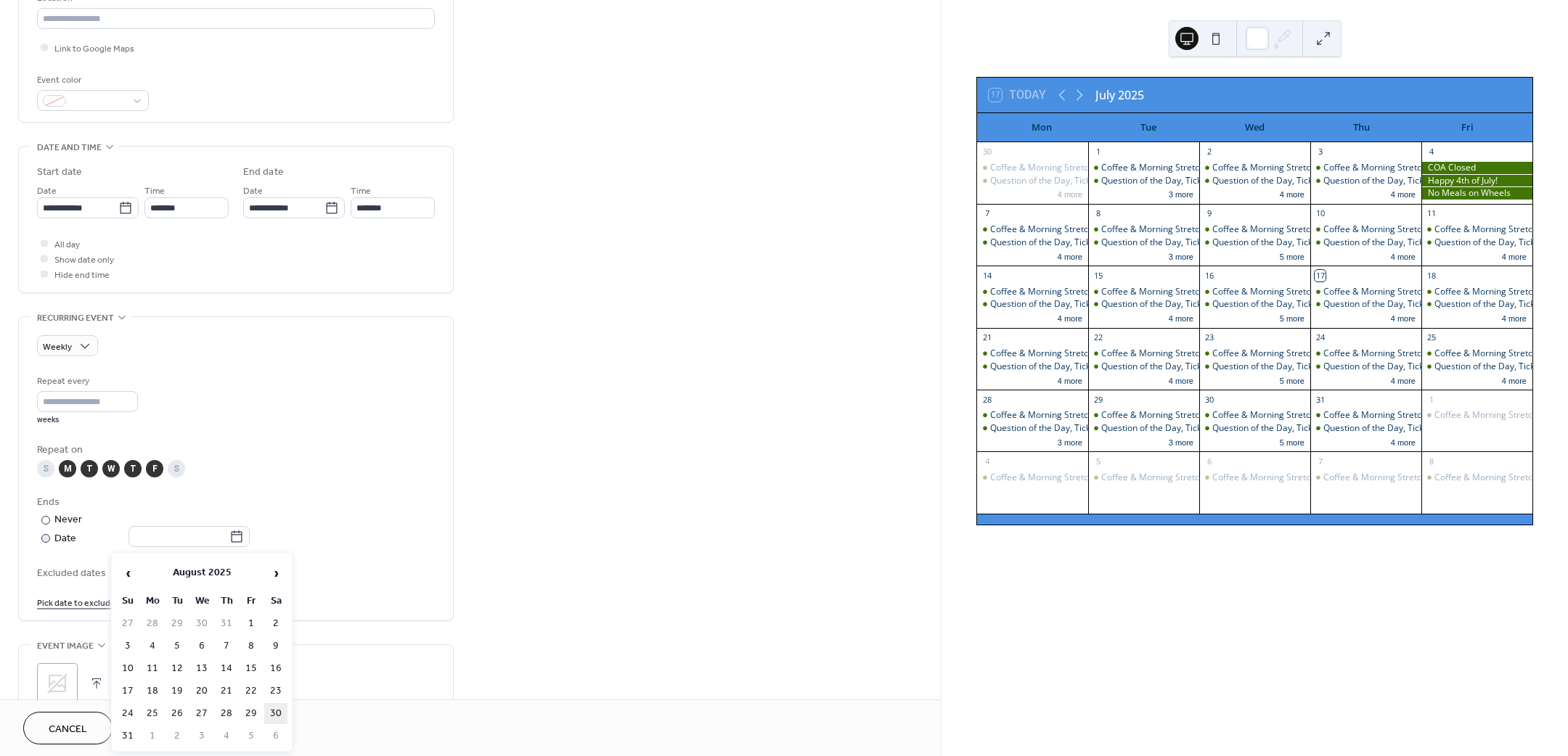 type on "**********" 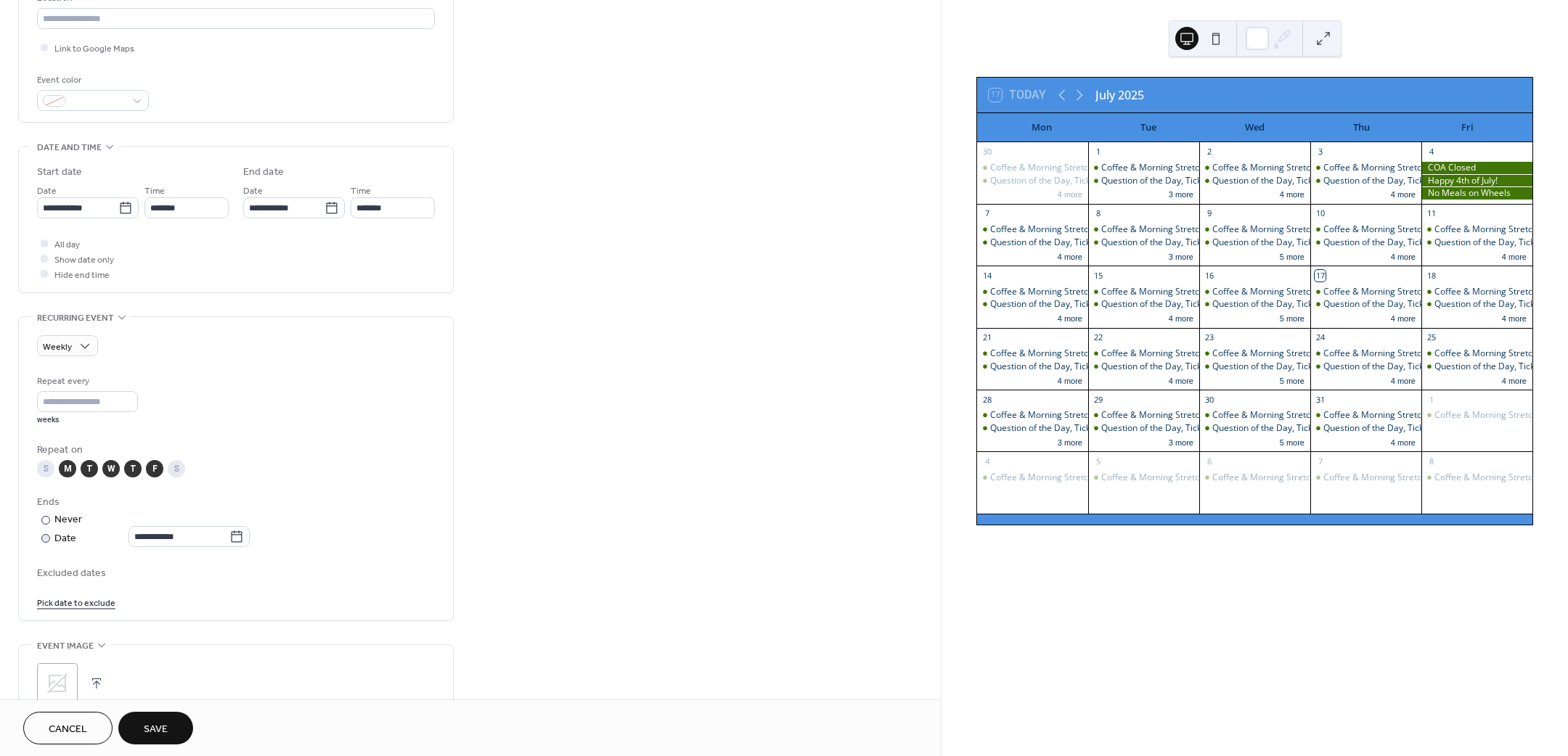 click on "Save" at bounding box center [155, 728] 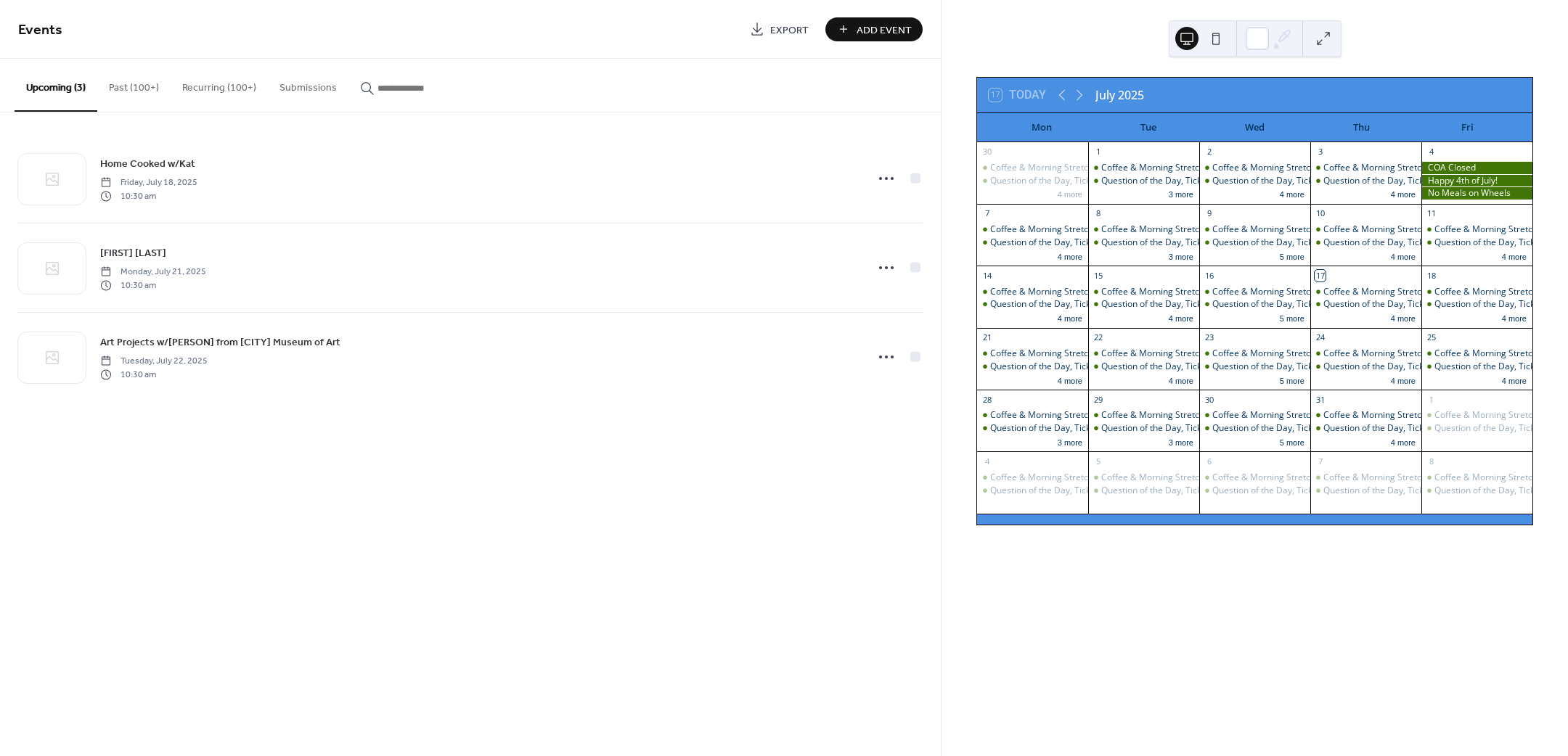 click on "Add Event" at bounding box center [884, 30] 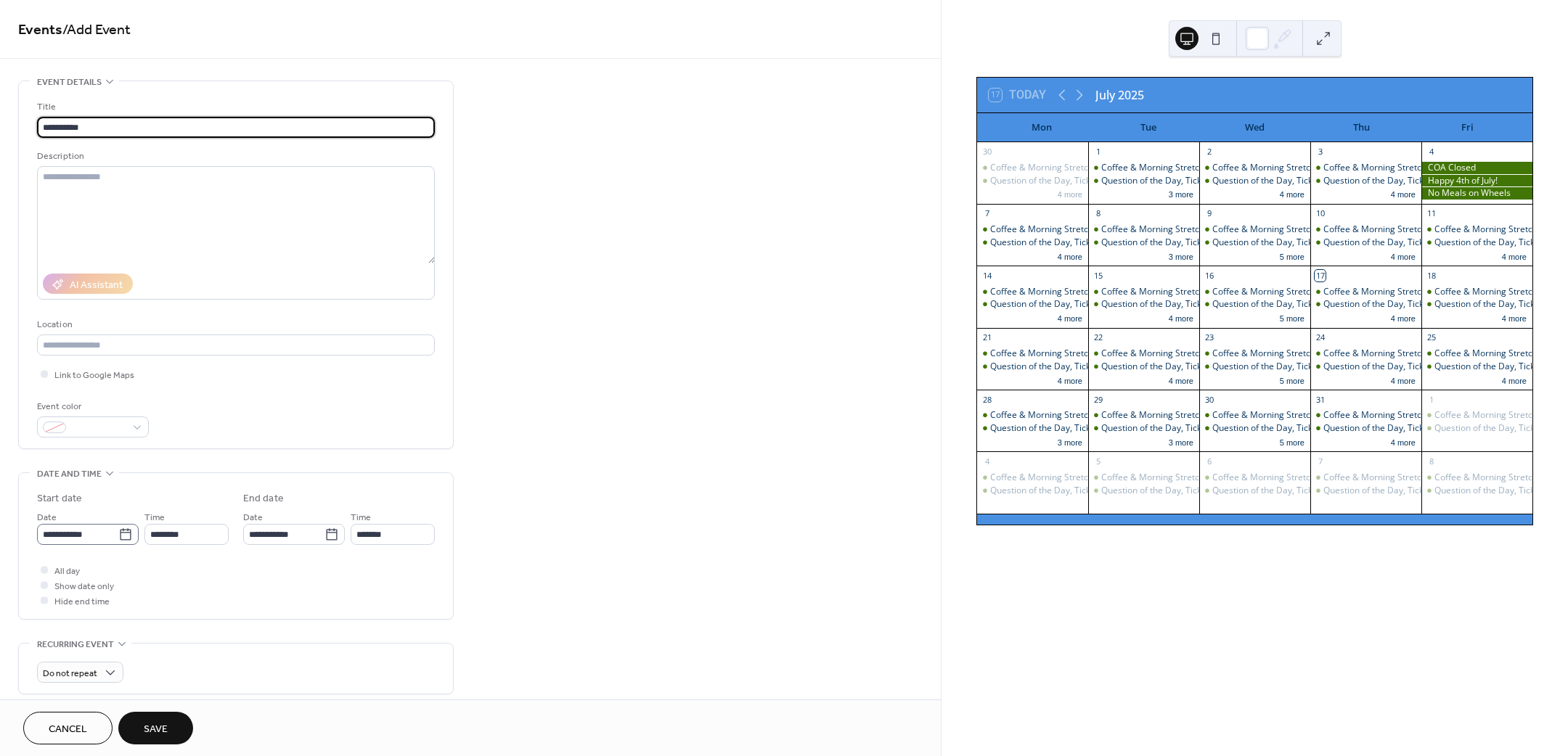 type on "**********" 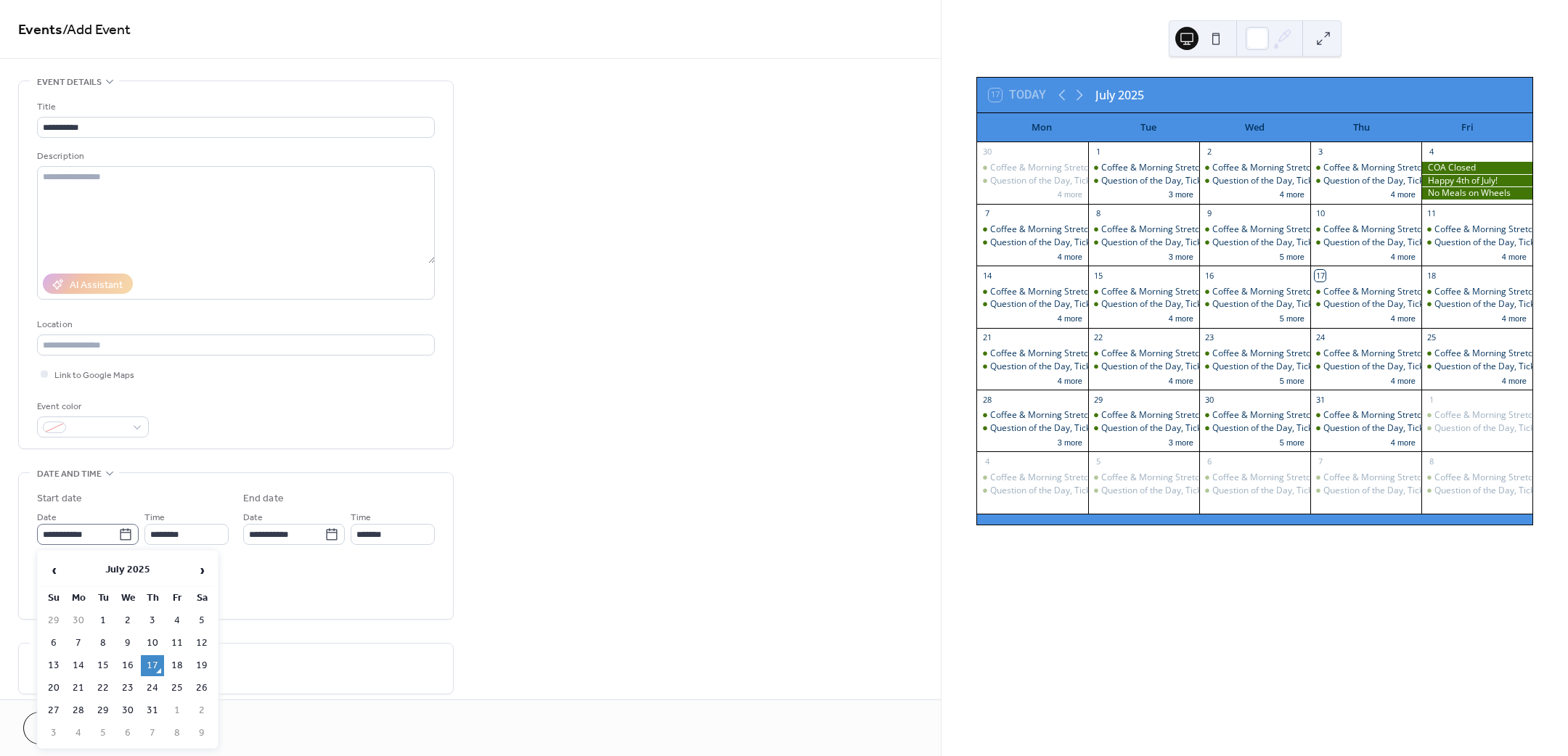 click 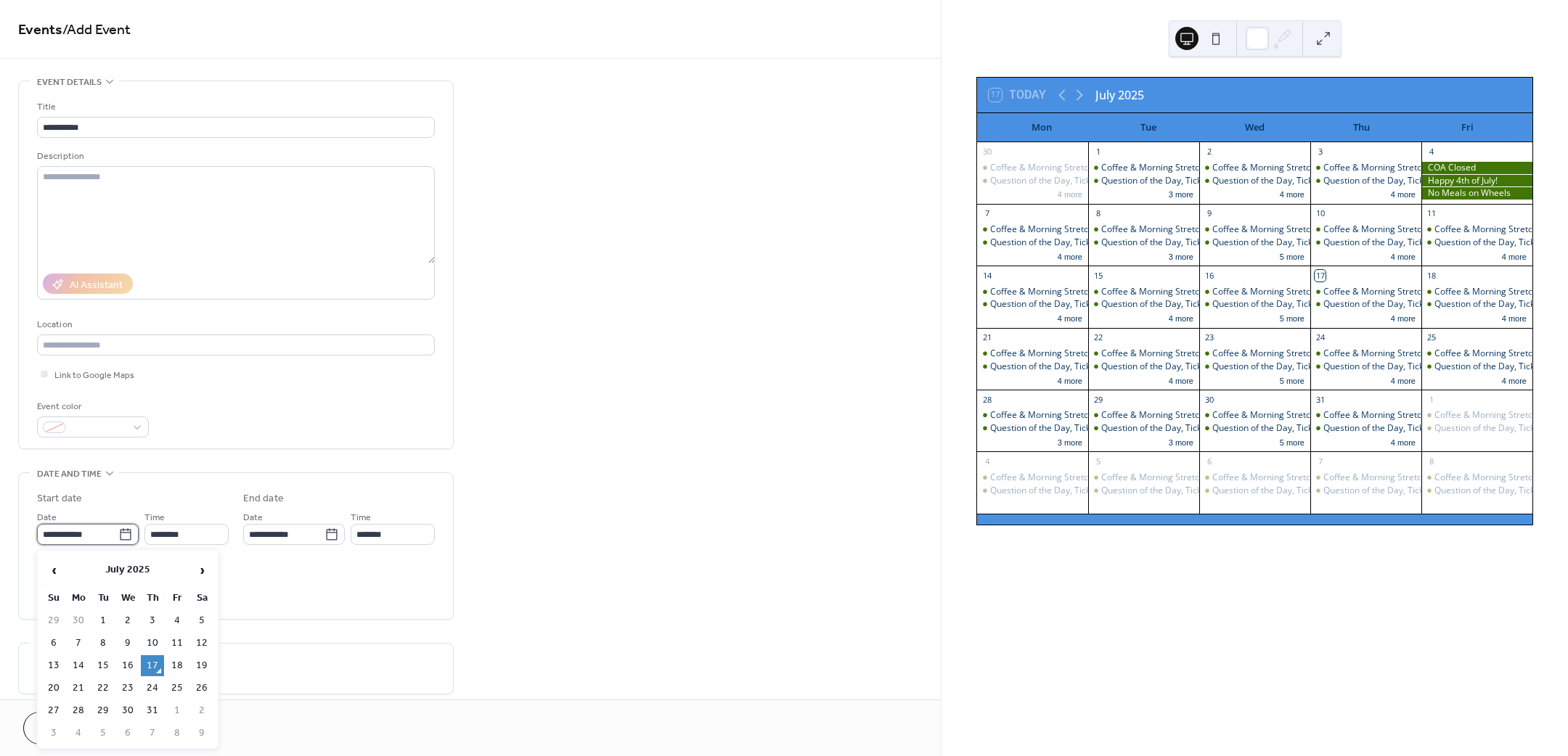 click on "**********" at bounding box center [78, 534] 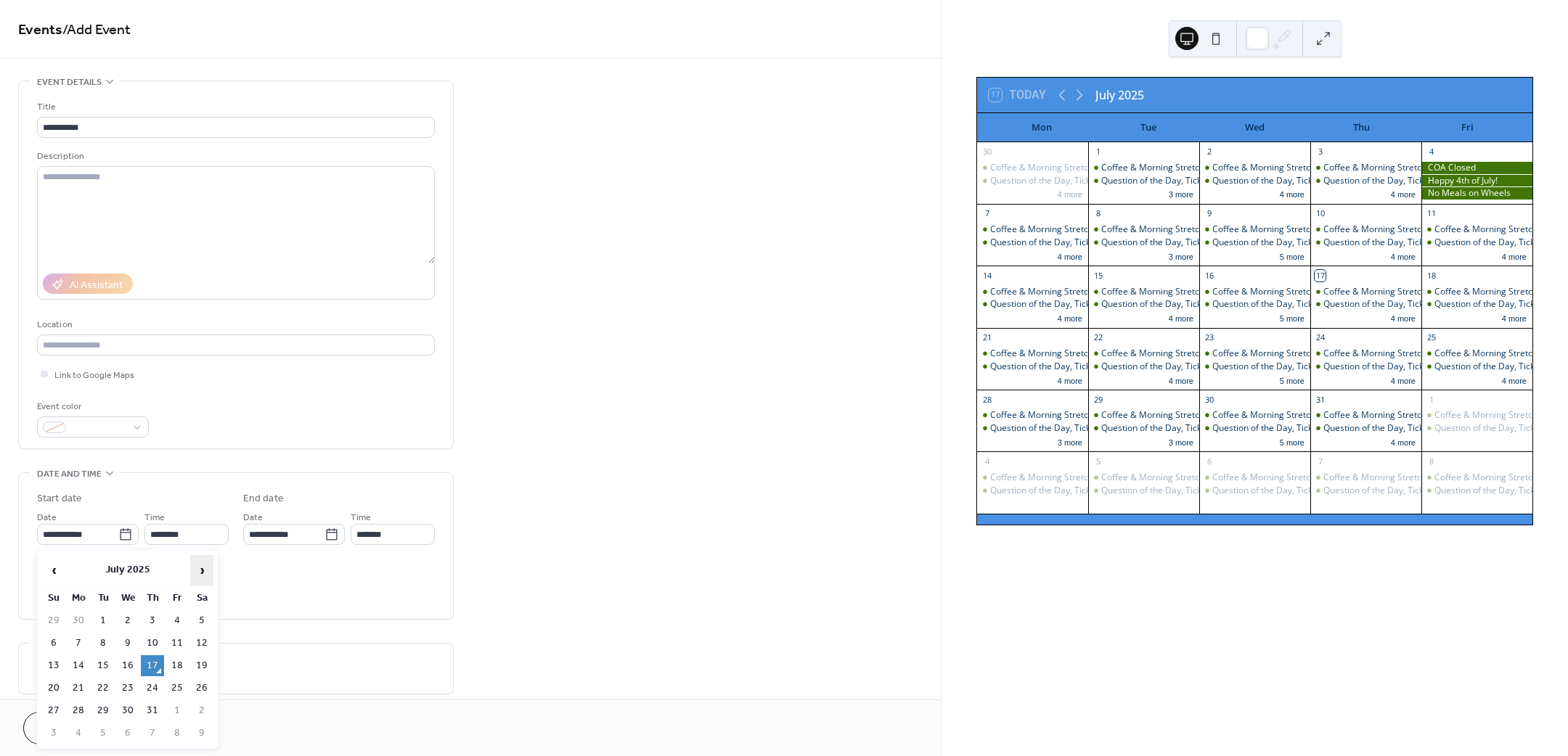 click on "›" at bounding box center (202, 570) 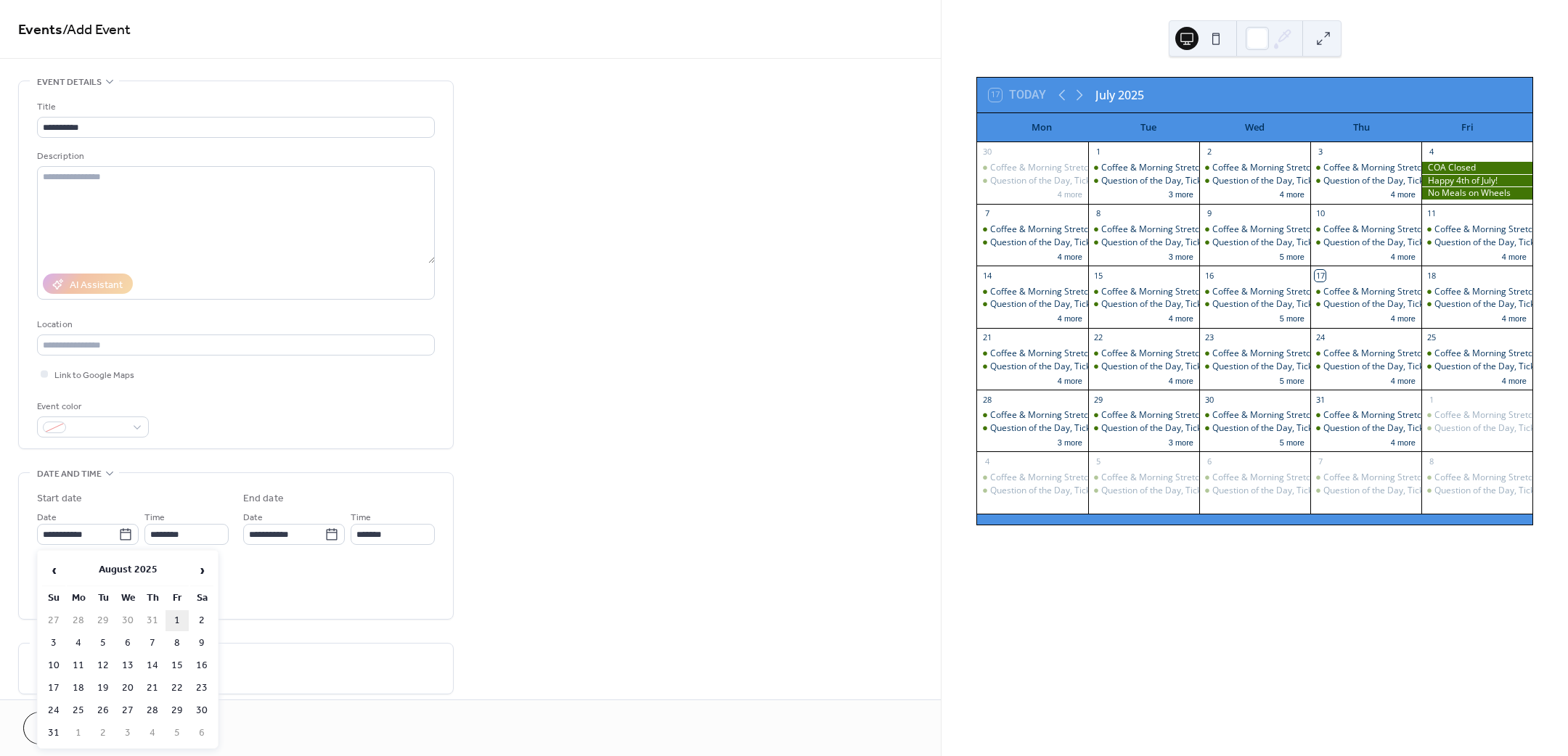 click on "1" at bounding box center (177, 620) 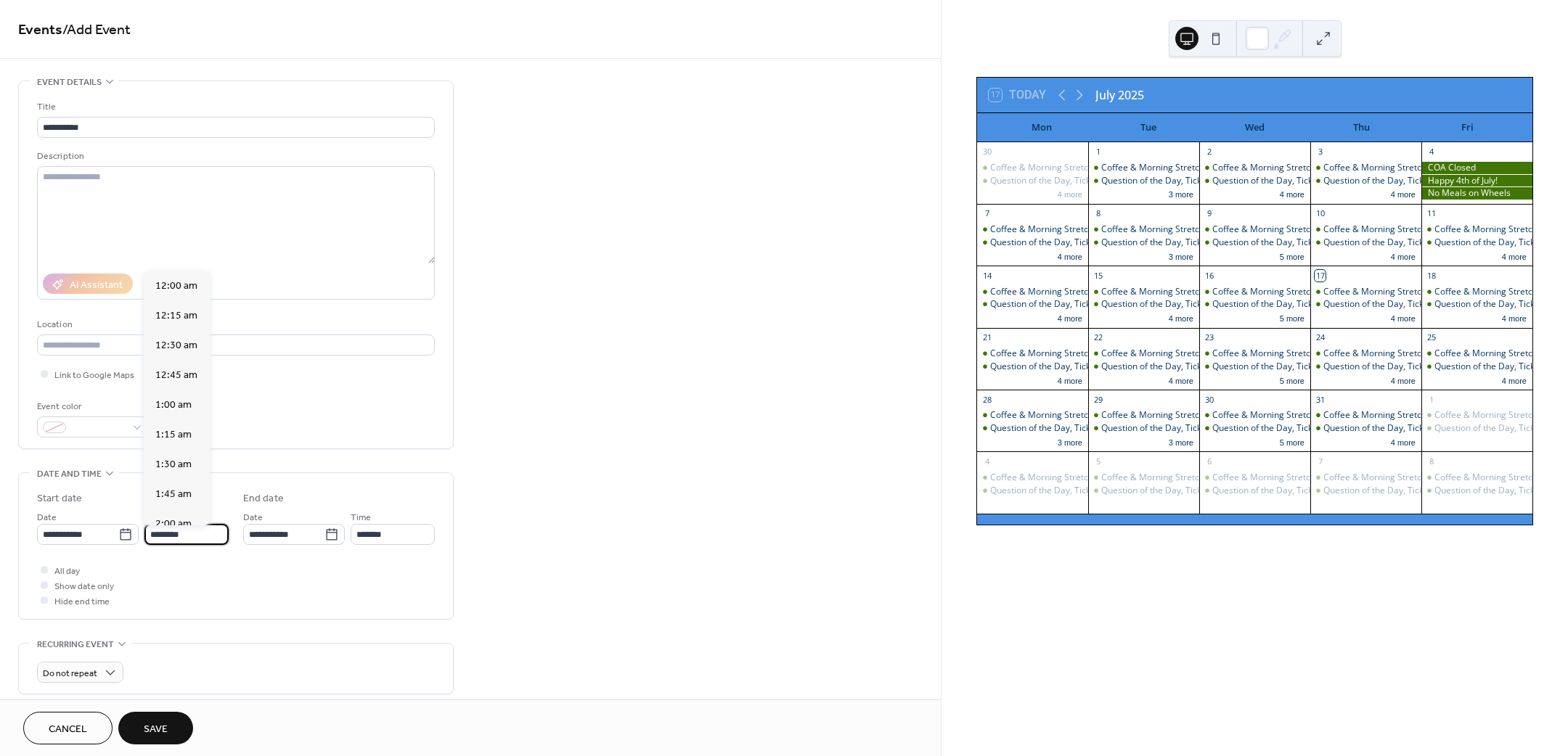 click on "********" at bounding box center (187, 534) 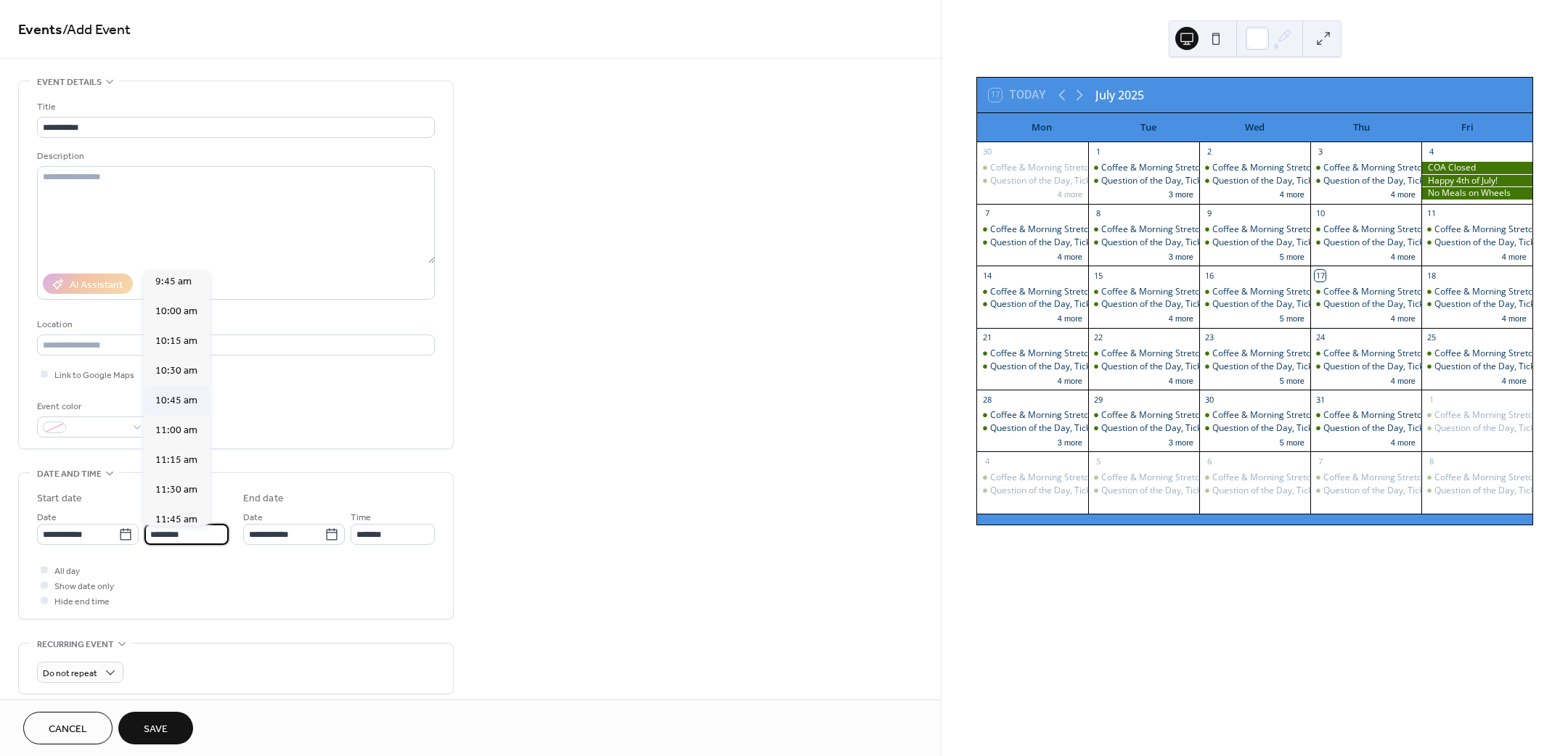 scroll, scrollTop: 1175, scrollLeft: 0, axis: vertical 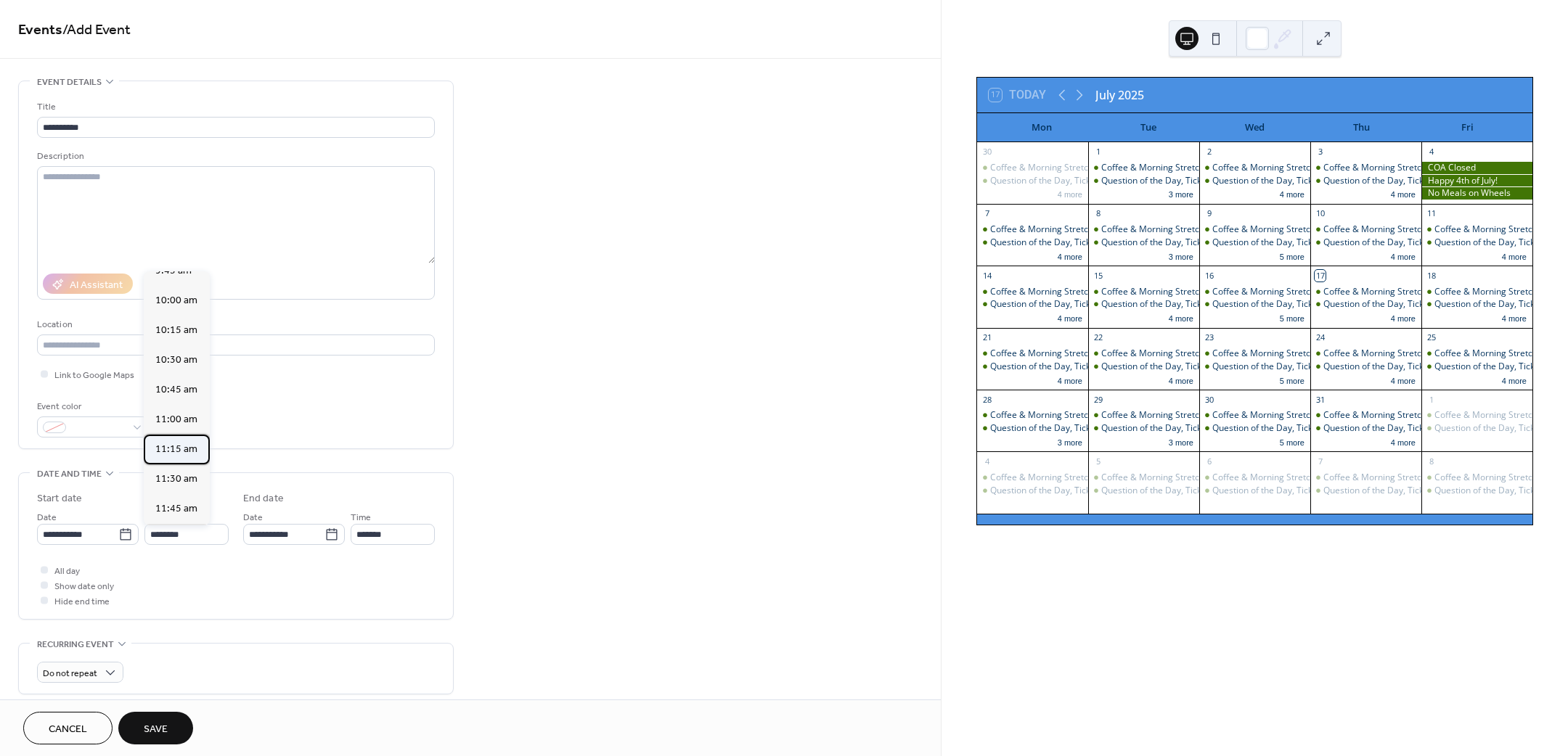 click on "11:15 am" at bounding box center [176, 448] 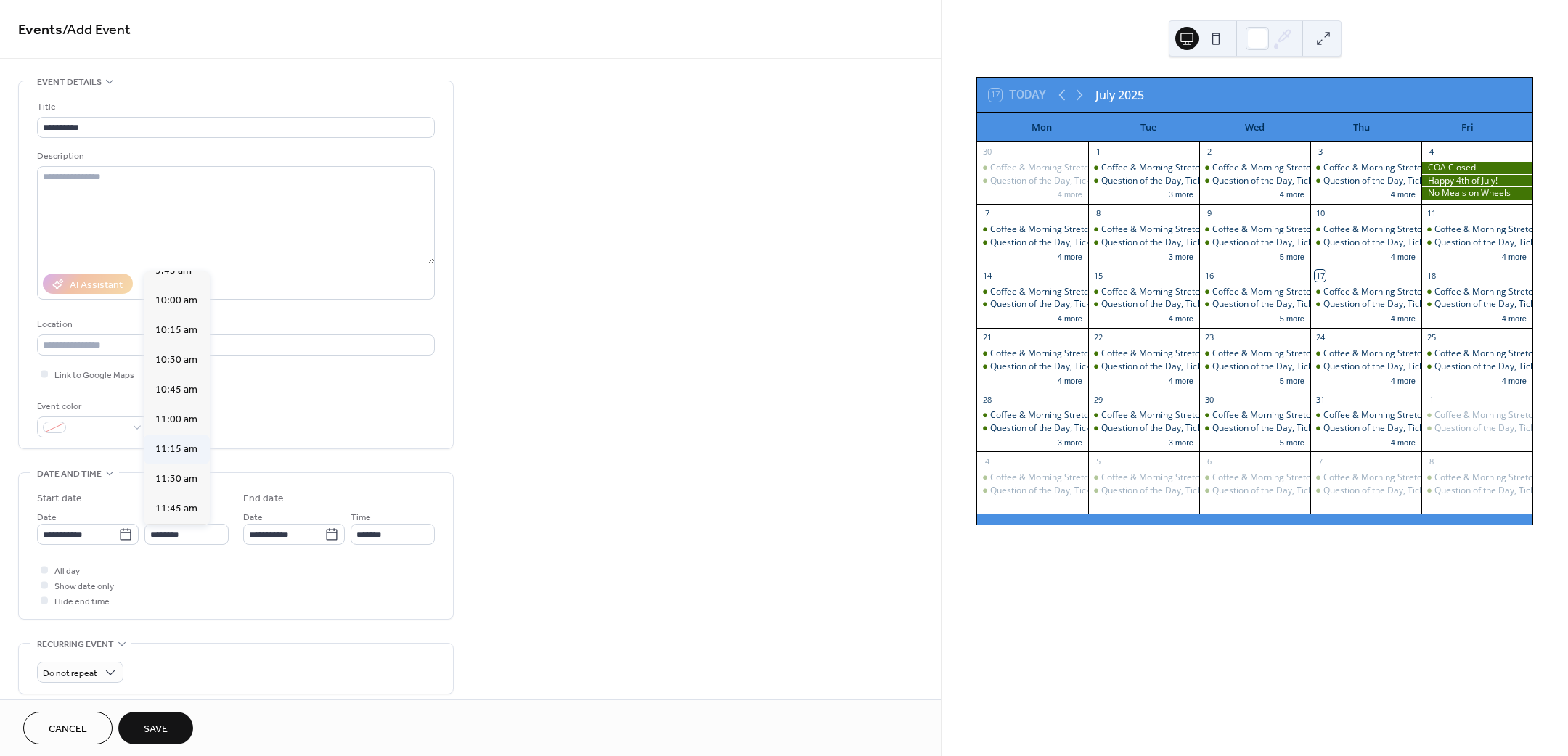 type on "********" 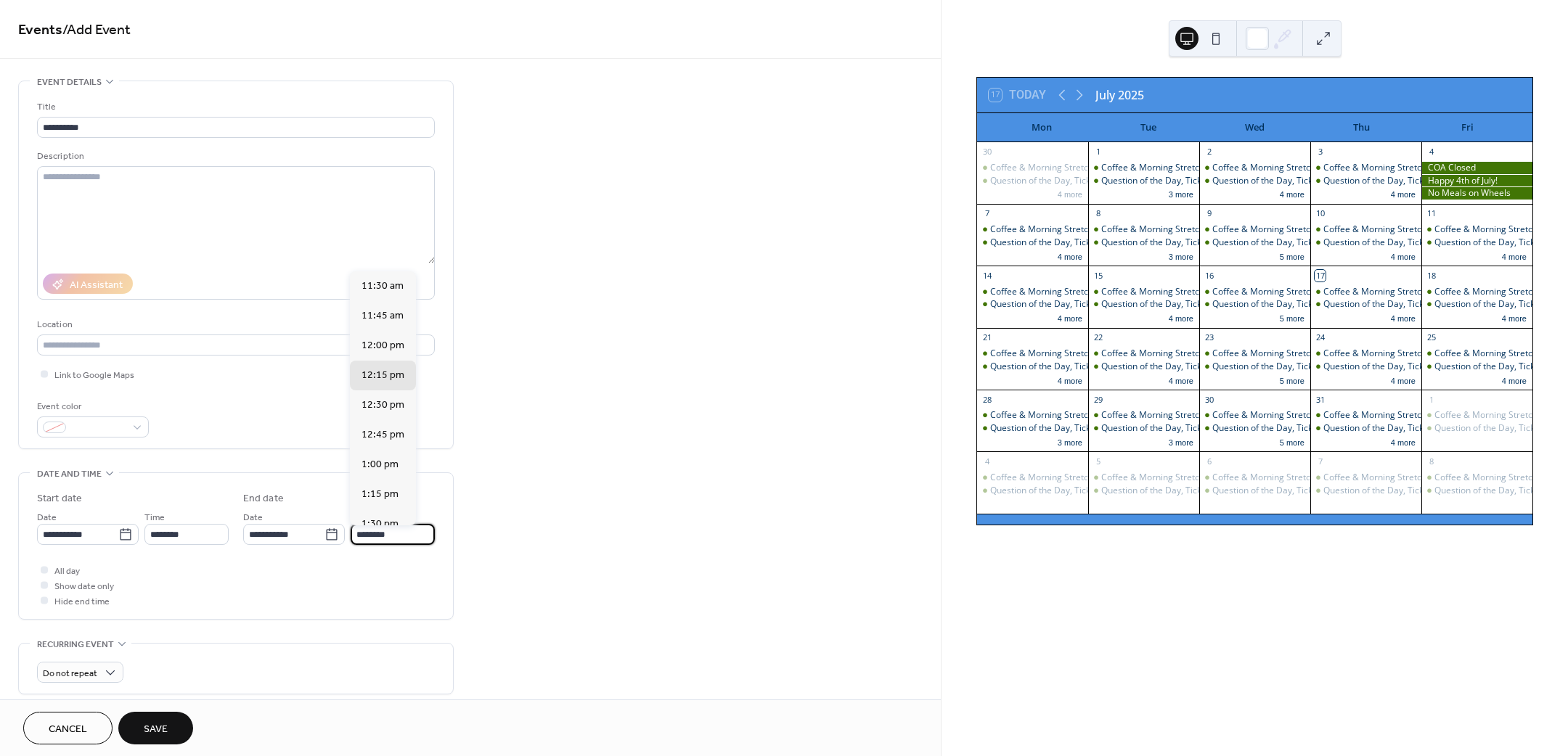 click on "********" at bounding box center [393, 534] 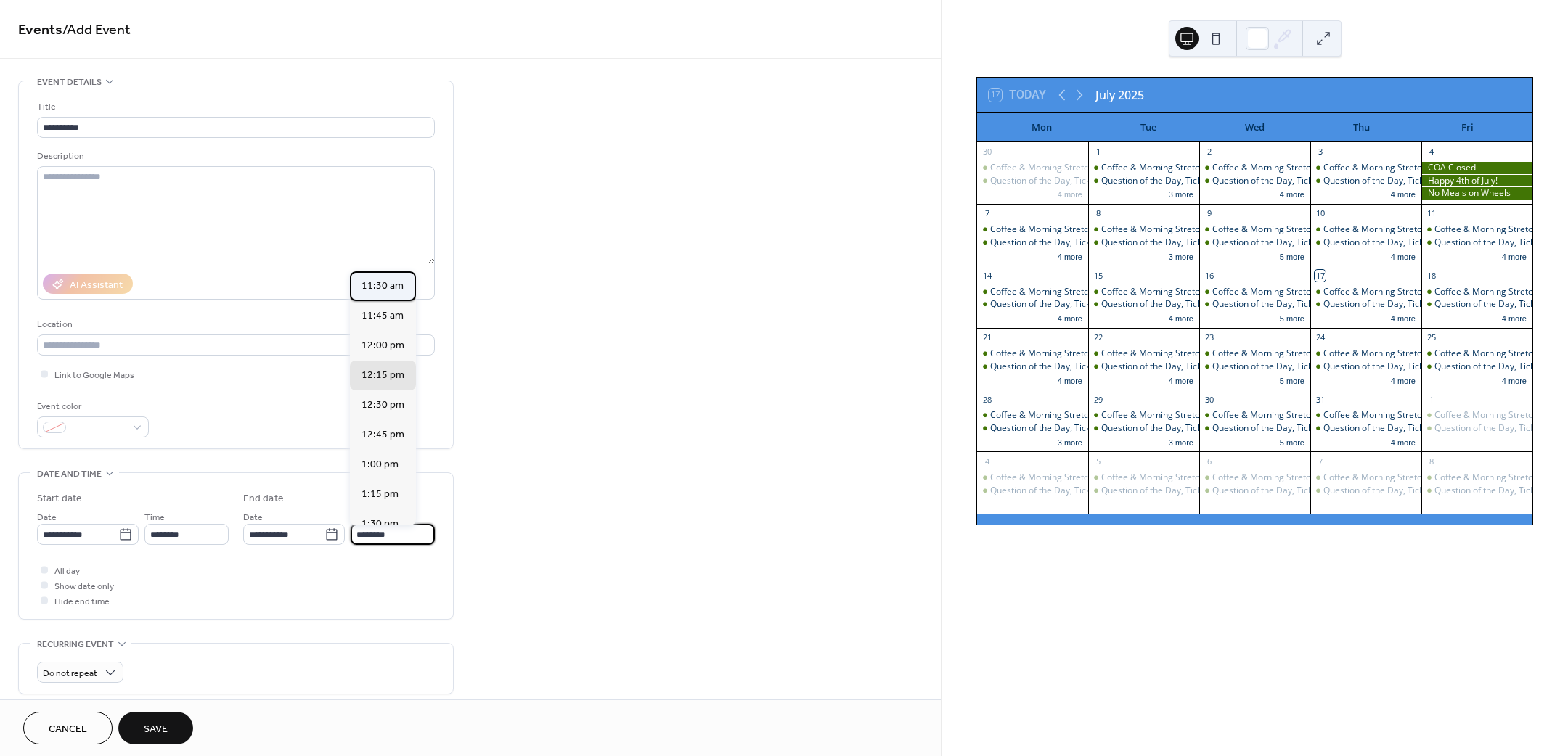 click on "11:30 am" at bounding box center (383, 285) 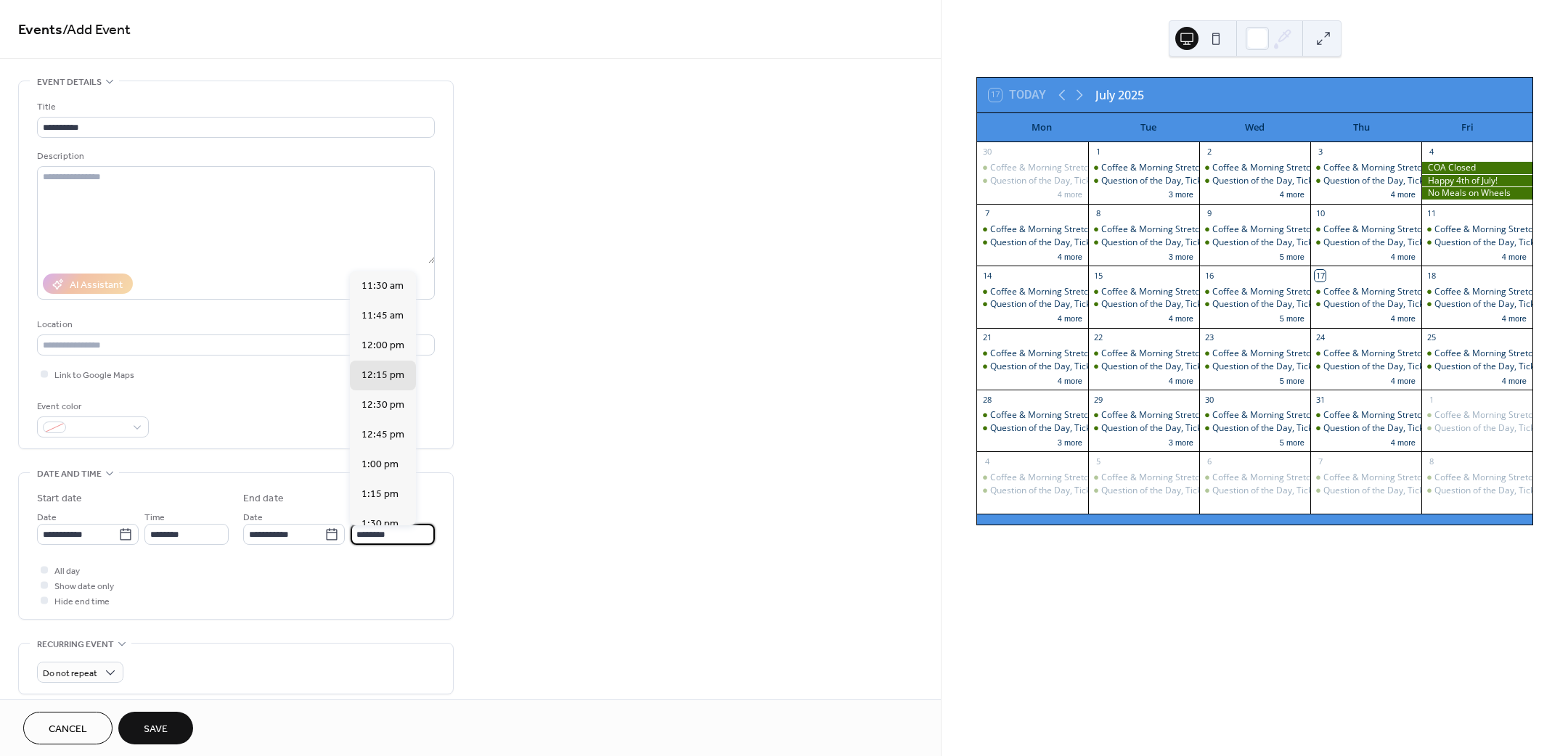 type on "********" 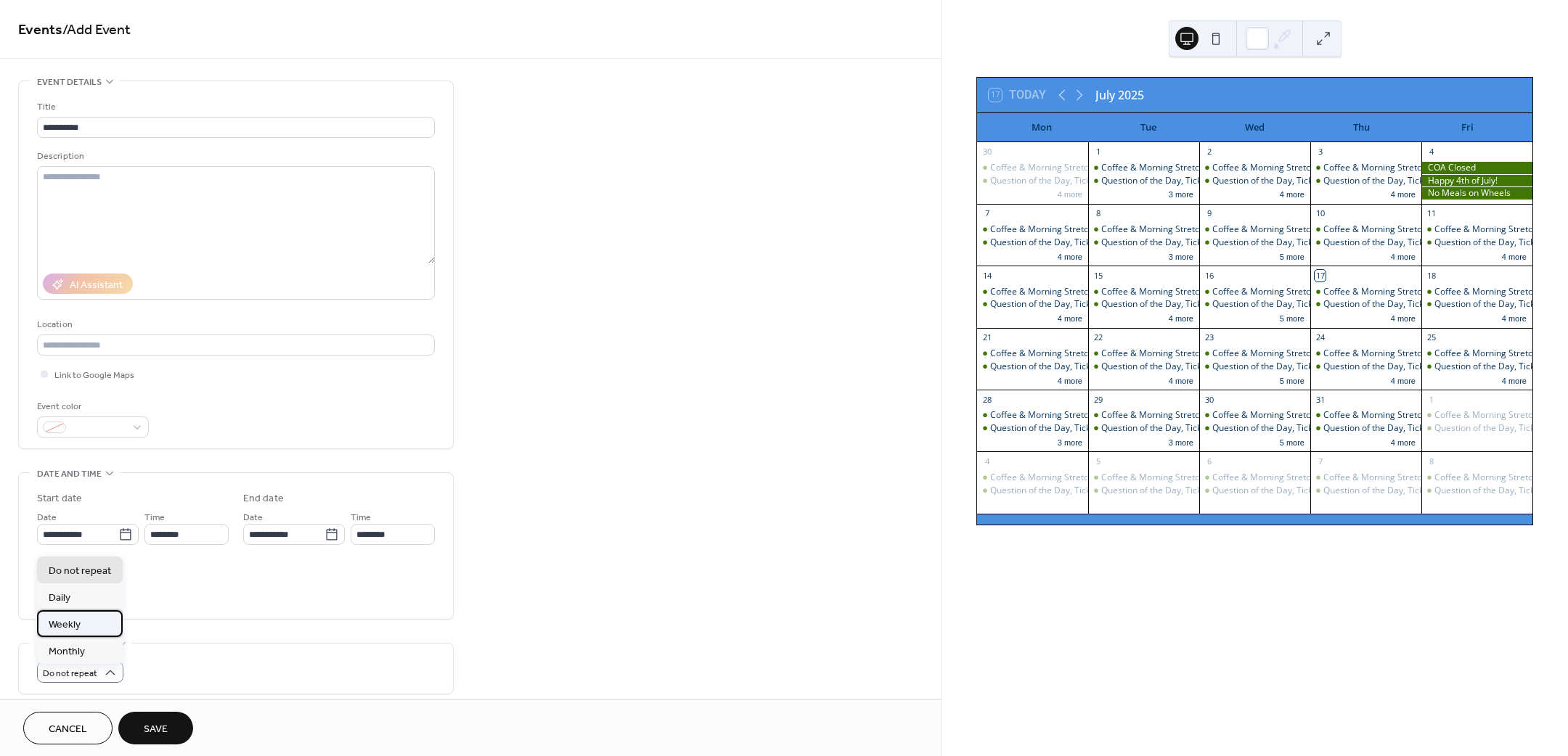 click on "Weekly" at bounding box center (80, 623) 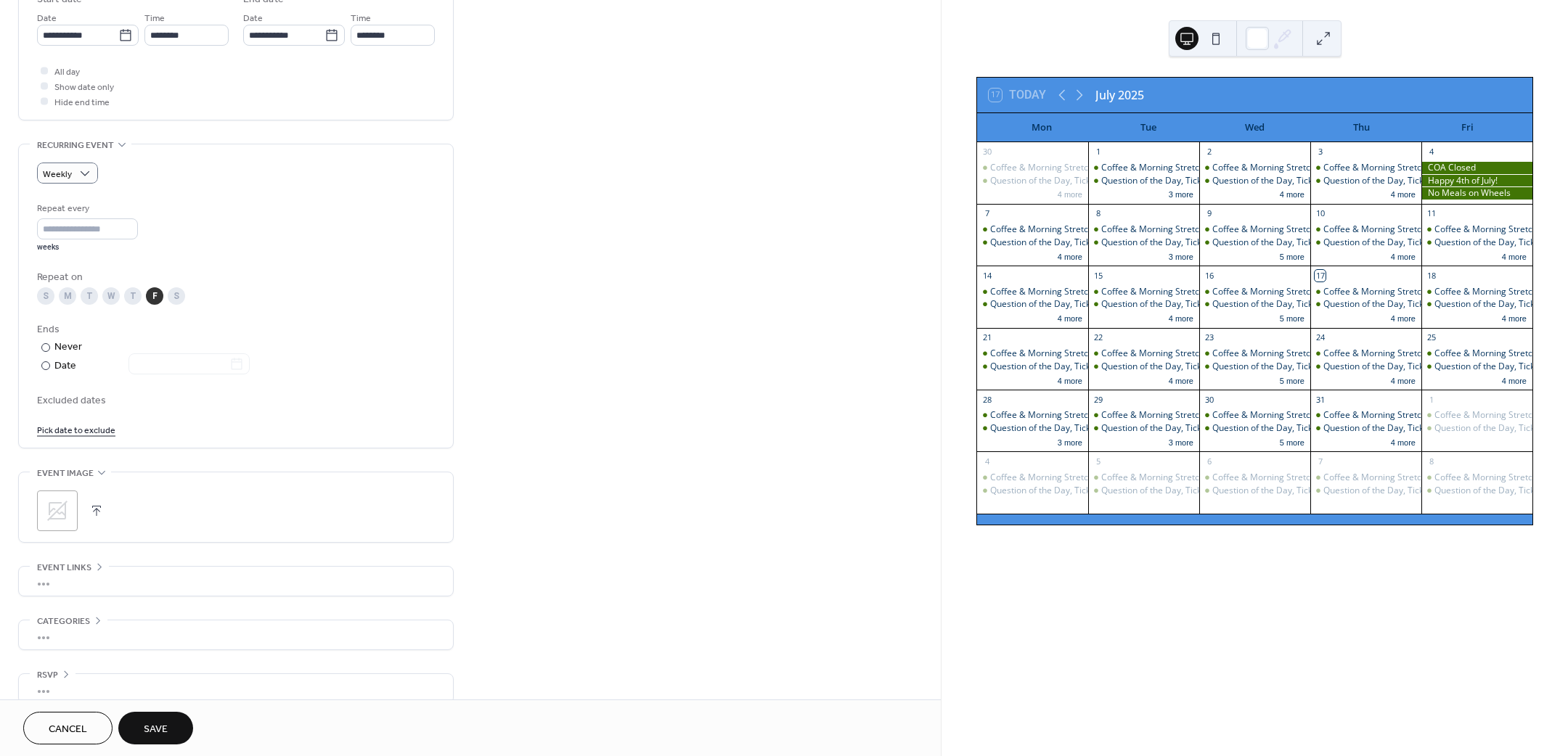 scroll, scrollTop: 523, scrollLeft: 0, axis: vertical 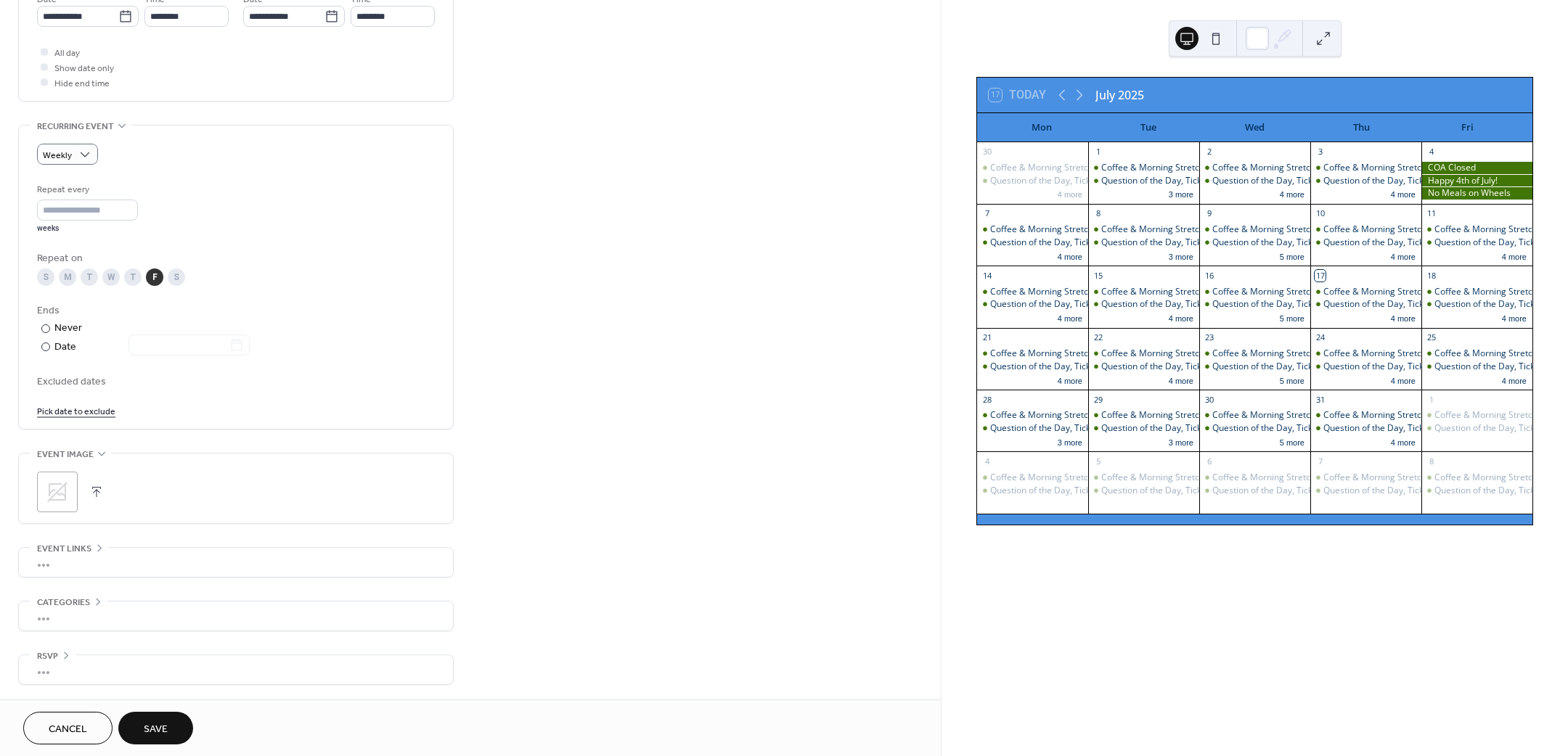 click on "S M T W T F S" at bounding box center (236, 277) 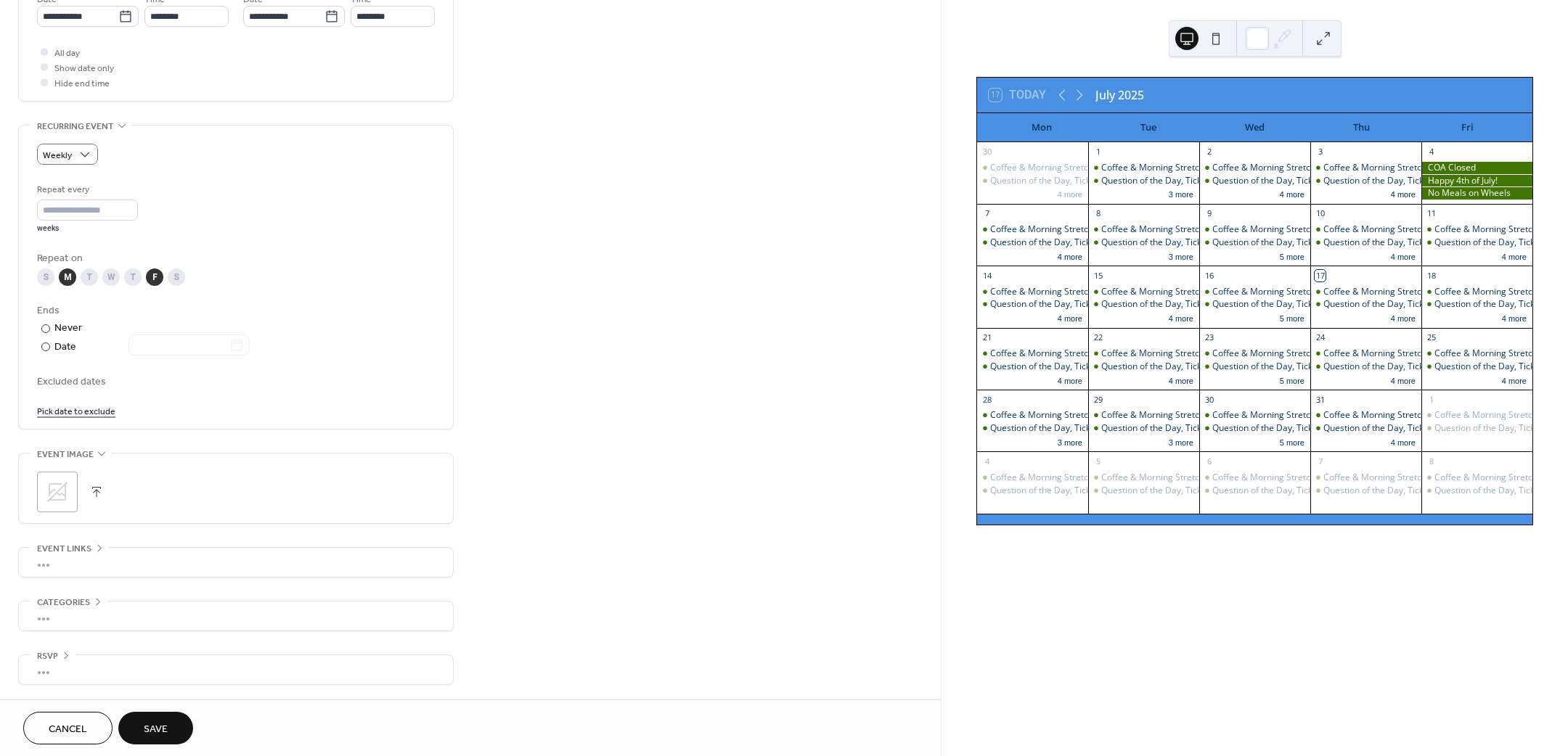 click on "T" at bounding box center (89, 277) 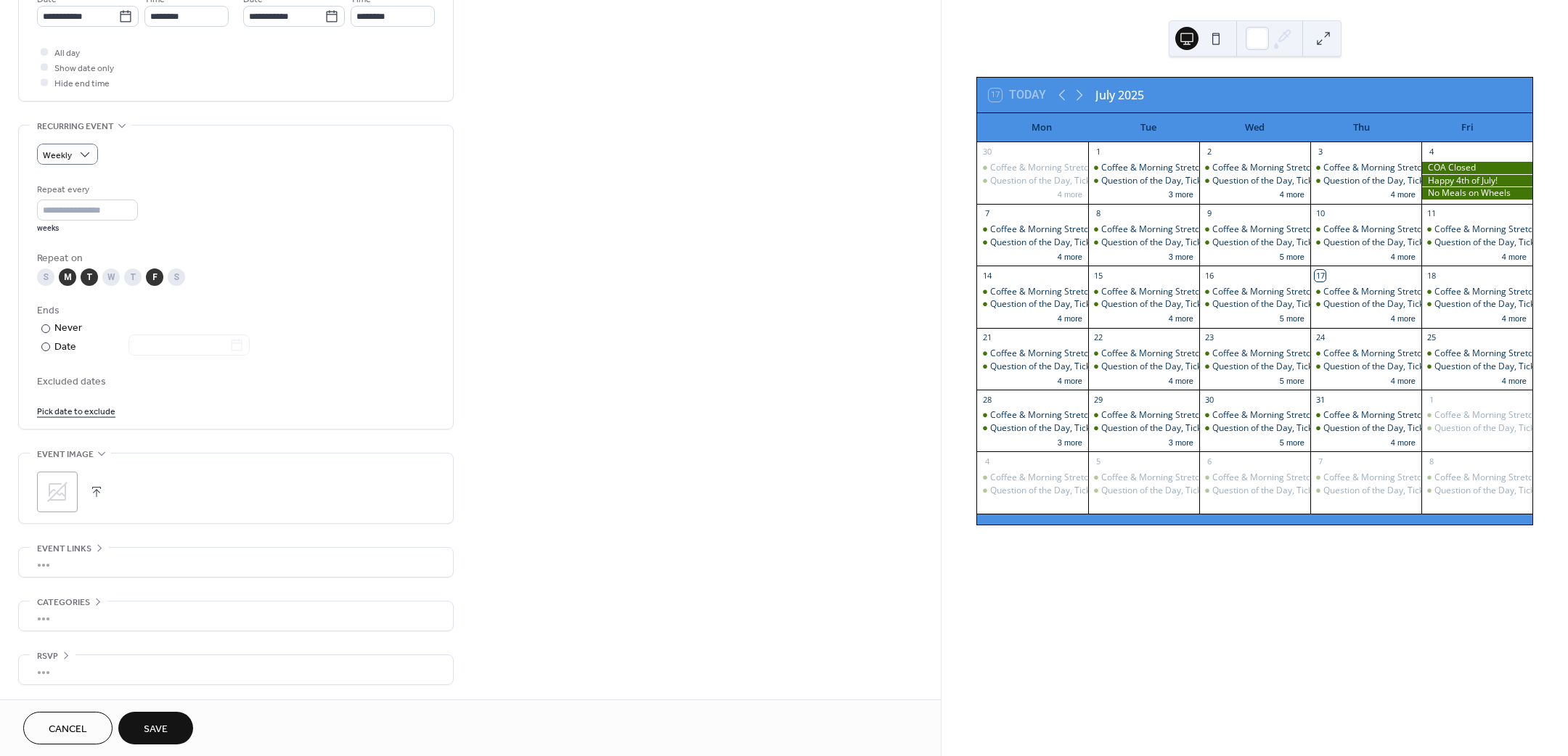 click on "W" at bounding box center [111, 277] 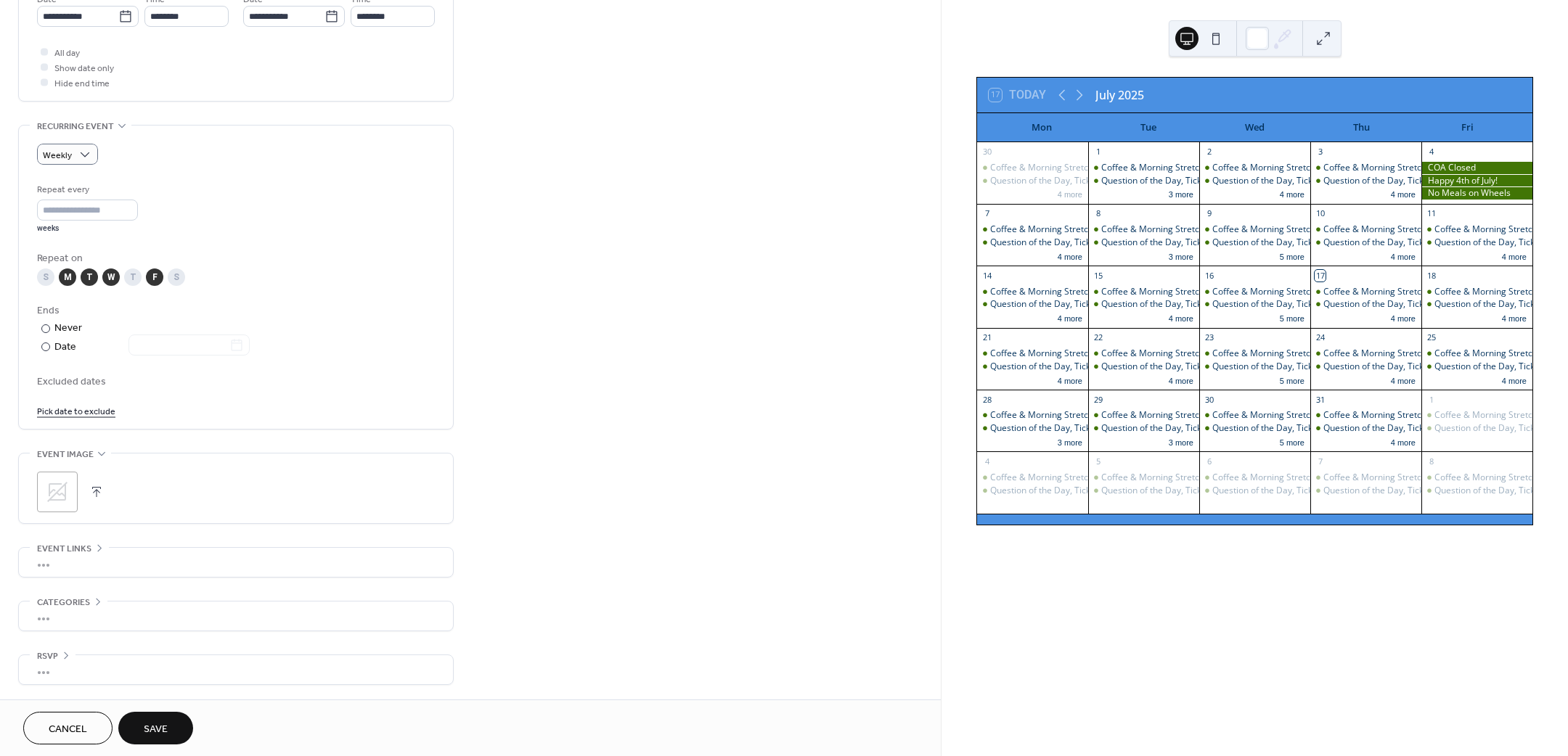click on "T" at bounding box center [133, 277] 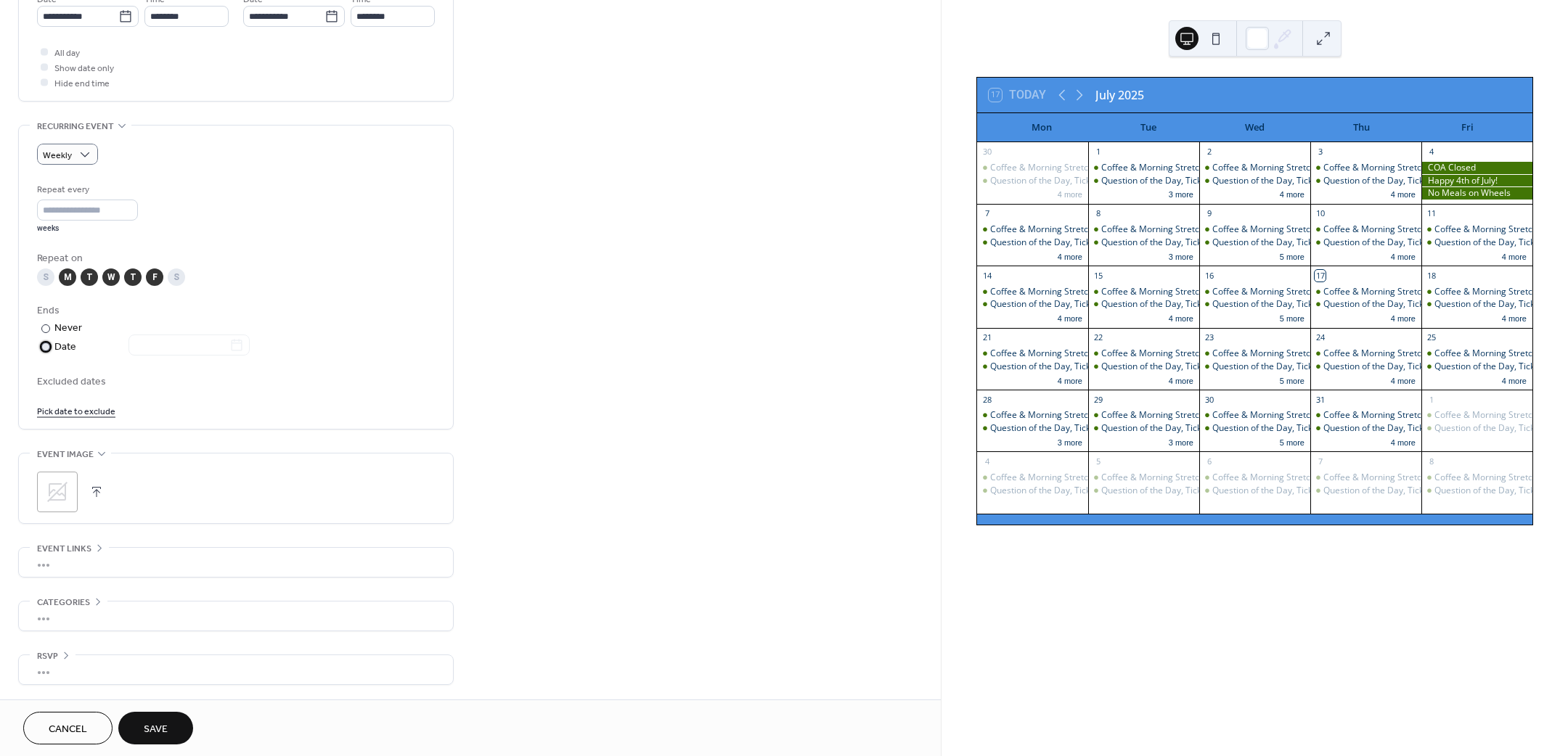 click on "Date" at bounding box center (152, 347) 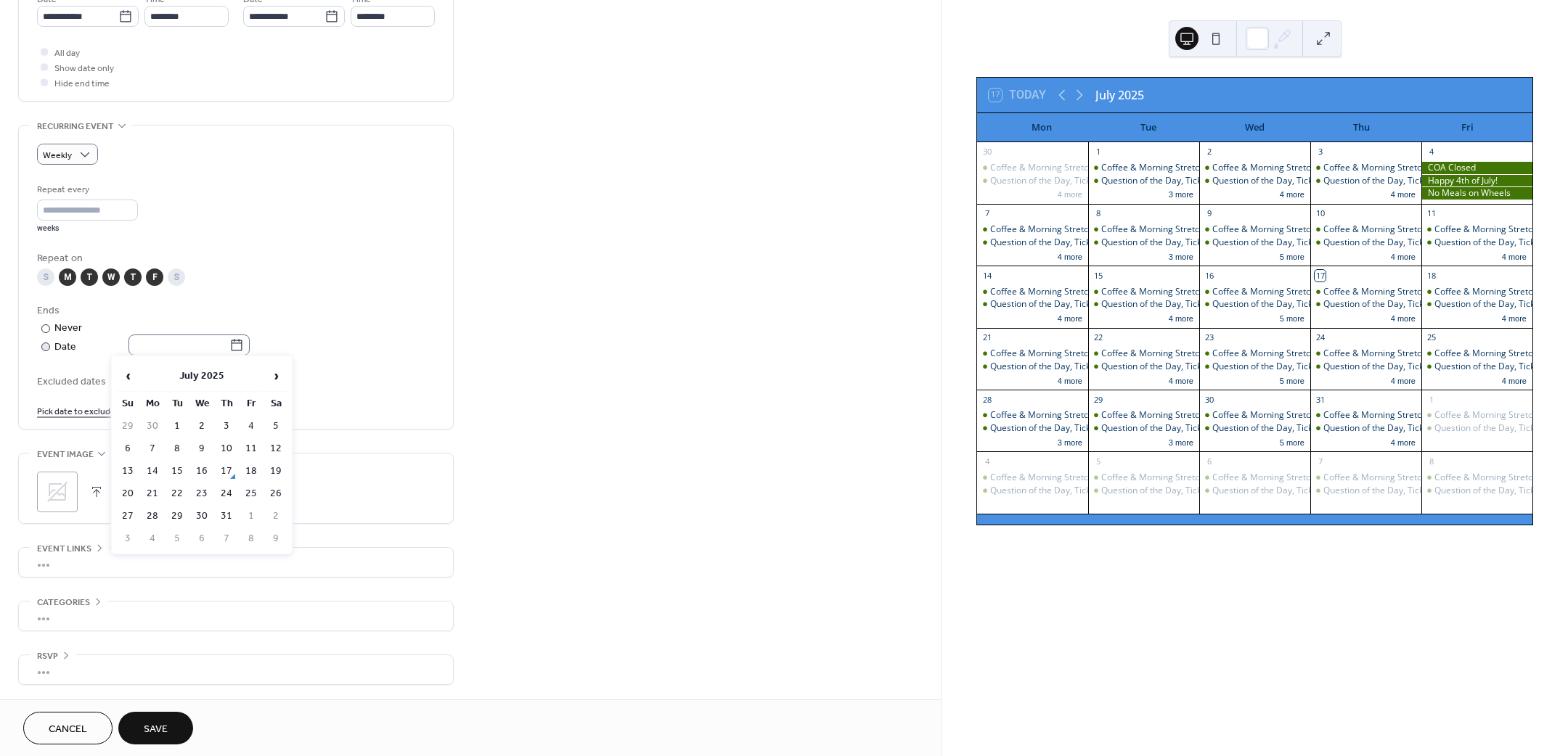 click 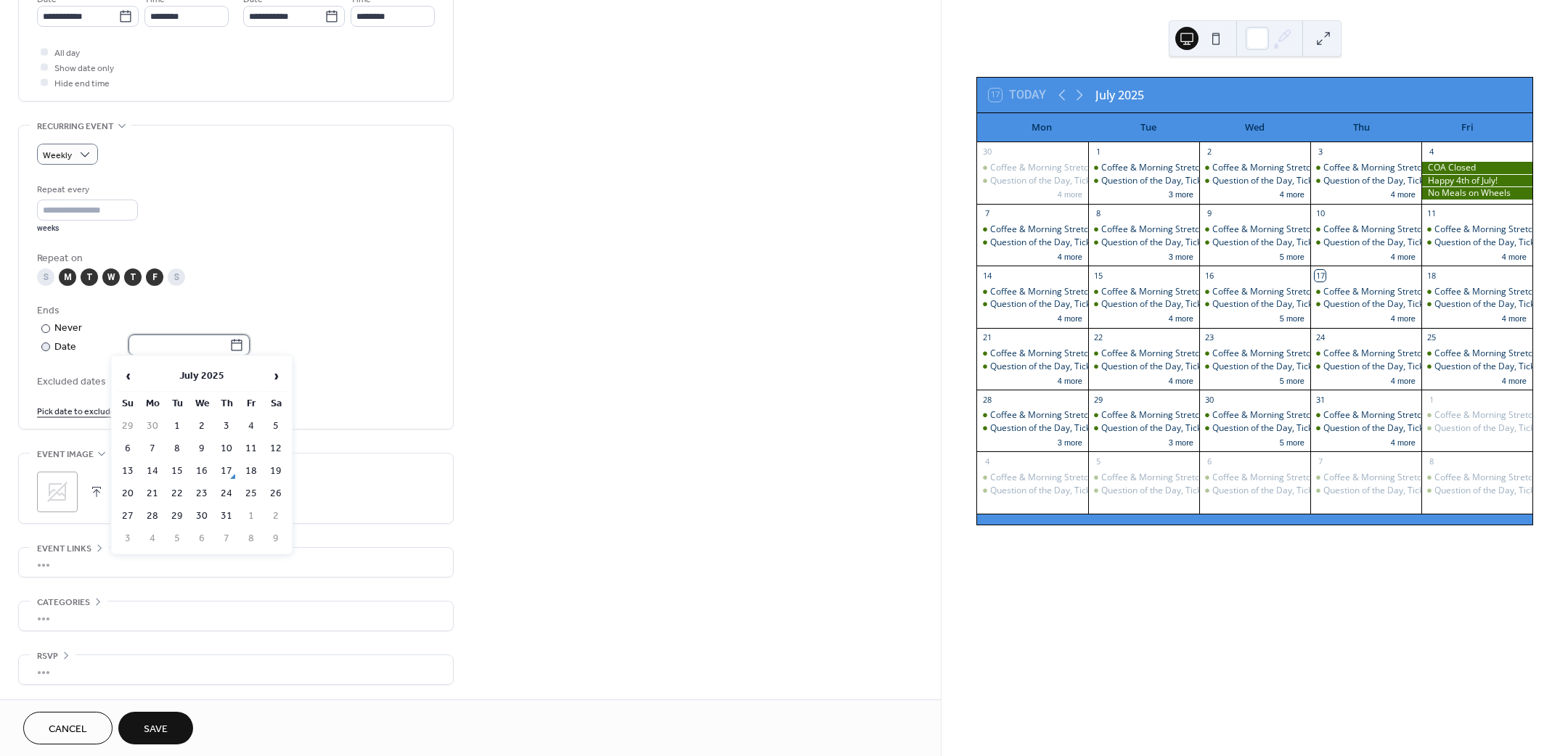 click at bounding box center (179, 345) 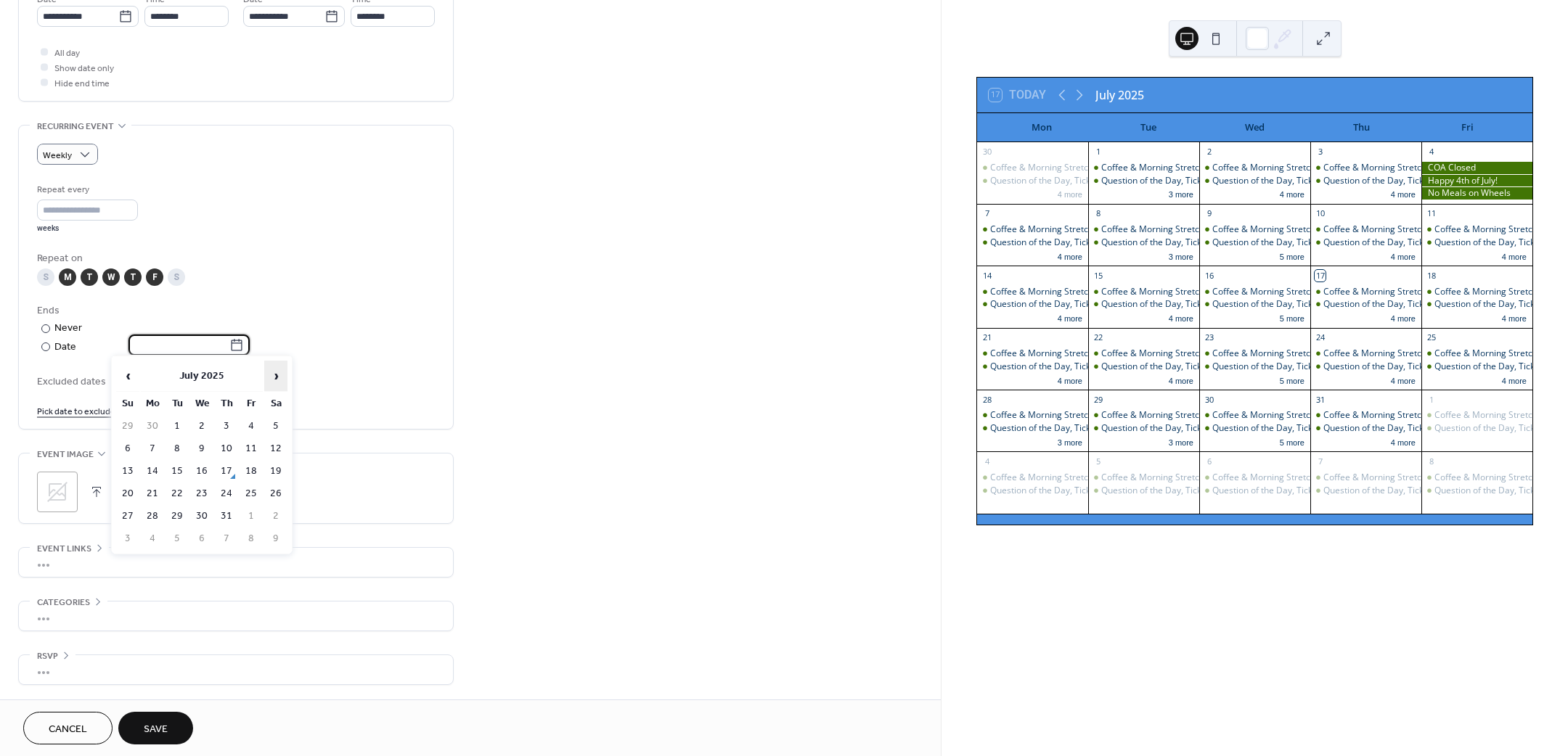 click on "›" at bounding box center (276, 376) 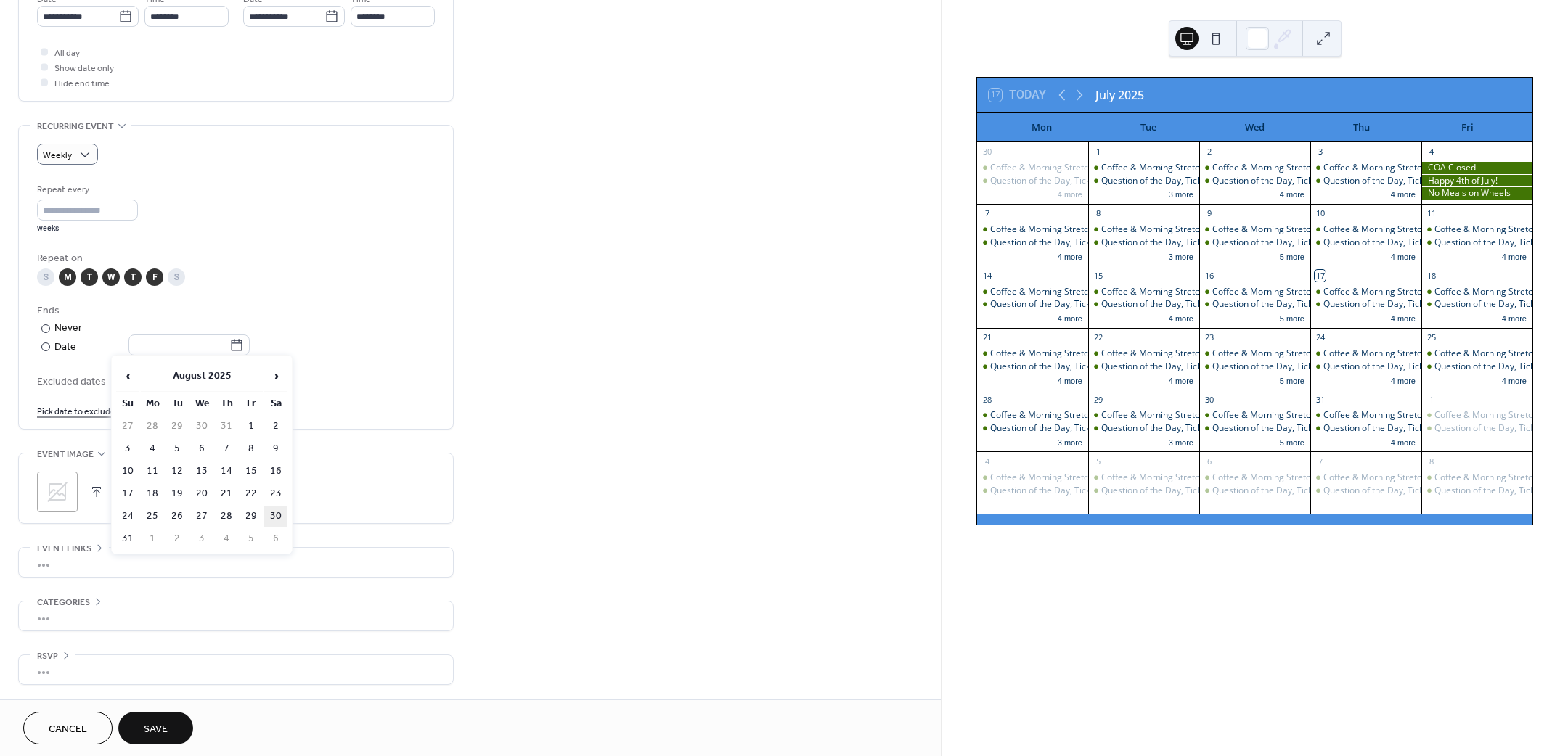 click on "30" at bounding box center (276, 516) 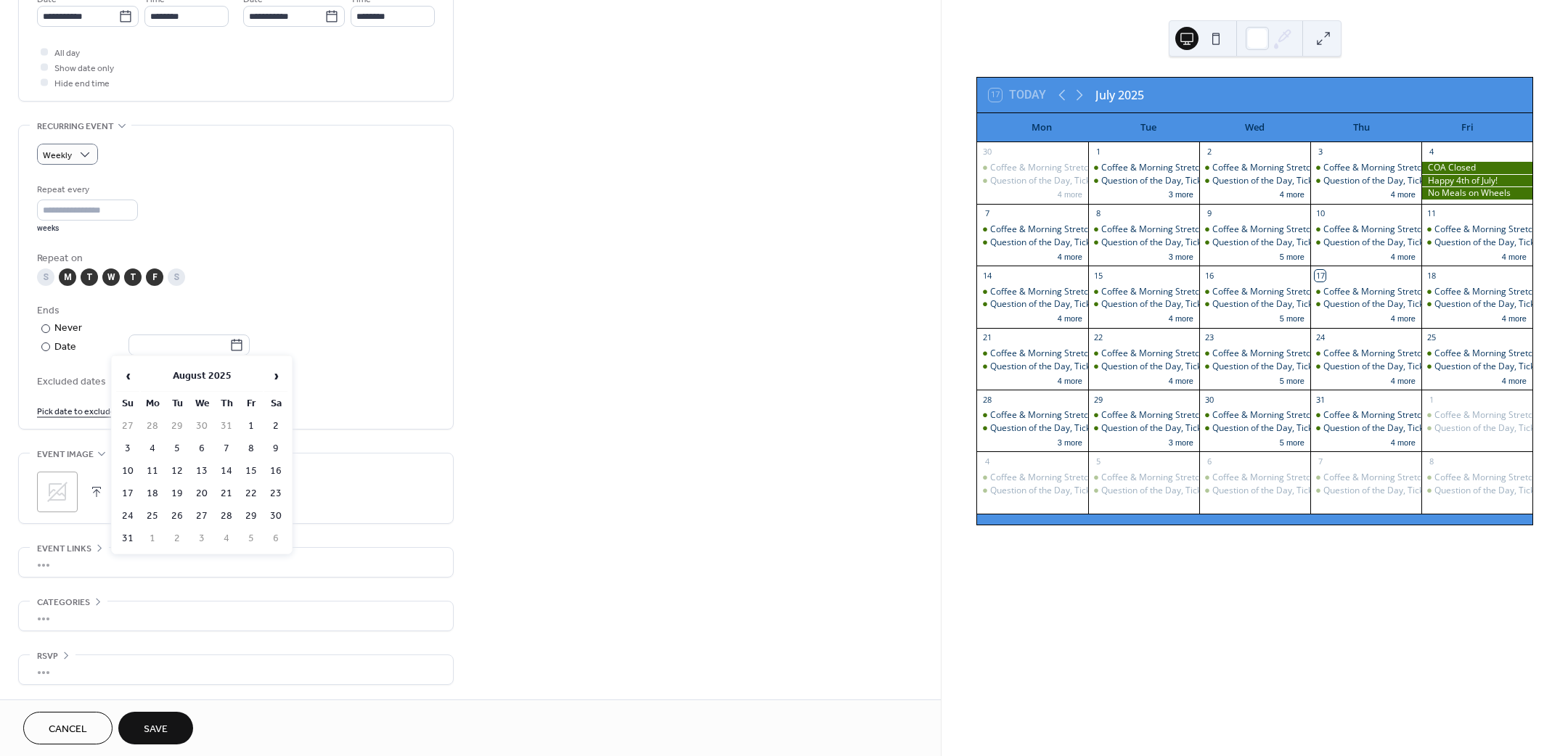 type on "**********" 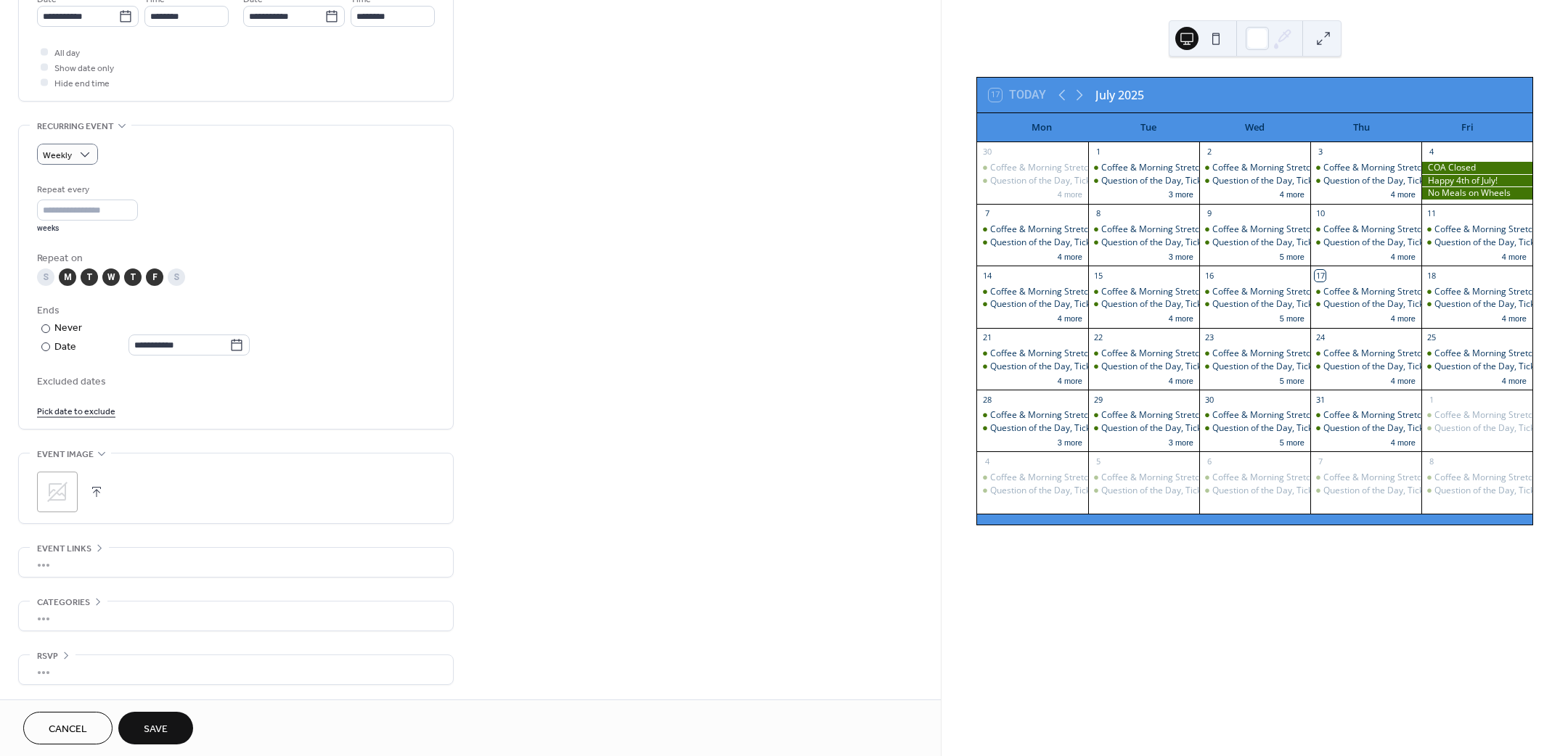 click on "Save" at bounding box center (155, 729) 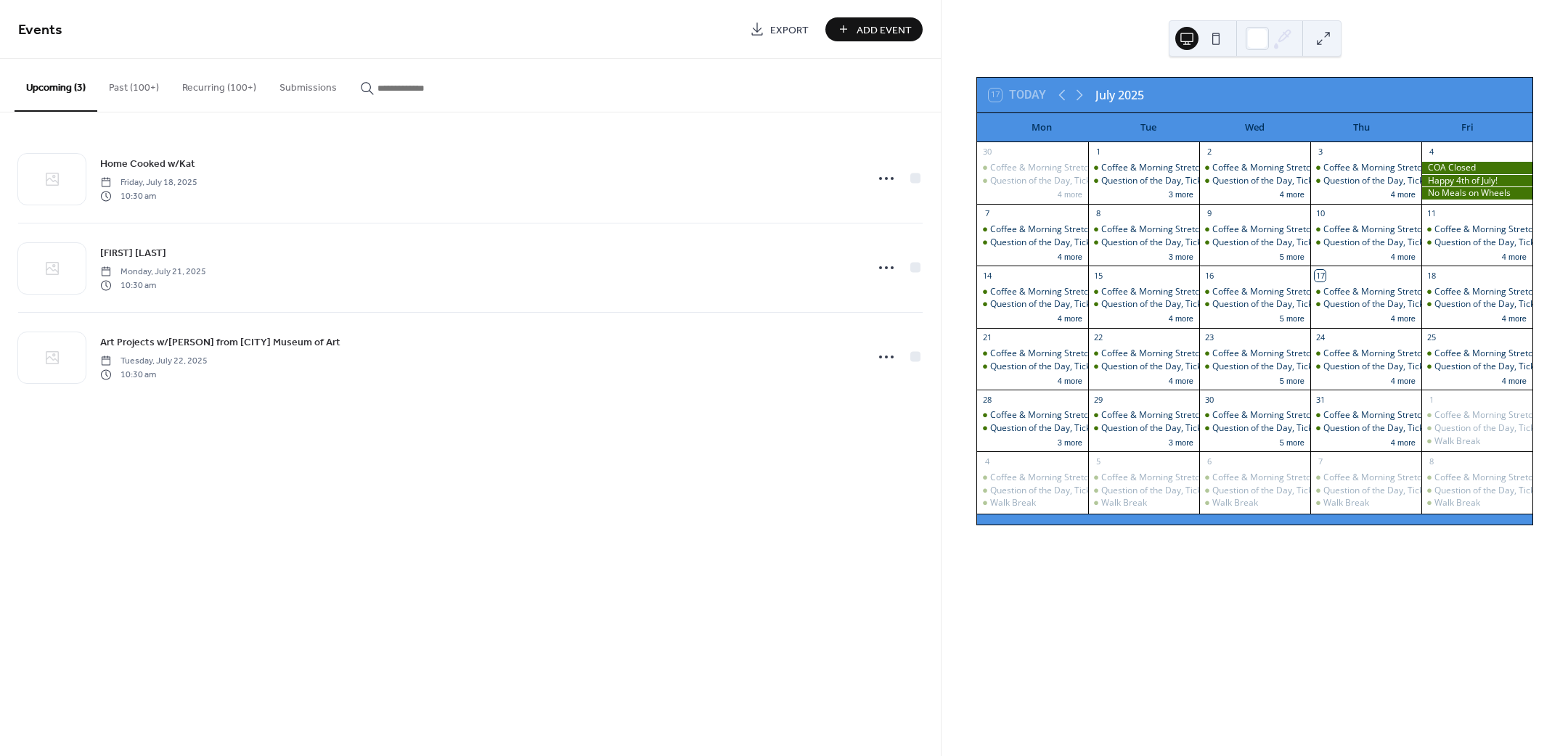 click on "Add Event" at bounding box center [884, 30] 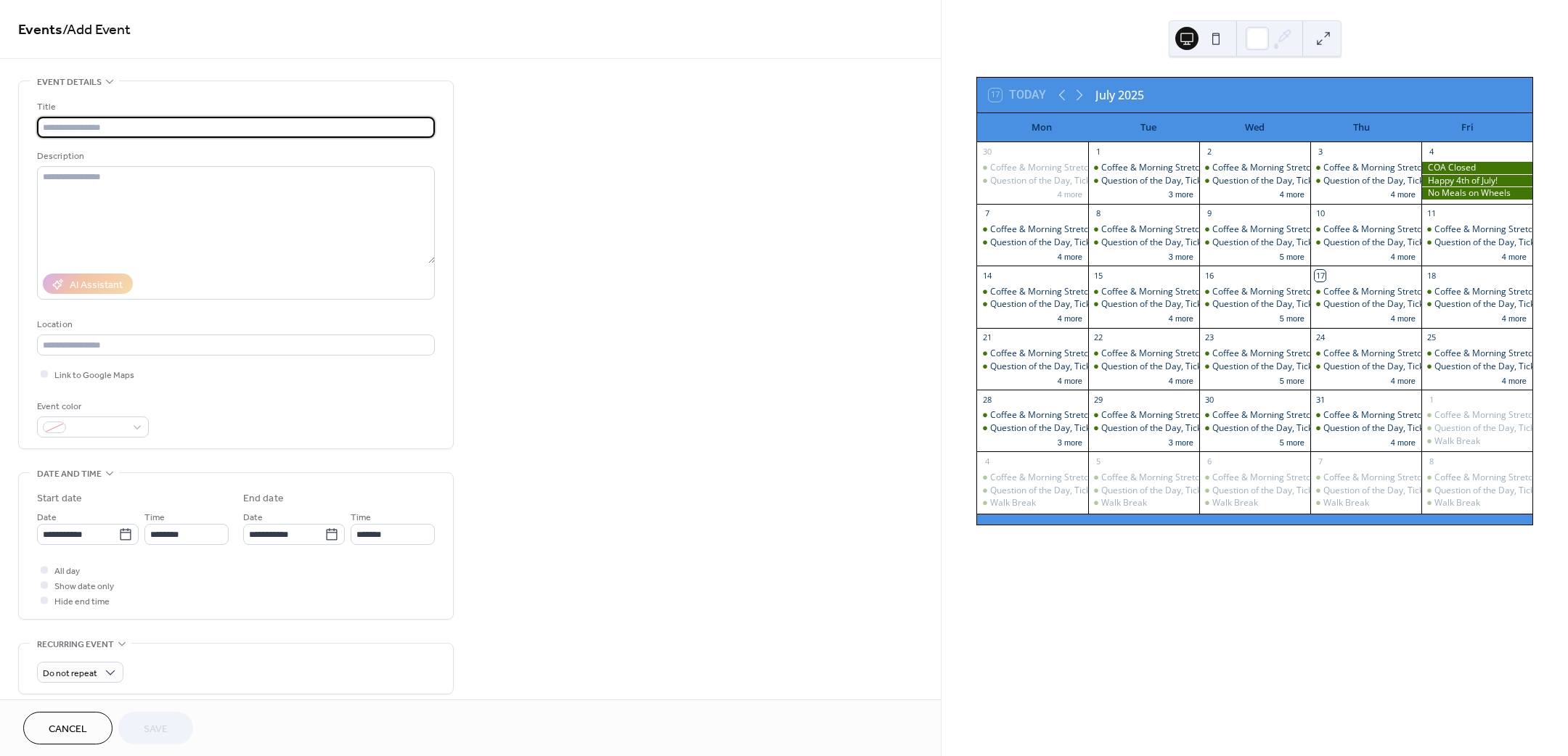 click at bounding box center [236, 127] 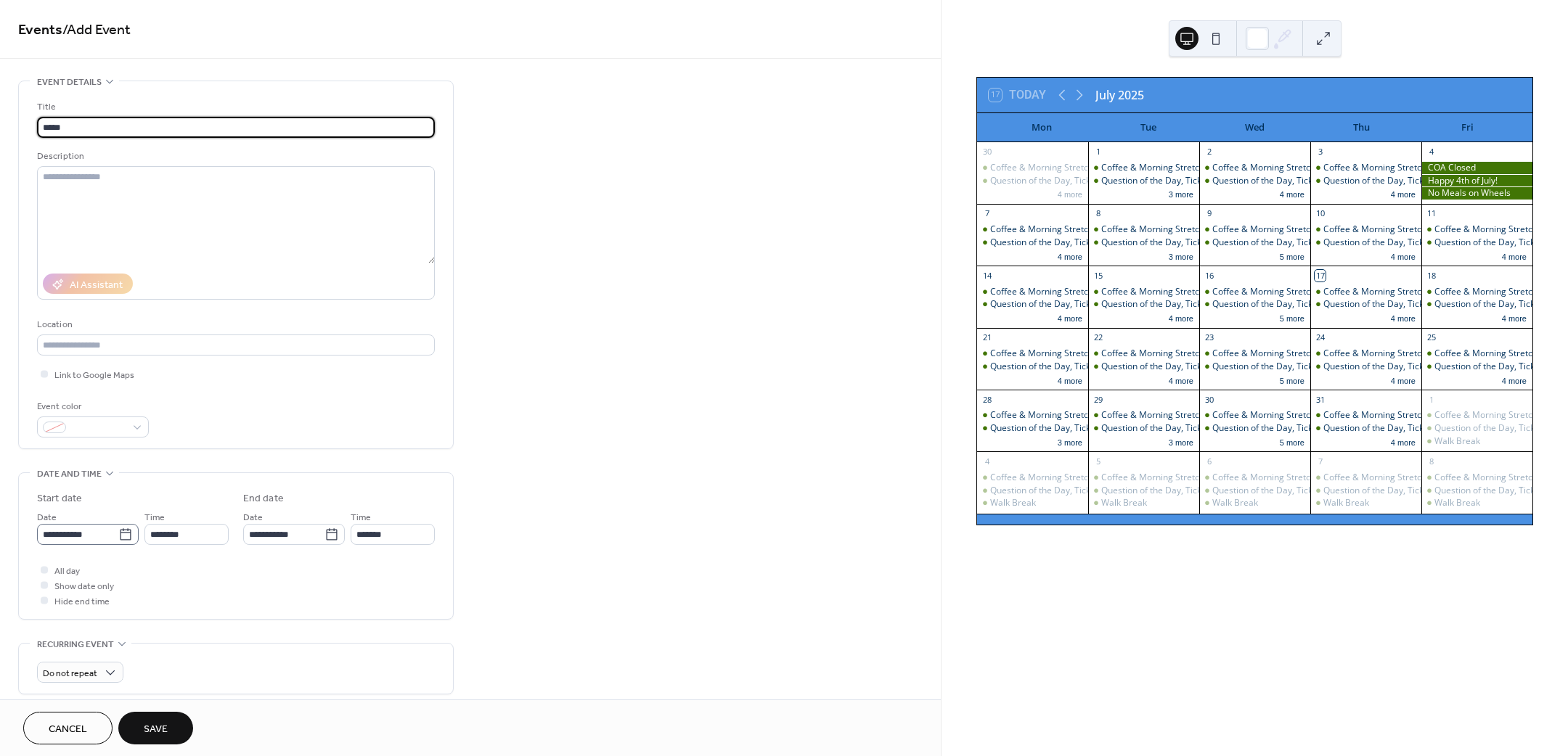 type on "*****" 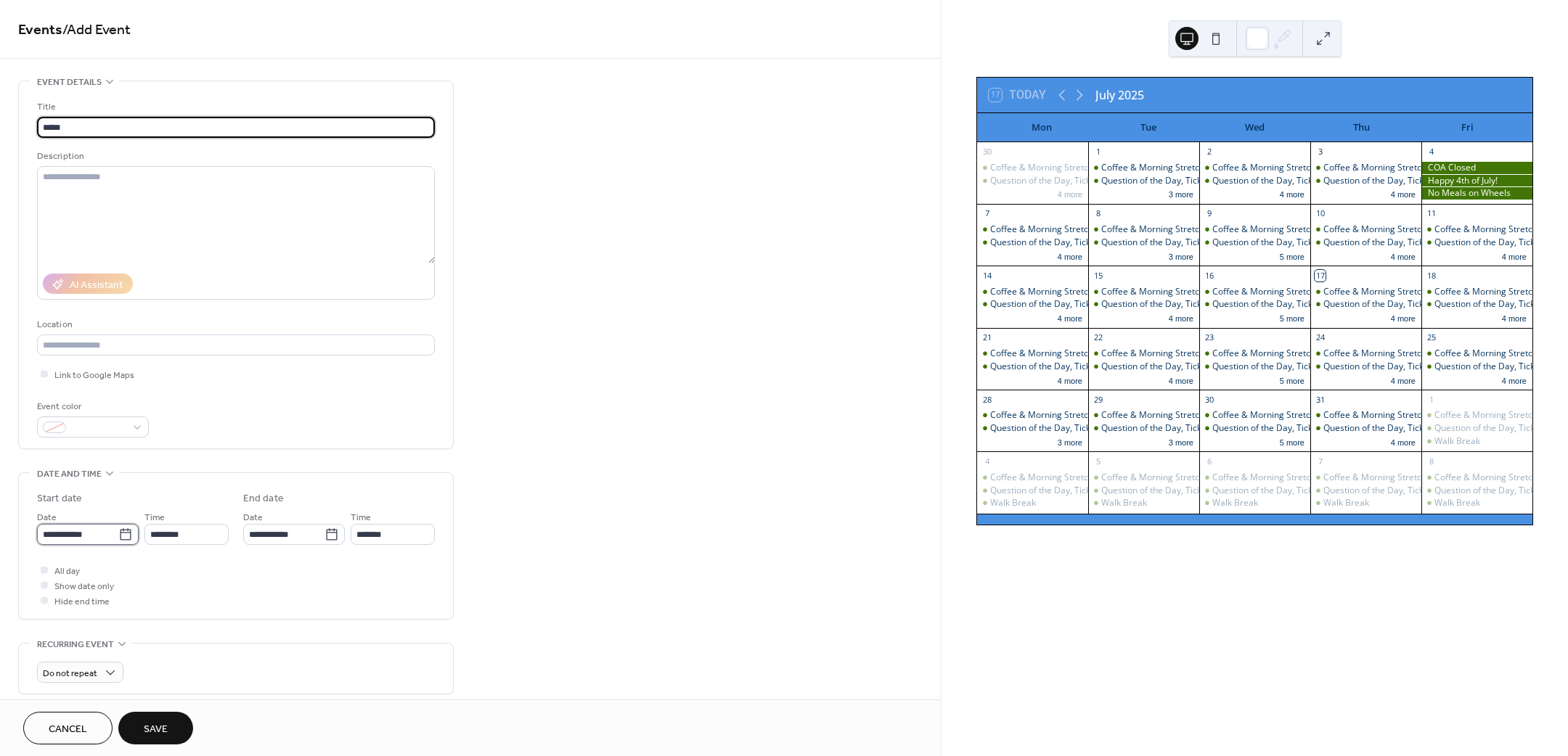 click on "**********" at bounding box center [78, 534] 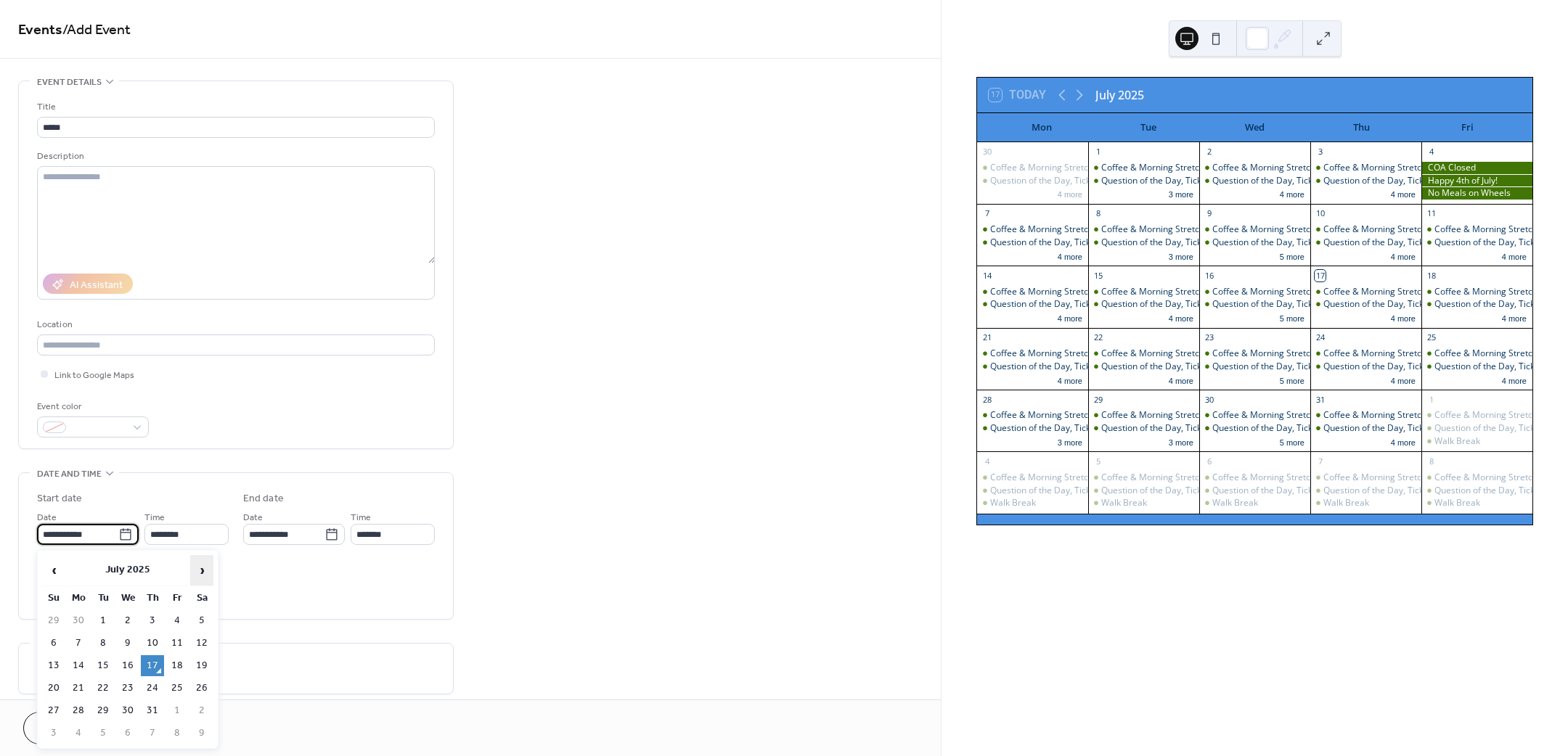 click on "›" at bounding box center (202, 570) 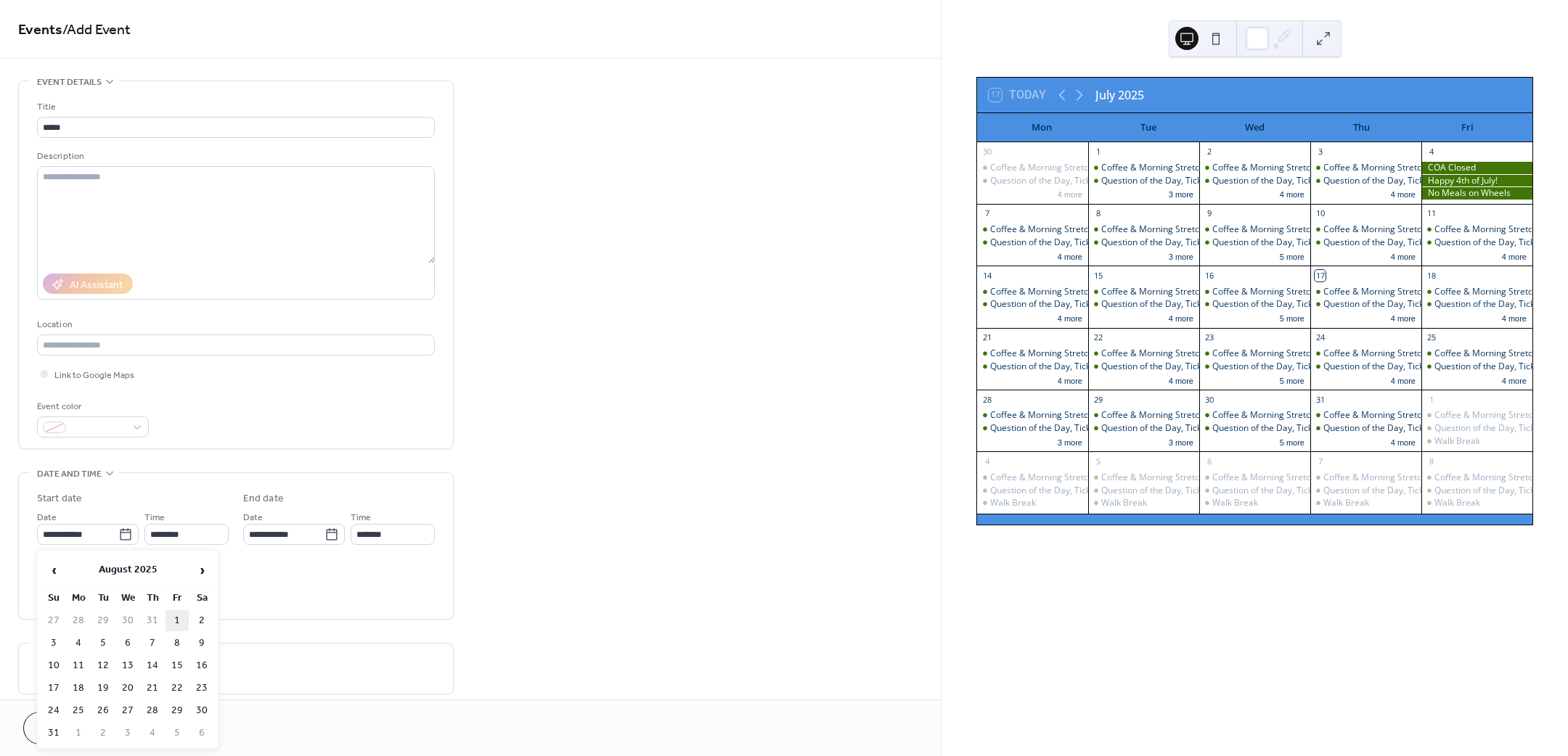 click on "1" at bounding box center [177, 620] 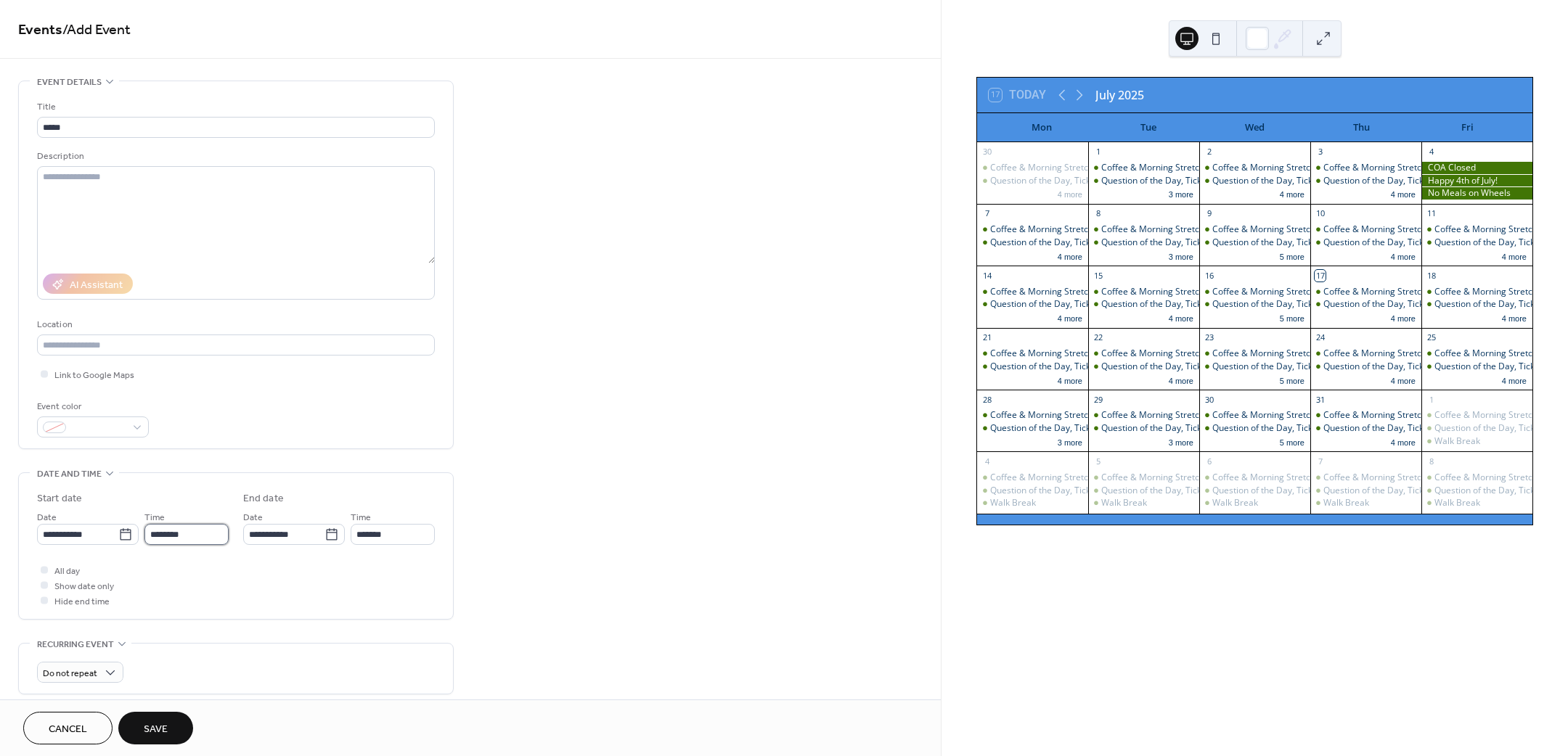 click on "********" at bounding box center [187, 534] 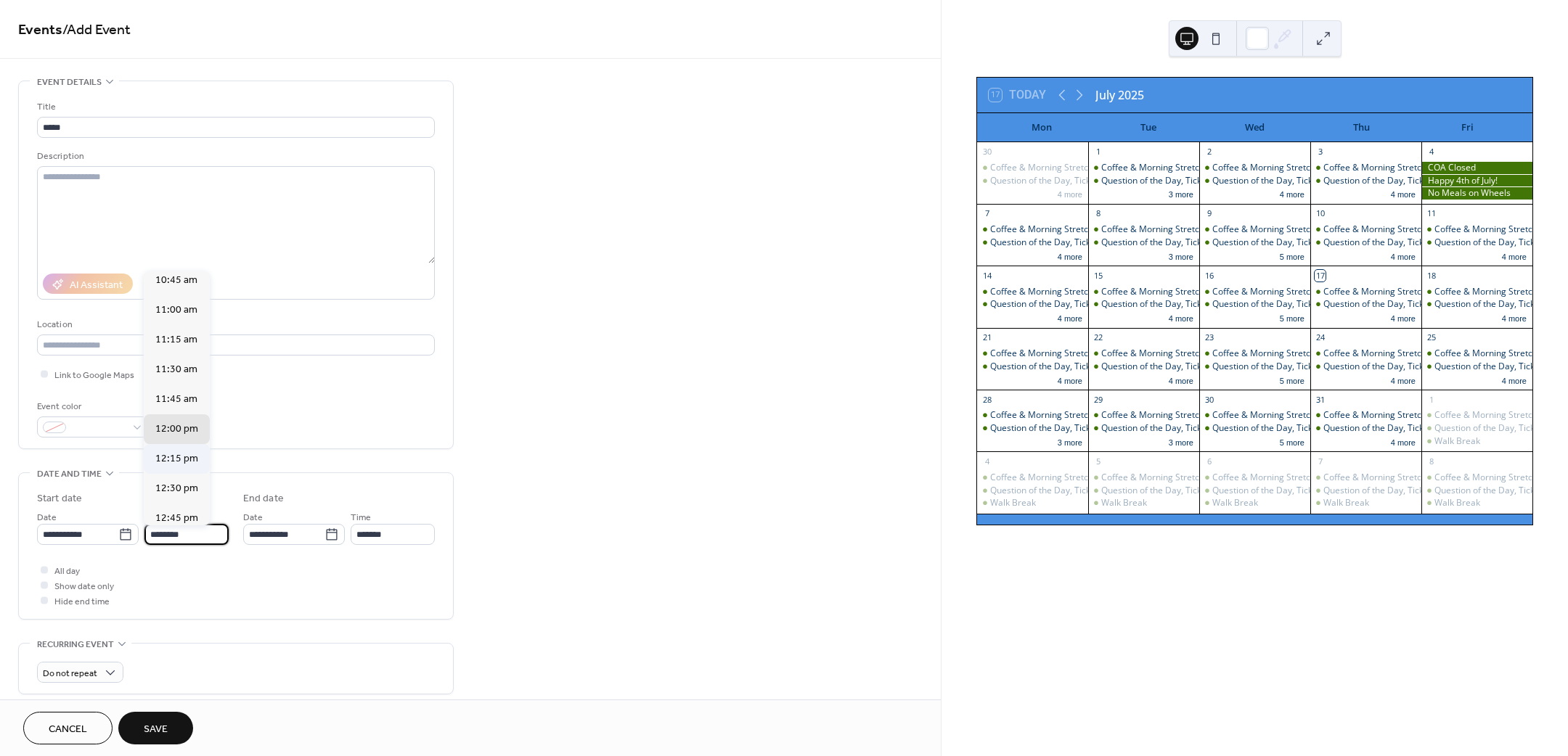 scroll, scrollTop: 1284, scrollLeft: 0, axis: vertical 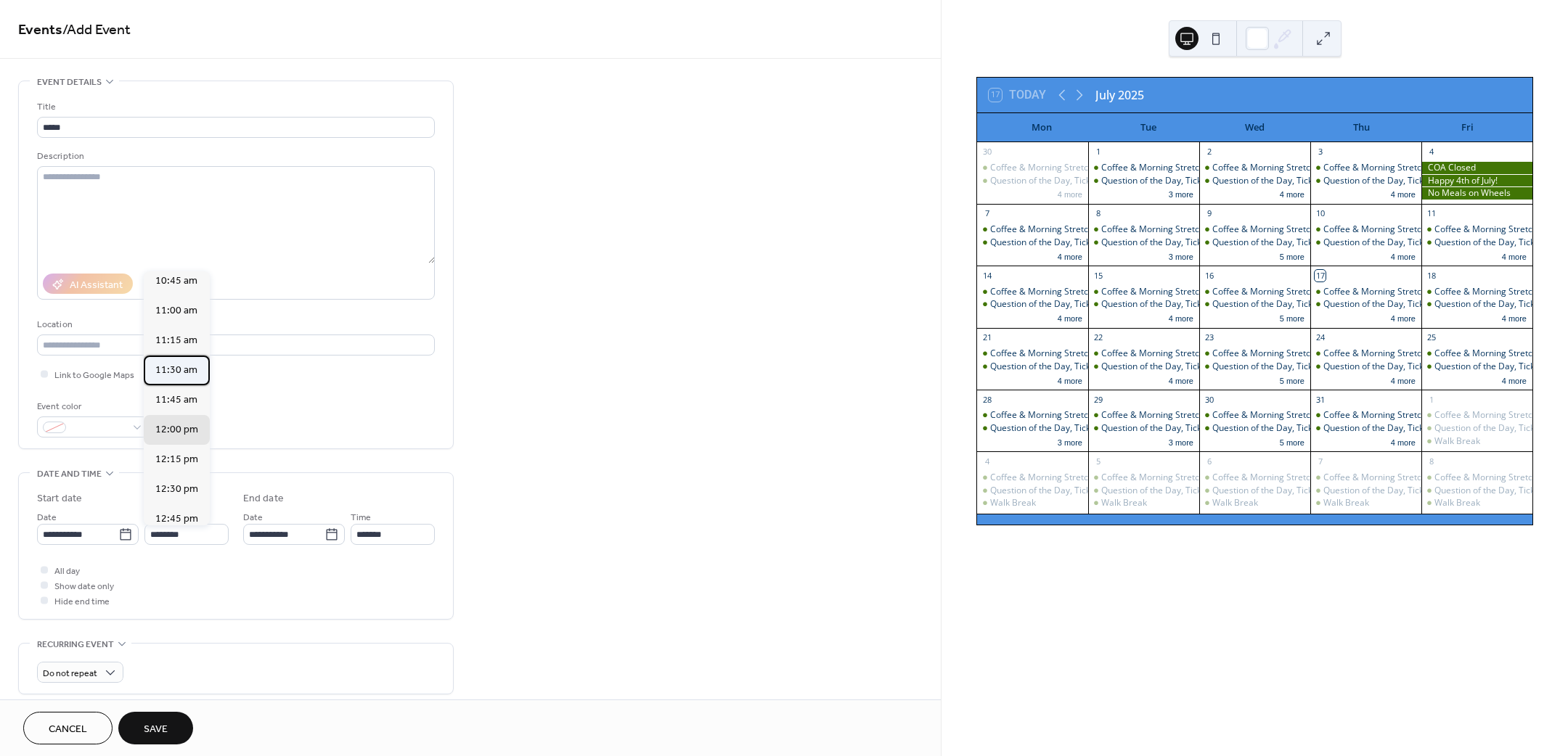 click on "11:30 am" at bounding box center (176, 369) 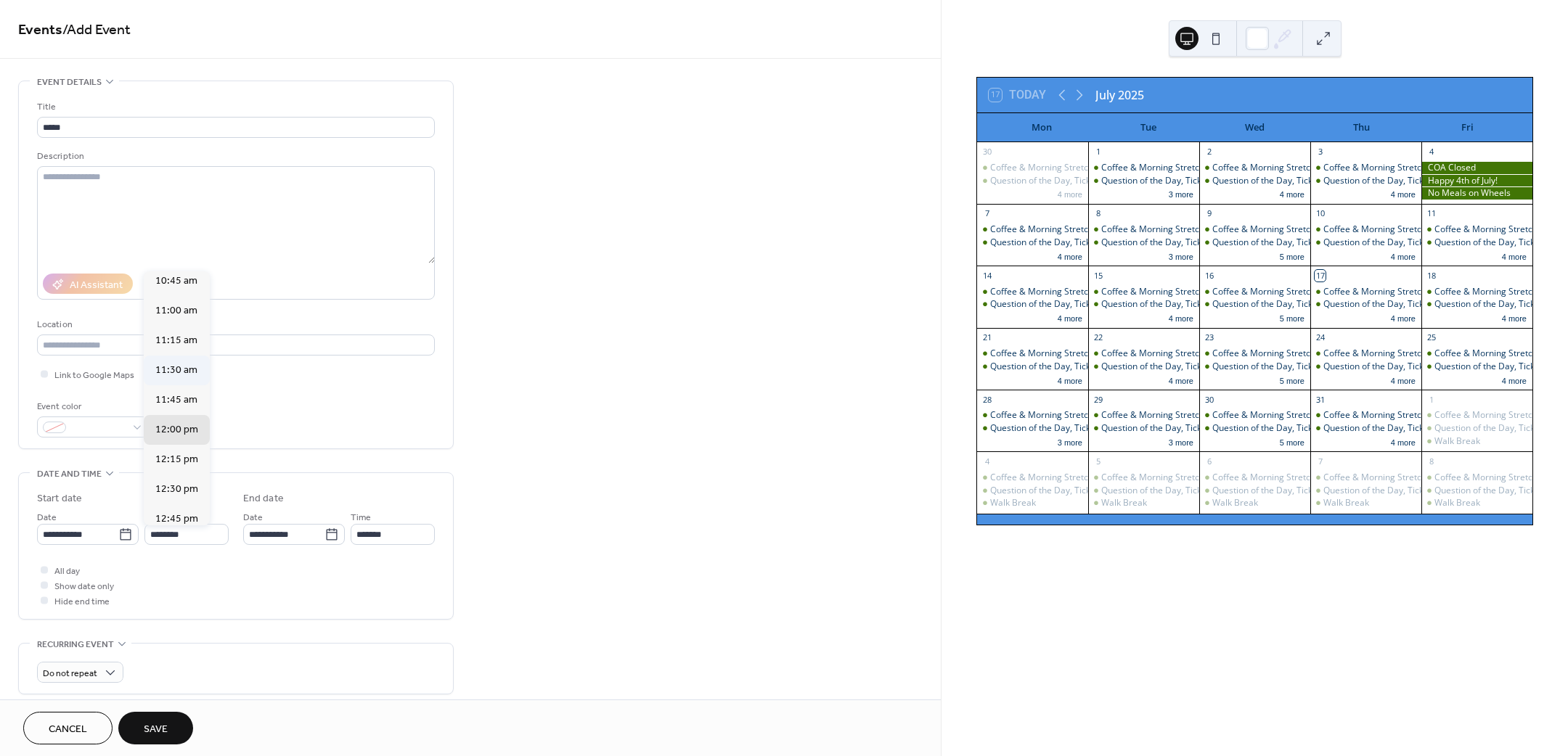 type on "********" 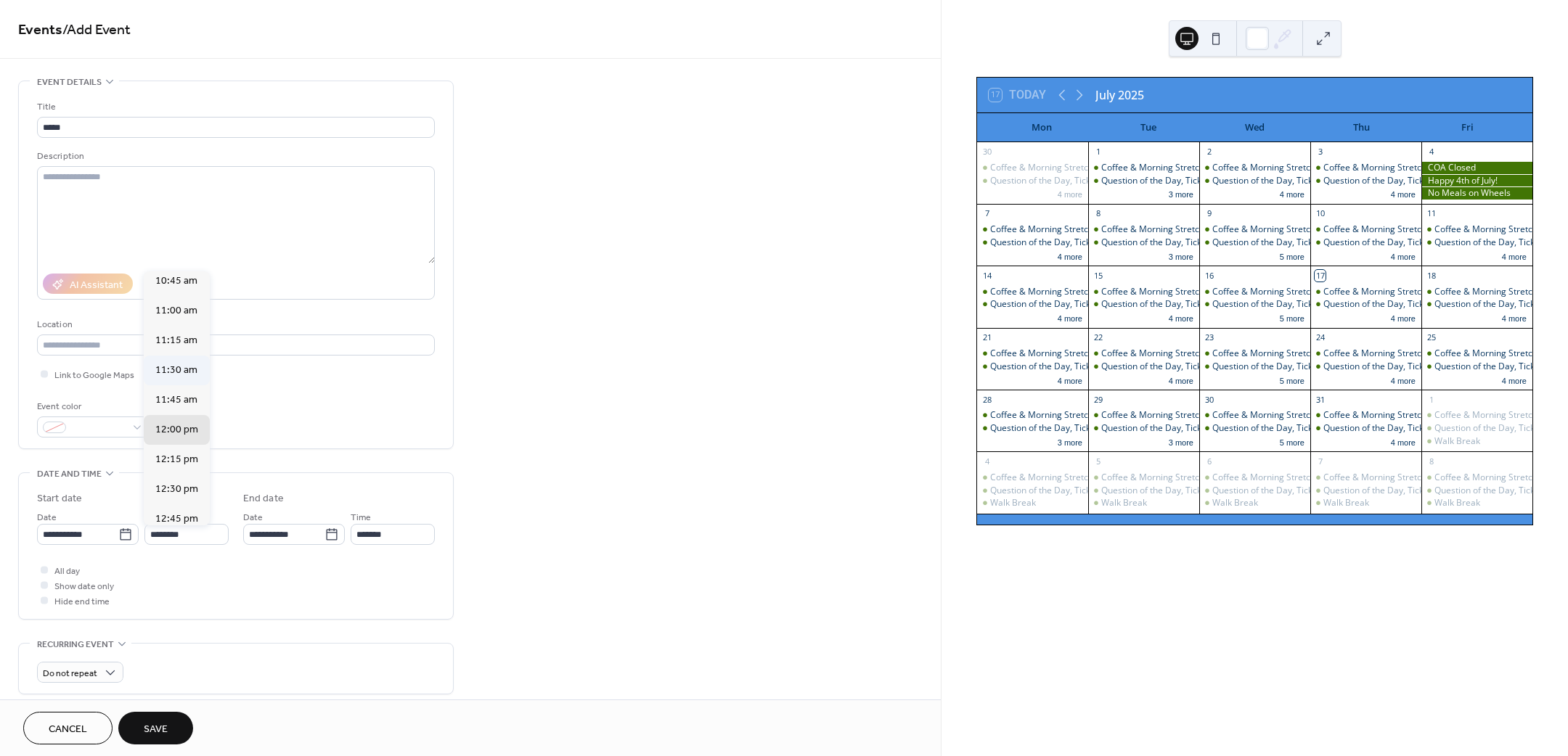 type on "********" 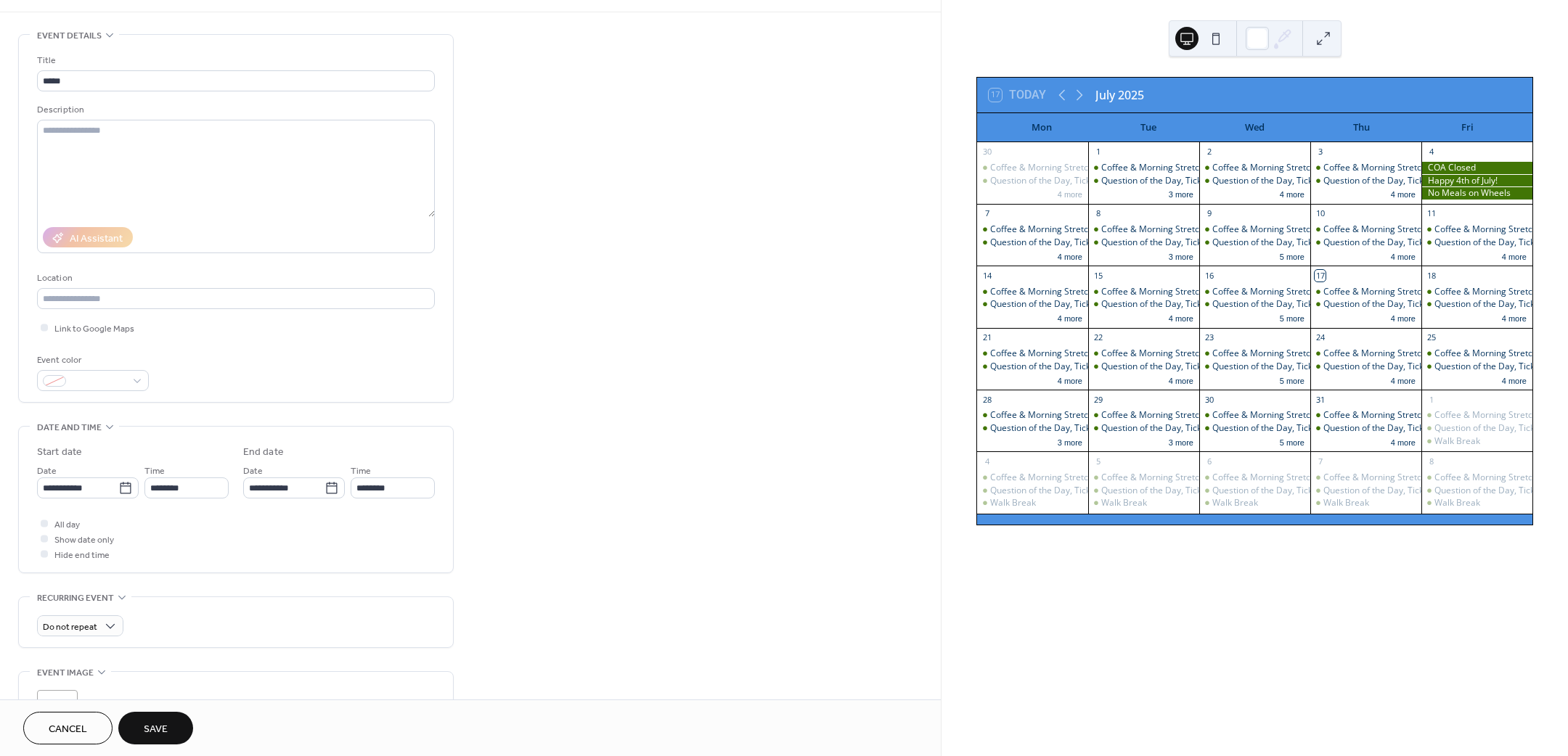 scroll, scrollTop: 218, scrollLeft: 0, axis: vertical 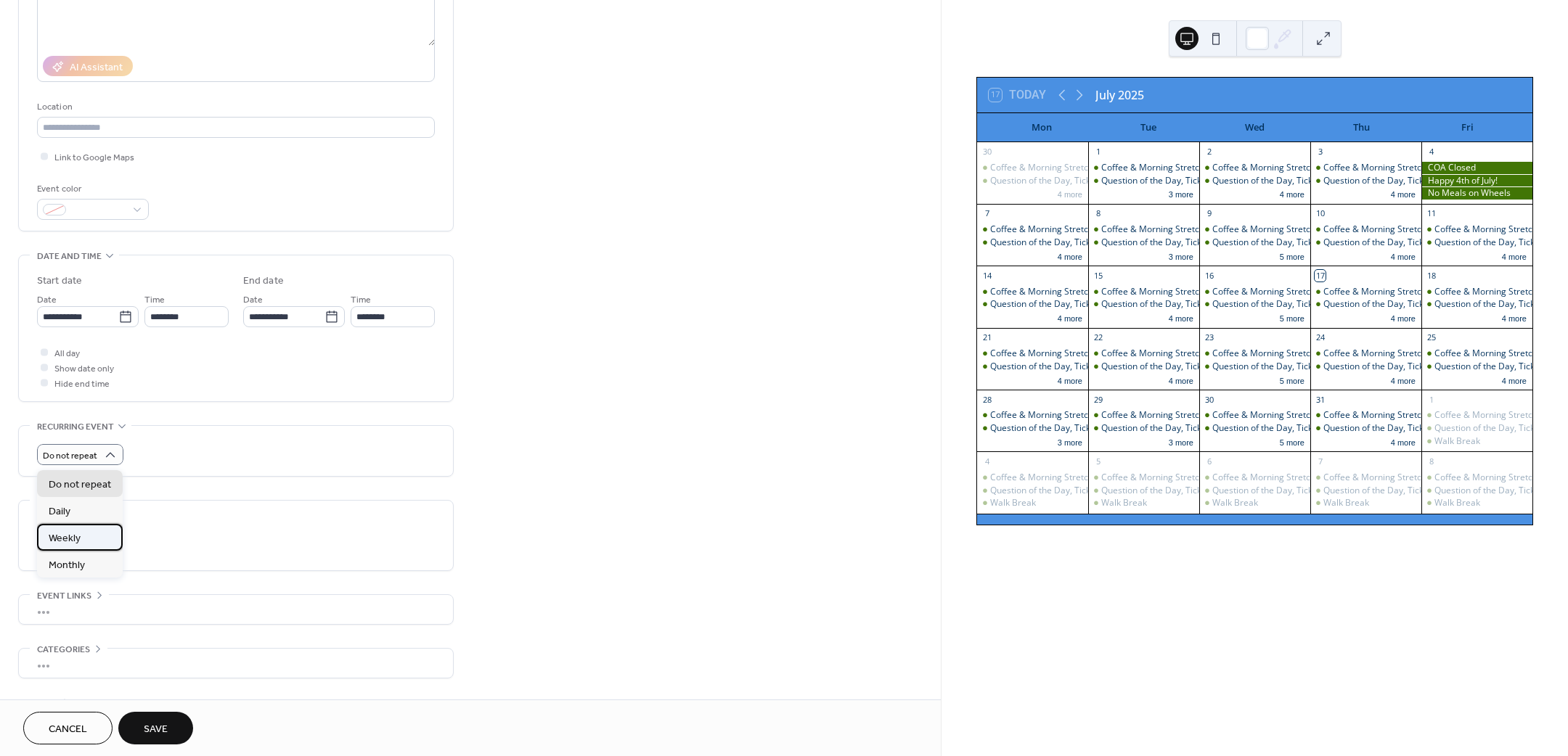click on "Weekly" at bounding box center [80, 537] 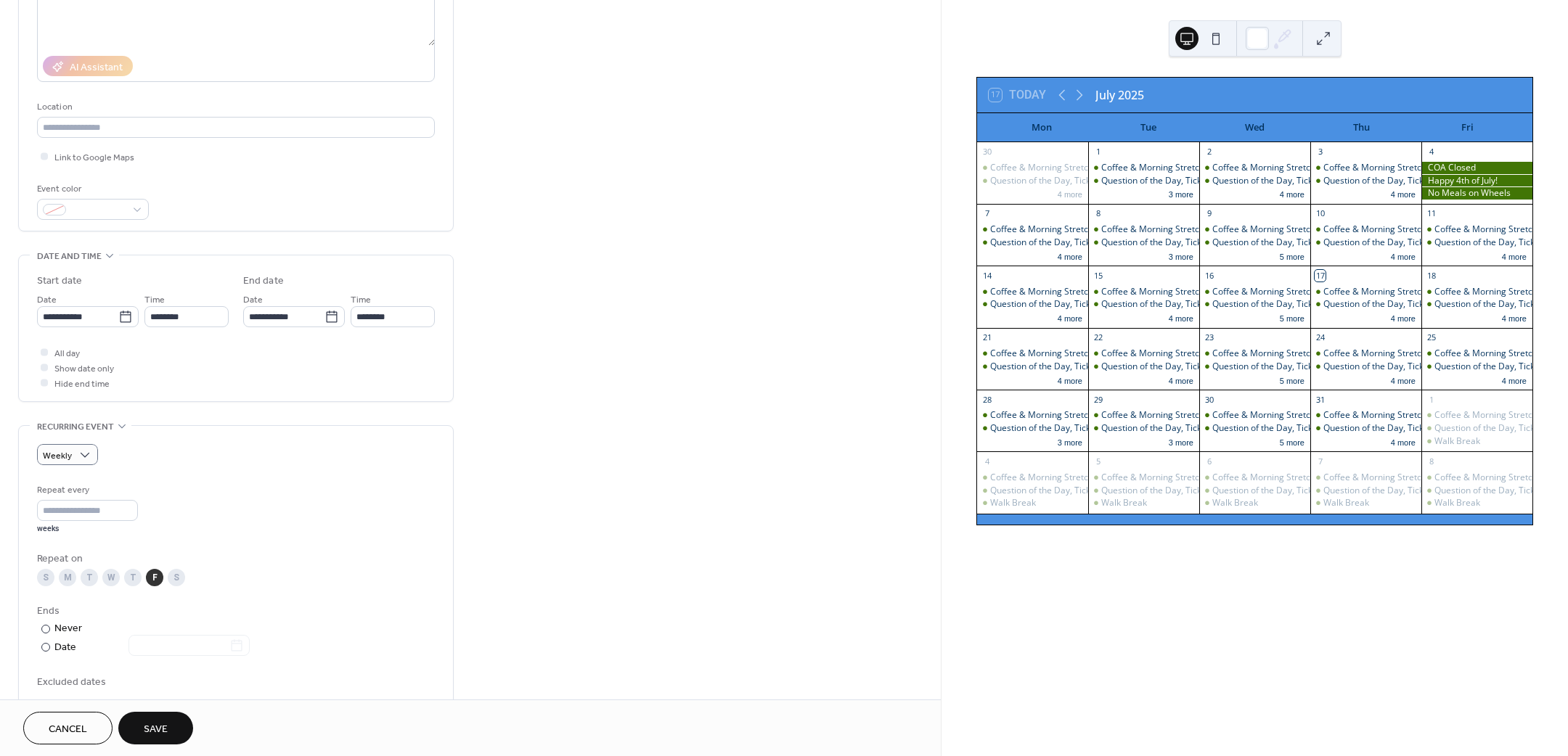 click on "M" at bounding box center (68, 578) 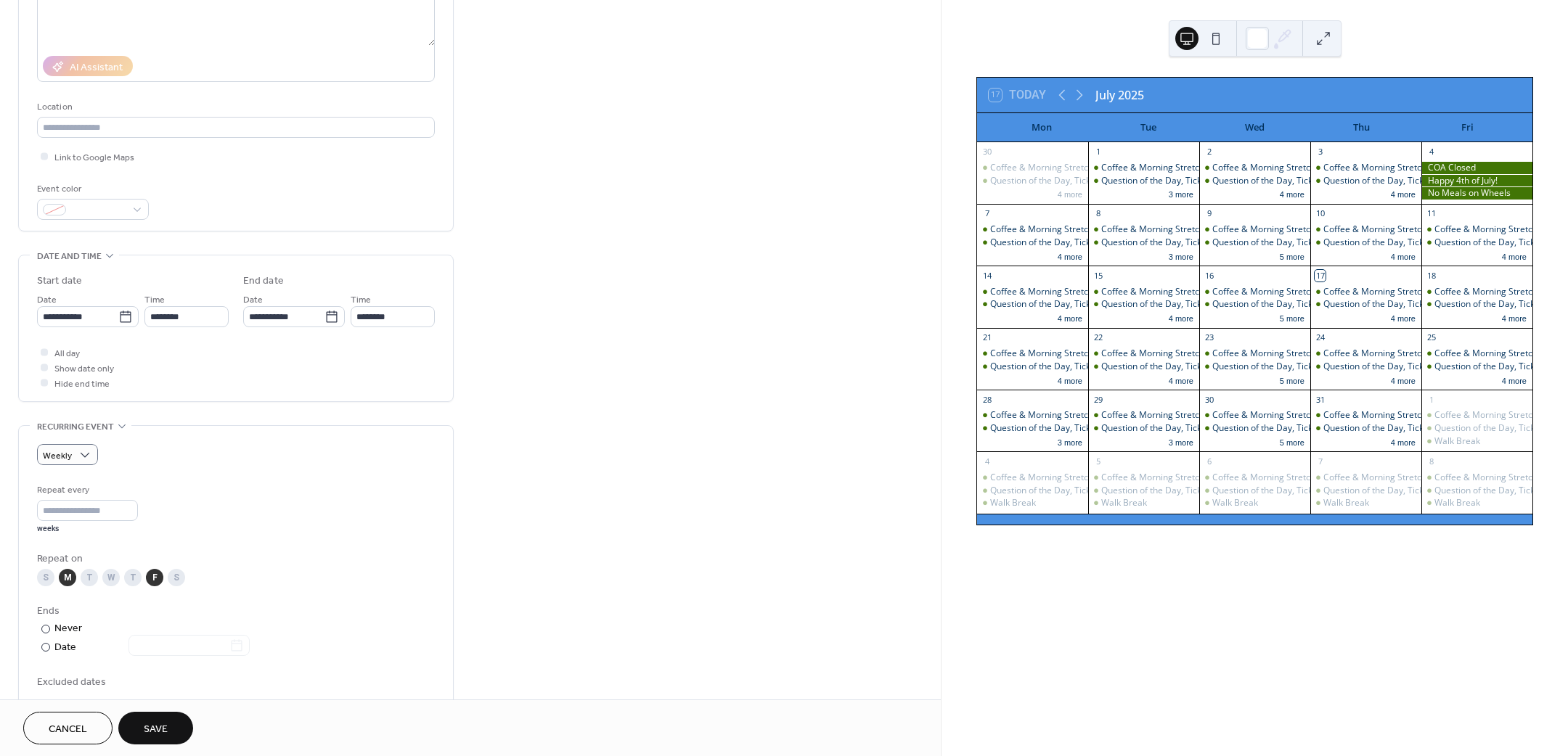 click on "T" at bounding box center [89, 578] 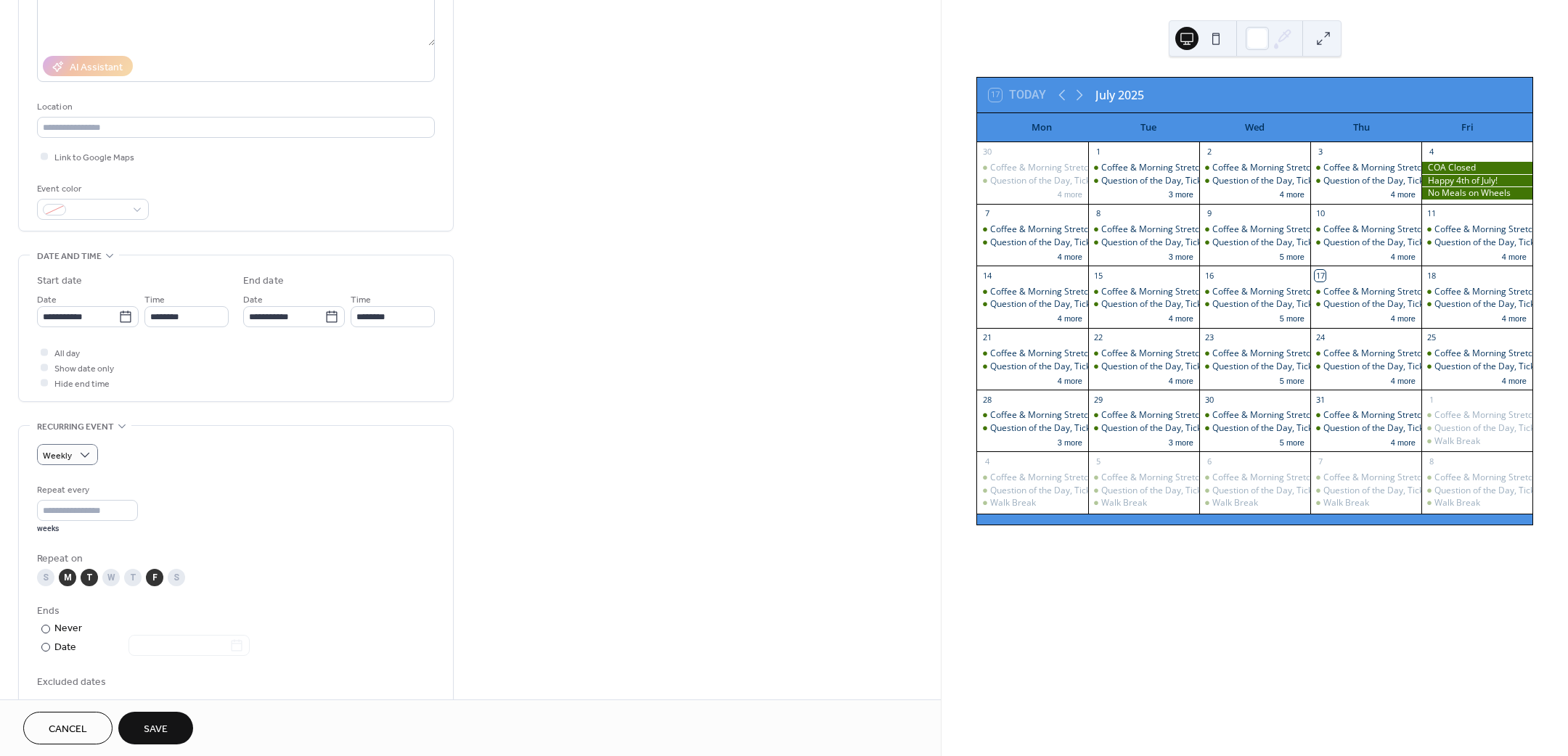 click on "W" at bounding box center [111, 578] 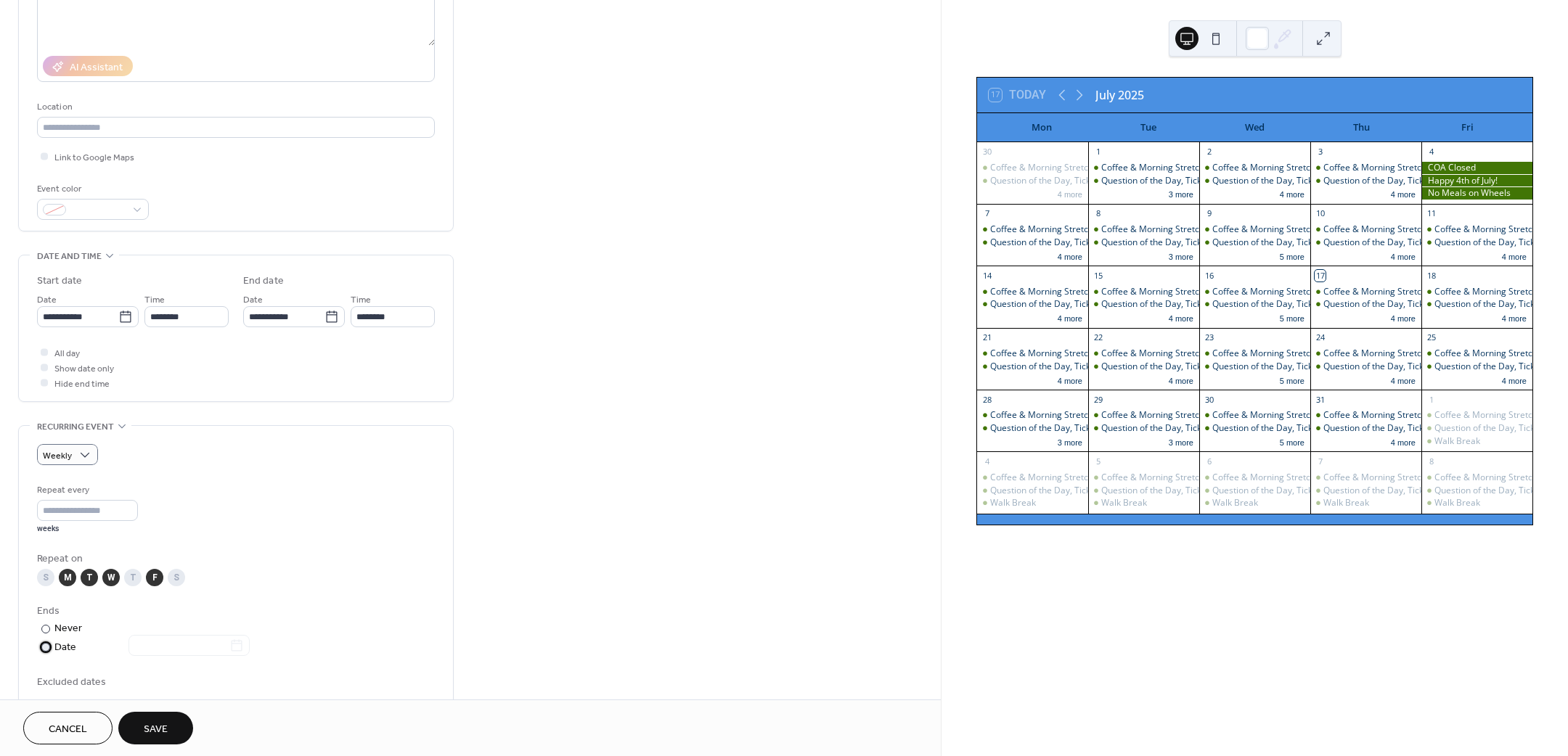 click on "Date" at bounding box center [152, 647] 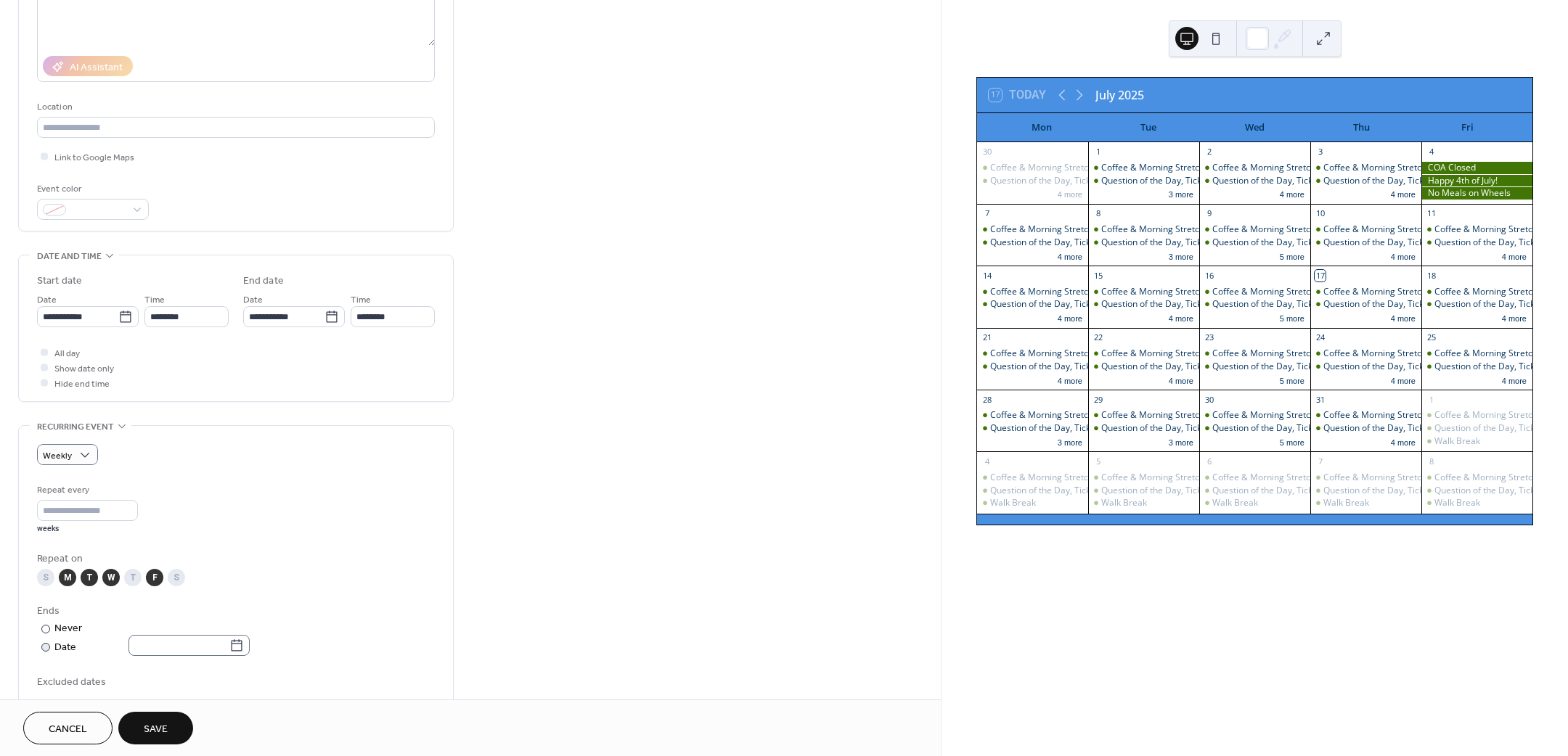 click 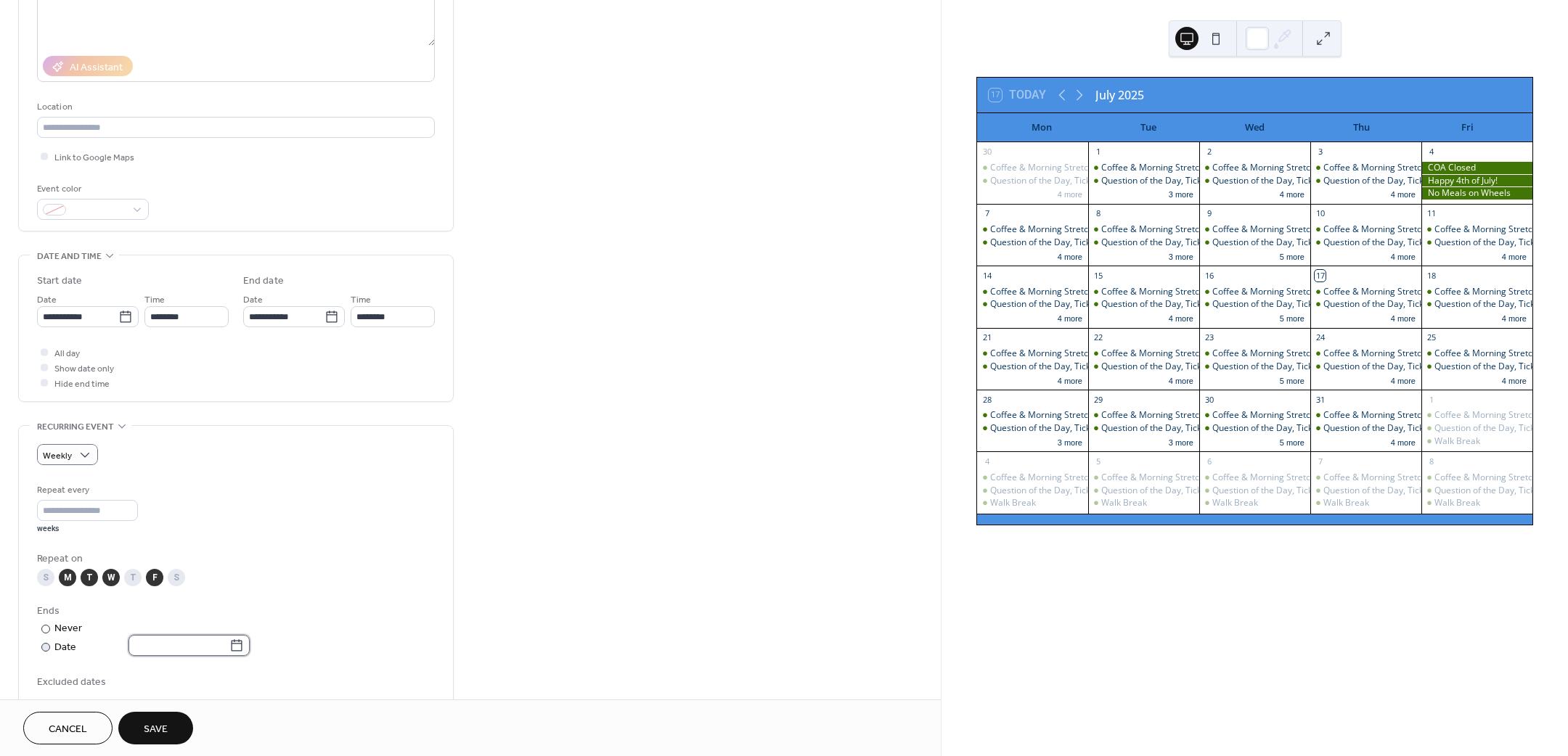 click at bounding box center (179, 645) 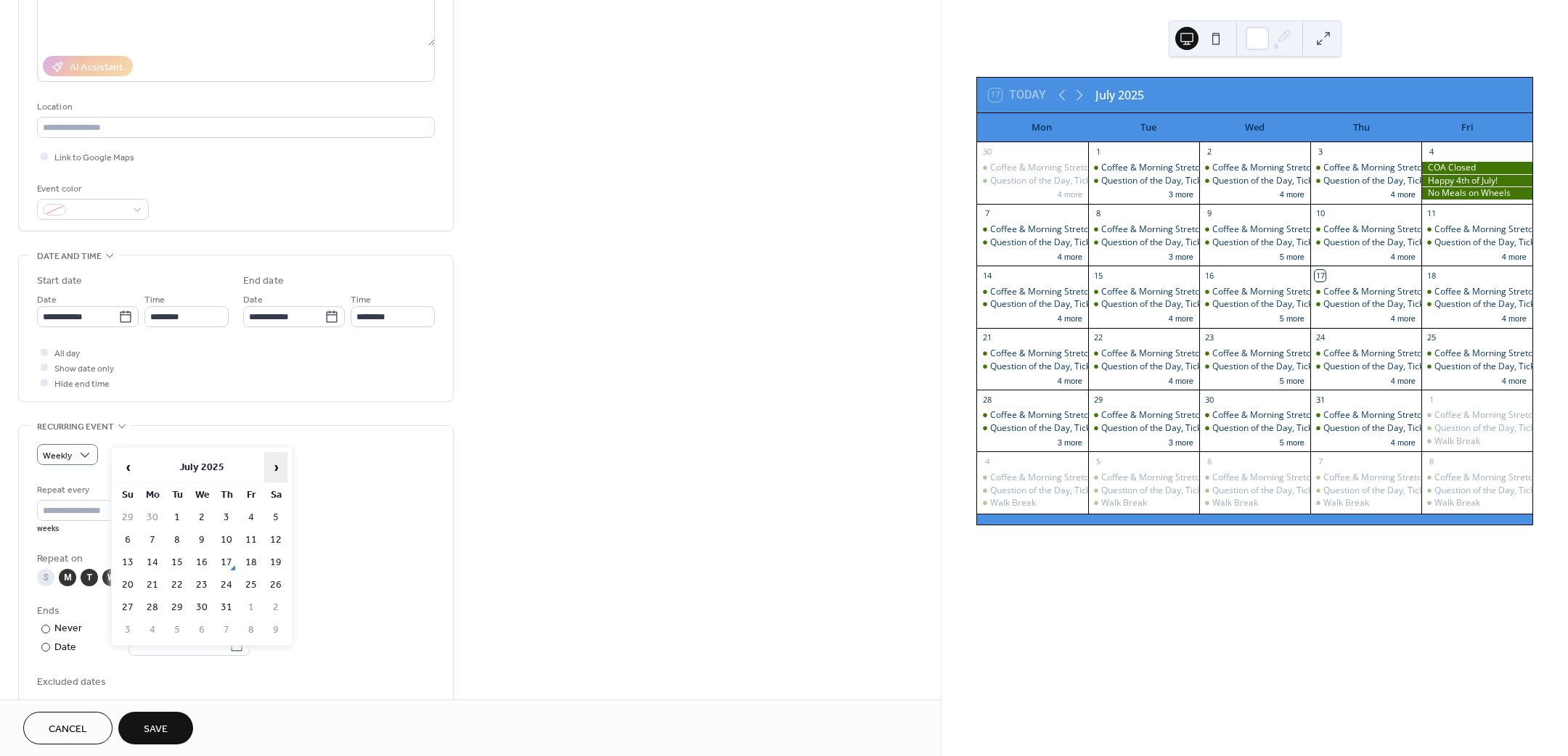 click on "›" at bounding box center (276, 467) 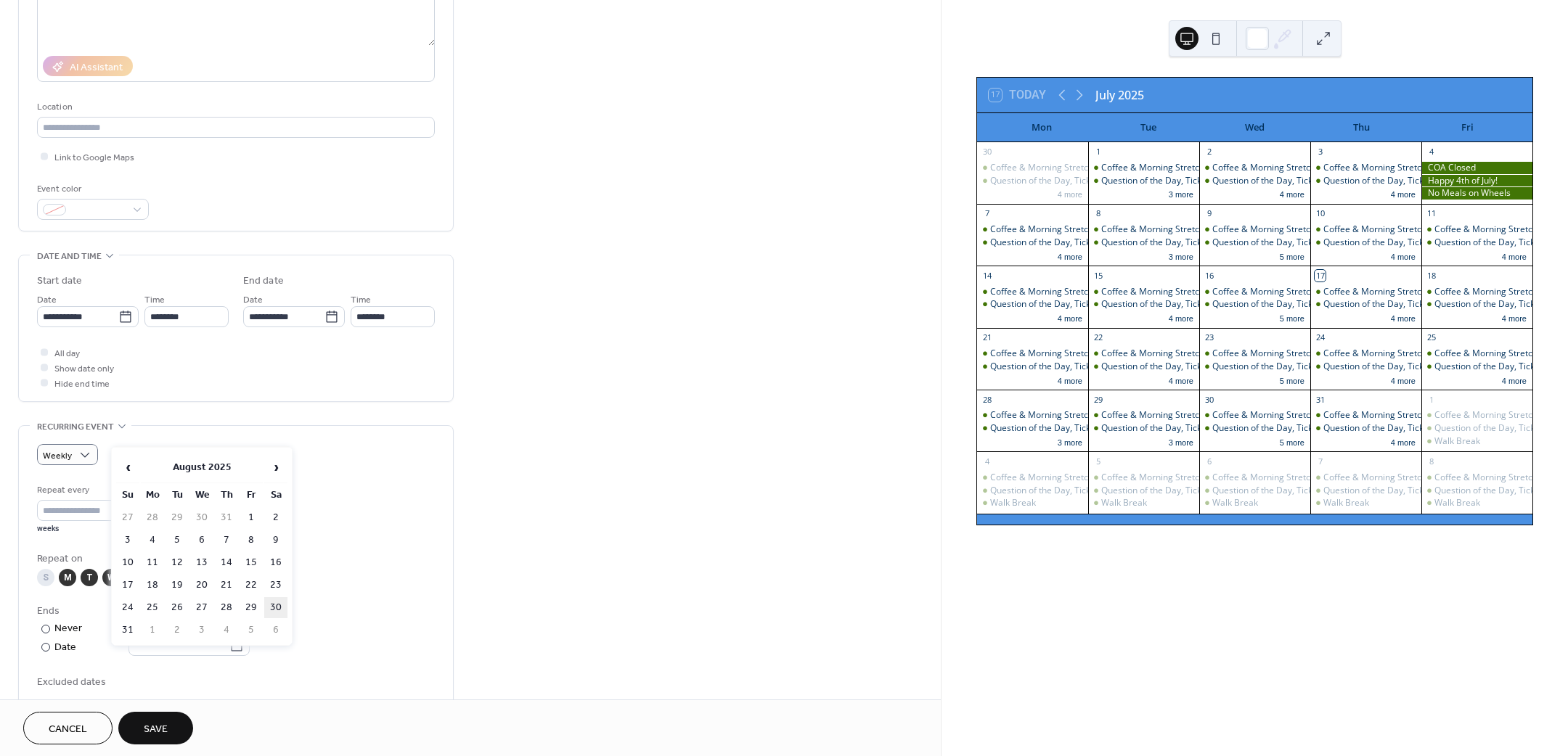 click on "30" at bounding box center (276, 607) 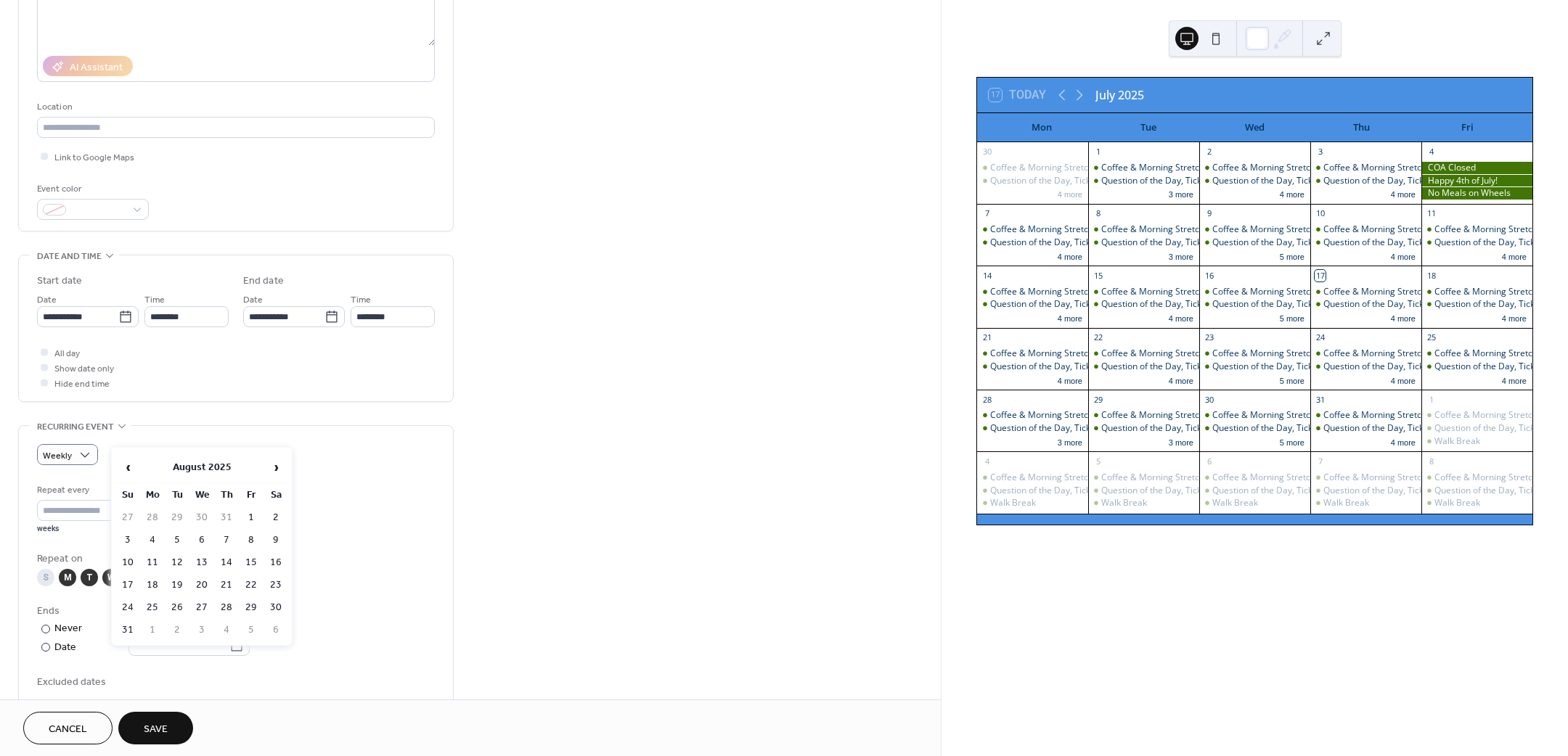 type on "**********" 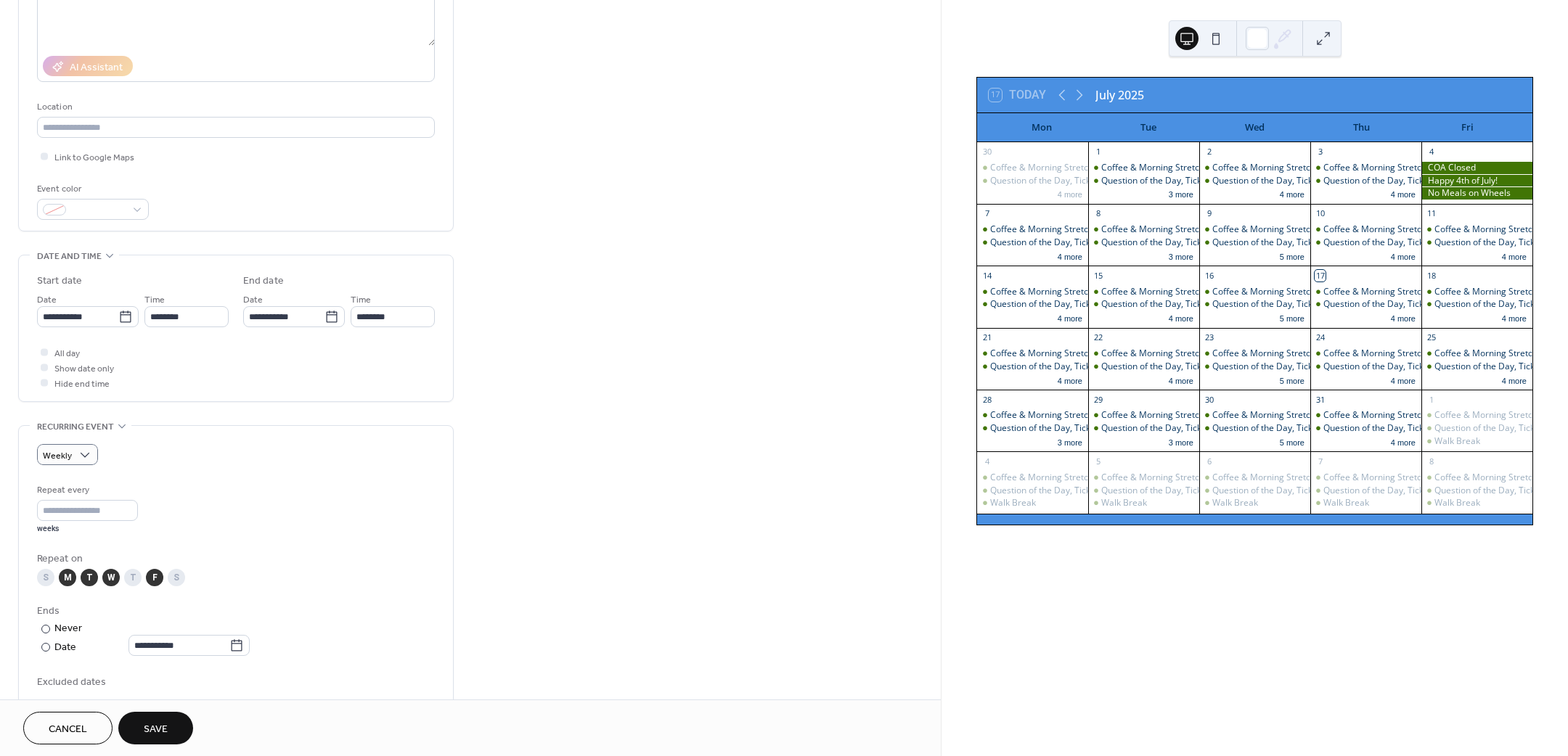 click on "Save" at bounding box center [155, 729] 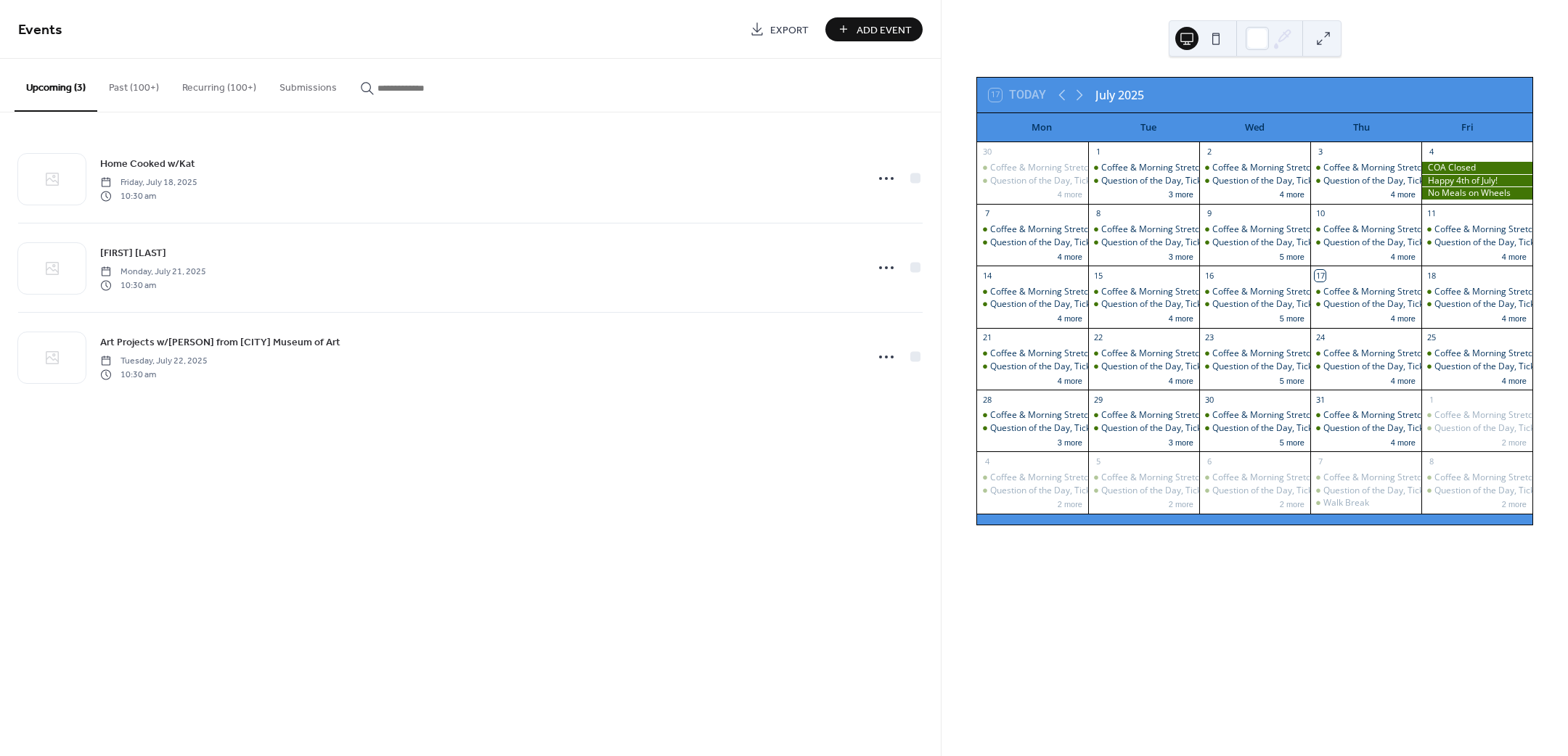 click on "Add Event" at bounding box center (884, 30) 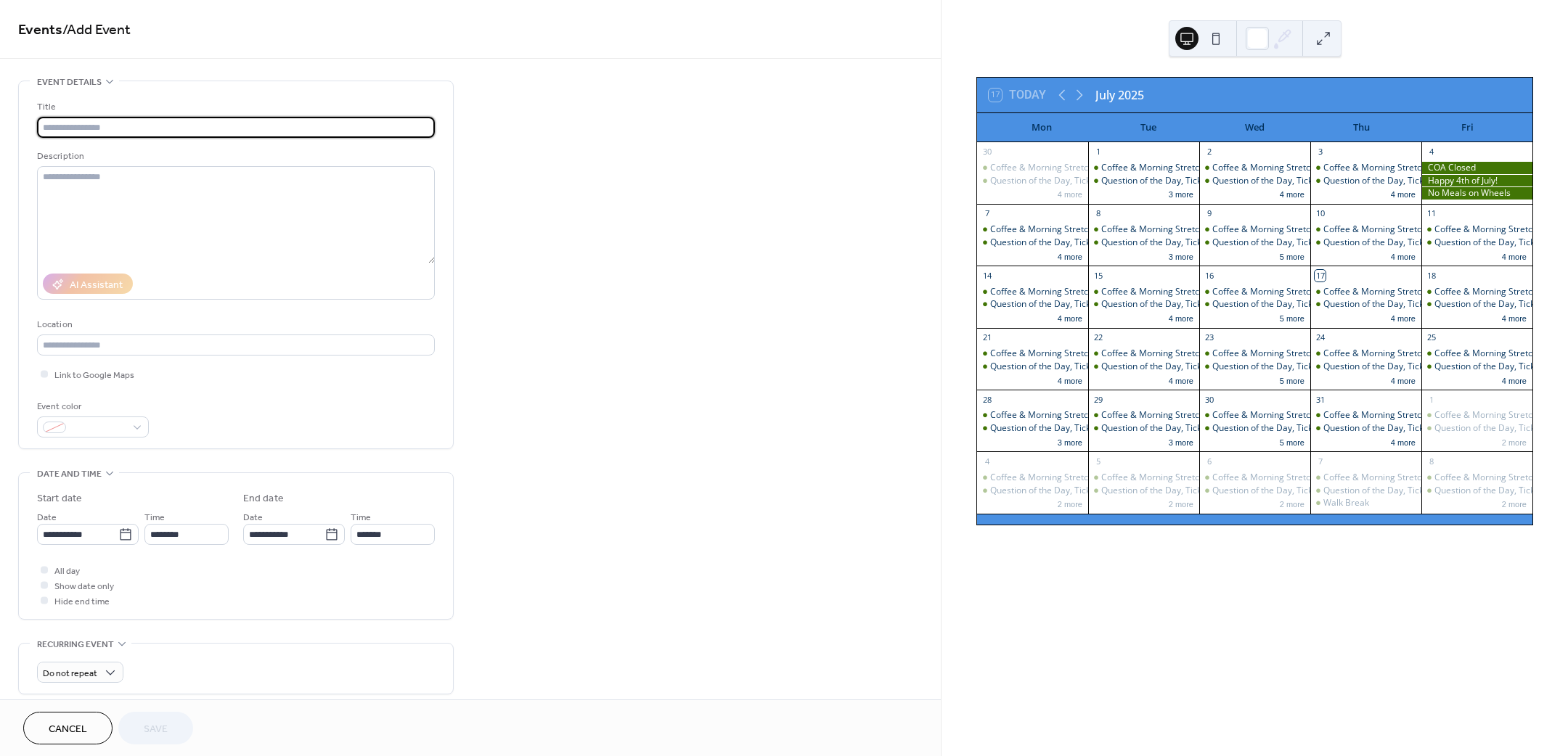 click at bounding box center [236, 127] 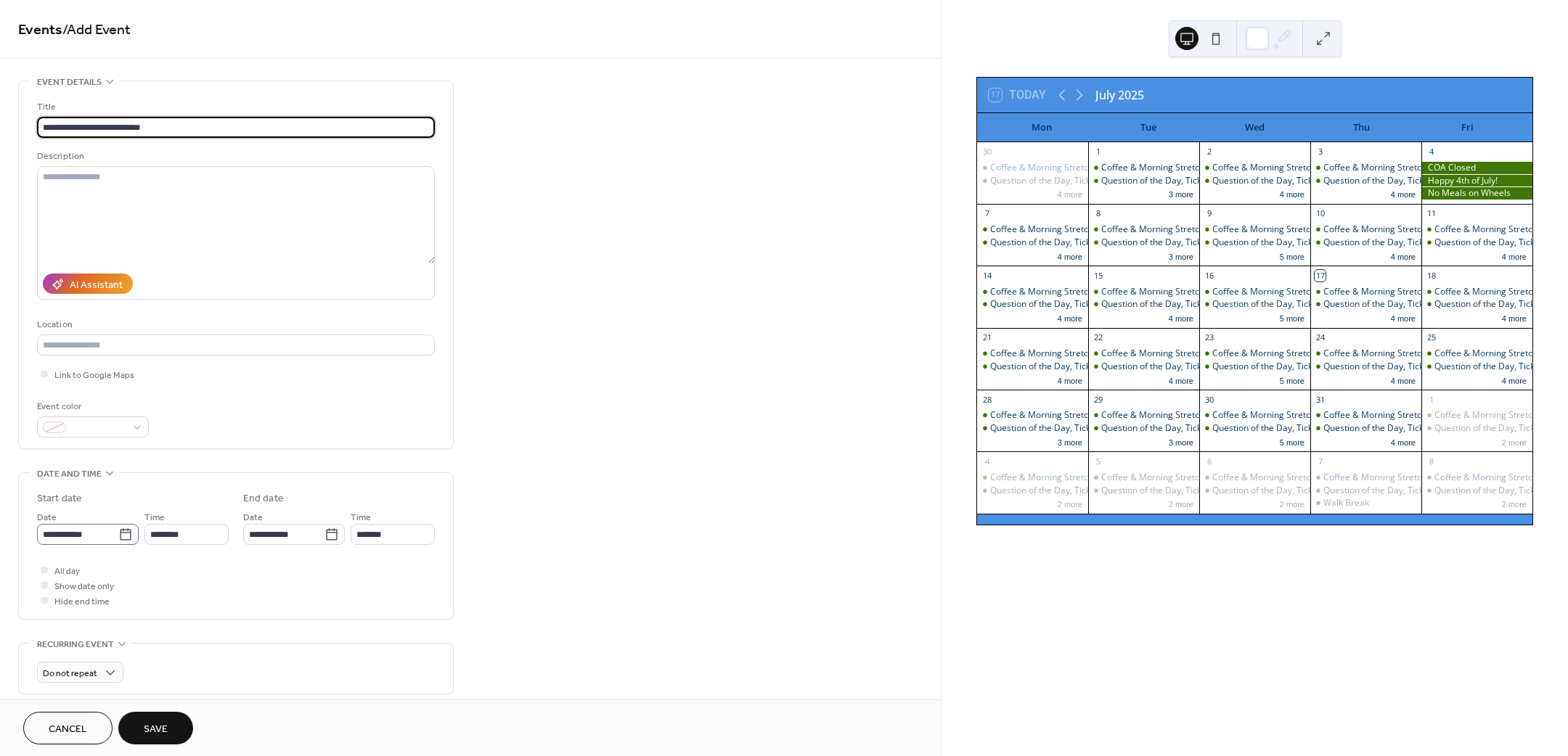 type on "**********" 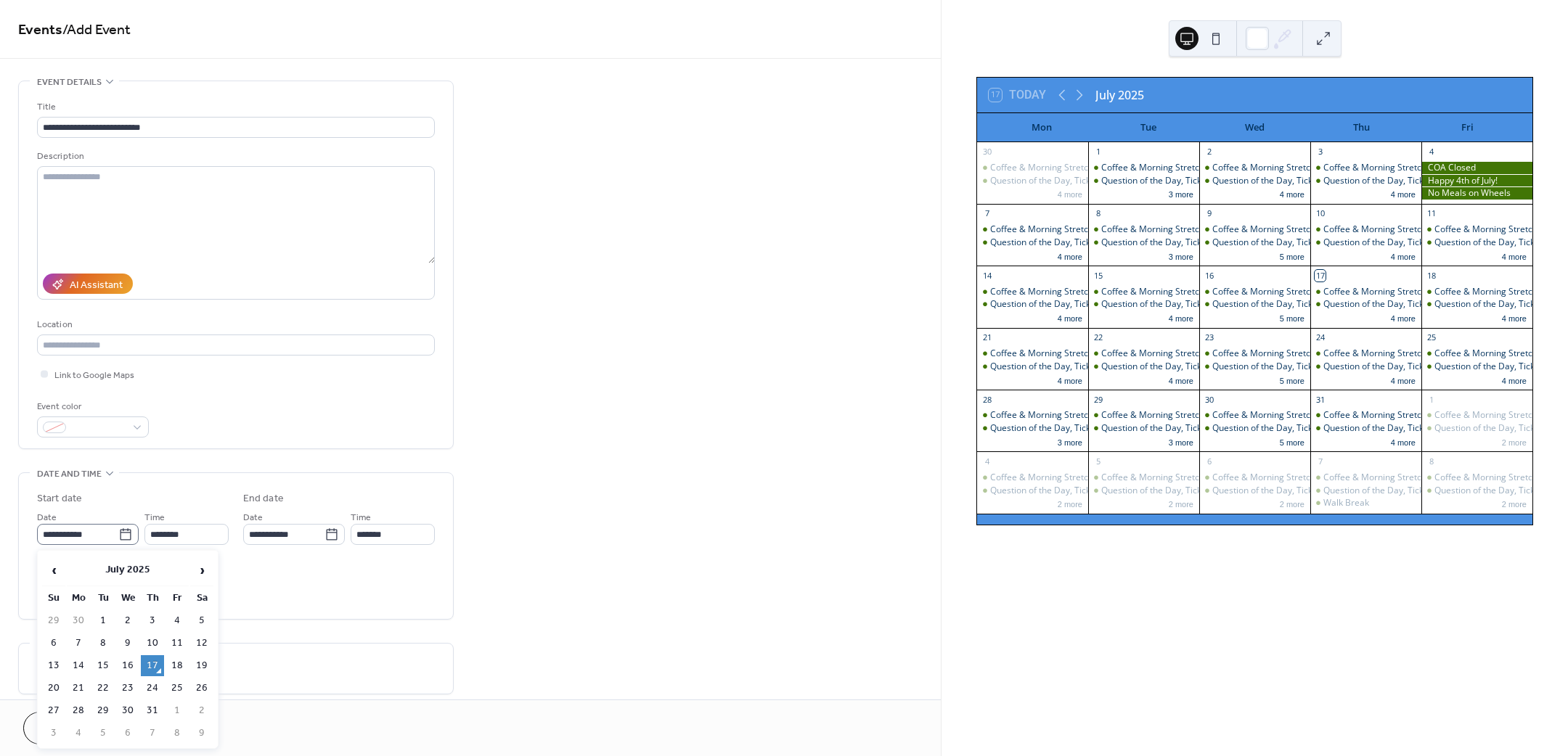click 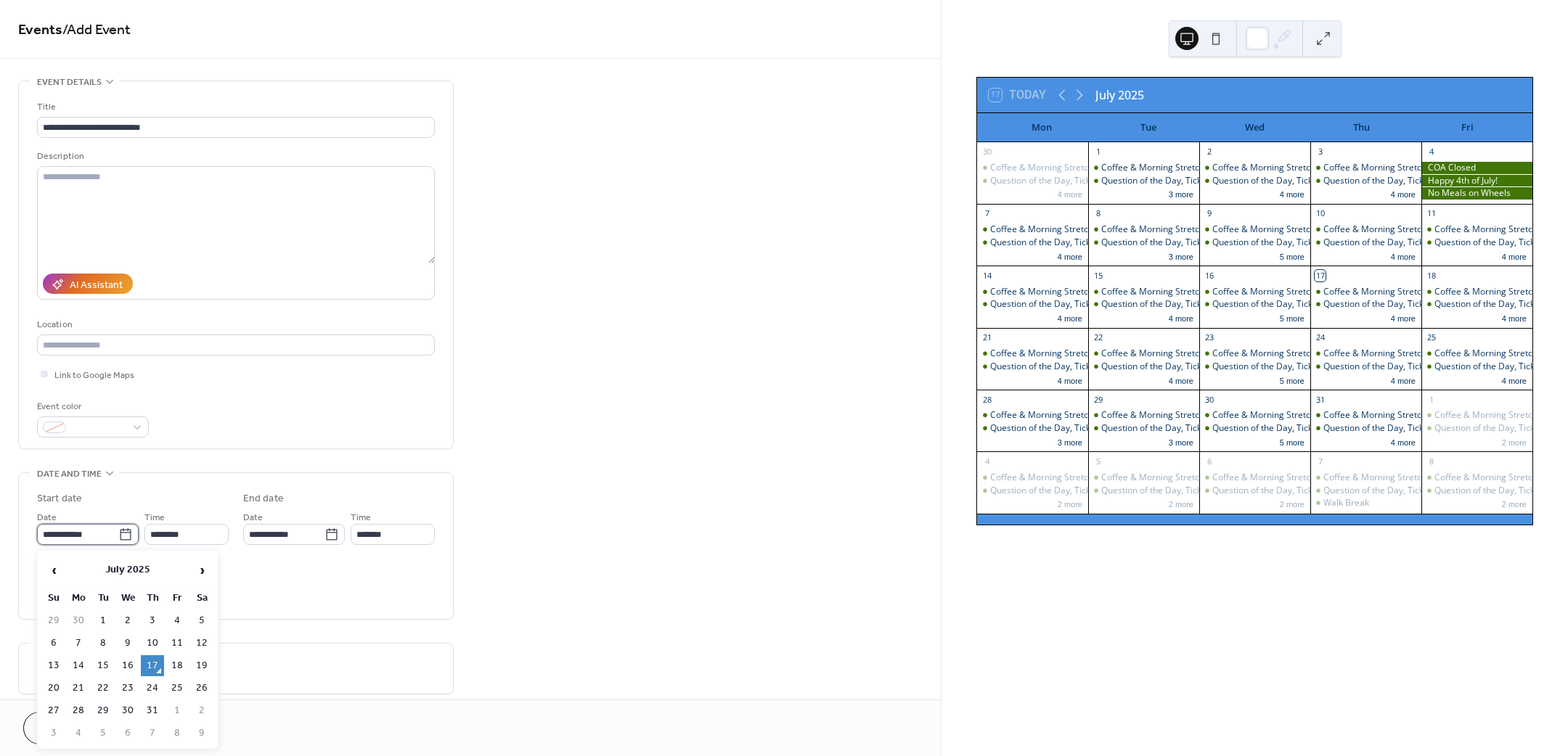 click on "**********" at bounding box center [78, 534] 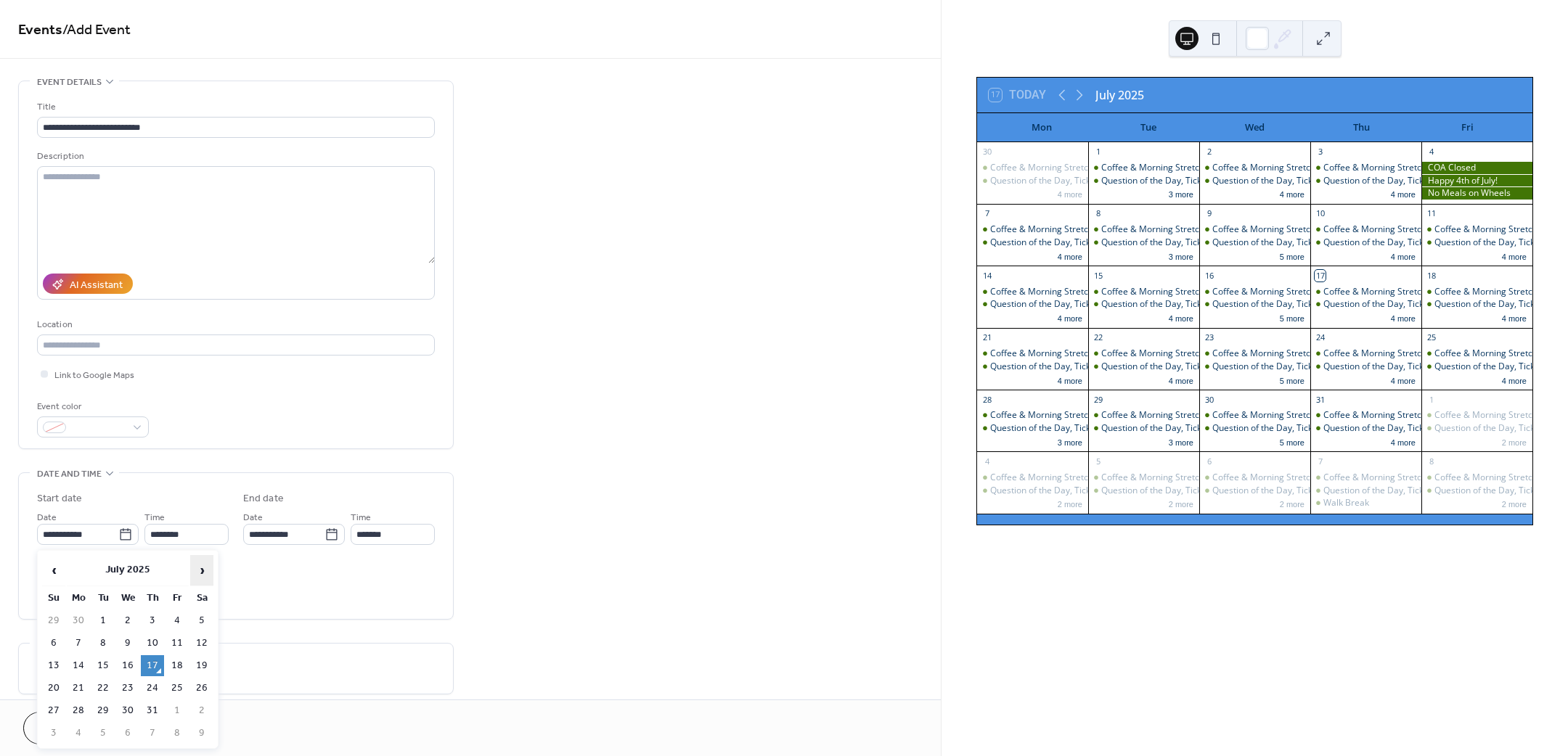 click on "›" at bounding box center [202, 570] 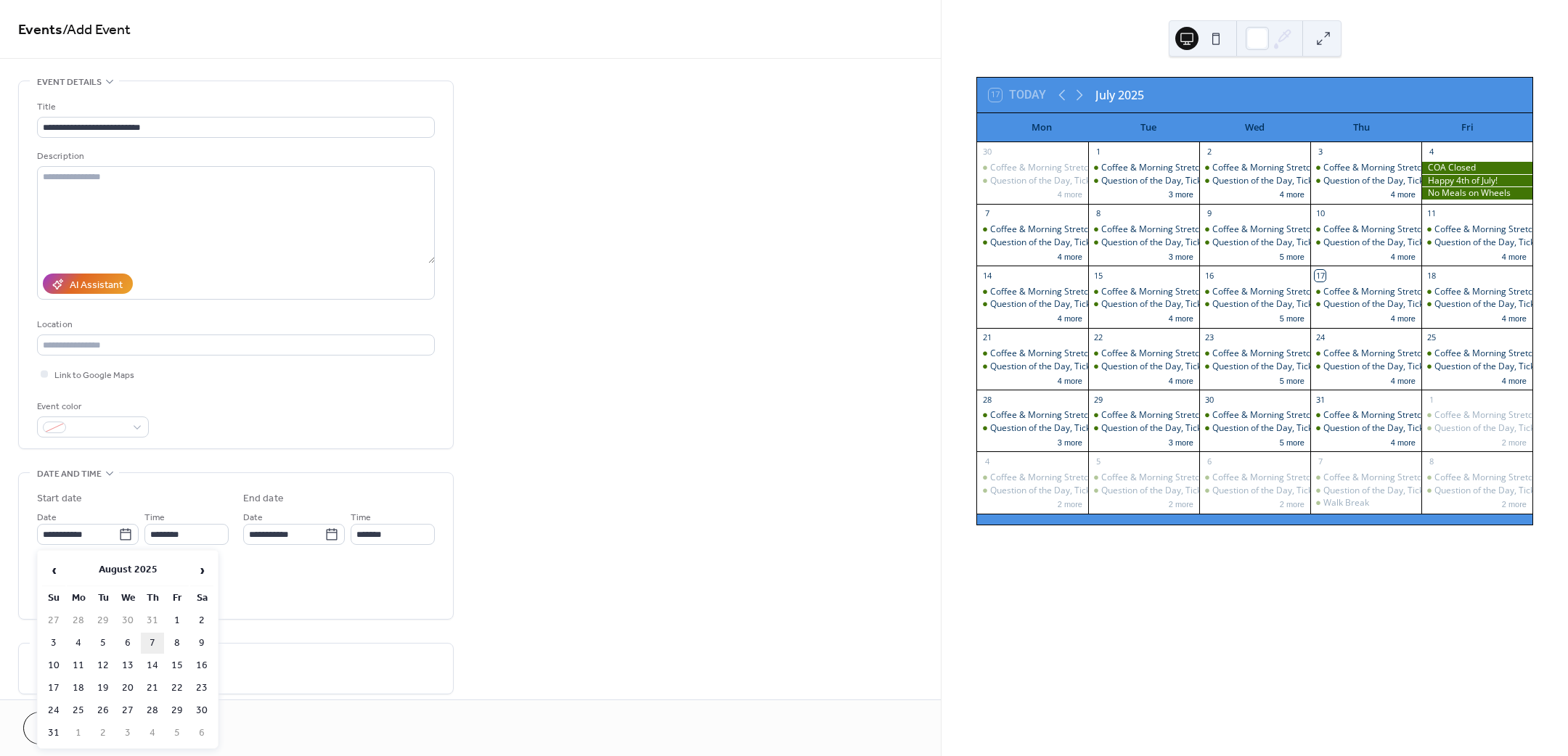 click on "7" at bounding box center (152, 643) 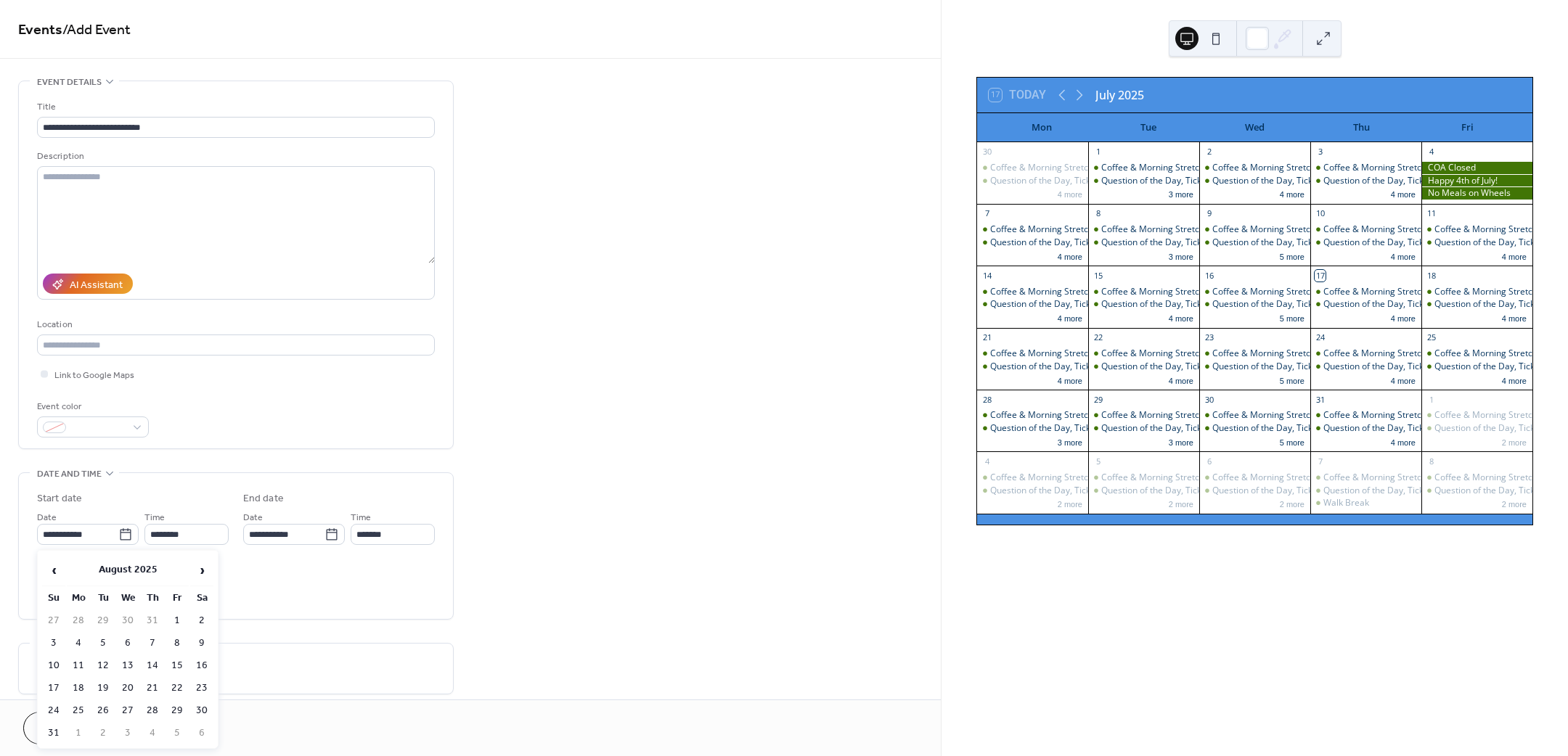 type on "**********" 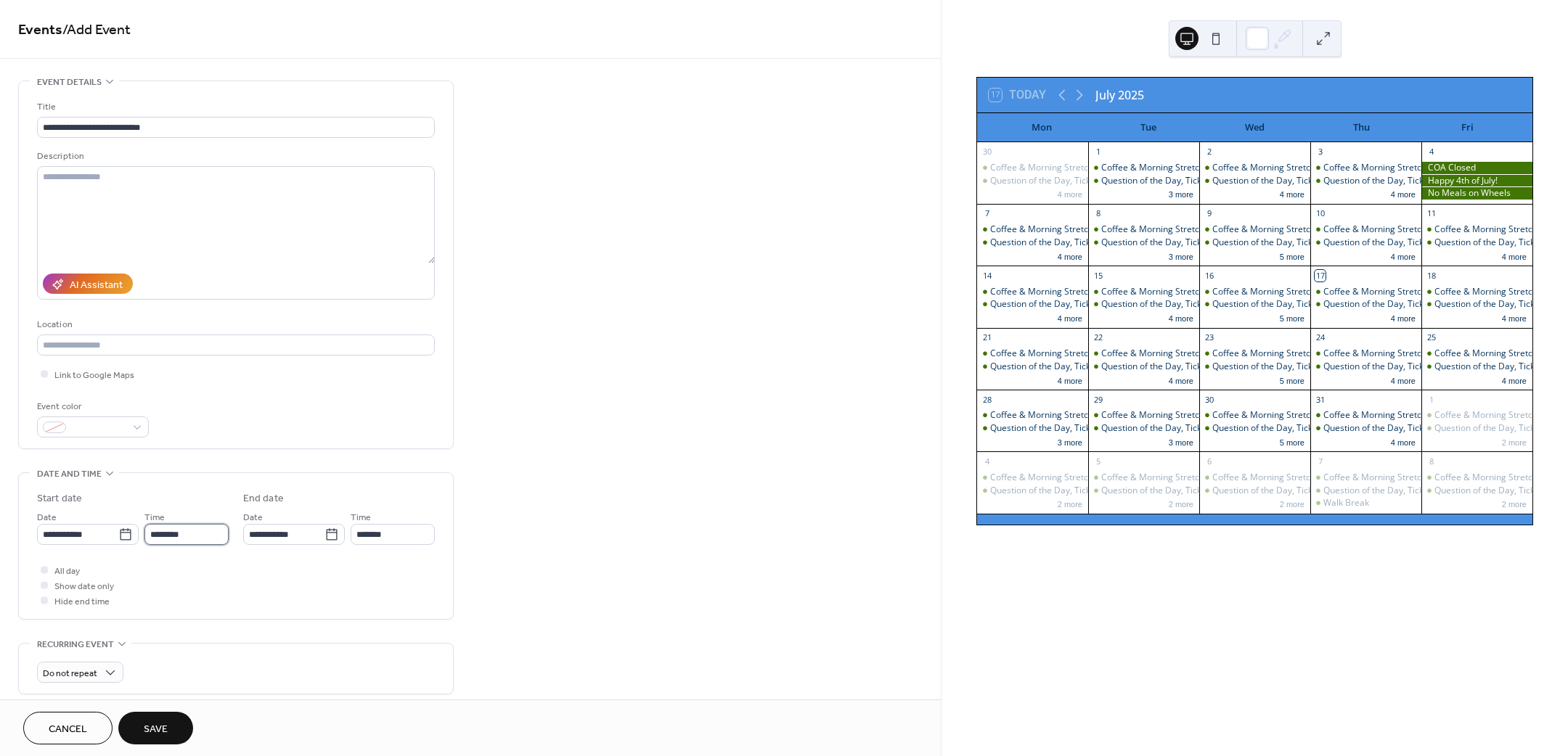 click on "********" at bounding box center (187, 534) 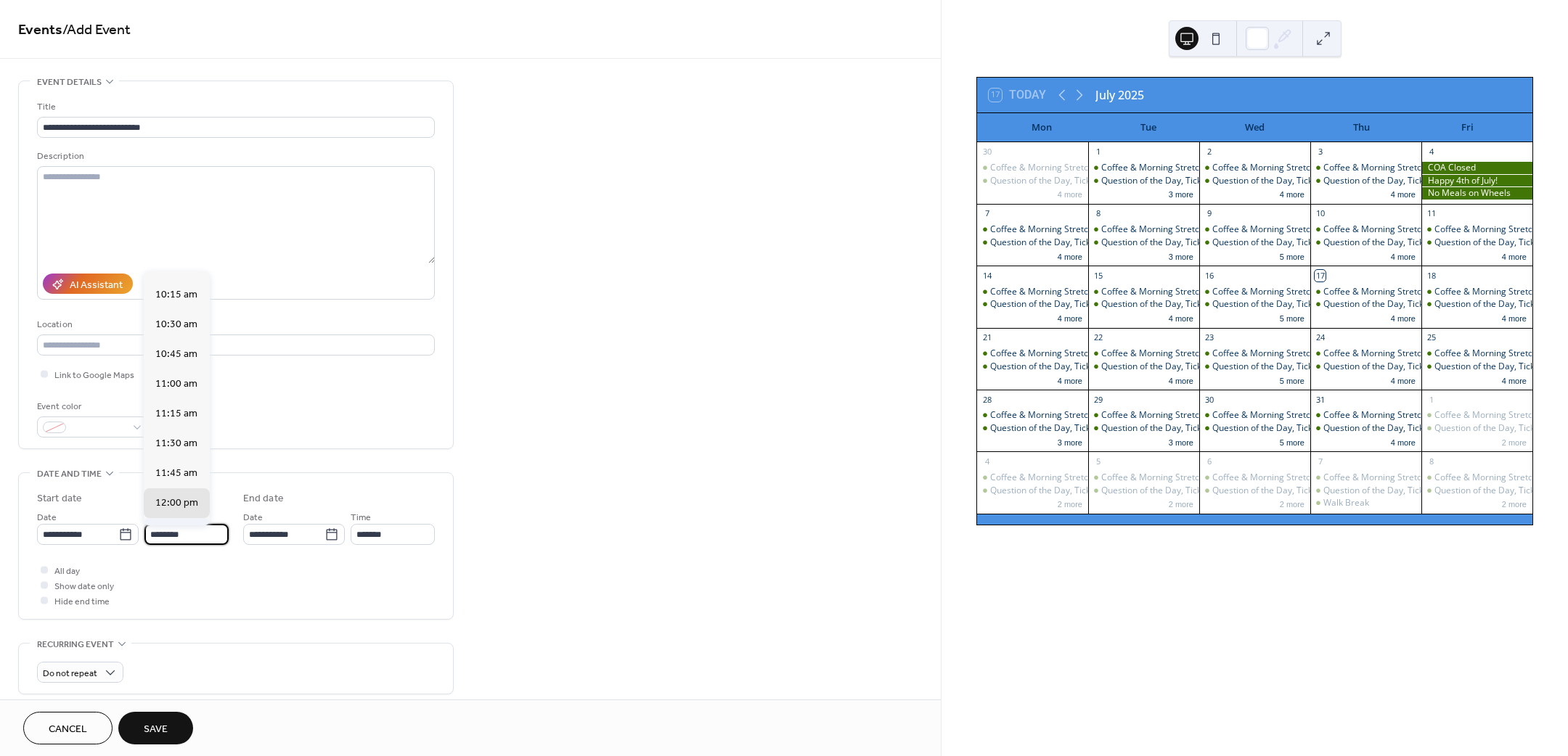 scroll, scrollTop: 1175, scrollLeft: 0, axis: vertical 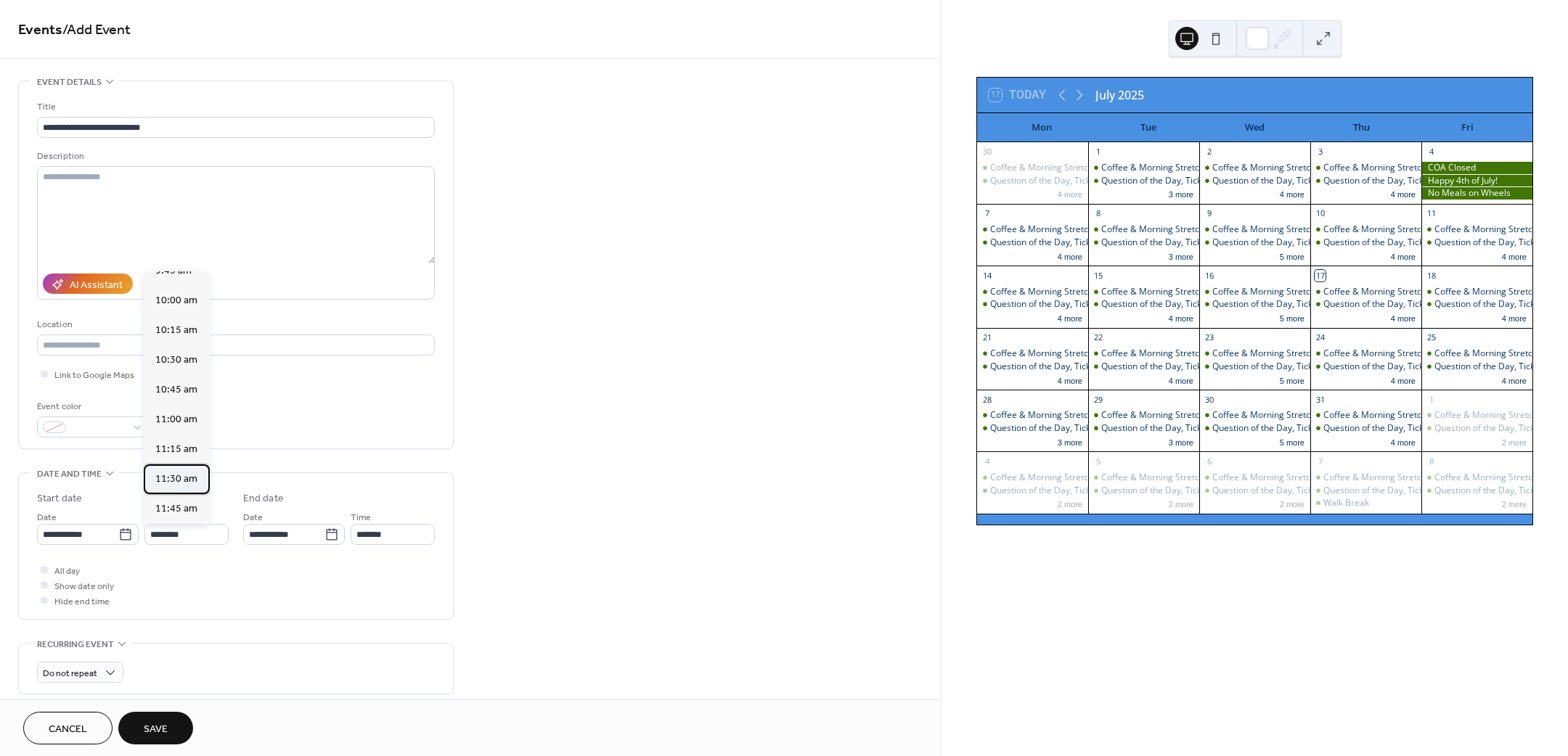 click on "11:30 am" at bounding box center [176, 478] 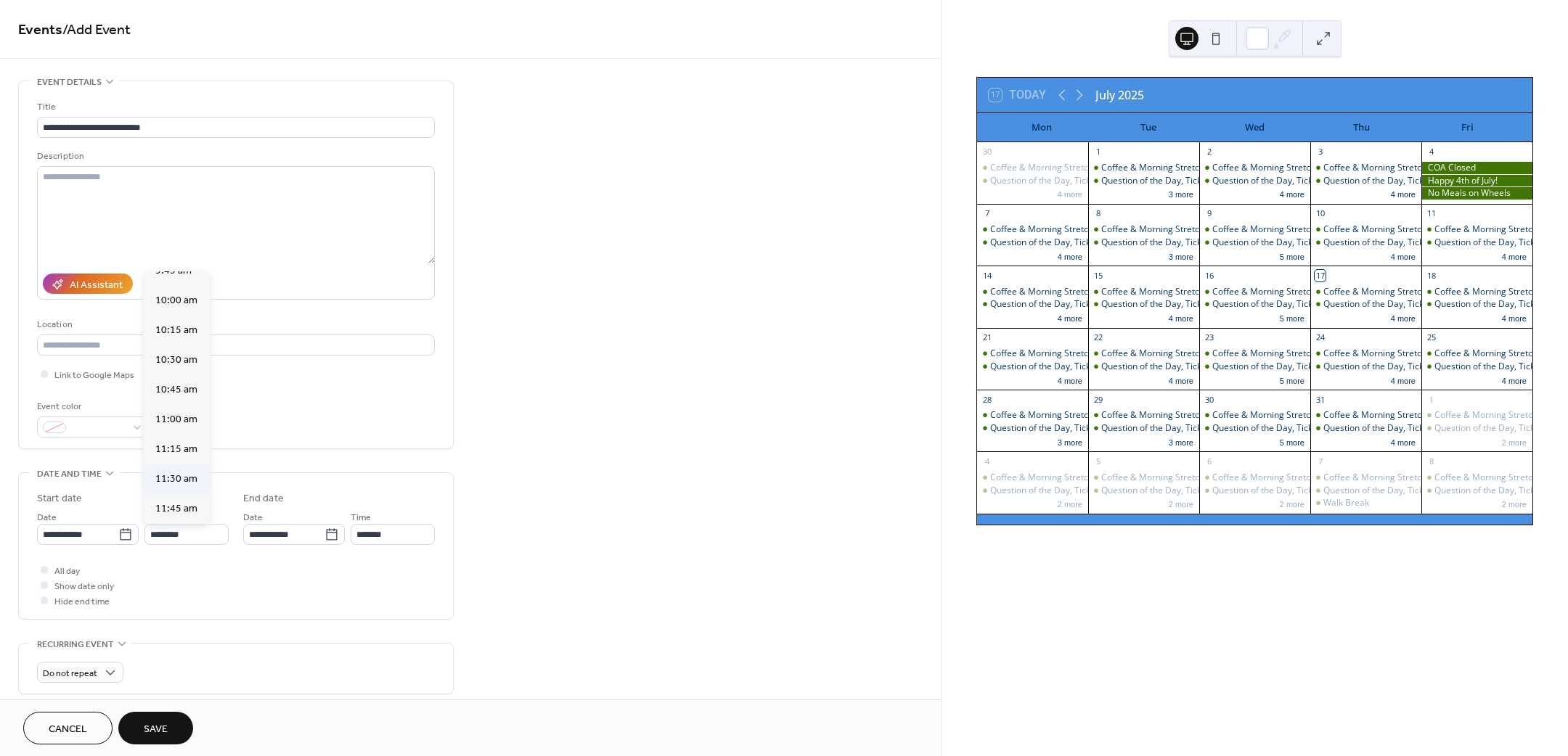 type on "********" 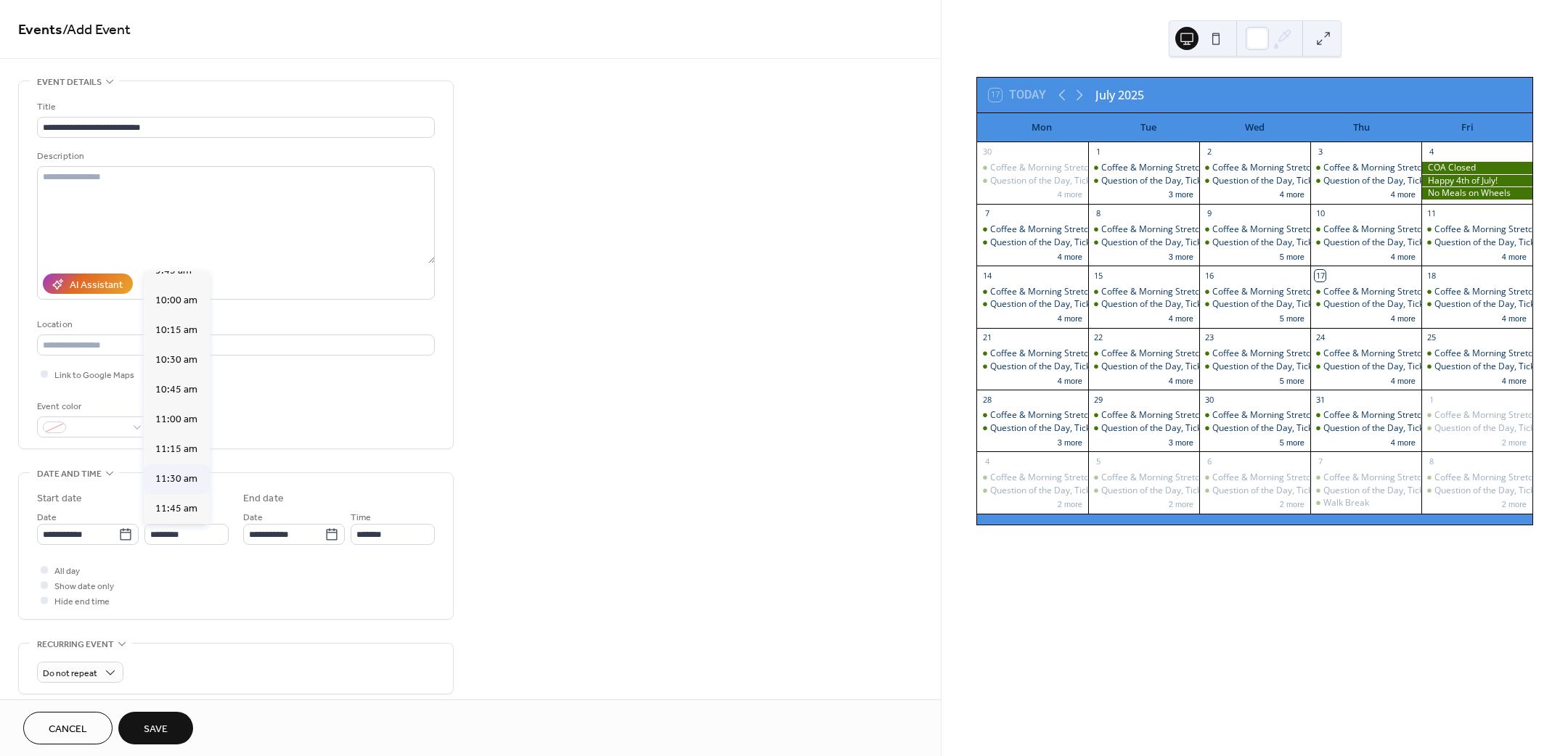 type on "********" 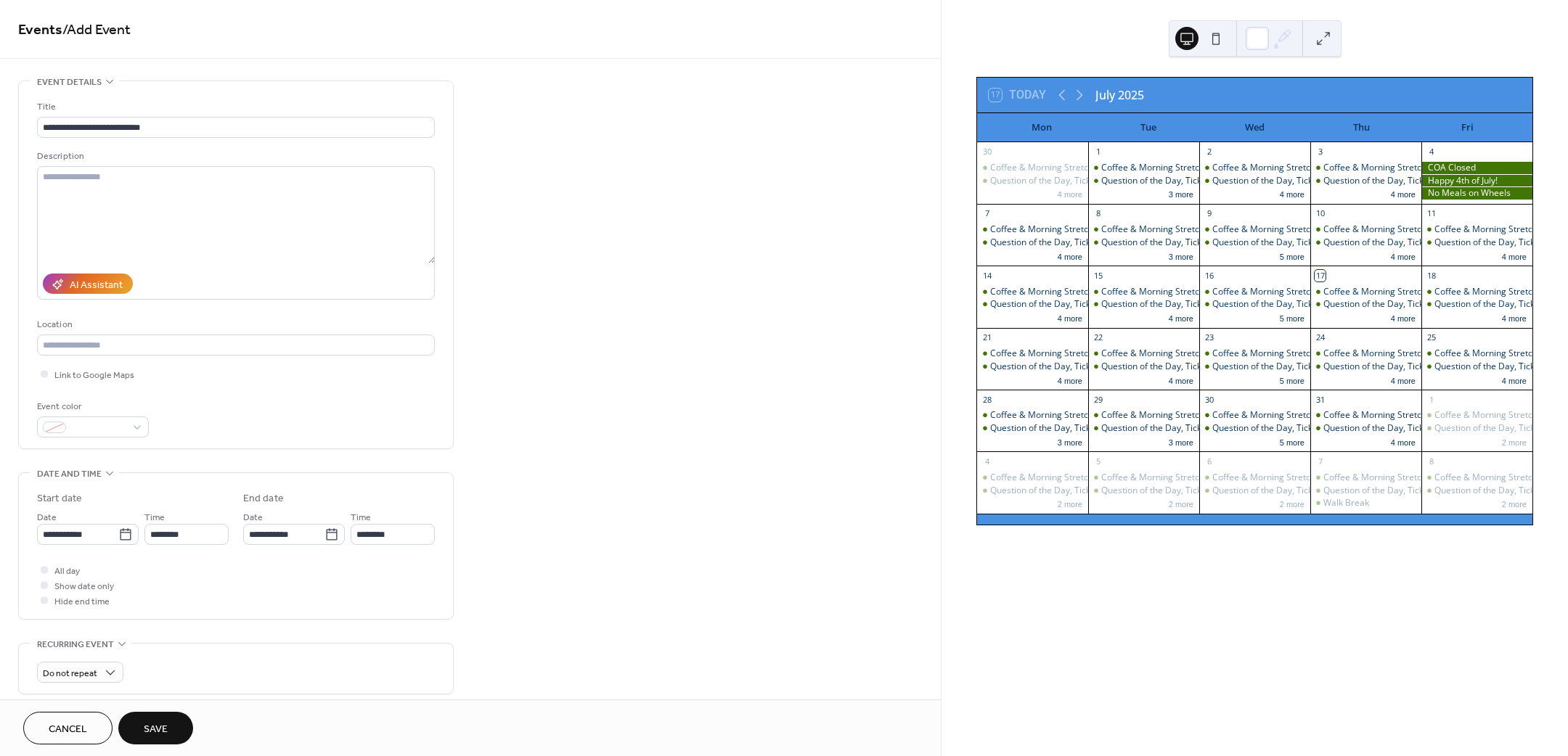 scroll, scrollTop: 218, scrollLeft: 0, axis: vertical 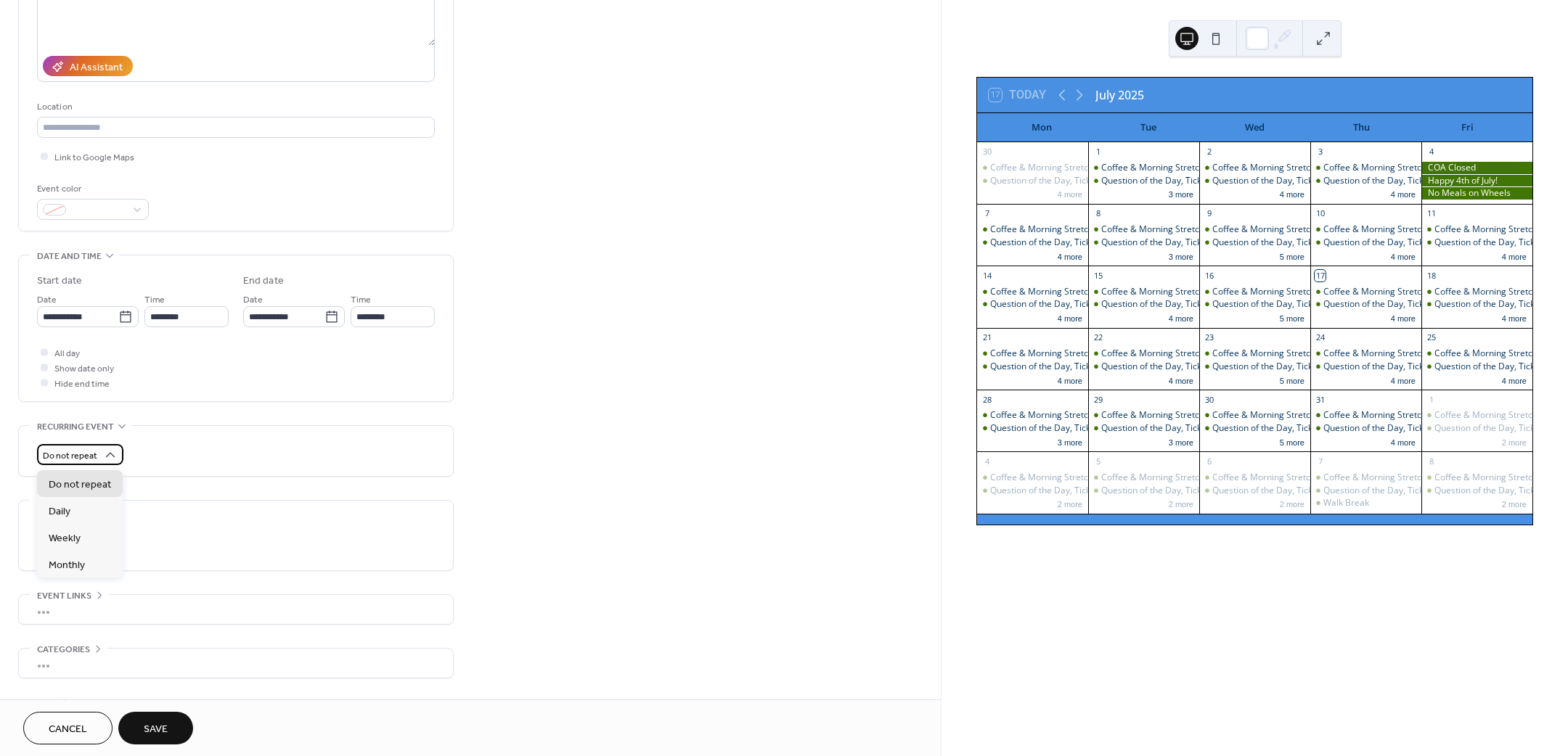 click on "Do not repeat" at bounding box center (80, 454) 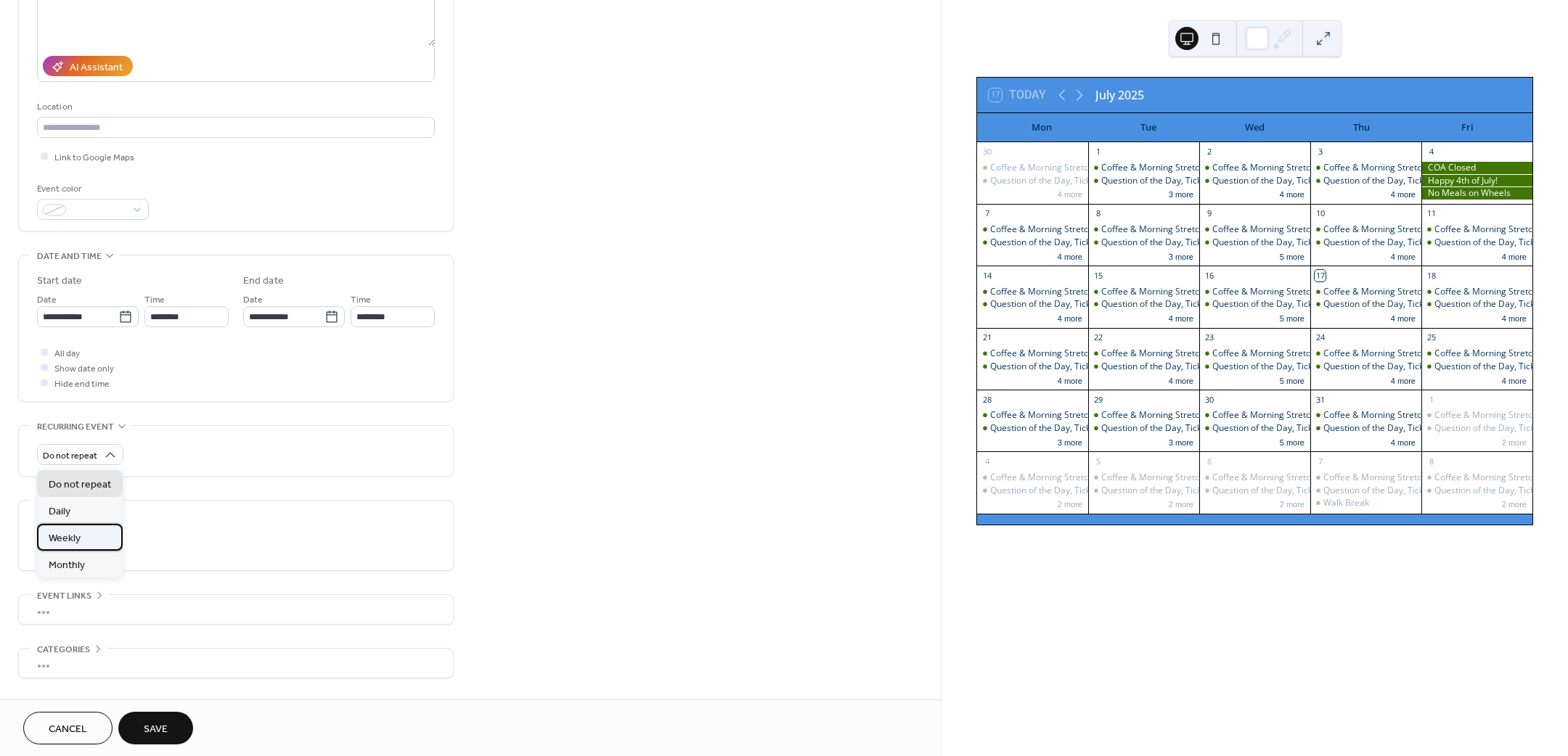 click on "Weekly" at bounding box center [80, 537] 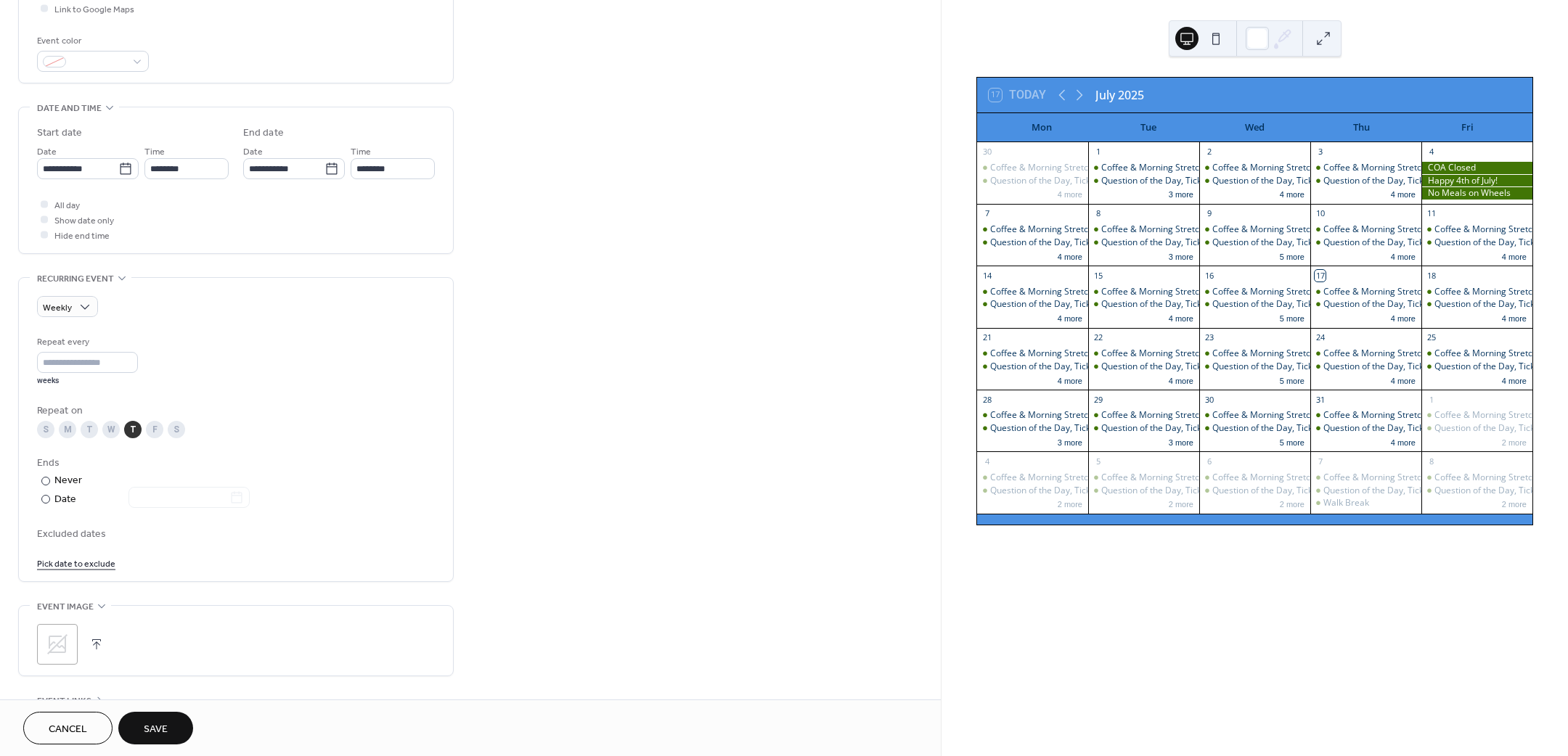 scroll, scrollTop: 435, scrollLeft: 0, axis: vertical 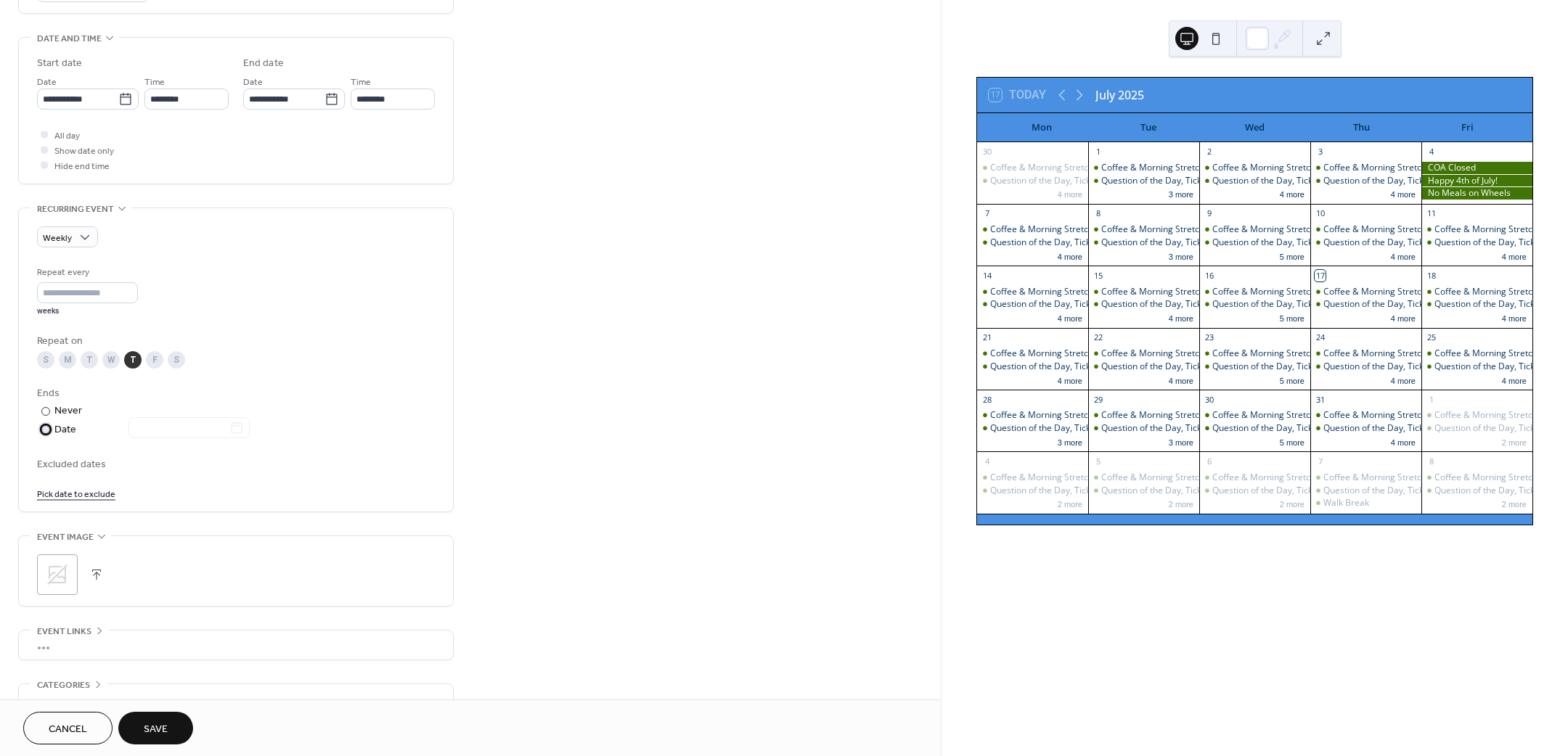 click on "Date" at bounding box center [152, 430] 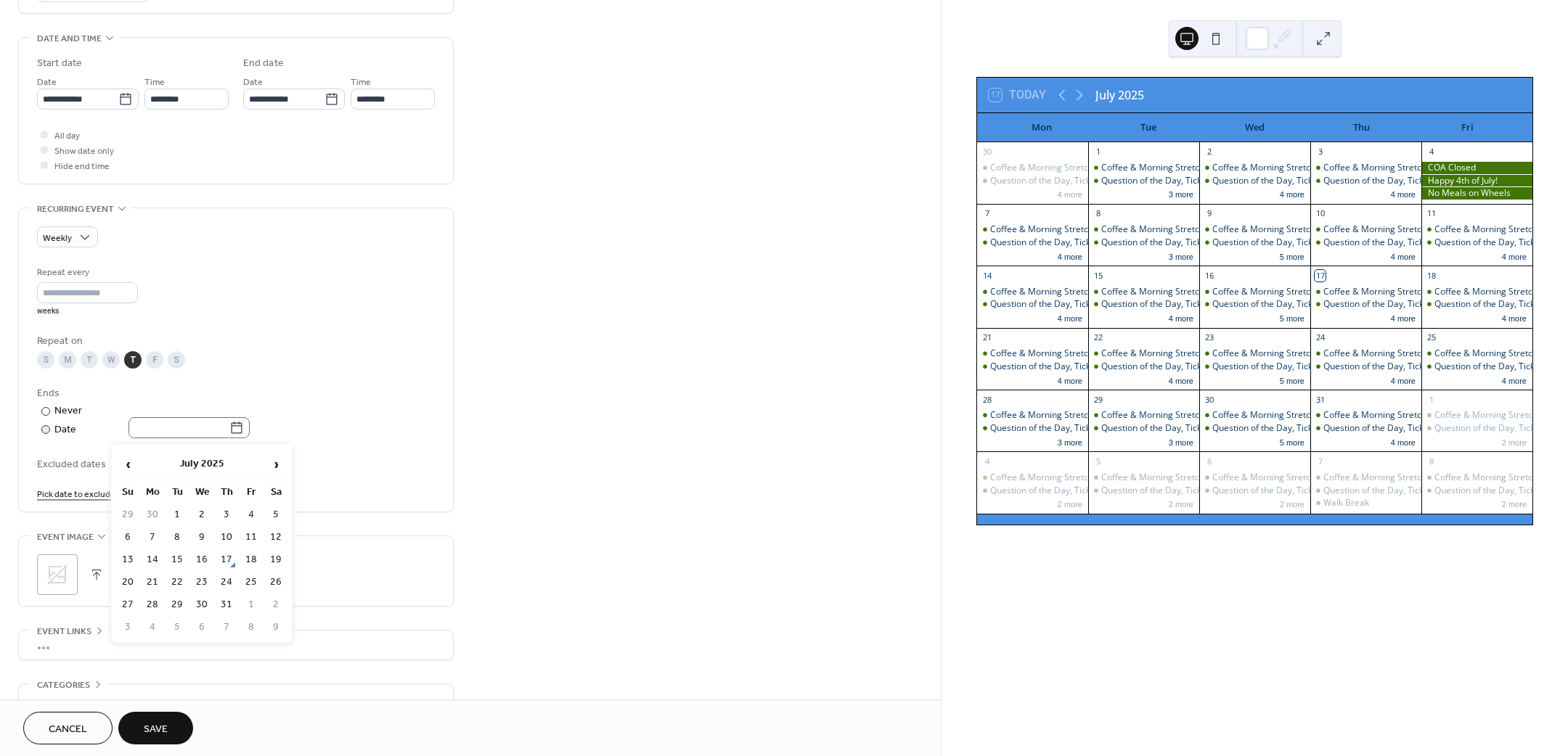 click 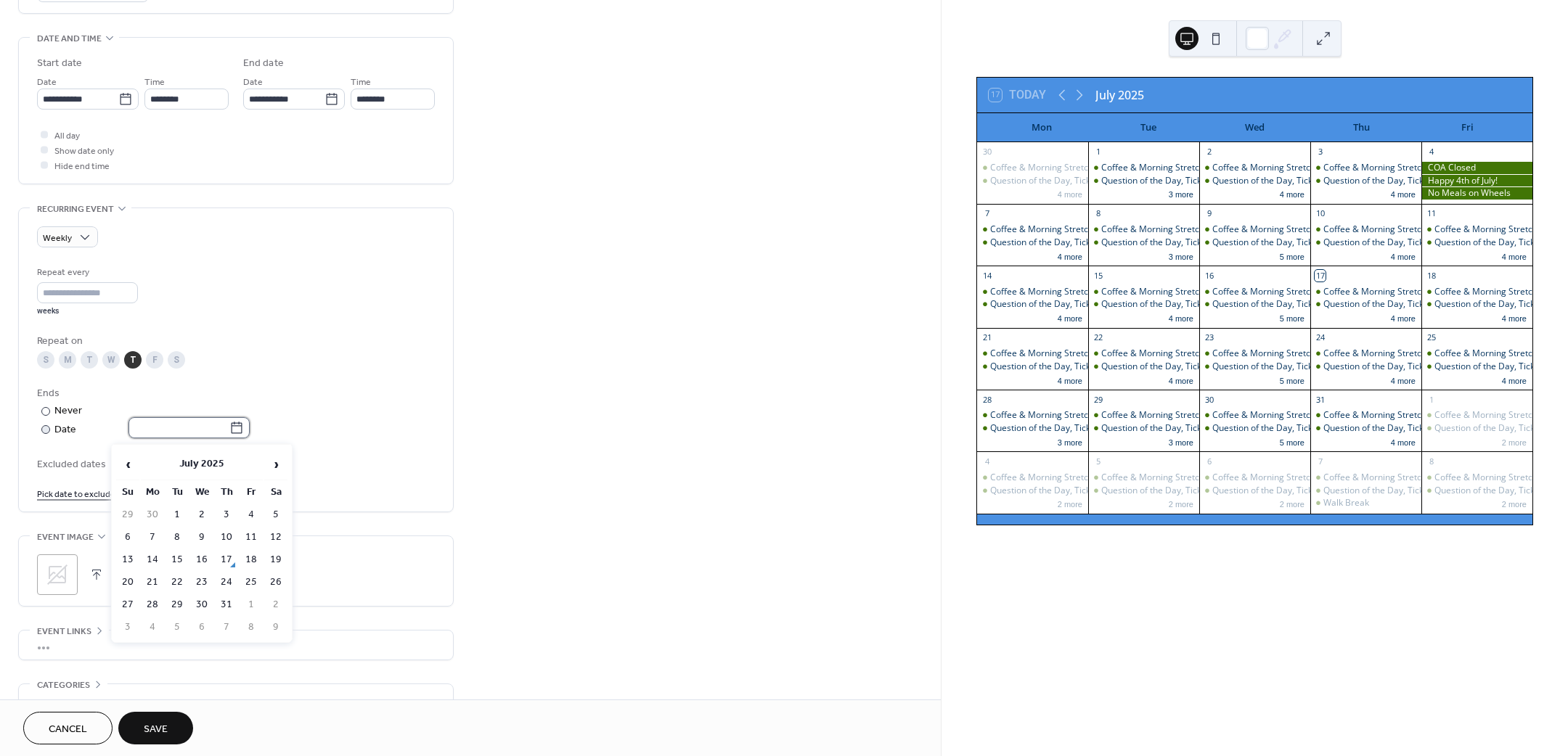 click at bounding box center (179, 427) 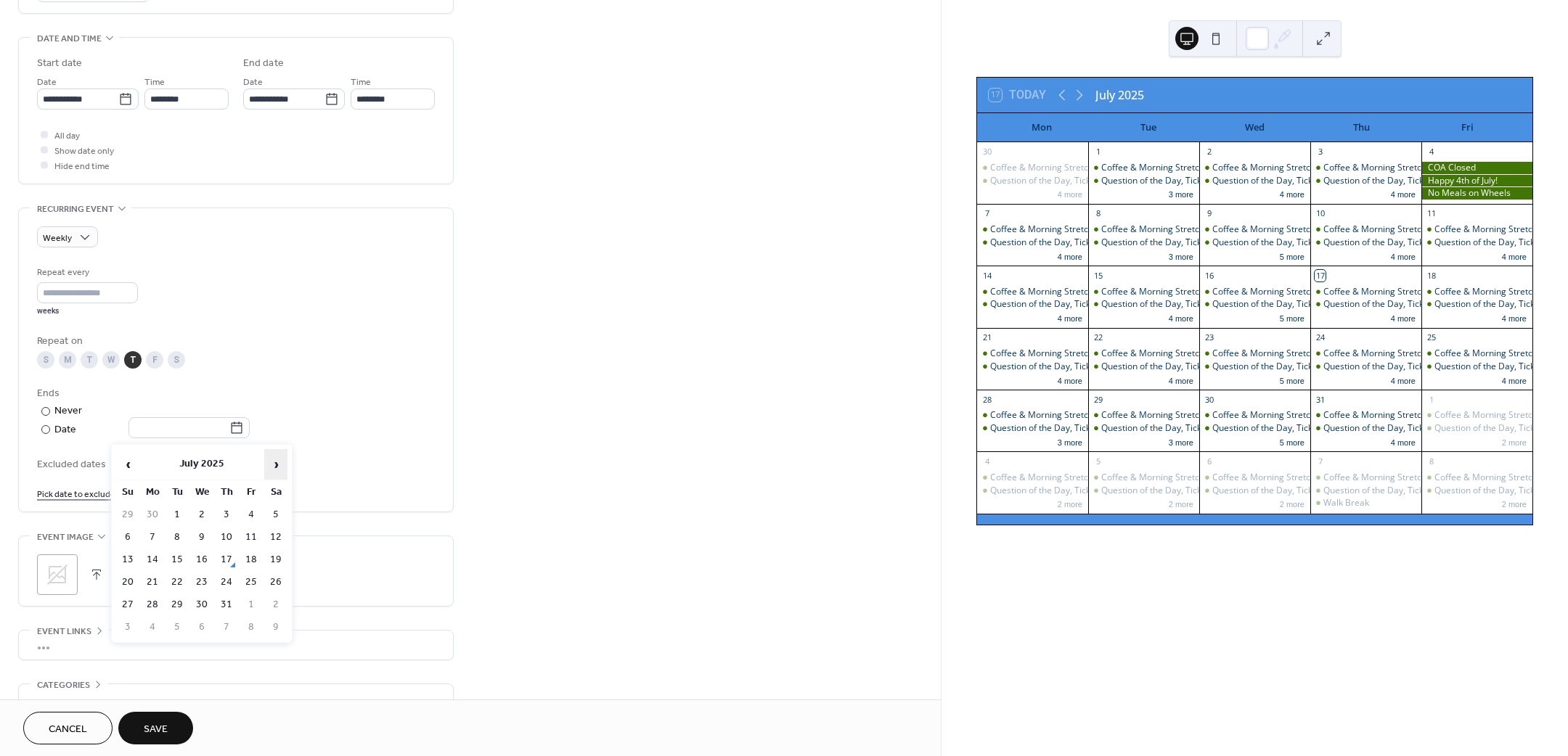 drag, startPoint x: 270, startPoint y: 457, endPoint x: 268, endPoint y: 448, distance: 9.219544 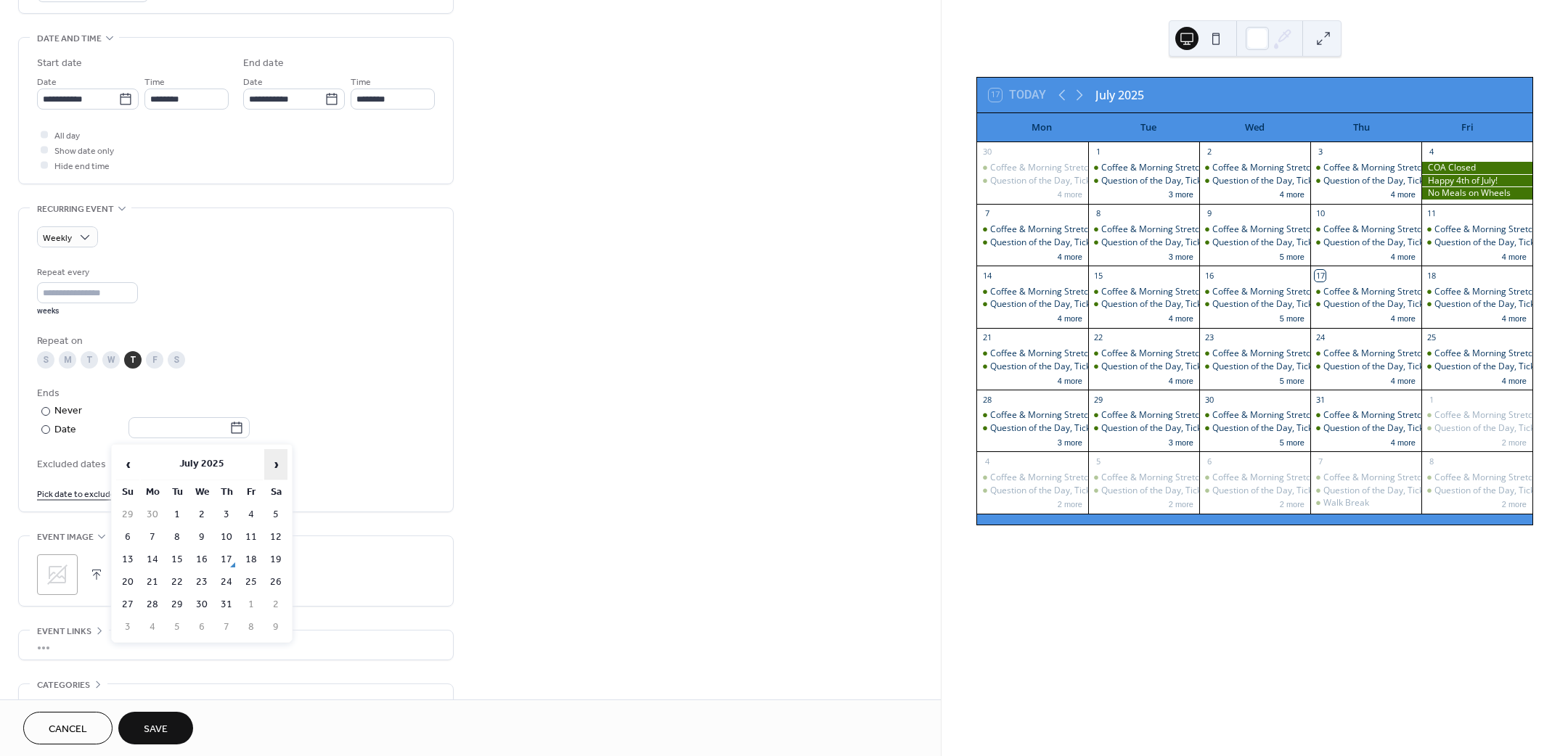 click on "›" at bounding box center (276, 464) 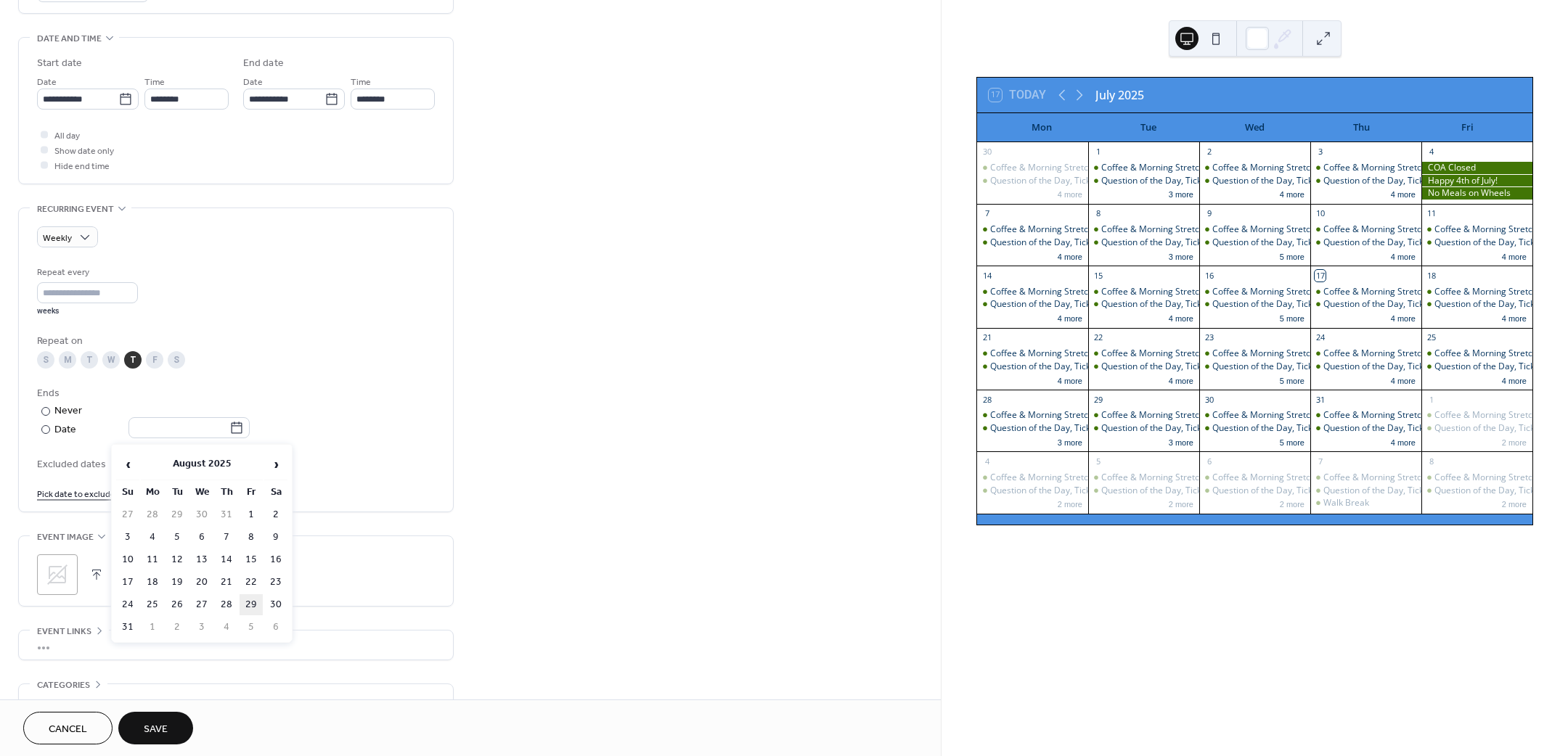 click on "29" at bounding box center (251, 604) 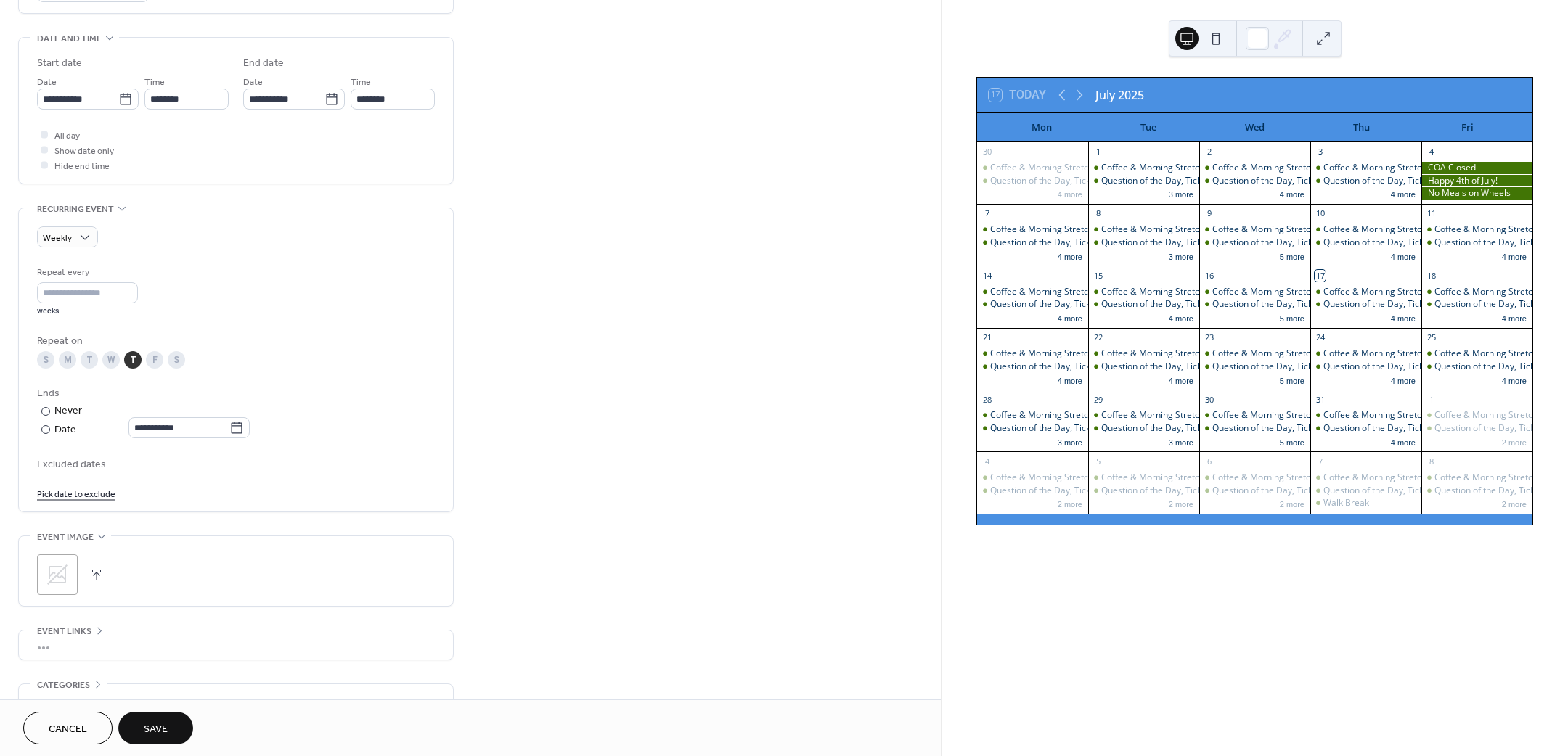 click on "Save" at bounding box center [155, 729] 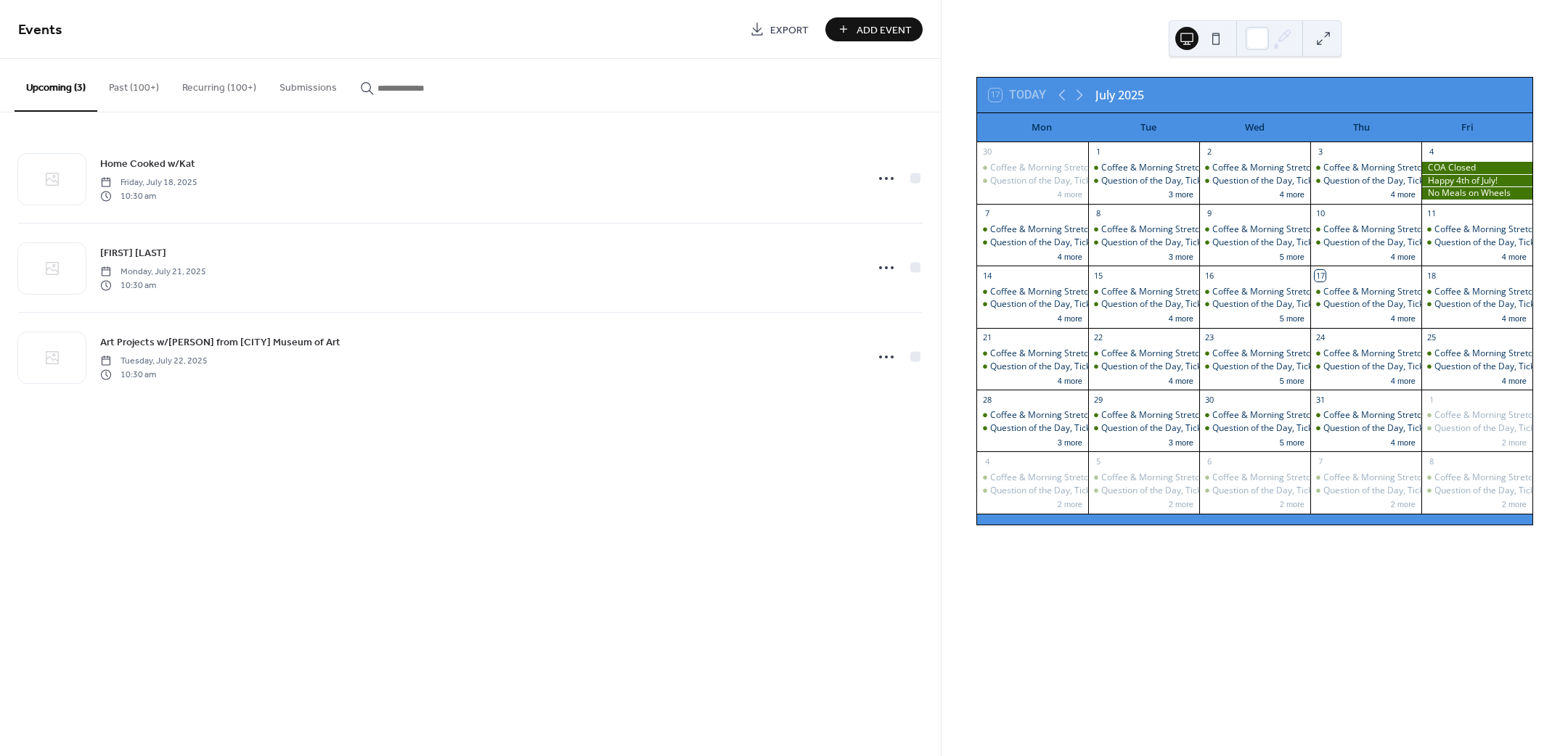 click on "Add Event" at bounding box center [884, 30] 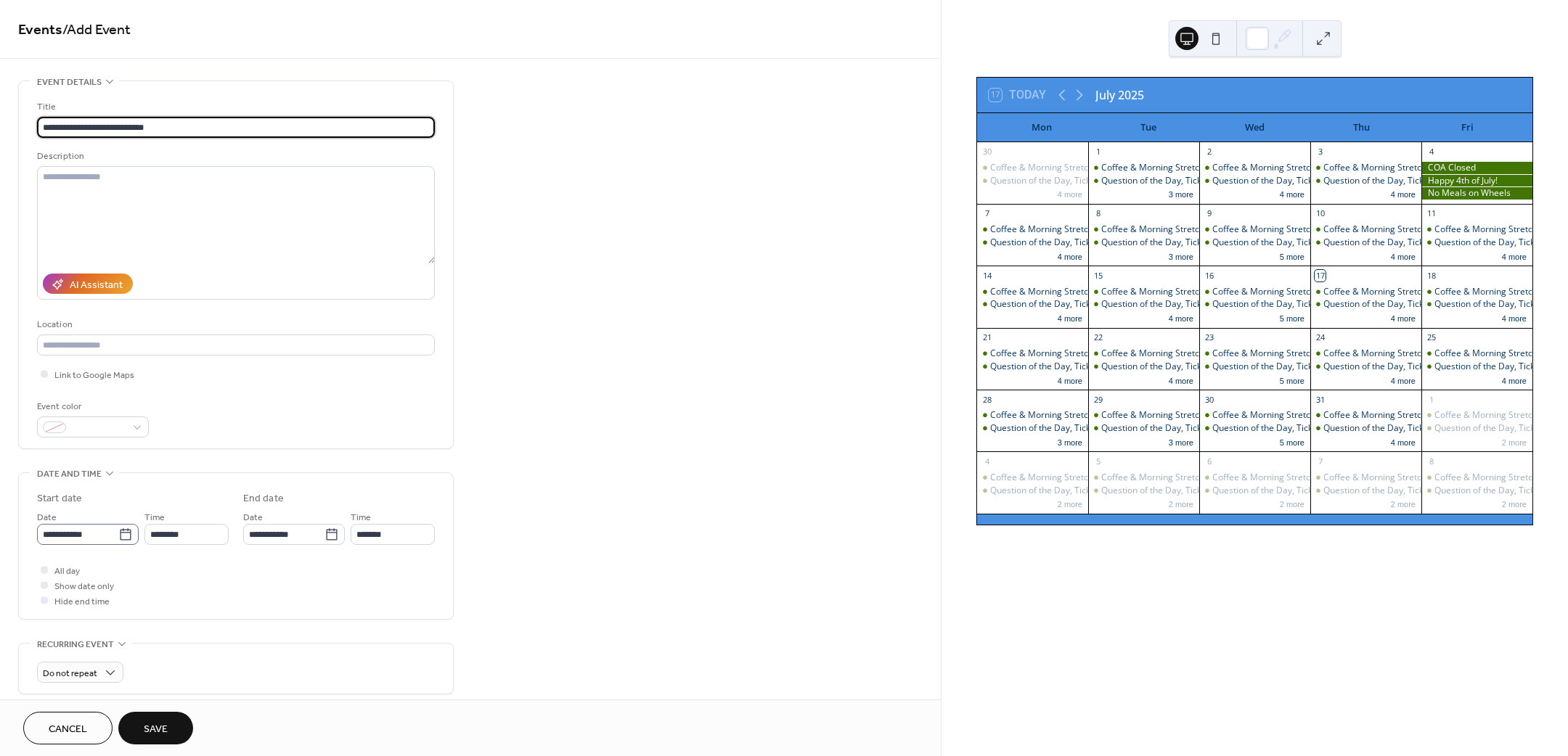 type on "**********" 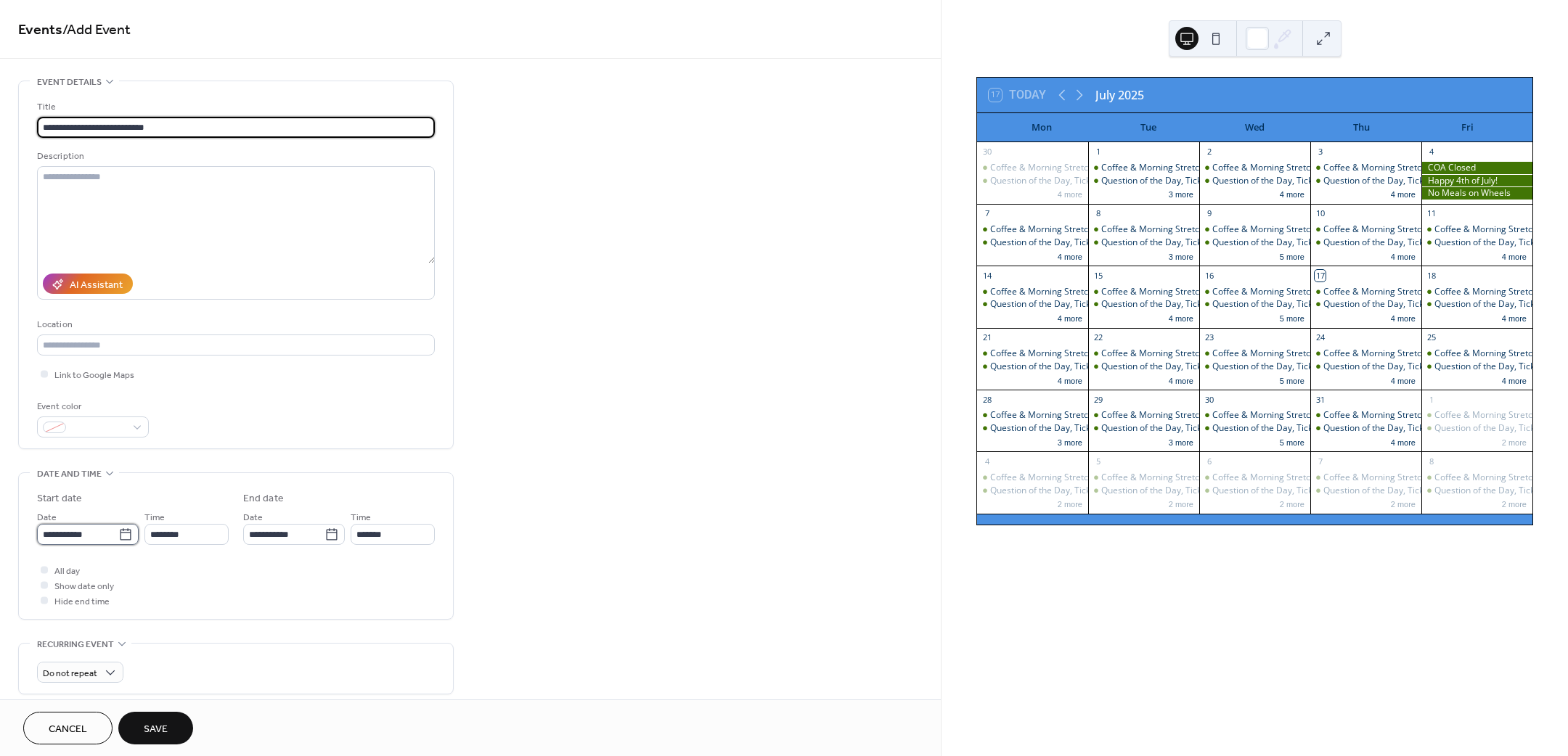 click on "**********" at bounding box center (78, 534) 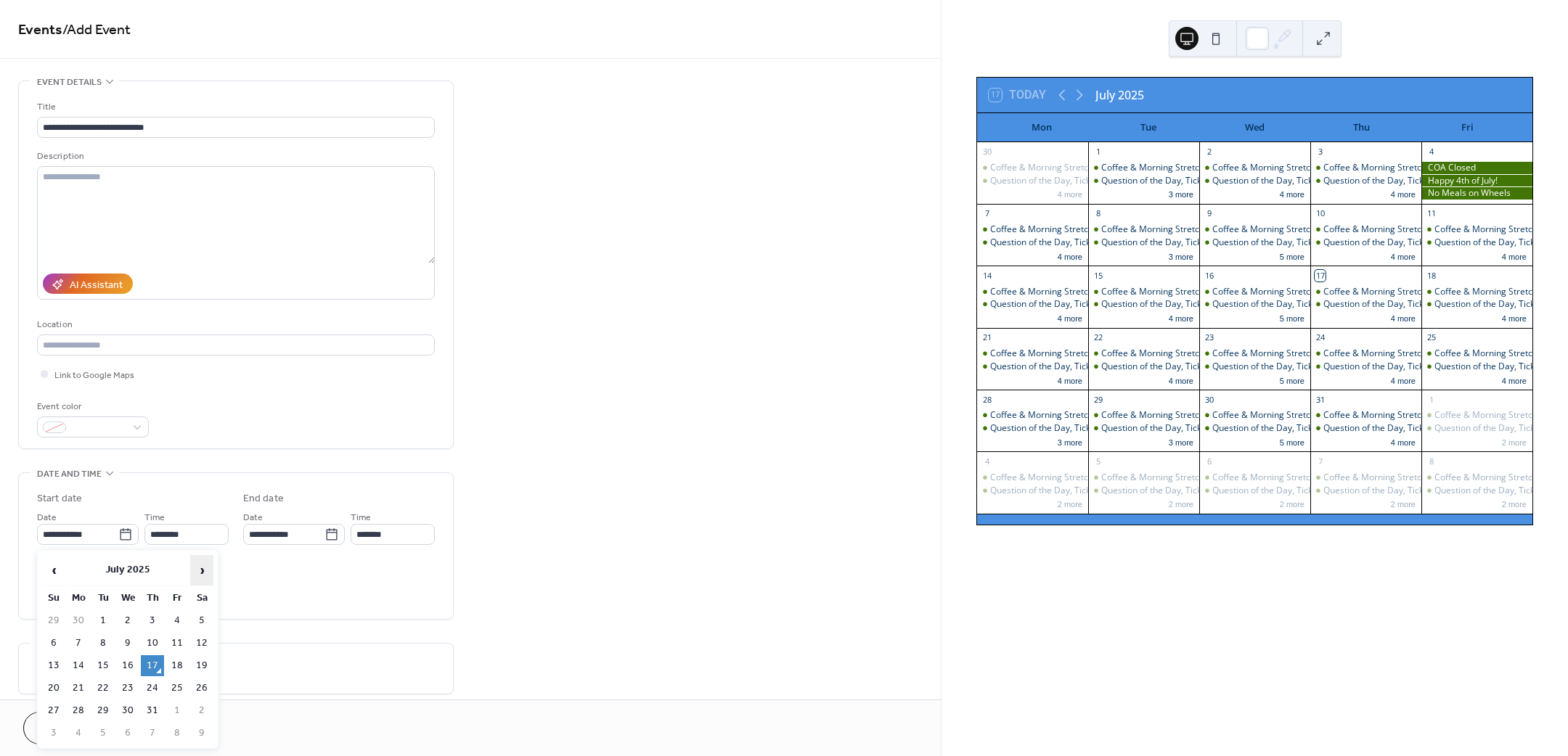 click on "›" at bounding box center [202, 570] 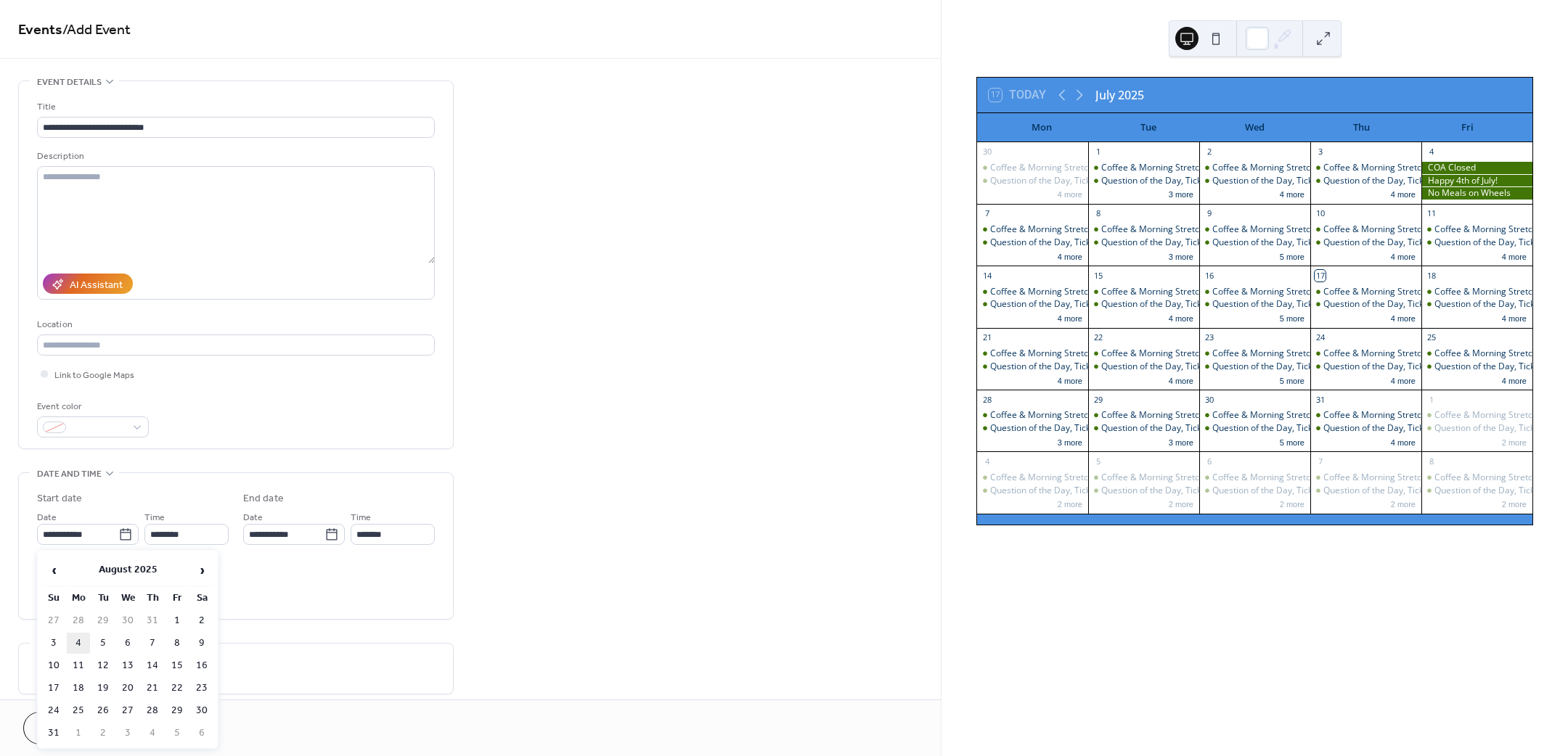 click on "4" at bounding box center (78, 643) 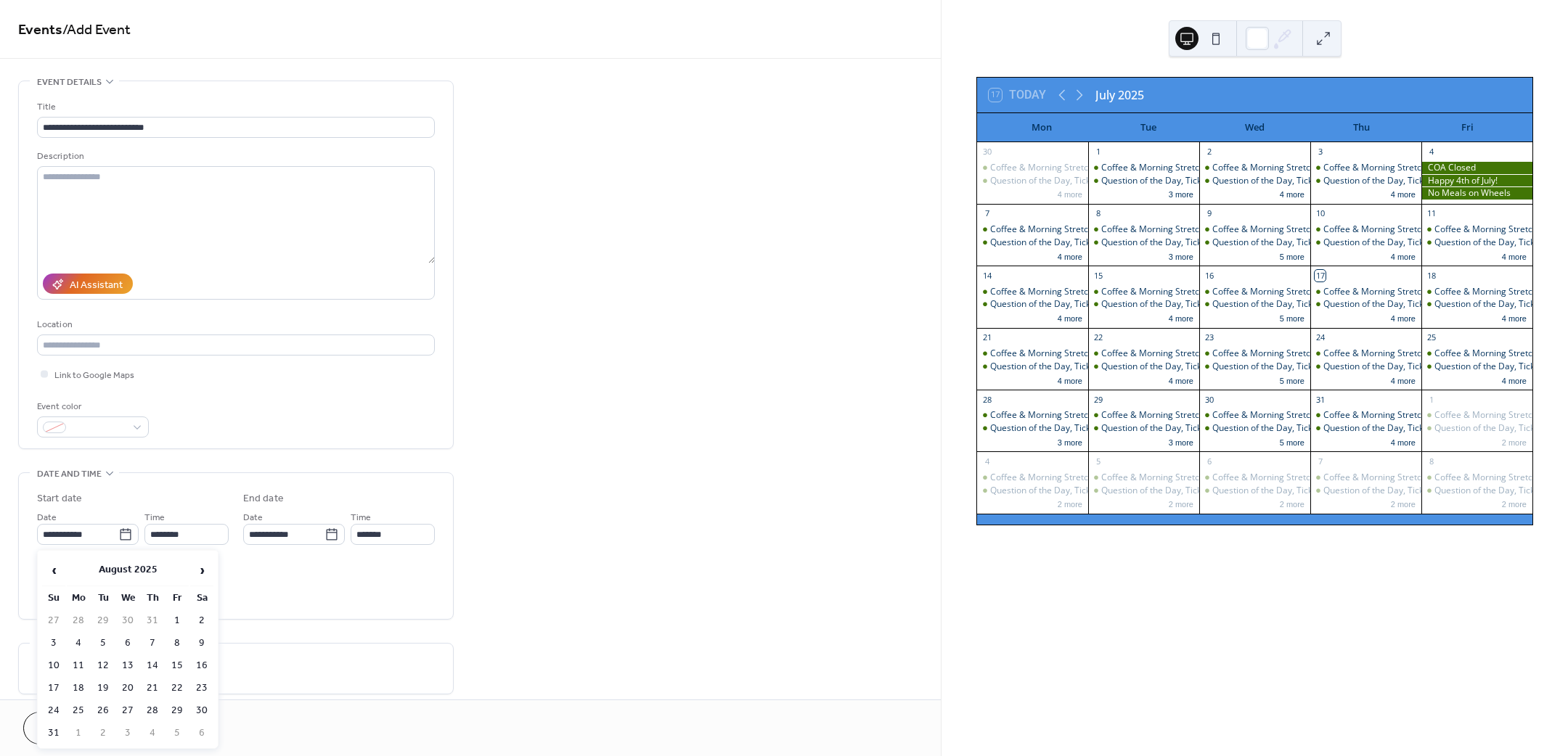 type on "**********" 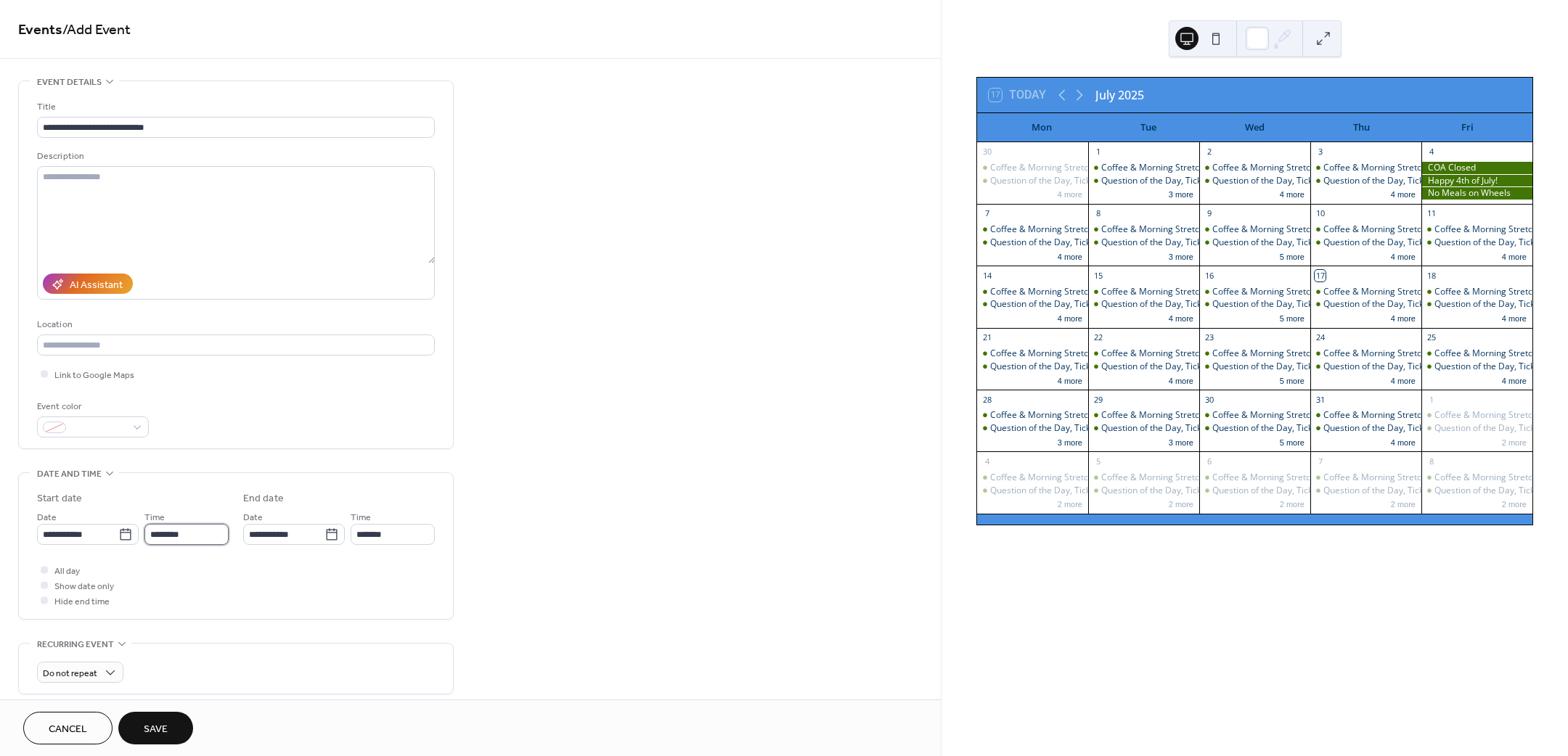 click on "********" at bounding box center (187, 534) 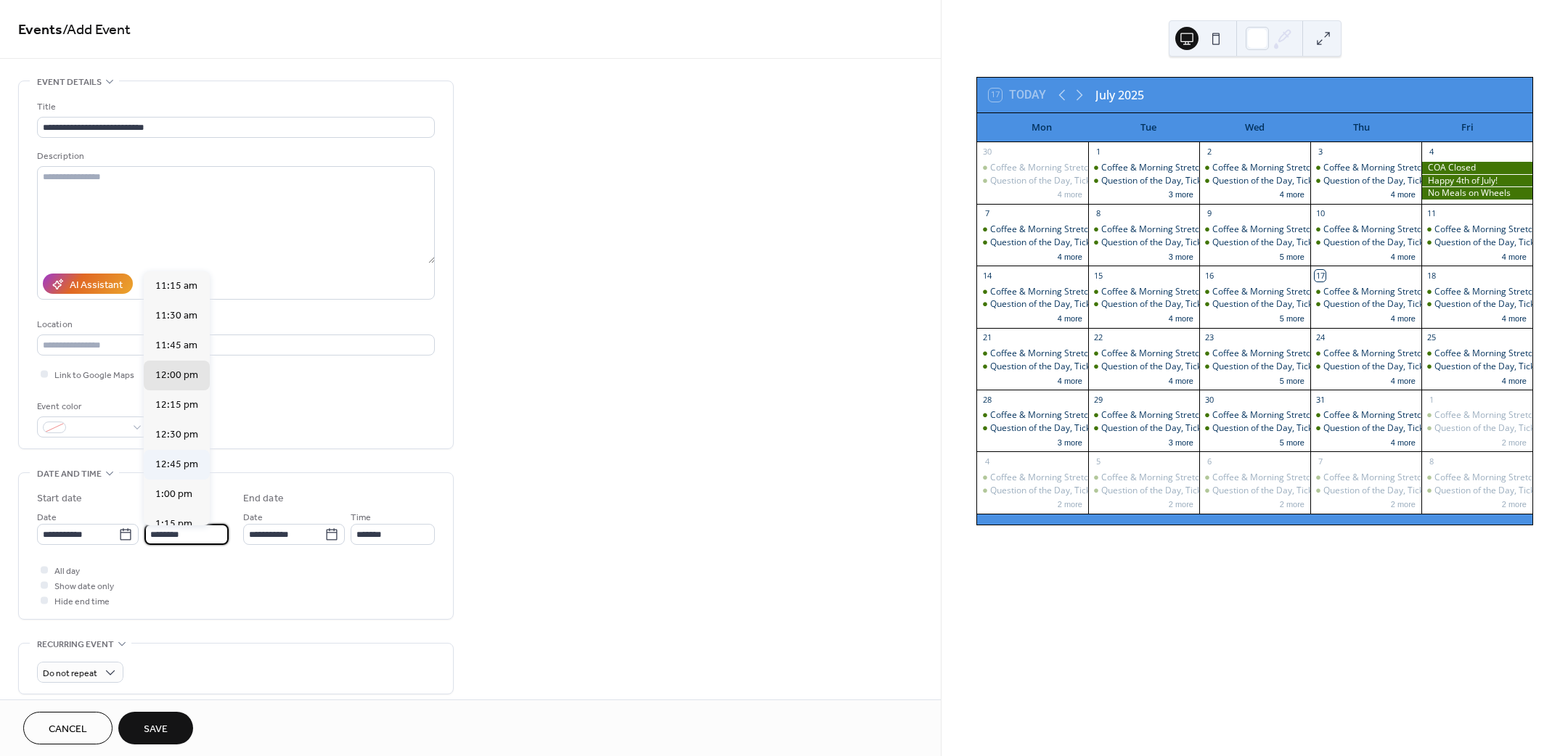 scroll, scrollTop: 1067, scrollLeft: 0, axis: vertical 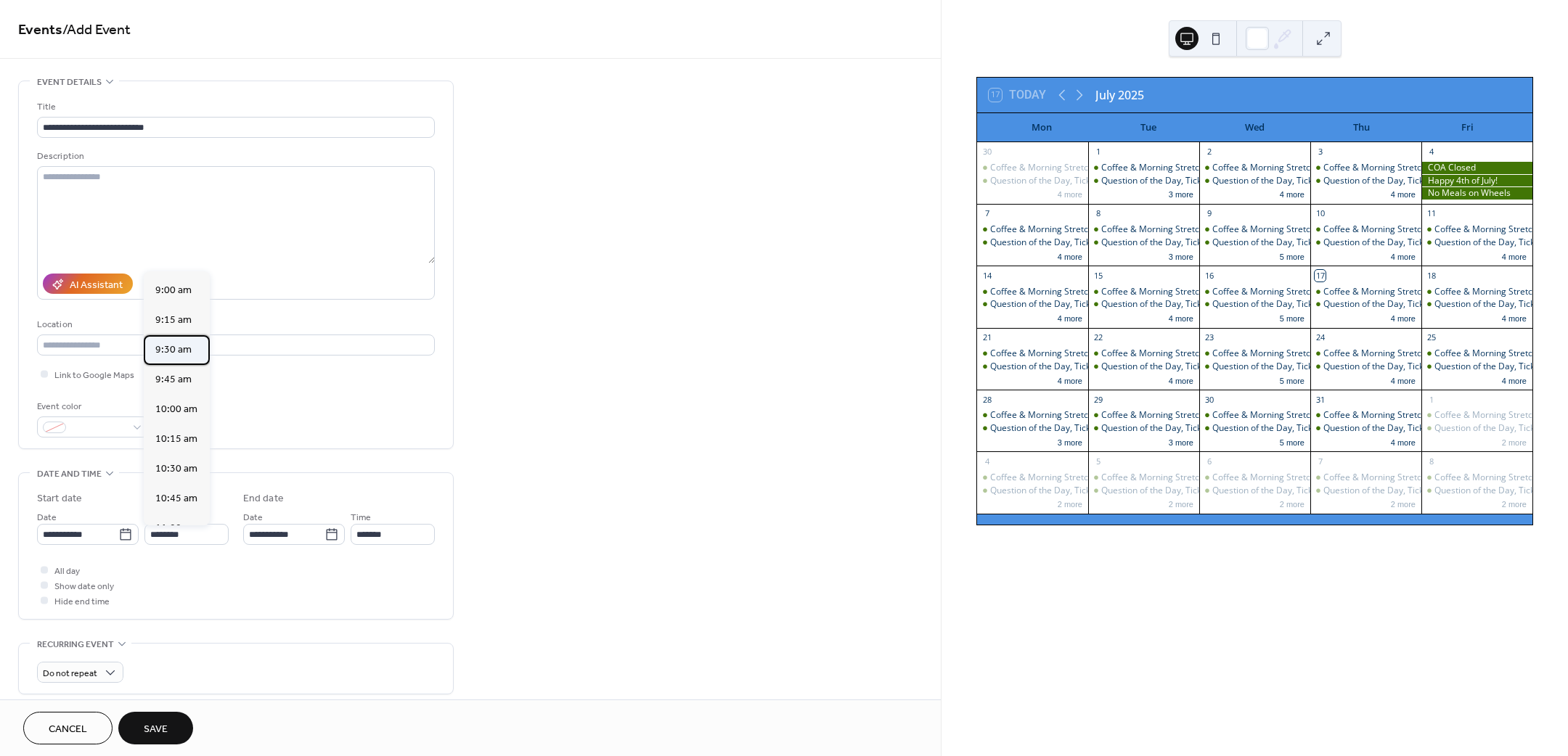 click on "9:30 am" at bounding box center (173, 349) 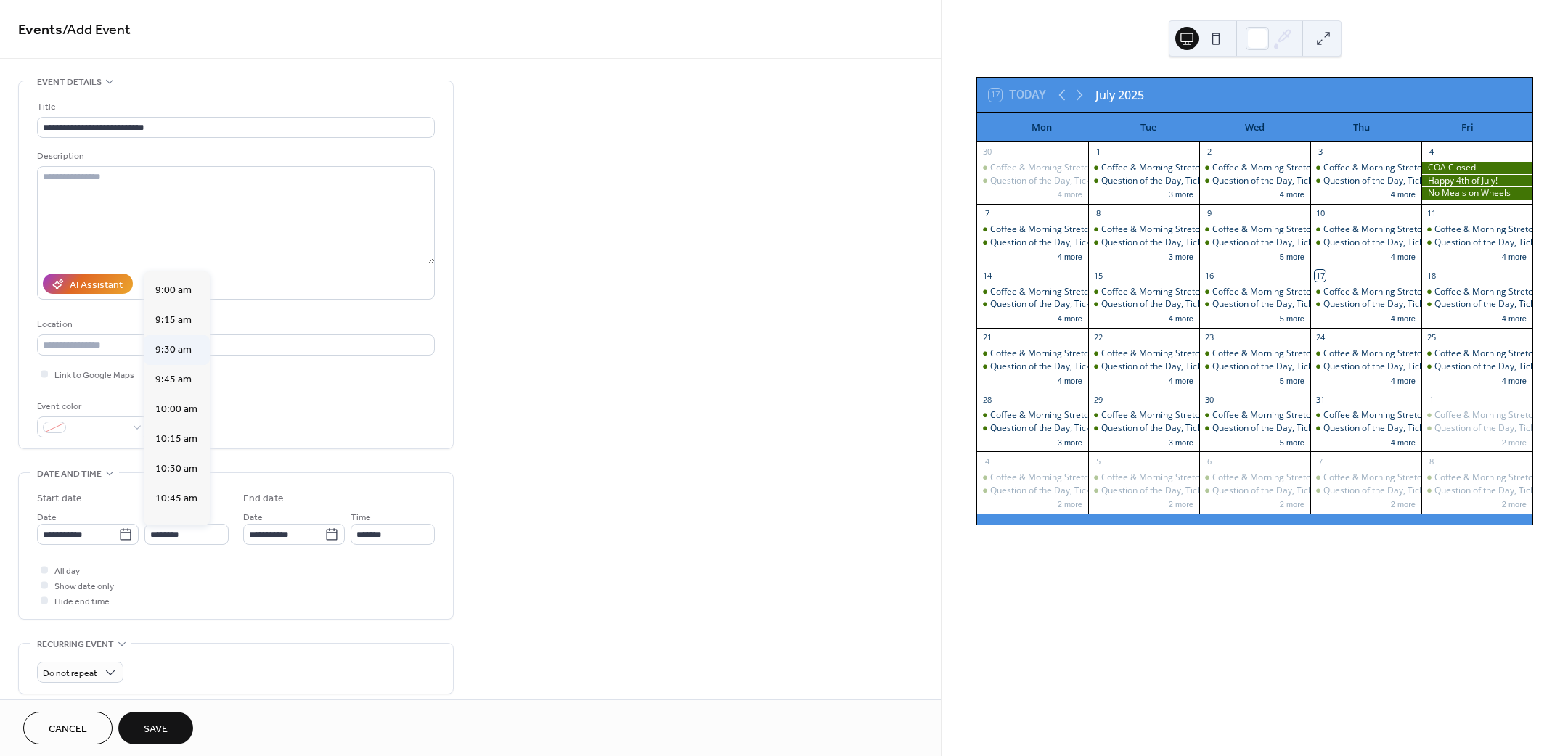 type on "*******" 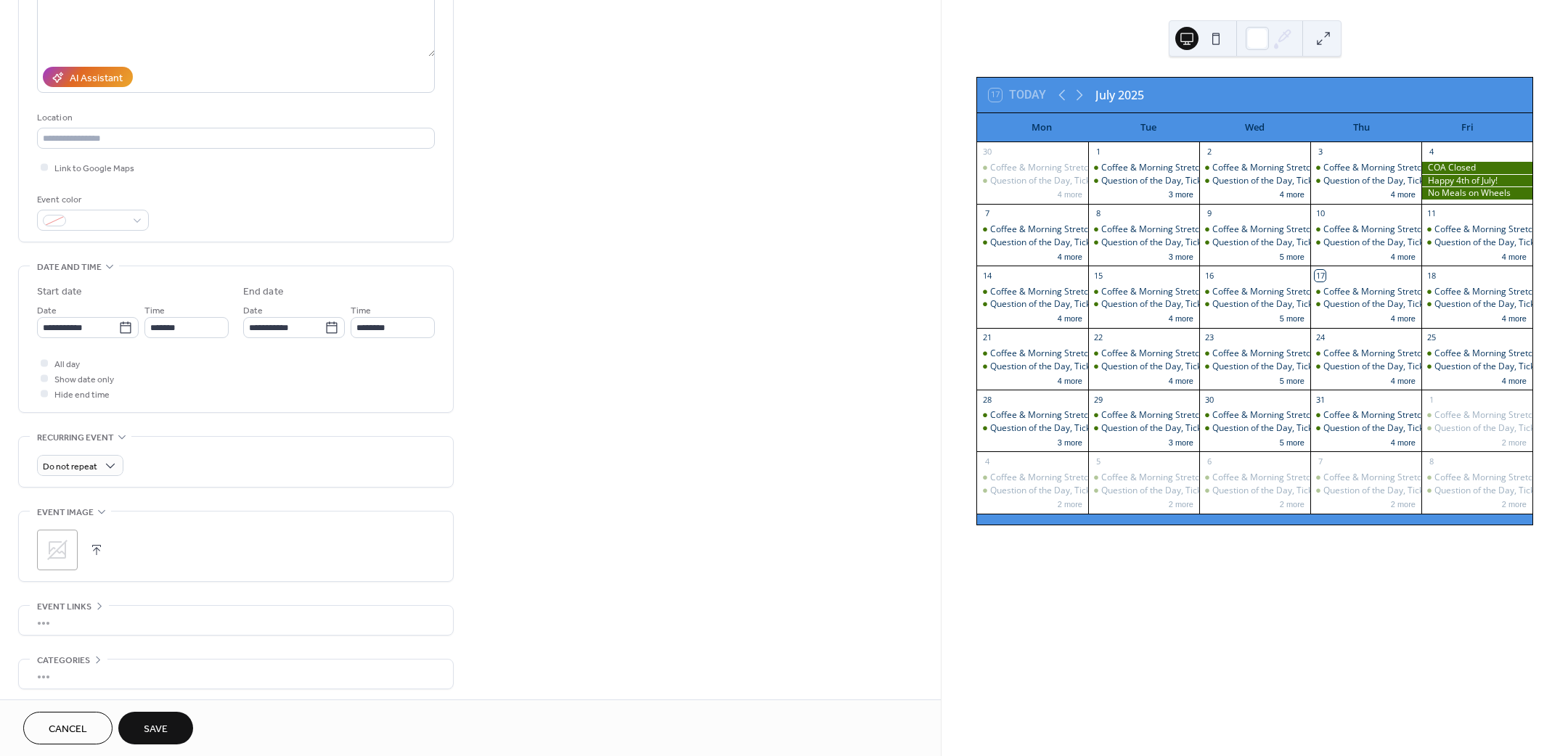 scroll, scrollTop: 270, scrollLeft: 0, axis: vertical 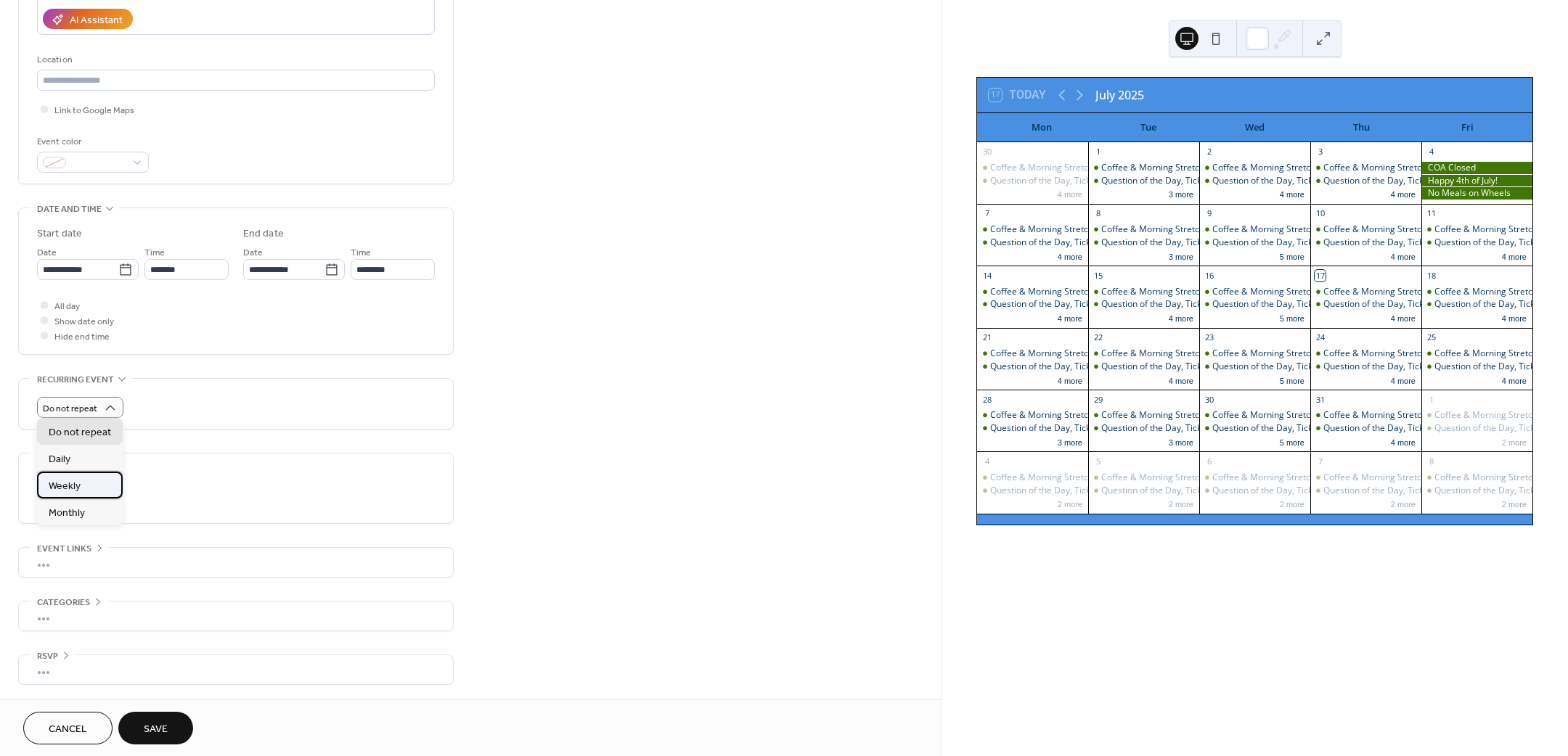 click on "Weekly" at bounding box center [65, 485] 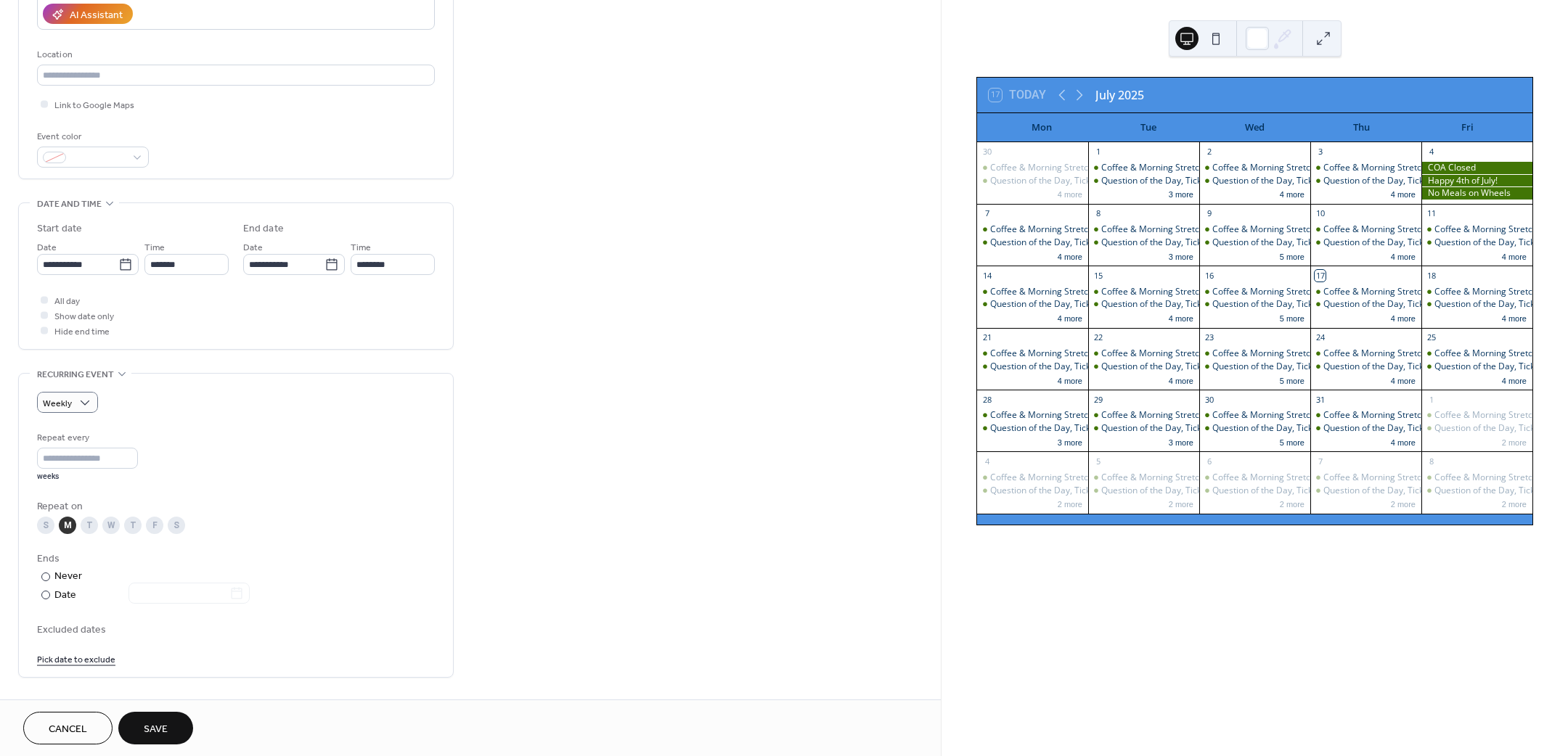 click on "W" at bounding box center [111, 525] 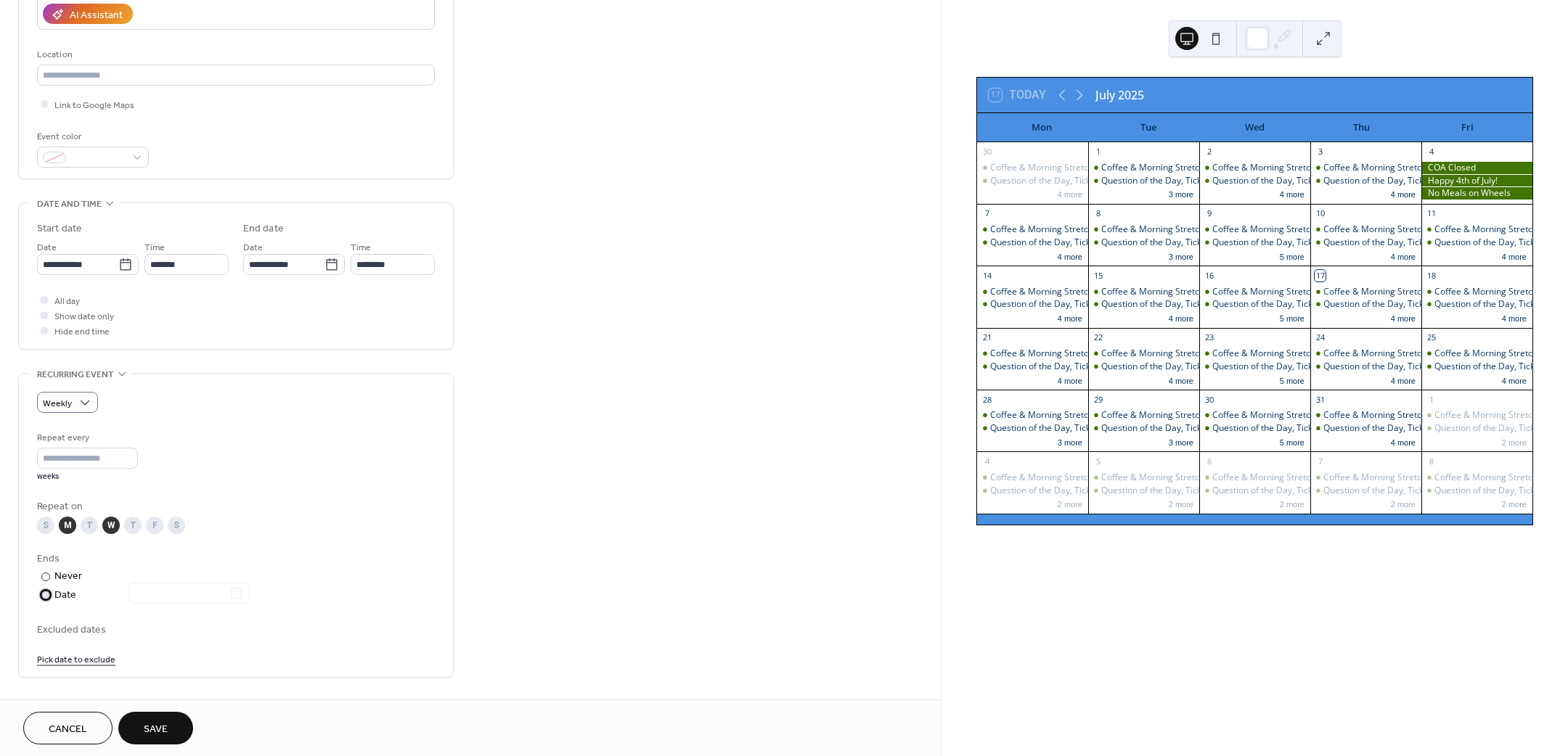 click on "Date" at bounding box center (152, 595) 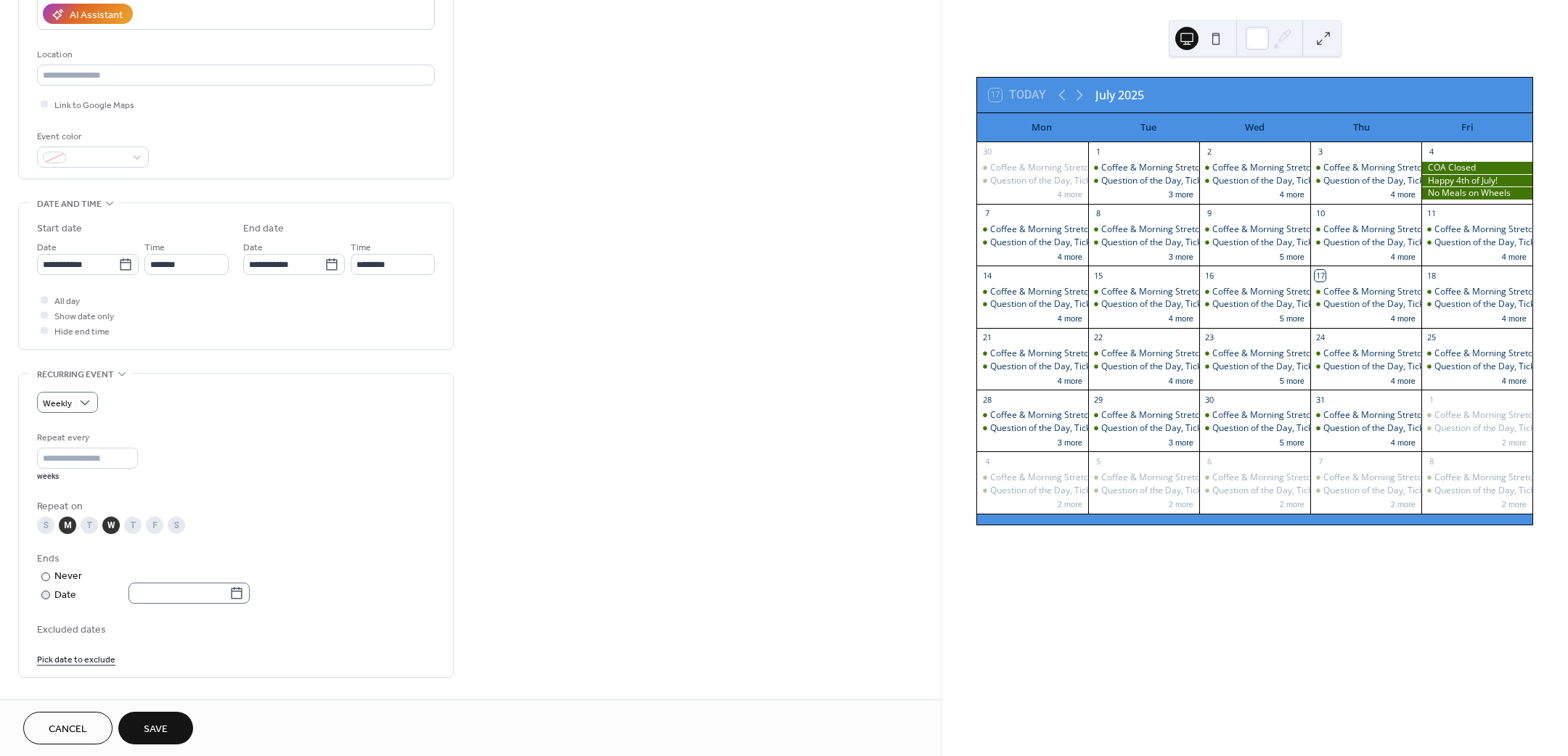 click 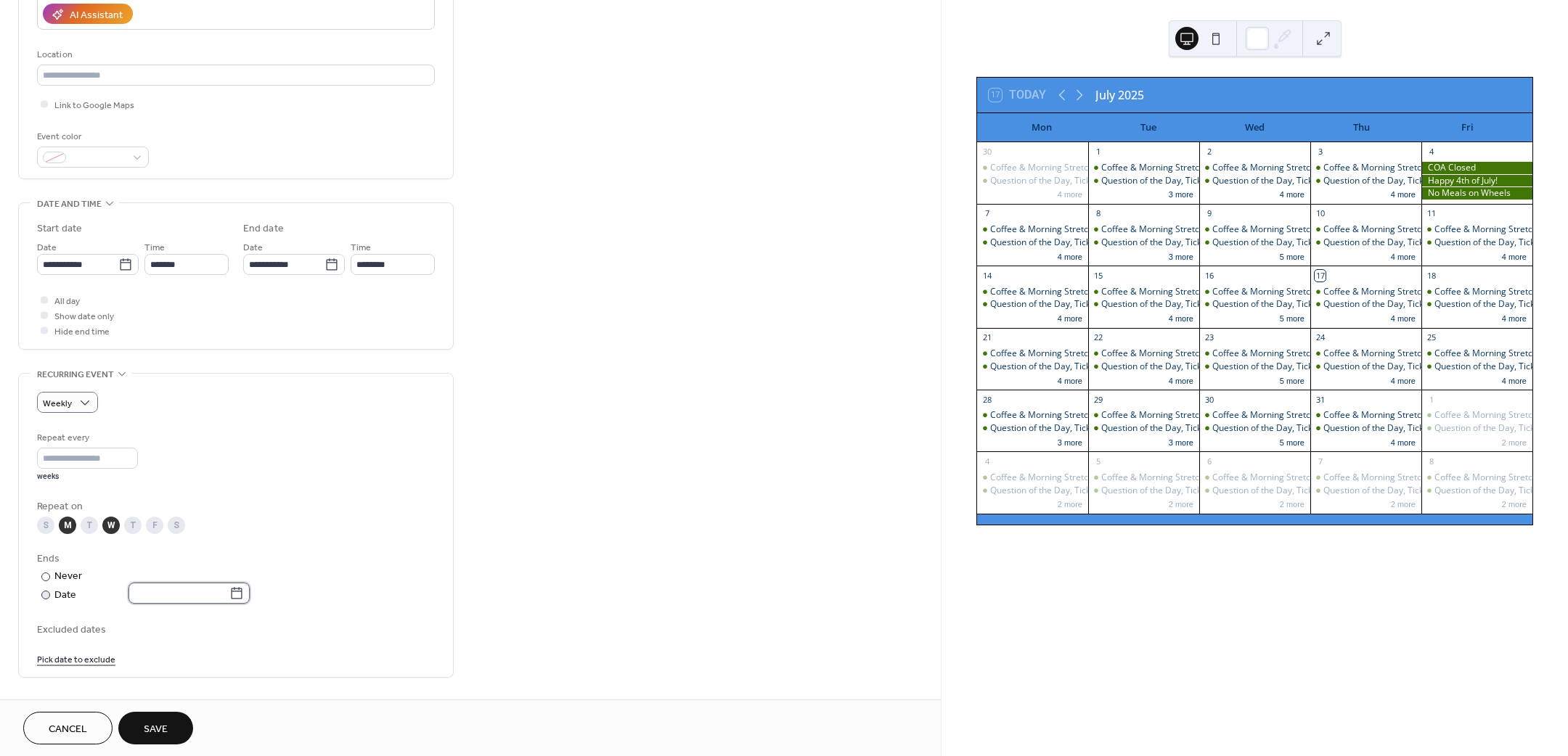 click at bounding box center [179, 593] 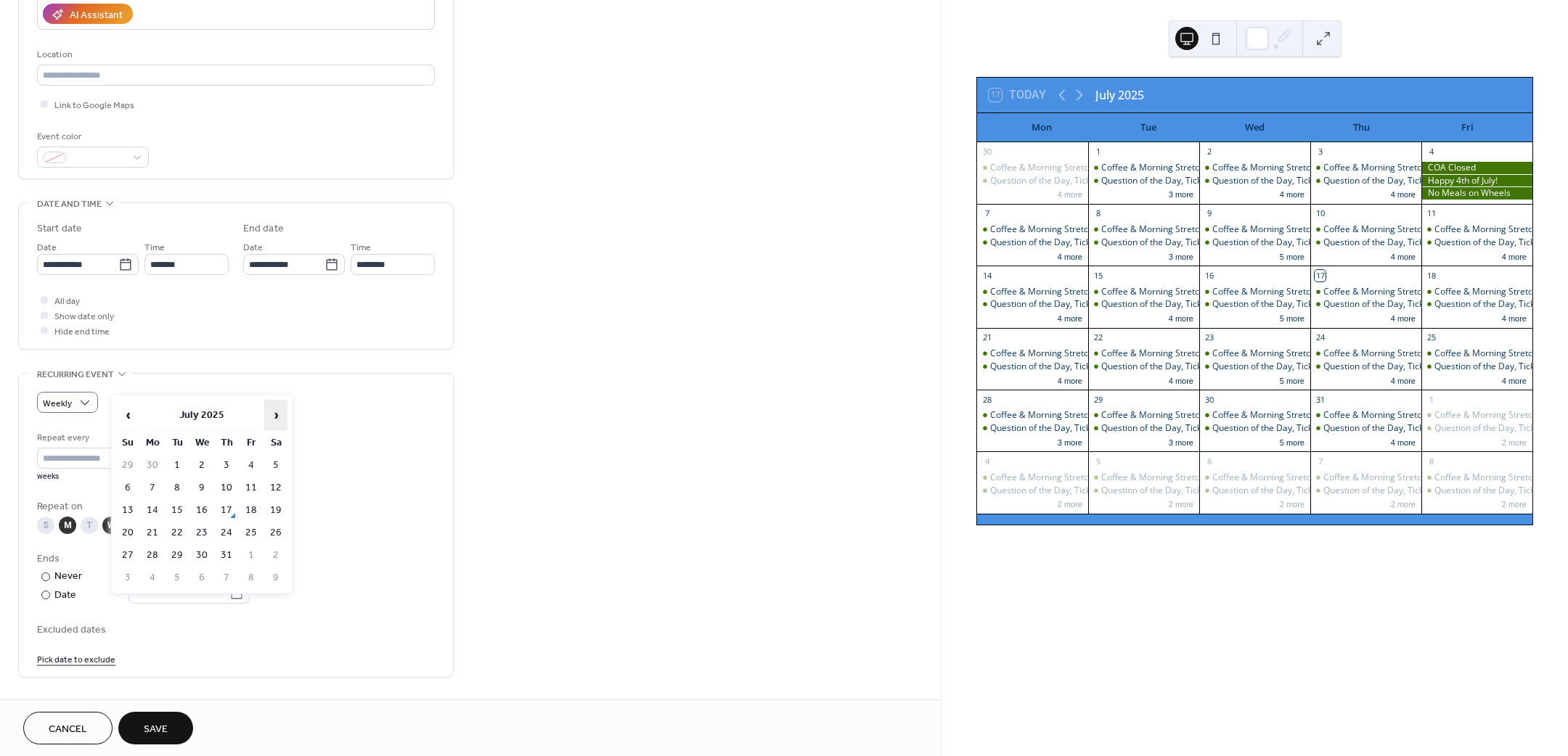click on "›" at bounding box center [276, 415] 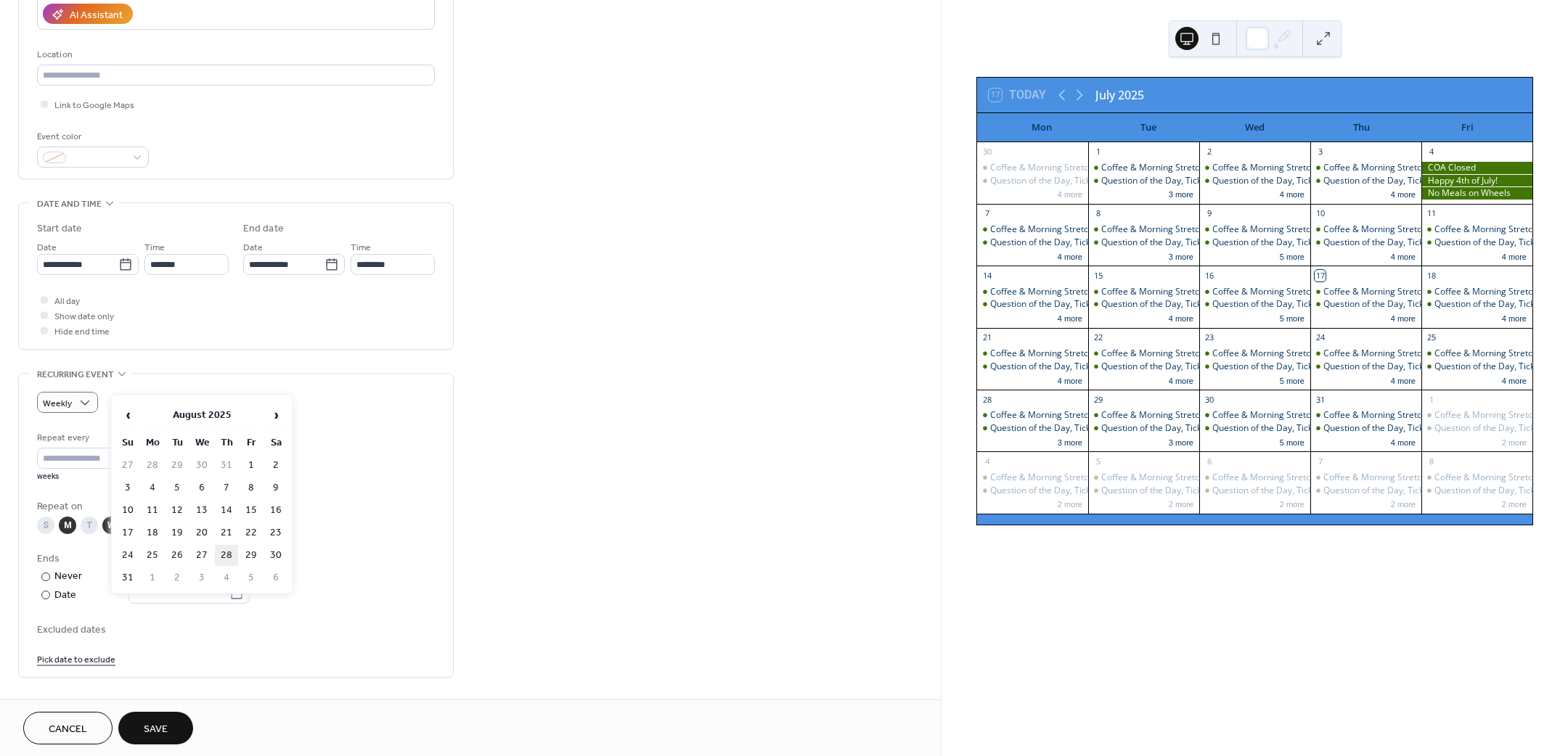 click on "28" at bounding box center [226, 555] 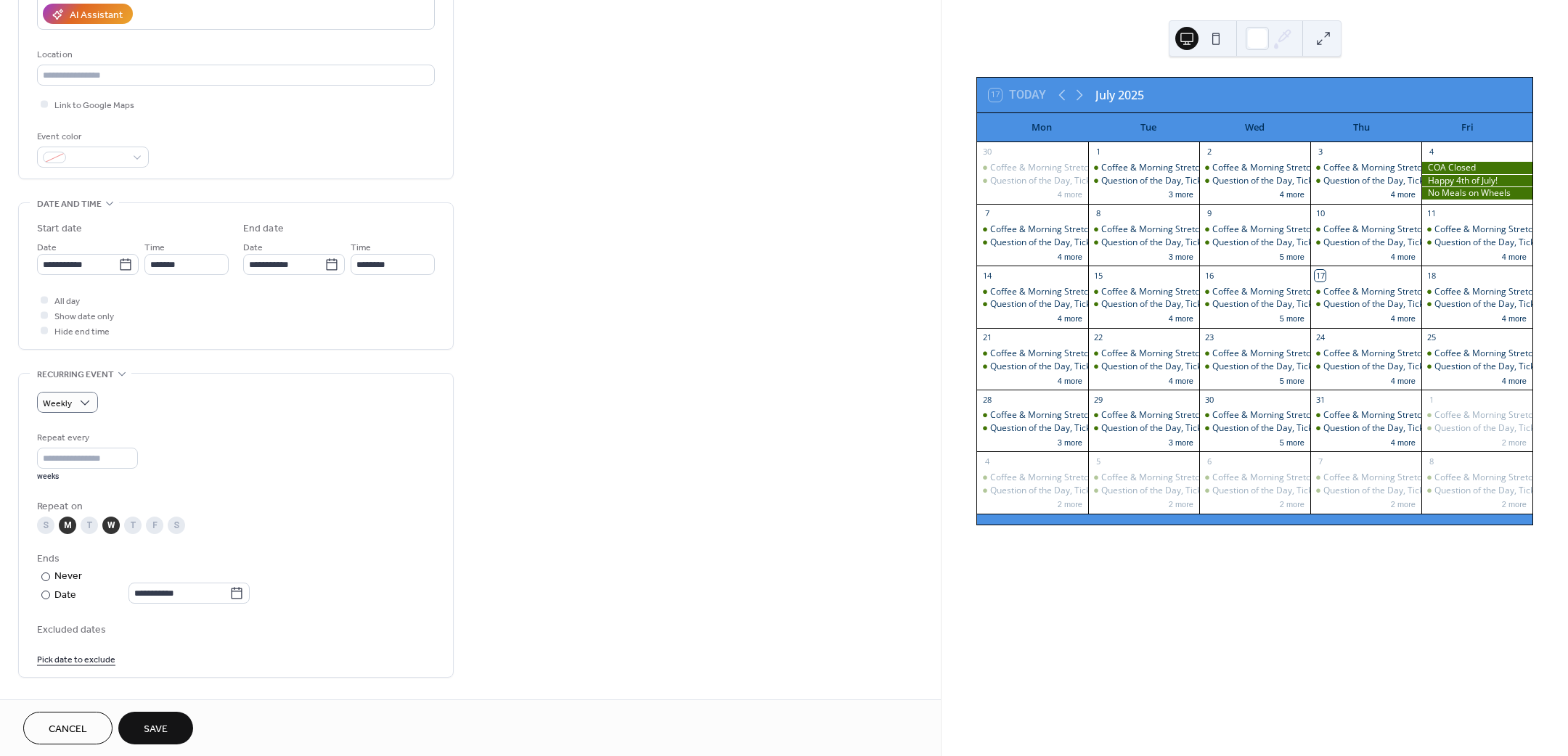 click on "Save" at bounding box center (155, 729) 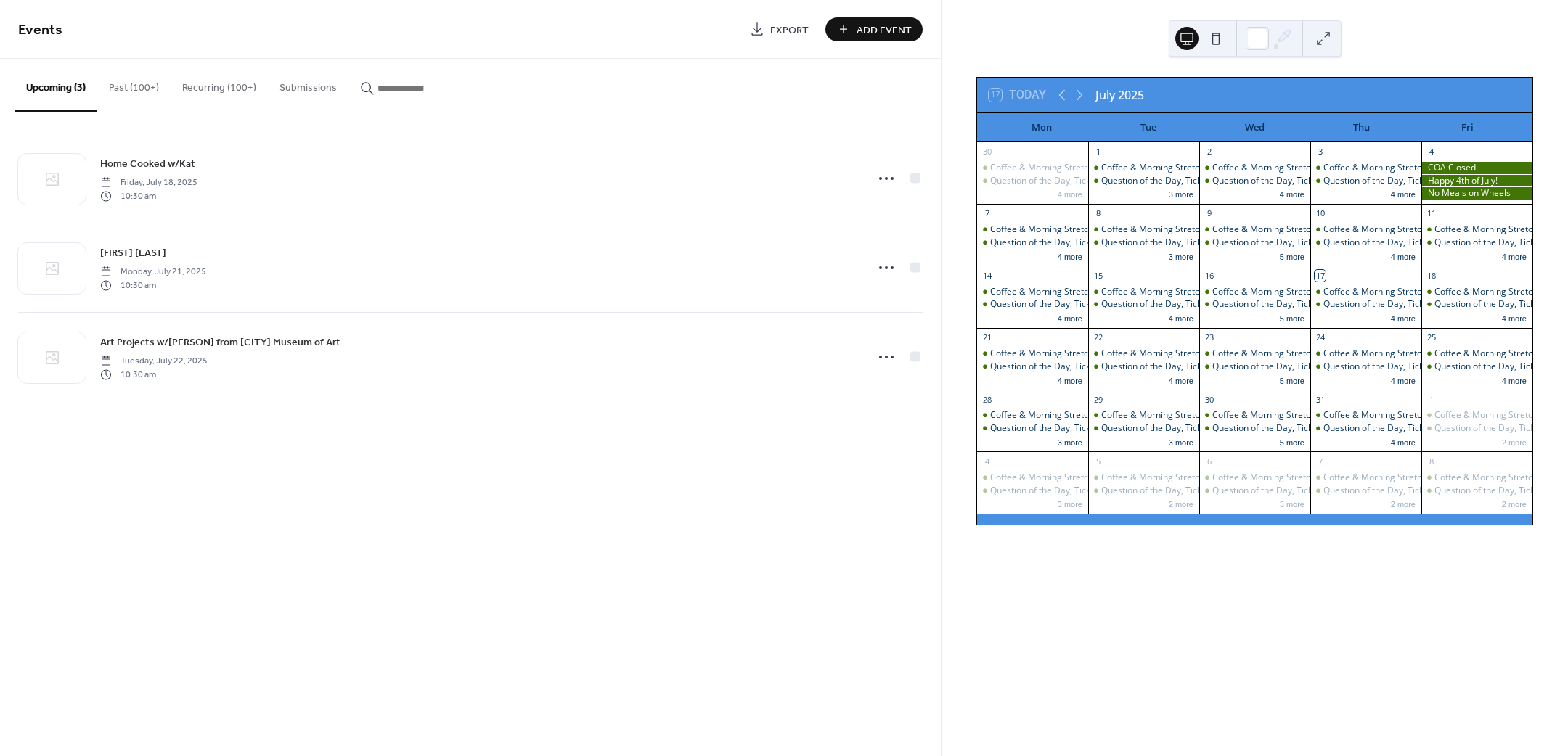 click on "Add Event" at bounding box center (874, 29) 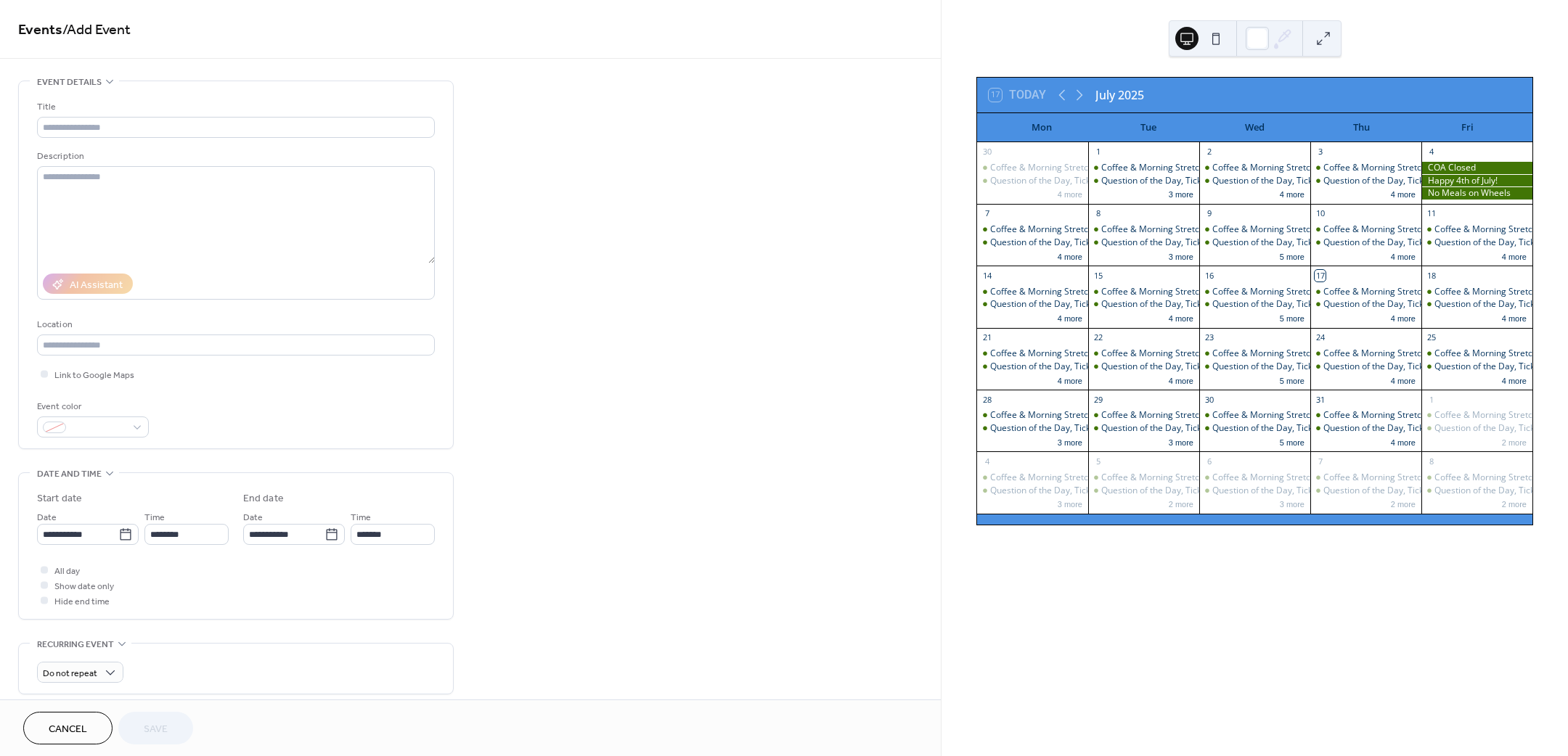 click on "Title" at bounding box center (236, 118) 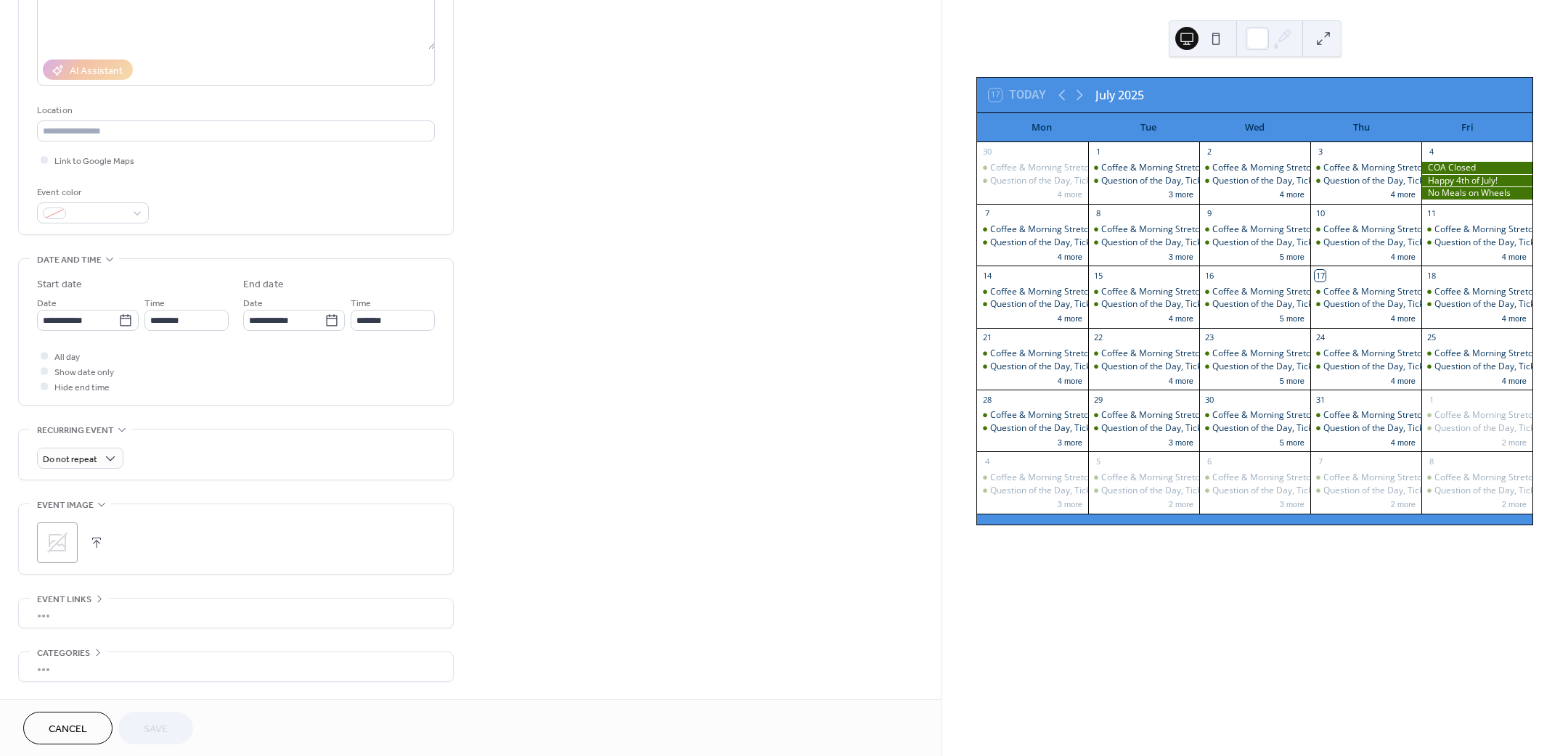 scroll, scrollTop: 0, scrollLeft: 0, axis: both 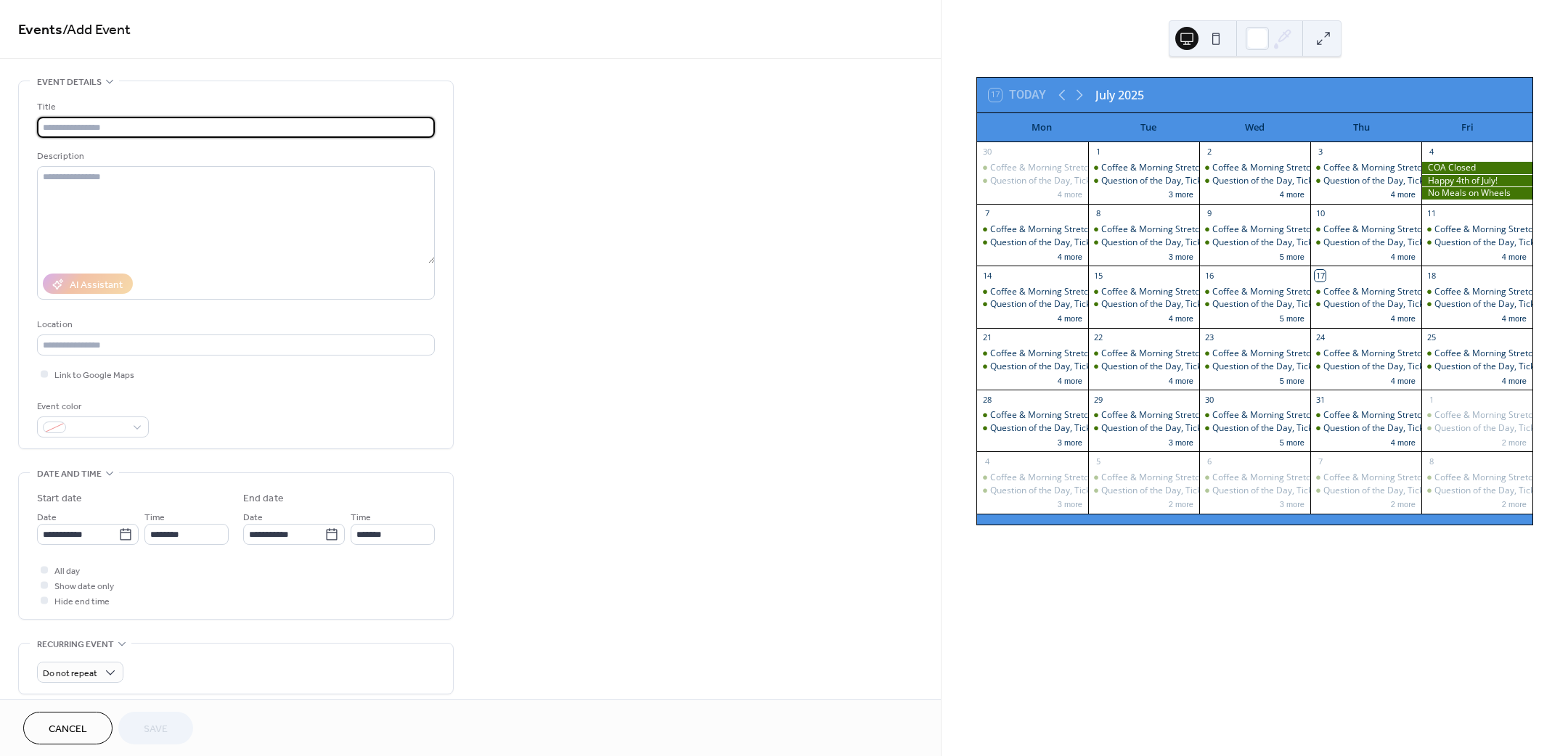 click at bounding box center (236, 127) 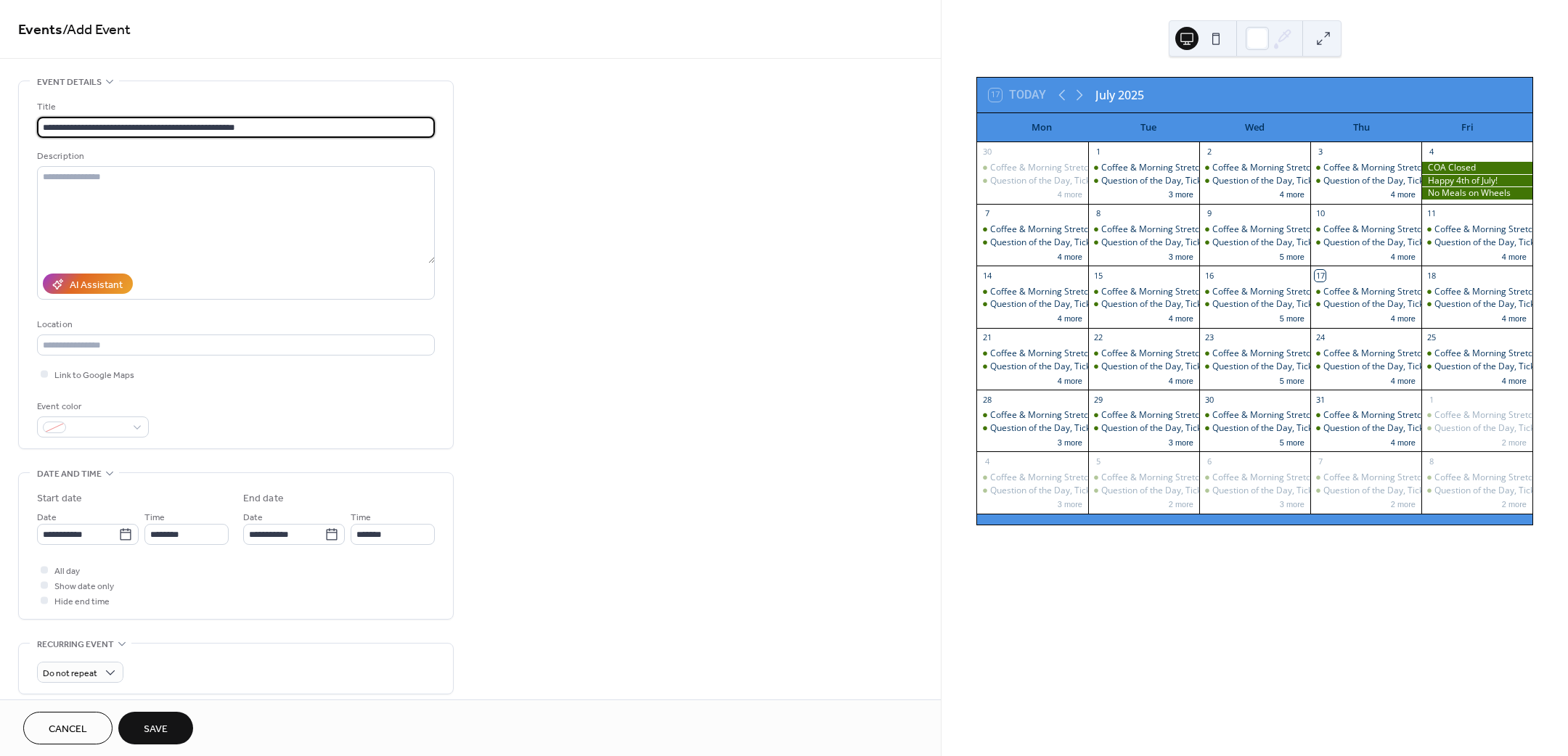 drag, startPoint x: 223, startPoint y: 137, endPoint x: 225, endPoint y: 123, distance: 14.142136 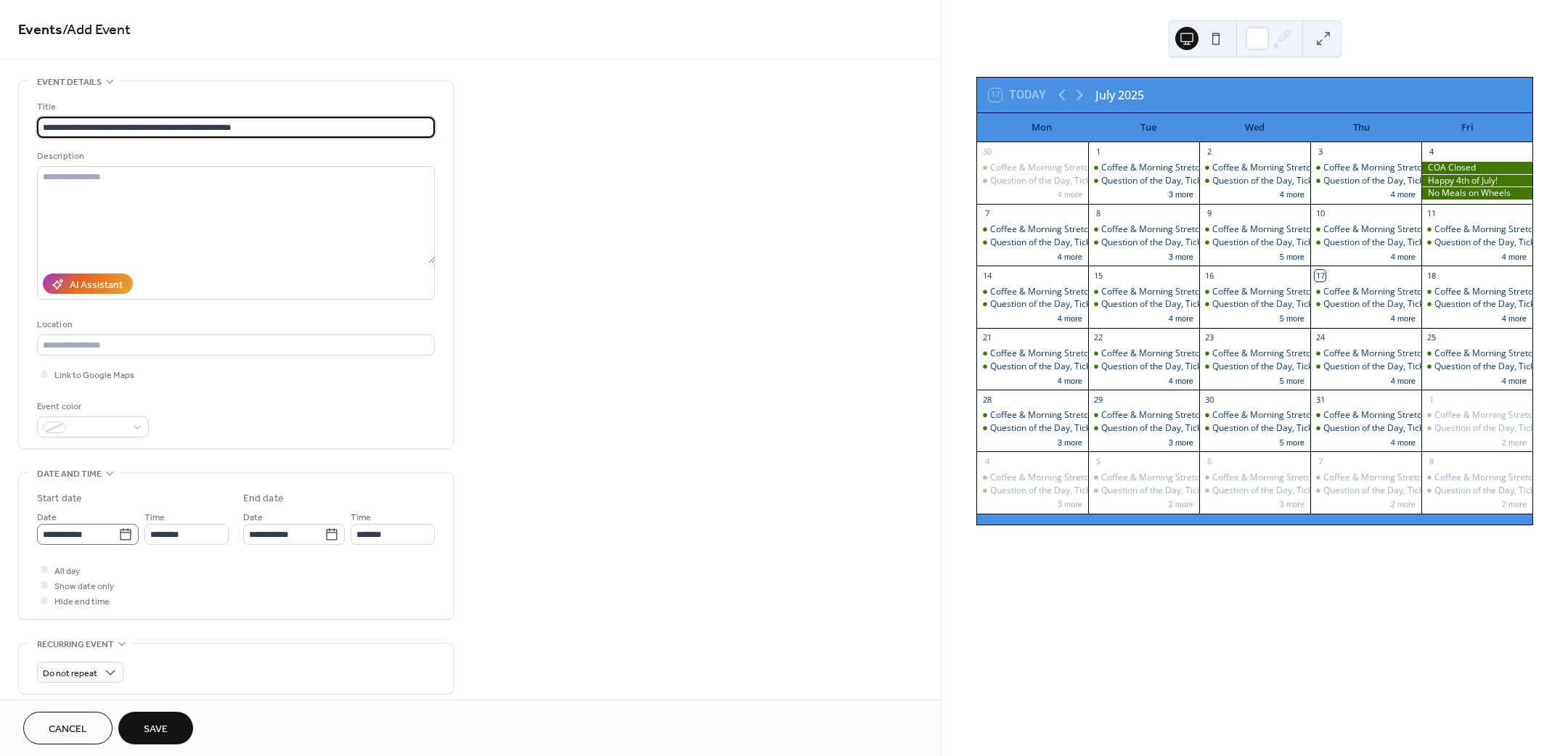 type on "**********" 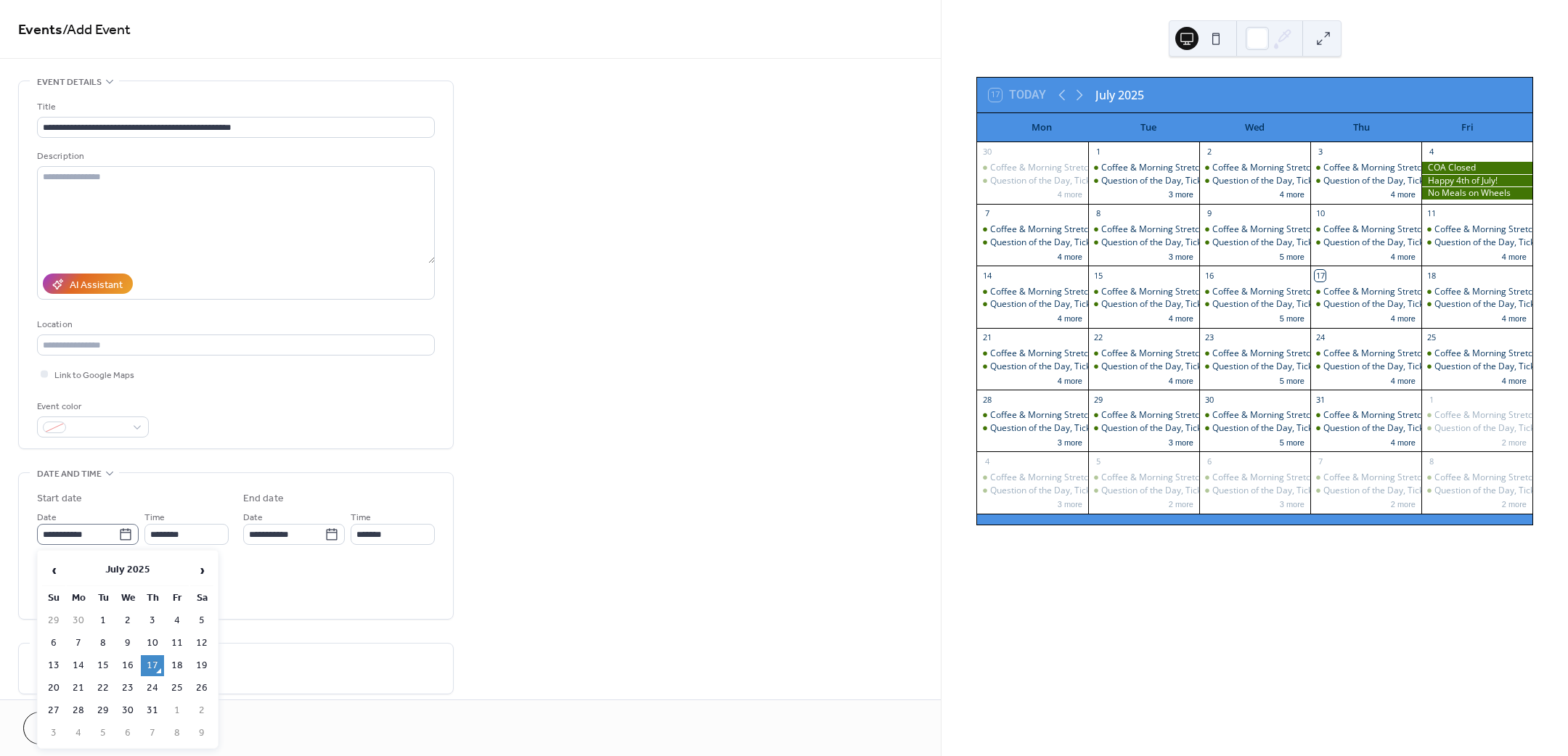 click 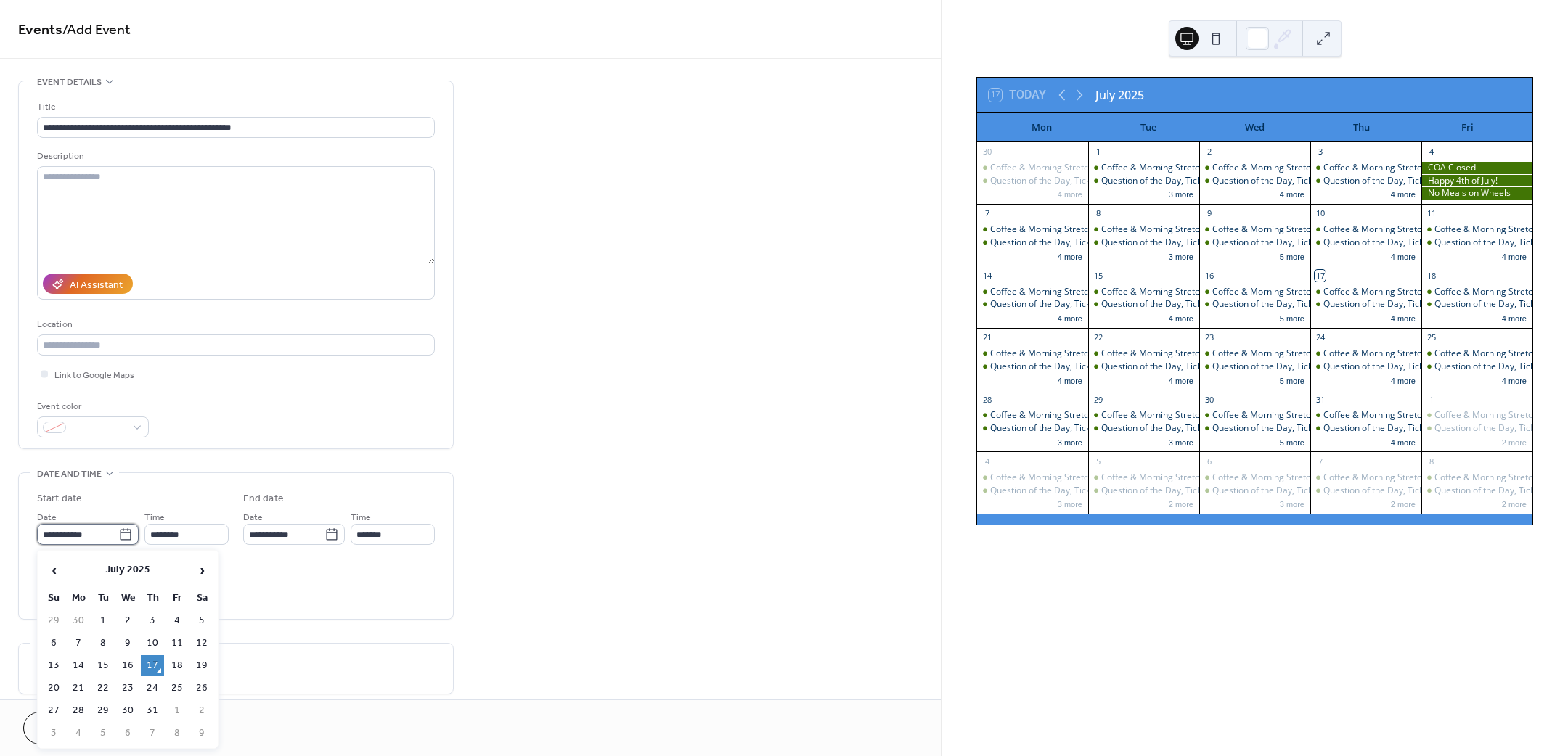 click on "**********" at bounding box center [78, 534] 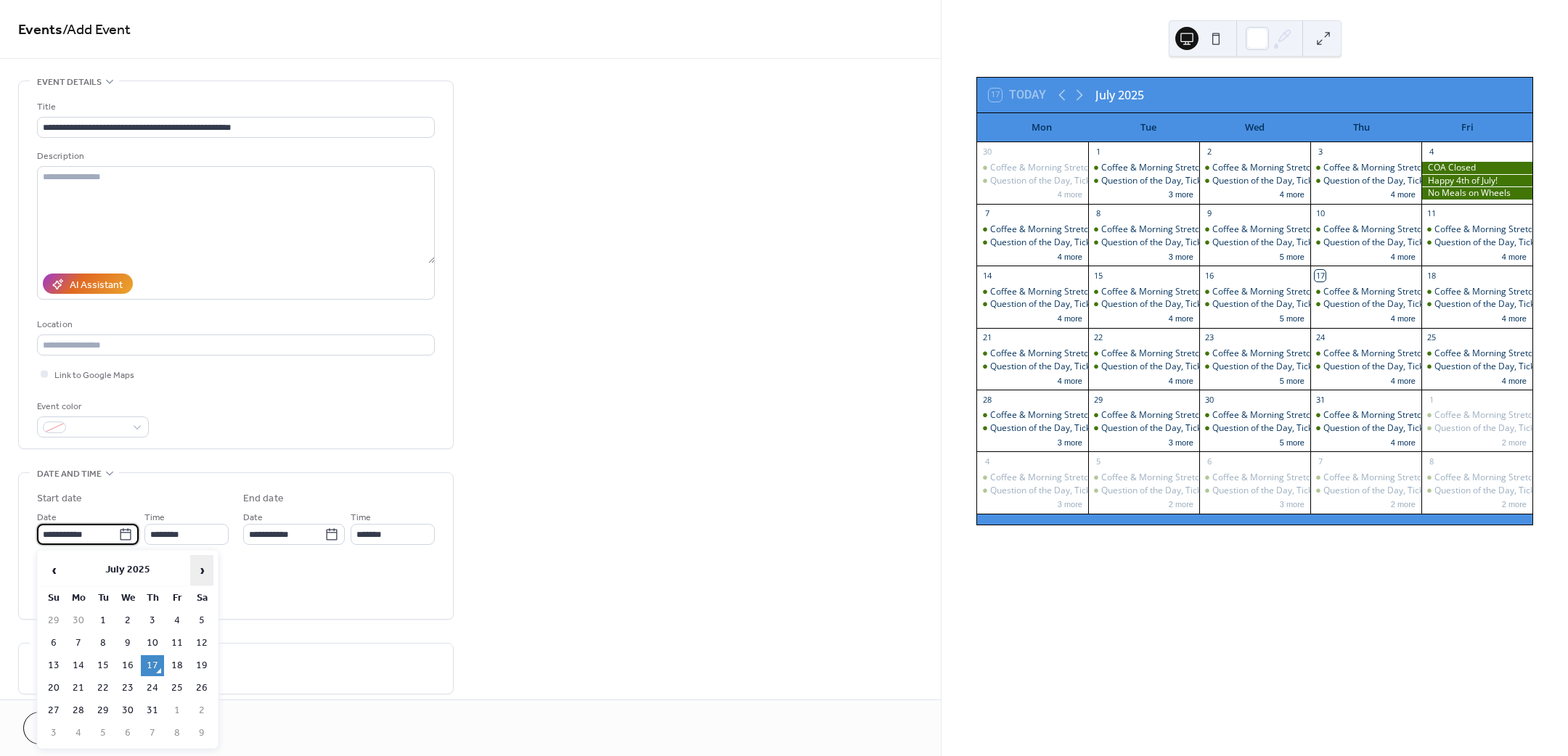 click on "›" at bounding box center (202, 570) 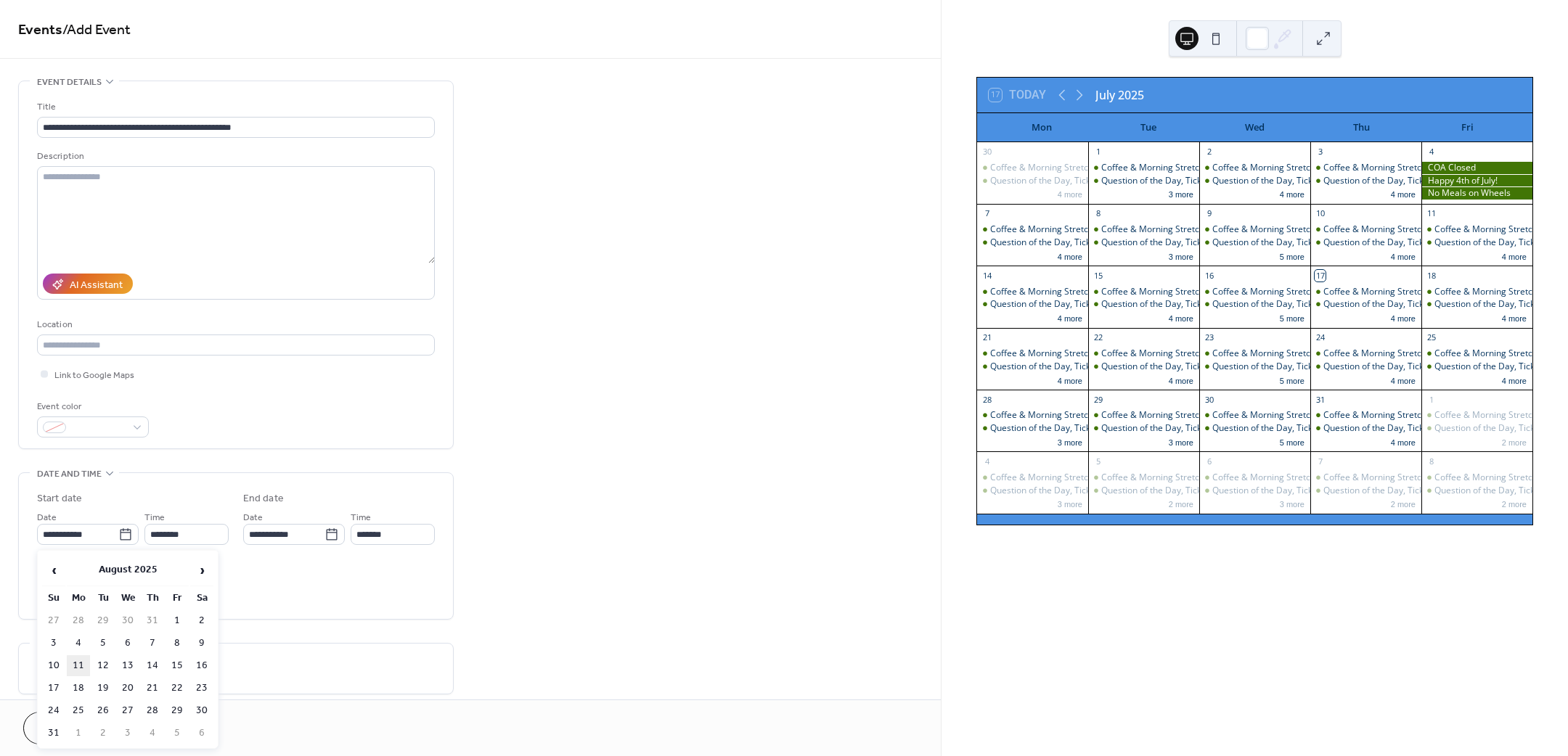 click on "11" at bounding box center (78, 665) 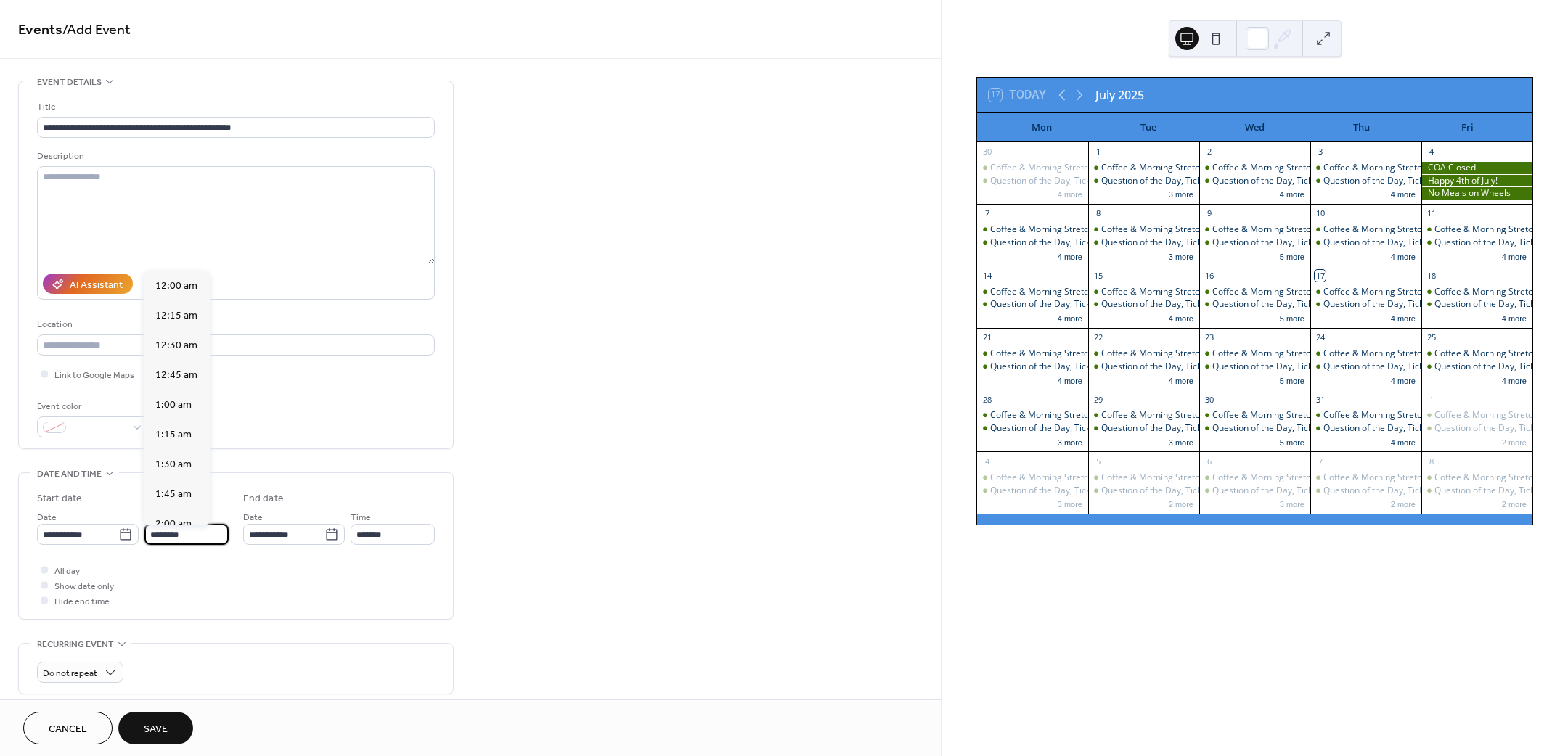 click on "********" at bounding box center (187, 534) 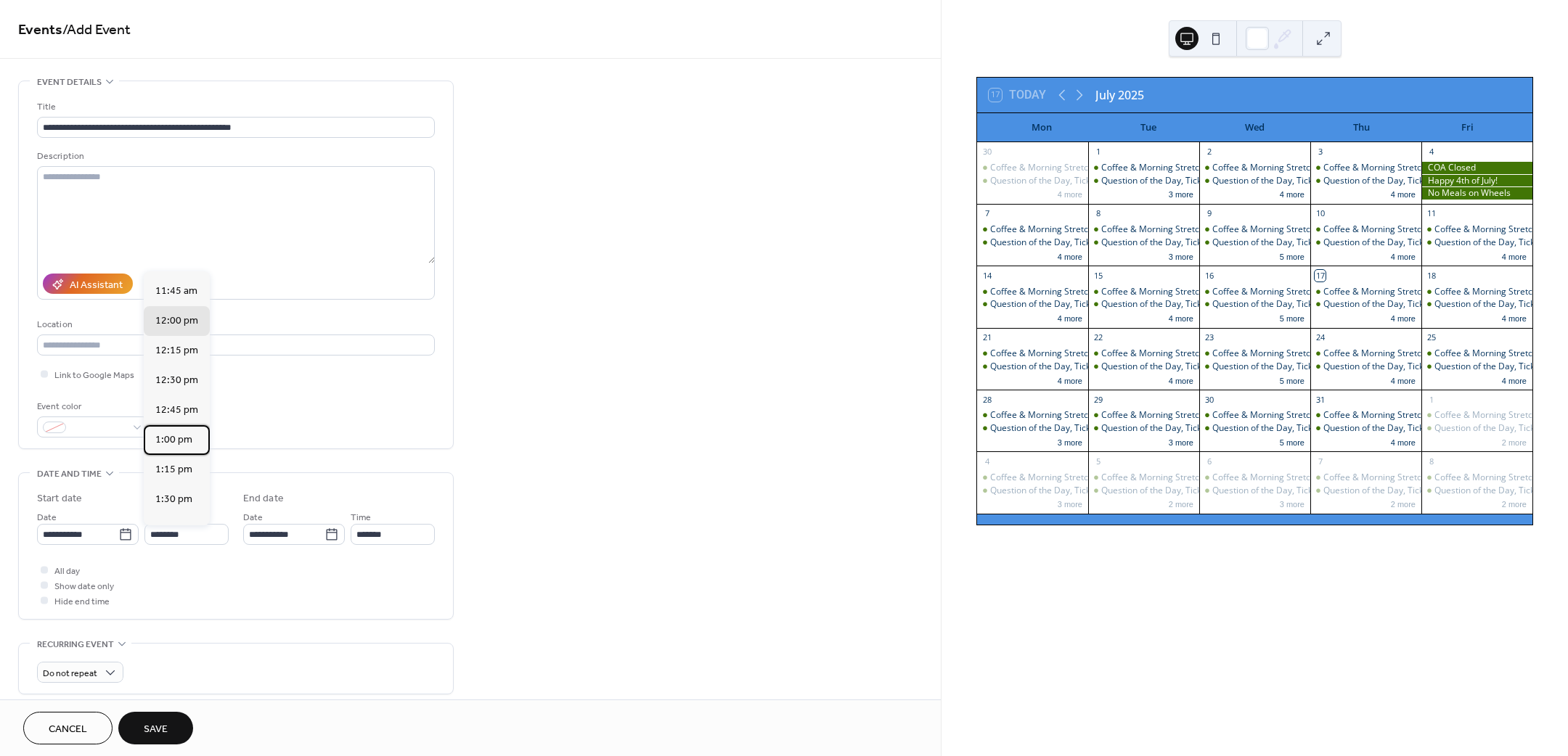scroll, scrollTop: 1502, scrollLeft: 0, axis: vertical 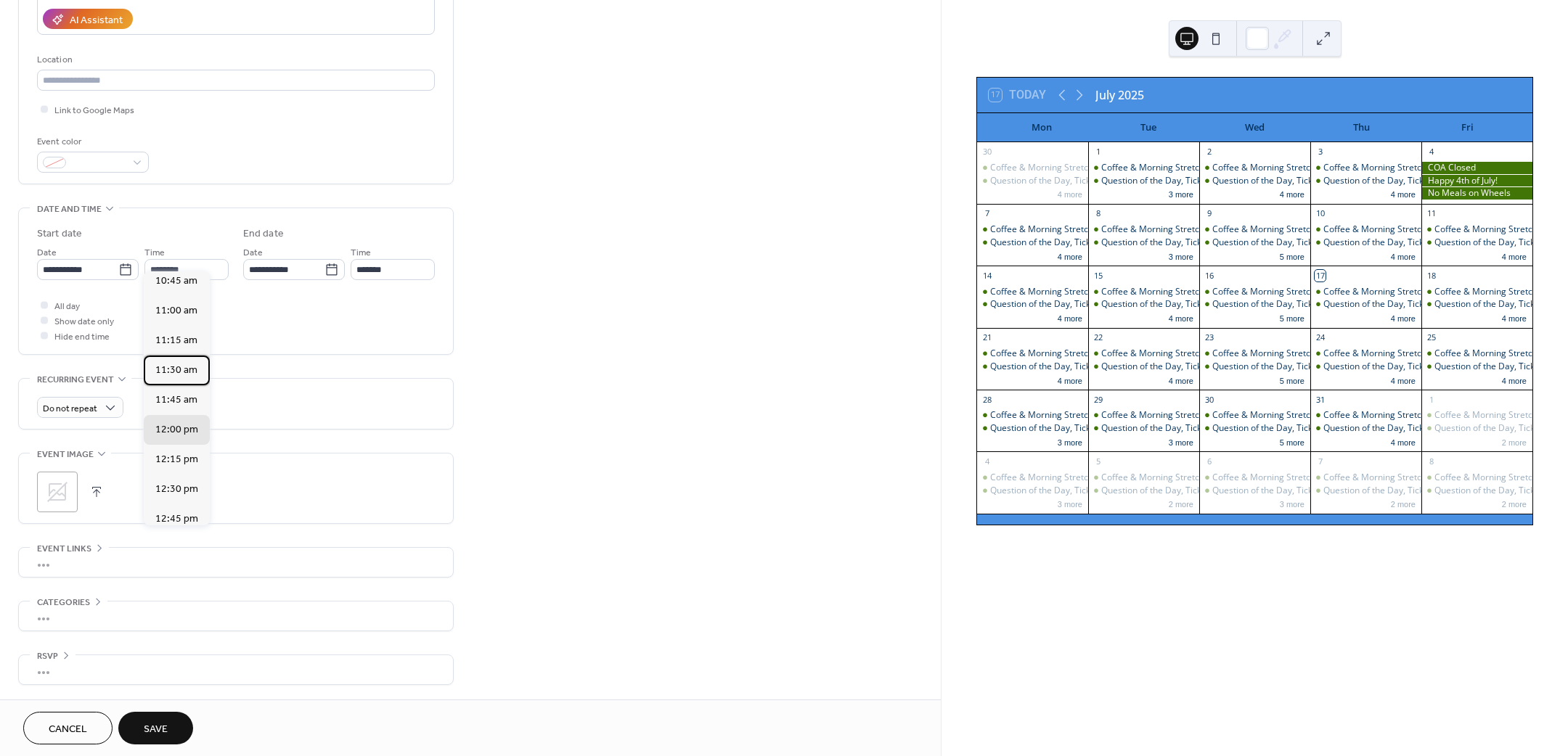 click on "11:30 am" at bounding box center [176, 369] 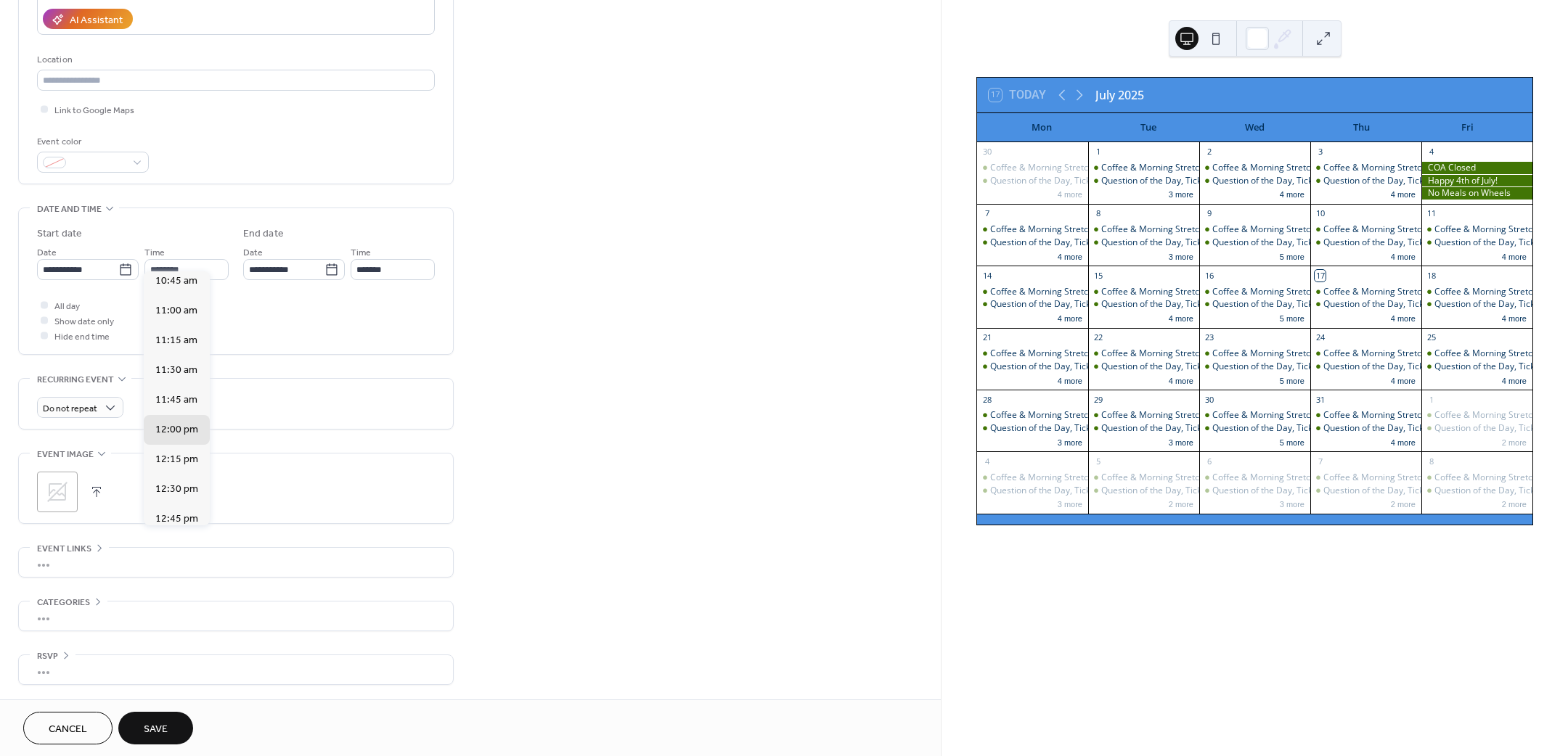 type on "********" 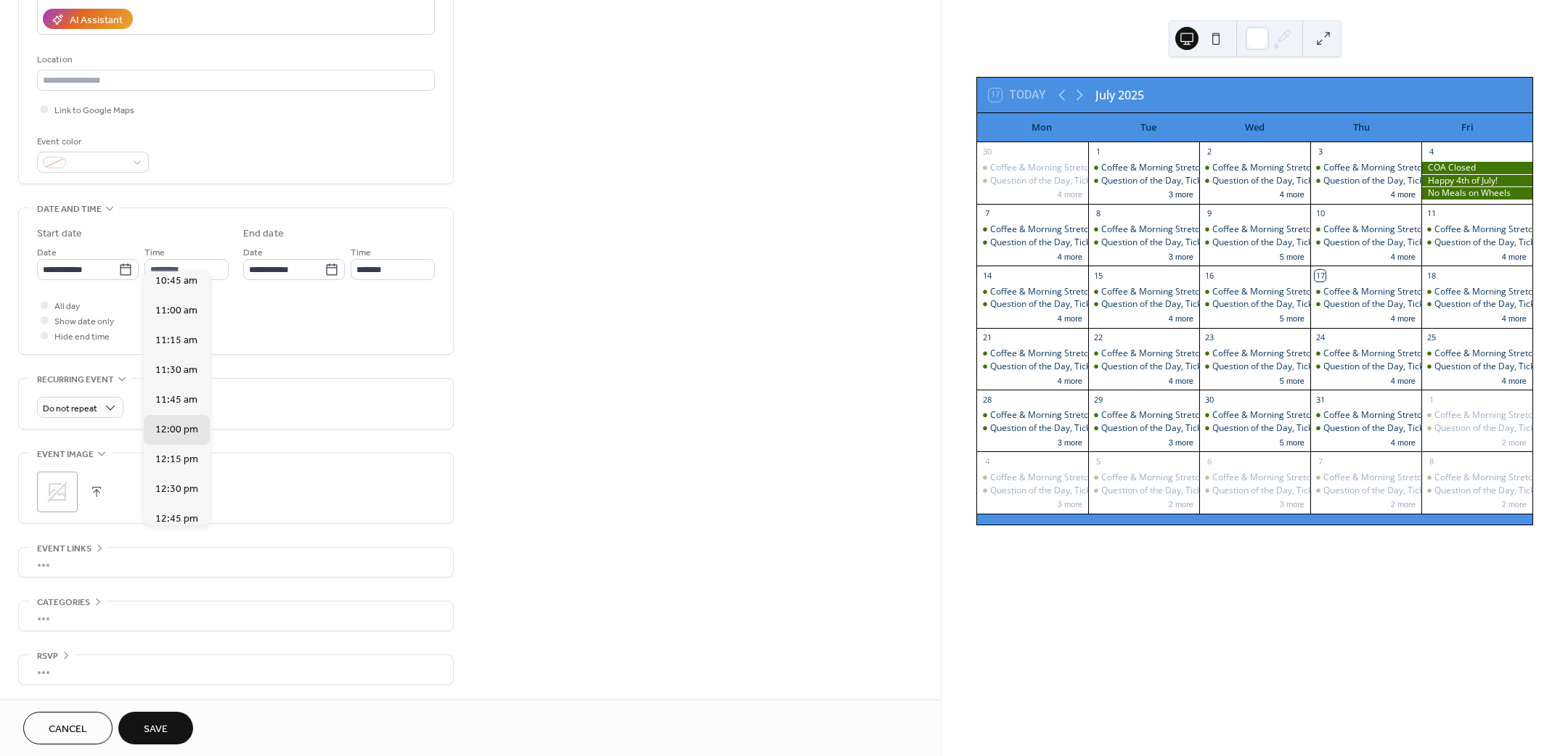 type on "********" 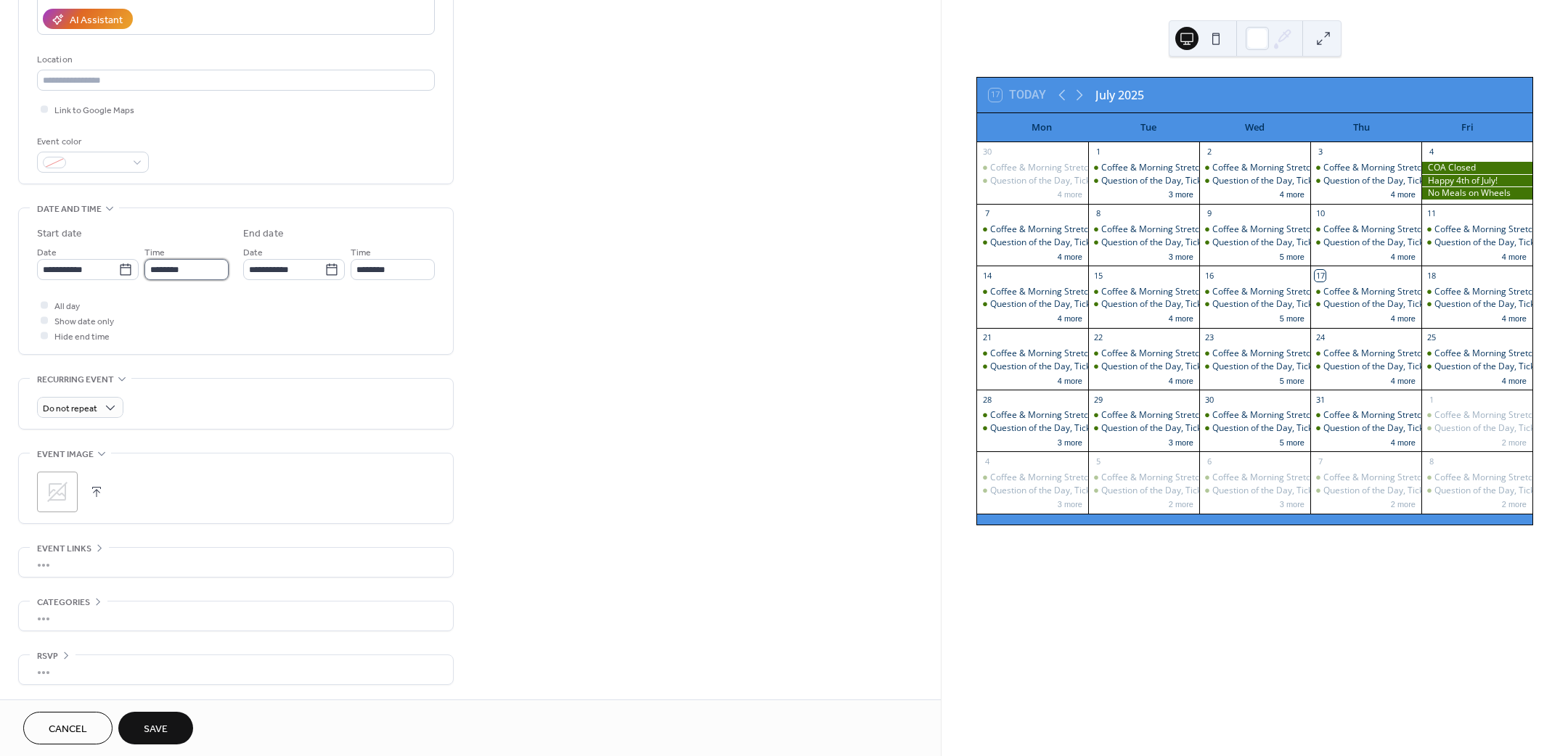 click on "********" at bounding box center [187, 269] 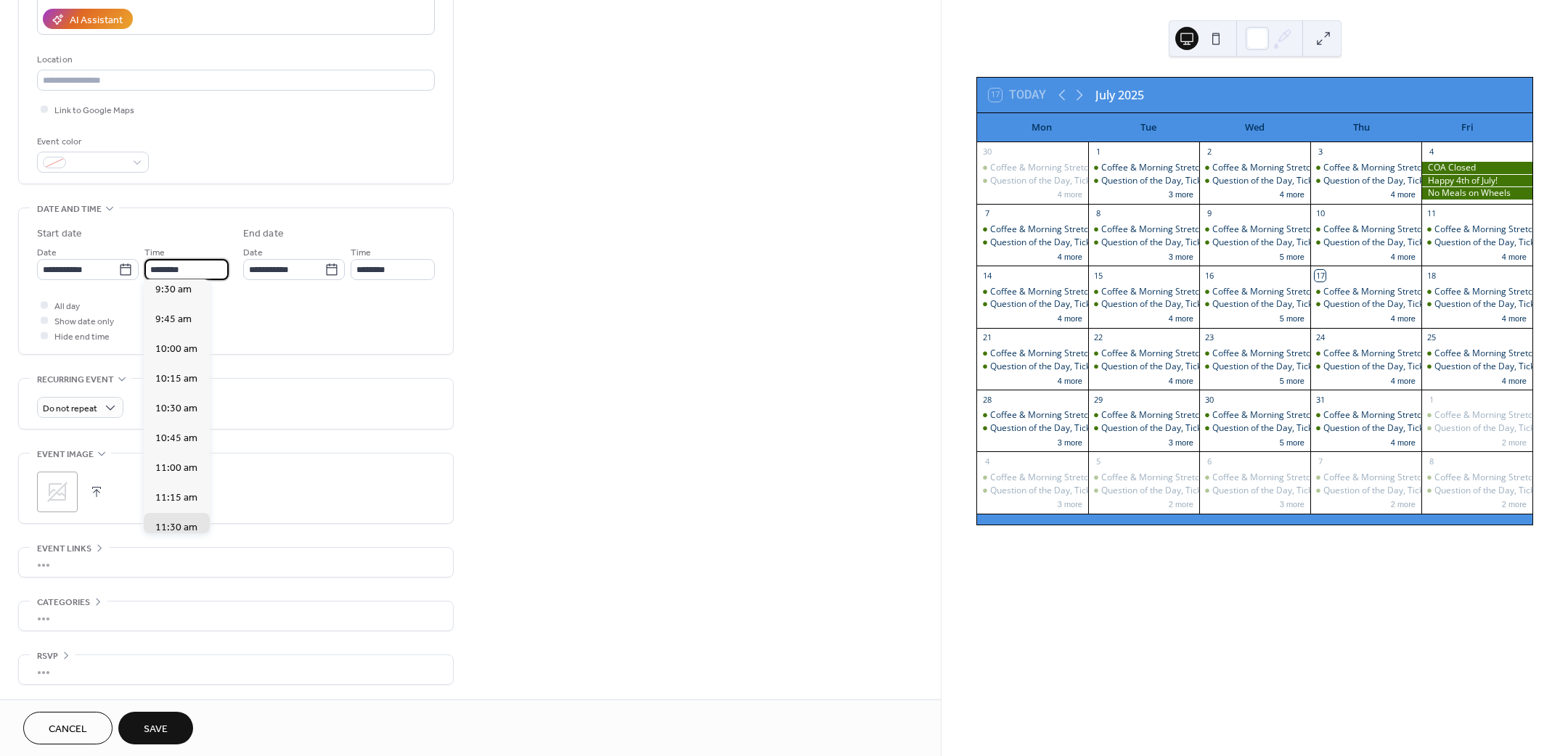 scroll, scrollTop: 1117, scrollLeft: 0, axis: vertical 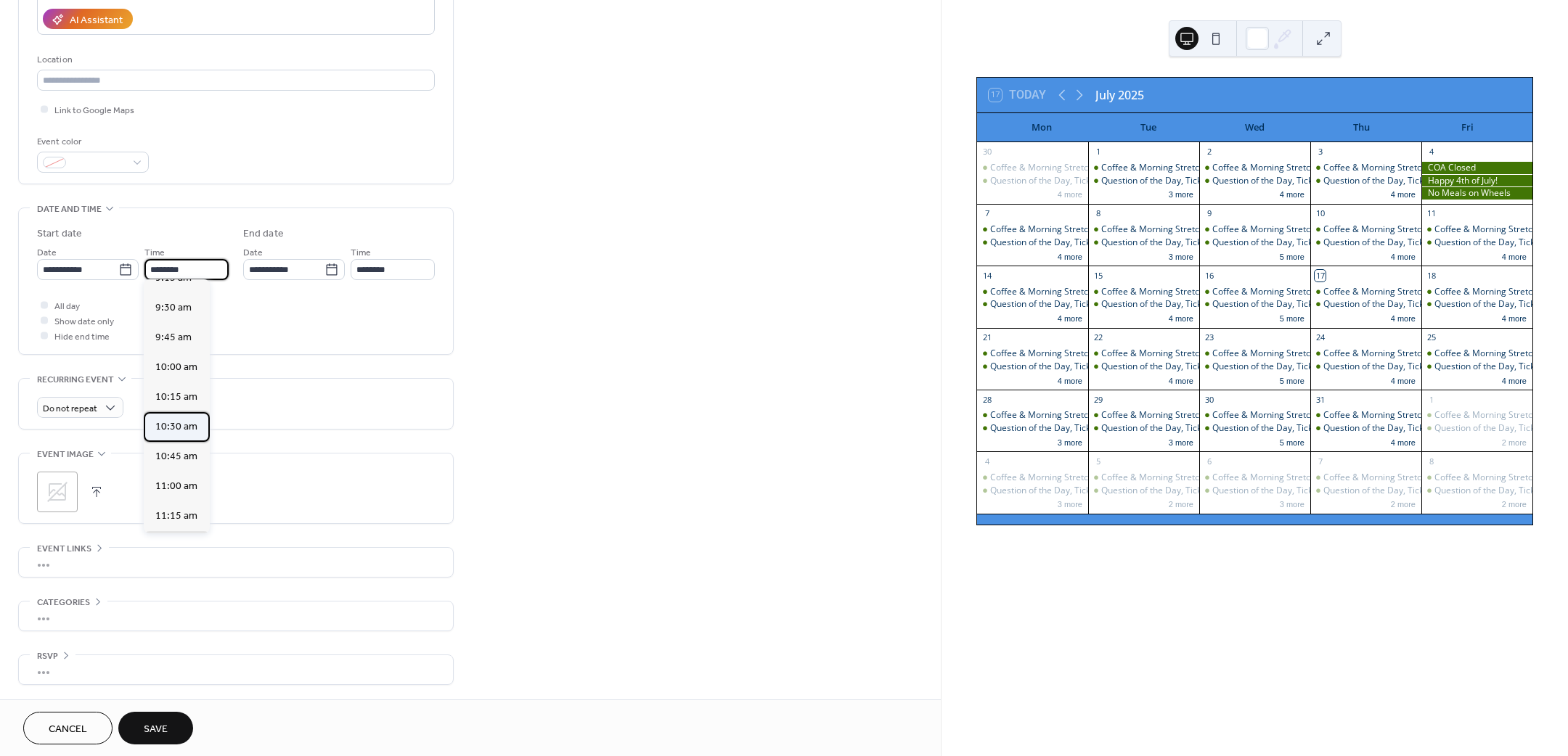 click on "10:30 am" at bounding box center (176, 426) 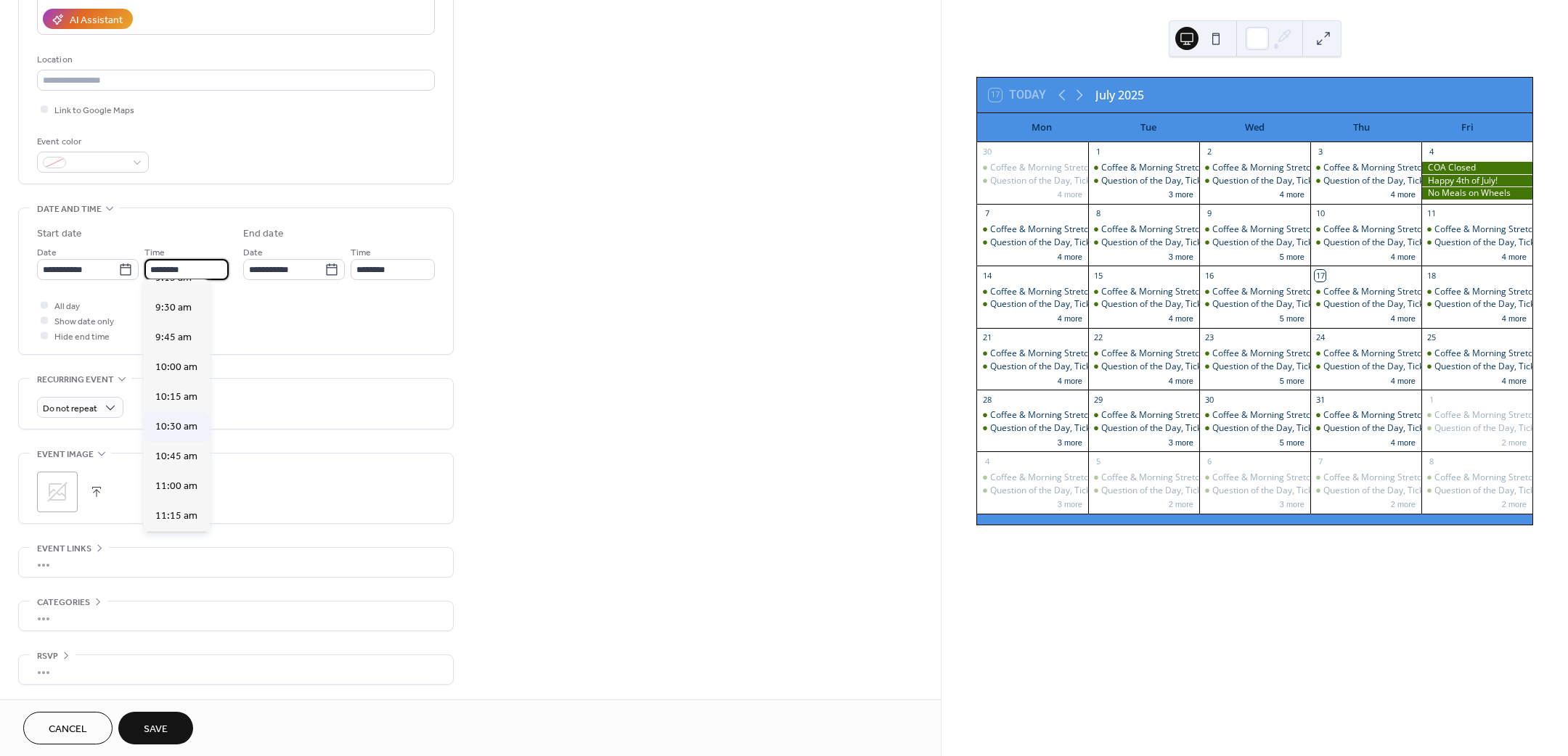 type on "********" 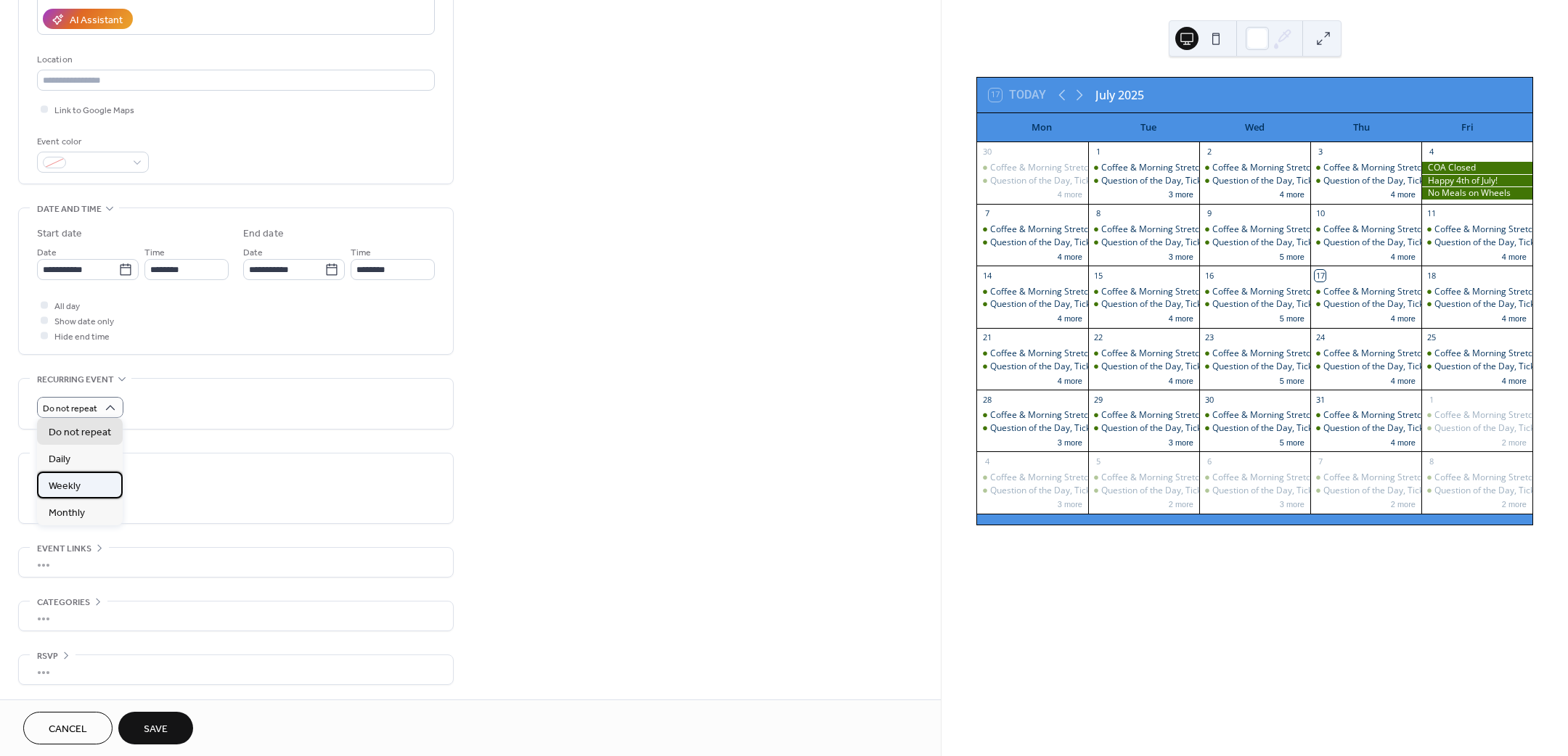 click on "Weekly" at bounding box center [80, 485] 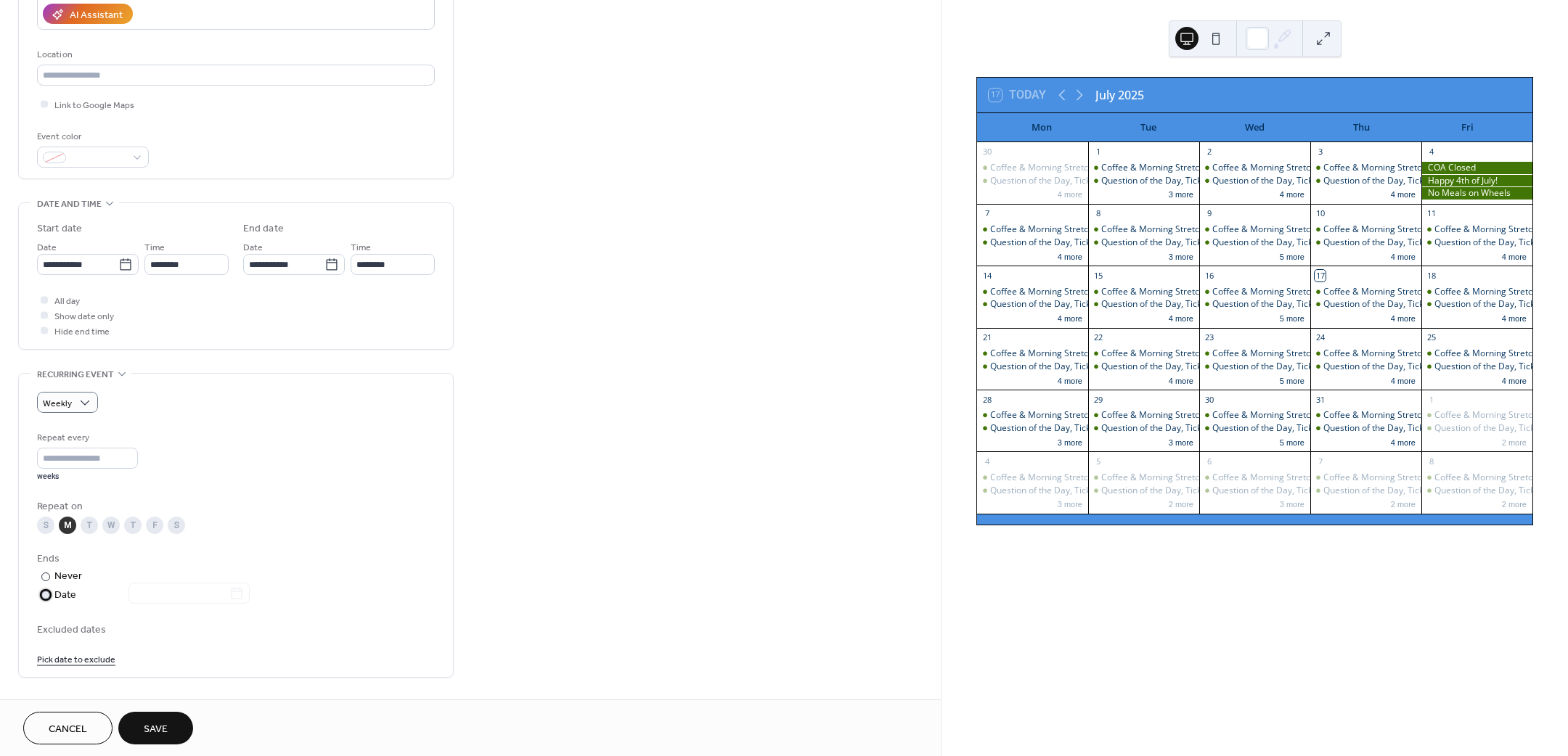 click on "​" at bounding box center (44, 594) 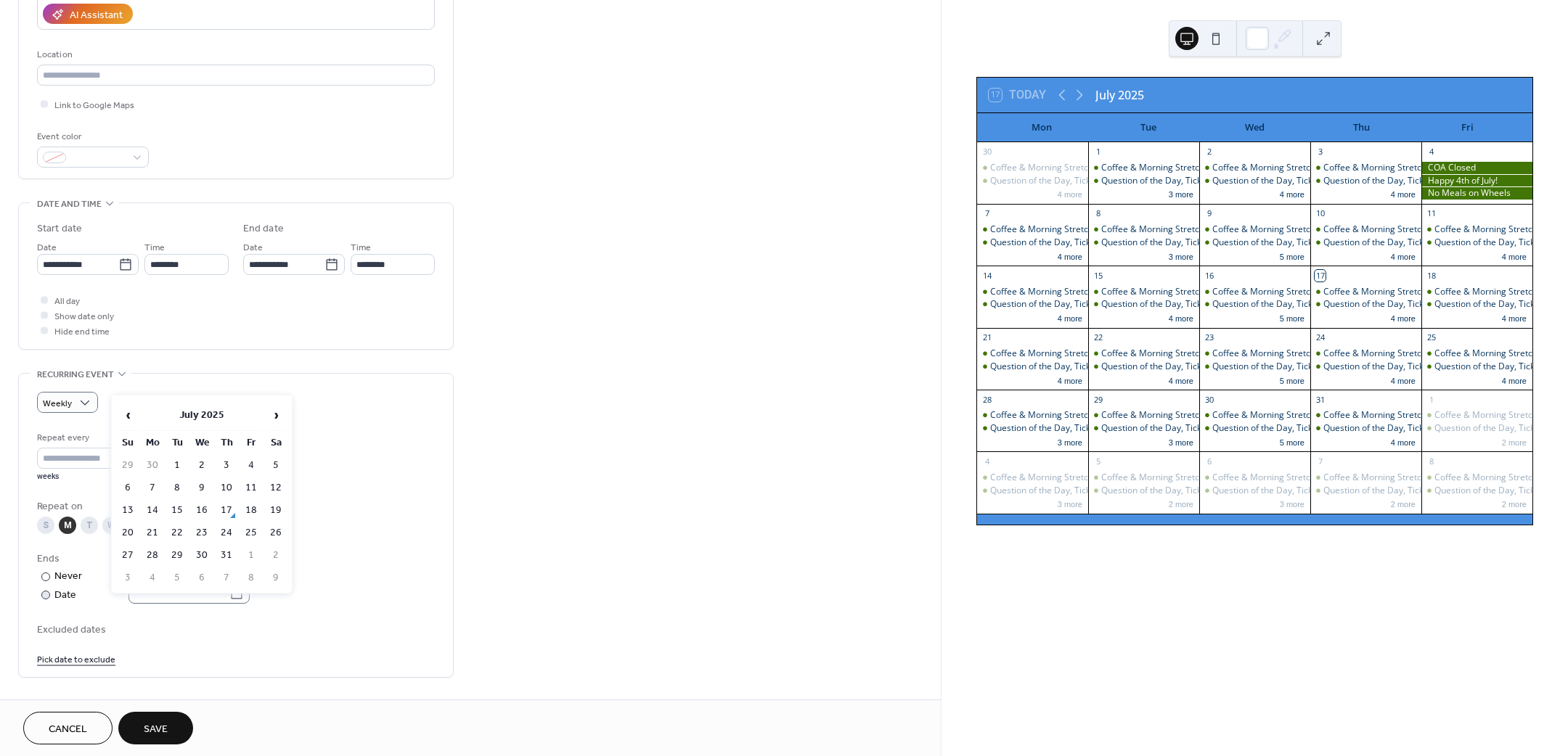 click 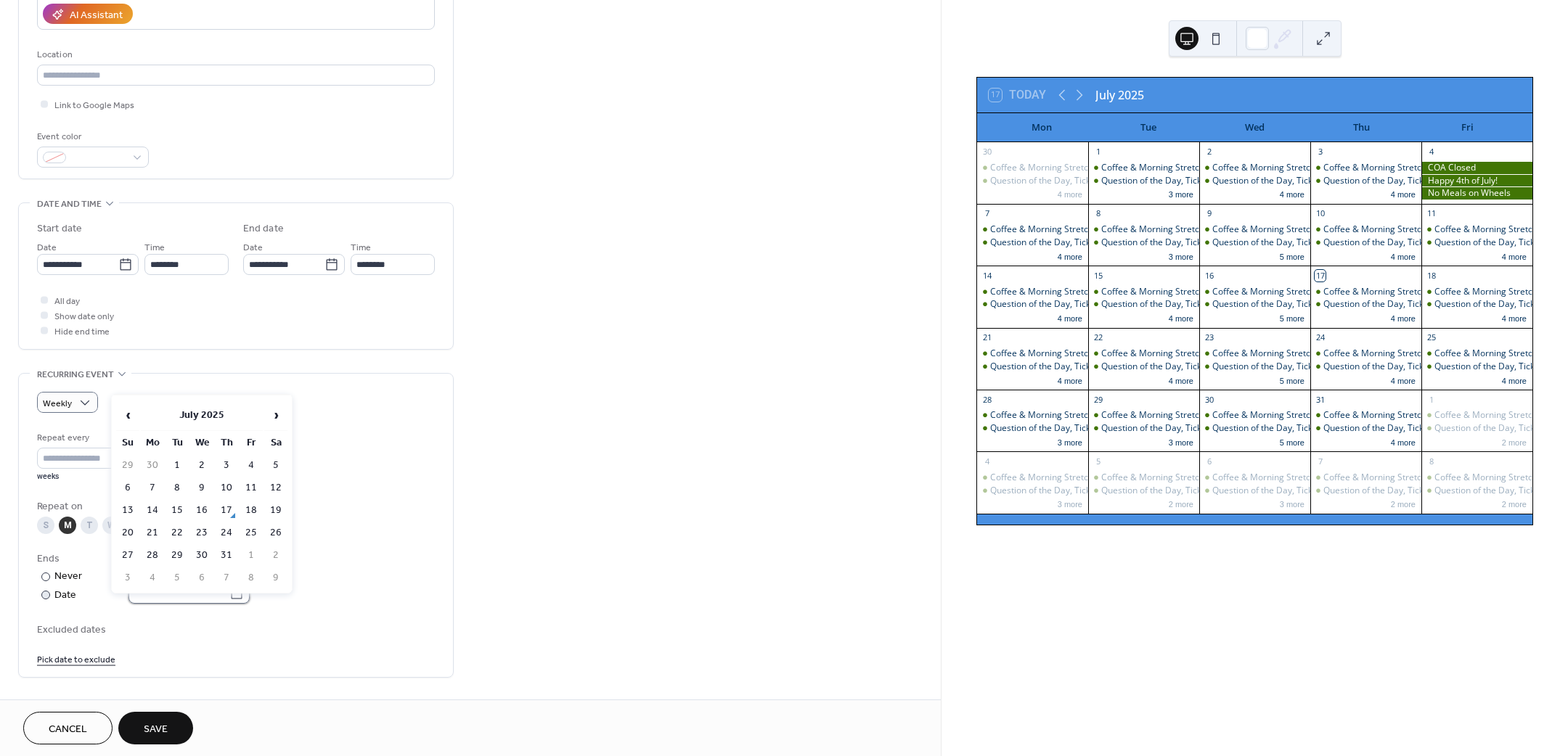 click at bounding box center (179, 593) 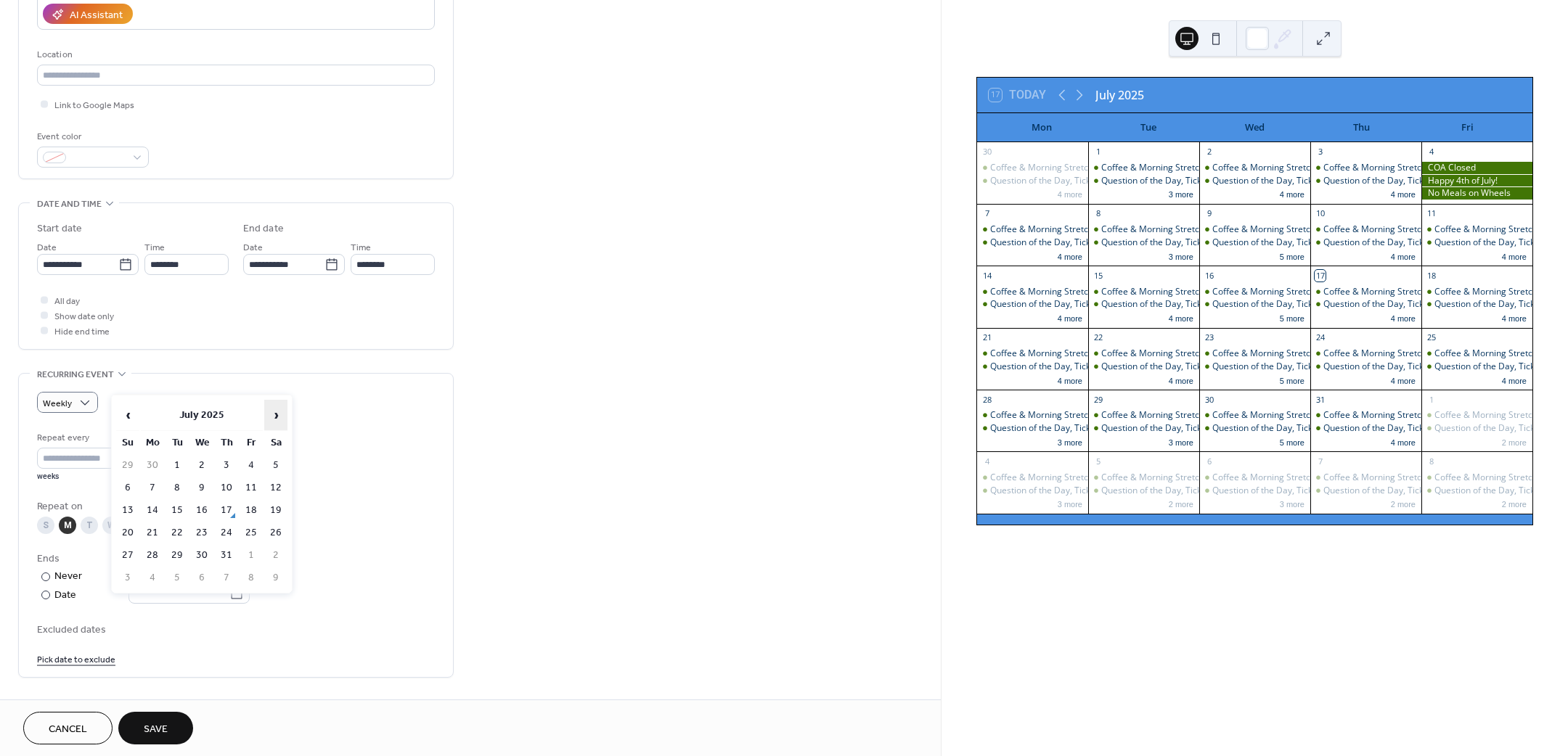 click on "›" at bounding box center [276, 415] 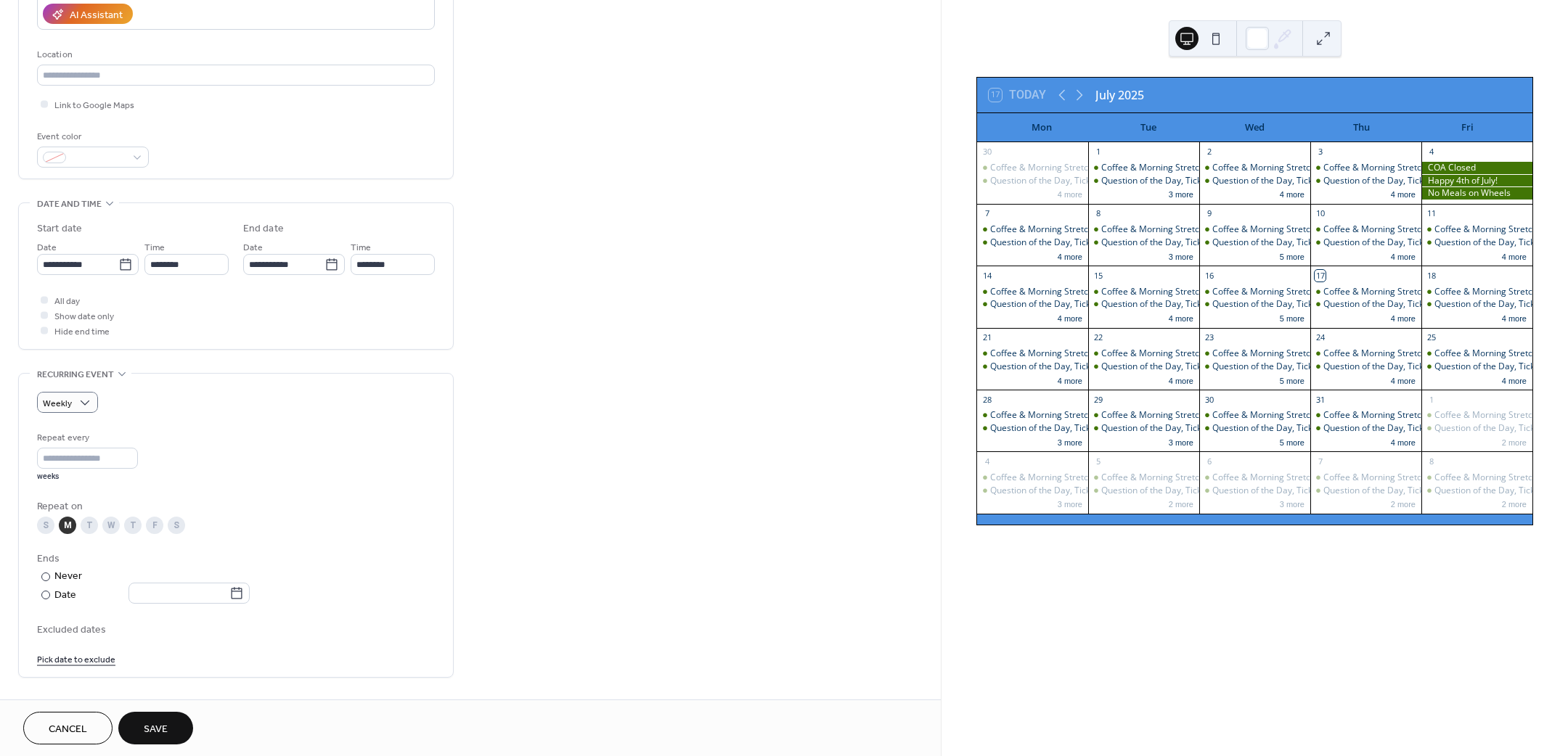 click on "**********" at bounding box center (470, 379) 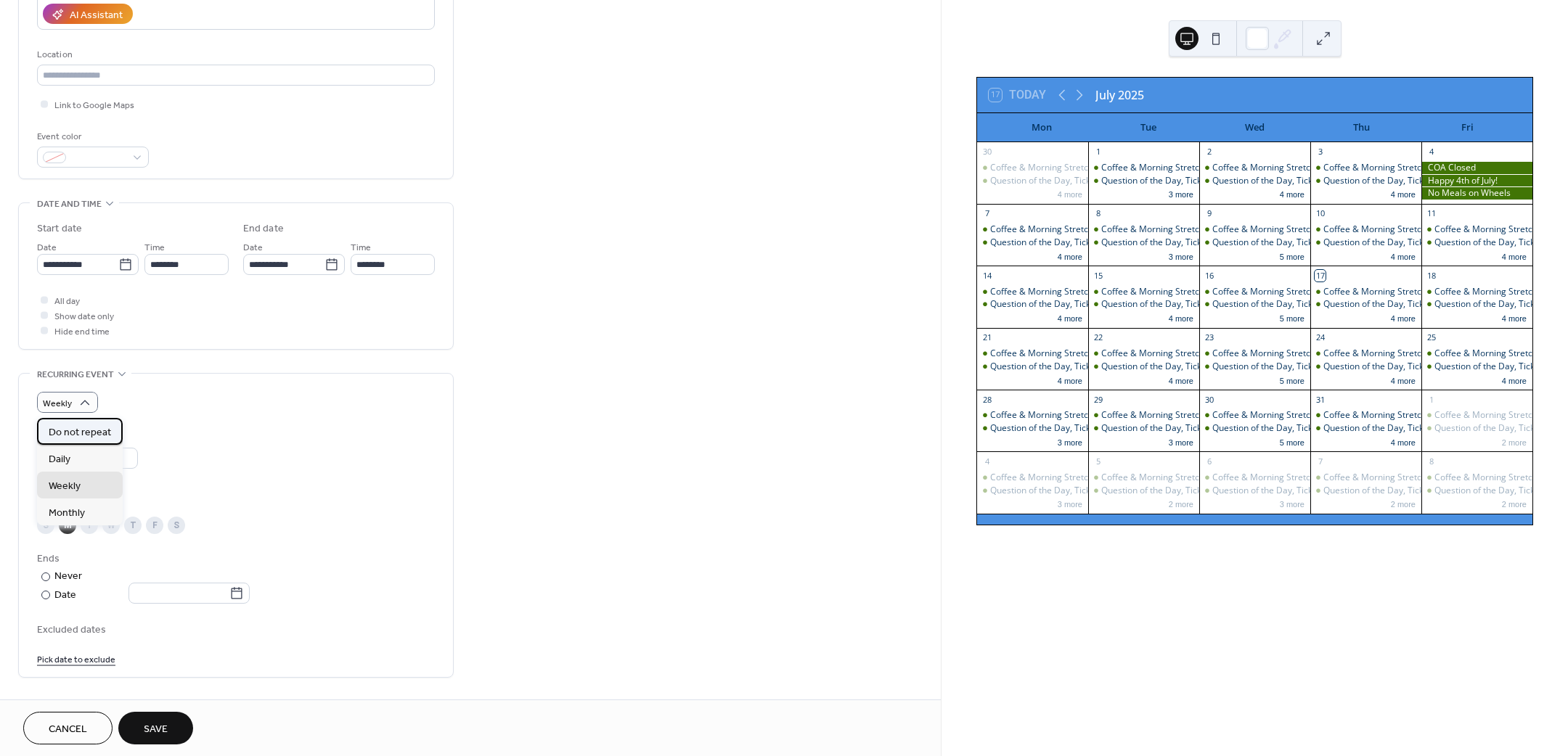 click on "Do not repeat" at bounding box center (80, 432) 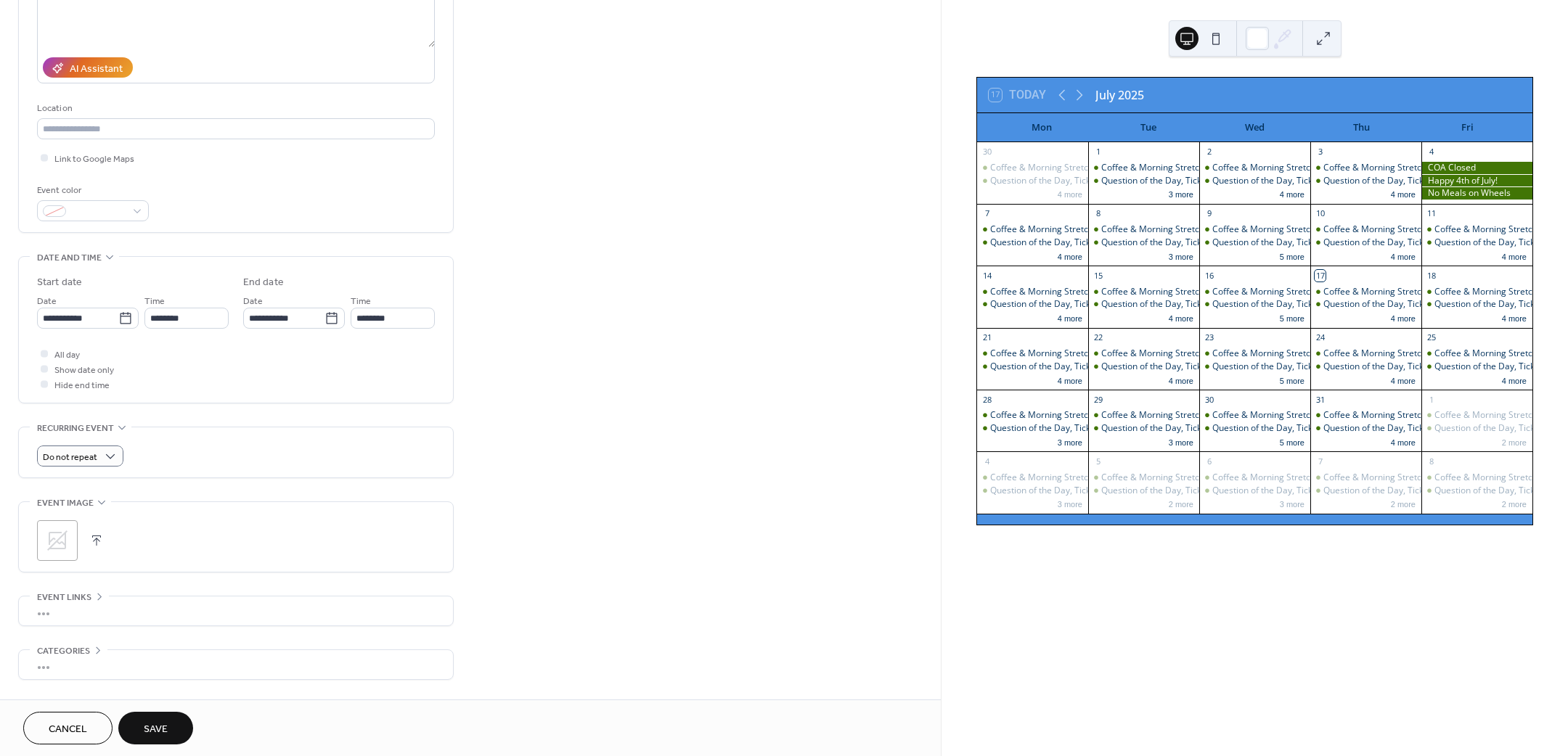 scroll, scrollTop: 0, scrollLeft: 0, axis: both 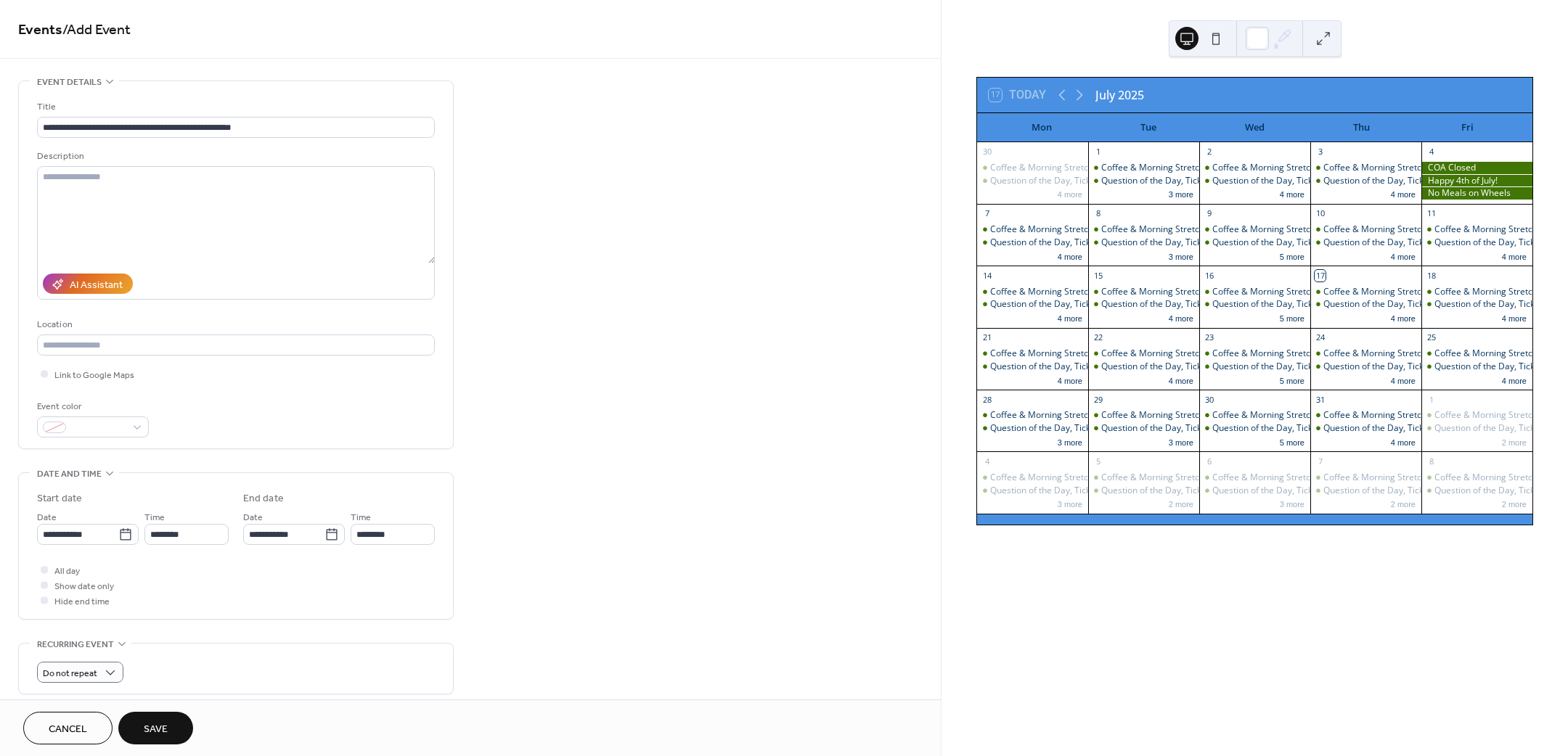 click on "Save" at bounding box center [155, 729] 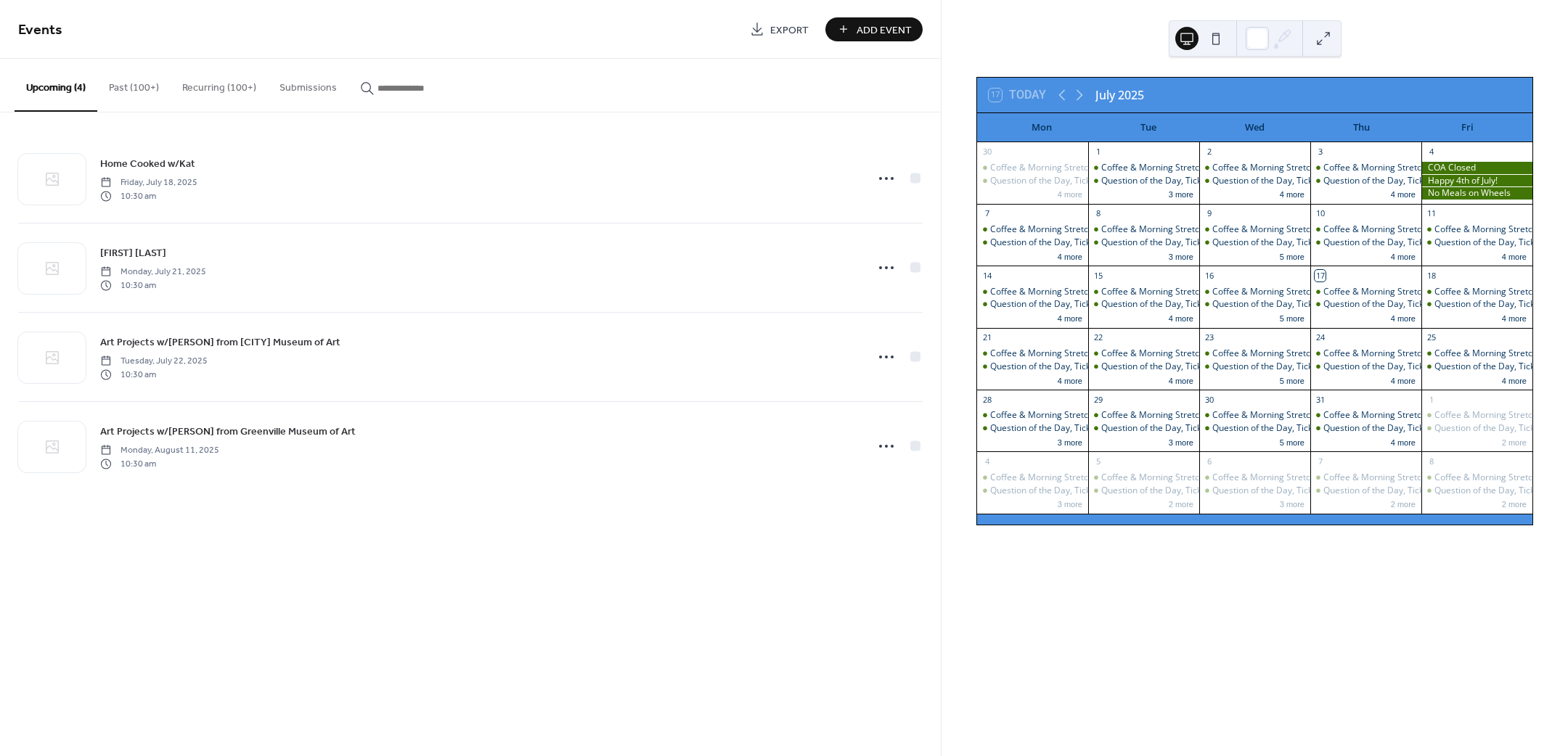 type 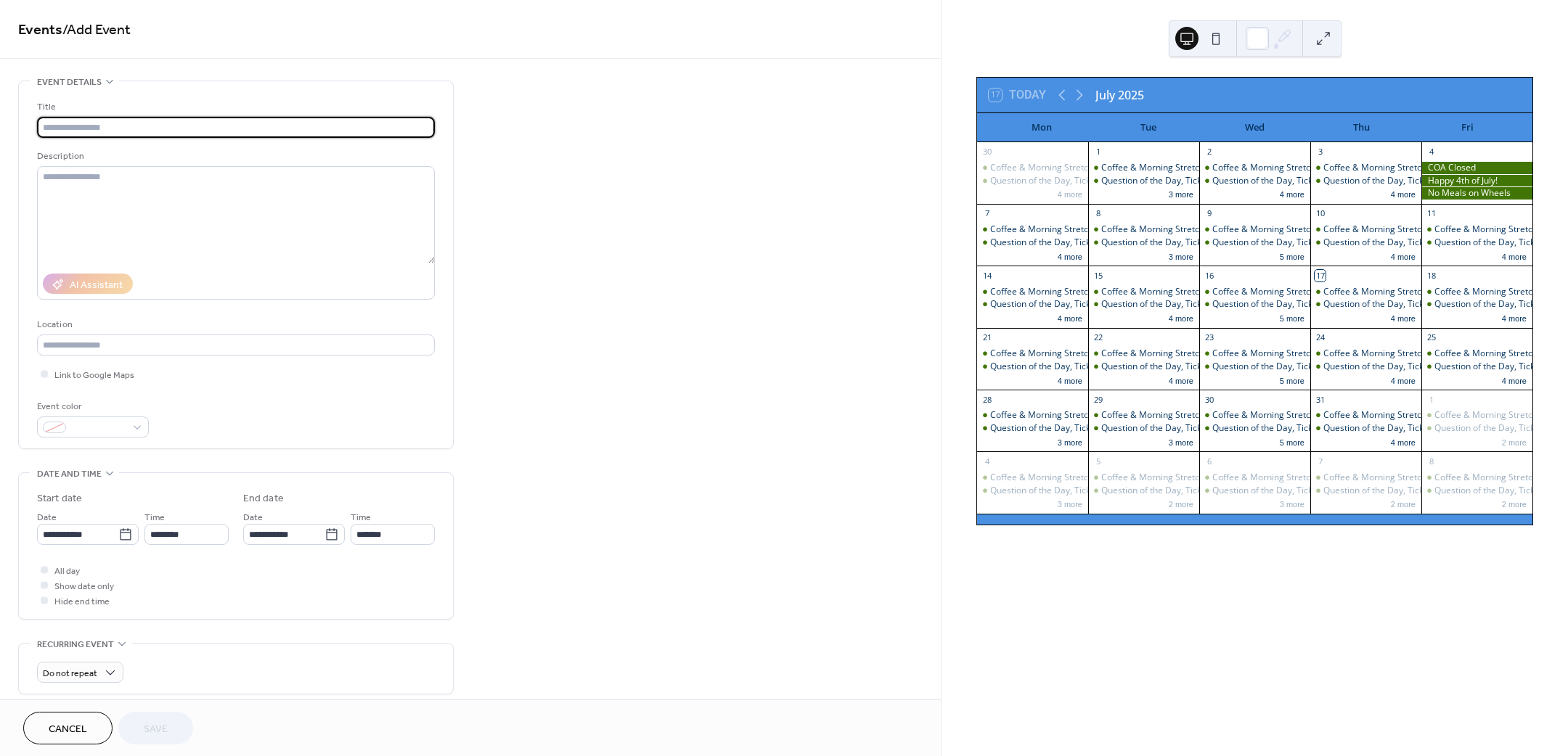 click at bounding box center [236, 127] 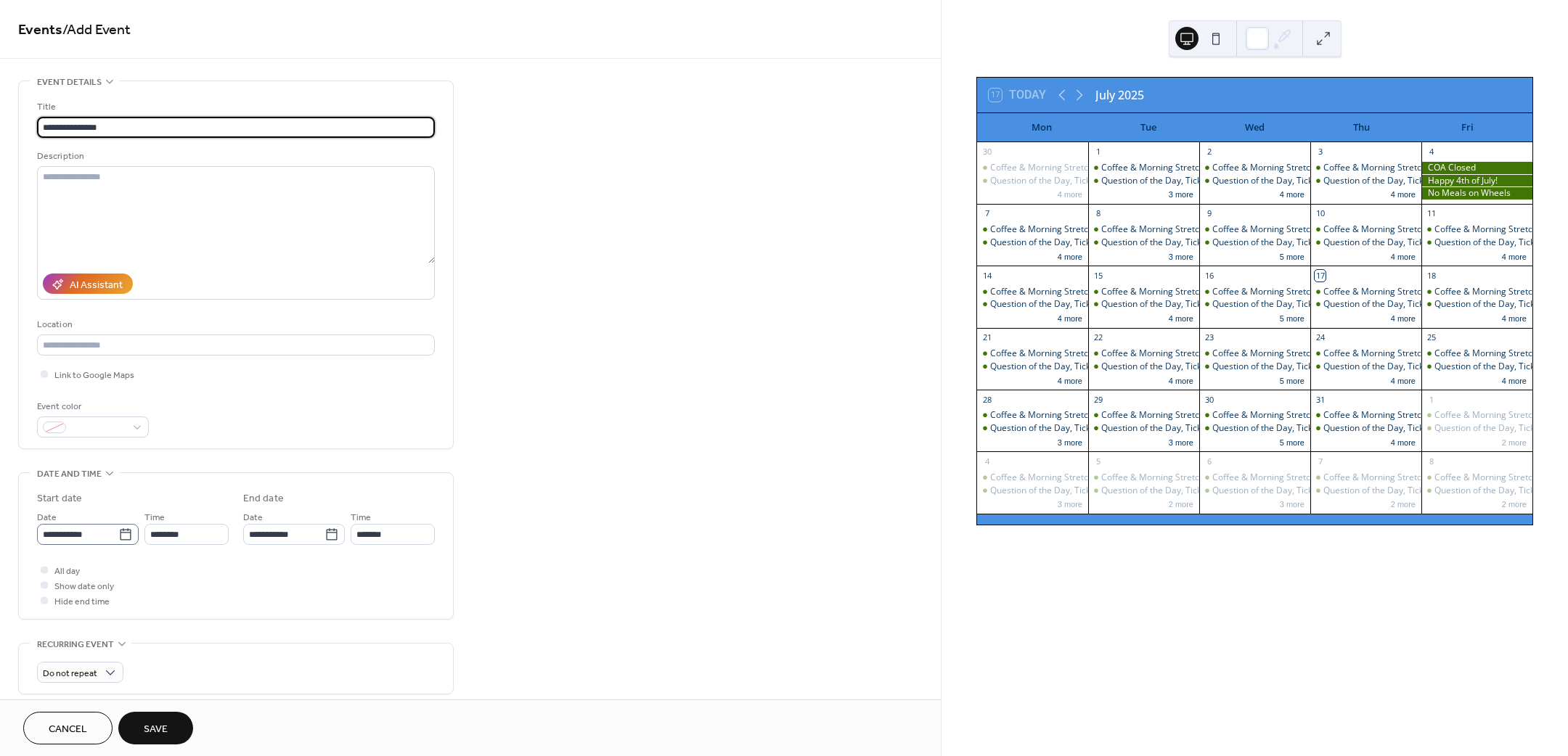 type on "**********" 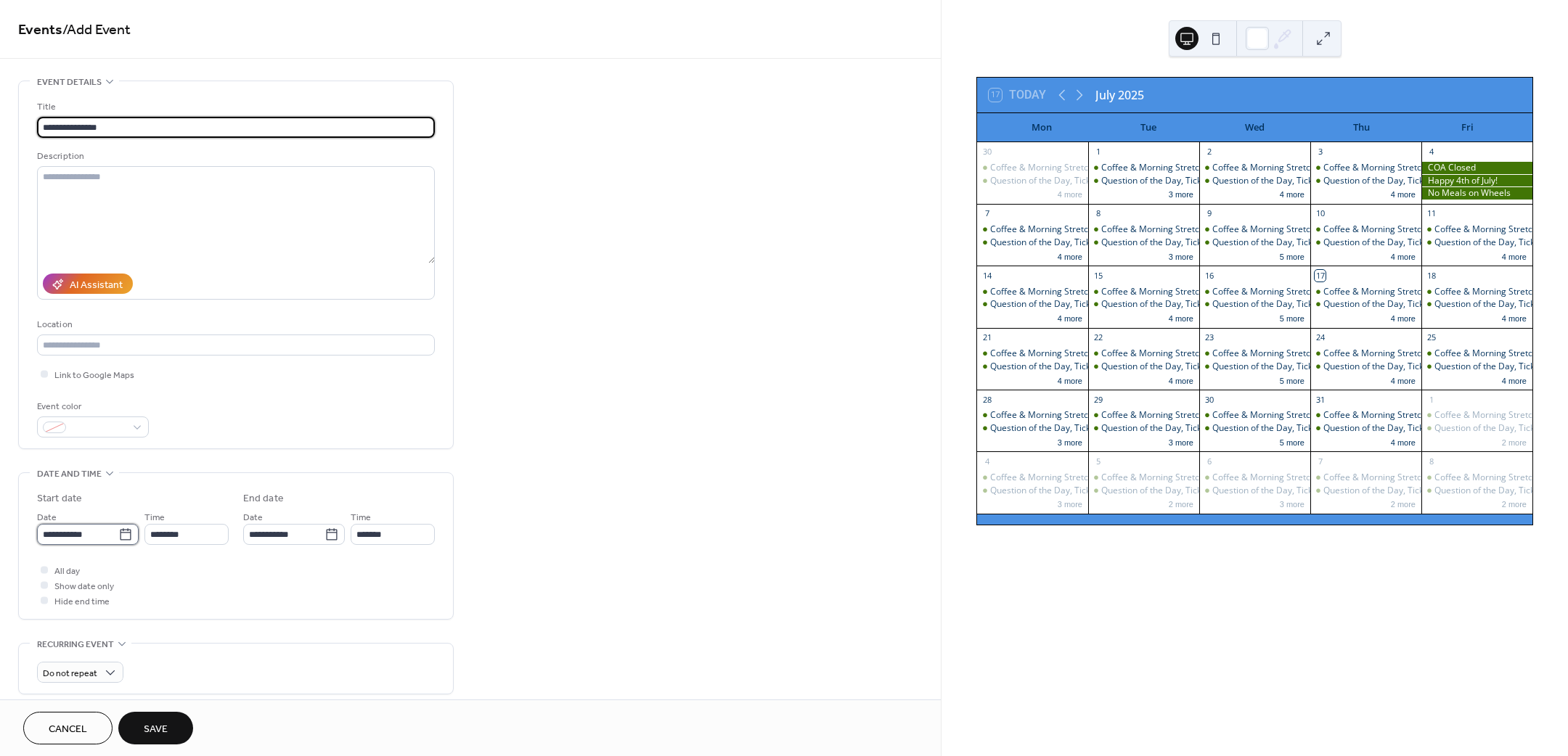 click on "**********" at bounding box center (78, 534) 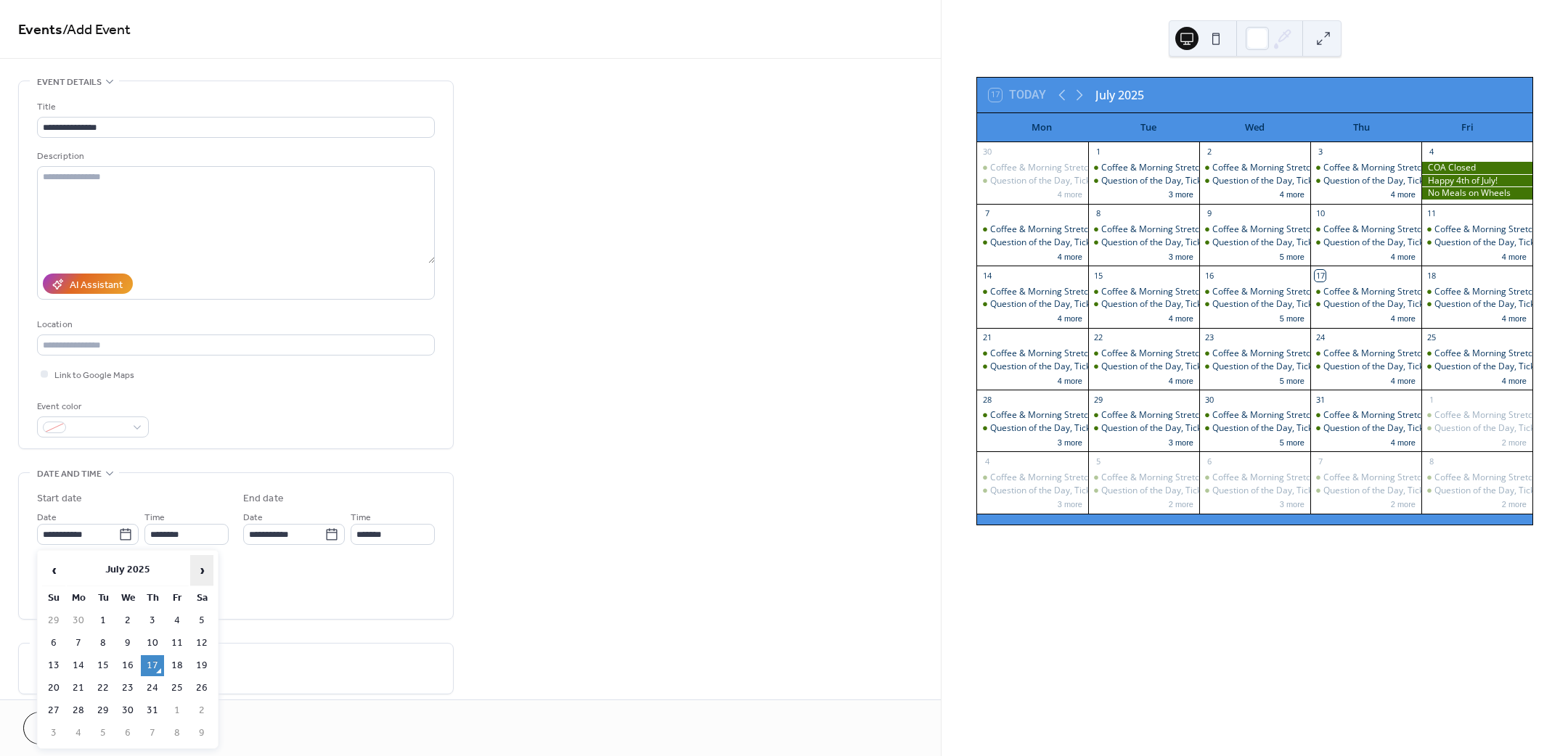 click on "›" at bounding box center (202, 570) 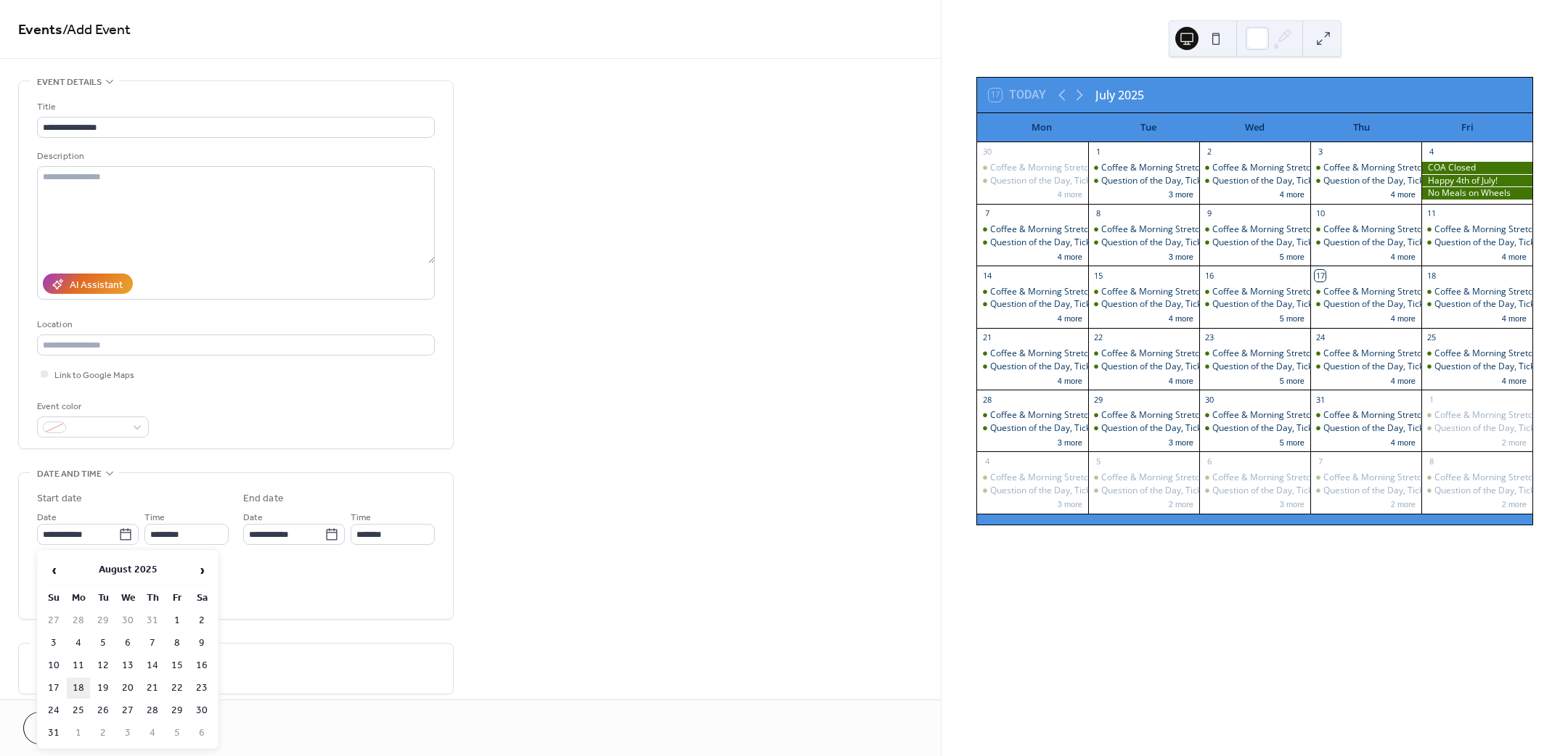 click on "18" at bounding box center (78, 688) 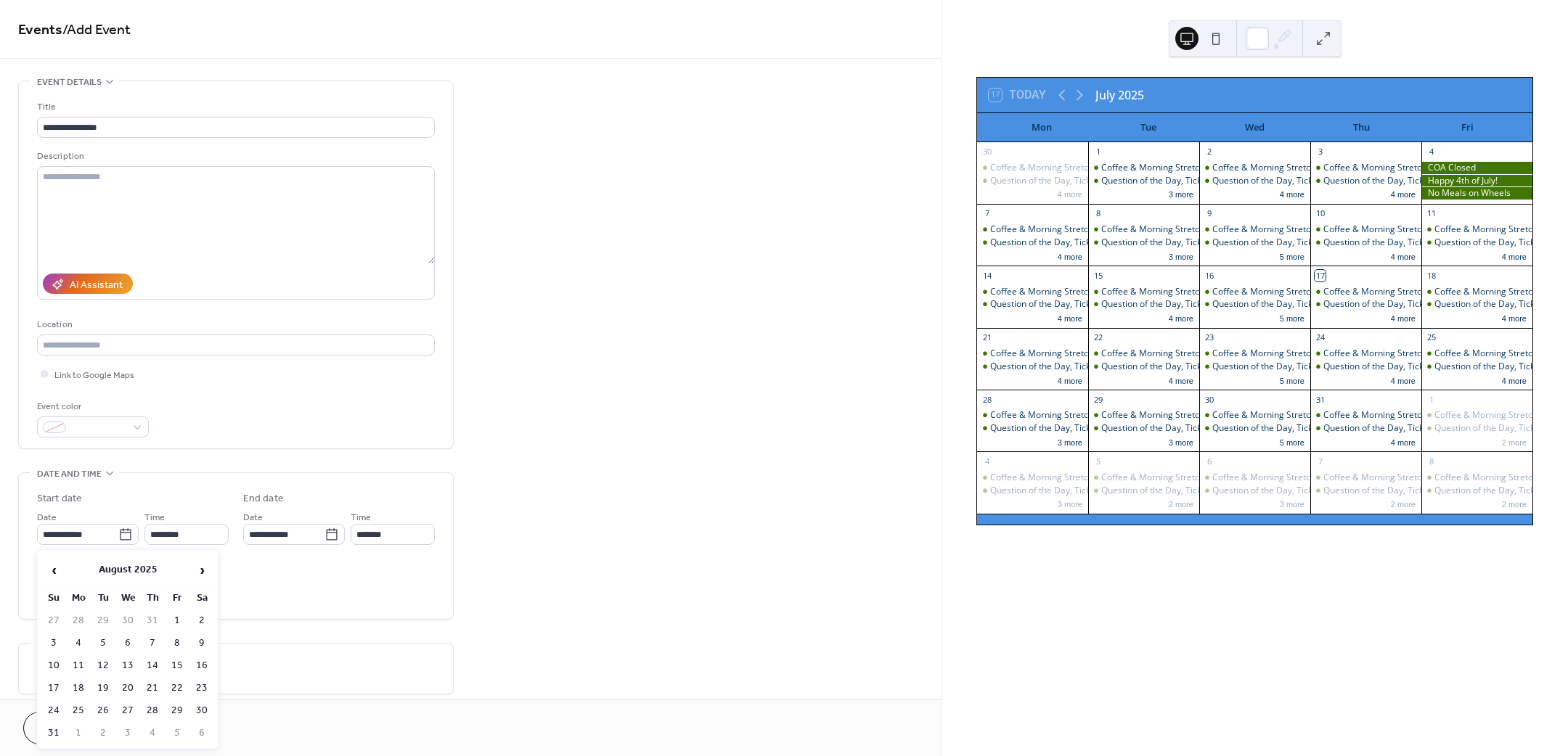 type on "**********" 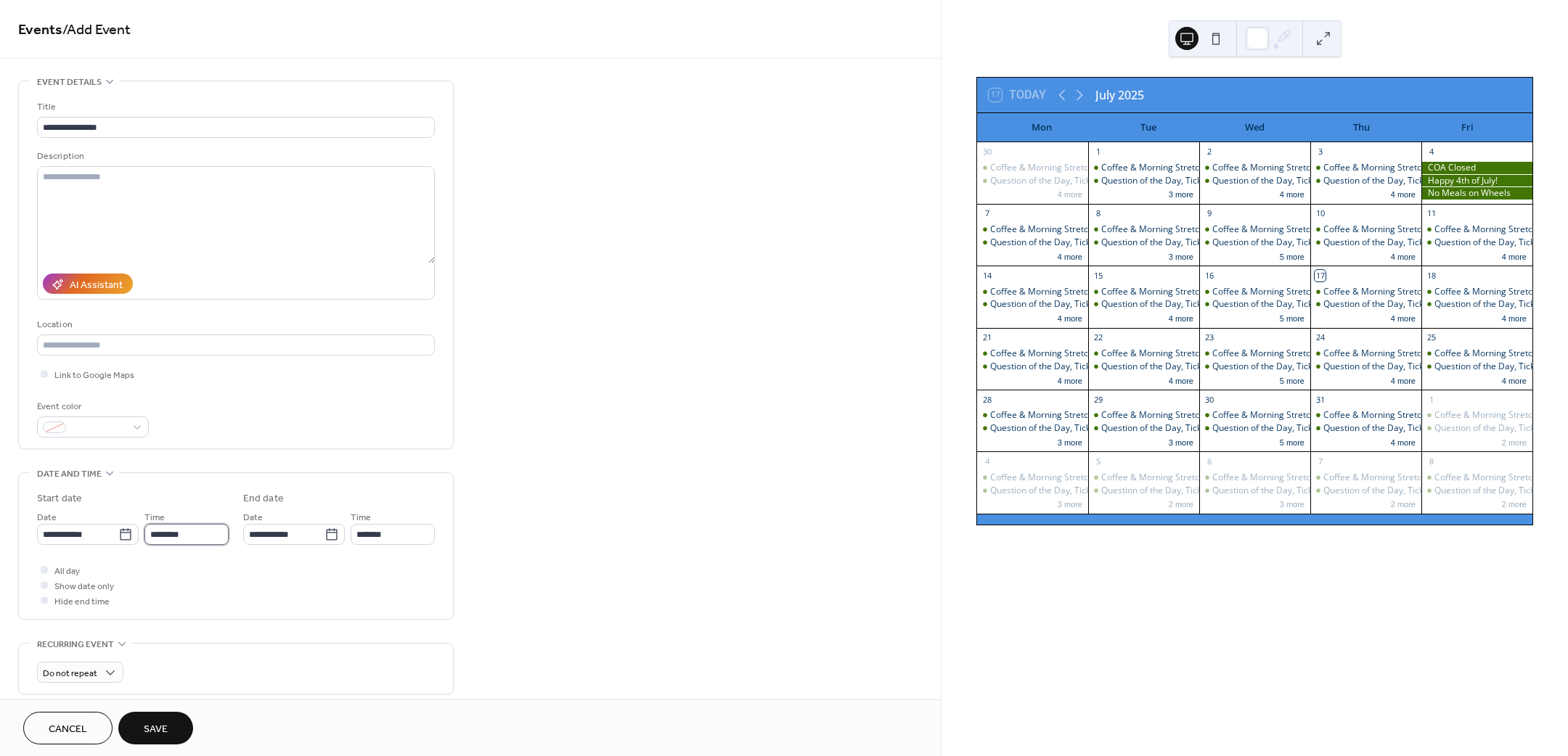 click on "********" at bounding box center (187, 534) 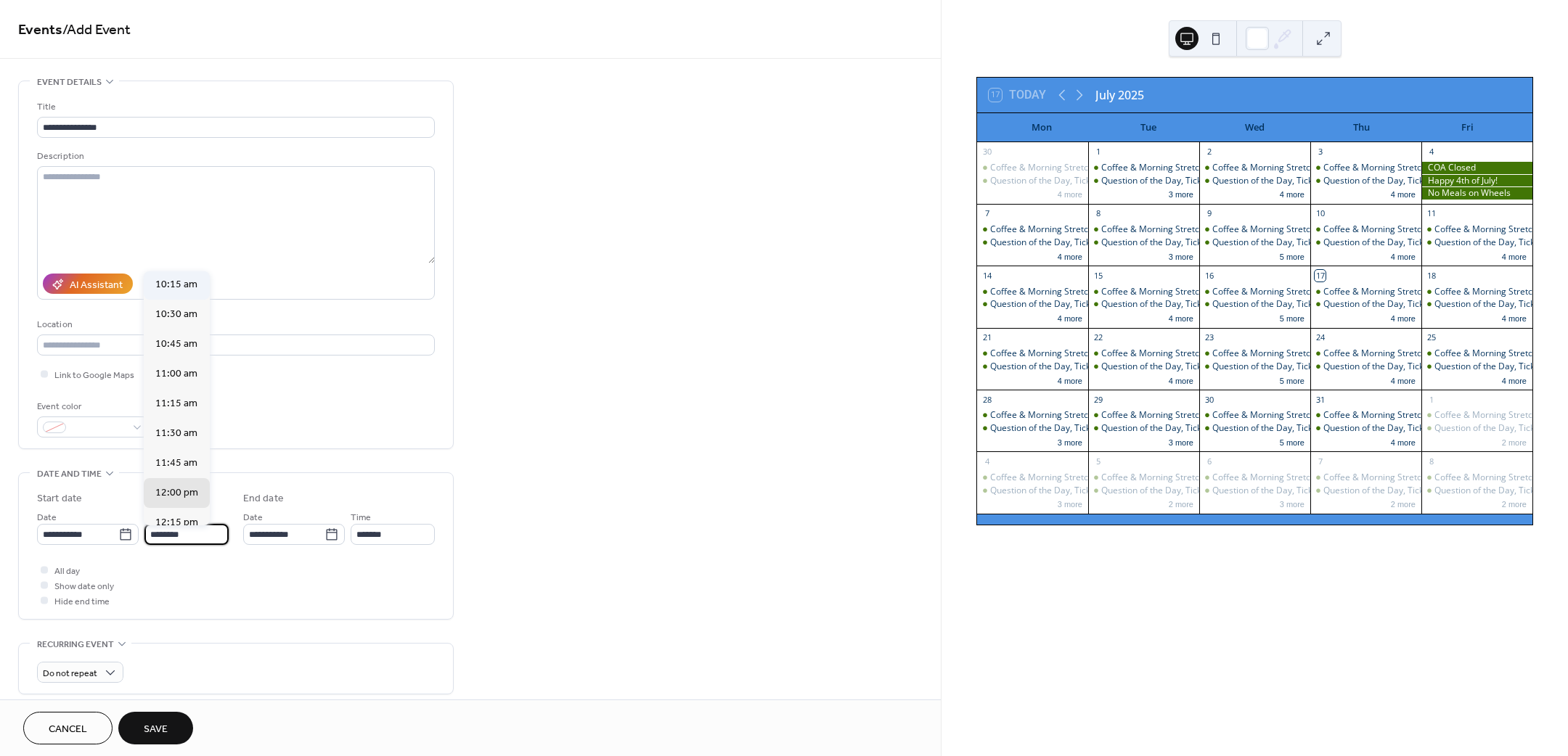 scroll, scrollTop: 1067, scrollLeft: 0, axis: vertical 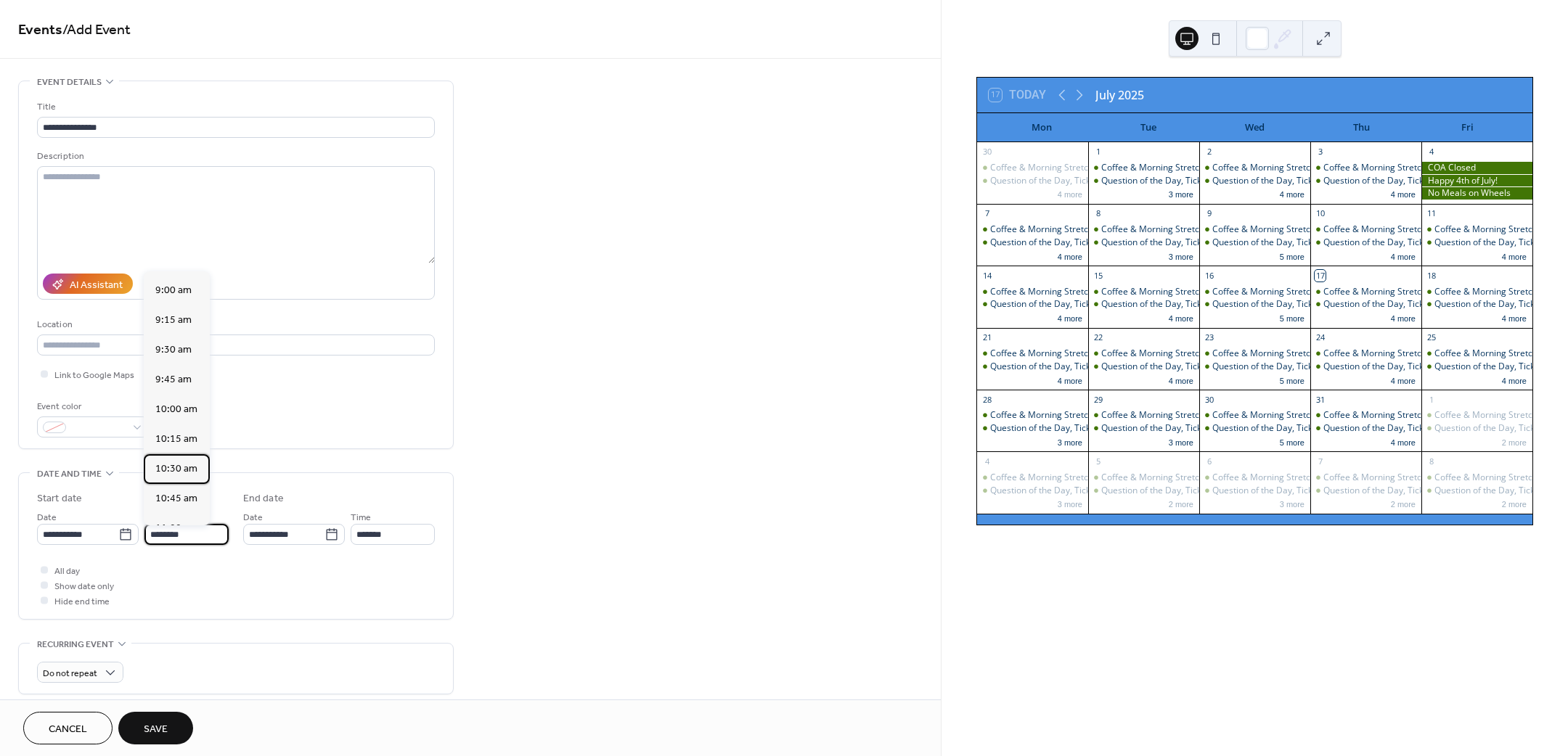 click on "10:30 am" at bounding box center (176, 468) 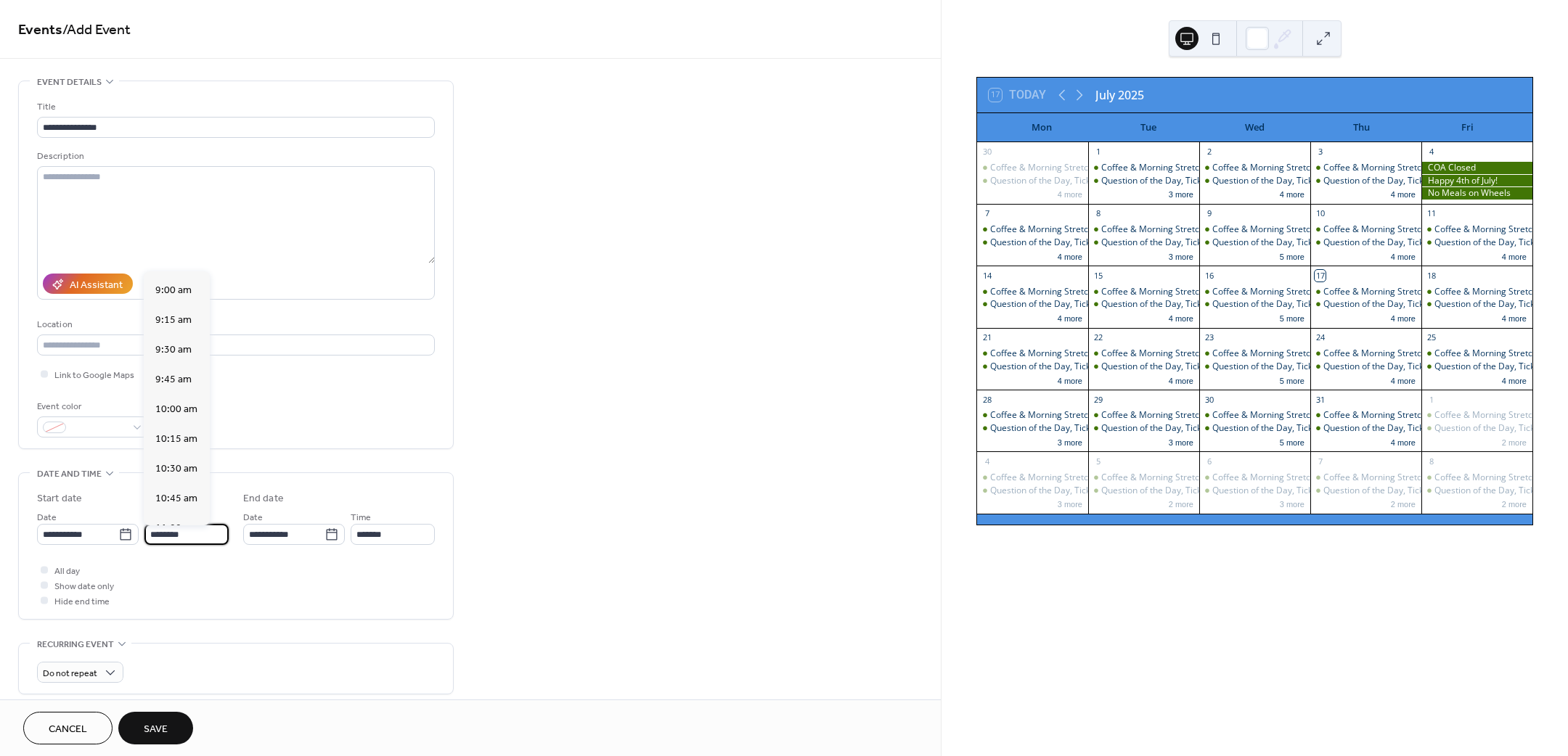 type on "********" 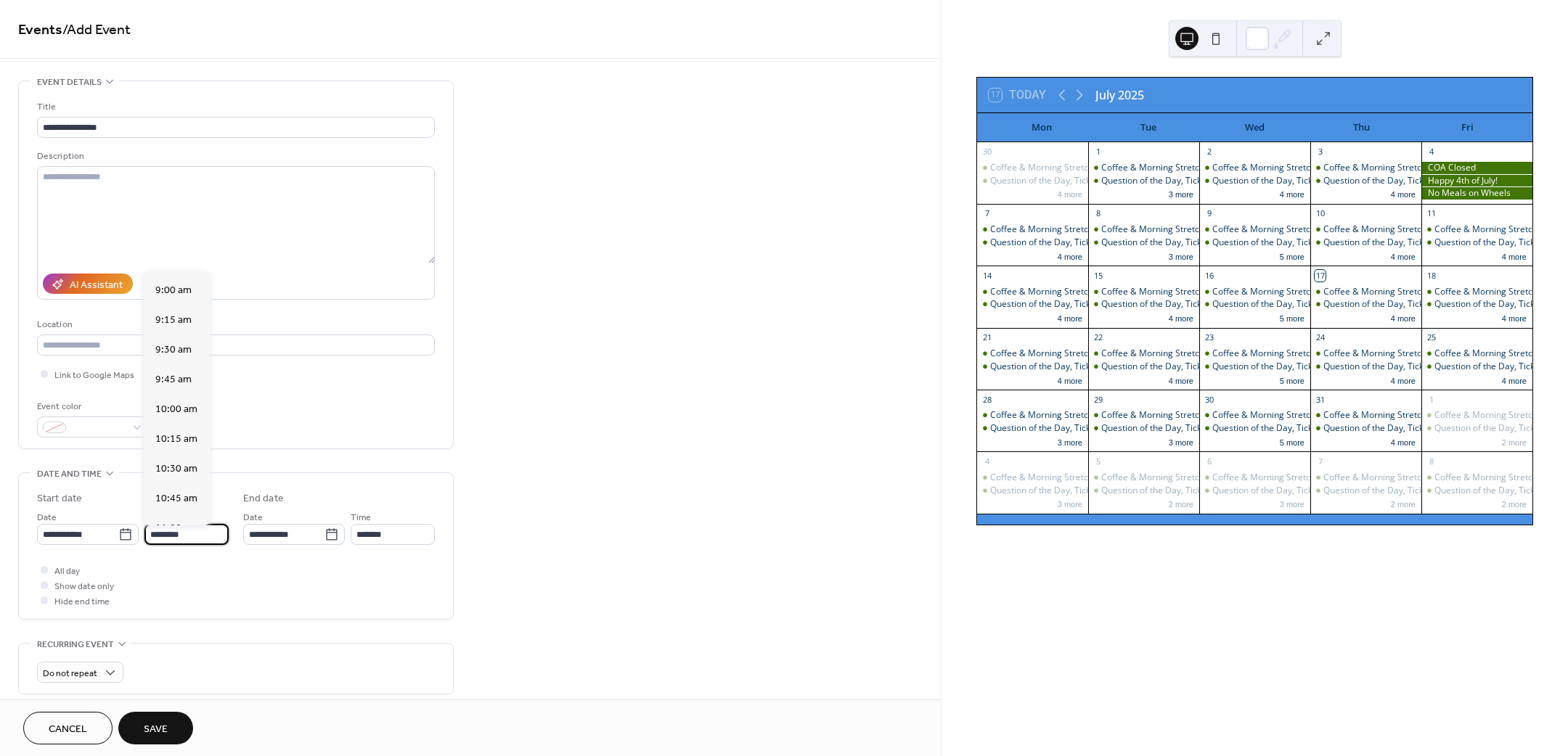 type on "********" 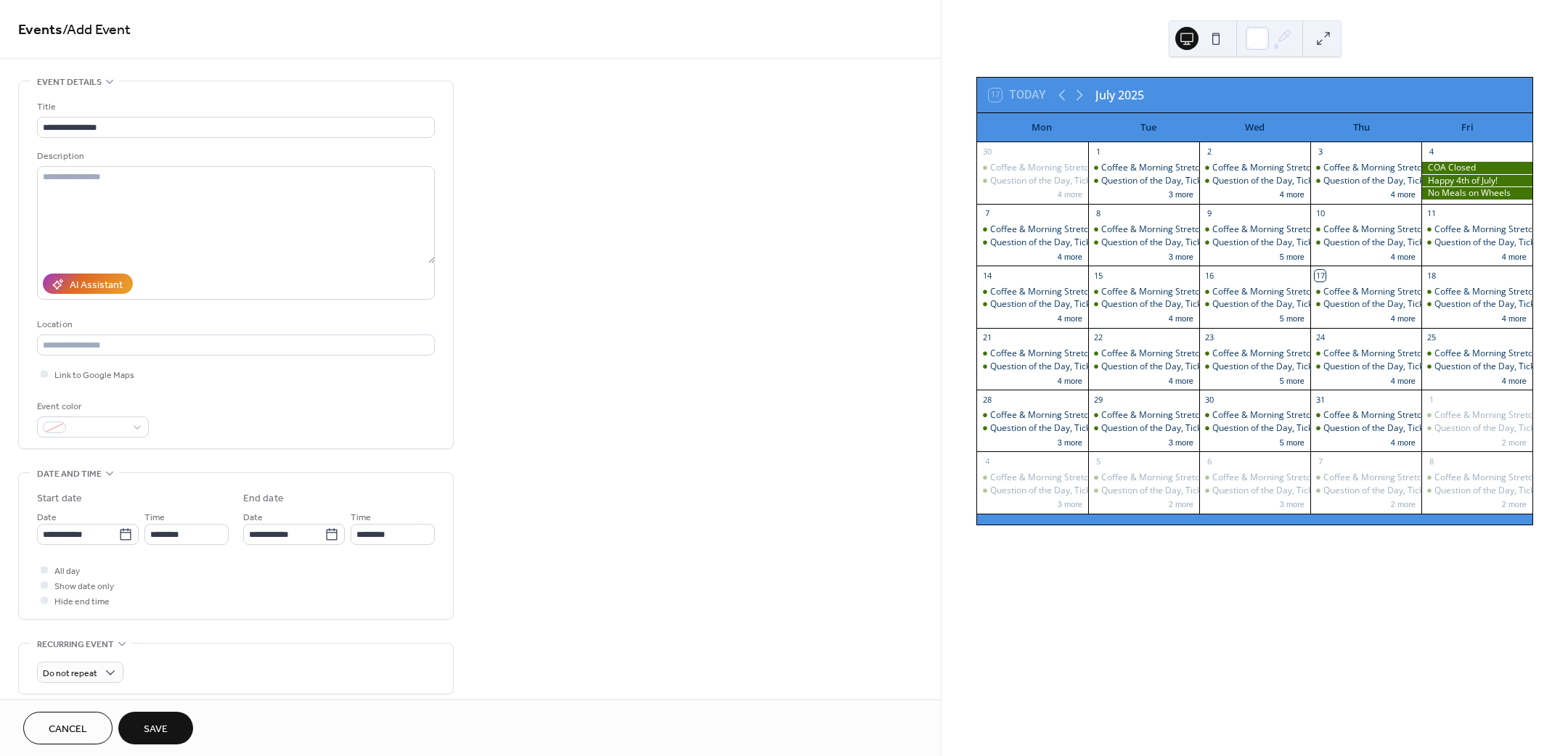 click on "Save" at bounding box center [155, 729] 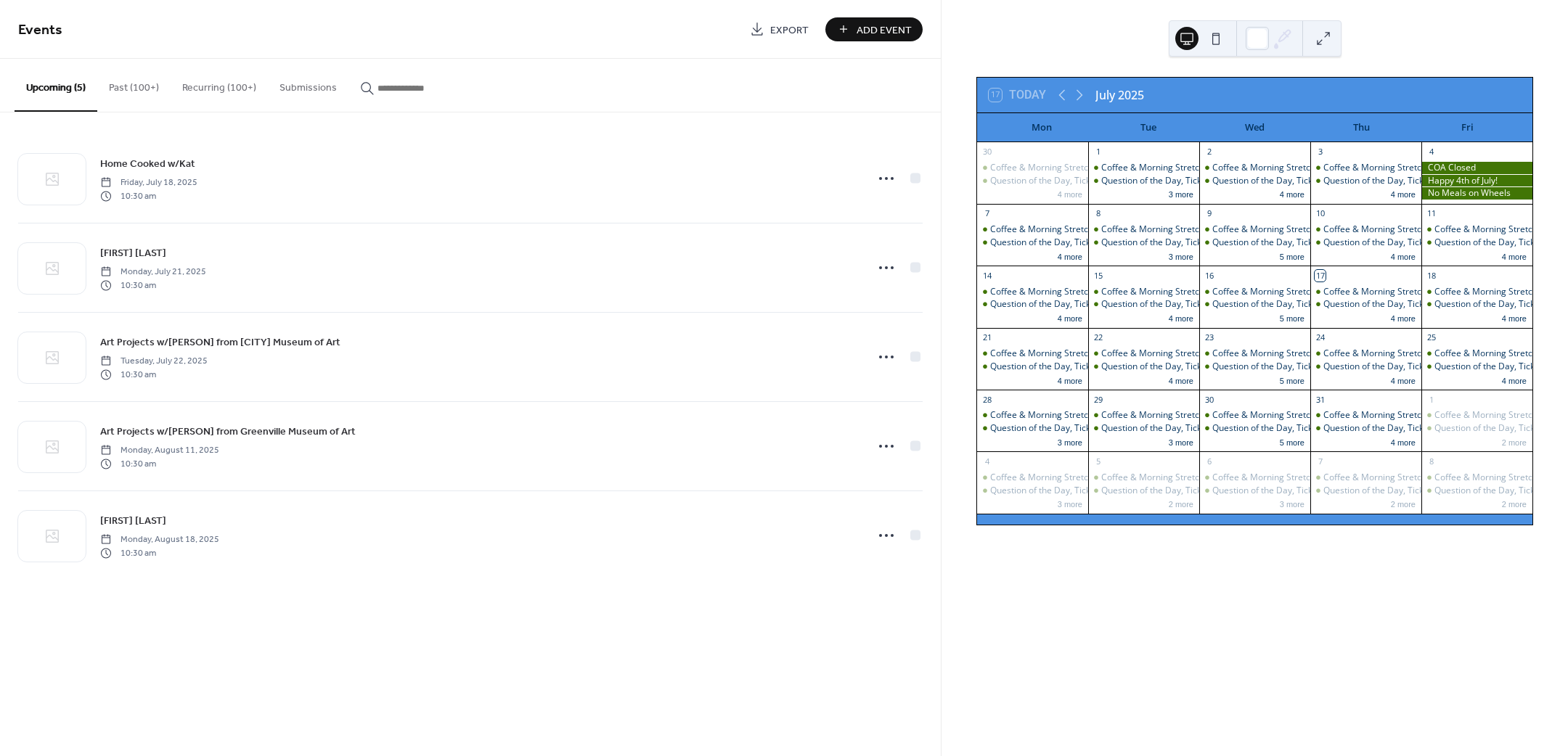 click on "Add Event" at bounding box center [884, 30] 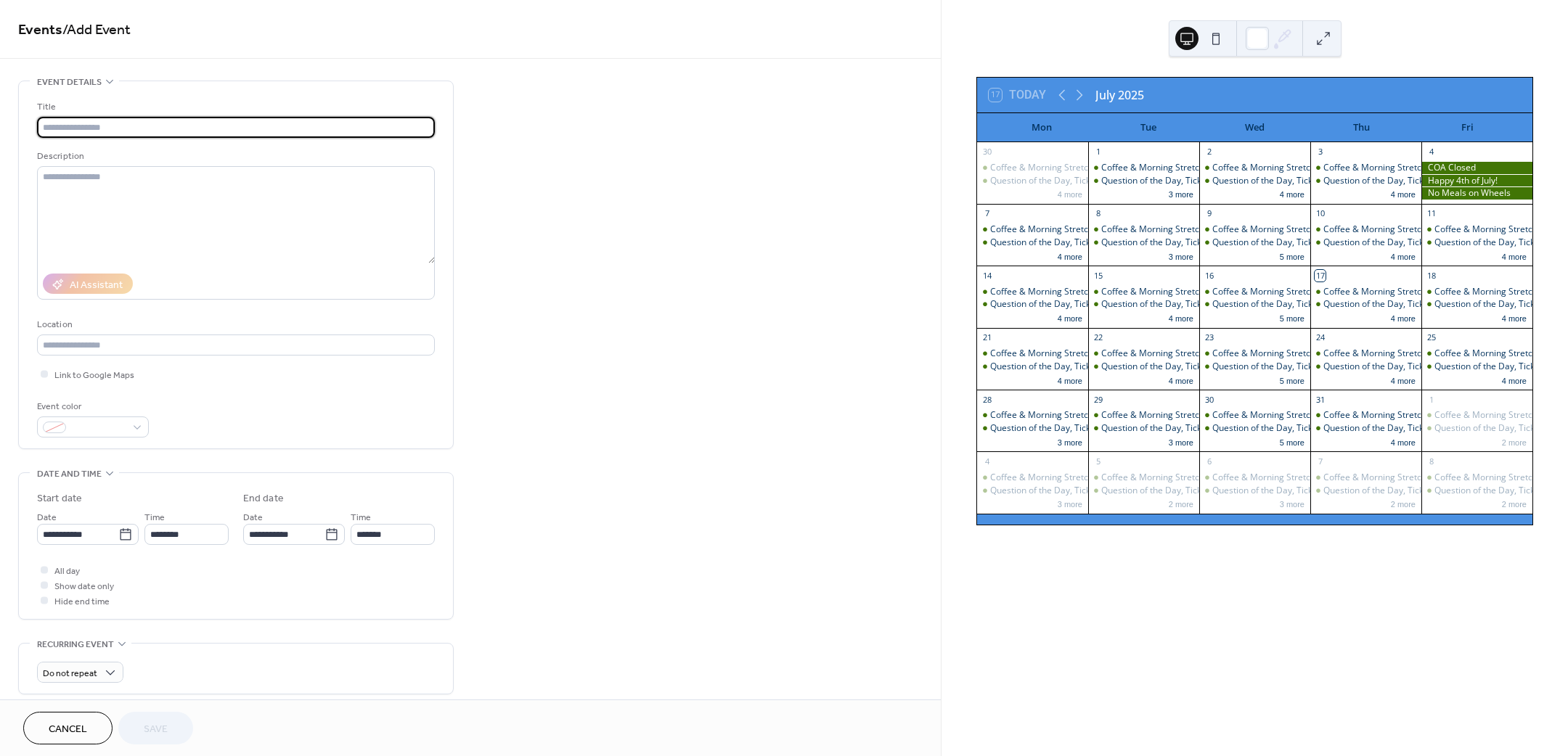 click at bounding box center (236, 127) 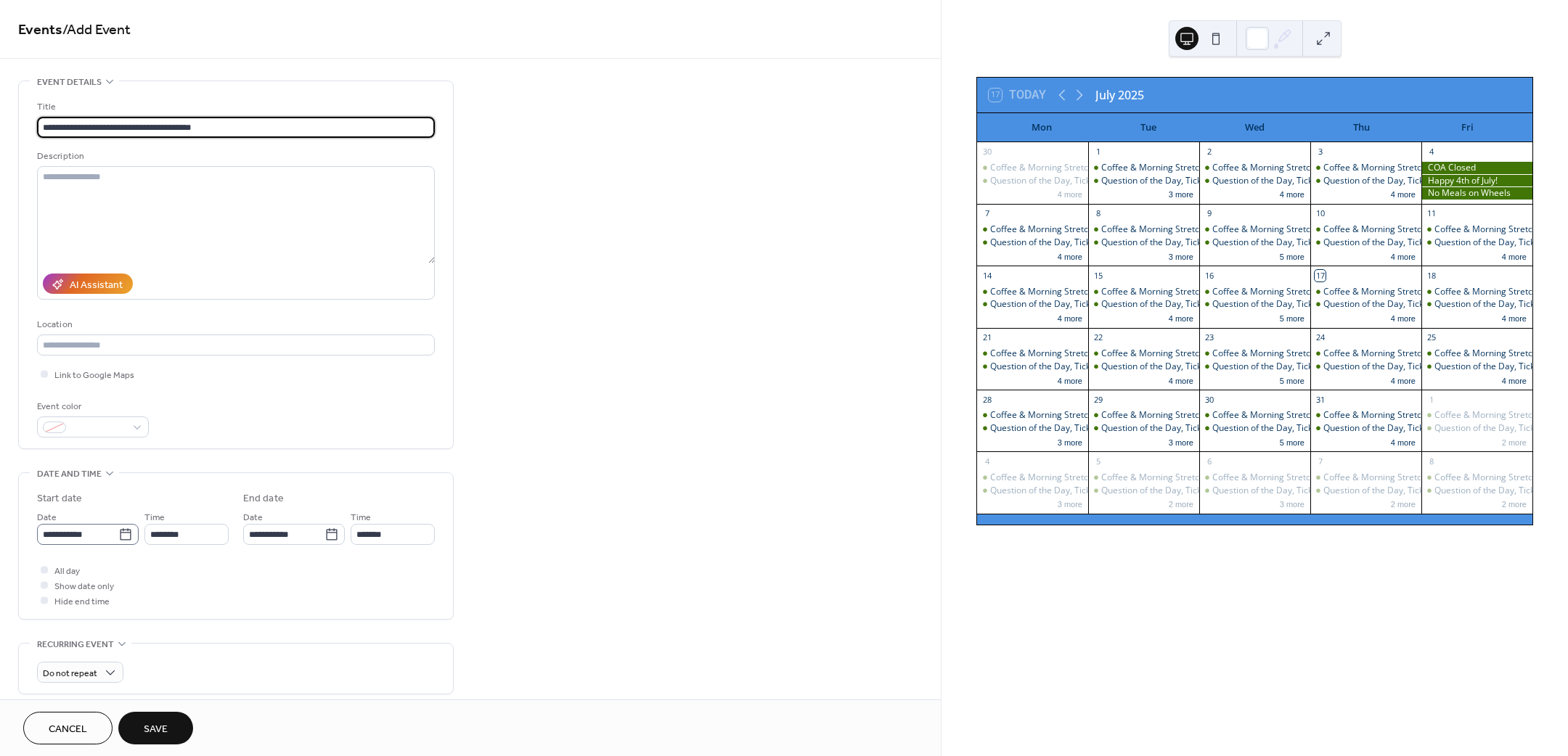 type on "**********" 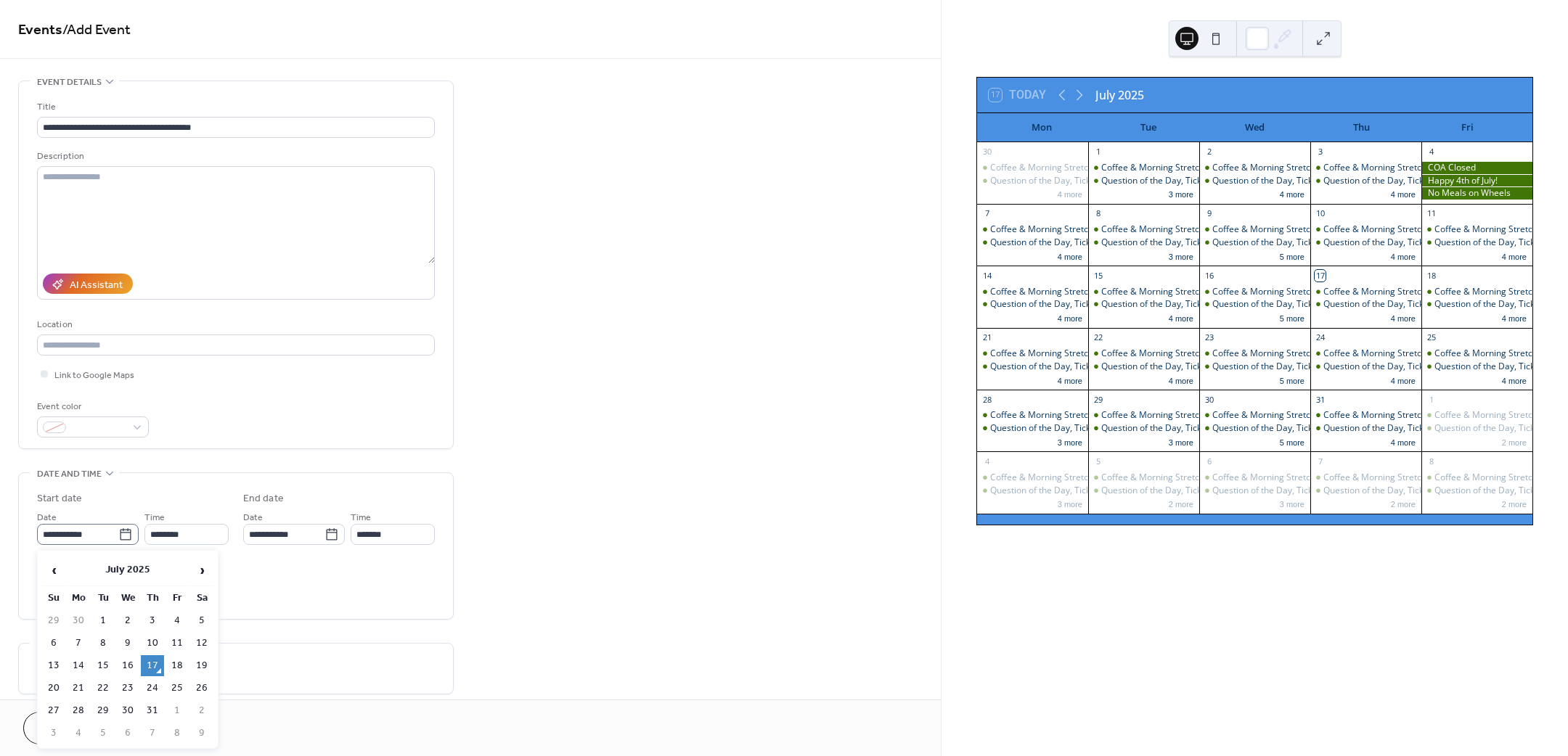 click 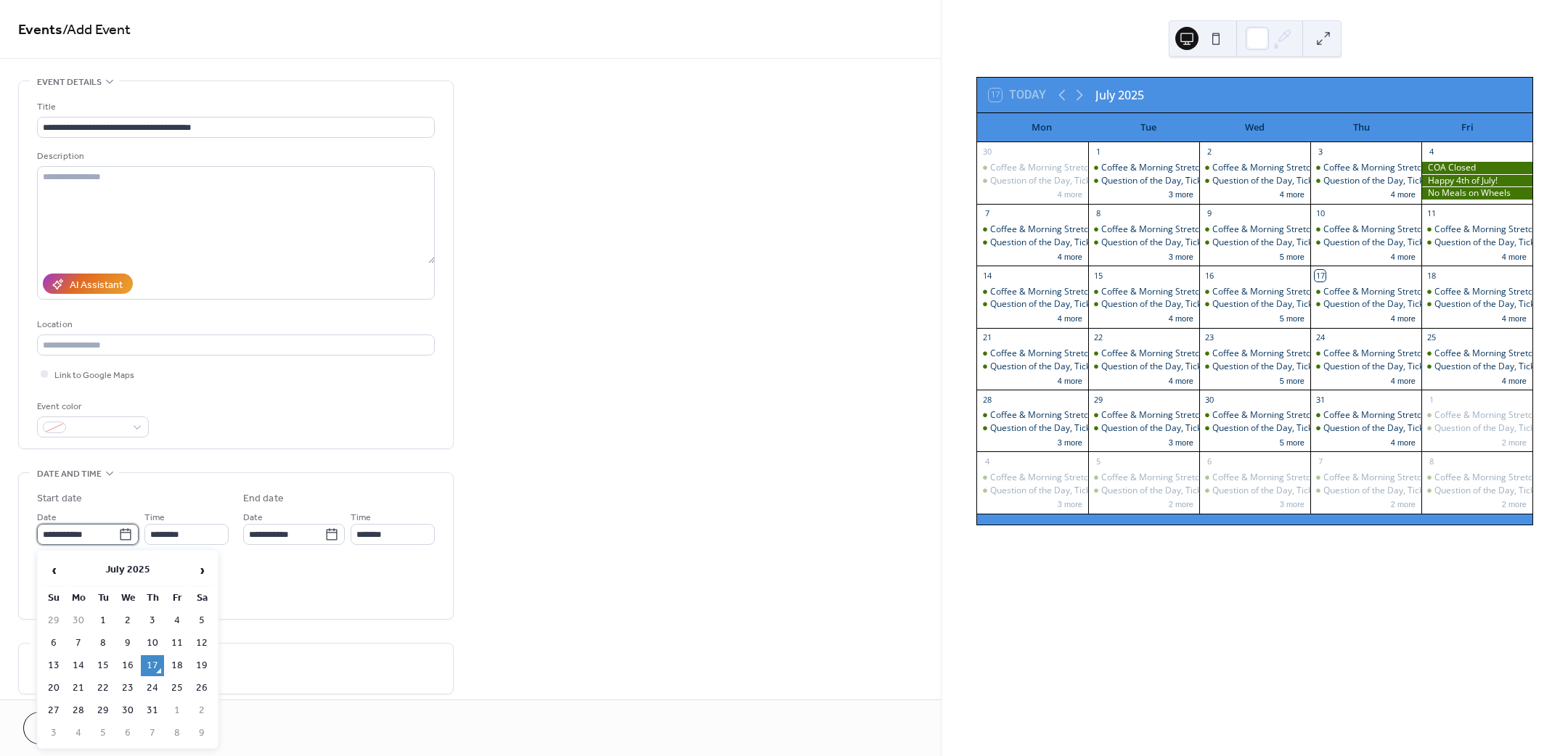 click on "**********" at bounding box center (78, 534) 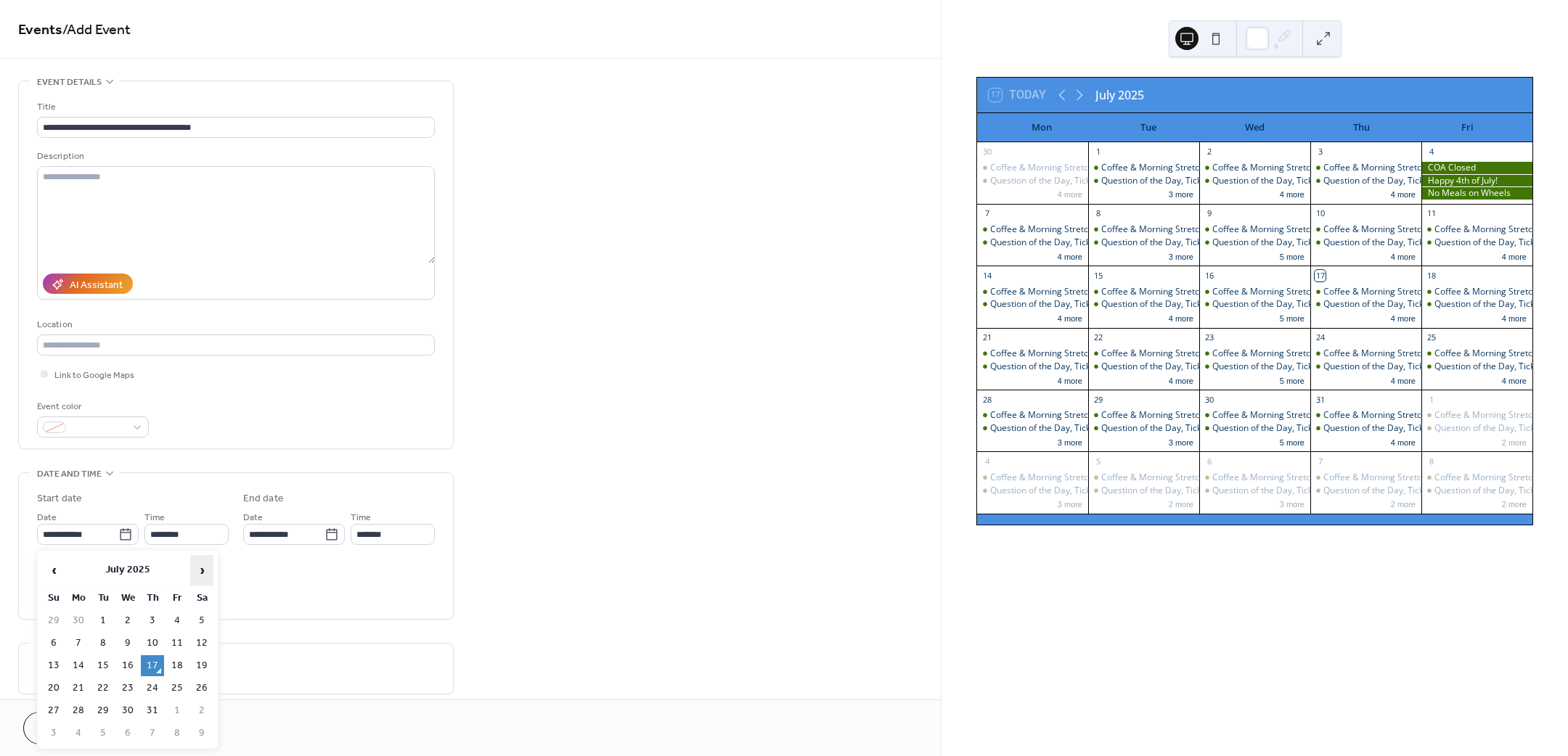 click on "›" at bounding box center [202, 570] 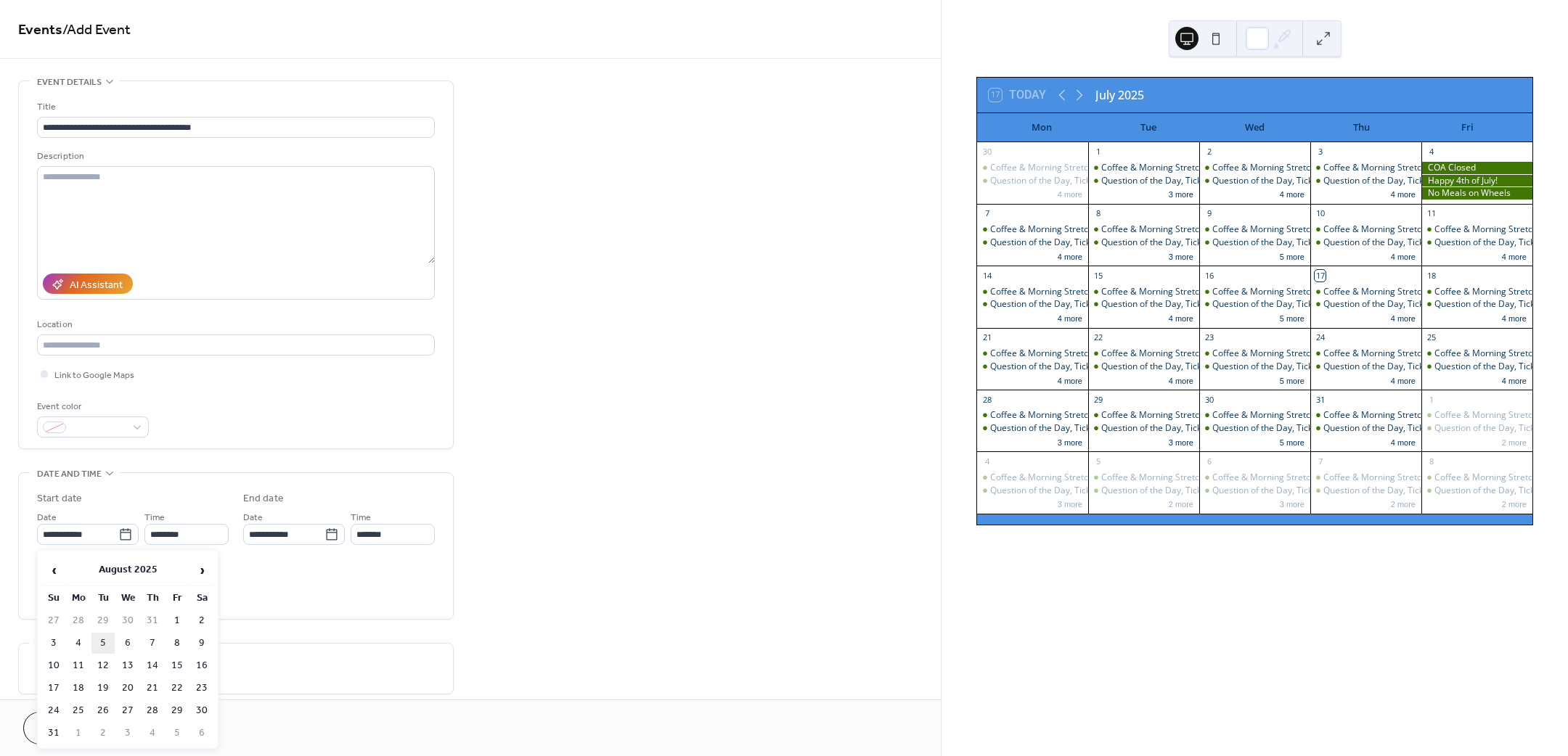 click on "5" at bounding box center (103, 643) 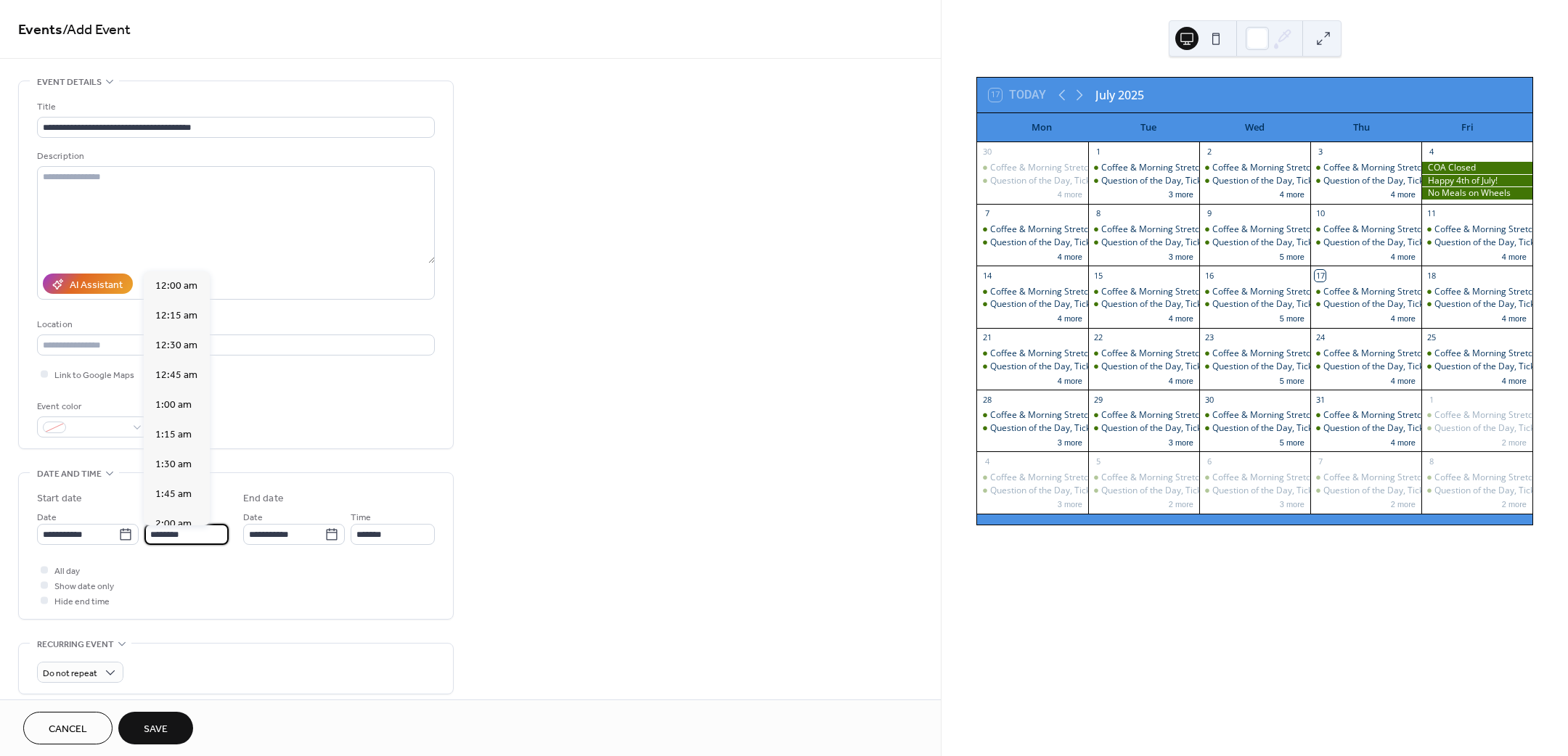 click on "********" at bounding box center [187, 534] 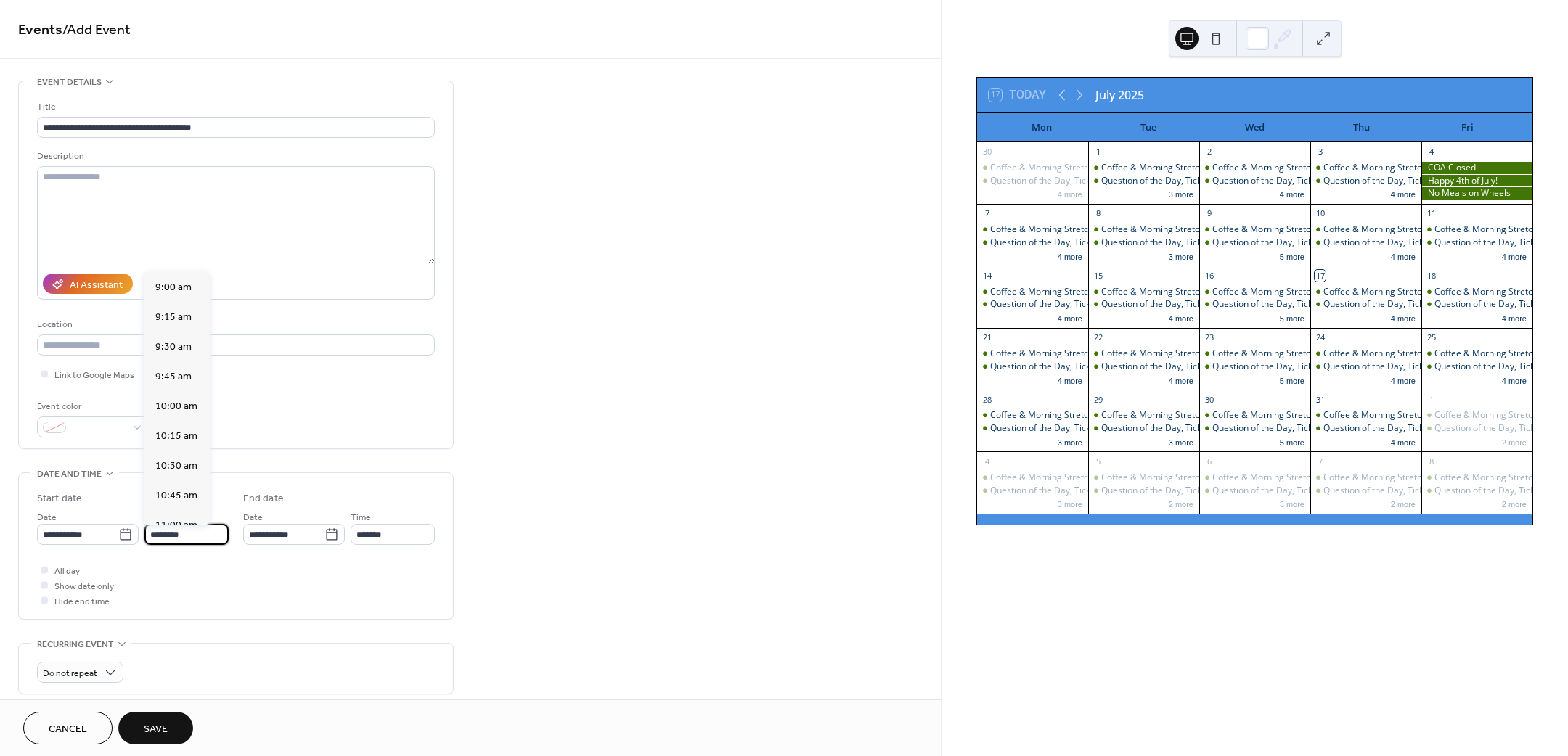 scroll, scrollTop: 1067, scrollLeft: 0, axis: vertical 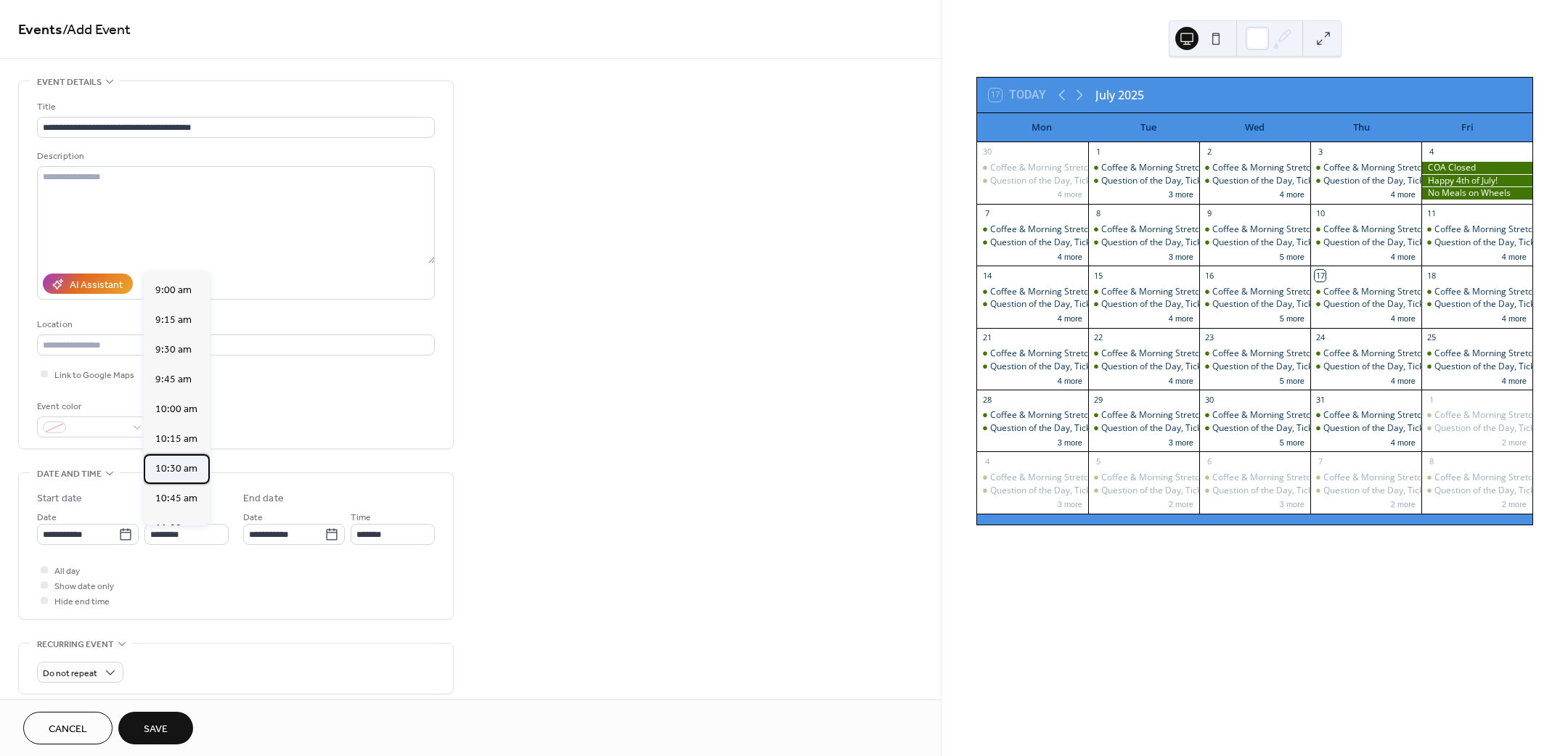 click on "10:30 am" at bounding box center (176, 468) 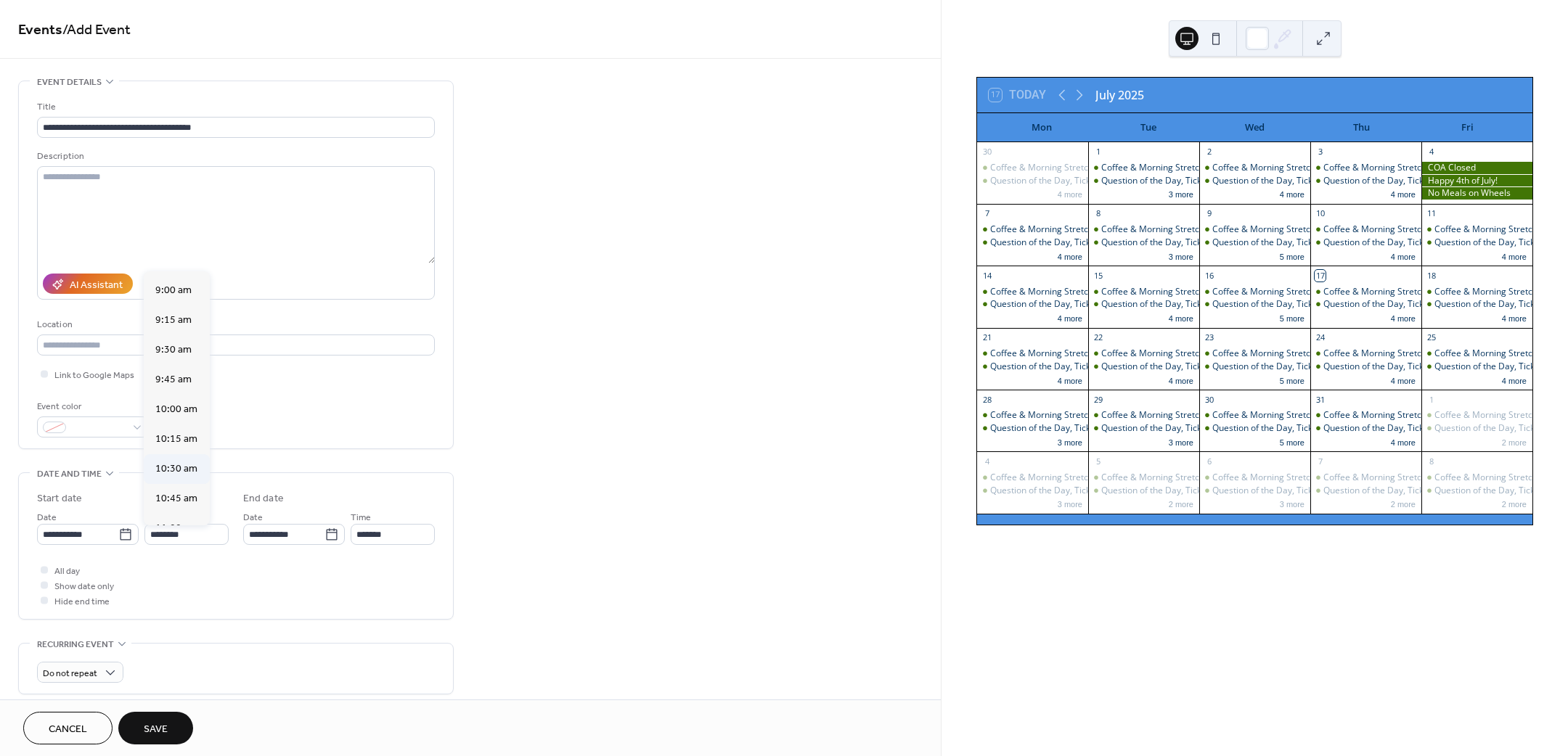 type on "********" 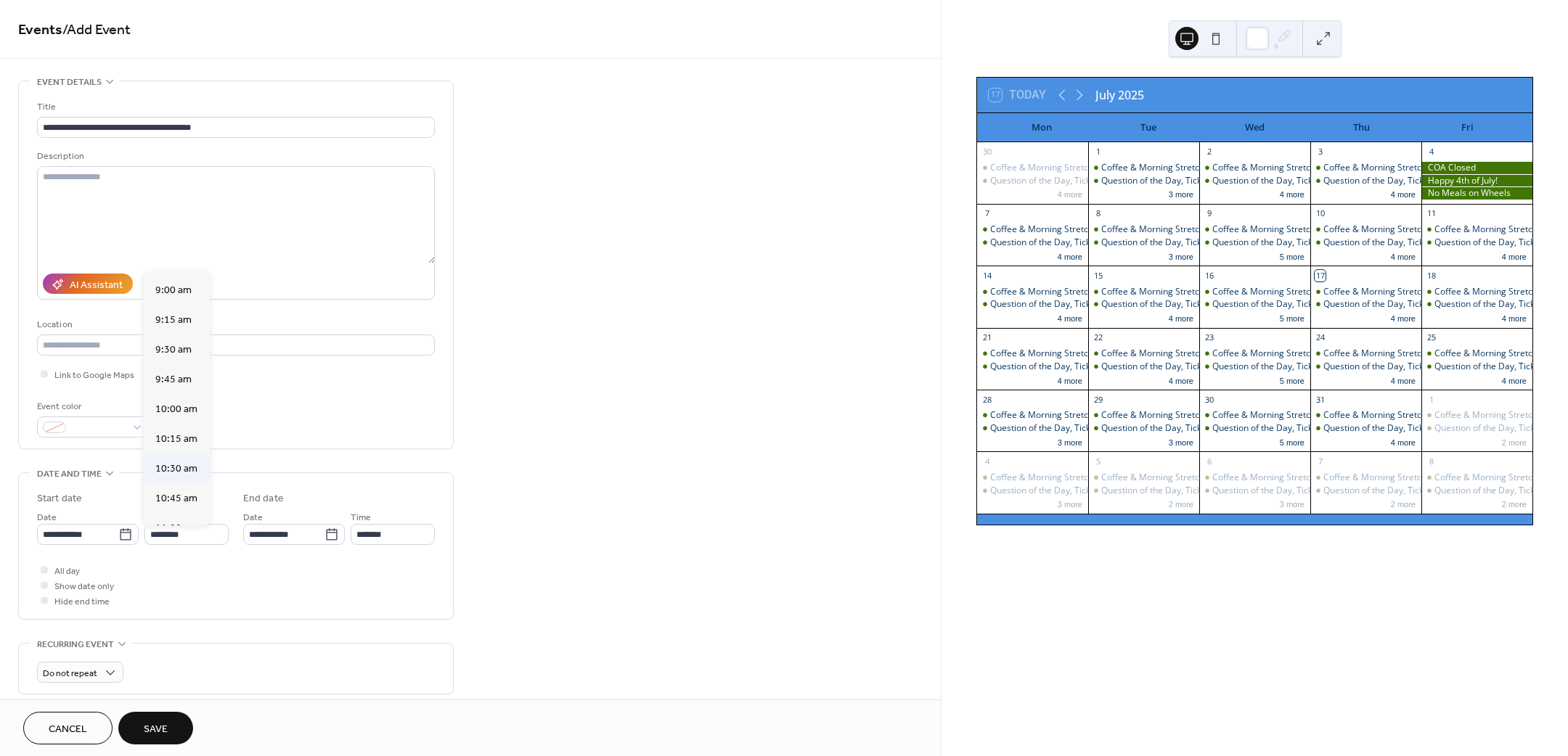 type on "********" 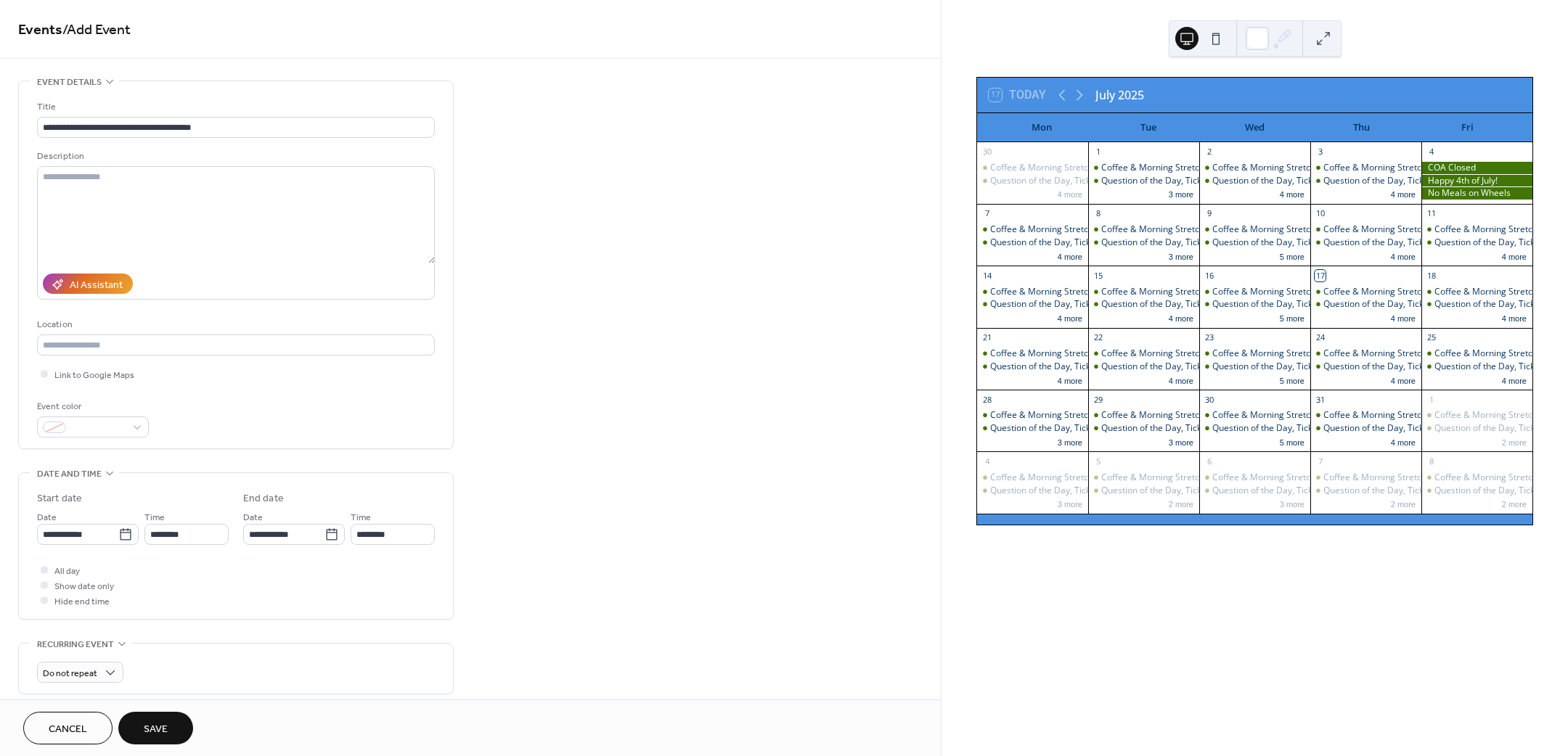 click on "Save" at bounding box center [155, 729] 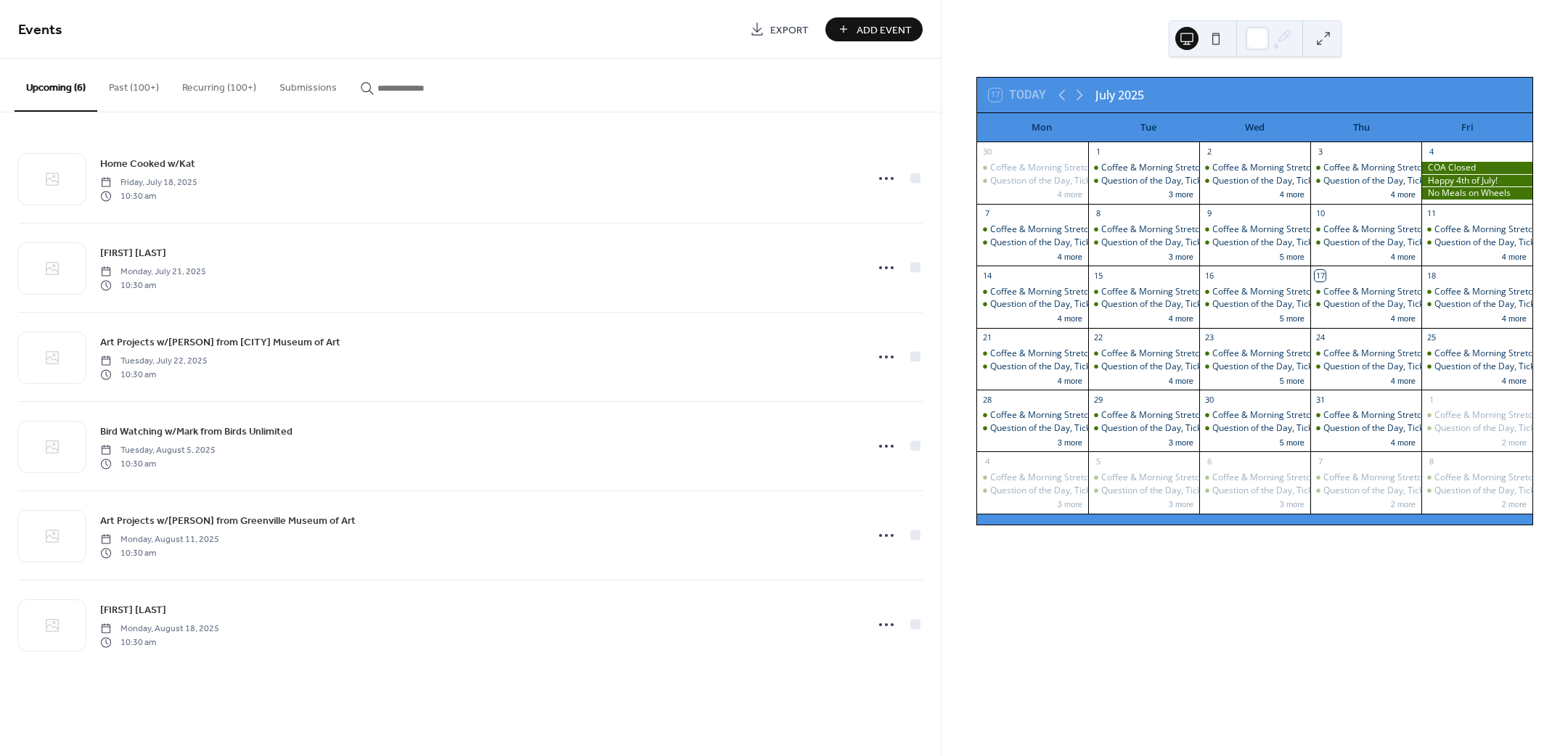 click on "Add Event" at bounding box center [884, 30] 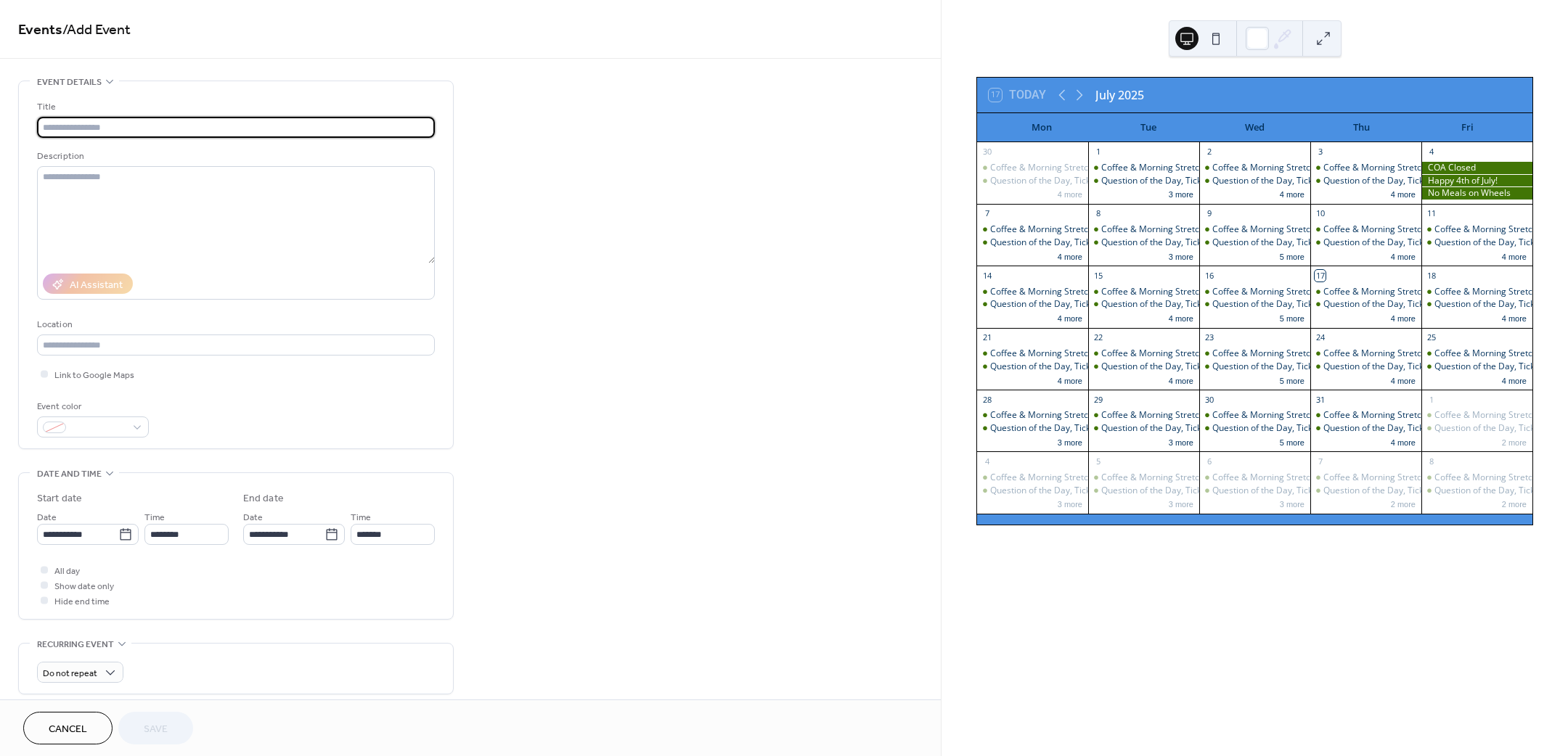 click at bounding box center (236, 127) 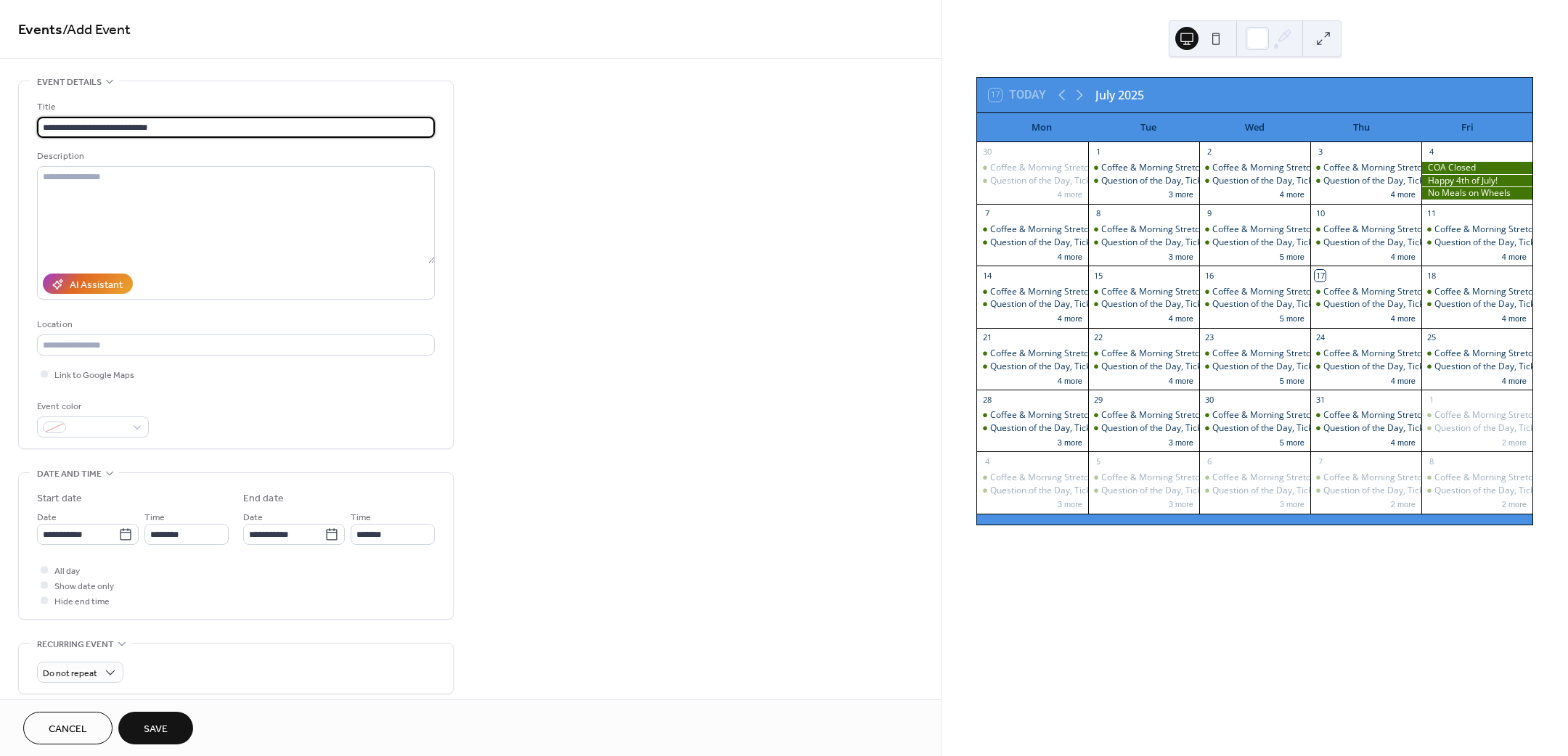 click on "**********" at bounding box center (236, 127) 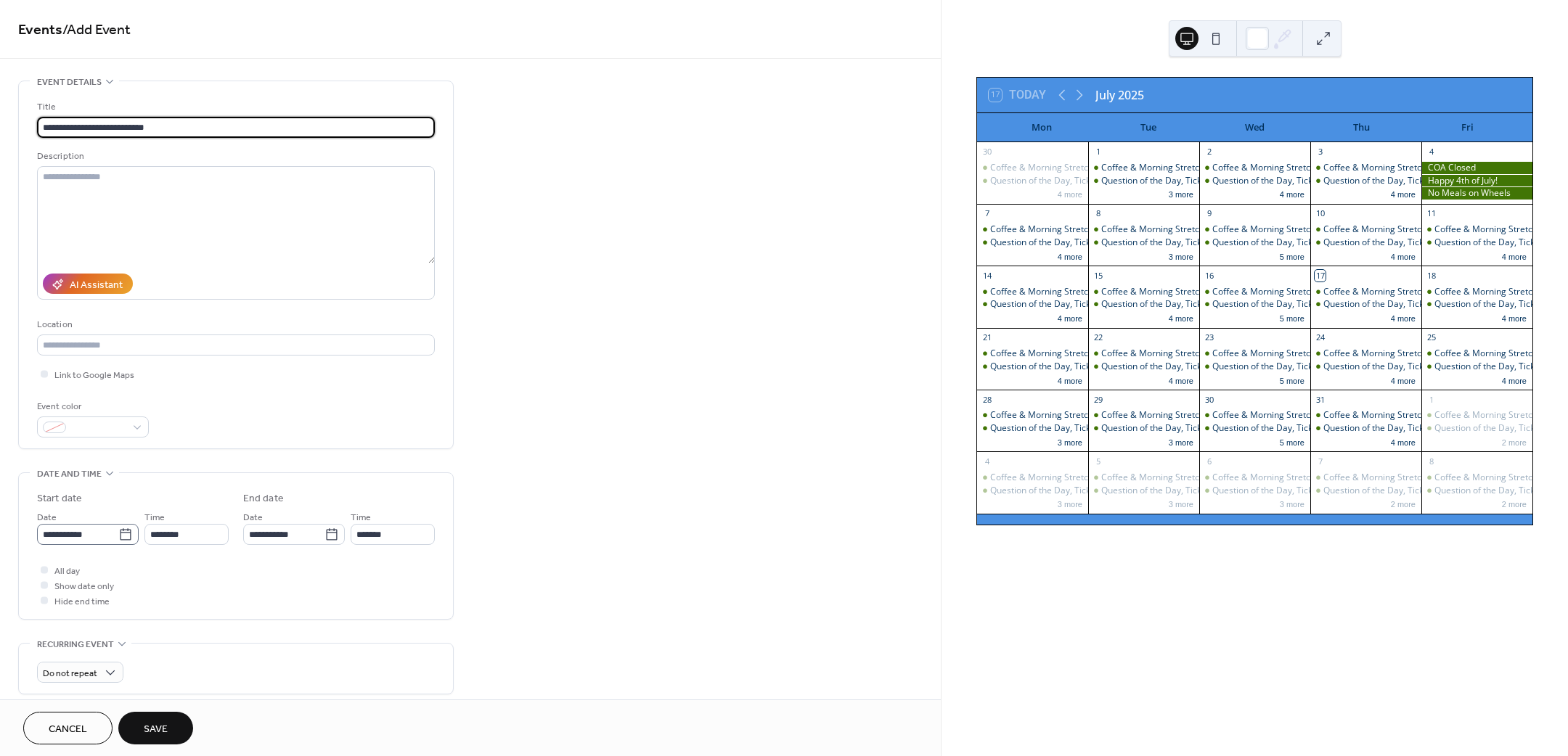 type on "**********" 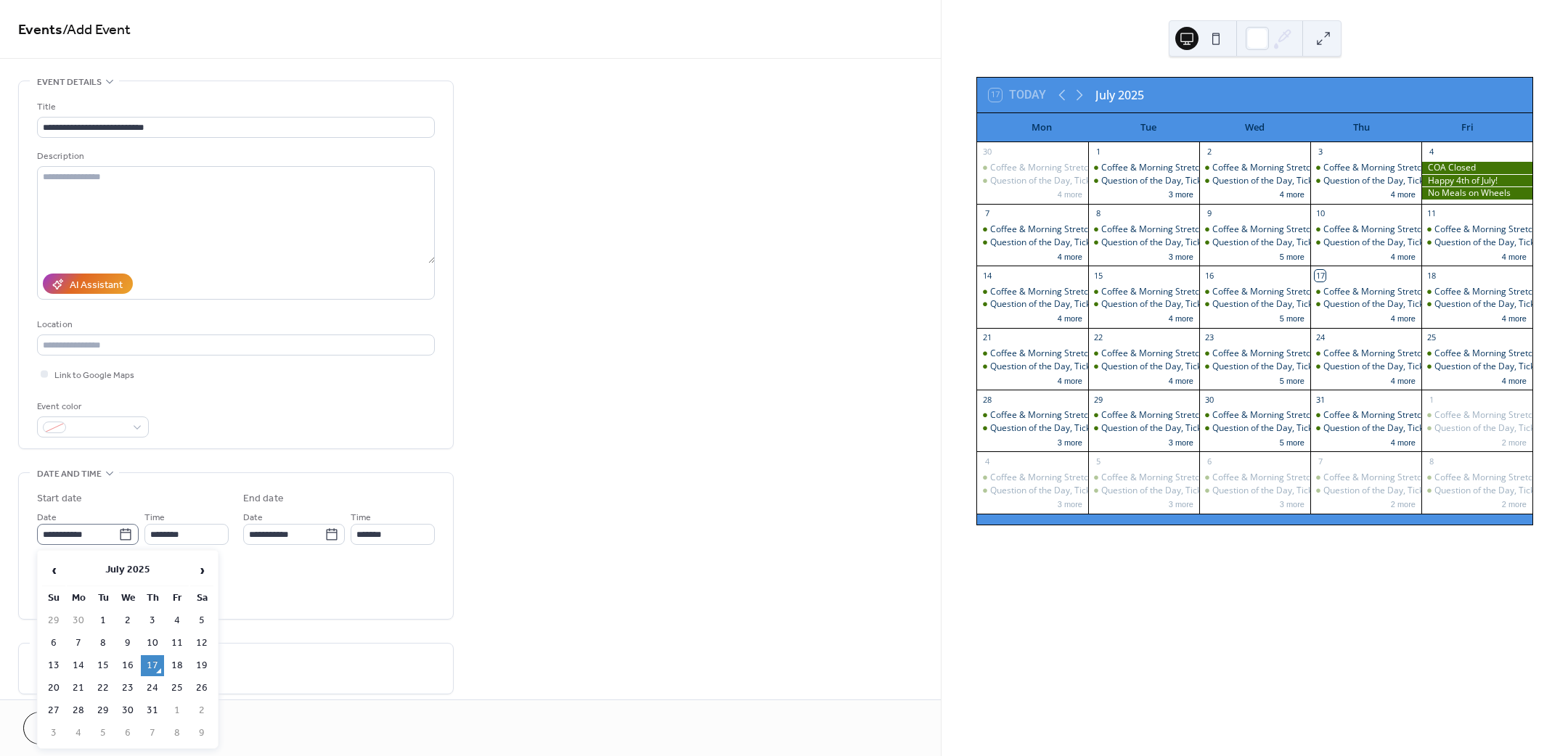 click 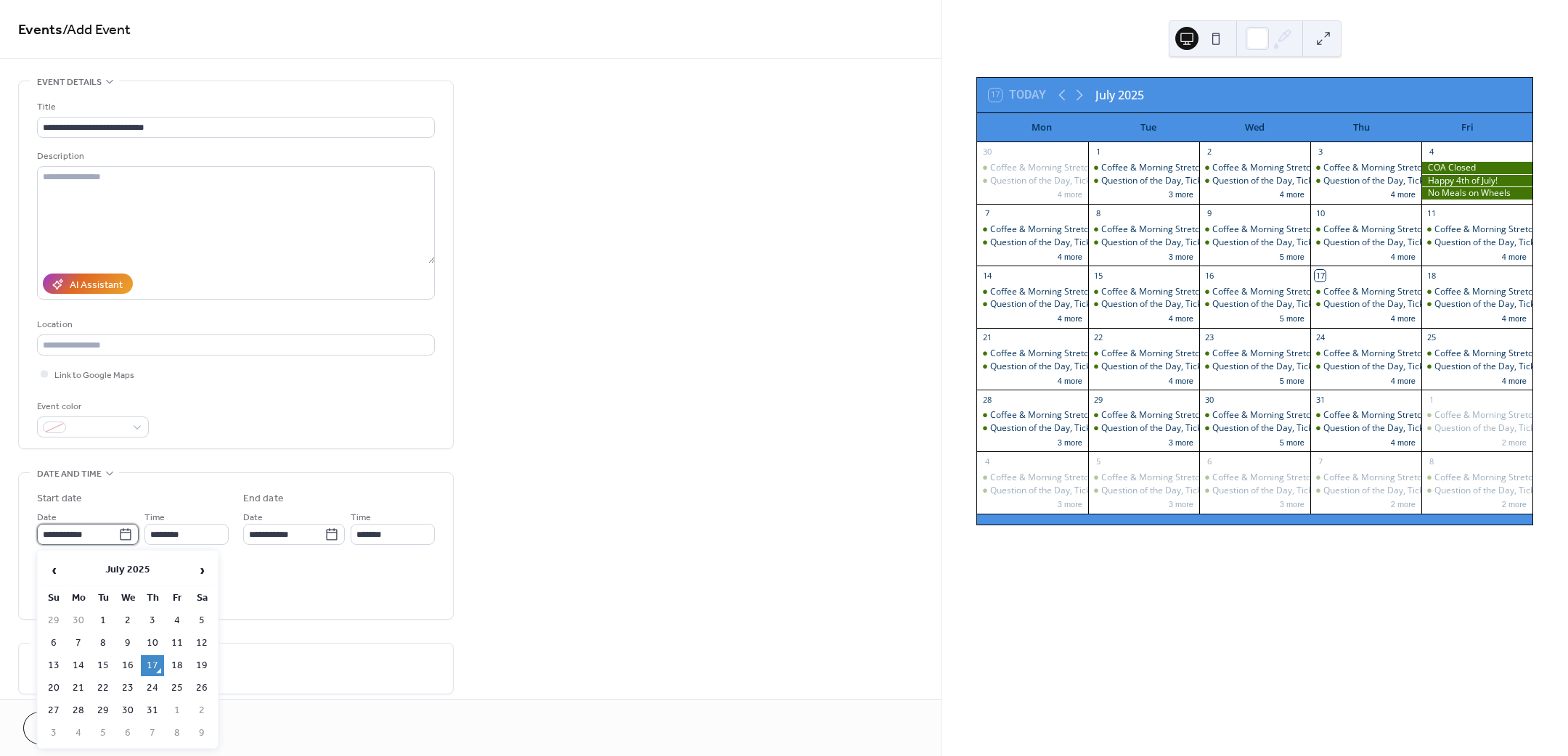 click on "**********" at bounding box center [78, 534] 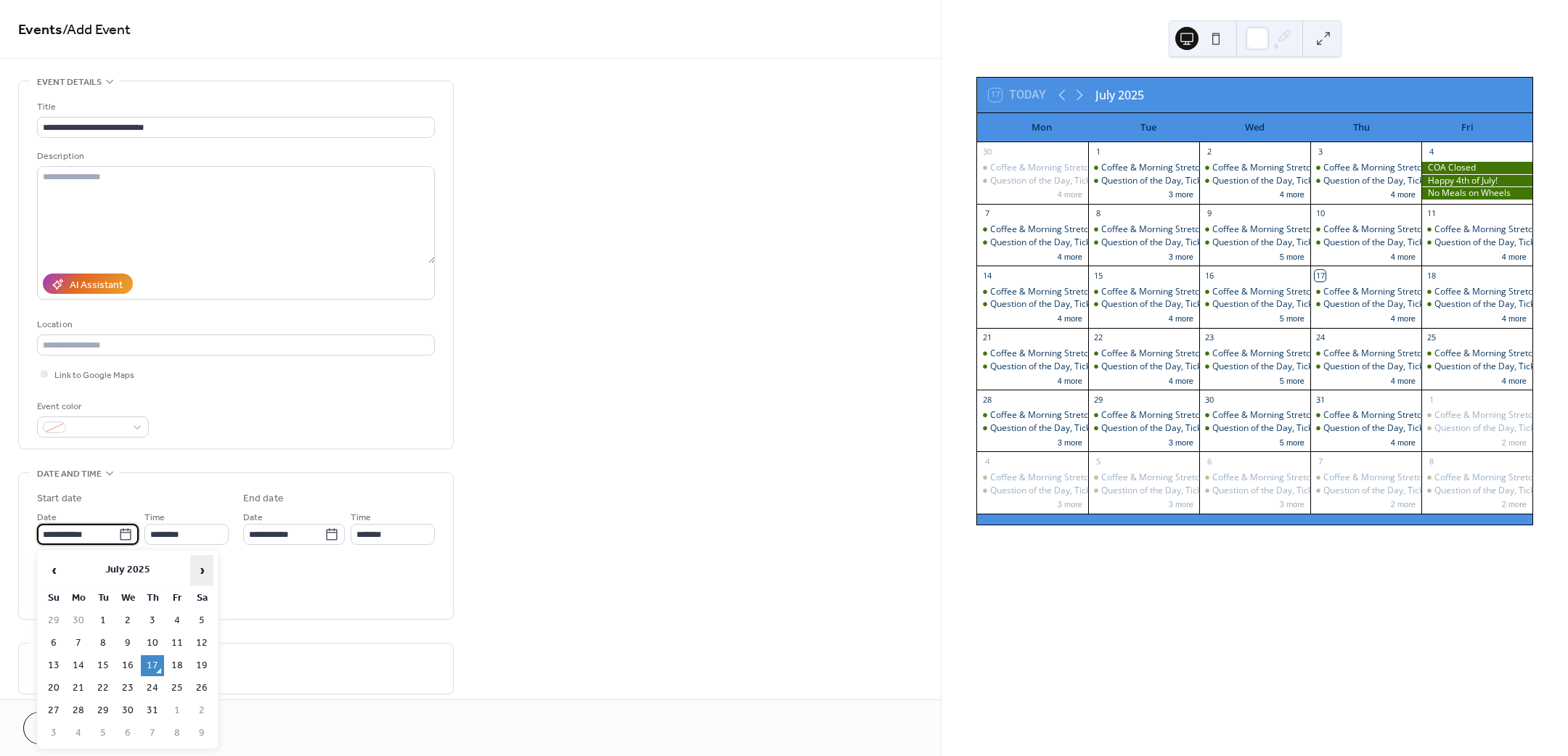 click on "›" at bounding box center [202, 570] 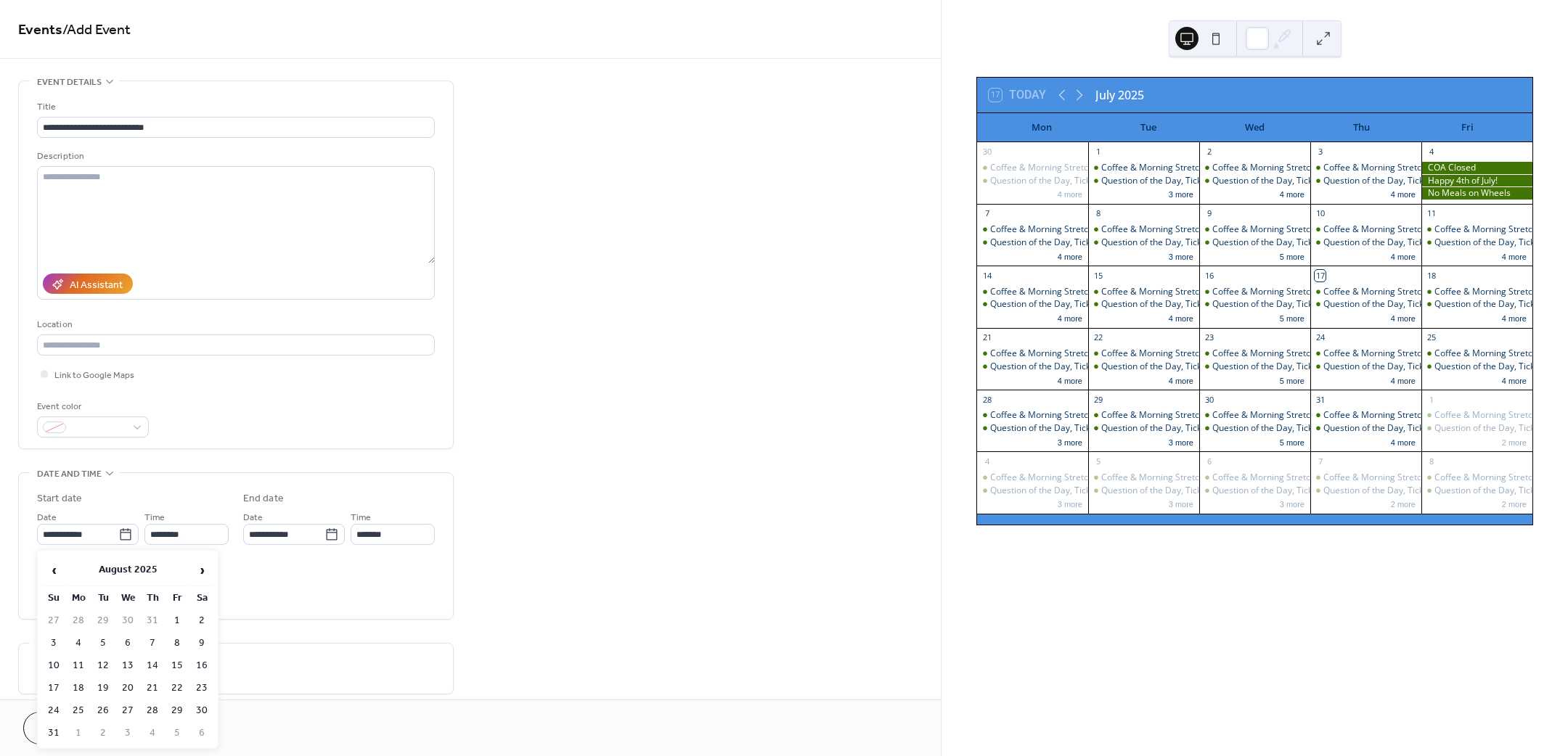 click on "5" at bounding box center (103, 643) 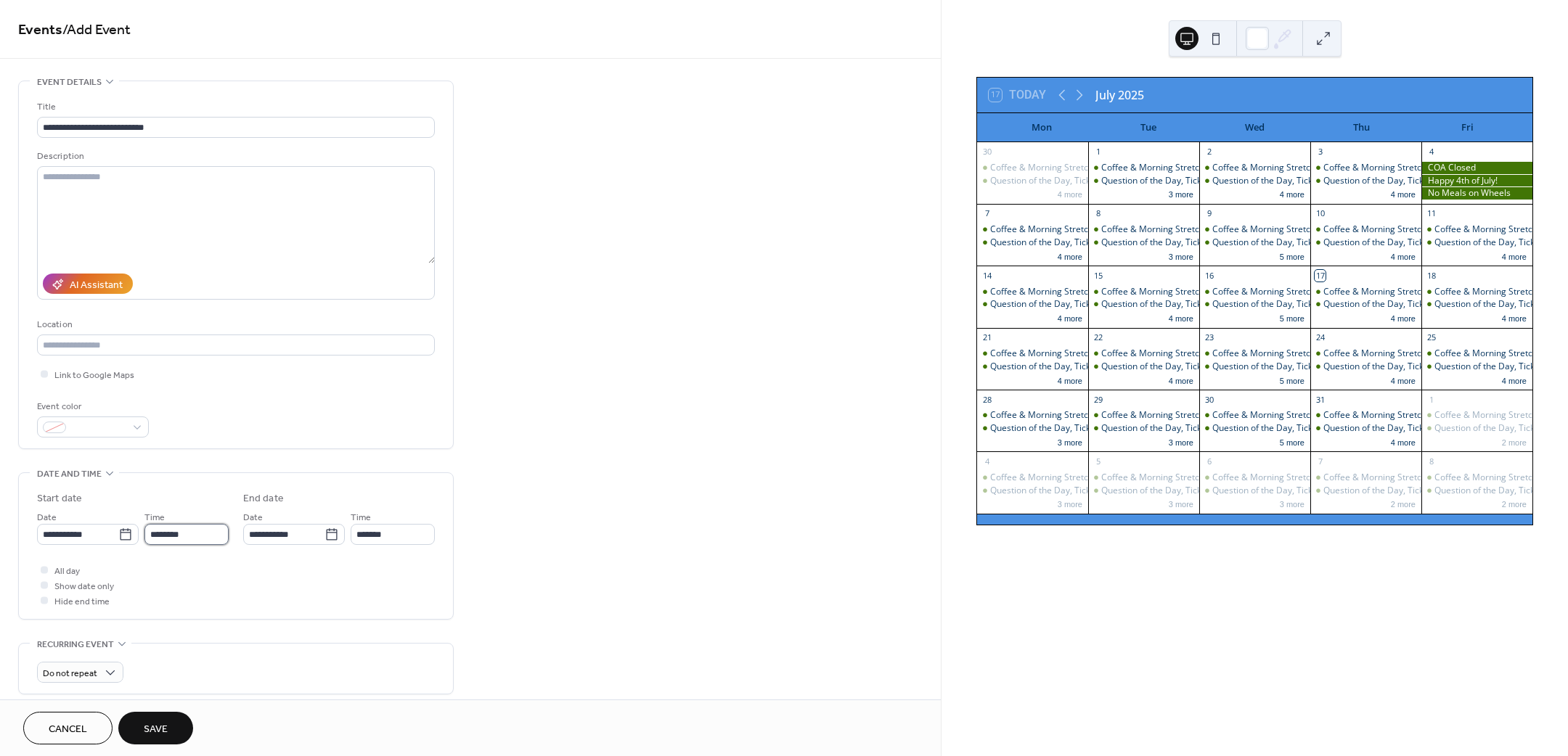 click on "********" at bounding box center [187, 534] 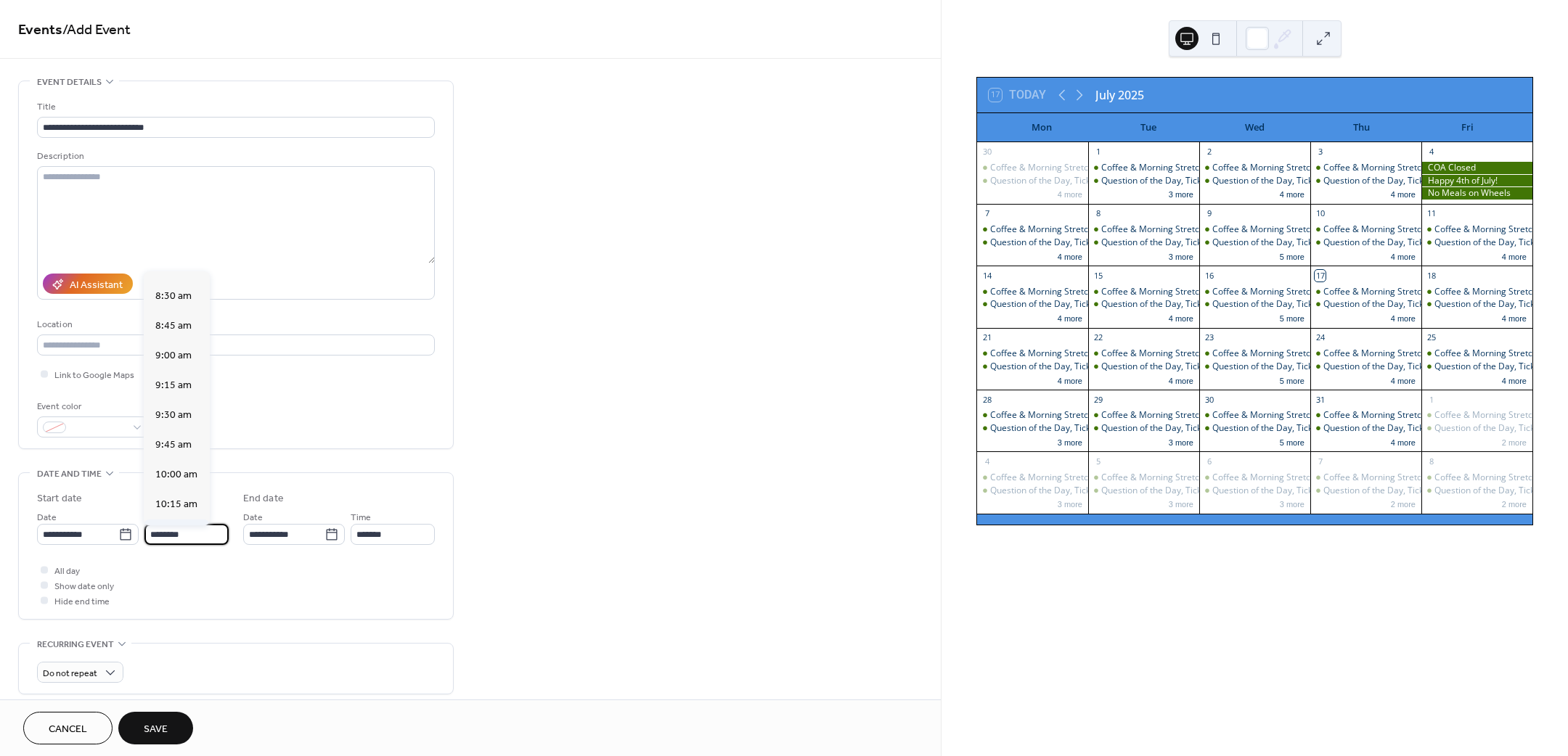 scroll, scrollTop: 958, scrollLeft: 0, axis: vertical 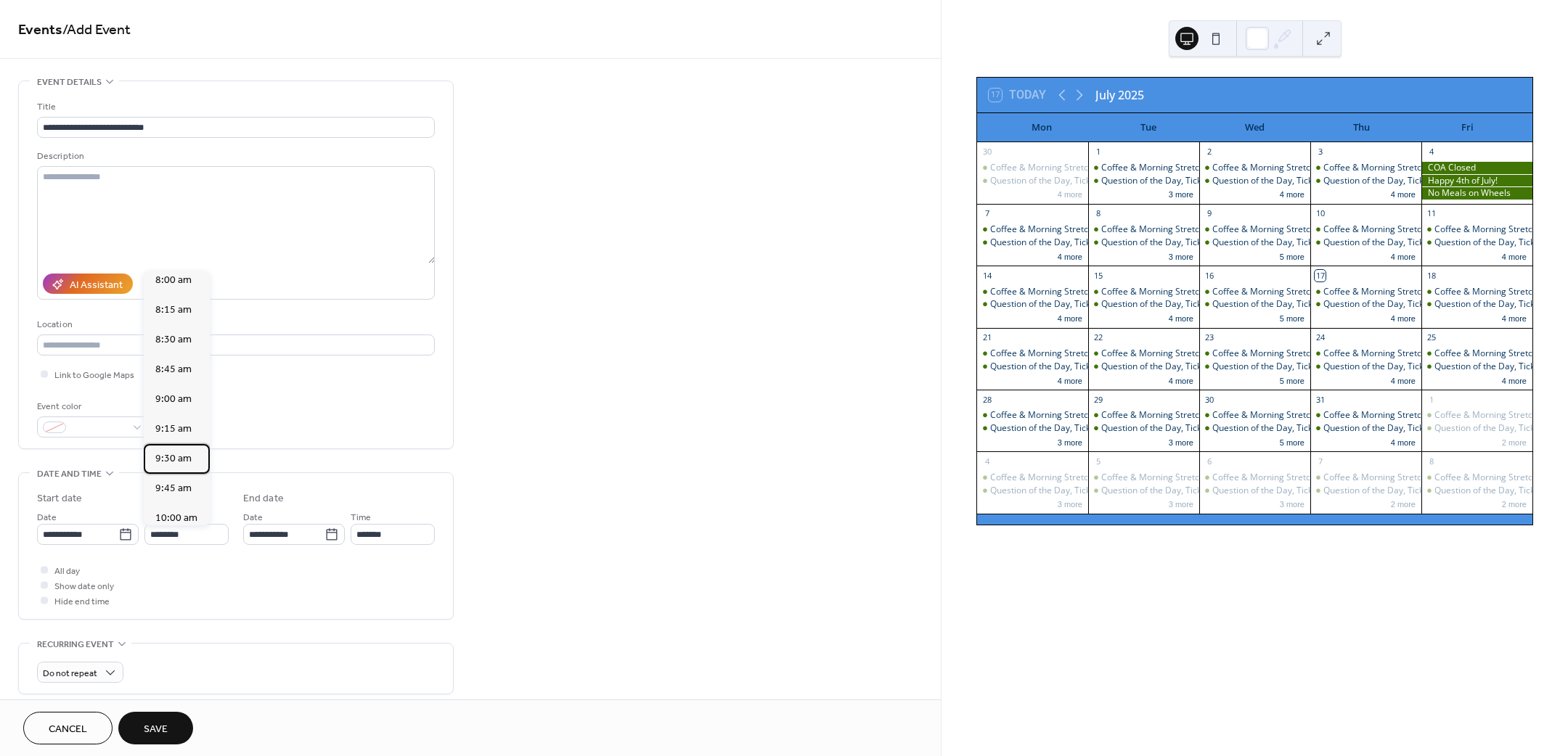 click on "9:30 am" at bounding box center [173, 458] 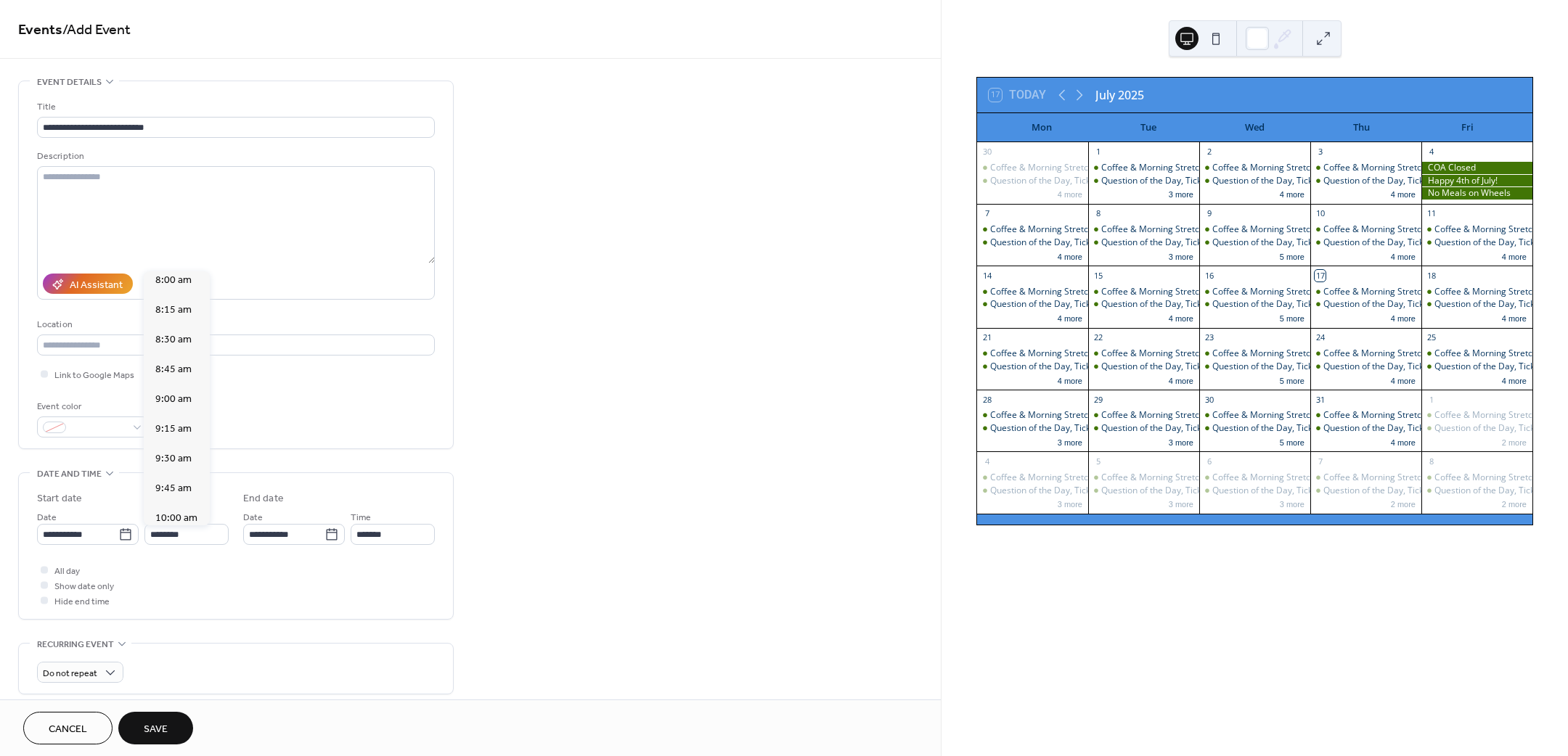 type on "*******" 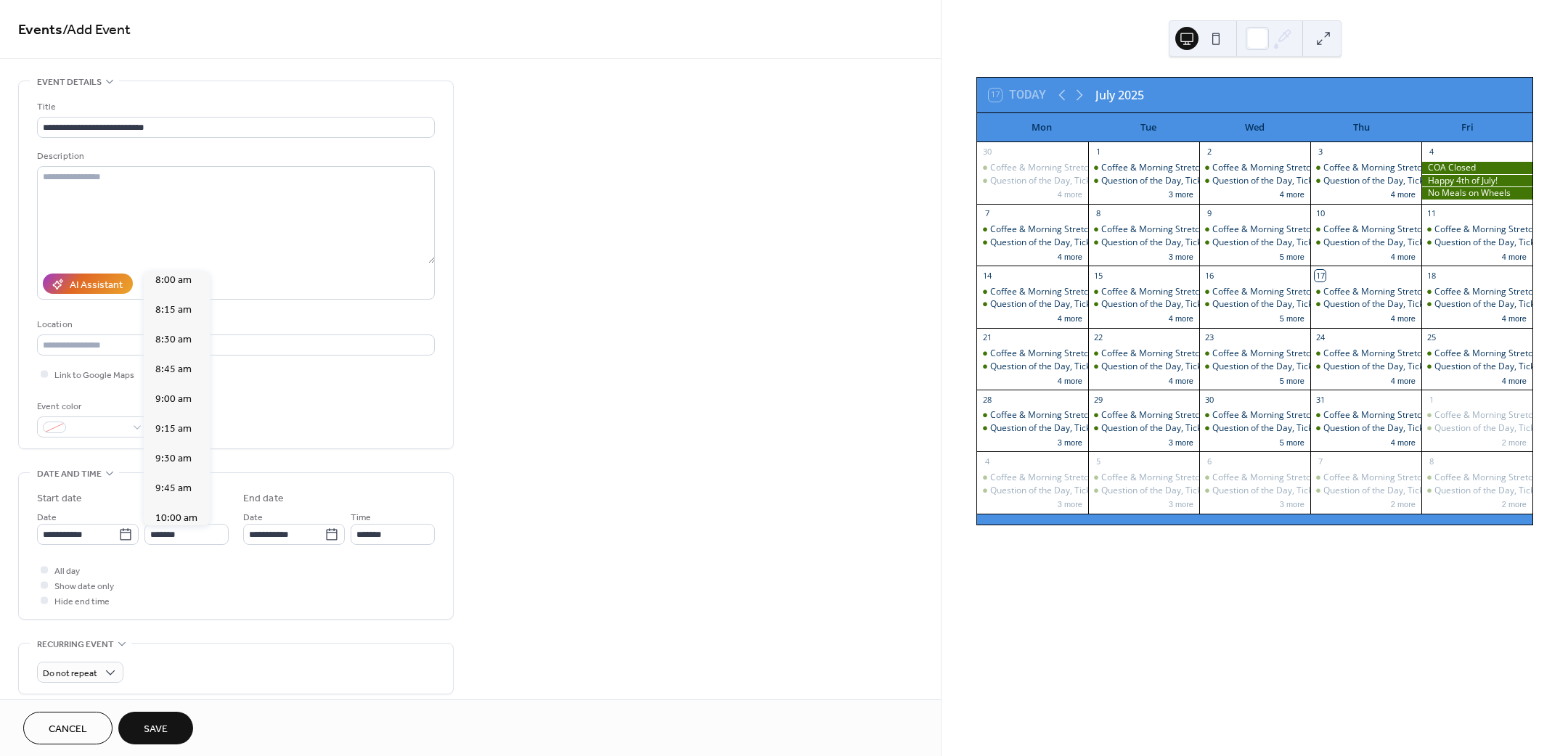 type on "********" 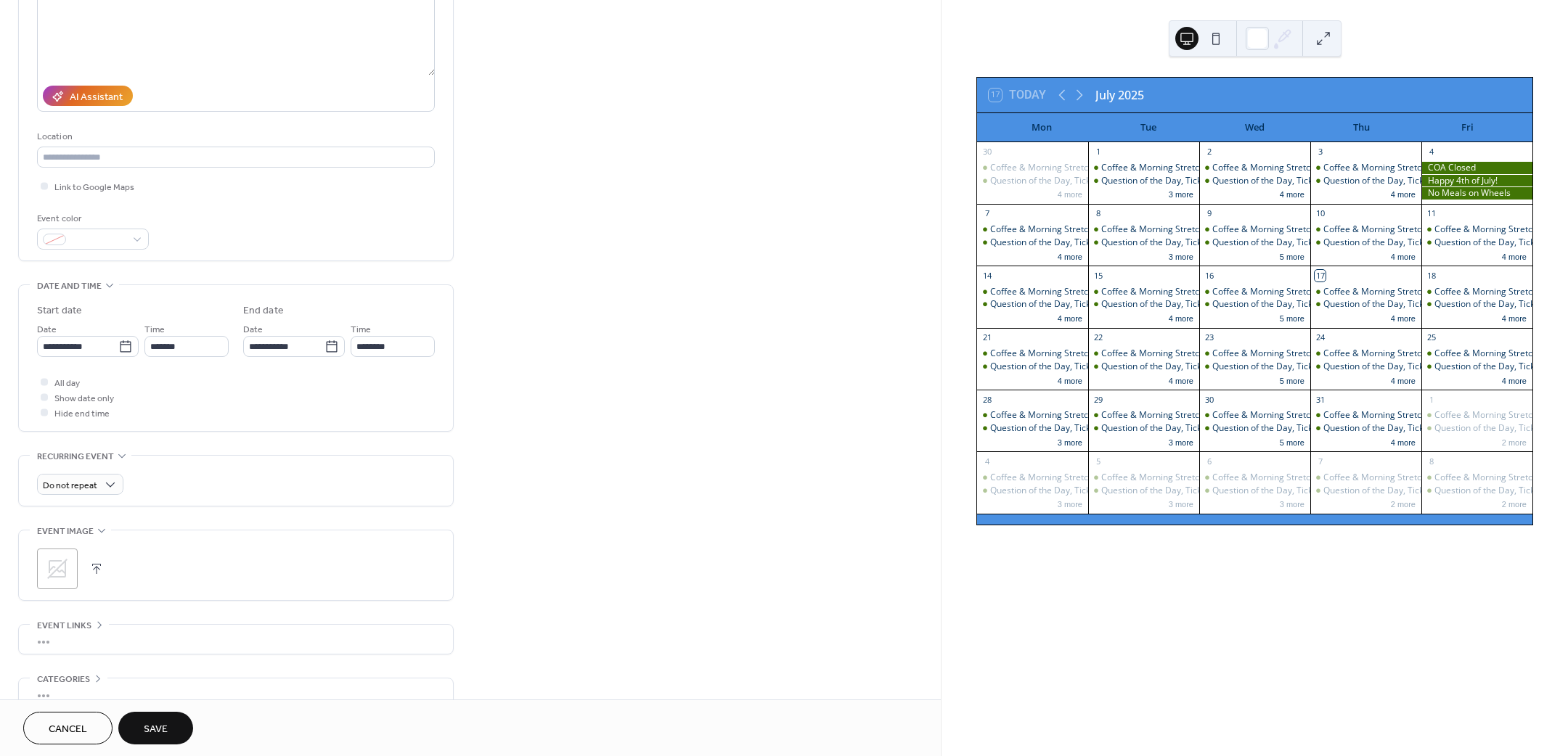 scroll, scrollTop: 218, scrollLeft: 0, axis: vertical 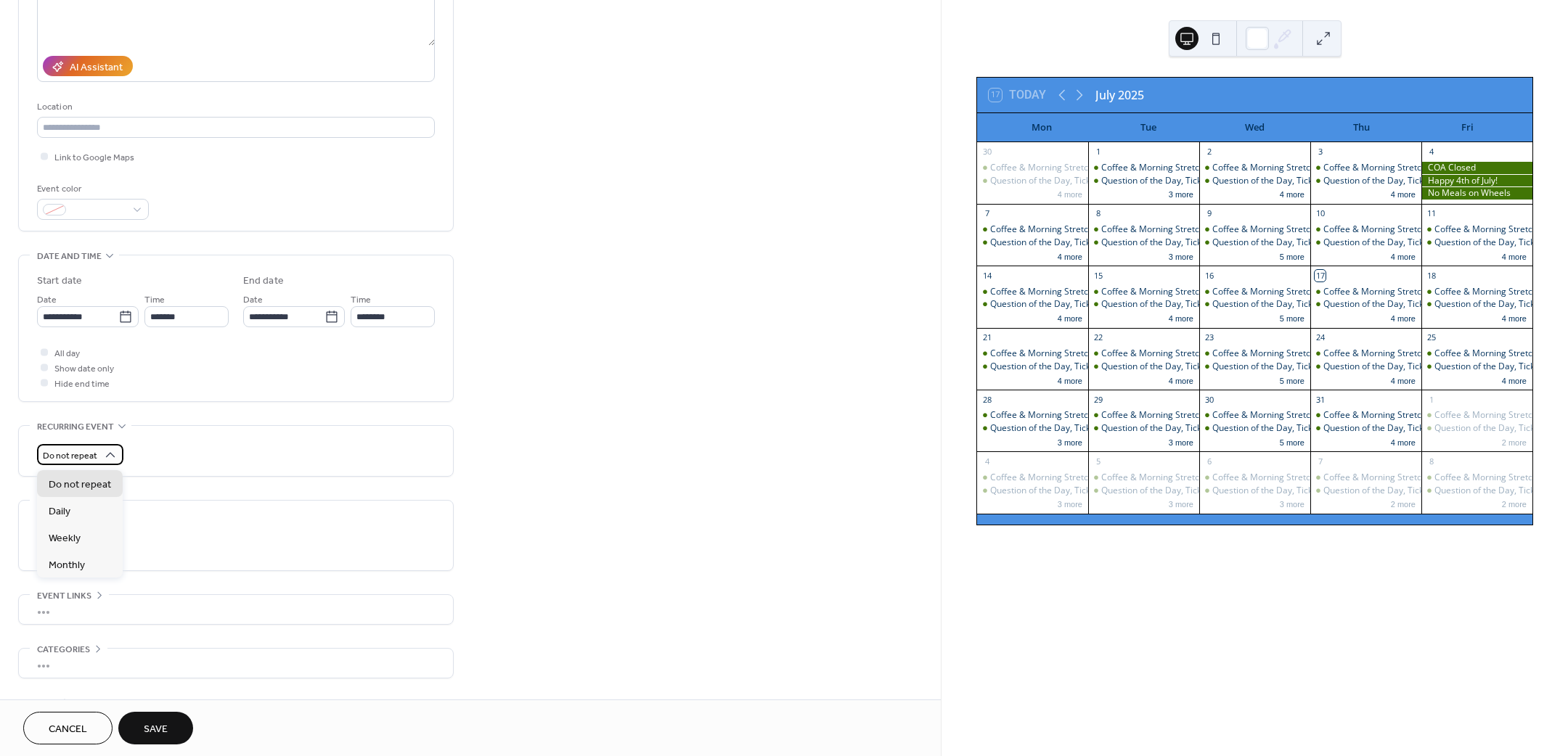 click on "Do not repeat" at bounding box center [80, 454] 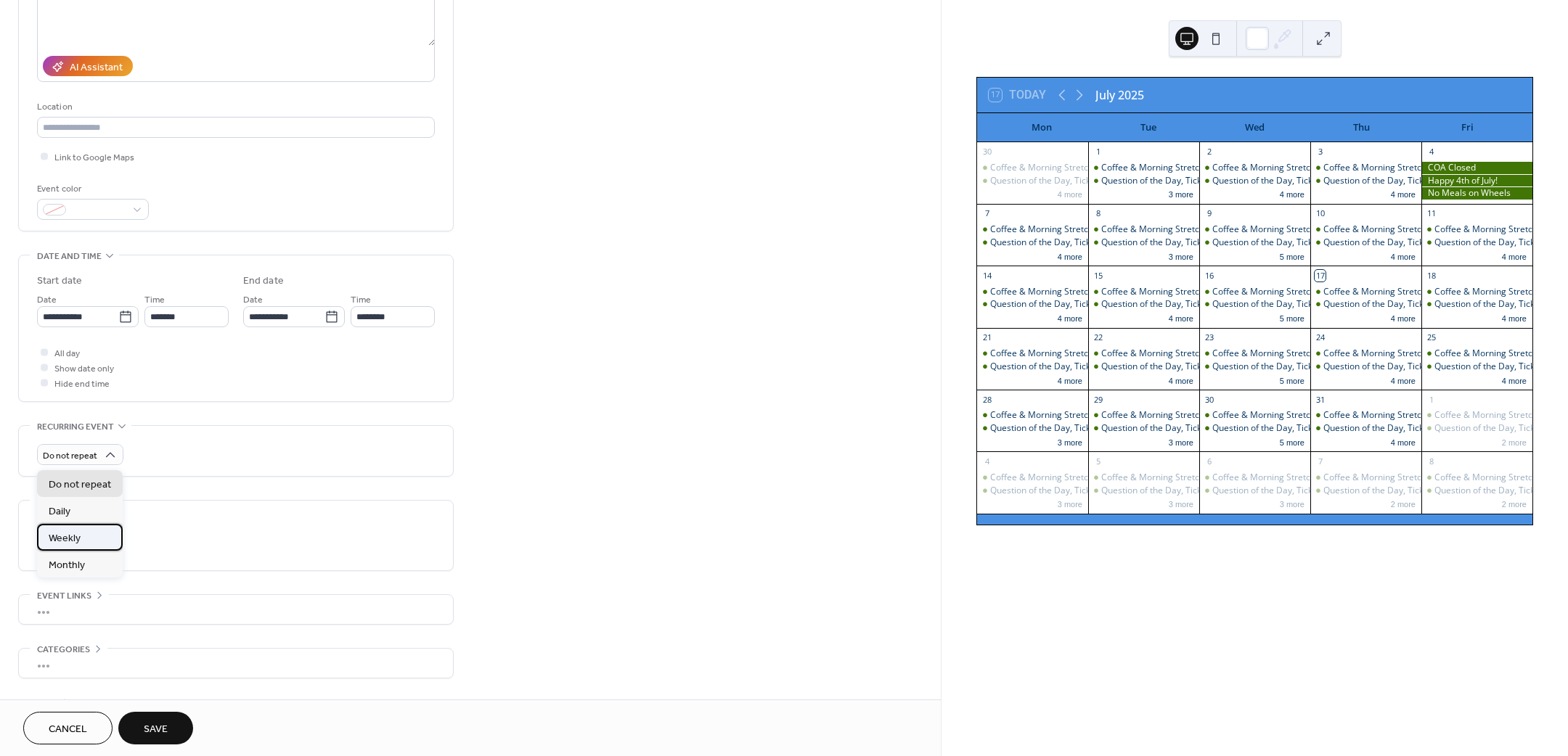 click on "Weekly" at bounding box center (65, 538) 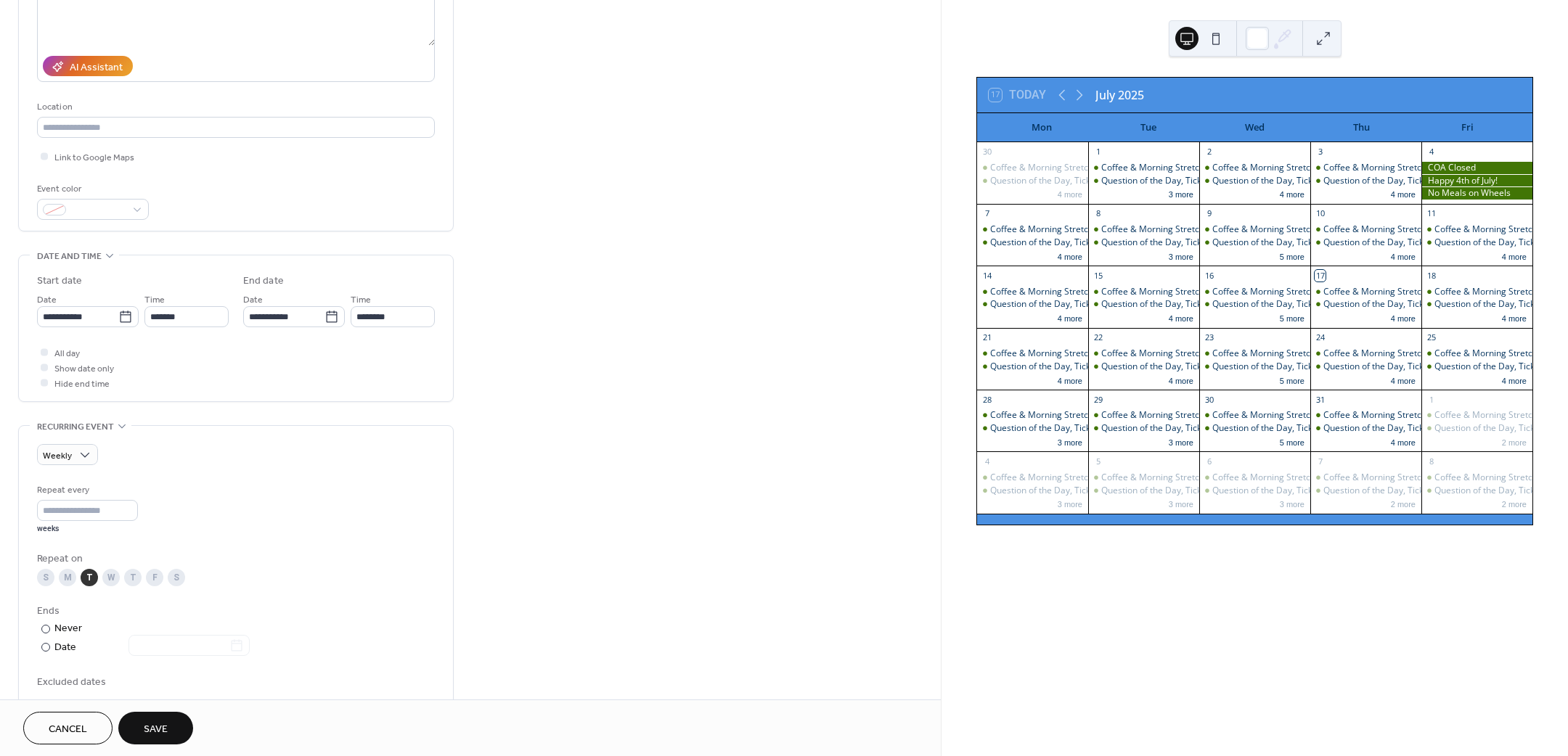 click on "T" at bounding box center (133, 578) 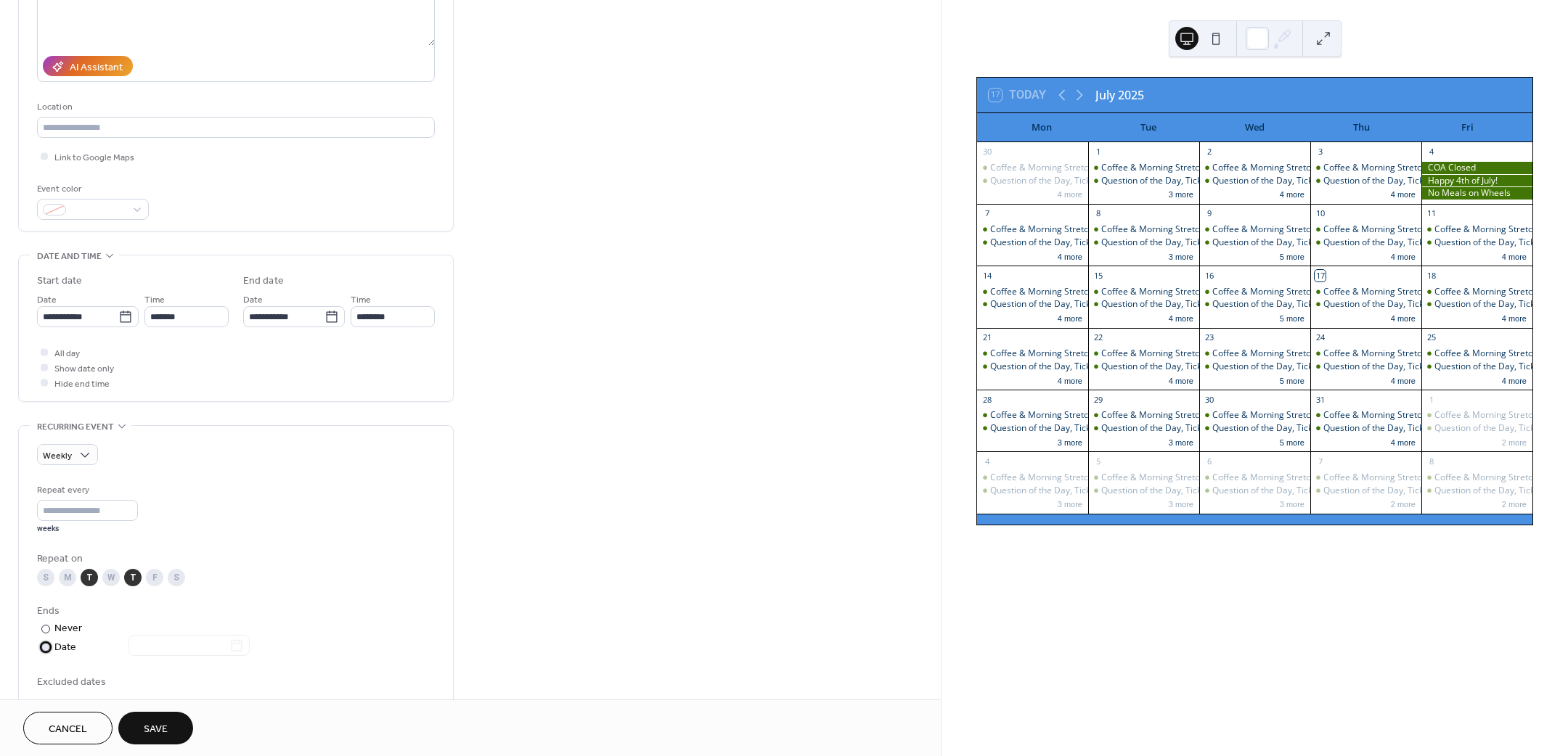 click at bounding box center [180, 646] 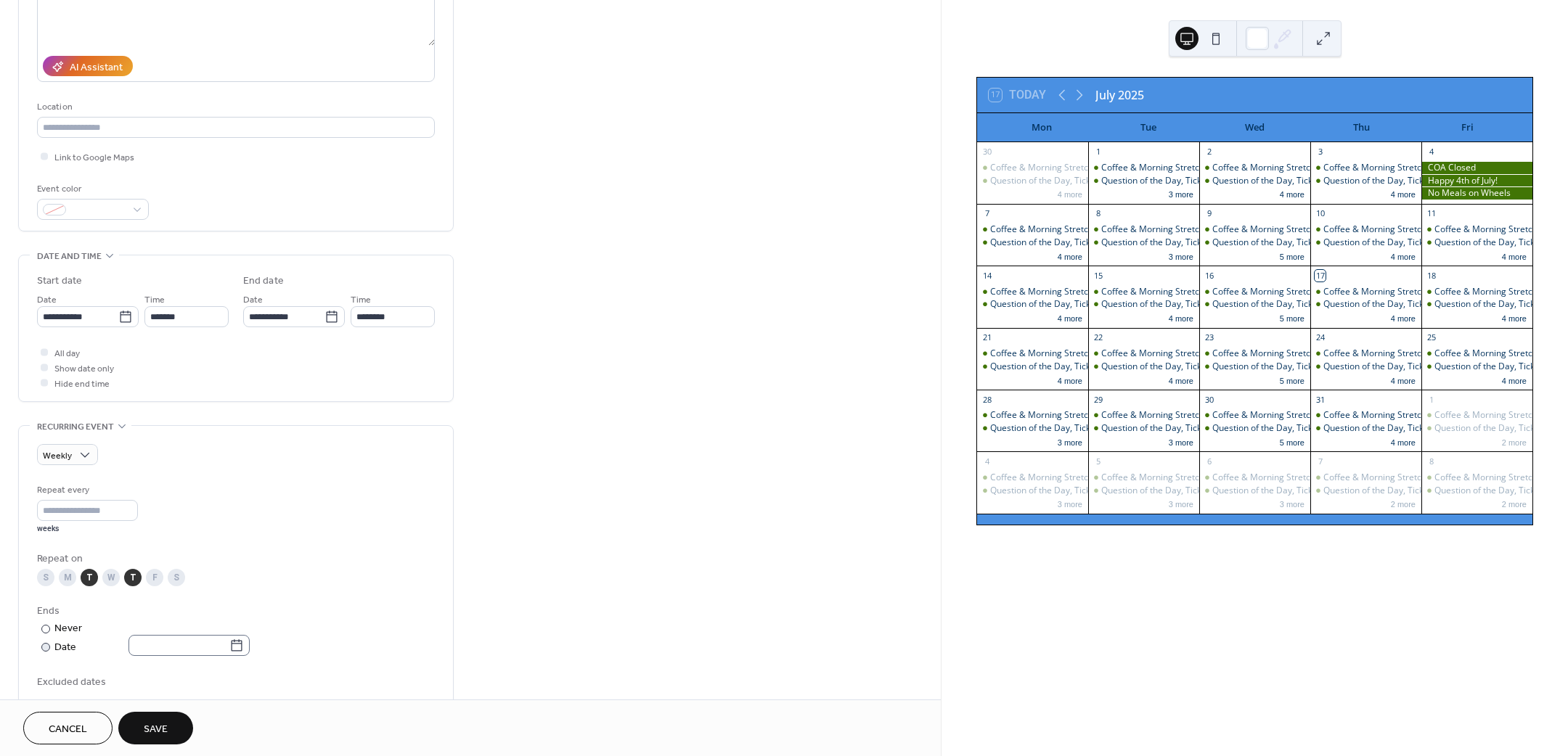 click 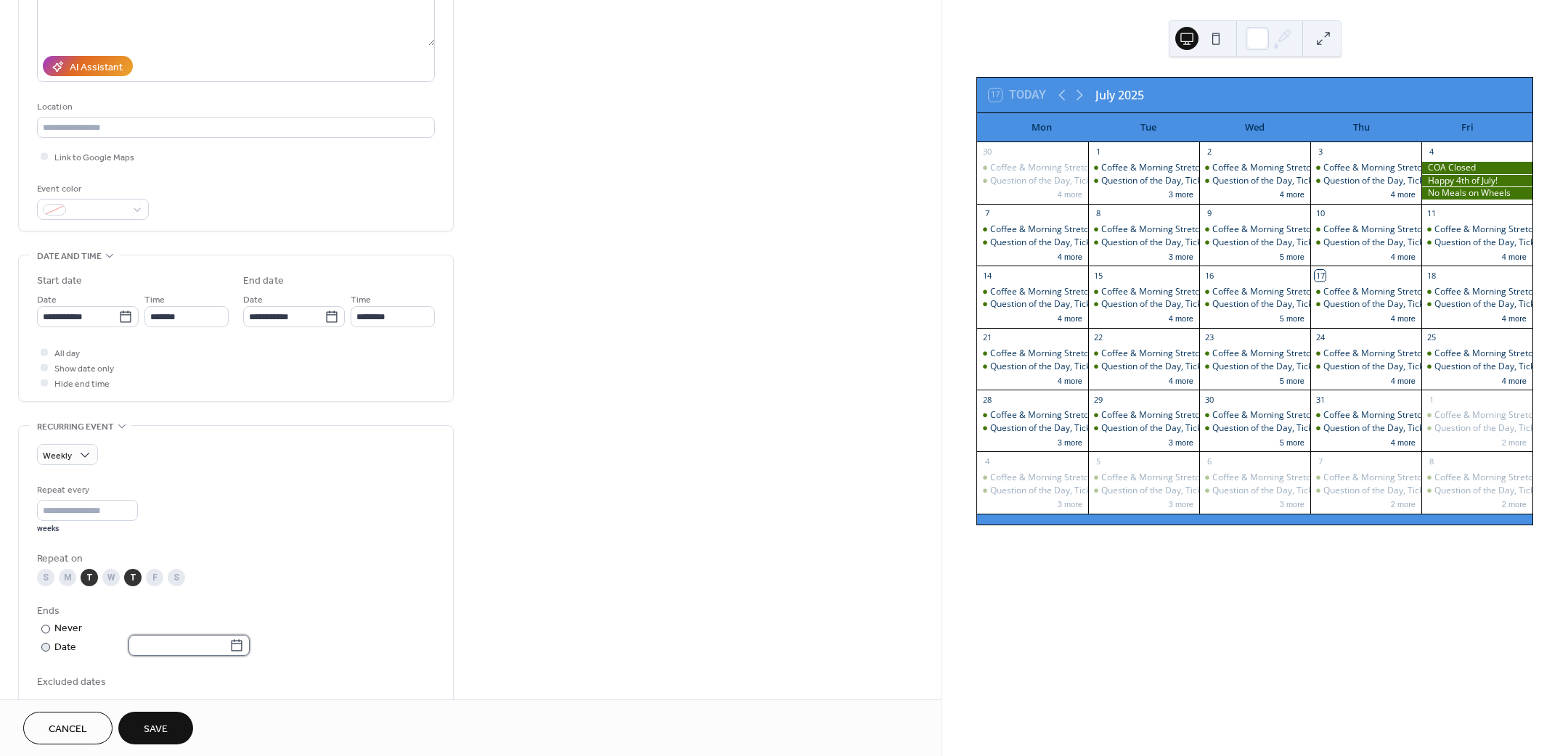 click at bounding box center (179, 645) 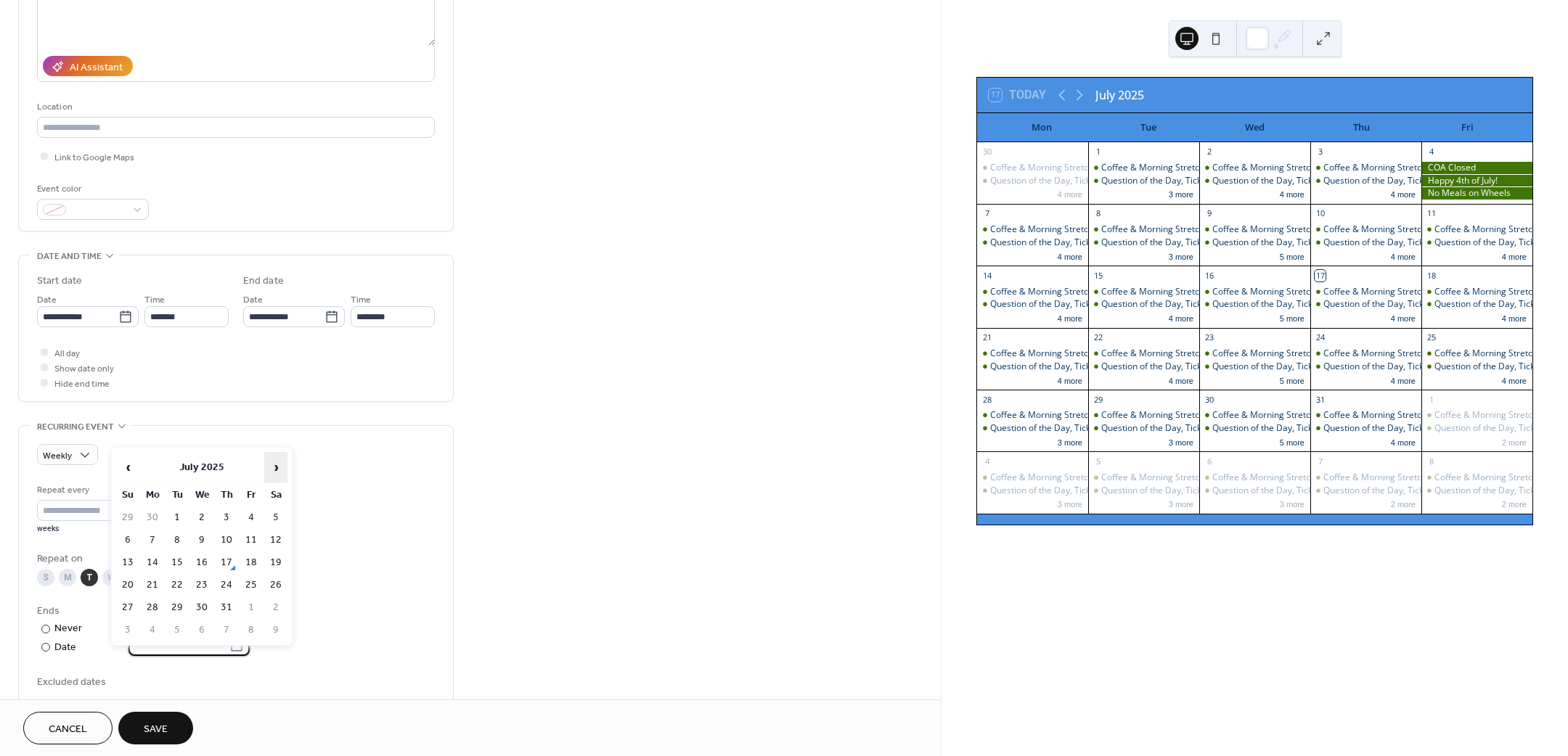 click on "›" at bounding box center (276, 467) 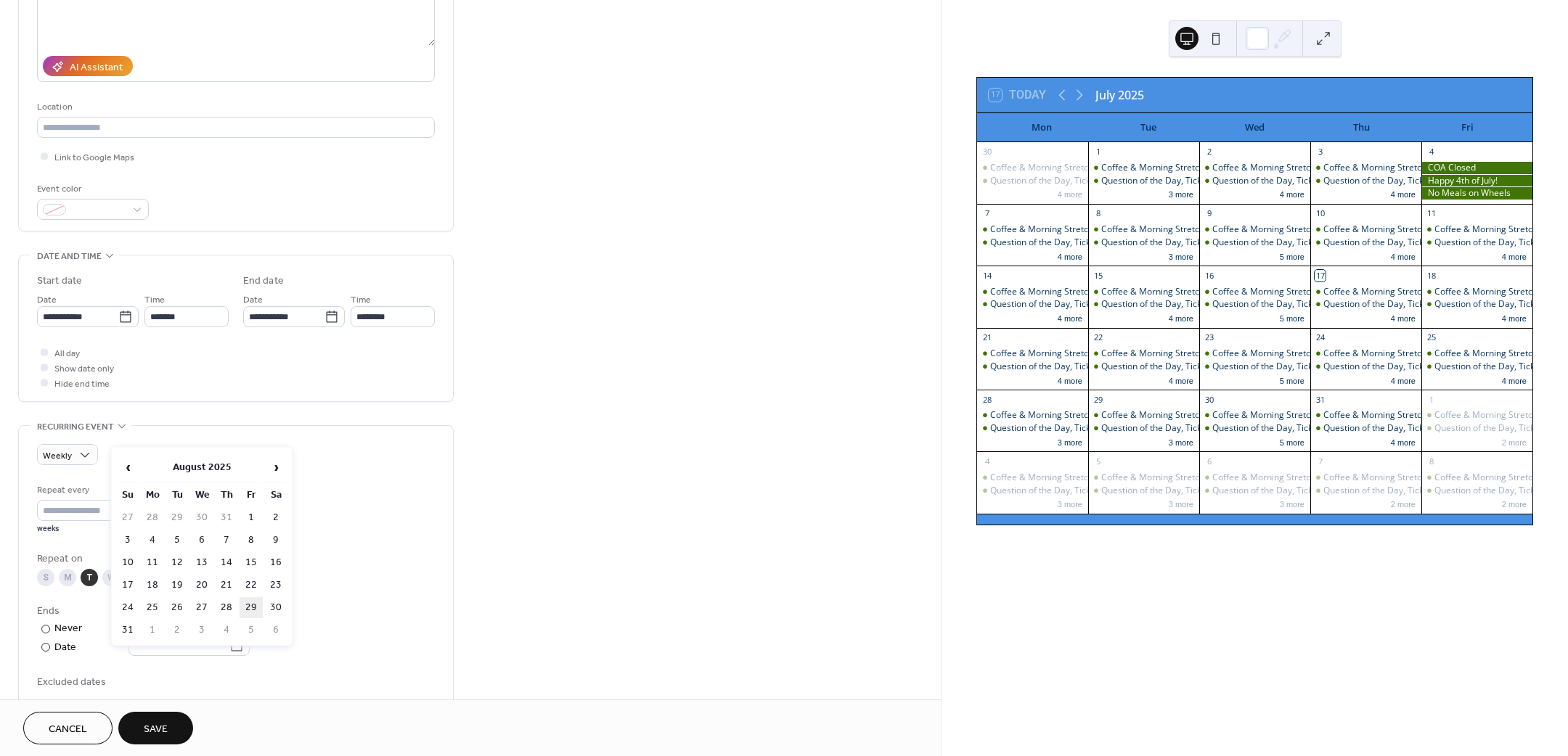 click on "29" at bounding box center [251, 607] 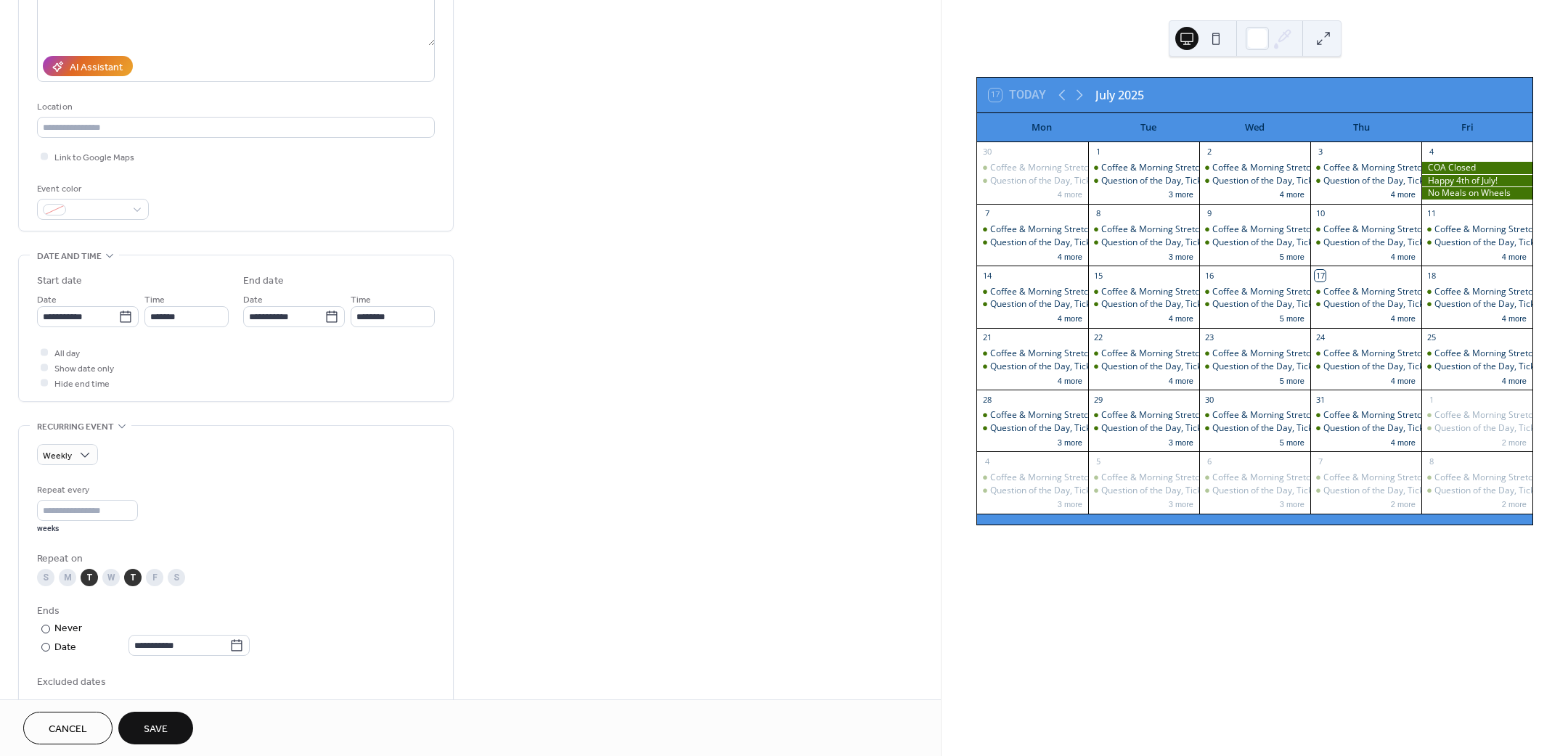 click on "Save" at bounding box center (155, 729) 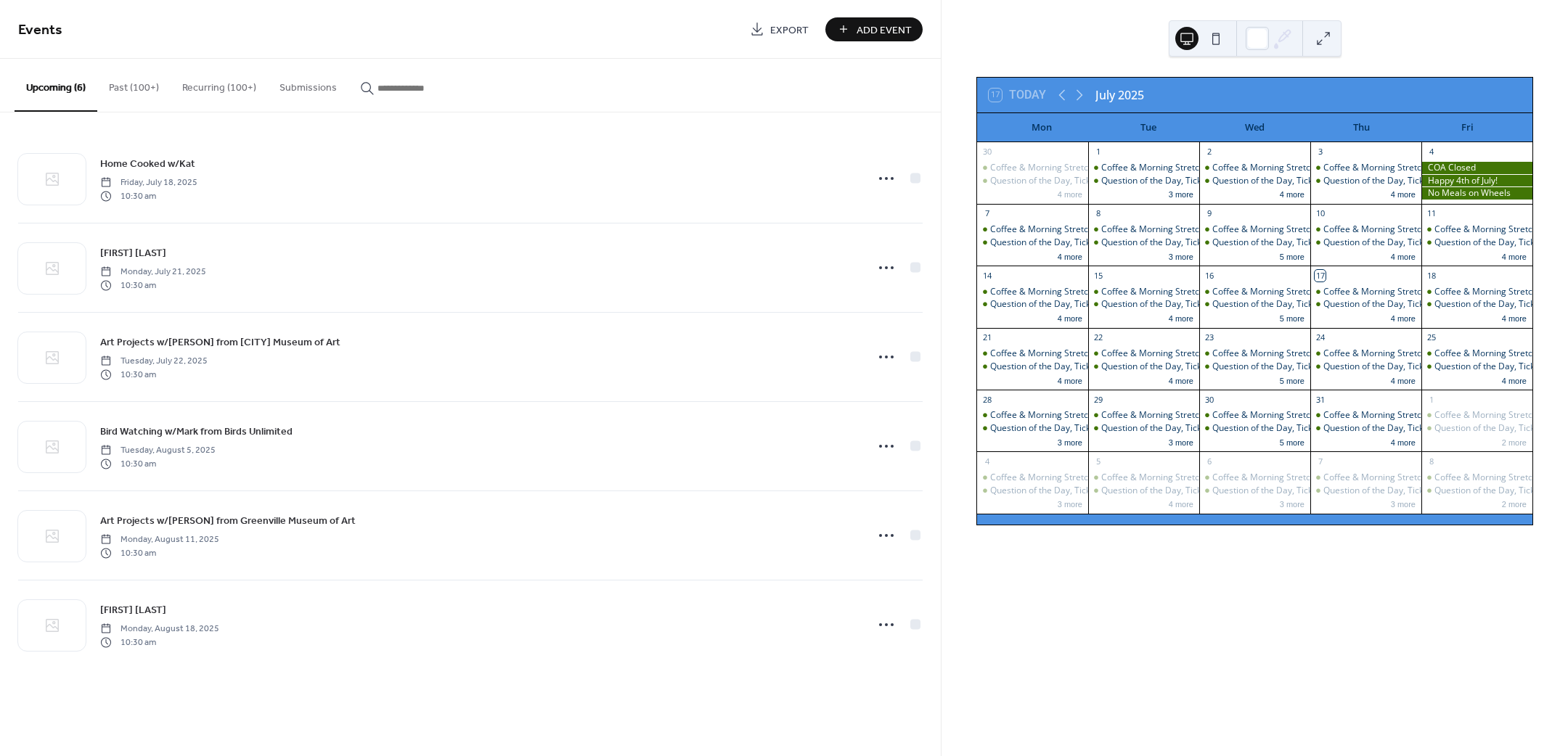 click on "Add Event" at bounding box center (884, 30) 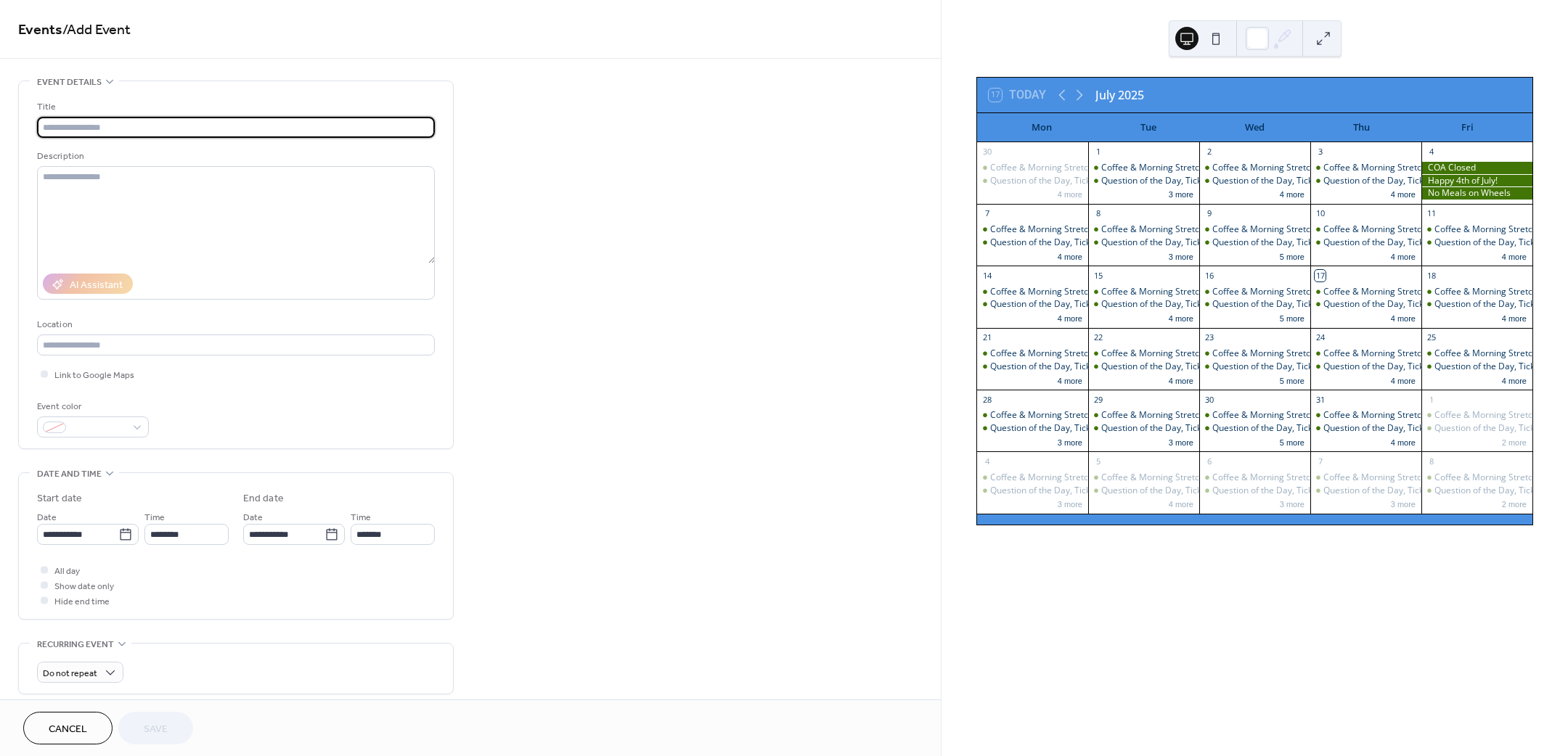 type on "*" 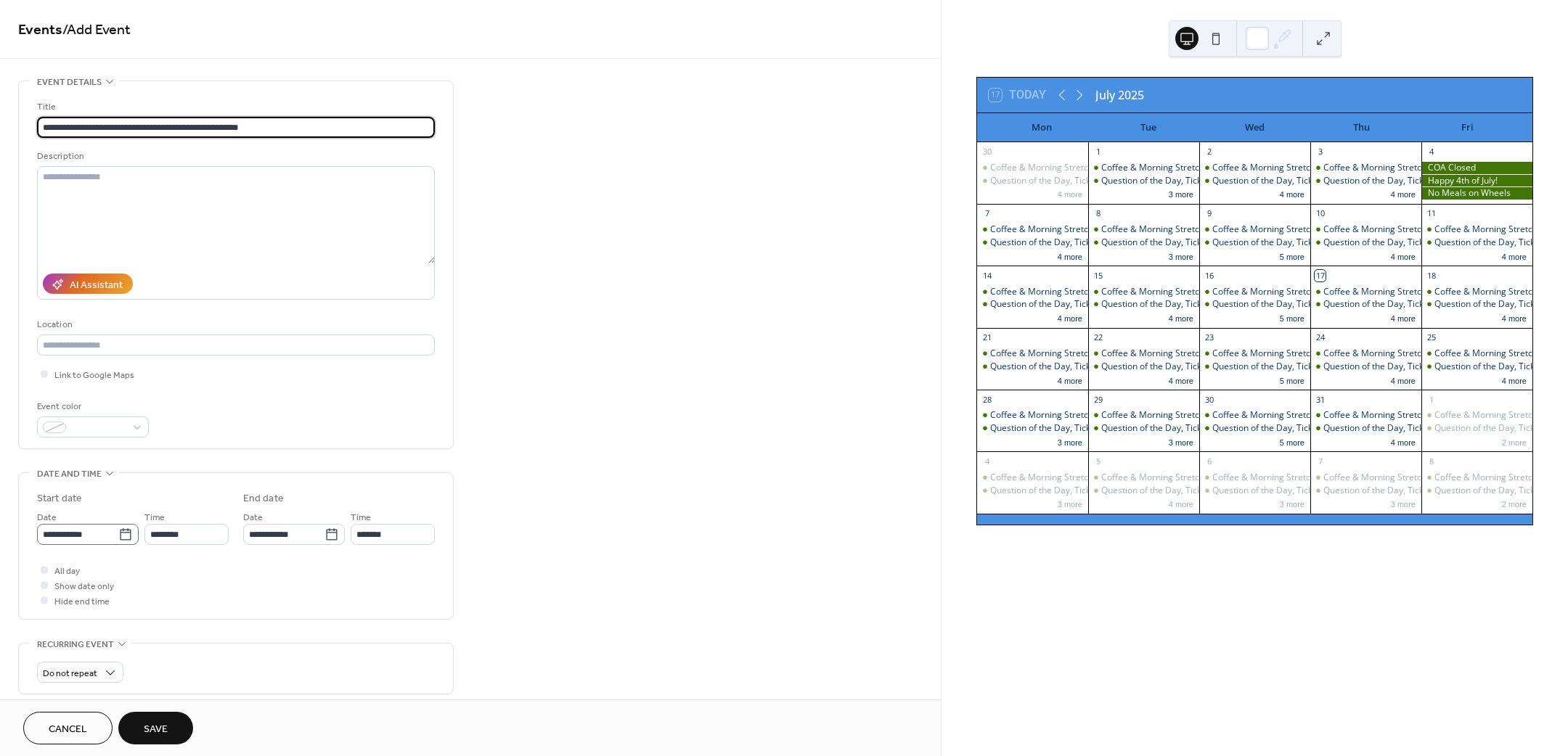 type on "**********" 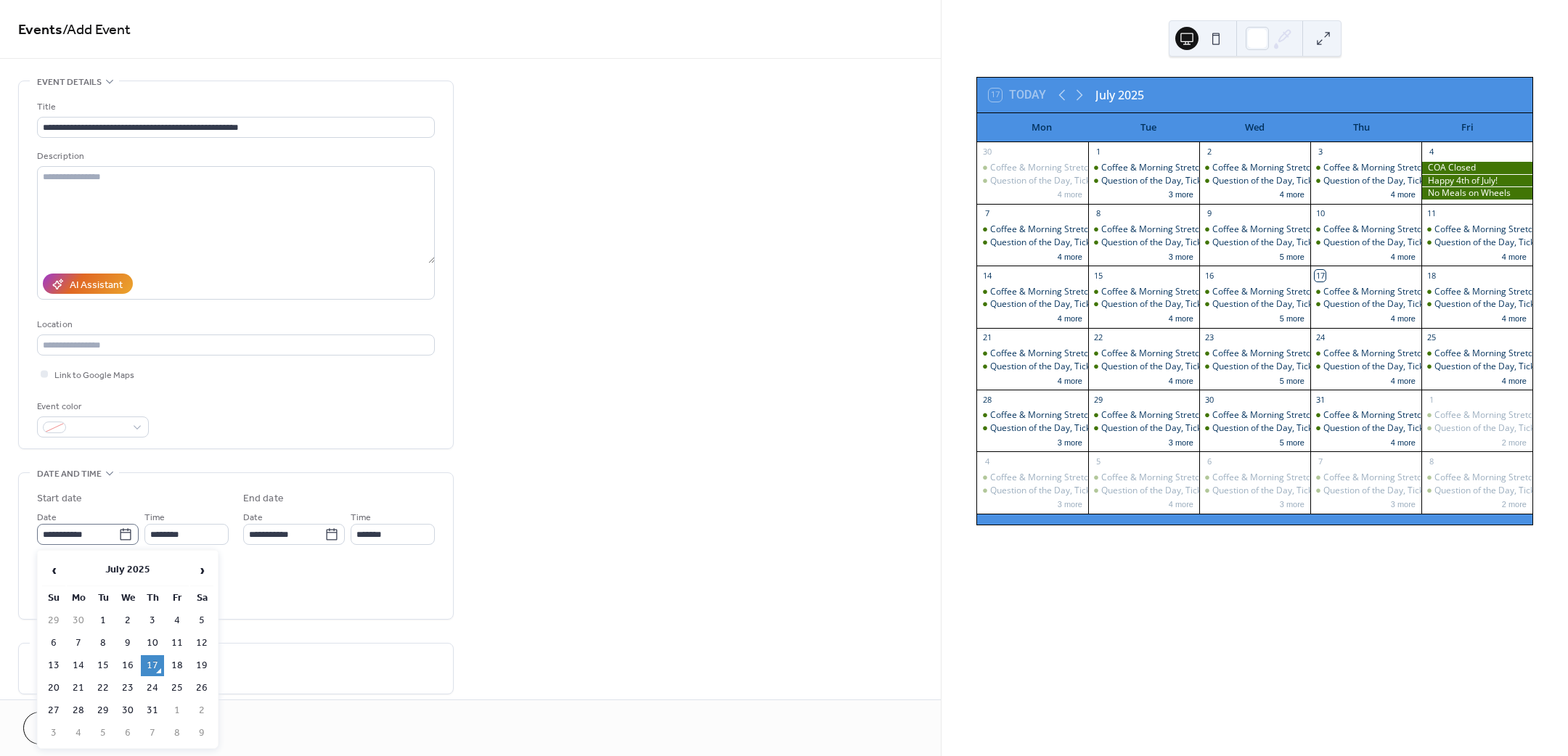 click 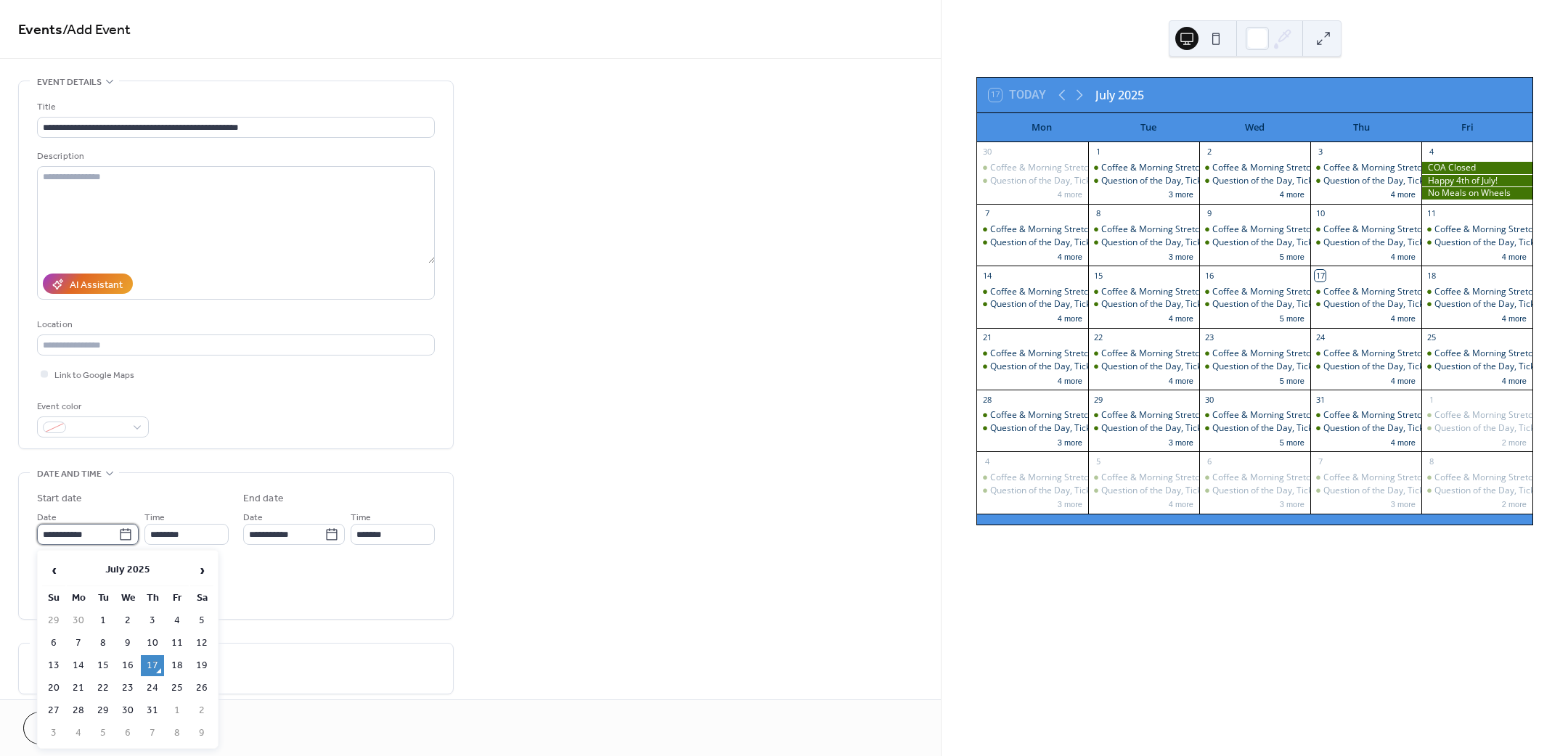 click on "**********" at bounding box center [78, 534] 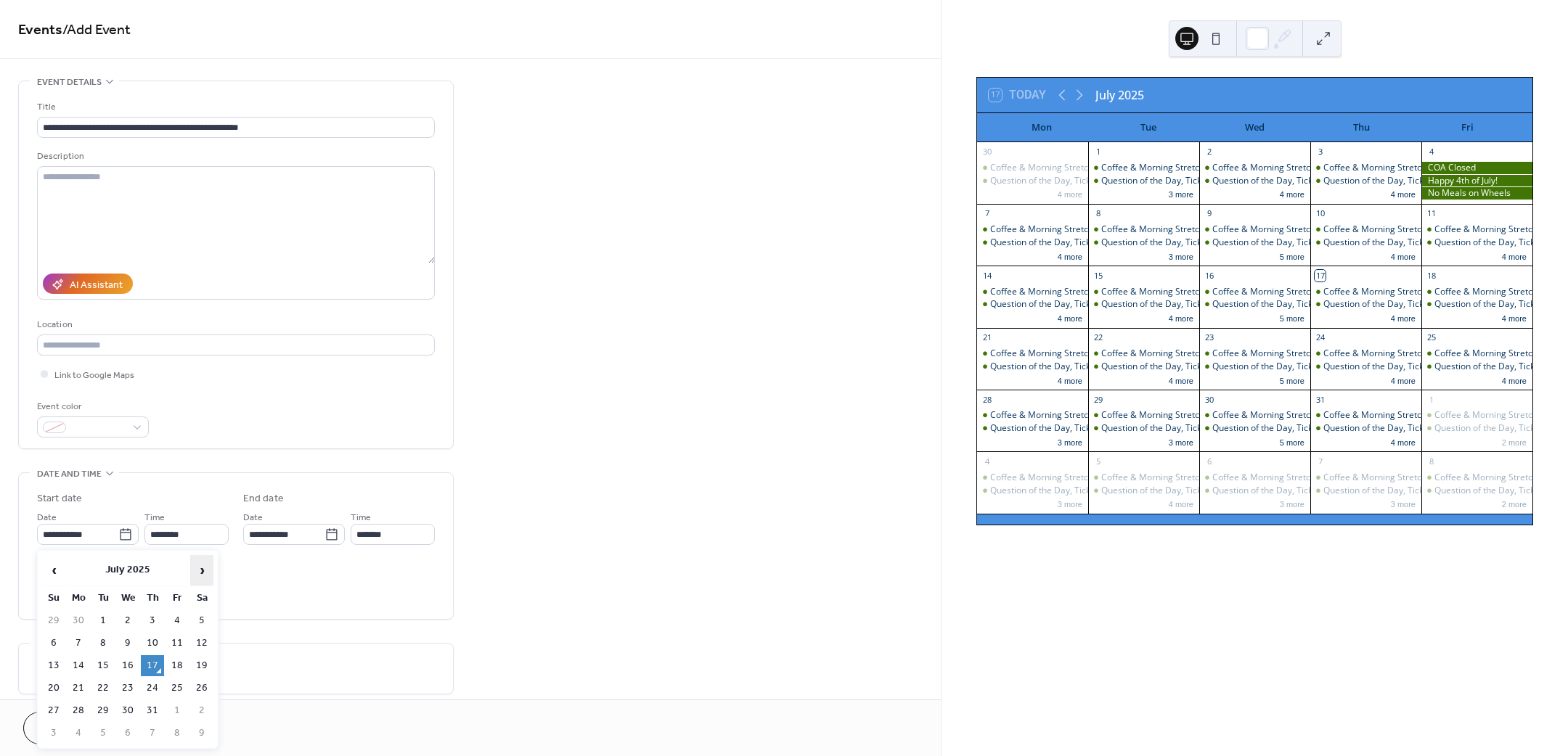 click on "›" at bounding box center [202, 570] 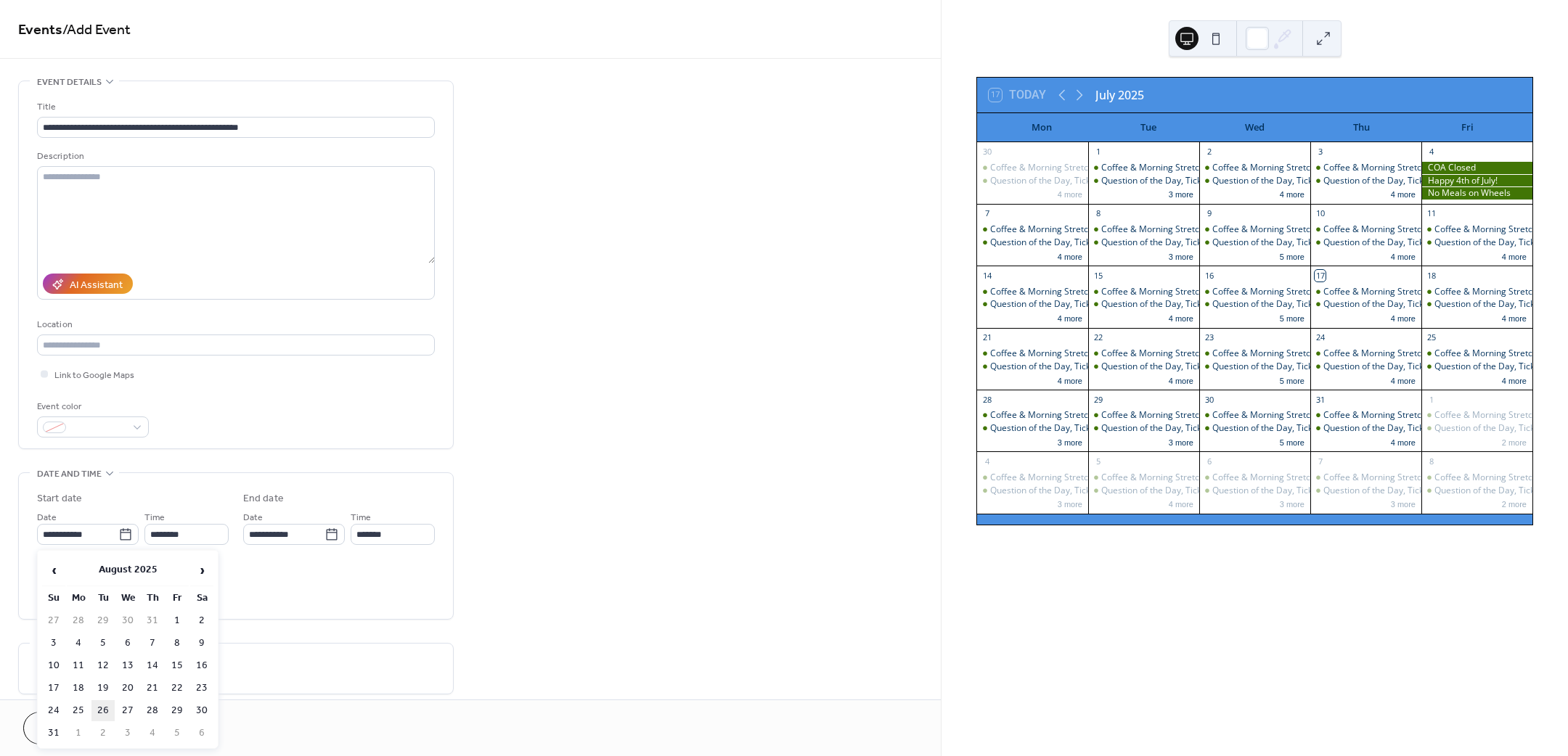 click on "26" at bounding box center [103, 710] 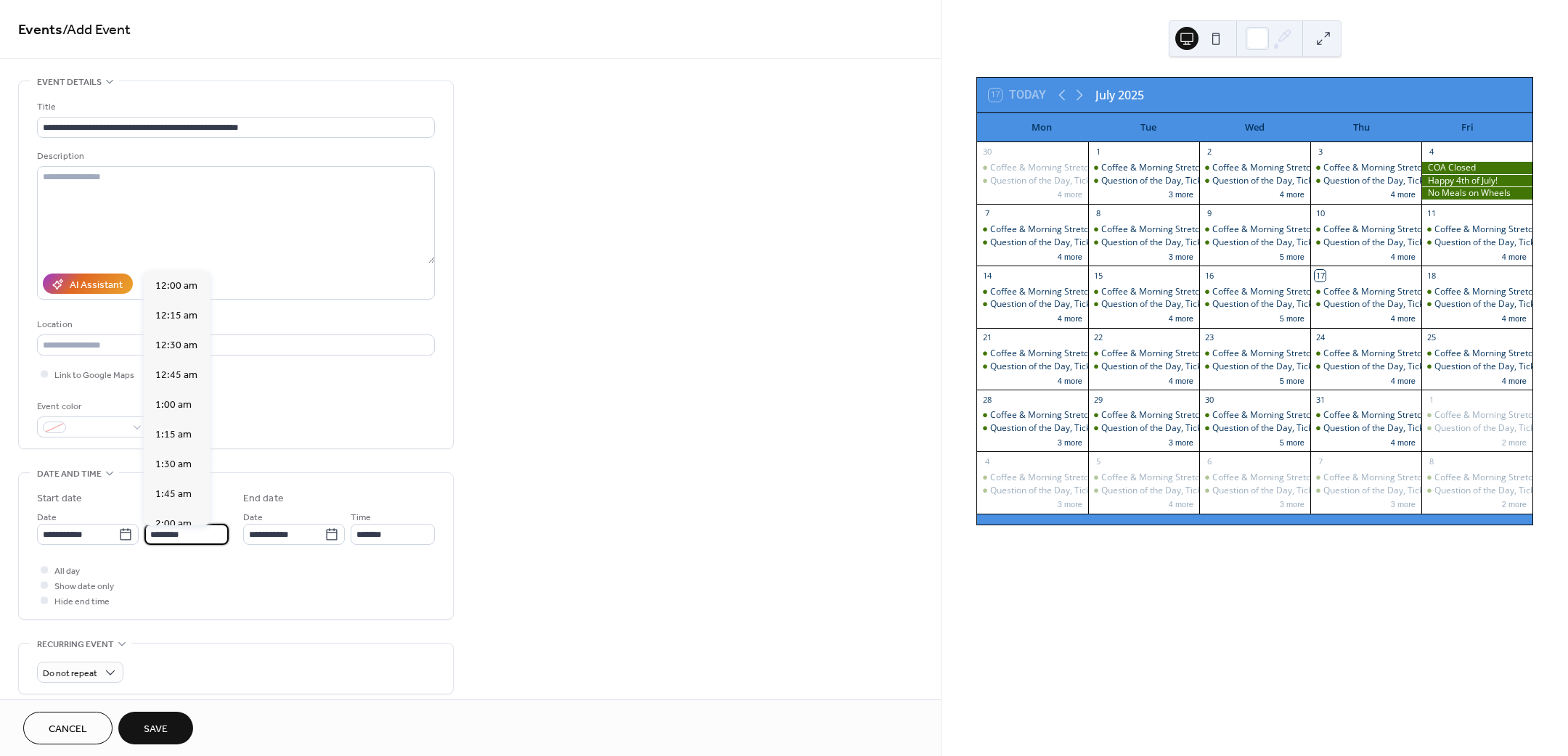 click on "********" at bounding box center (187, 534) 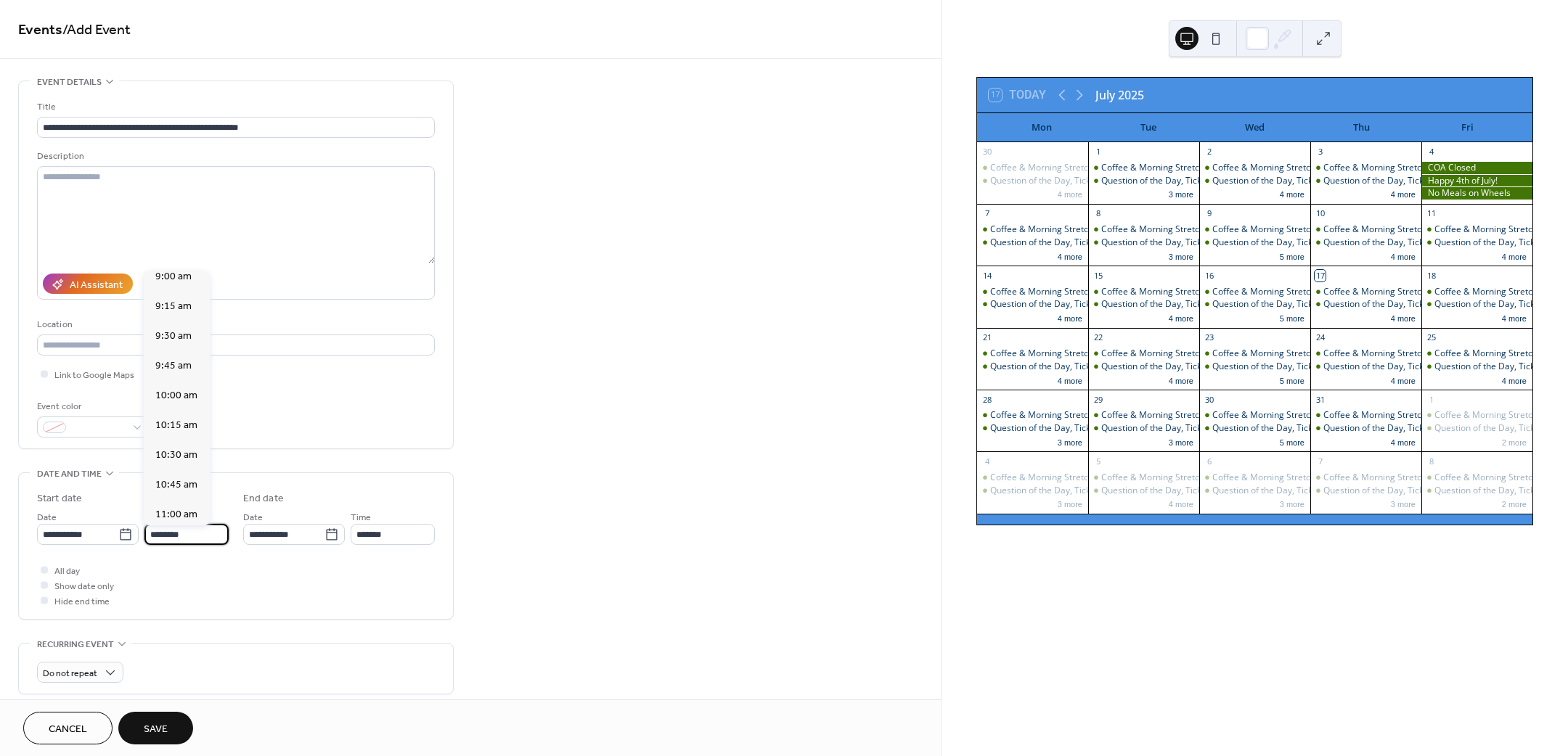 scroll, scrollTop: 1067, scrollLeft: 0, axis: vertical 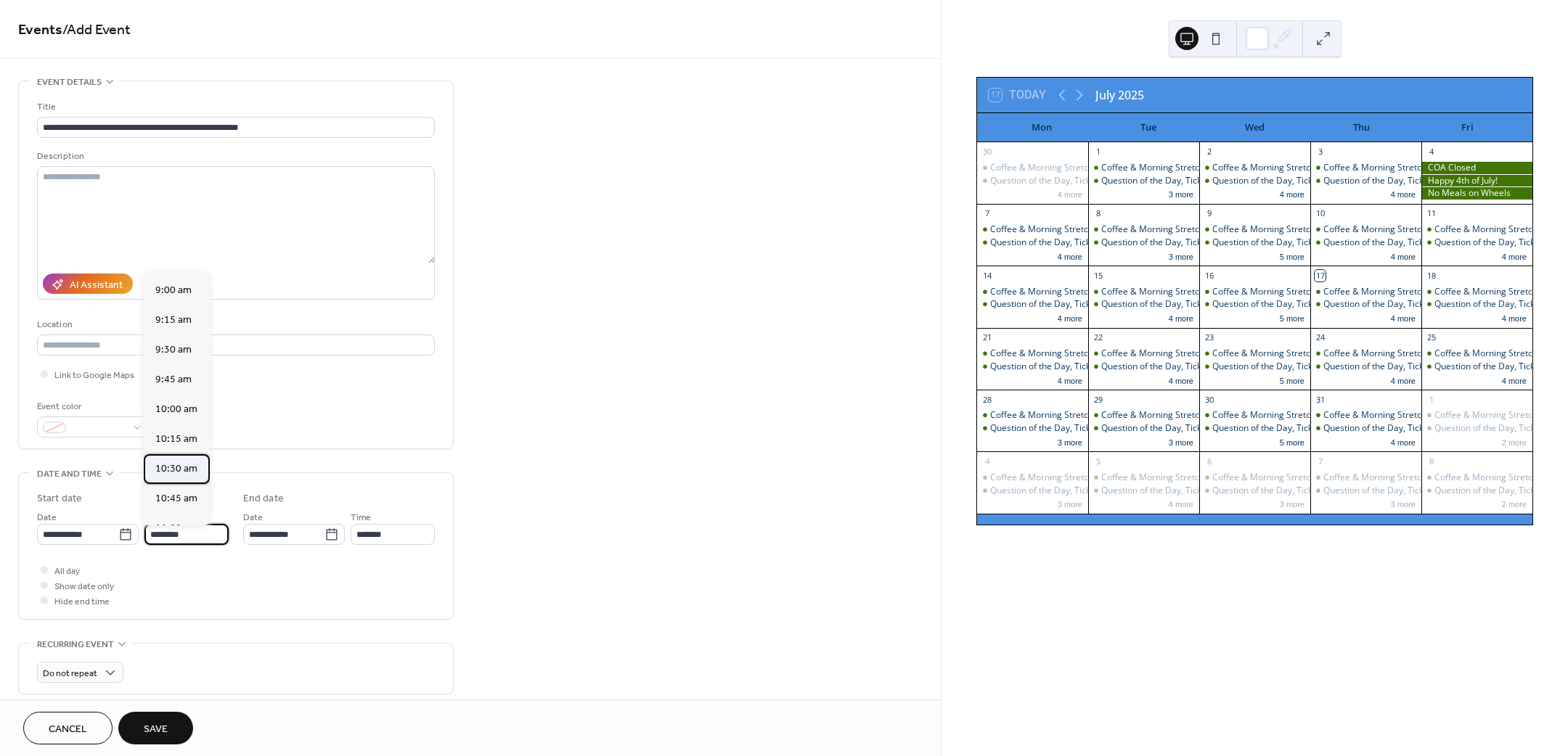 click on "10:30 am" at bounding box center (176, 468) 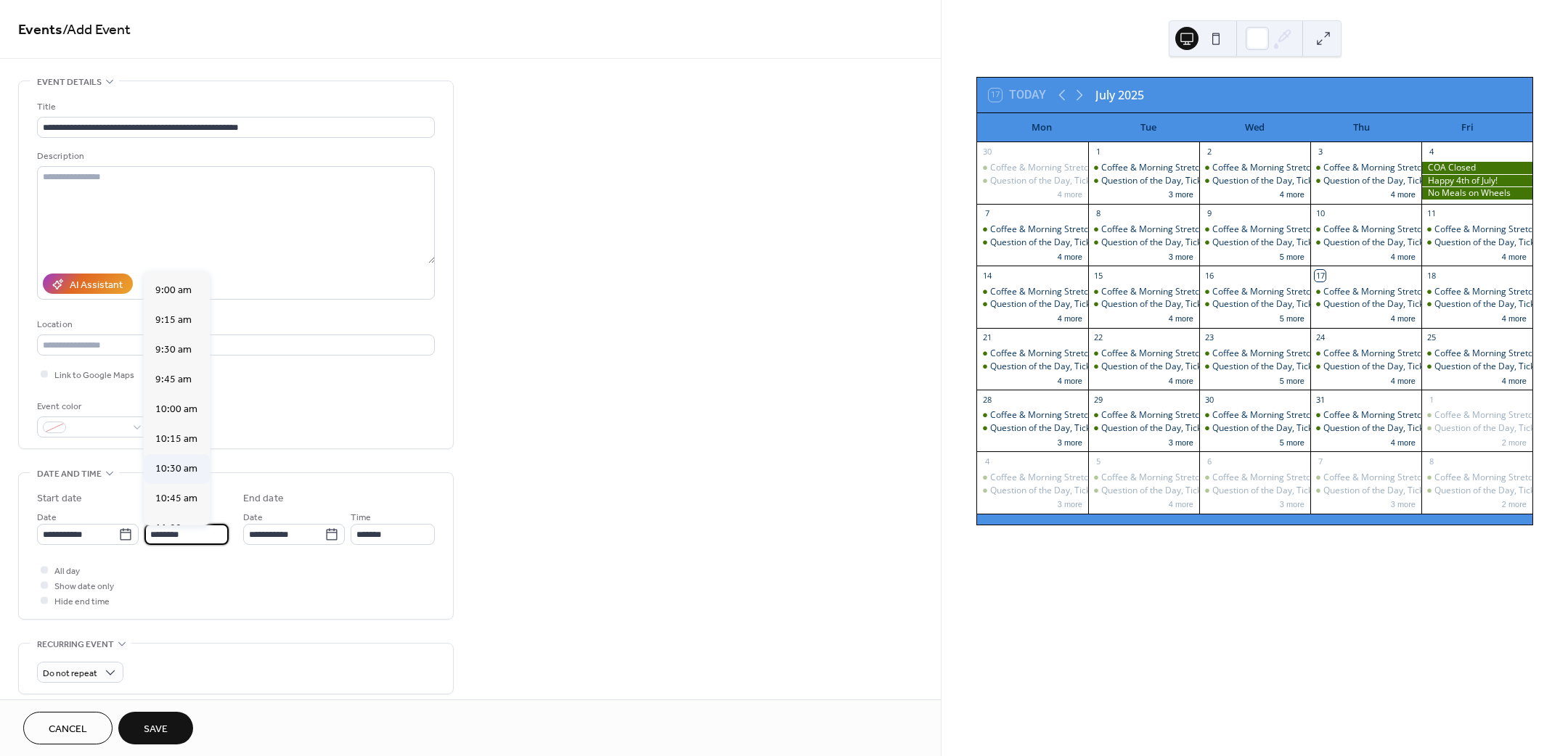 type on "********" 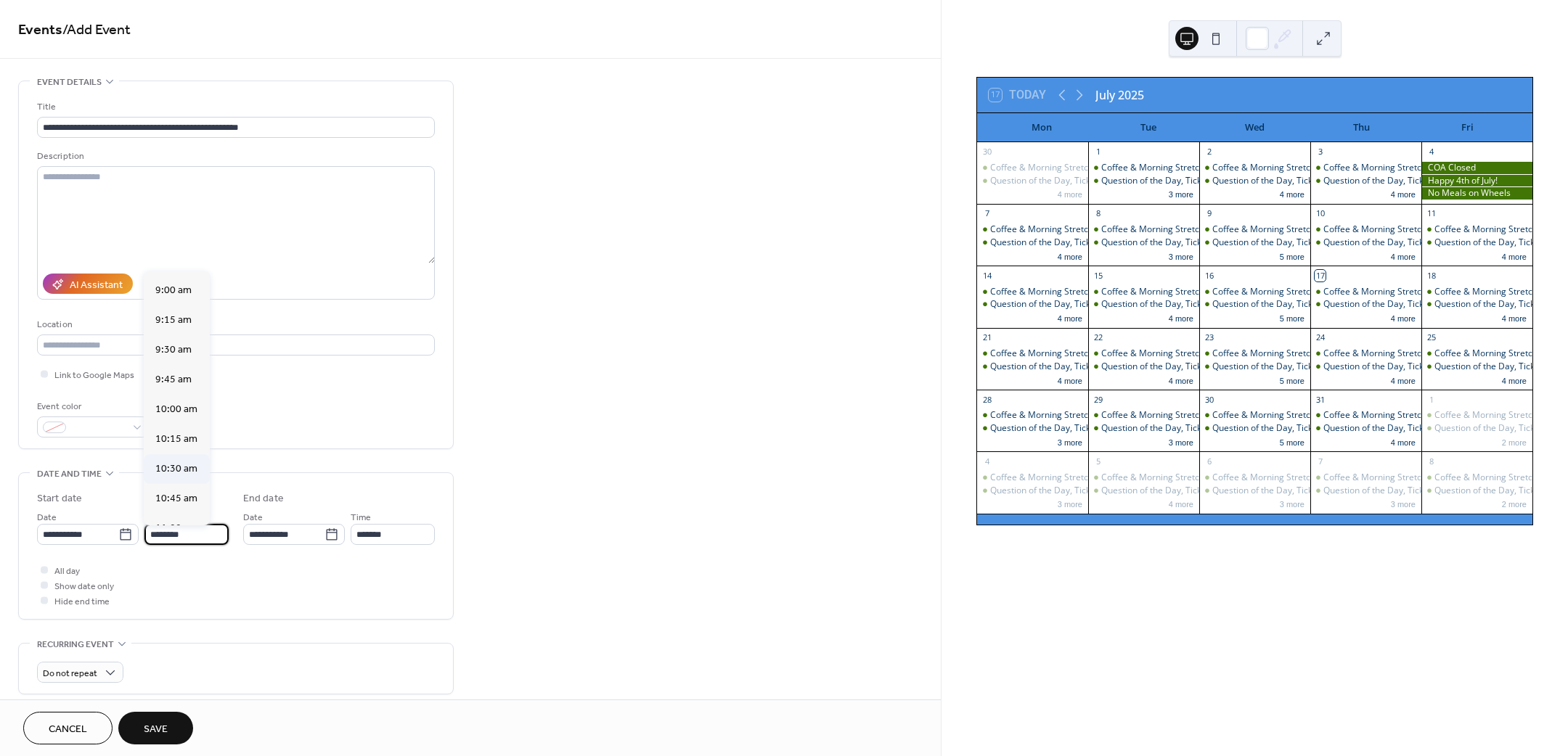 type on "********" 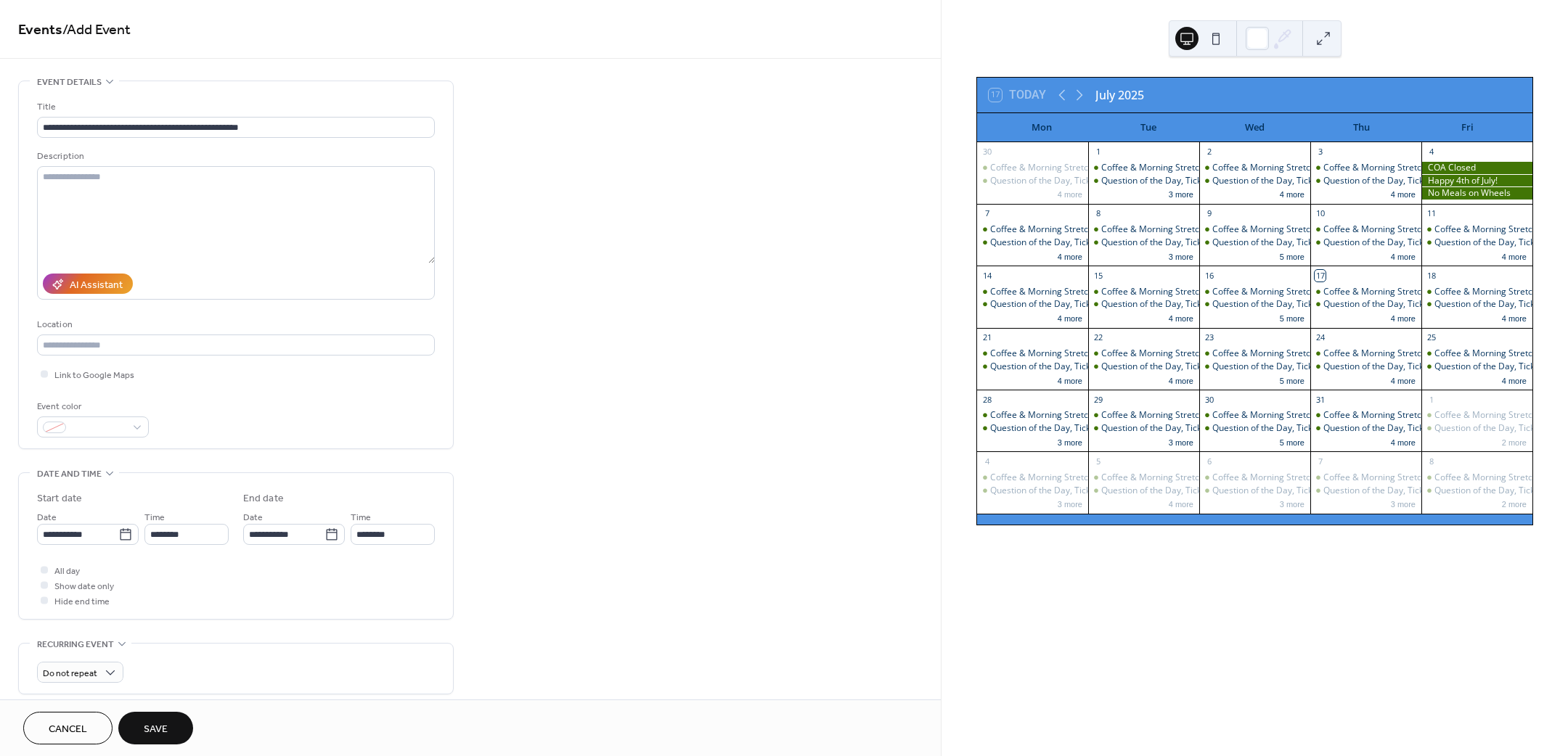click on "Save" at bounding box center [155, 728] 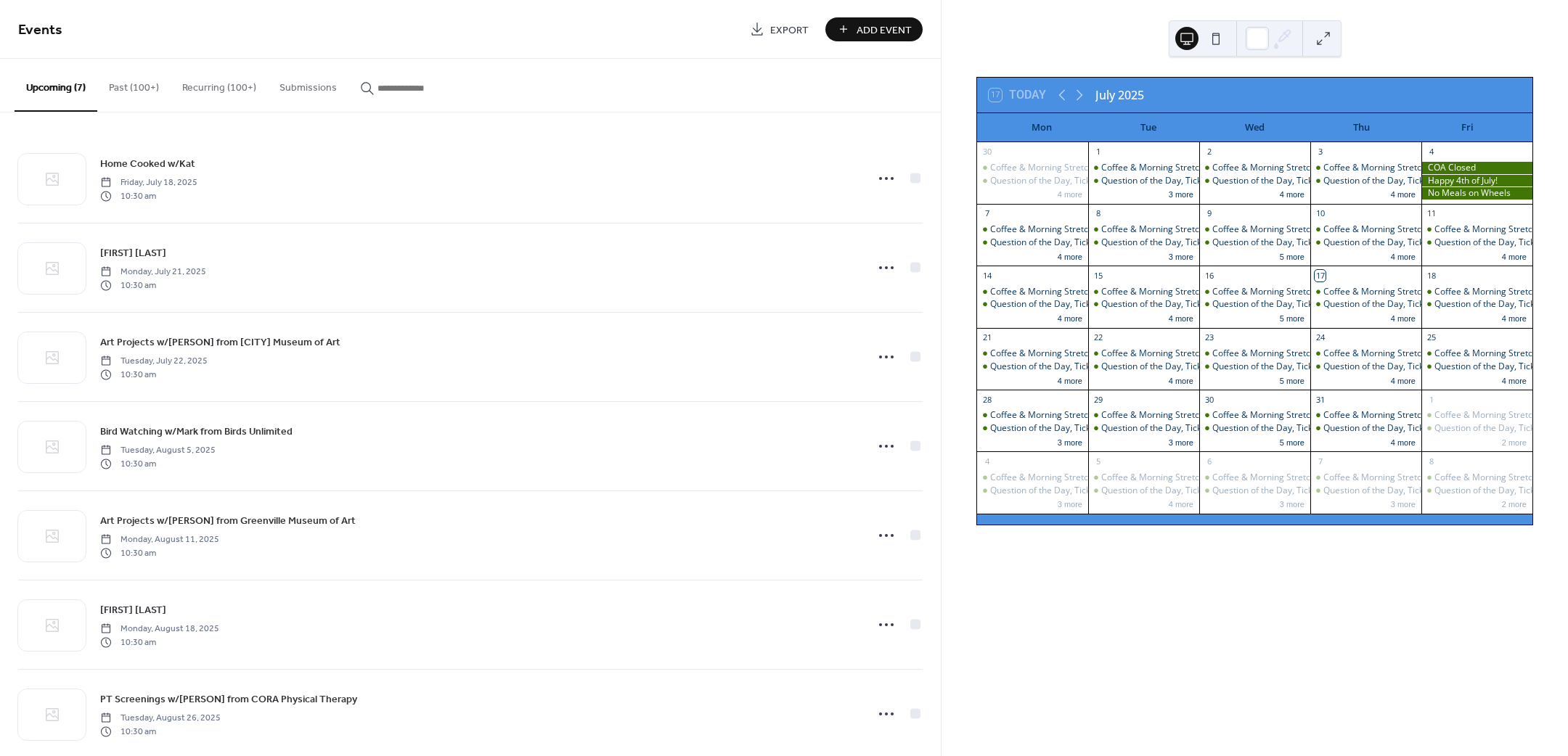 click on "Add Event" at bounding box center (884, 30) 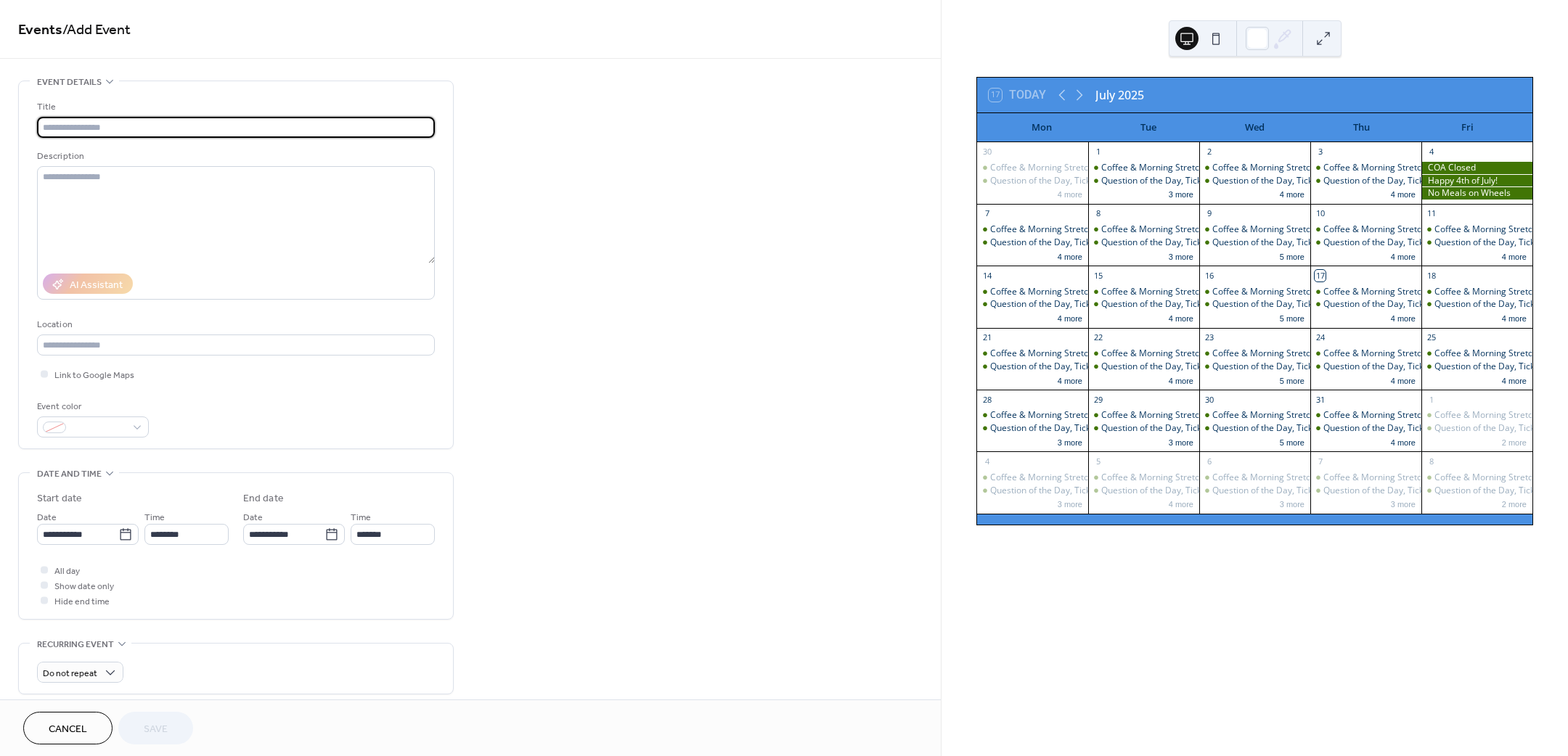 click at bounding box center (236, 127) 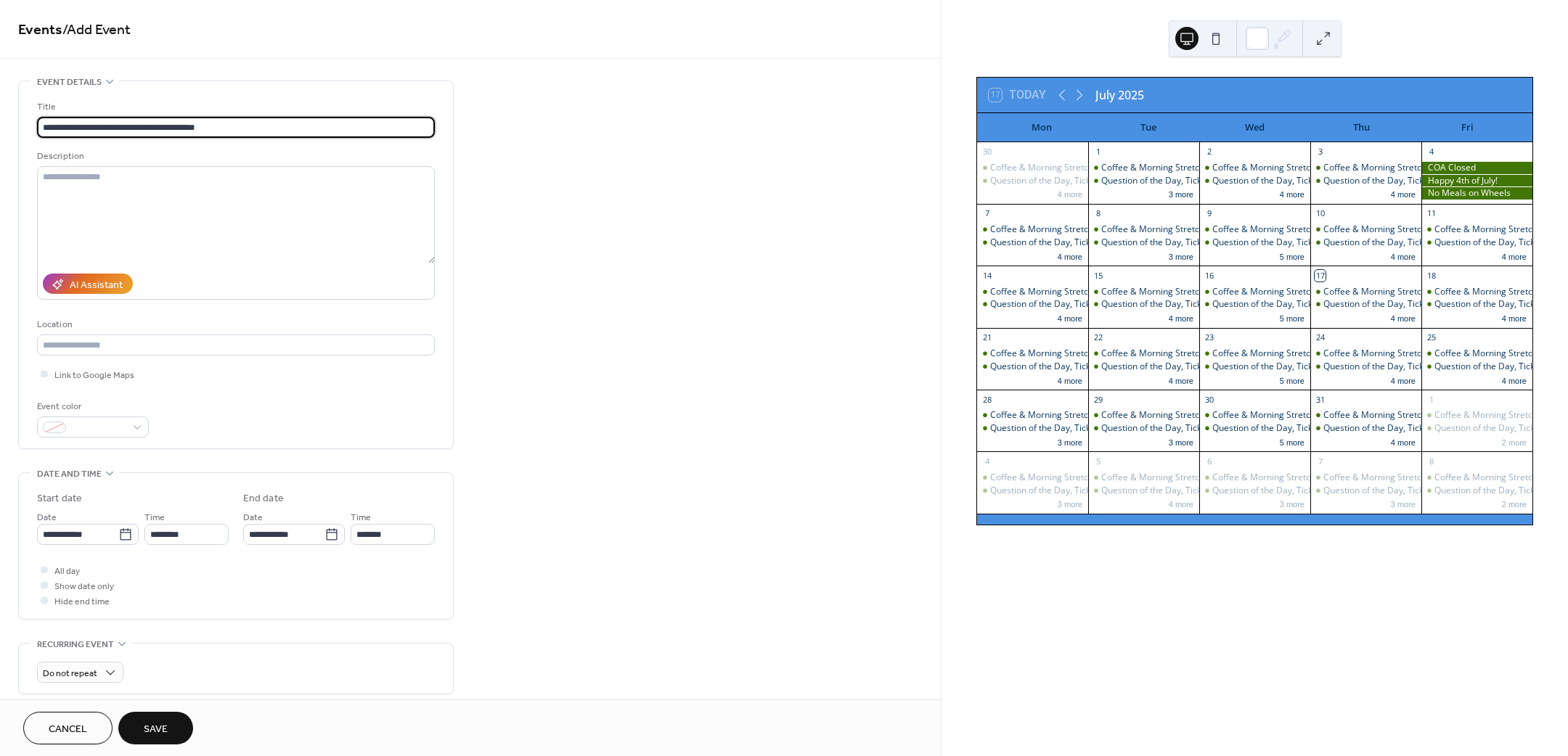 click on "**********" at bounding box center (236, 127) 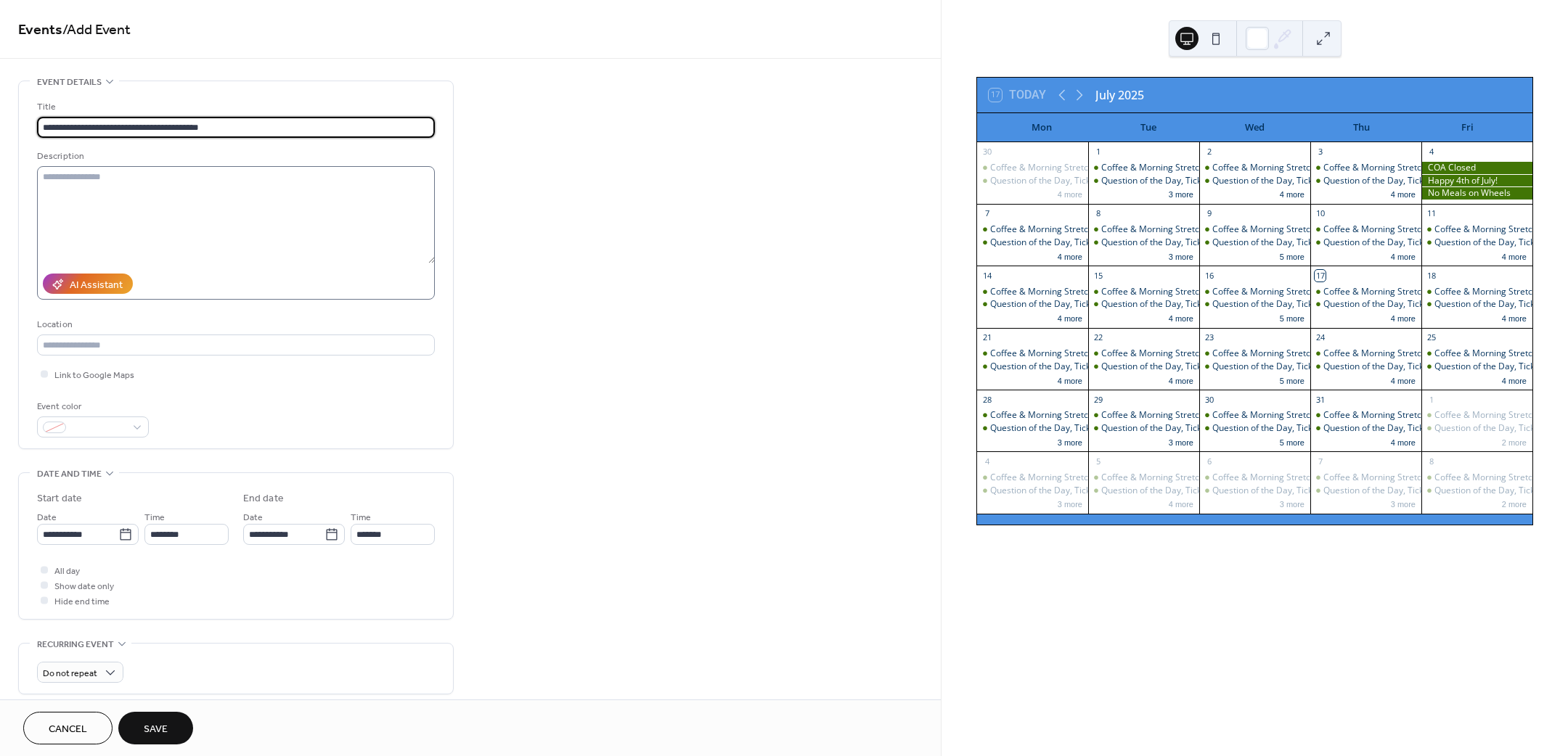 type on "**********" 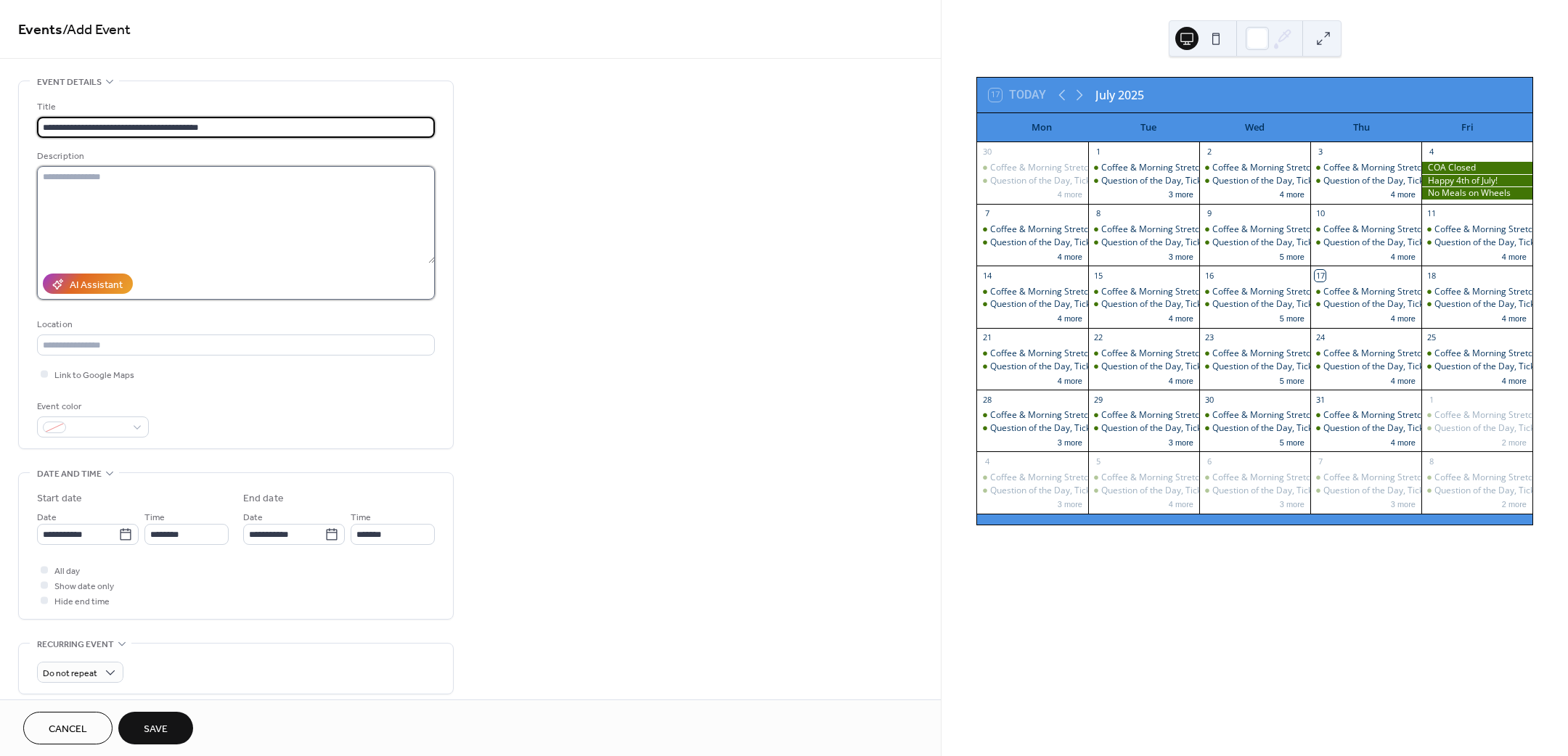click at bounding box center [236, 215] 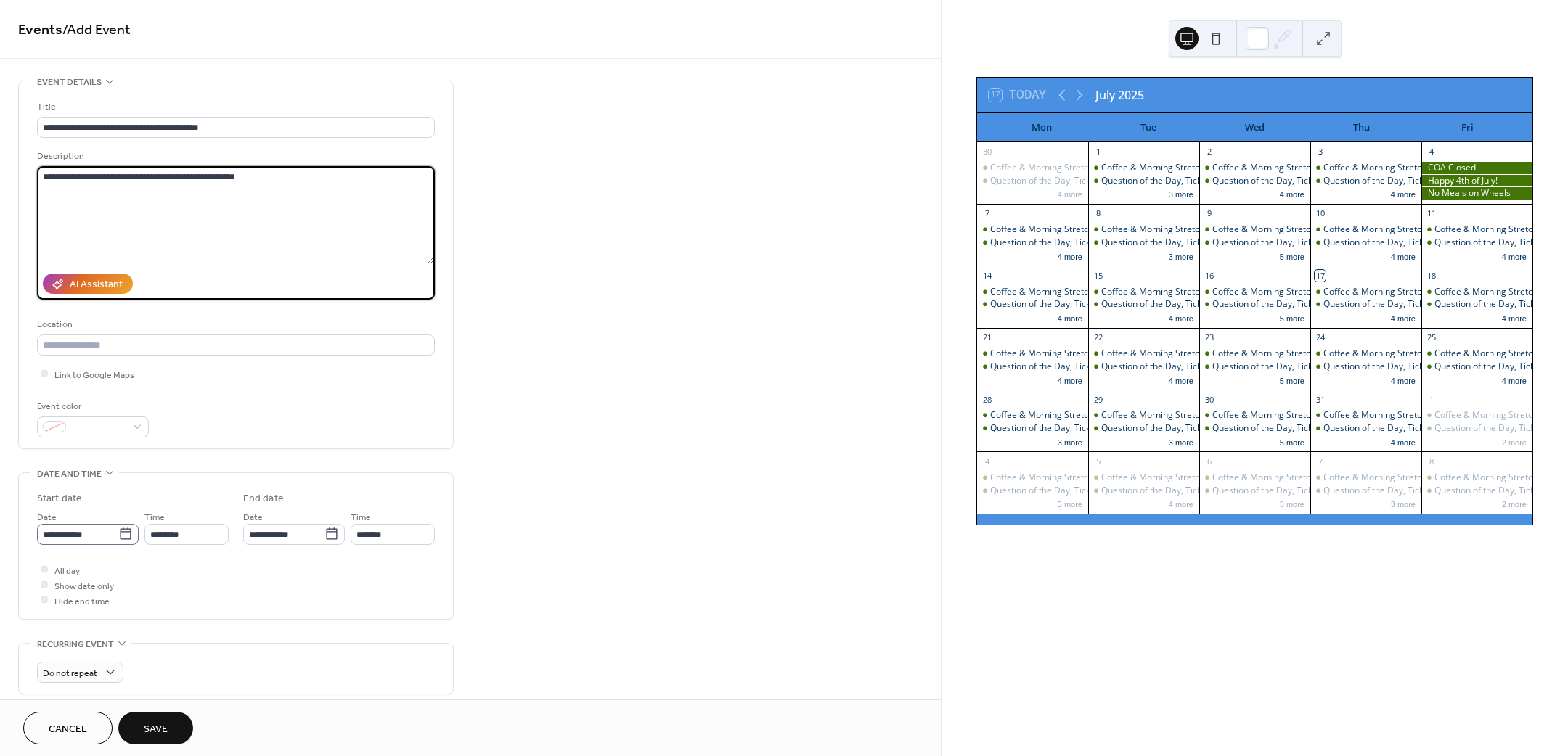 type on "**********" 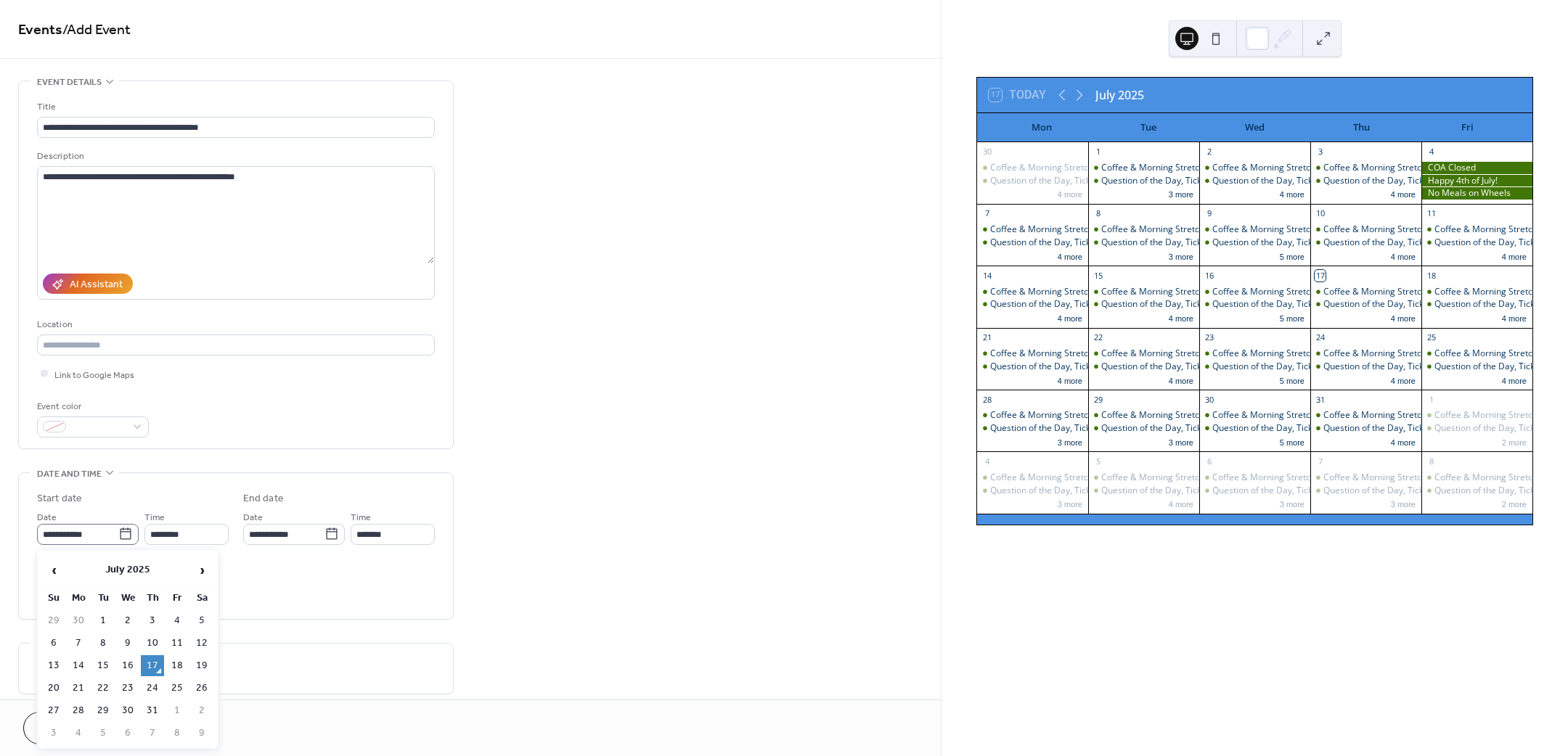 click 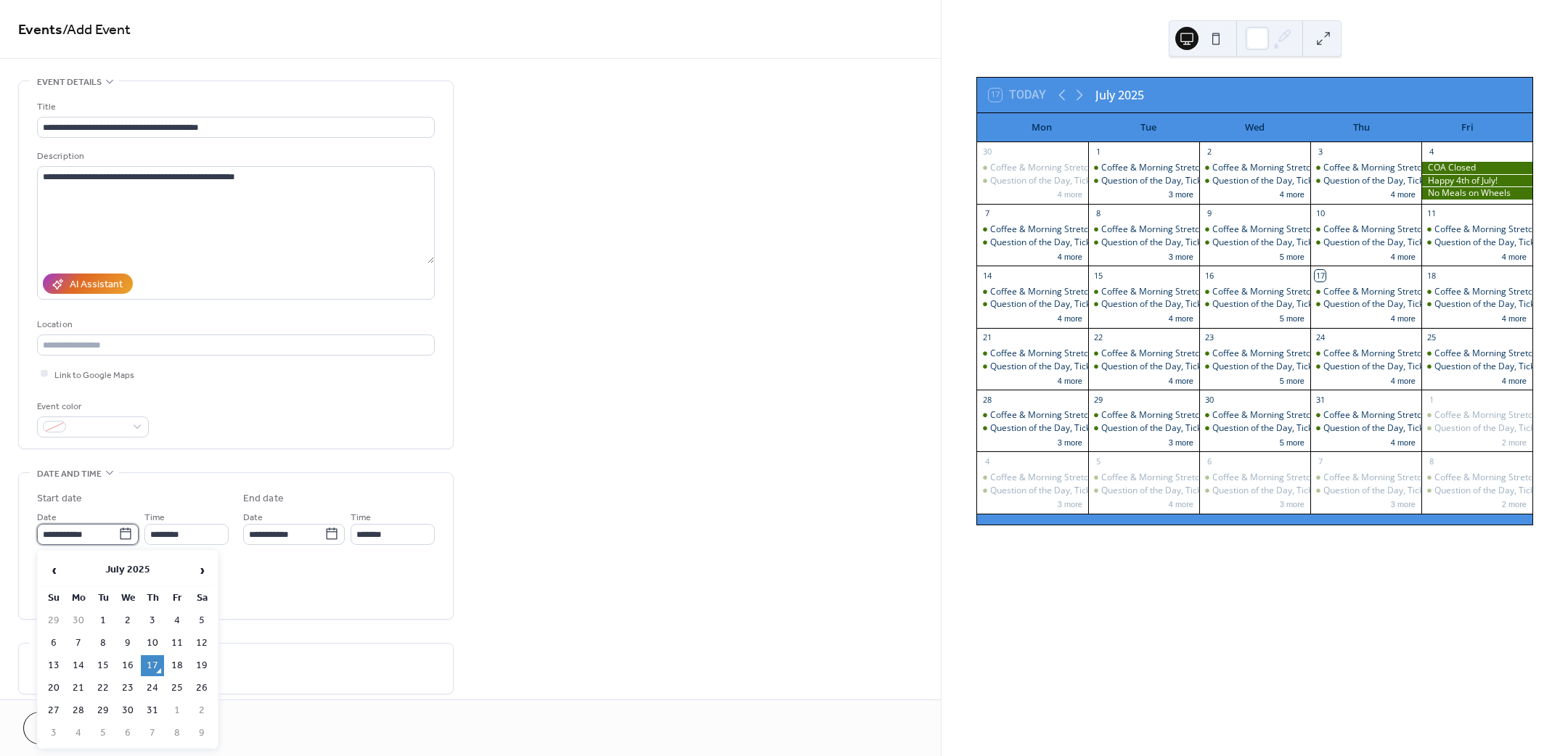 click on "**********" at bounding box center (78, 534) 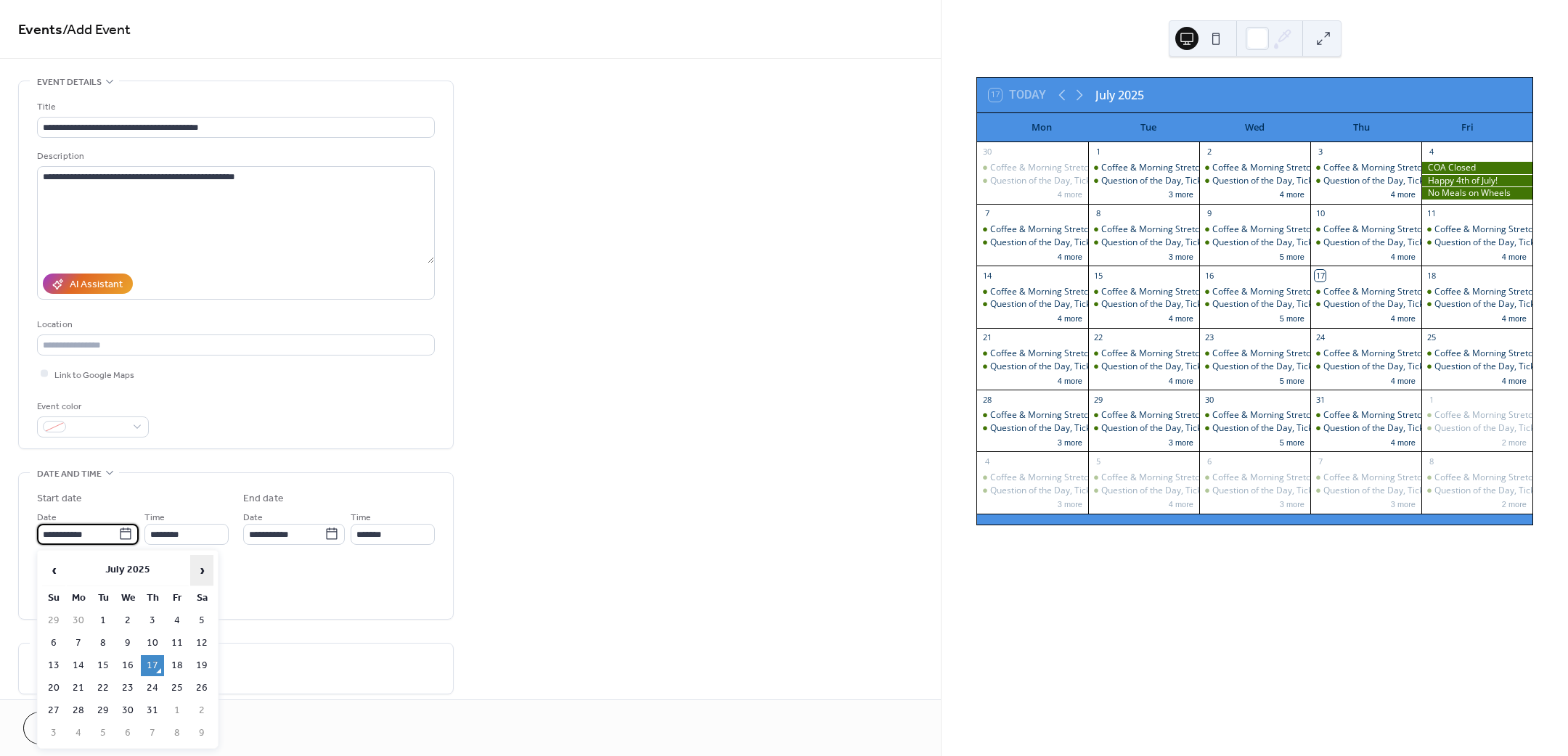 click on "›" at bounding box center (202, 570) 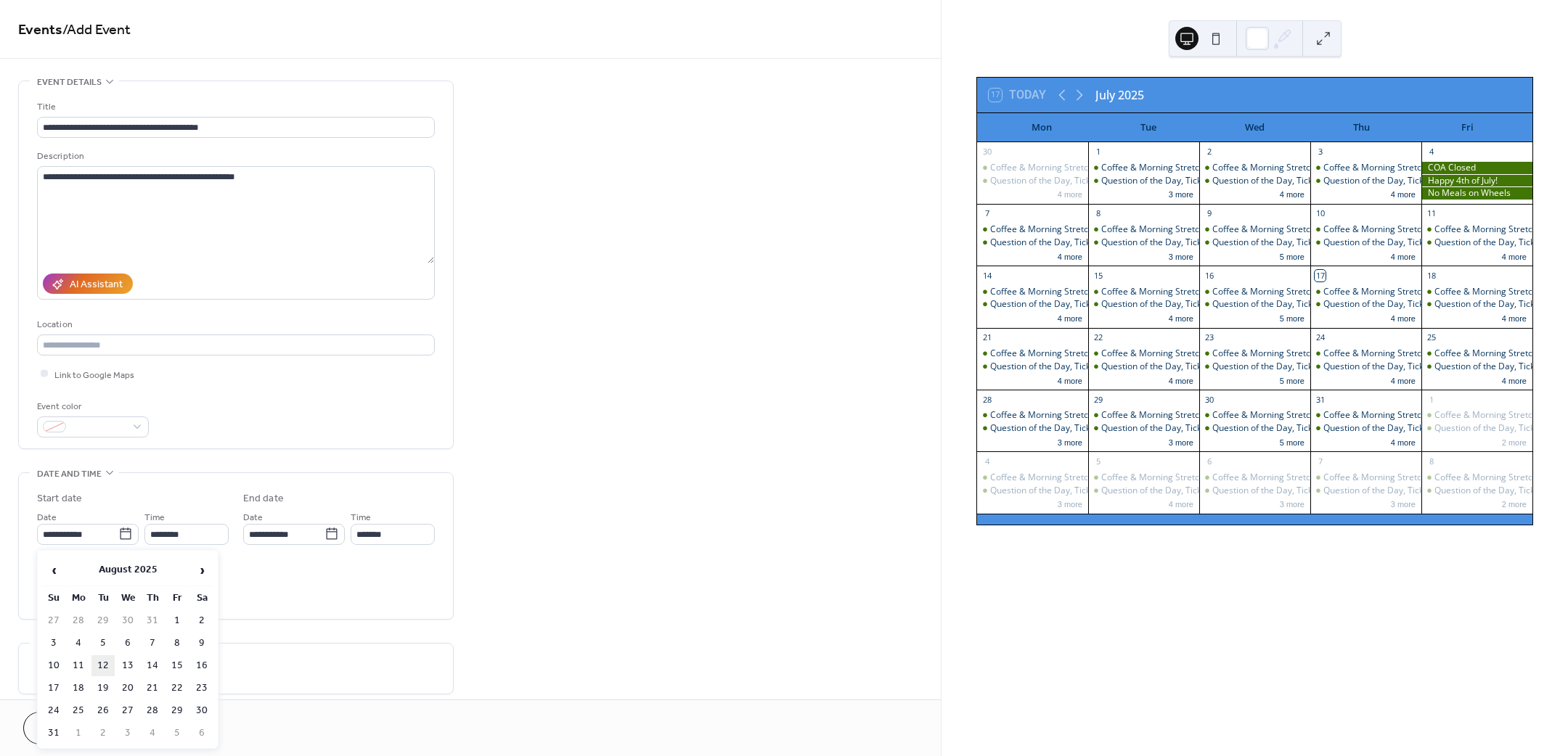 click on "12" at bounding box center [103, 665] 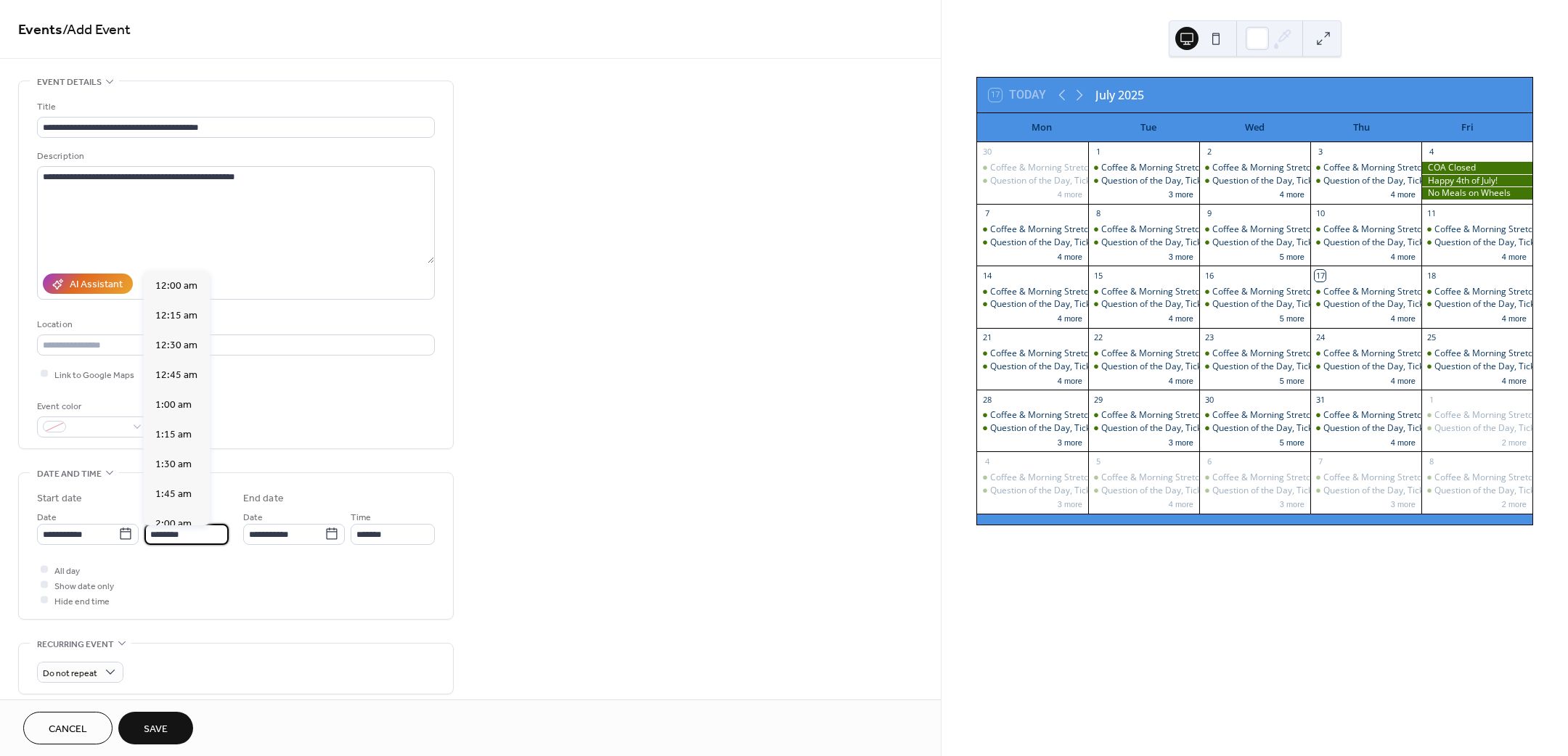 click on "********" at bounding box center [187, 534] 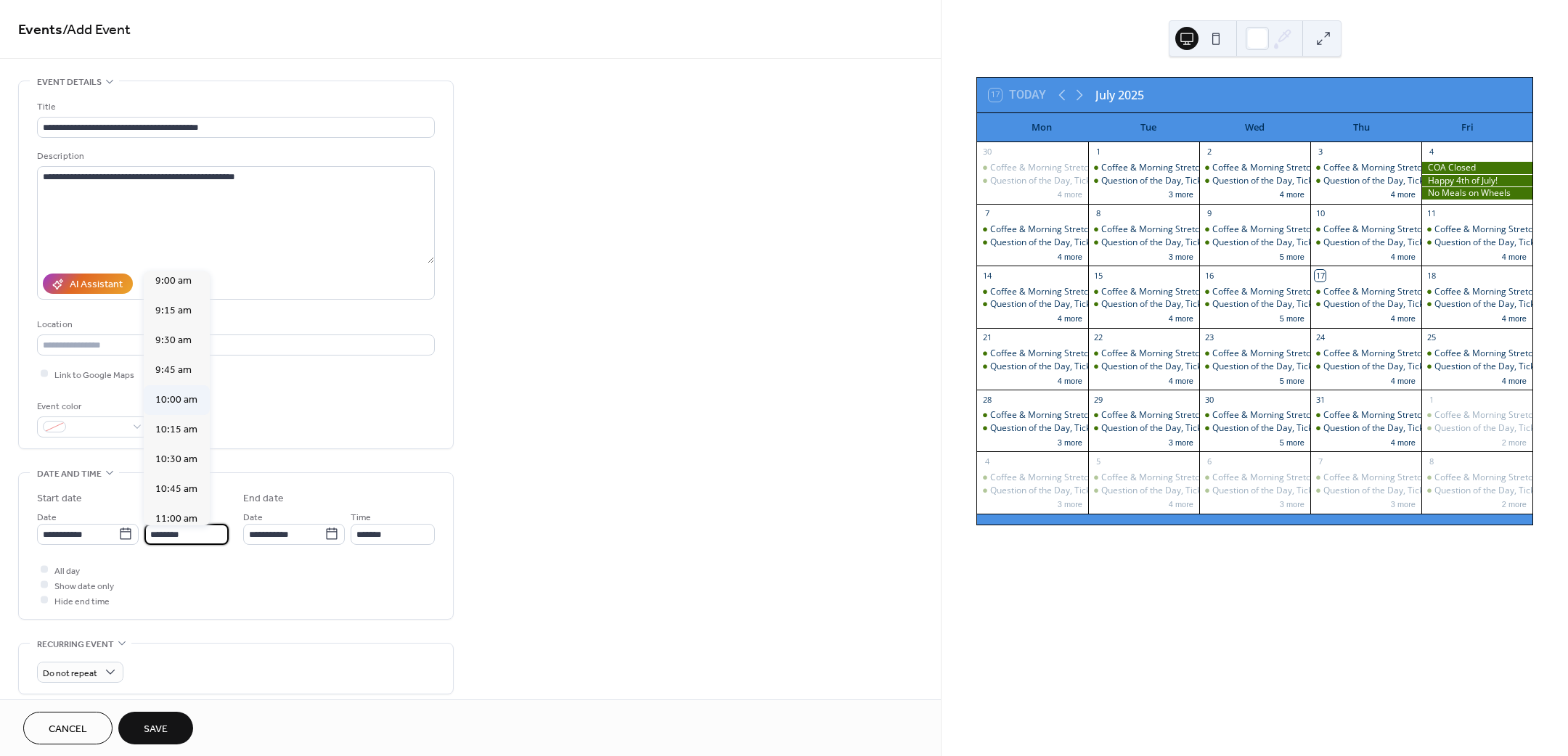 scroll, scrollTop: 1067, scrollLeft: 0, axis: vertical 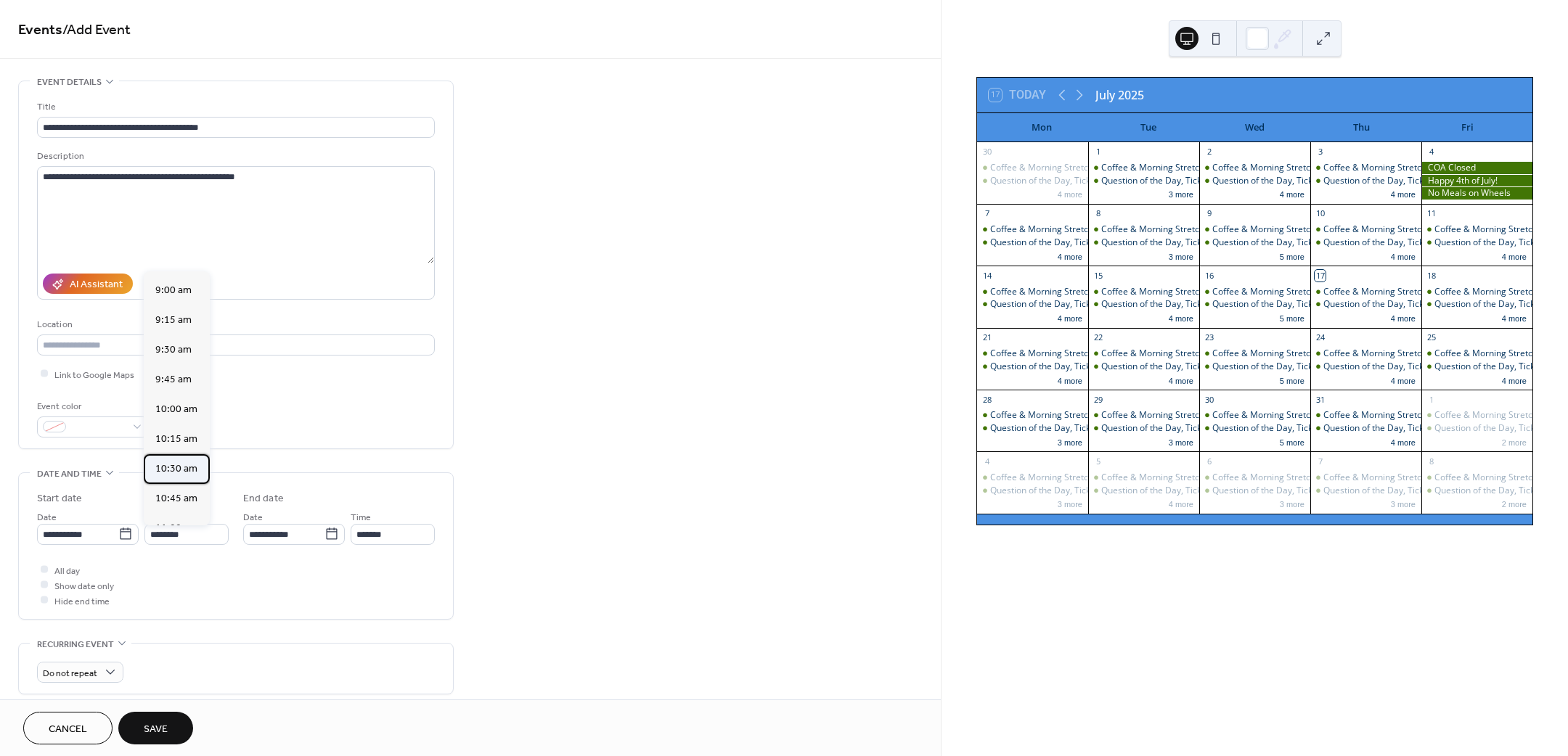 click on "10:30 am" at bounding box center (176, 468) 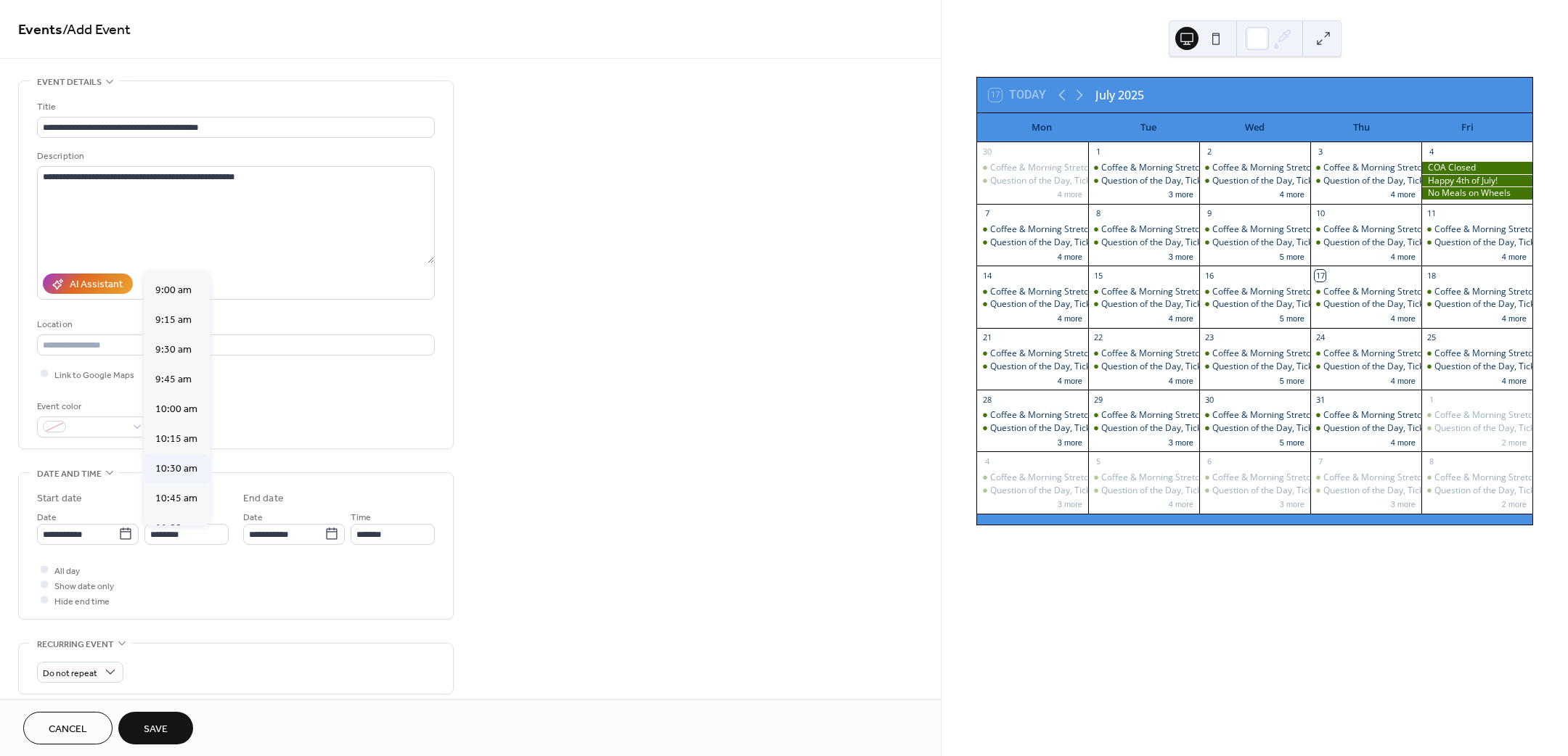 type on "********" 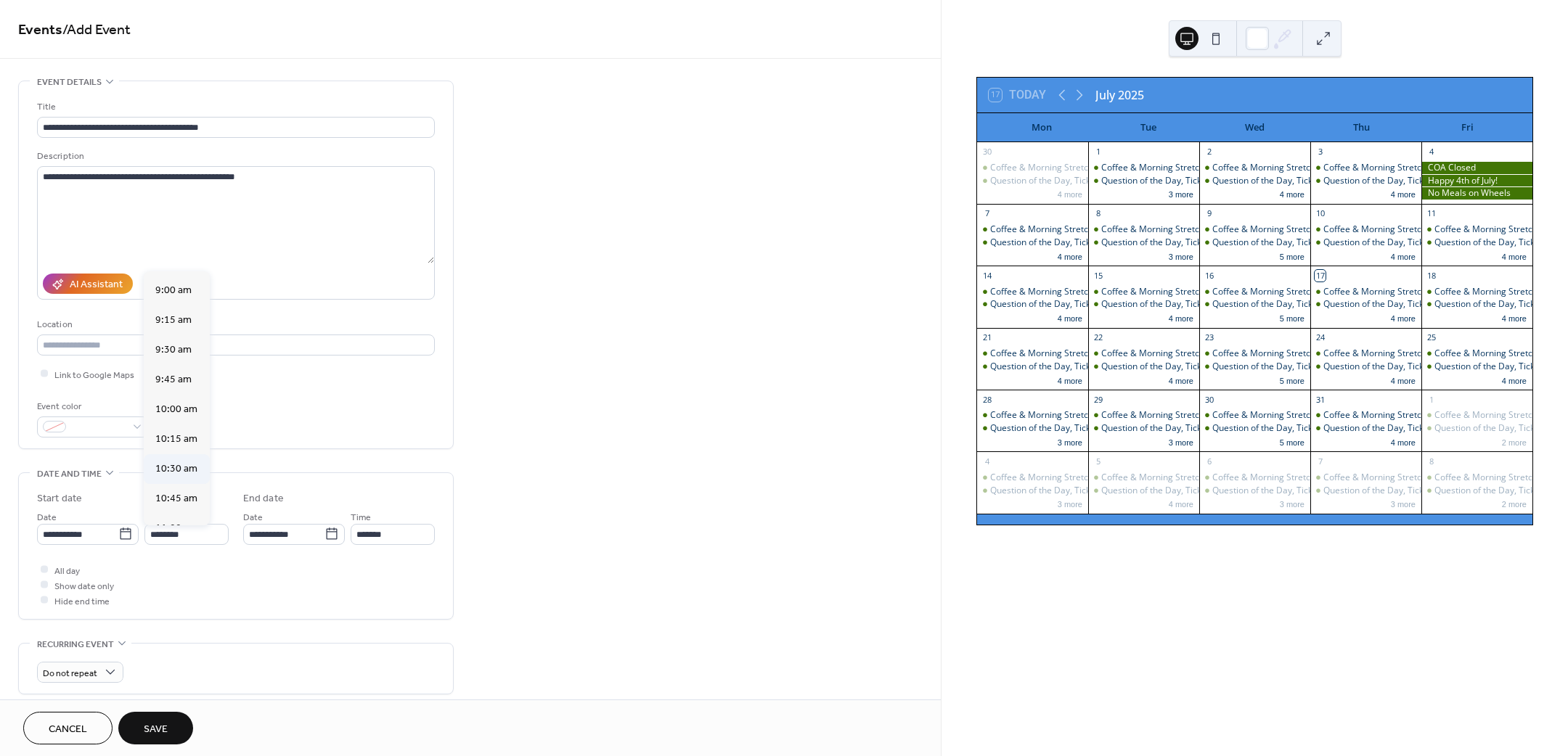 type on "********" 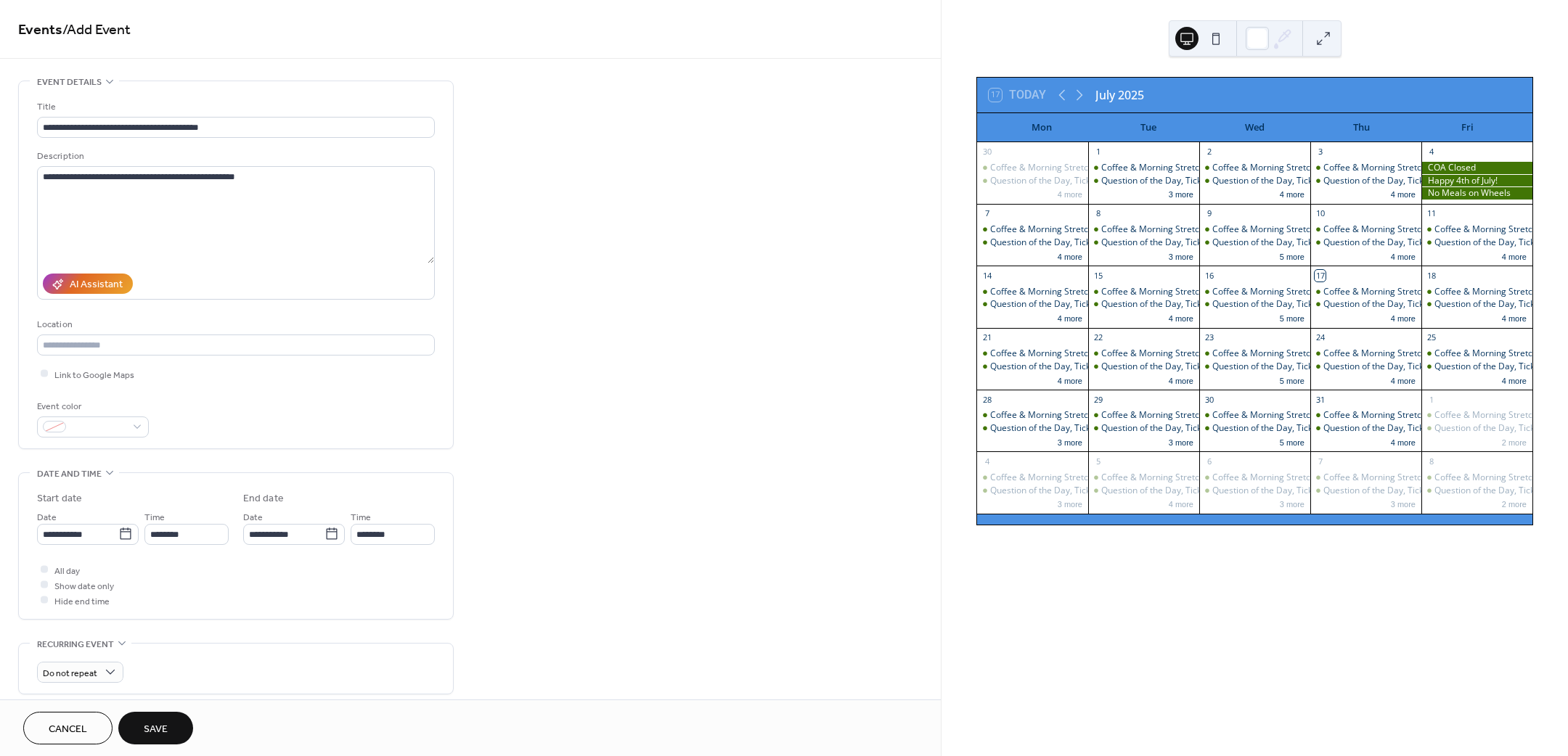 click on "Save" at bounding box center [155, 729] 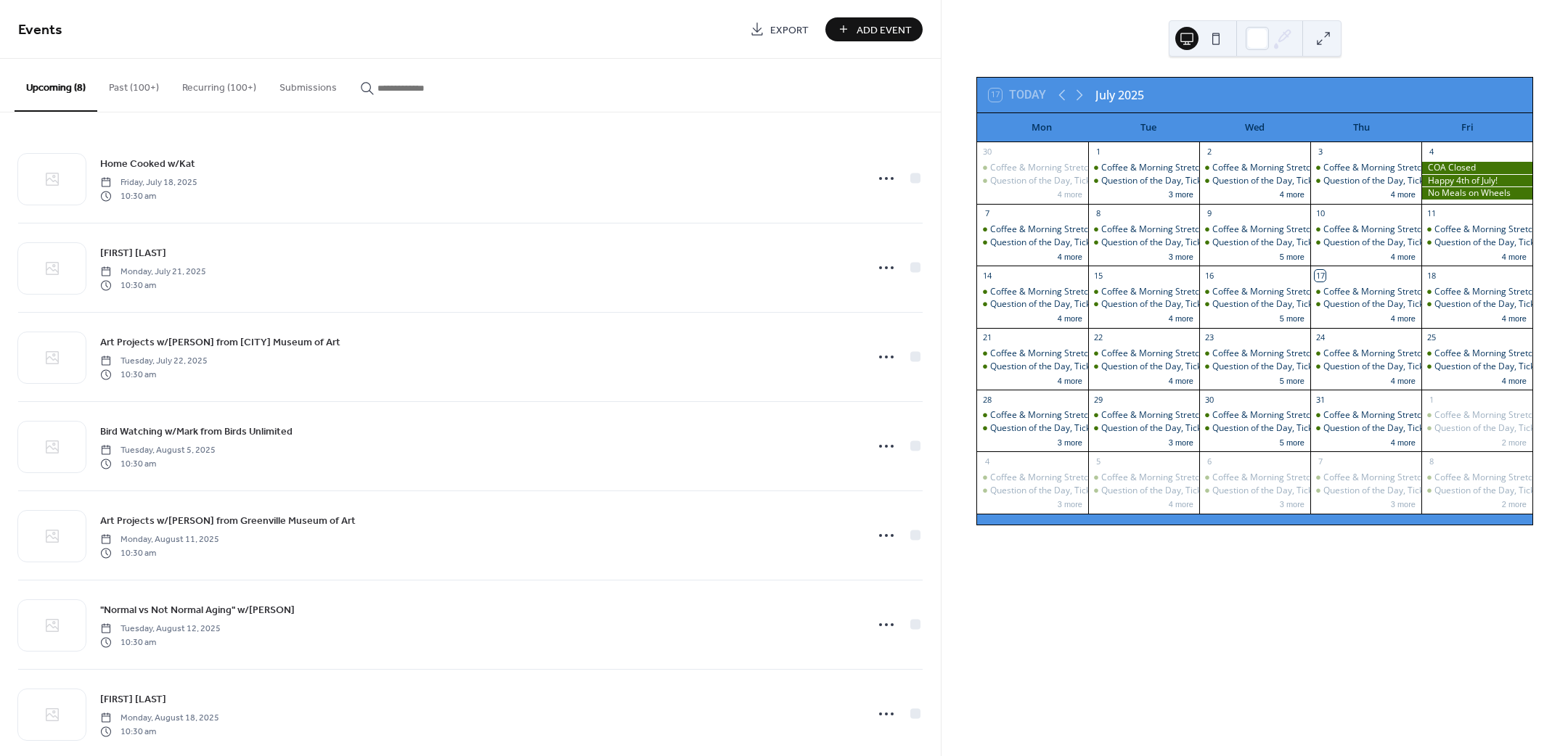 click on "Add Event" at bounding box center (884, 30) 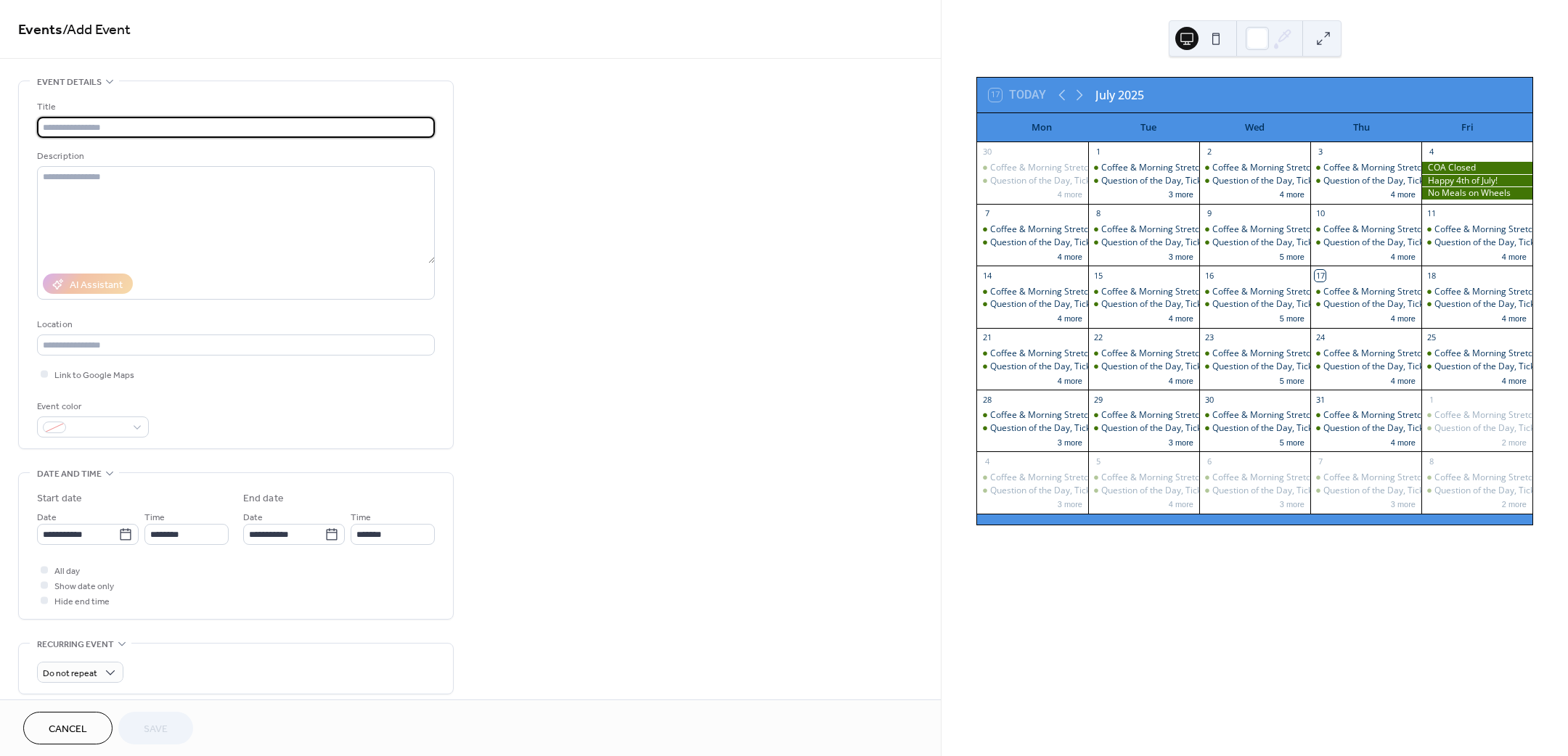 click at bounding box center [236, 127] 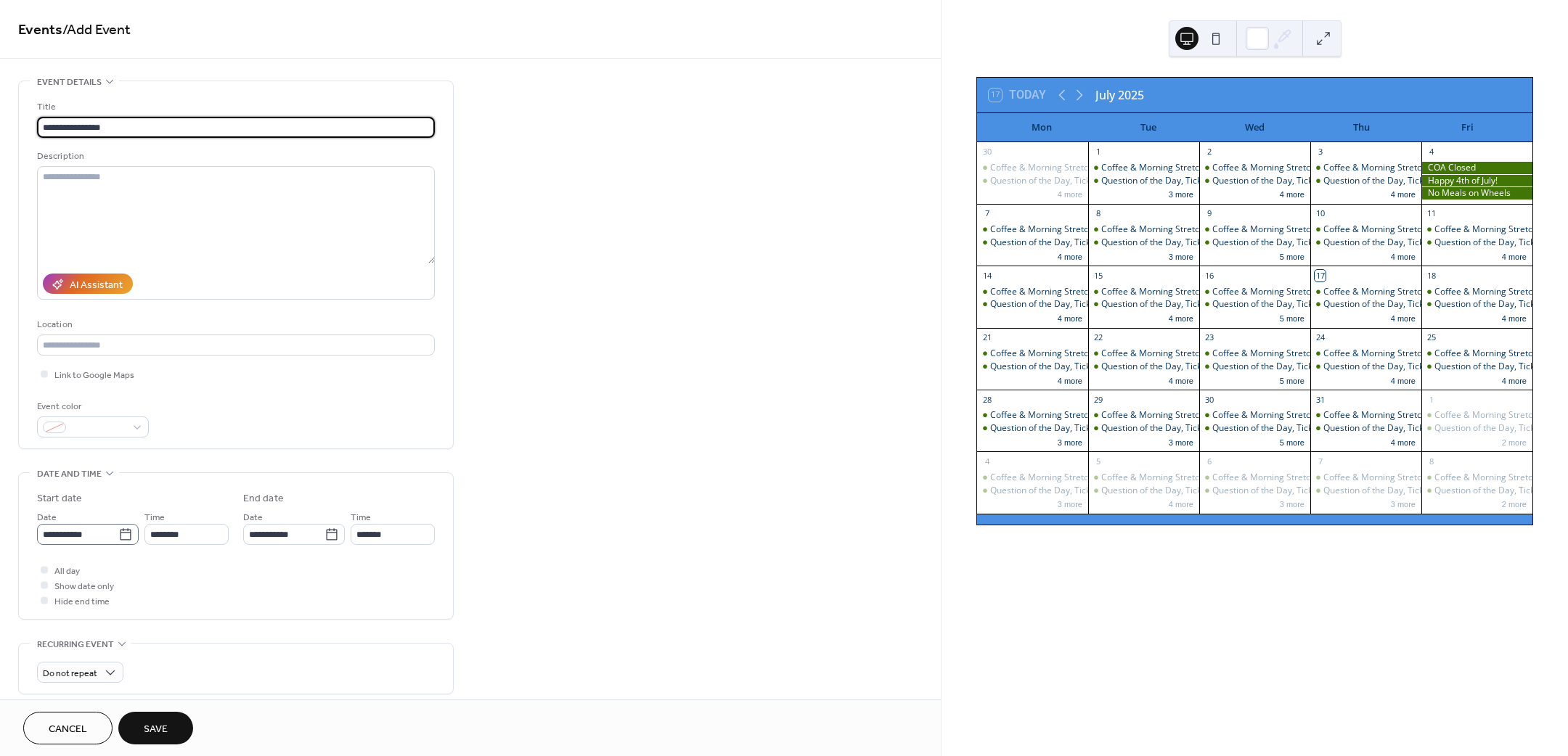 type on "**********" 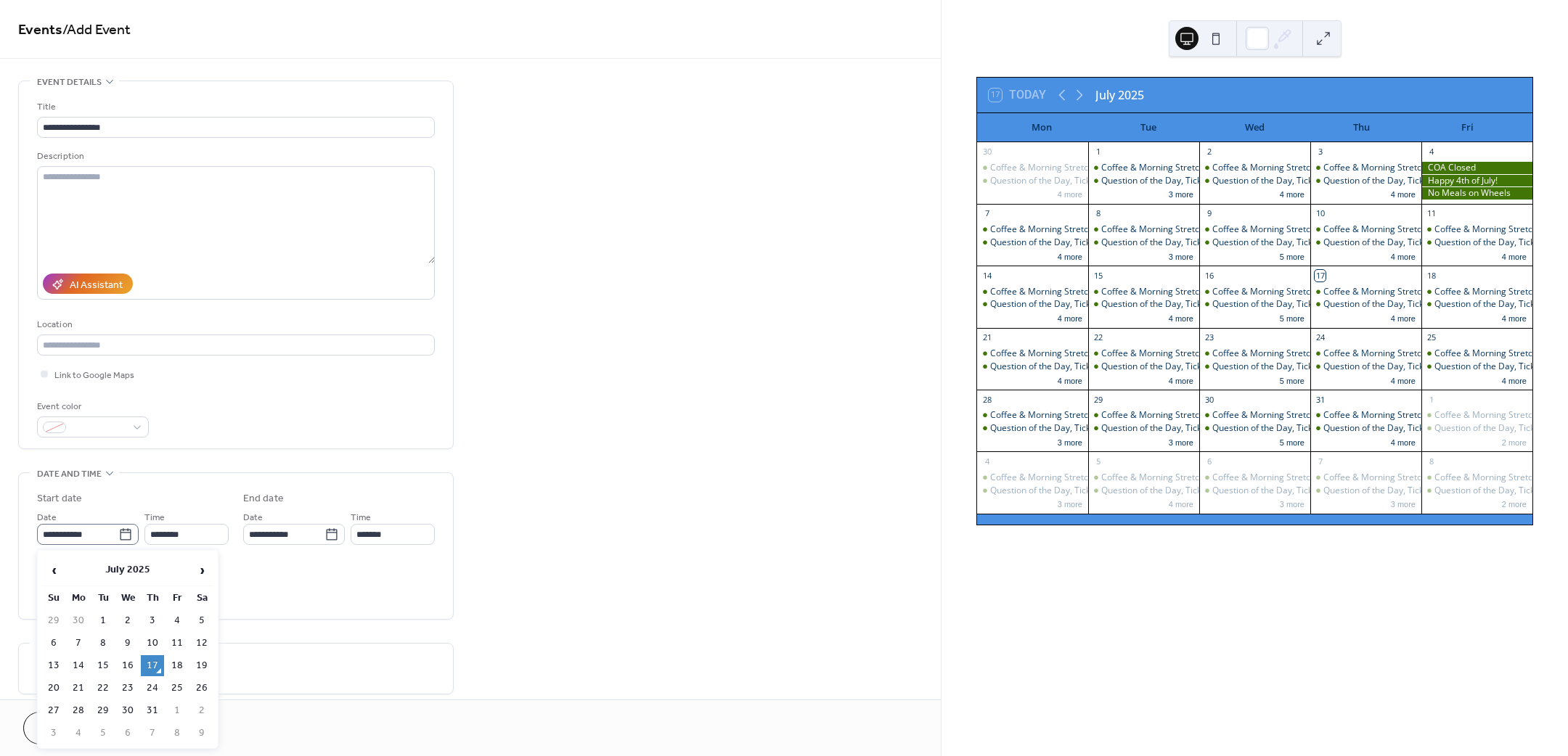 click 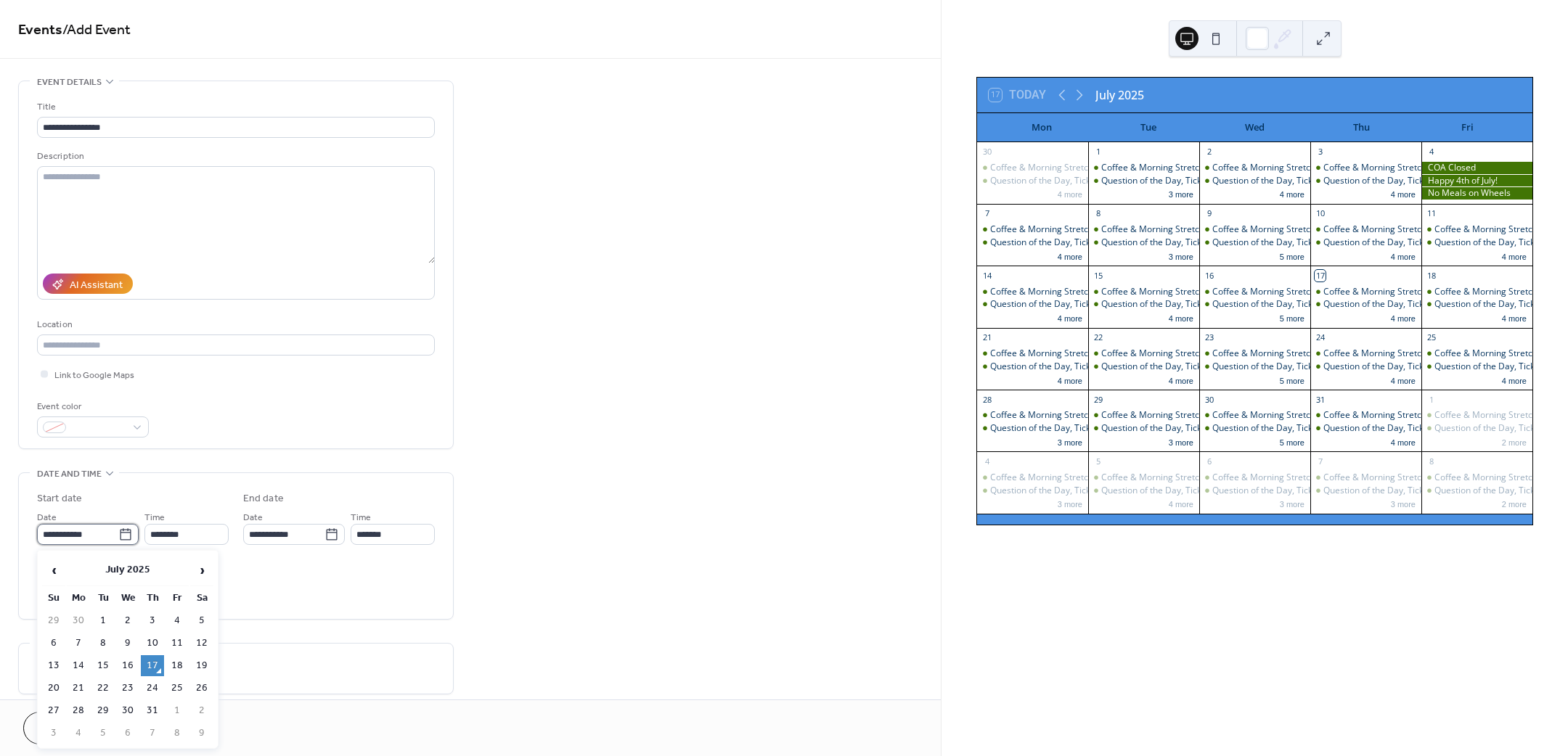 click on "**********" at bounding box center (78, 534) 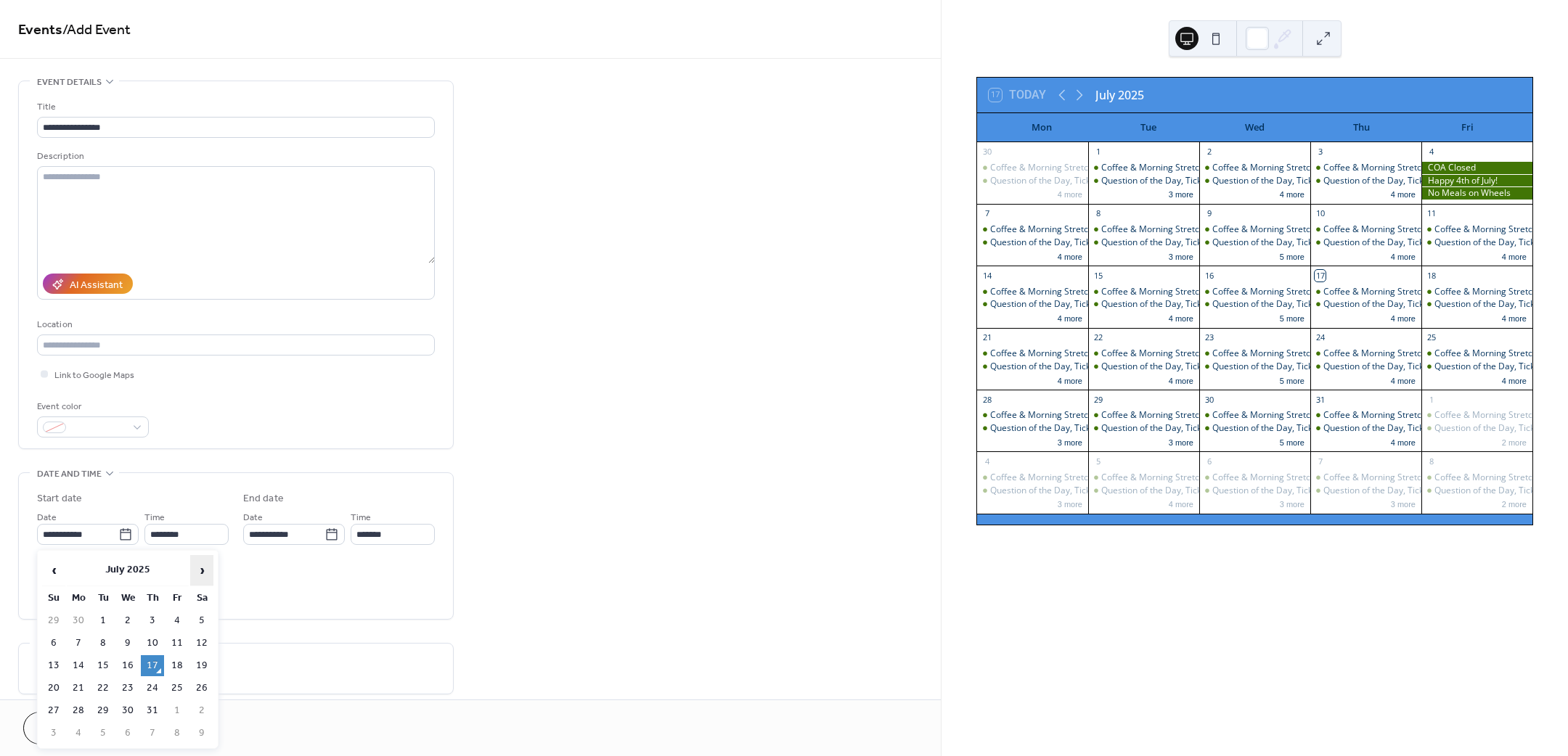 click on "›" at bounding box center [202, 570] 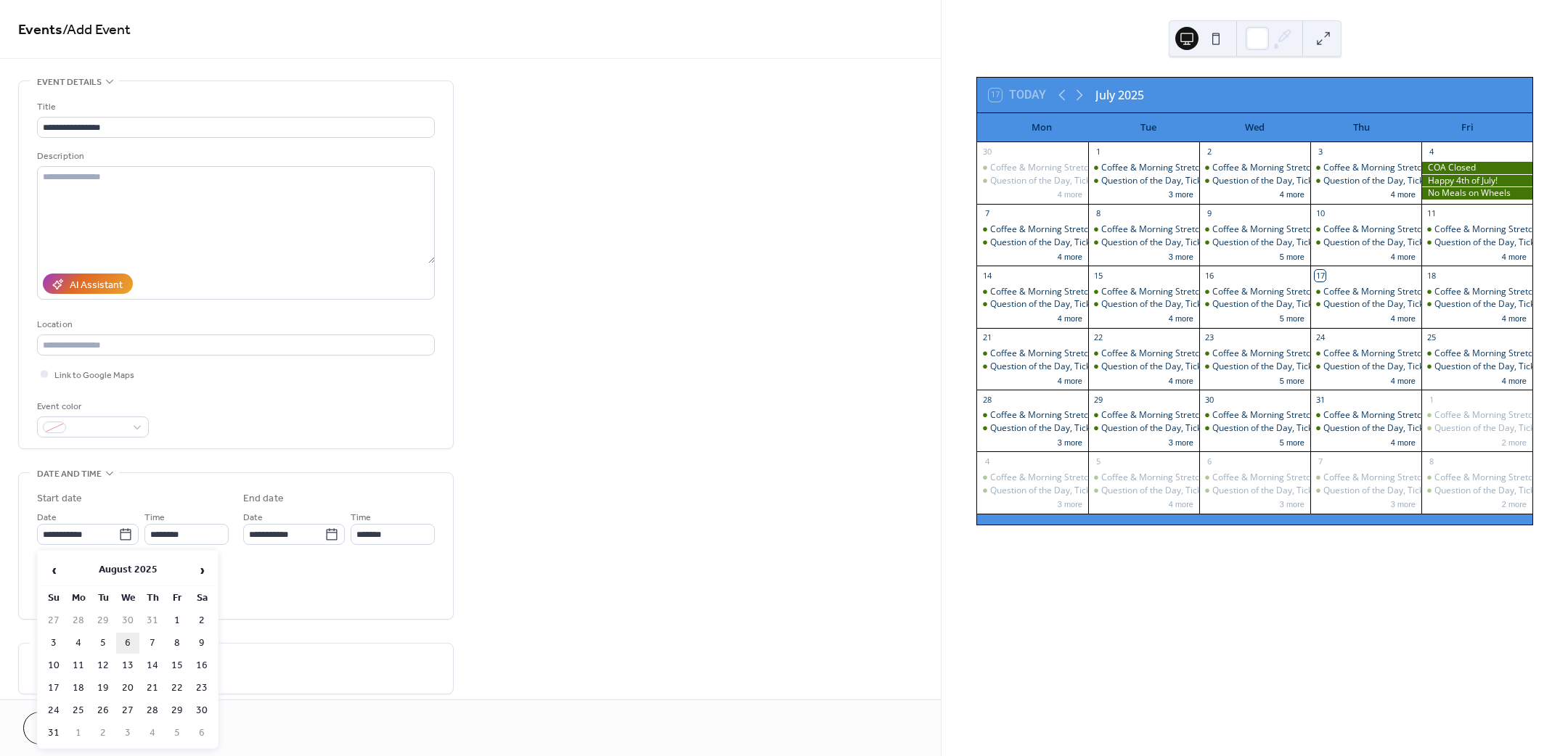 click on "6" at bounding box center [128, 643] 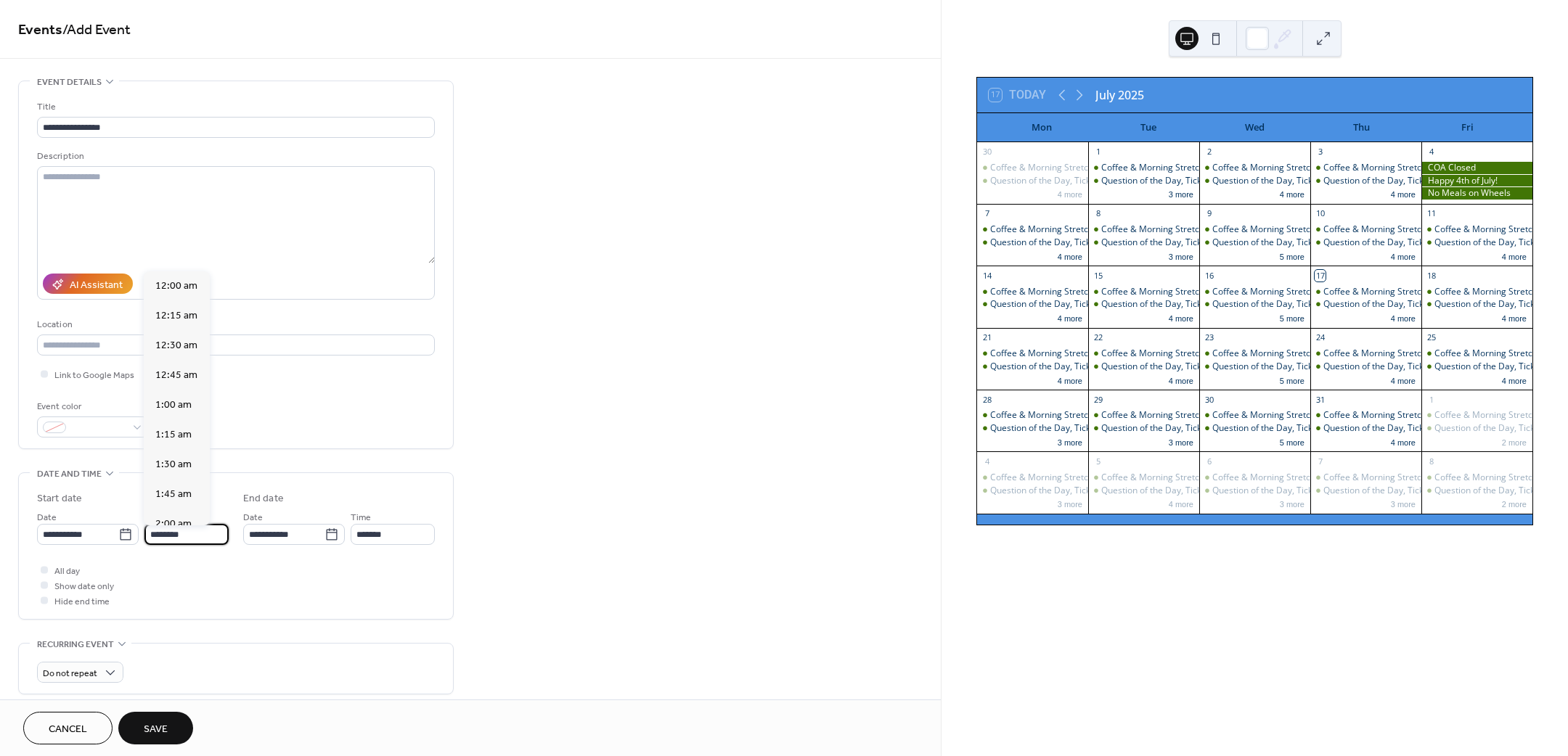 click on "********" at bounding box center (187, 534) 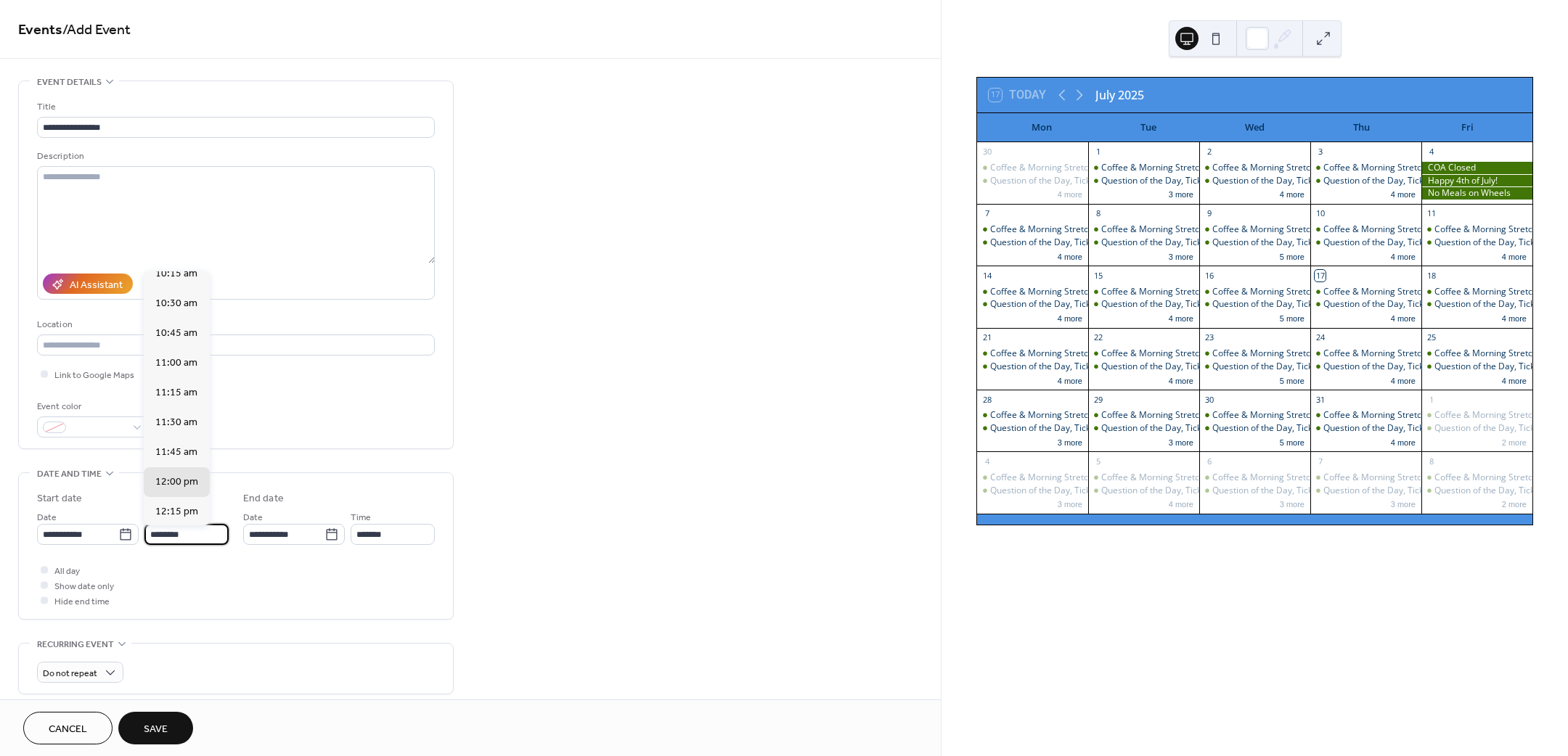 scroll, scrollTop: 1175, scrollLeft: 0, axis: vertical 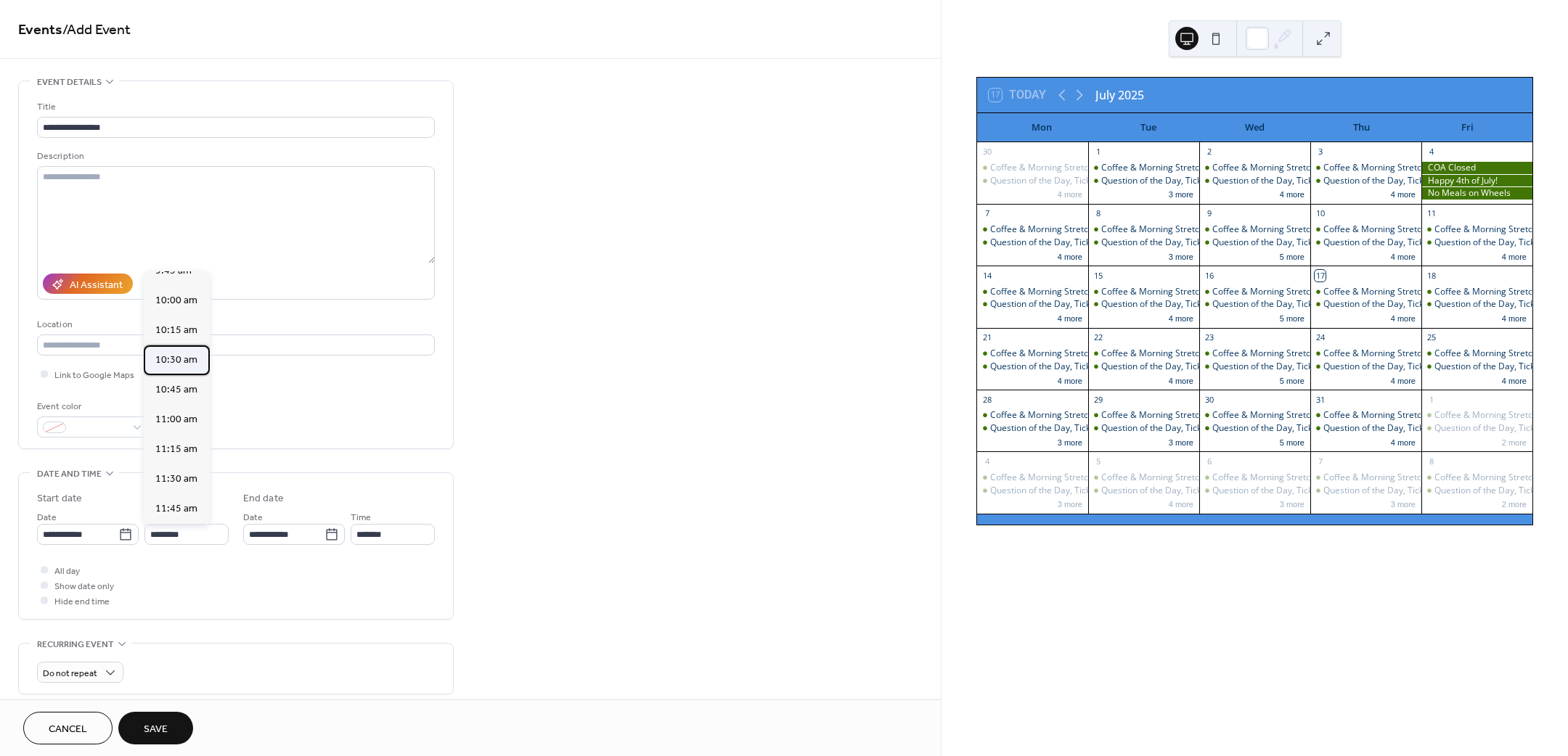 click on "10:30 am" at bounding box center [176, 359] 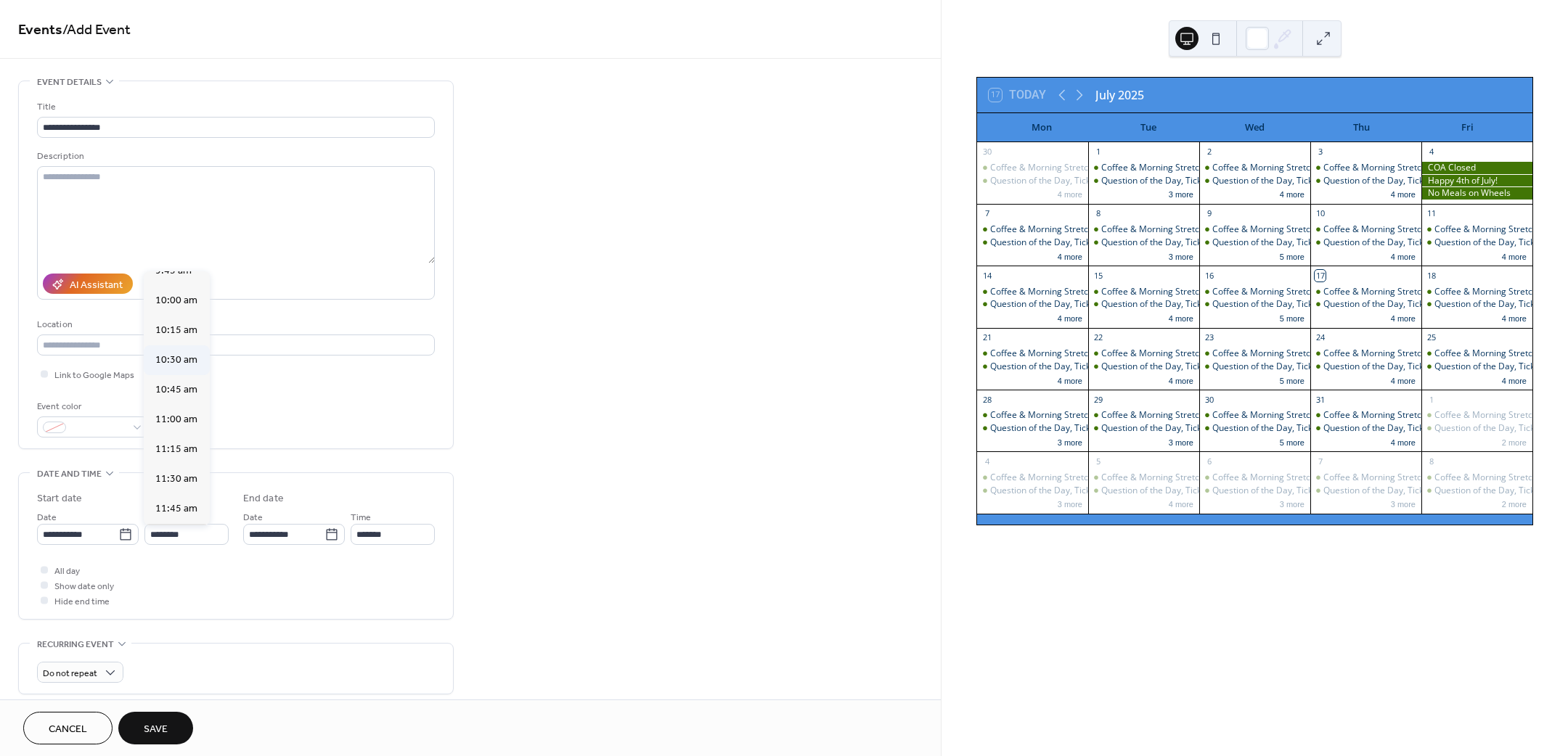 type on "********" 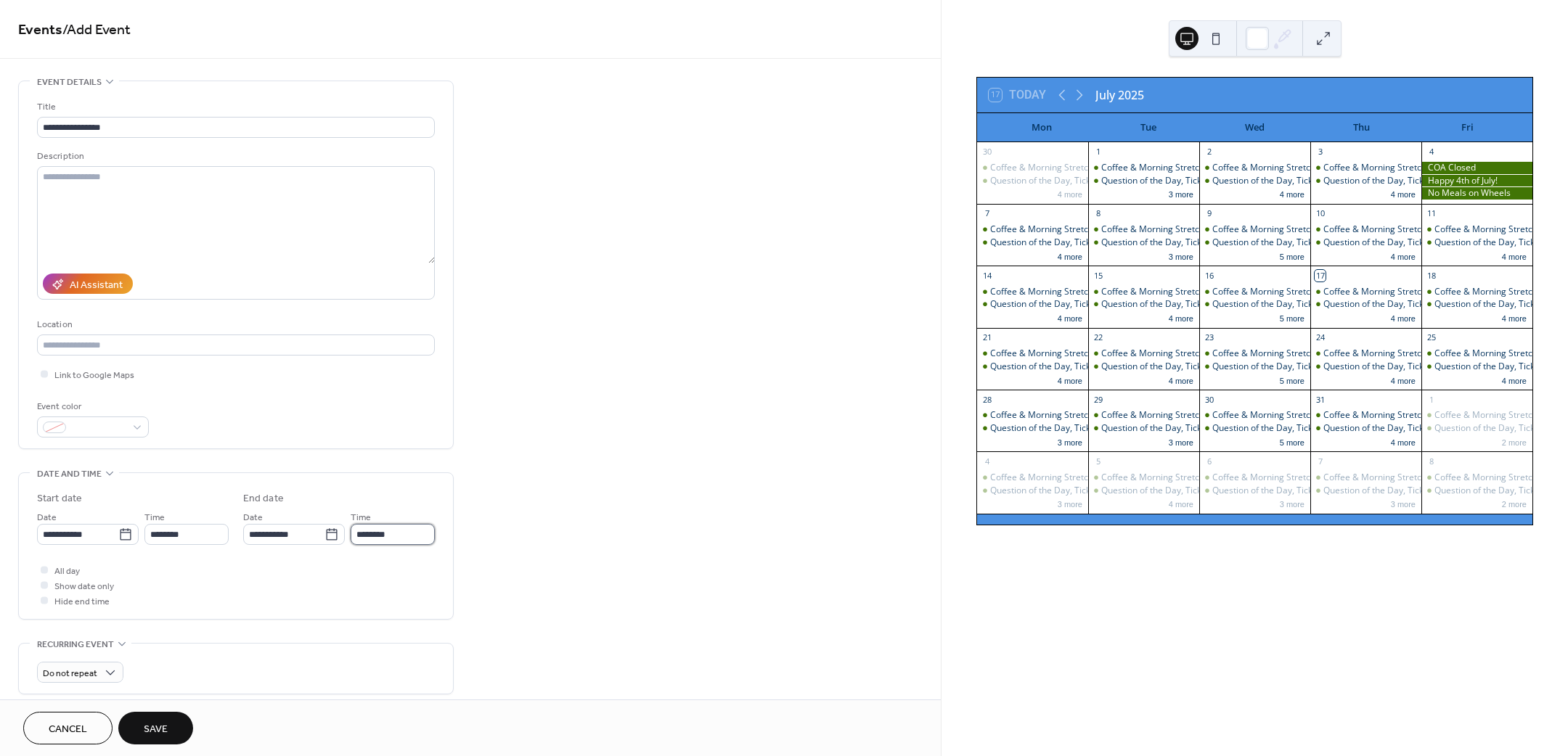 click on "********" at bounding box center [393, 534] 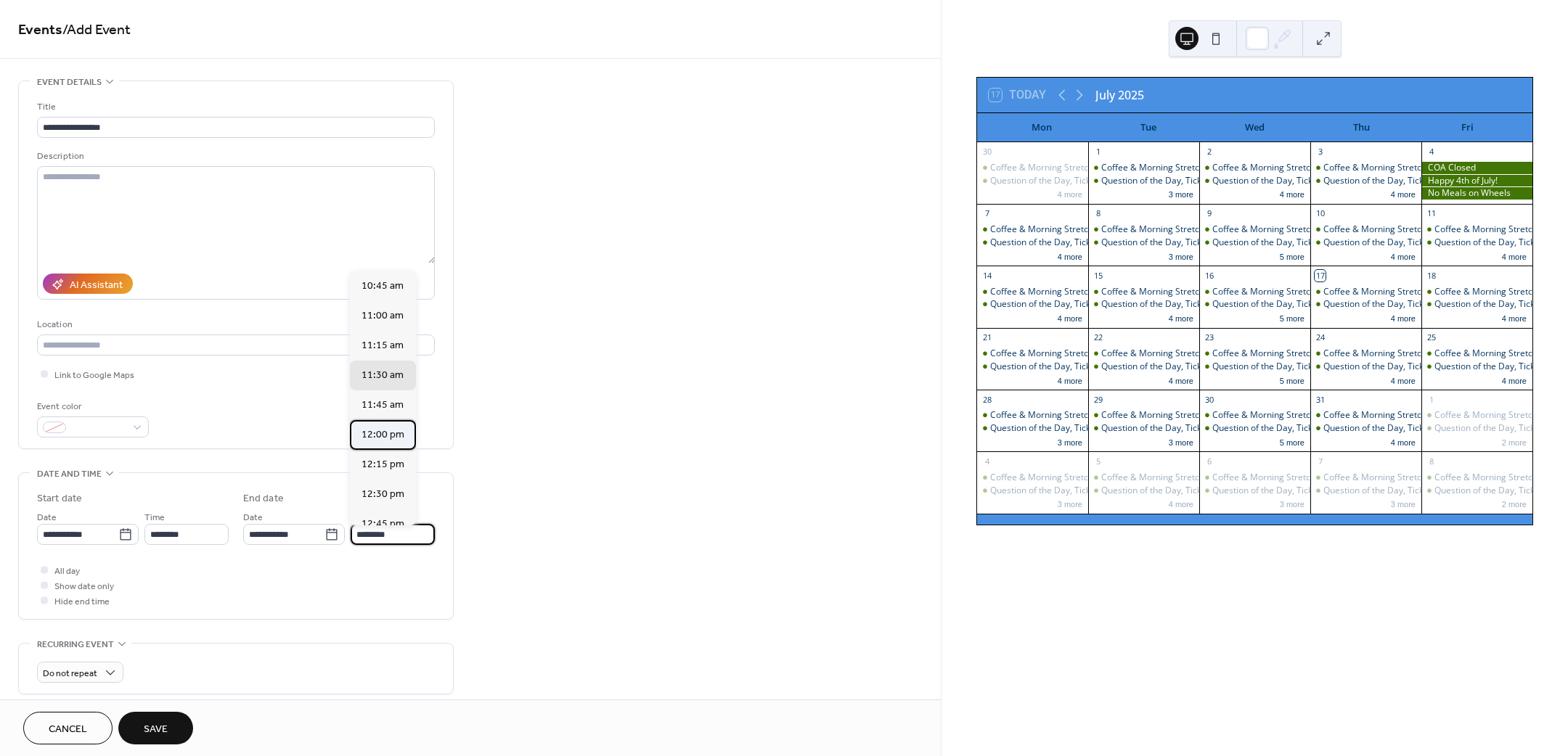 click on "12:00 pm" at bounding box center (383, 434) 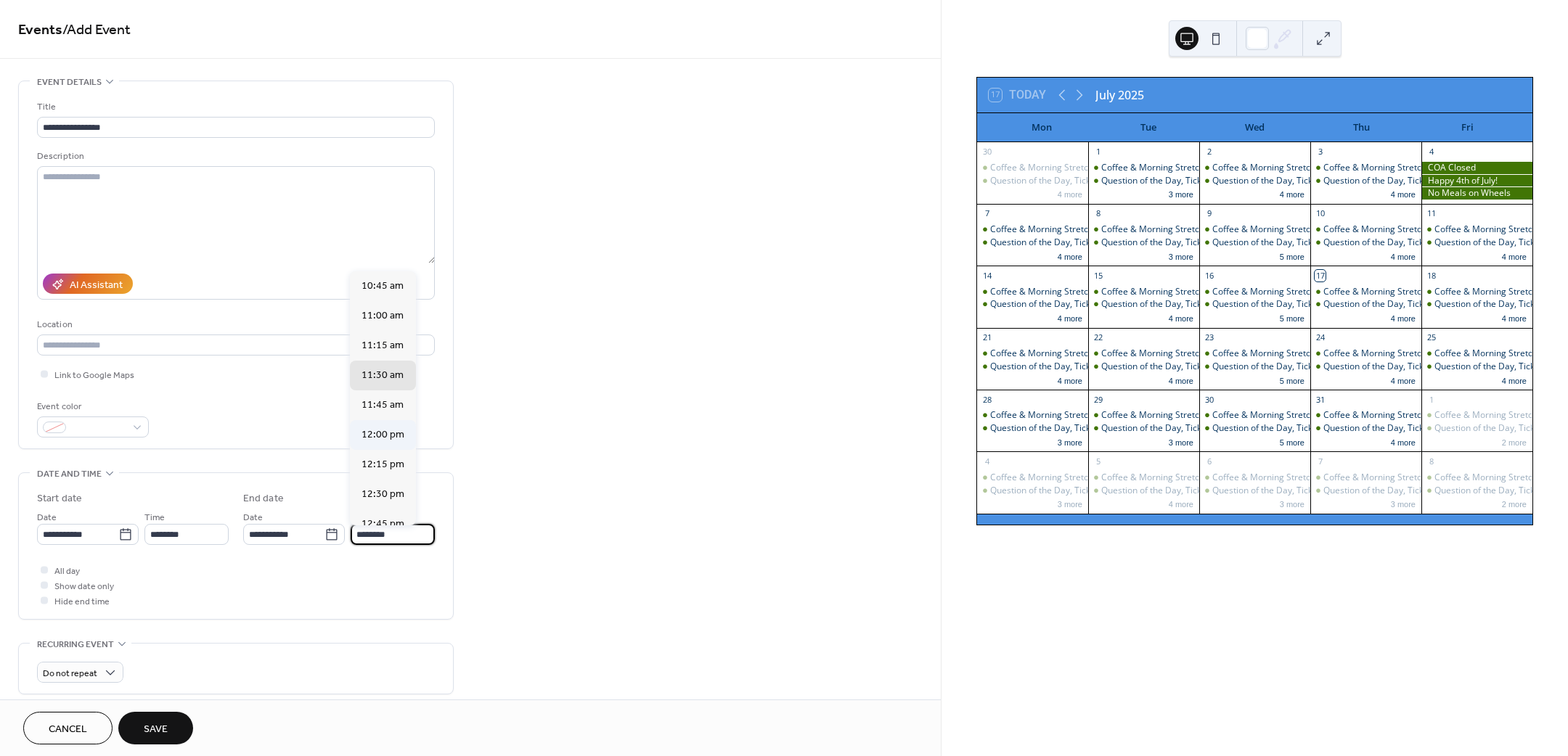 type on "********" 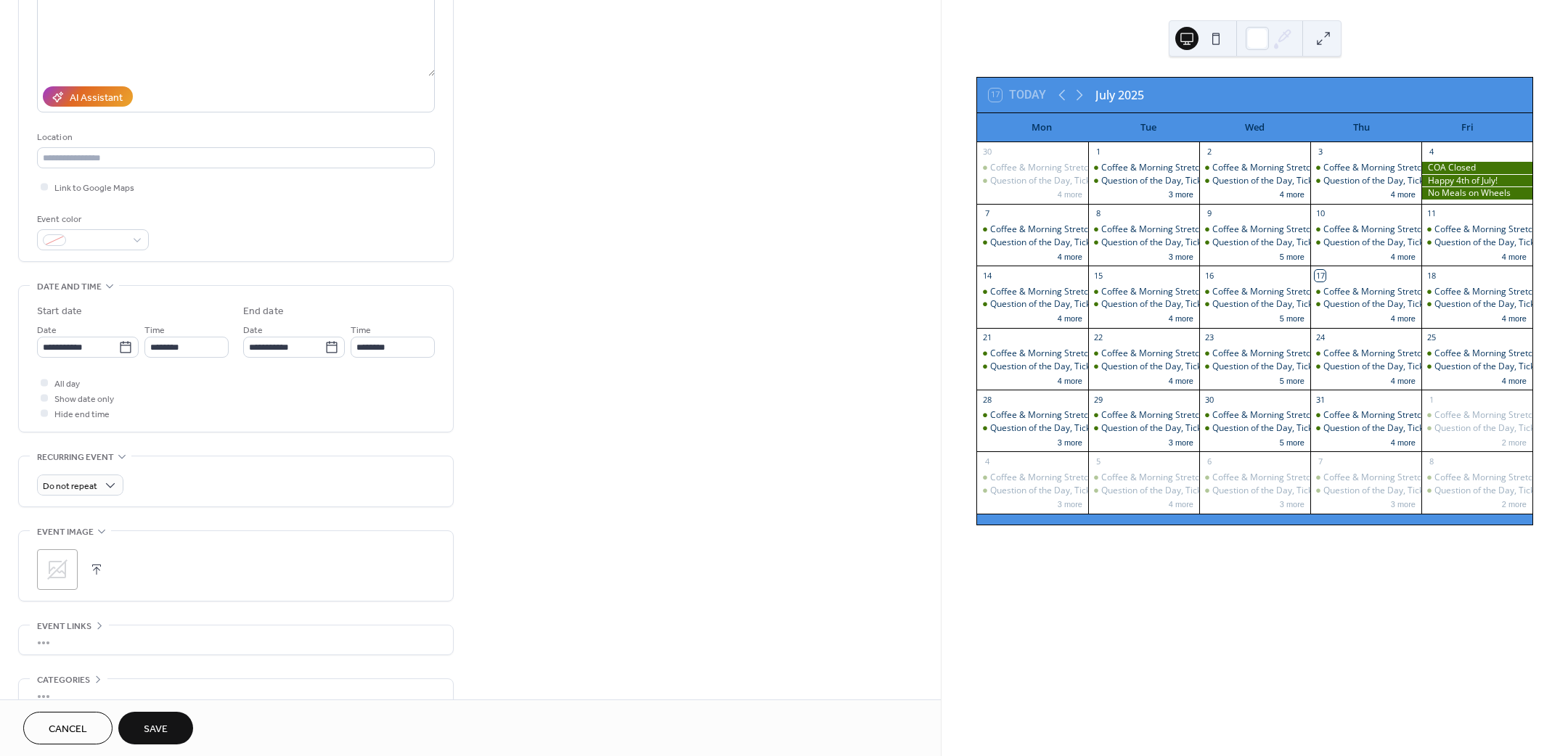 scroll, scrollTop: 218, scrollLeft: 0, axis: vertical 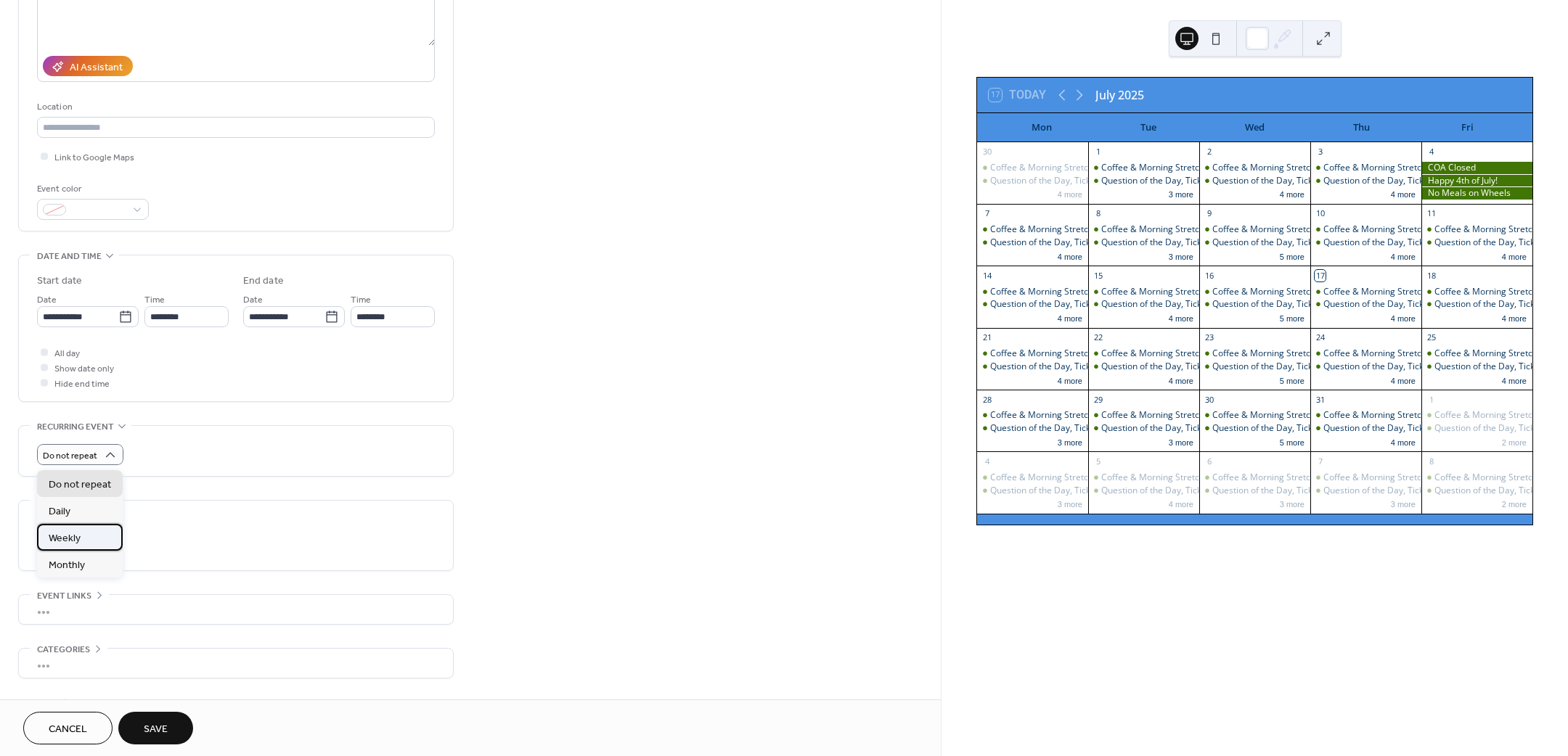 click on "Weekly" at bounding box center (80, 537) 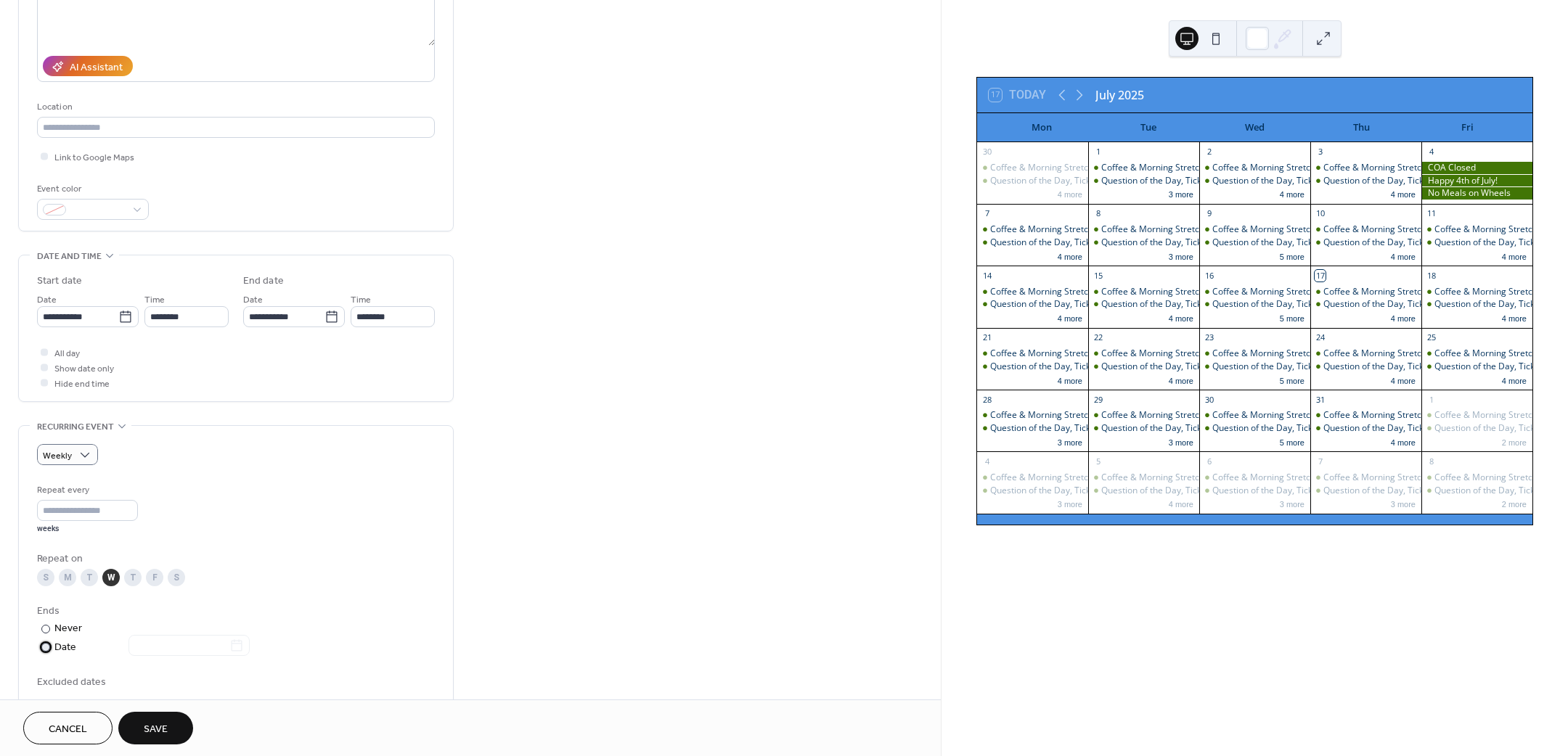 click at bounding box center (180, 646) 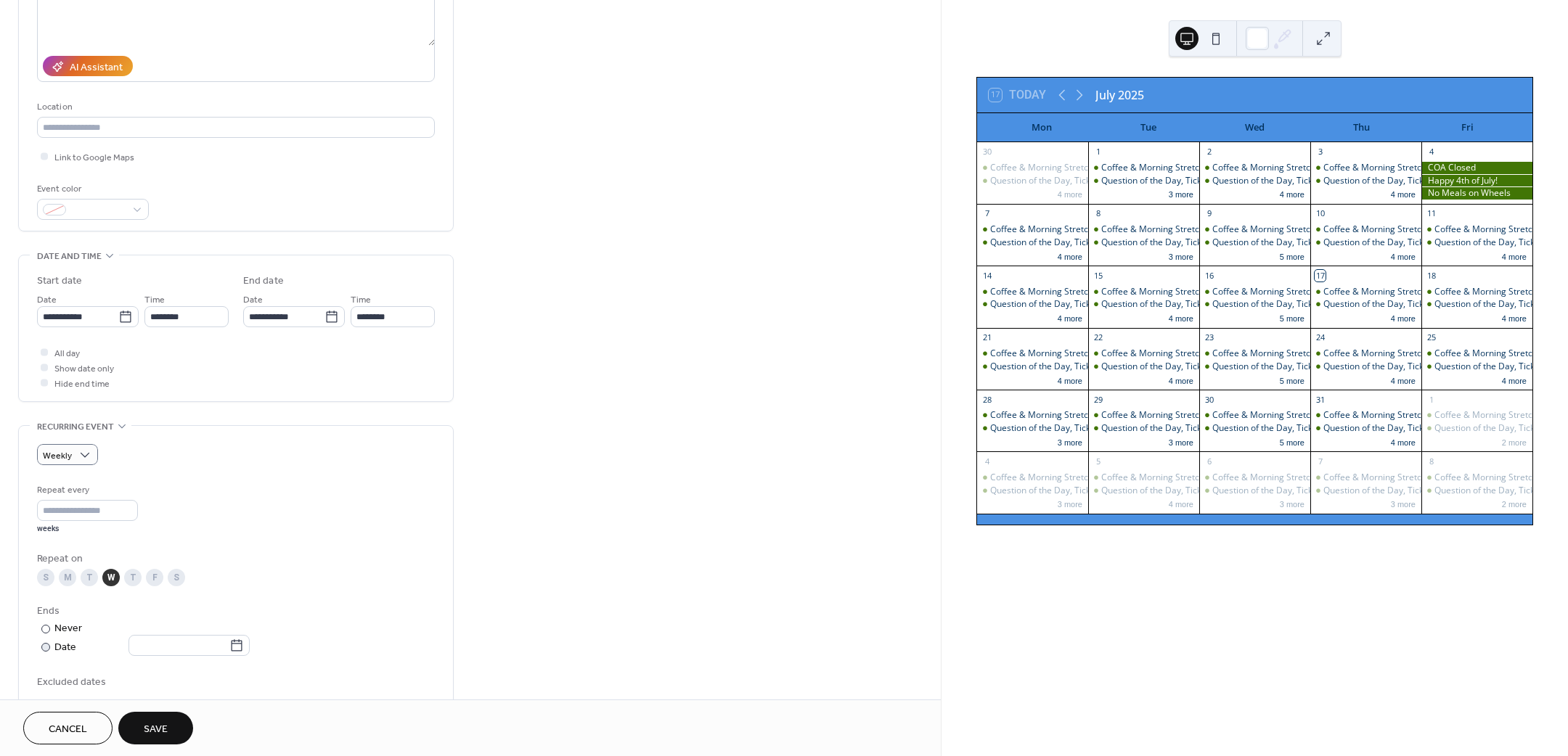 click 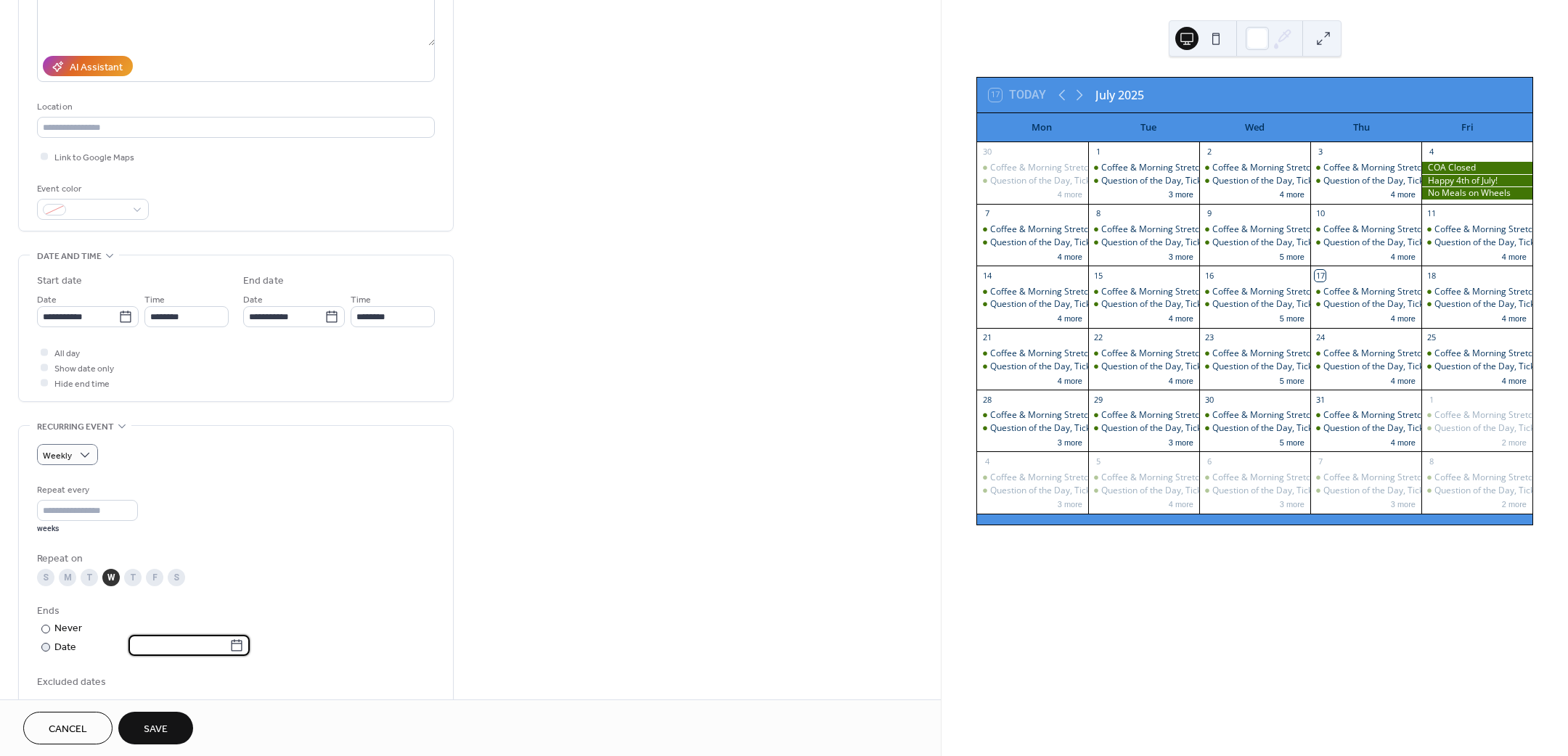 click at bounding box center (179, 645) 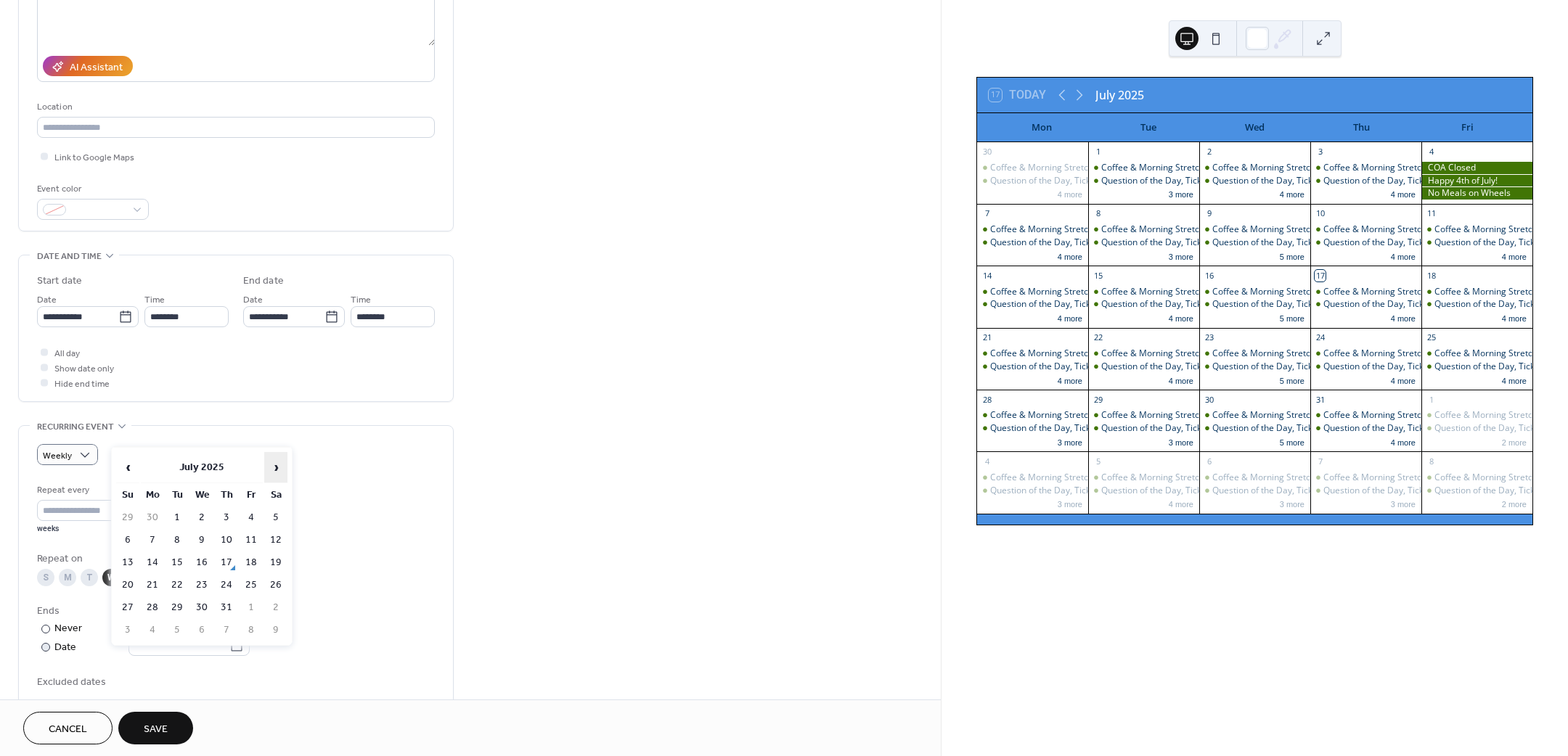 click on "›" at bounding box center [276, 467] 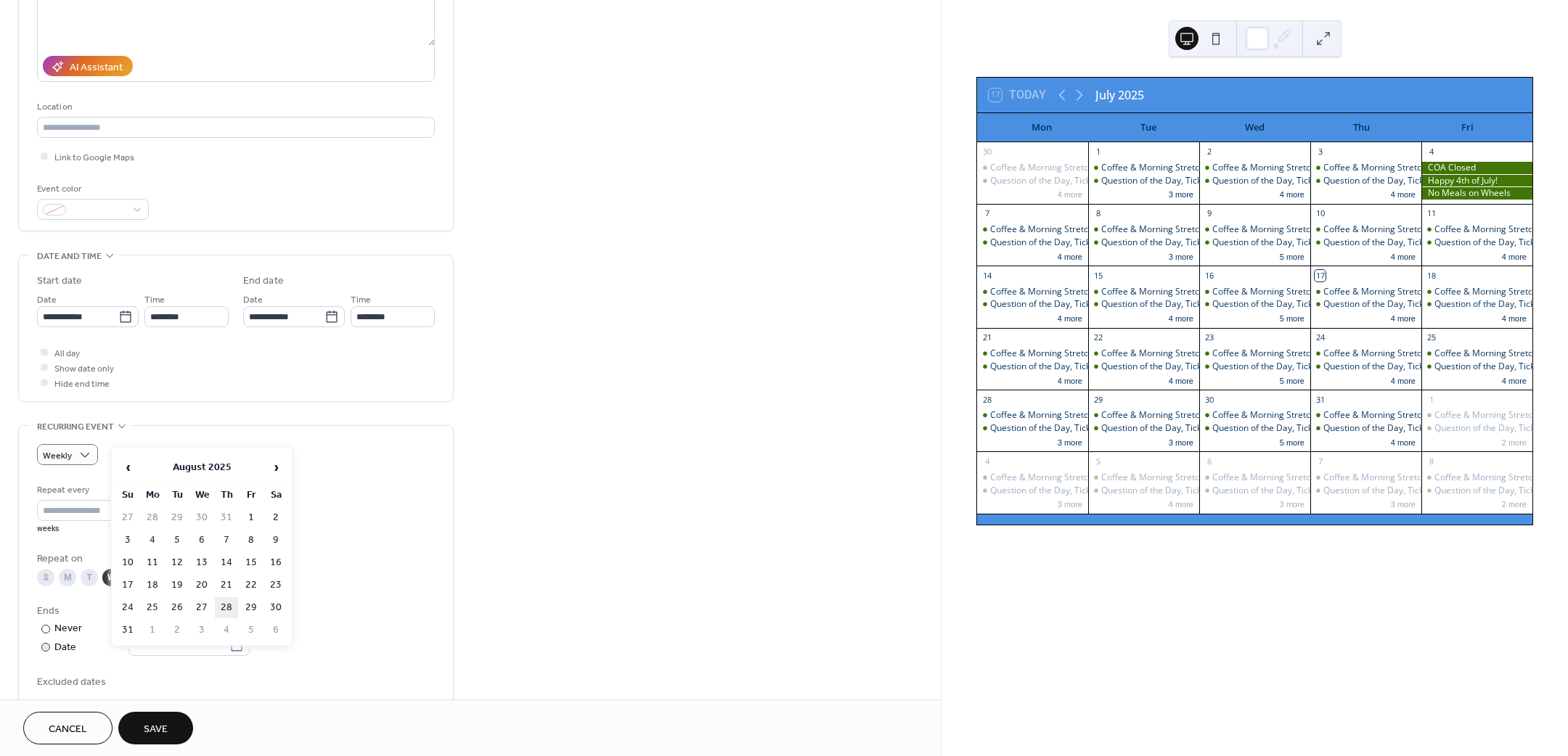 click on "28" at bounding box center [226, 607] 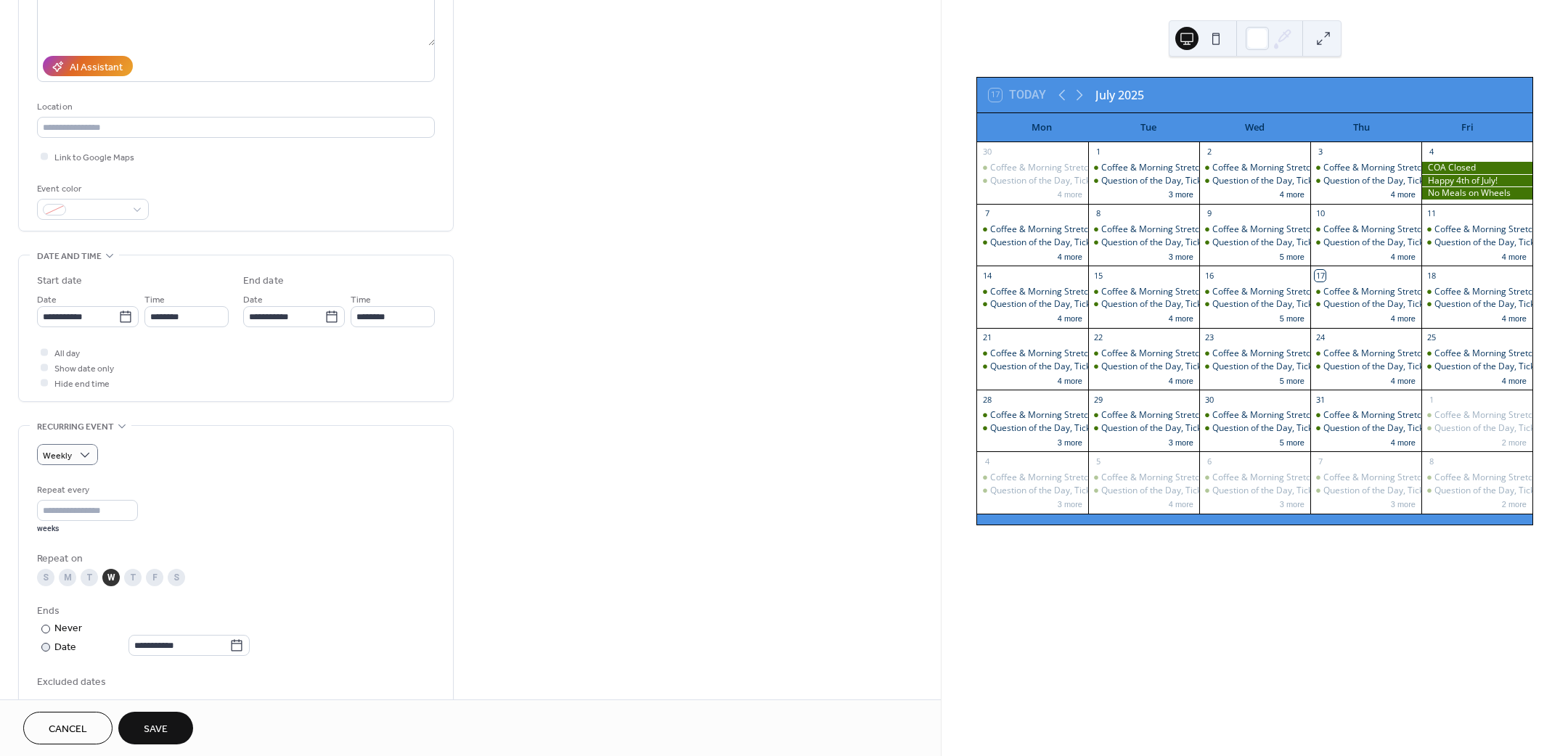 click on "Save" at bounding box center [155, 729] 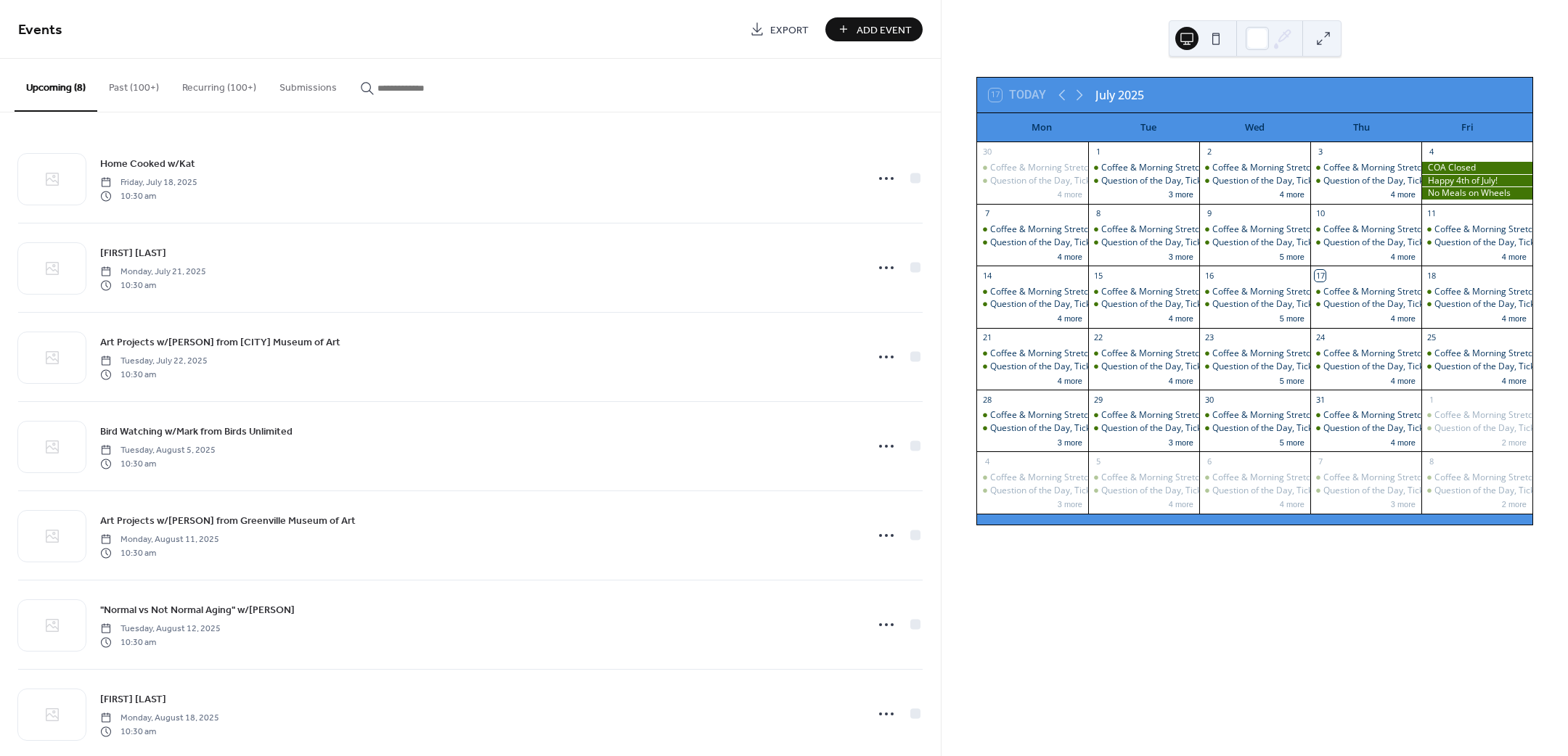 click on "Add Event" at bounding box center (884, 30) 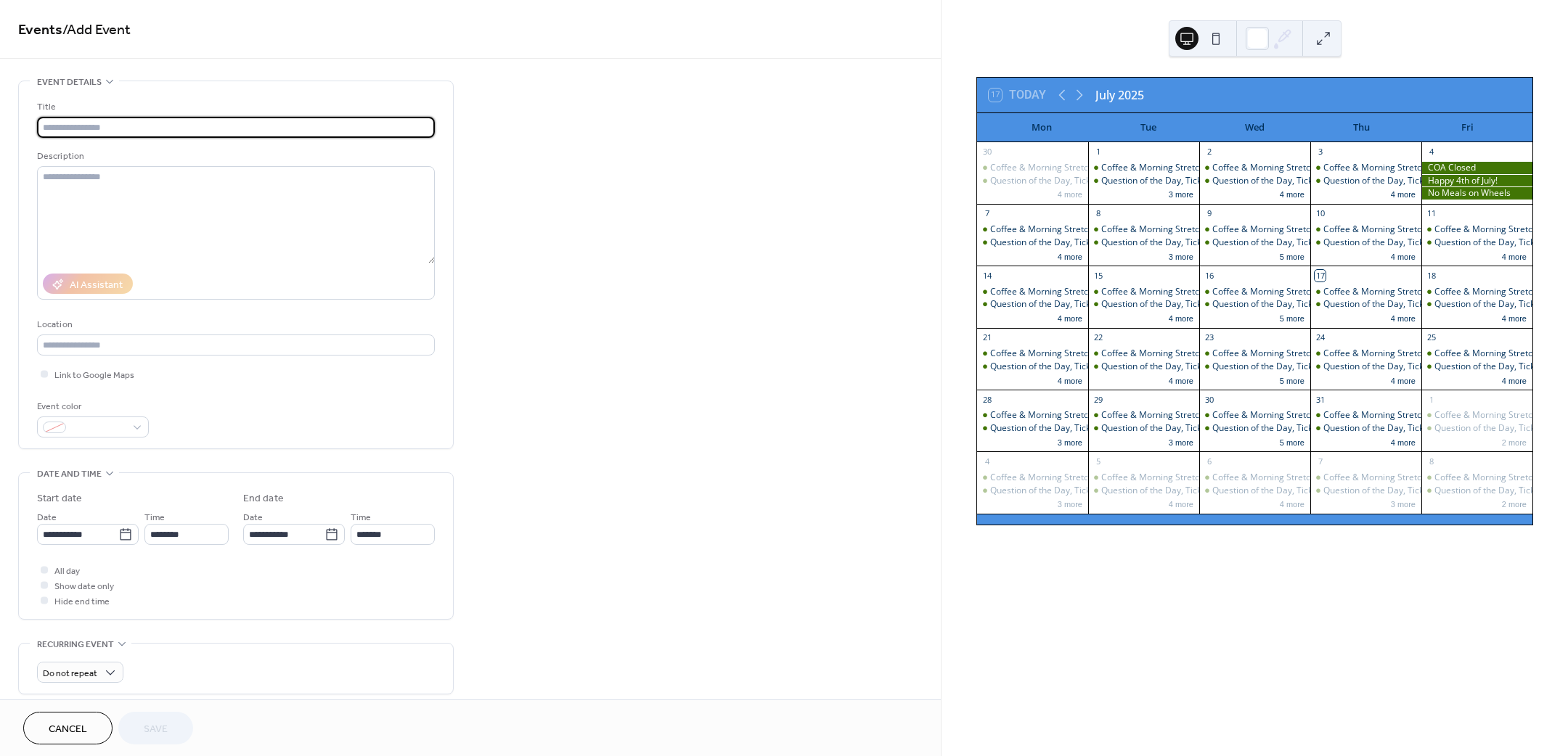 click at bounding box center (236, 127) 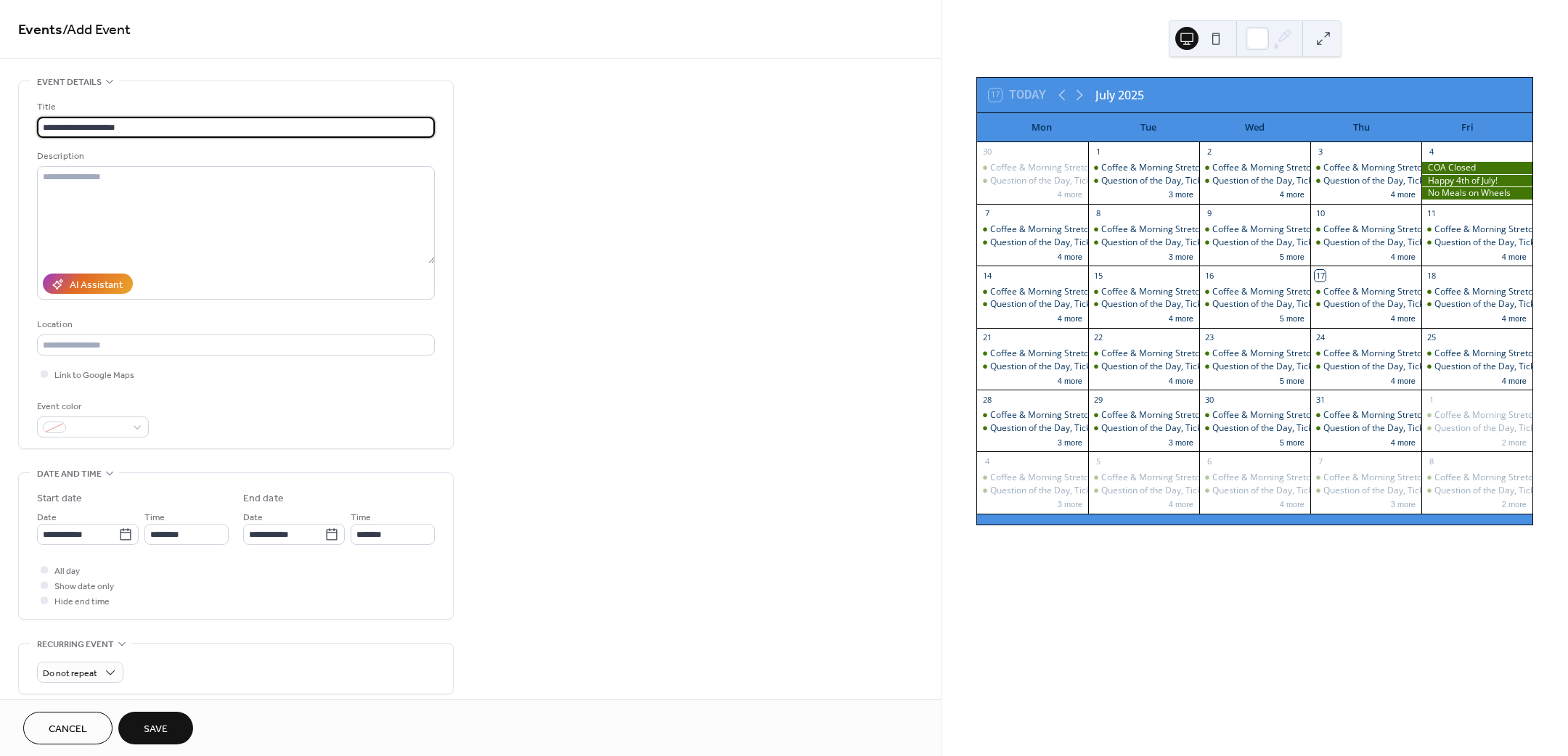 type on "**********" 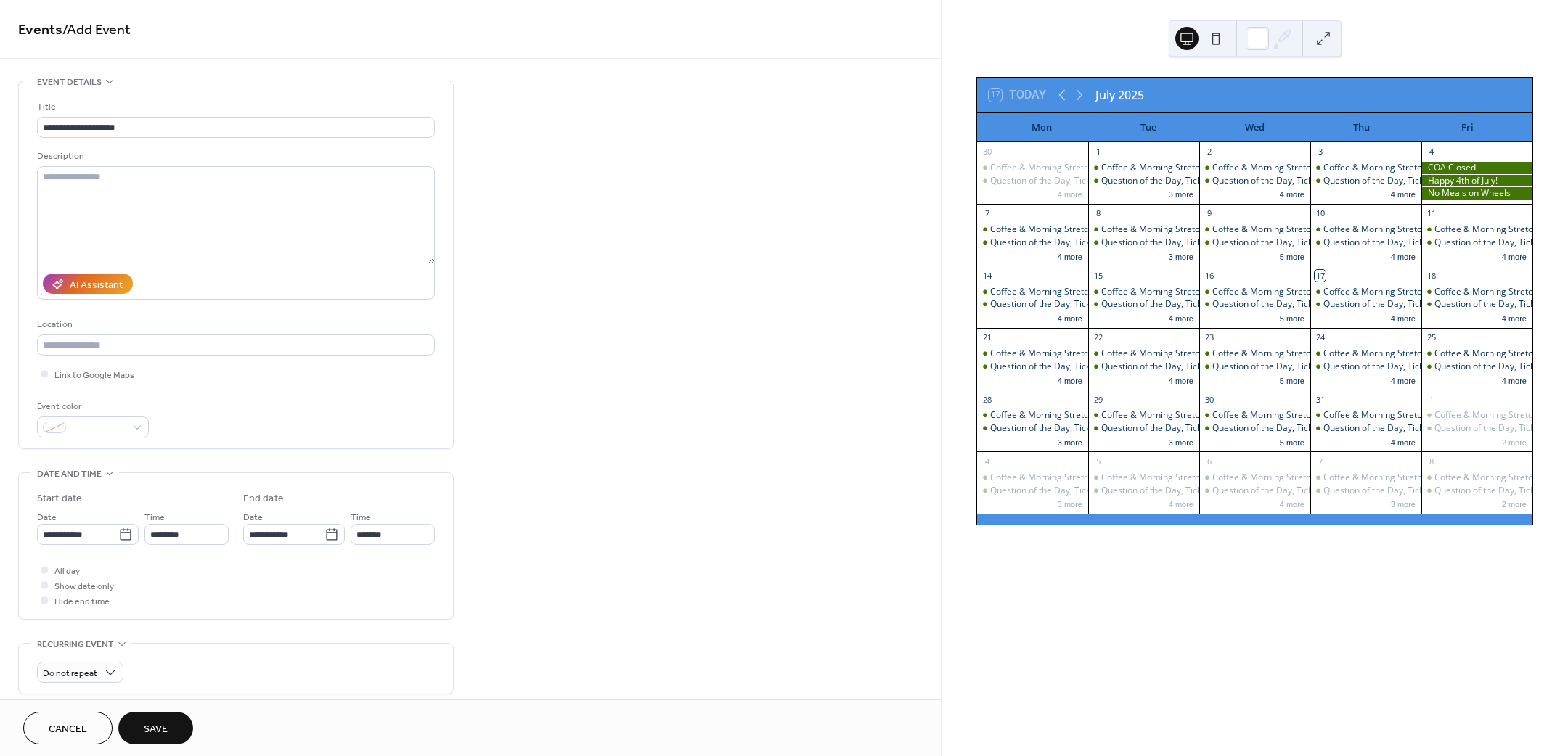 click on "**********" at bounding box center [88, 527] 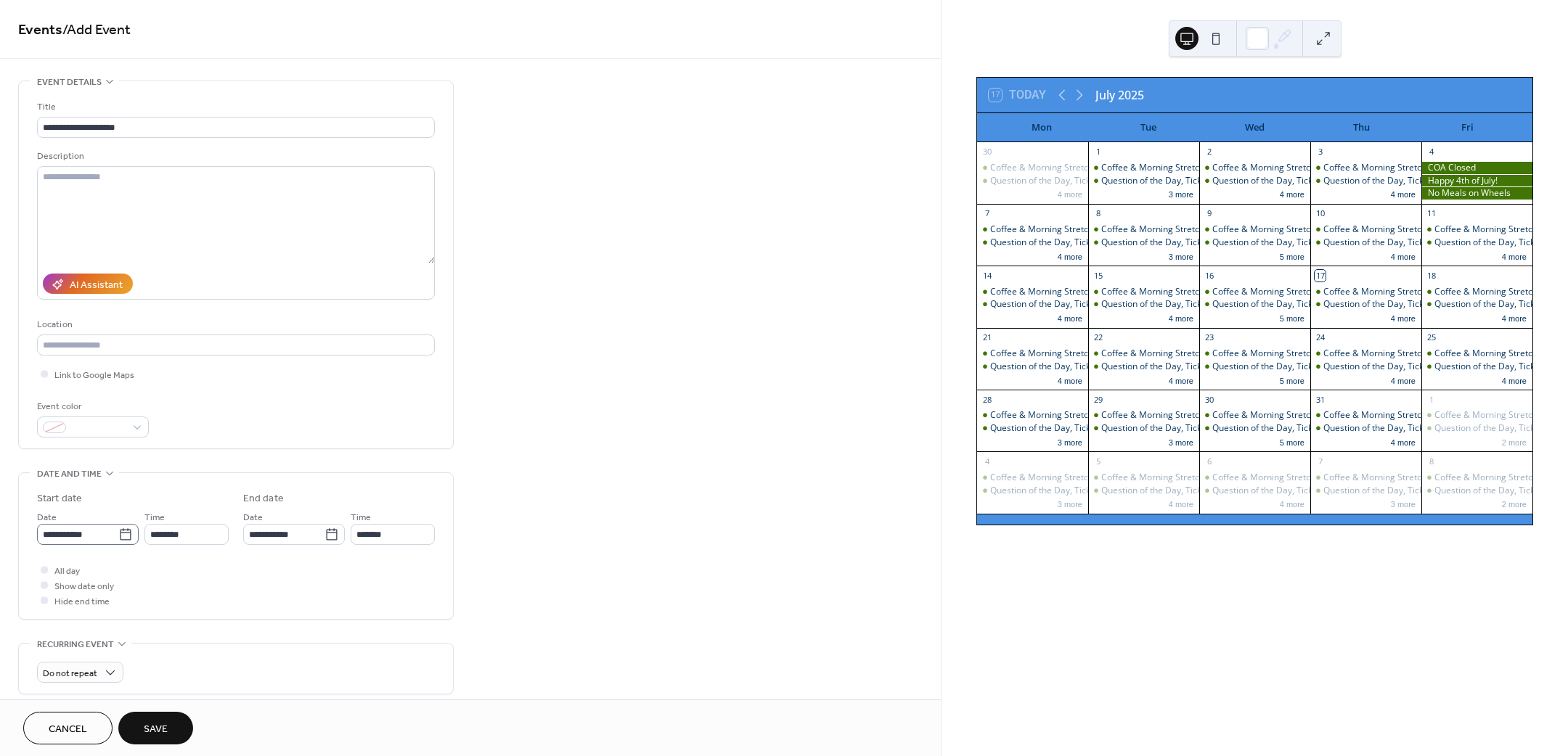 click 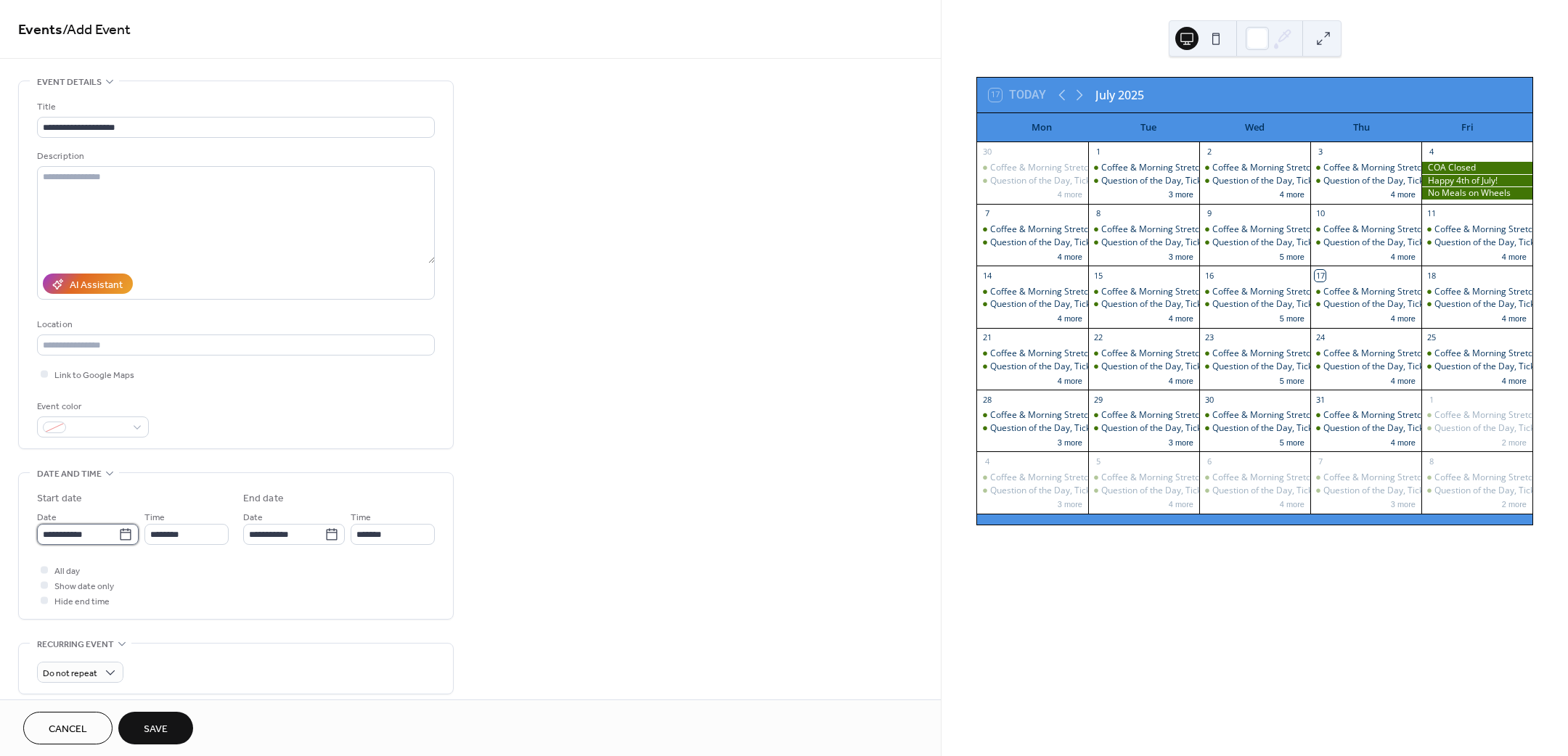 click on "**********" at bounding box center [78, 534] 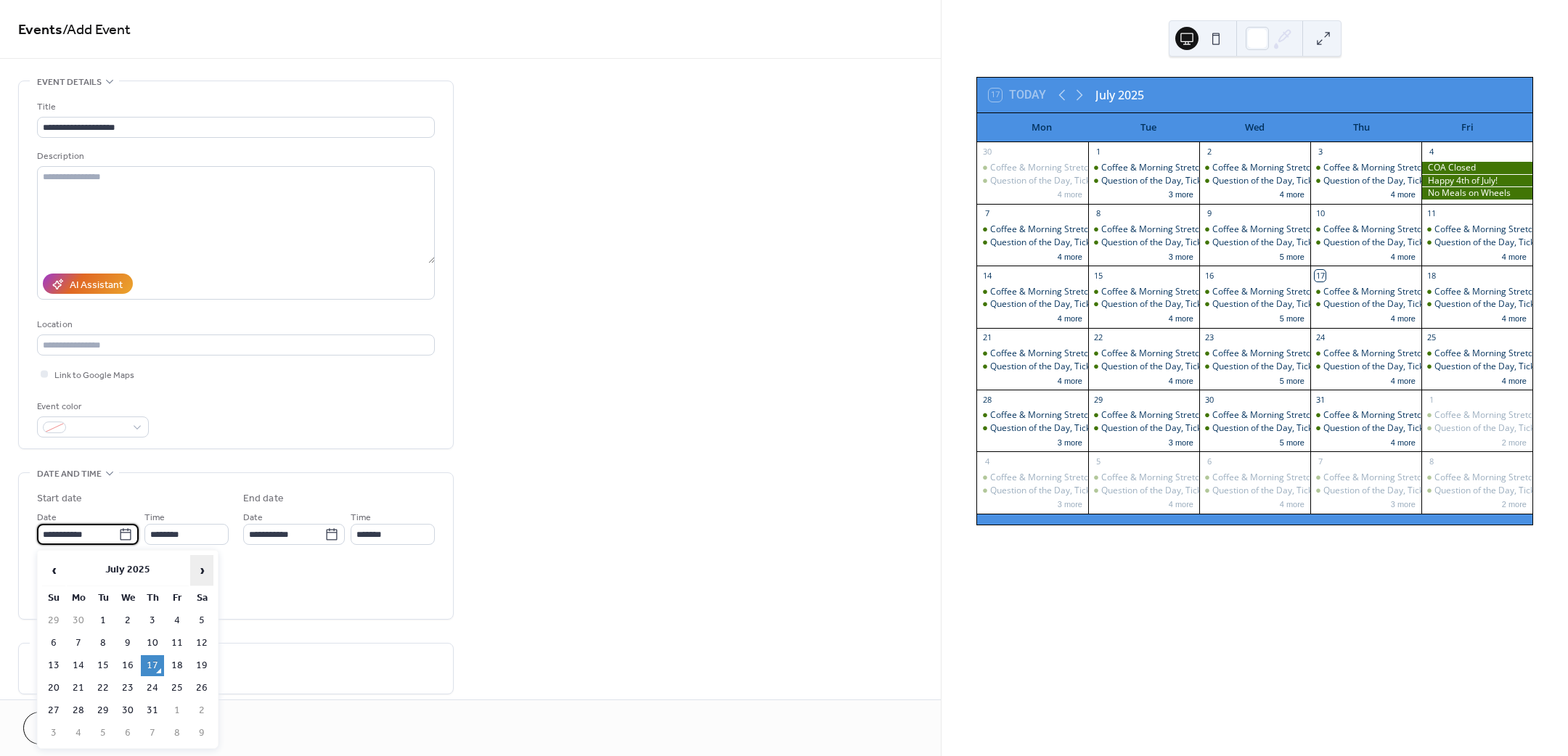 click on "›" at bounding box center (202, 570) 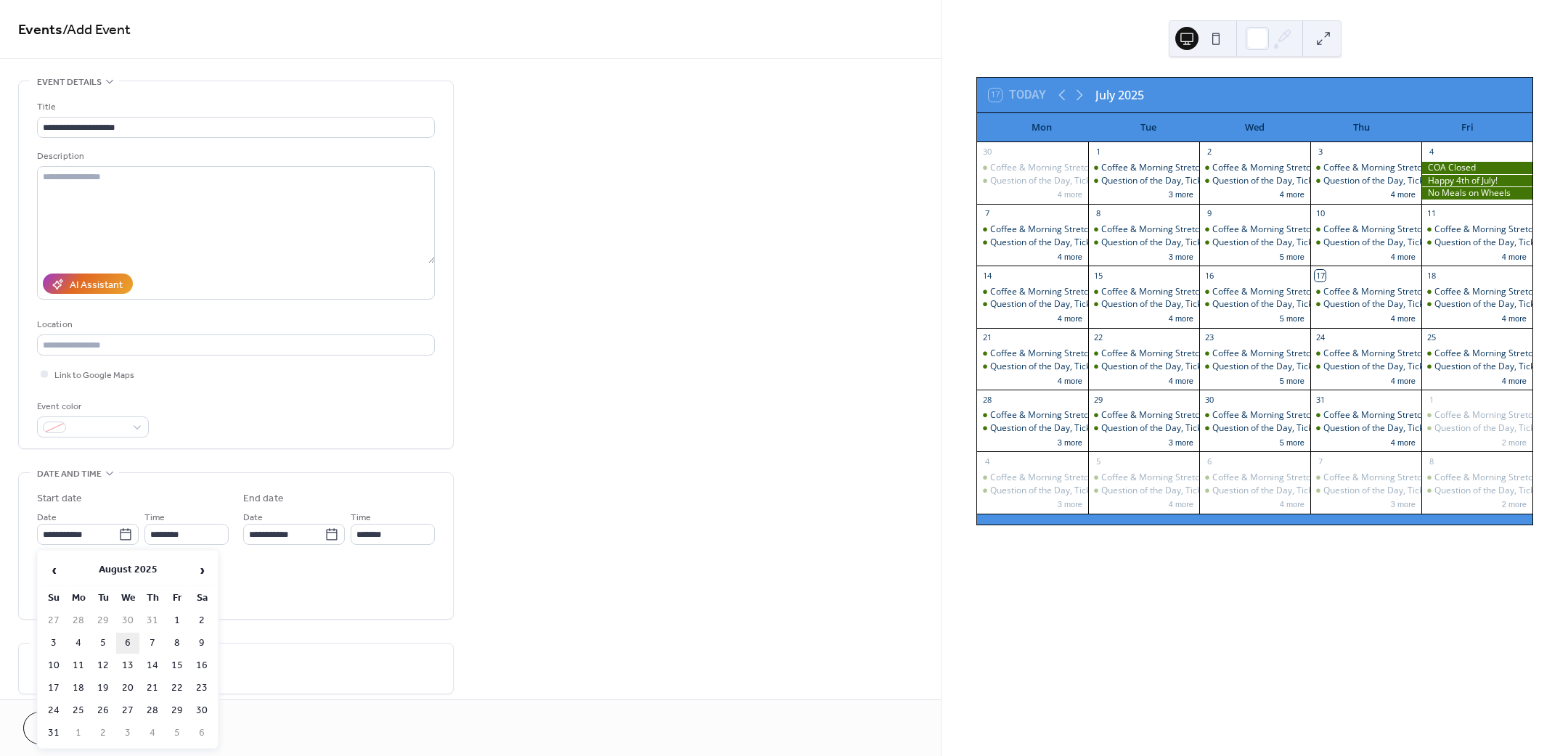click on "6" at bounding box center [128, 643] 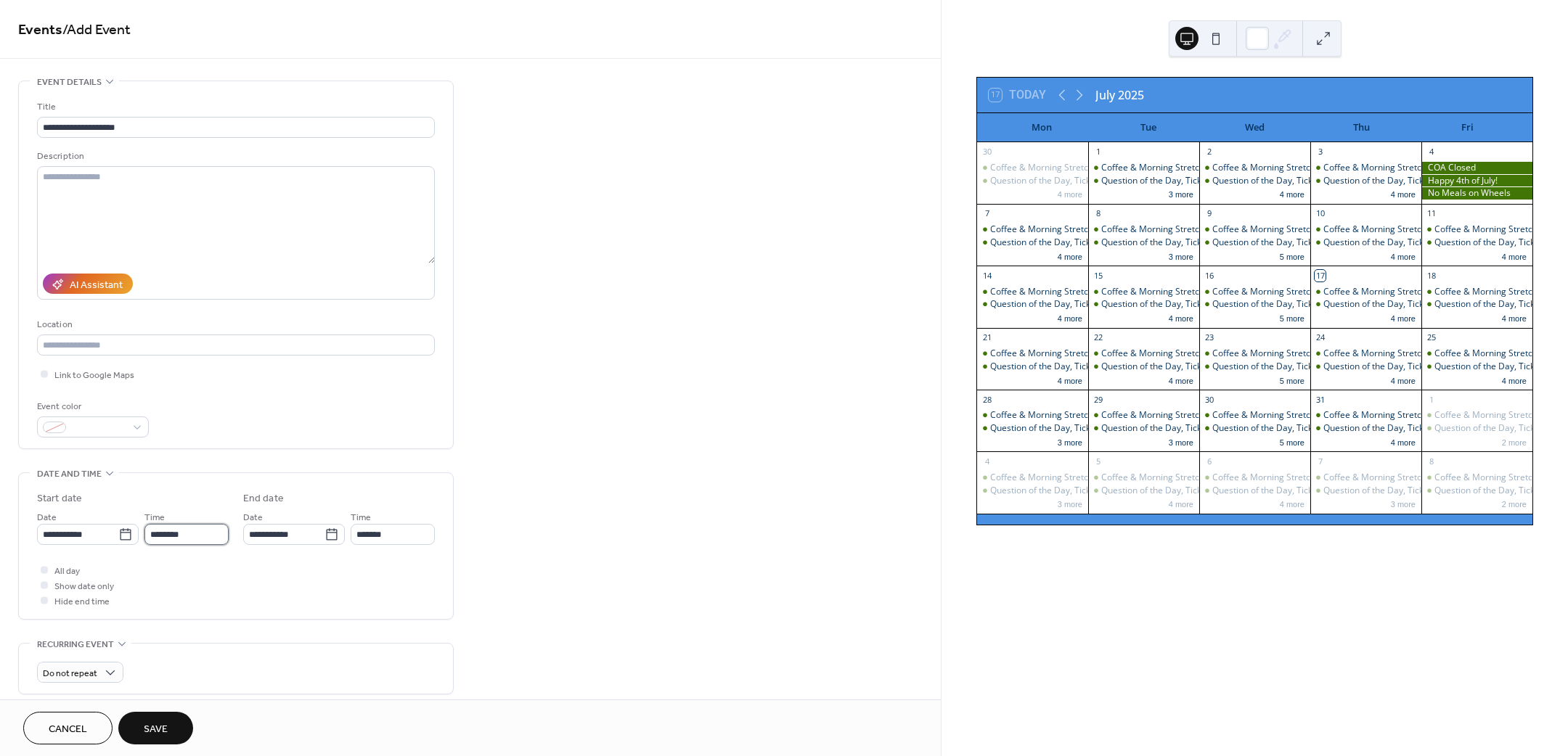 click on "********" at bounding box center [187, 534] 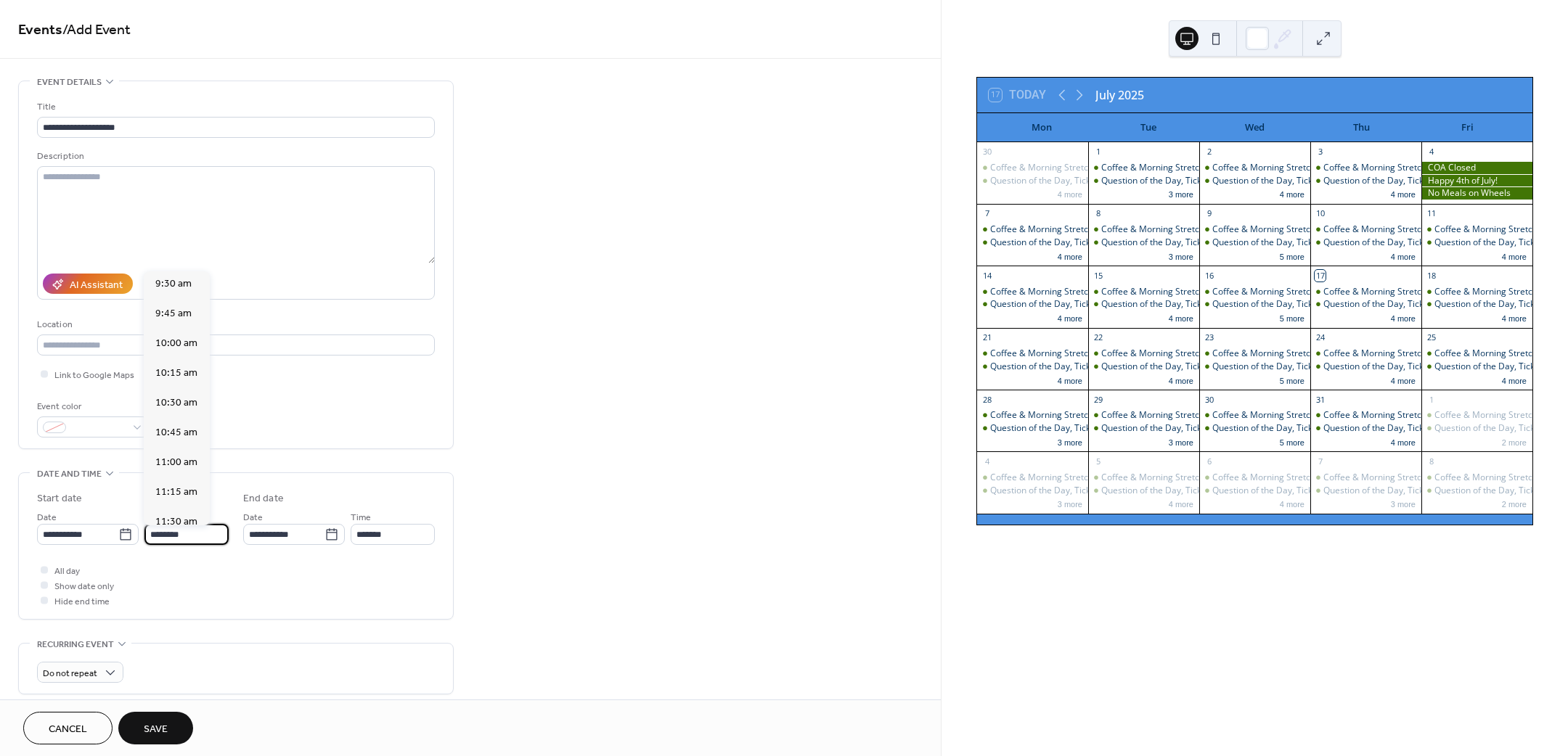 scroll, scrollTop: 1067, scrollLeft: 0, axis: vertical 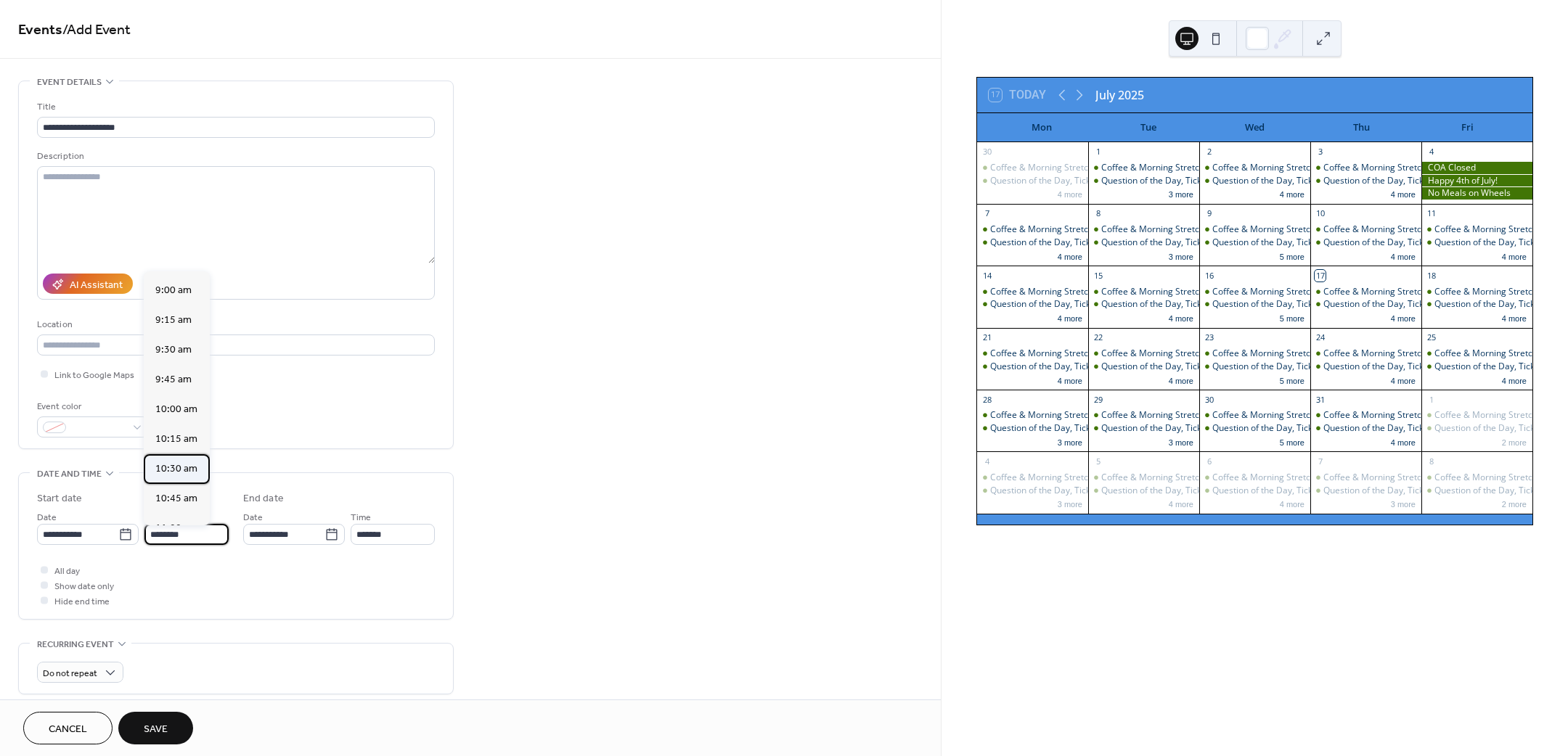 click on "10:30 am" at bounding box center [176, 468] 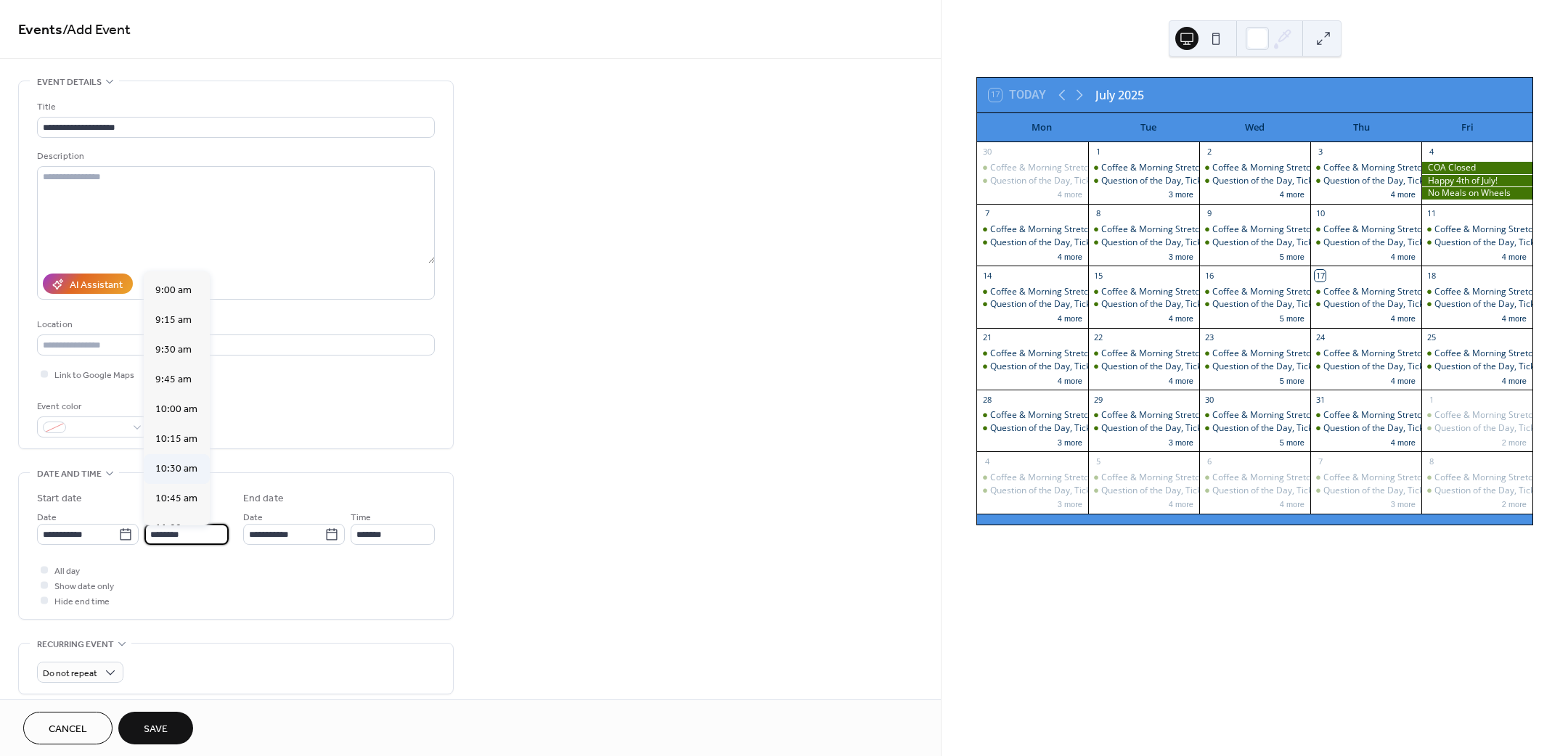 type on "********" 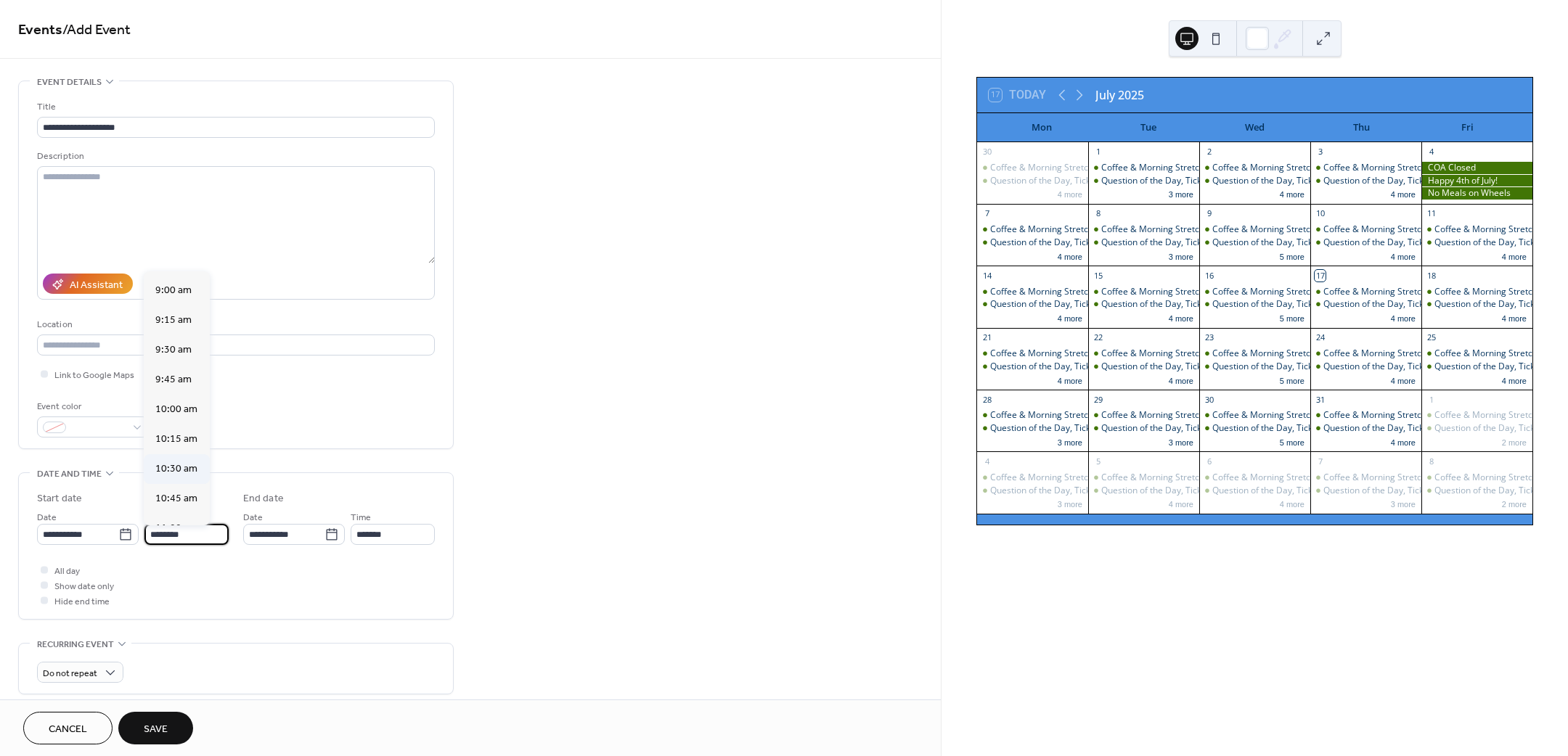 type on "********" 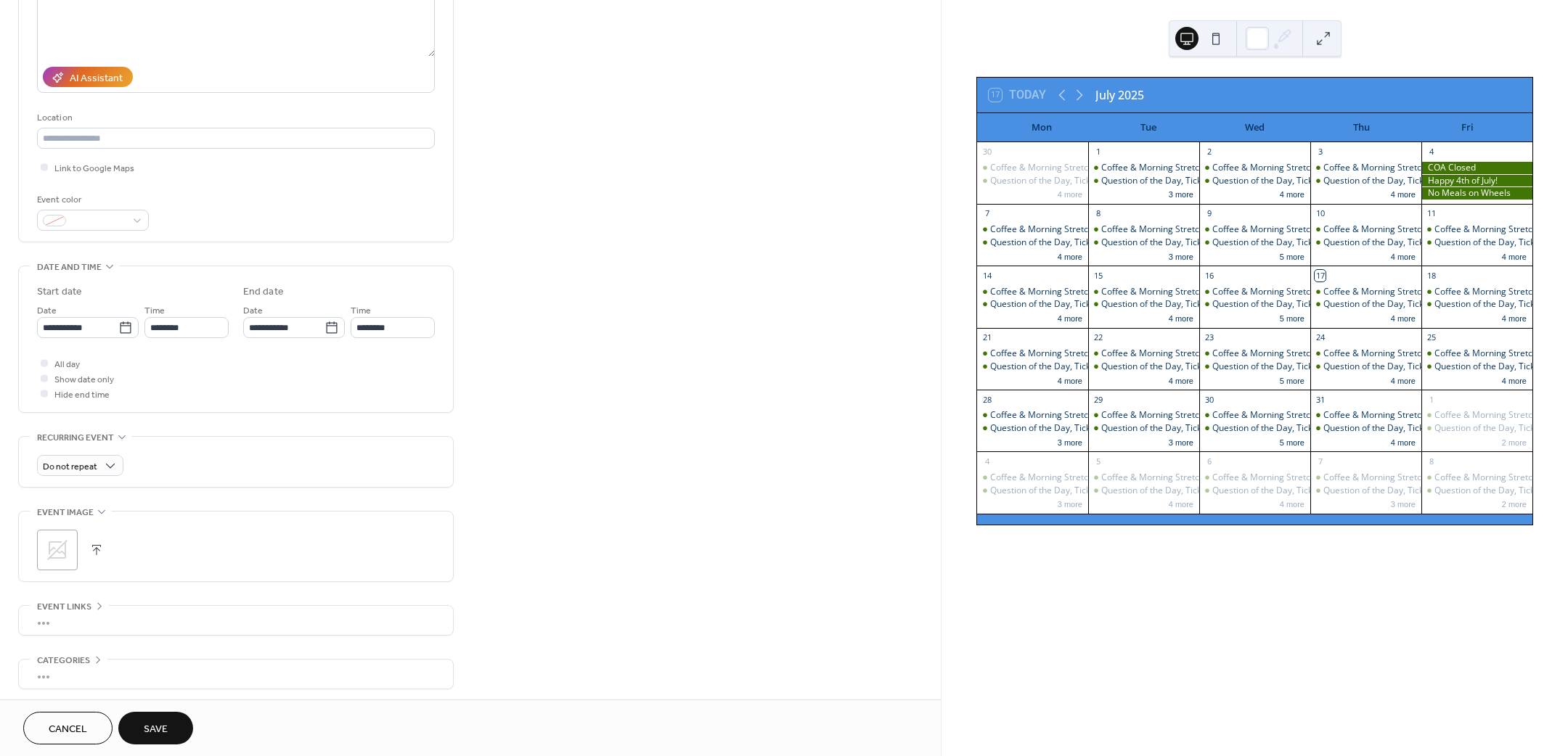 scroll, scrollTop: 218, scrollLeft: 0, axis: vertical 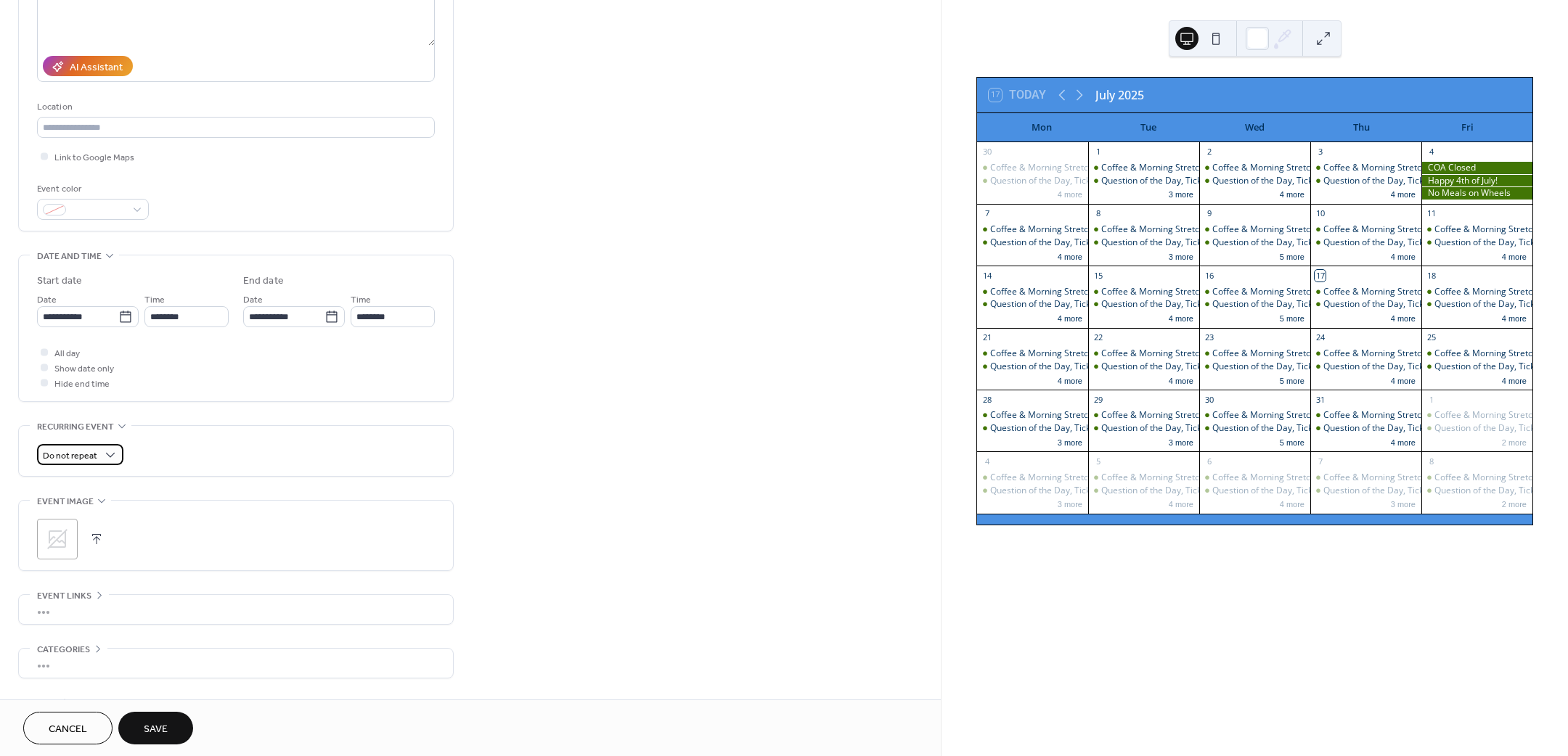 click on "Do not repeat" at bounding box center (80, 454) 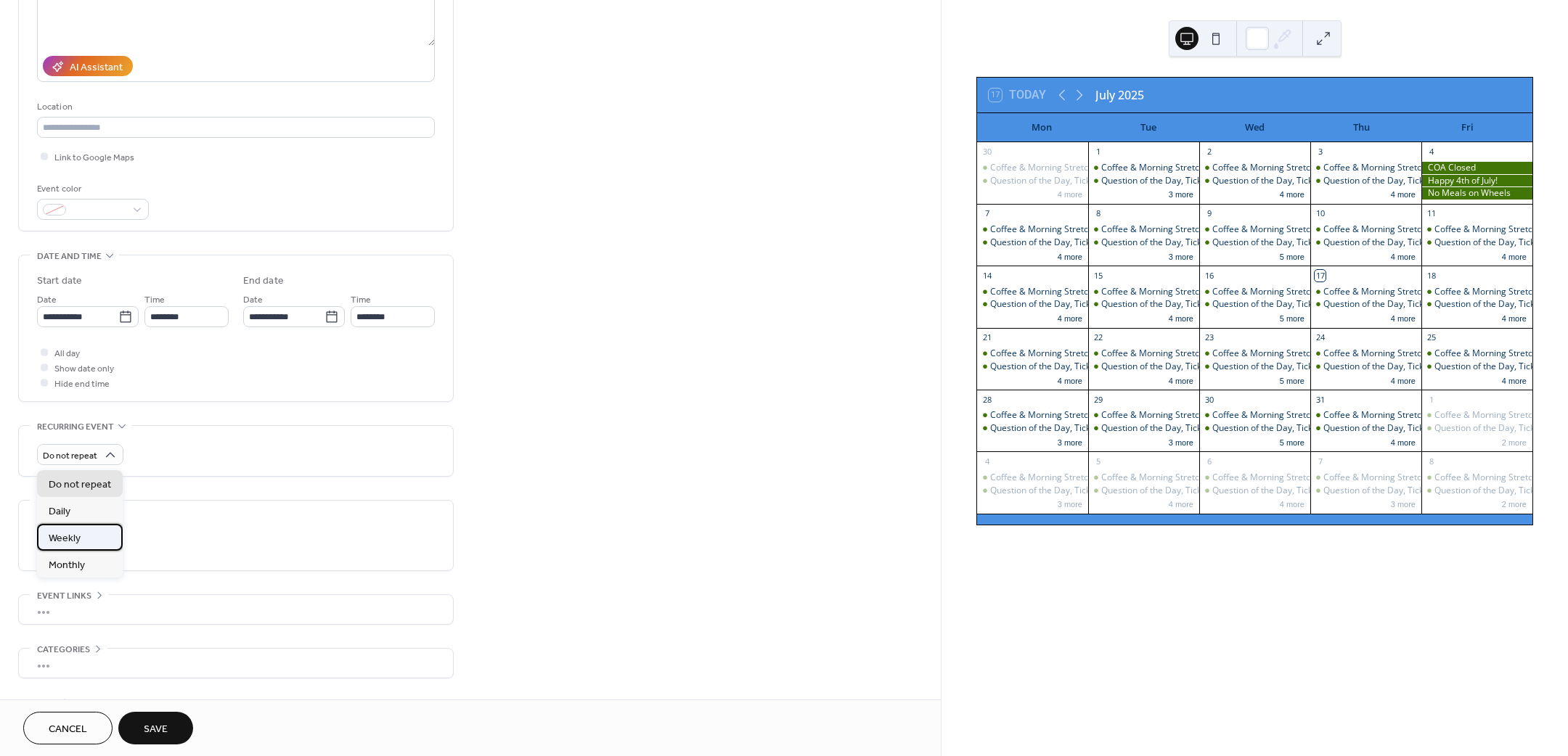 click on "Weekly" at bounding box center (65, 538) 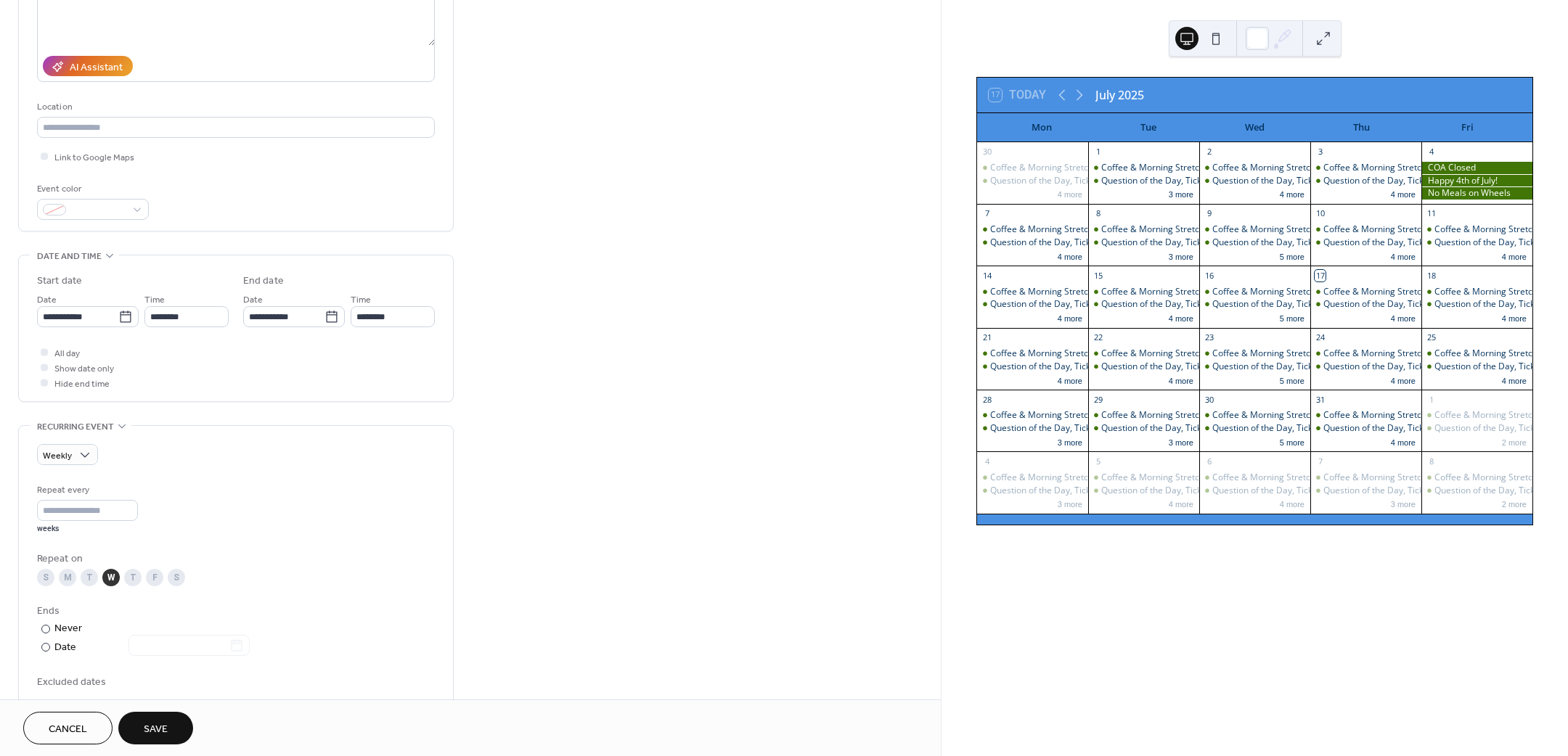 click on "T" at bounding box center [133, 578] 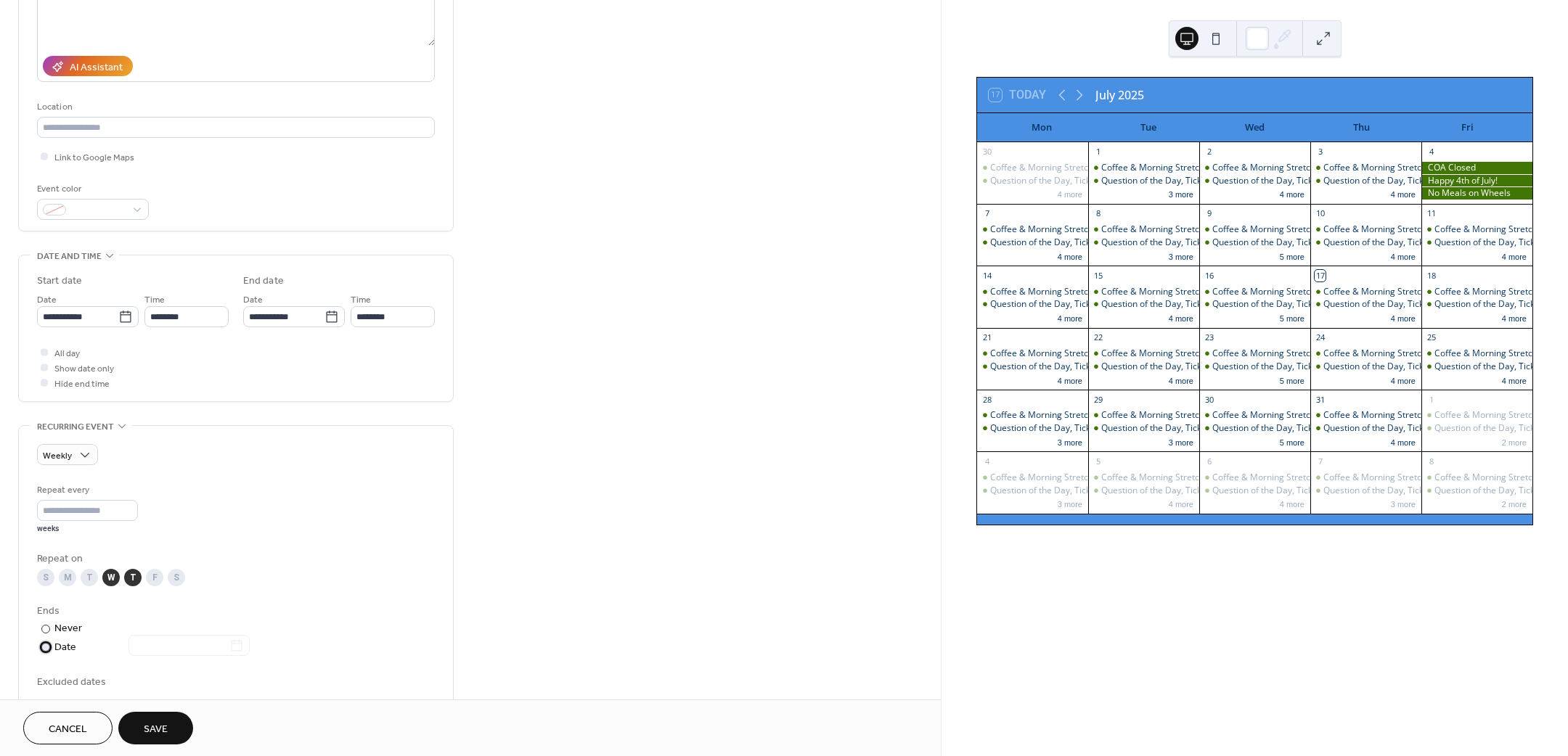 click at bounding box center (180, 646) 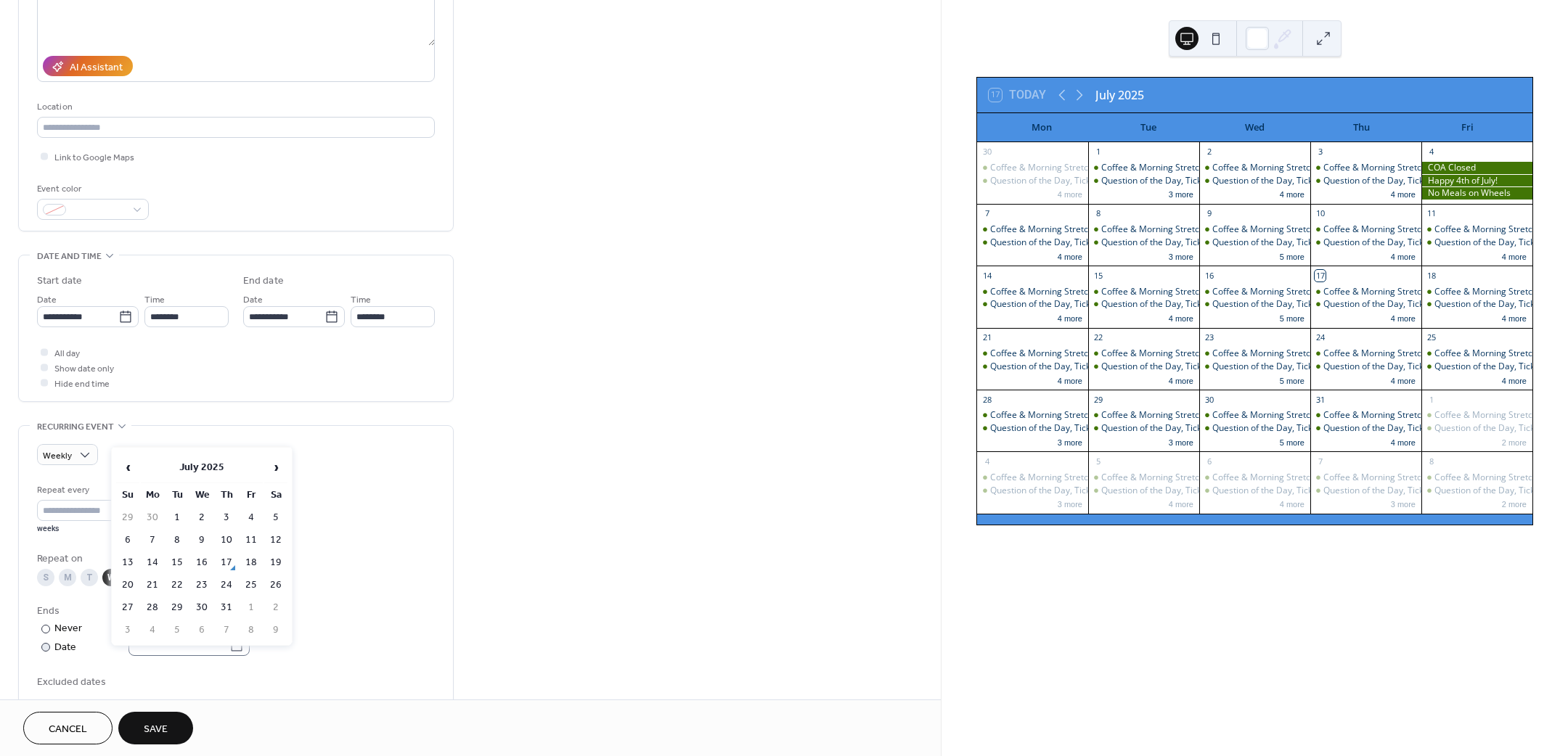 click 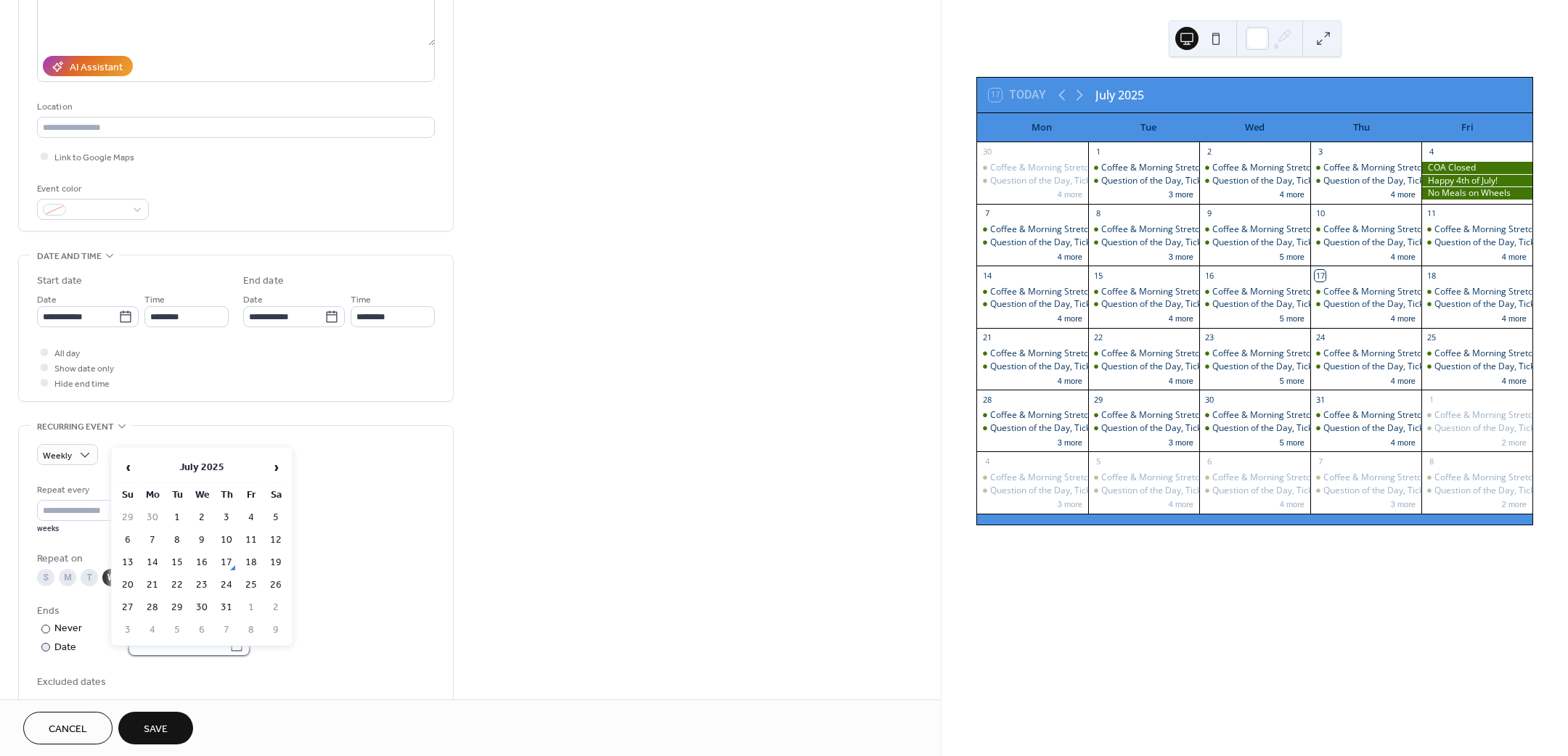 click at bounding box center [179, 645] 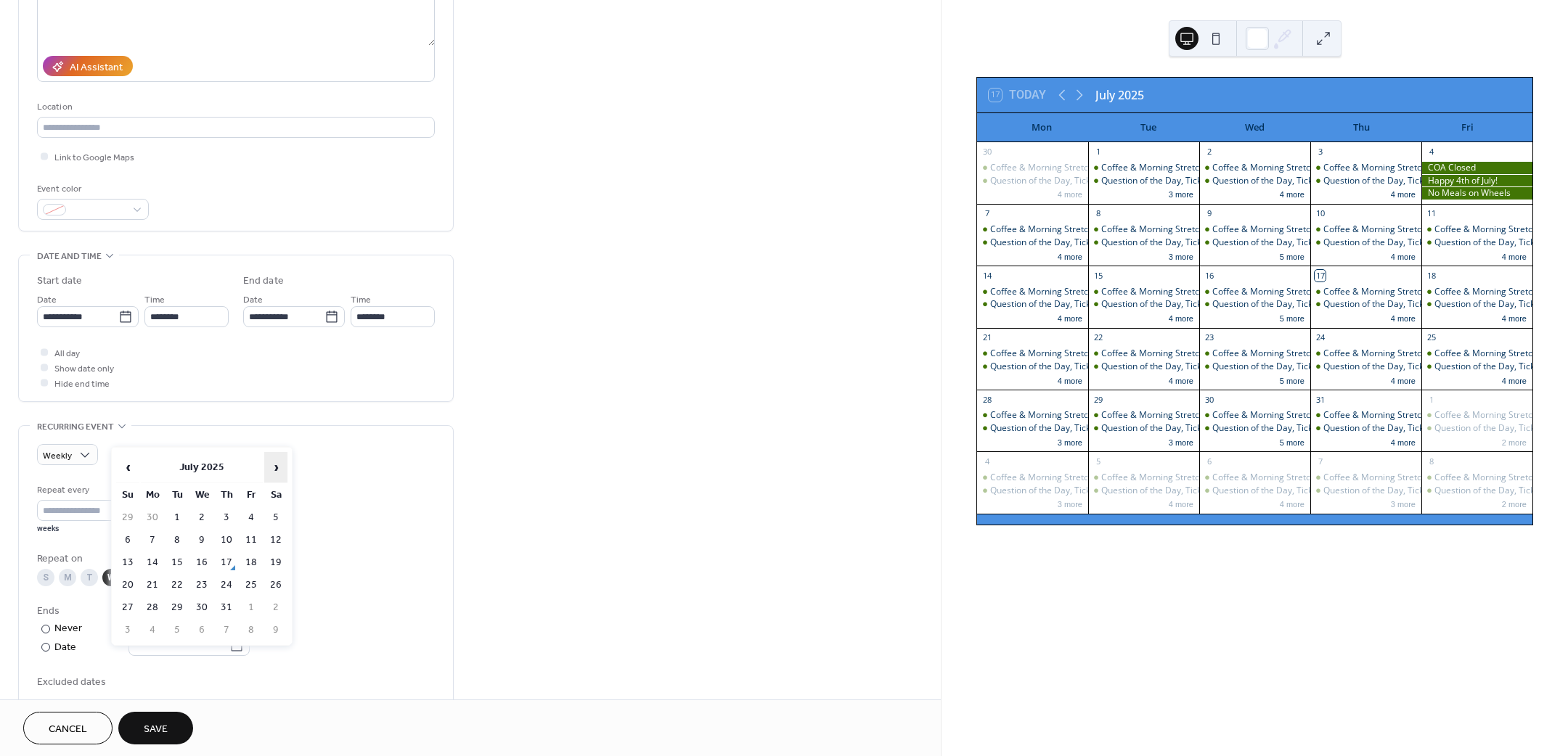 click on "›" at bounding box center (276, 467) 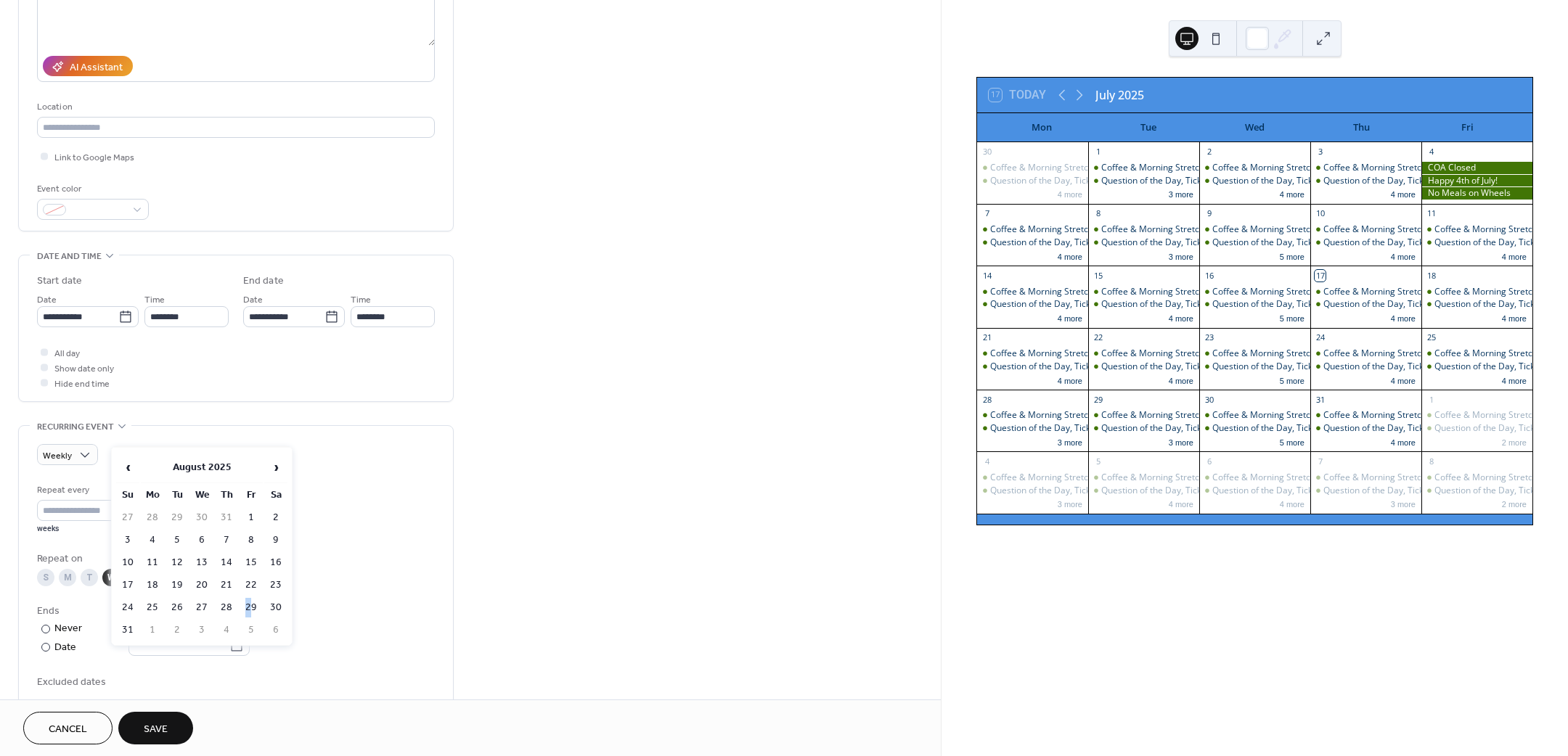 click on "29" at bounding box center (251, 607) 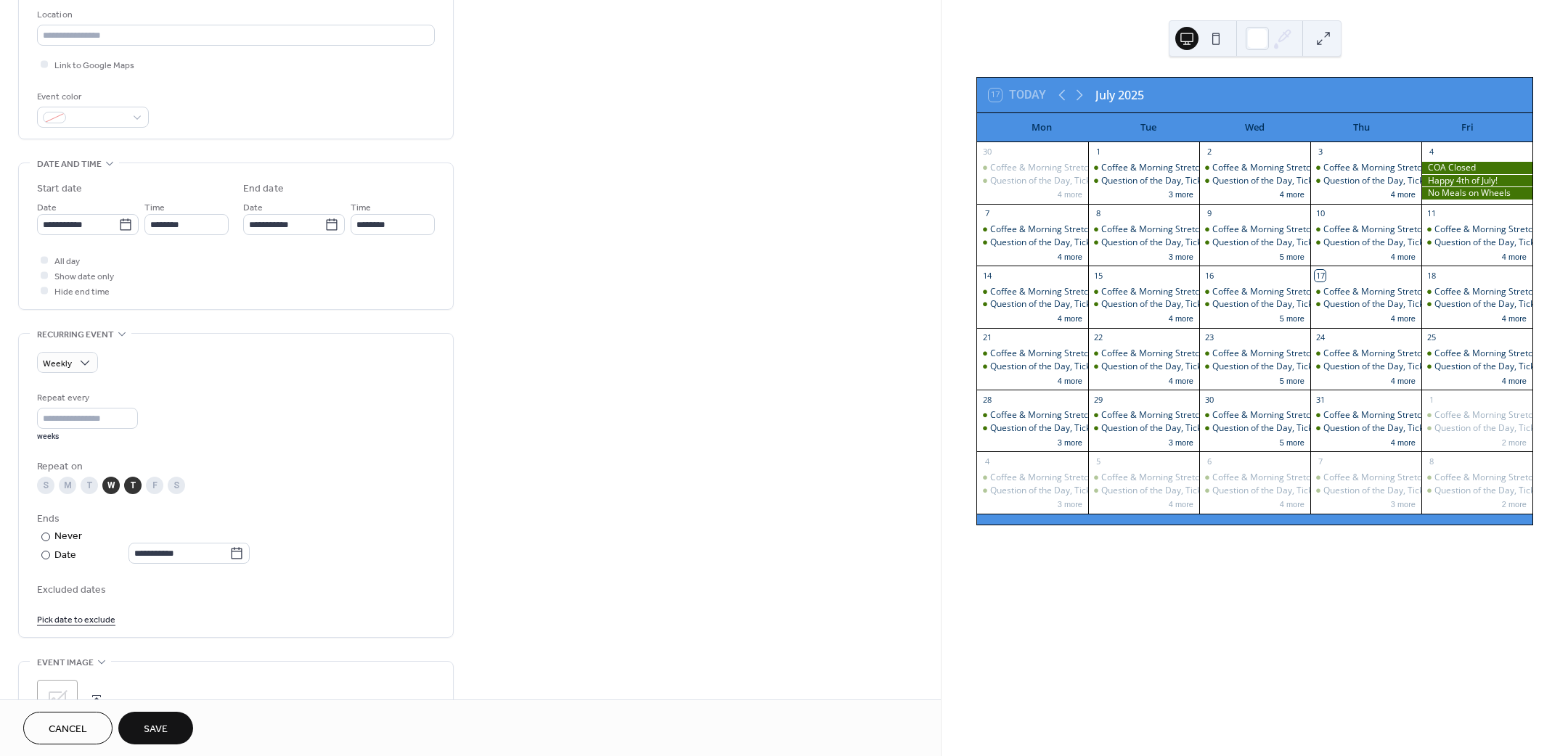 scroll, scrollTop: 435, scrollLeft: 0, axis: vertical 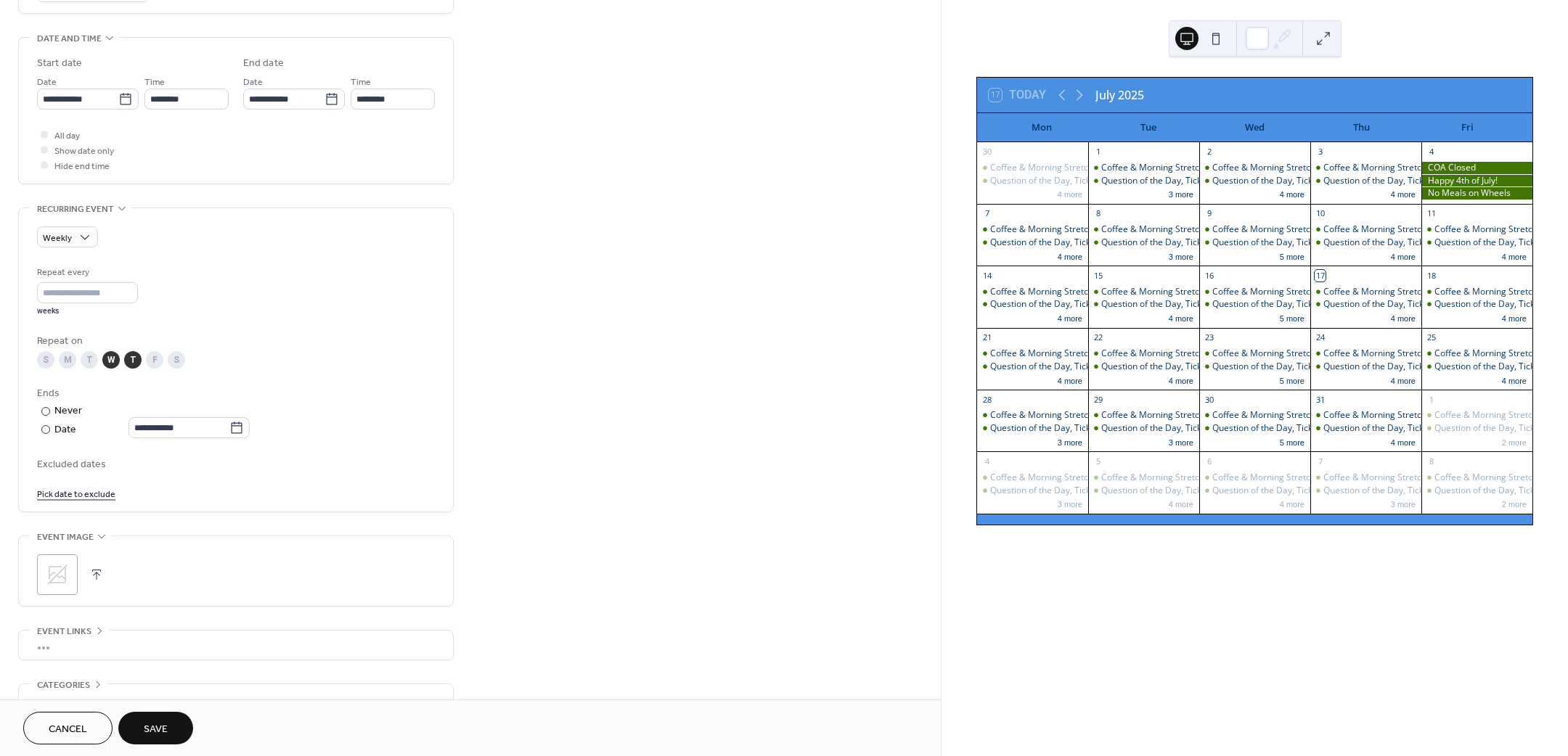 click on "Pick date to exclude" at bounding box center [76, 493] 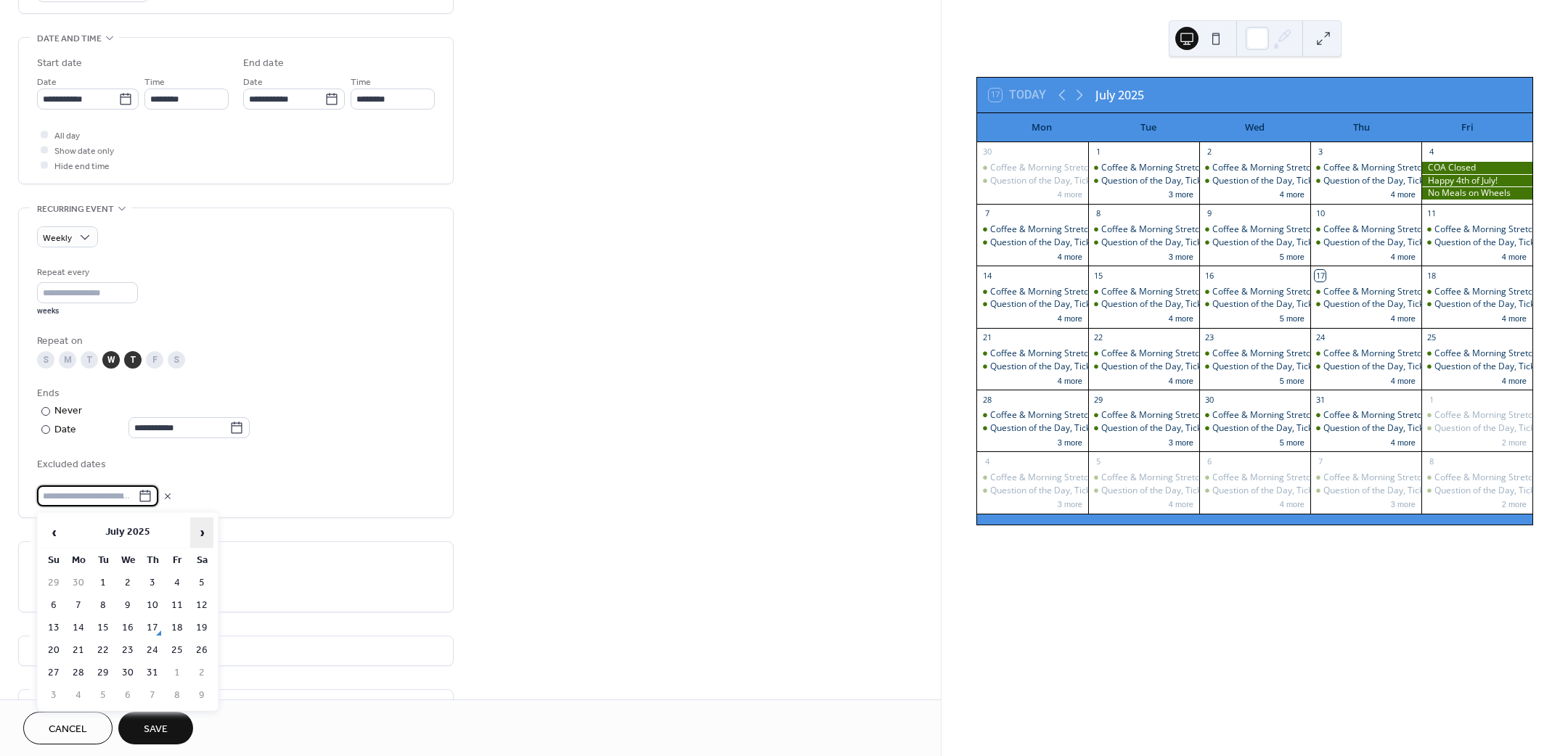 click on "›" at bounding box center (202, 533) 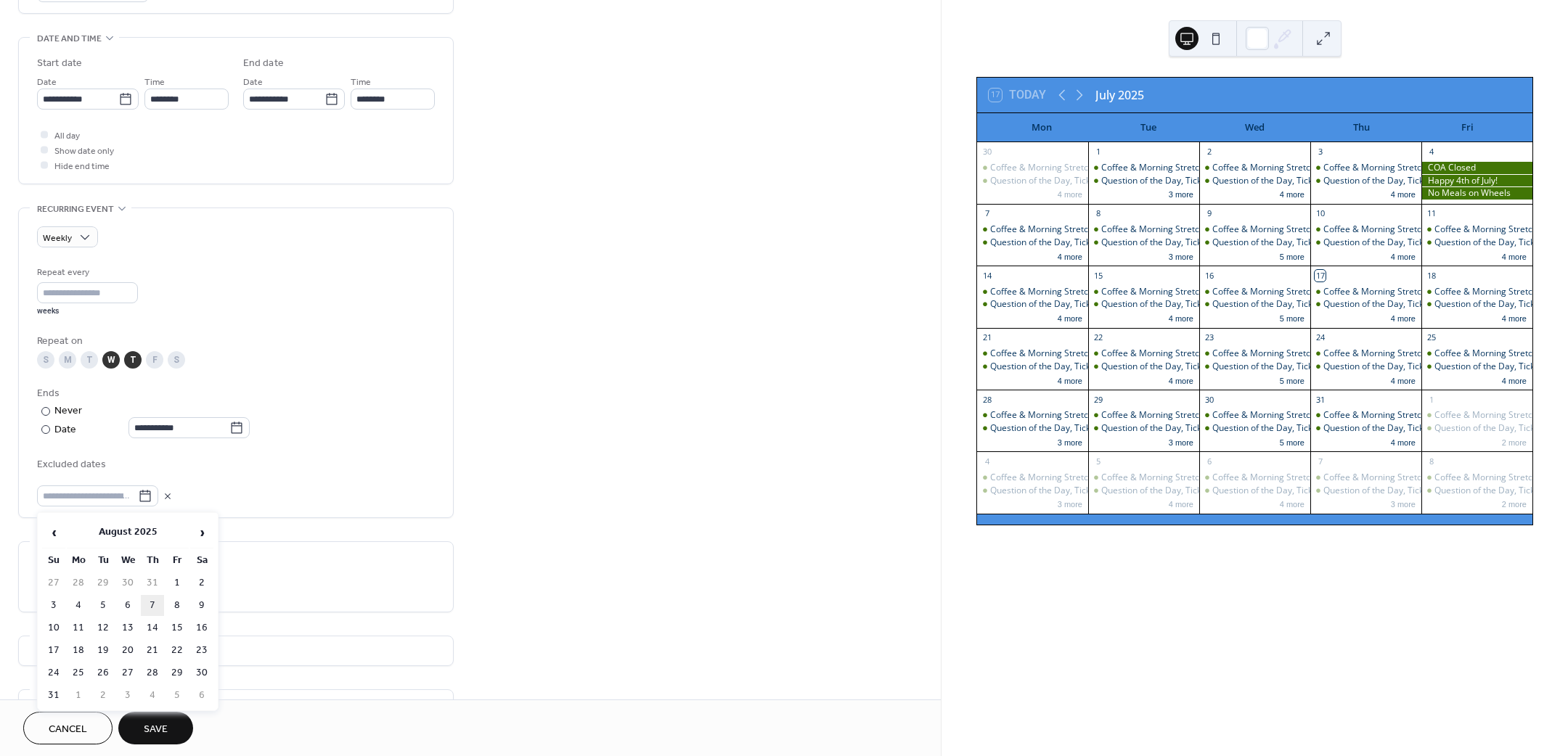 click on "7" at bounding box center (152, 605) 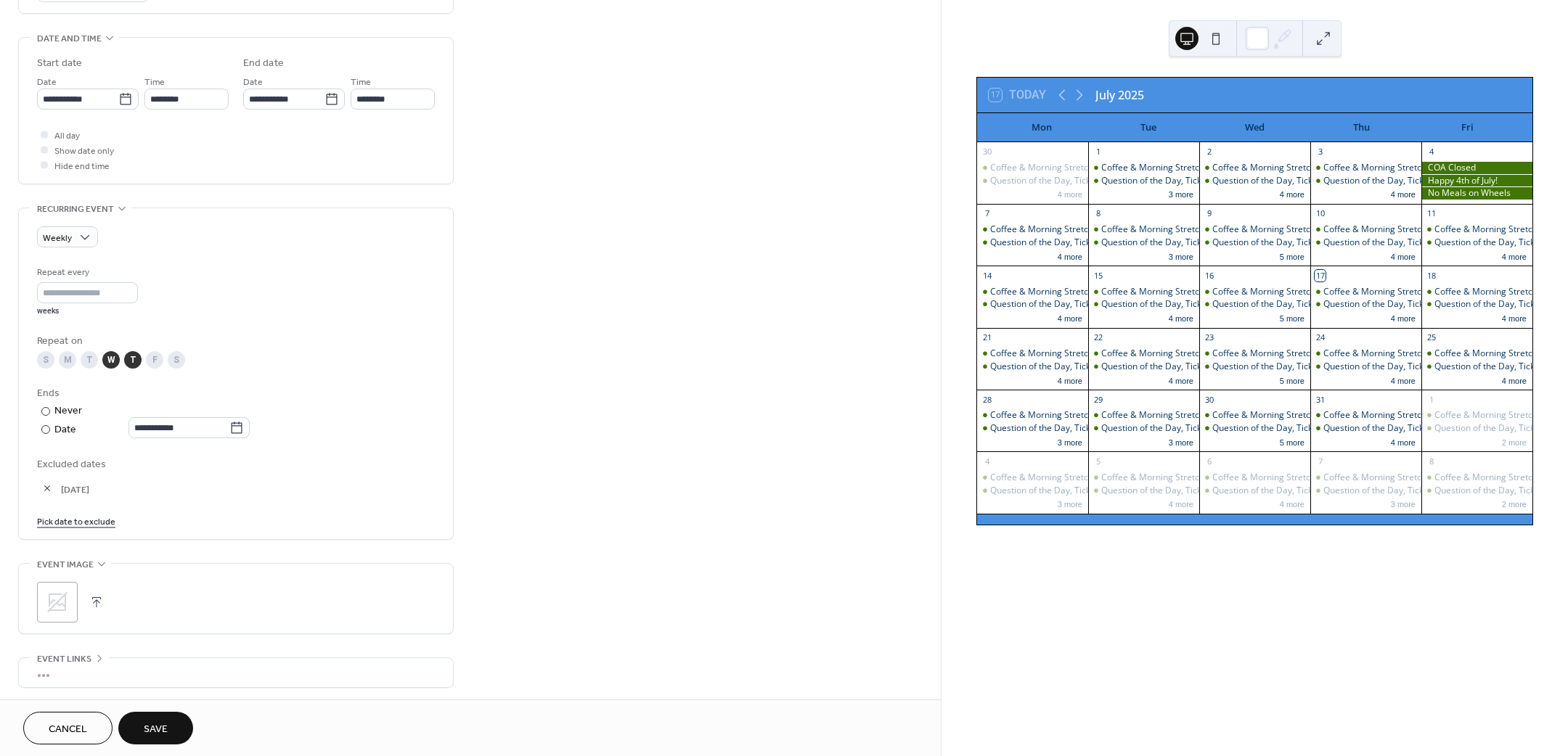 click on "Pick date to exclude" at bounding box center (76, 520) 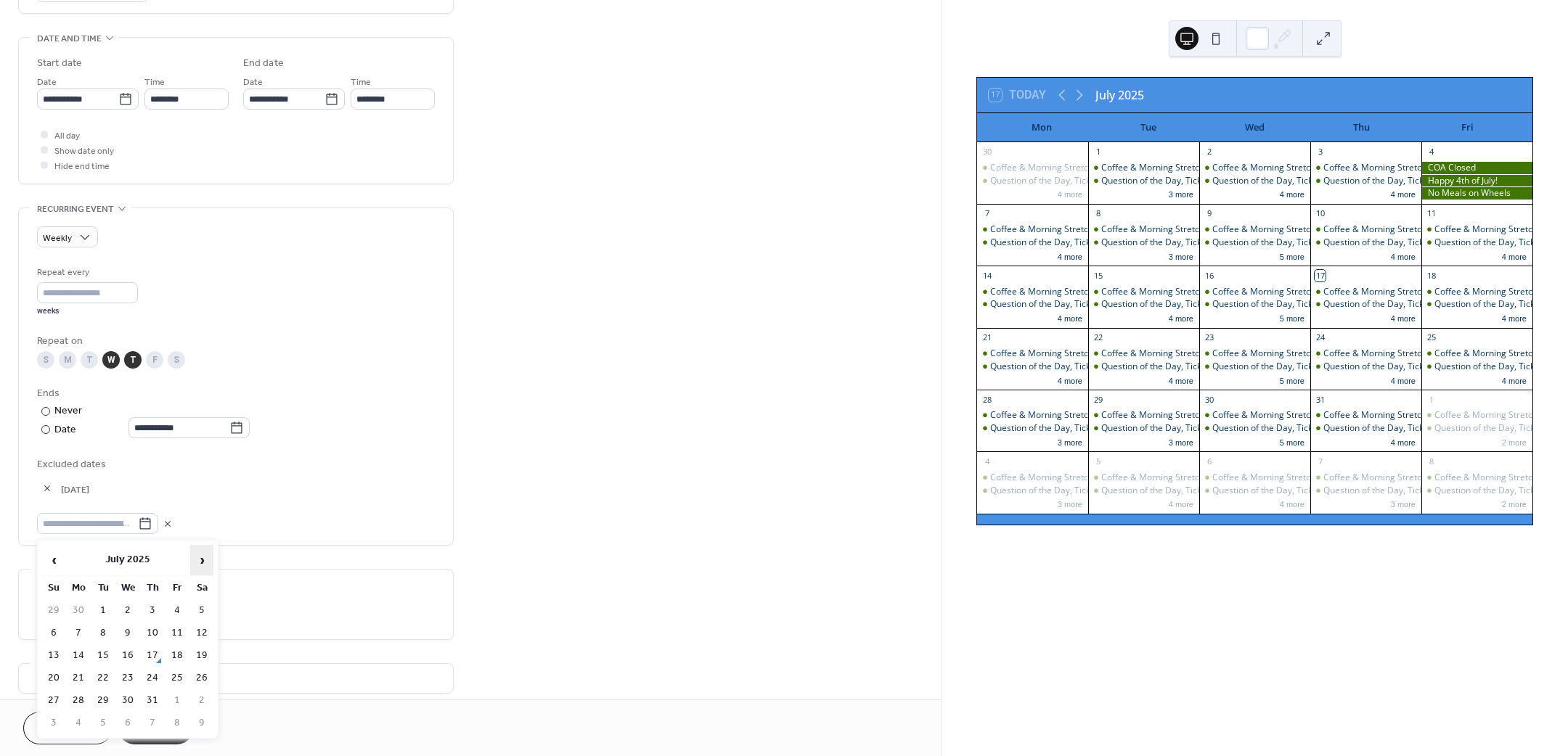 click on "›" at bounding box center [202, 560] 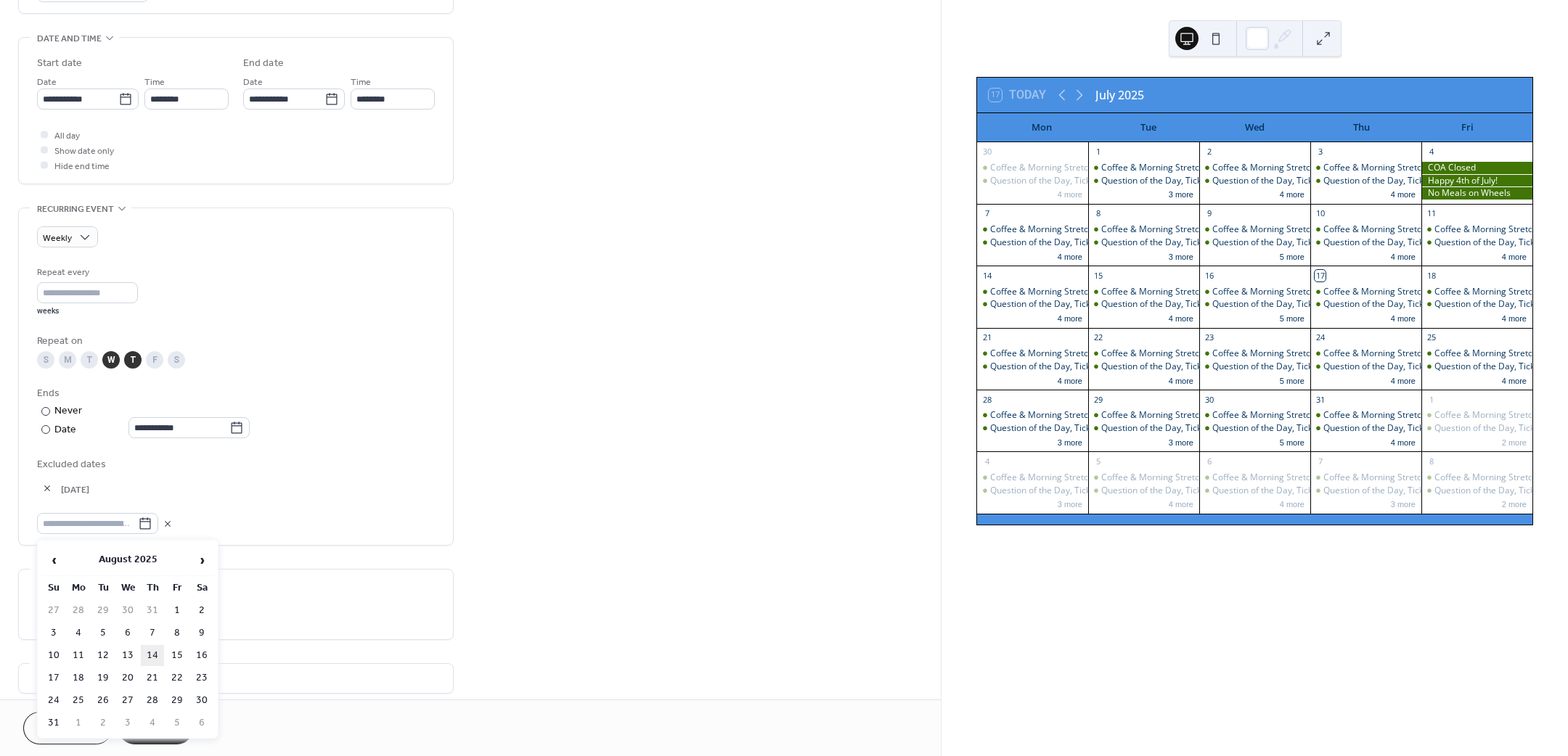 click on "14" at bounding box center [152, 655] 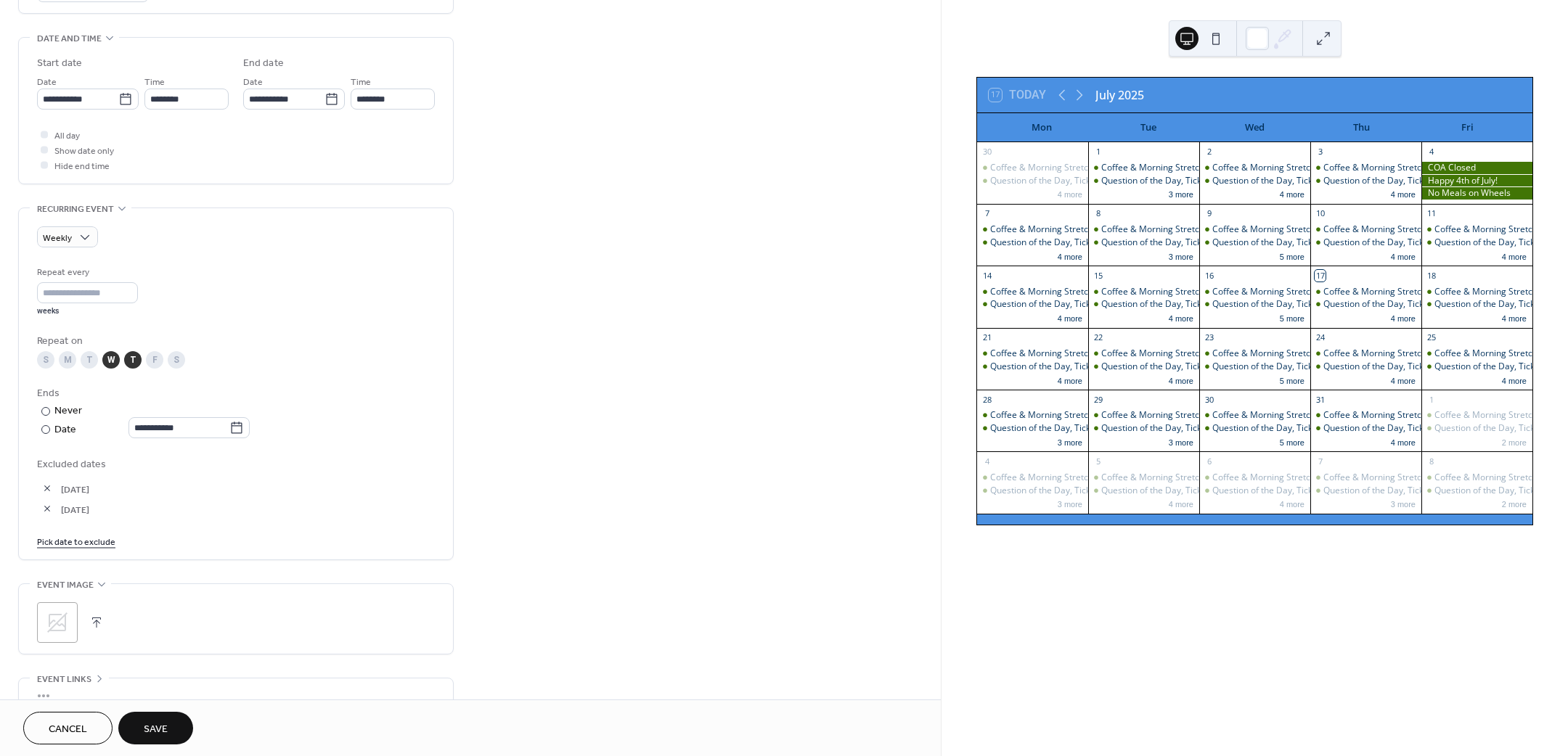 click on "Pick date to exclude" at bounding box center [76, 541] 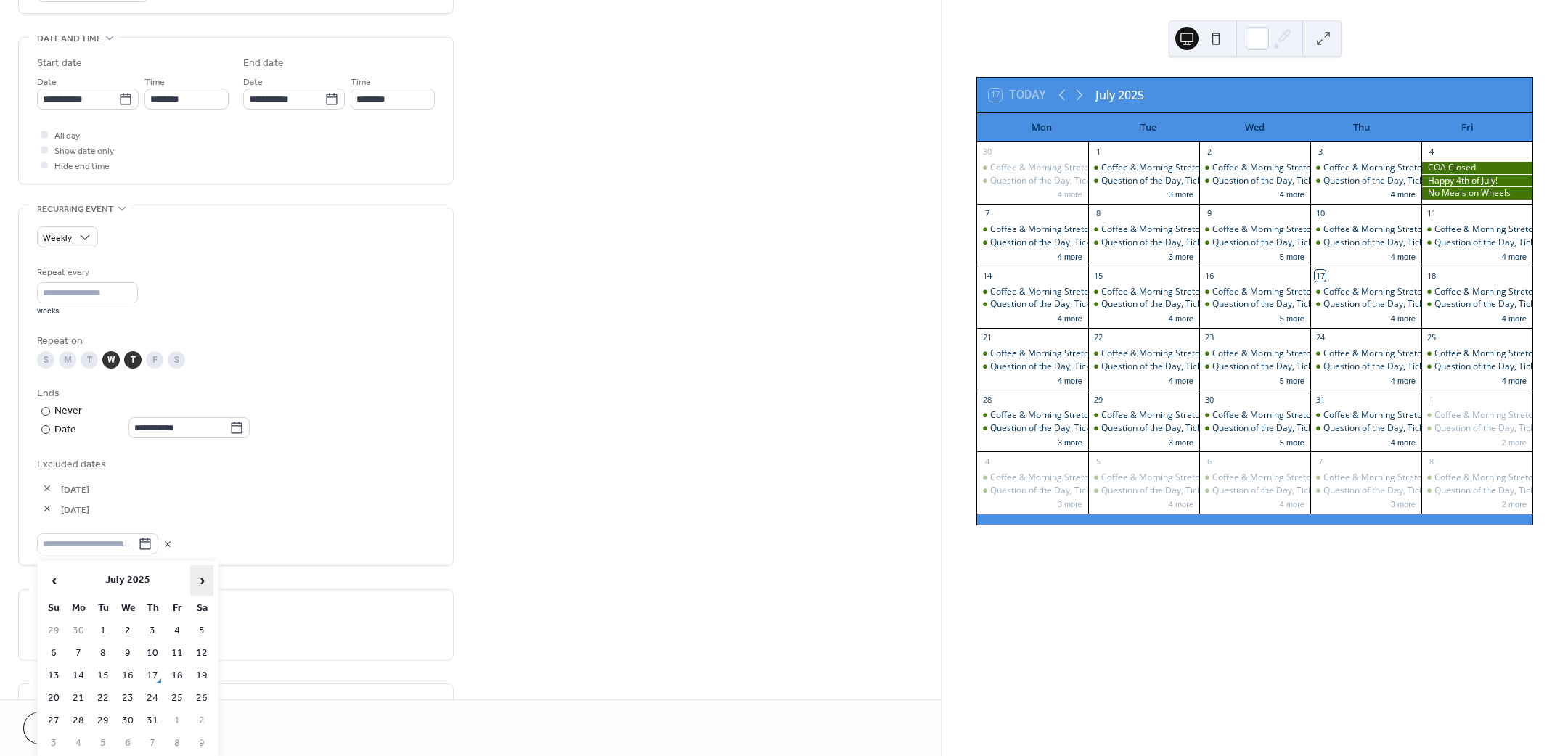 click on "›" at bounding box center [202, 580] 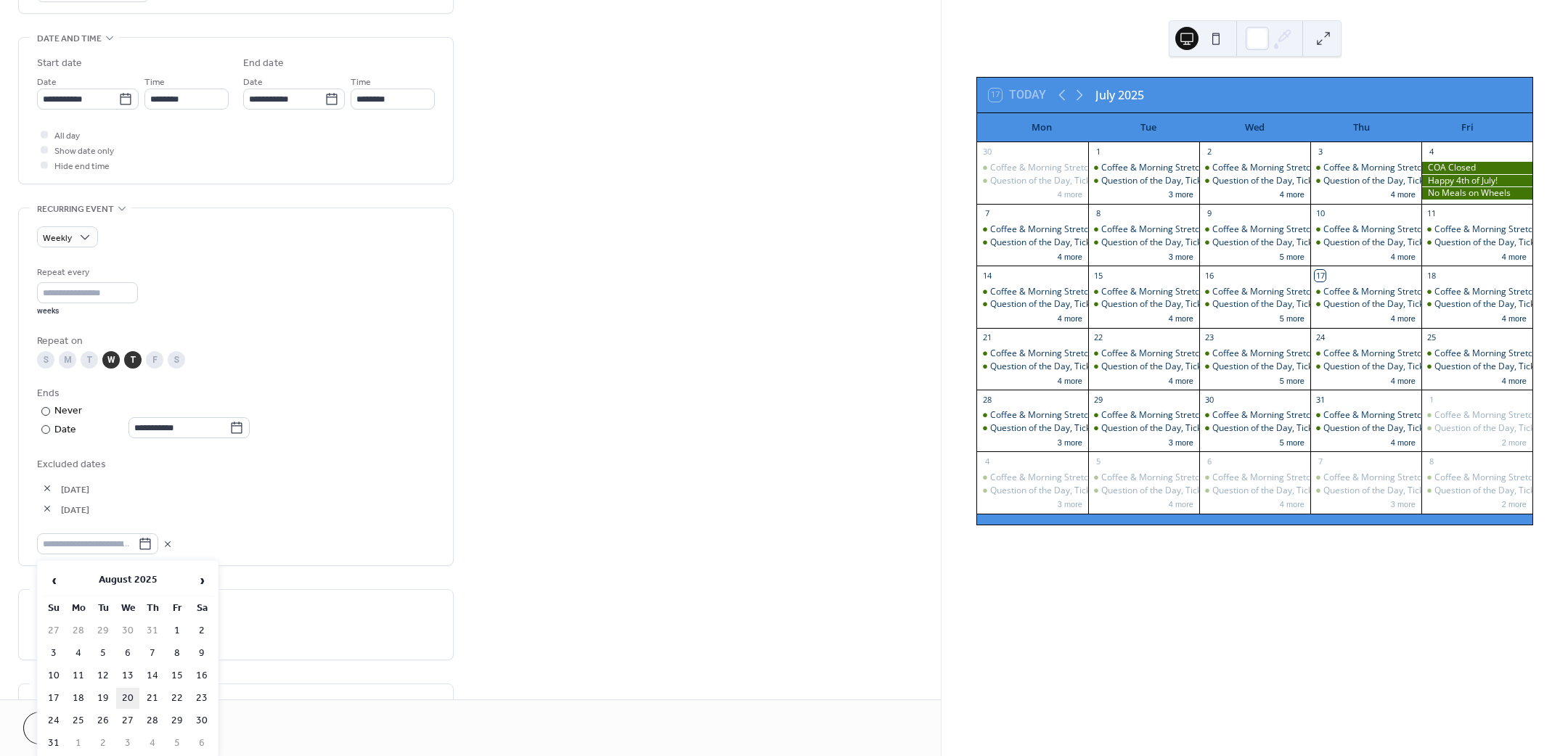 click on "20" at bounding box center (128, 698) 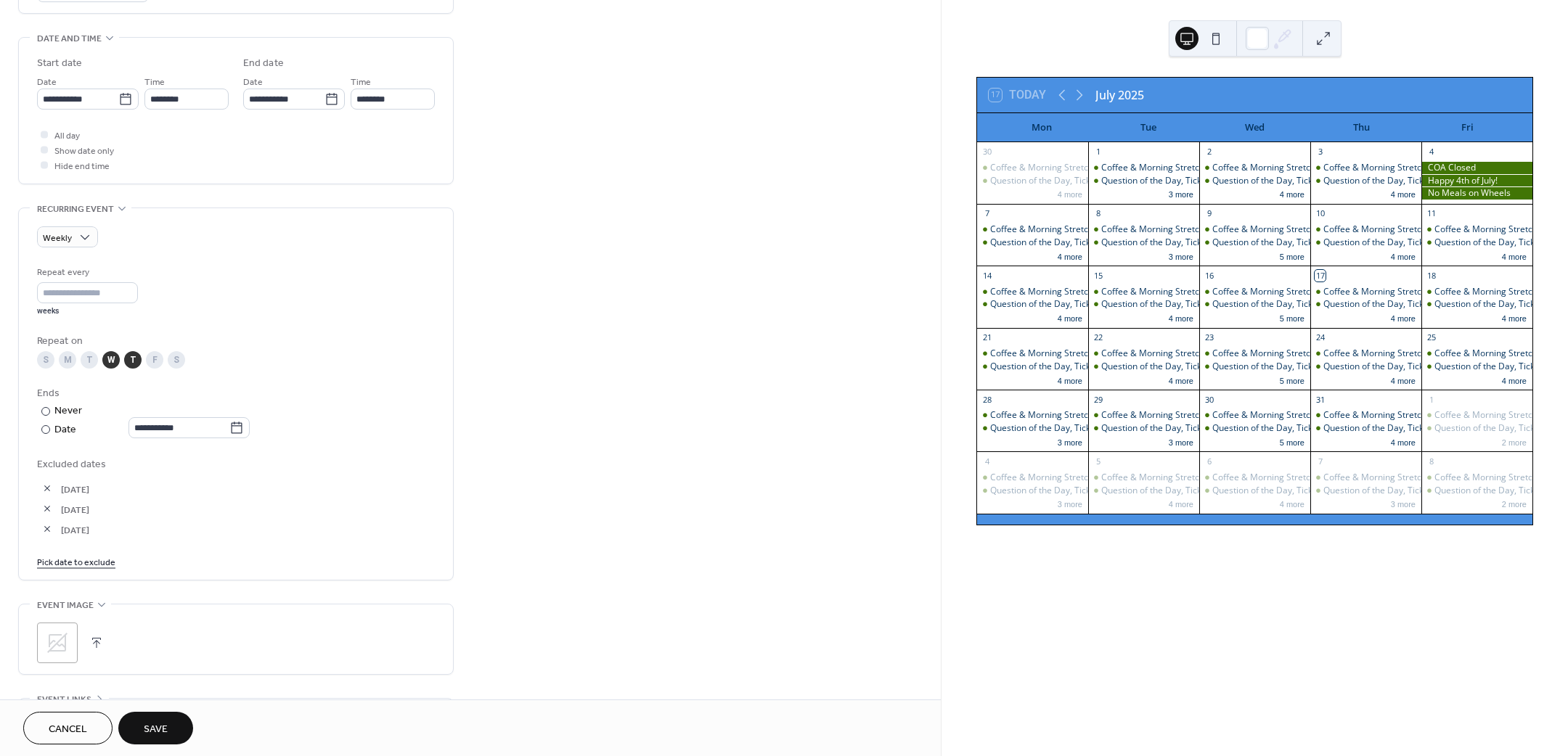 click on "Pick date to exclude" at bounding box center (76, 561) 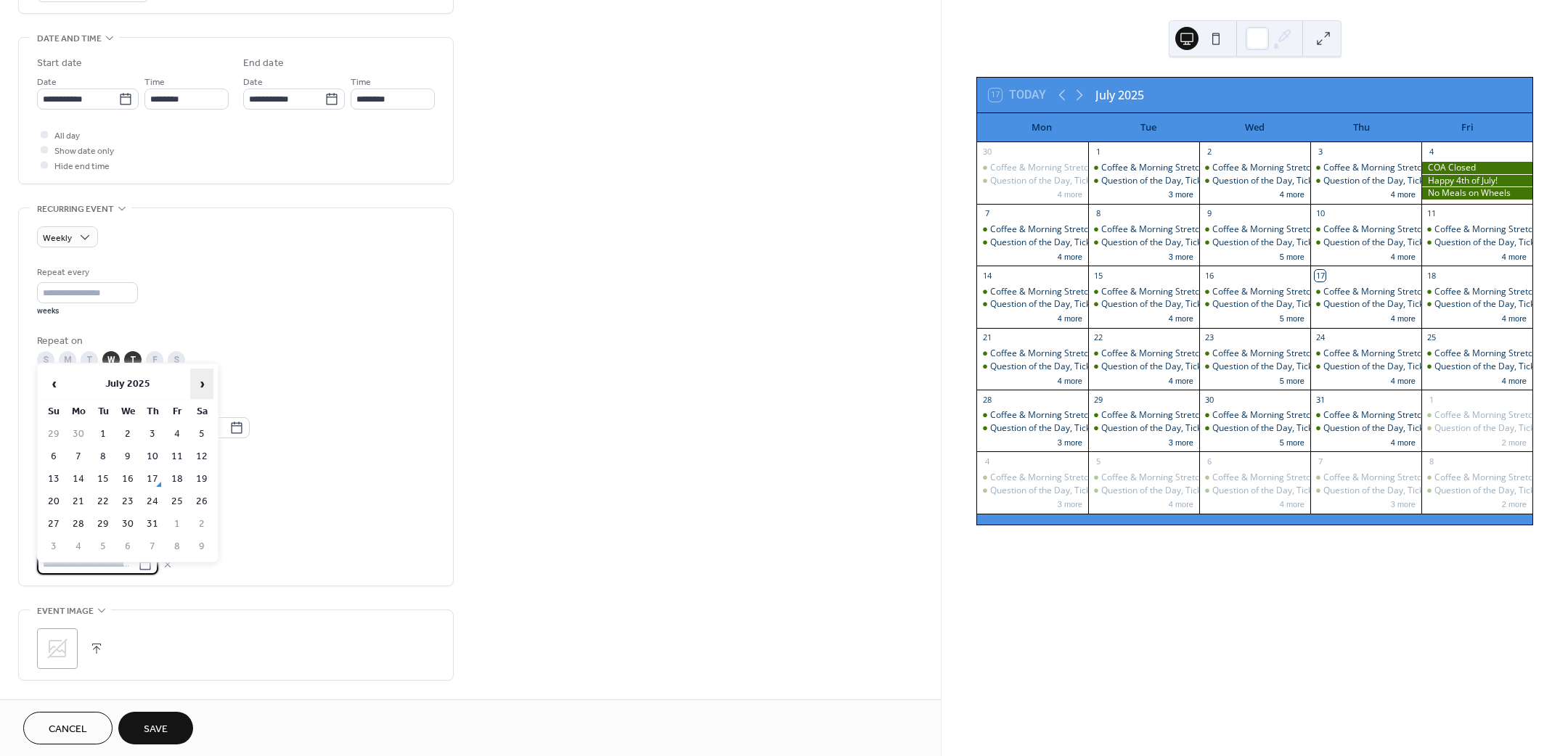 click on "›" at bounding box center [202, 384] 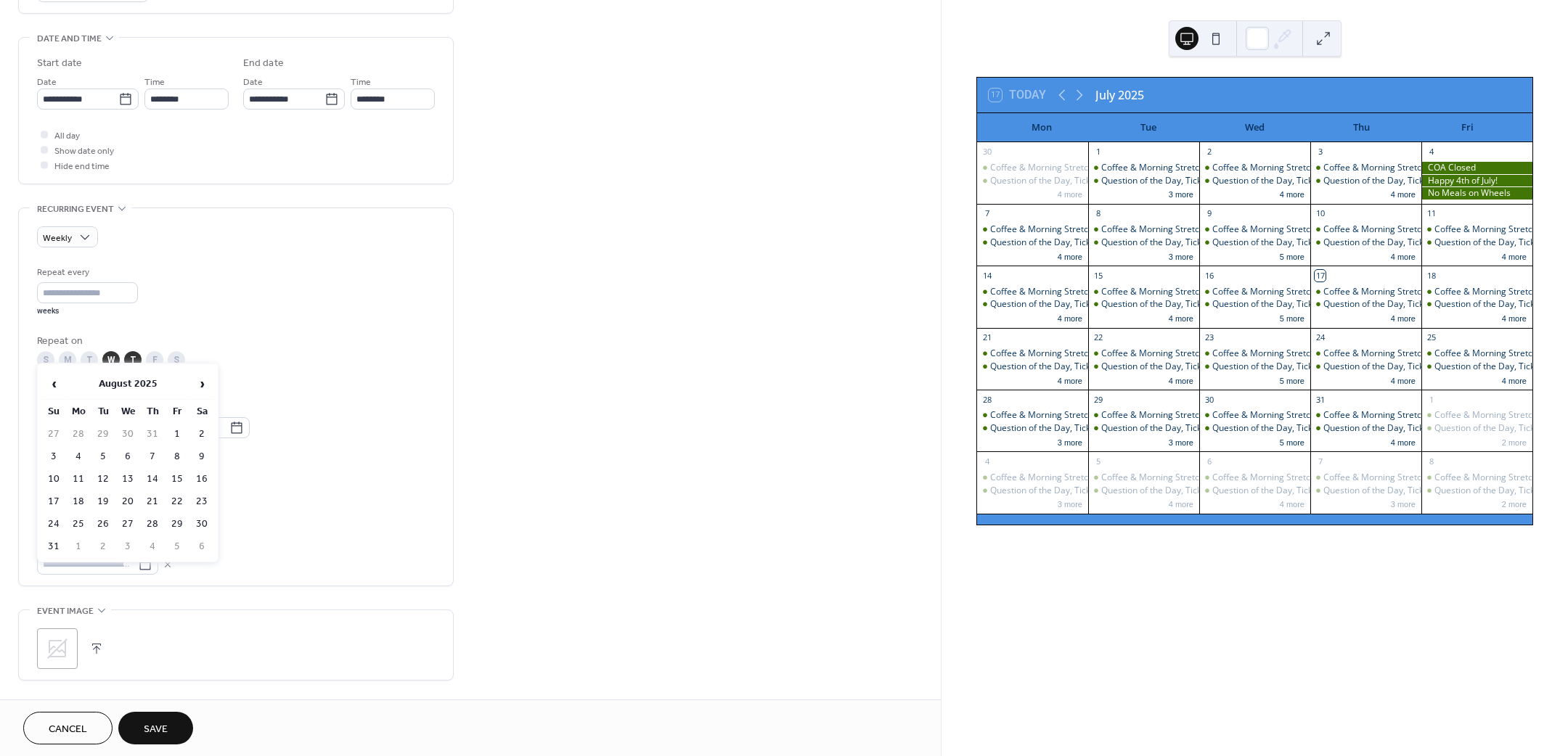 click on "27" at bounding box center (128, 524) 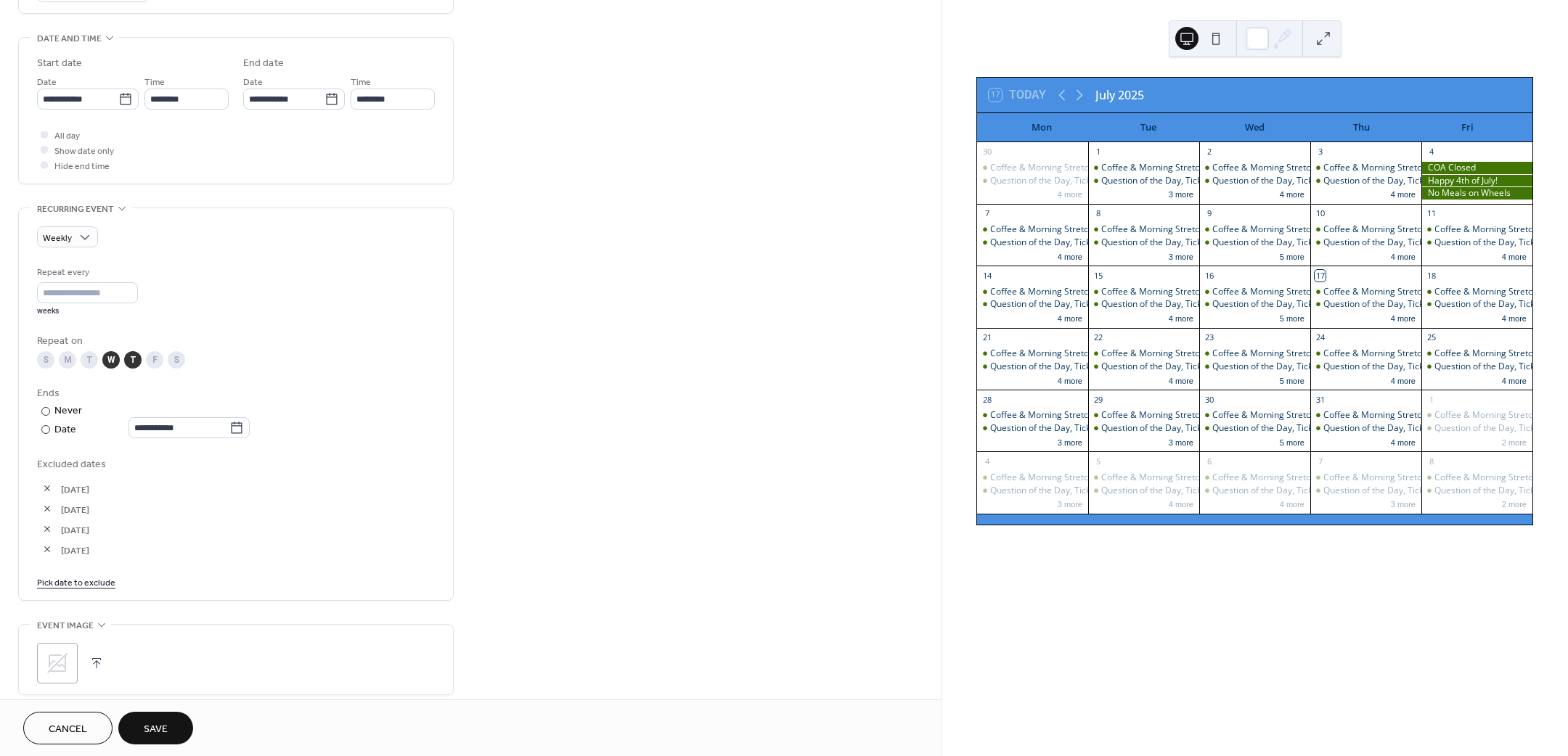 click on "Save" at bounding box center (155, 729) 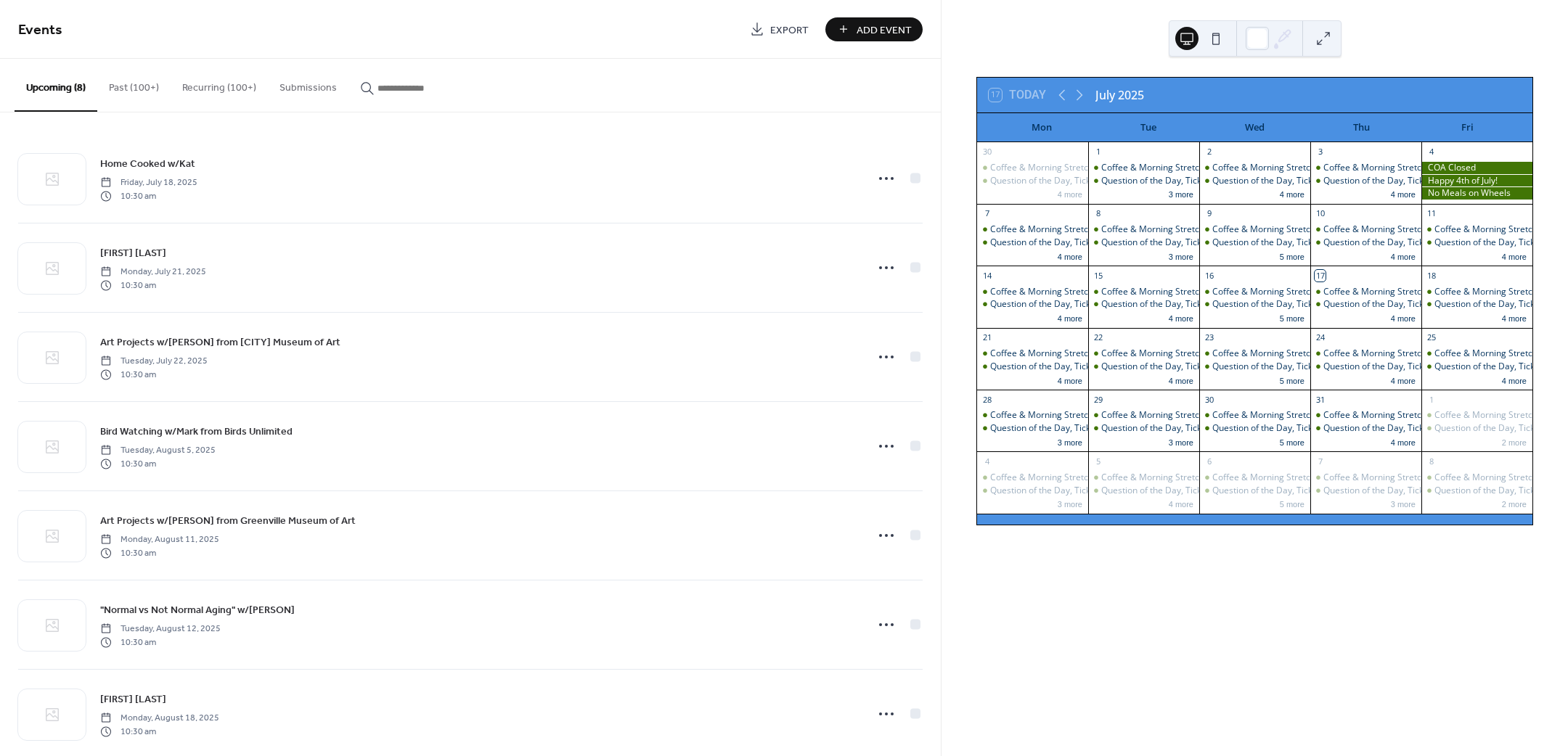 click on "Add Event" at bounding box center (874, 29) 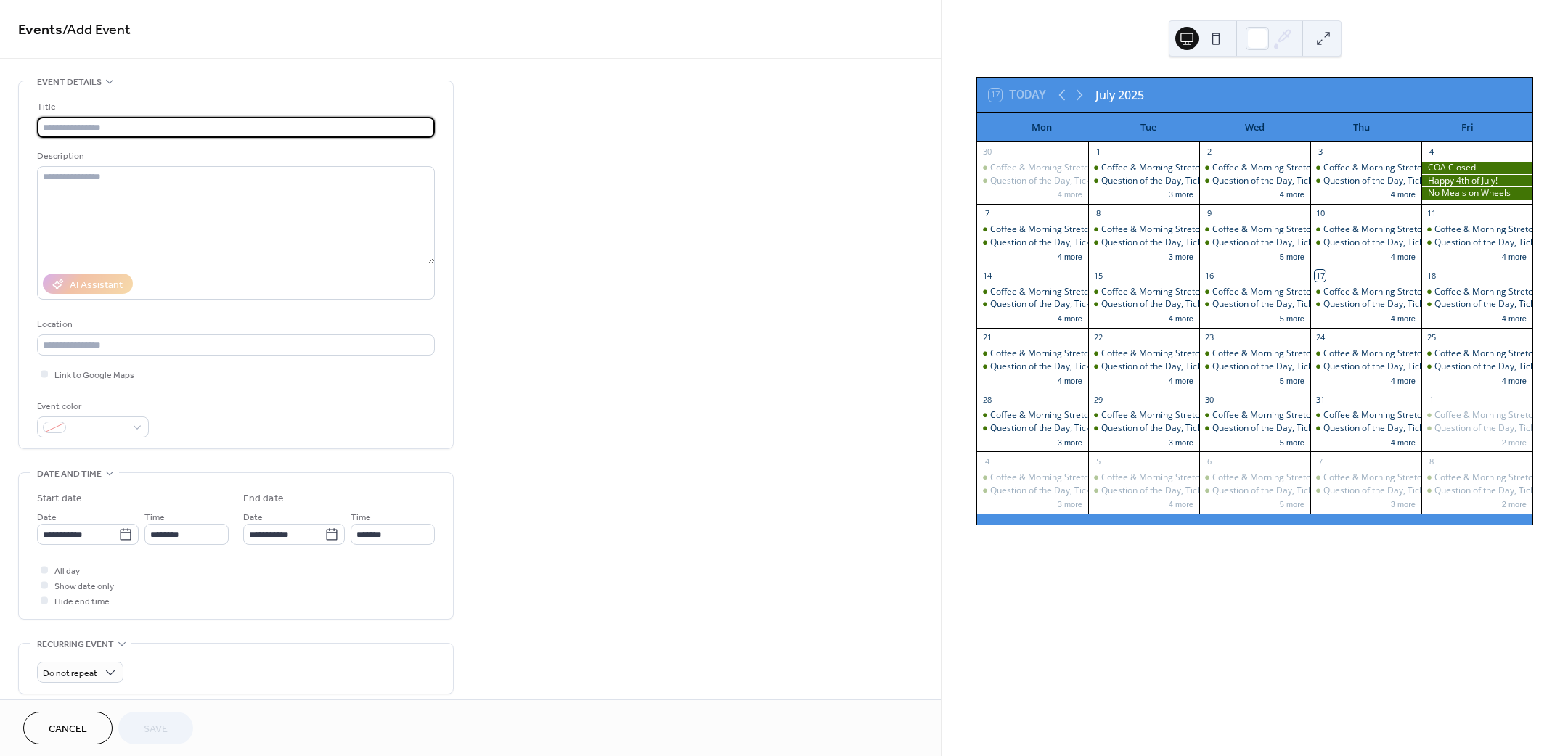click at bounding box center [236, 127] 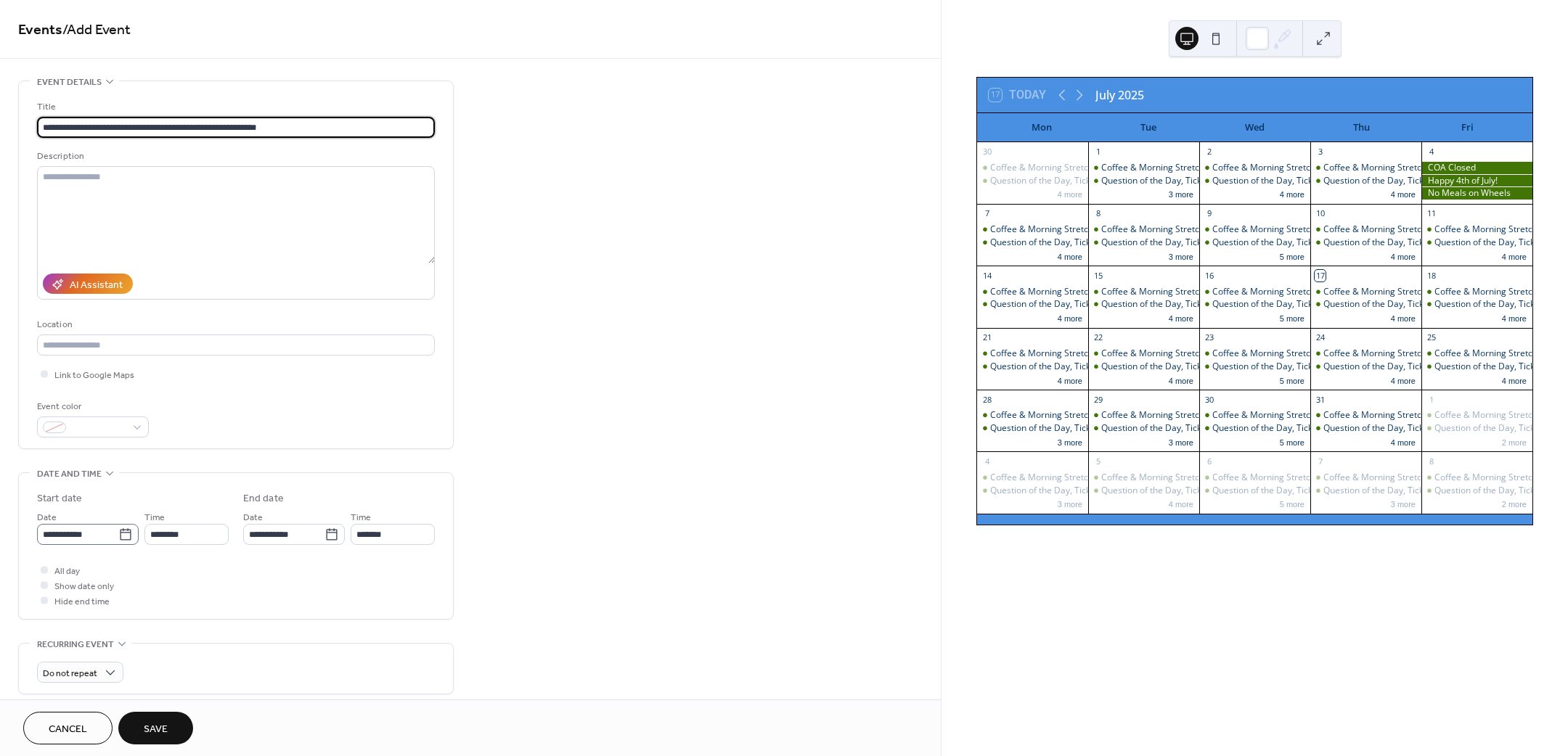 type on "**********" 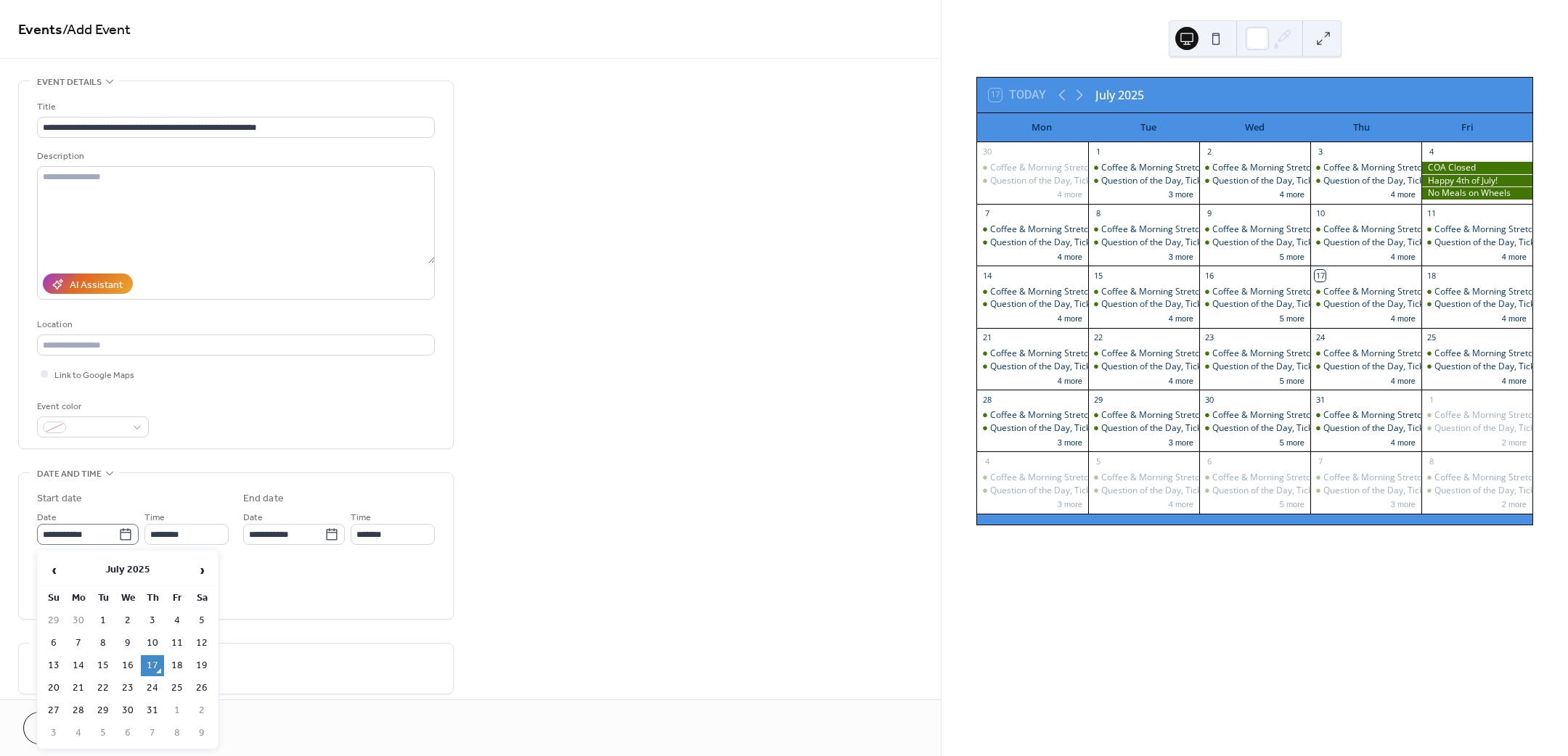 click 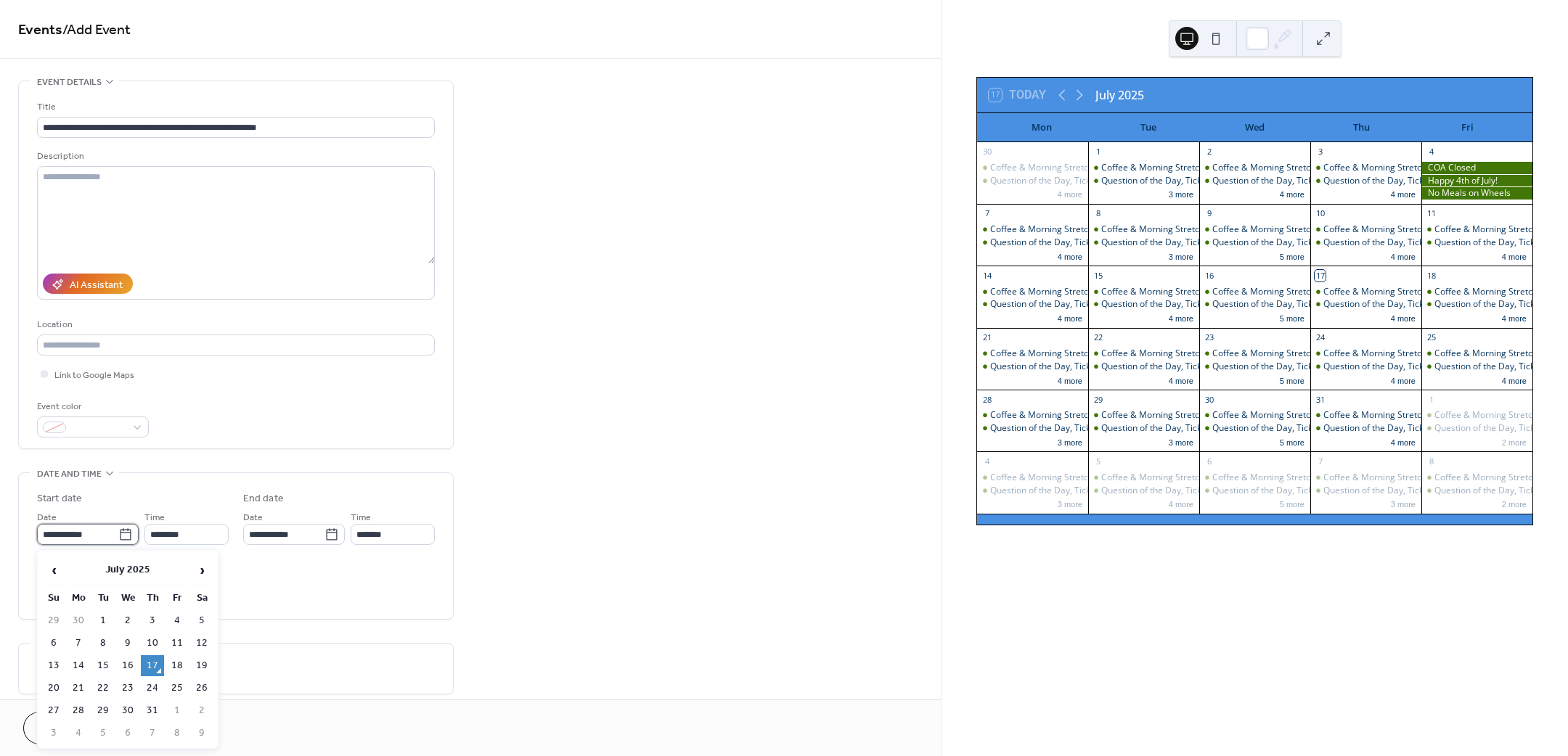 click on "**********" at bounding box center (78, 534) 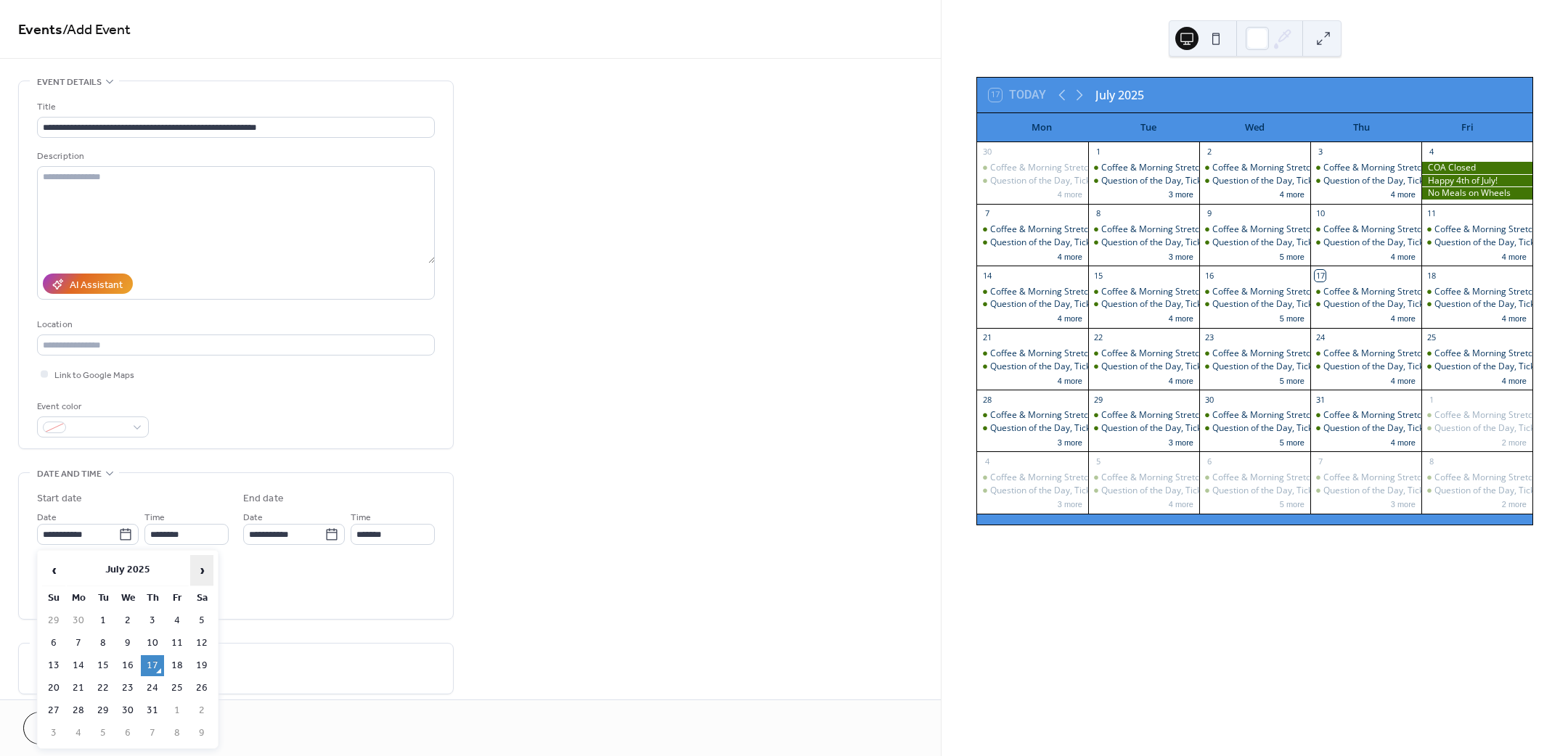 click on "›" at bounding box center (202, 570) 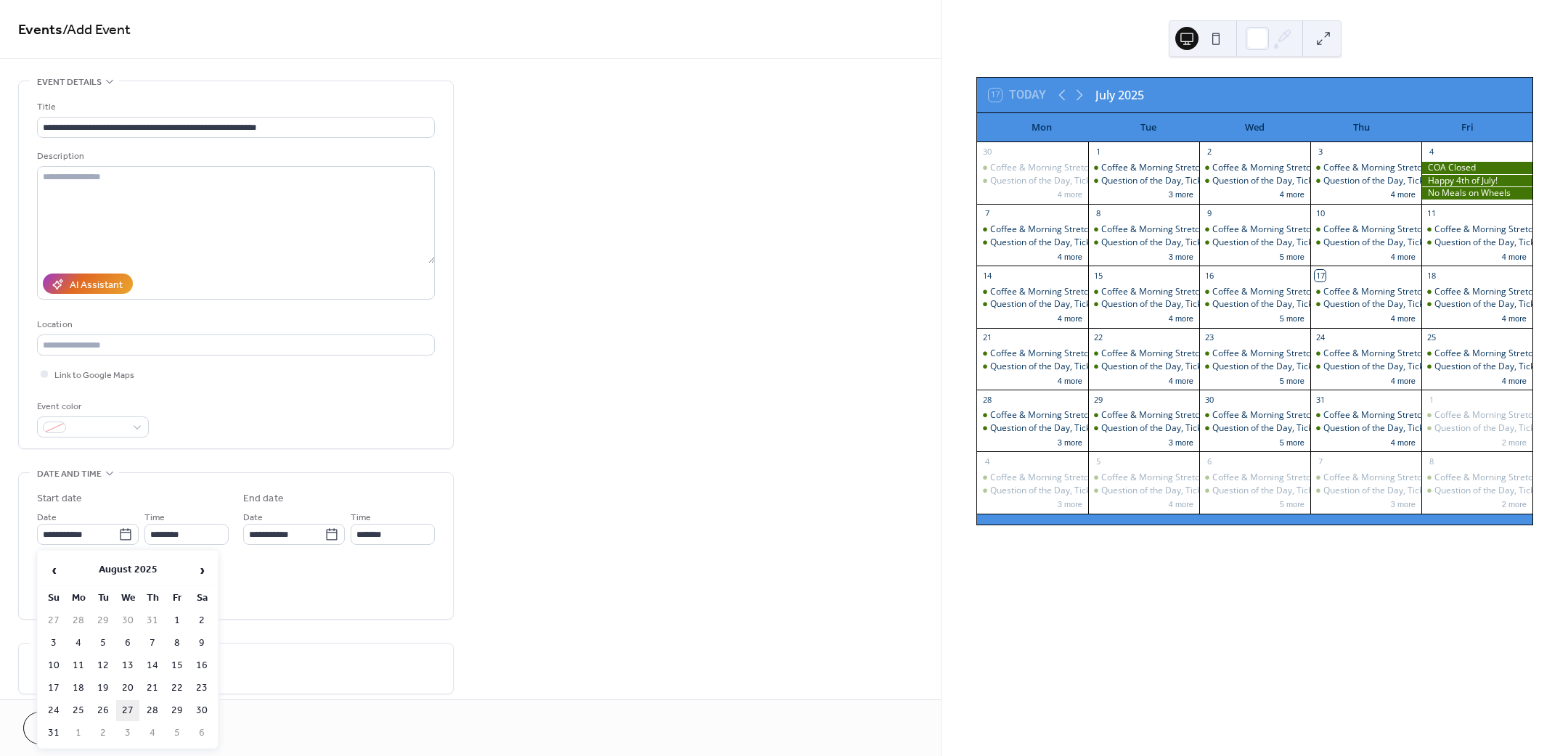 click on "27" at bounding box center (128, 710) 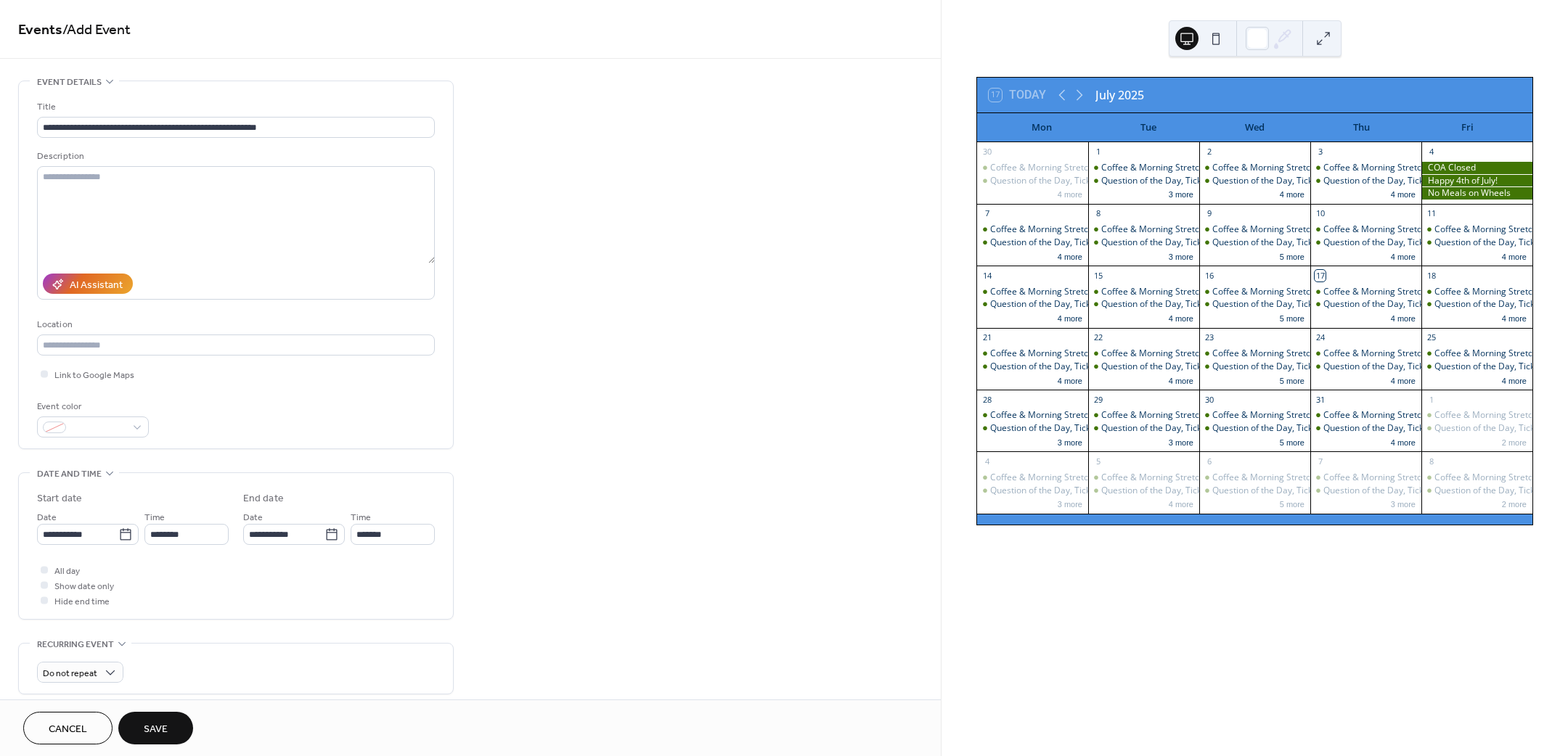 click on "**********" at bounding box center [236, 549] 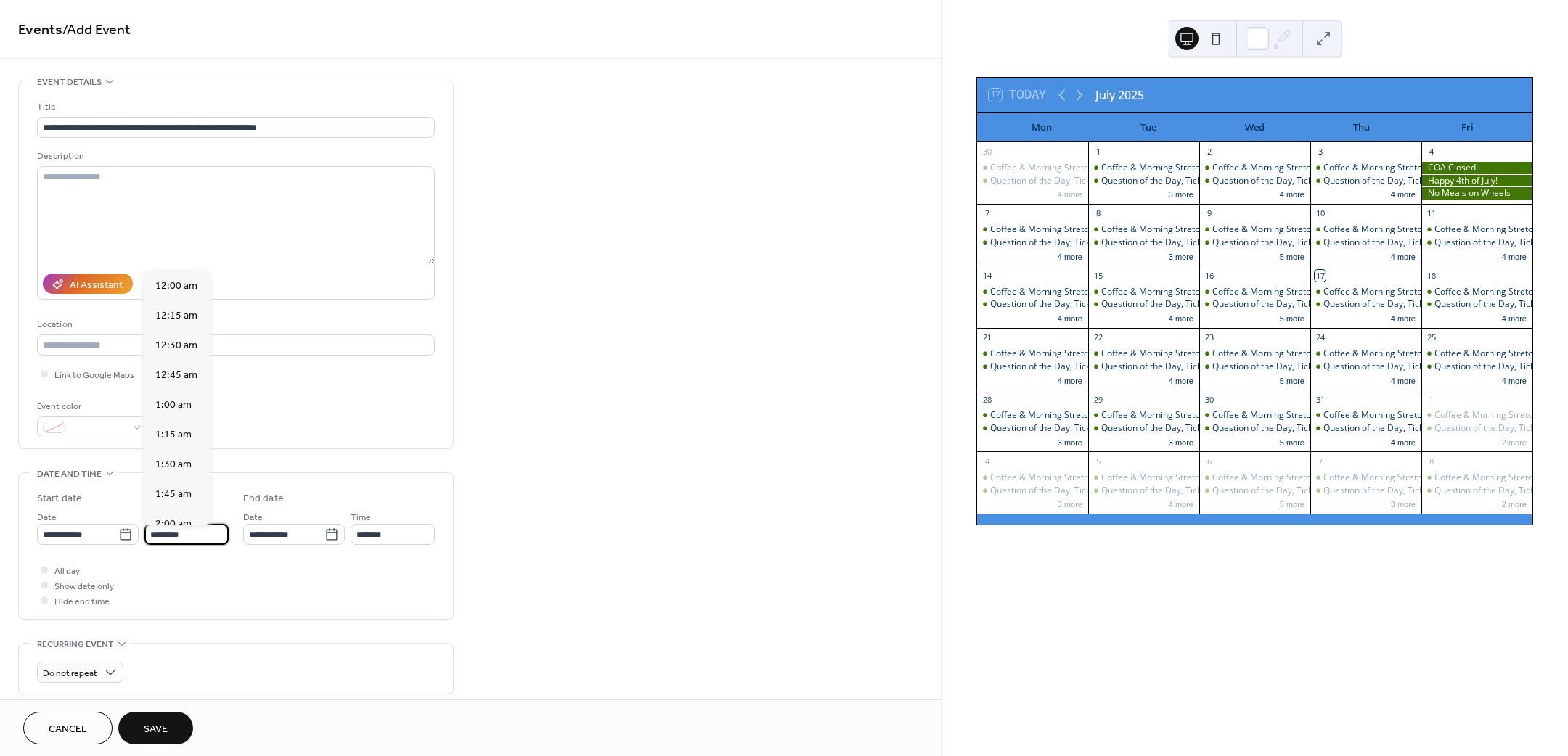 click on "********" at bounding box center (187, 534) 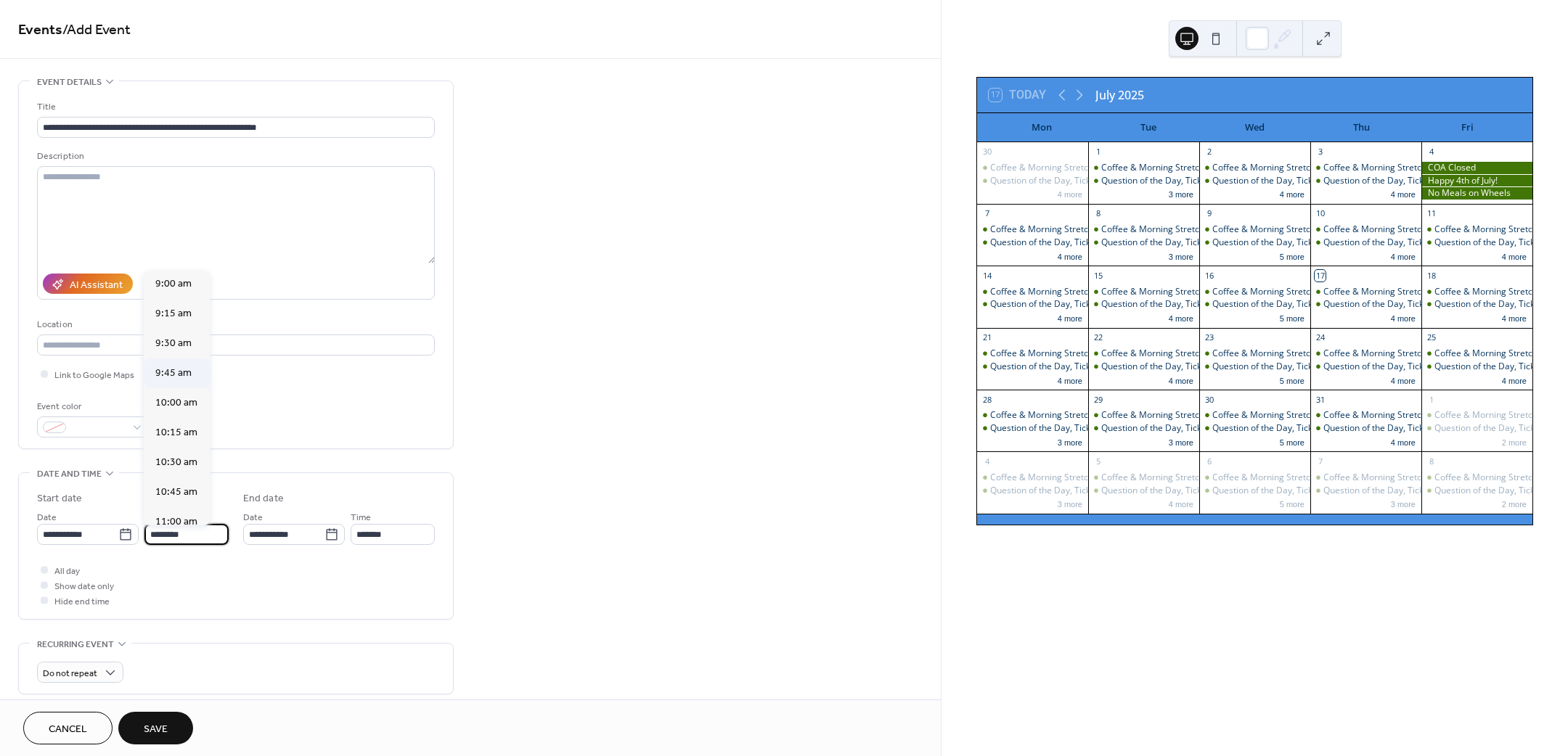 scroll, scrollTop: 1067, scrollLeft: 0, axis: vertical 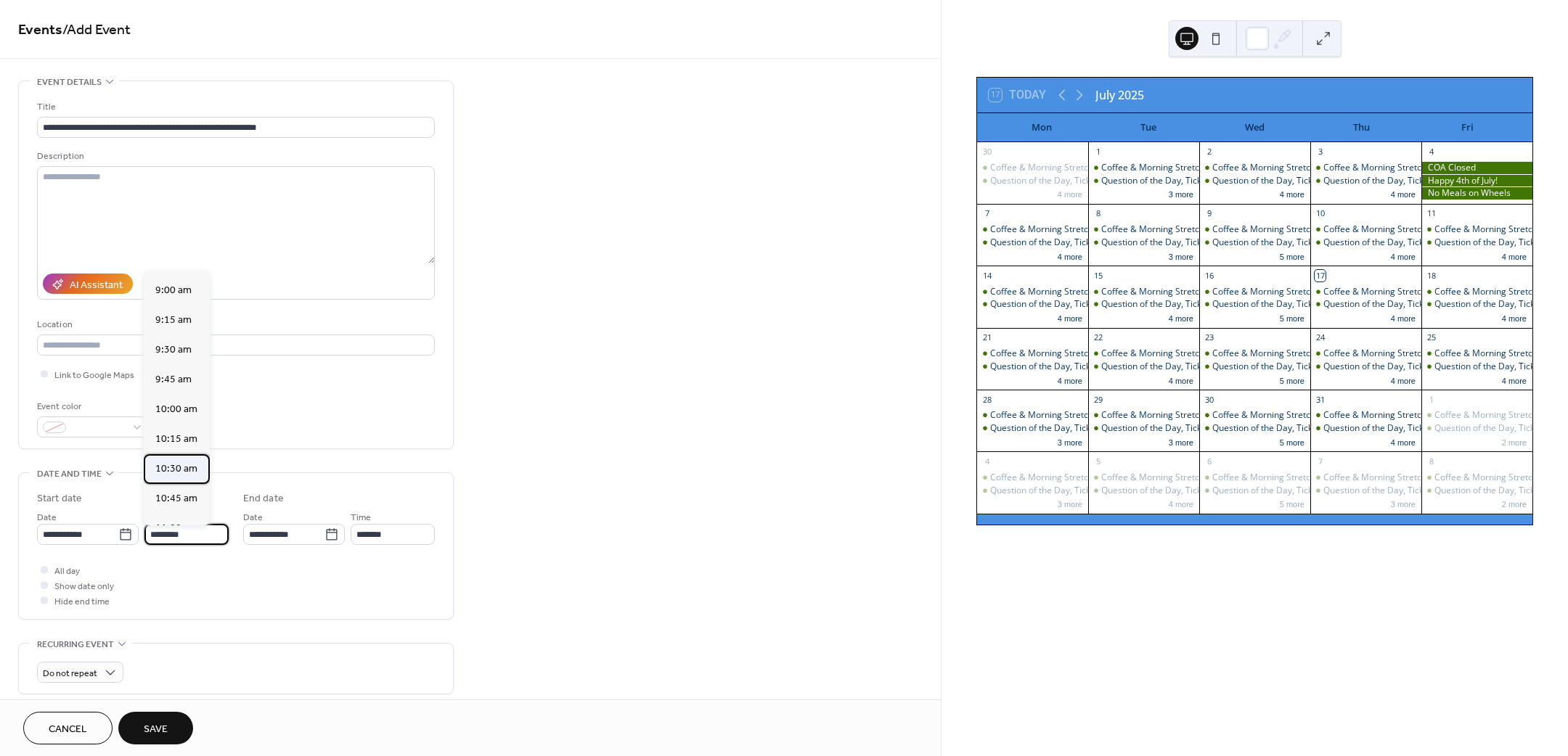 click on "10:30 am" at bounding box center [176, 468] 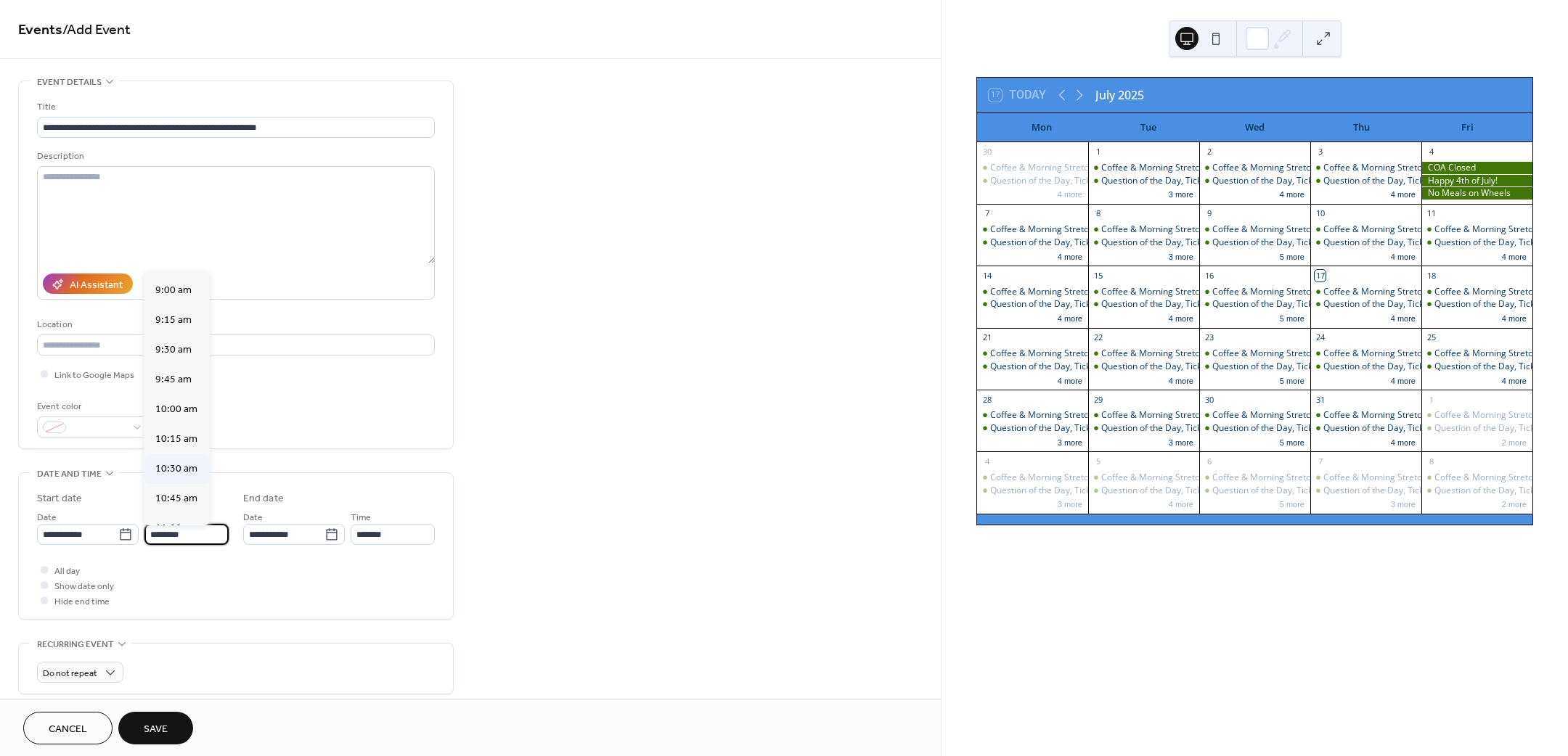 type on "********" 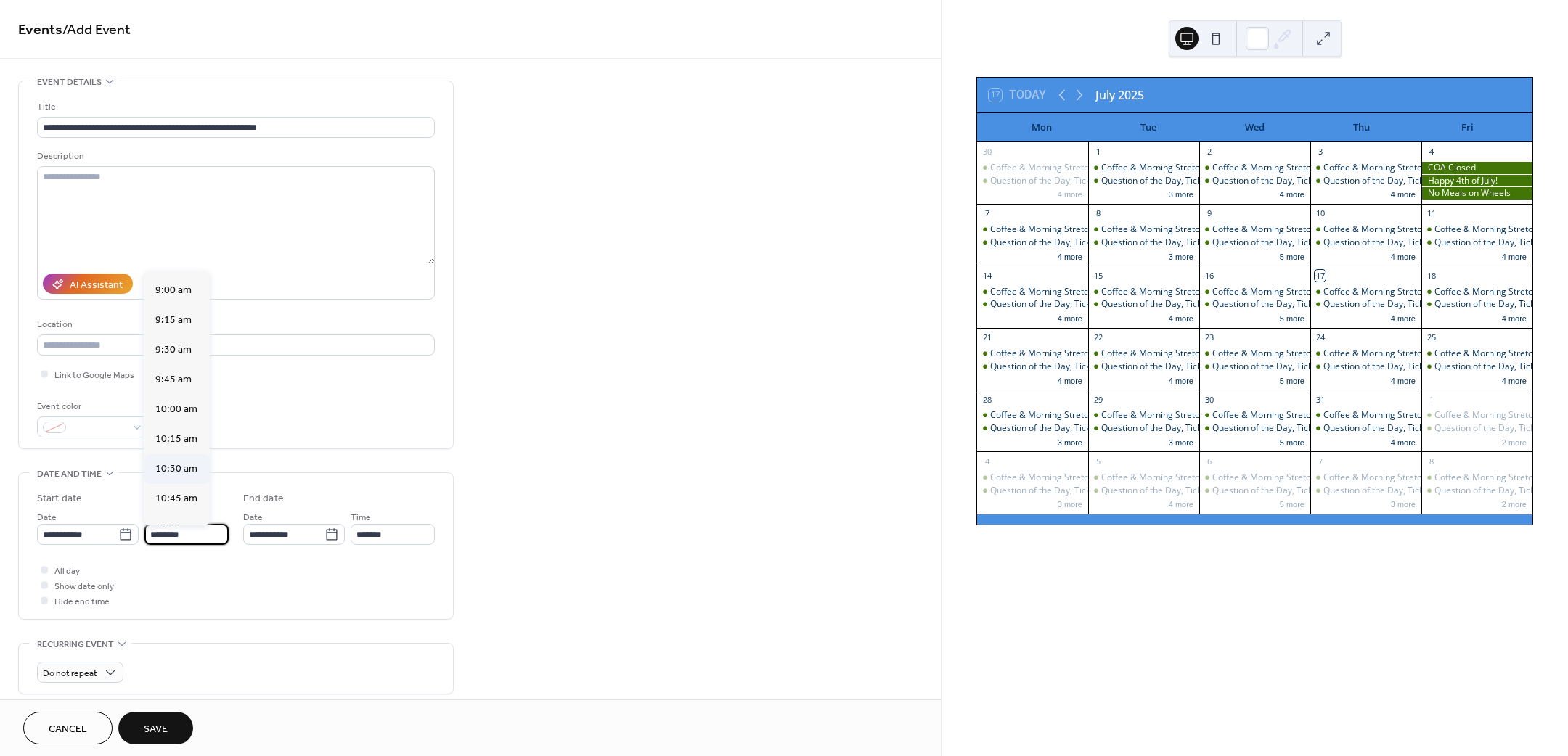type on "********" 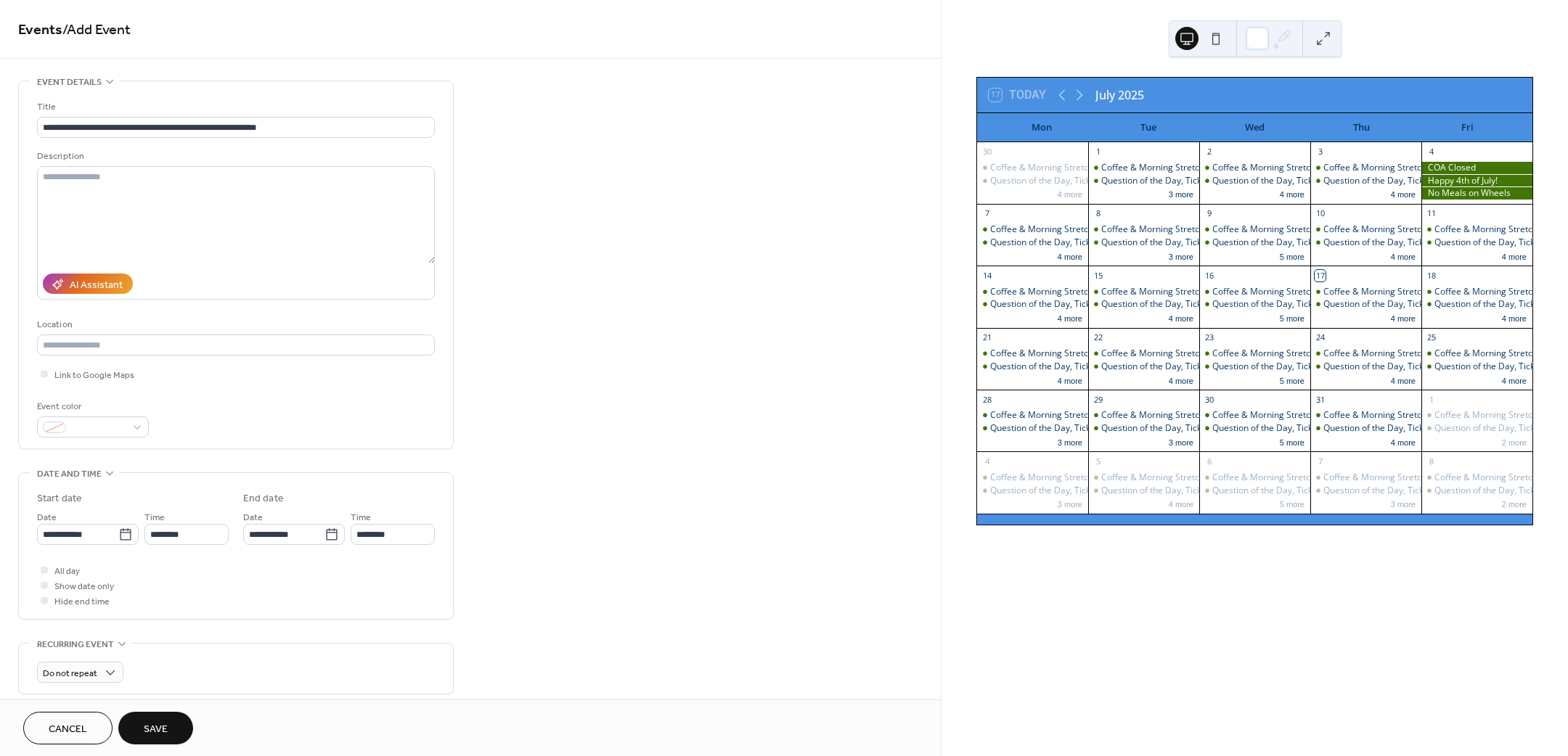 click on "Save" at bounding box center [155, 729] 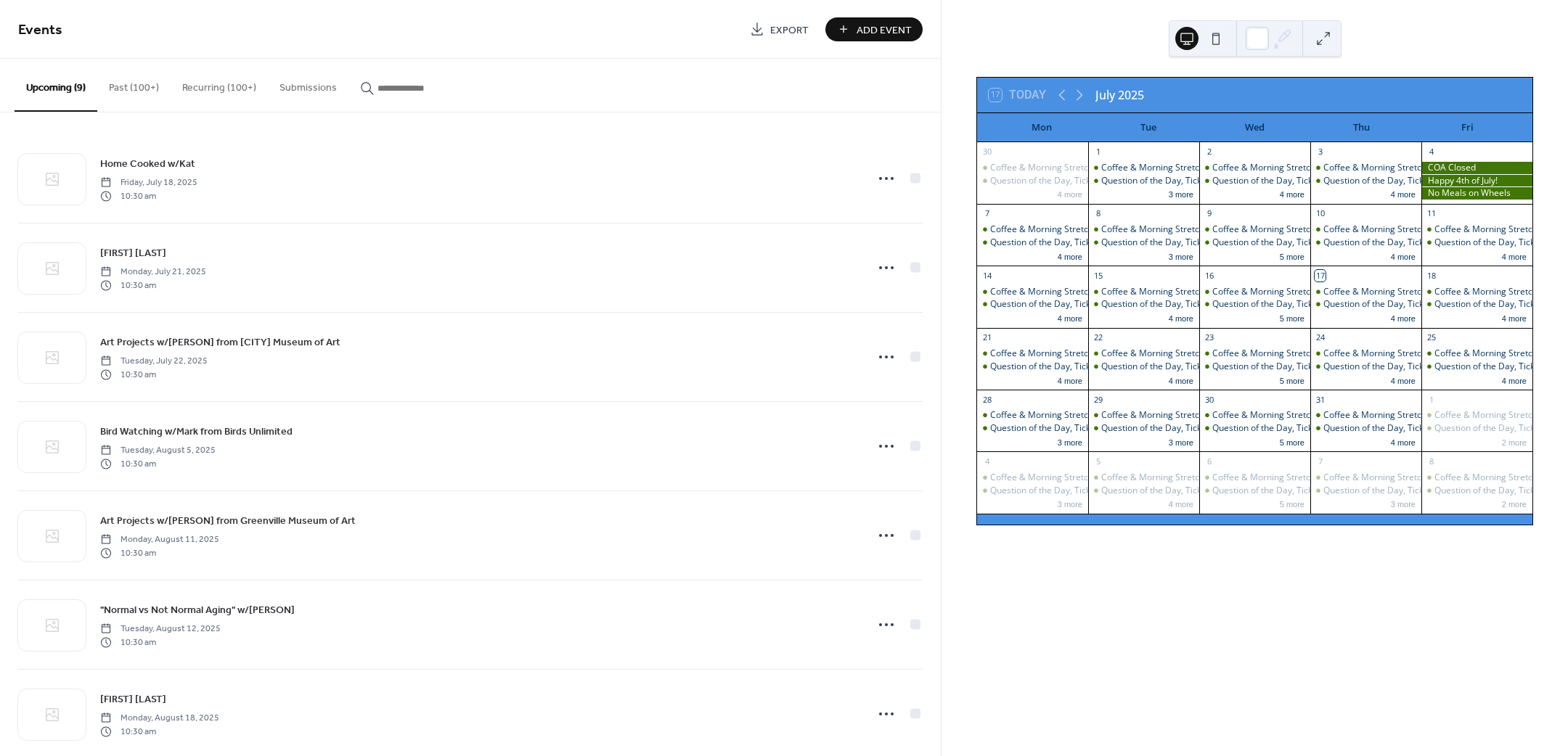 click on "Add Event" at bounding box center (884, 30) 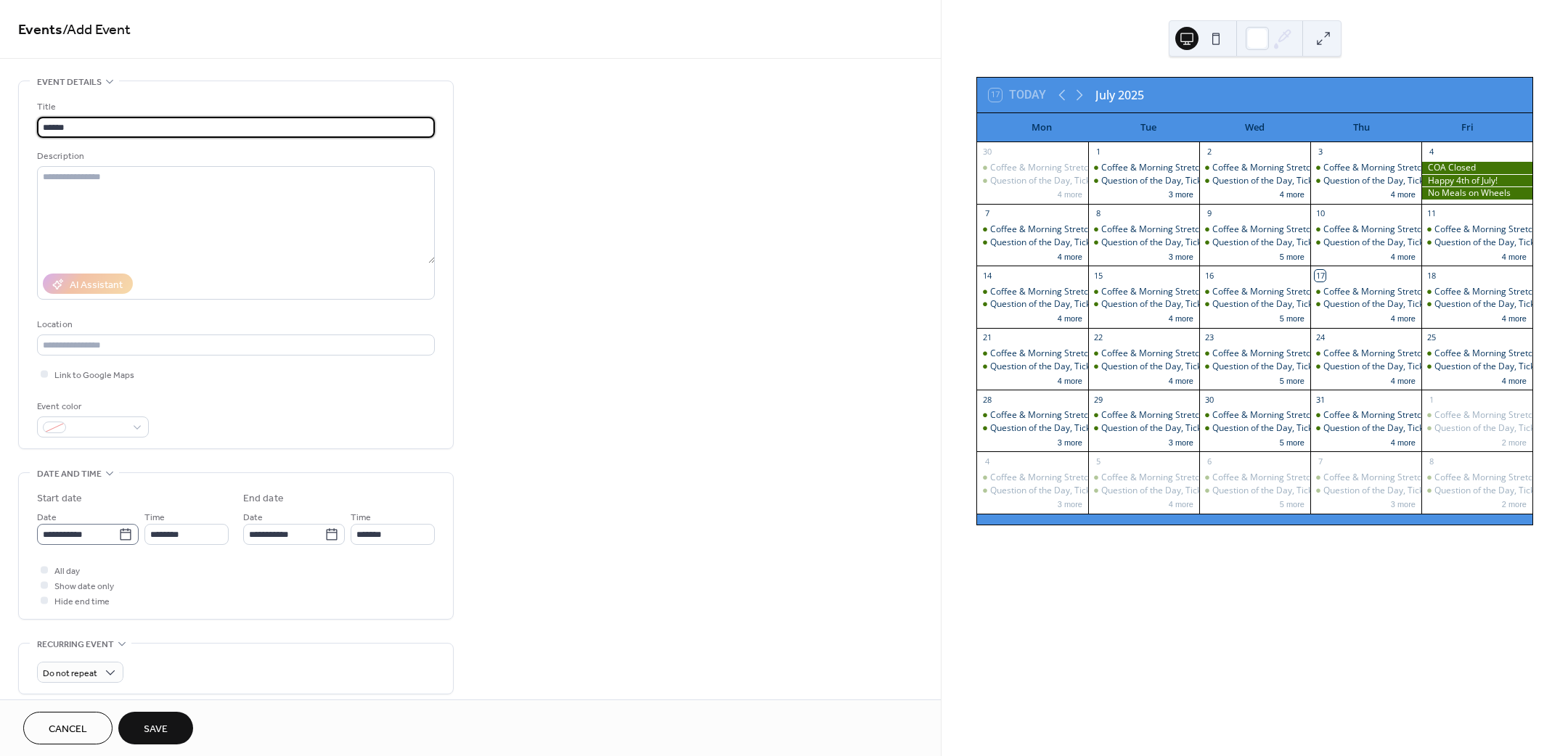 type on "******" 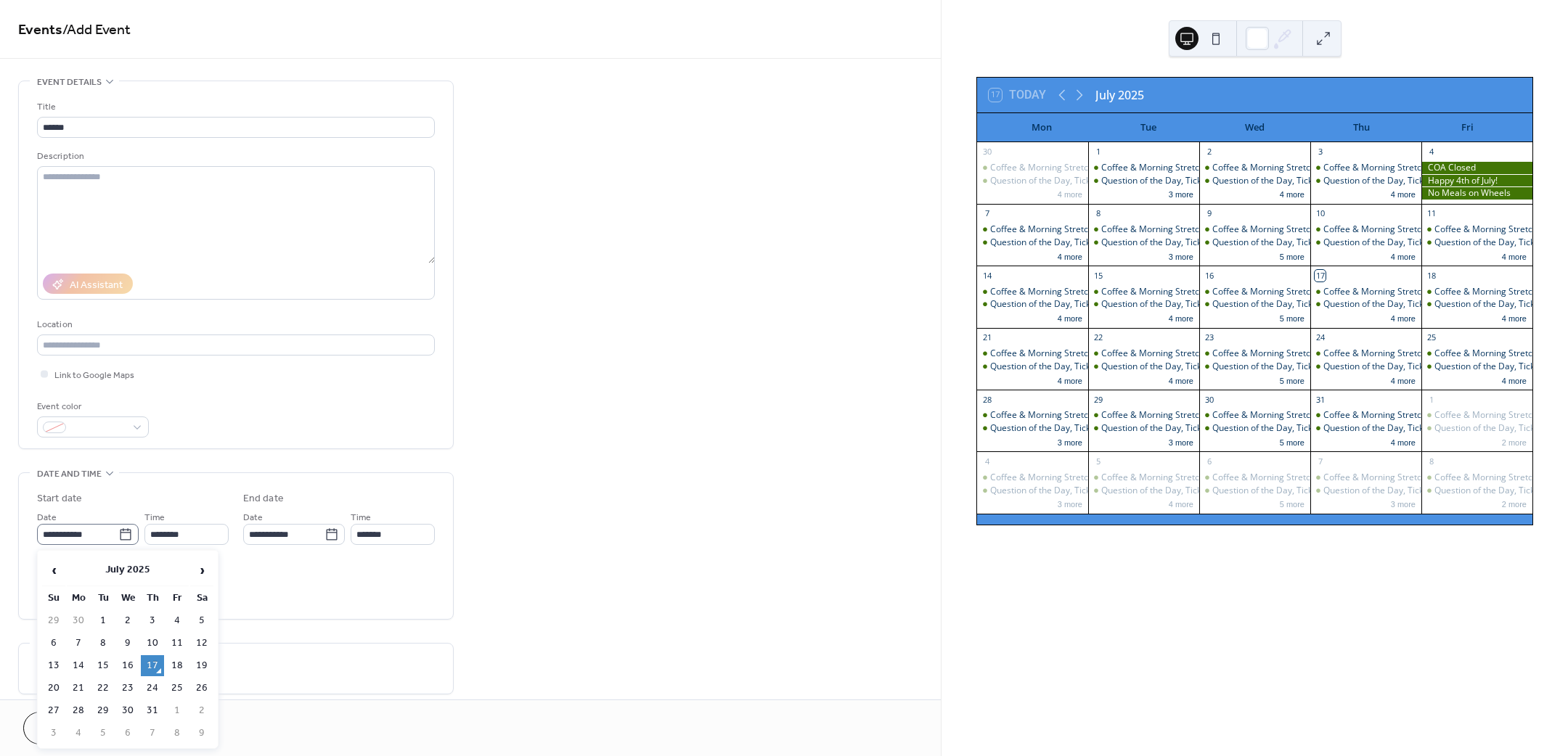 click 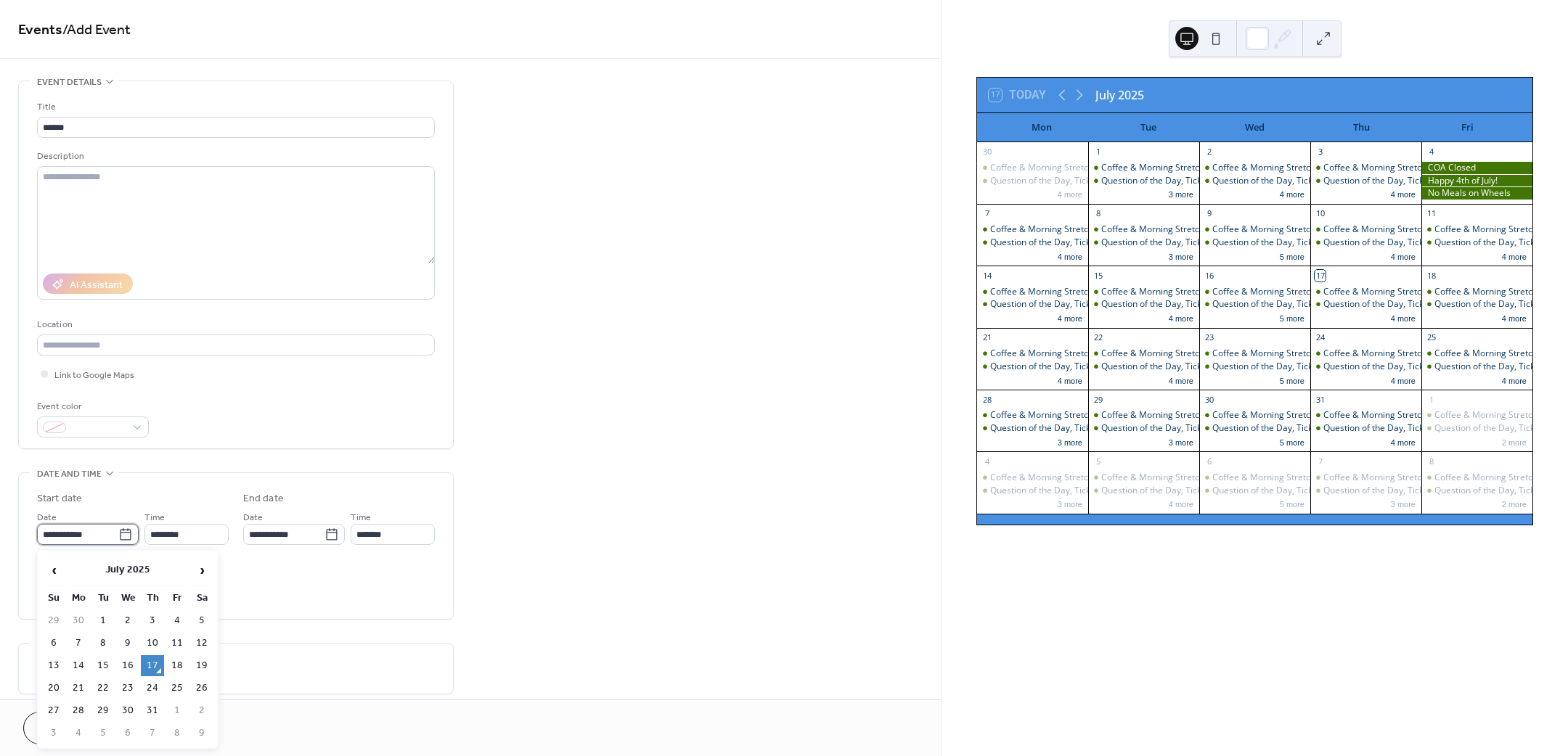 click on "**********" at bounding box center (78, 534) 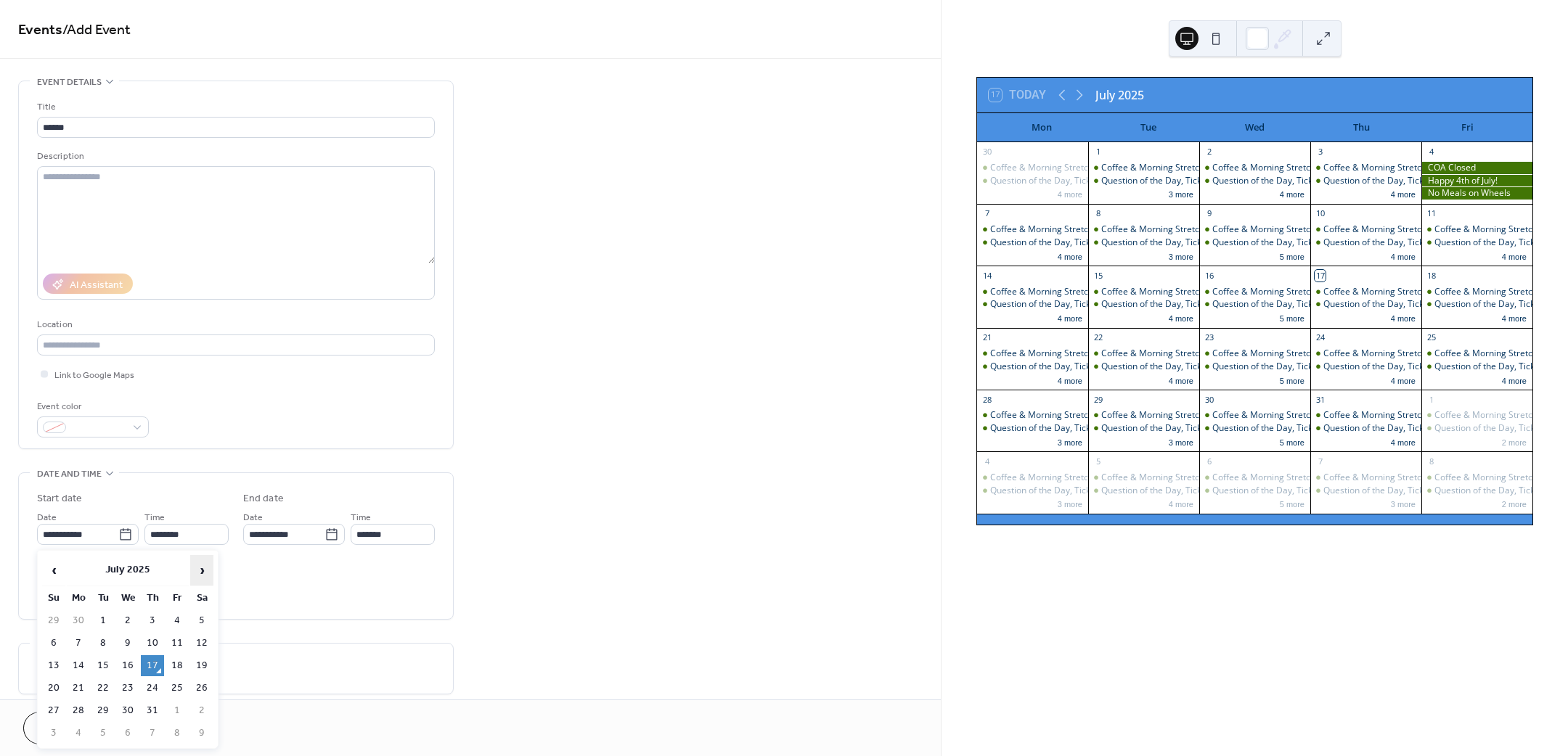 click on "›" at bounding box center (202, 570) 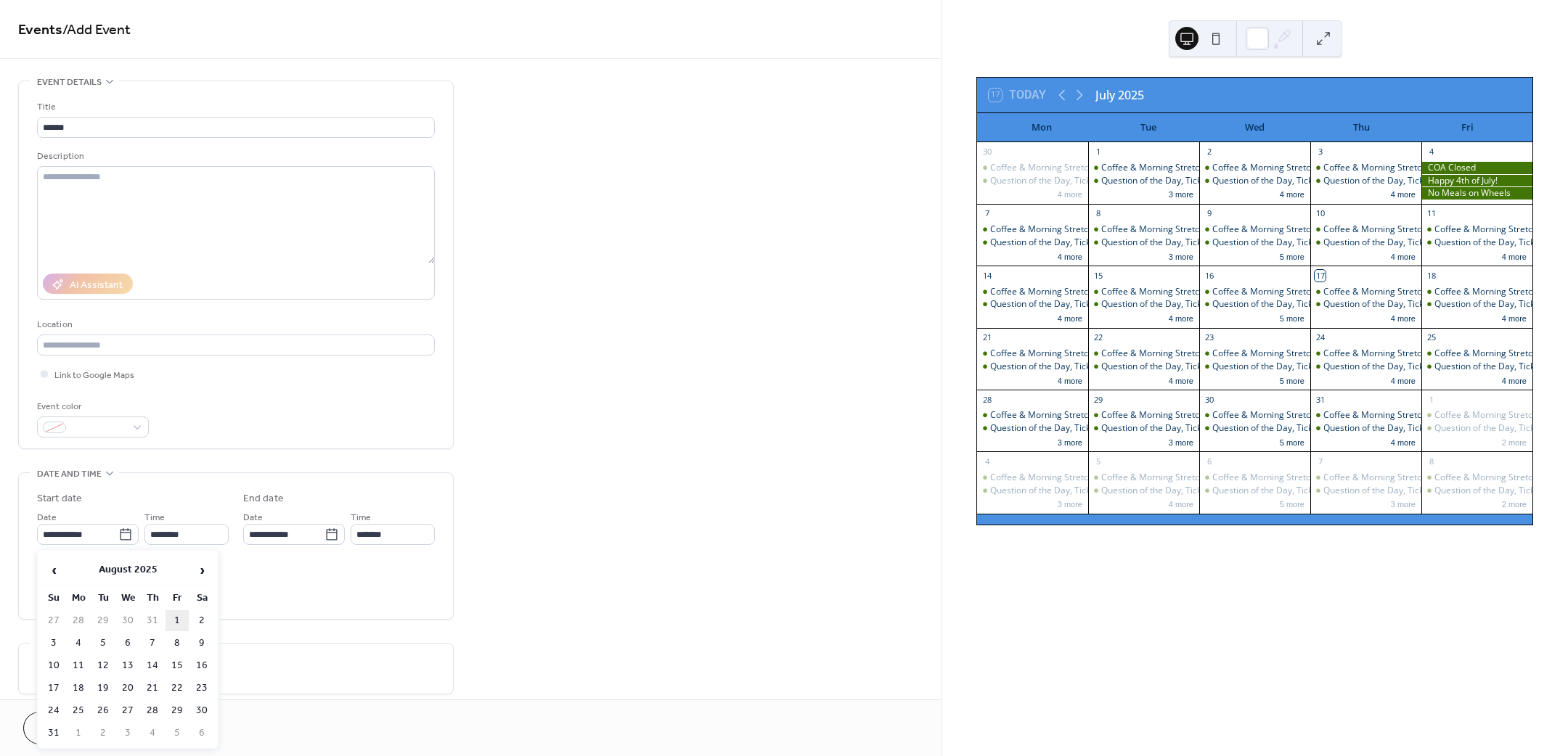 click on "1" at bounding box center (177, 620) 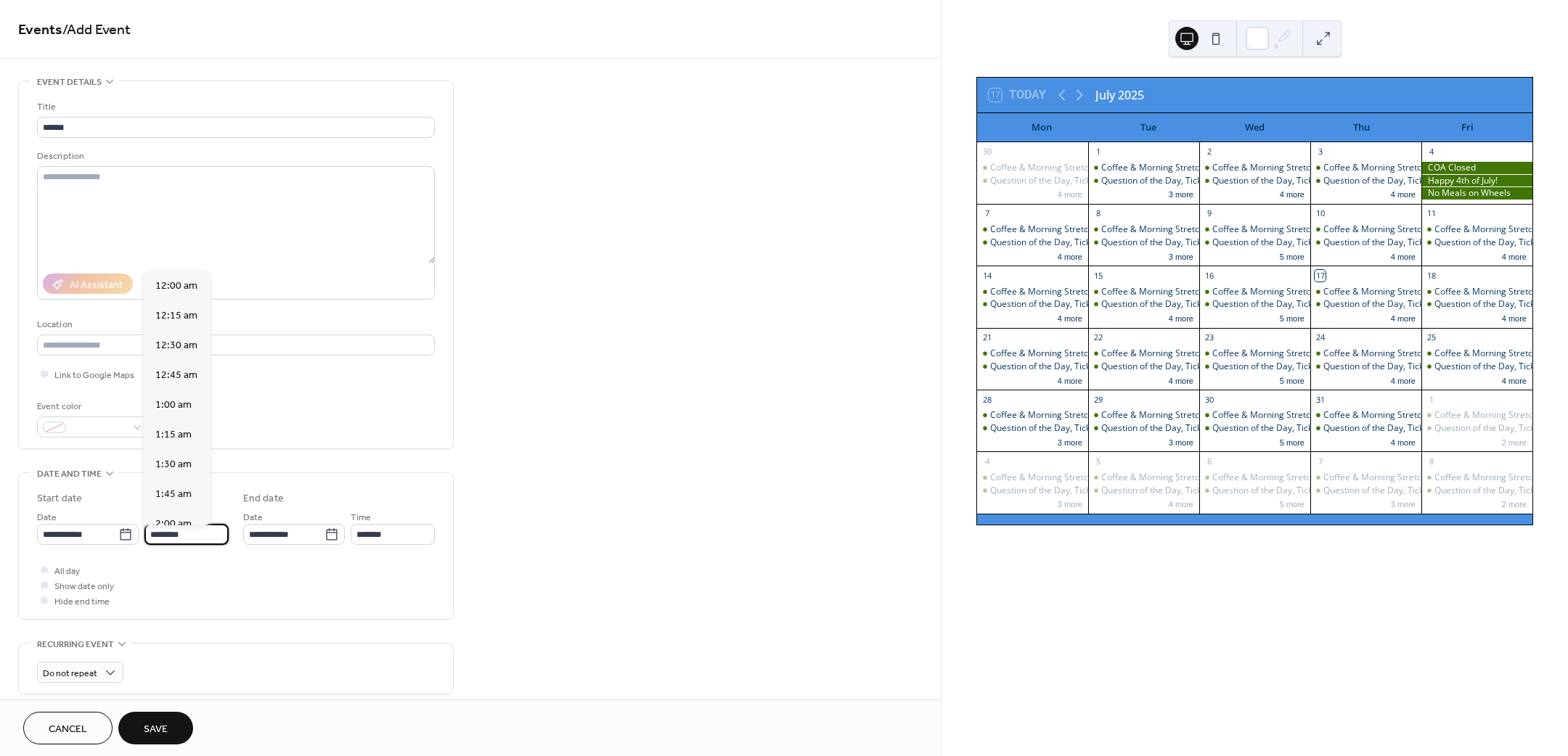 click on "********" at bounding box center [187, 534] 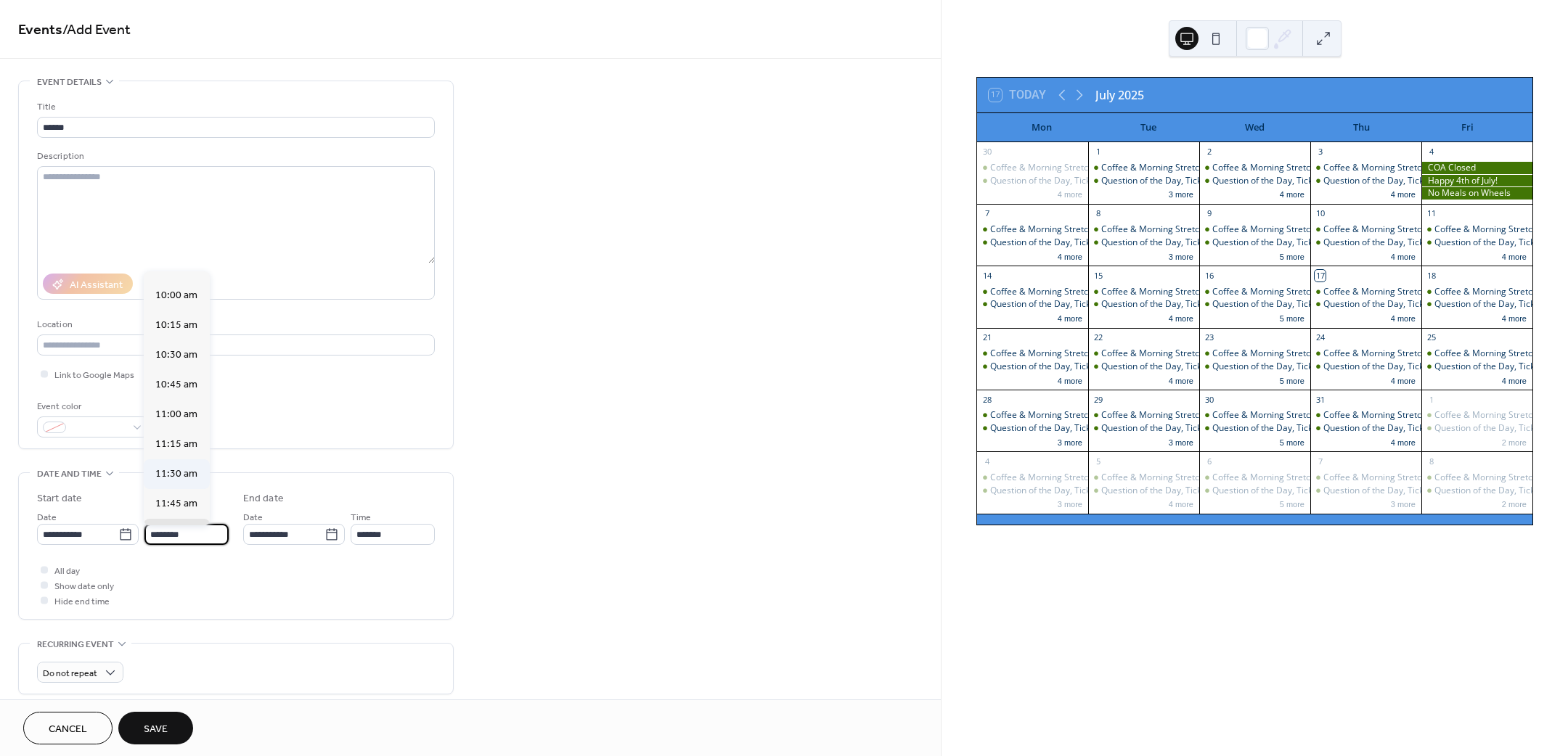 scroll, scrollTop: 958, scrollLeft: 0, axis: vertical 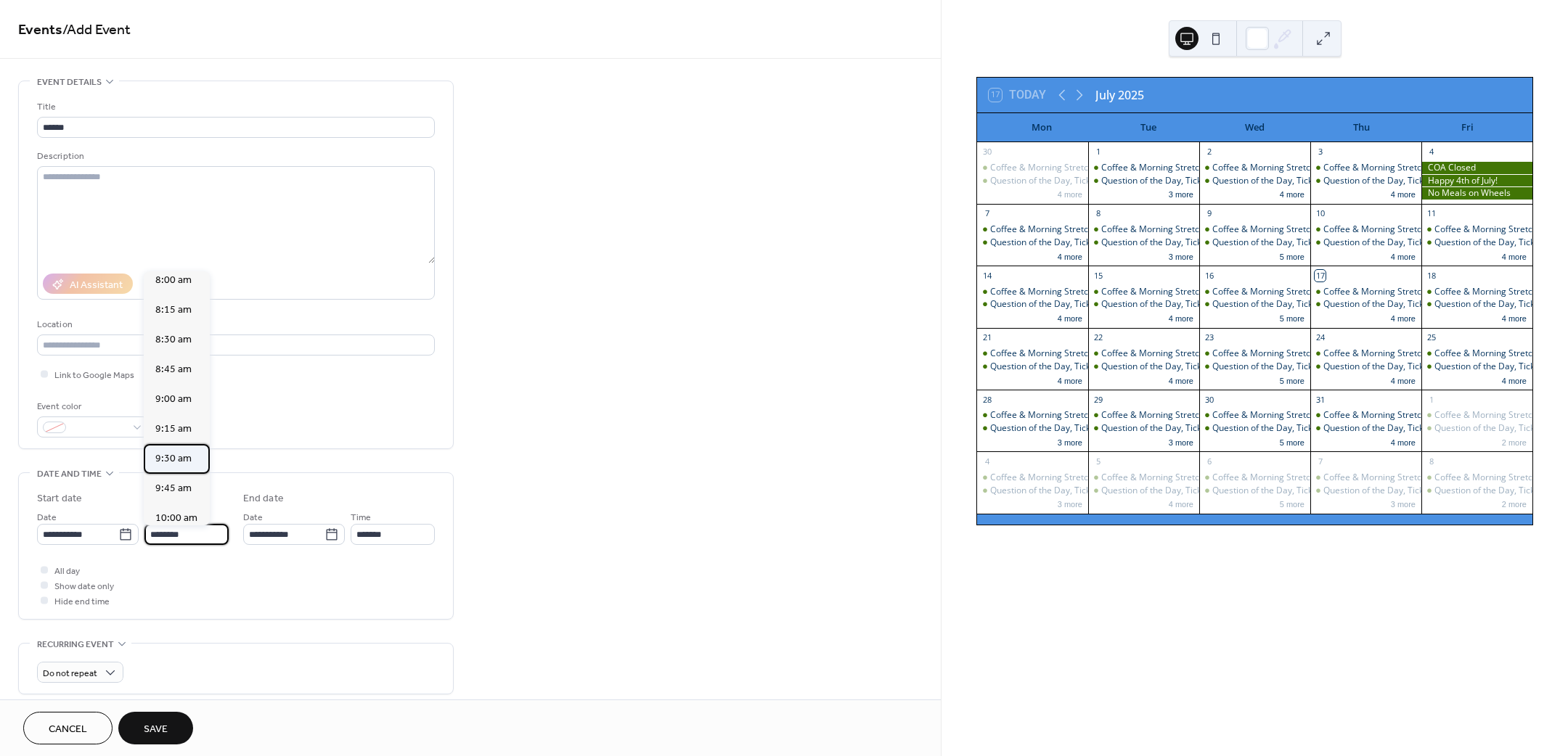 click on "9:30 am" at bounding box center (173, 458) 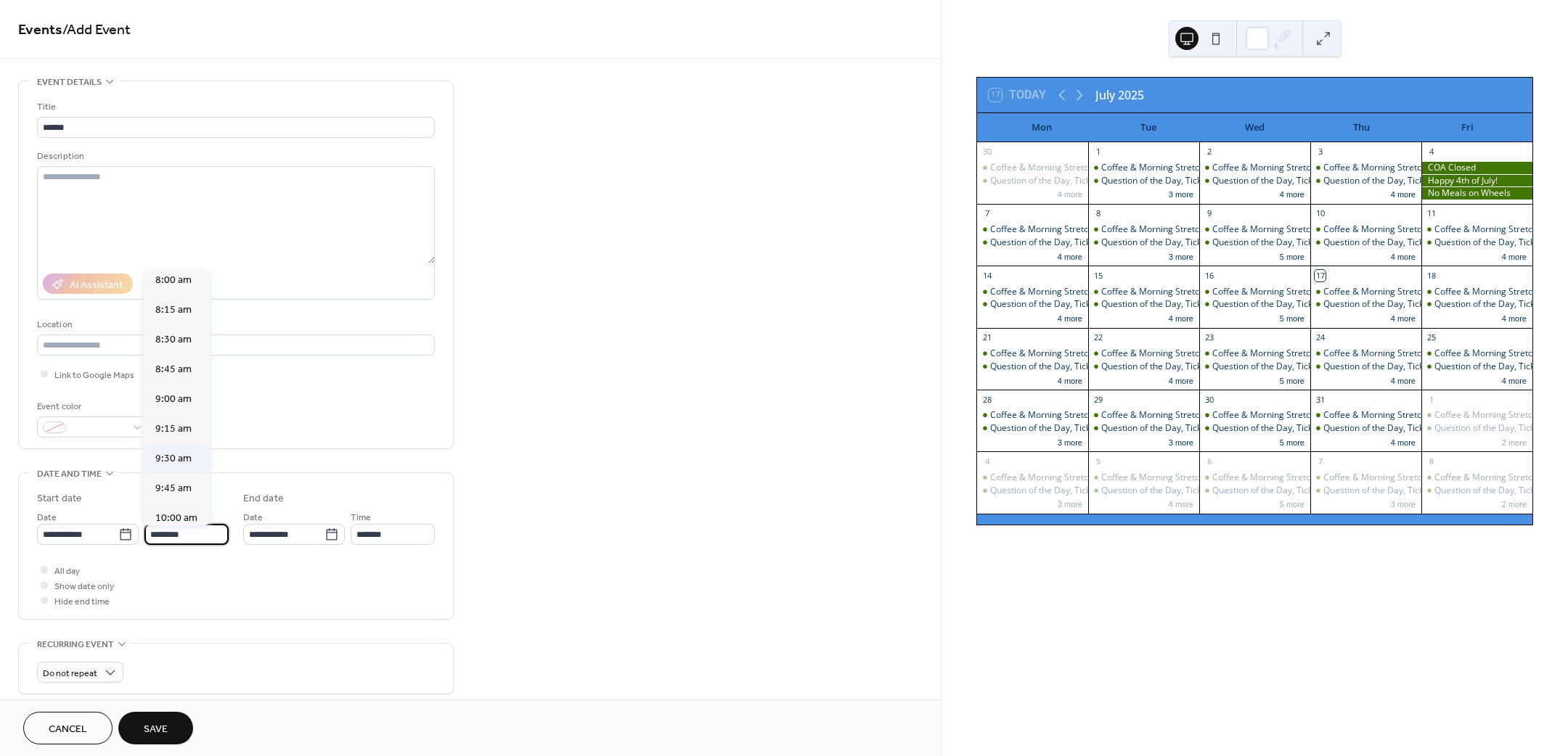type on "*******" 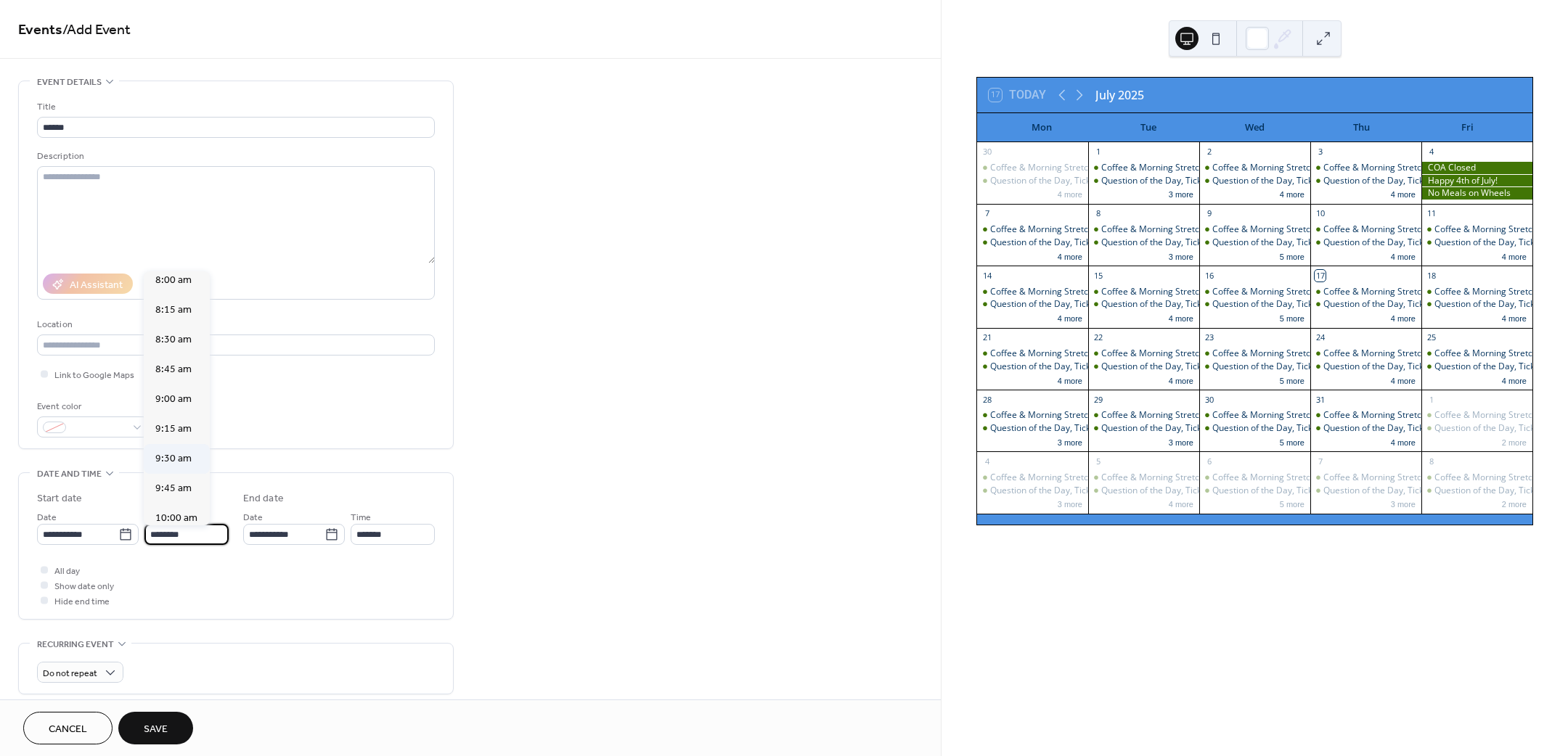 type on "********" 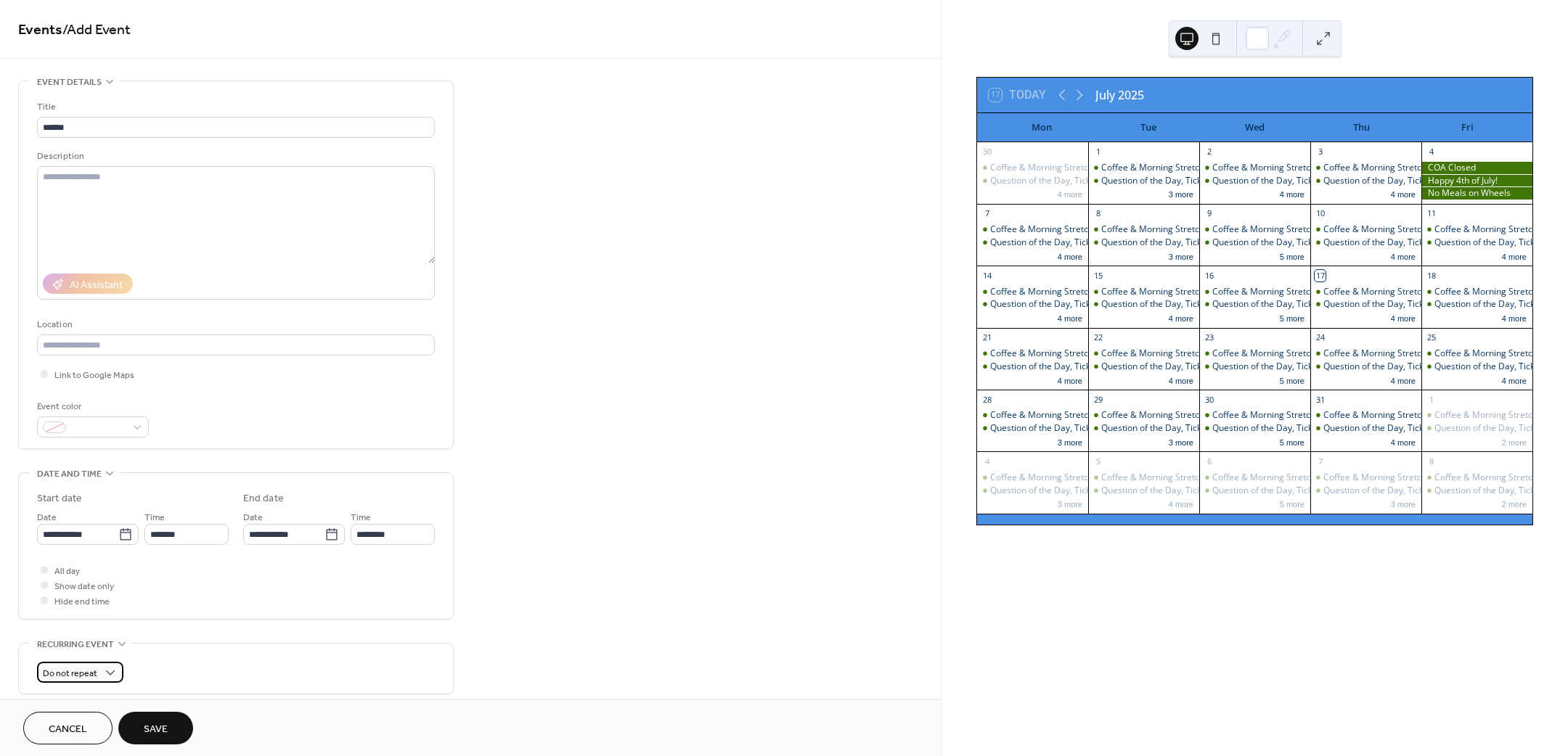 click on "Do not repeat" at bounding box center [80, 672] 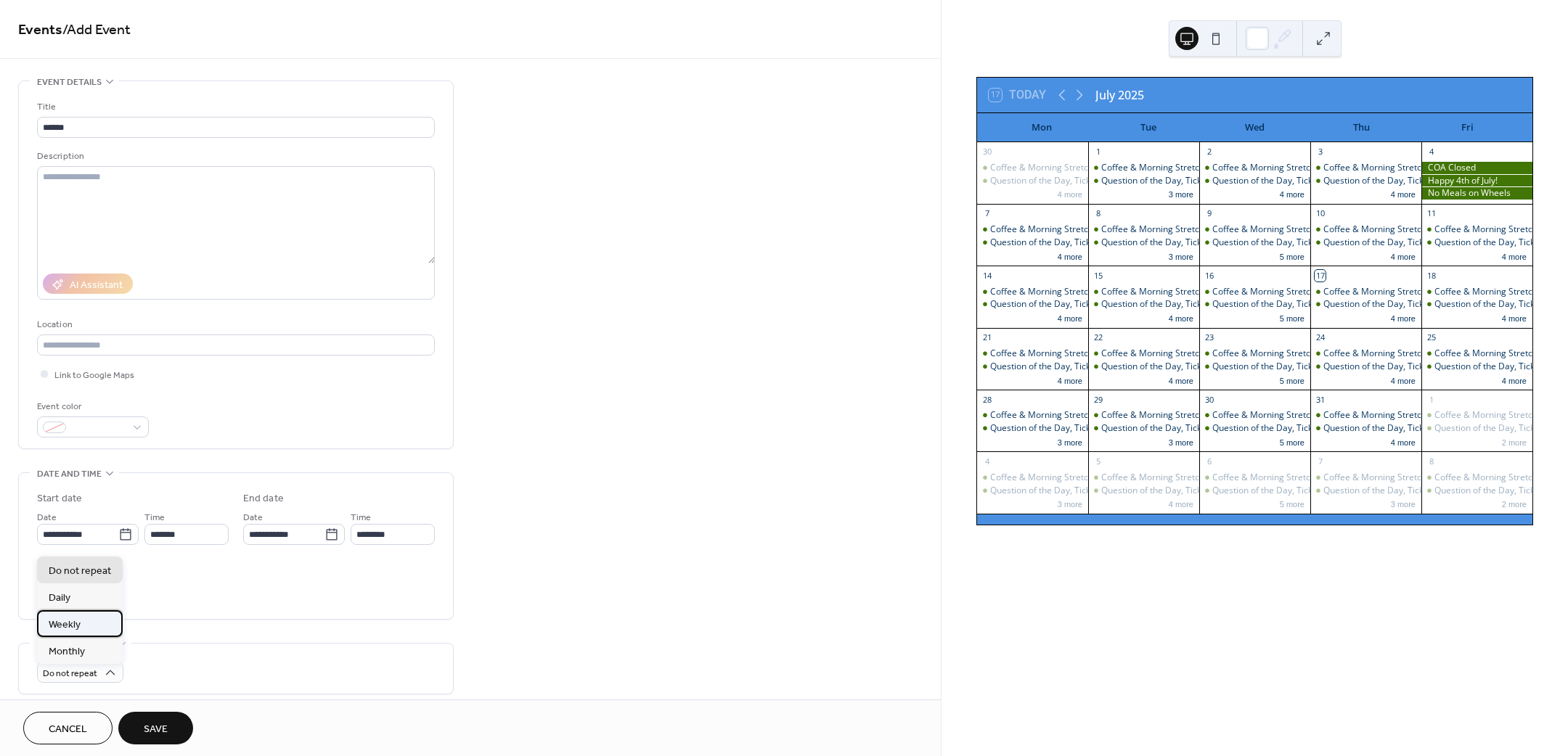 click on "Weekly" at bounding box center (80, 623) 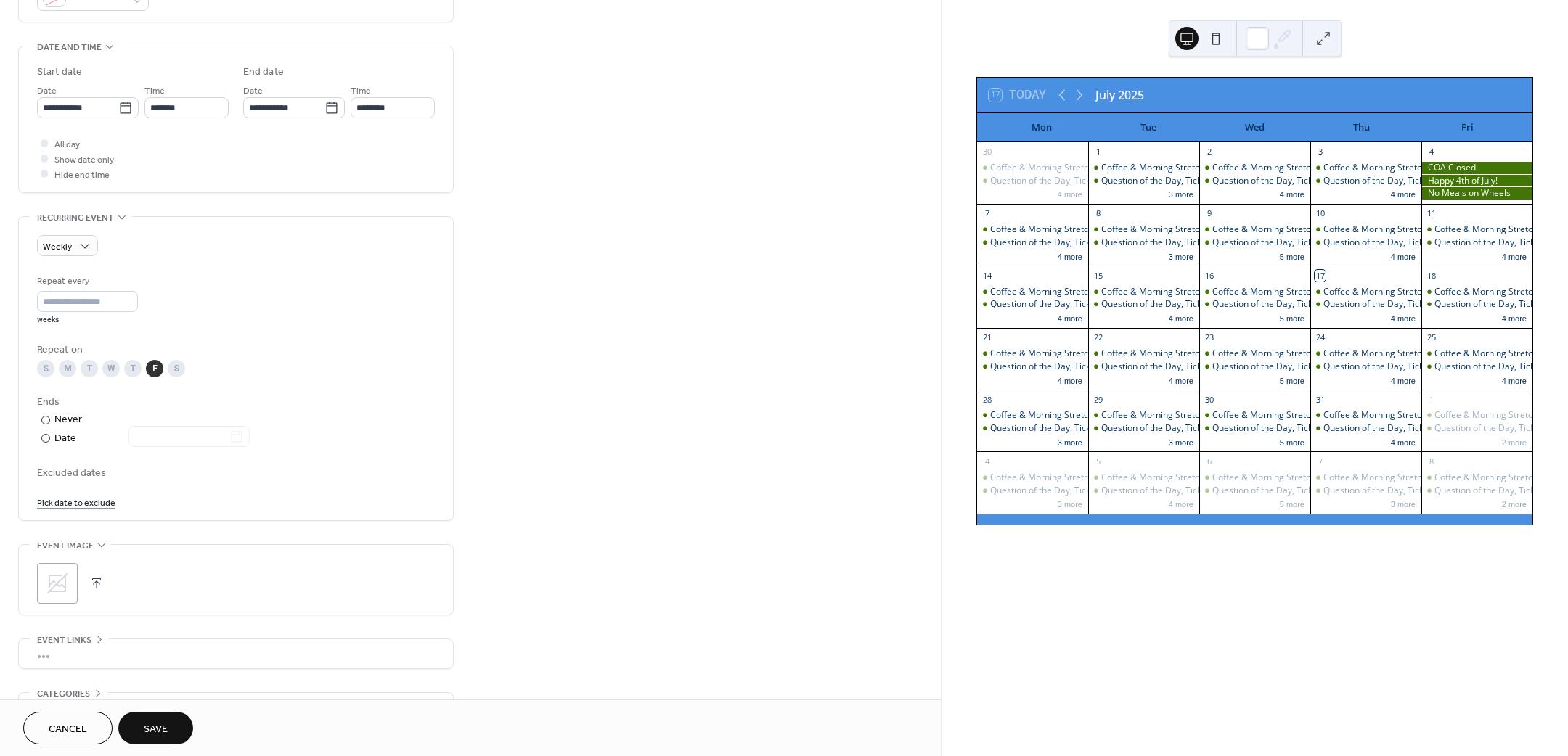 scroll, scrollTop: 435, scrollLeft: 0, axis: vertical 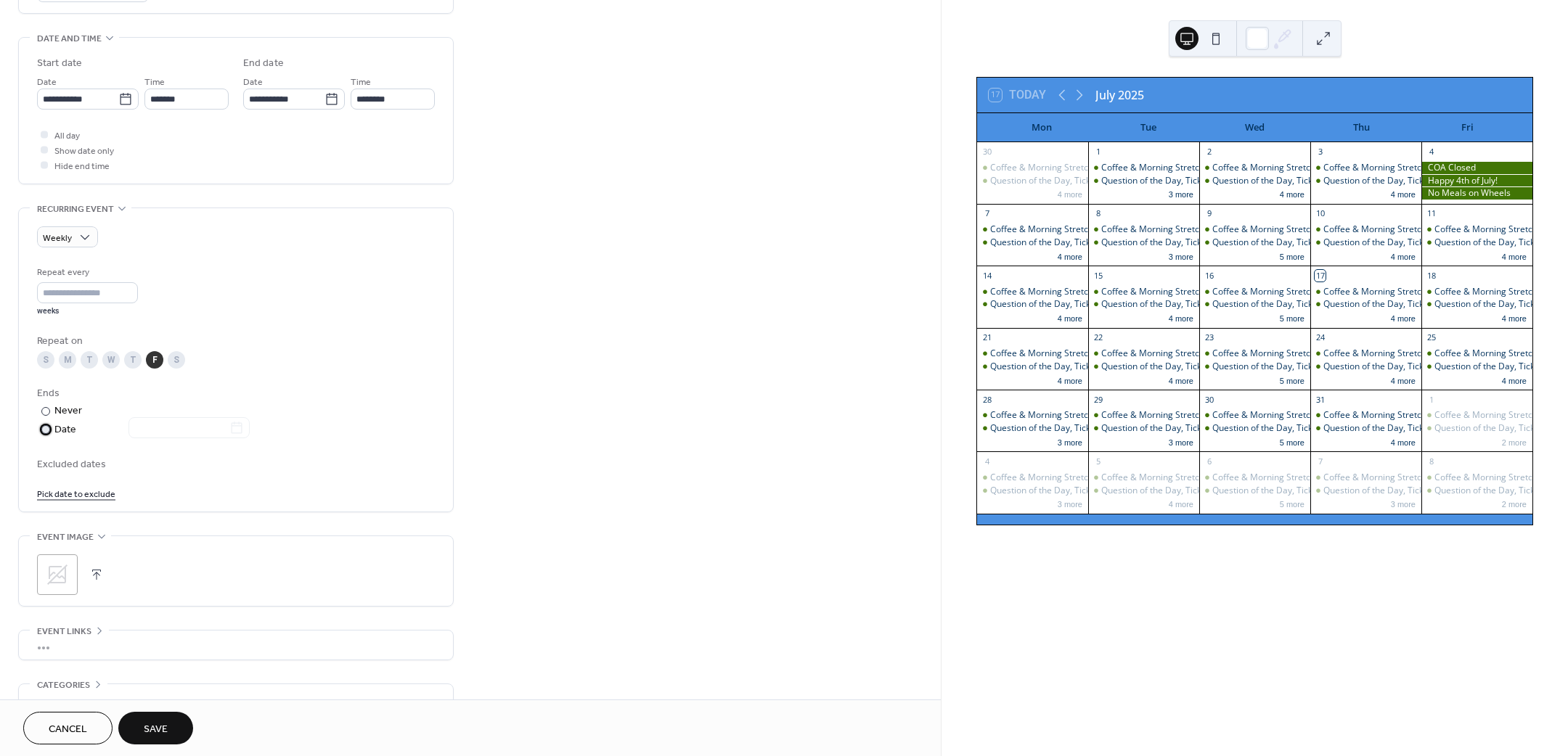 click on "Date" at bounding box center (152, 430) 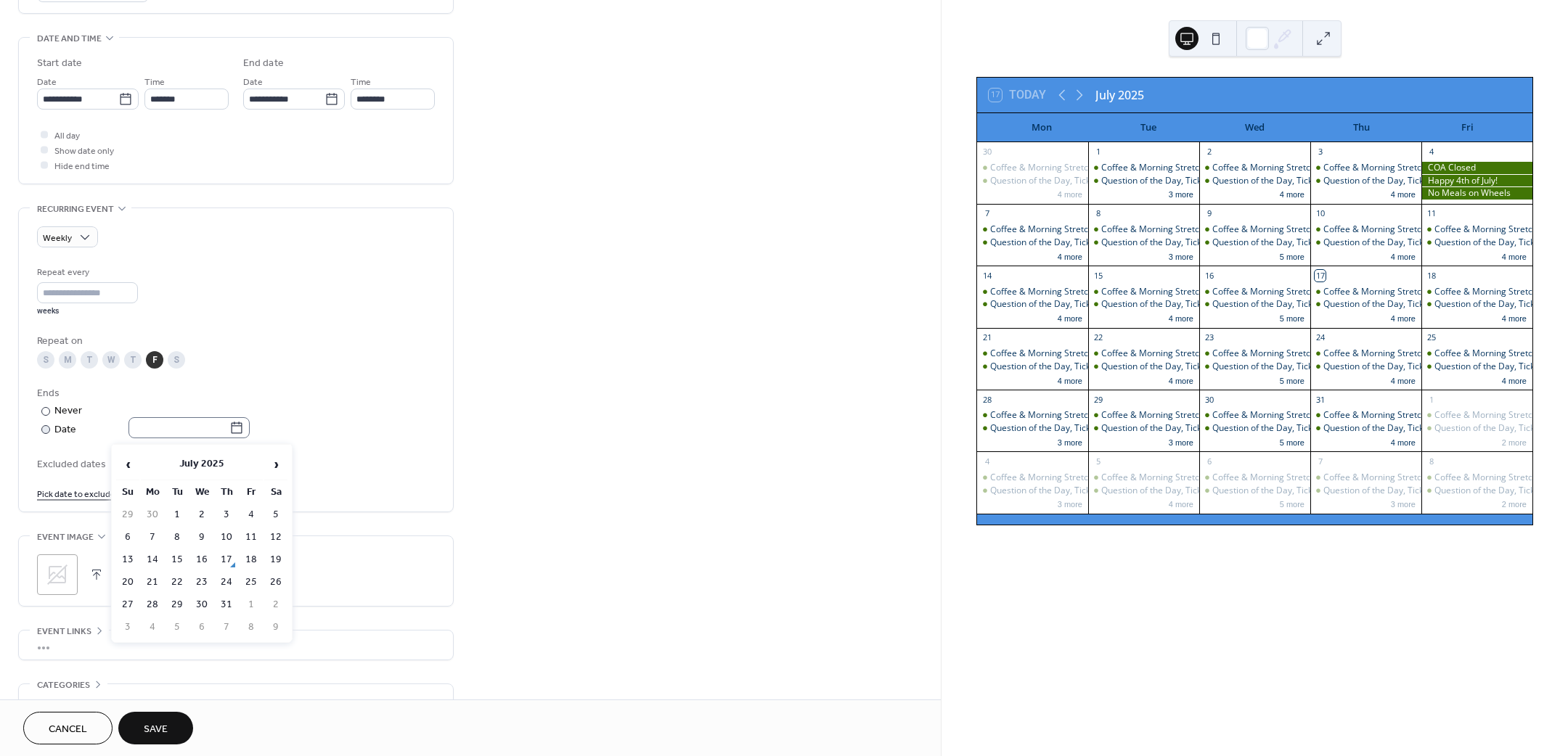 click 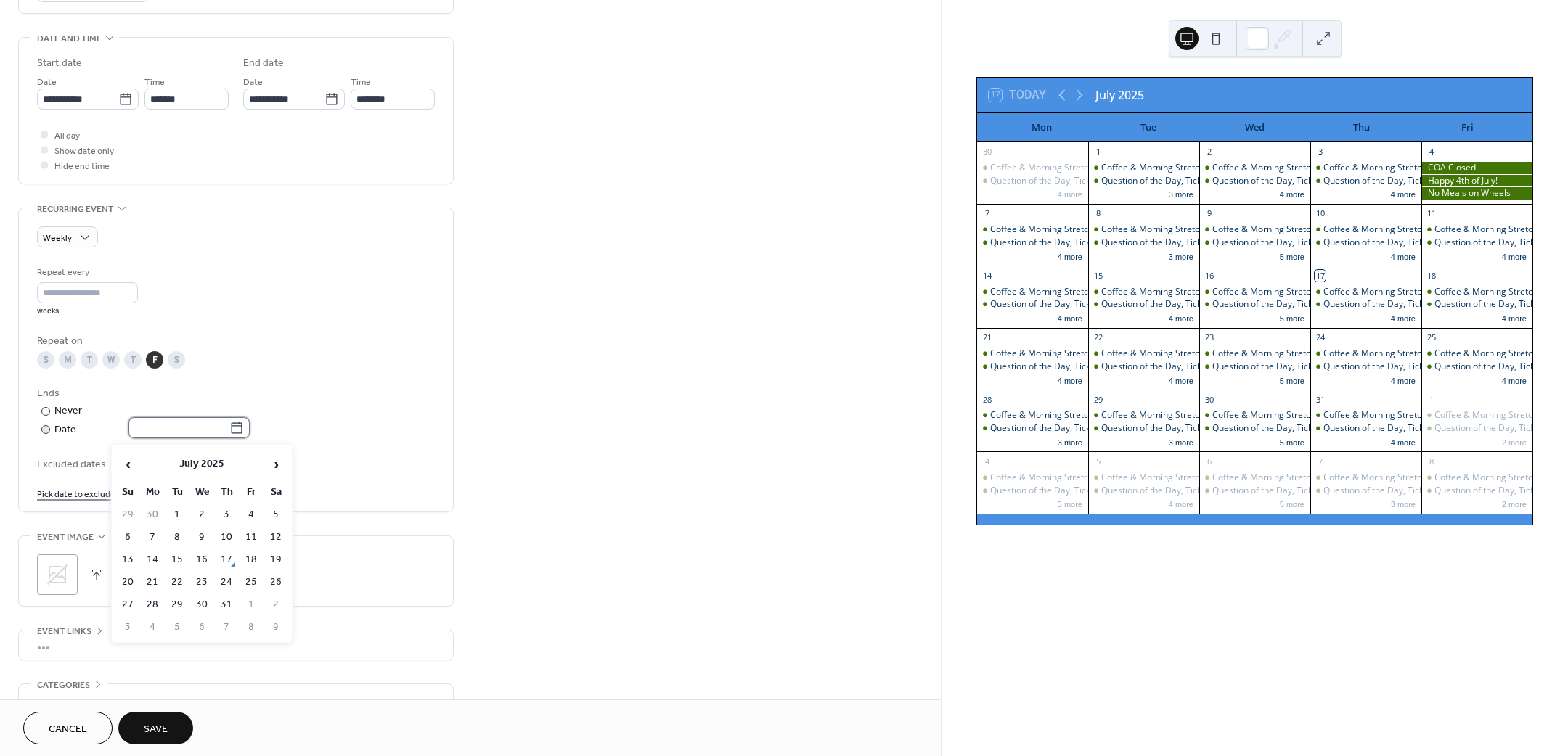 click at bounding box center [179, 427] 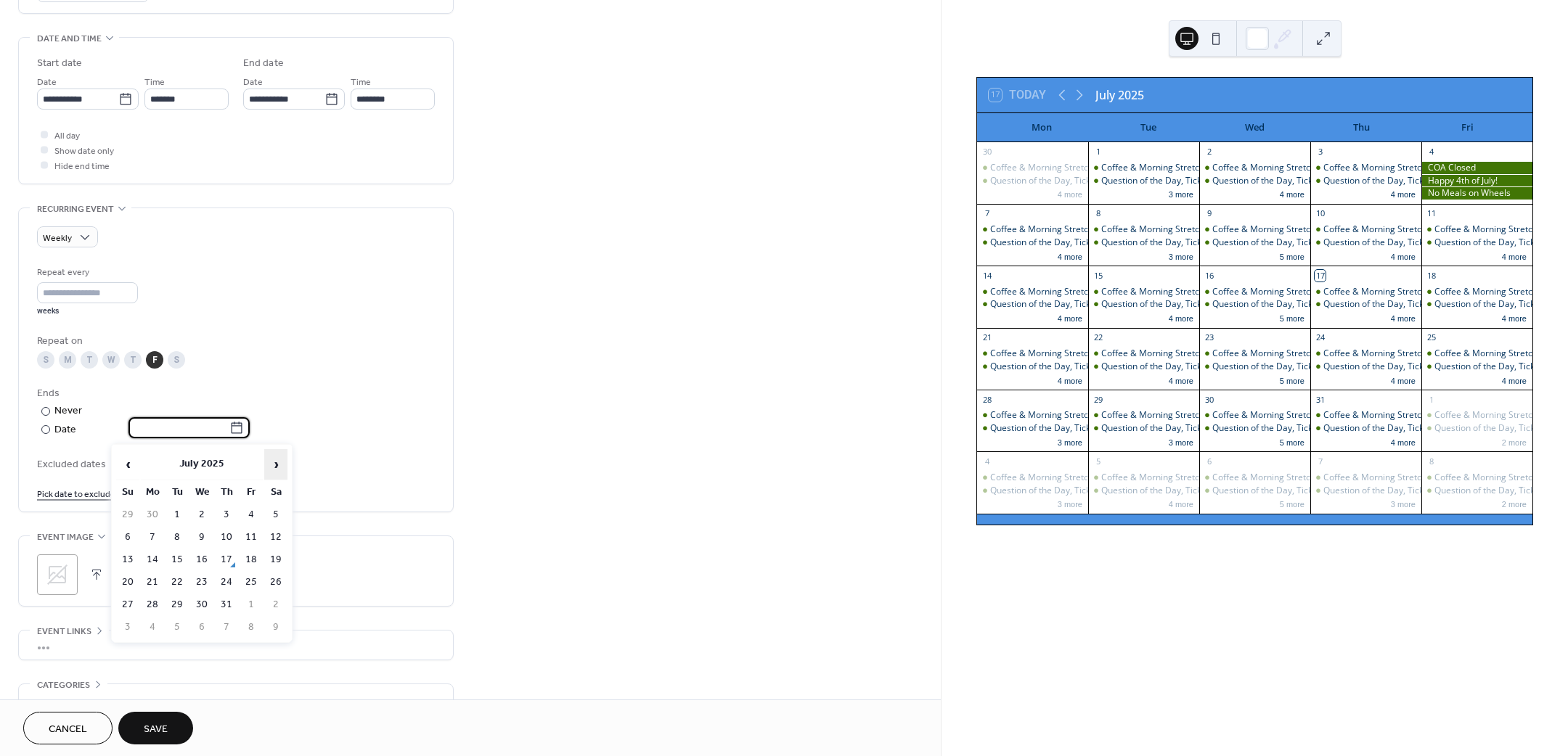click on "›" at bounding box center (276, 464) 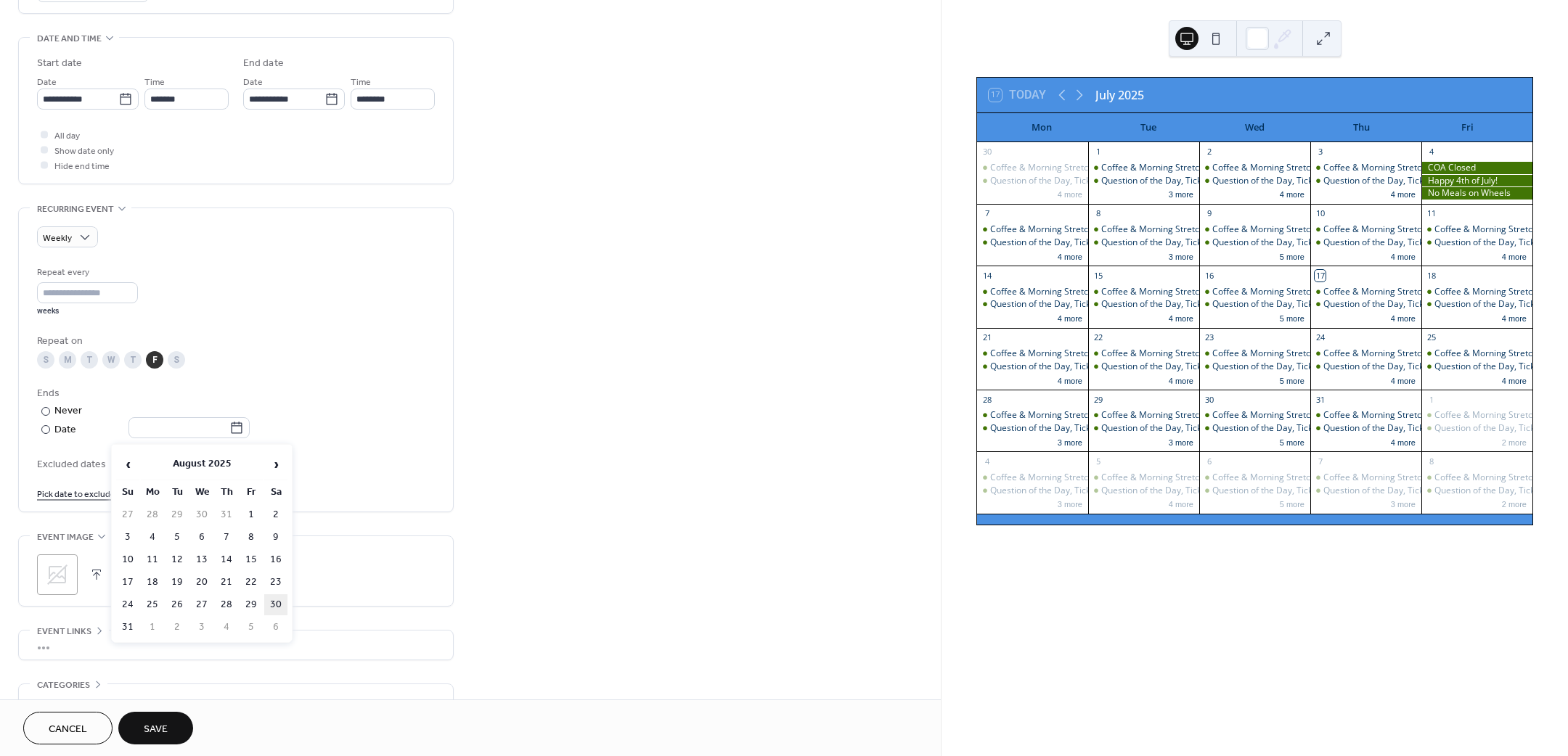click on "30" at bounding box center (276, 604) 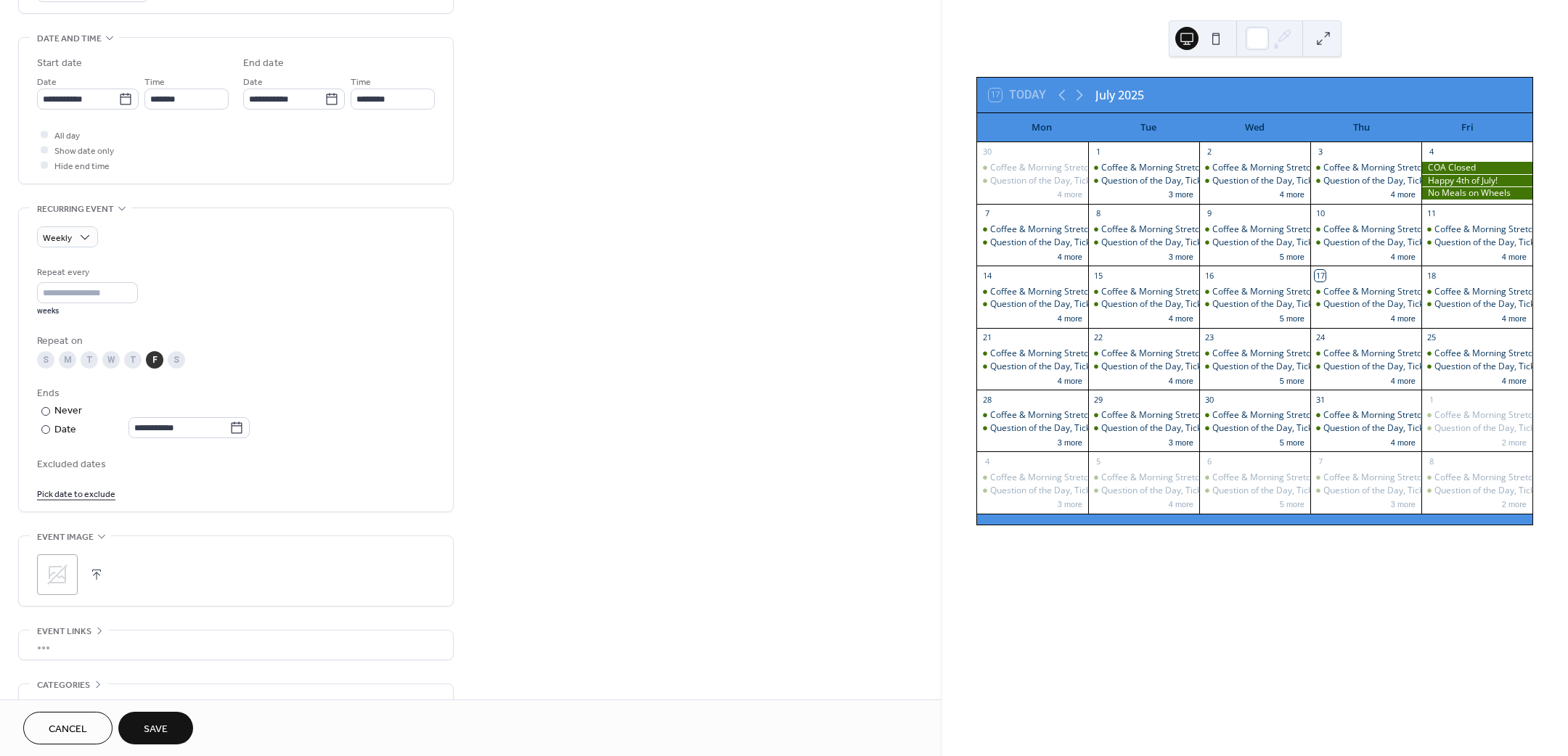 click on "Save" at bounding box center (155, 728) 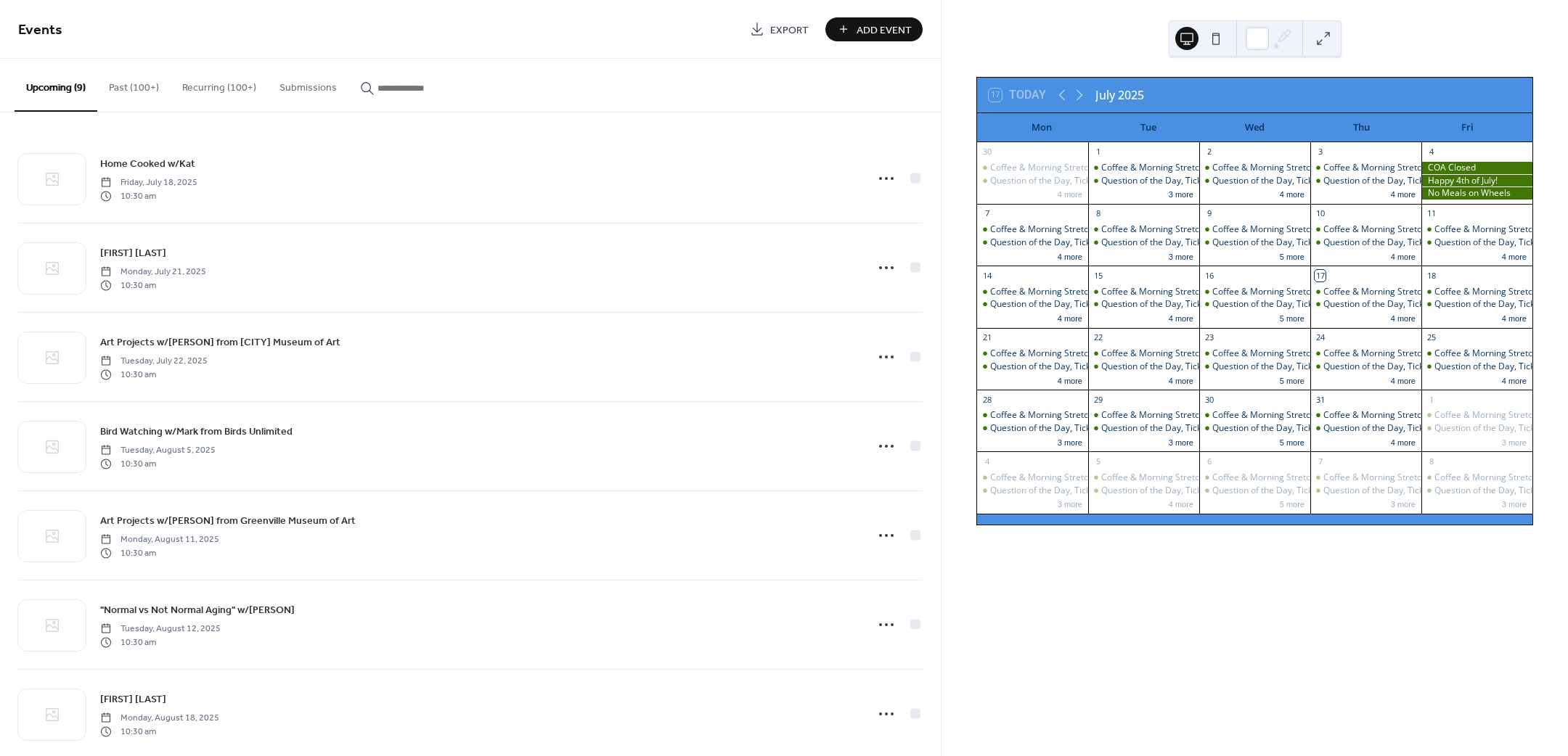 click on "Add Event" at bounding box center [884, 30] 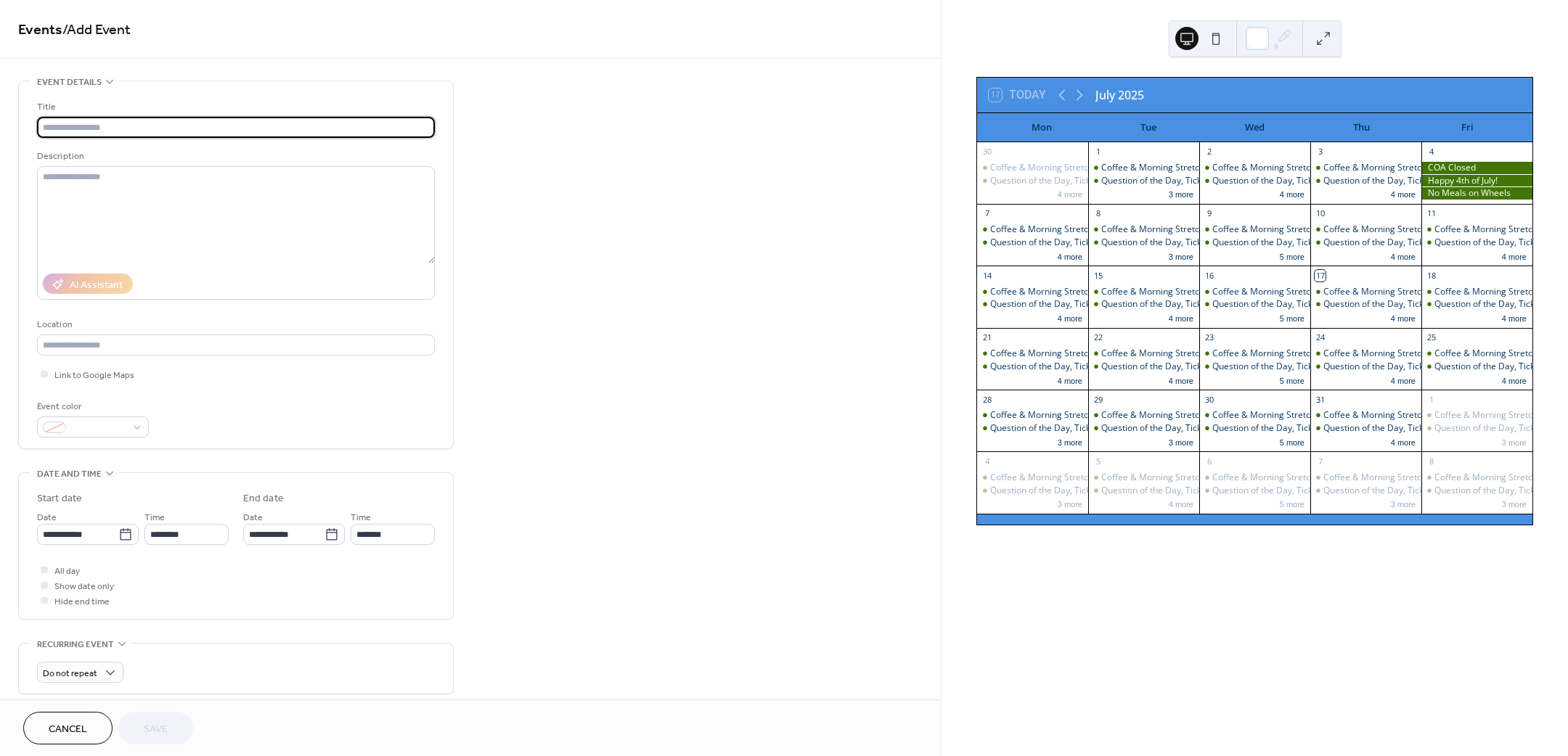 click at bounding box center [236, 127] 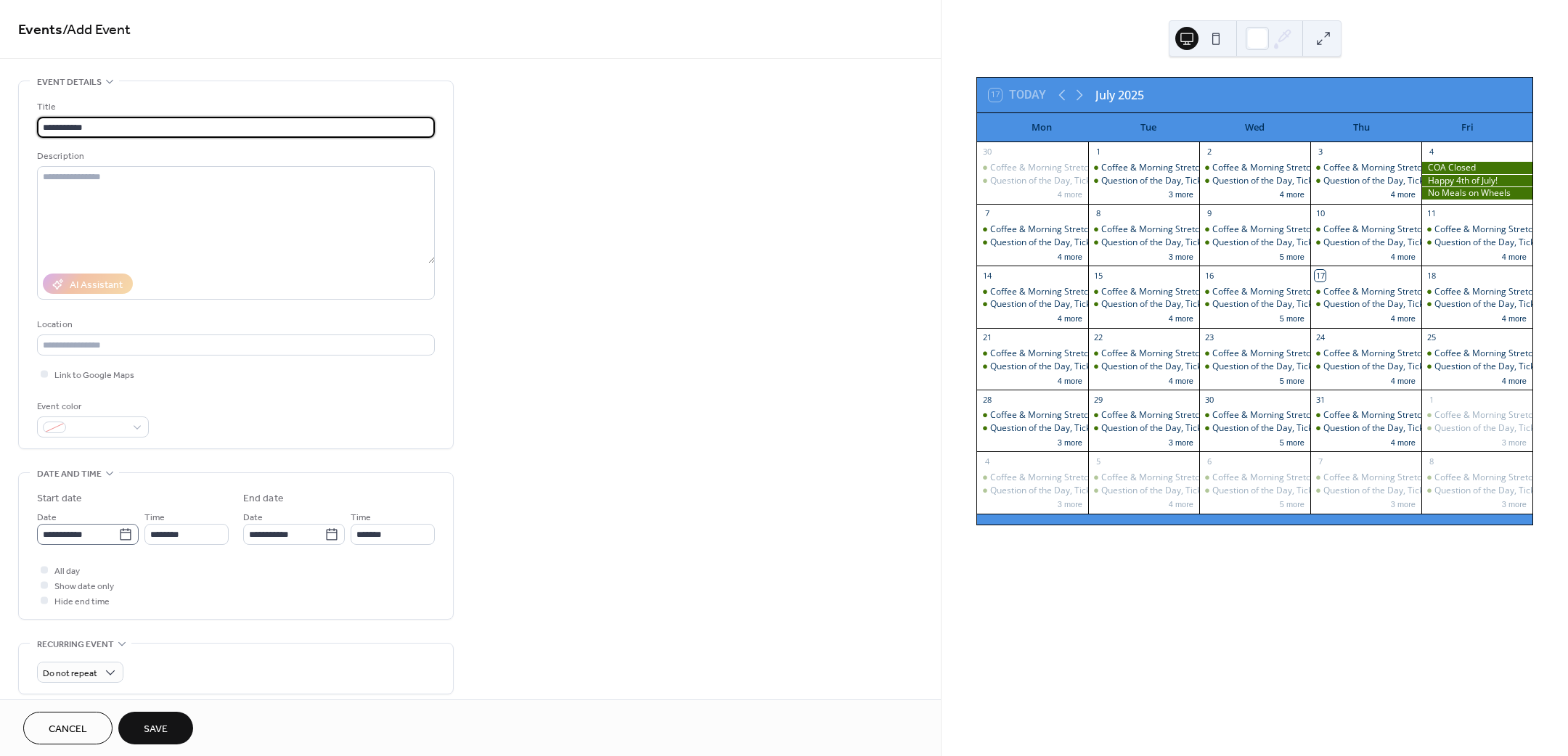 type on "**********" 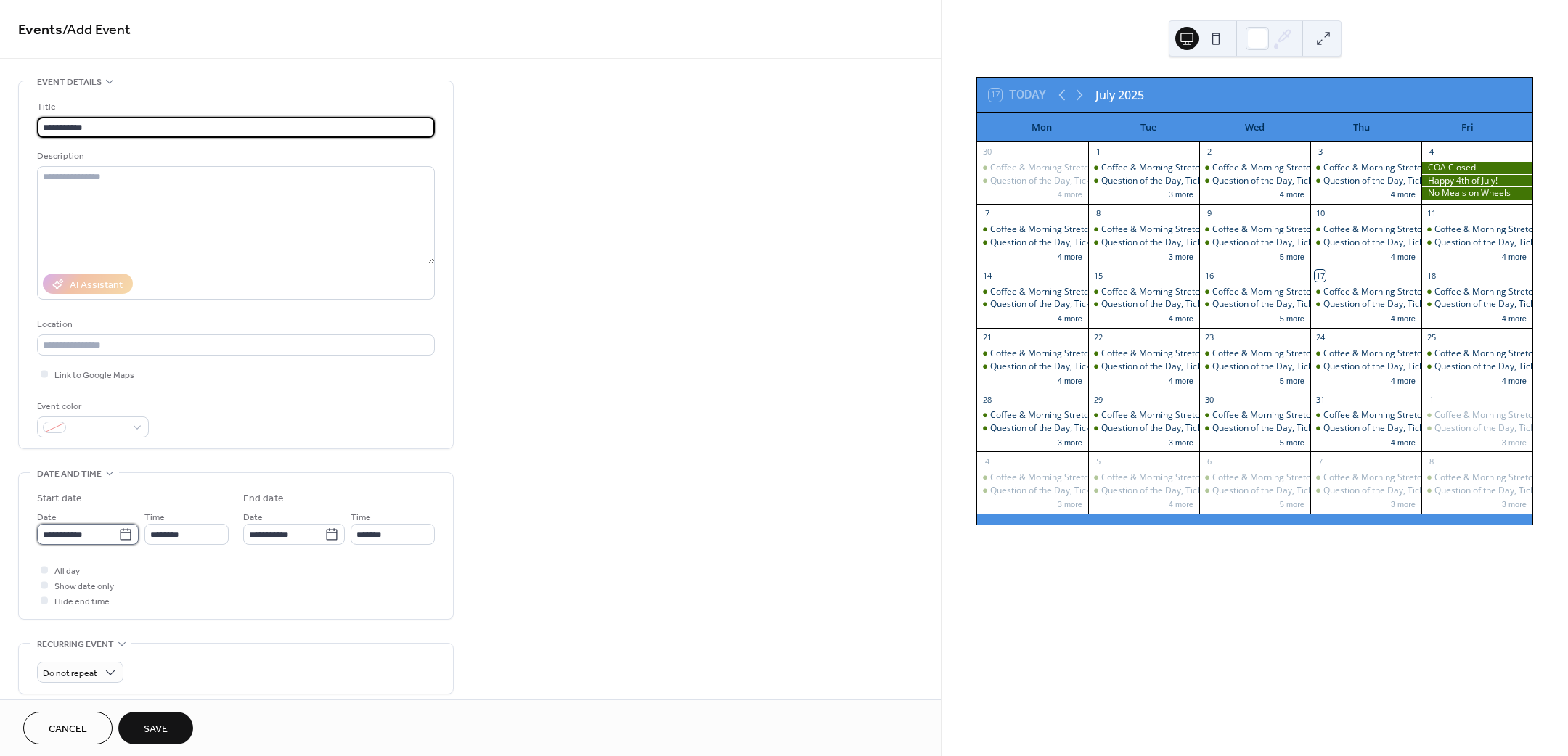 click on "**********" at bounding box center [78, 534] 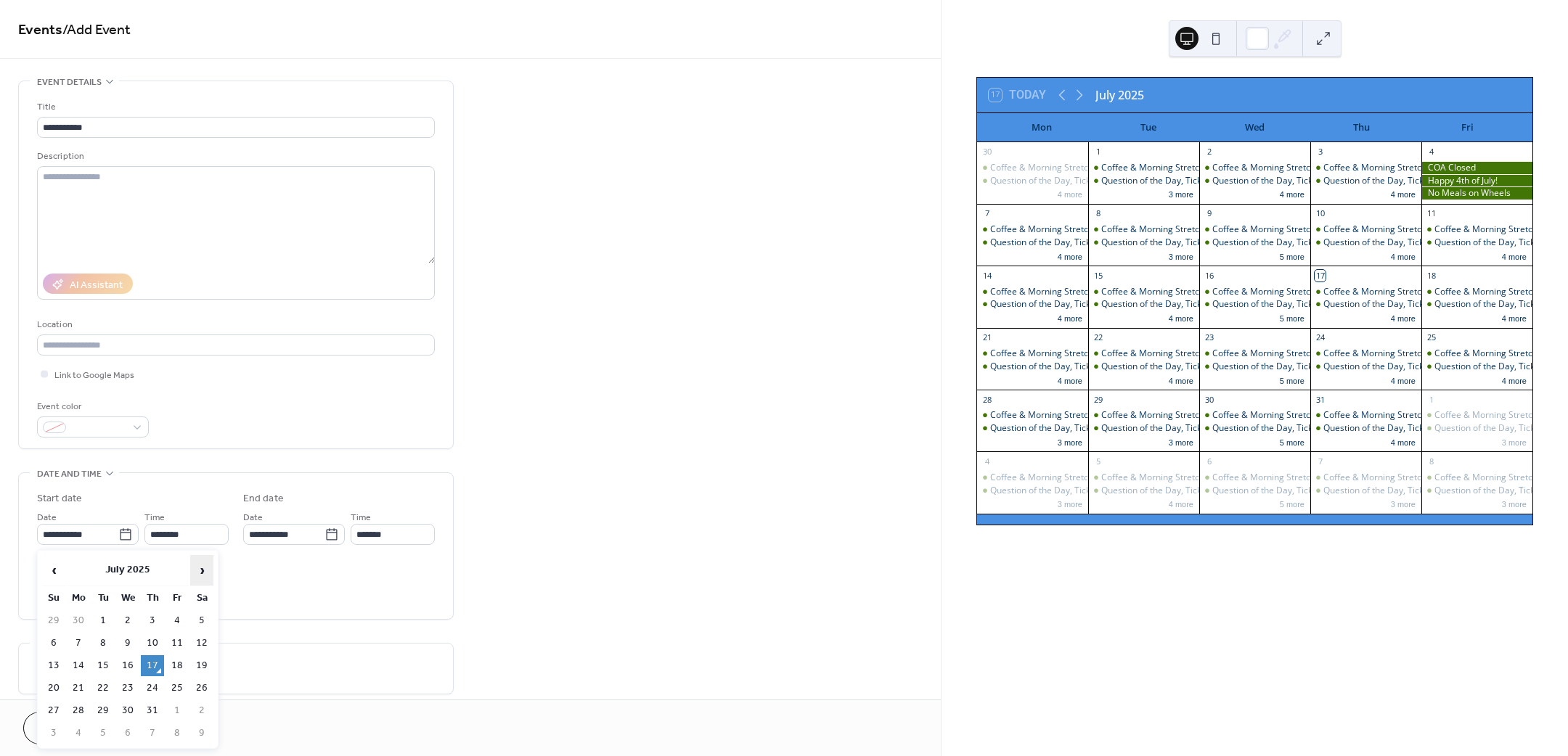 click on "›" at bounding box center (202, 570) 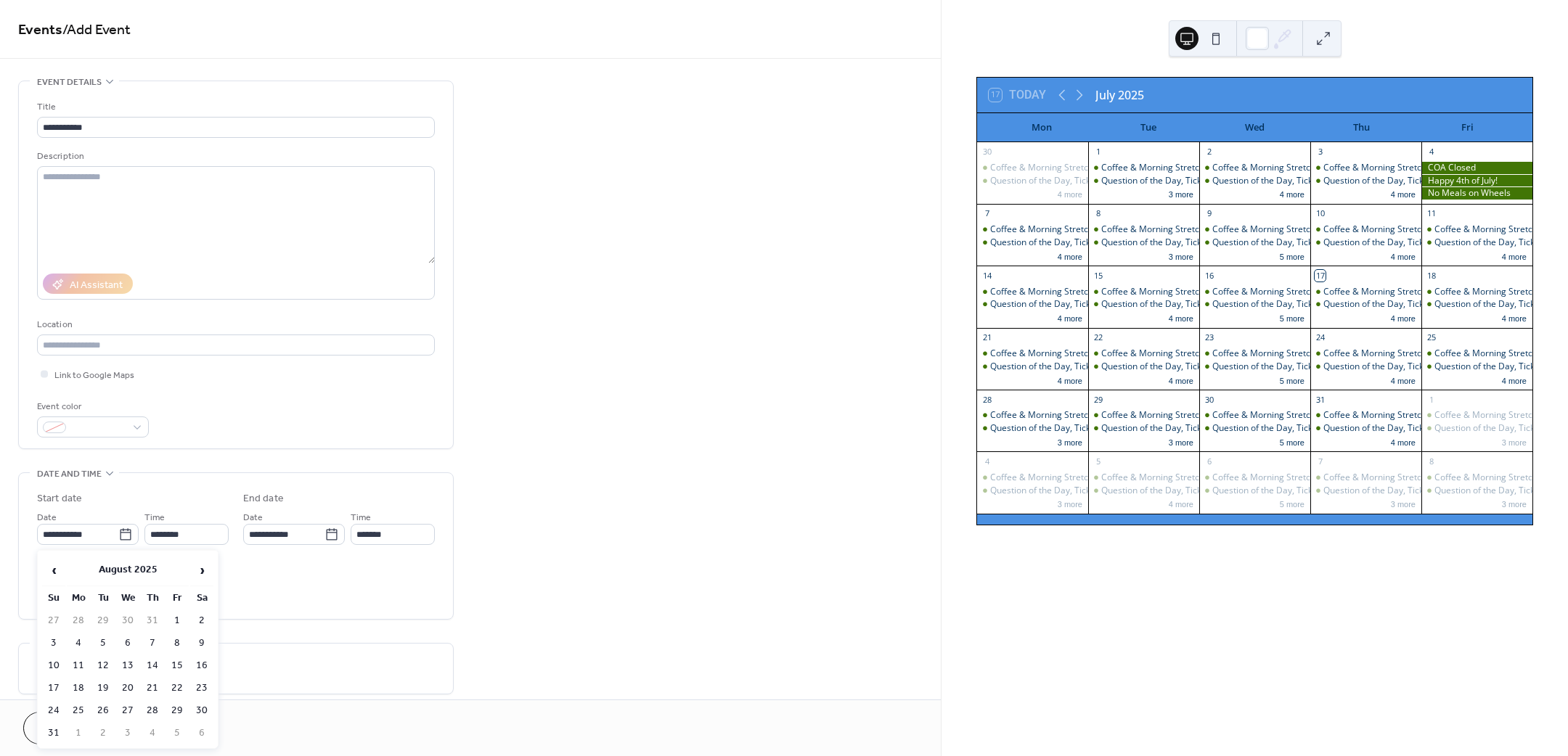 click on "8" at bounding box center [177, 643] 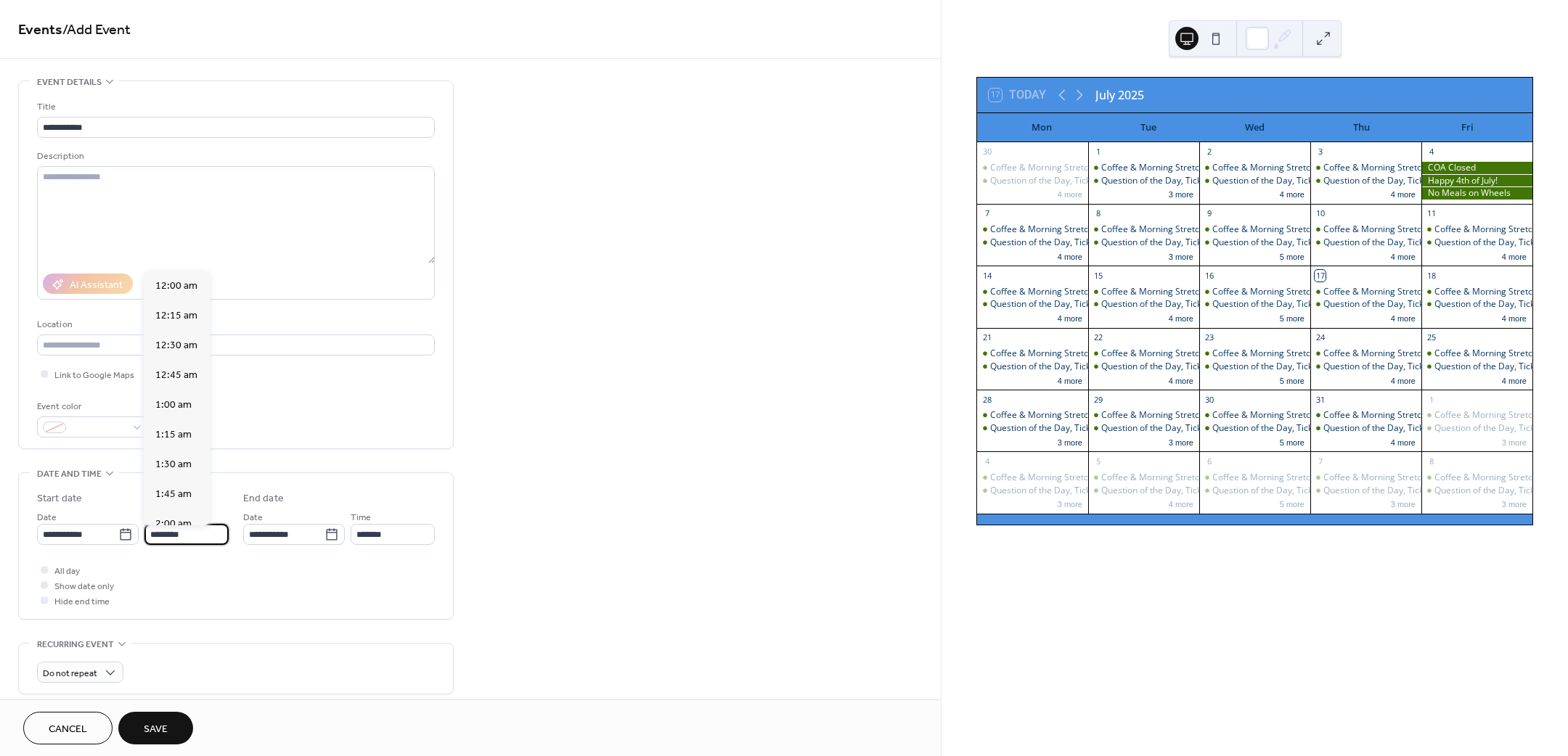 click on "********" at bounding box center (187, 534) 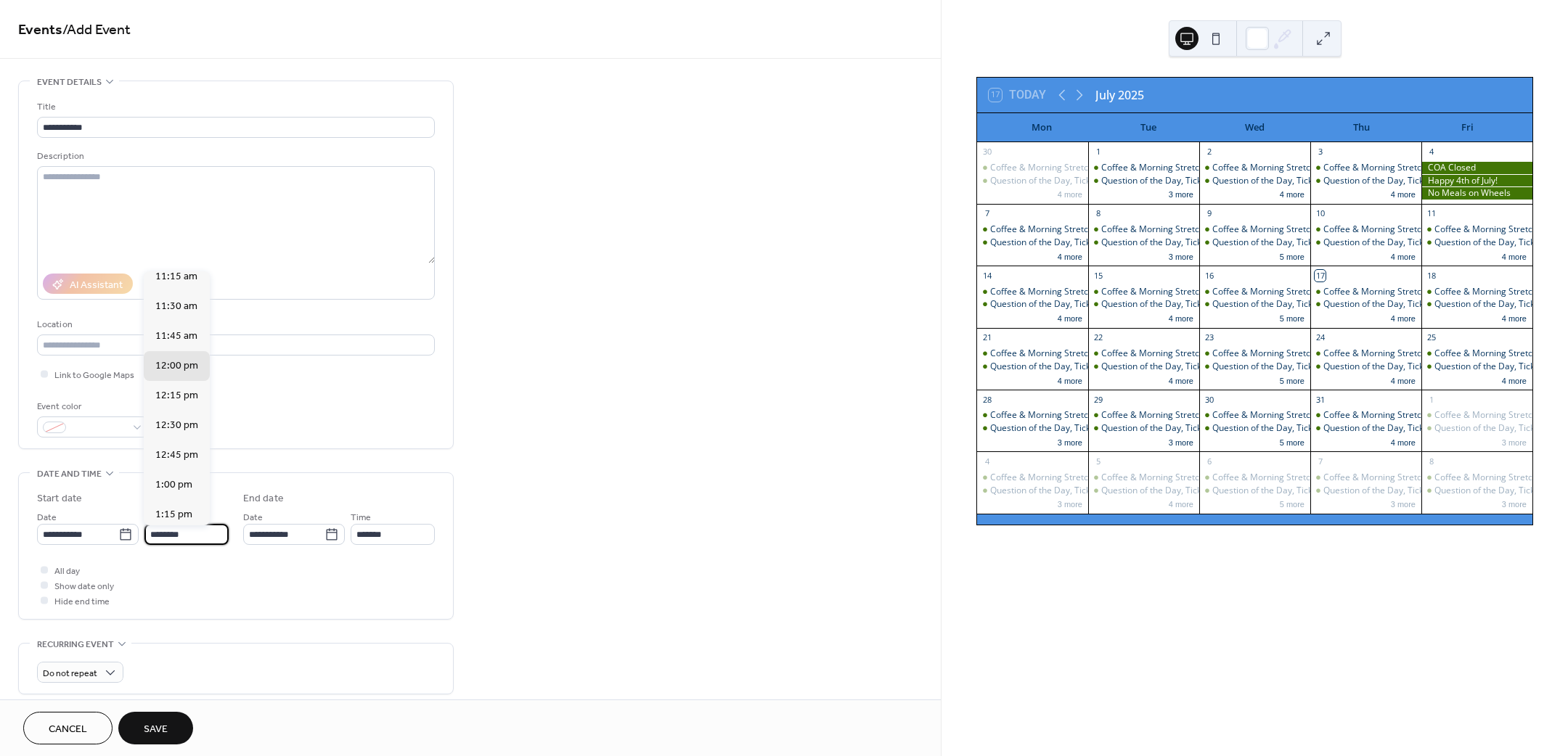 scroll, scrollTop: 1175, scrollLeft: 0, axis: vertical 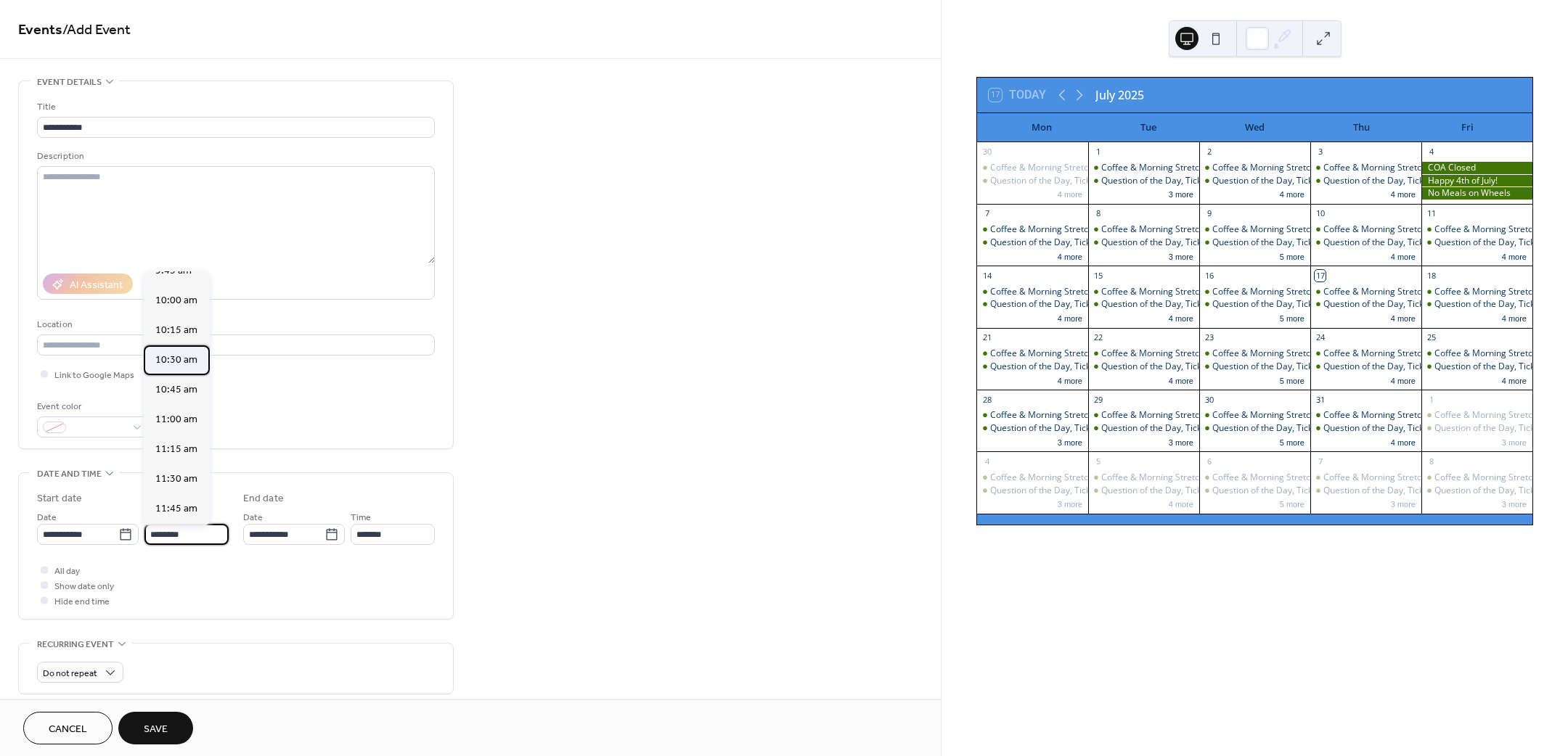 click on "10:30 am" at bounding box center [176, 359] 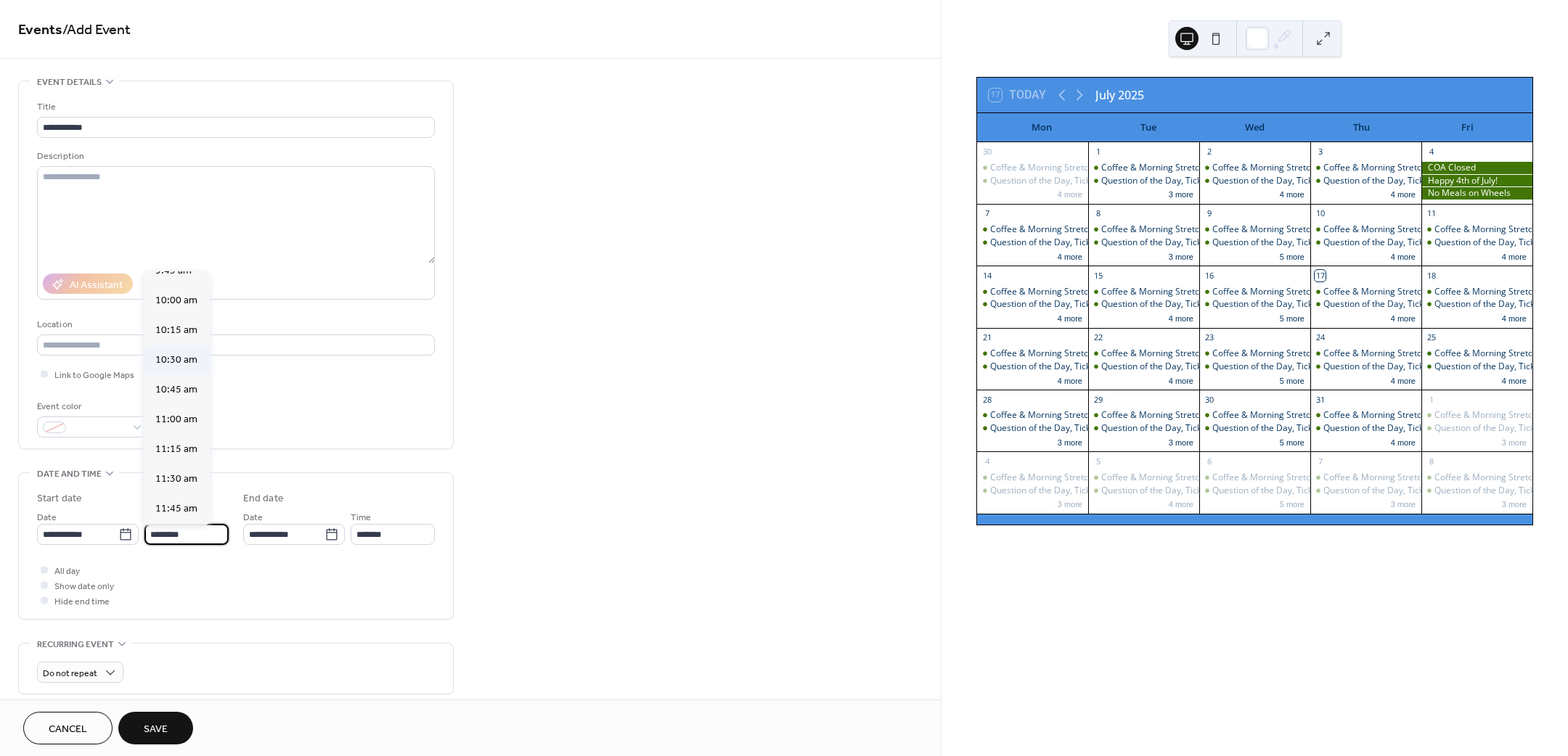 type on "********" 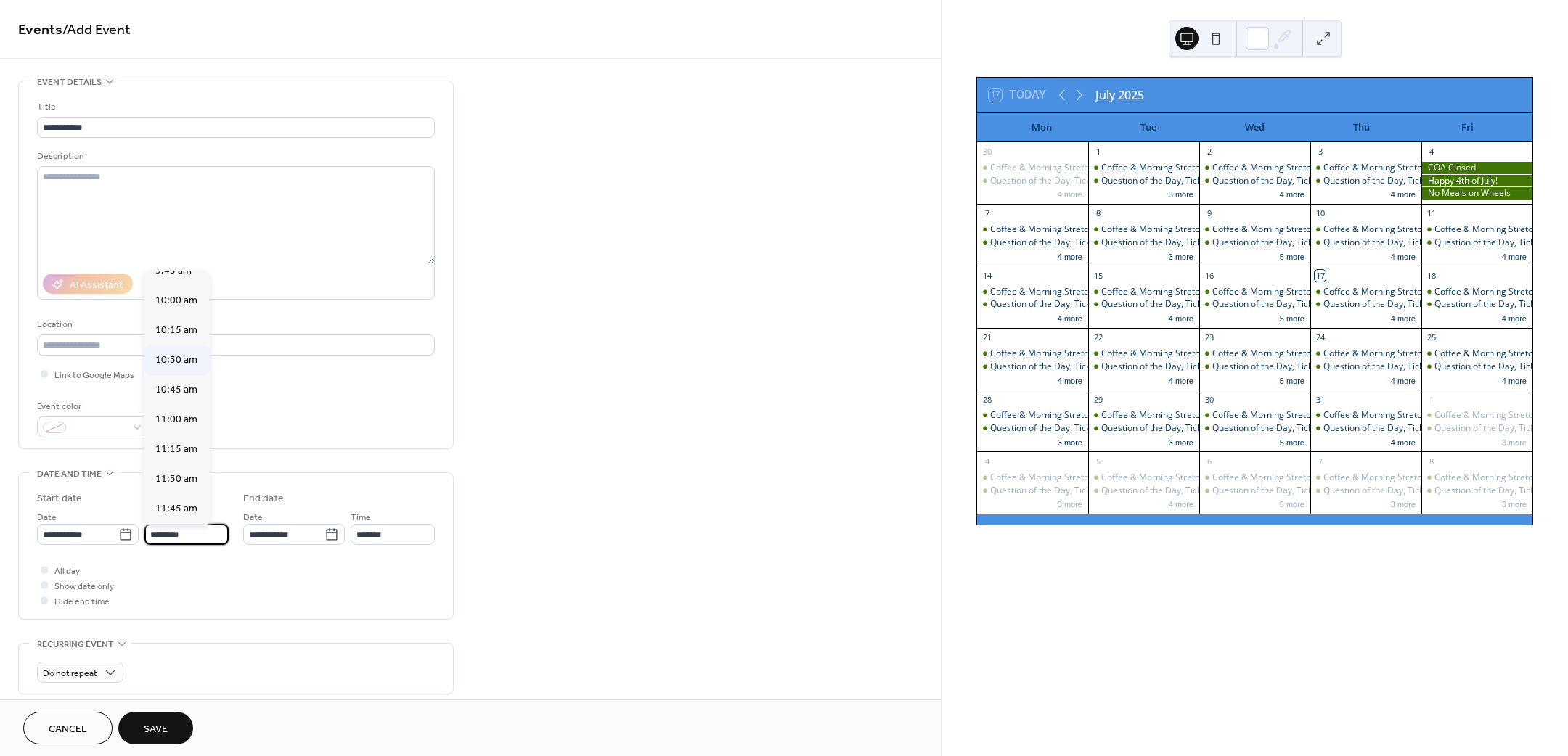 type on "********" 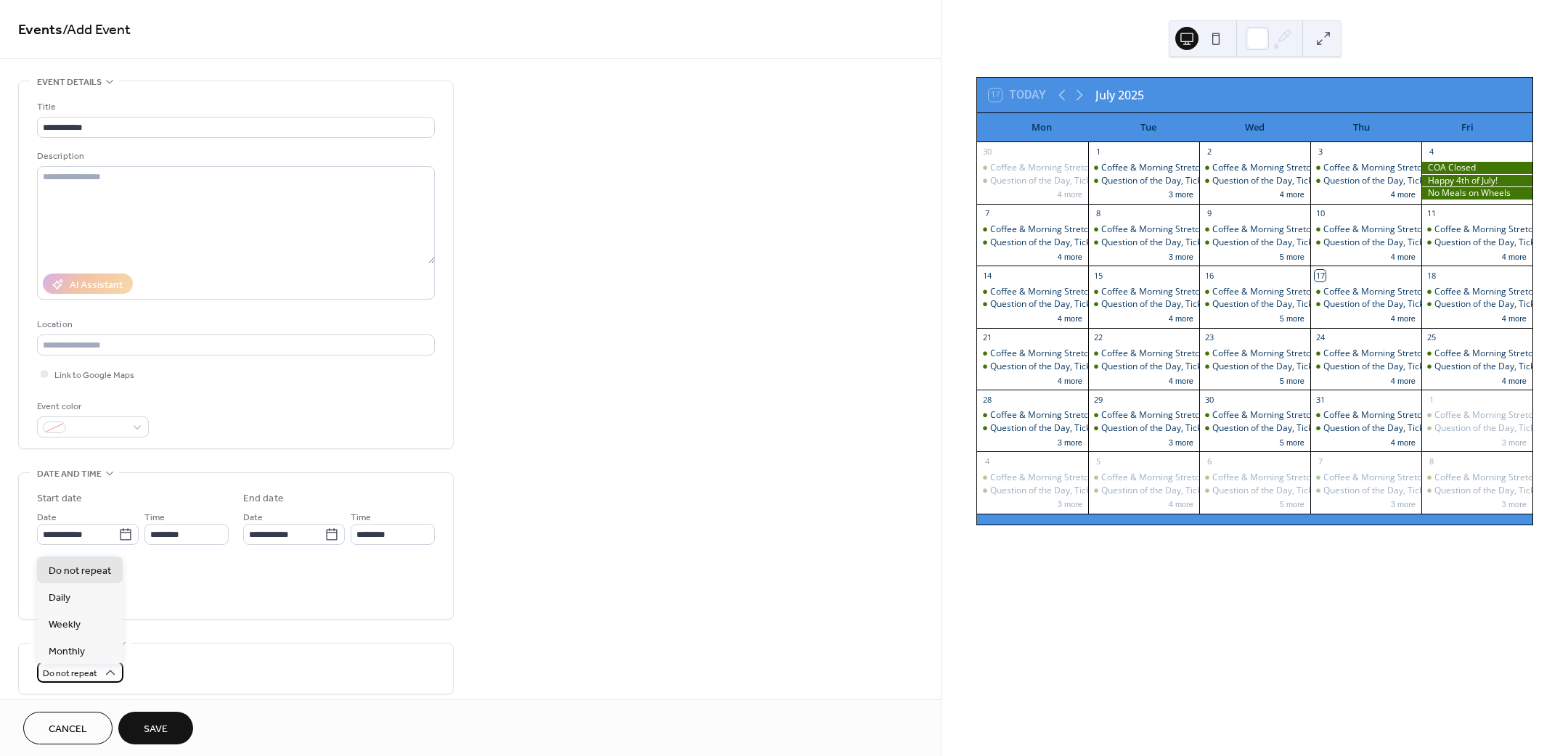 click on "Do not repeat" at bounding box center [80, 672] 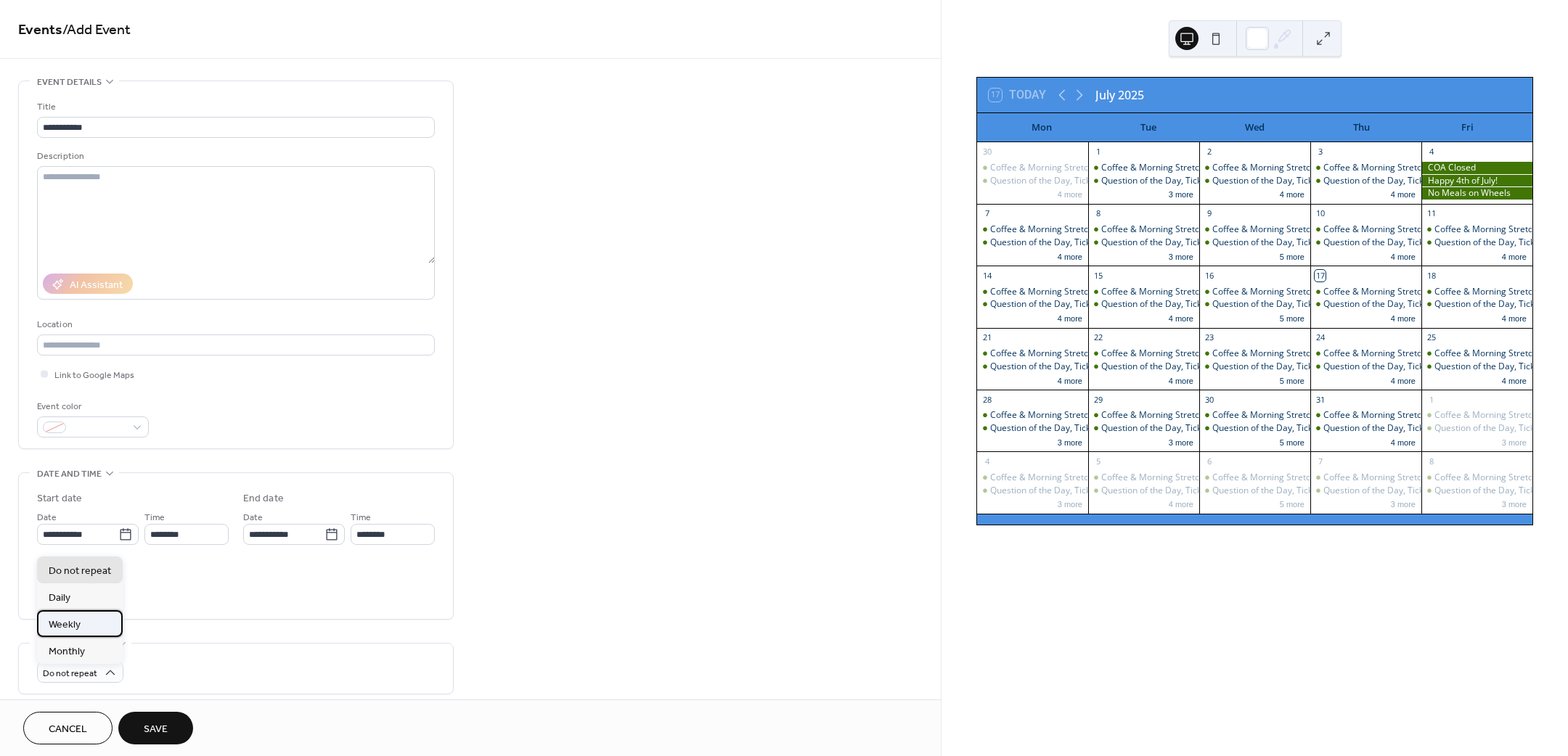 click on "Weekly" at bounding box center [80, 623] 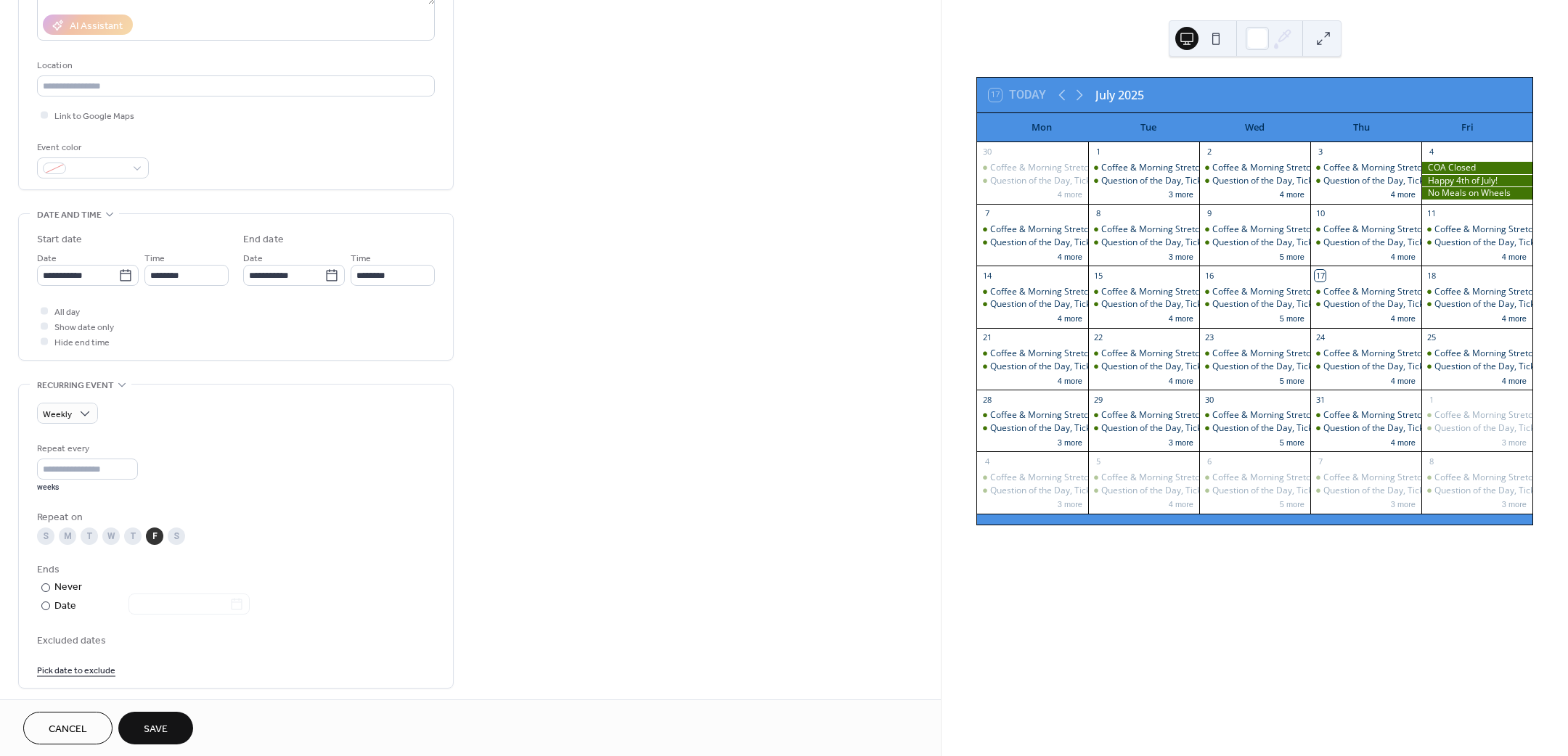 scroll, scrollTop: 326, scrollLeft: 0, axis: vertical 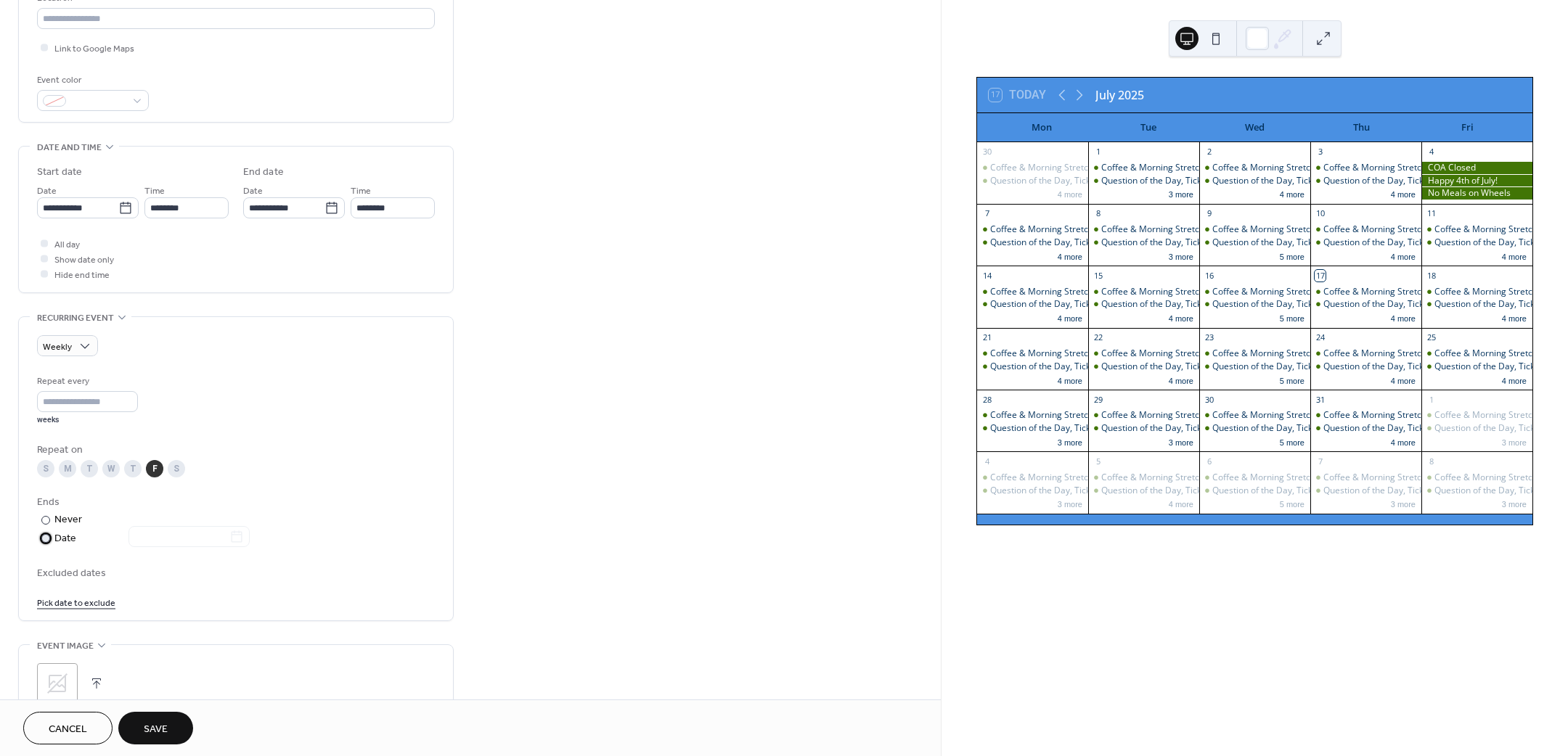 click on "Date" at bounding box center [152, 538] 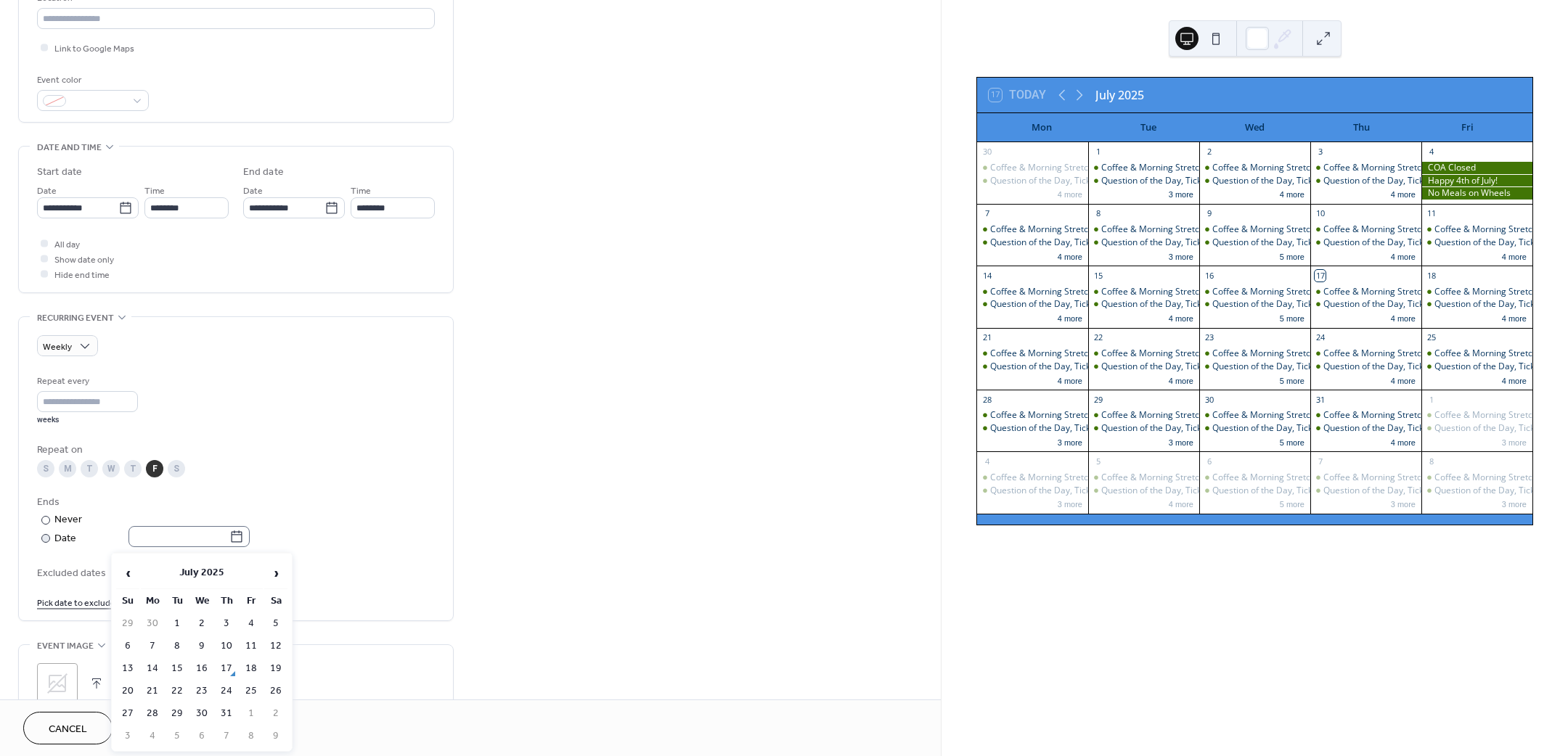 click 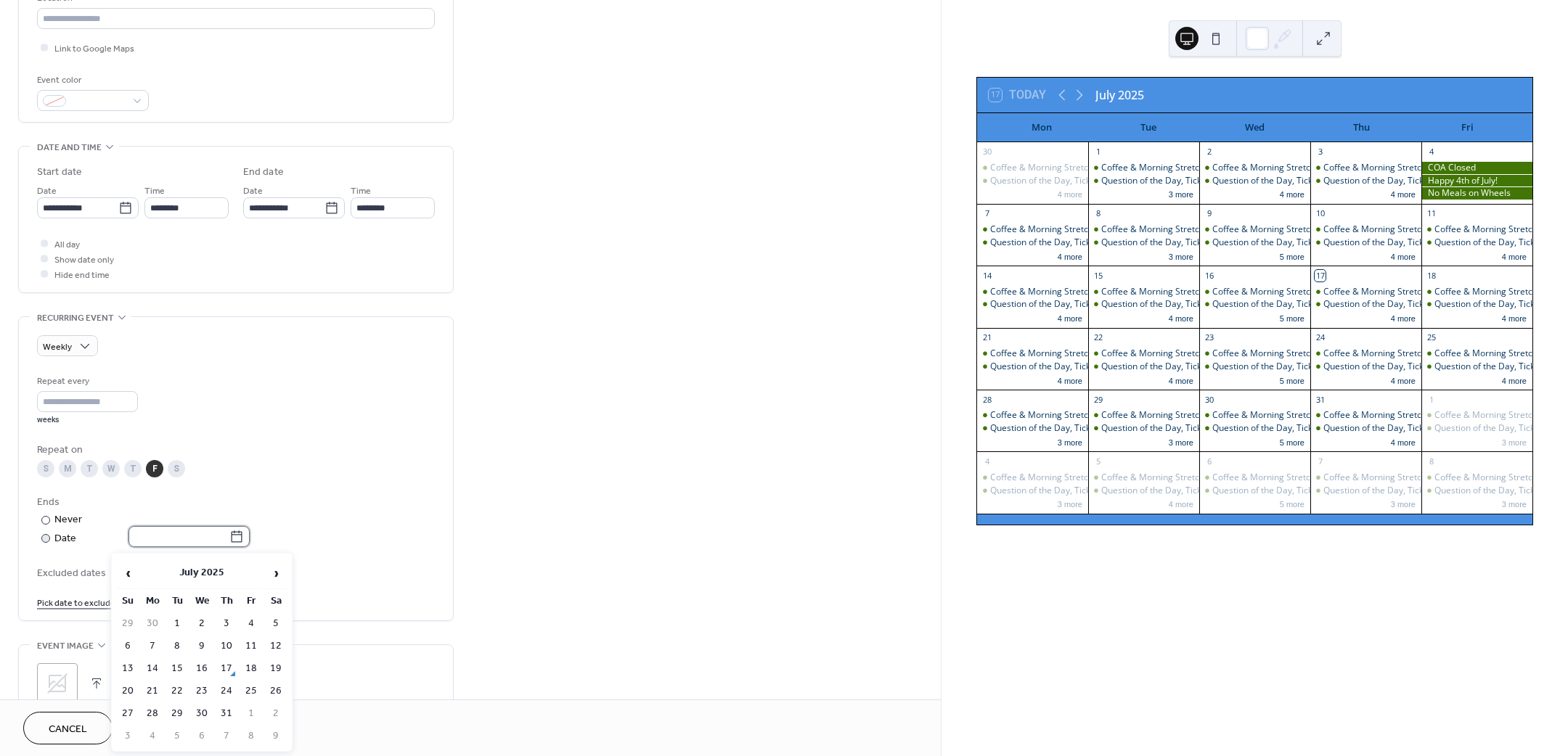 click at bounding box center (179, 536) 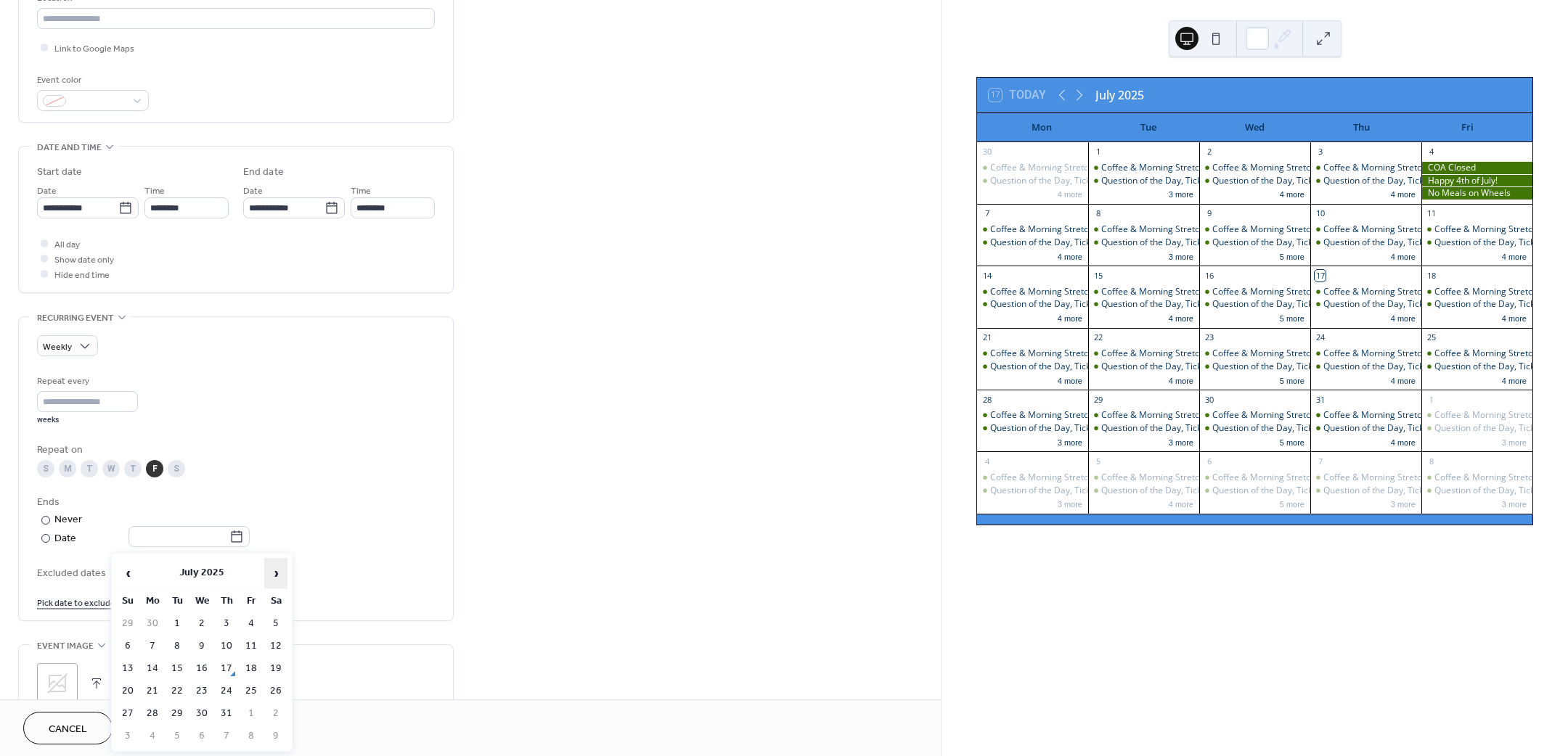 click on "›" at bounding box center [276, 573] 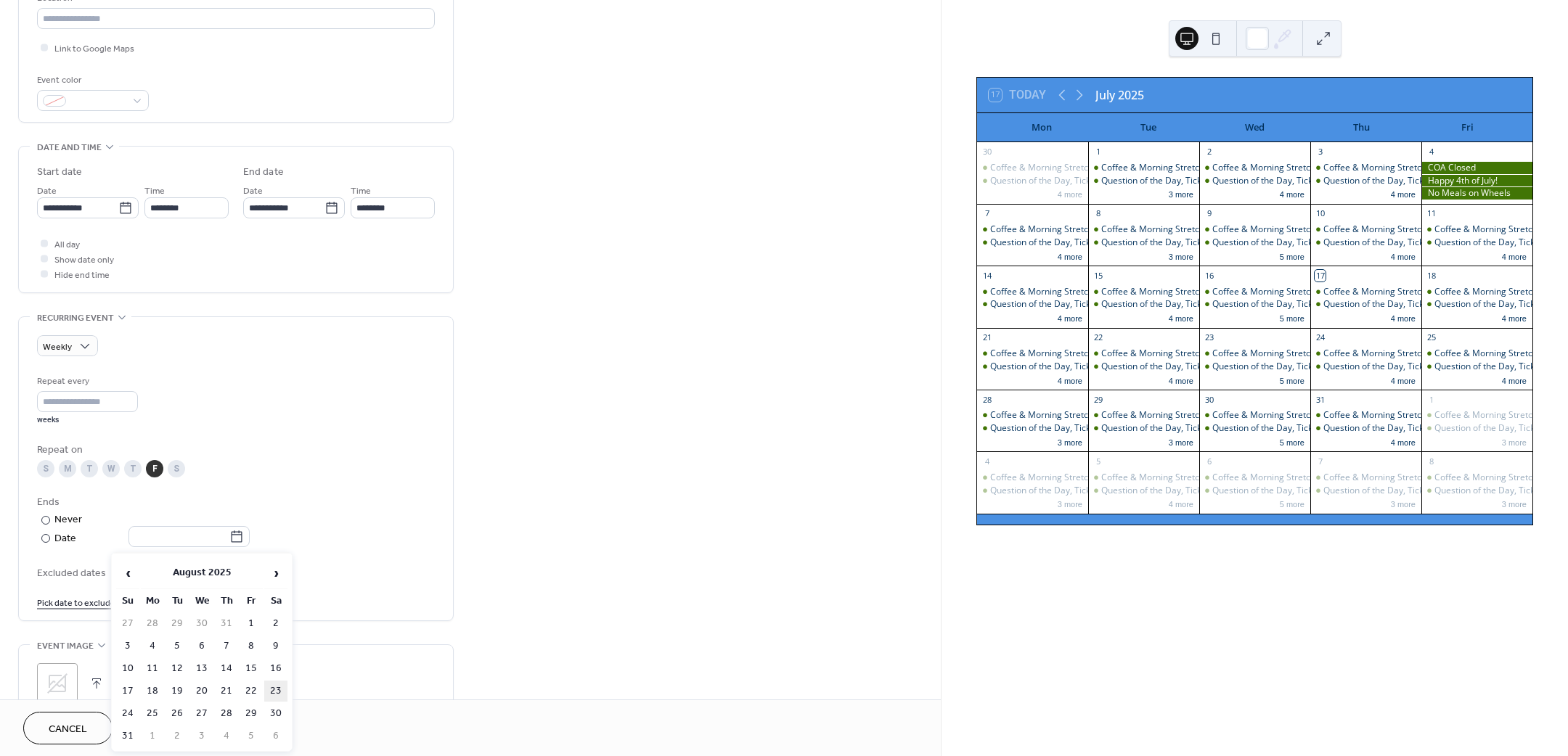 click on "23" at bounding box center [276, 691] 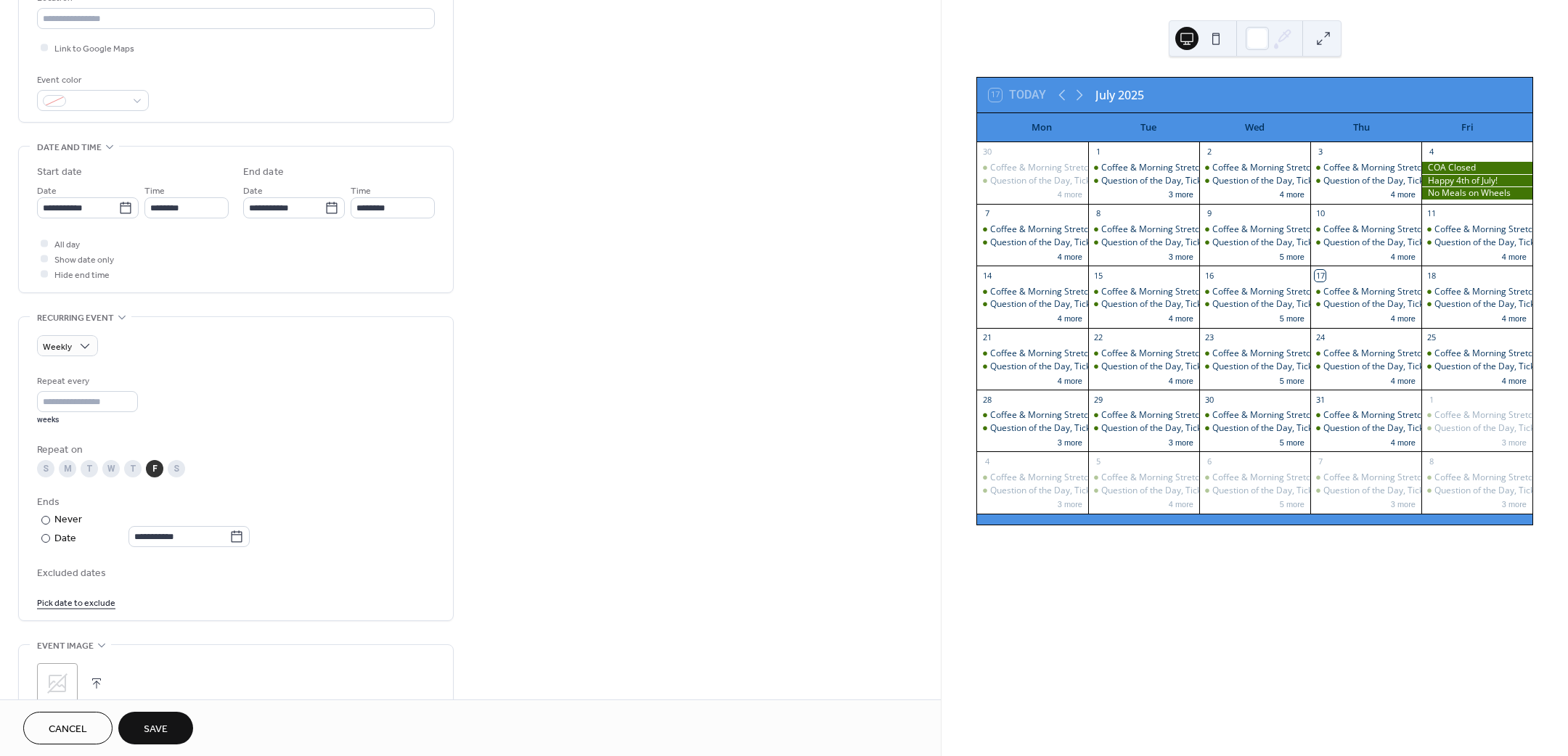 click on "Pick date to exclude" at bounding box center [76, 601] 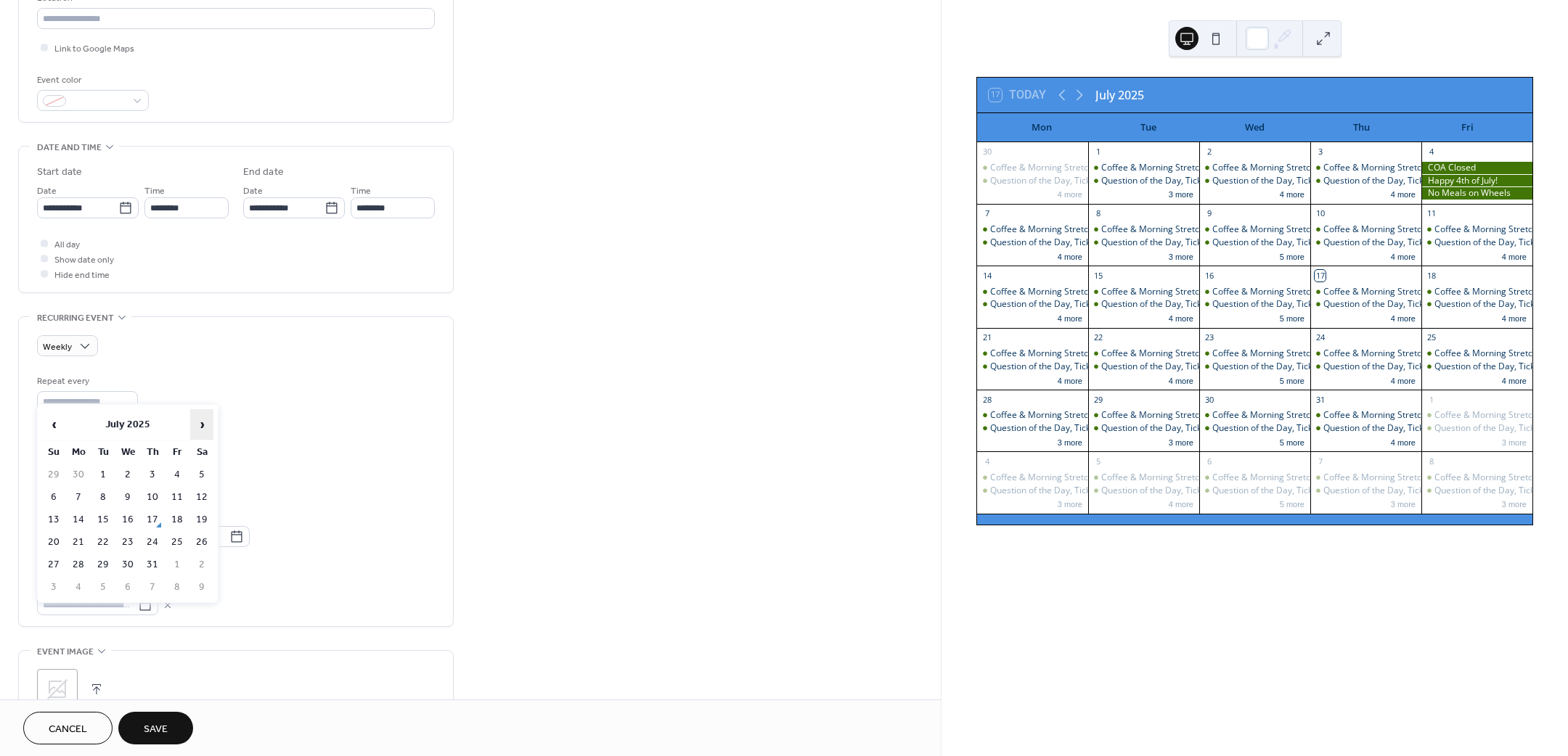 click on "‹ July 2025 › Su Mo Tu We Th Fr Sa 29 30 1 2 3 4 5 6 7 8 9 10 11 12 13 14 15 16 17 18 19 20 21 22 23 24 25 26 27 28 29 30 31 1 2 3 4 5 6 7 8 9" at bounding box center [128, 504] 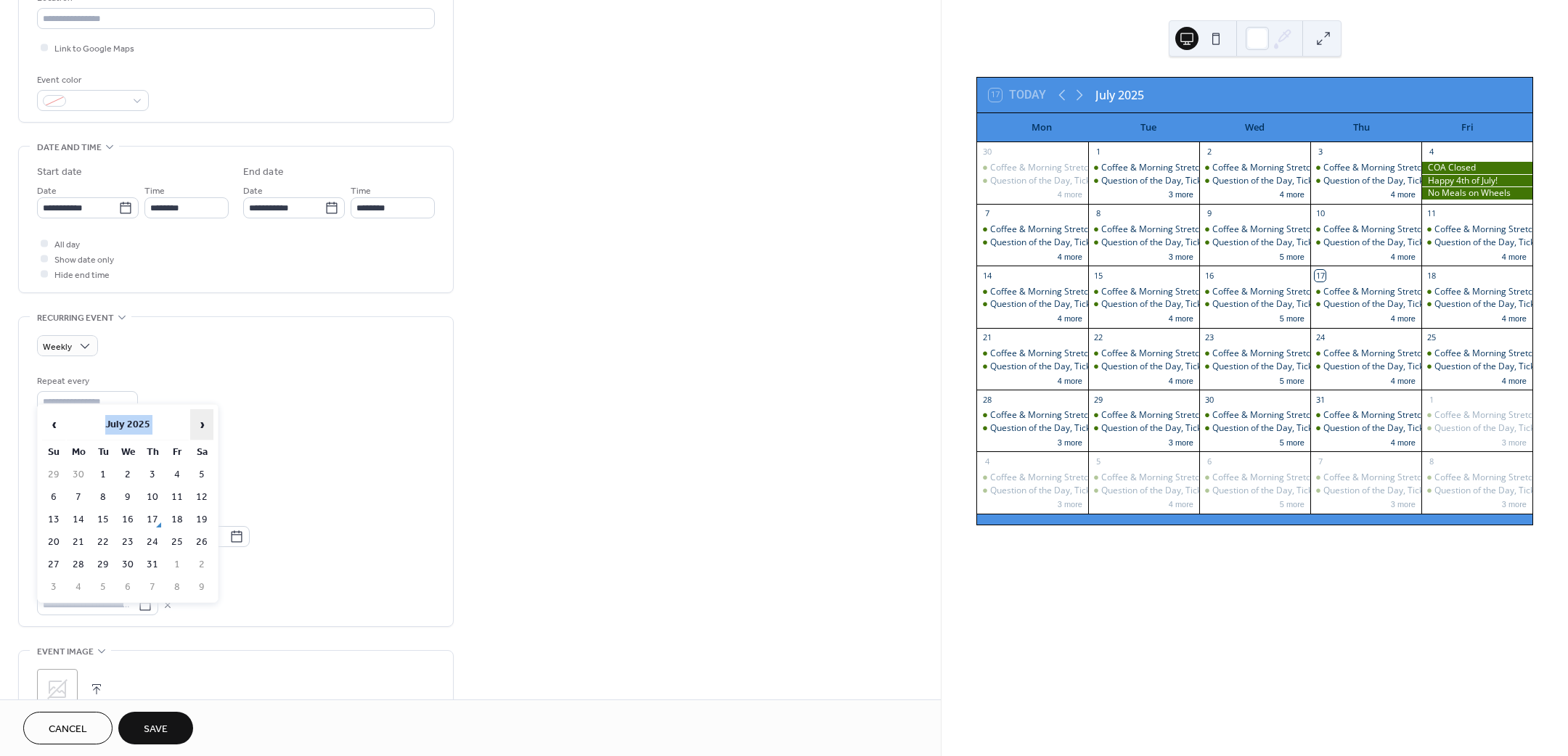 click on "›" at bounding box center [202, 424] 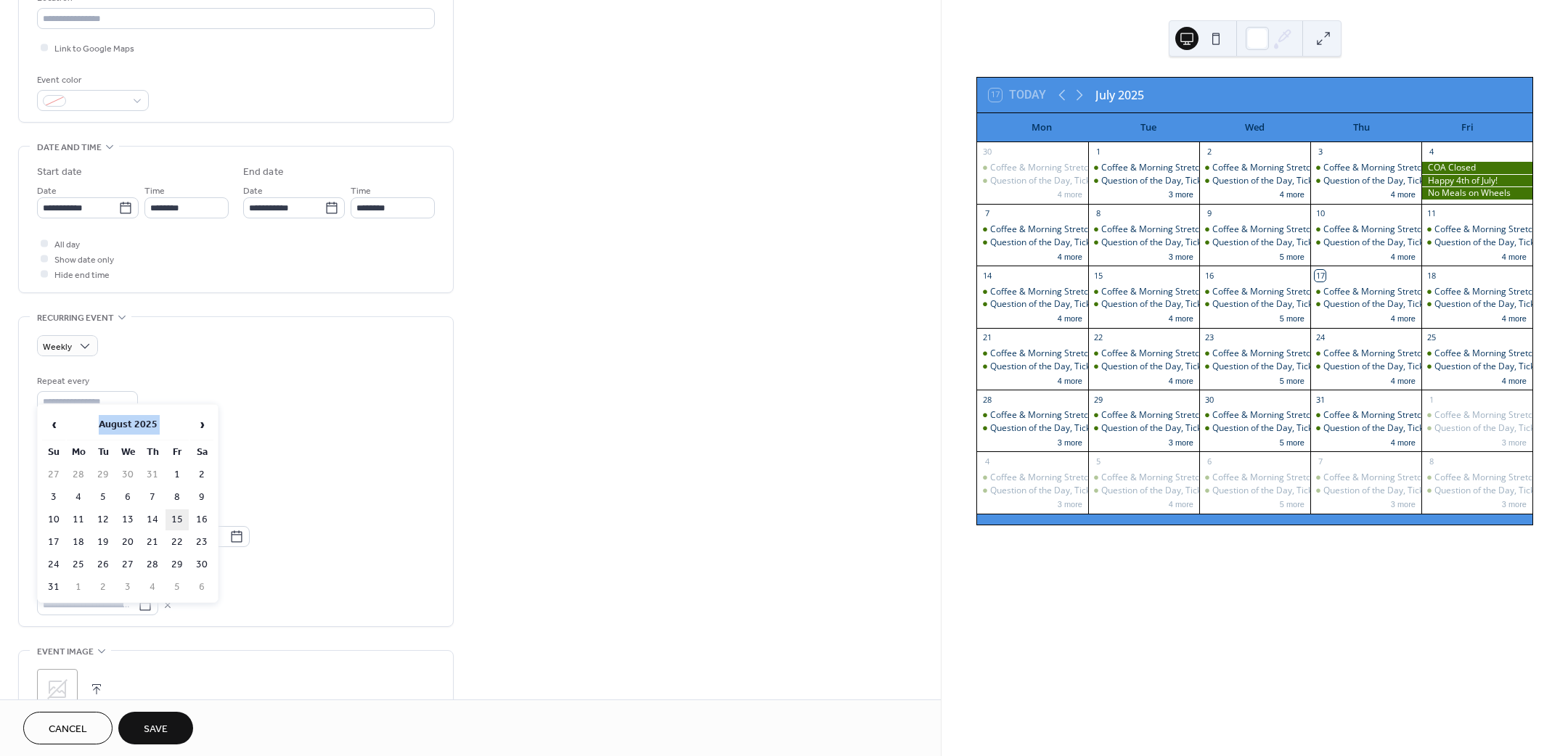click on "15" at bounding box center (177, 519) 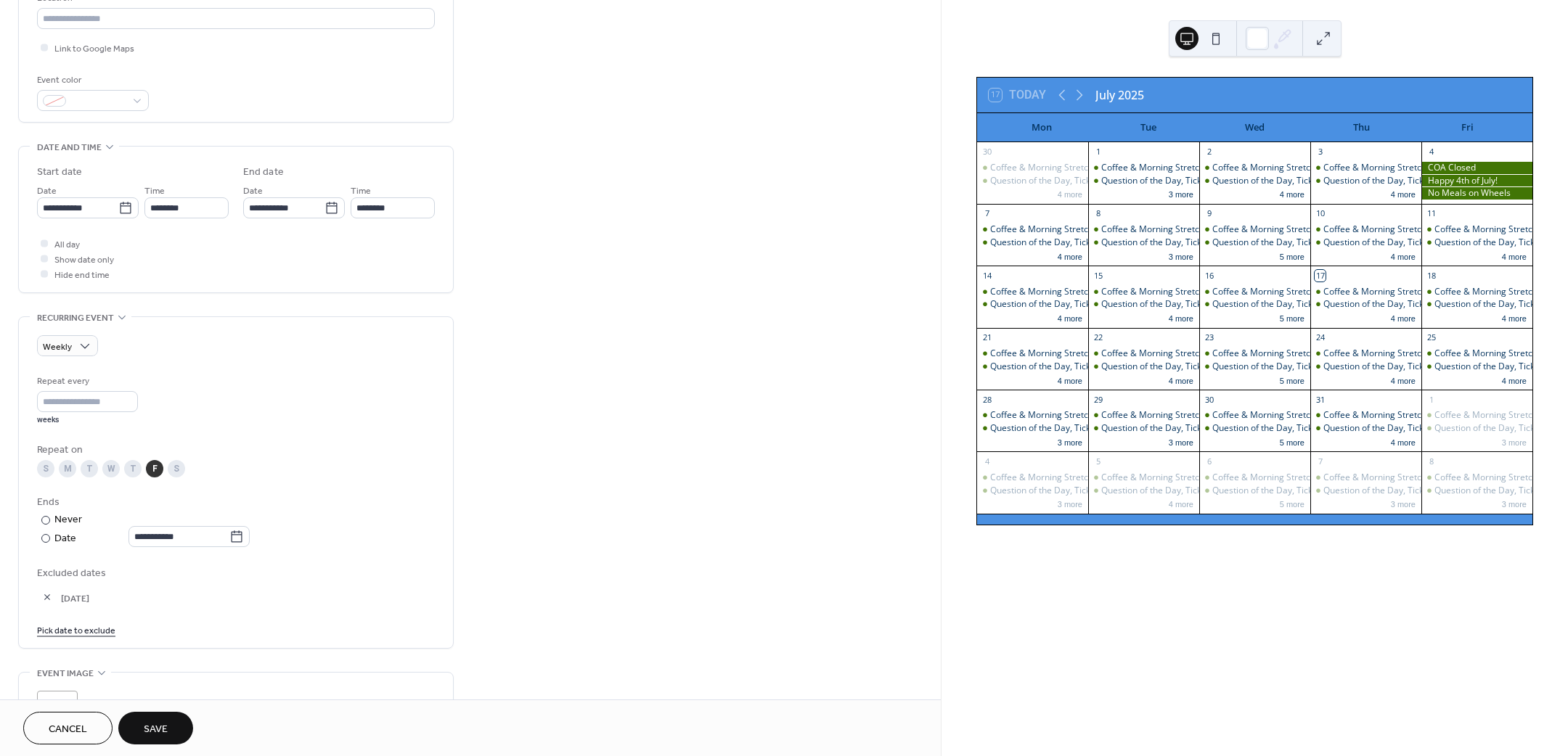 click on "Save" at bounding box center [155, 729] 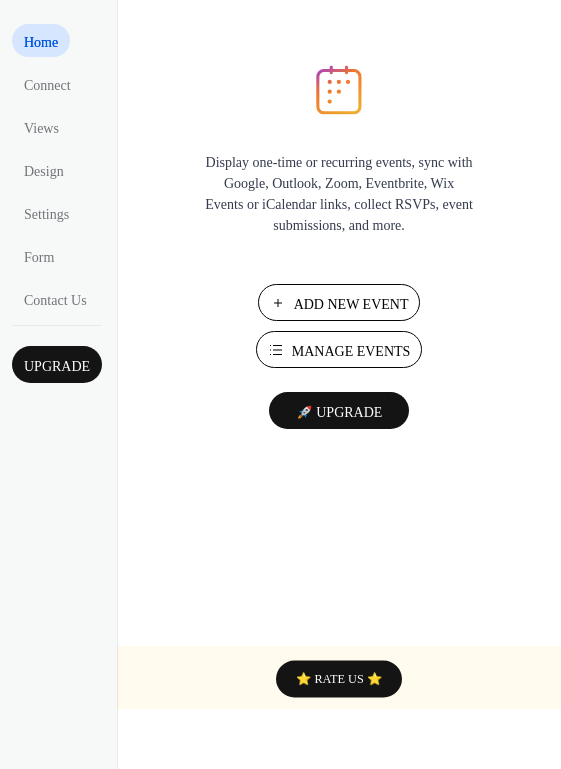 scroll, scrollTop: 0, scrollLeft: 0, axis: both 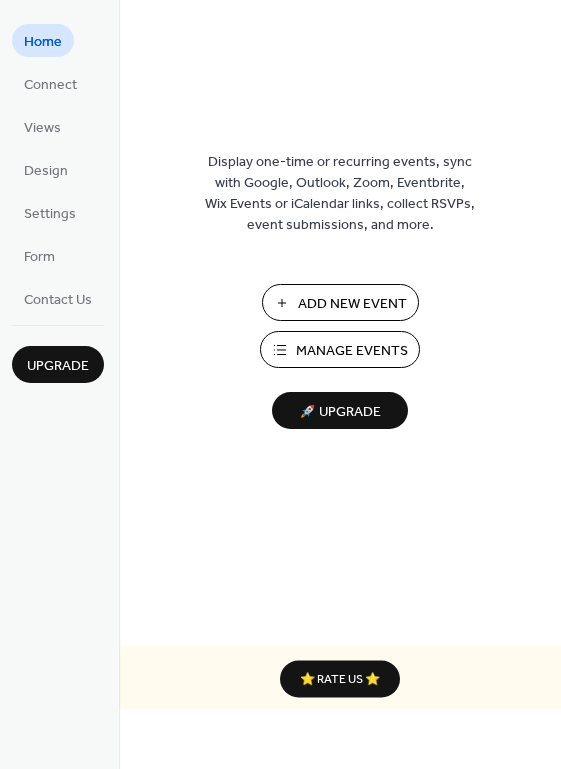 click on "Manage Events" at bounding box center (352, 351) 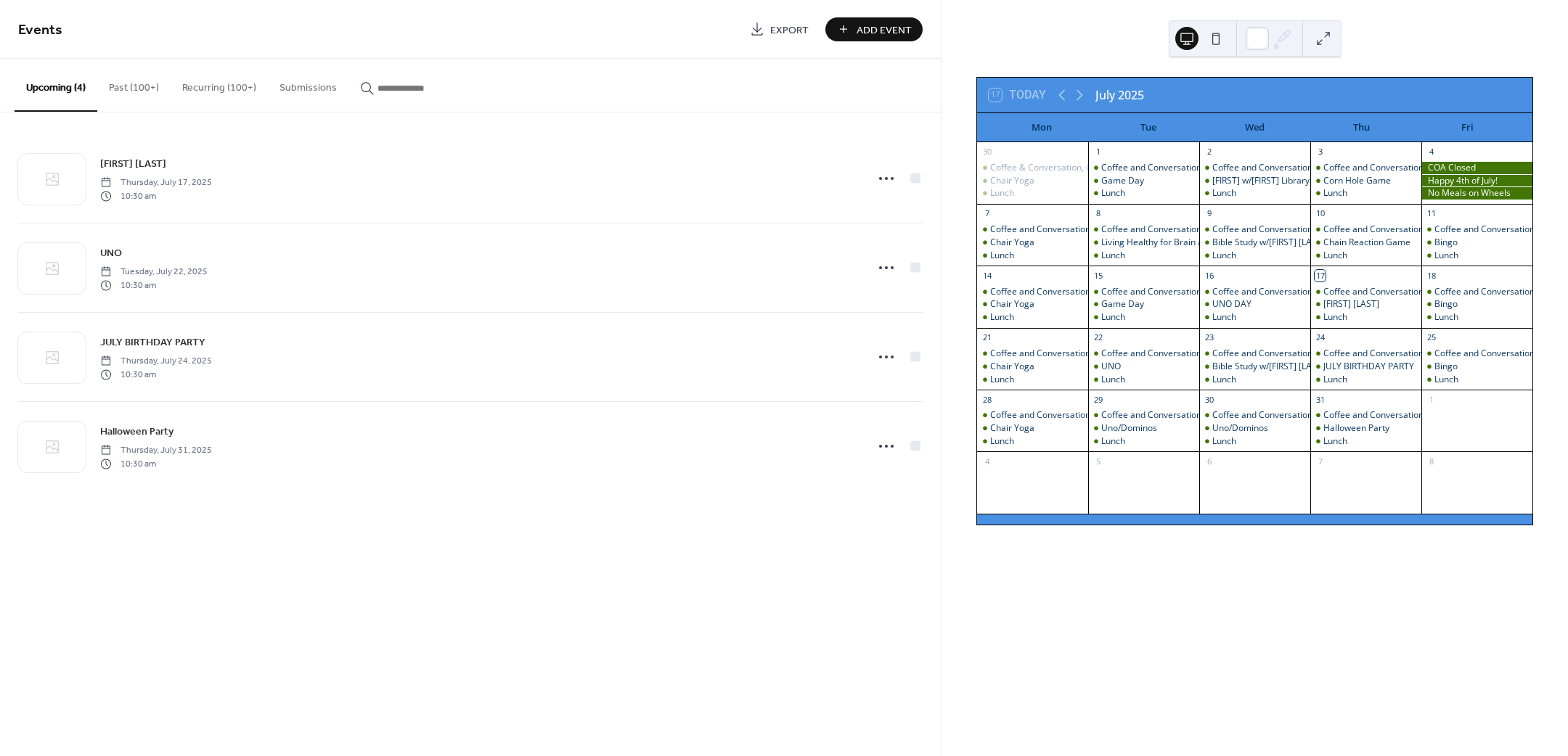 scroll, scrollTop: 0, scrollLeft: 0, axis: both 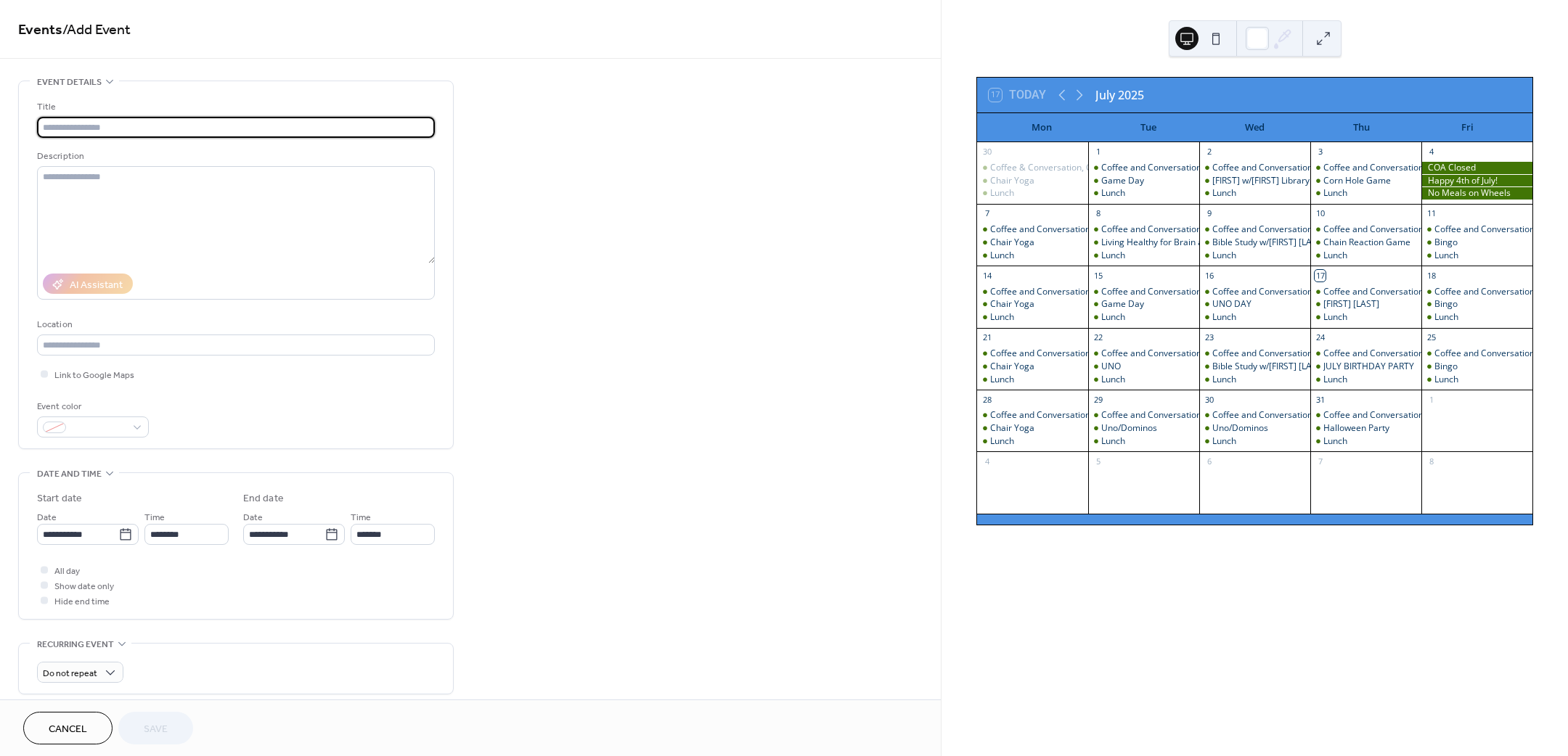click at bounding box center [236, 127] 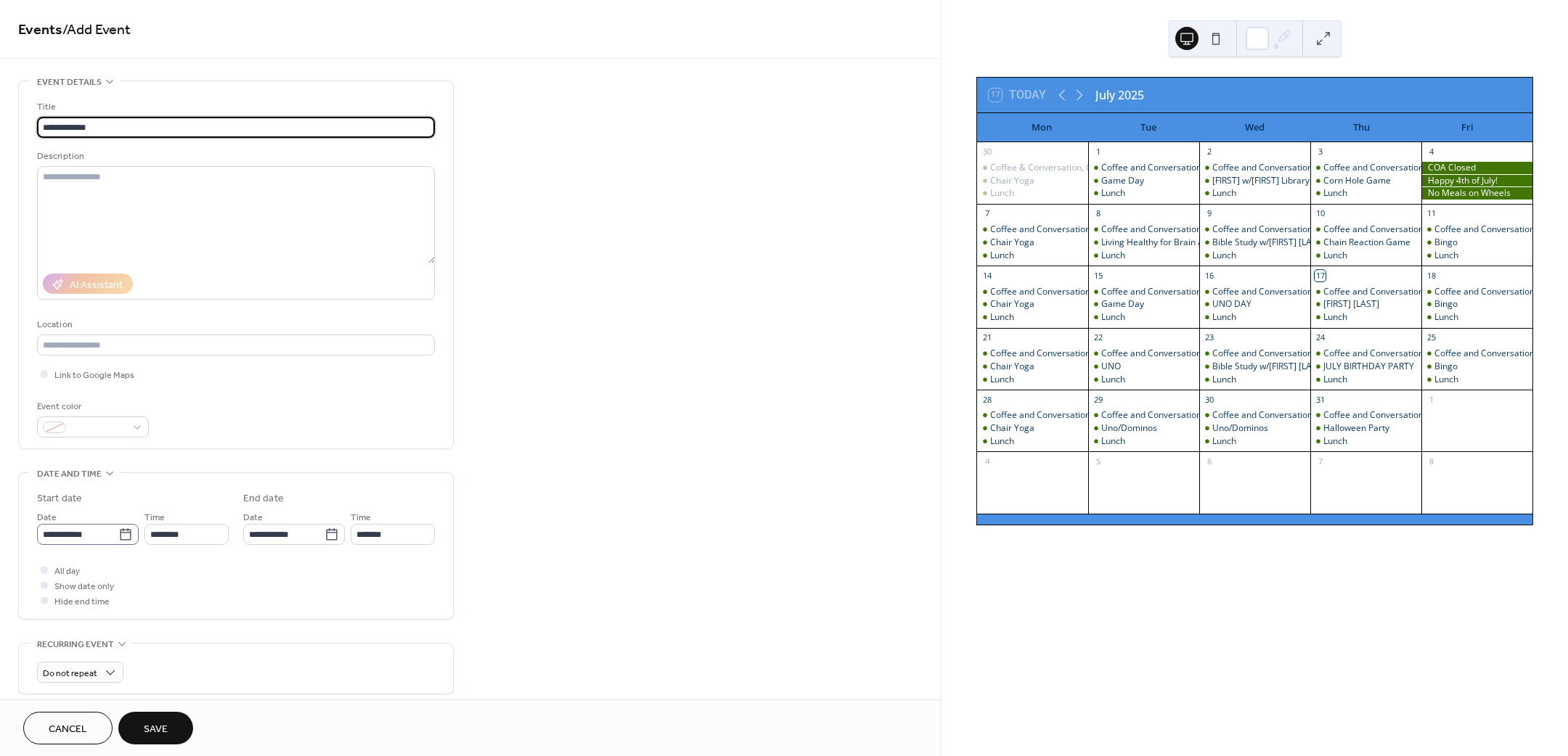 type on "**********" 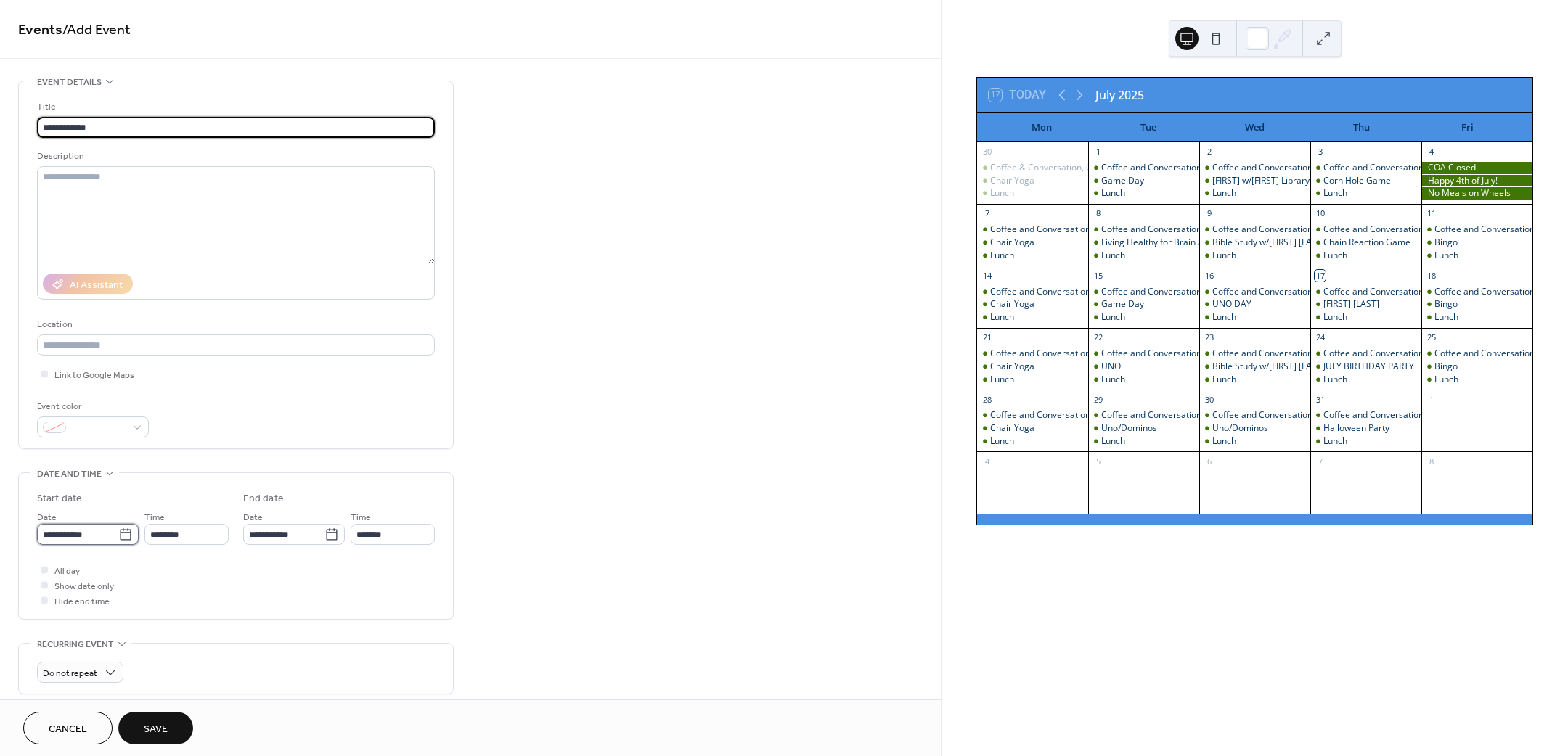 click on "**********" at bounding box center (78, 534) 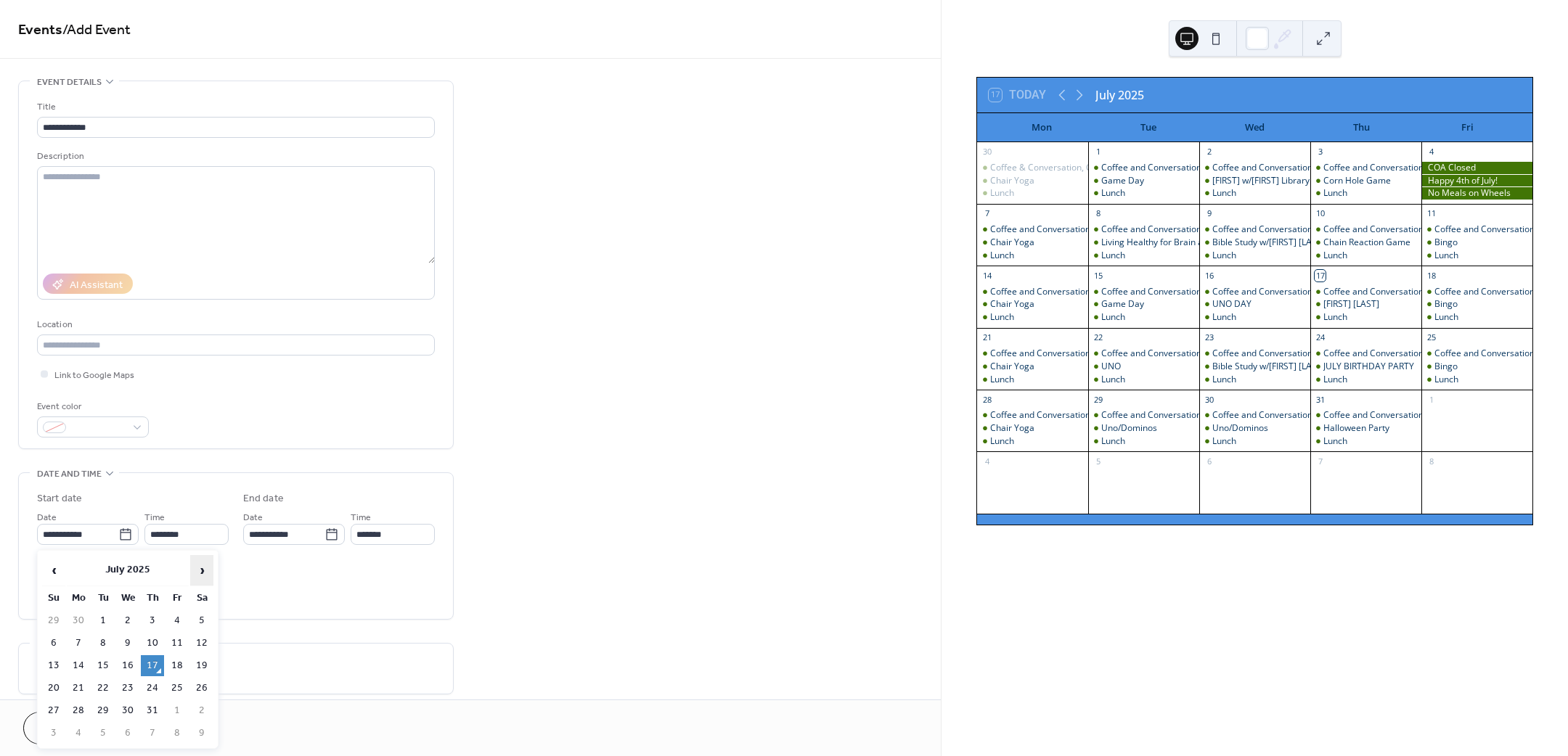 click on "›" at bounding box center (202, 570) 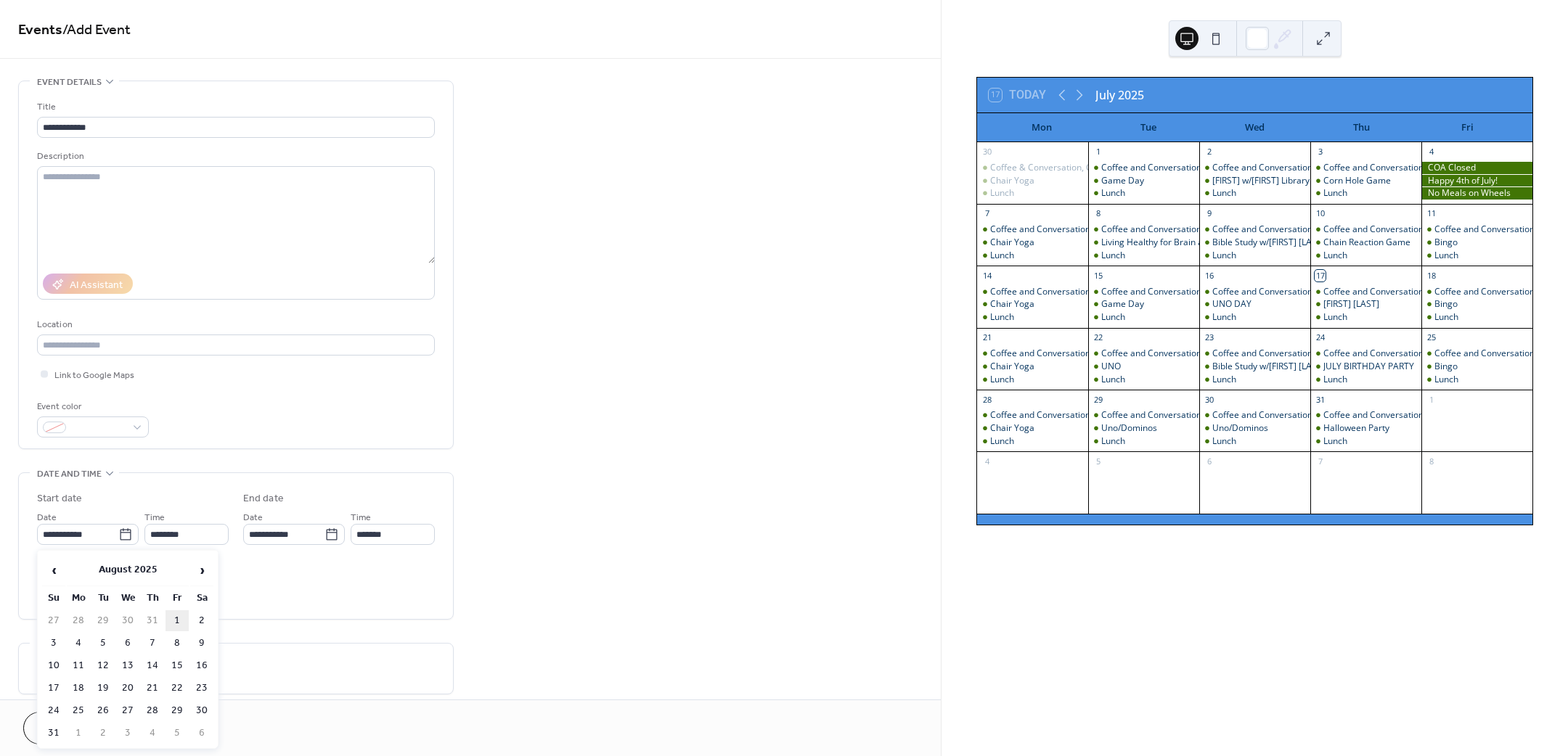 click on "1" at bounding box center (177, 620) 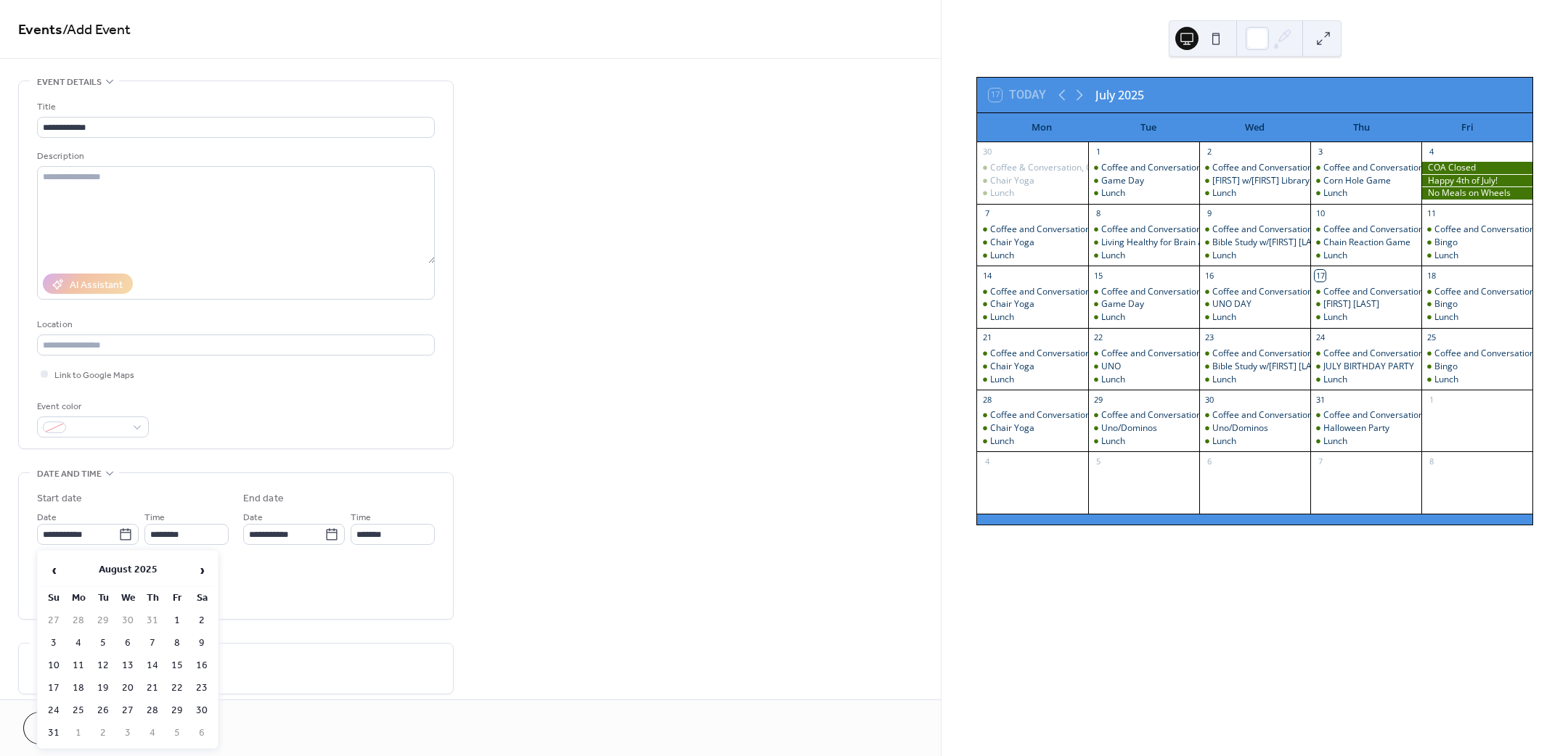 type on "**********" 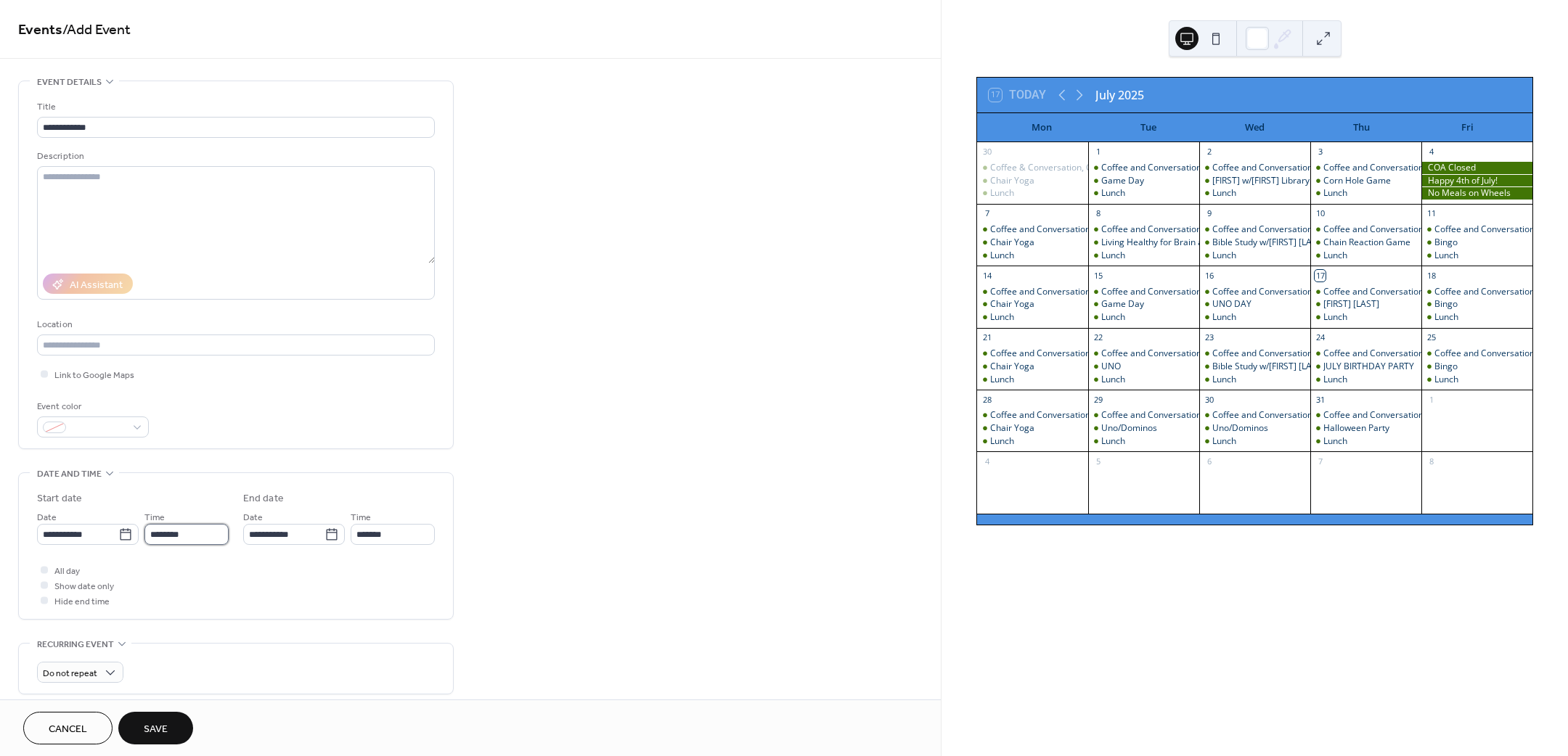 click on "********" at bounding box center [187, 534] 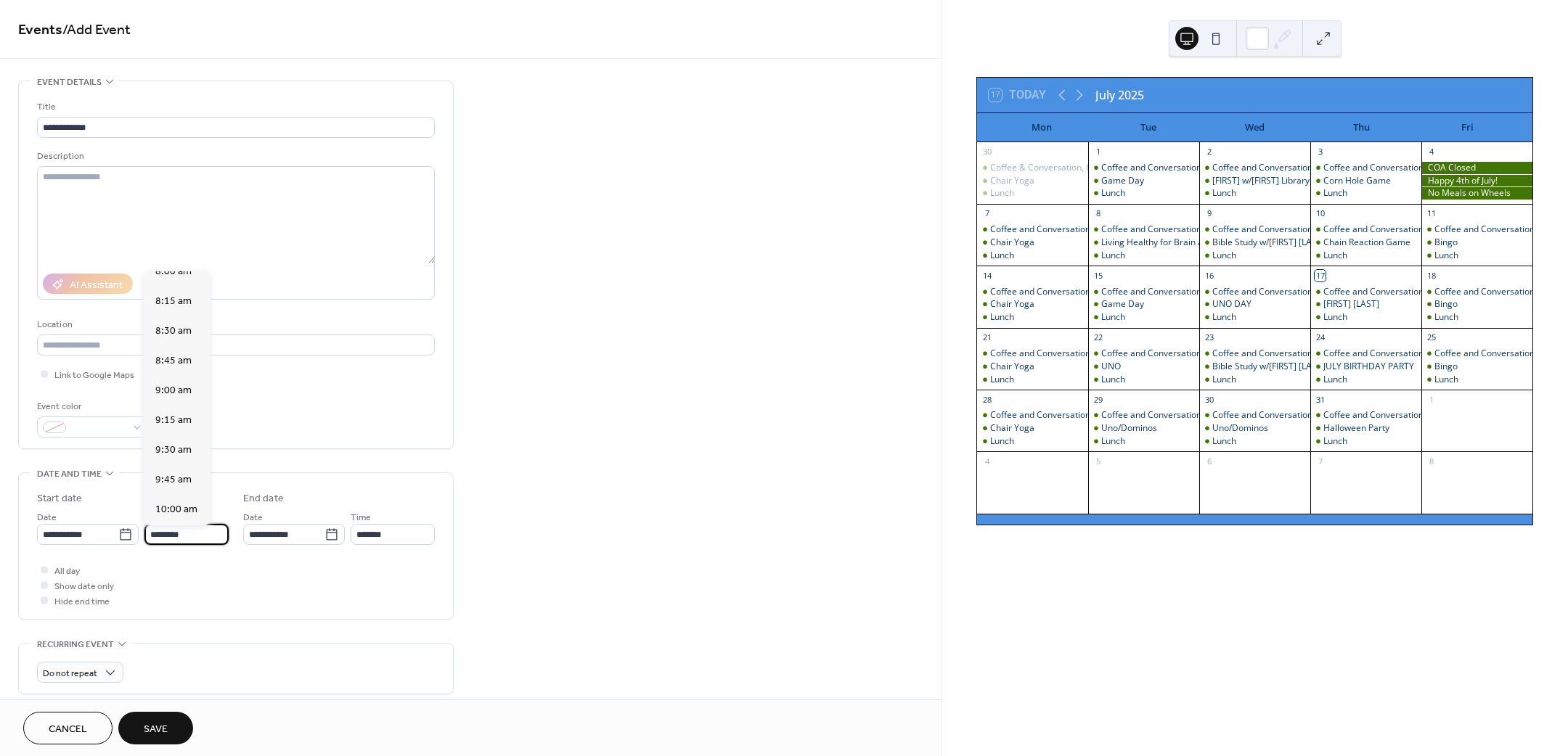 scroll, scrollTop: 958, scrollLeft: 0, axis: vertical 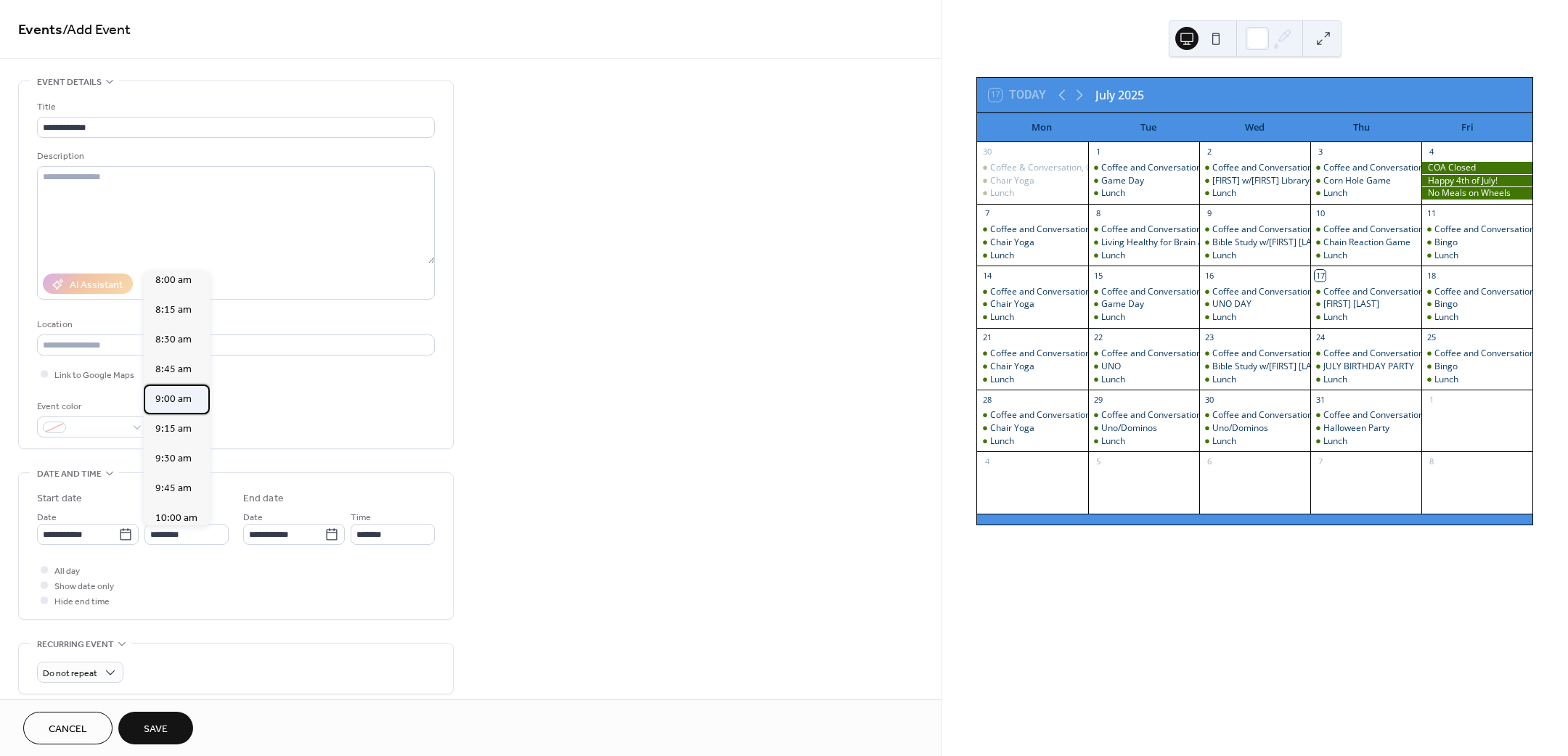 click on "9:00 am" at bounding box center (173, 398) 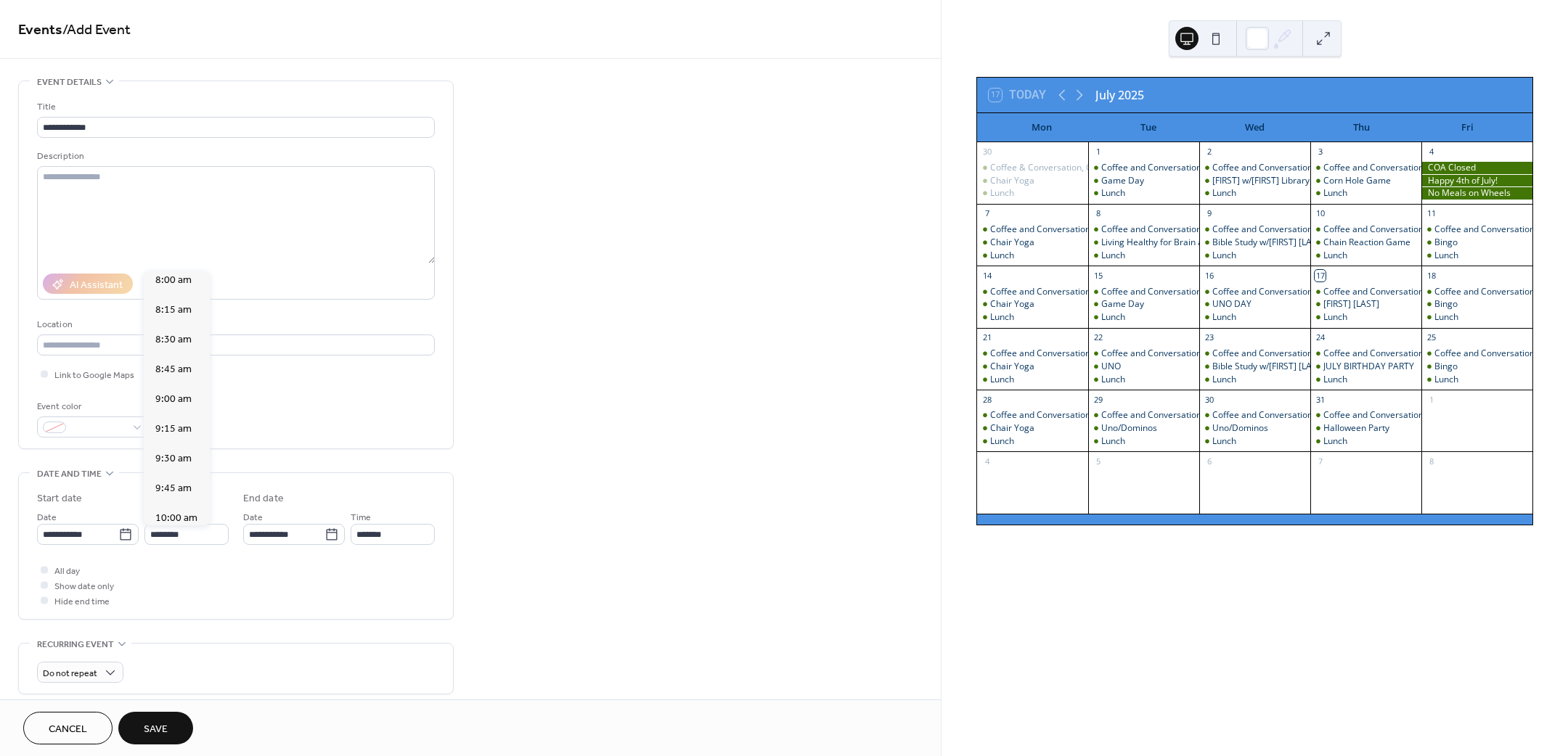 type on "*******" 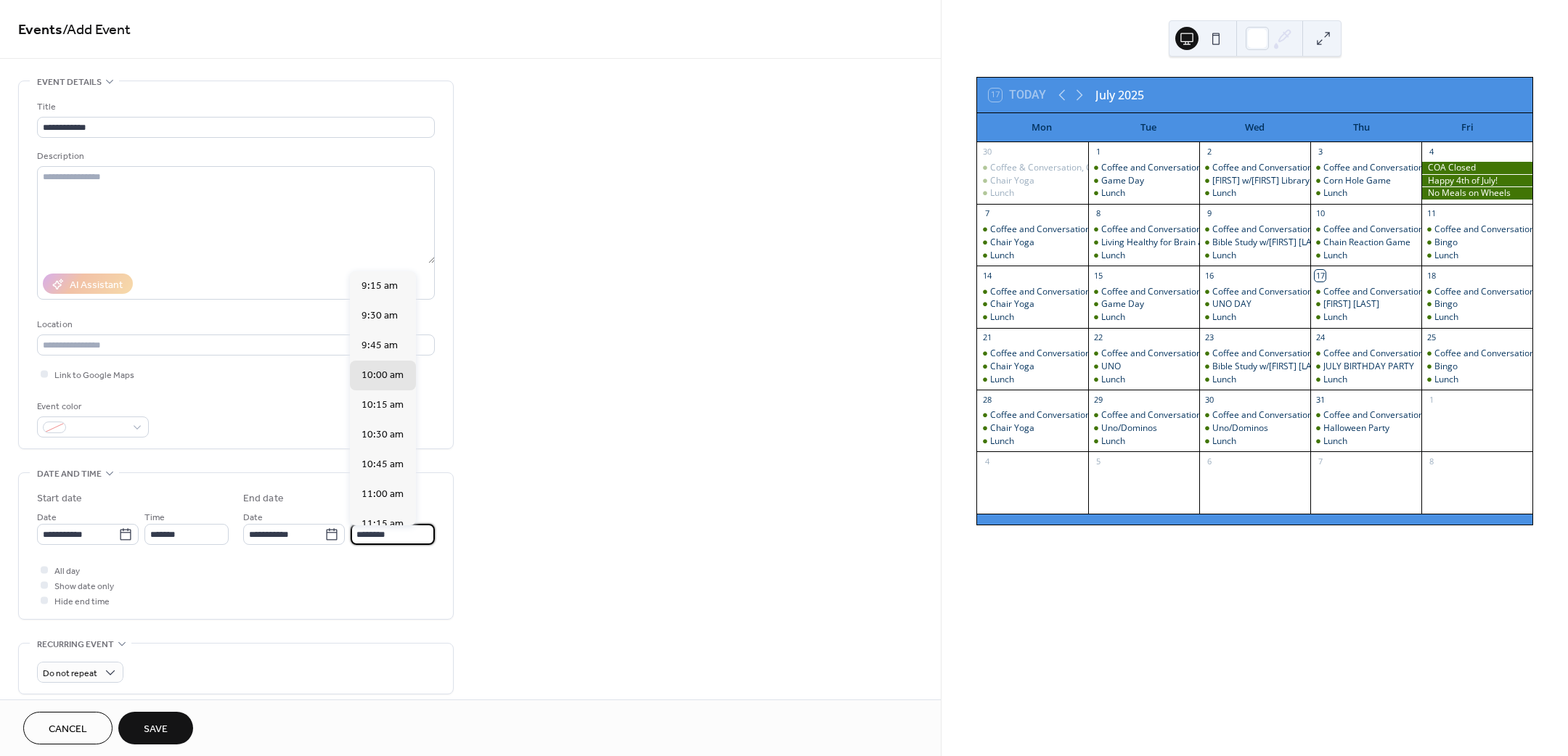 click on "********" at bounding box center (393, 534) 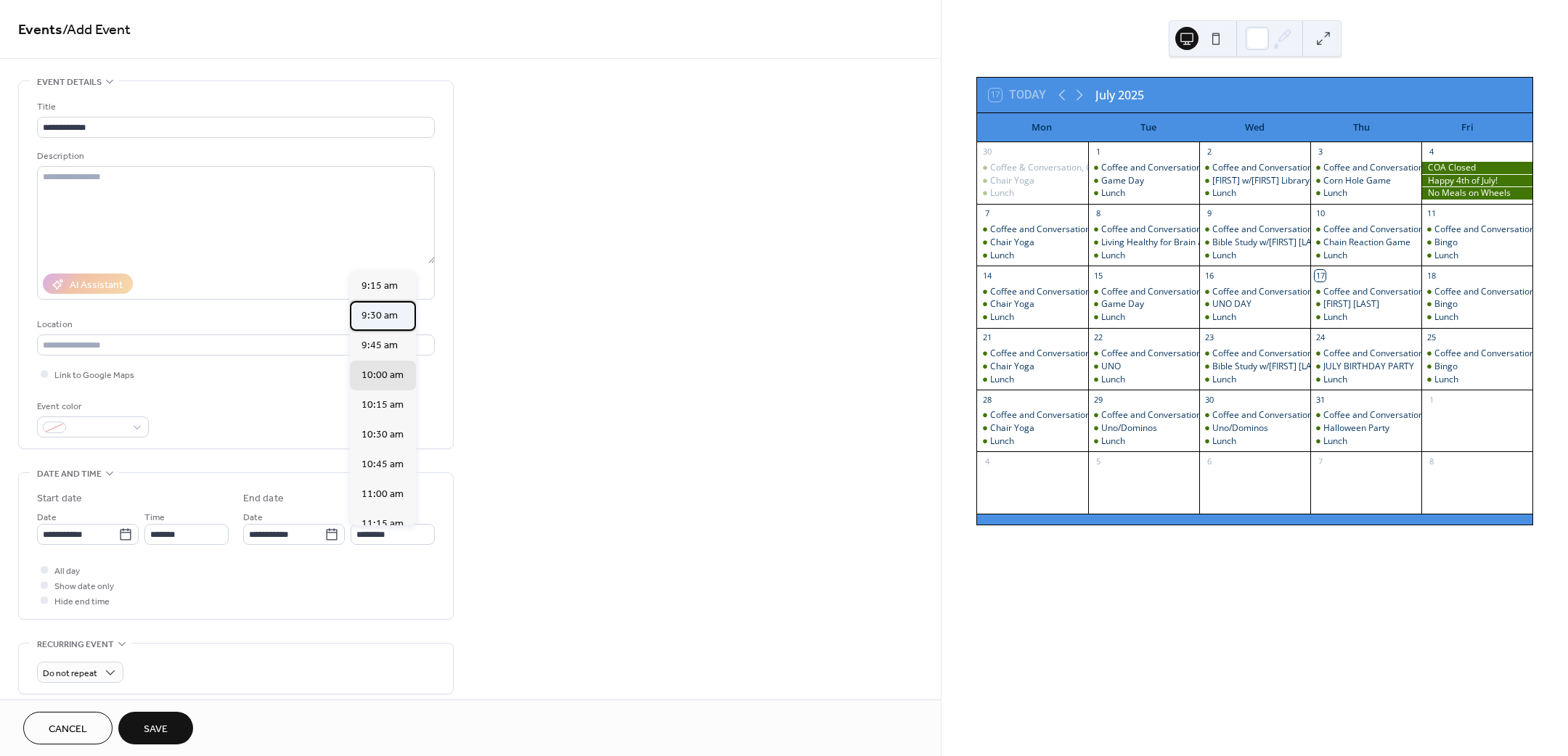click on "9:30 am" at bounding box center (380, 315) 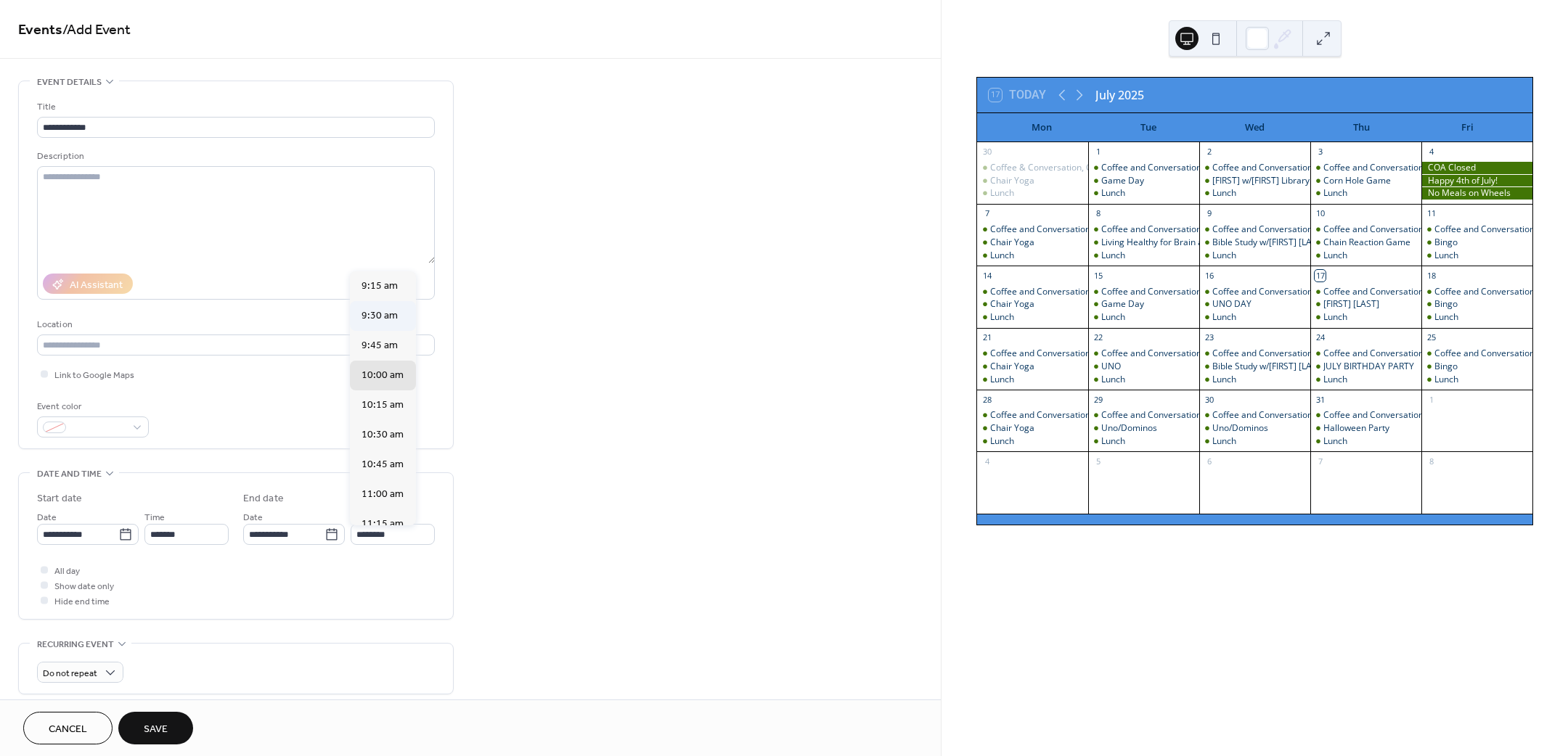 type on "*******" 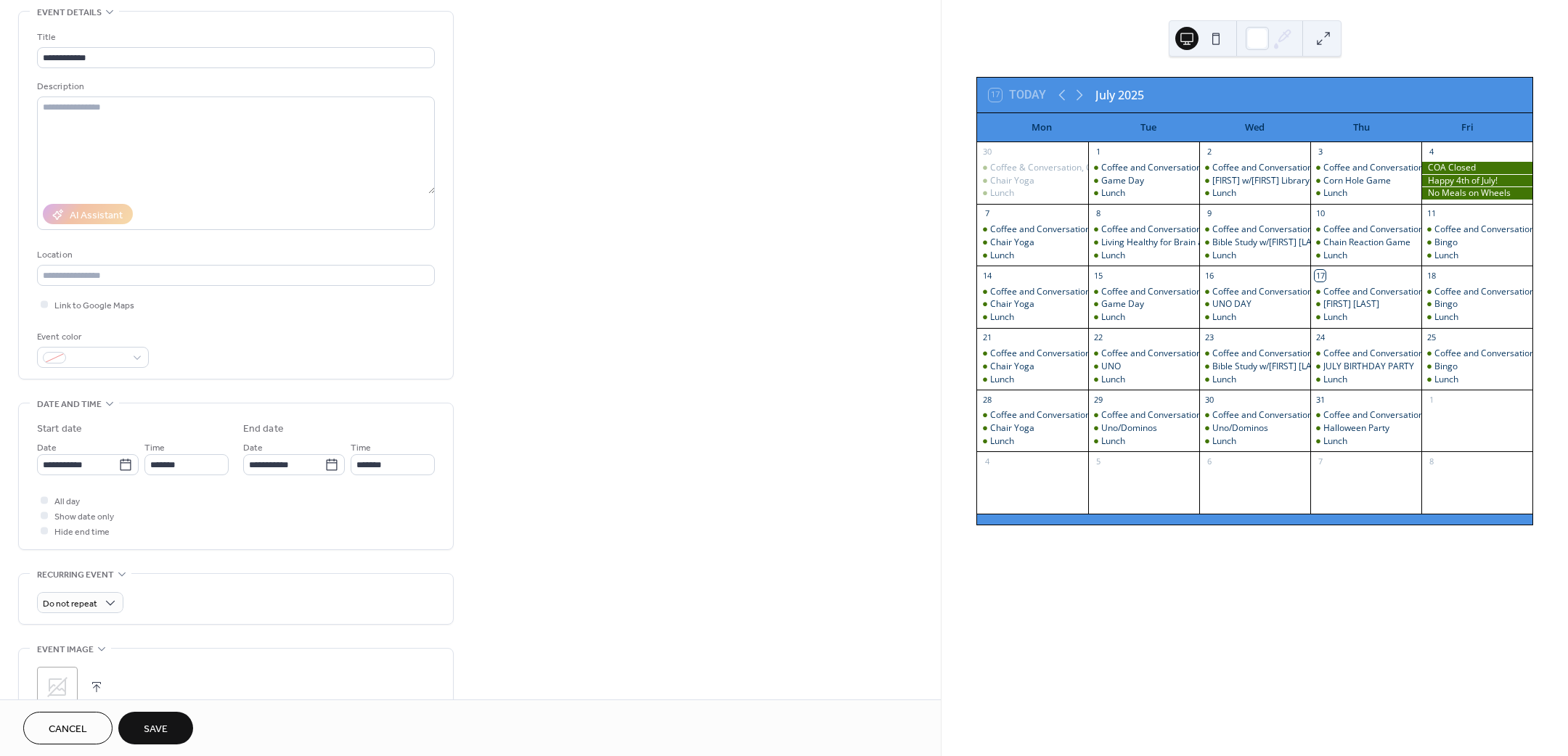 scroll, scrollTop: 218, scrollLeft: 0, axis: vertical 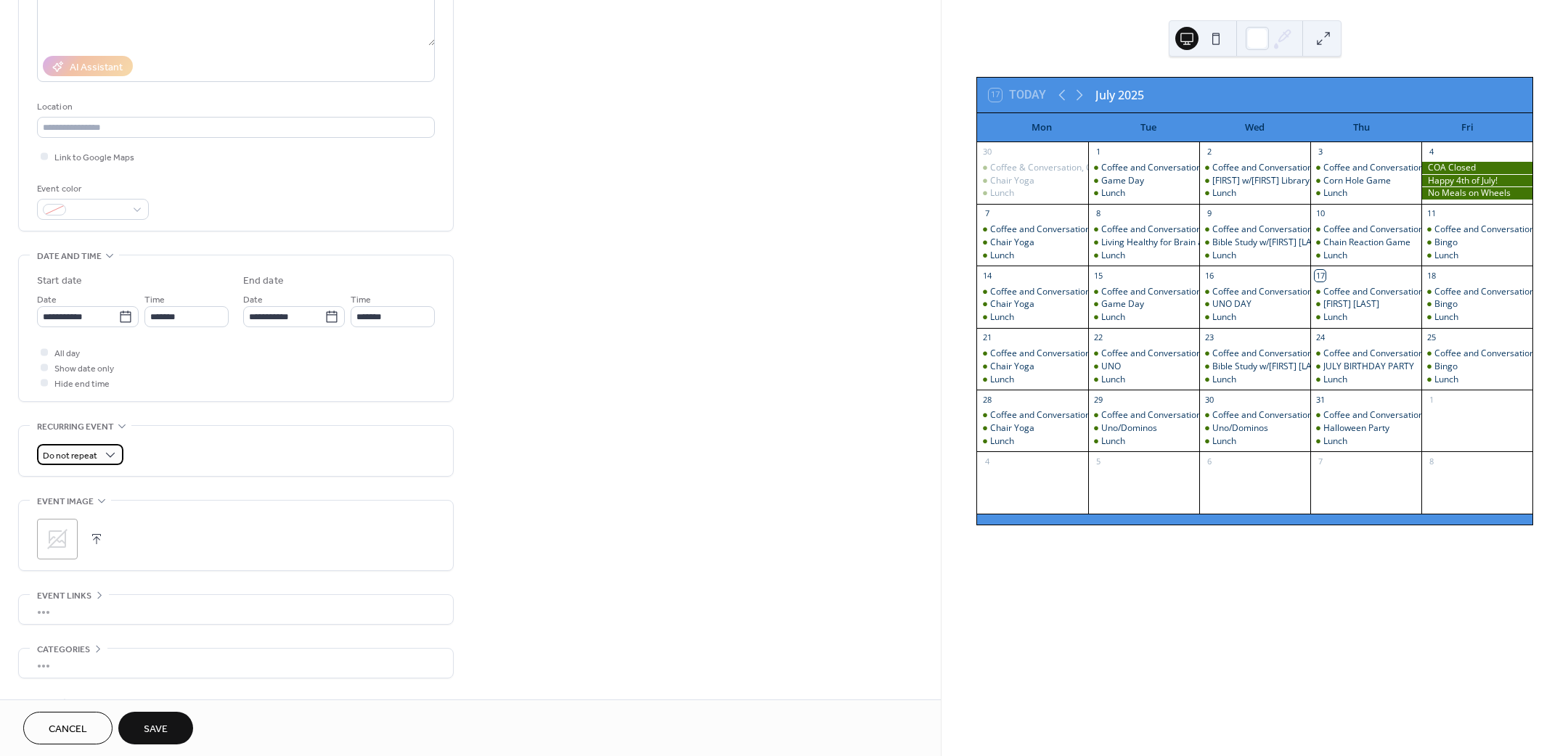 click on "Do not repeat" at bounding box center (80, 454) 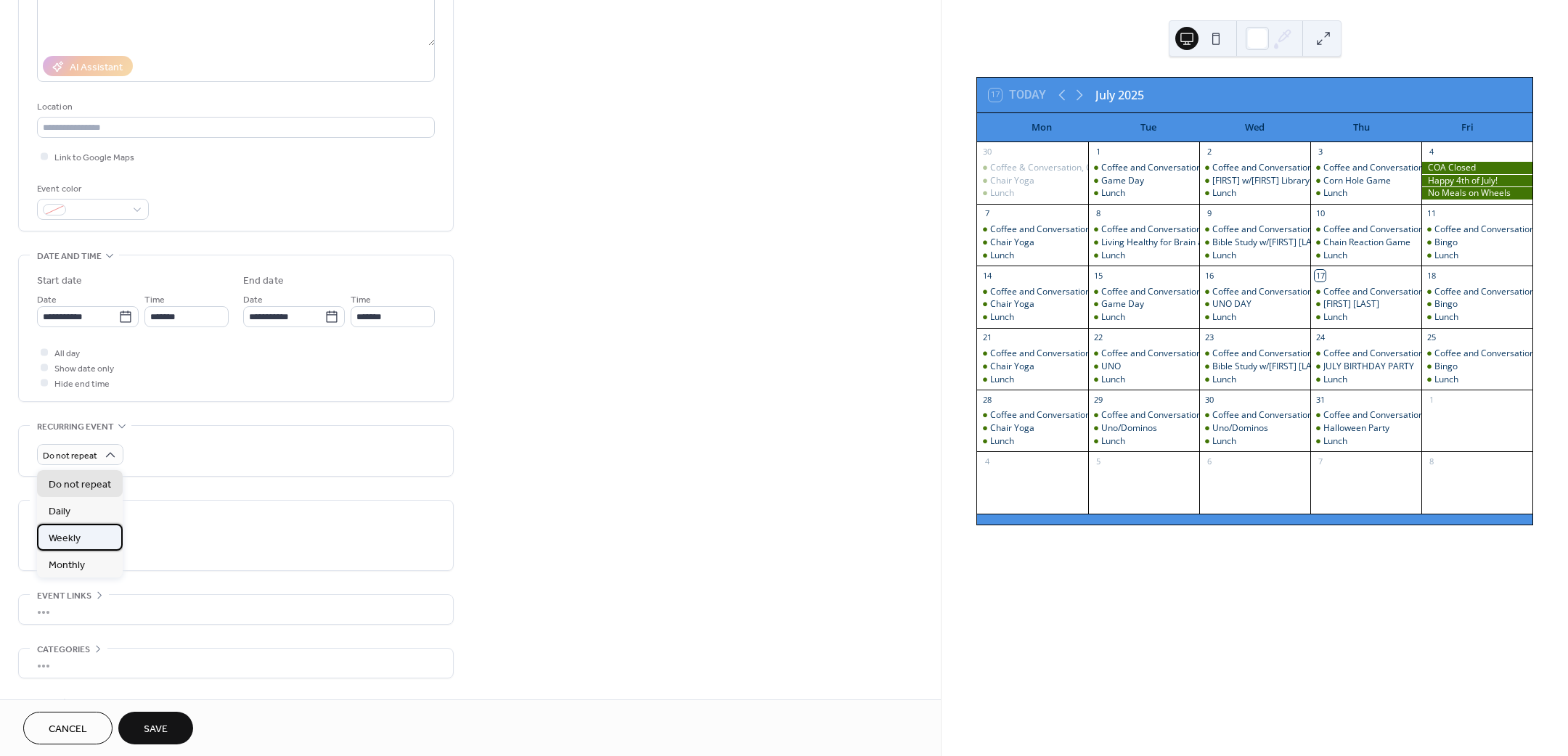 click on "Weekly" at bounding box center (80, 537) 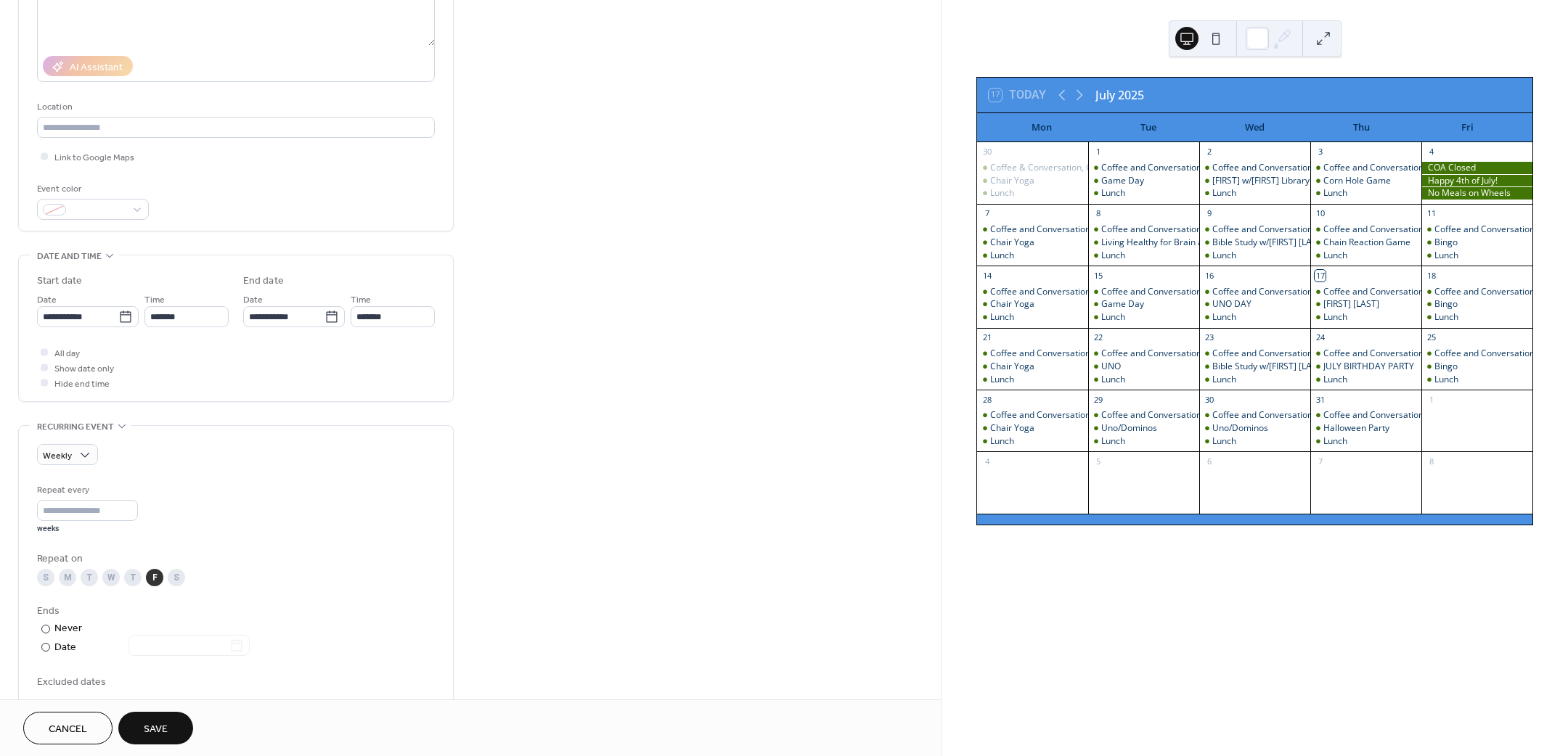 click on "M" at bounding box center (68, 578) 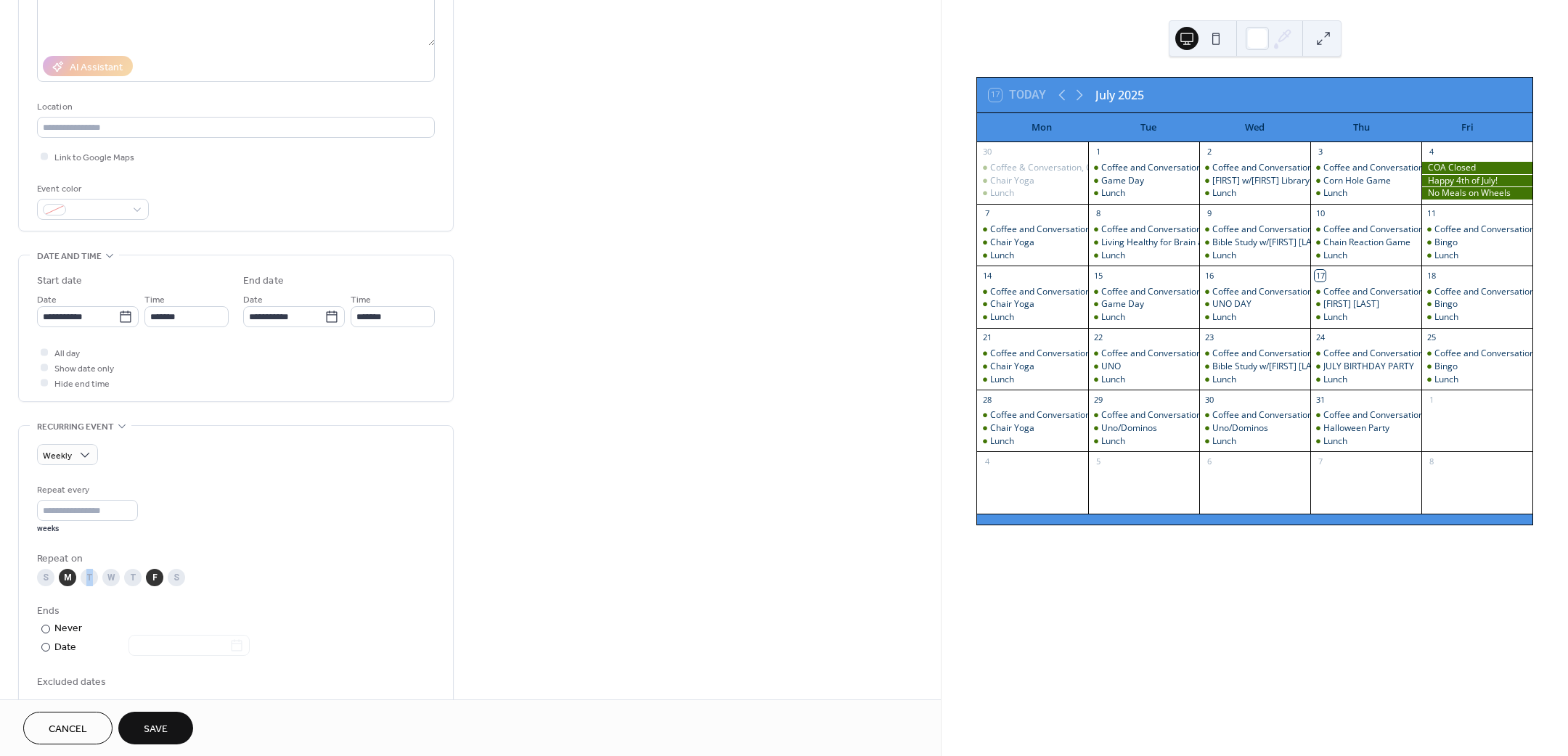 drag, startPoint x: 73, startPoint y: 581, endPoint x: 96, endPoint y: 578, distance: 23.19483 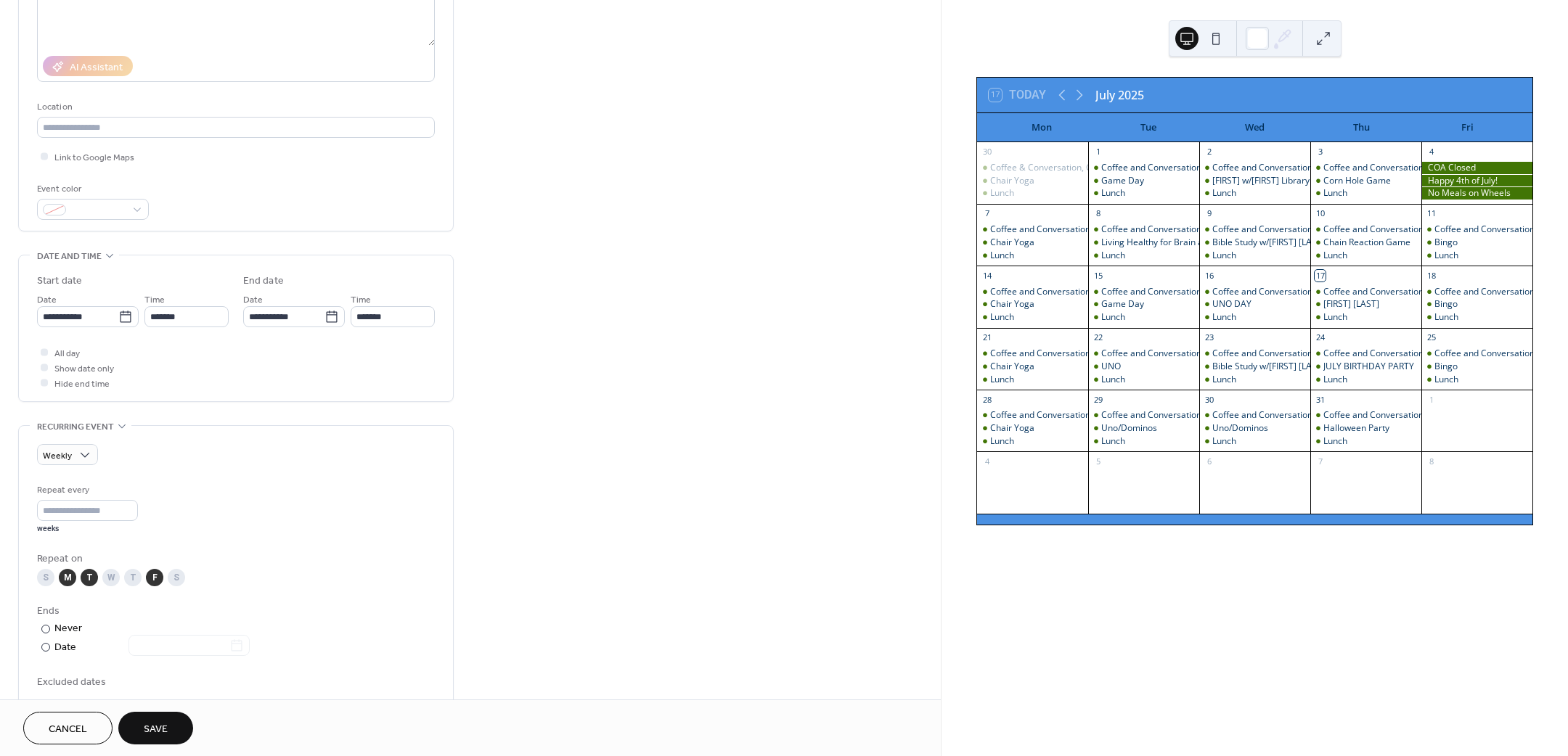 click on "W" at bounding box center [111, 578] 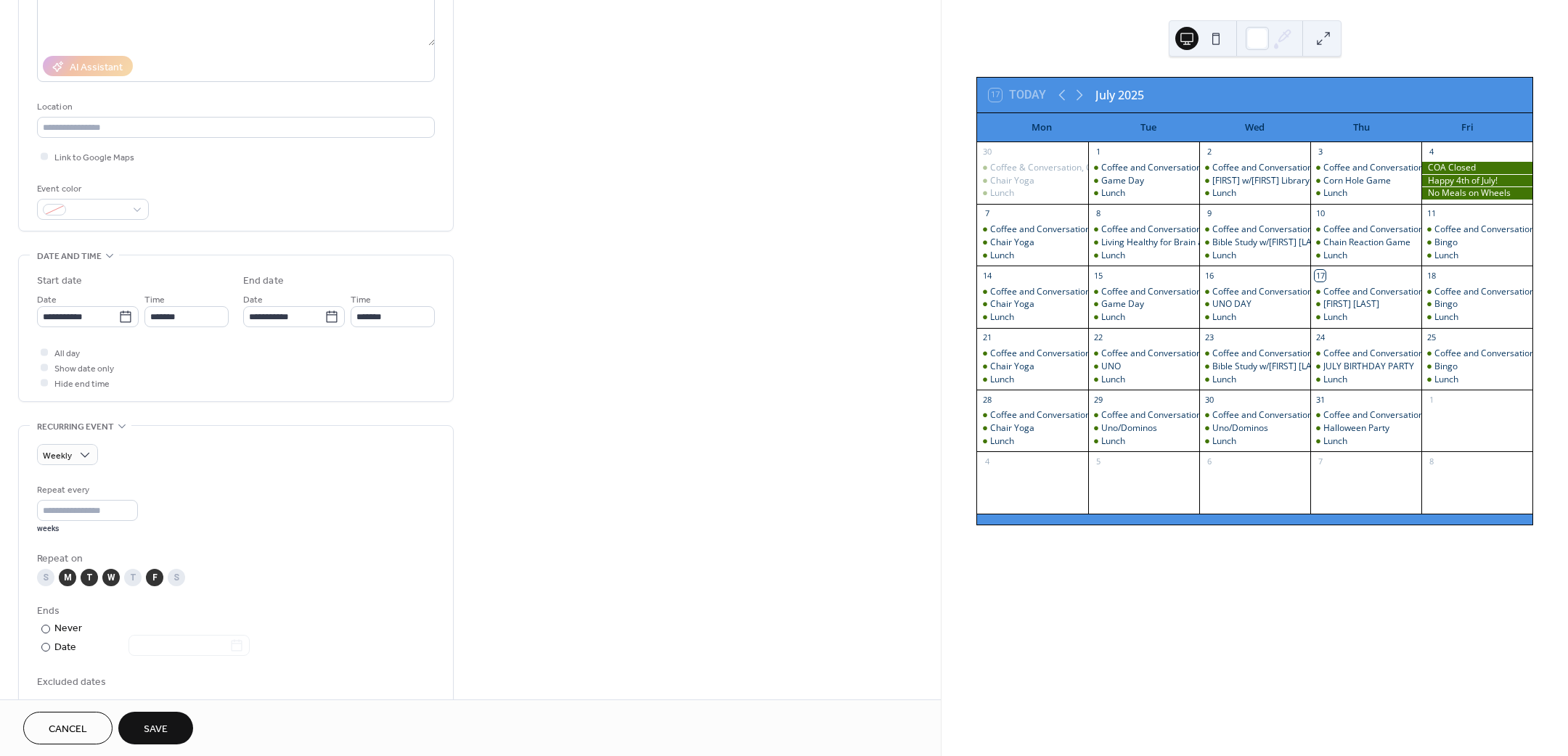 click on "T" at bounding box center (133, 578) 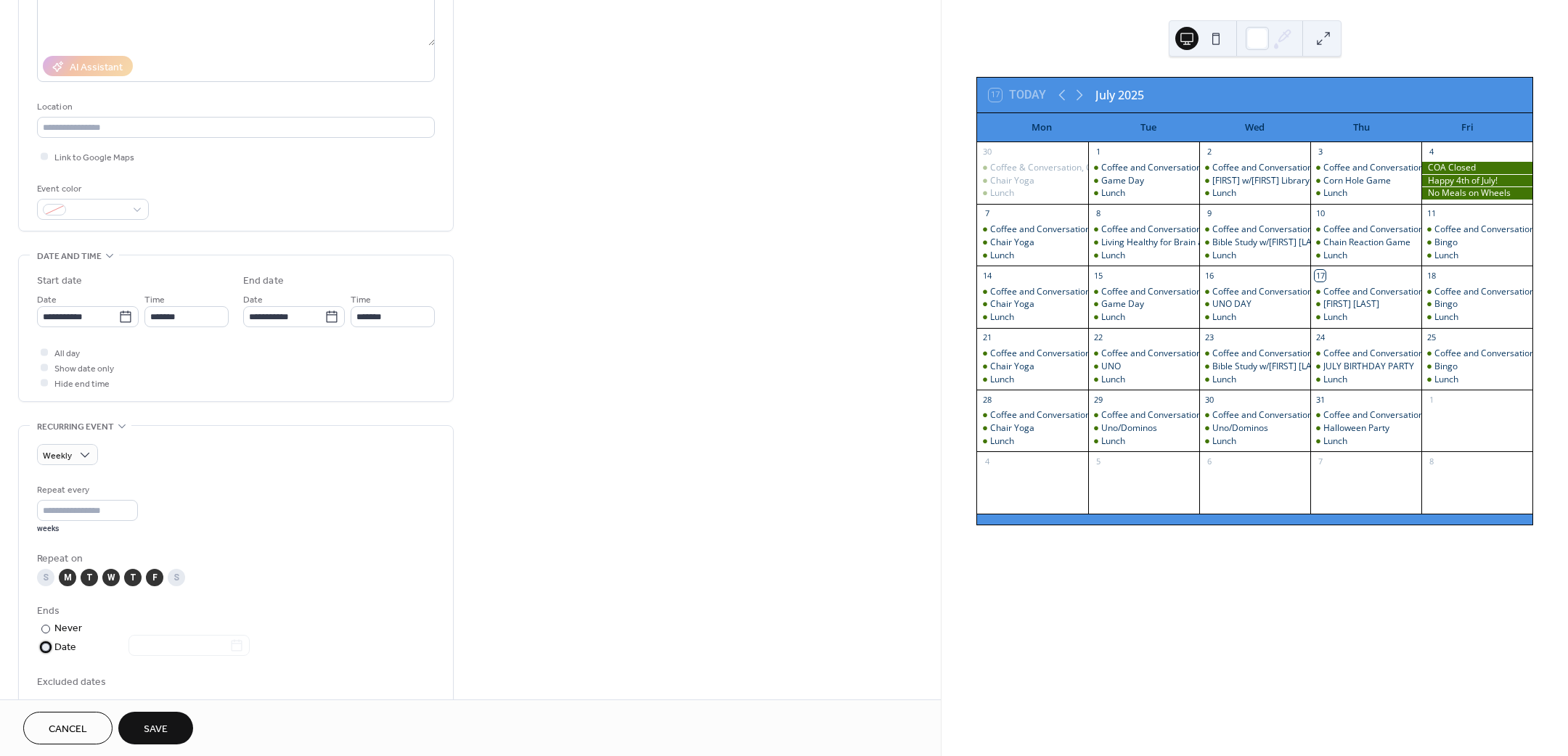 click at bounding box center (180, 646) 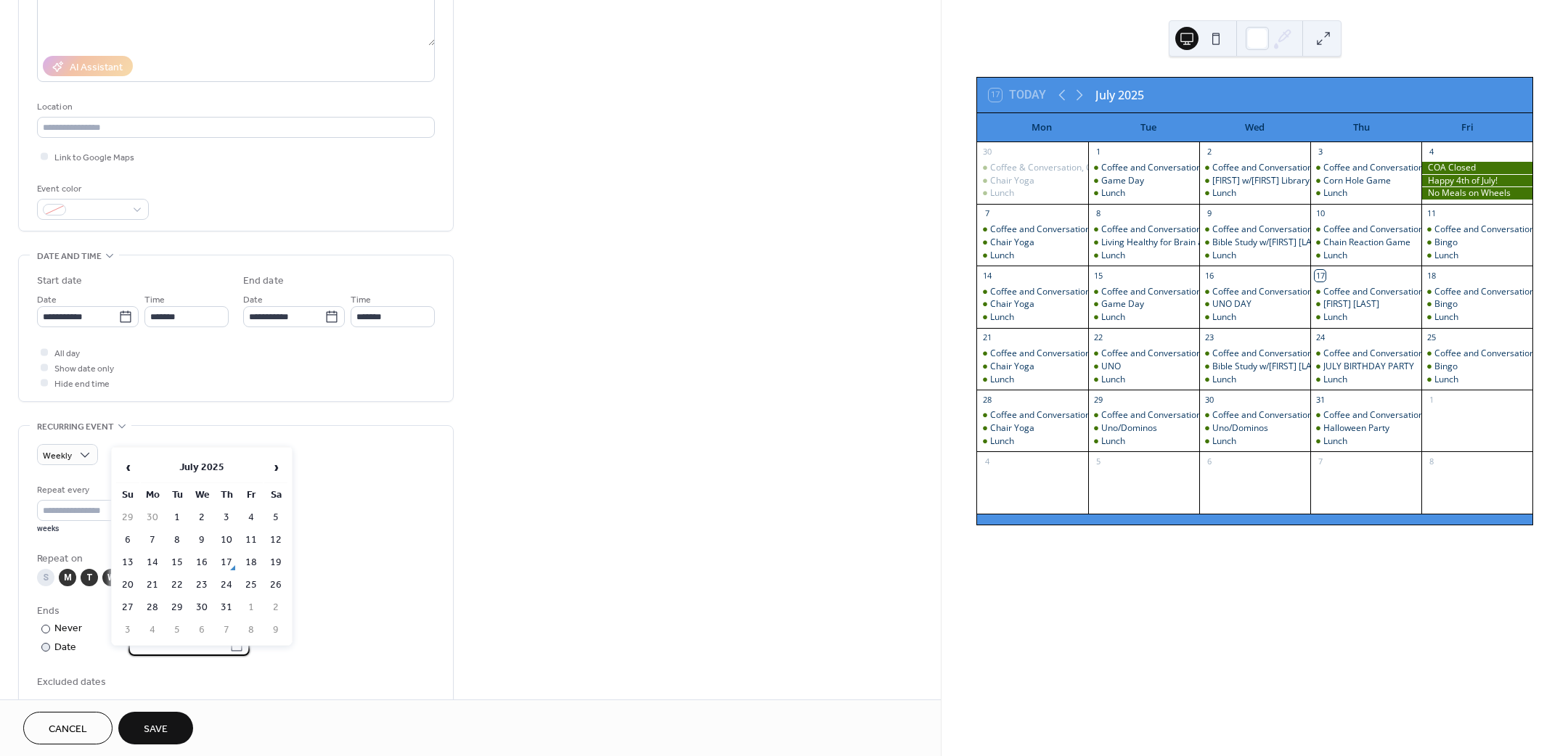 click at bounding box center (179, 645) 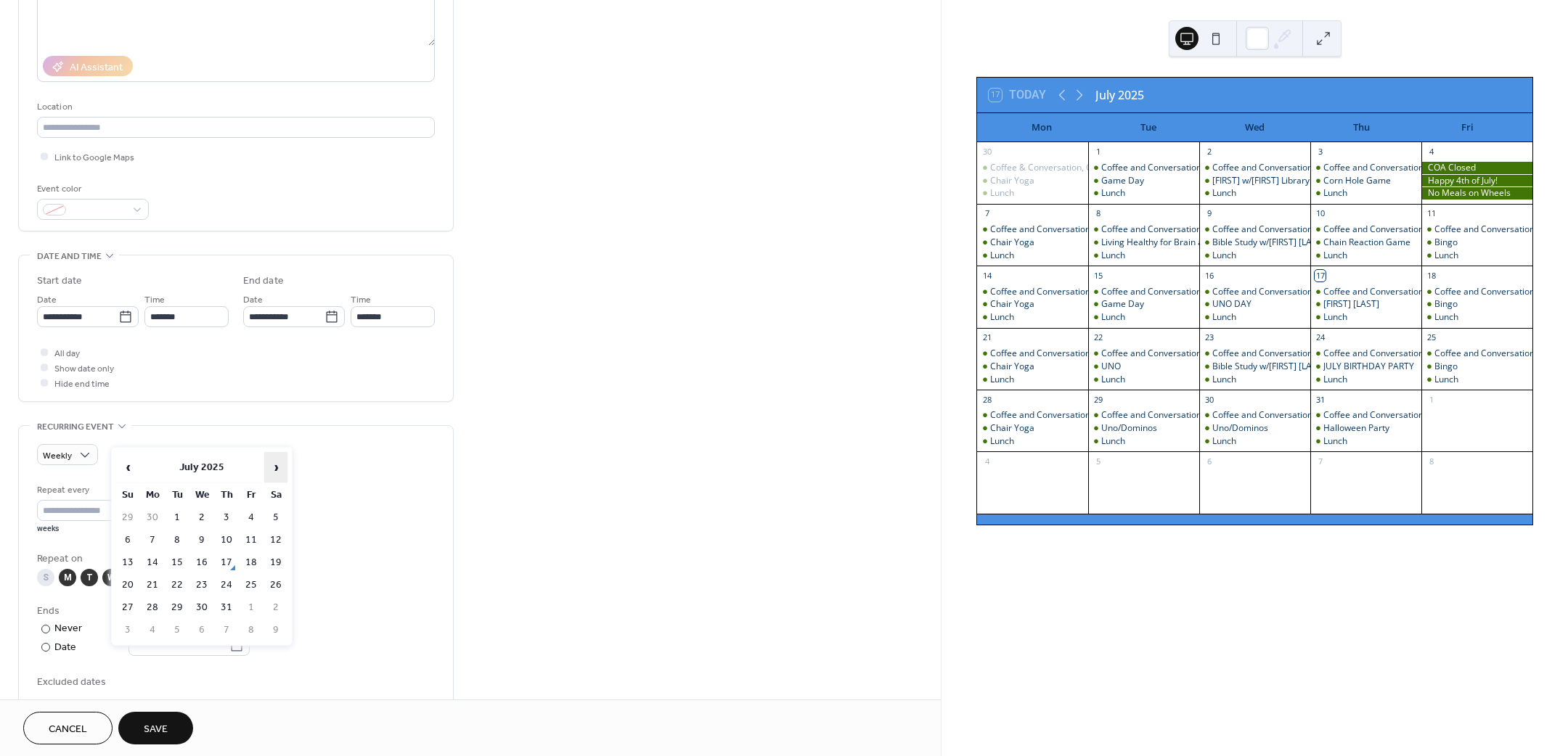 click on "›" at bounding box center [276, 467] 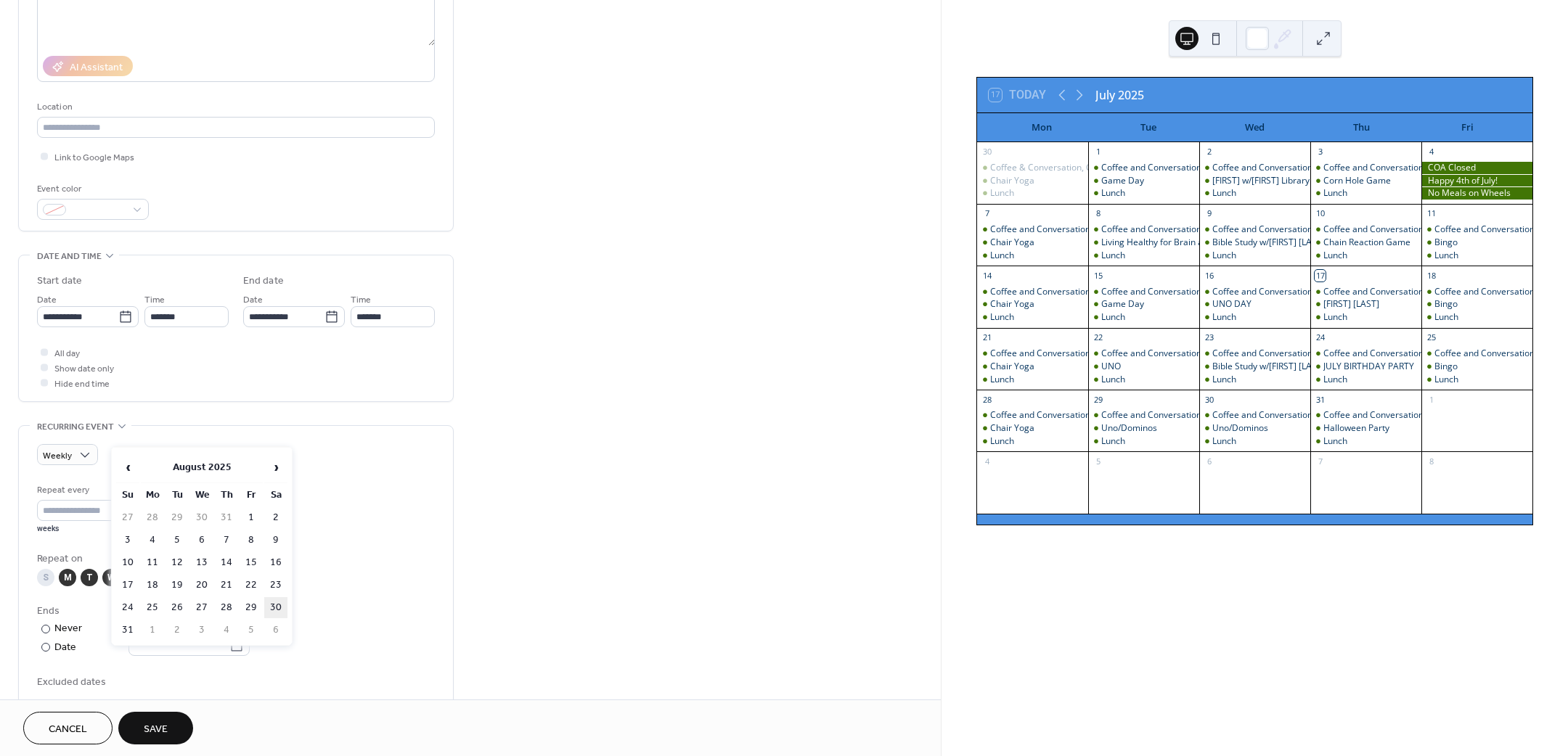 click on "30" at bounding box center [276, 607] 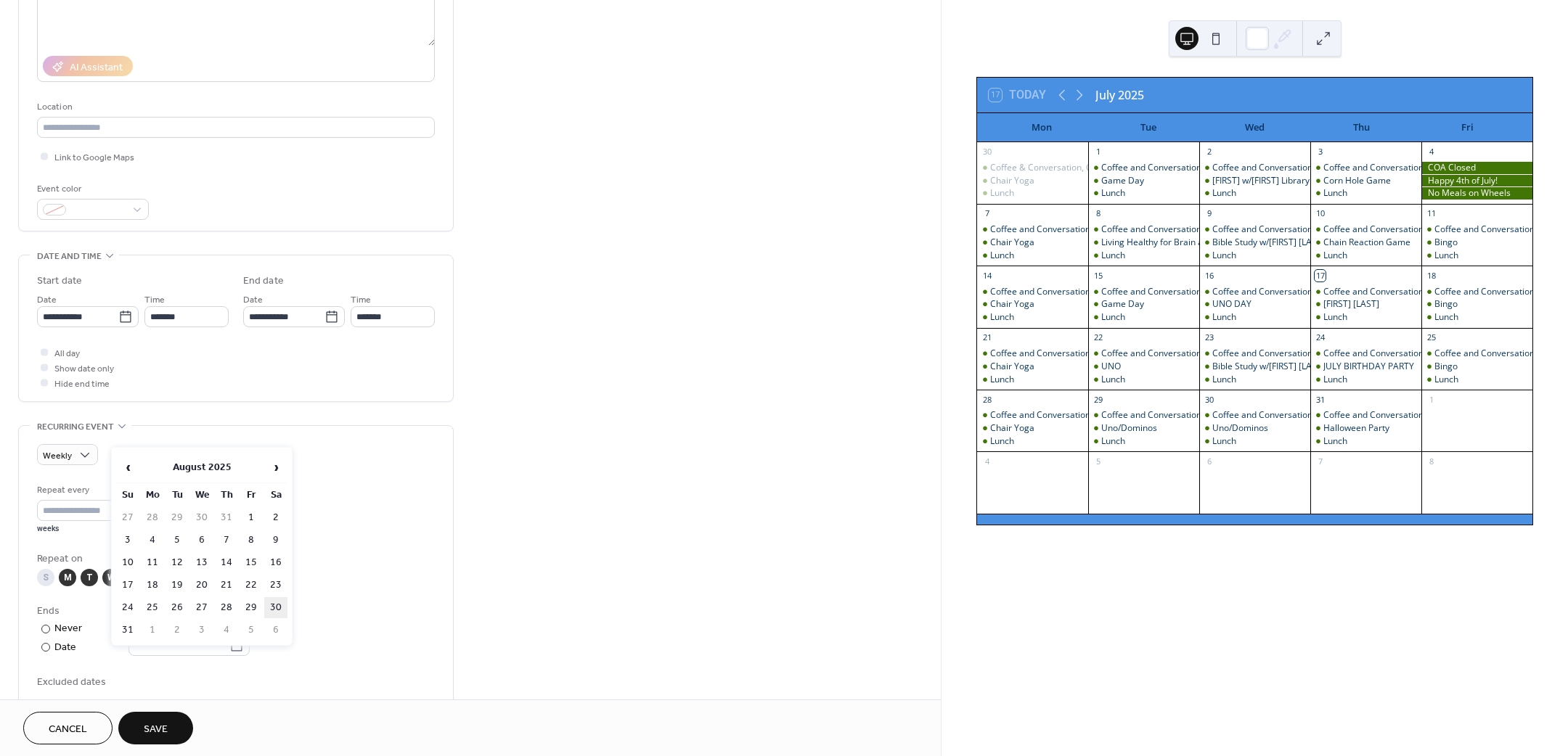type on "**********" 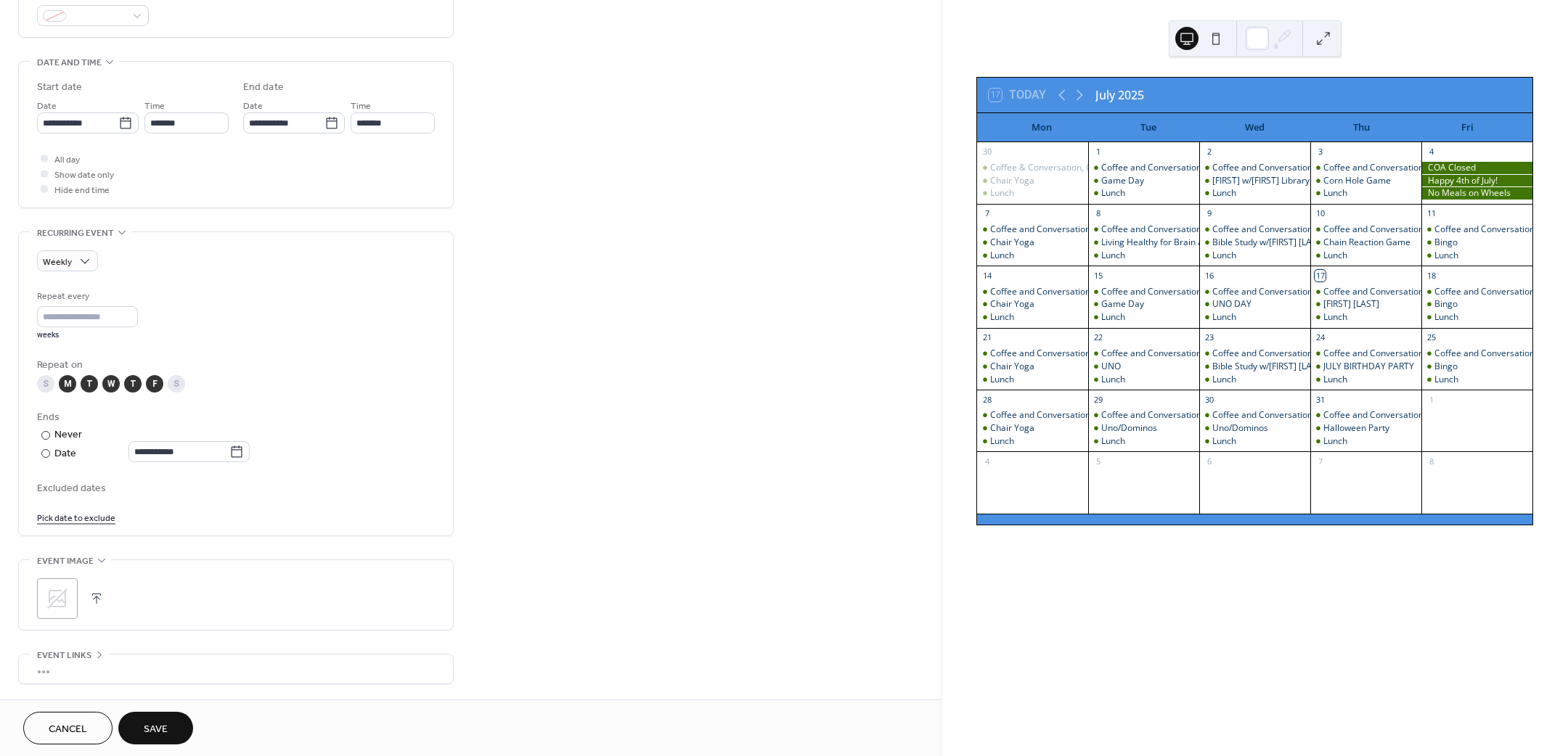 scroll, scrollTop: 435, scrollLeft: 0, axis: vertical 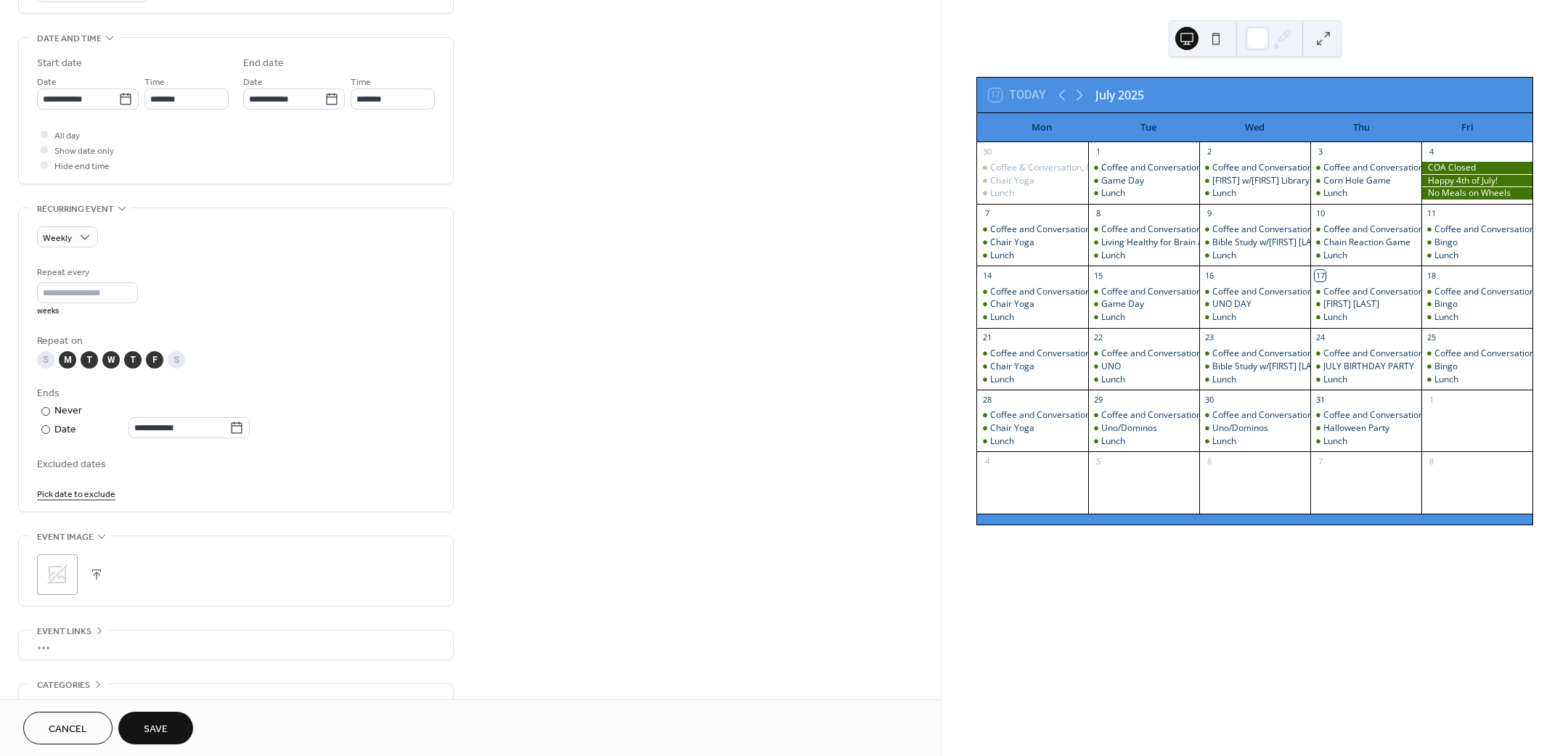 click on "Pick date to exclude" at bounding box center [76, 493] 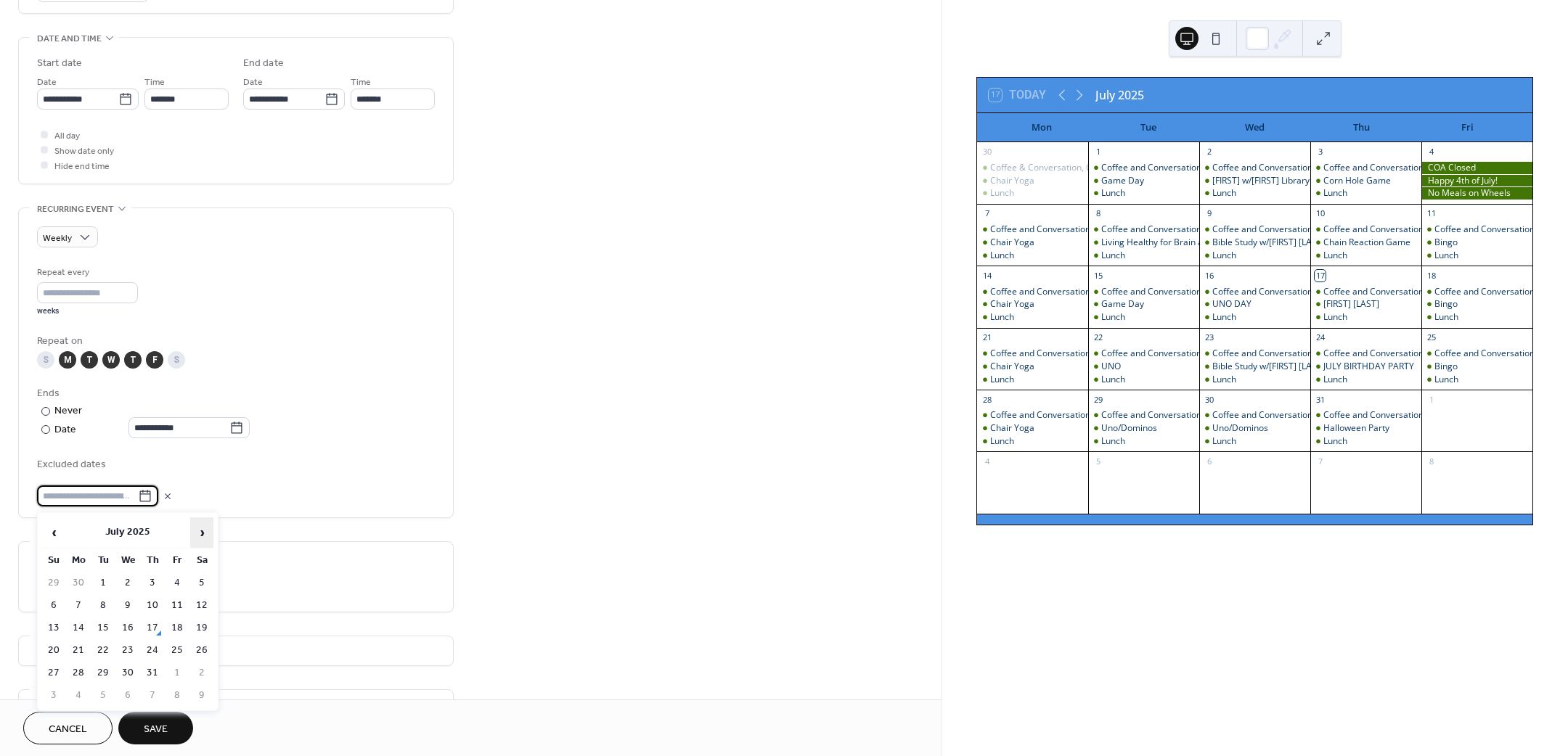 click on "›" at bounding box center [202, 533] 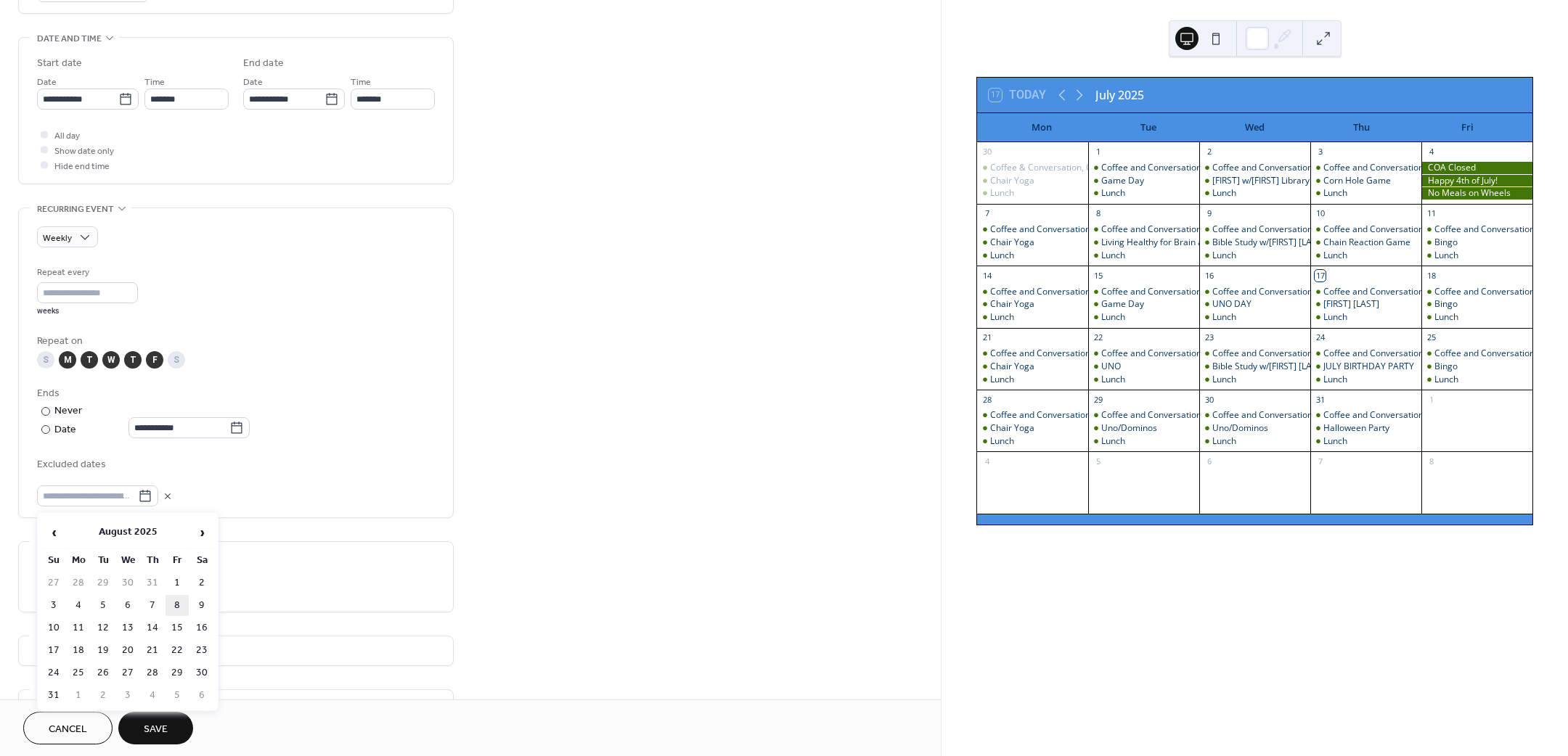 click on "8" at bounding box center [177, 605] 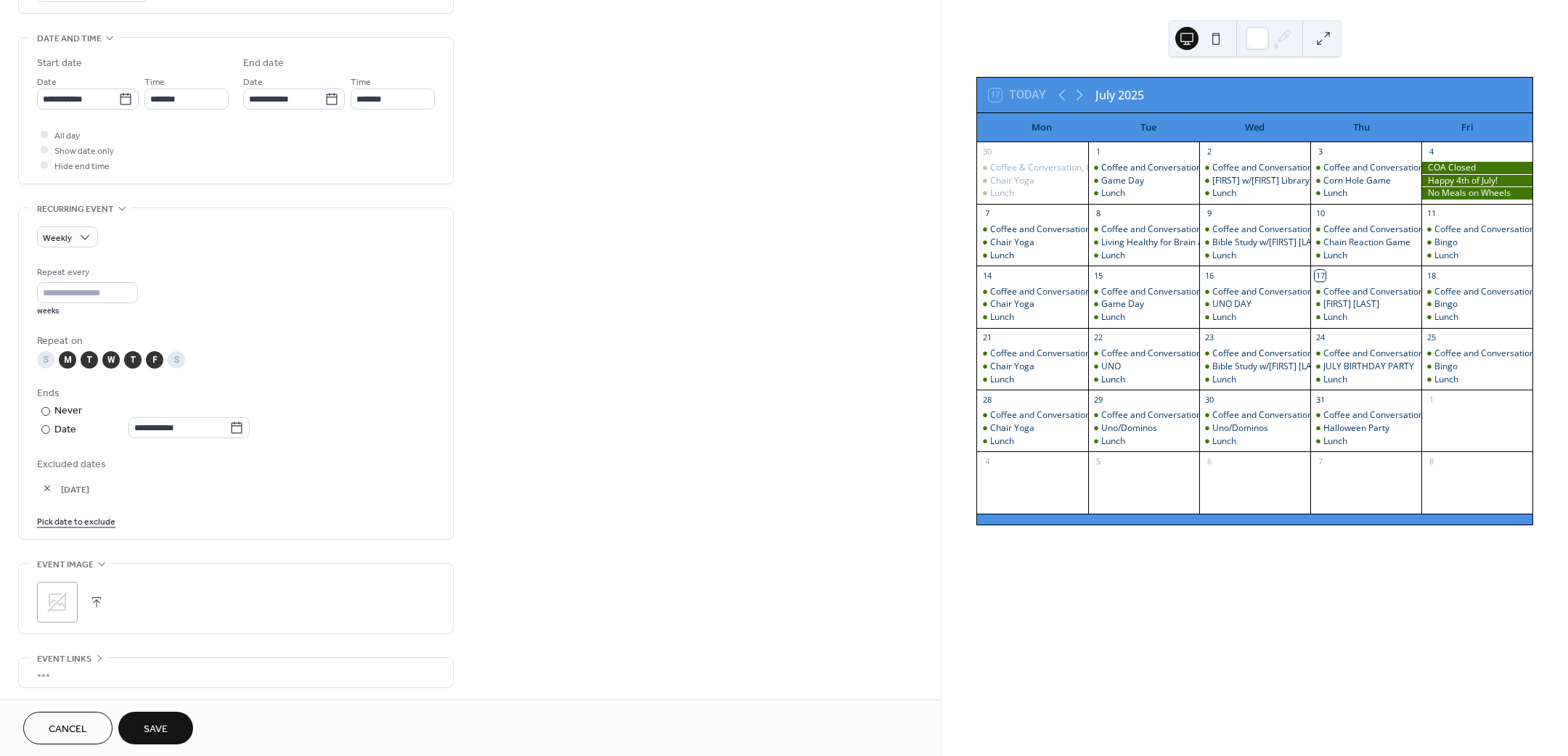 click on "Save" at bounding box center (155, 729) 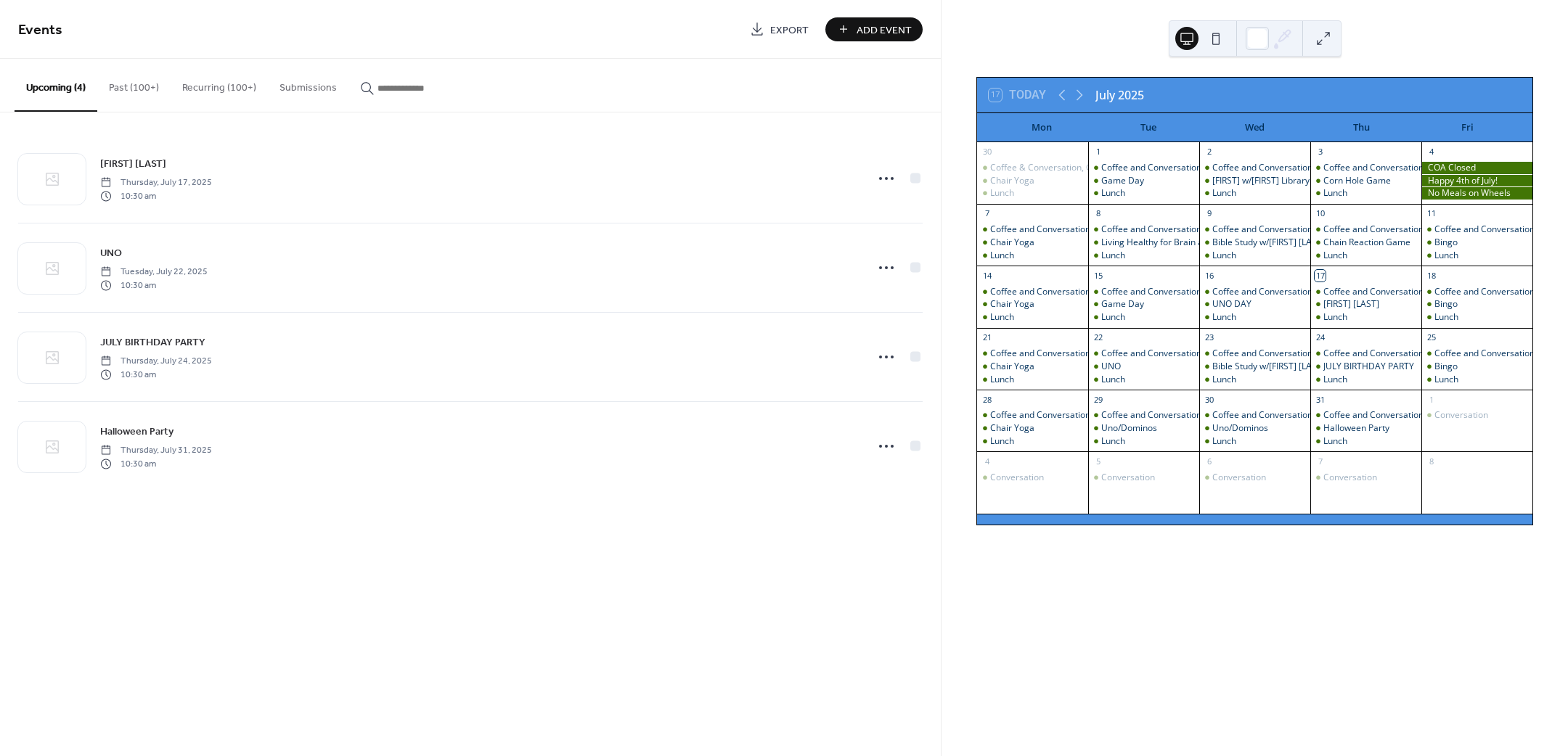 click on "Add Event" at bounding box center (884, 30) 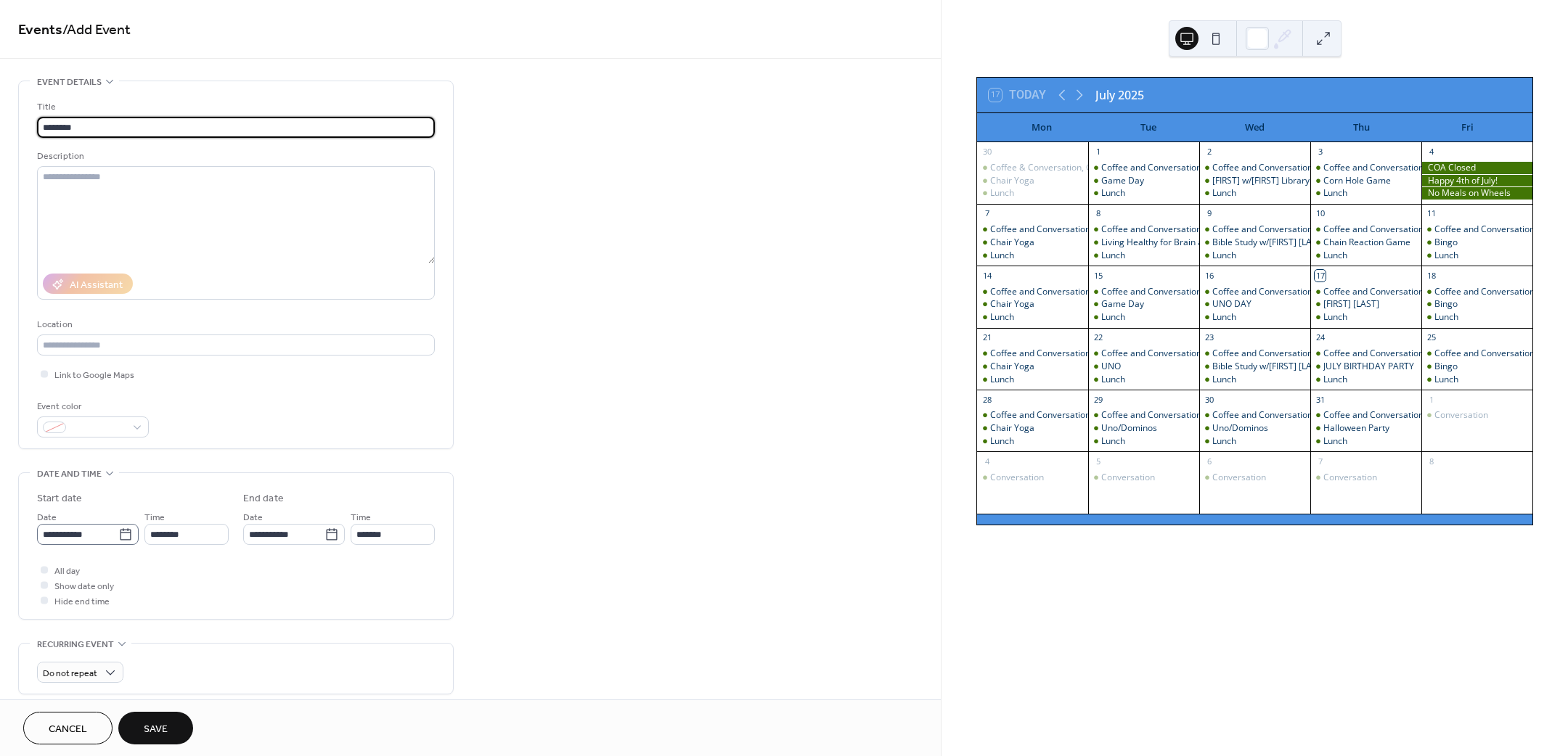 type on "********" 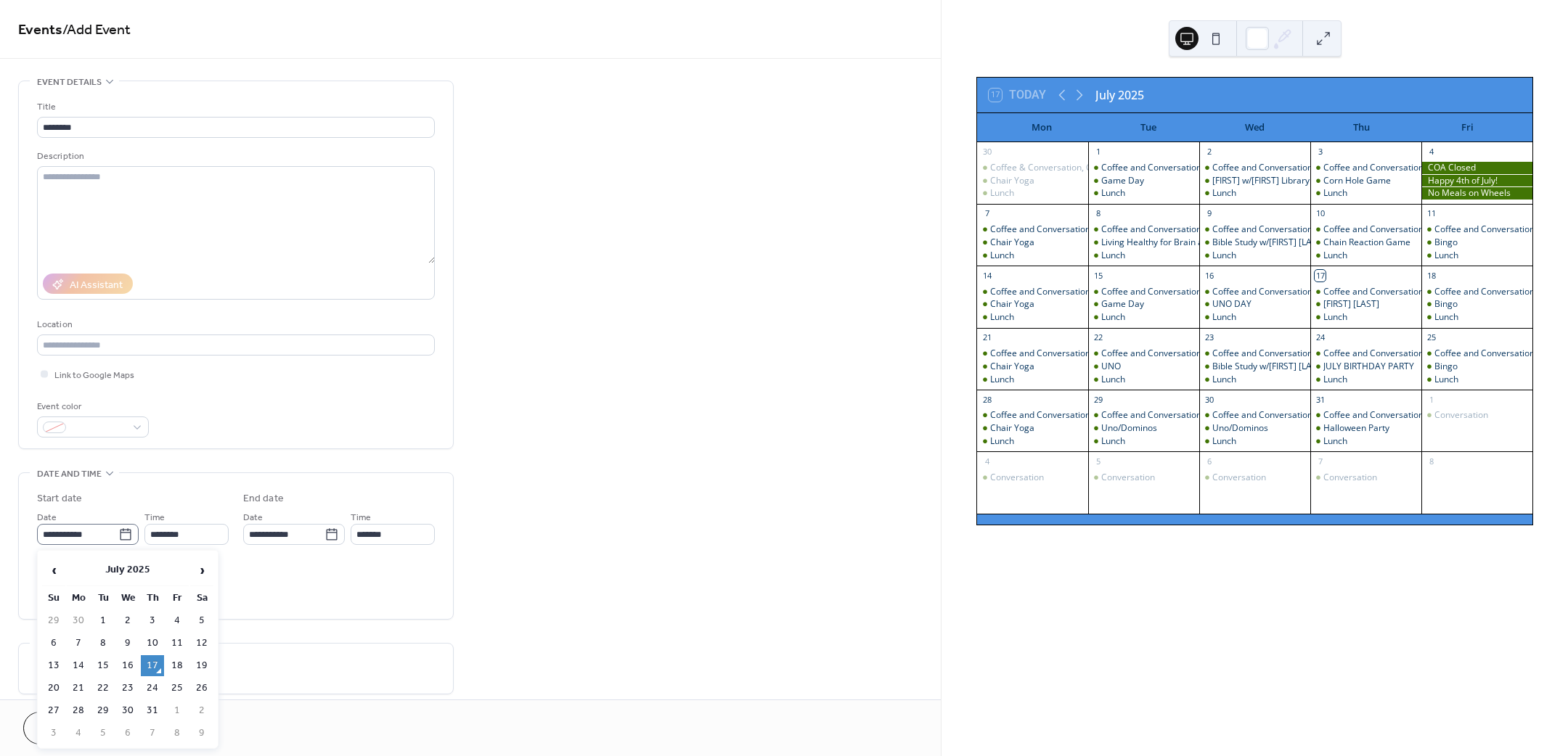 click 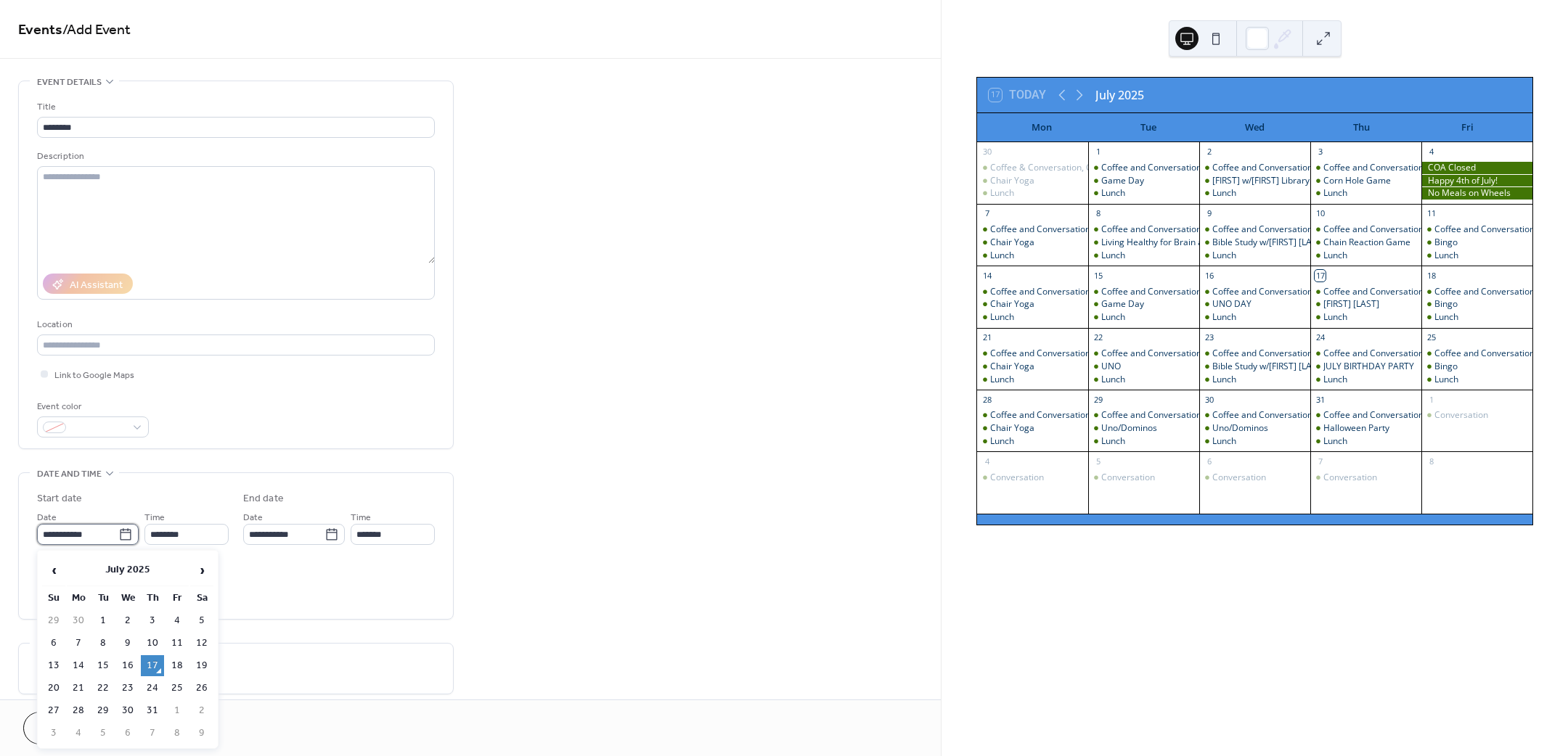 click on "**********" at bounding box center (78, 534) 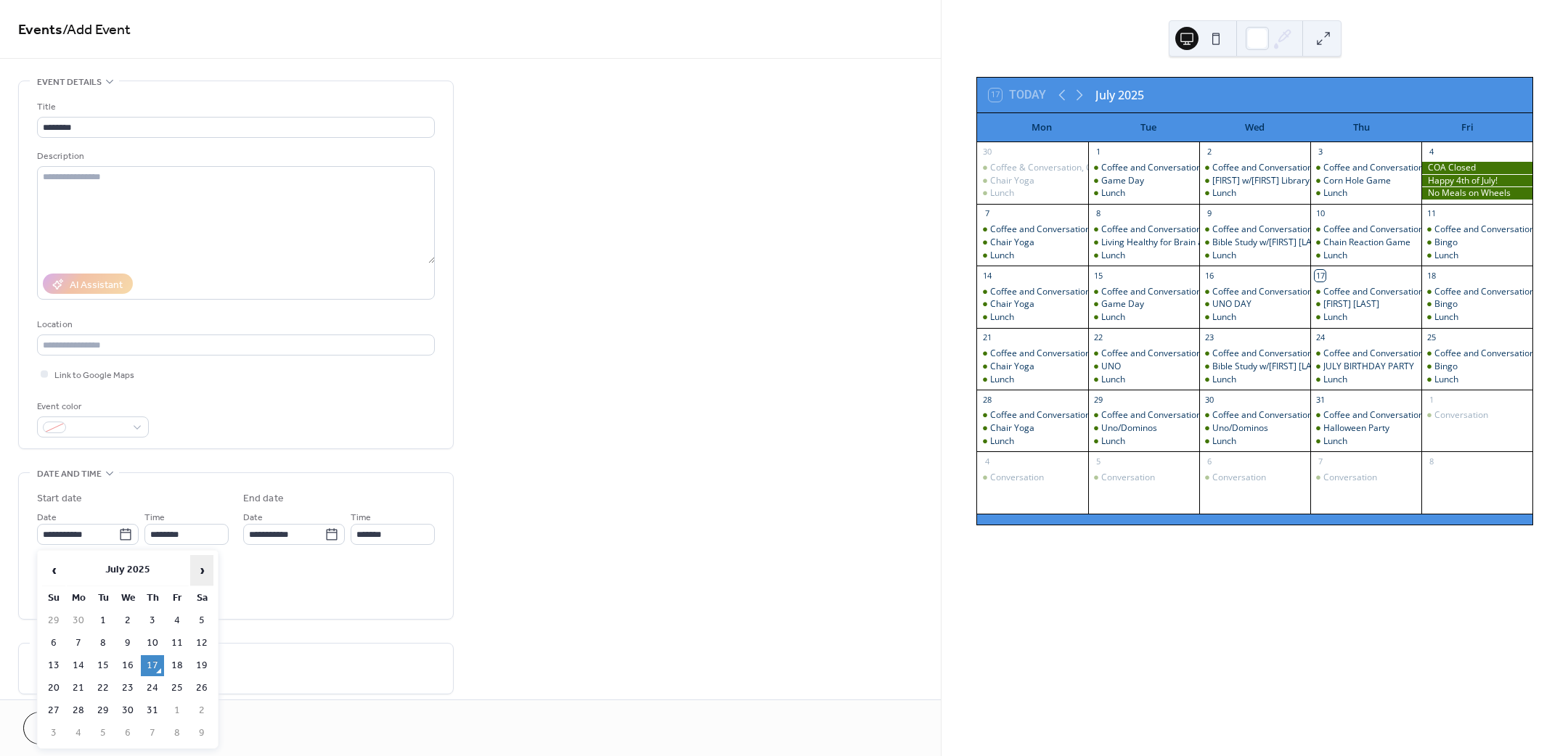 click on "›" at bounding box center [202, 570] 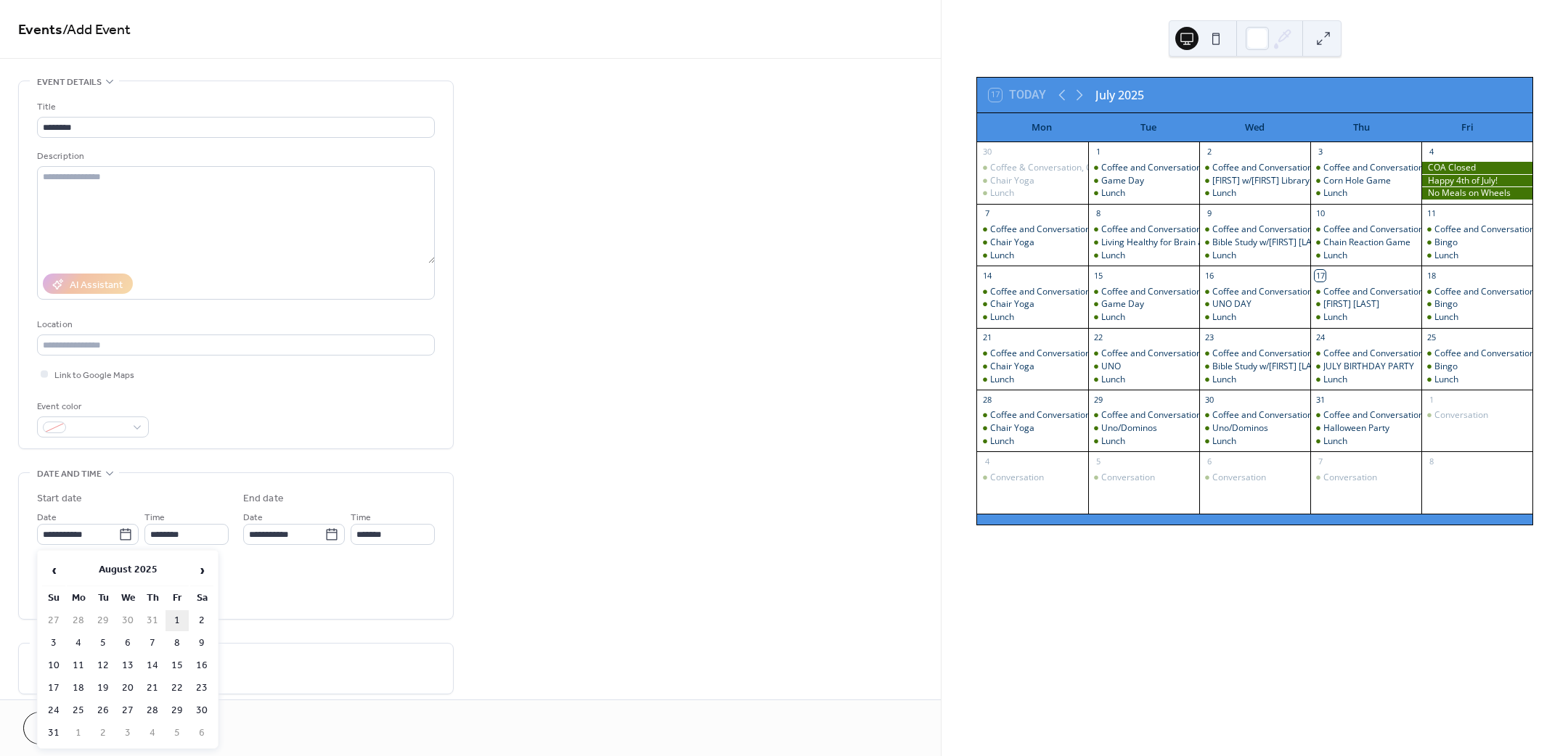 click on "1" at bounding box center (177, 620) 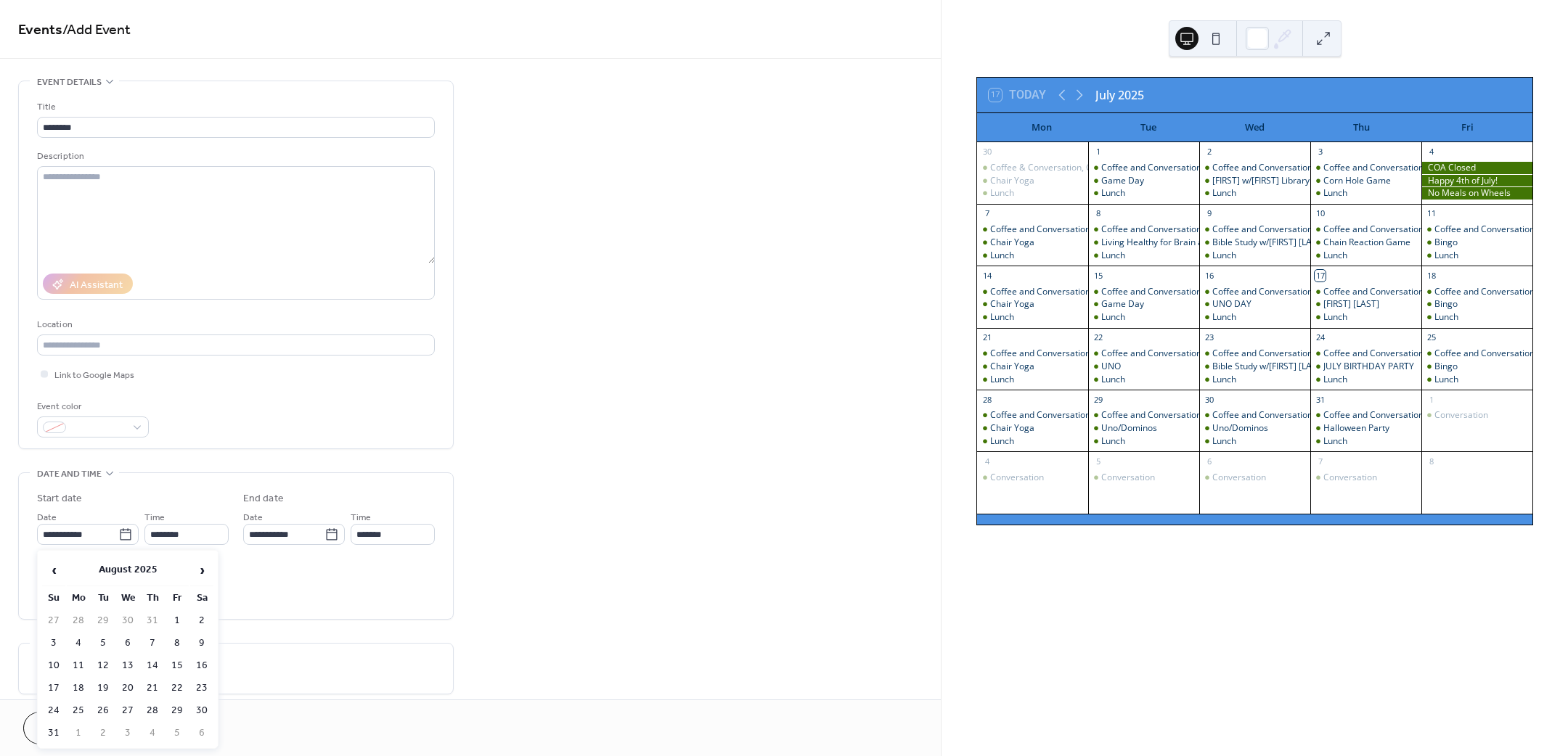 type on "**********" 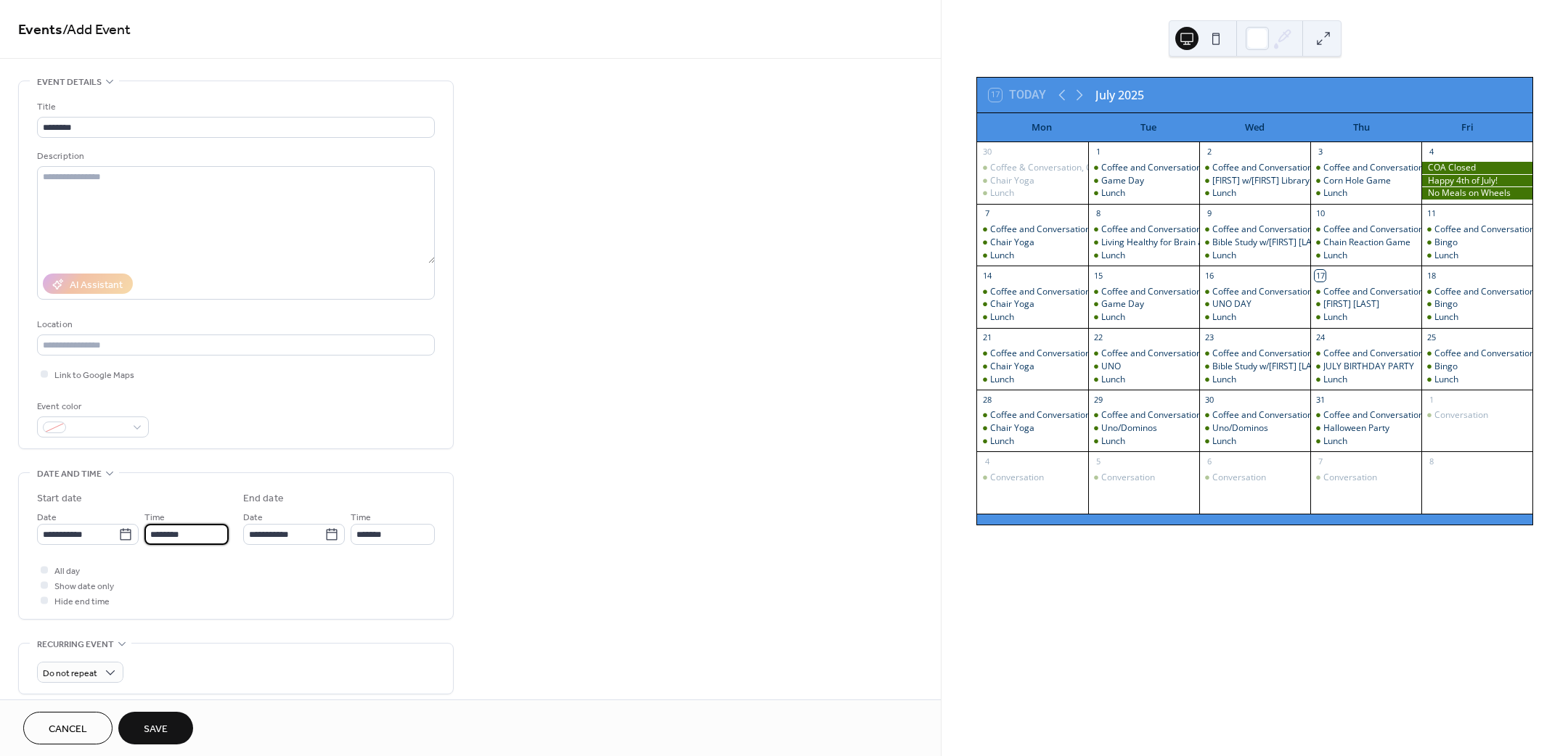 click on "********" at bounding box center (187, 534) 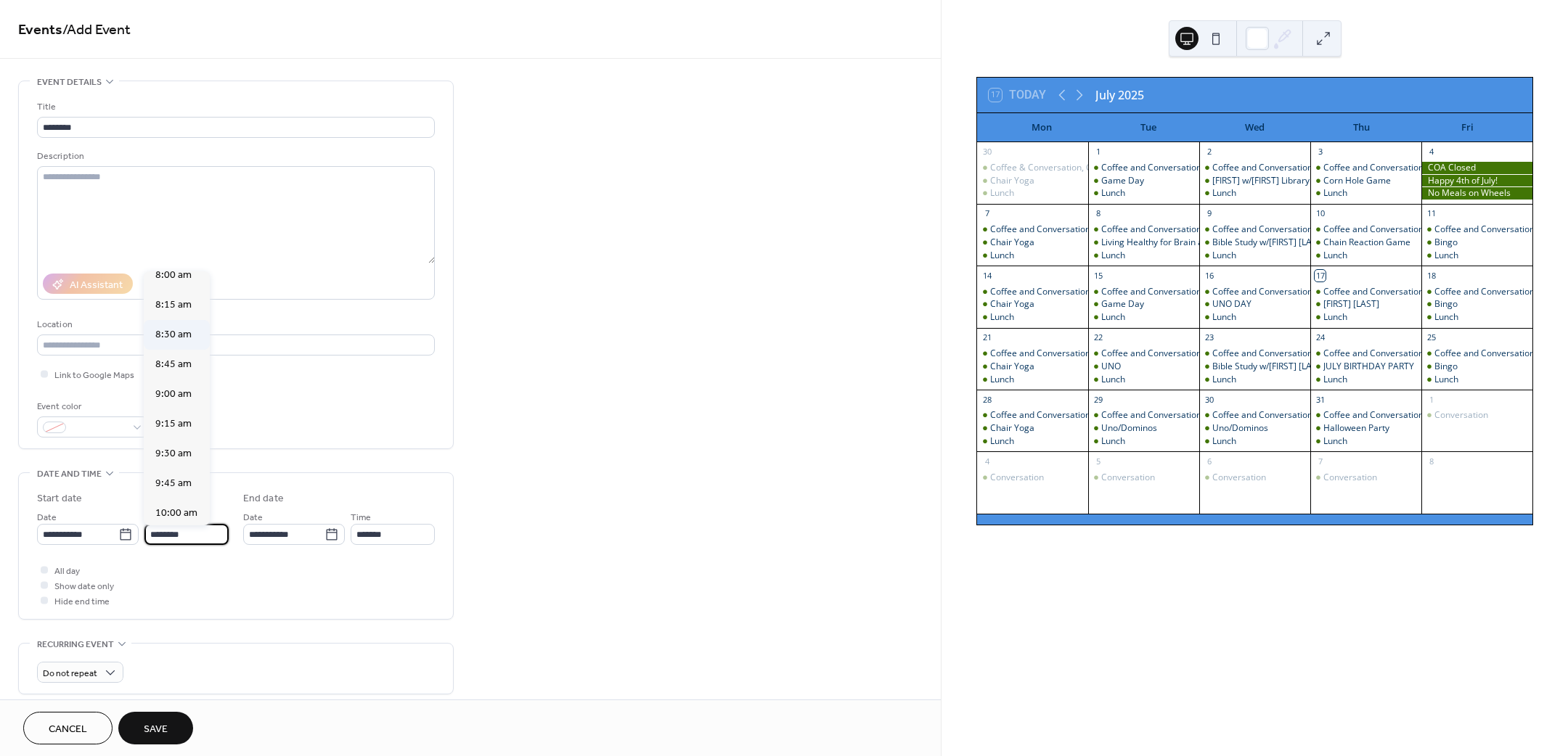 scroll, scrollTop: 958, scrollLeft: 0, axis: vertical 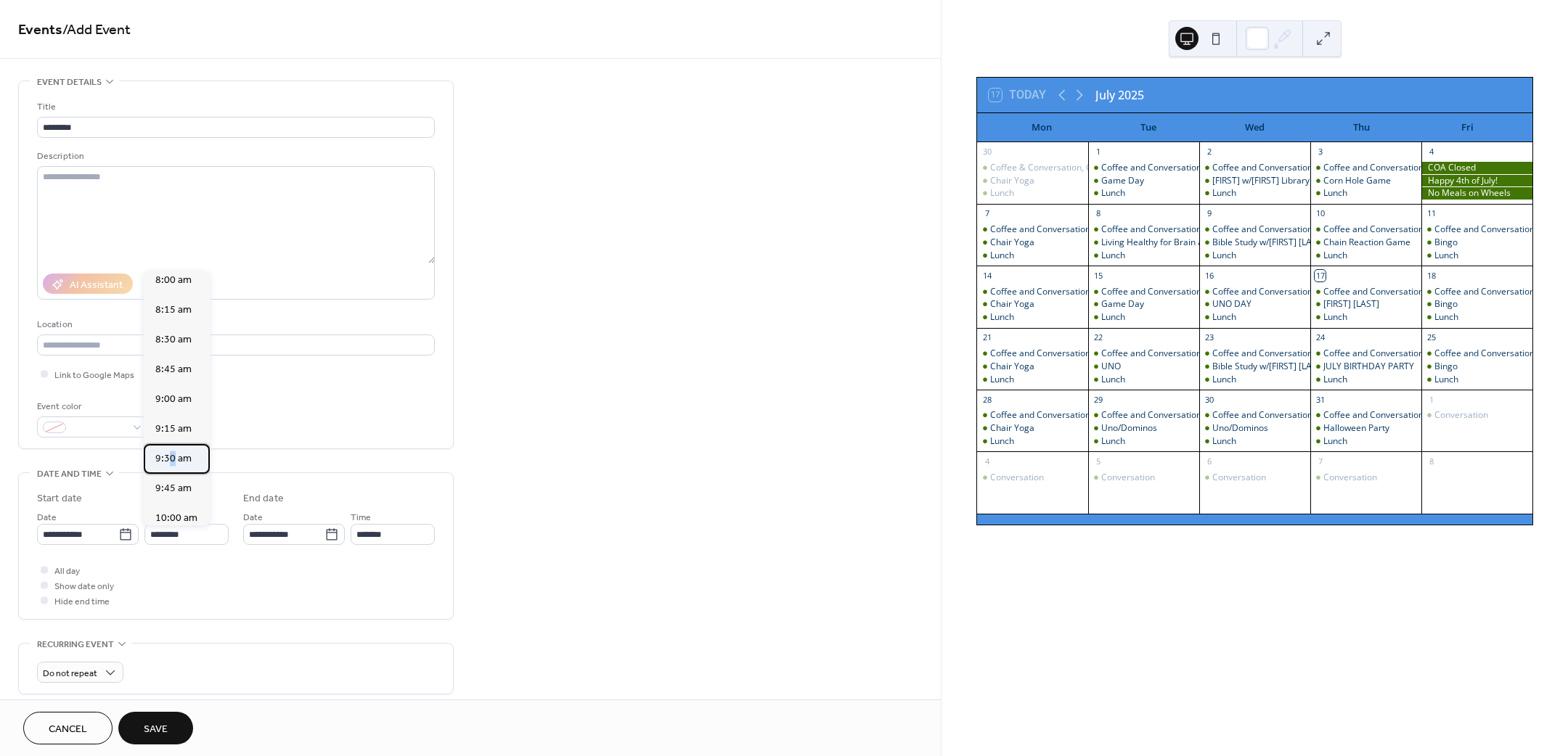 click on "9:30 am" at bounding box center [173, 458] 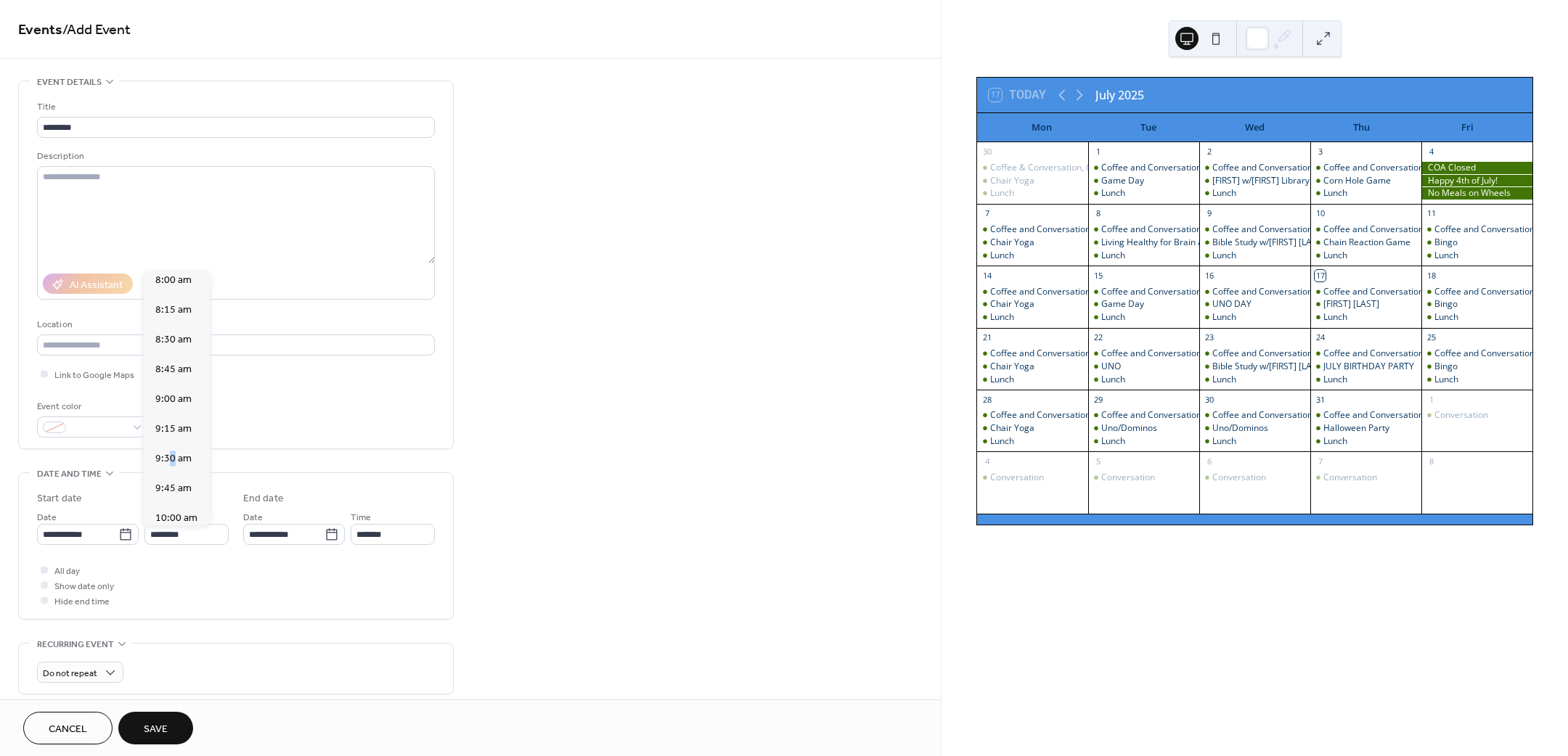 type on "*******" 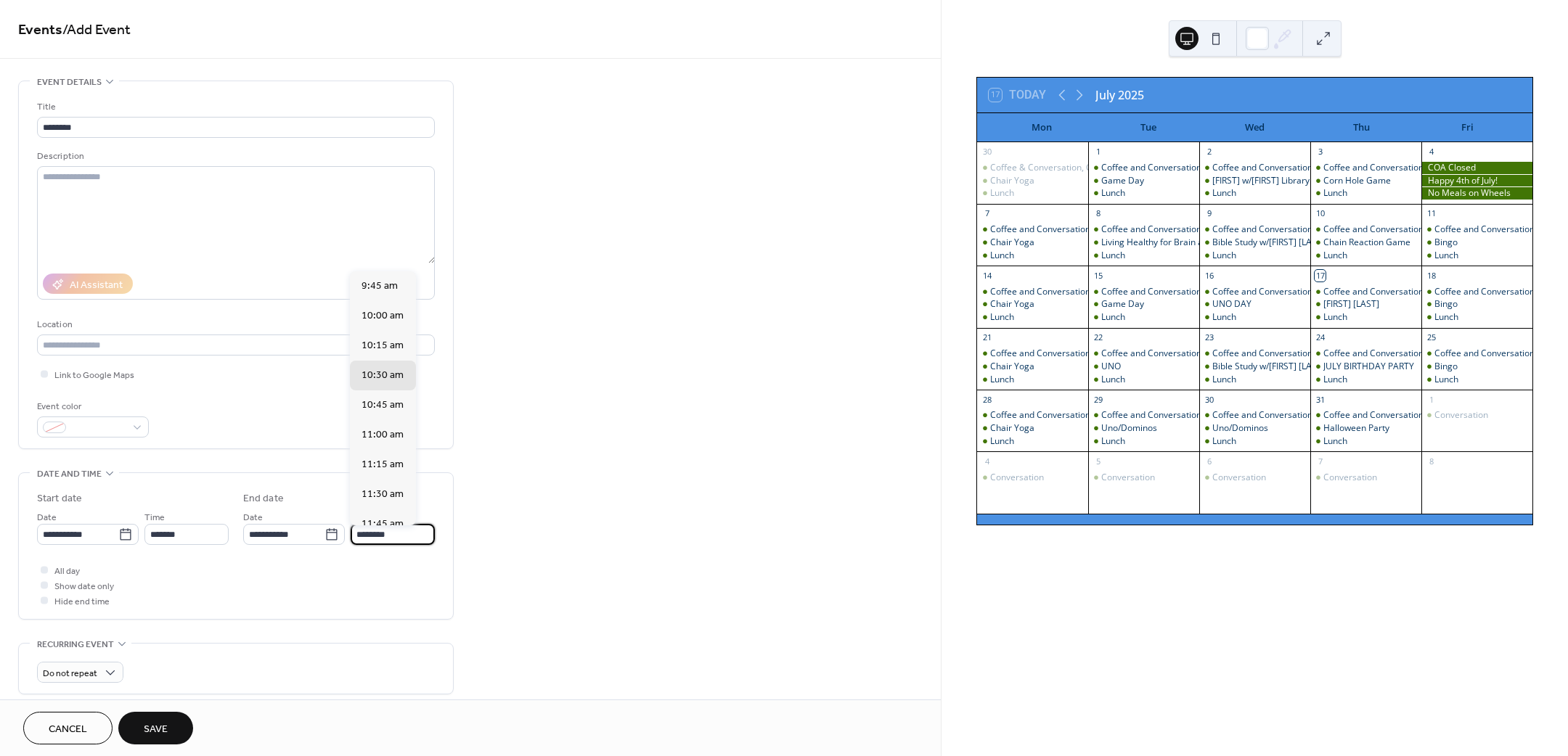 click on "********" at bounding box center [393, 534] 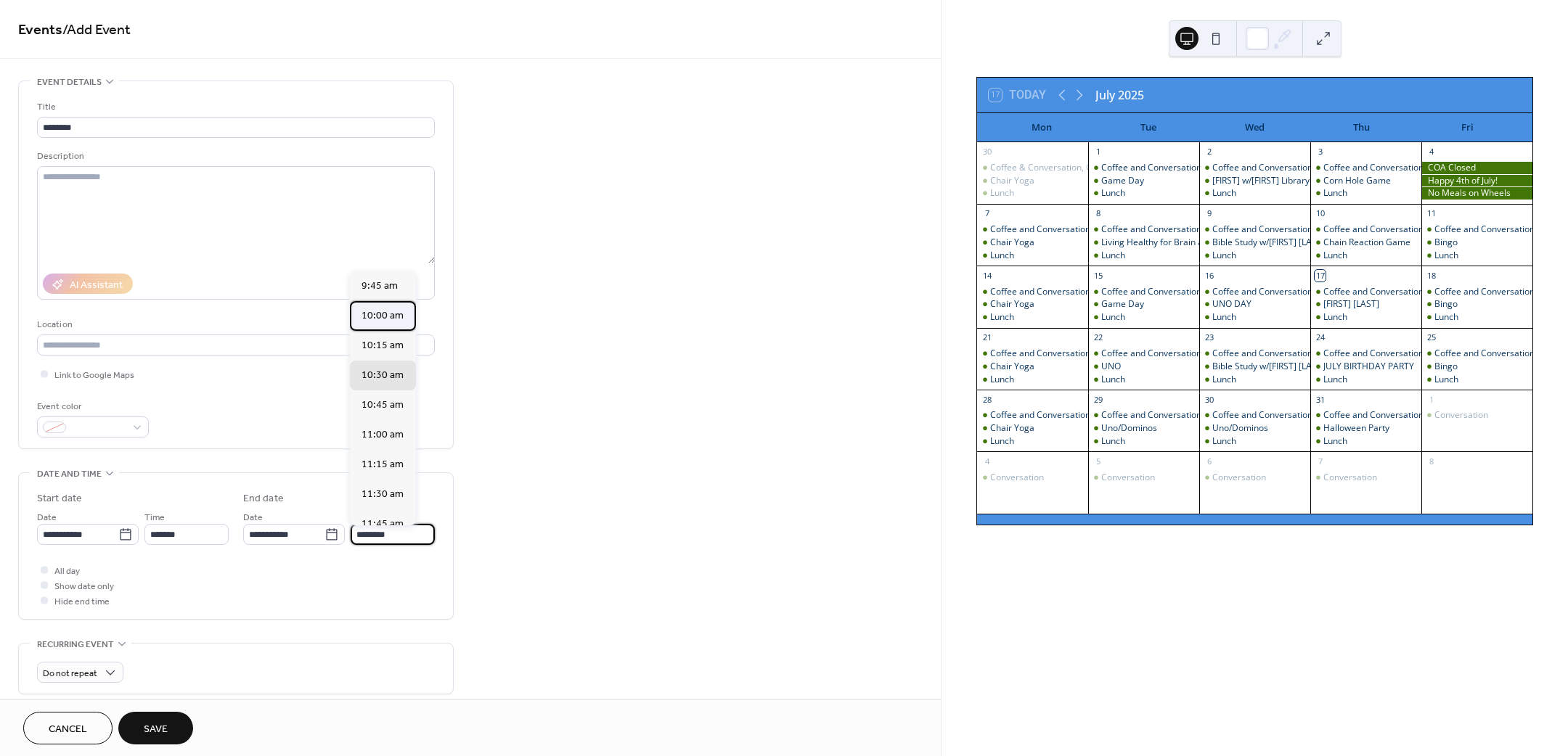 click on "10:00 am" at bounding box center (383, 316) 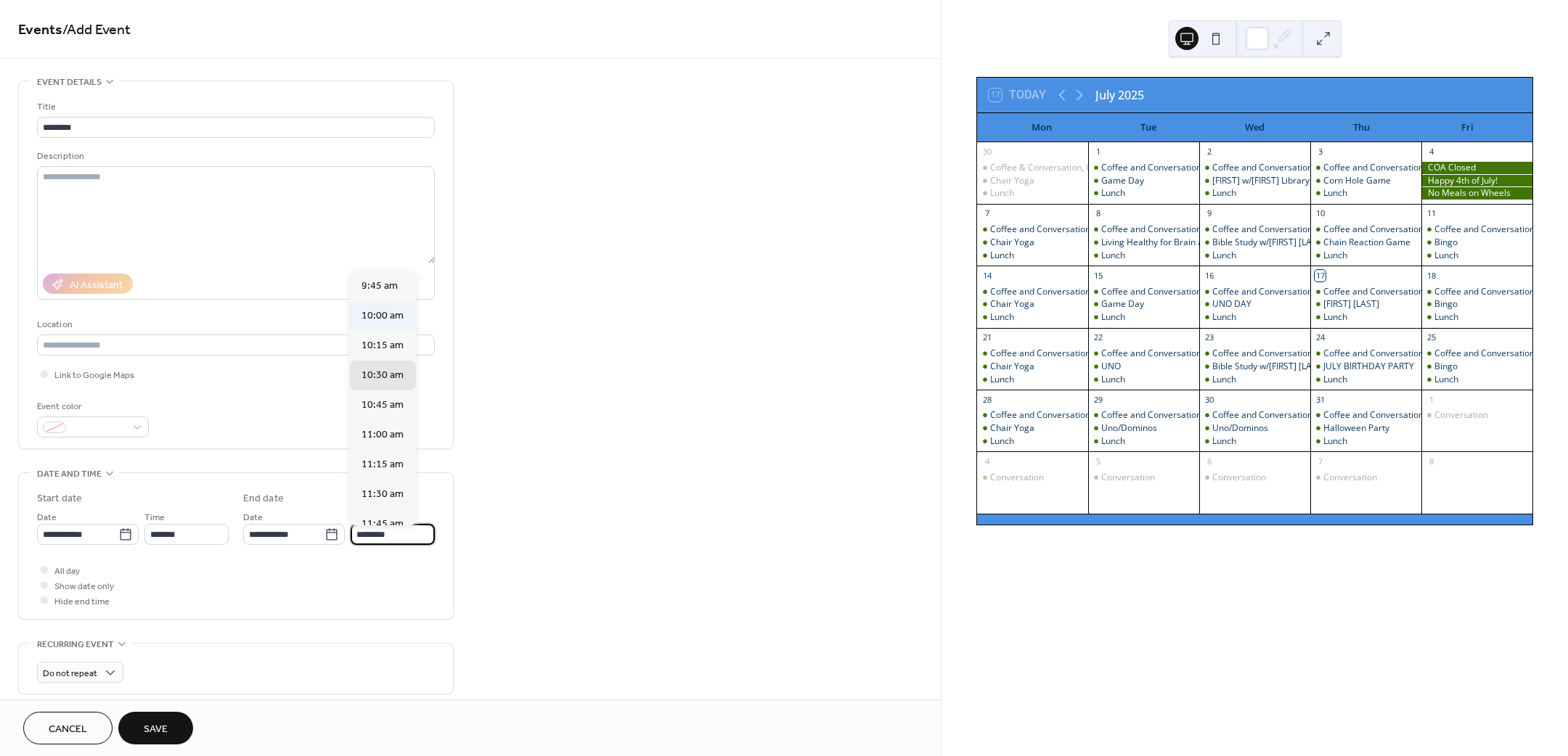 type on "********" 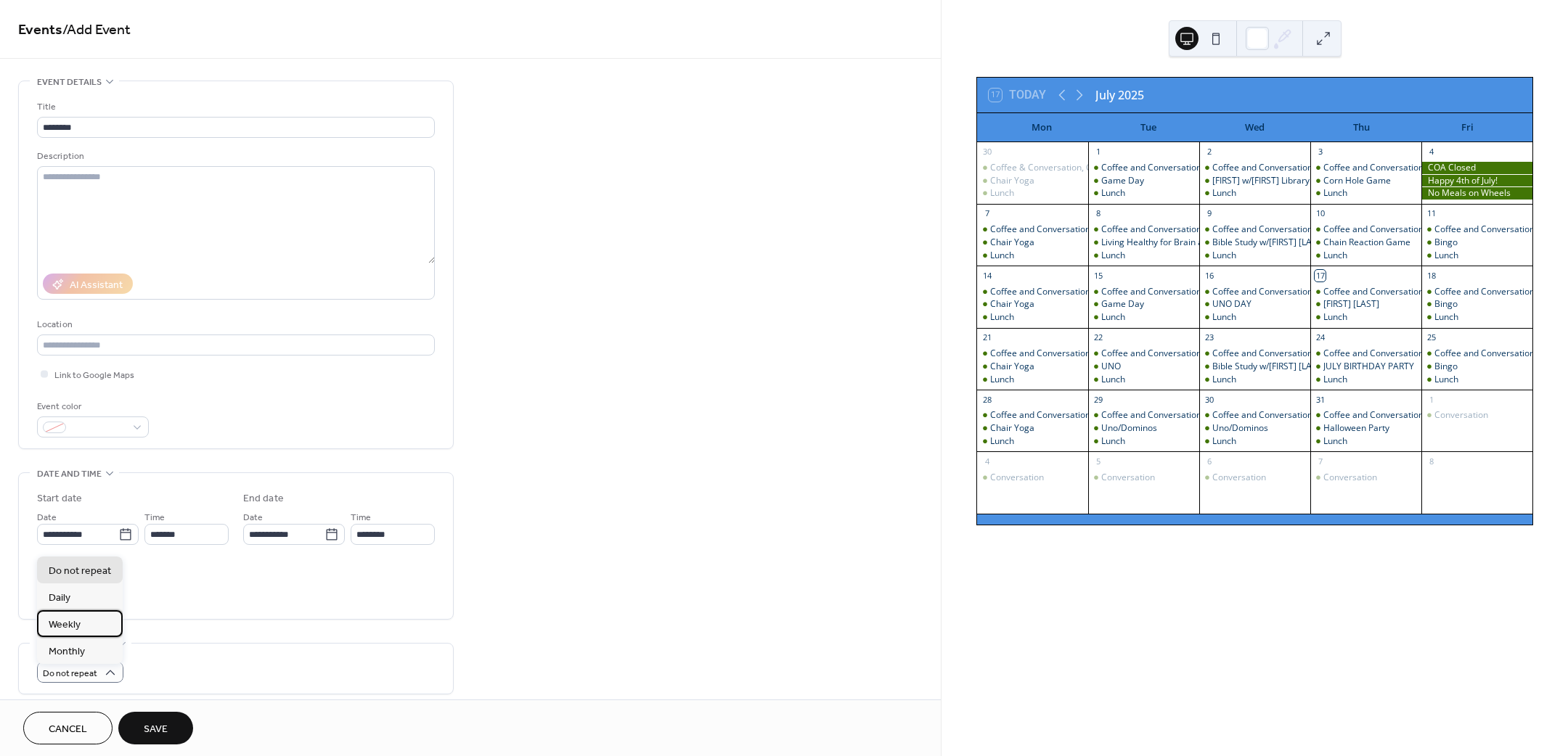 click on "Weekly" at bounding box center (65, 624) 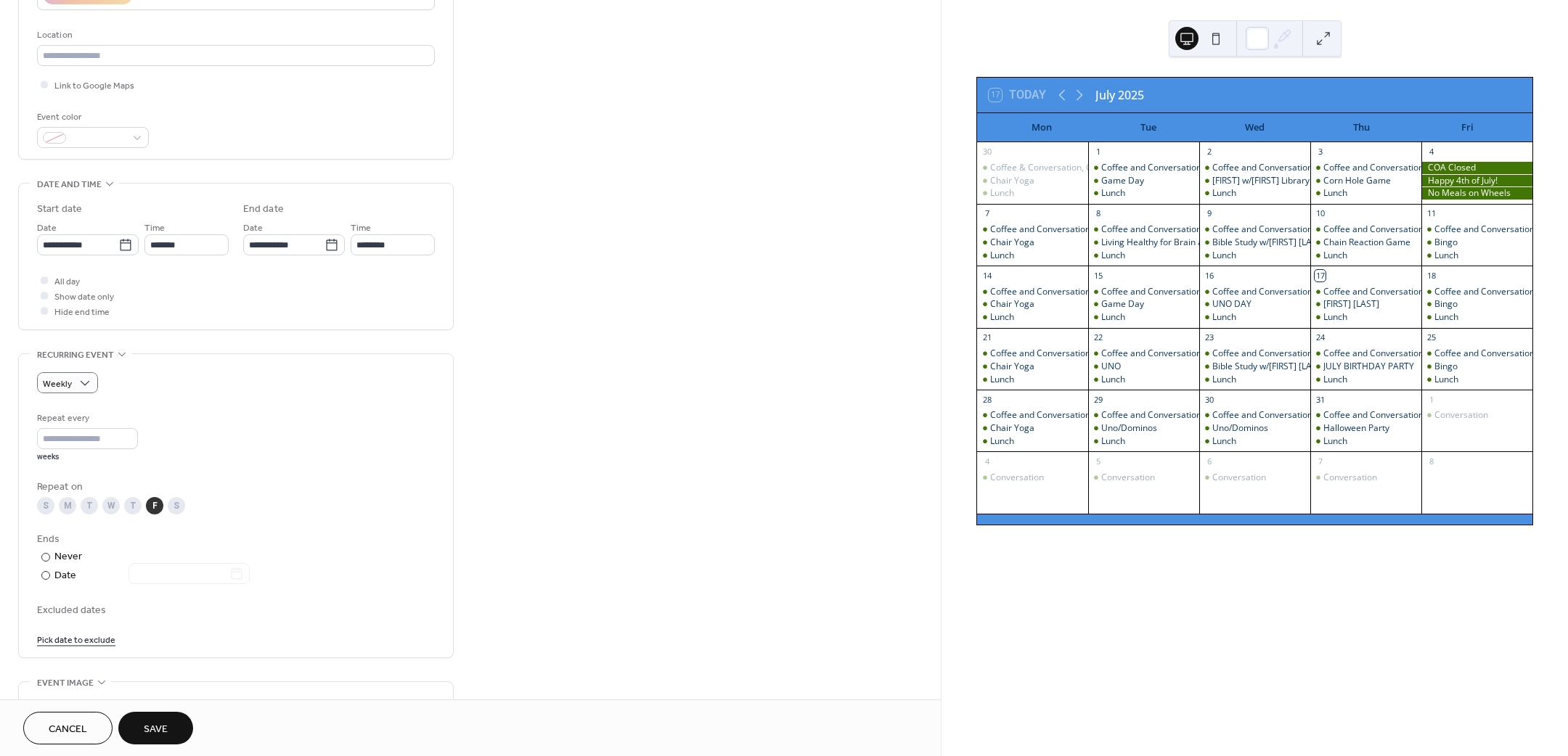 scroll, scrollTop: 326, scrollLeft: 0, axis: vertical 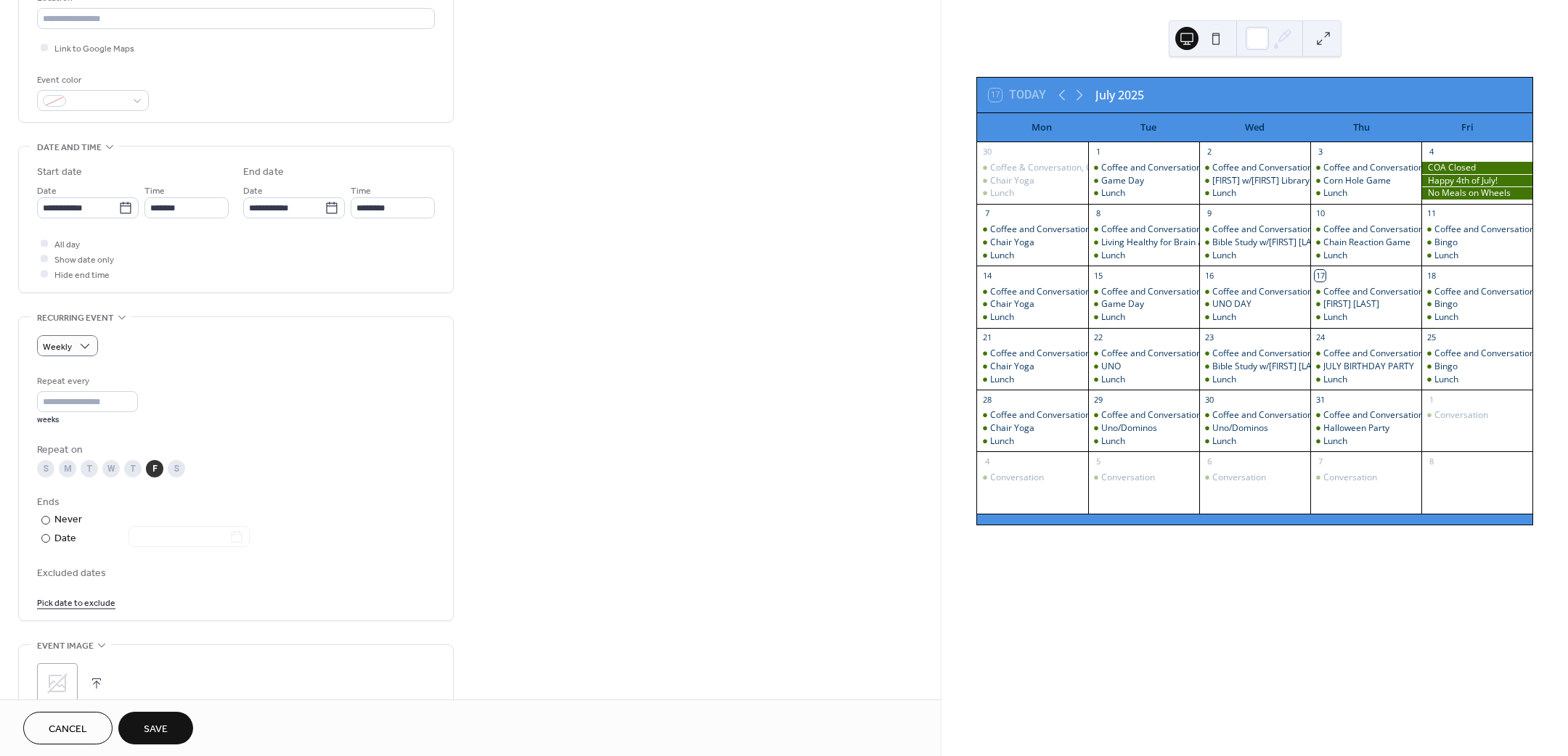 click on "M" at bounding box center (68, 469) 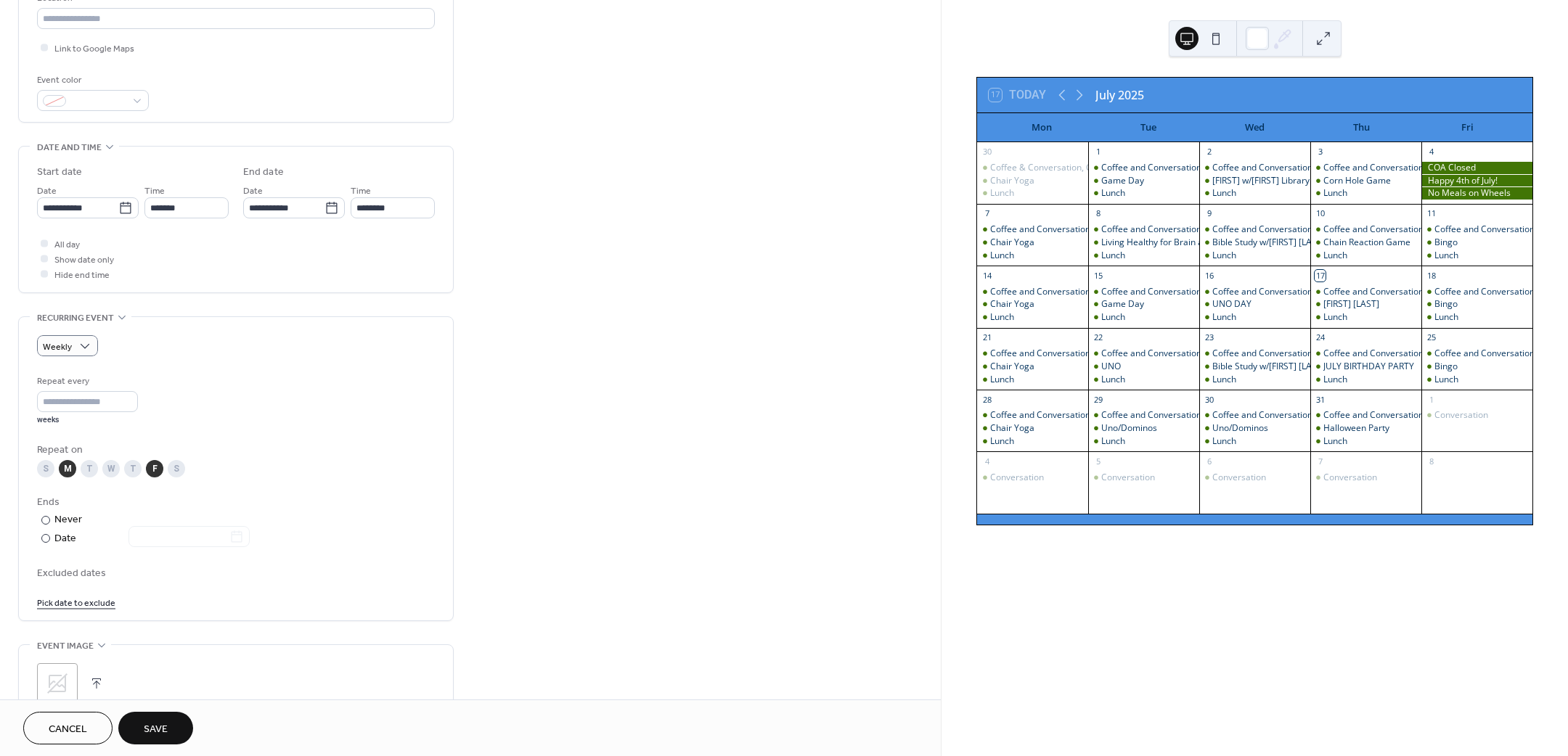 click on "T" at bounding box center [89, 469] 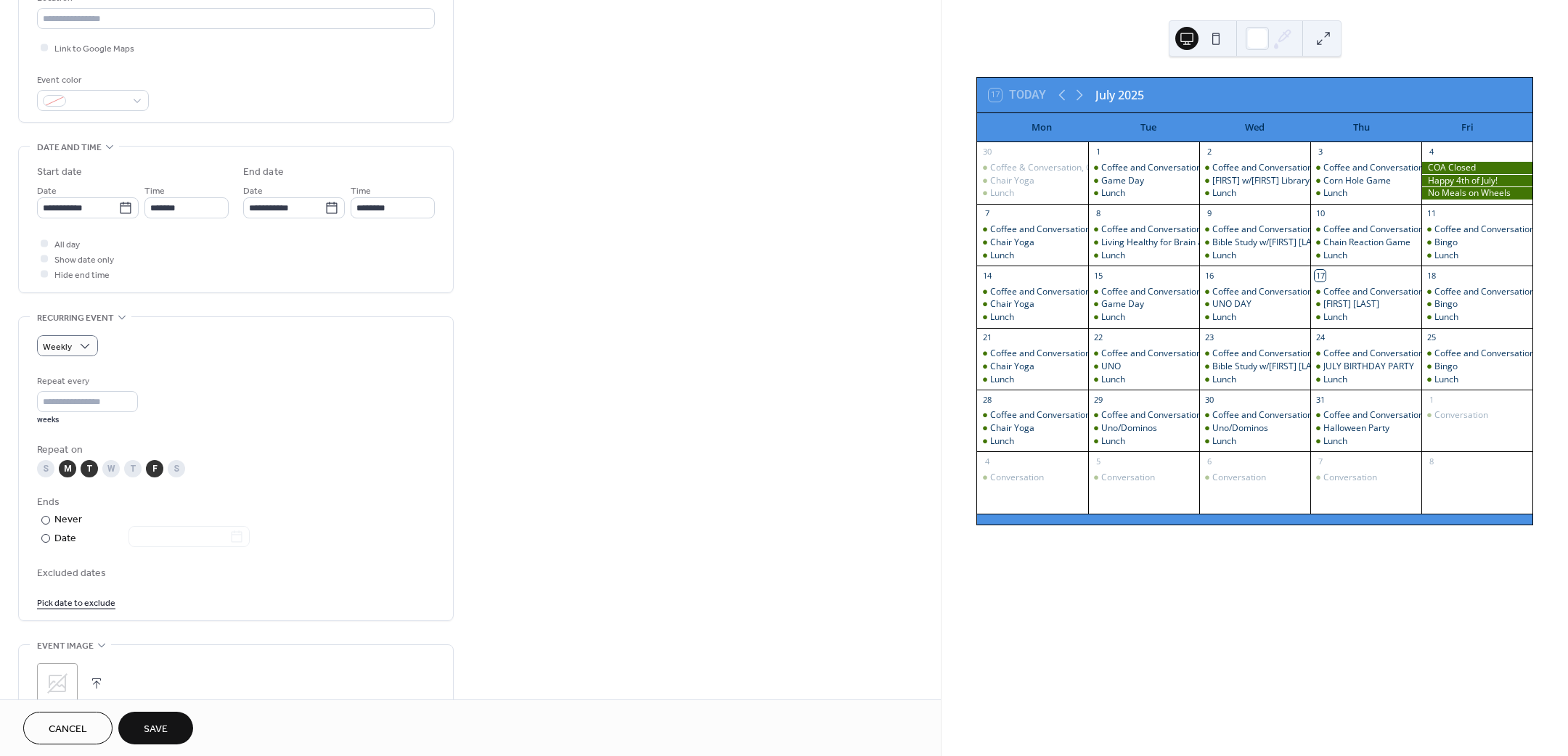 click on "W" at bounding box center [111, 469] 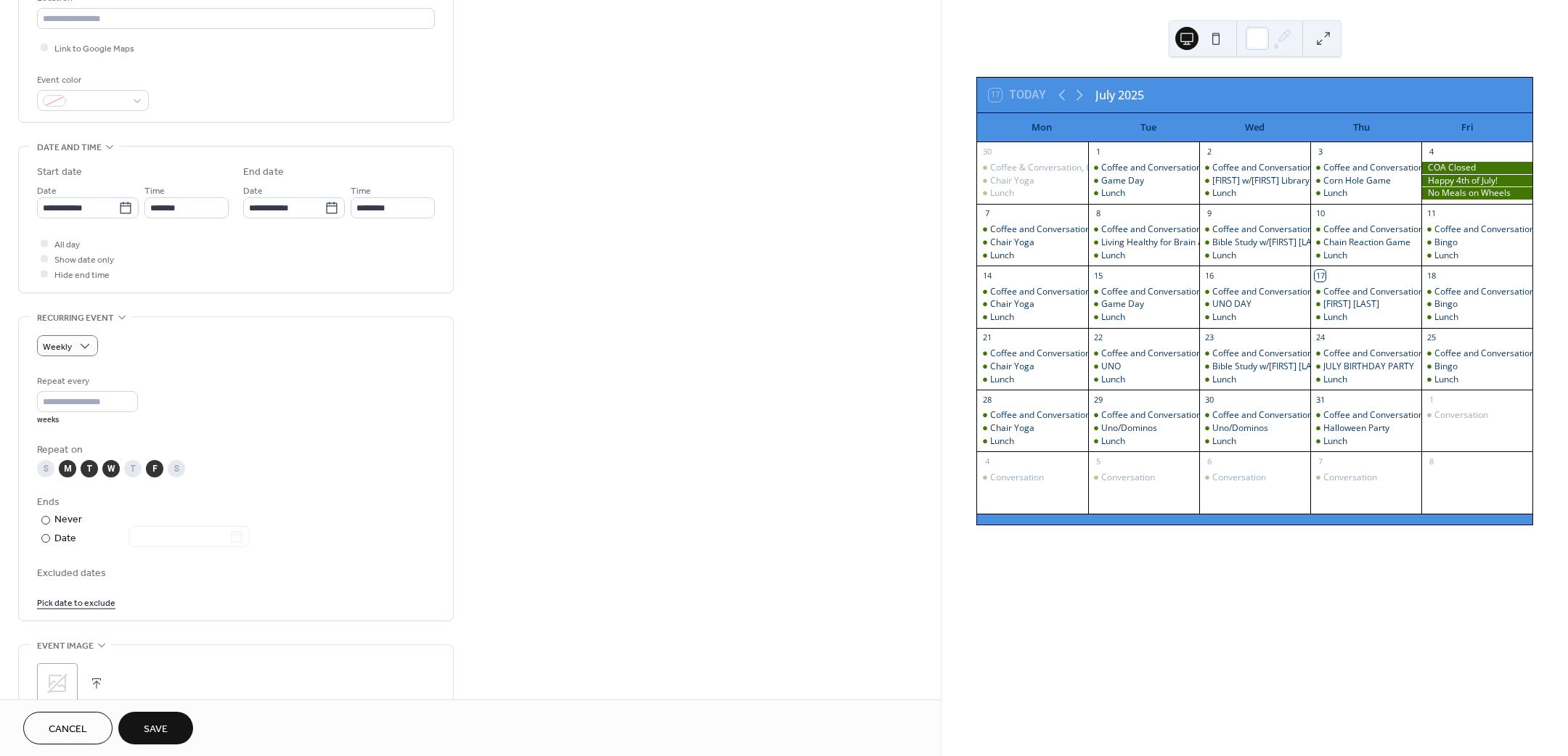 click on "S M T W T F S" at bounding box center (236, 469) 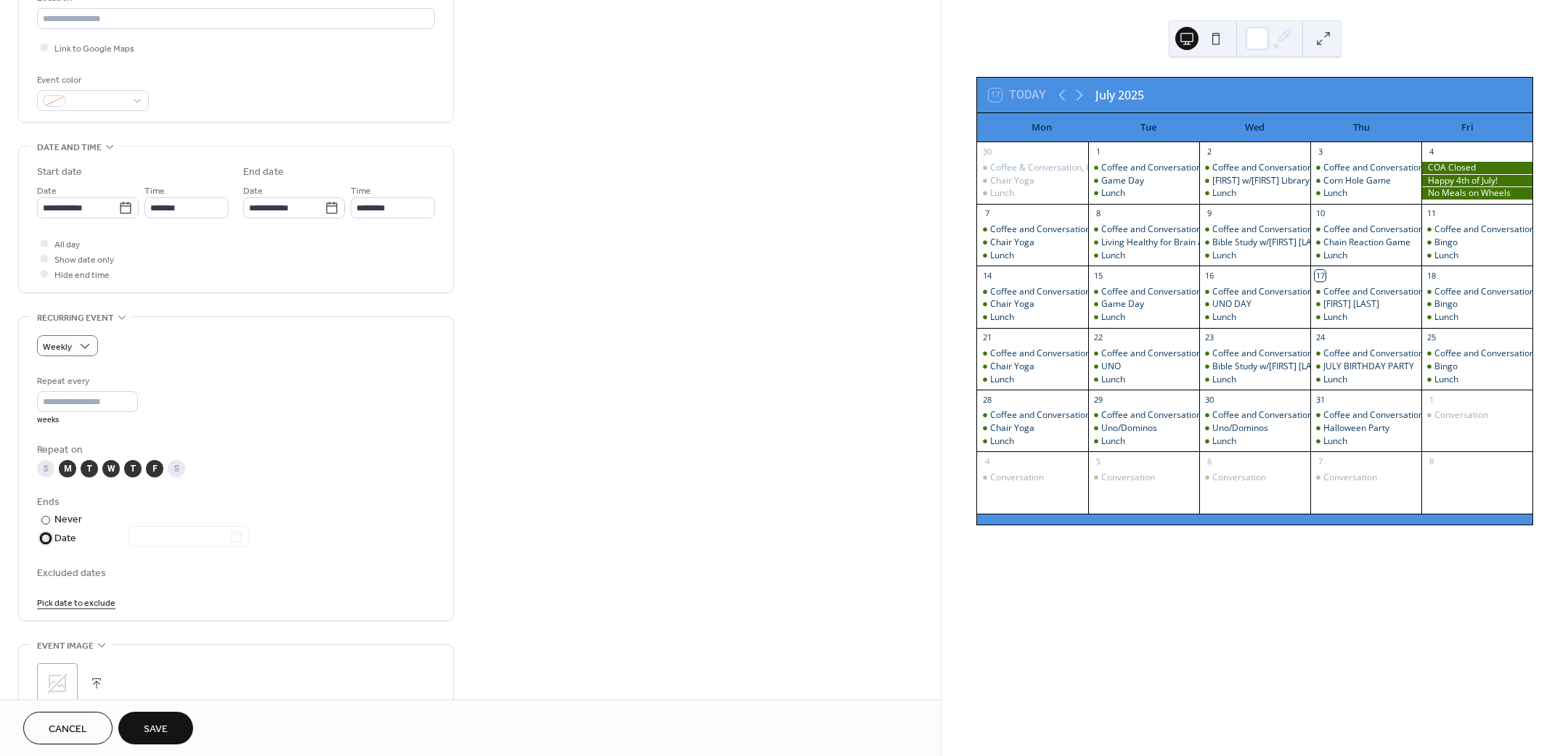 click on "Date" at bounding box center [152, 538] 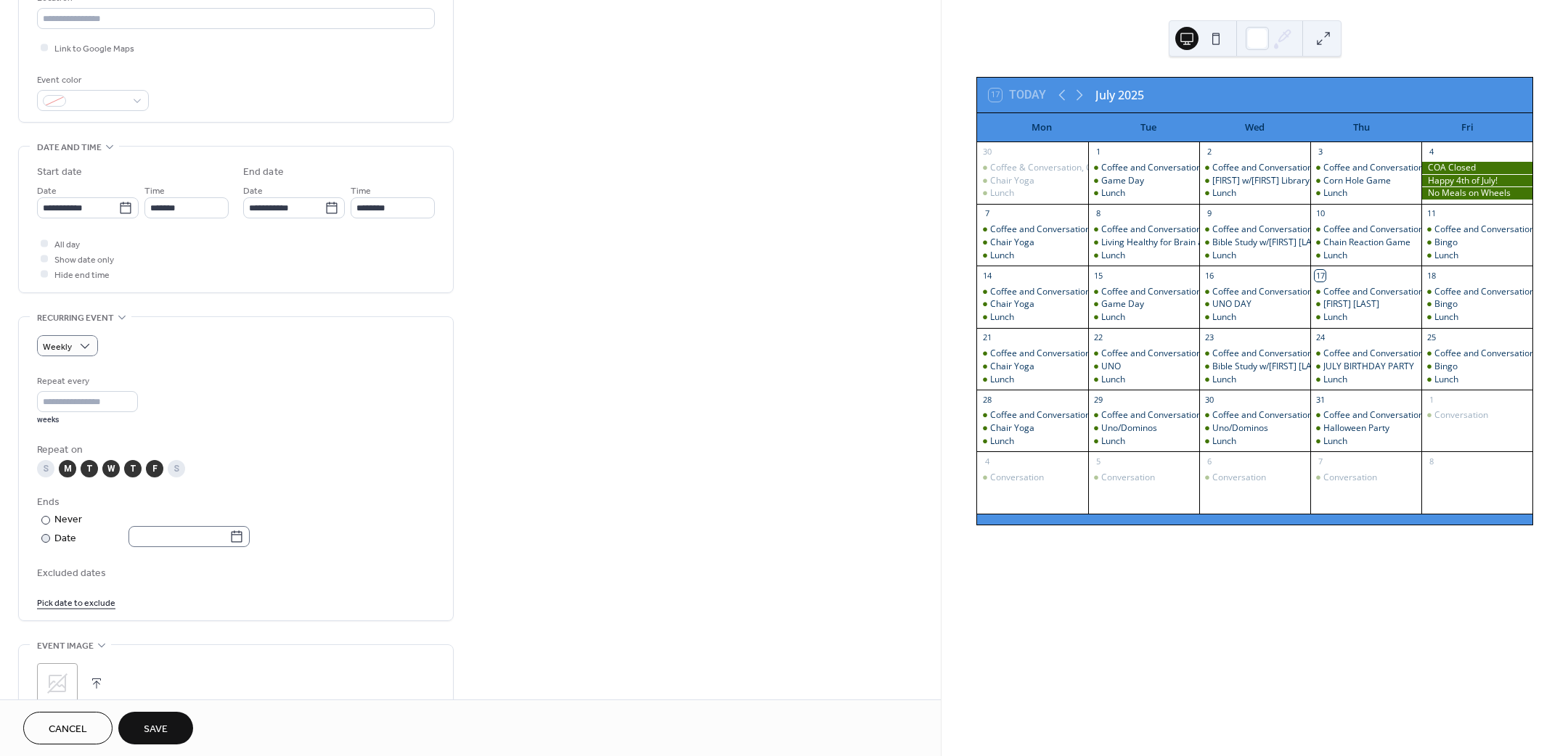 click 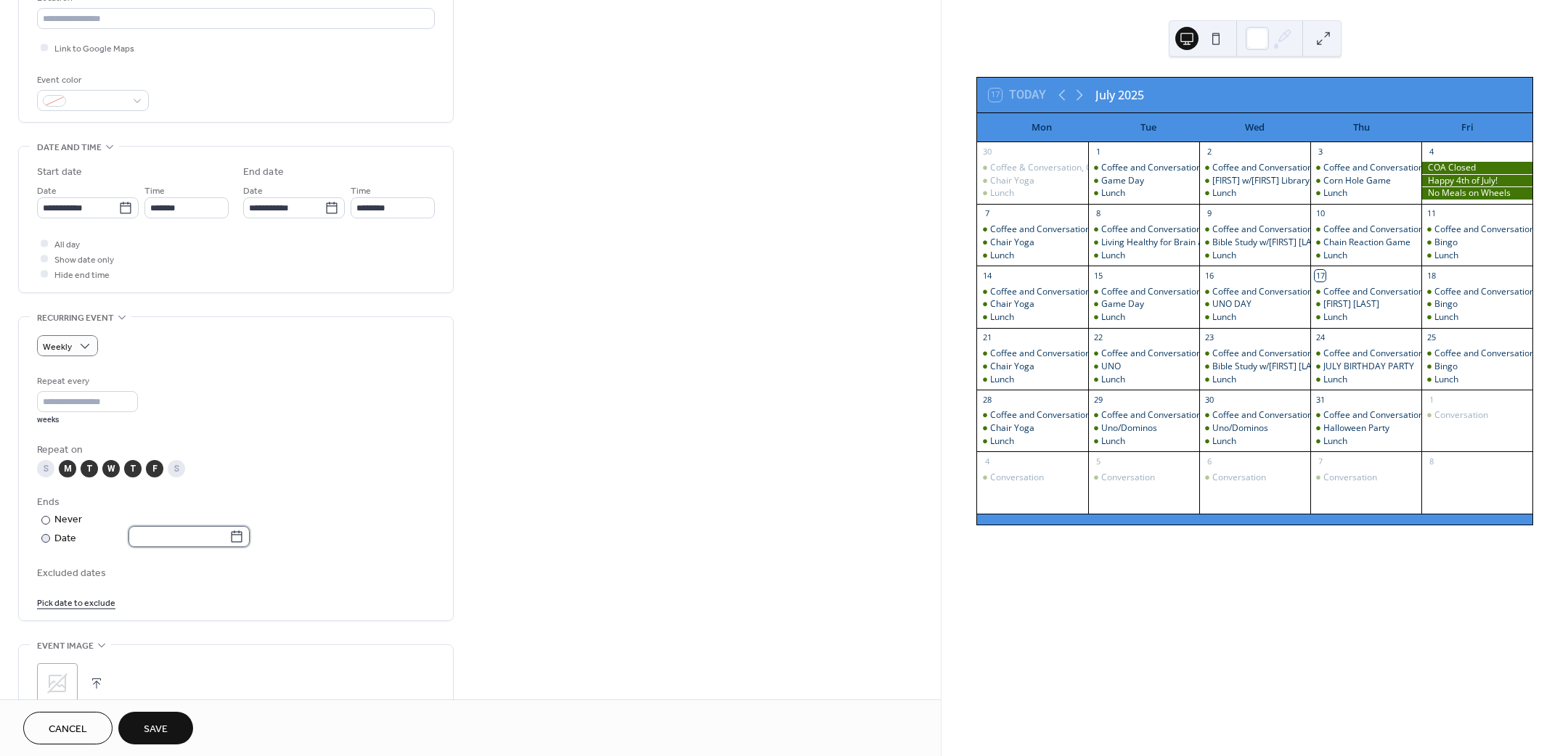 click at bounding box center (179, 536) 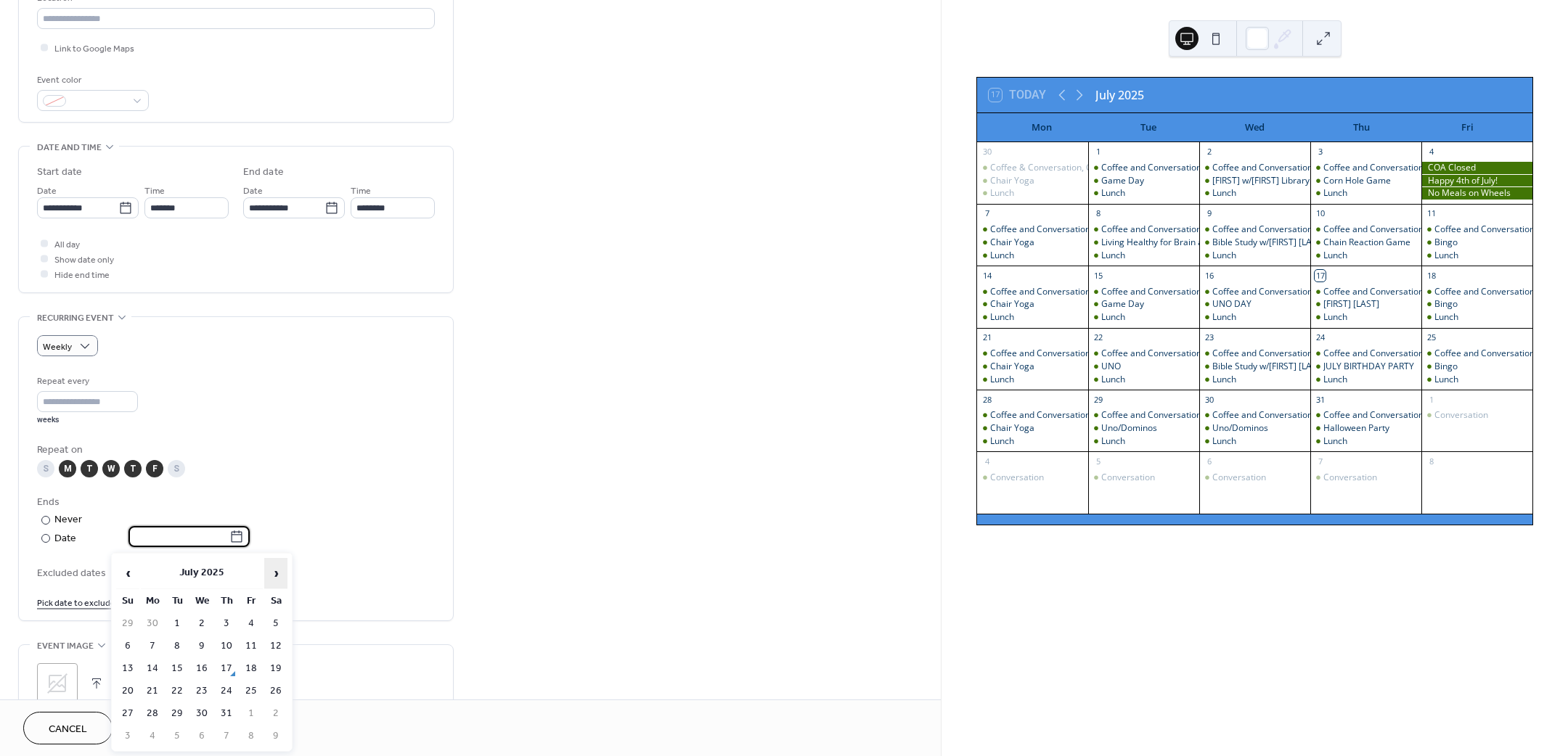 click on "›" at bounding box center [276, 573] 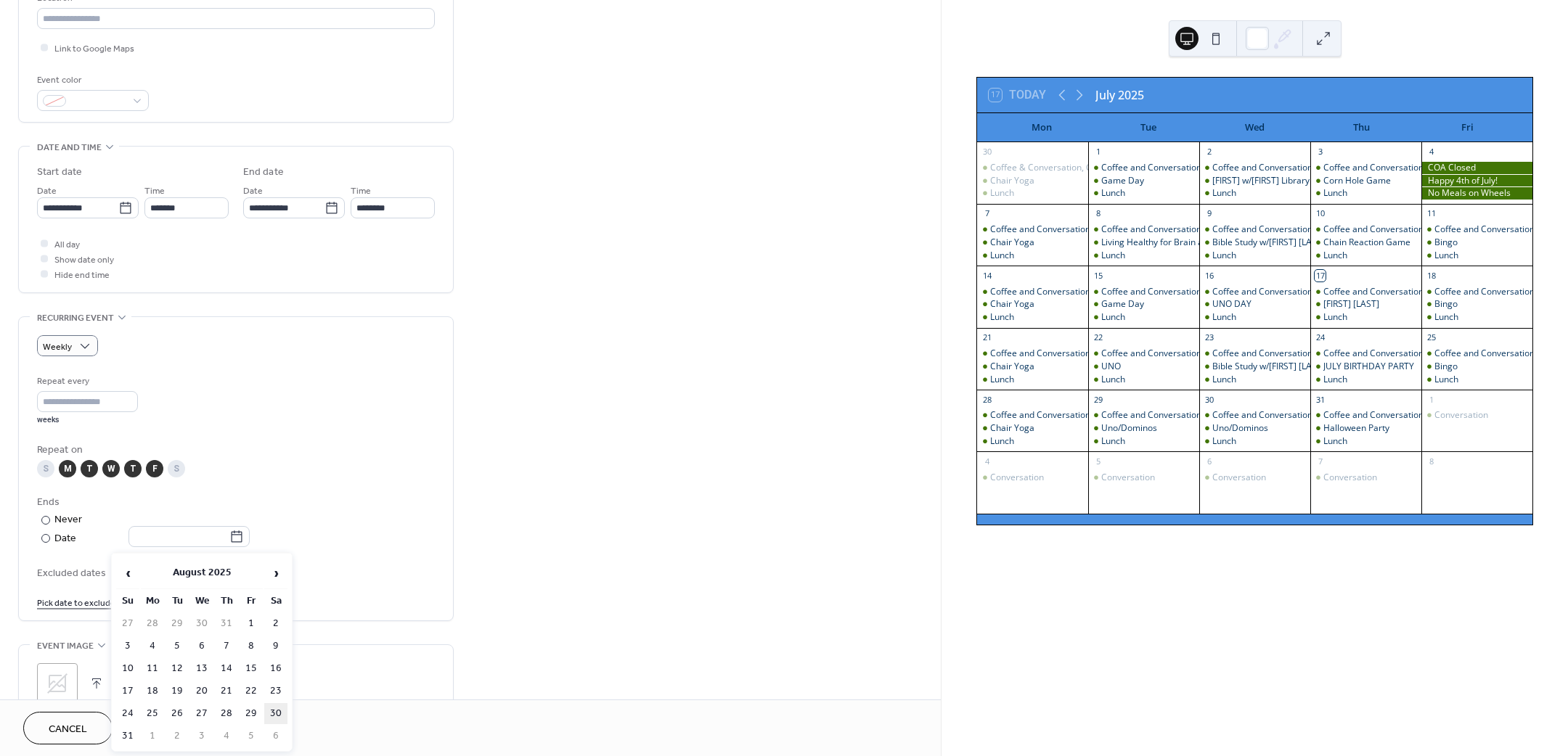 click on "30" at bounding box center (276, 713) 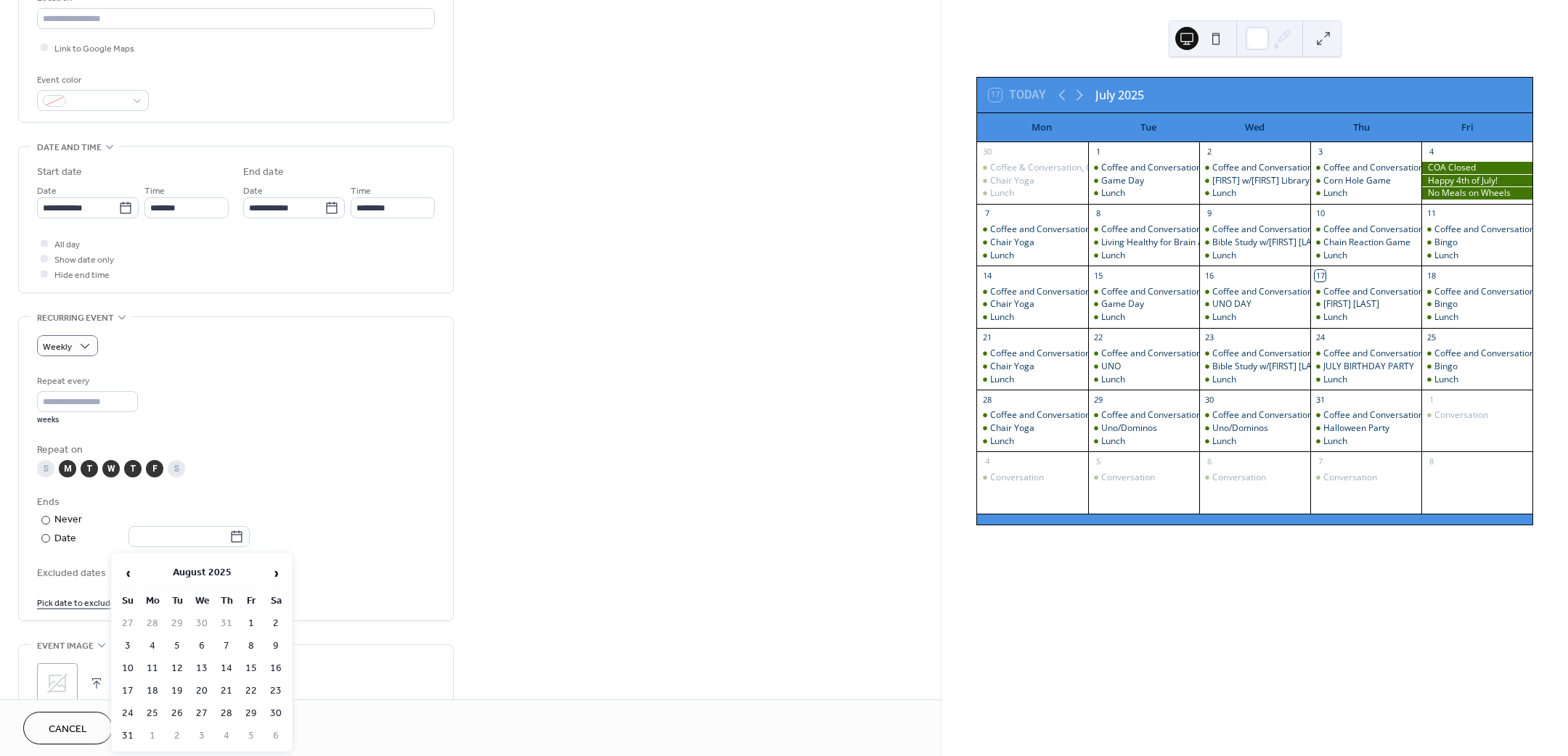type on "**********" 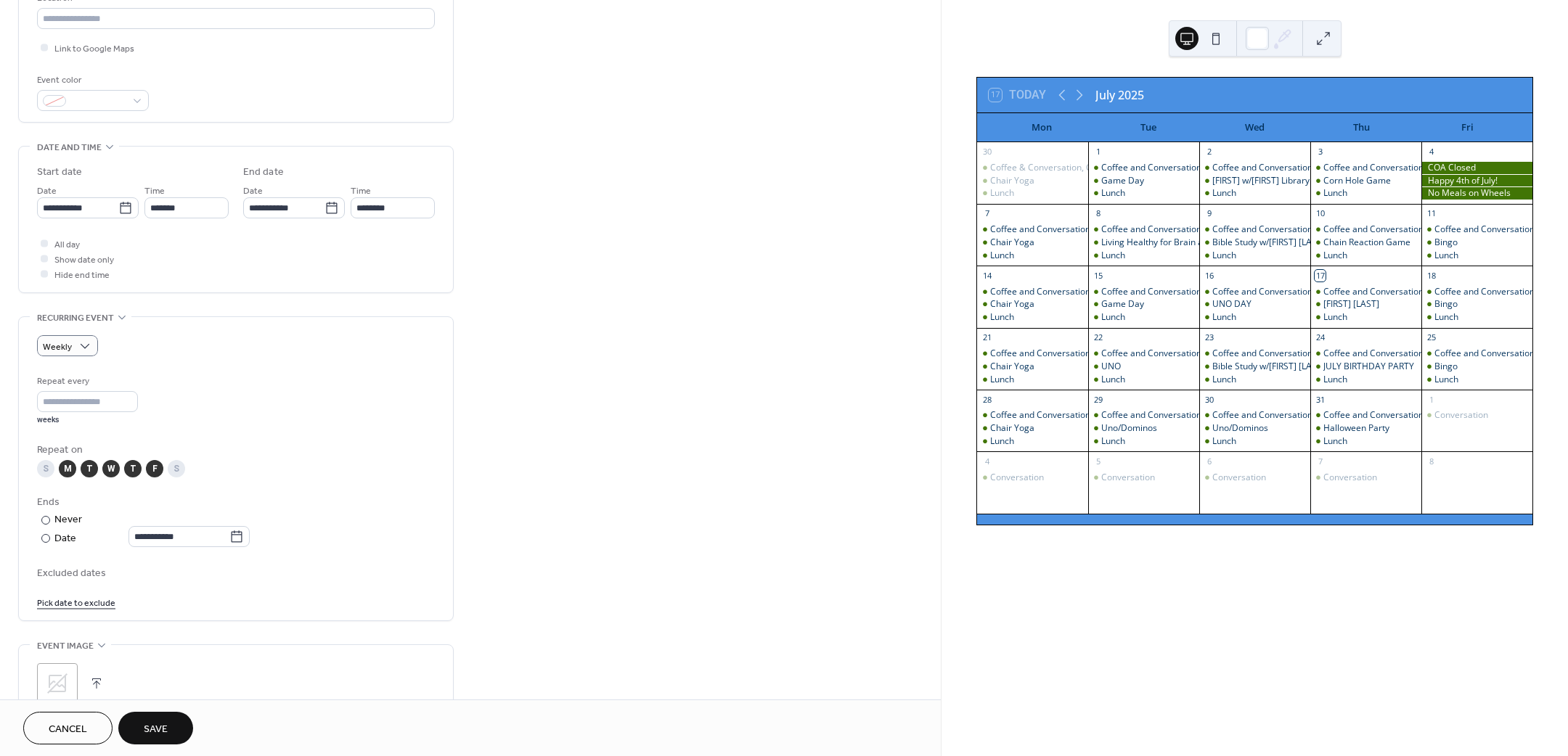click on "Pick date to exclude" at bounding box center [76, 601] 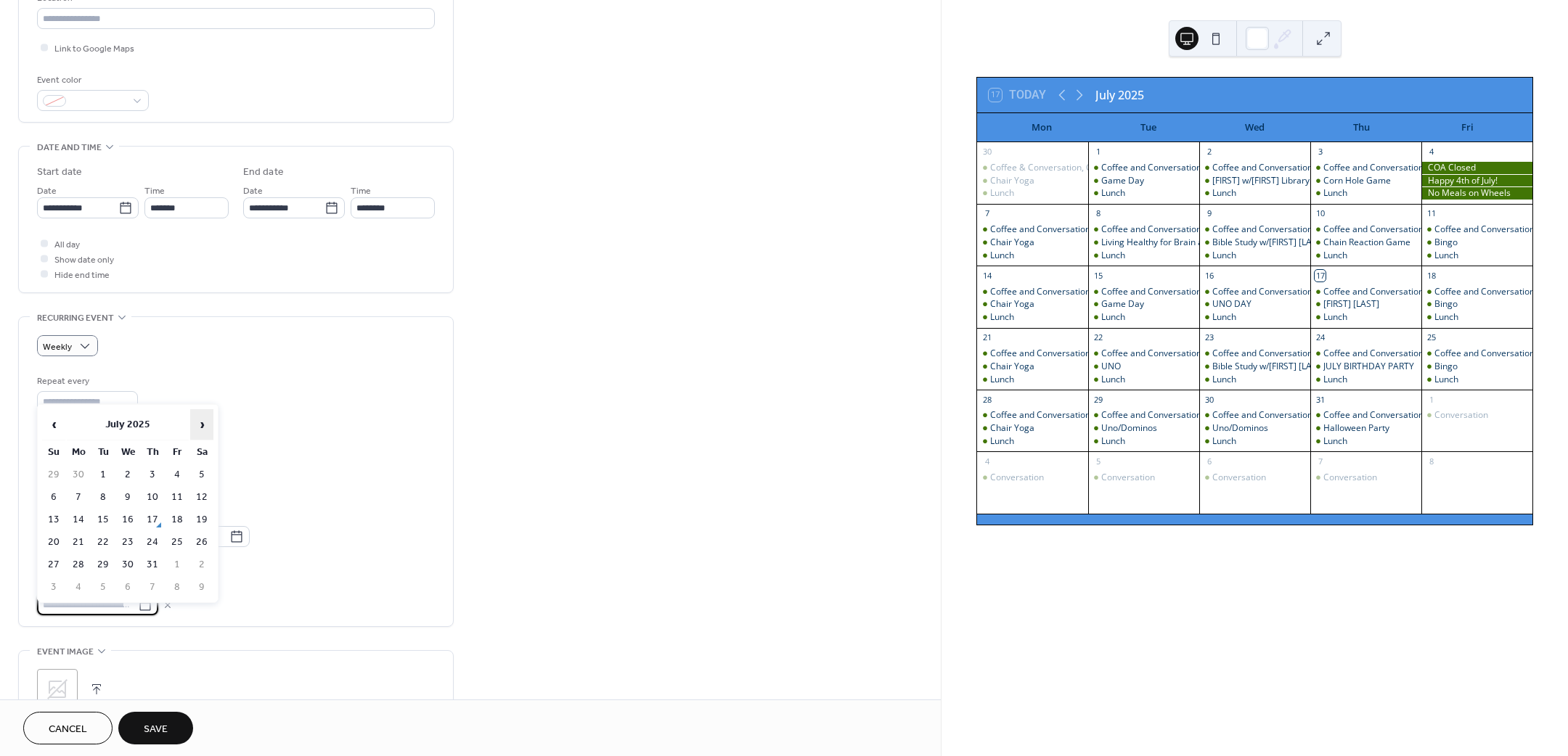 click on "›" at bounding box center [202, 424] 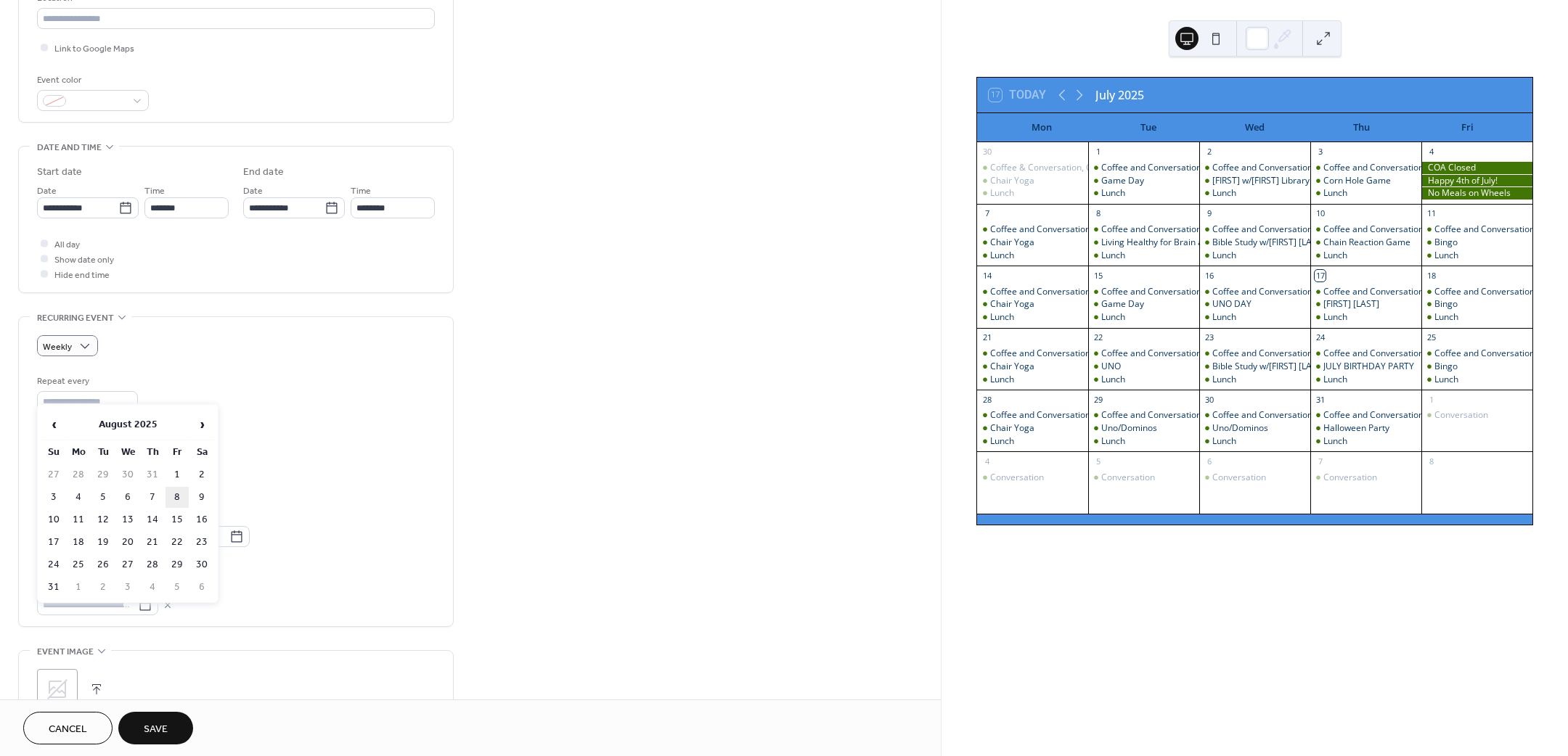 click on "8" at bounding box center [177, 497] 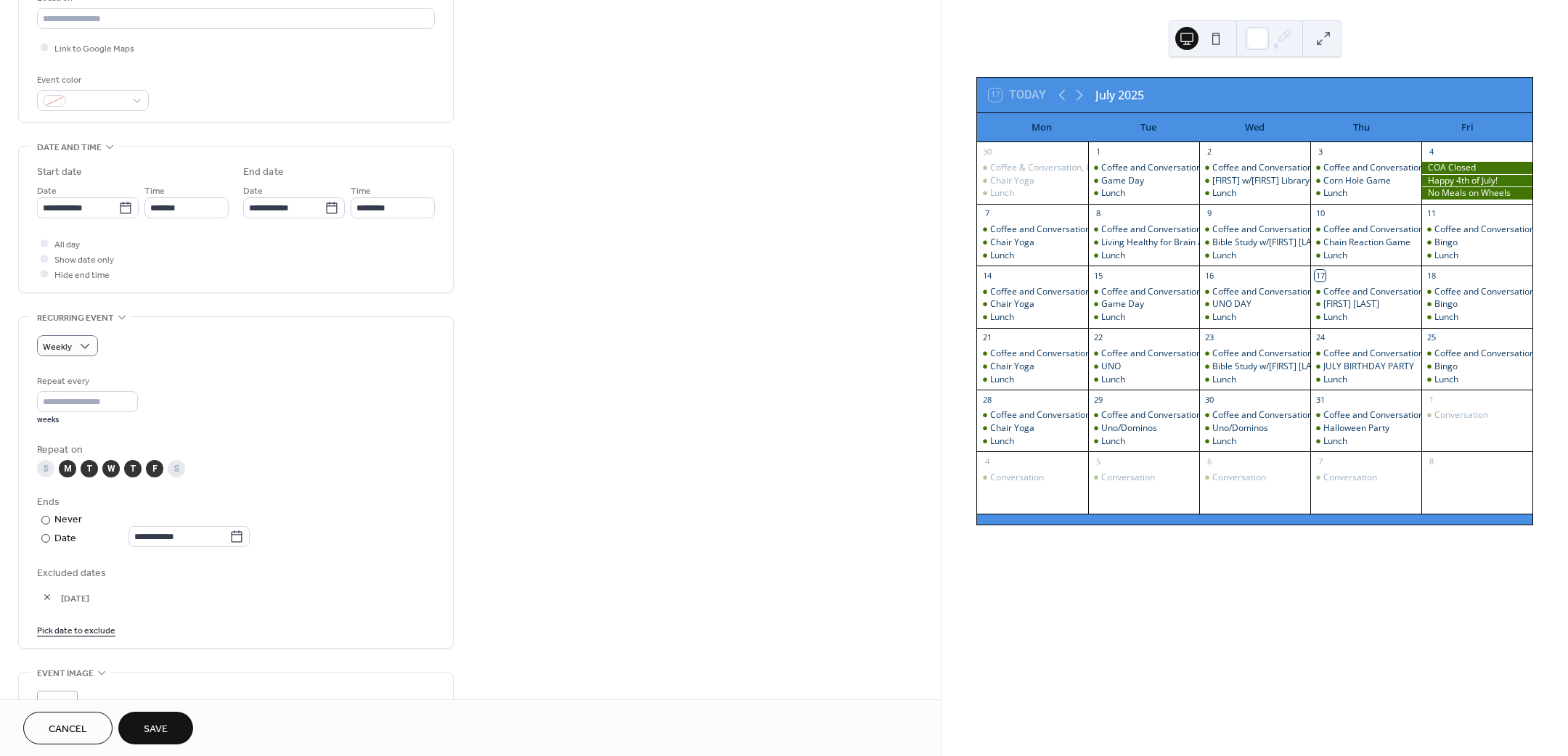 click on "Save" at bounding box center [155, 728] 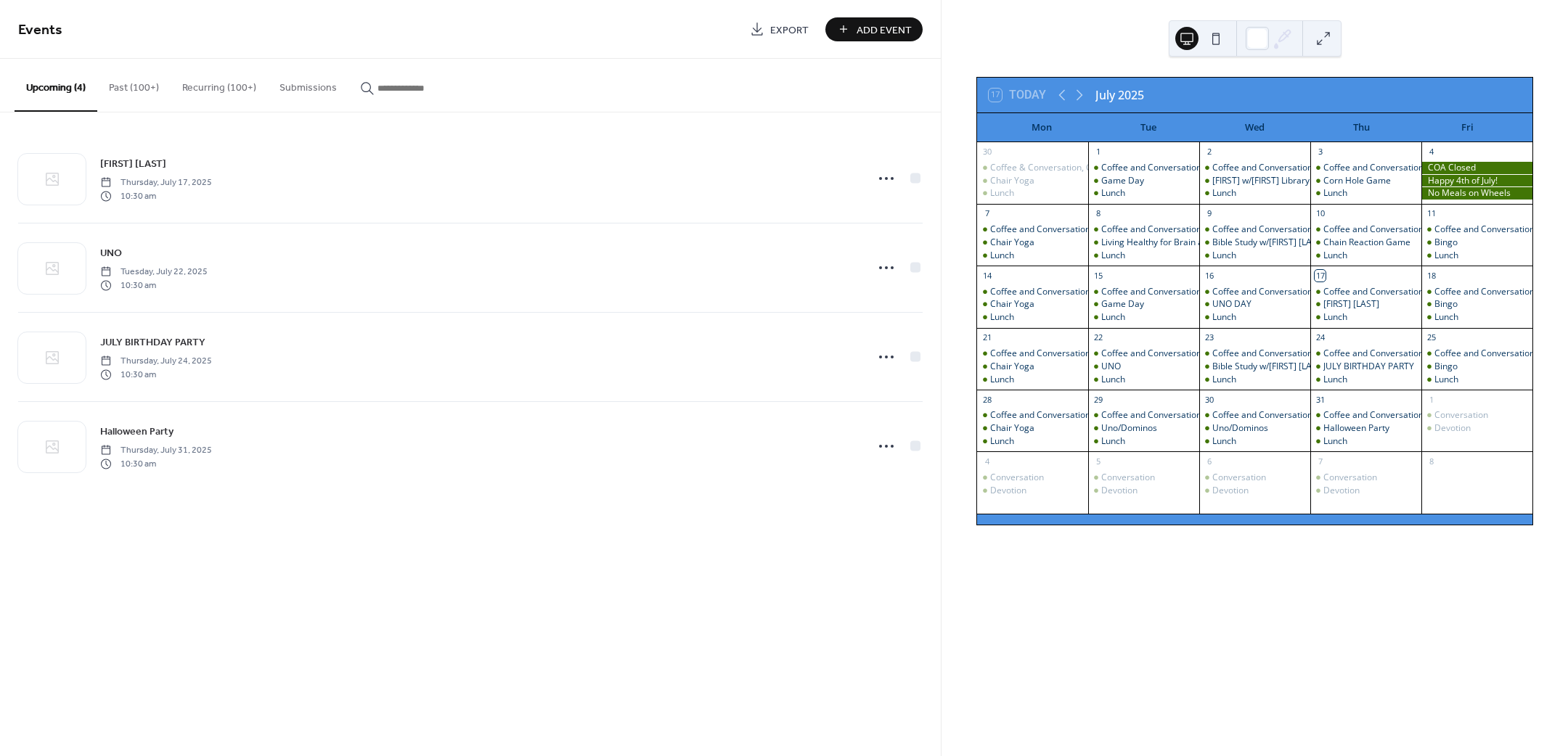 click on "Add Event" at bounding box center (884, 30) 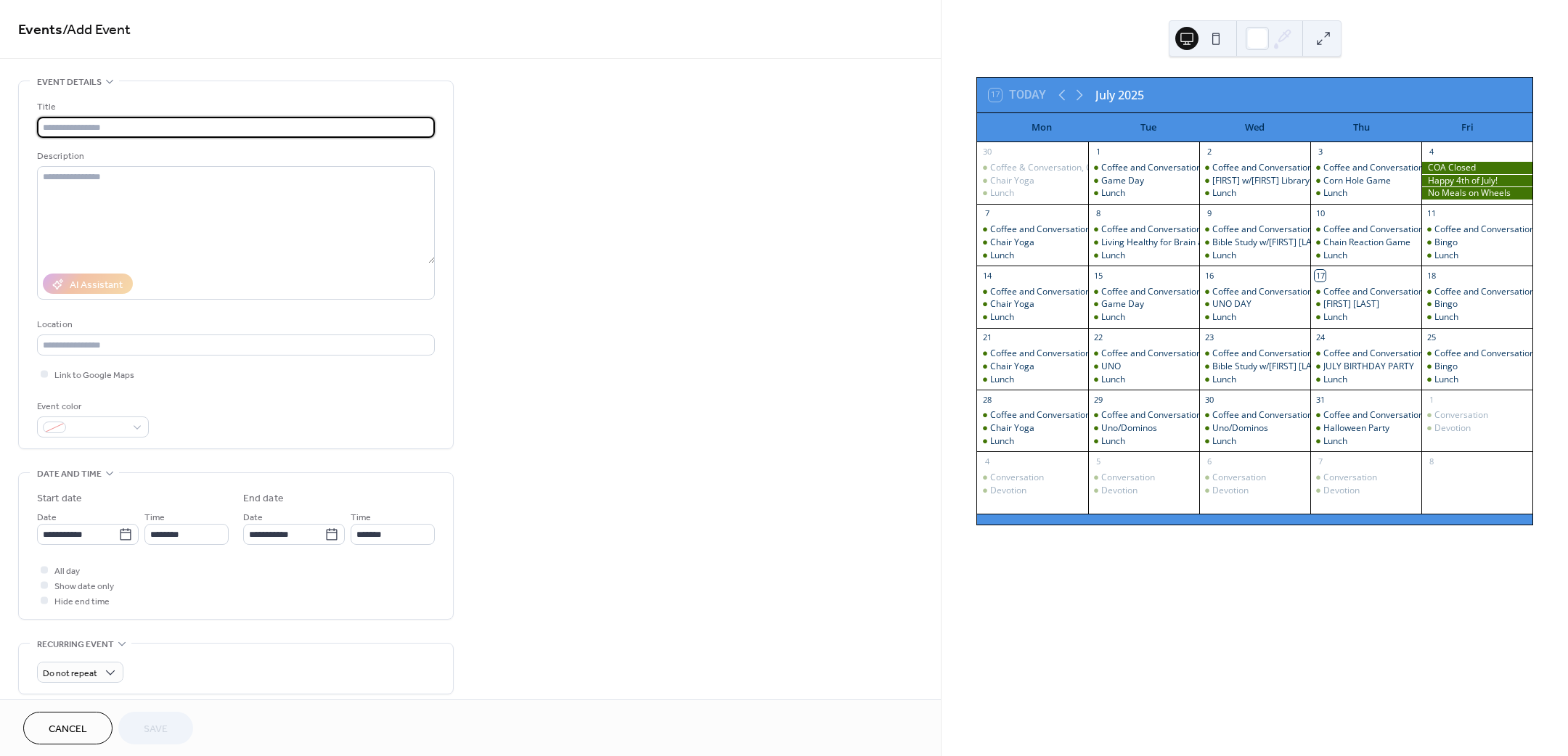 click at bounding box center (236, 127) 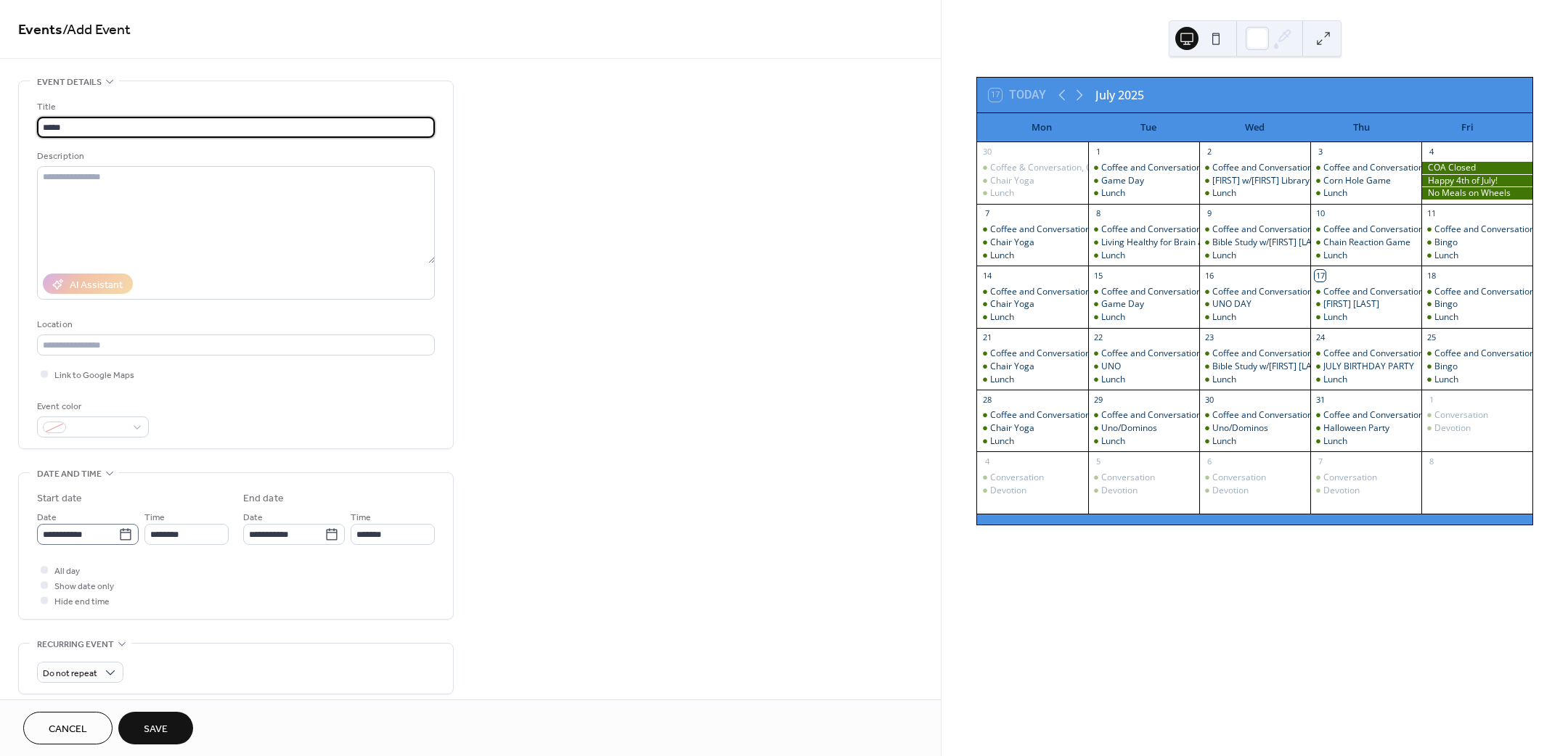 type on "*****" 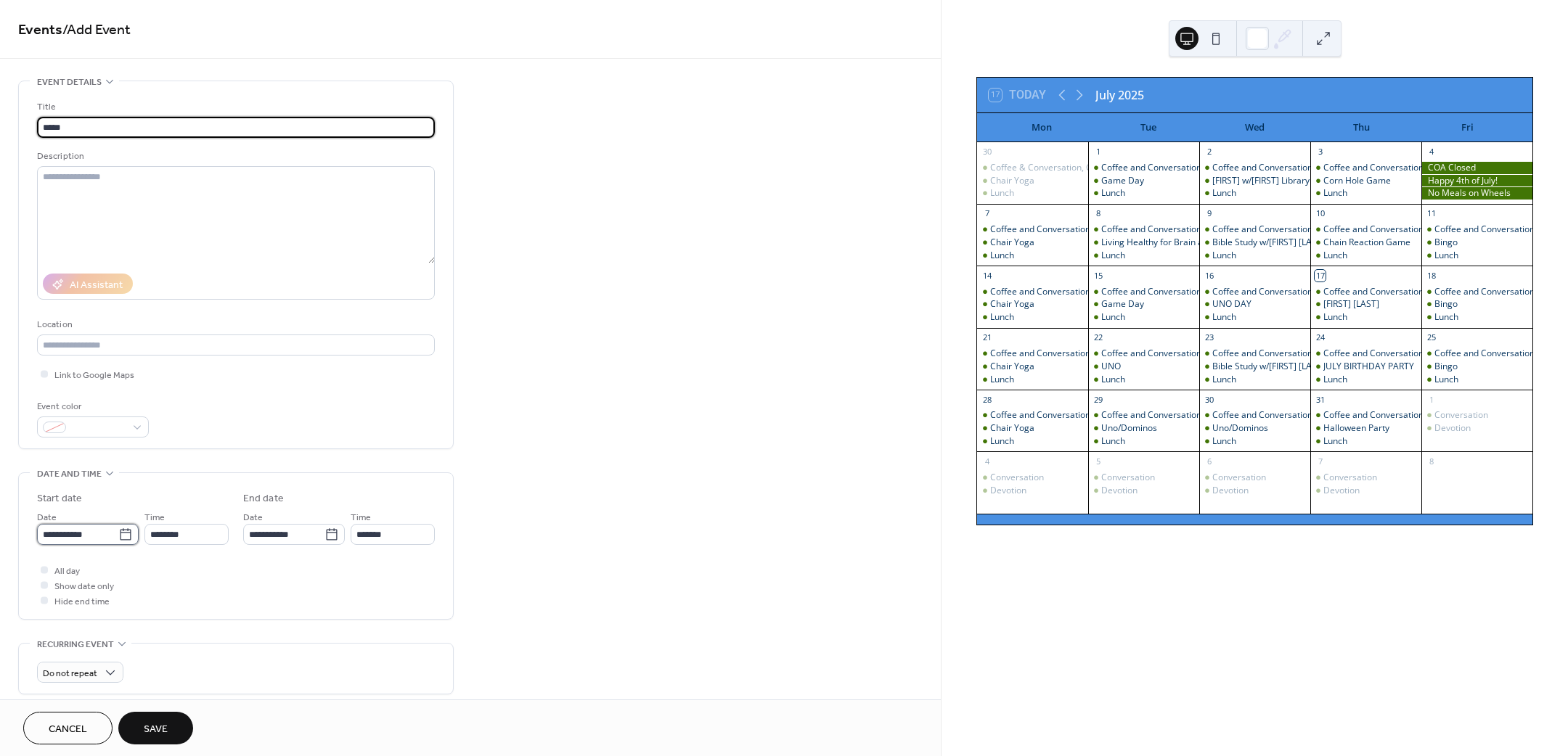 click on "**********" at bounding box center [78, 534] 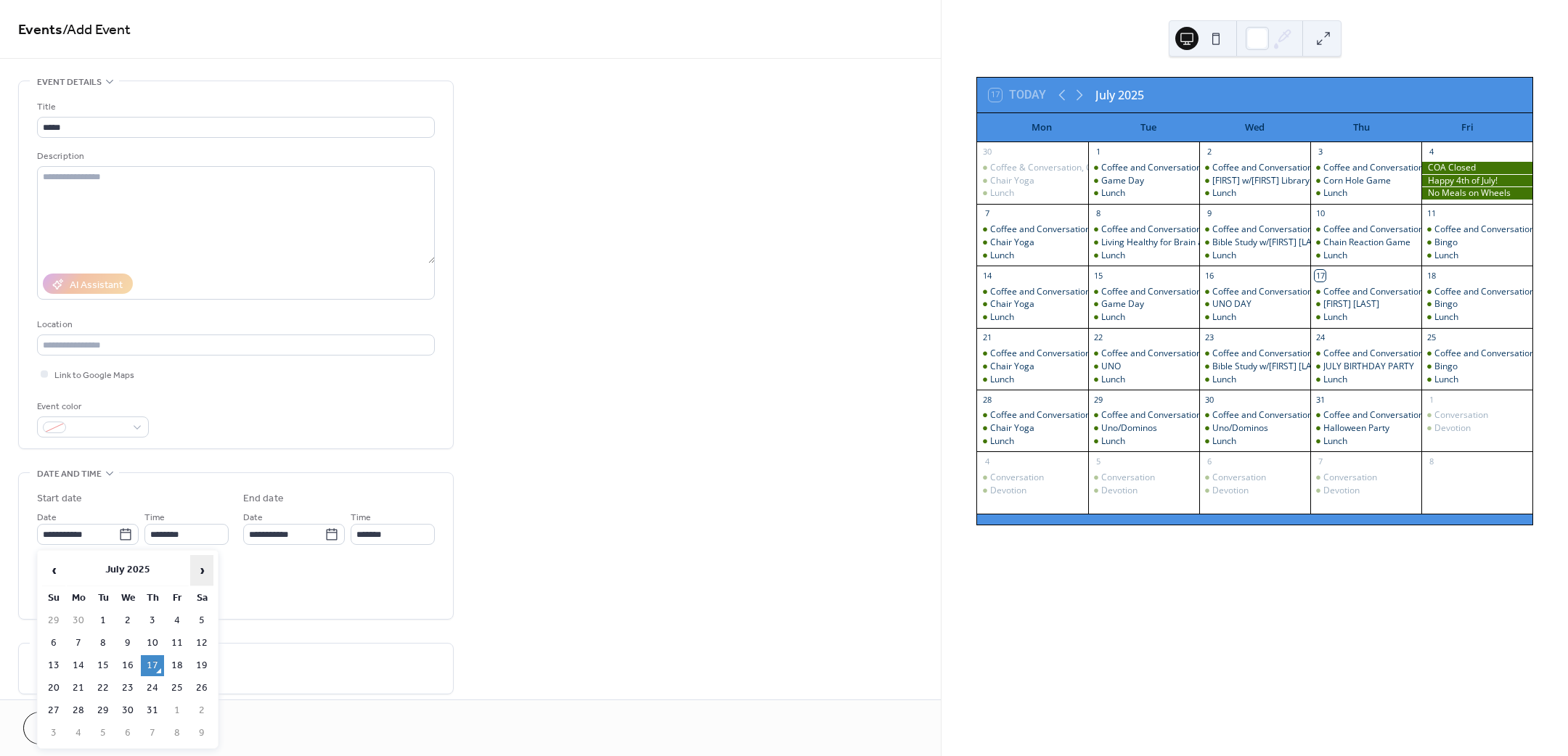 click on "›" at bounding box center (202, 570) 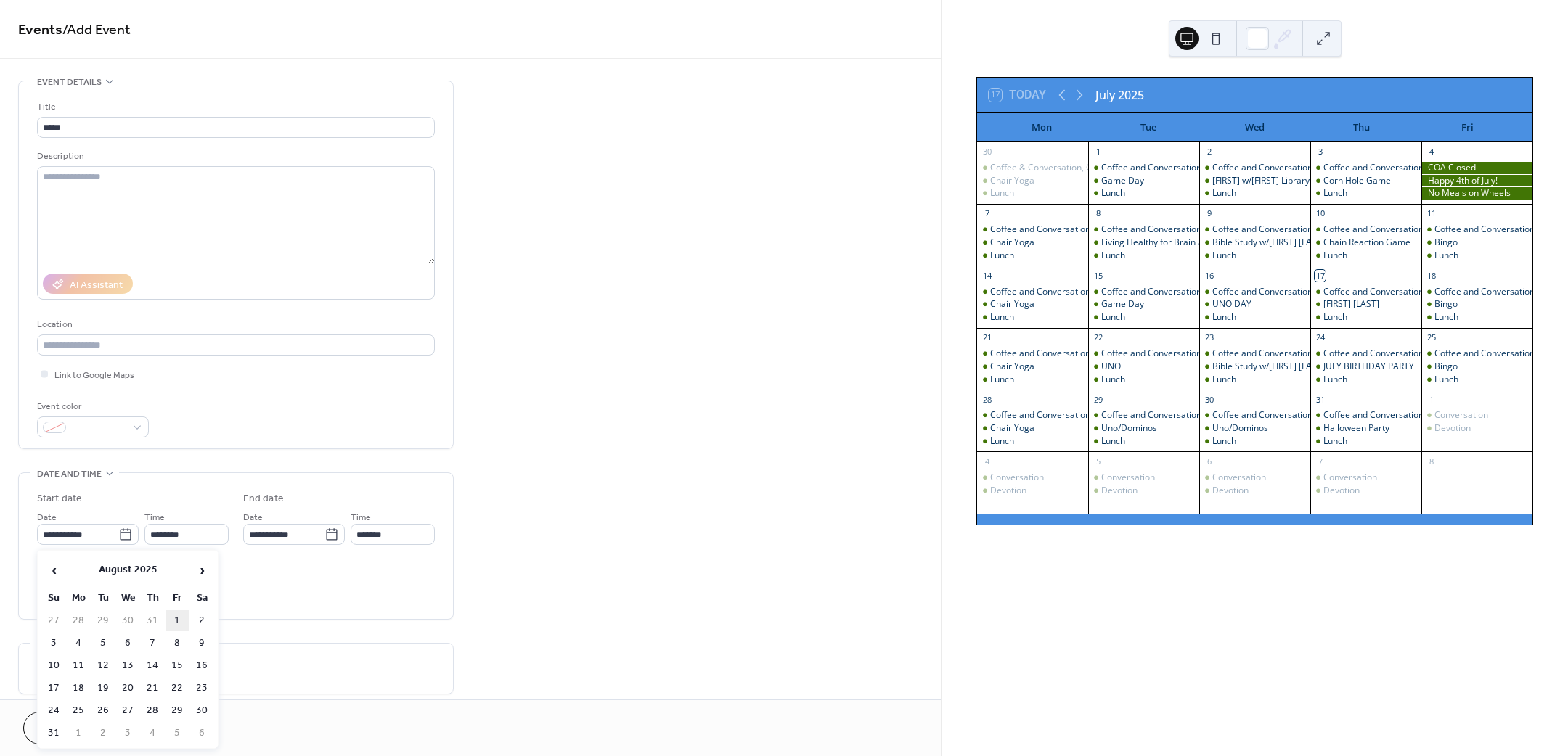 click on "1" at bounding box center [177, 620] 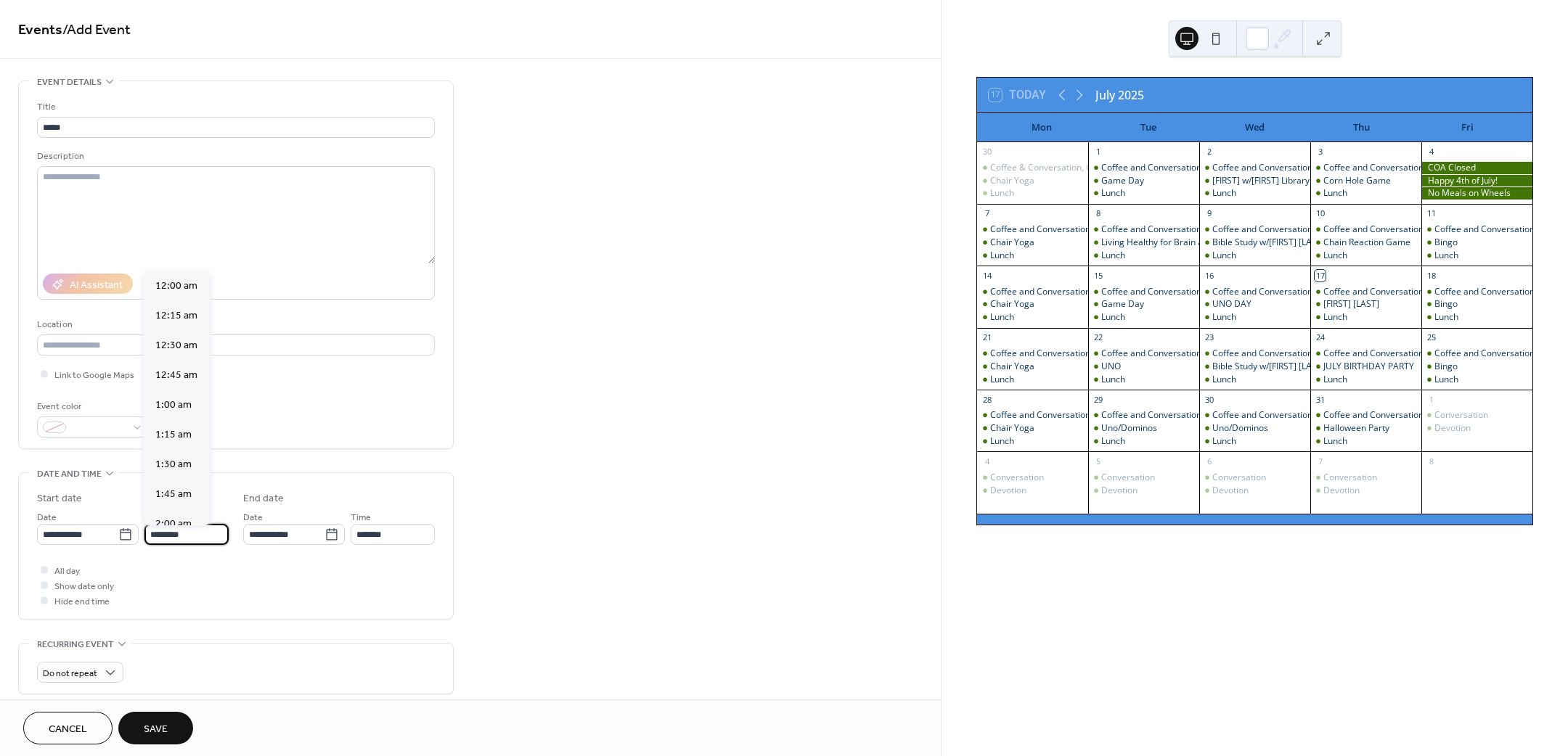 click on "********" at bounding box center [187, 534] 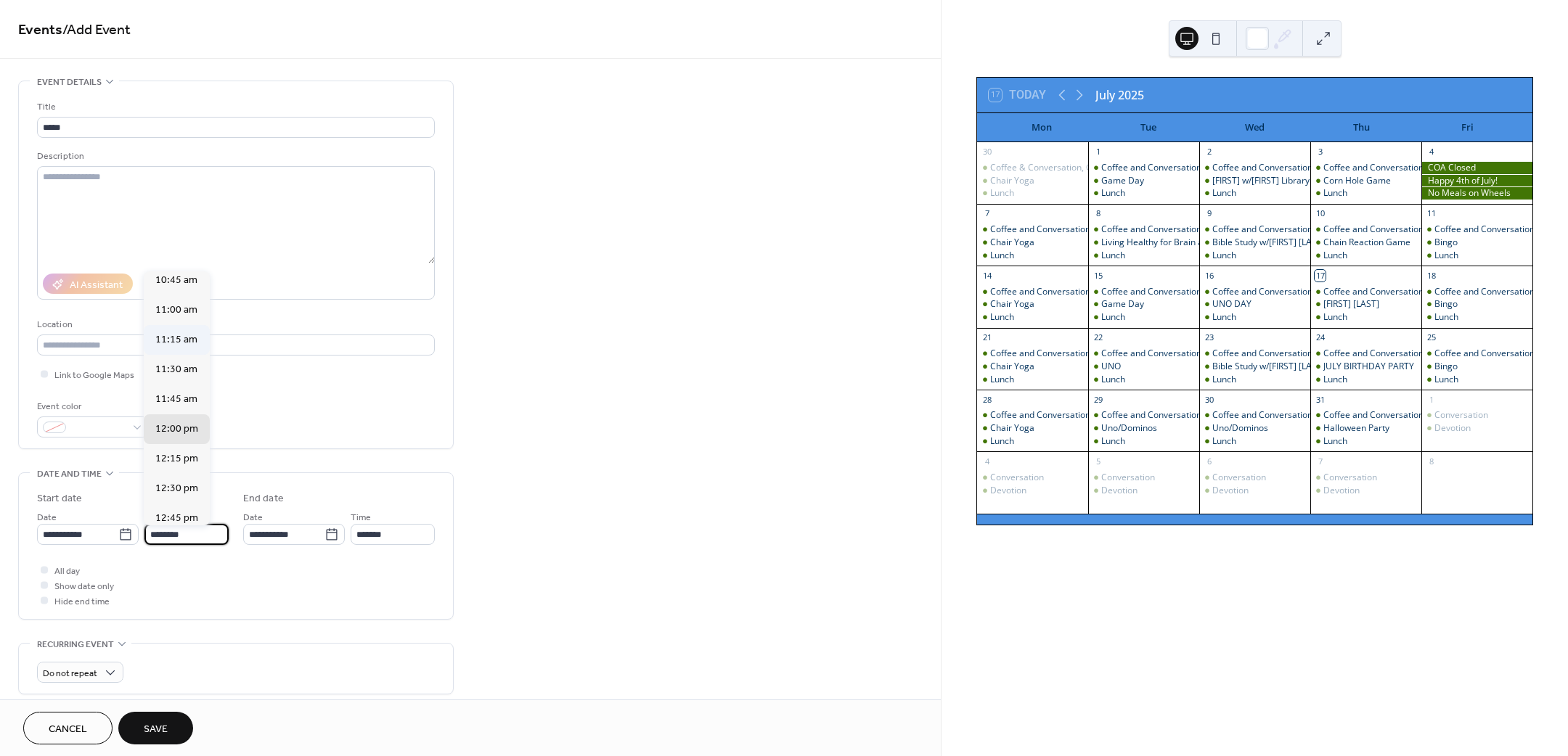 scroll, scrollTop: 1284, scrollLeft: 0, axis: vertical 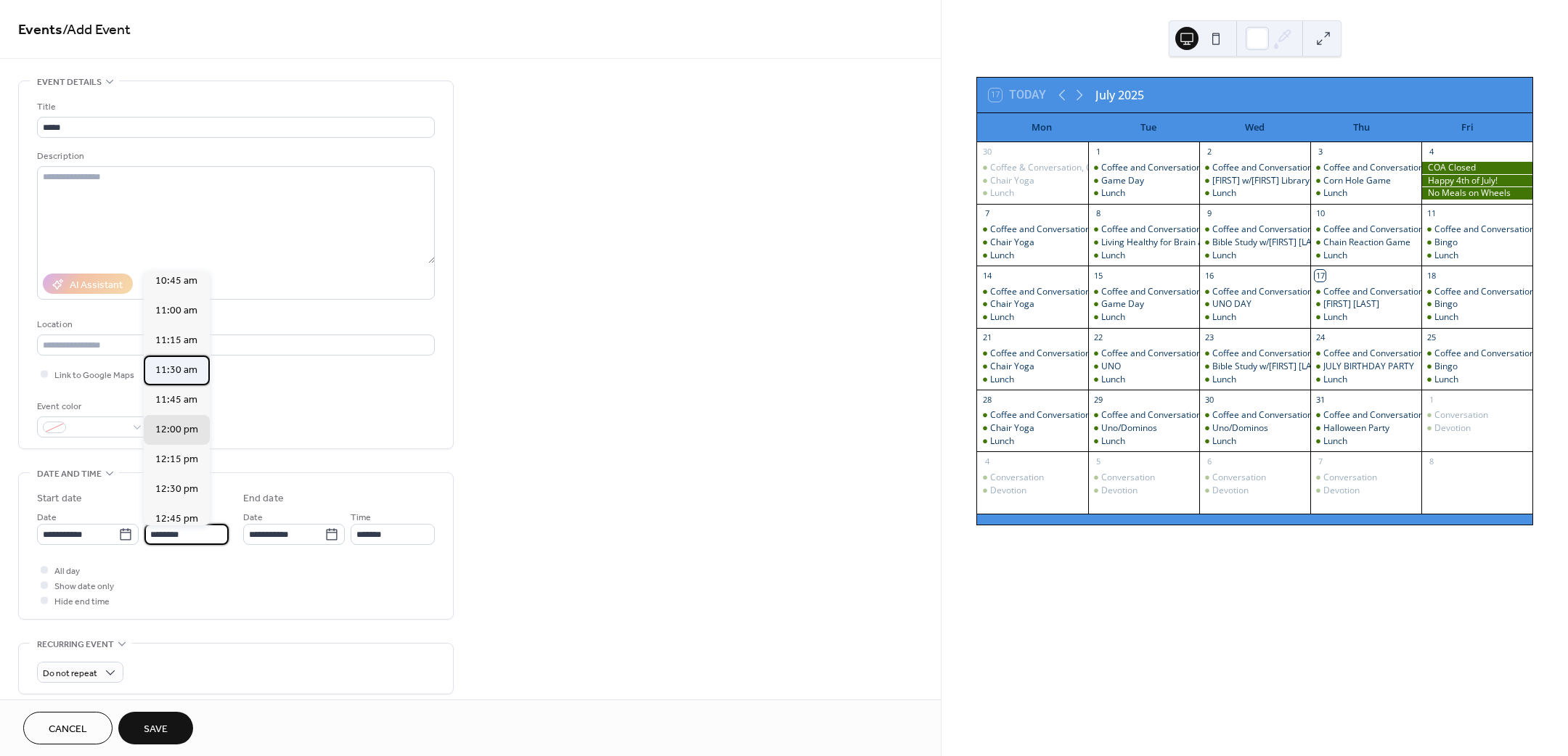 click on "11:30 am" at bounding box center [176, 369] 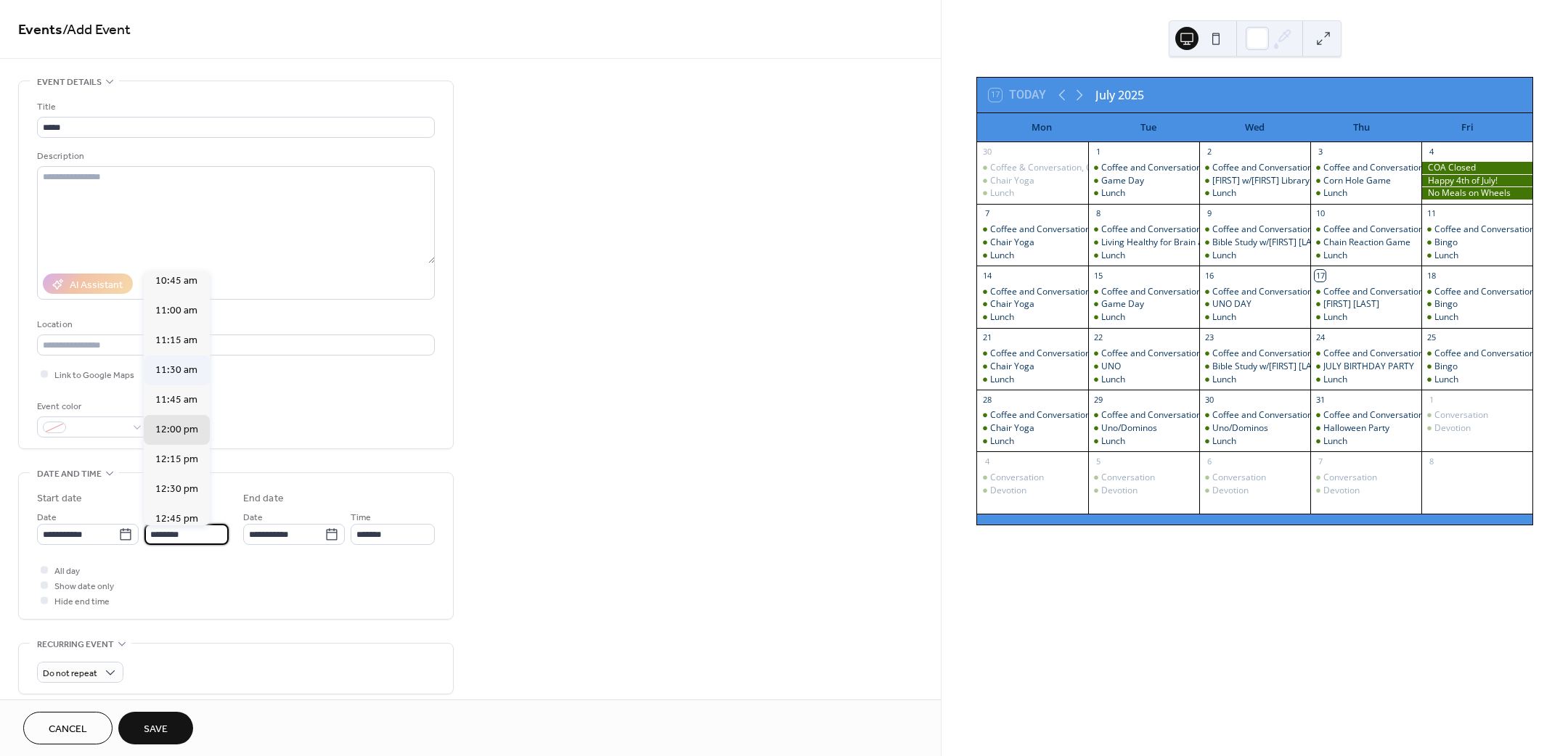 type on "********" 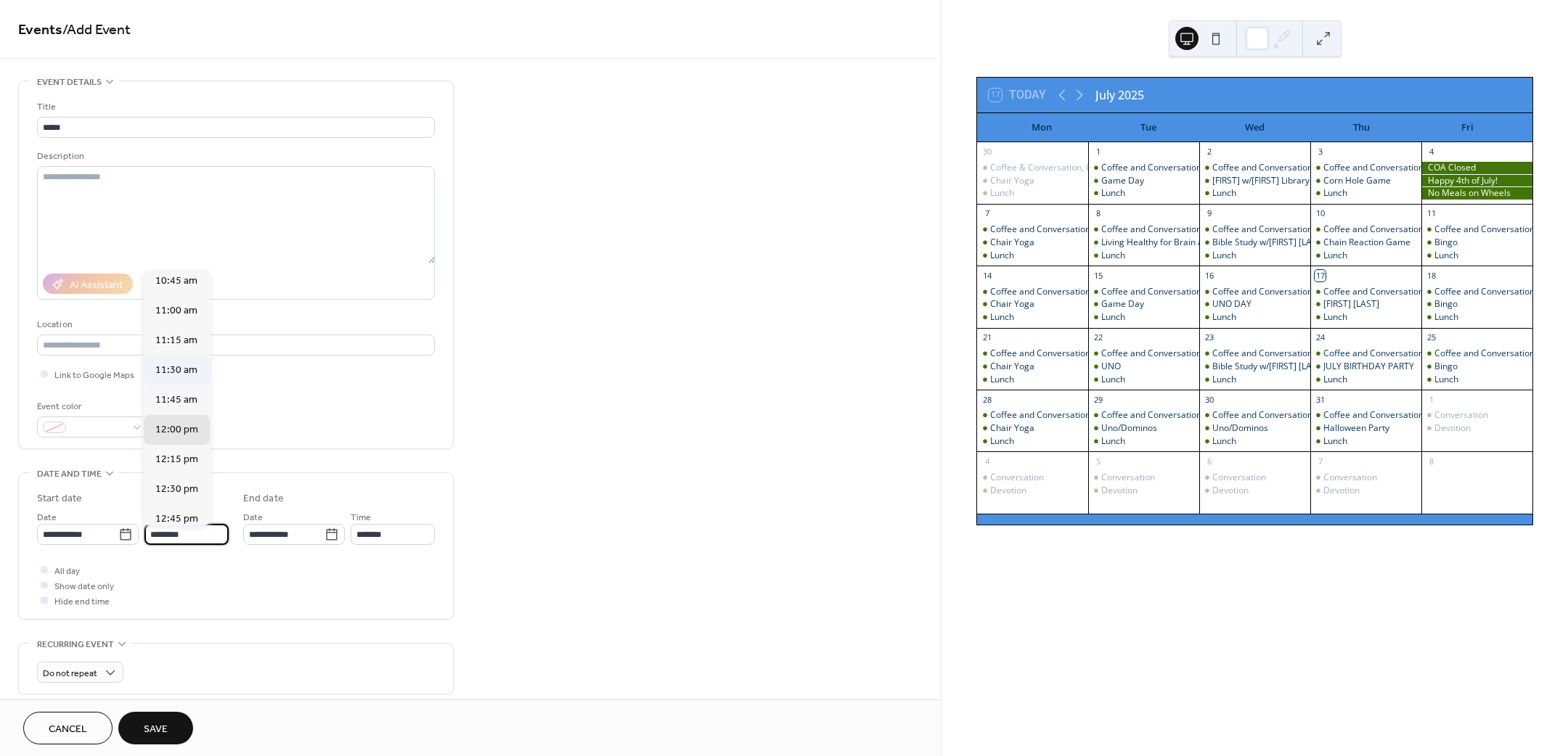 type on "********" 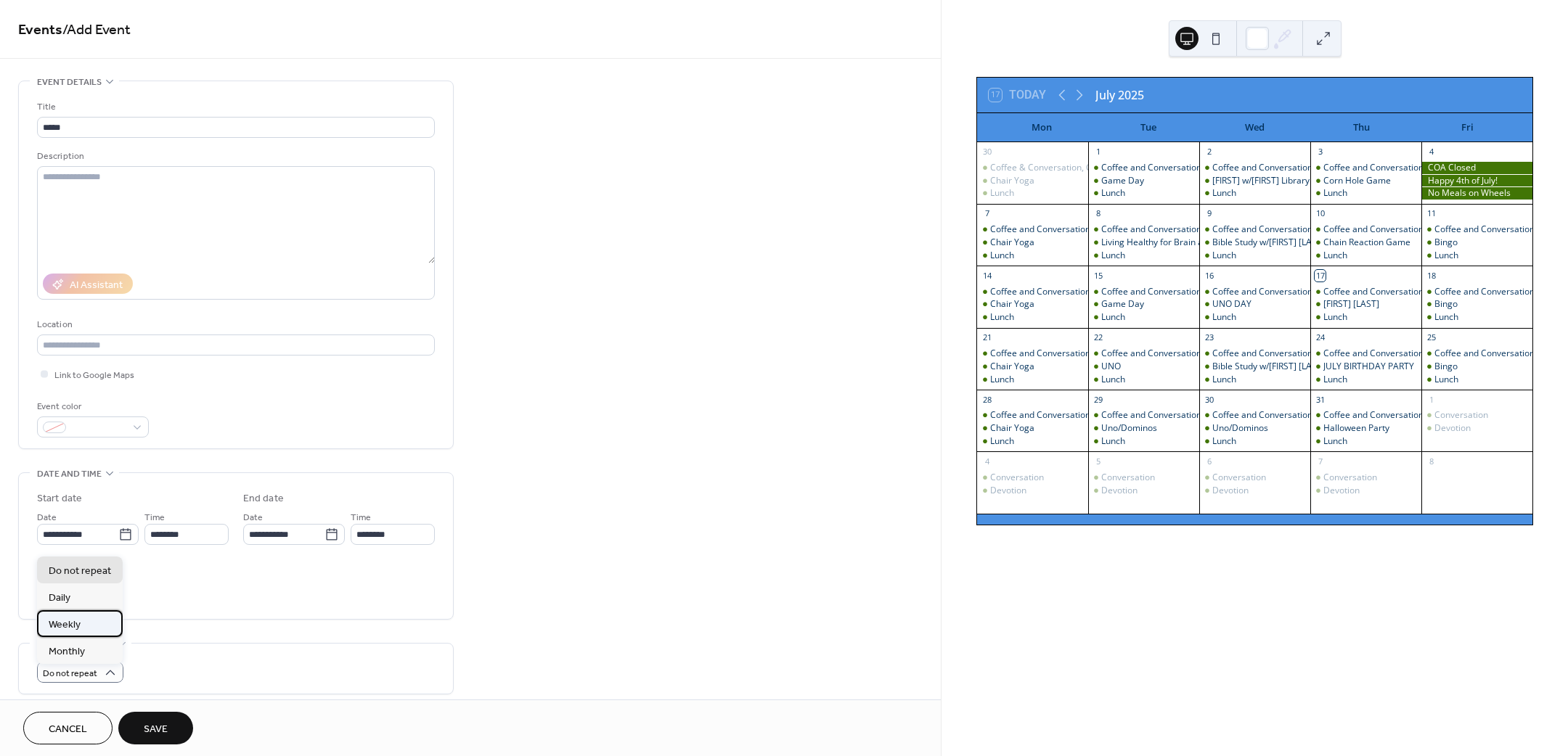 click on "Weekly" at bounding box center [80, 623] 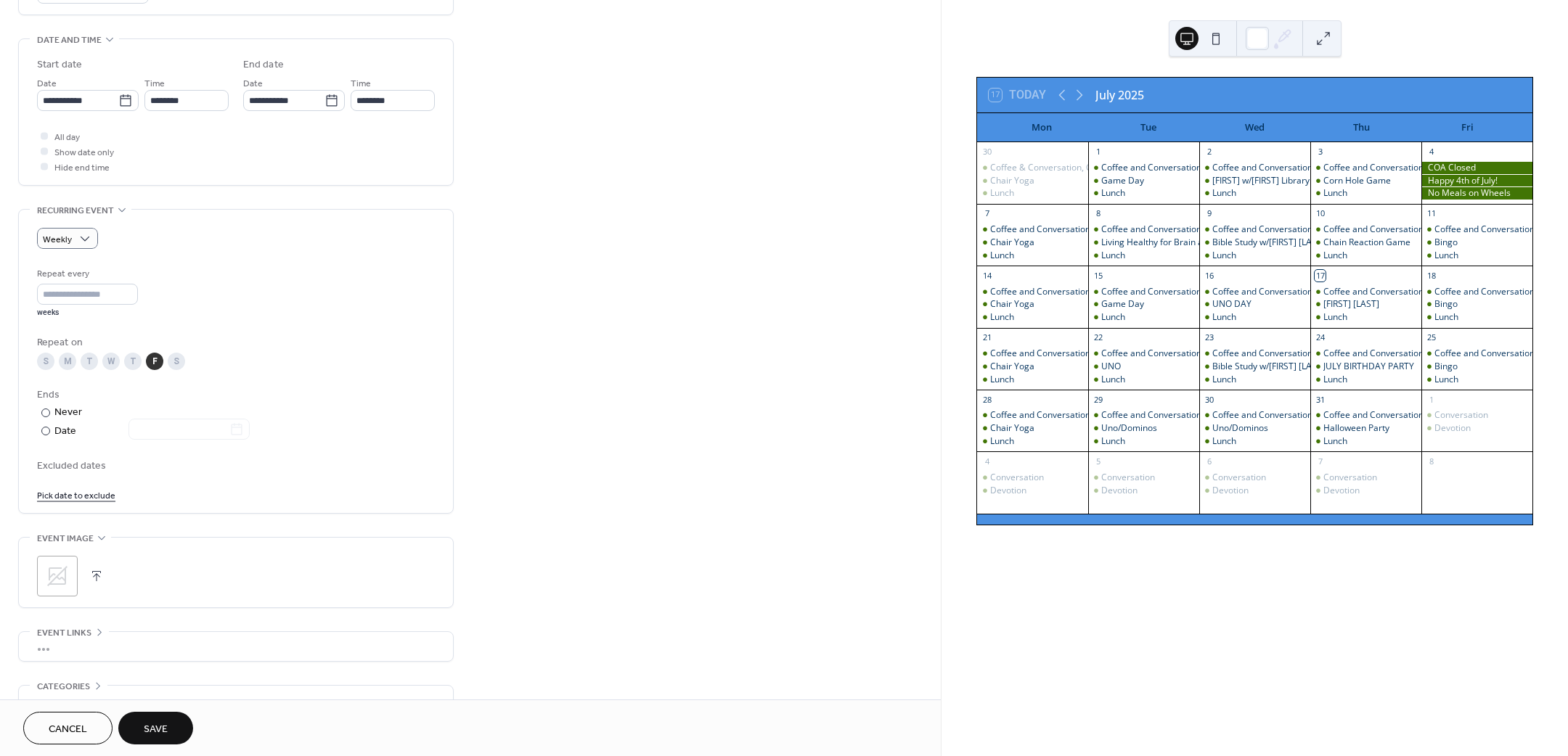 scroll, scrollTop: 435, scrollLeft: 0, axis: vertical 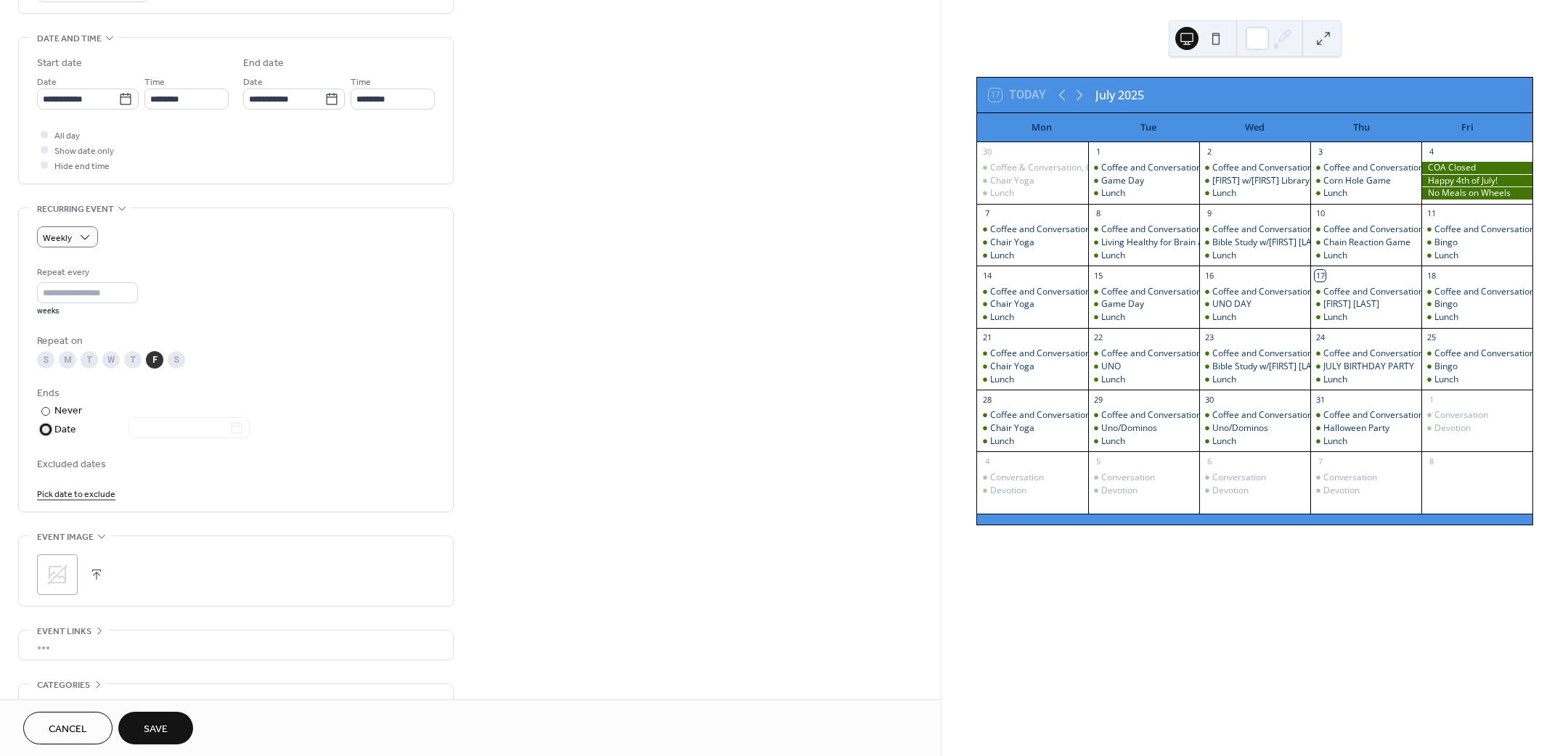 click at bounding box center (46, 430) 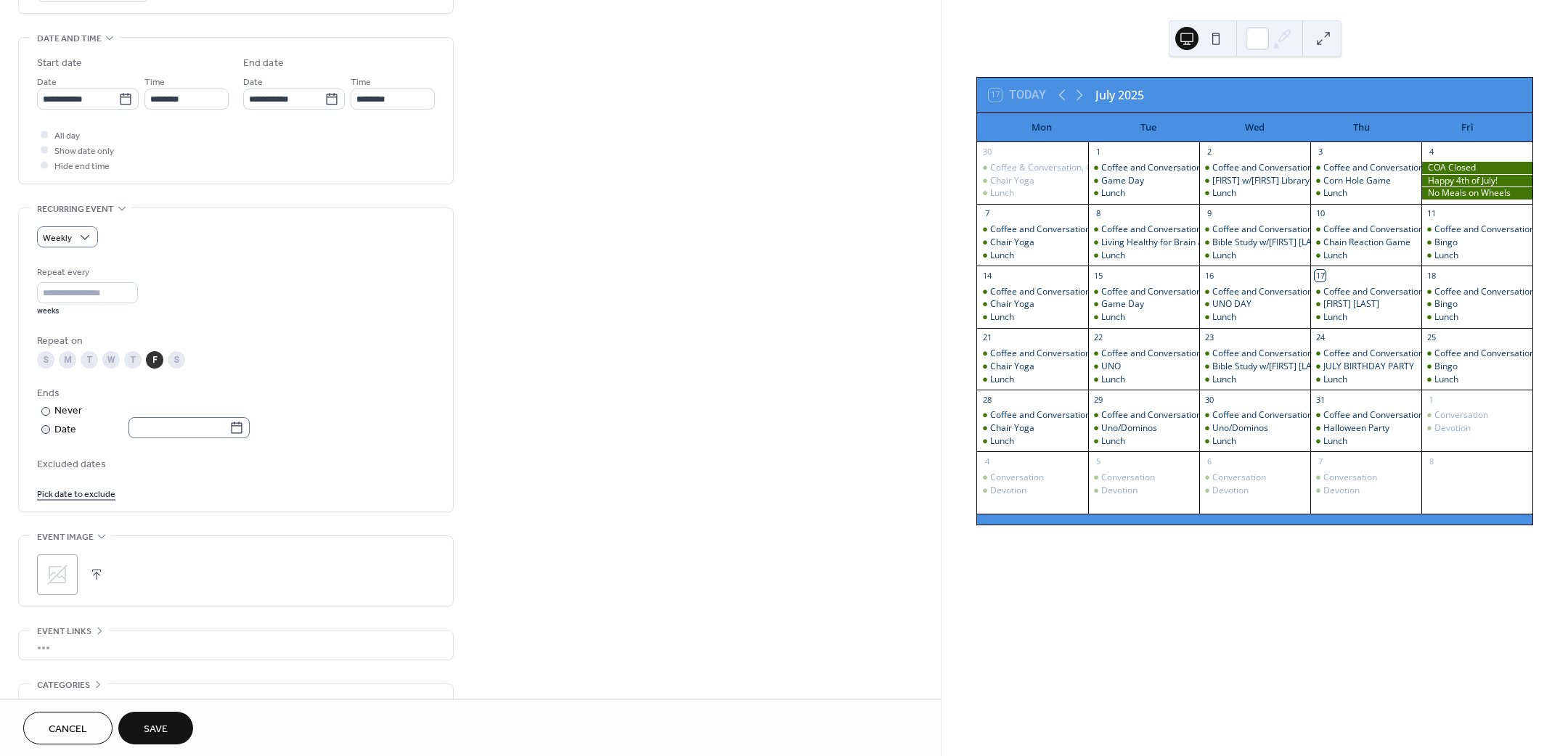 click 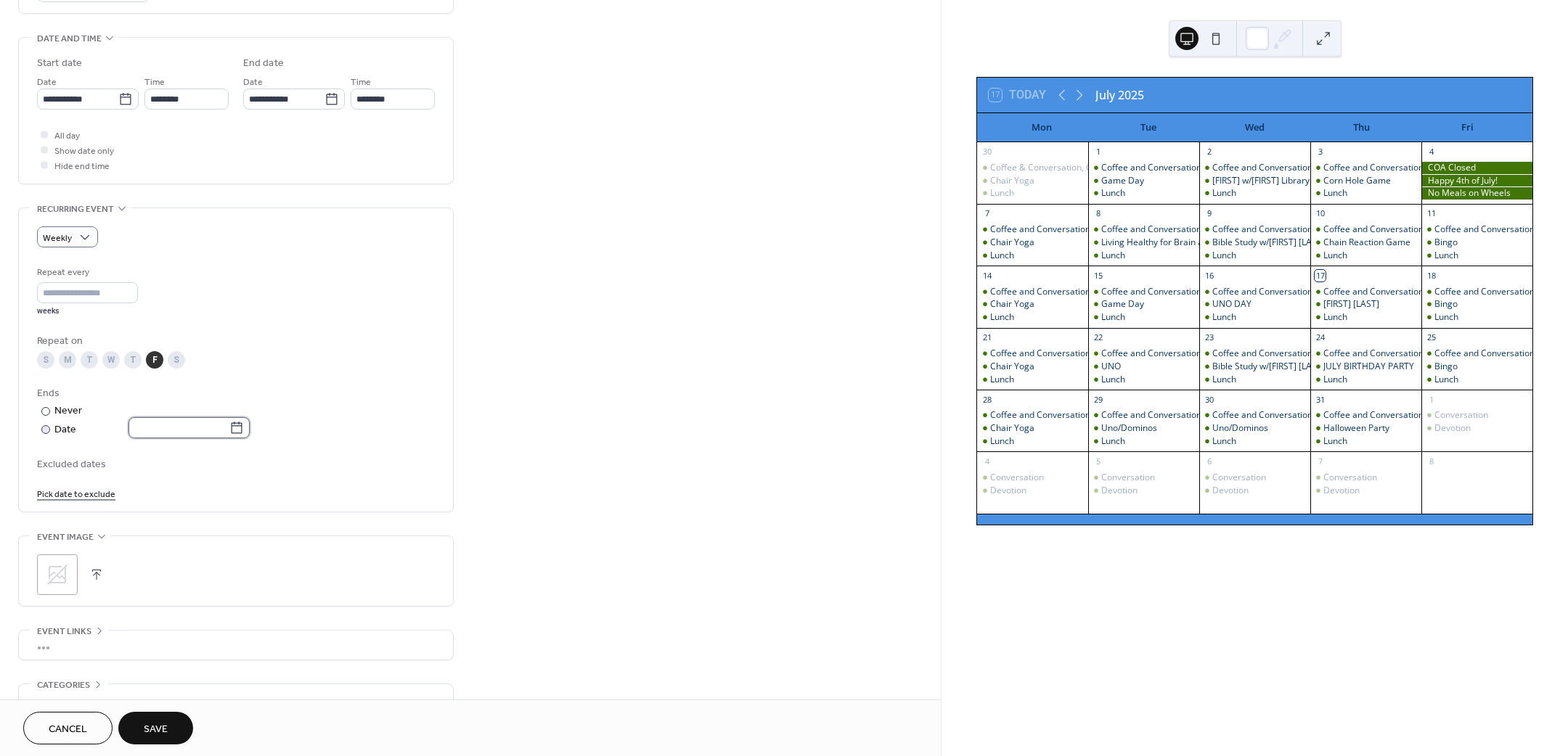 click at bounding box center (179, 427) 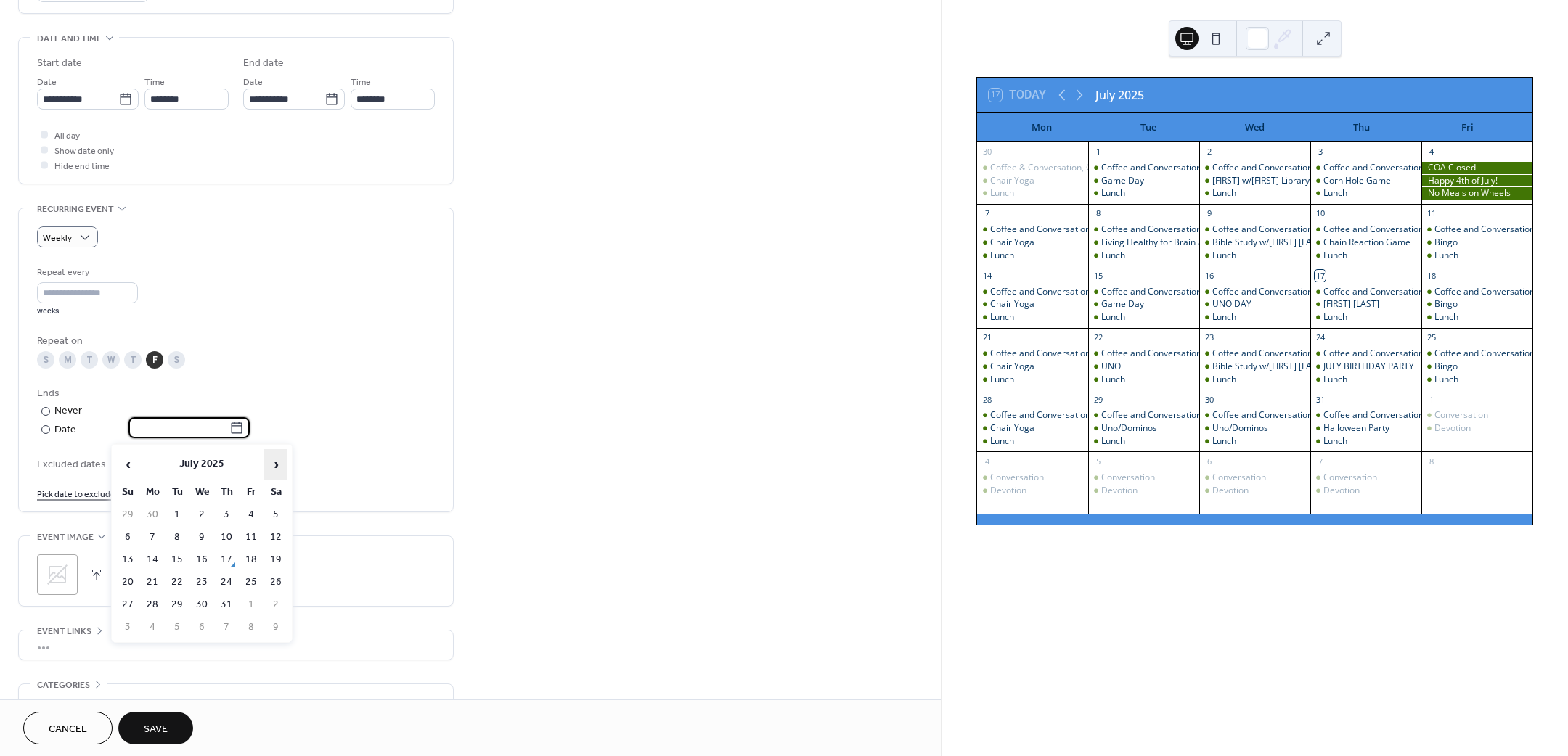 click on "›" at bounding box center (276, 464) 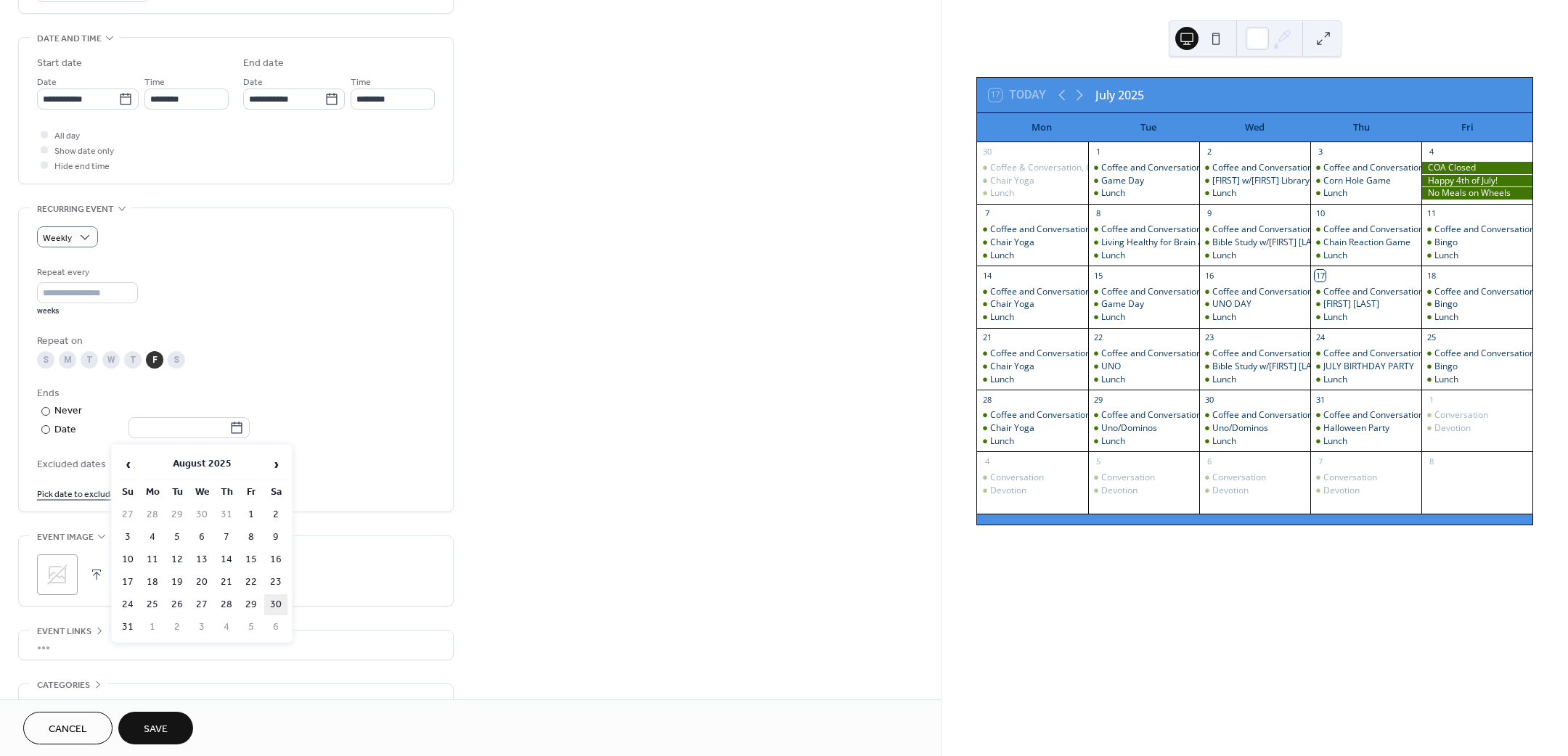 click on "30" at bounding box center (276, 604) 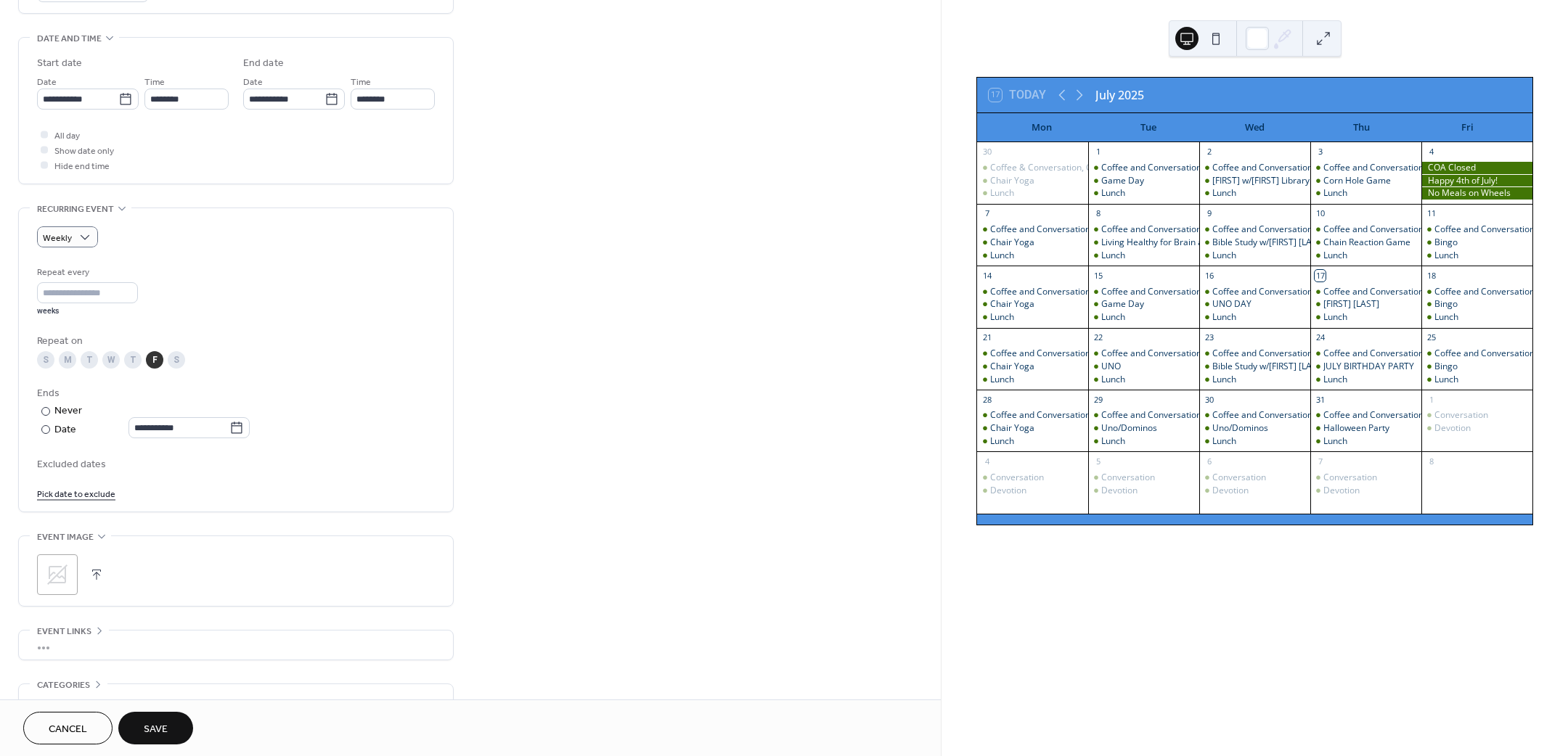 click on "Save" at bounding box center (155, 728) 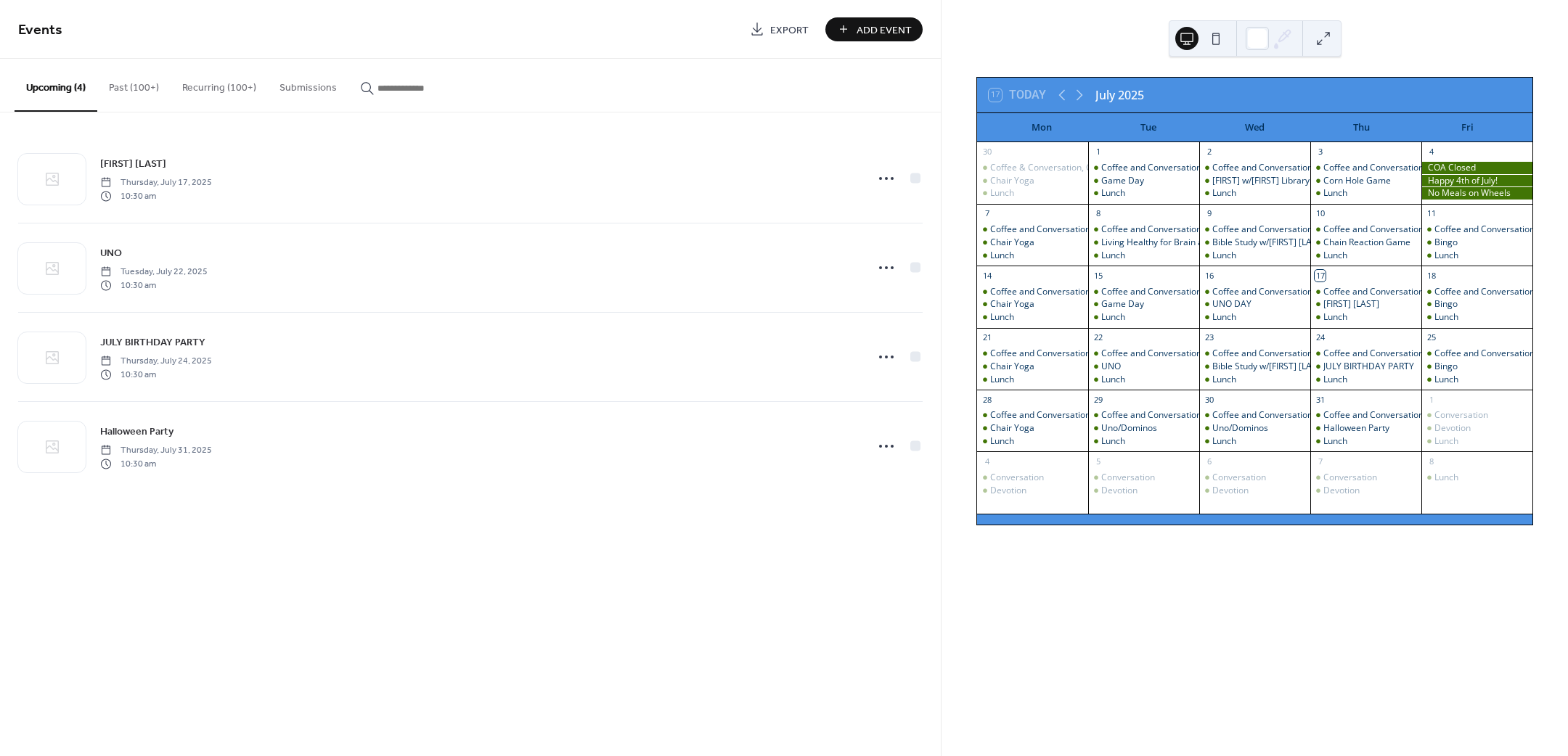 click on "Add Event" at bounding box center [884, 30] 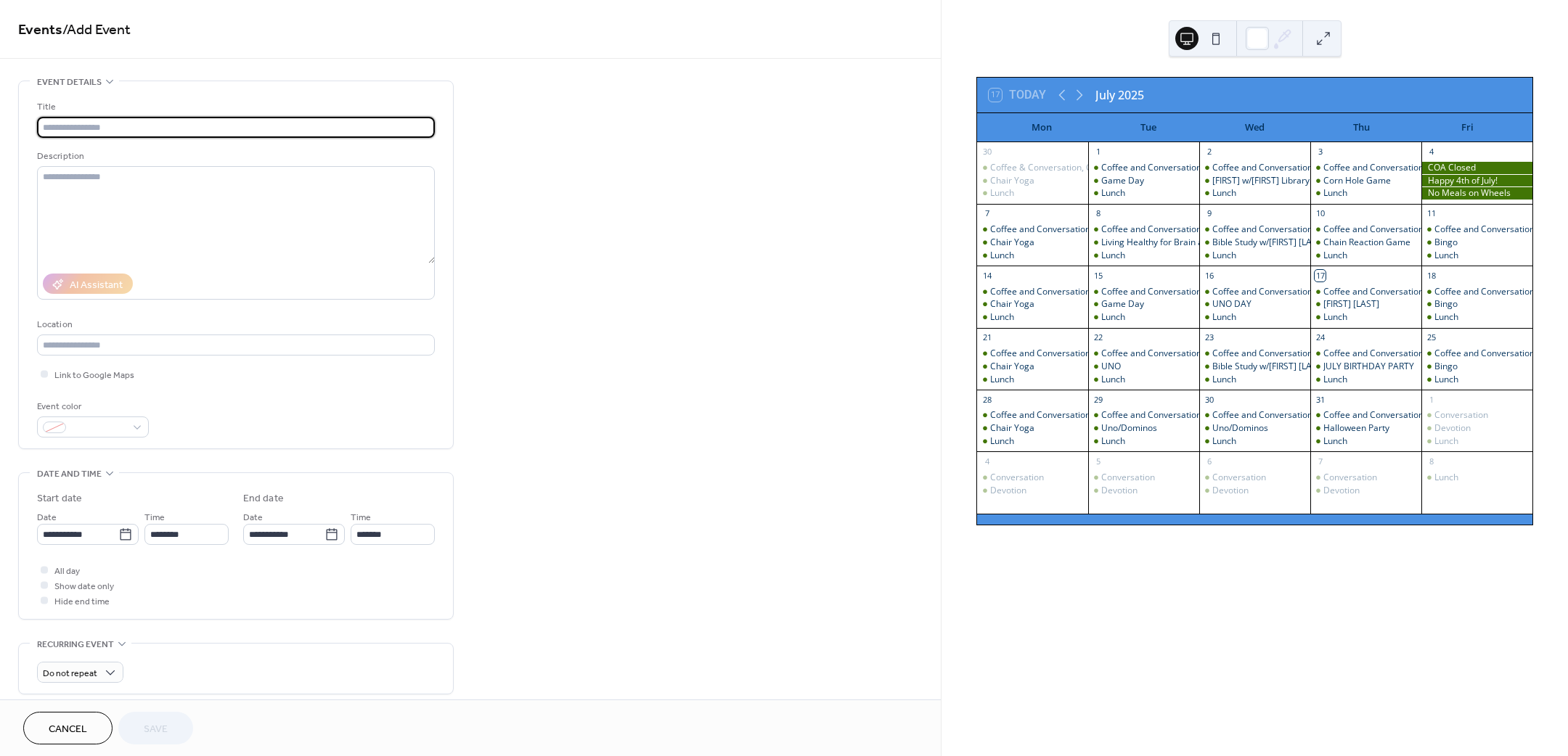 drag, startPoint x: 83, startPoint y: 126, endPoint x: 94, endPoint y: 123, distance: 11.40175 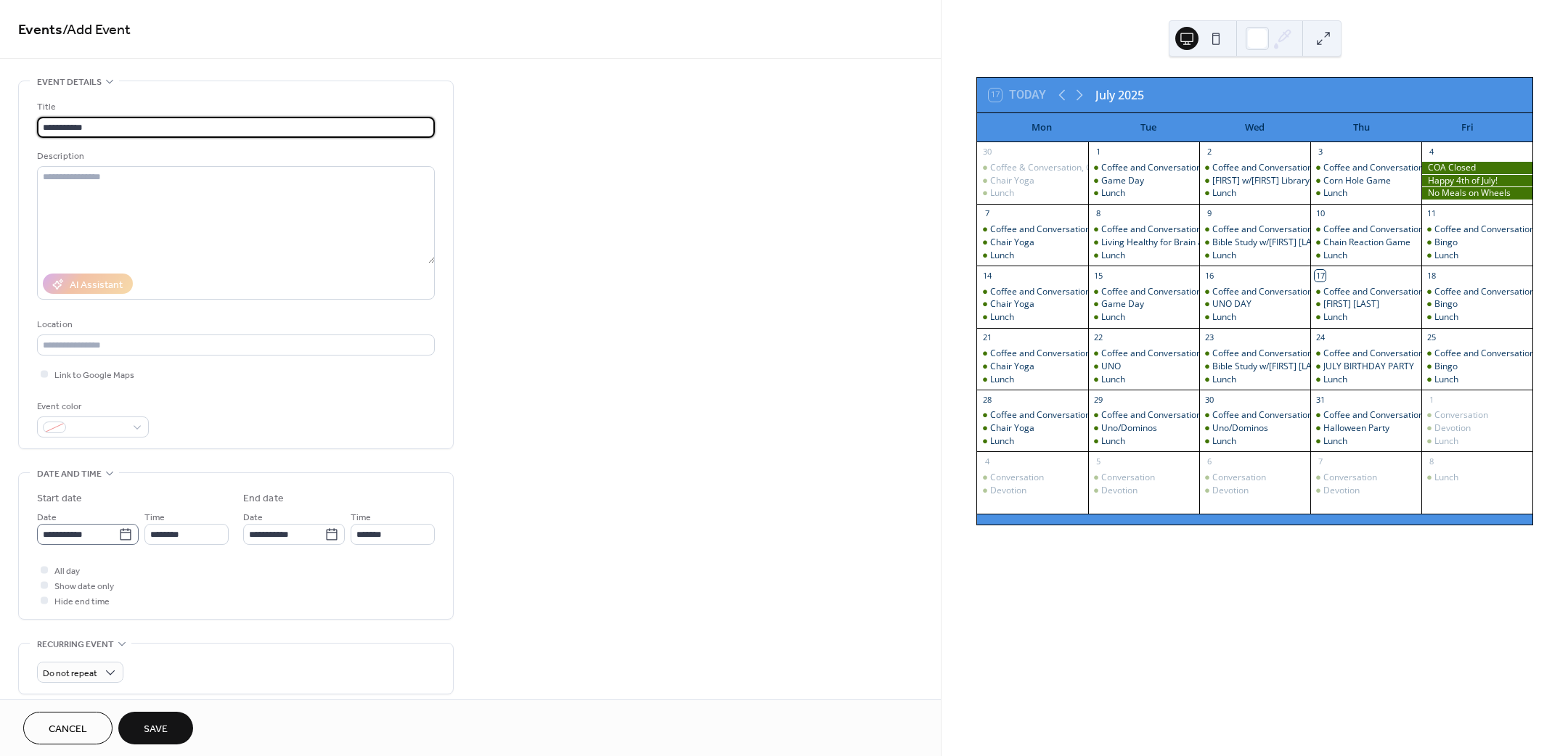type on "**********" 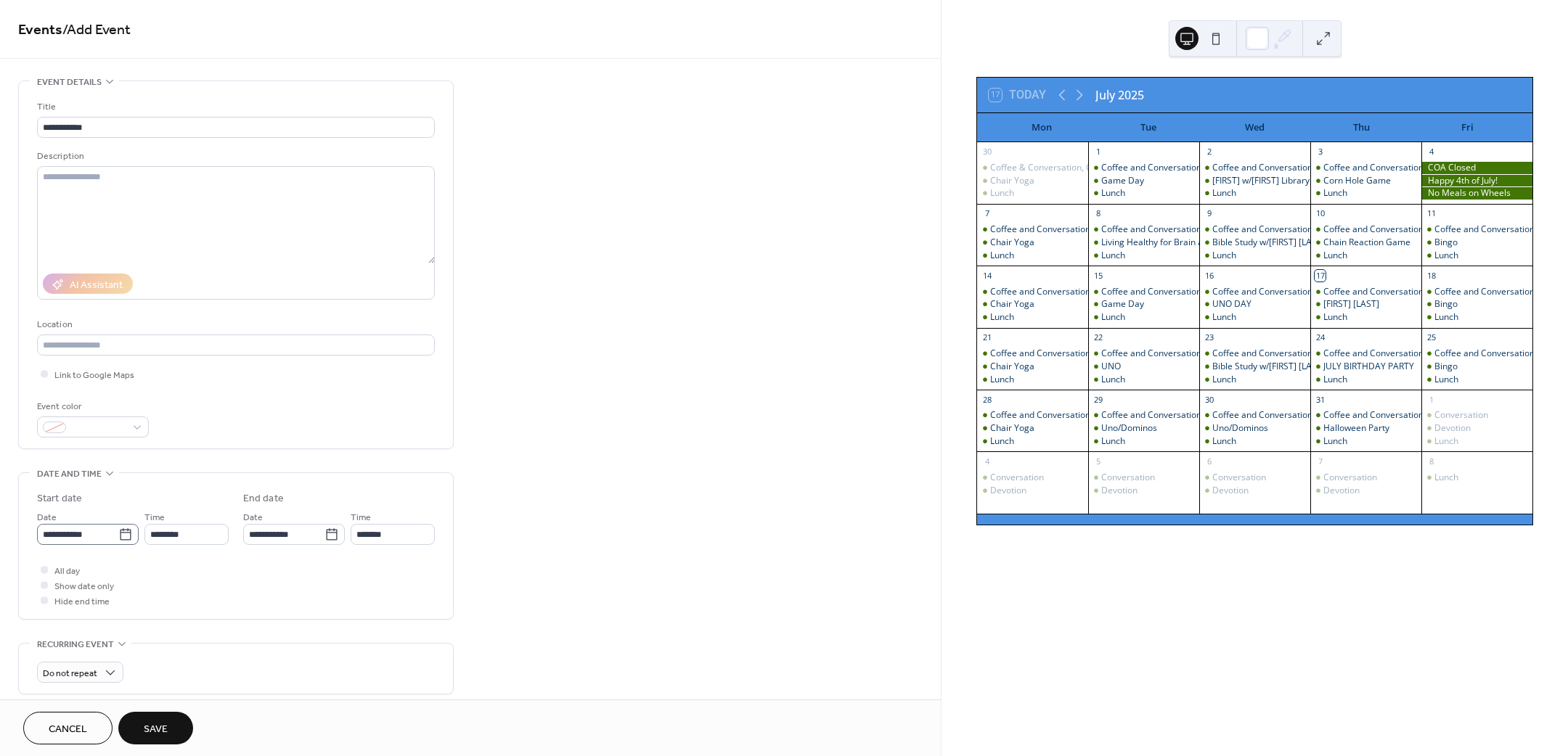 click 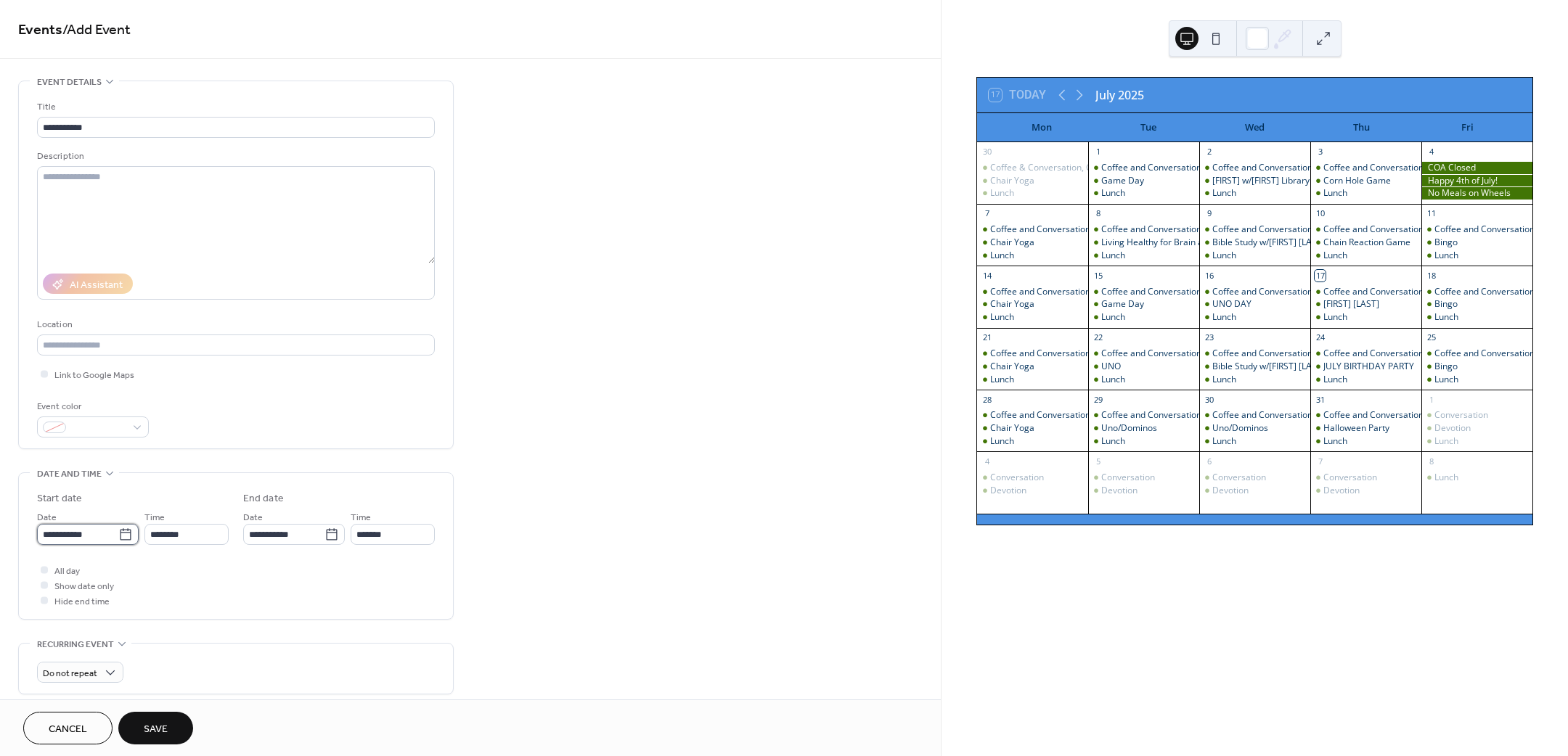 click on "**********" at bounding box center [78, 534] 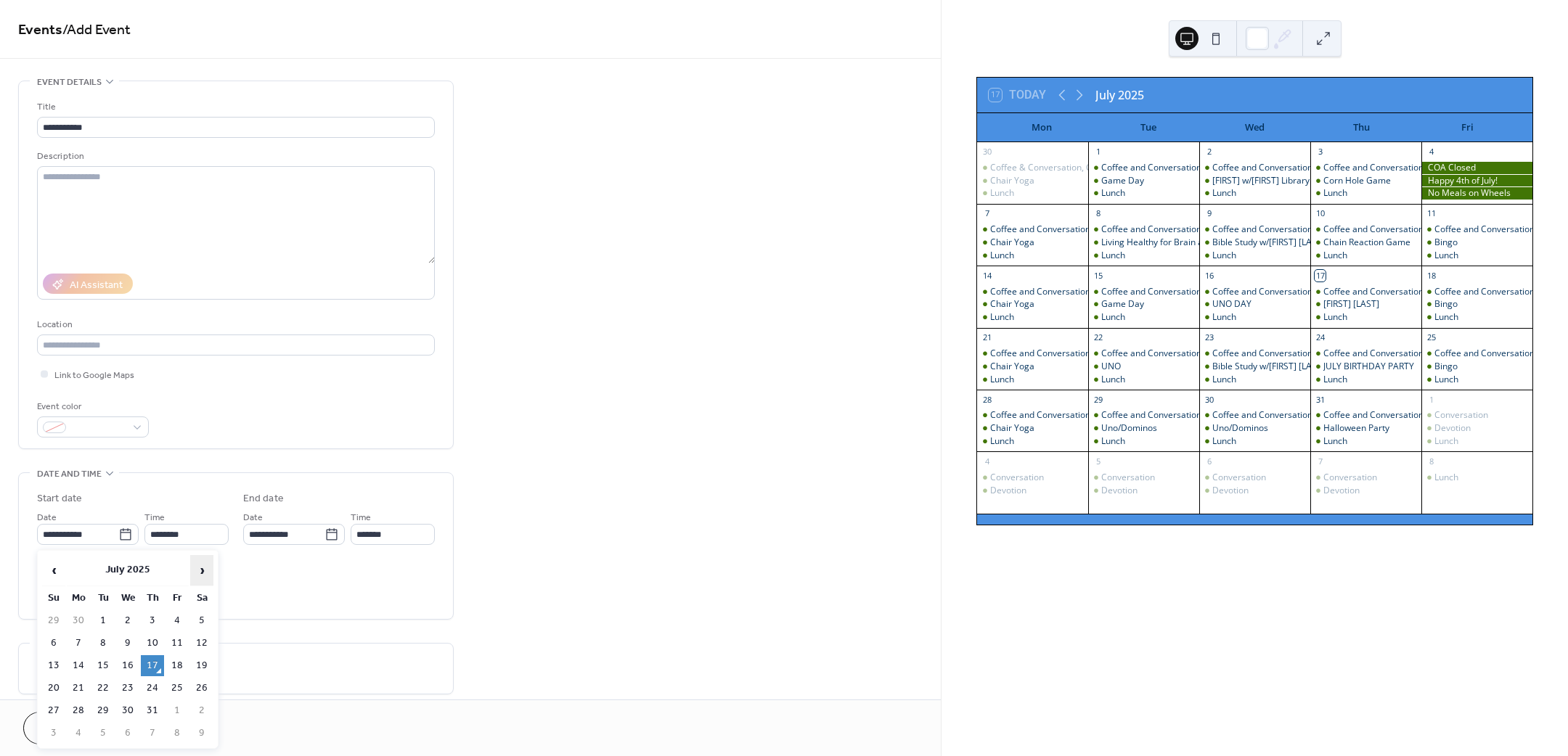 click on "›" at bounding box center (202, 570) 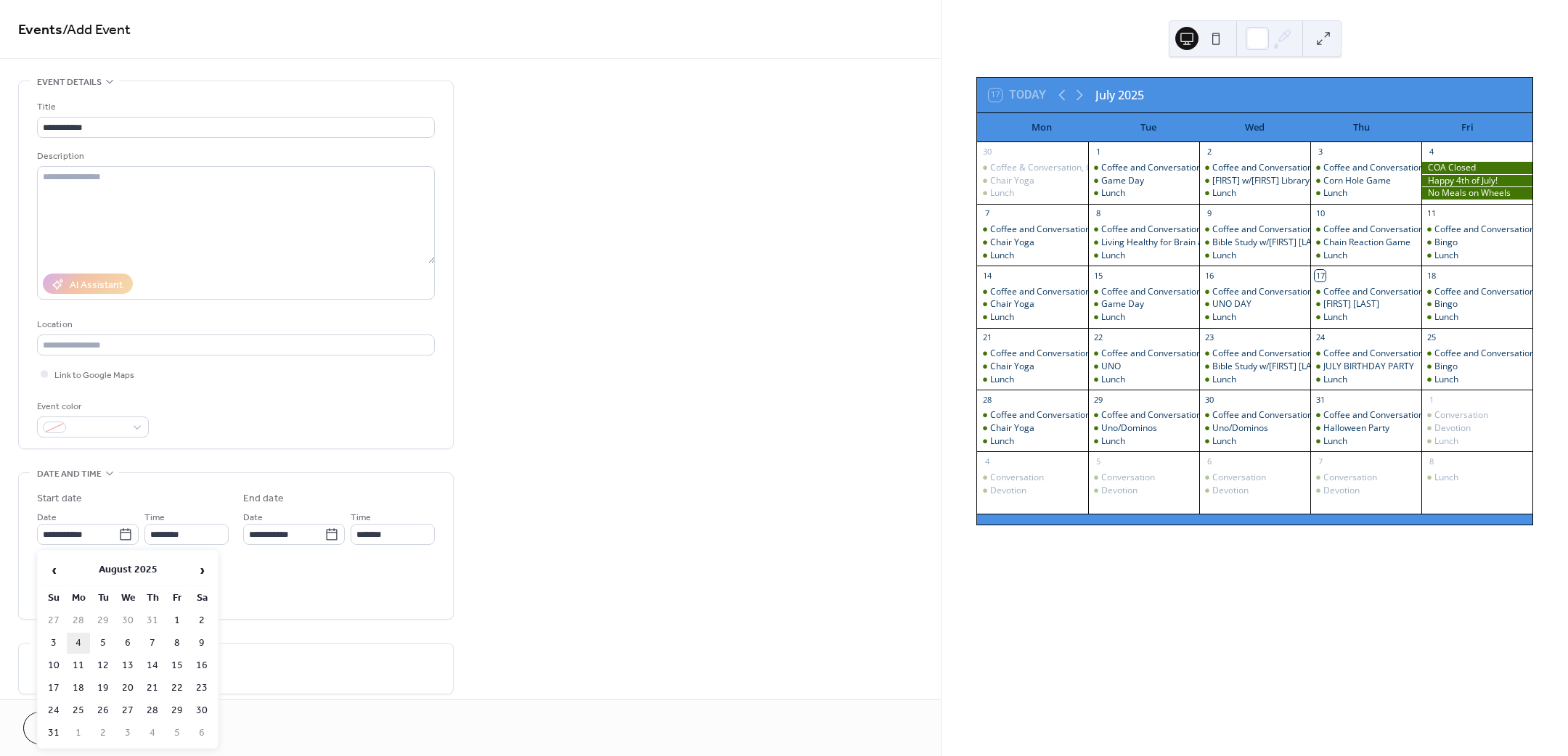 click on "4" at bounding box center (78, 643) 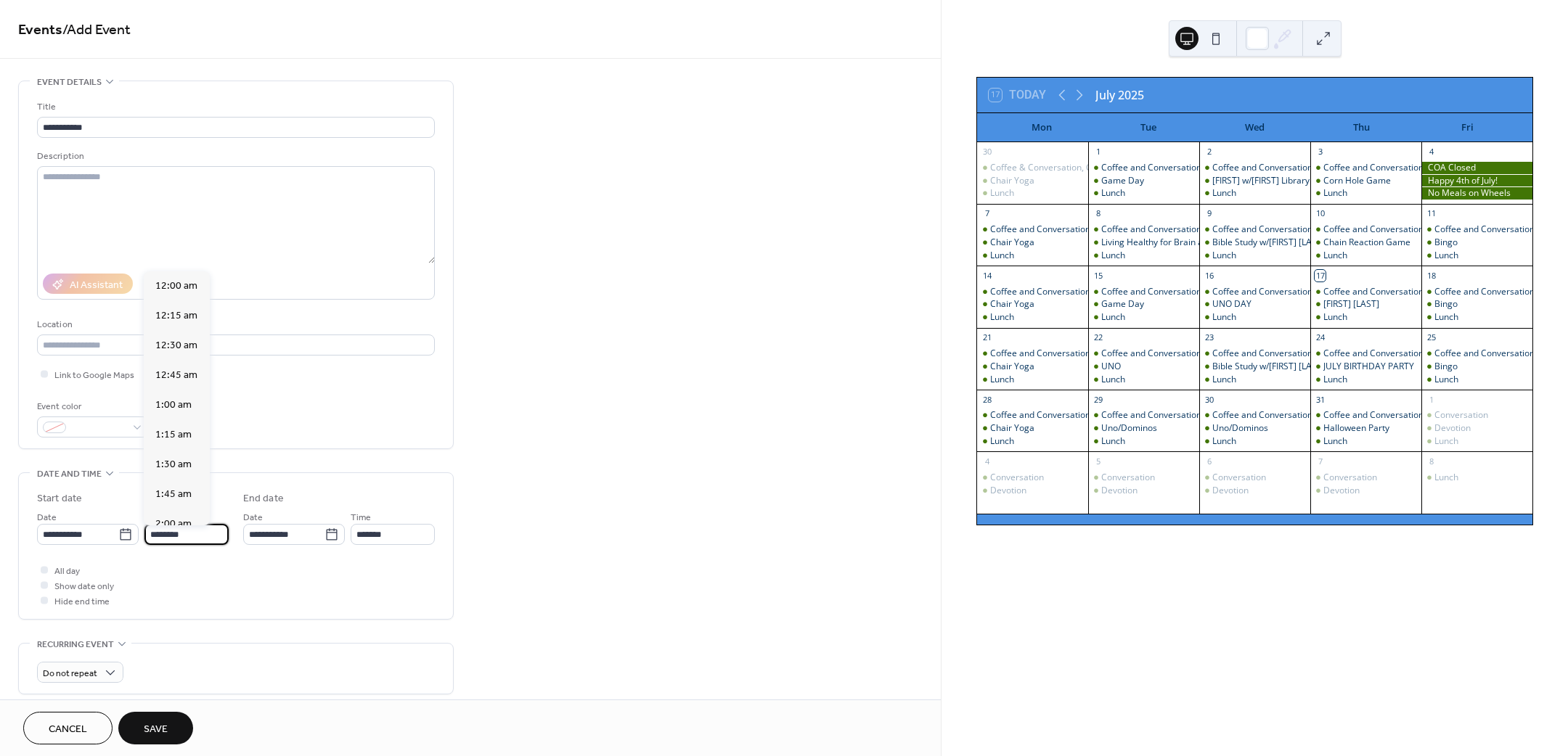 click on "********" at bounding box center [187, 534] 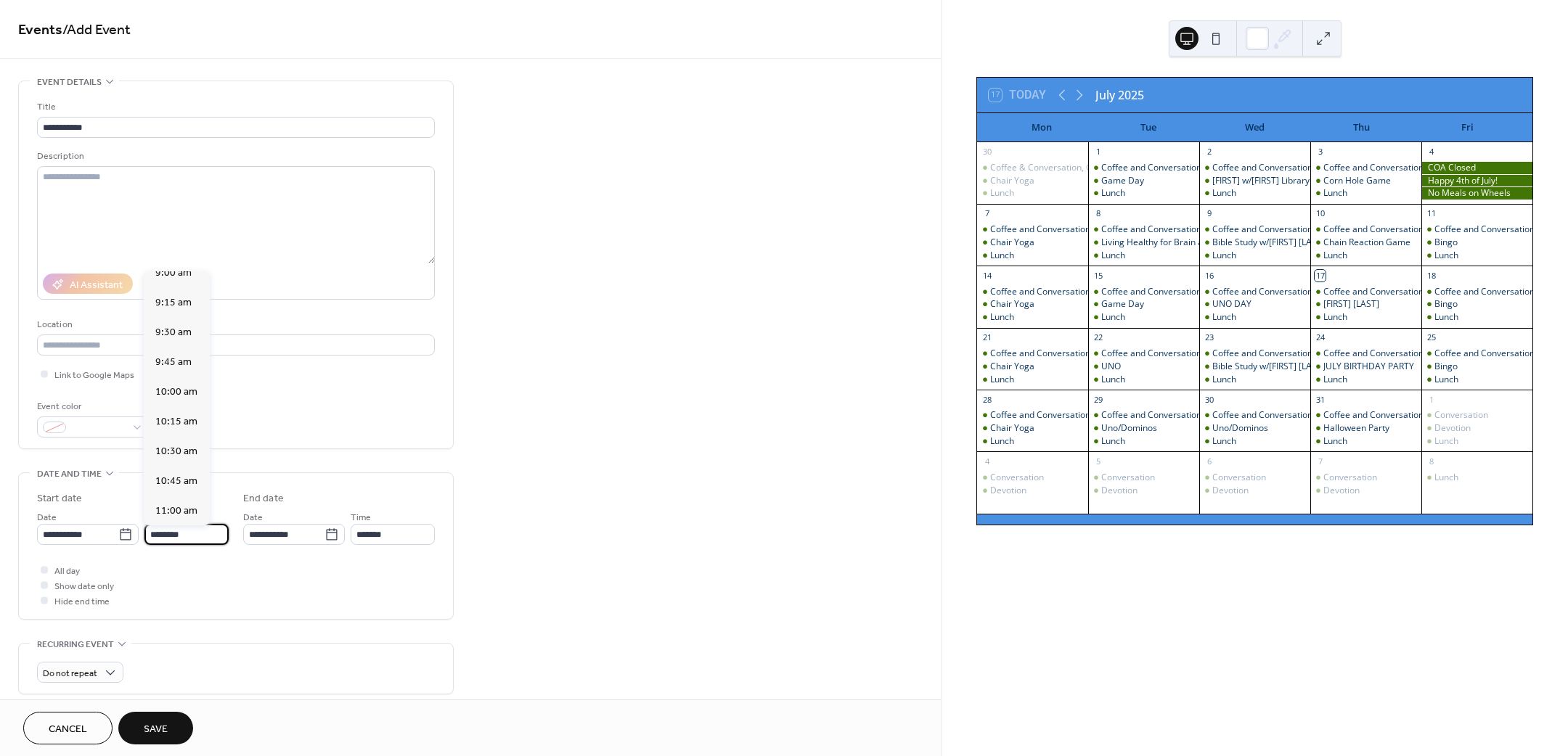 scroll, scrollTop: 1067, scrollLeft: 0, axis: vertical 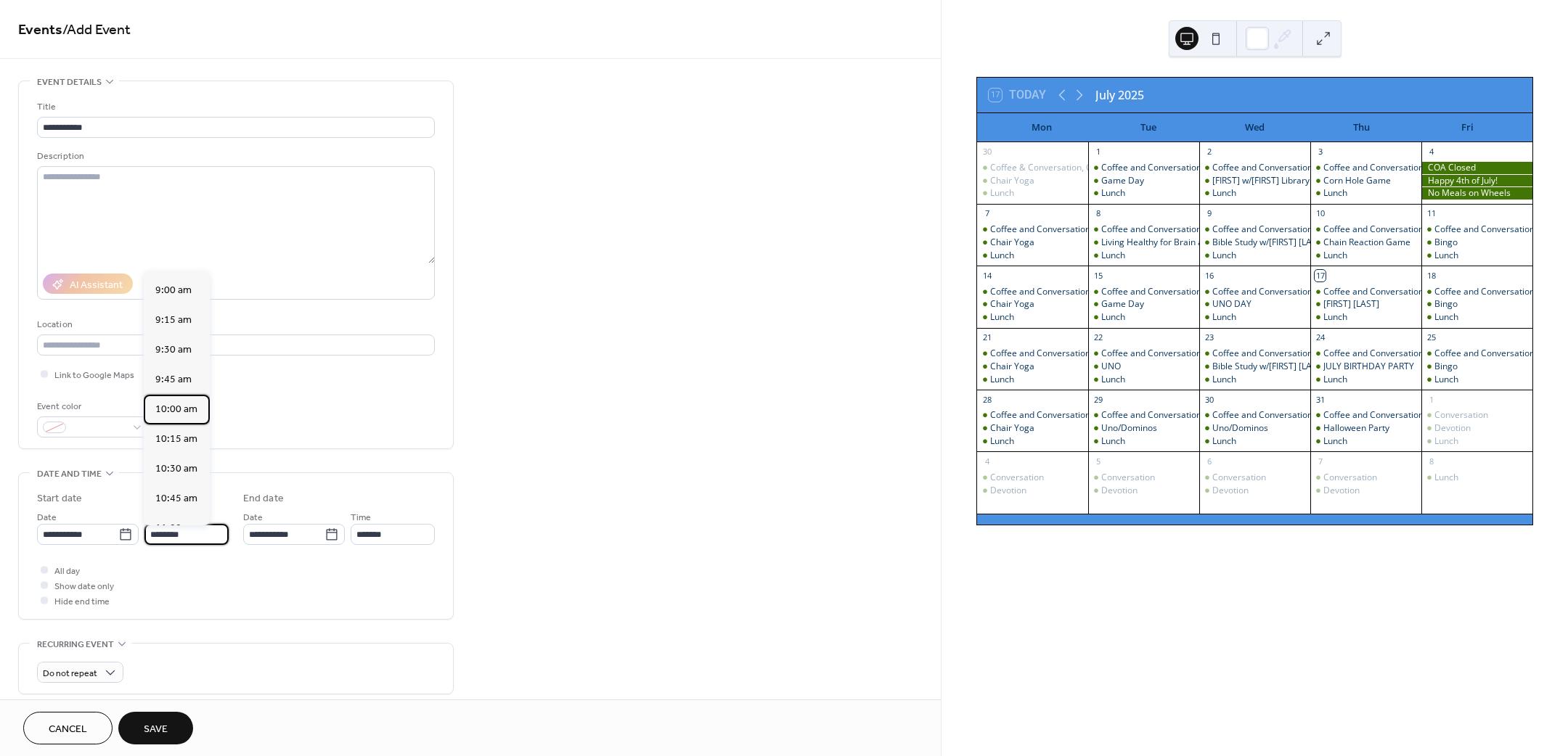 click on "10:00 am" at bounding box center [176, 408] 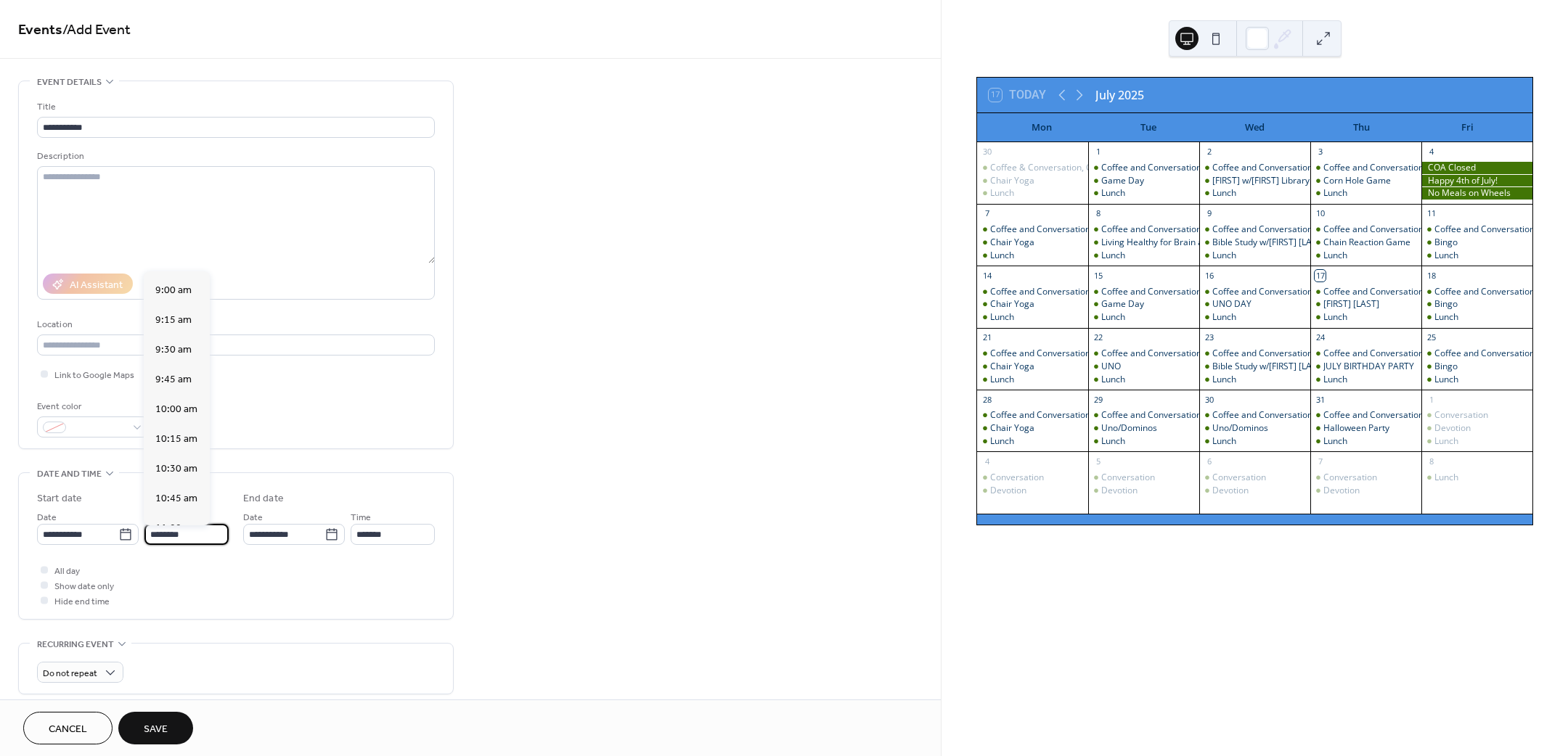 type on "********" 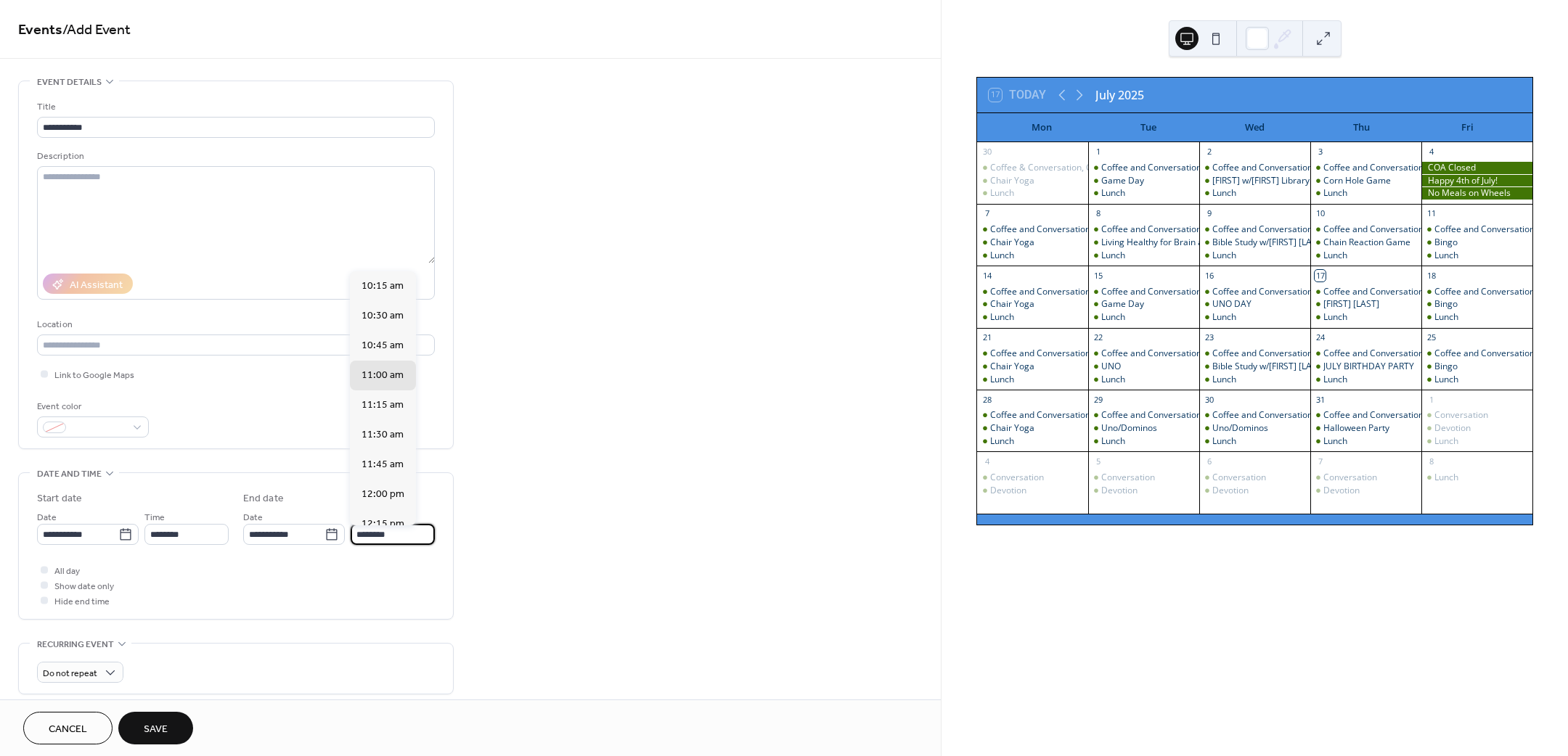 click on "********" at bounding box center [393, 534] 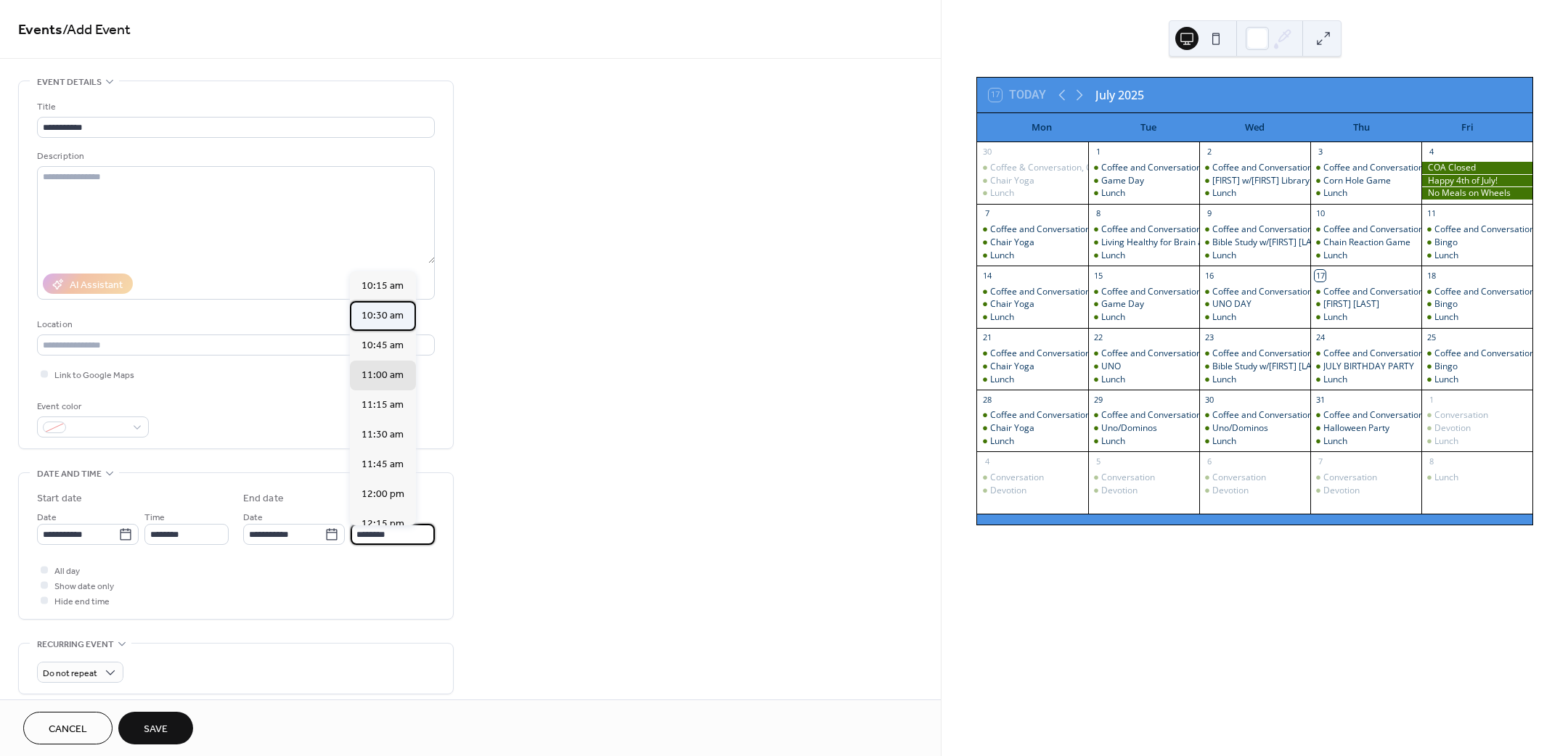 click on "10:30 am" at bounding box center (383, 315) 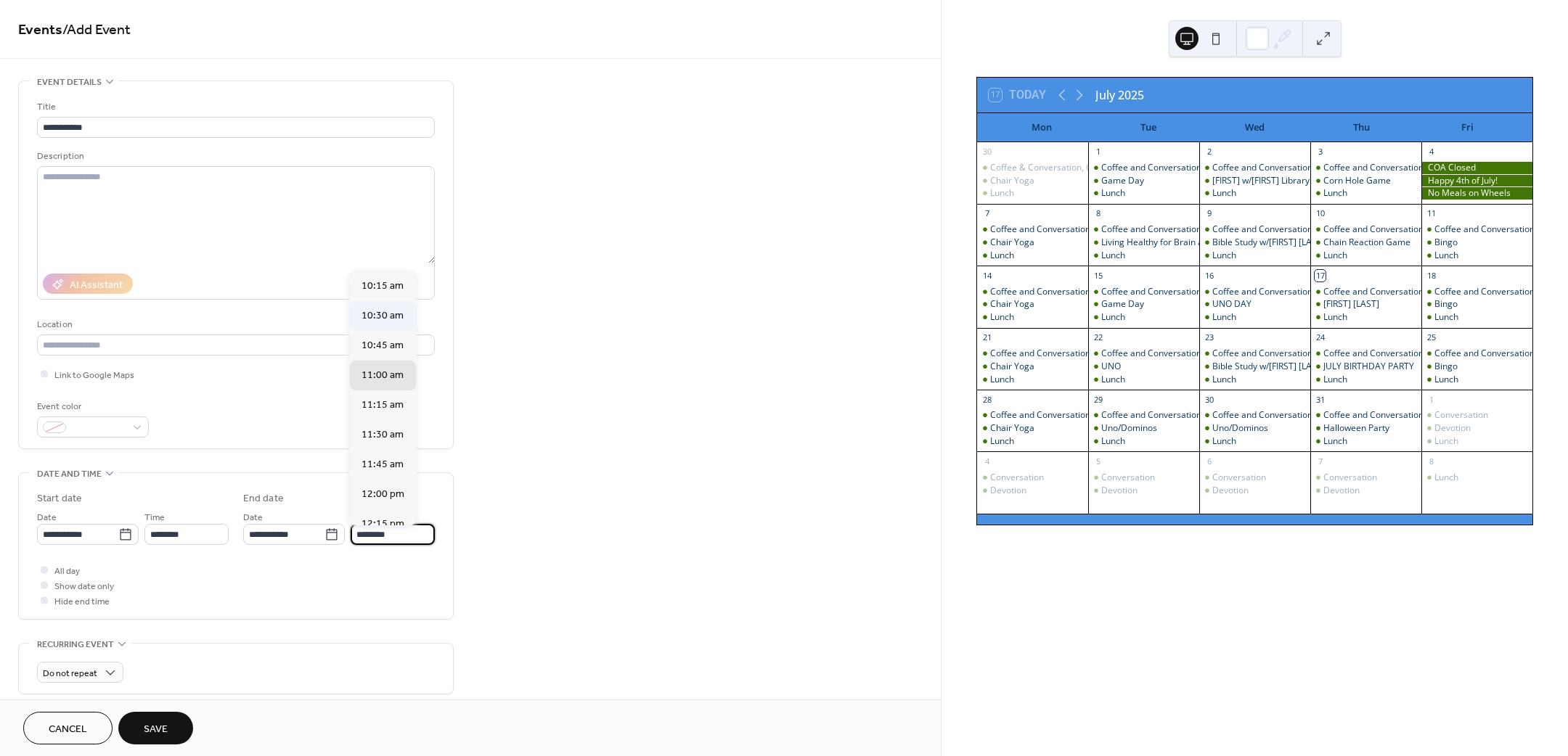 type on "********" 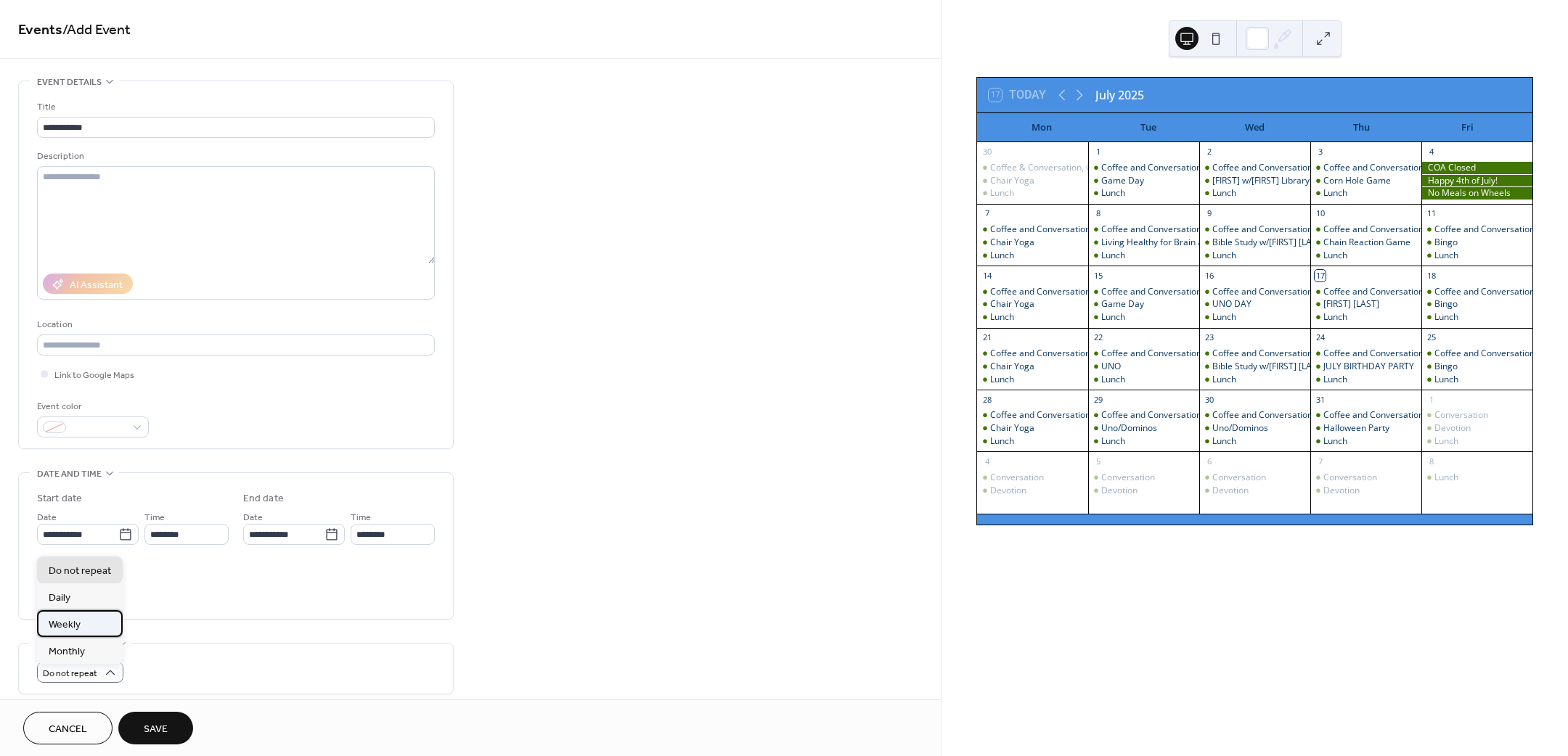 click on "Weekly" at bounding box center (80, 623) 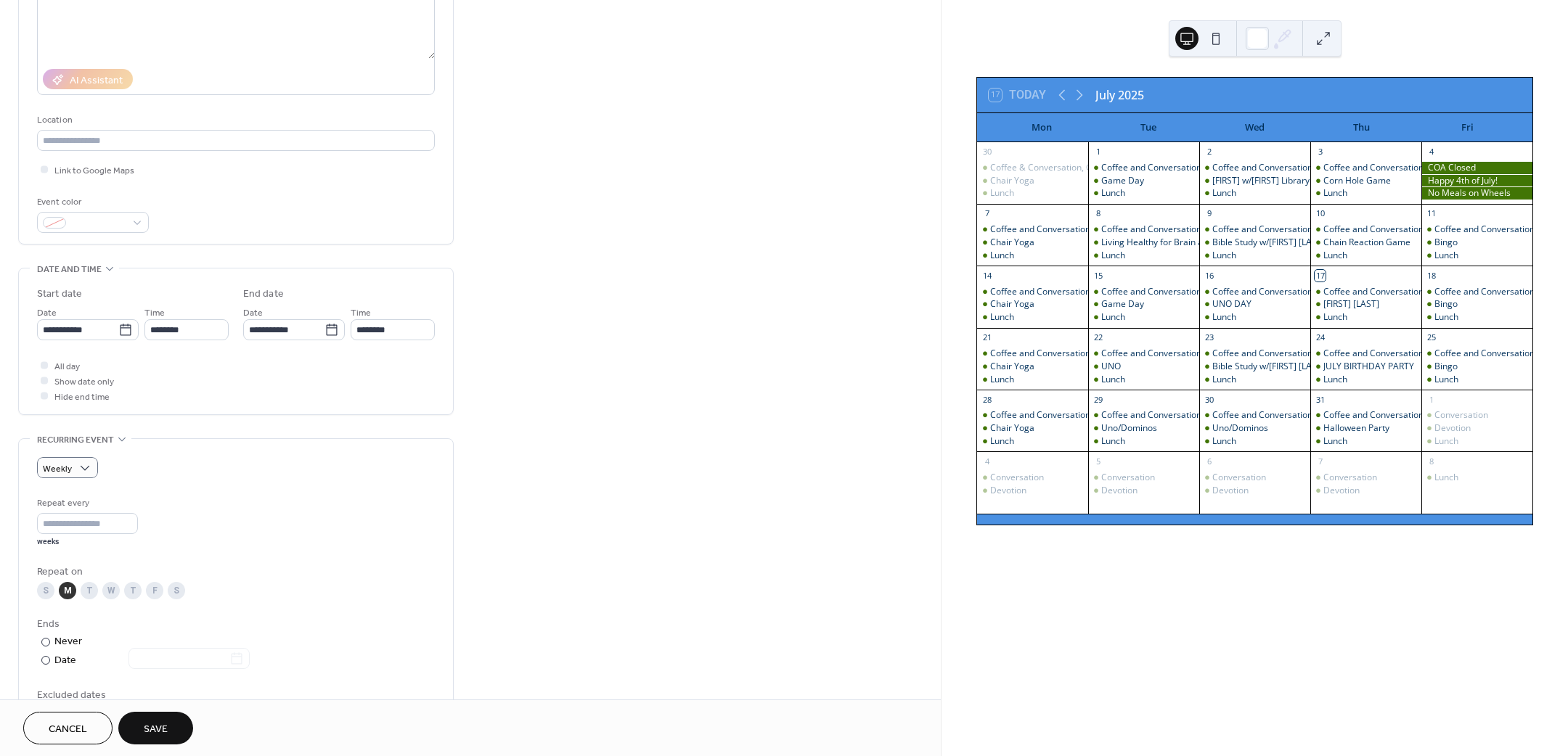 scroll, scrollTop: 326, scrollLeft: 0, axis: vertical 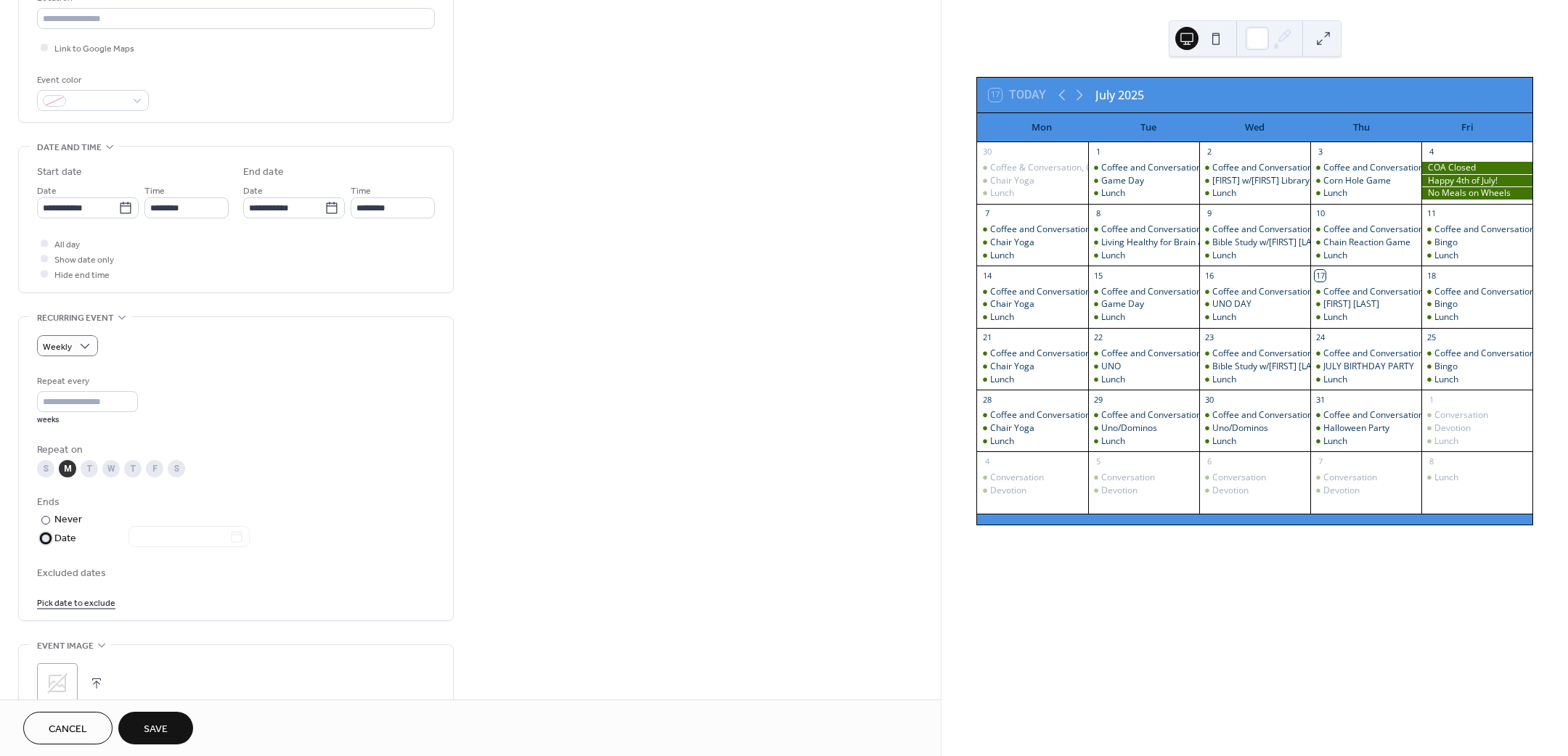 drag, startPoint x: 64, startPoint y: 535, endPoint x: 171, endPoint y: 546, distance: 107.56393 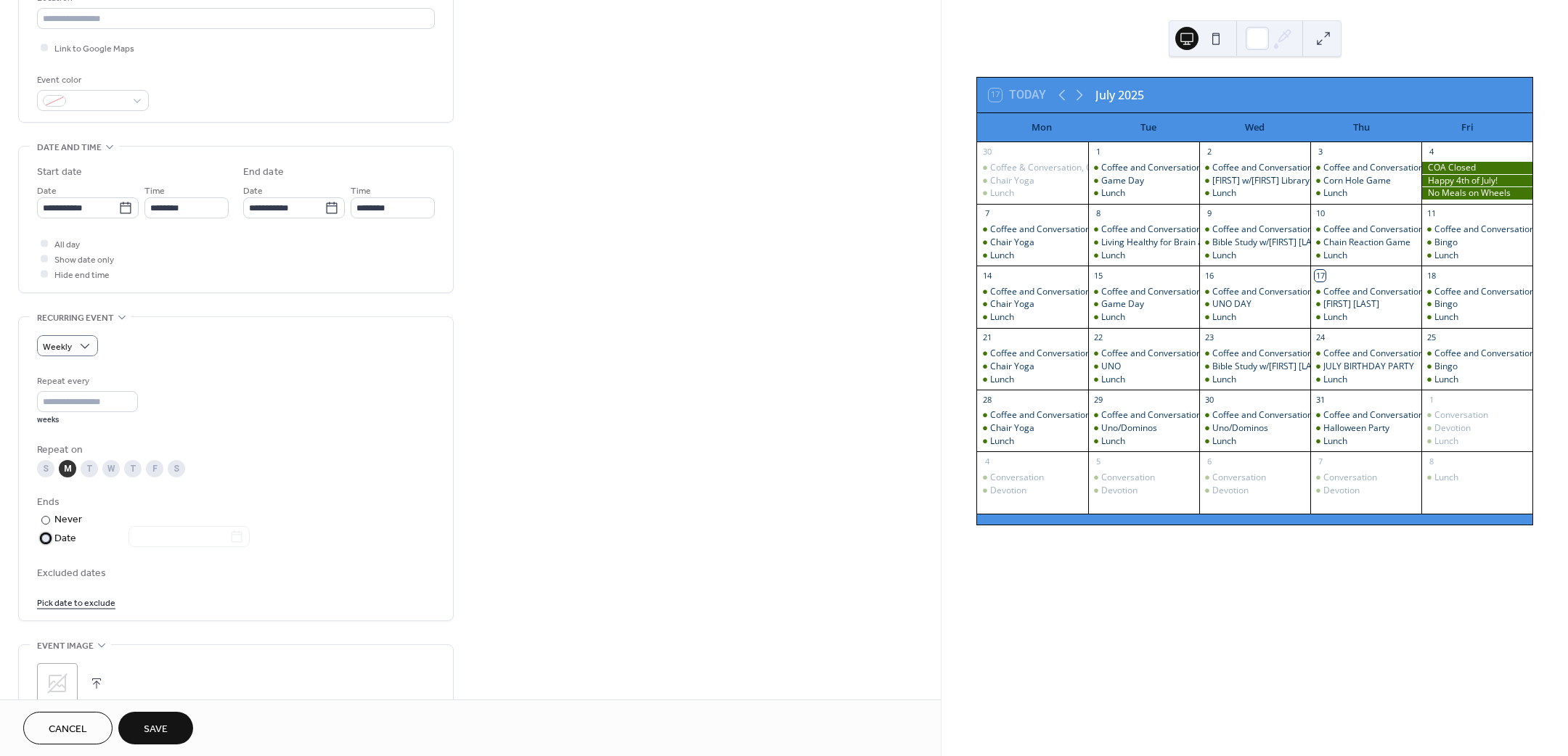 click at bounding box center [180, 538] 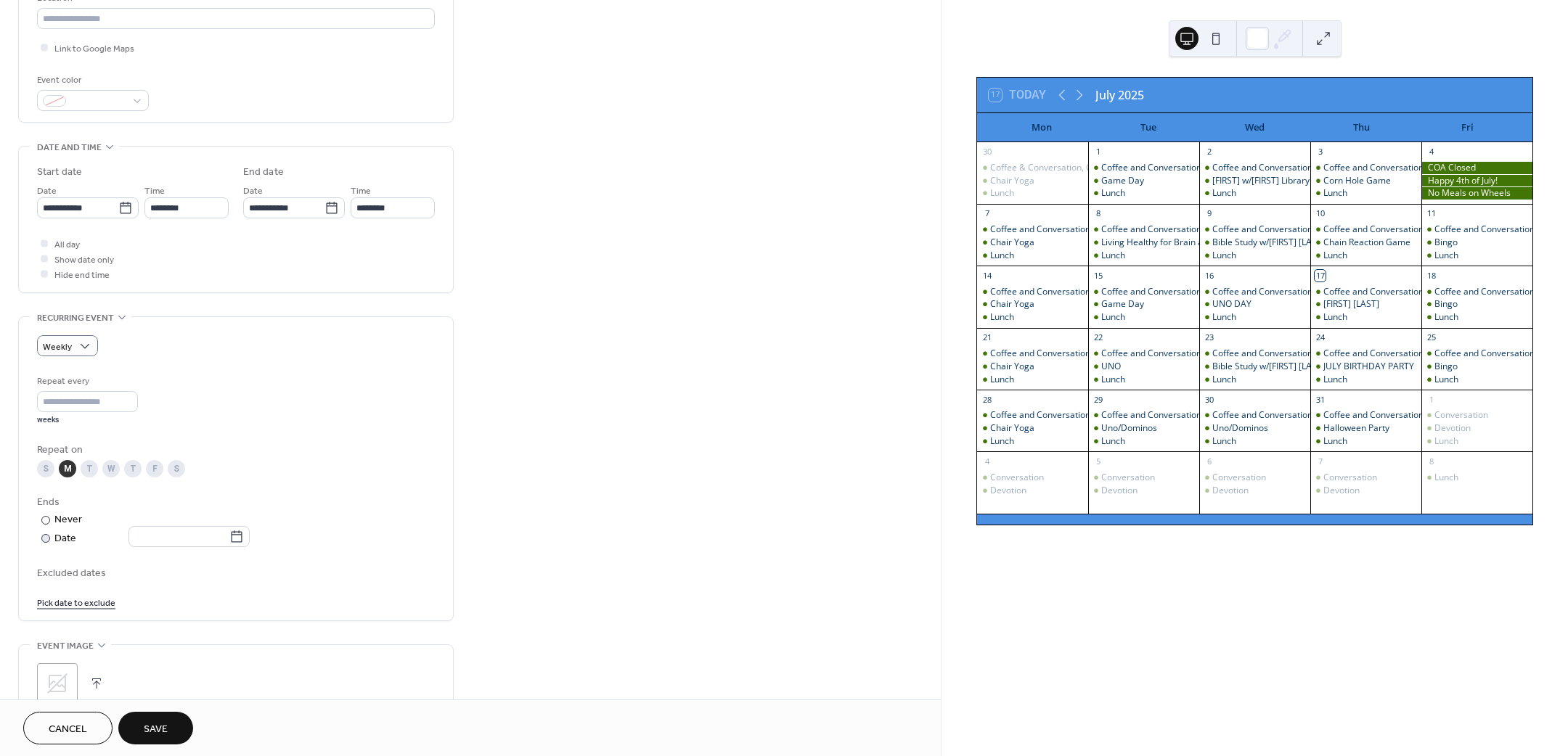 click 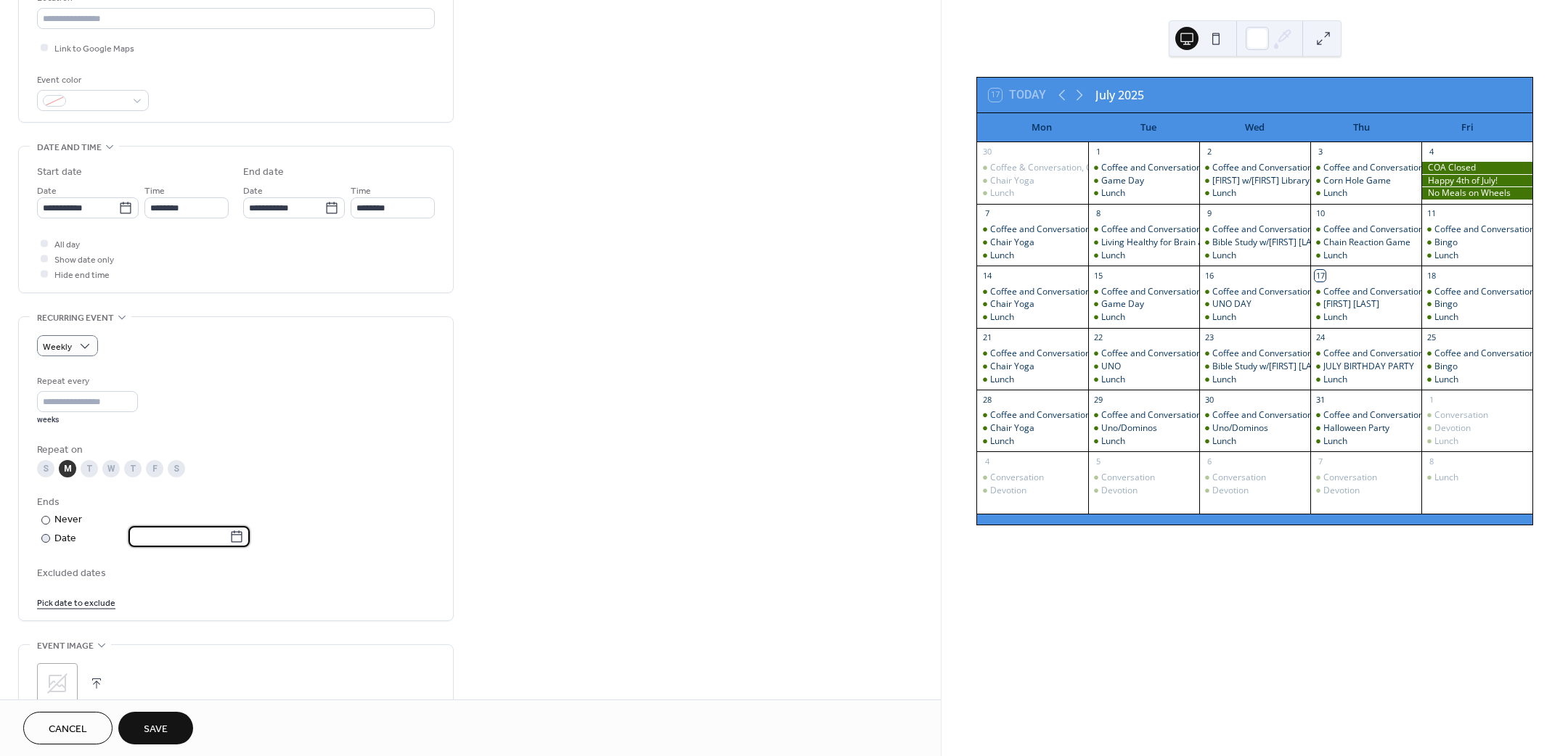 click at bounding box center (179, 536) 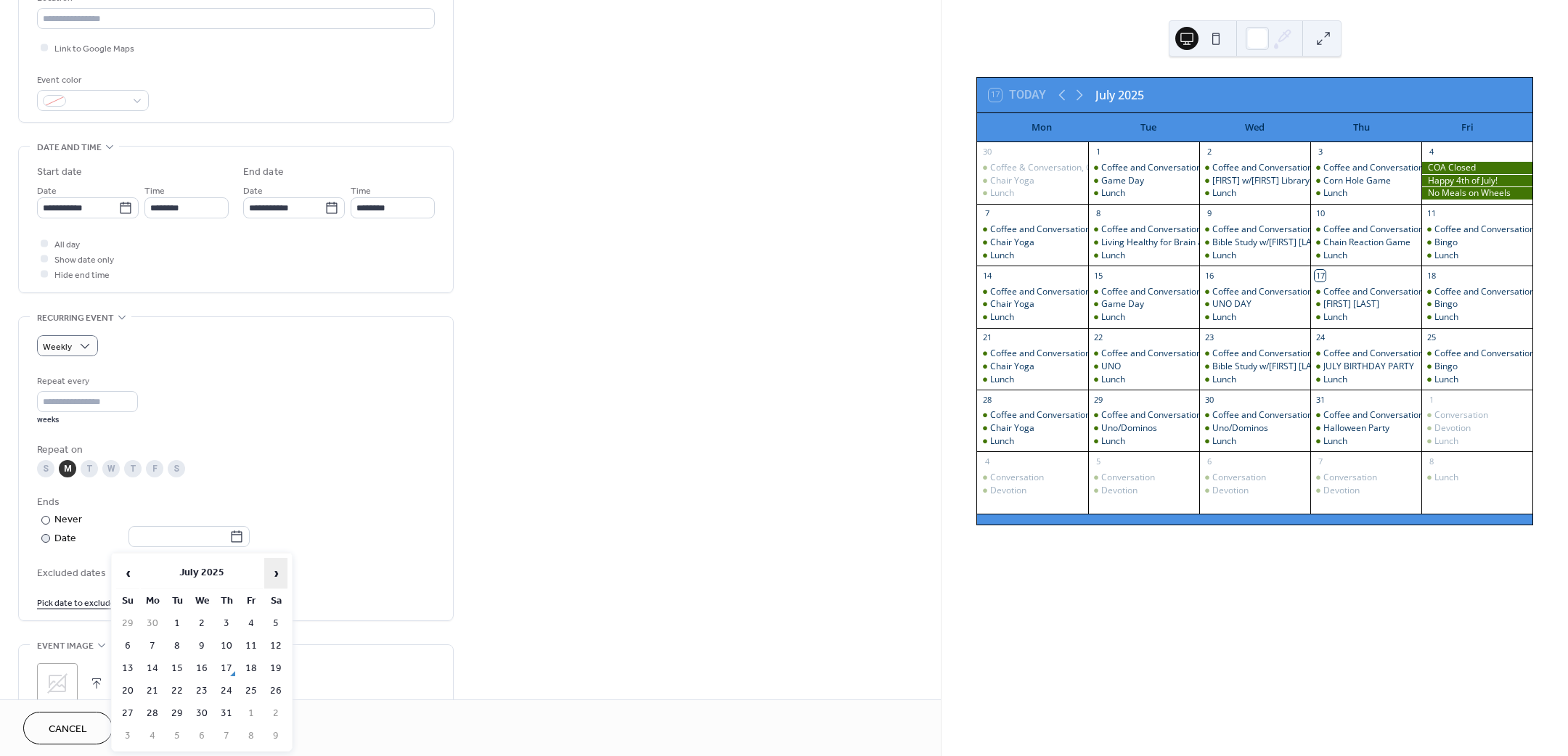 click on "›" at bounding box center (276, 573) 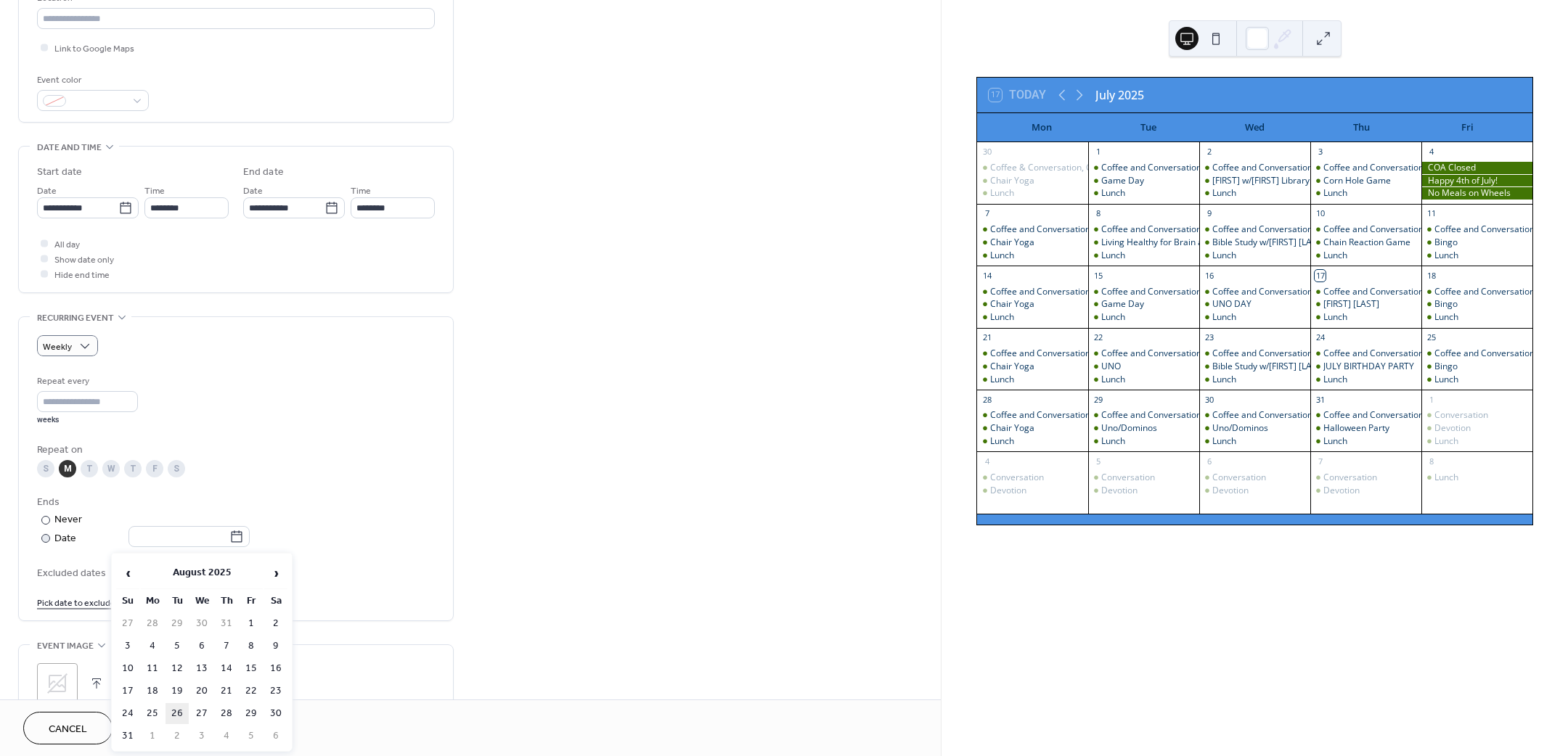 click on "26" at bounding box center (177, 713) 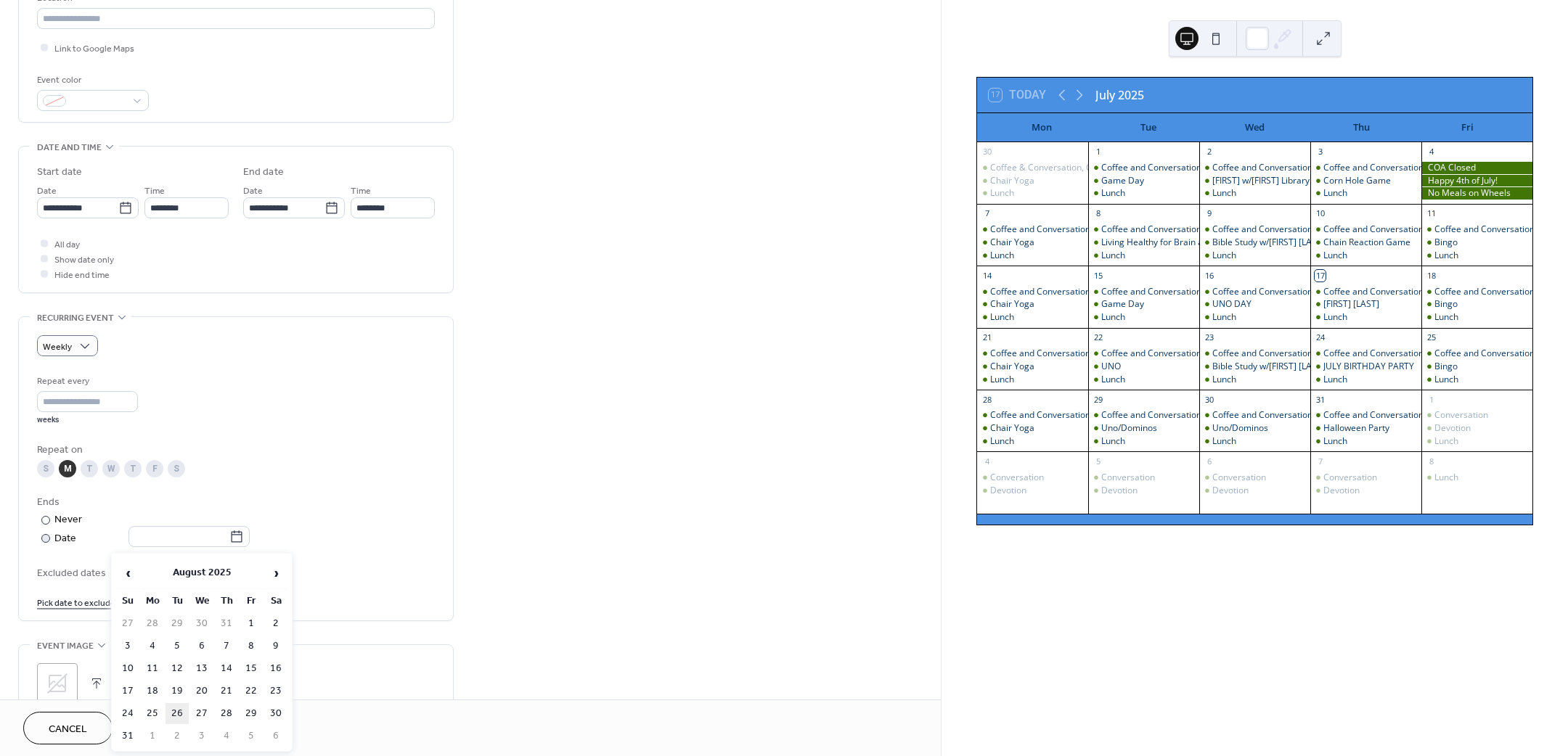 type on "**********" 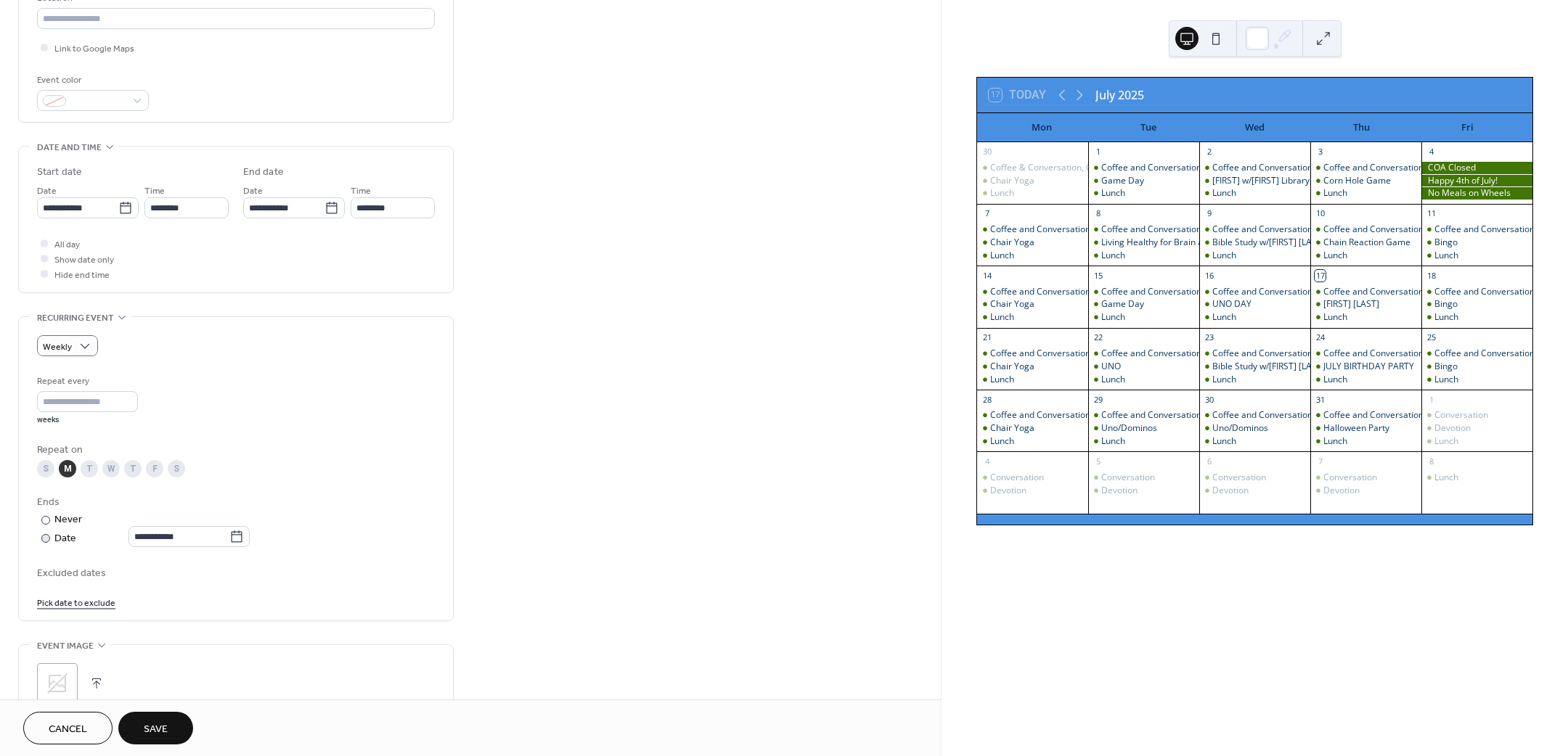 click on "Save" at bounding box center [155, 729] 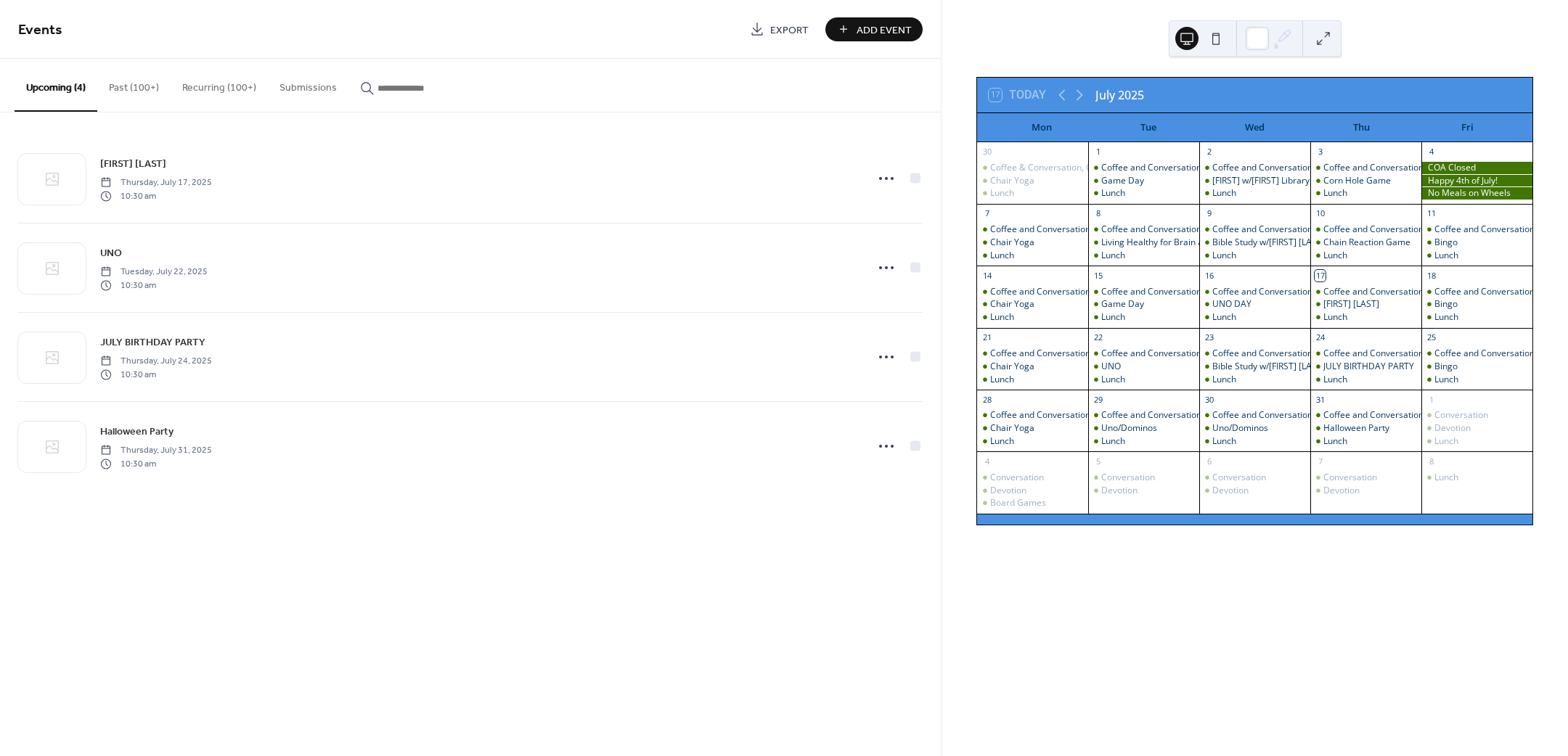 click on "Add Event" at bounding box center [884, 30] 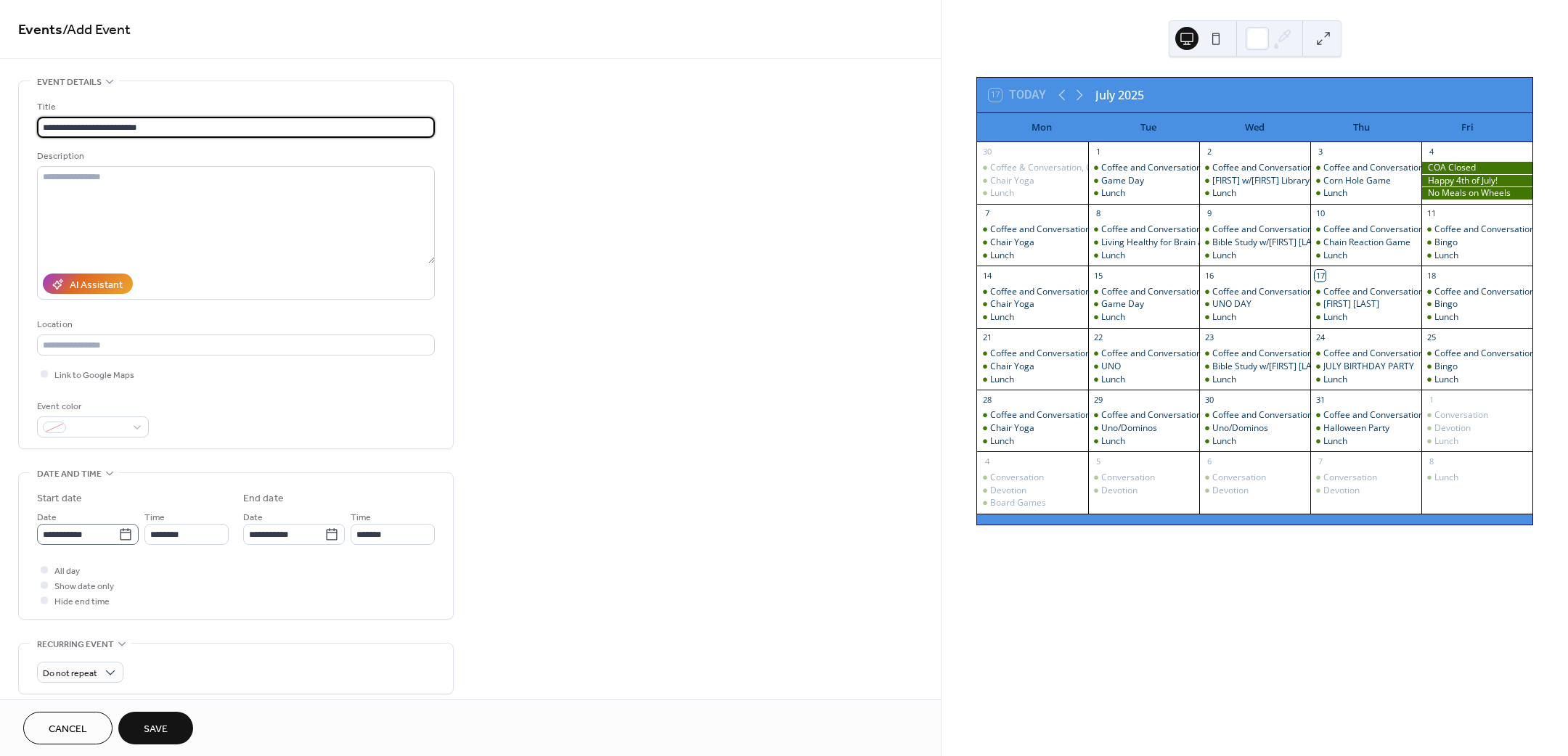 type on "**********" 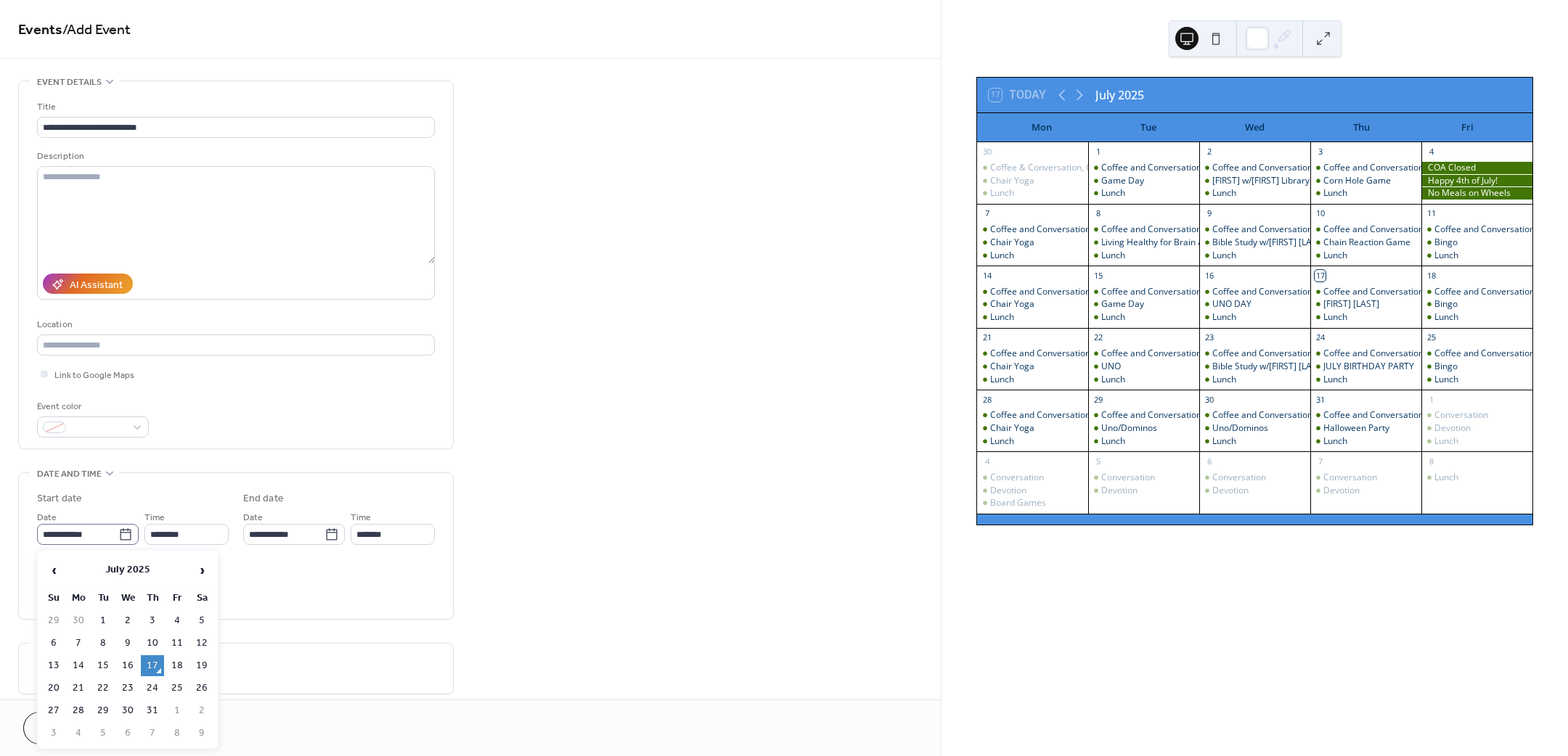 click on "**********" at bounding box center (88, 534) 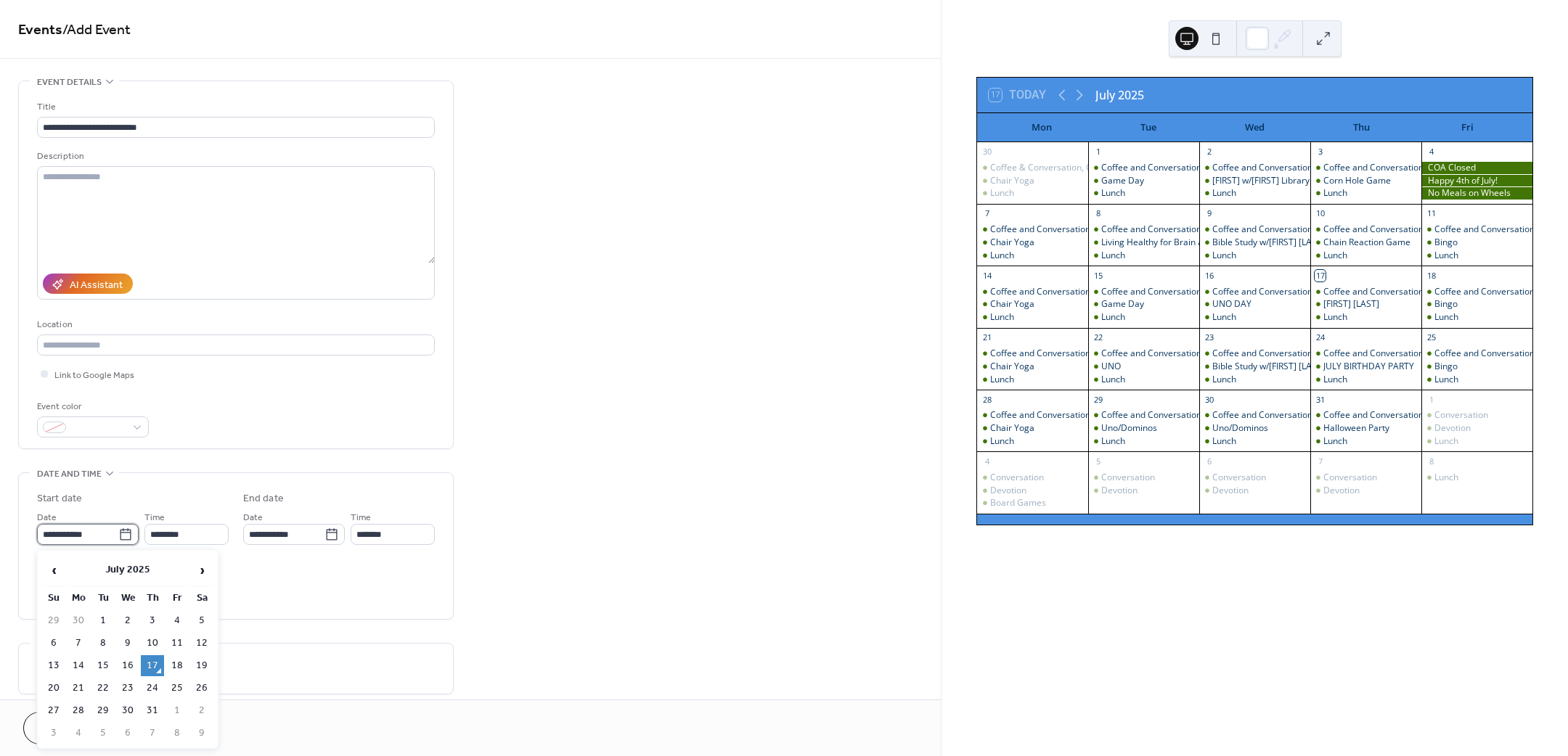 click on "**********" at bounding box center [78, 534] 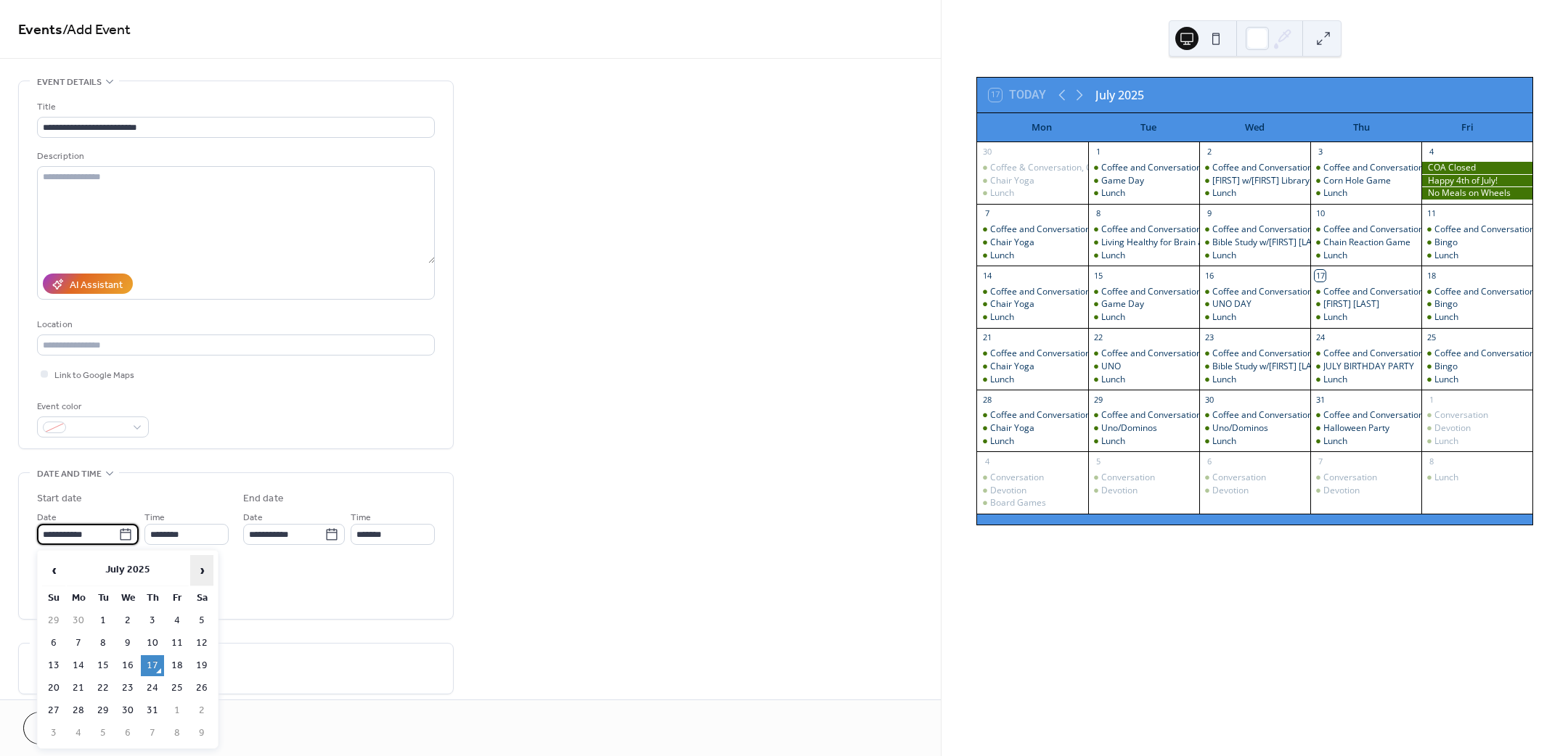 click on "›" at bounding box center [202, 570] 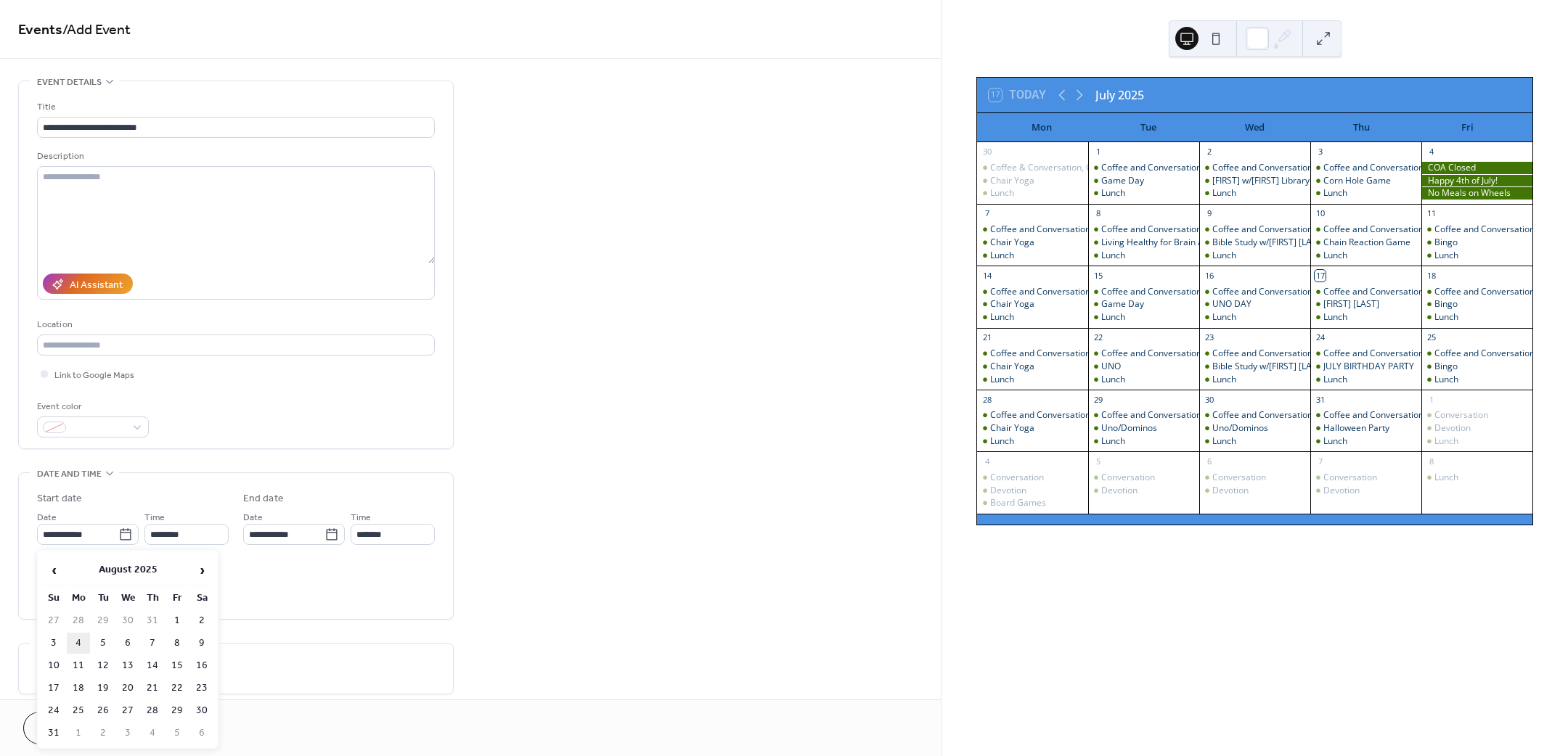 click on "4" at bounding box center [78, 643] 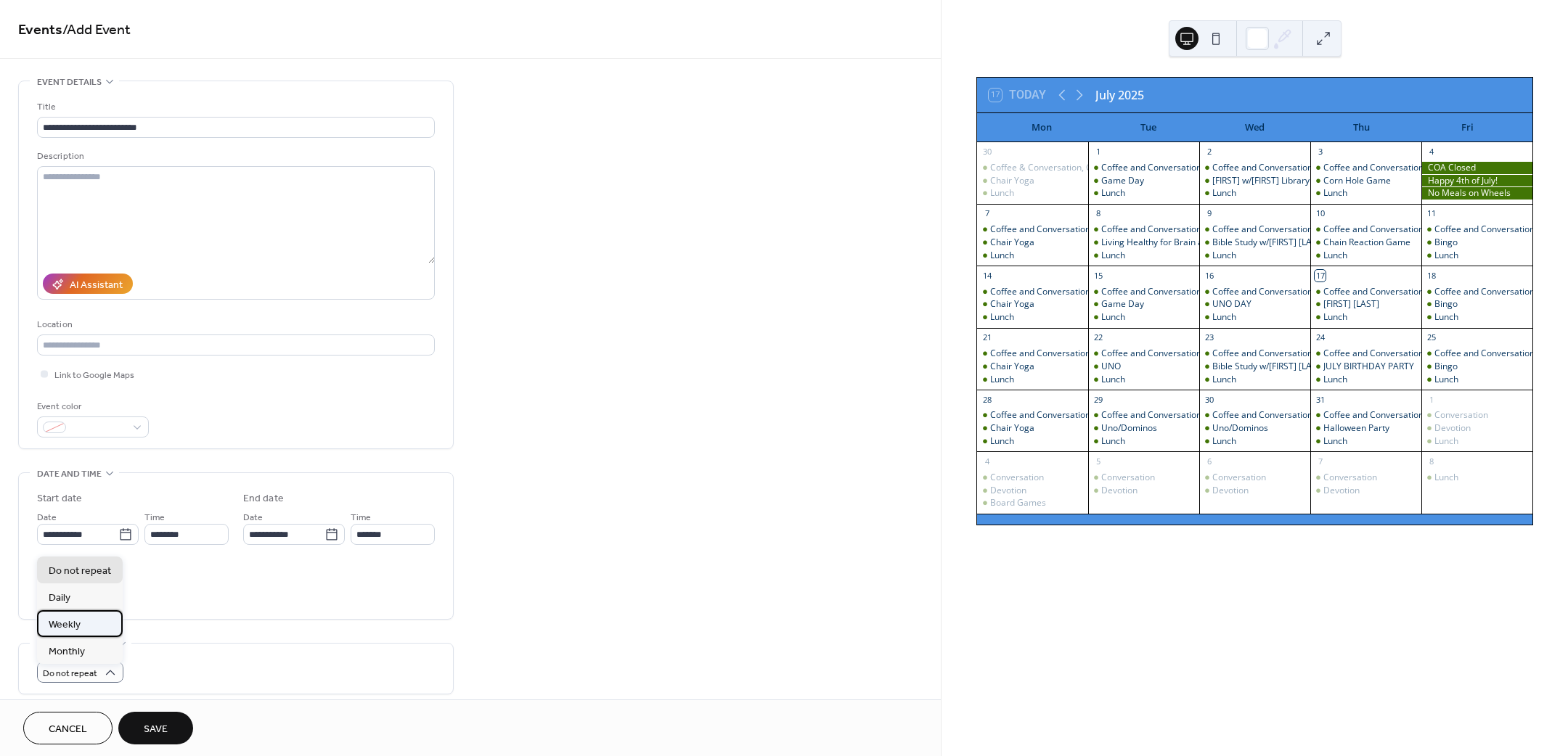 click on "Weekly" at bounding box center (80, 623) 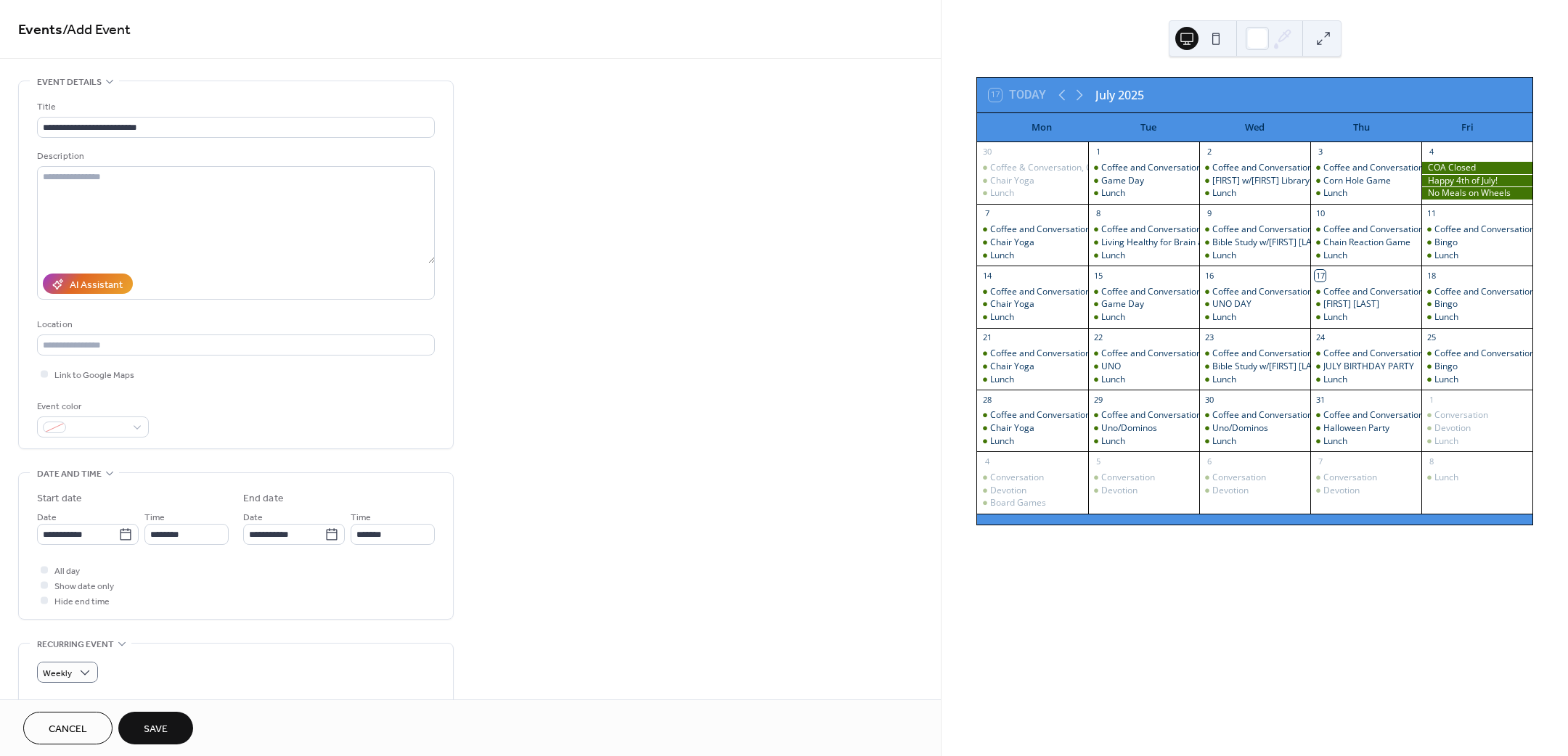 scroll, scrollTop: 435, scrollLeft: 0, axis: vertical 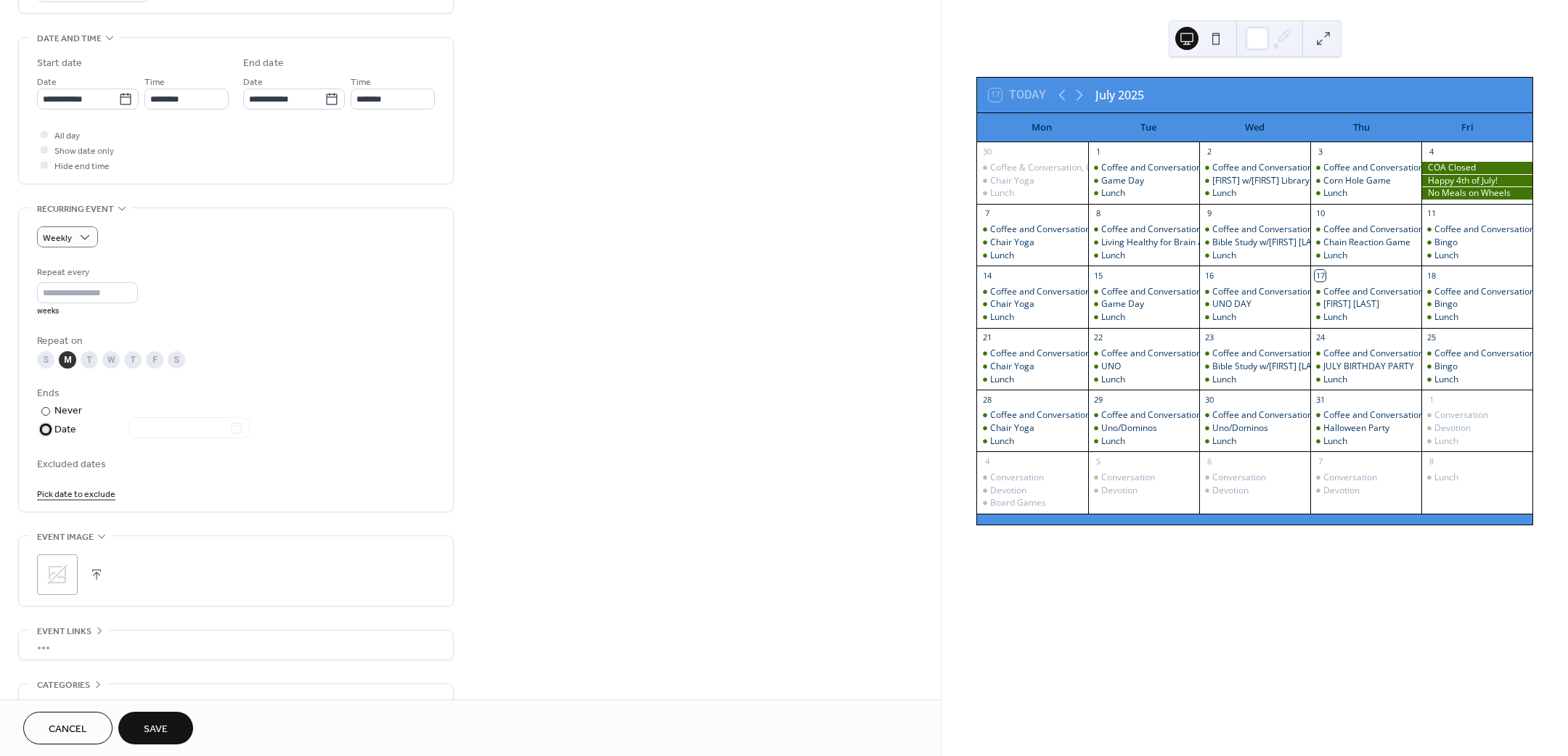 click on "Date" at bounding box center (152, 430) 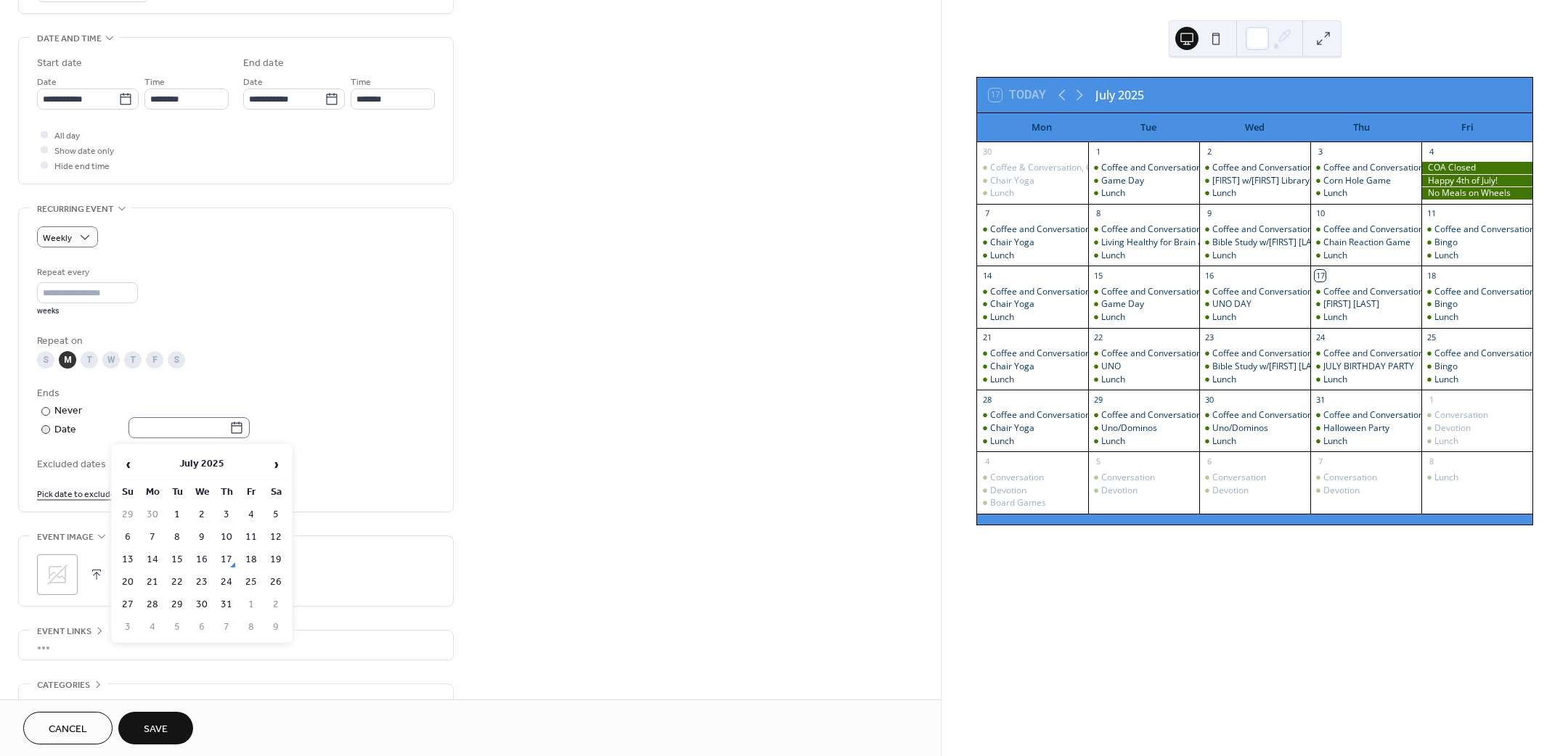 click 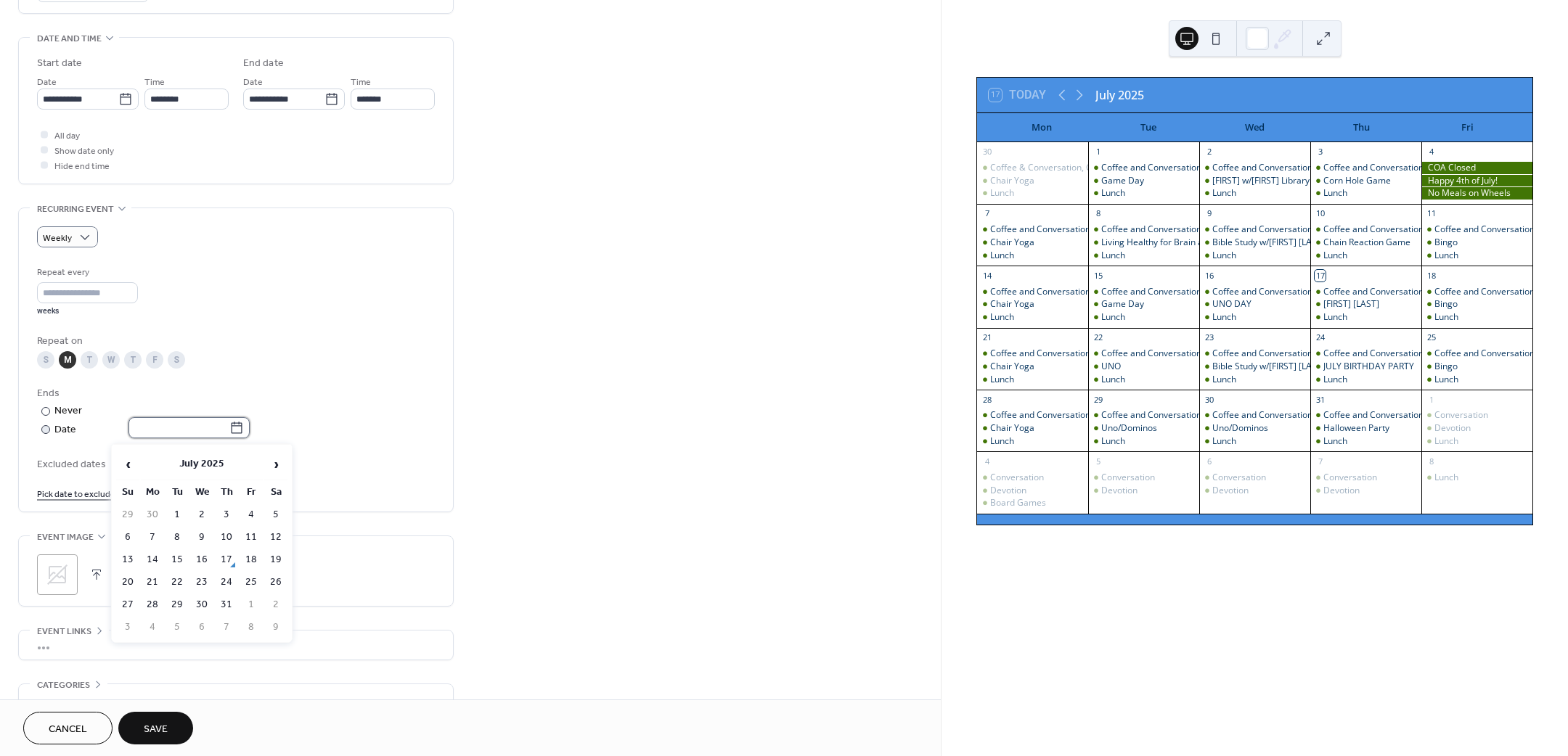 click at bounding box center (179, 427) 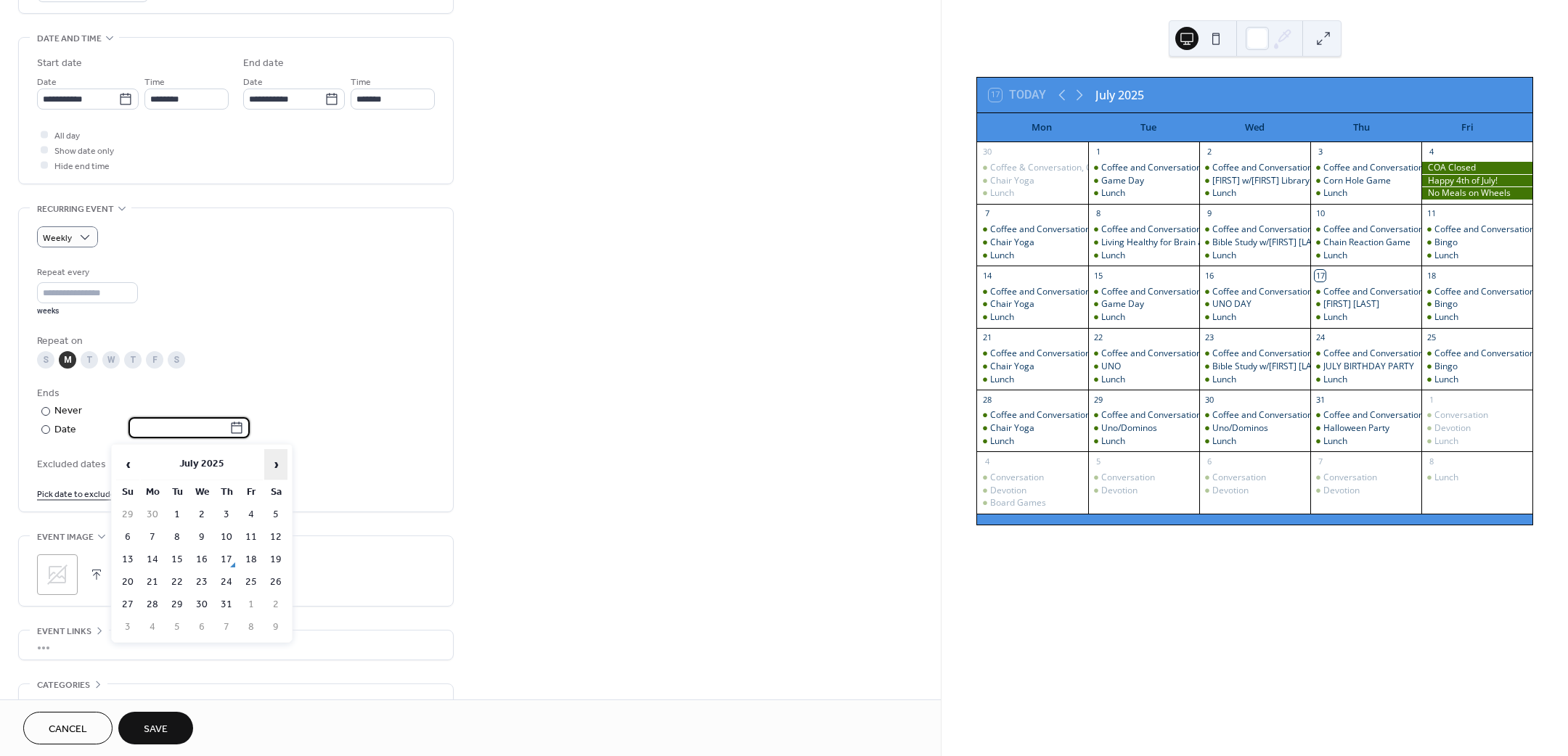 click on "›" at bounding box center [276, 464] 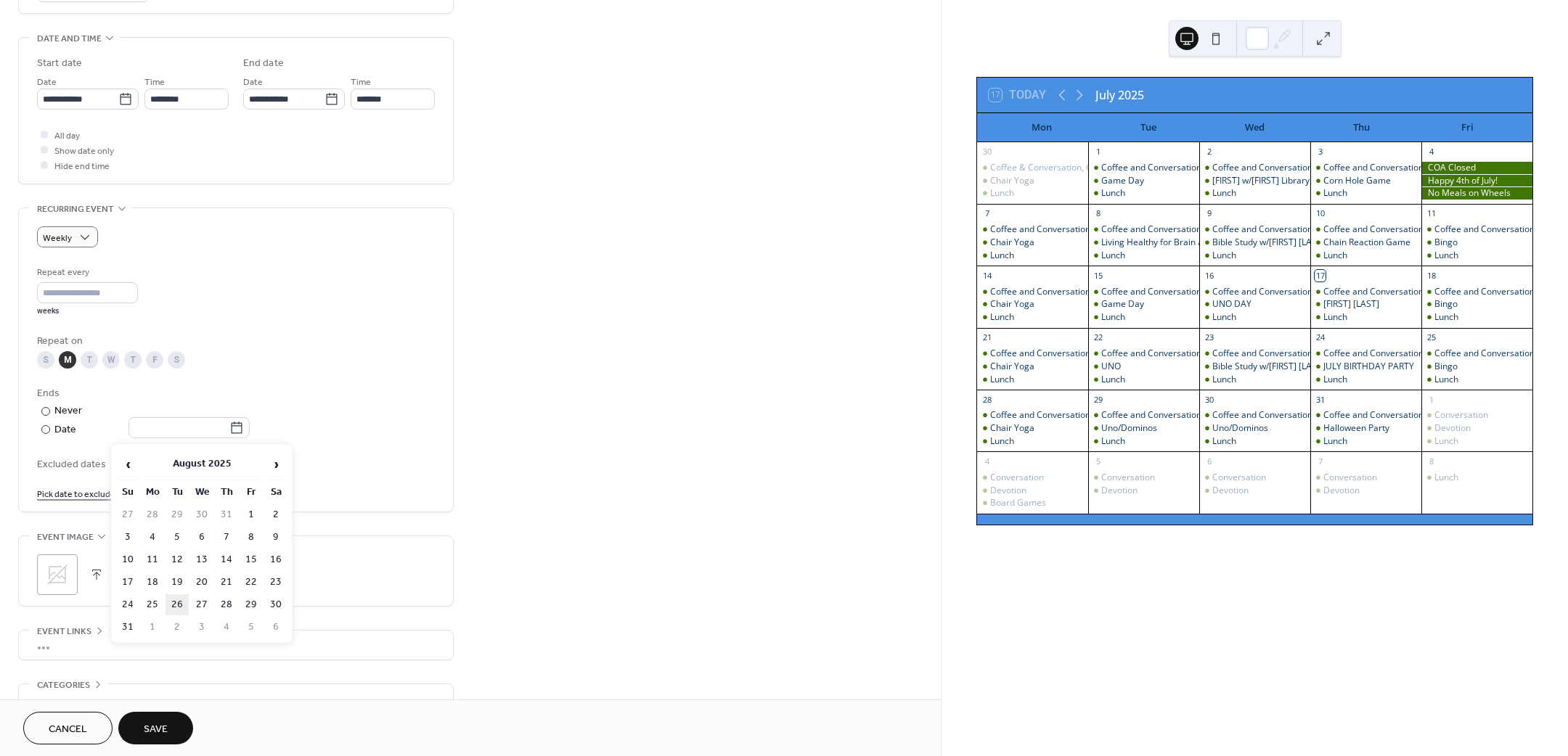 click on "26" at bounding box center [177, 604] 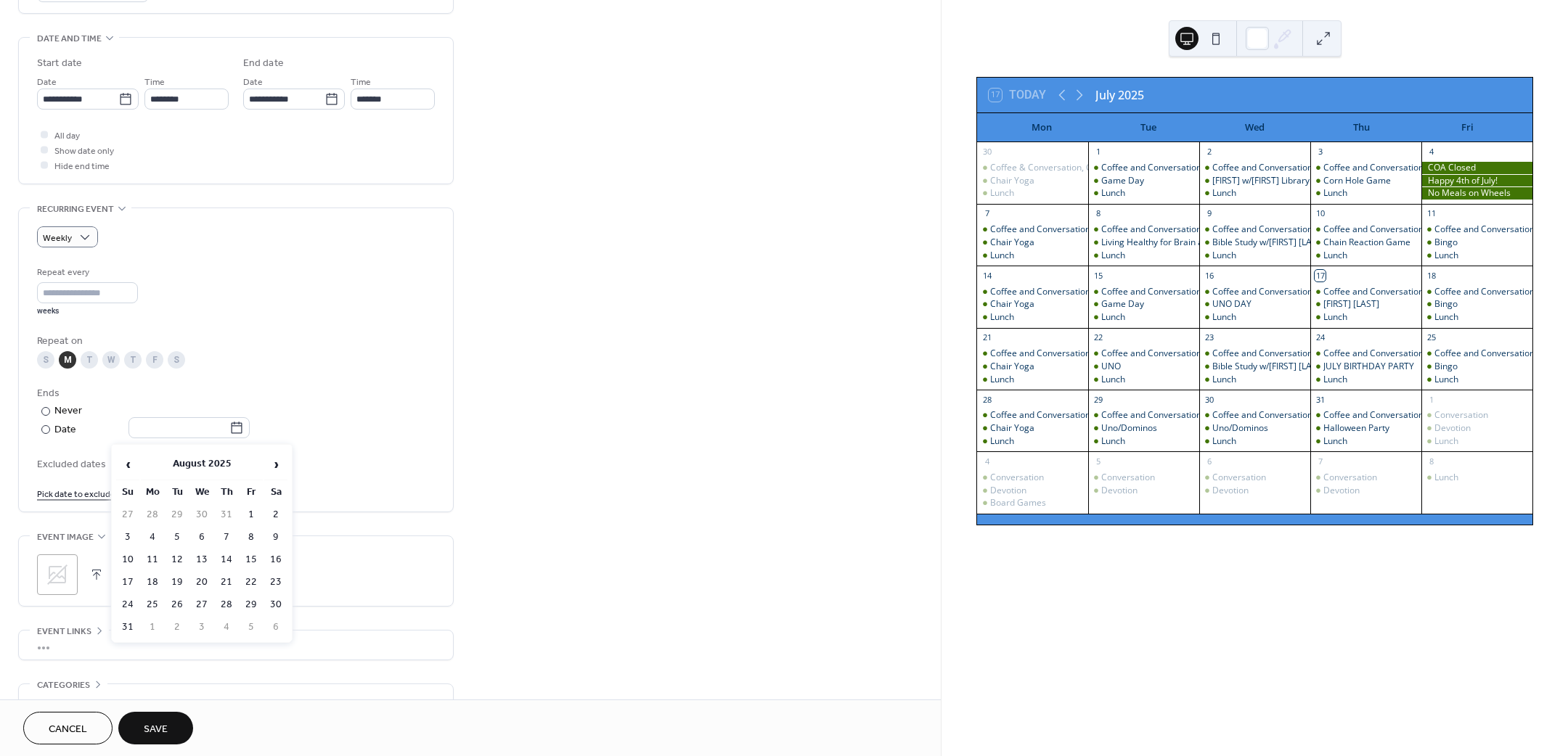type on "**********" 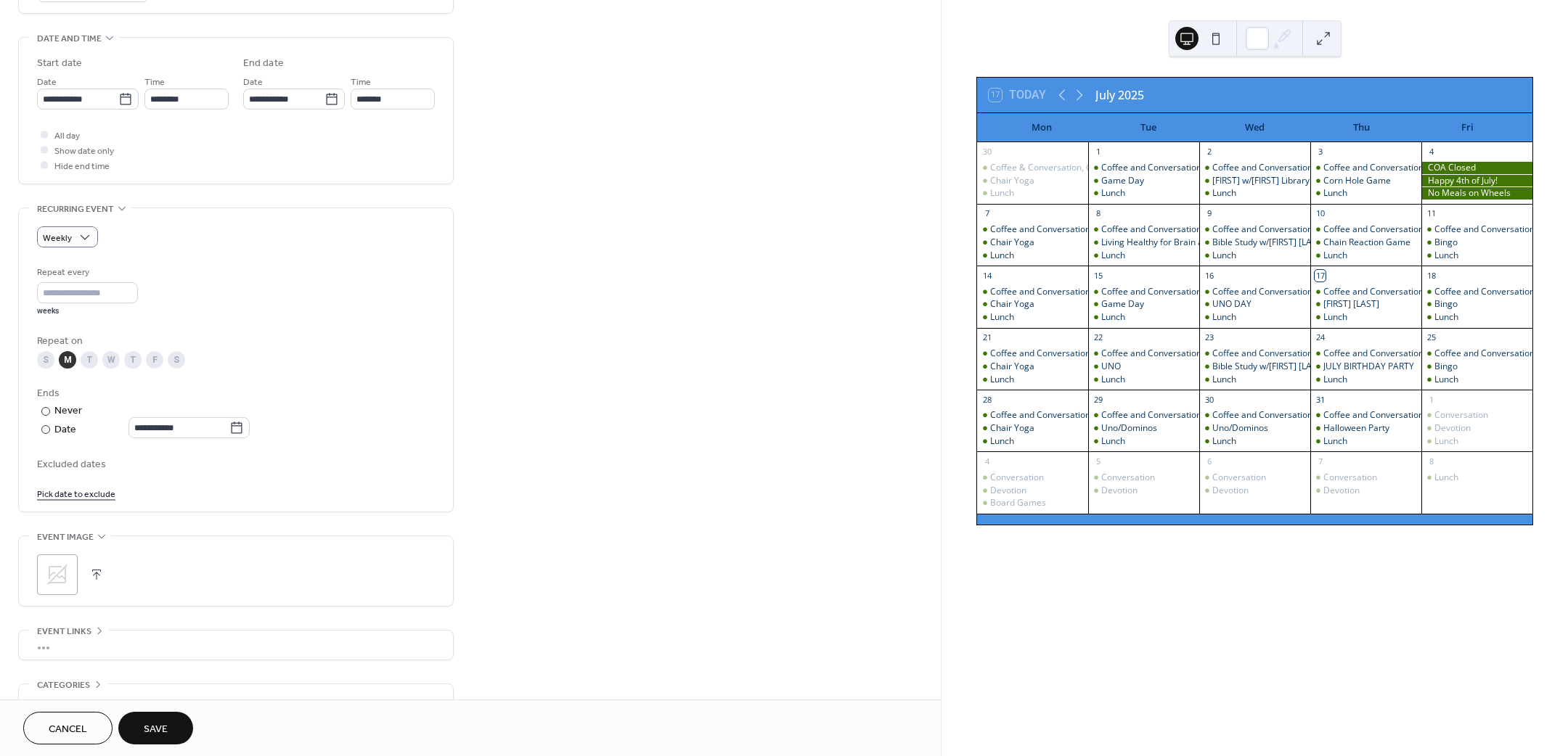 click on "Save" at bounding box center (155, 729) 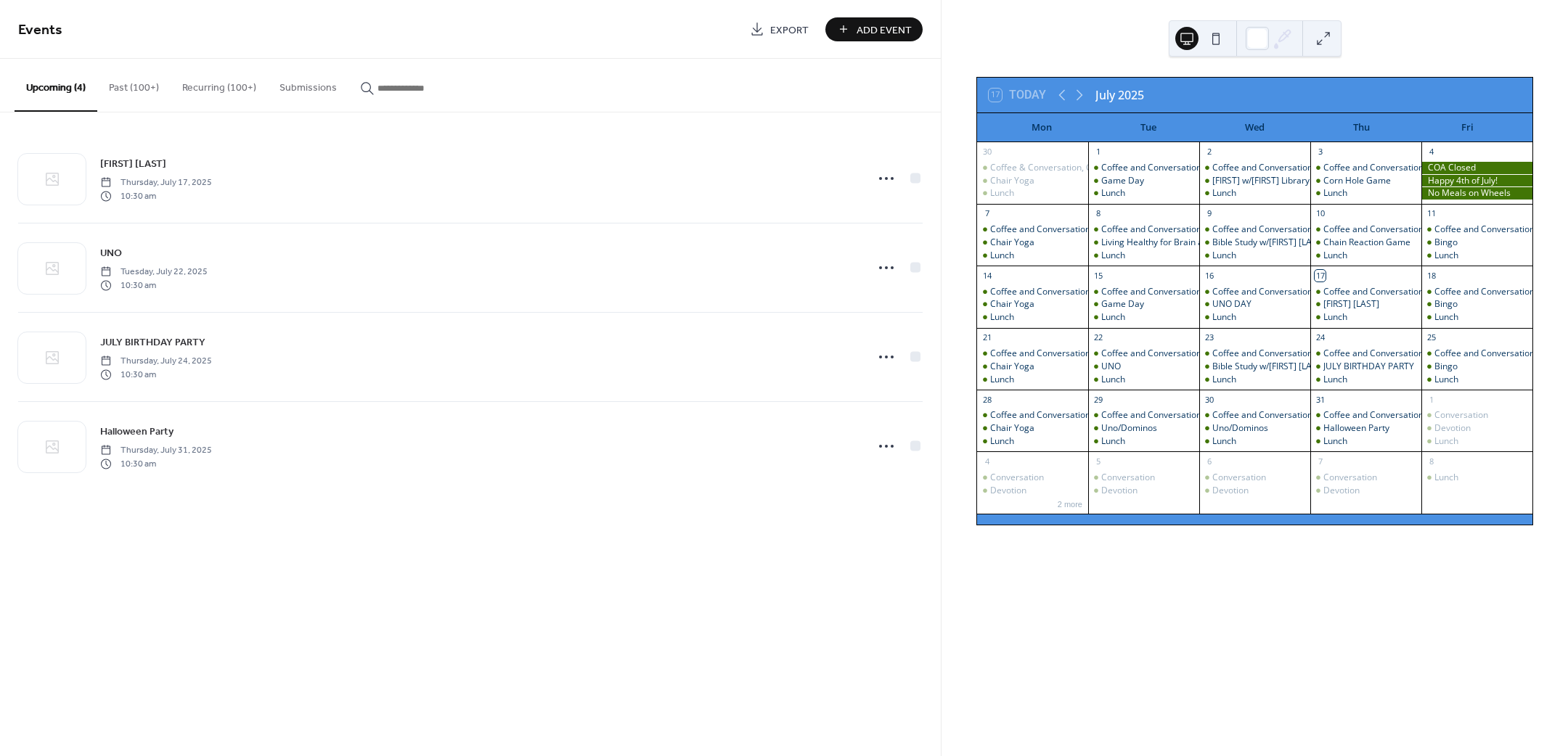 click on "Add Event" at bounding box center (884, 30) 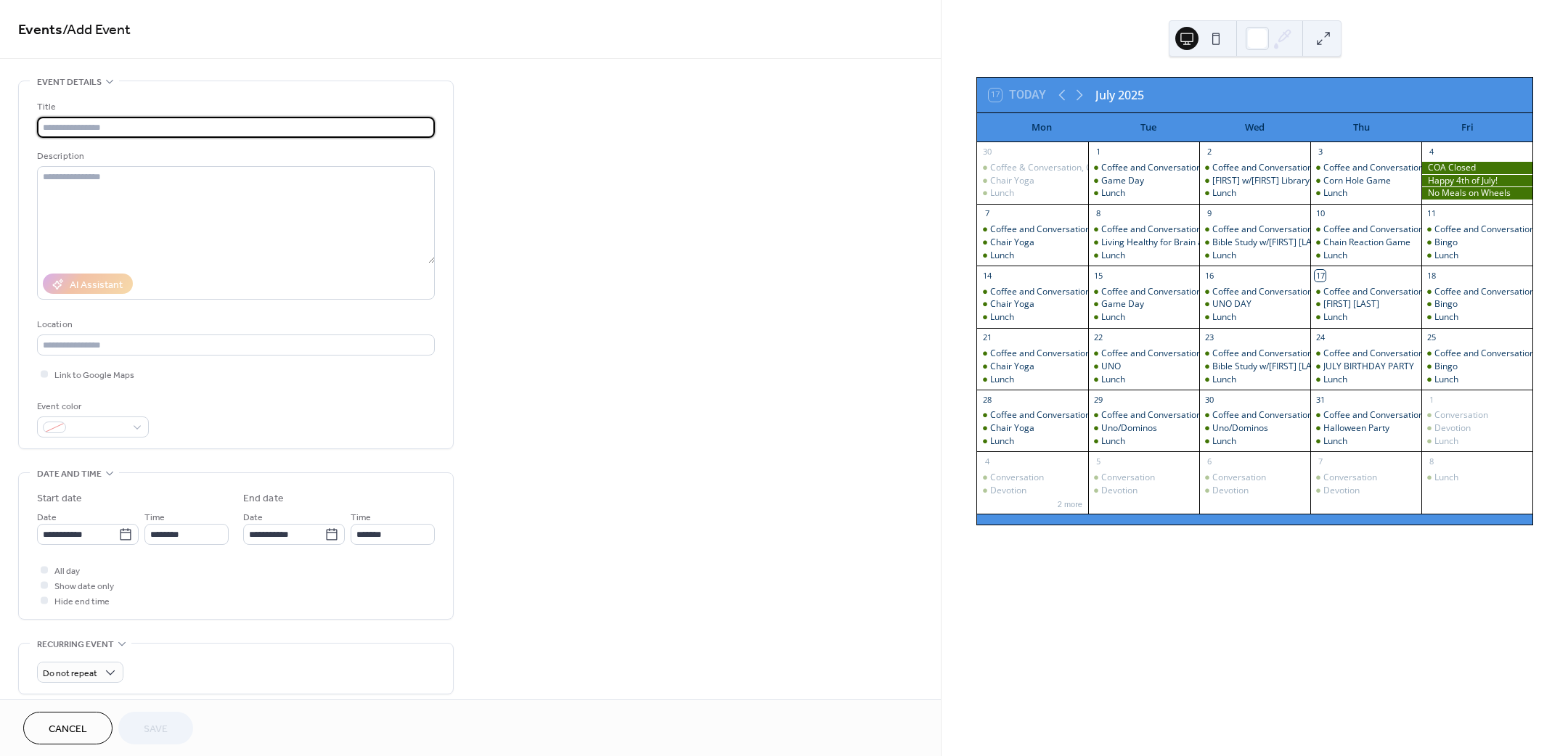 click at bounding box center (236, 127) 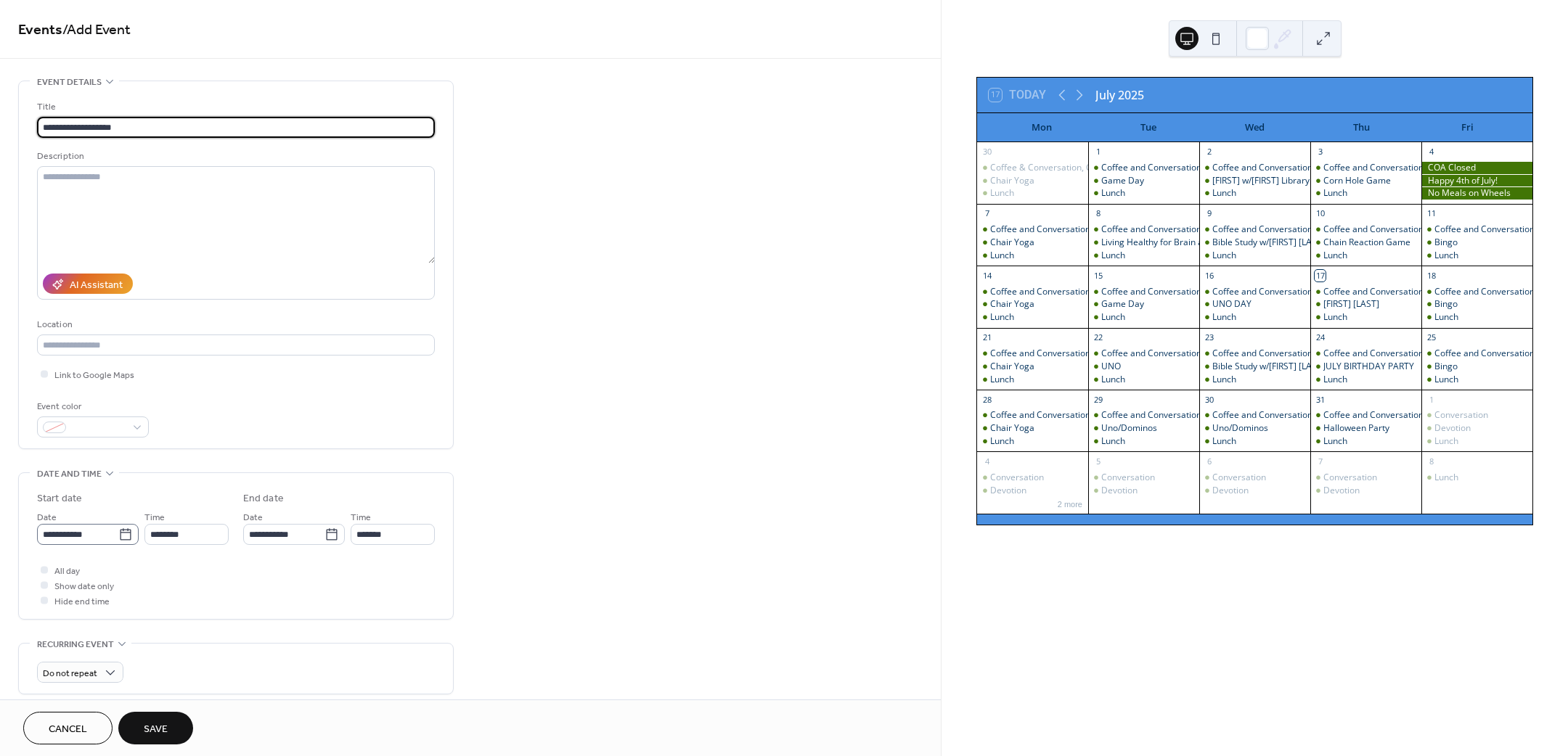 type on "**********" 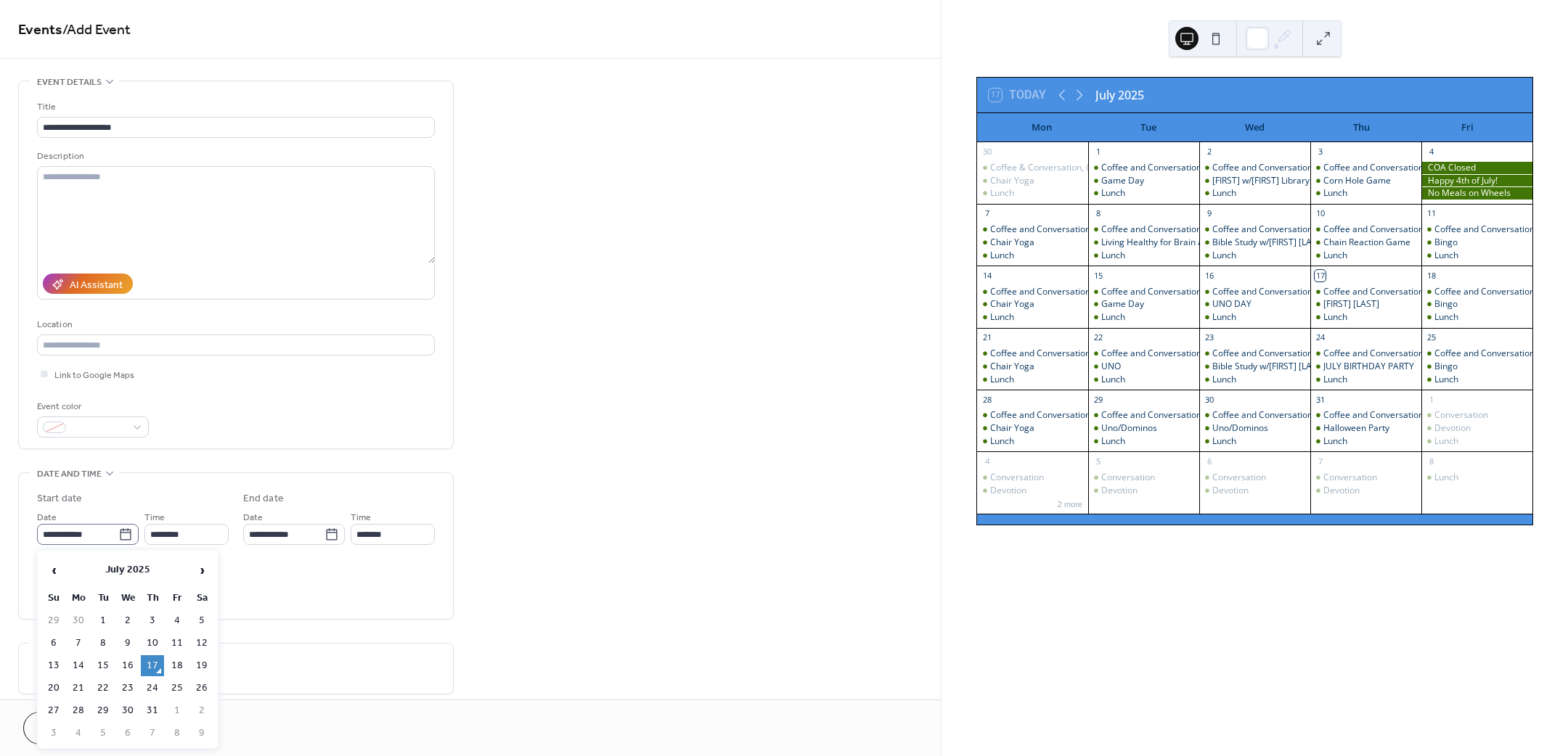 click 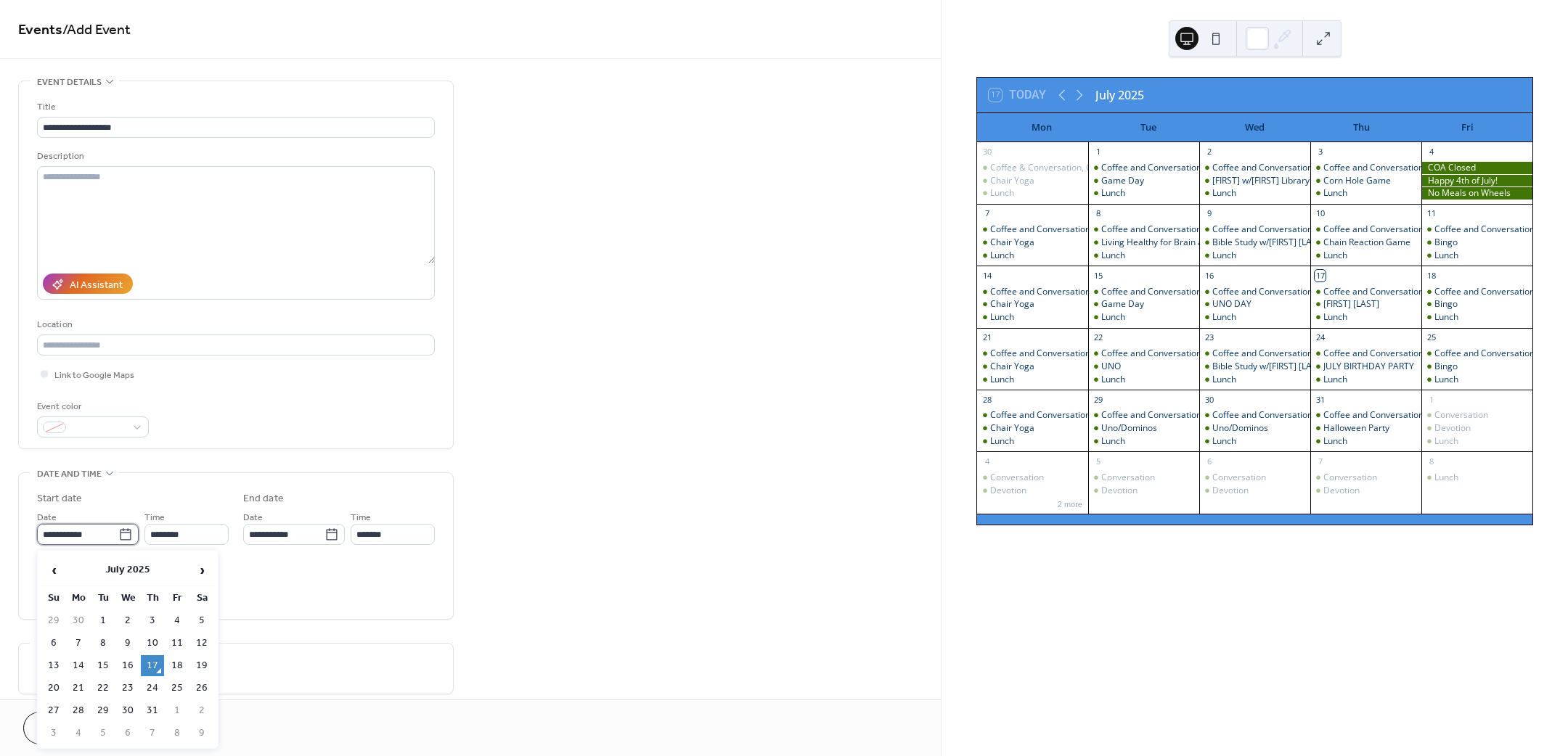 click on "**********" at bounding box center (78, 534) 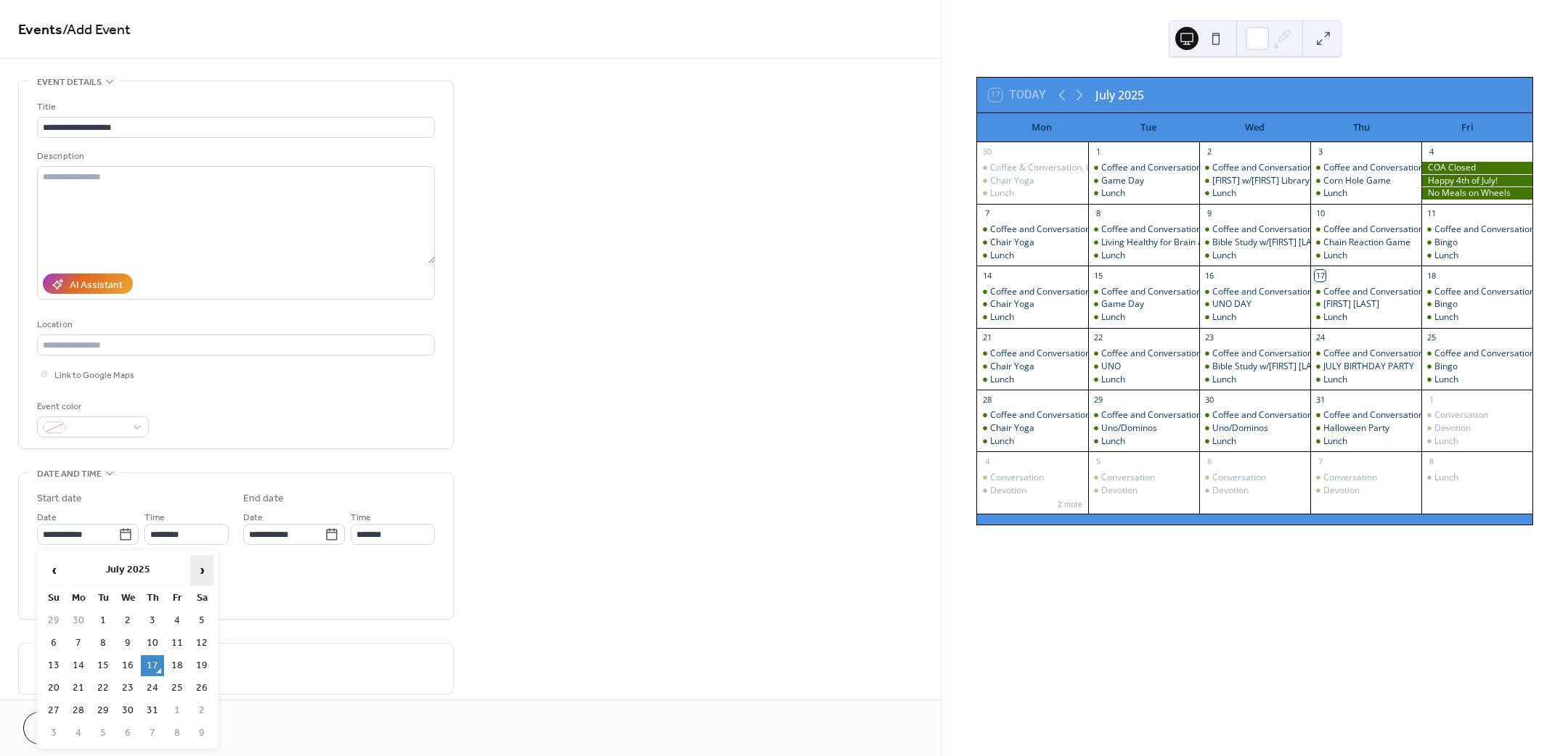 click on "›" at bounding box center (202, 570) 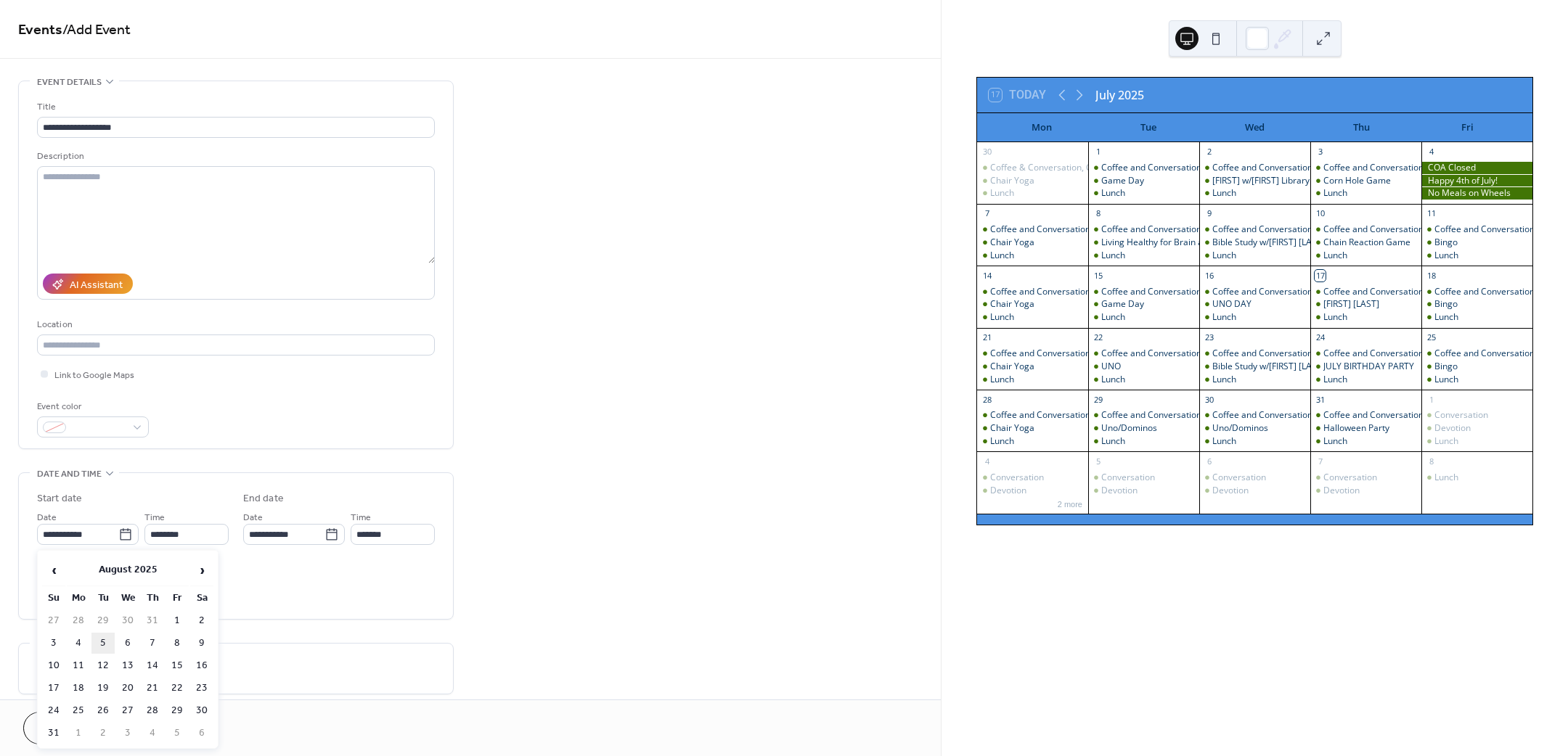 click on "5" at bounding box center (103, 643) 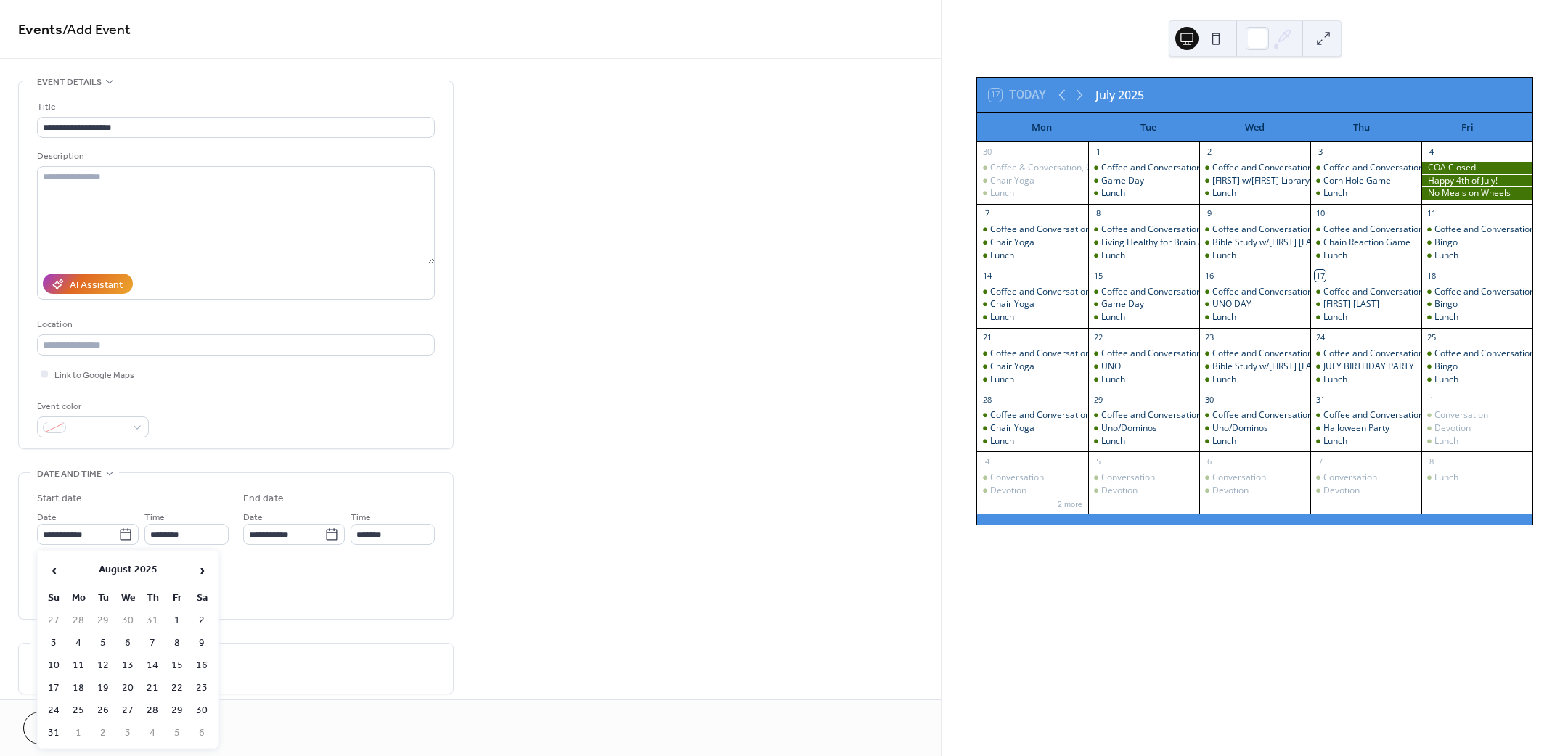 type on "**********" 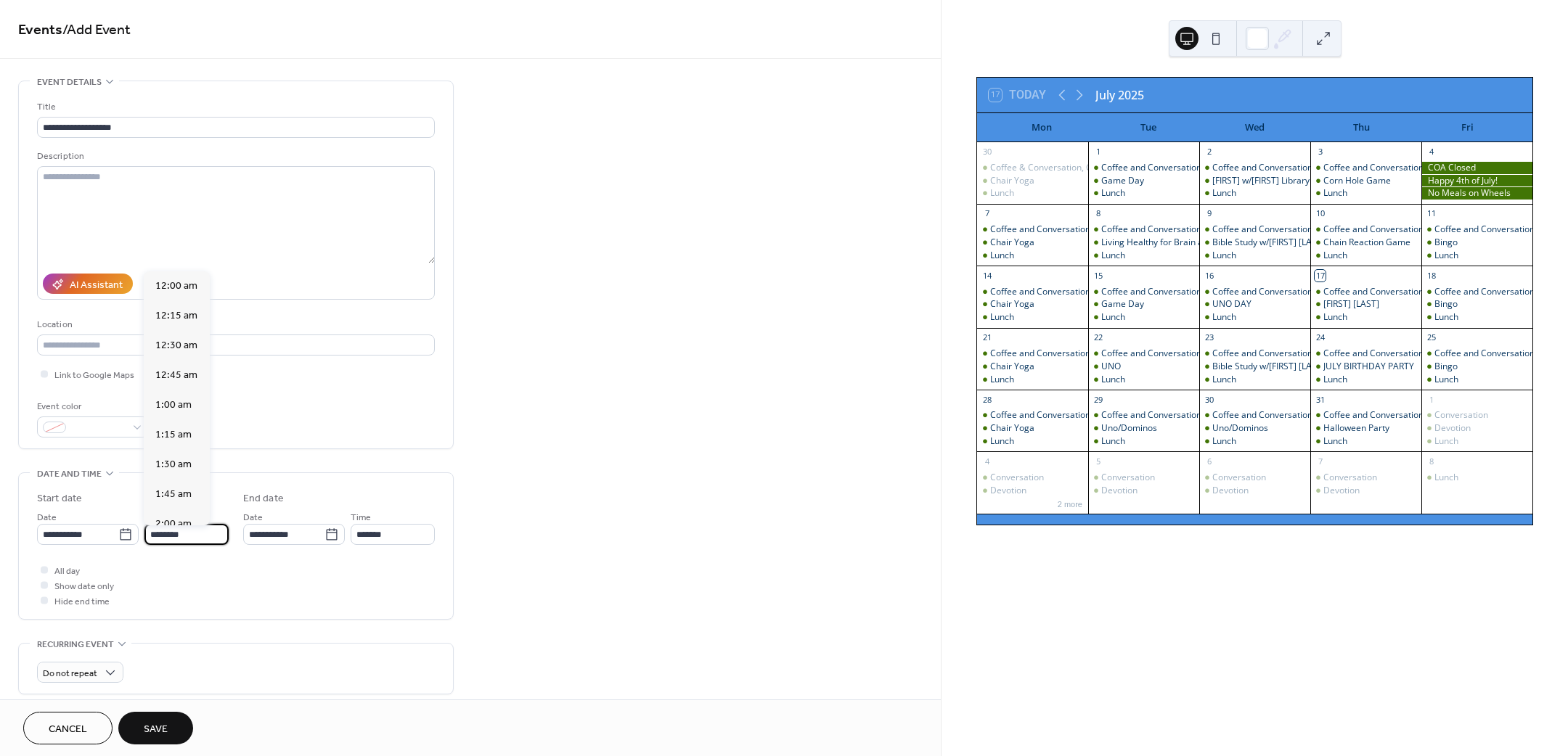 click on "********" at bounding box center (187, 534) 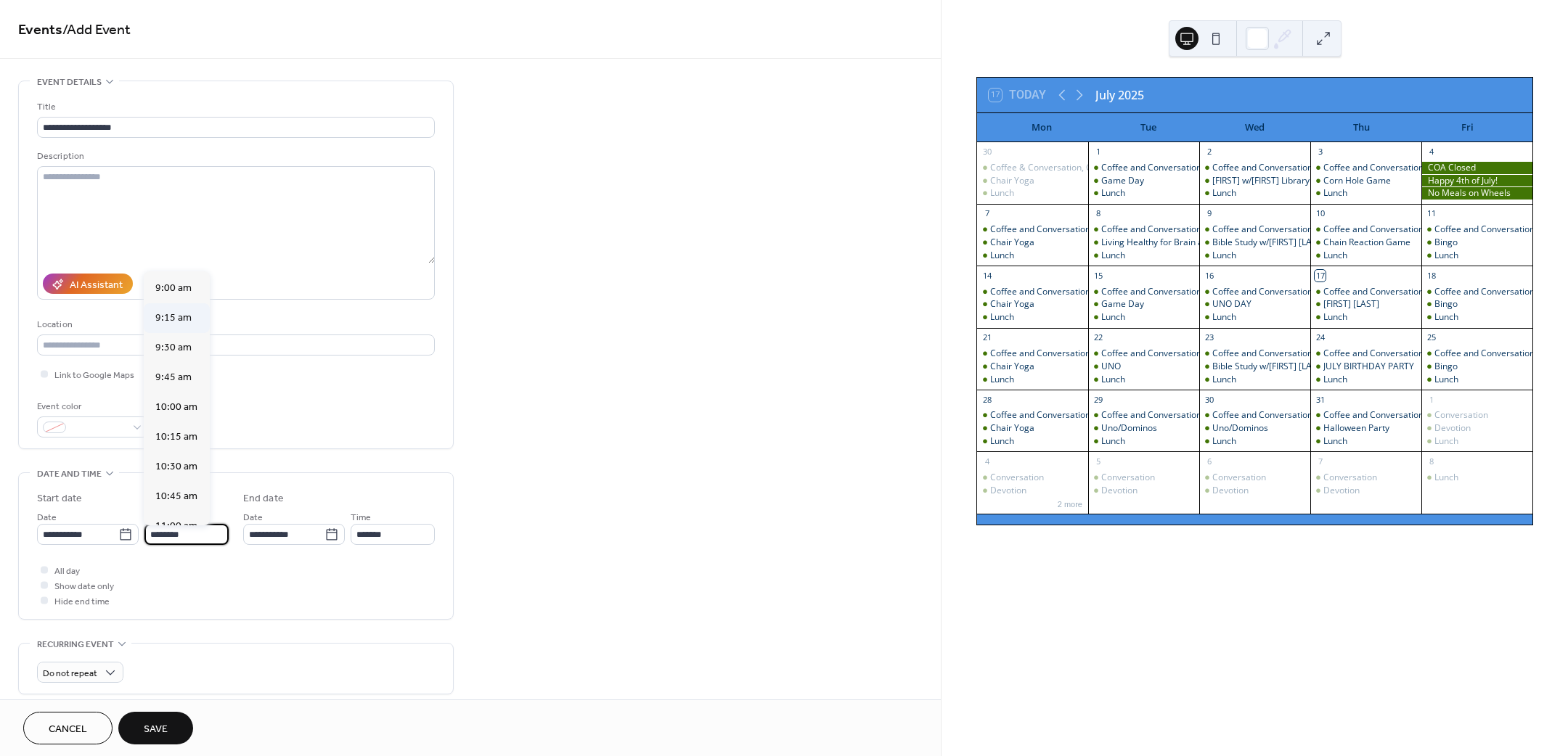 scroll, scrollTop: 1067, scrollLeft: 0, axis: vertical 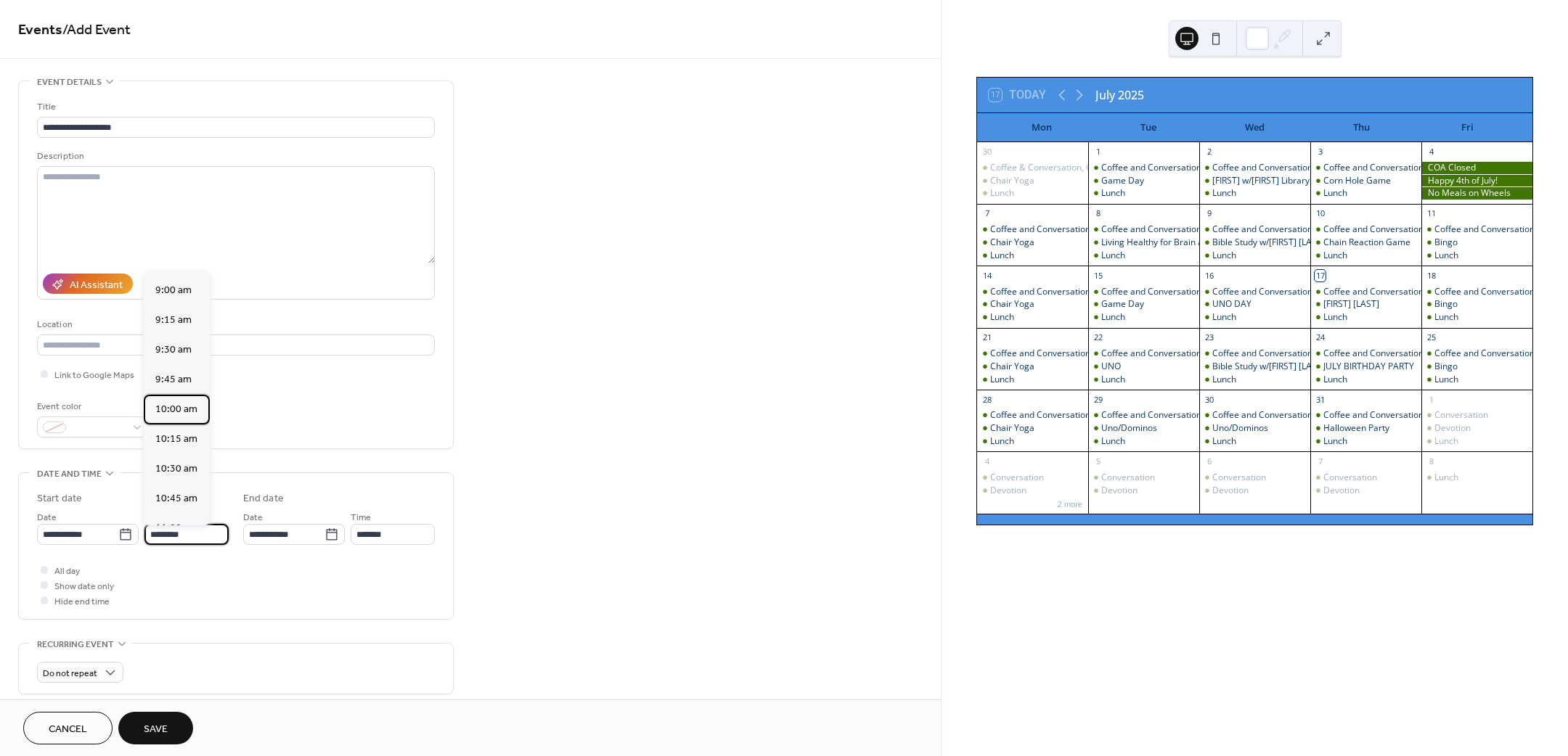 click on "10:00 am" at bounding box center (176, 408) 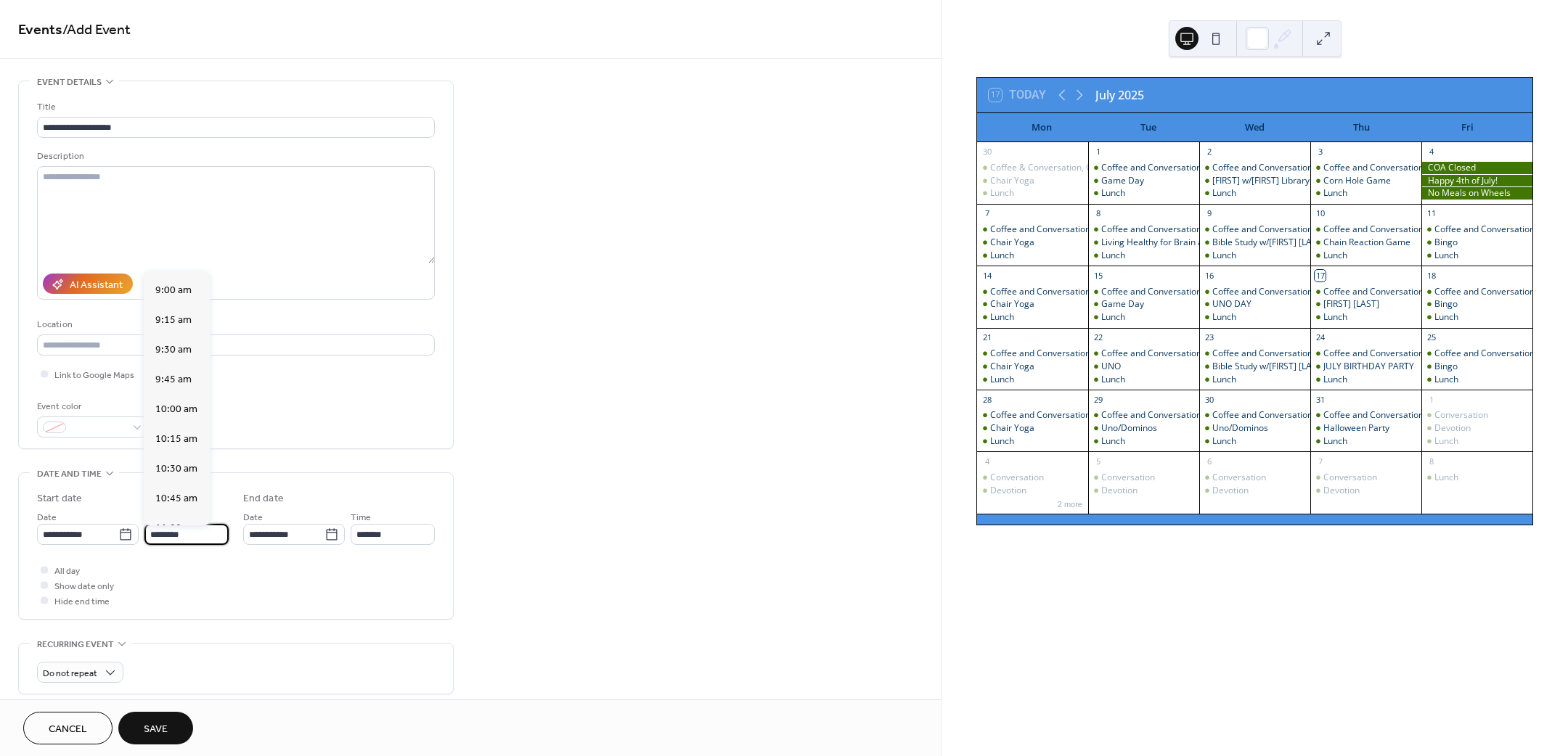 type on "********" 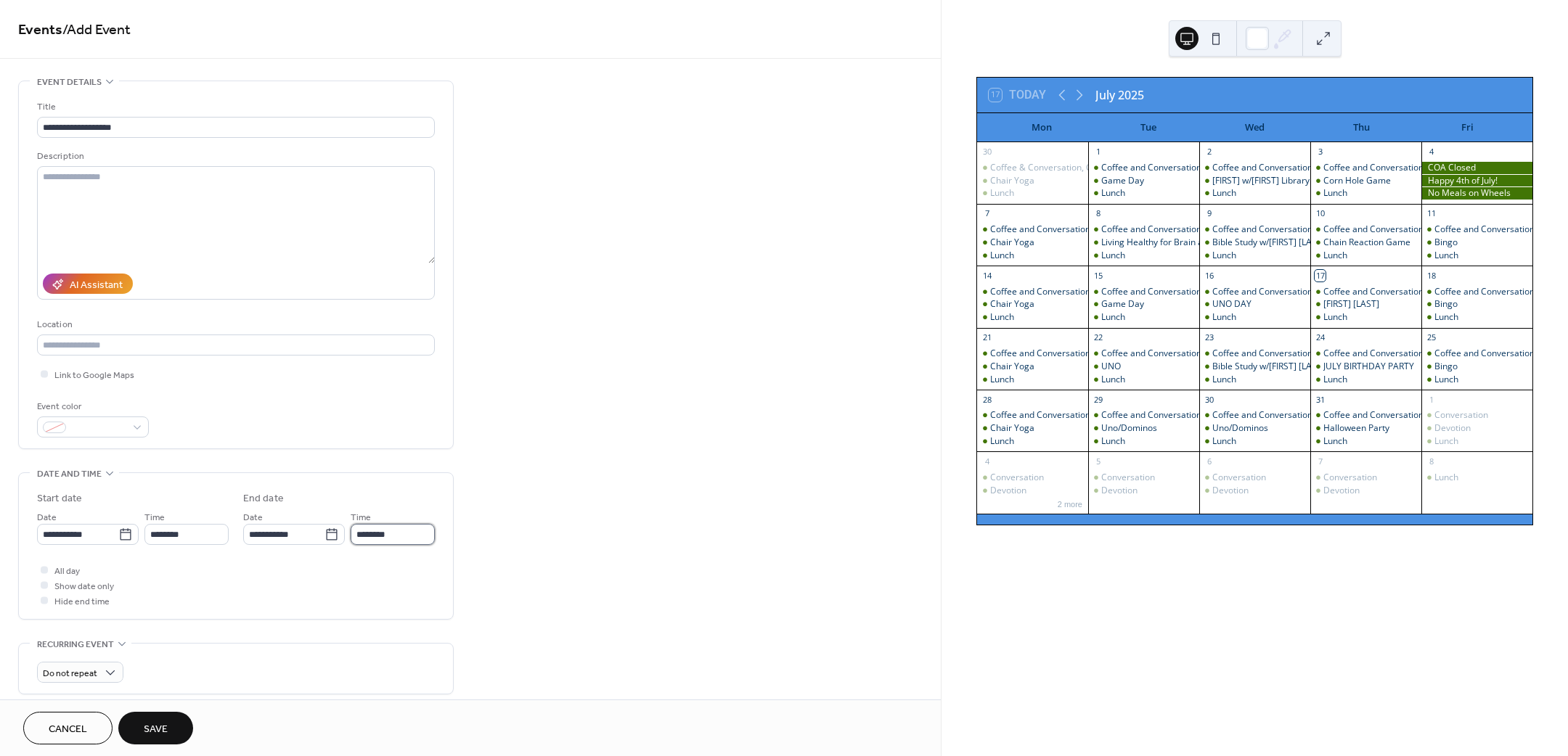 click on "********" at bounding box center (393, 534) 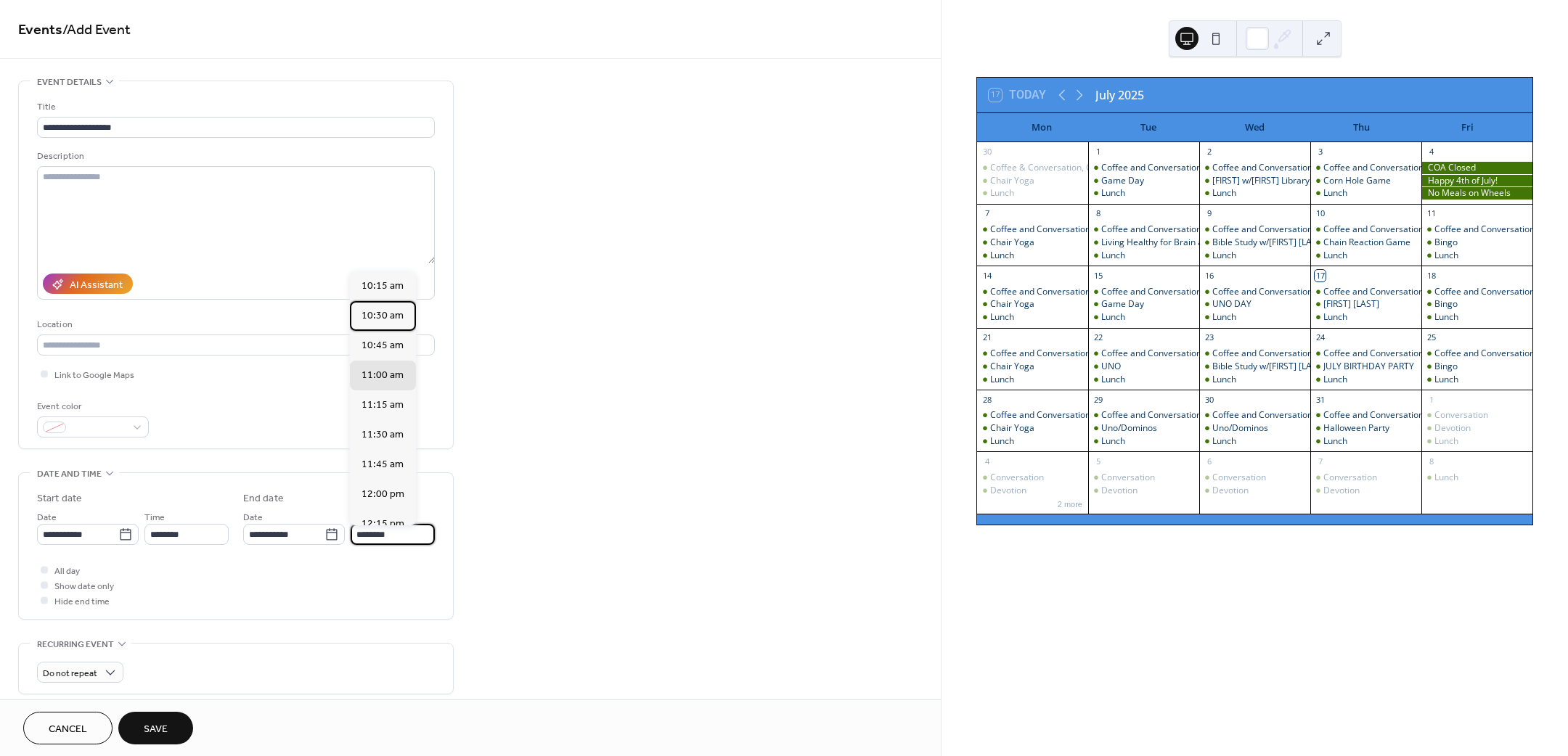 click on "10:30 am" at bounding box center (383, 315) 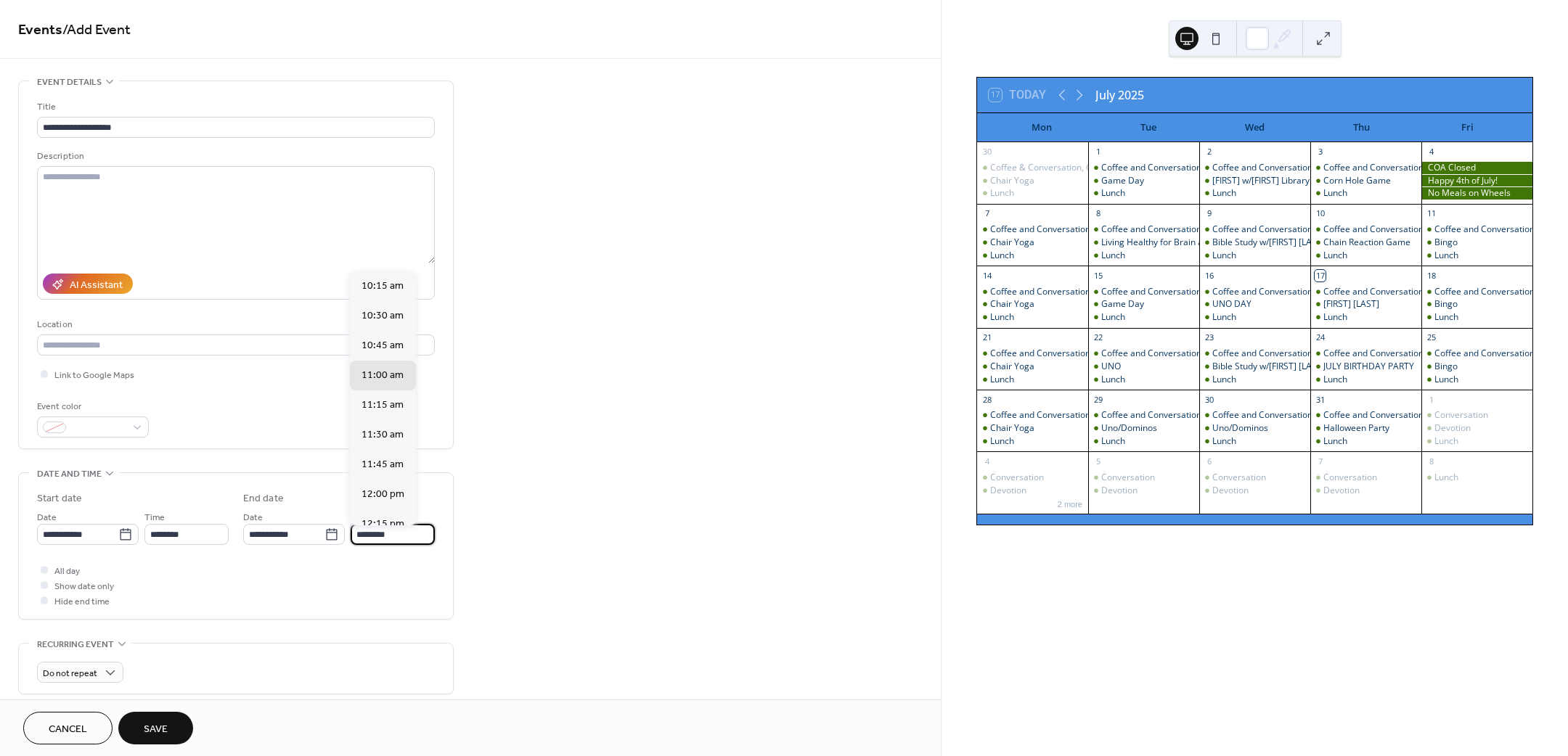 type on "********" 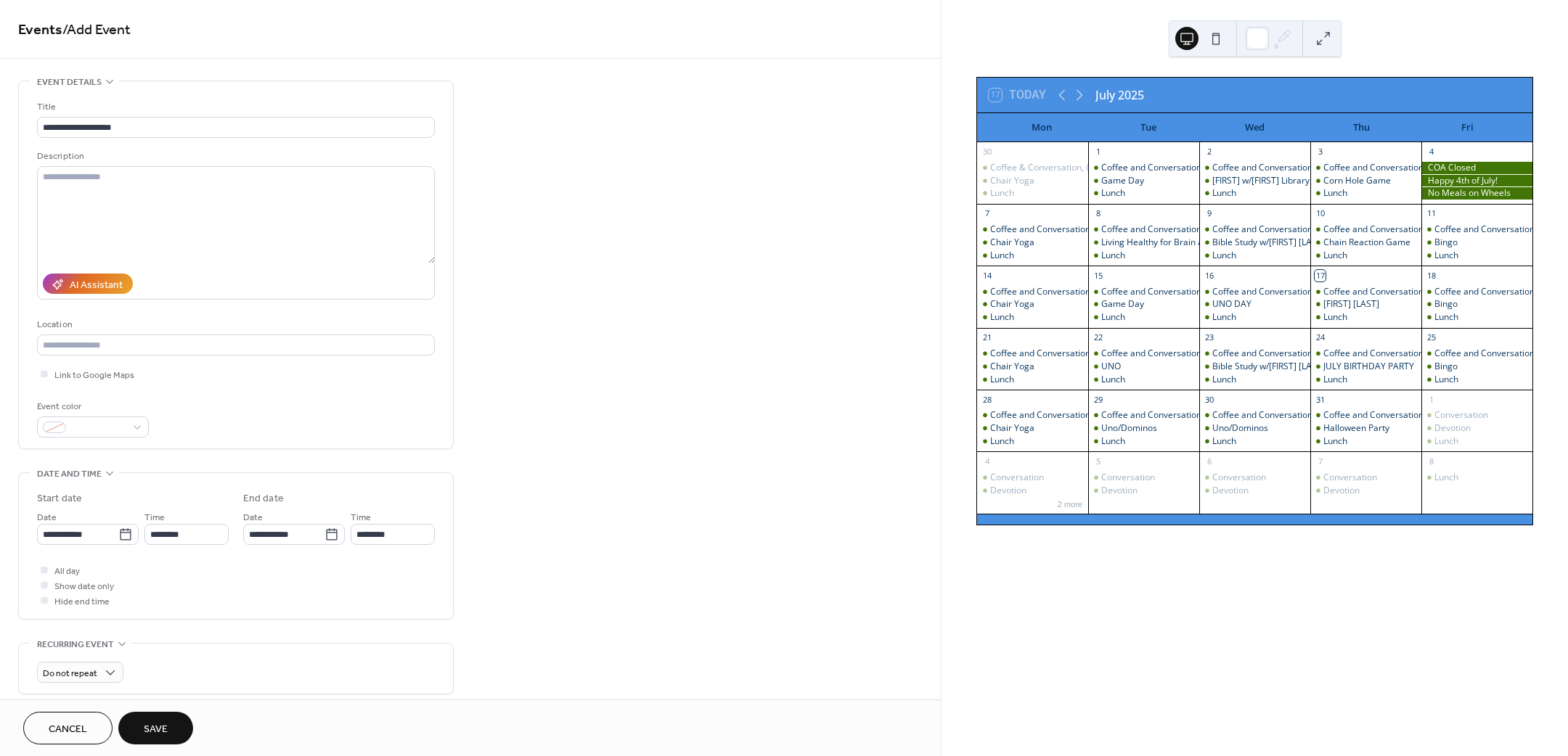 click on "Save" at bounding box center (155, 729) 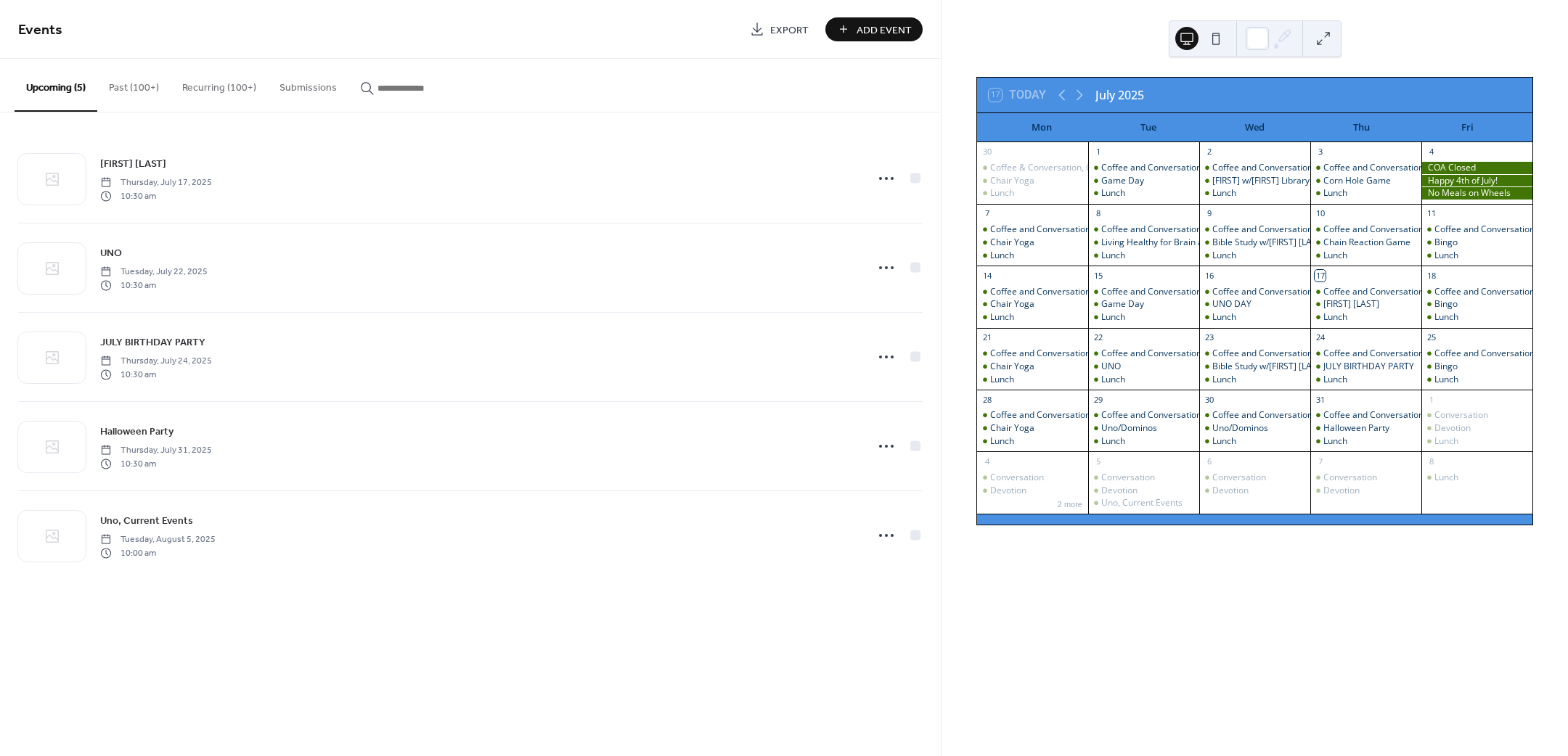 click on "Add Event" at bounding box center [884, 30] 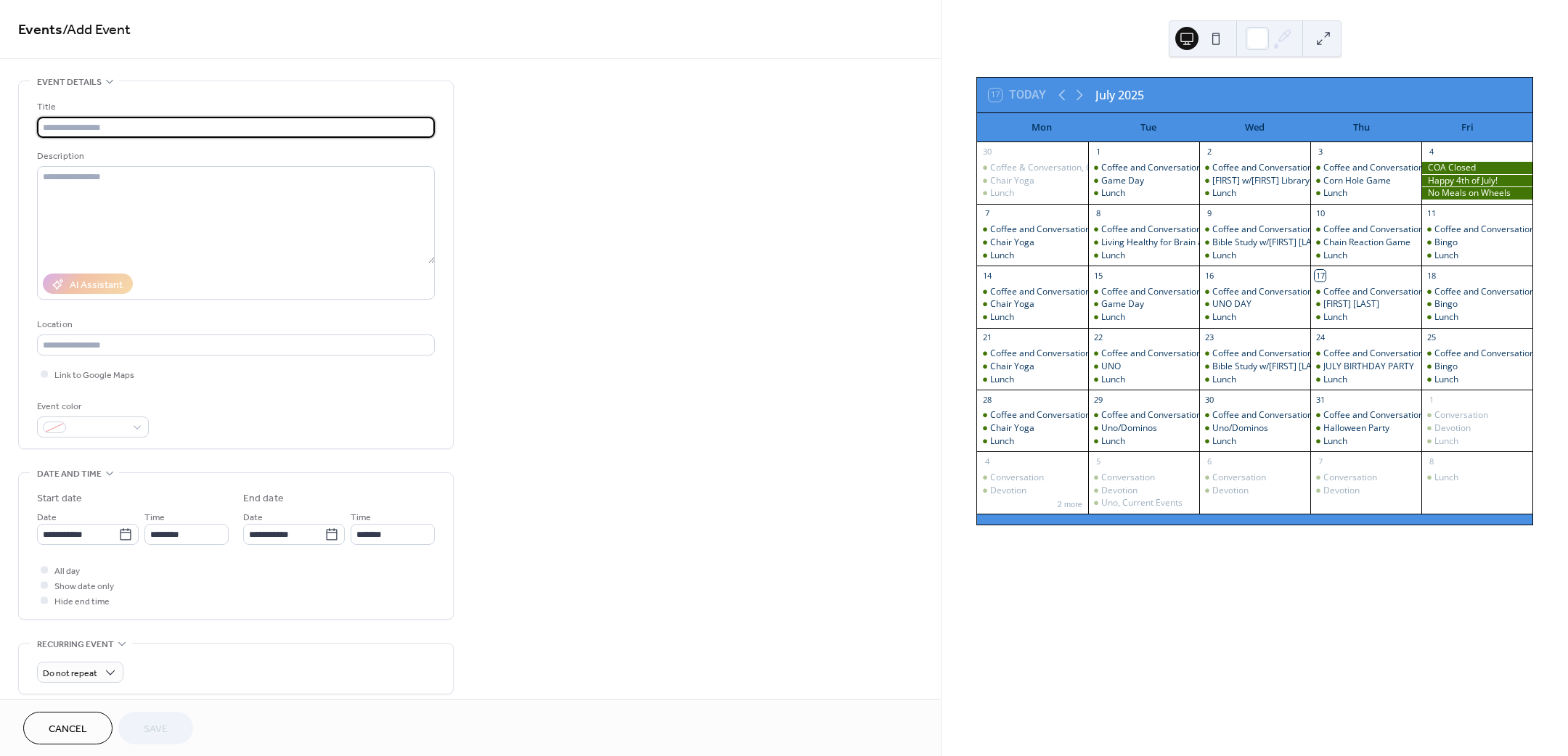 click at bounding box center [236, 127] 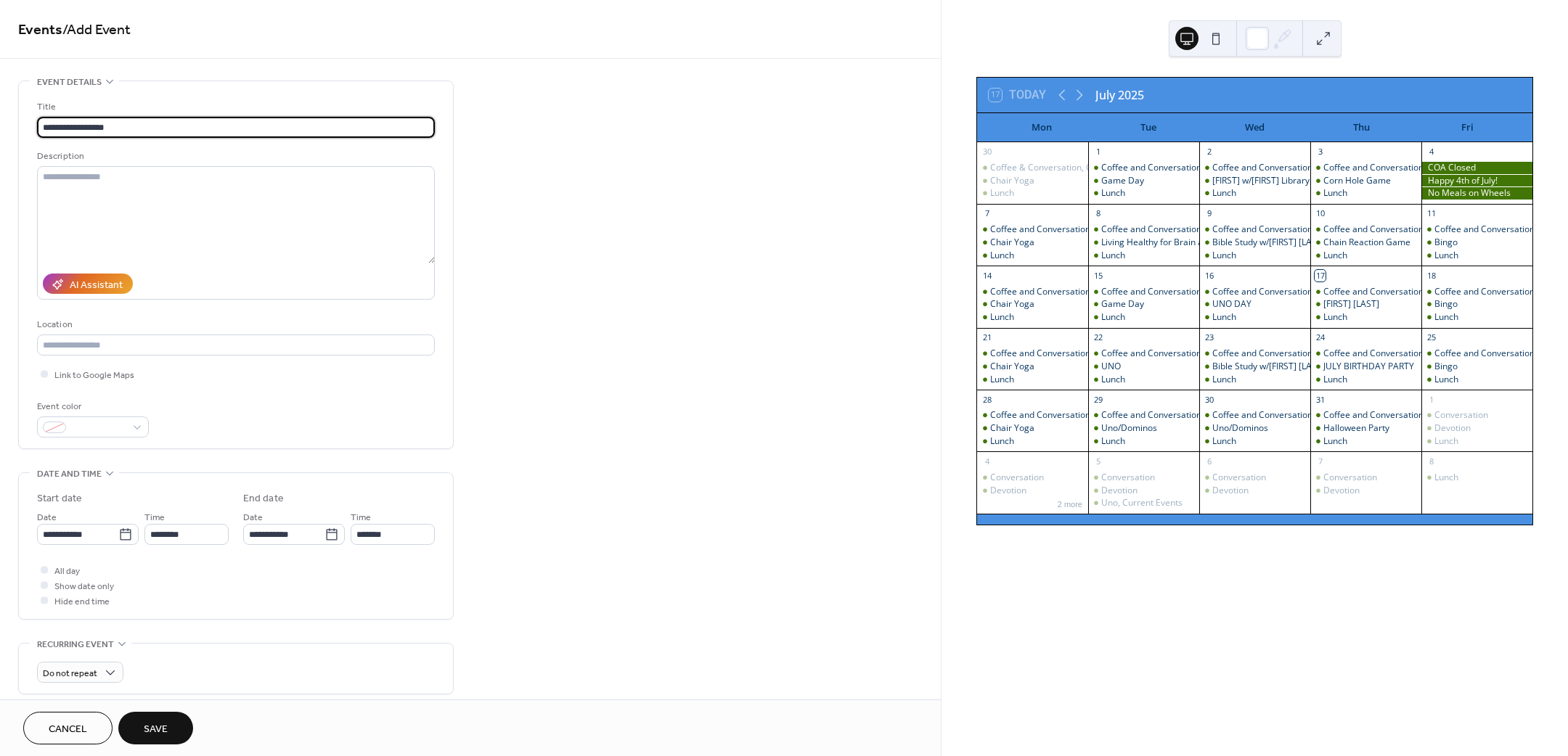 click on "**********" at bounding box center [236, 127] 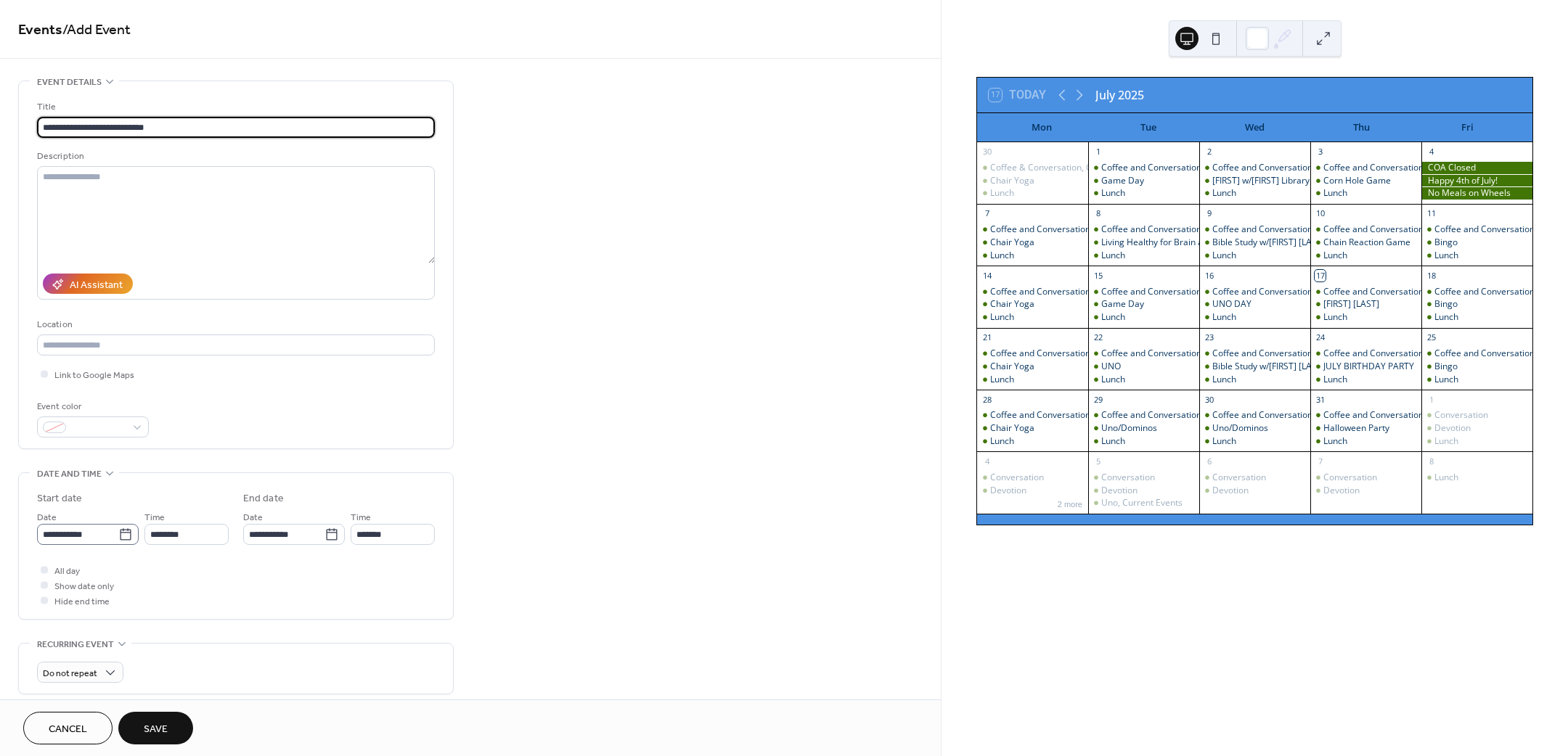type on "**********" 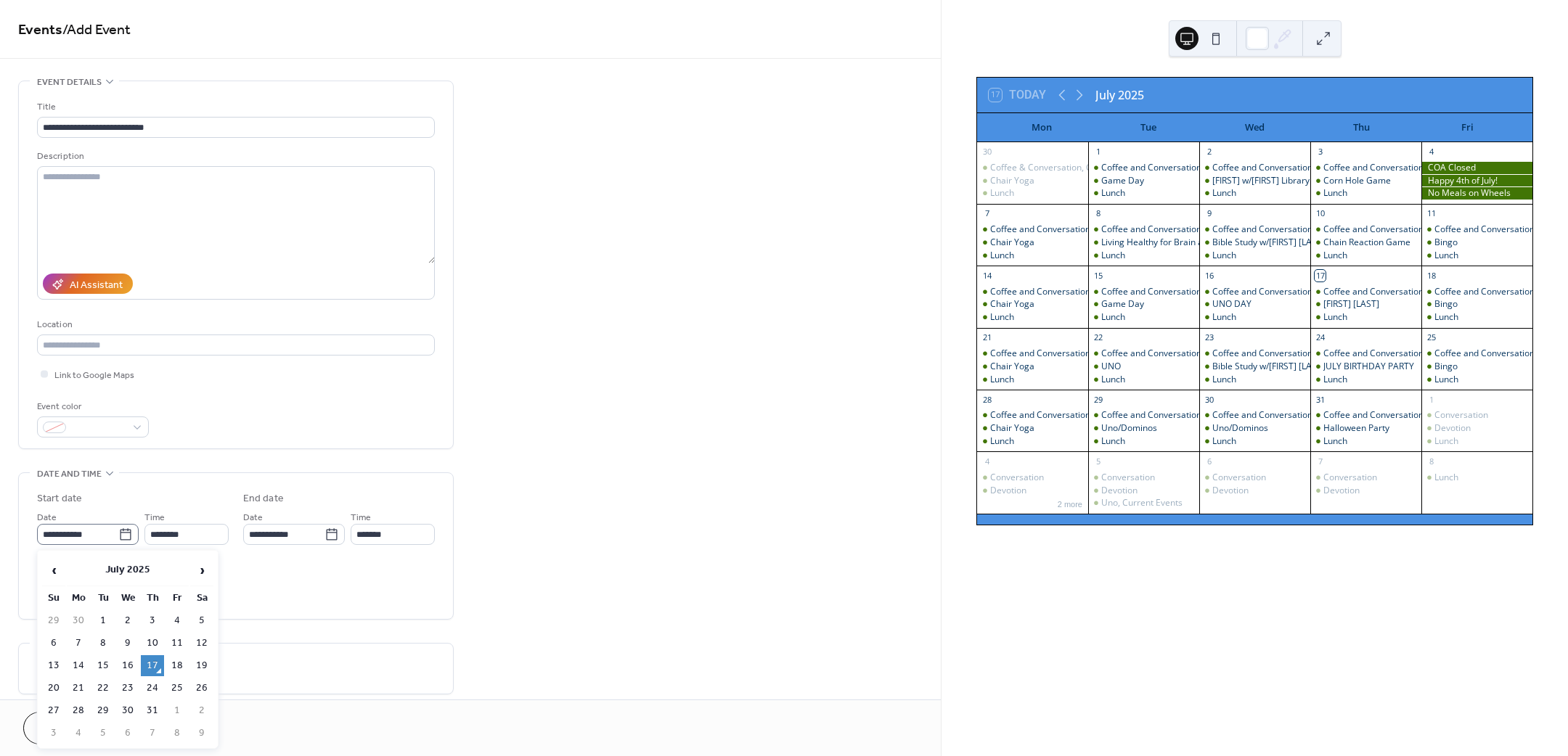 click 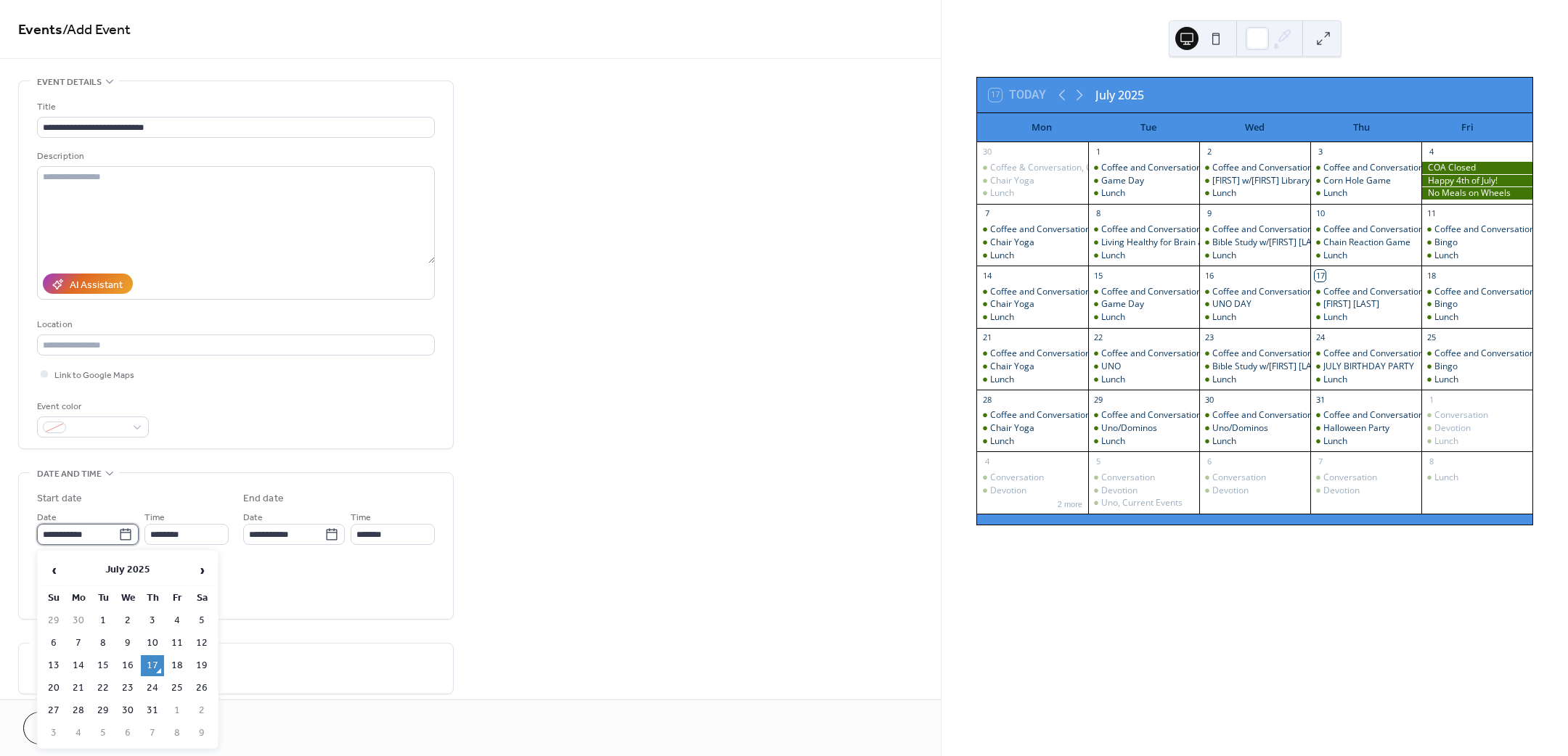 click on "**********" at bounding box center (78, 534) 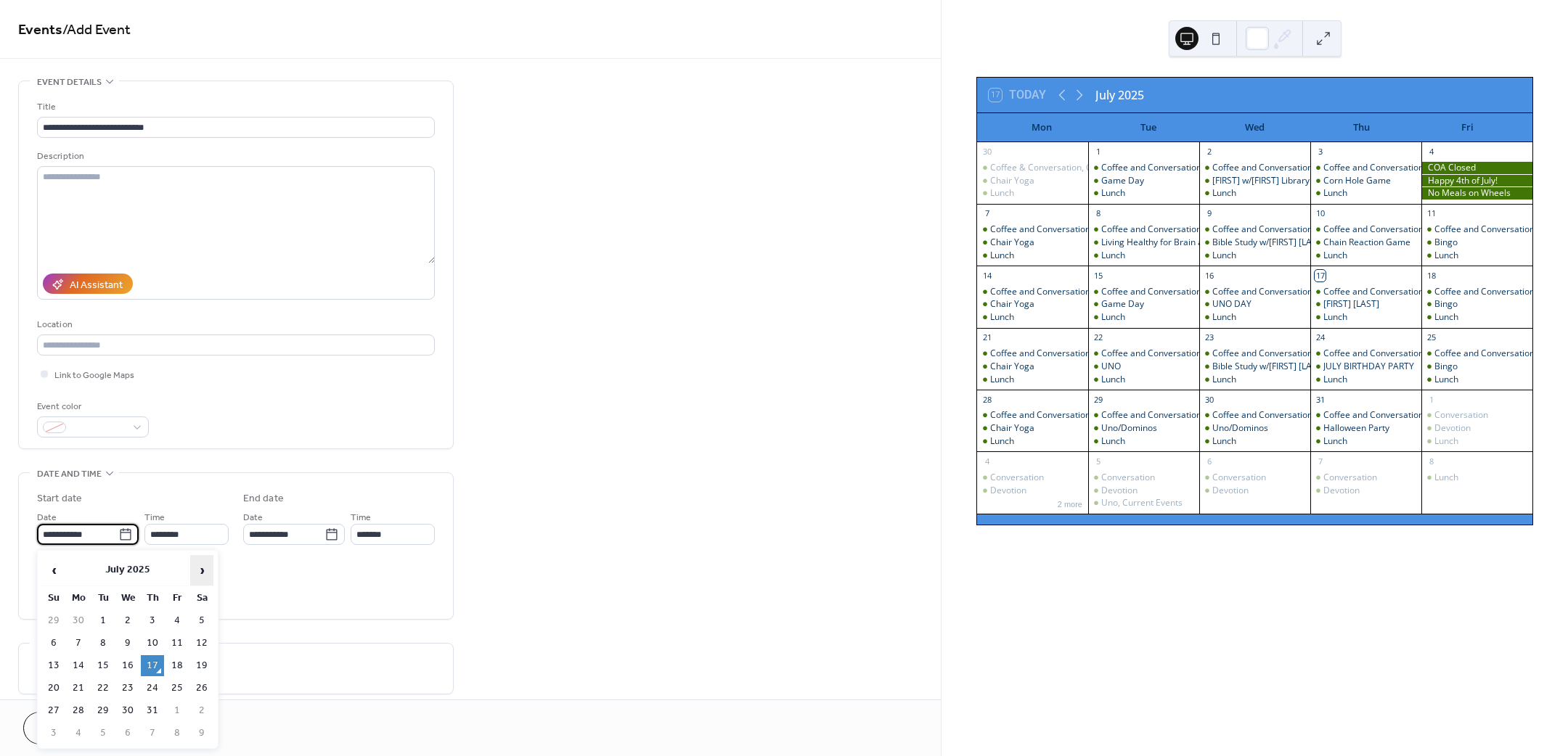 click on "›" at bounding box center [202, 570] 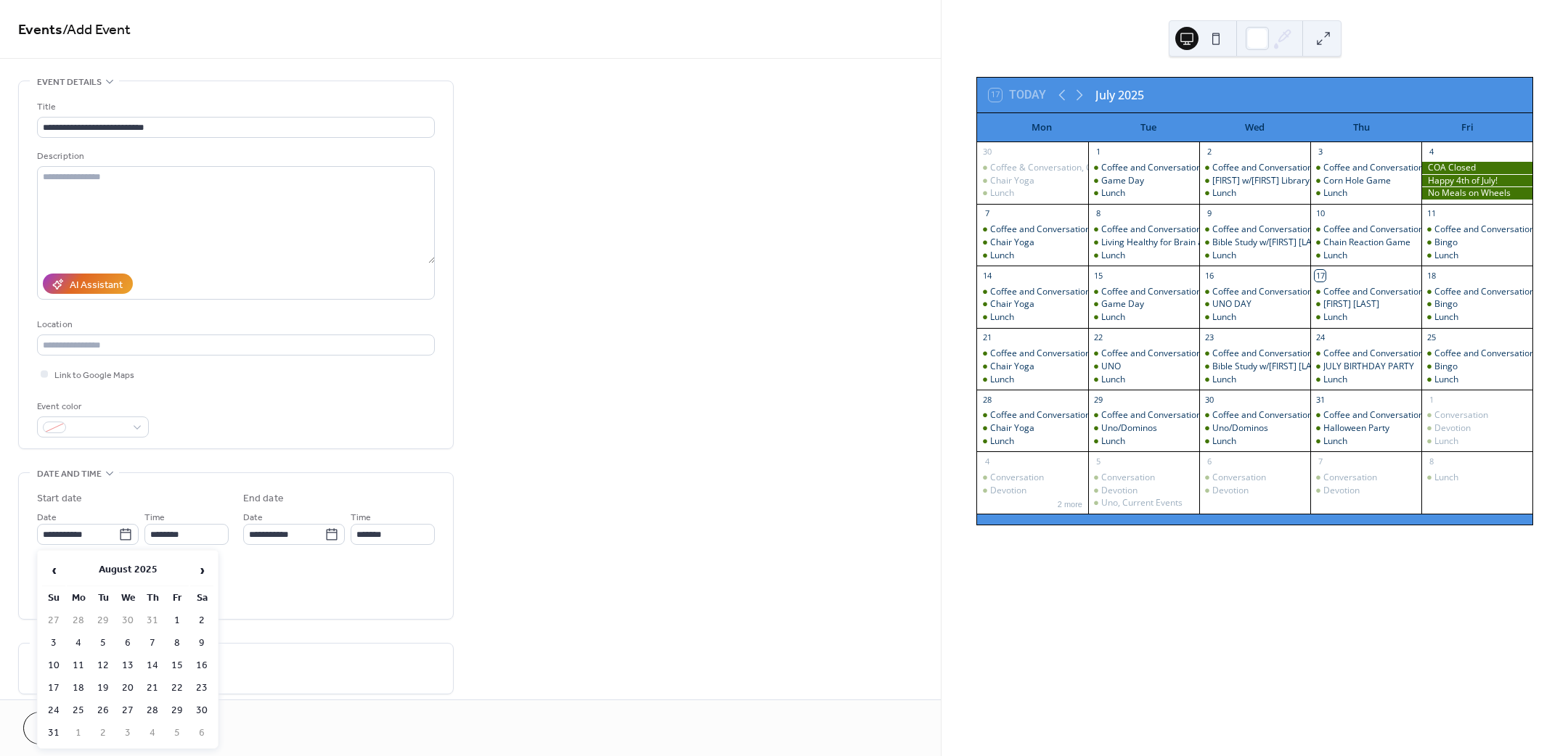 click on "5" at bounding box center [103, 643] 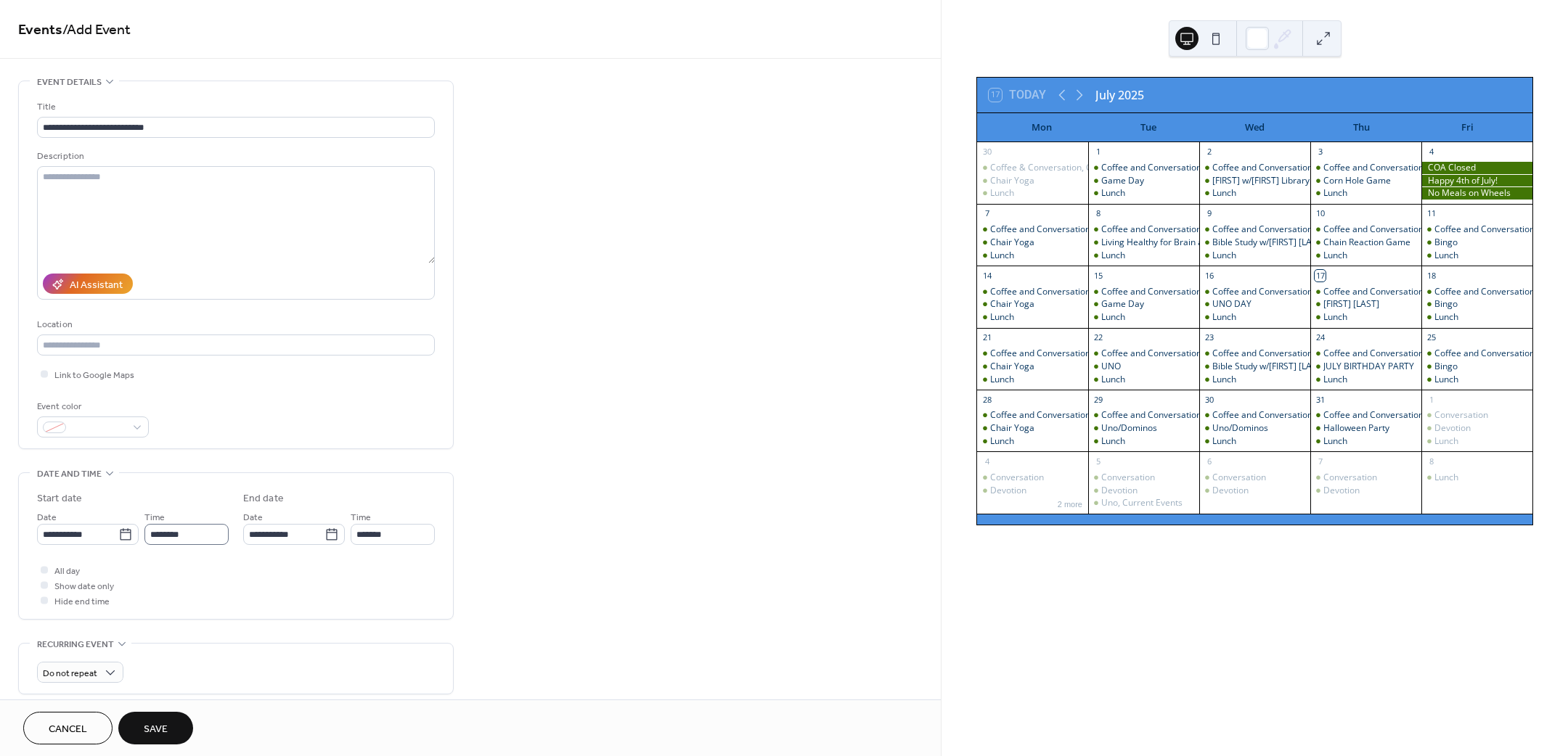 click on "**********" at bounding box center (236, 518) 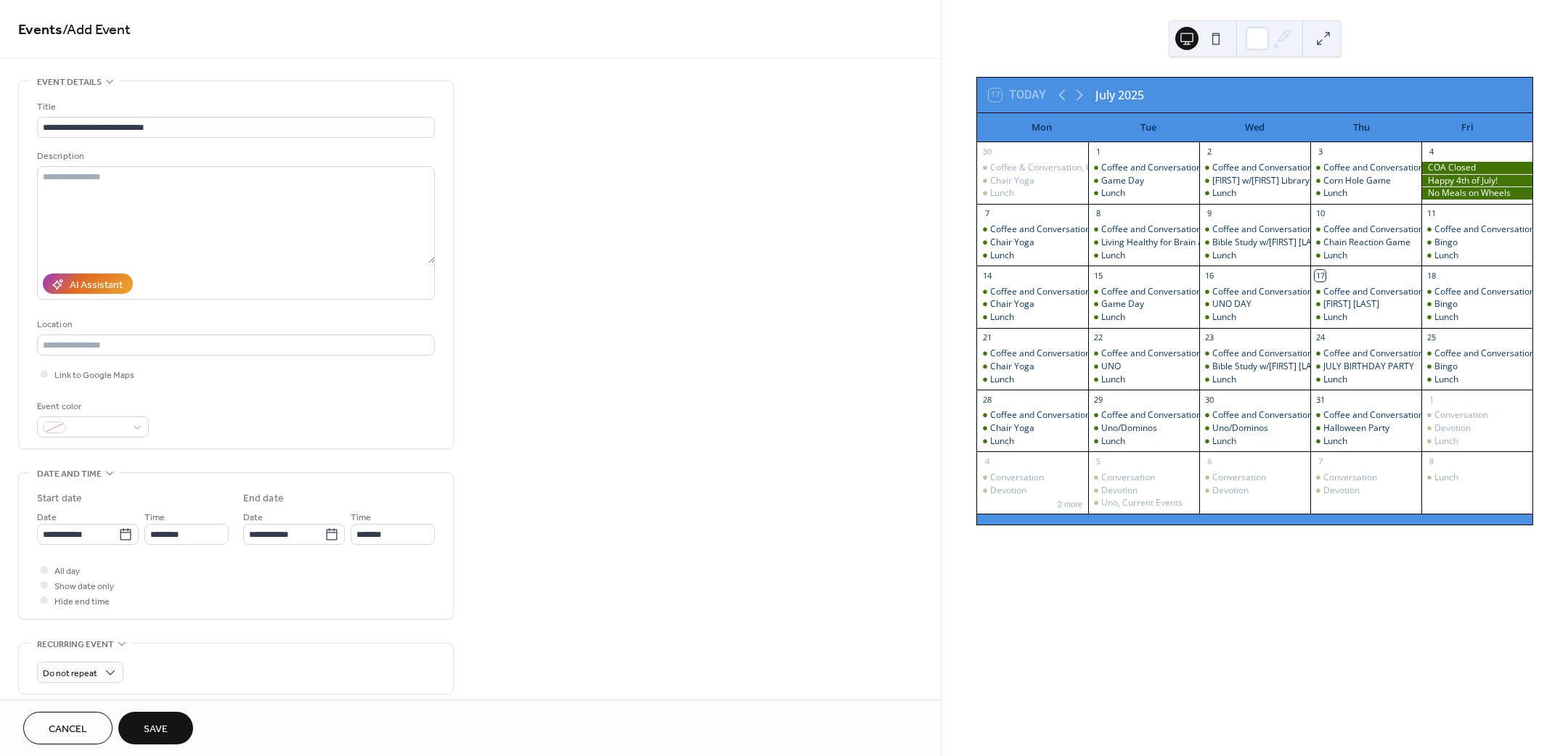 click on "**********" at bounding box center (236, 549) 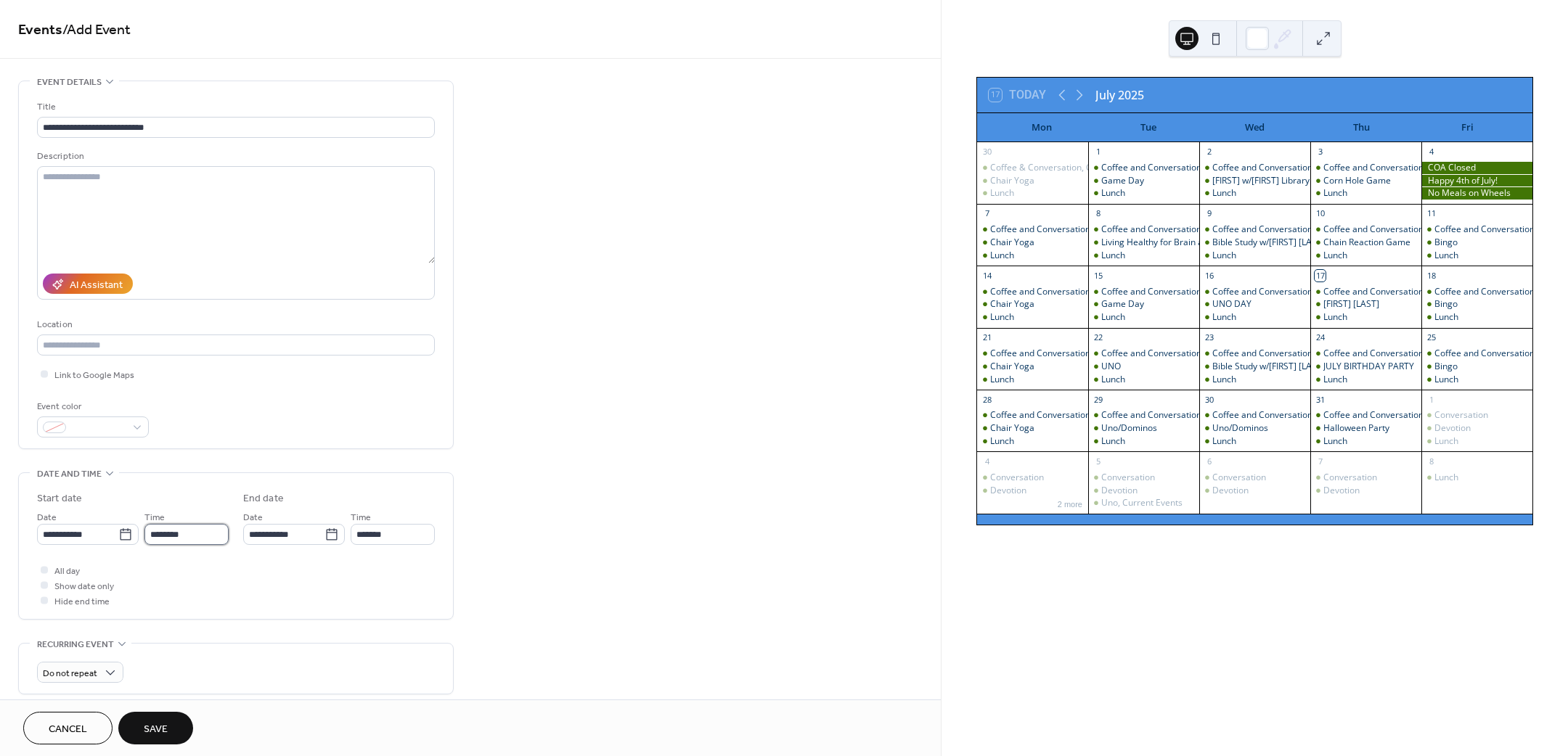 click on "********" at bounding box center [187, 534] 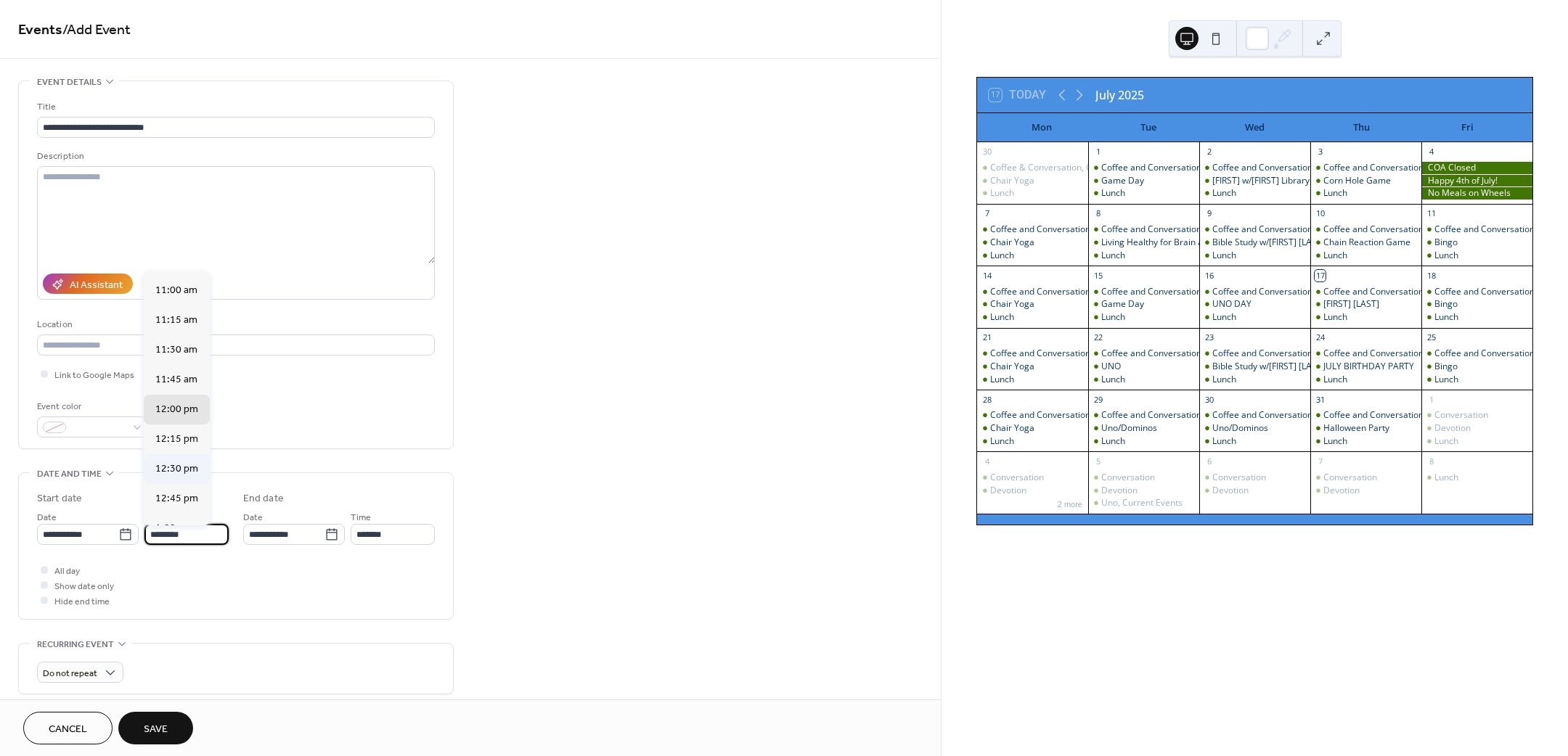 scroll, scrollTop: 1175, scrollLeft: 0, axis: vertical 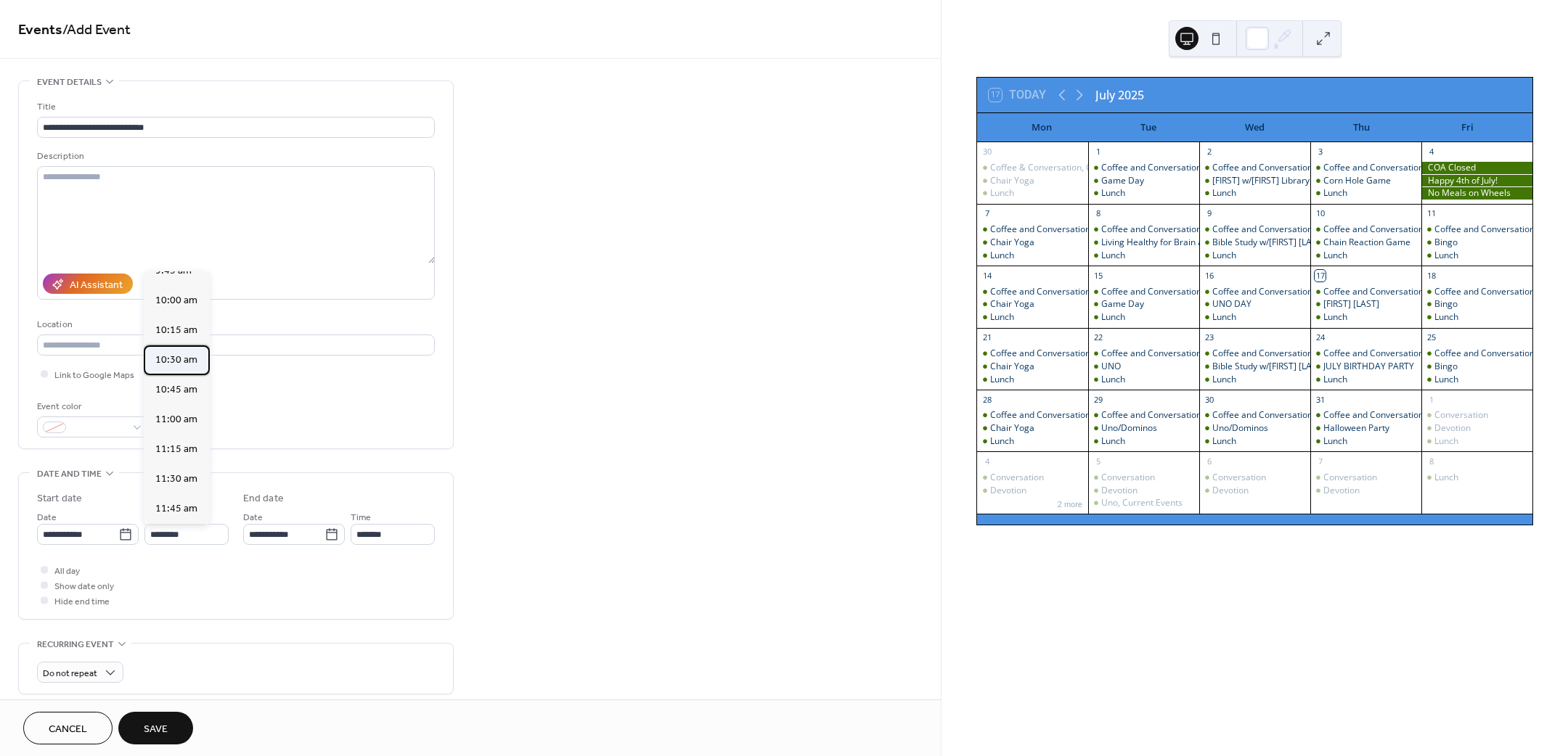 click on "10:30 am" at bounding box center (176, 359) 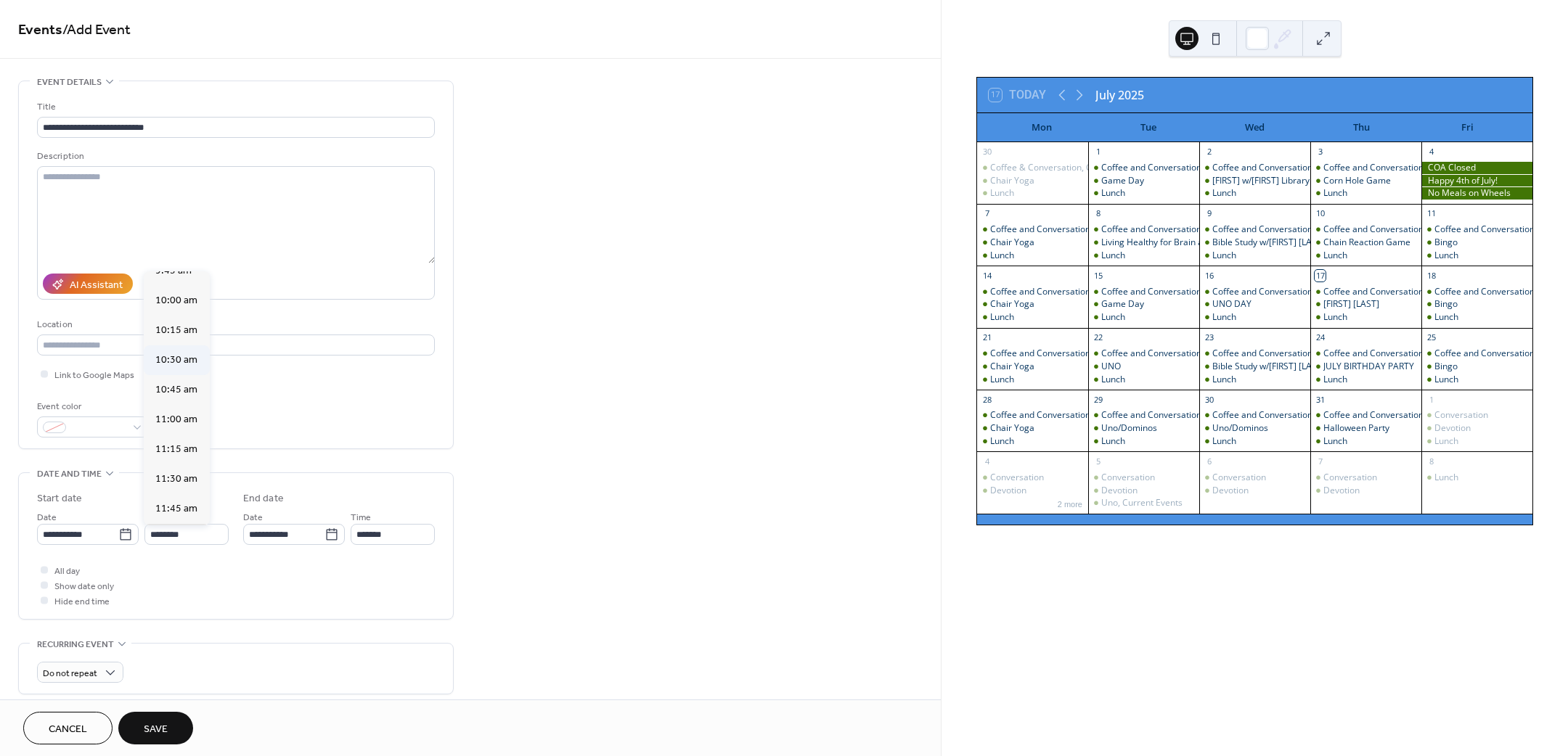 type on "********" 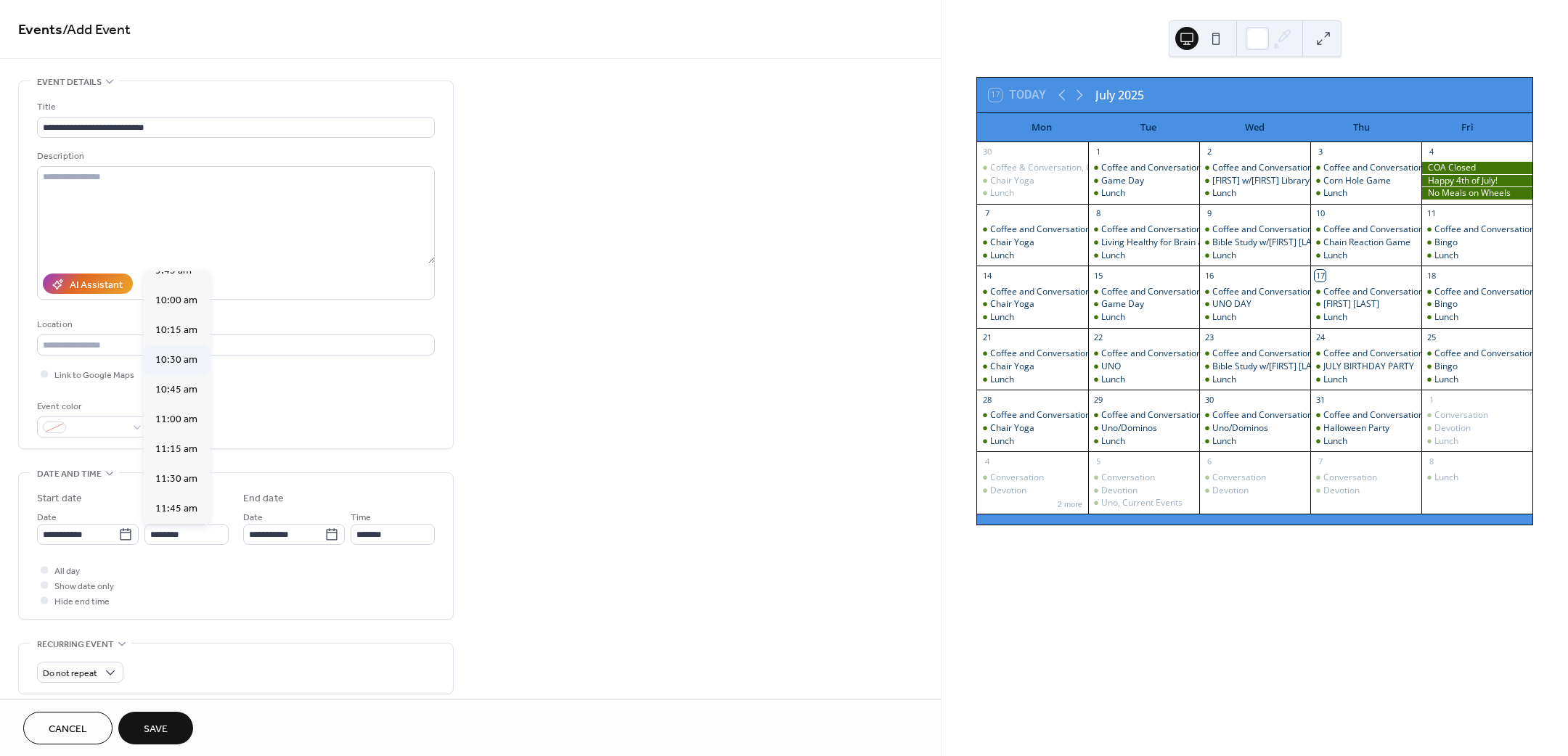 type on "********" 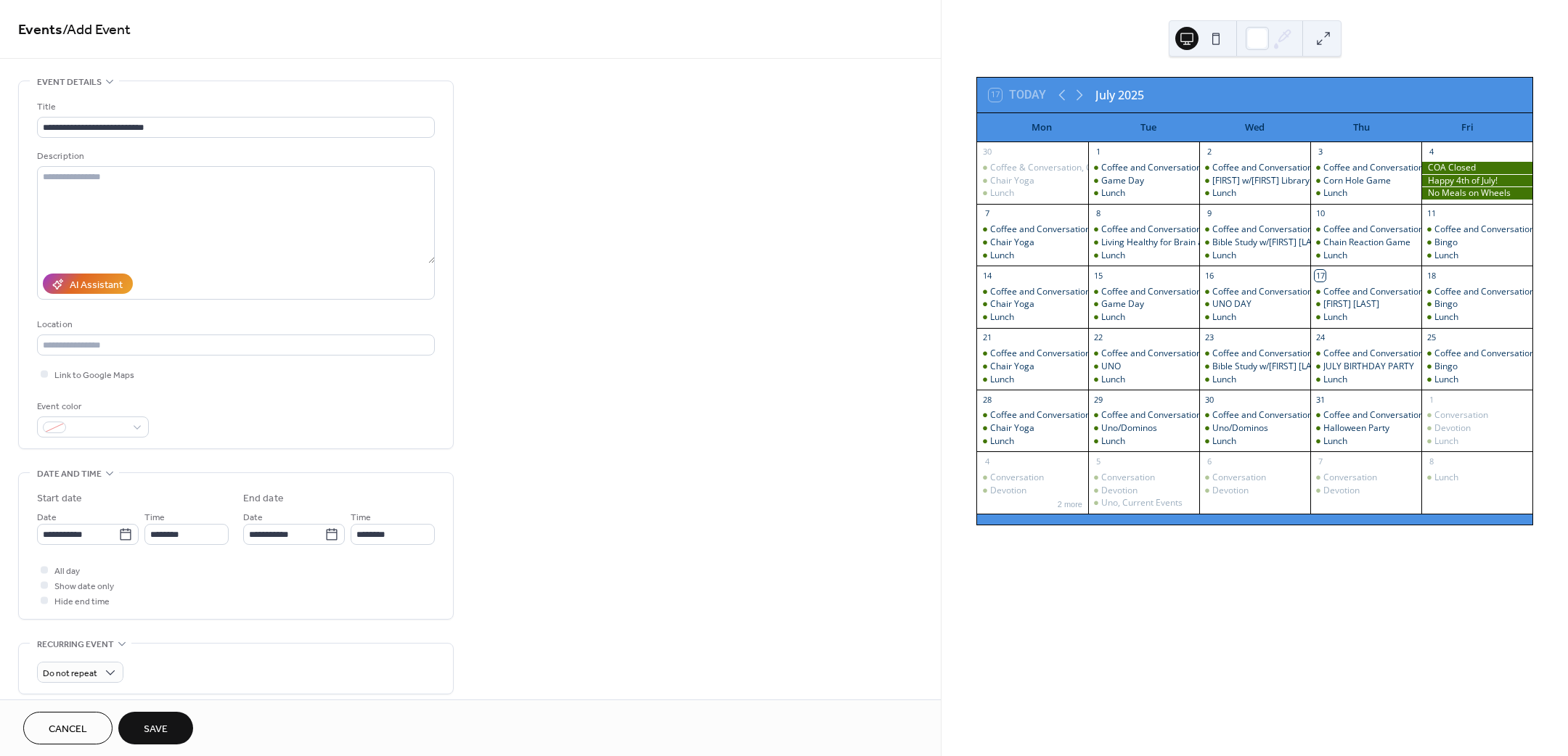 click on "Save" at bounding box center [155, 728] 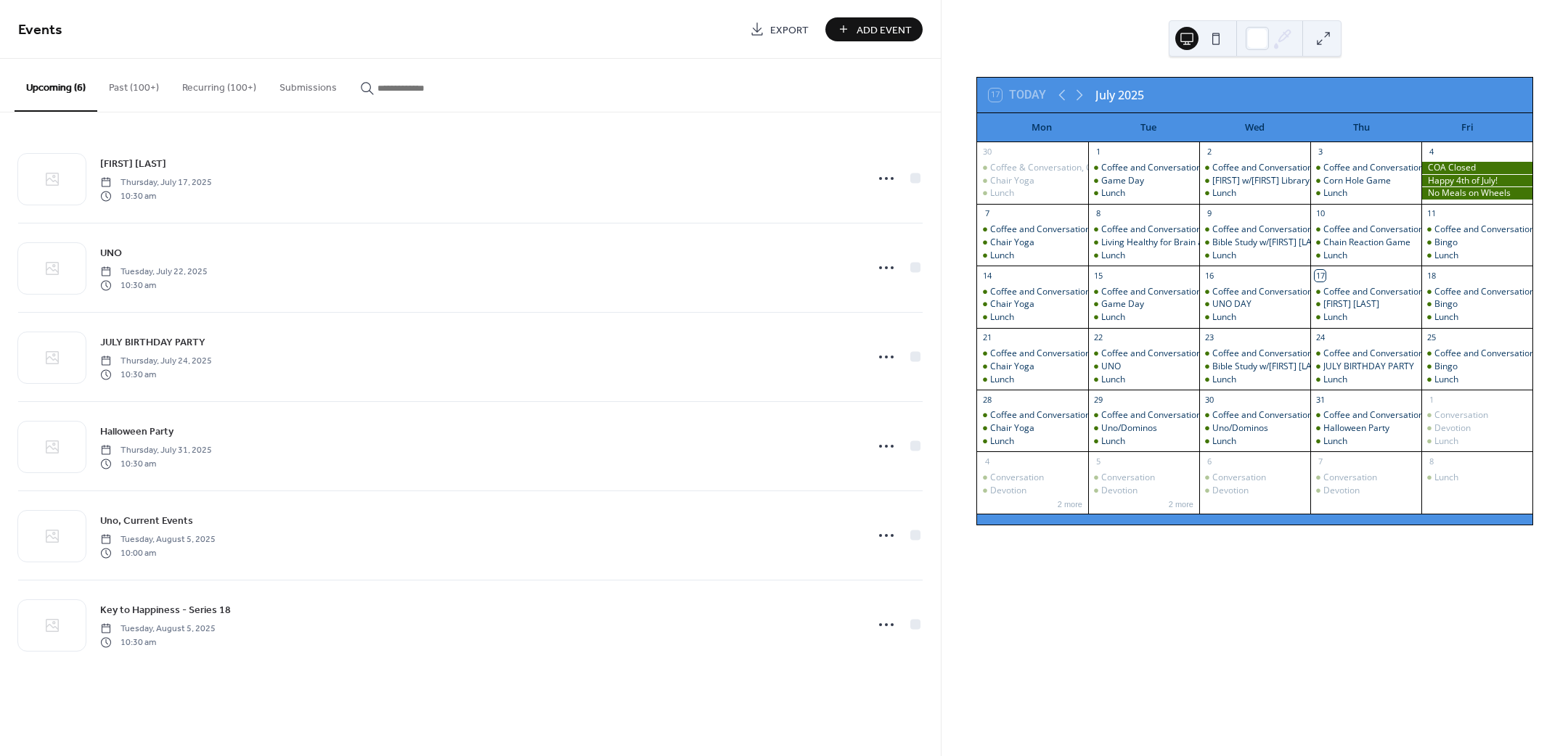 click on "Add Event" at bounding box center [884, 30] 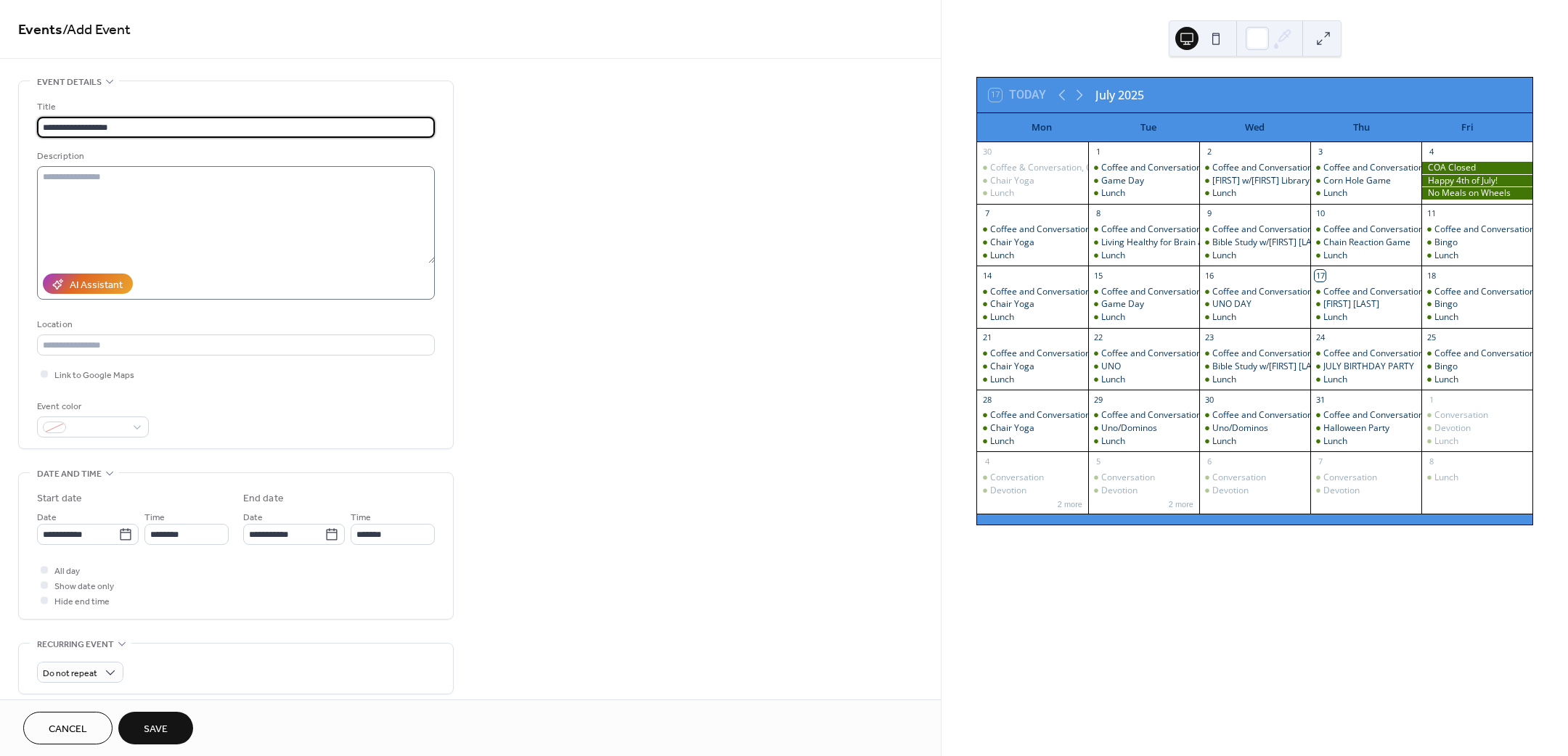 type on "**********" 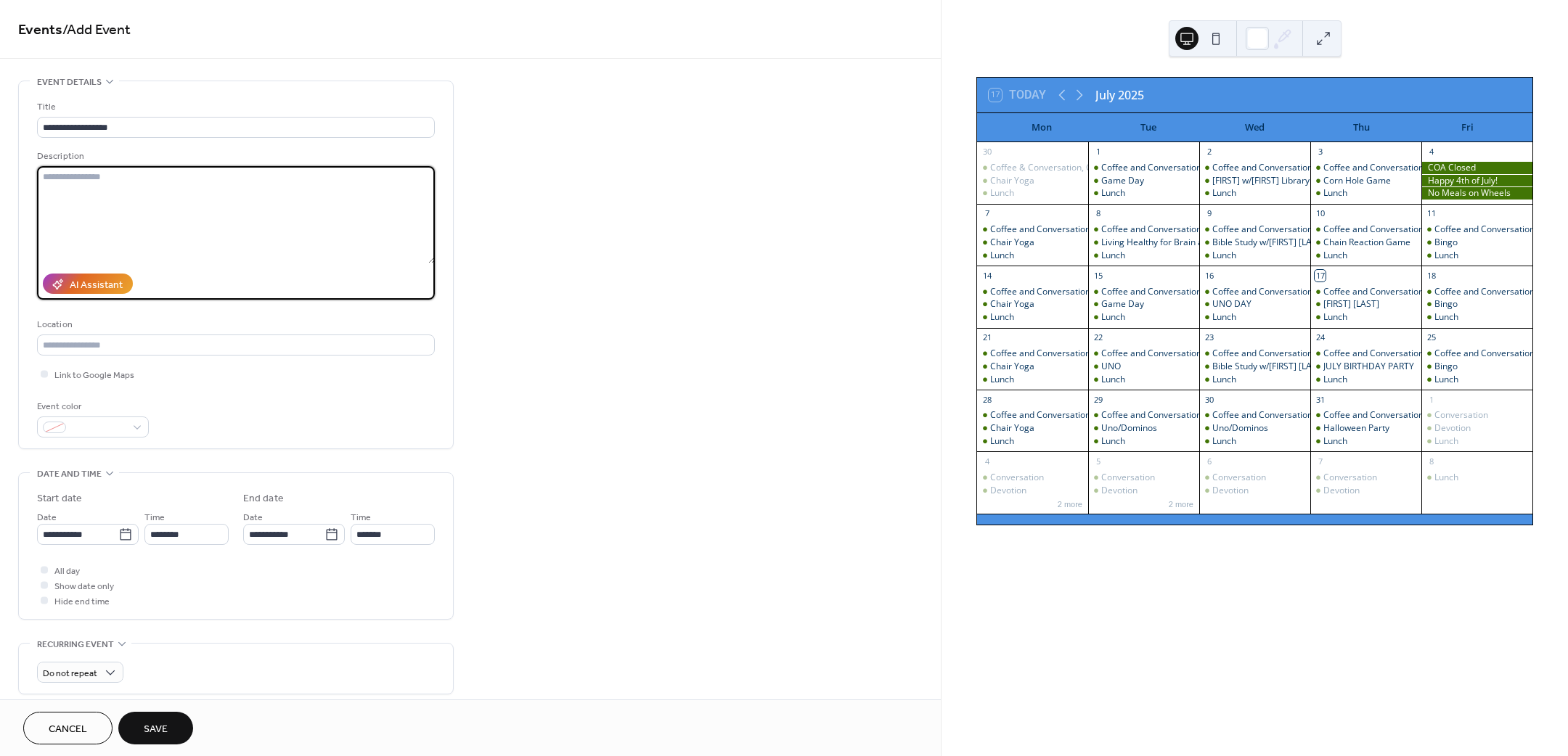 click at bounding box center (236, 215) 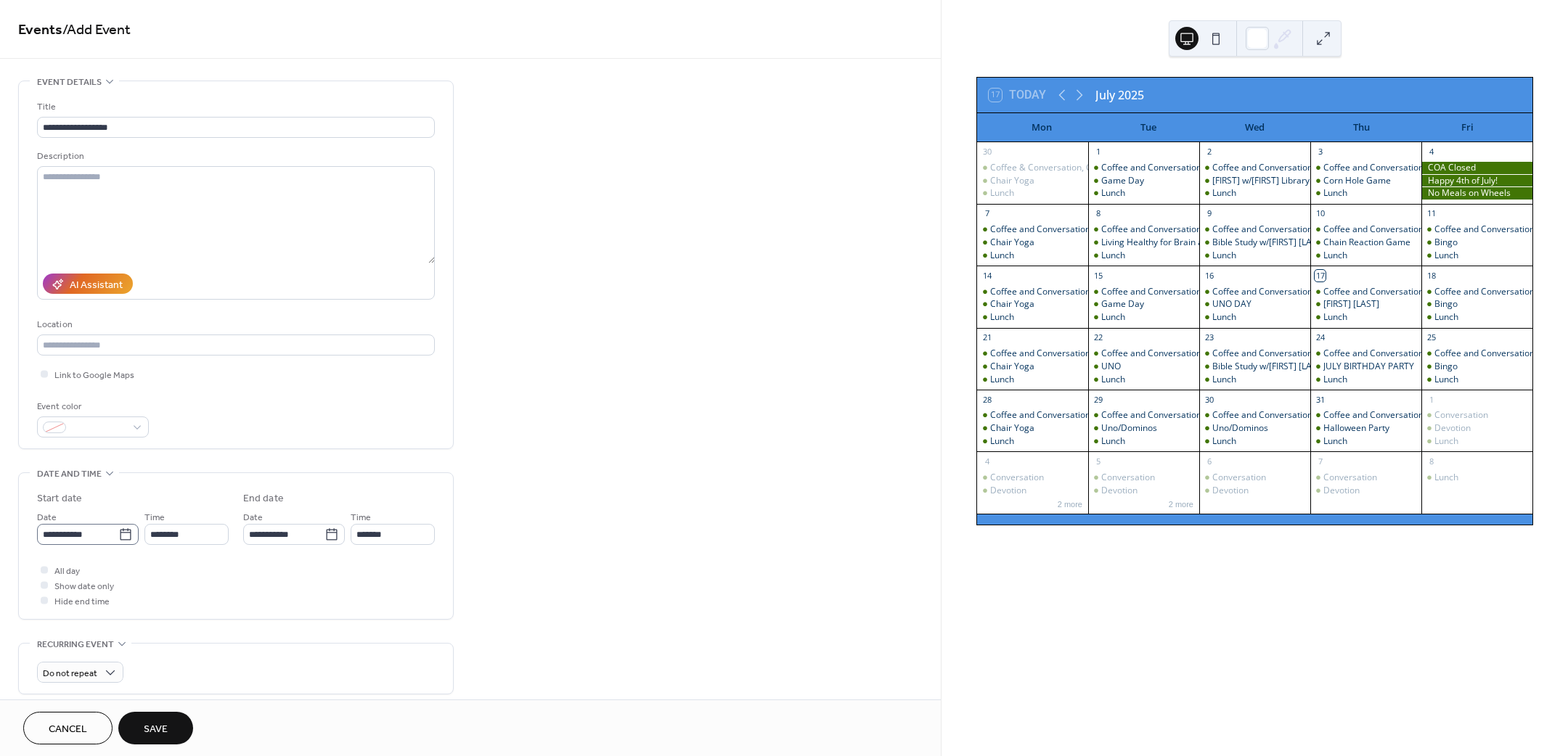 click 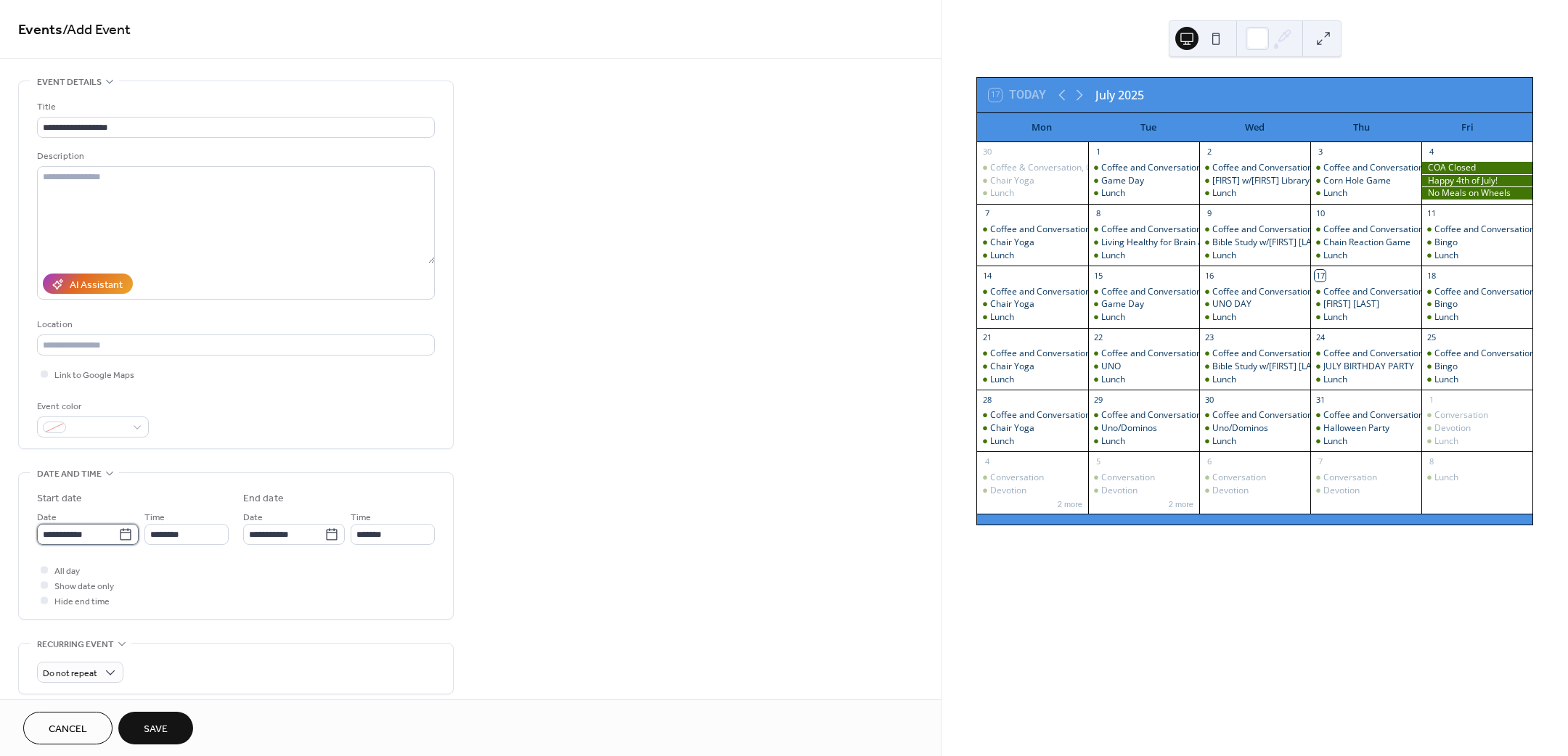 click on "**********" at bounding box center [78, 534] 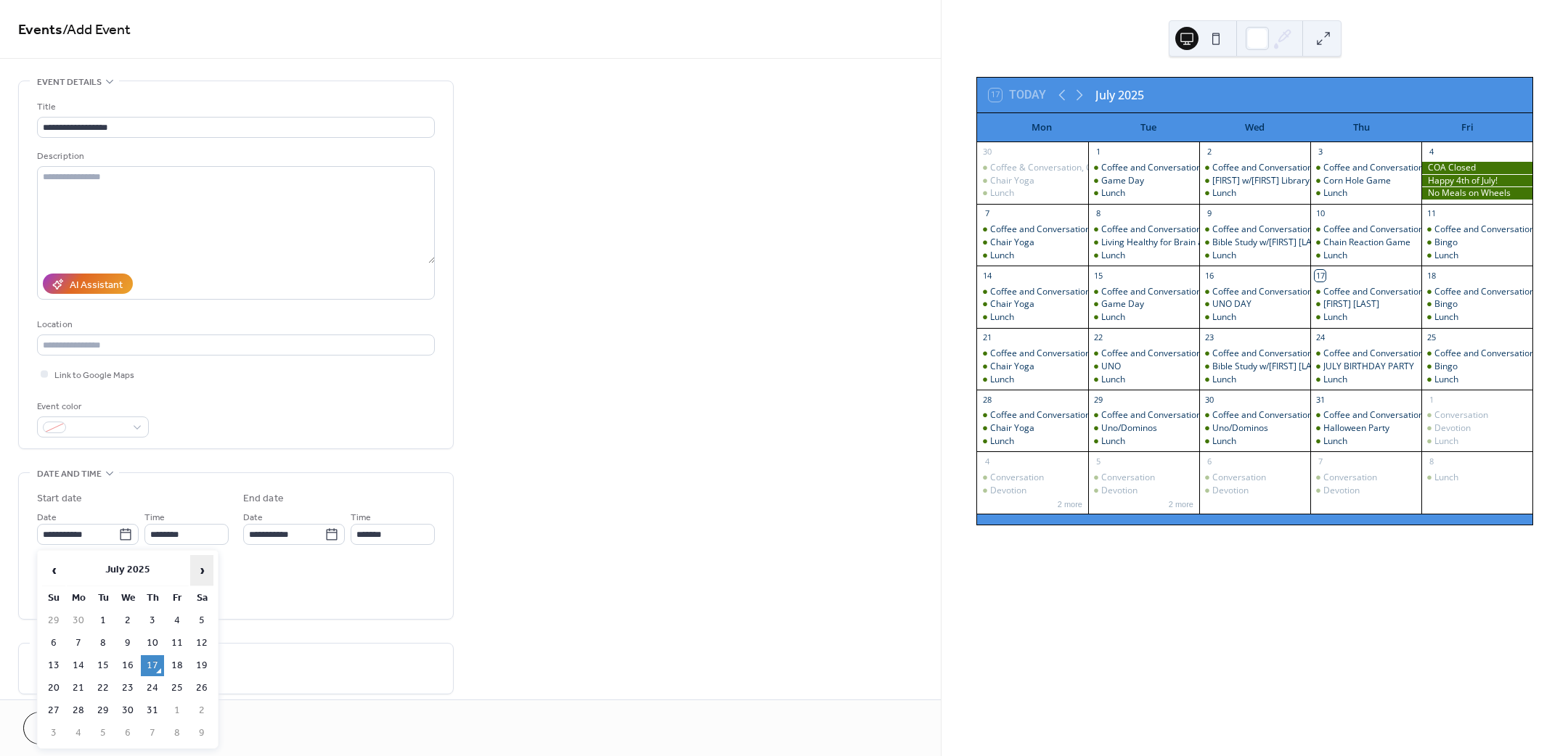 click on "›" at bounding box center [202, 570] 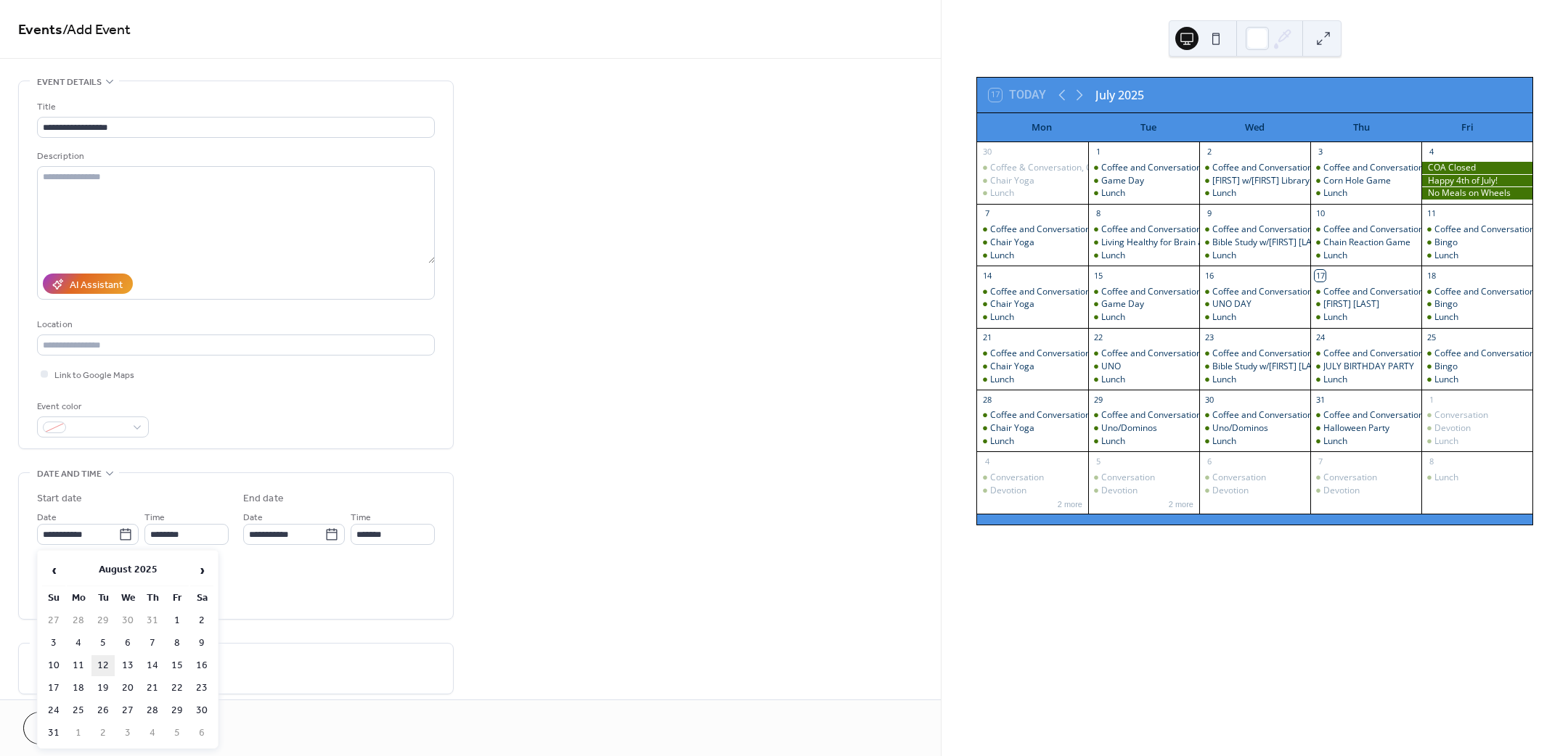 click on "12" at bounding box center [103, 665] 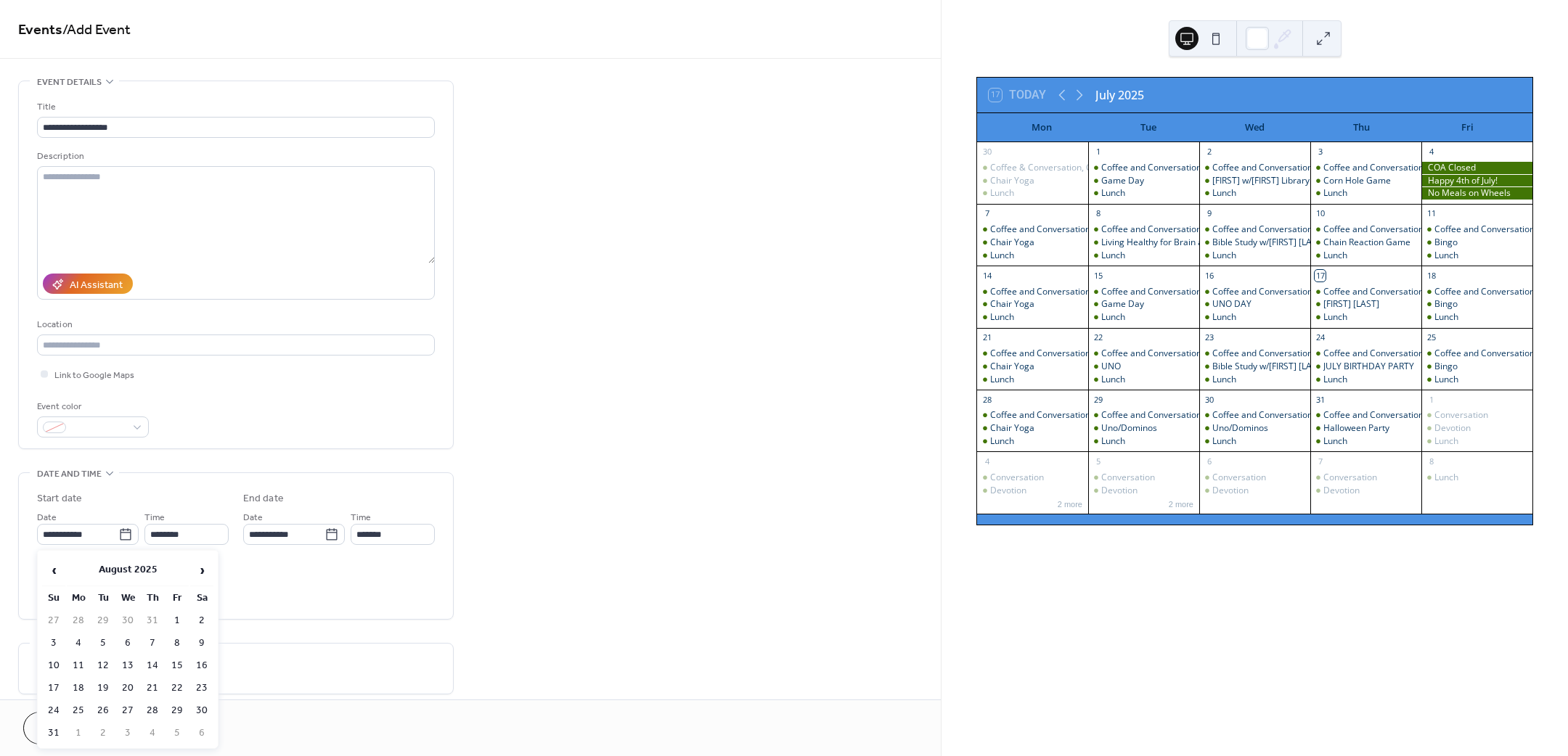type on "**********" 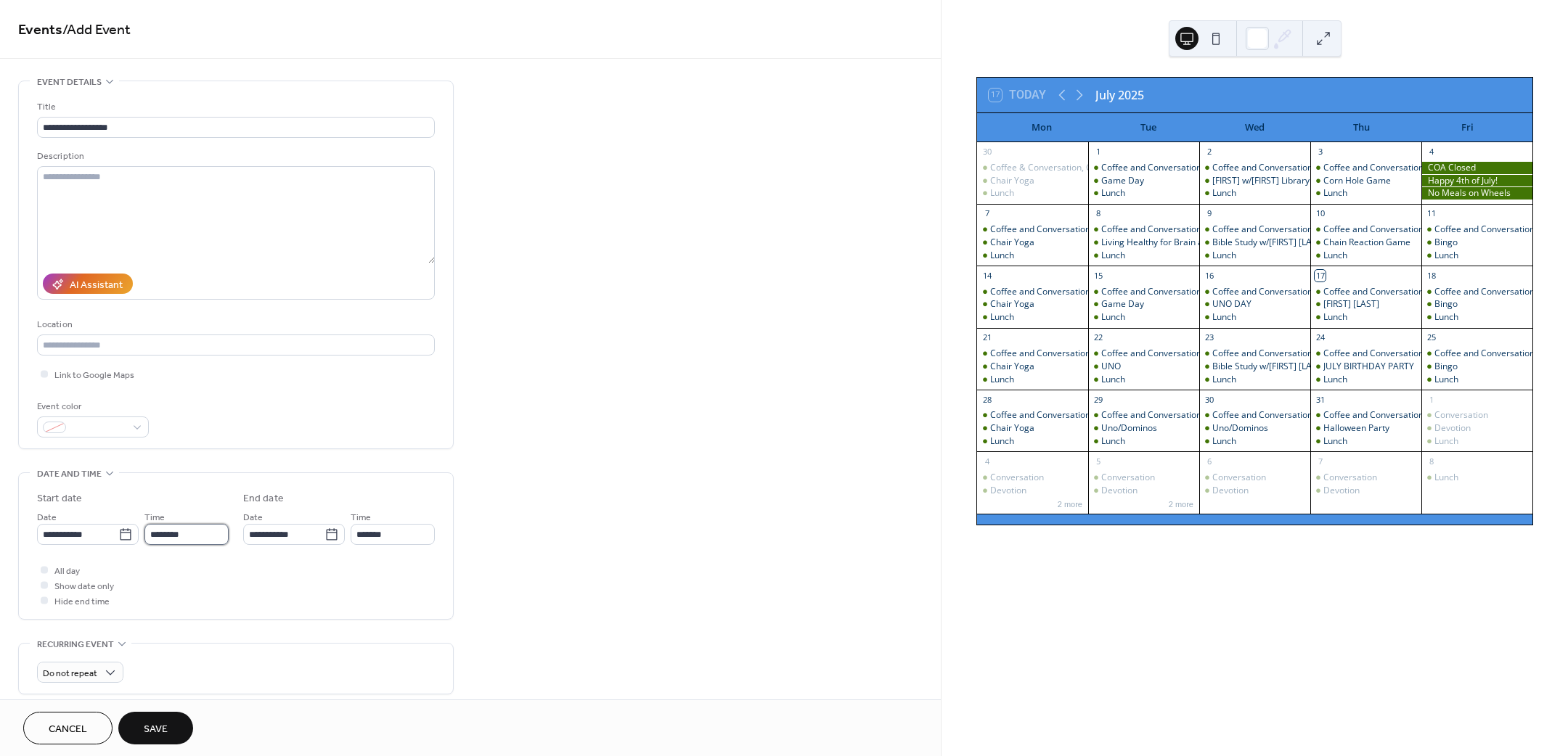 click on "********" at bounding box center (187, 534) 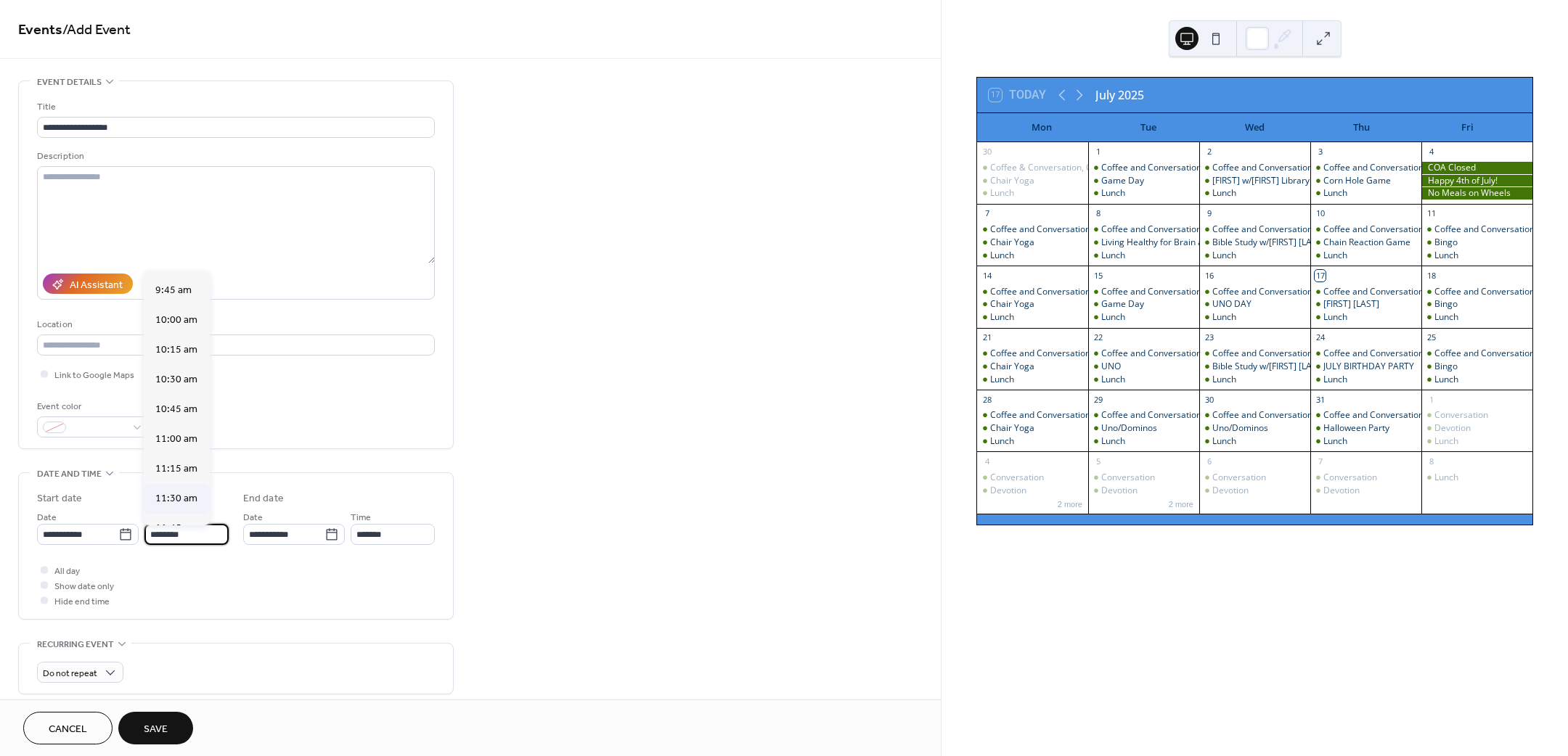 scroll, scrollTop: 958, scrollLeft: 0, axis: vertical 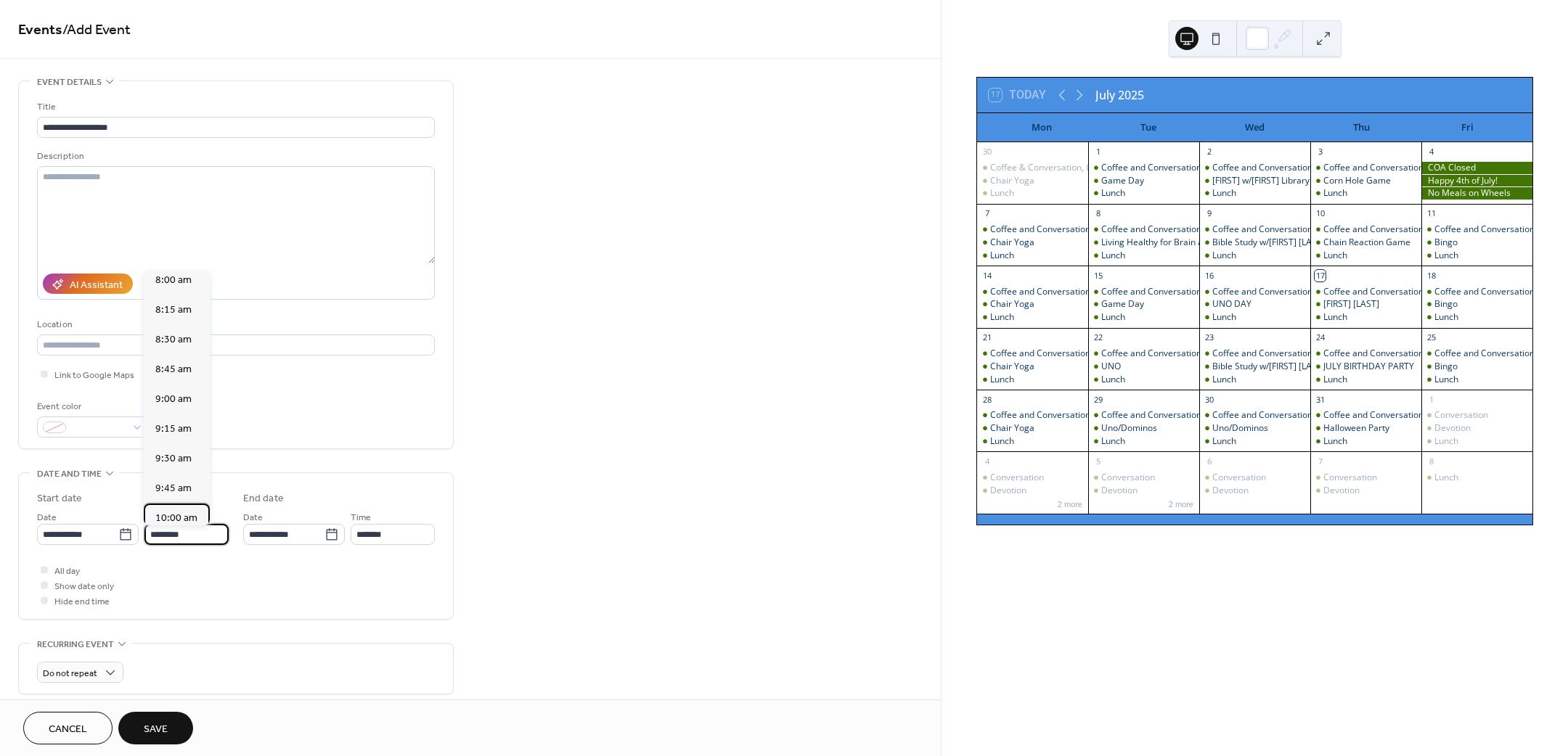 drag, startPoint x: 173, startPoint y: 490, endPoint x: 172, endPoint y: 500, distance: 10.049876 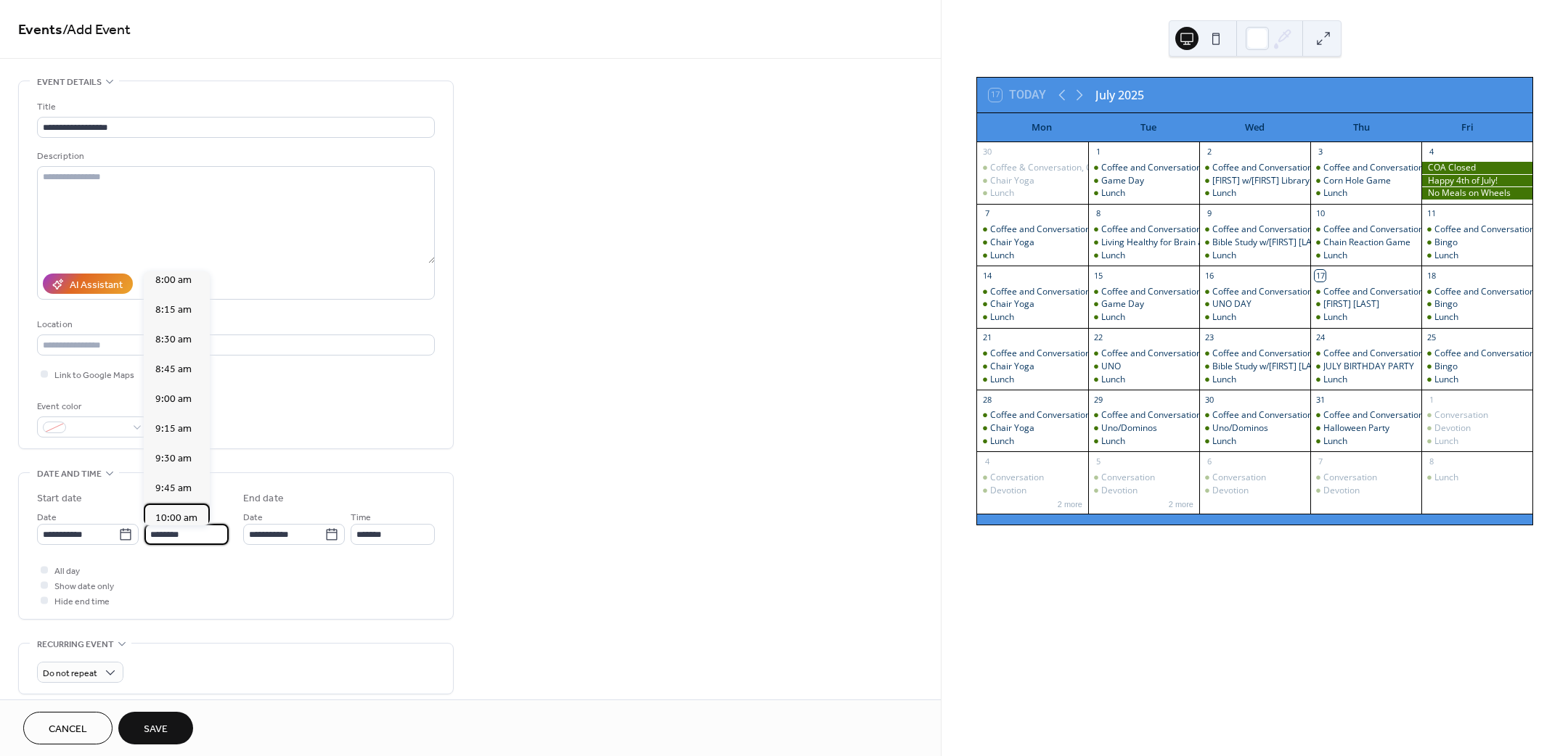 click on "10:00 am" at bounding box center [176, 517] 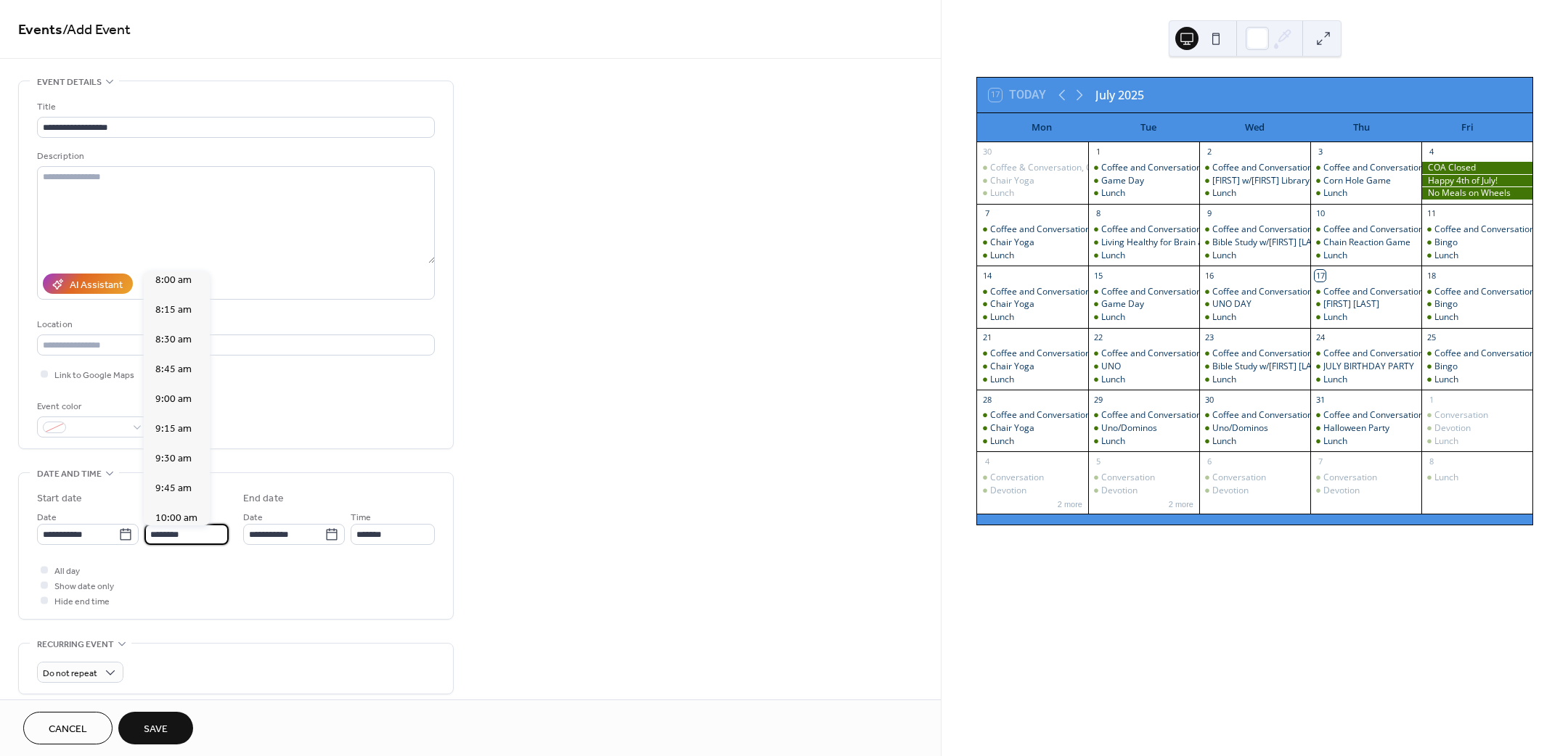 type on "********" 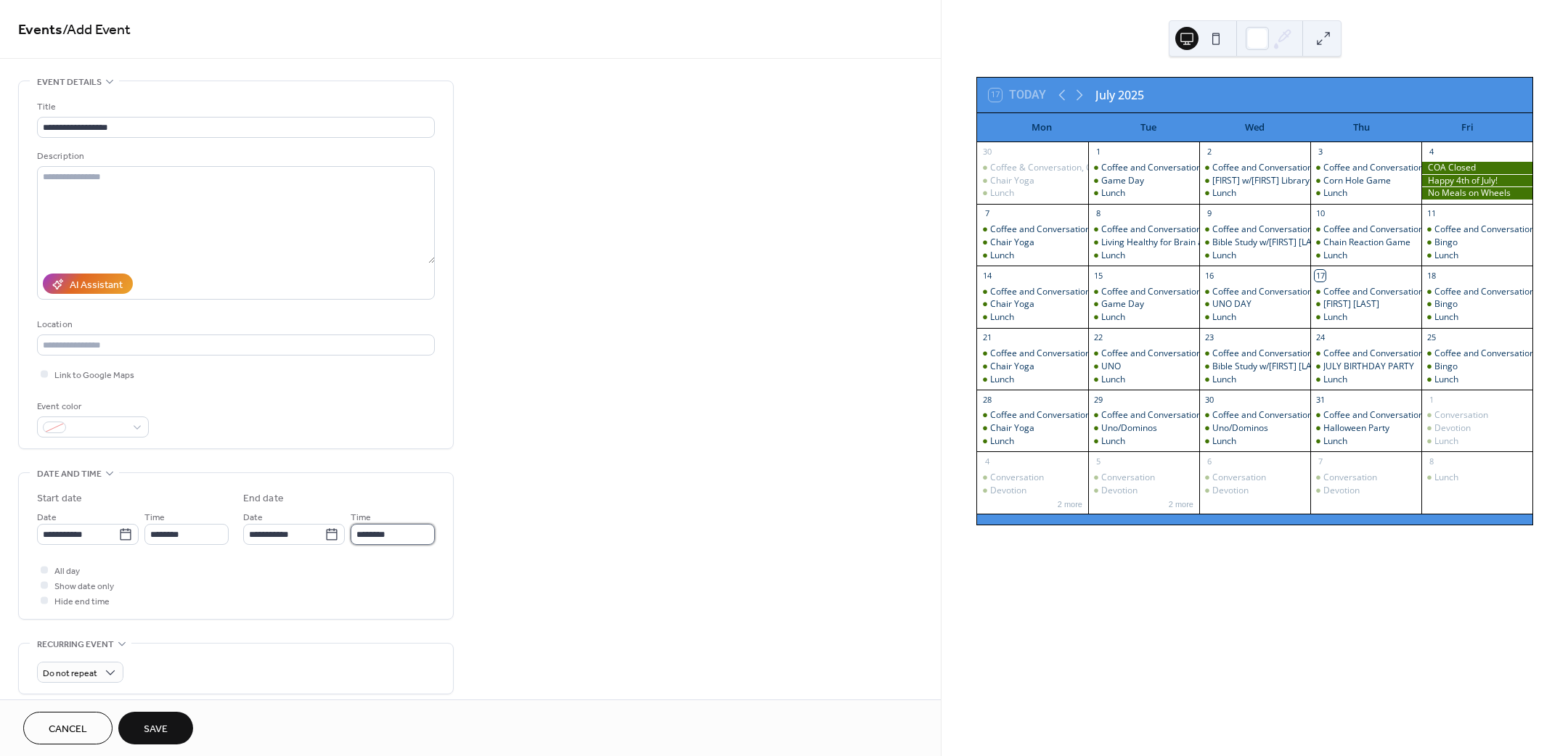 click on "********" at bounding box center (393, 534) 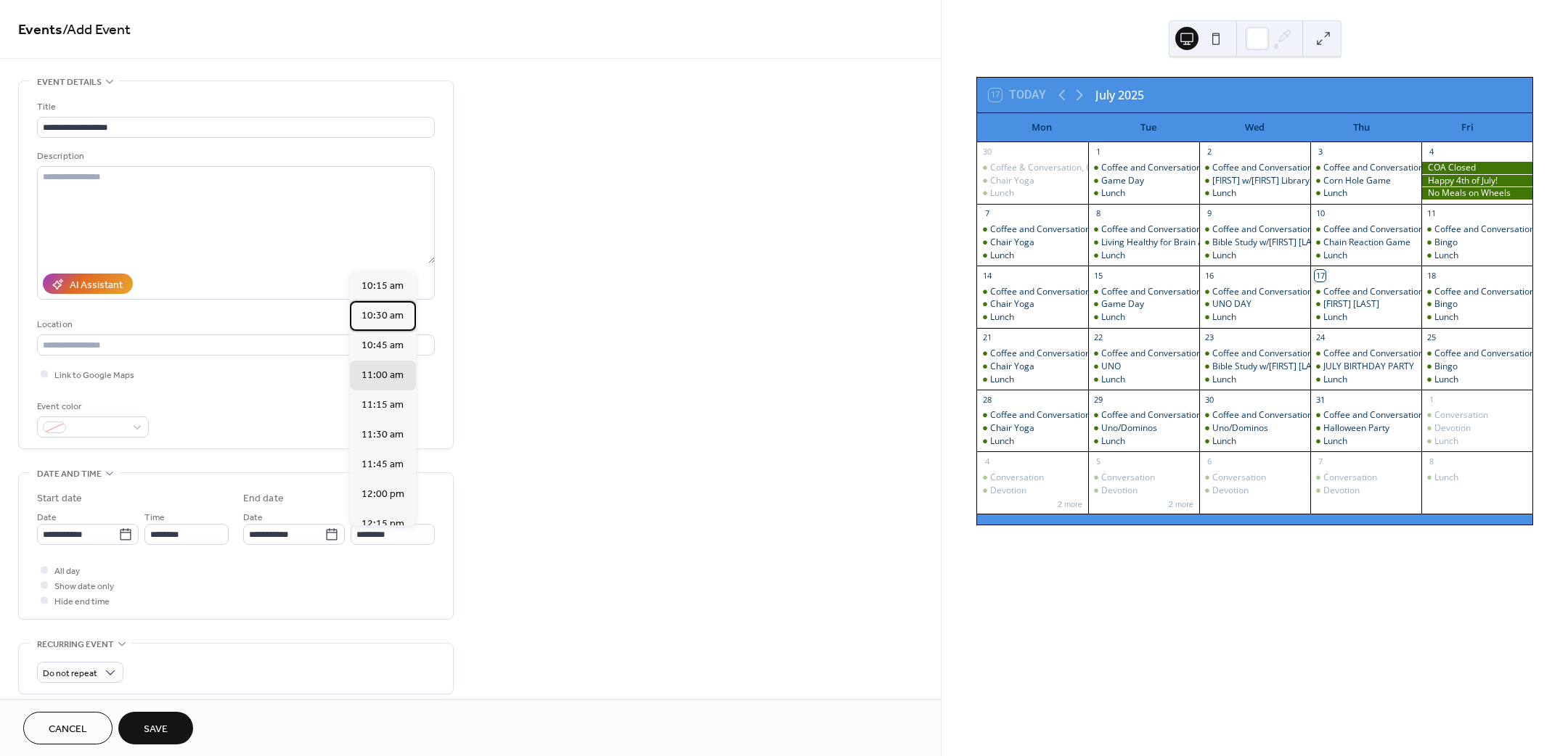 drag, startPoint x: 384, startPoint y: 311, endPoint x: 385, endPoint y: 324, distance: 13.038405 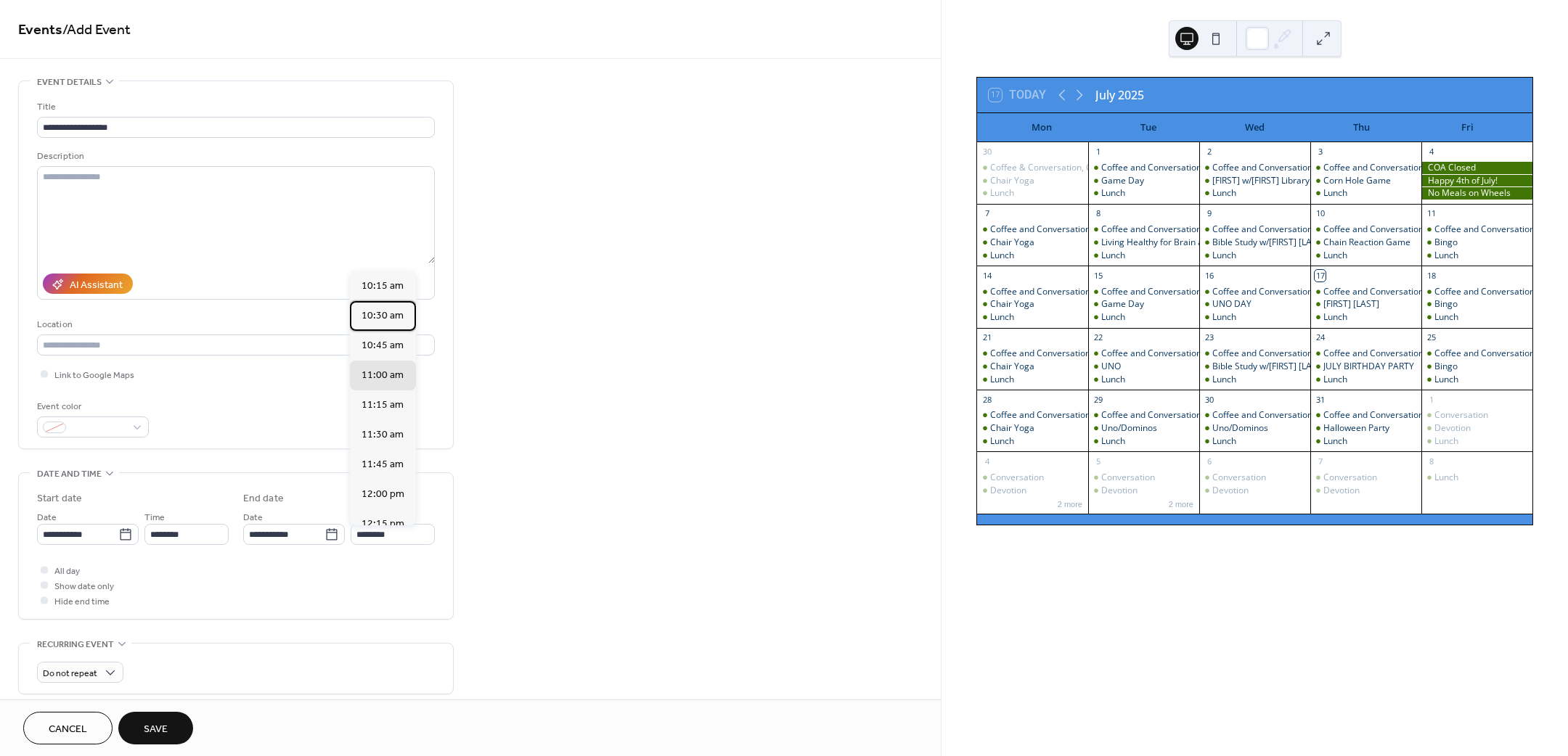 click on "10:30 am" at bounding box center [383, 315] 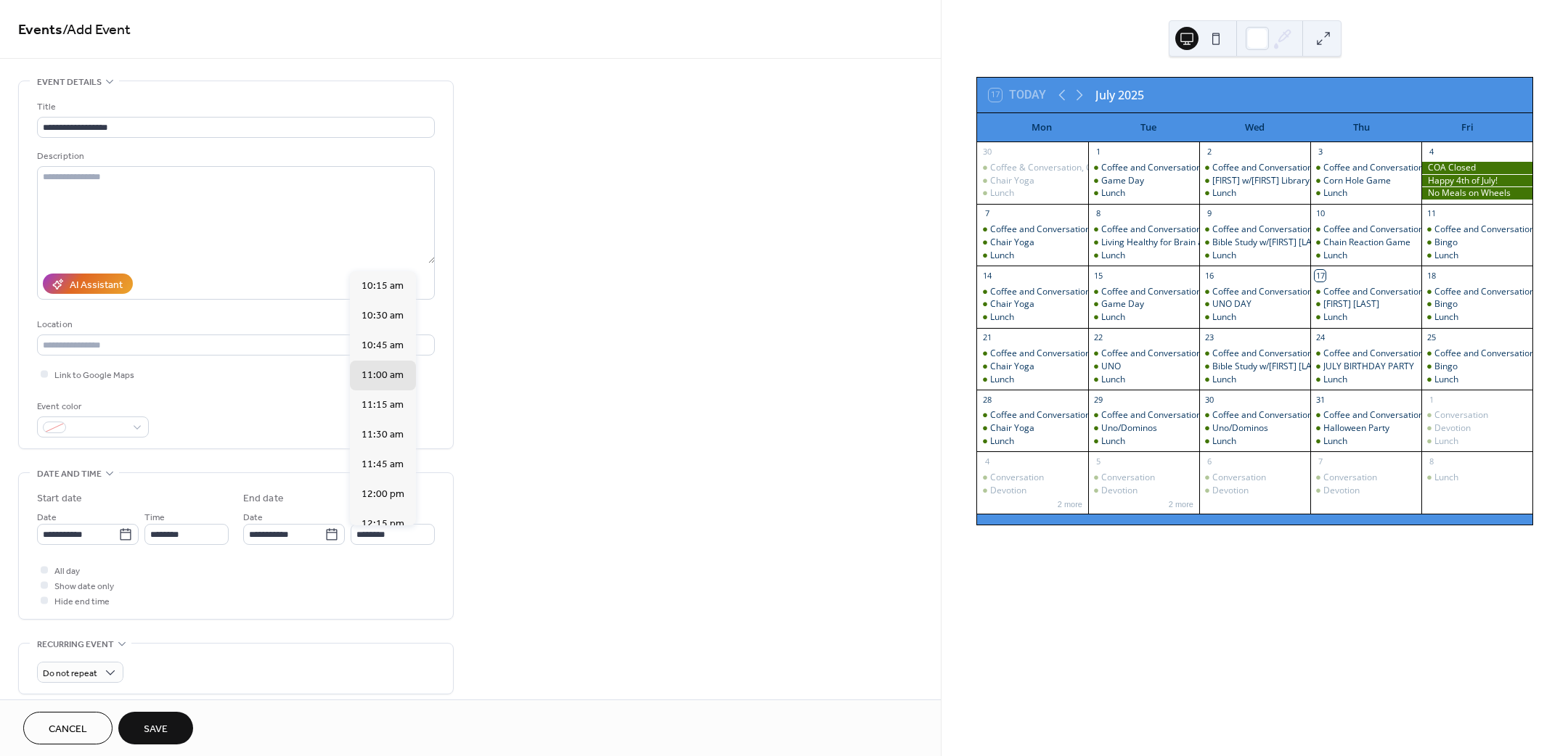 type on "********" 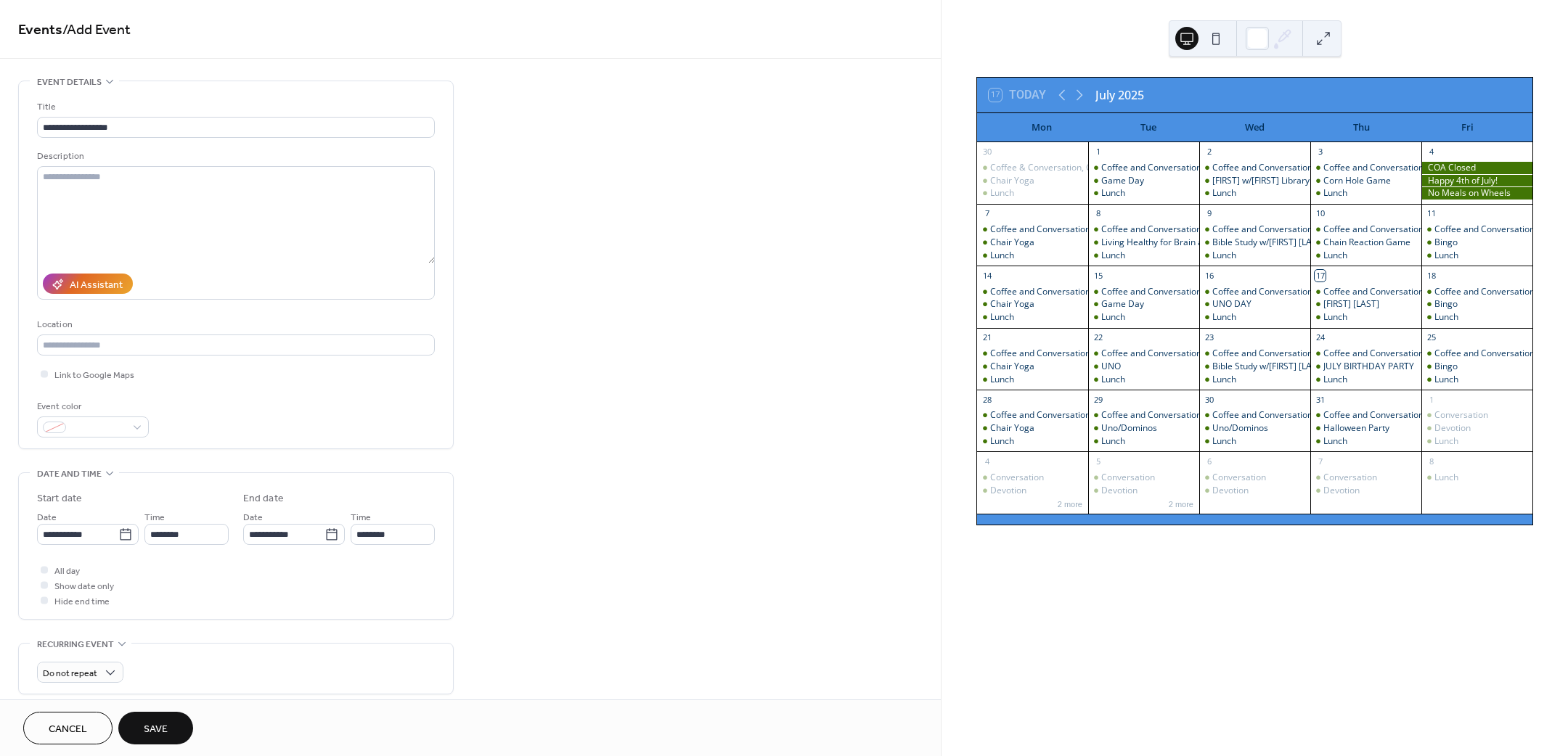 click on "Save" at bounding box center (155, 729) 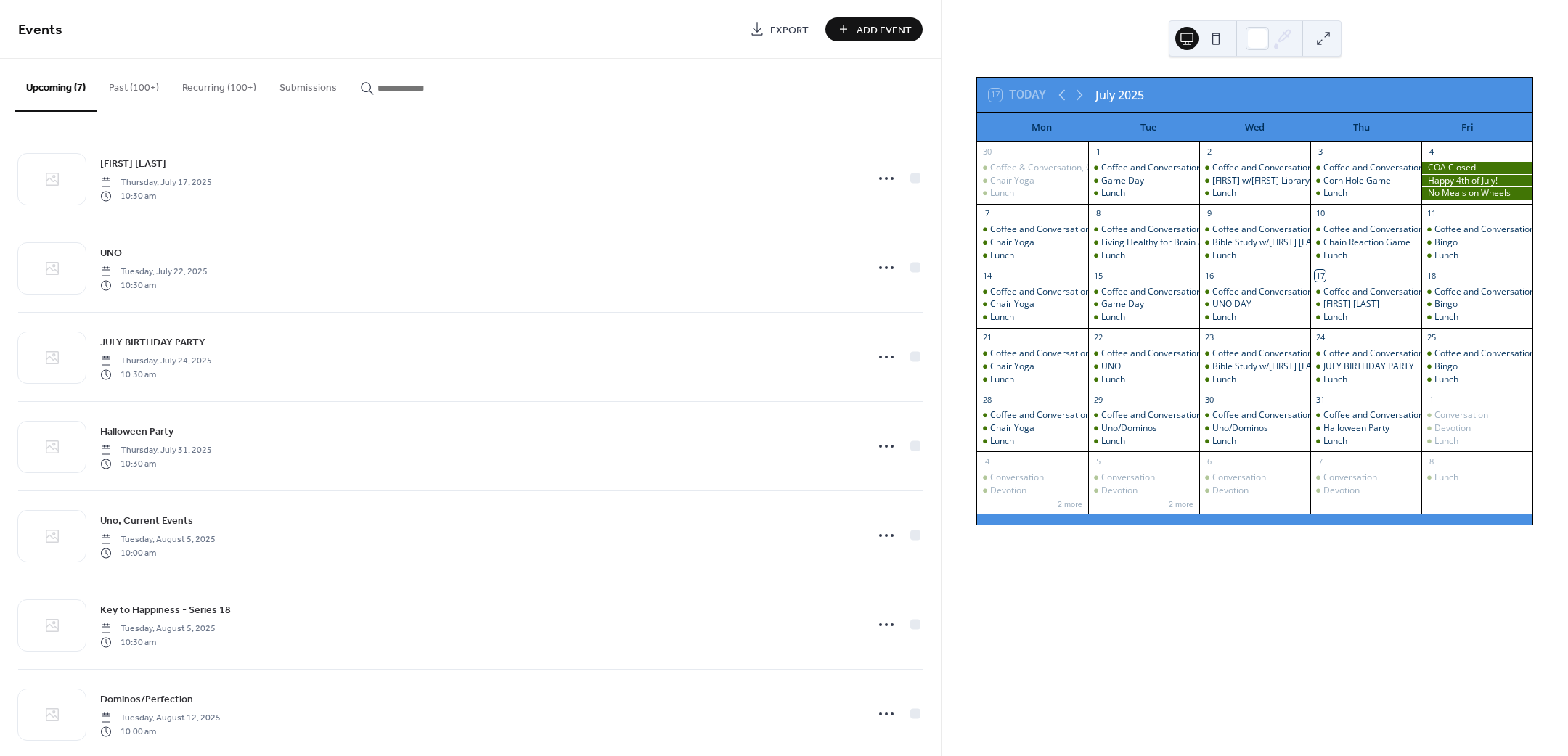 click on "Add Event" at bounding box center [884, 30] 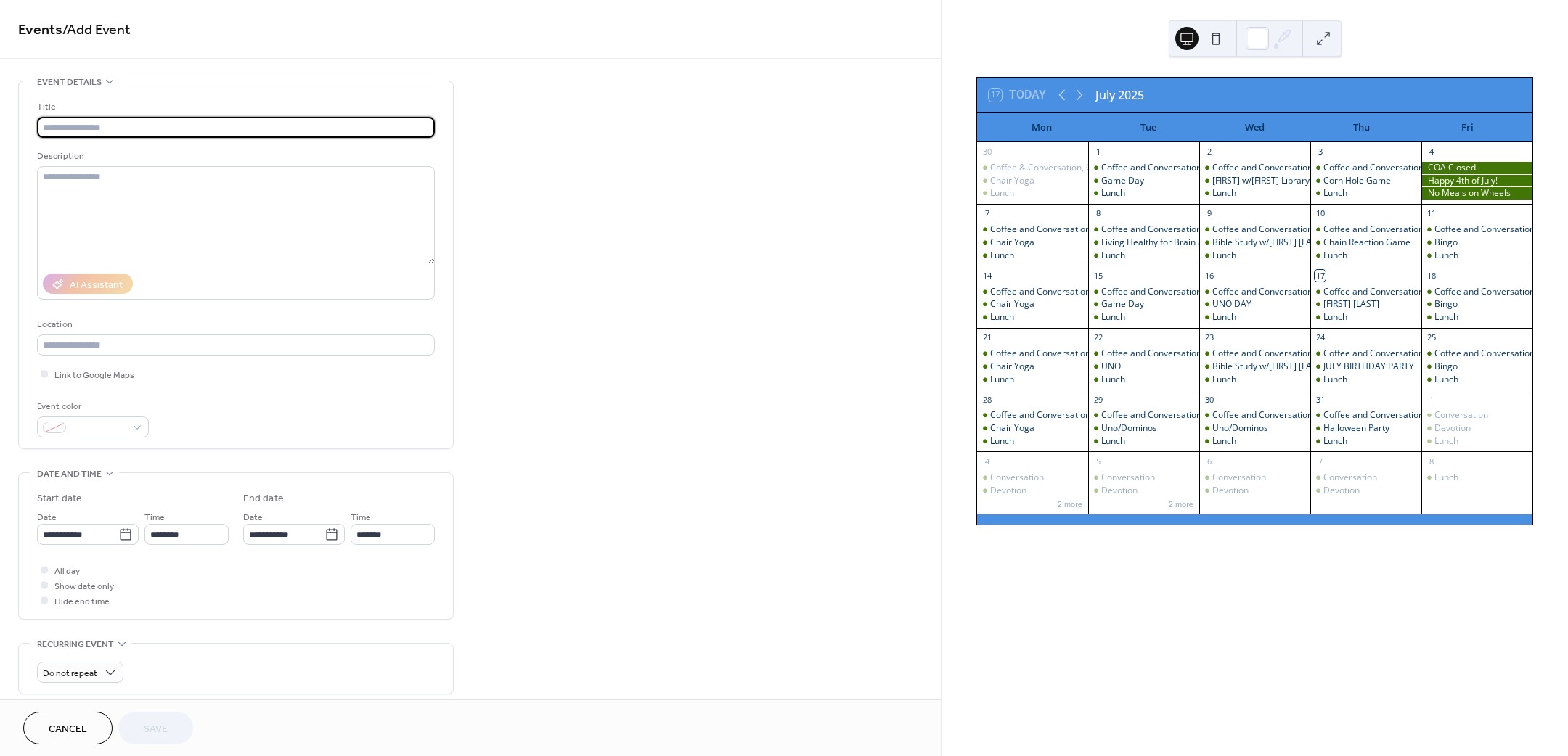 click at bounding box center [236, 127] 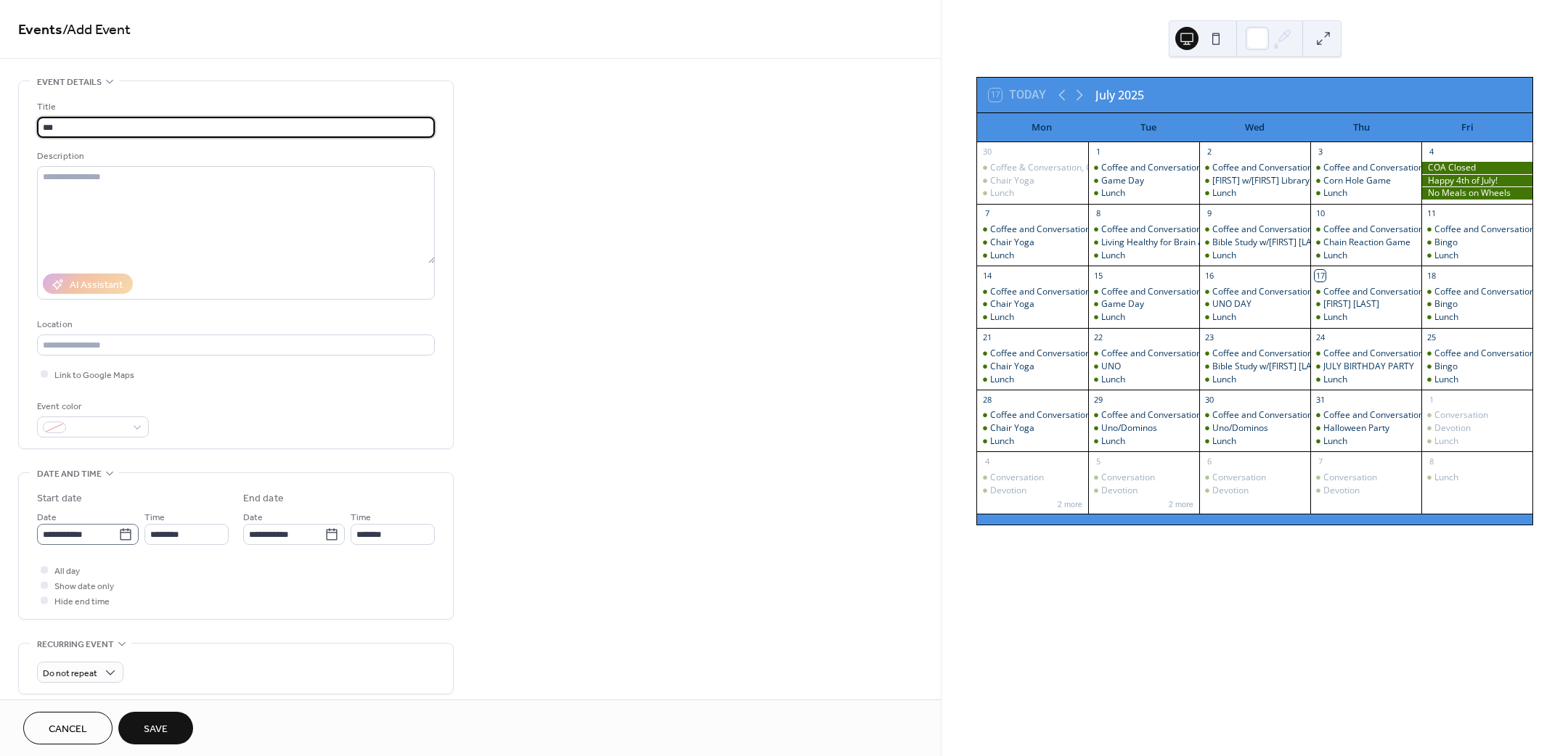 type on "***" 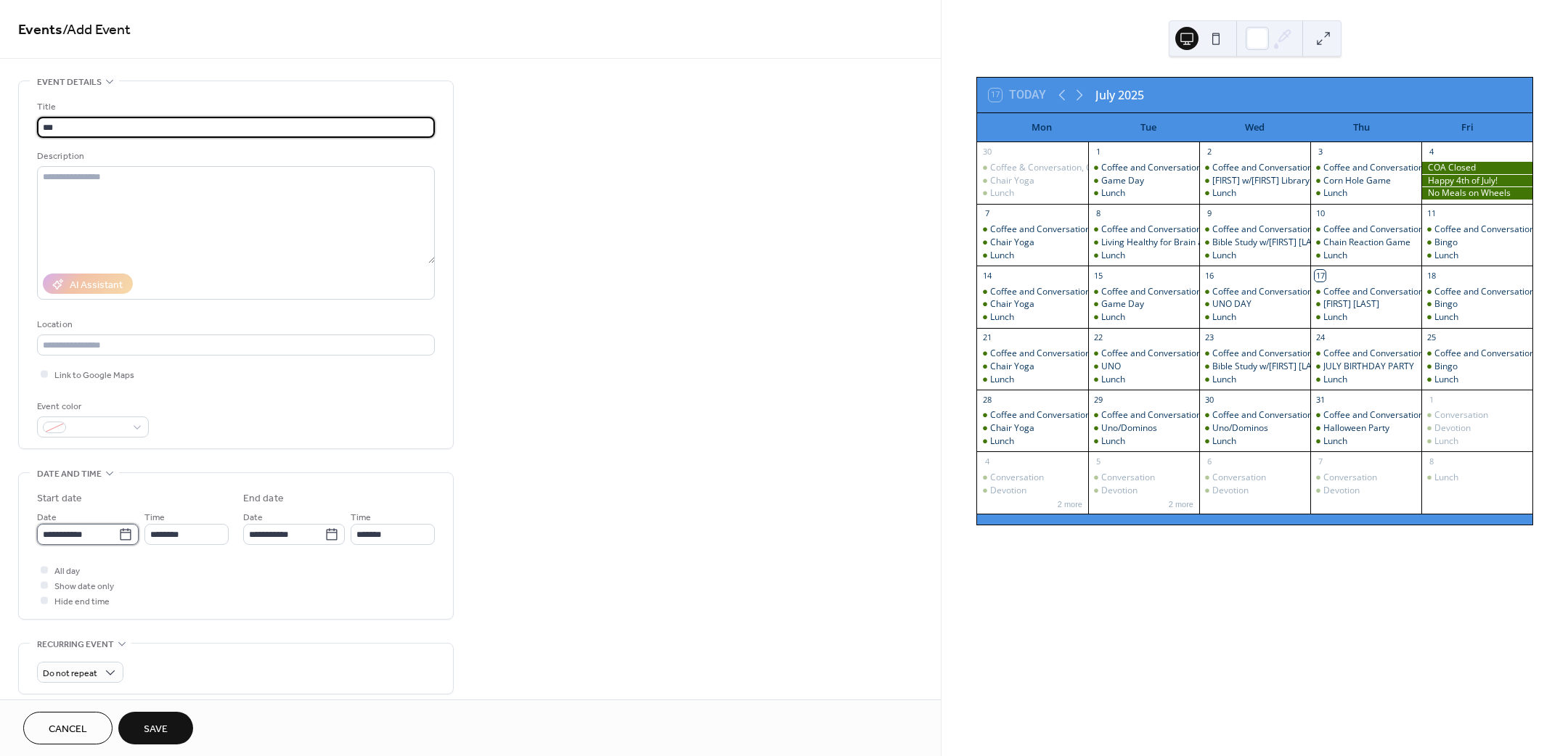 click on "**********" at bounding box center (78, 534) 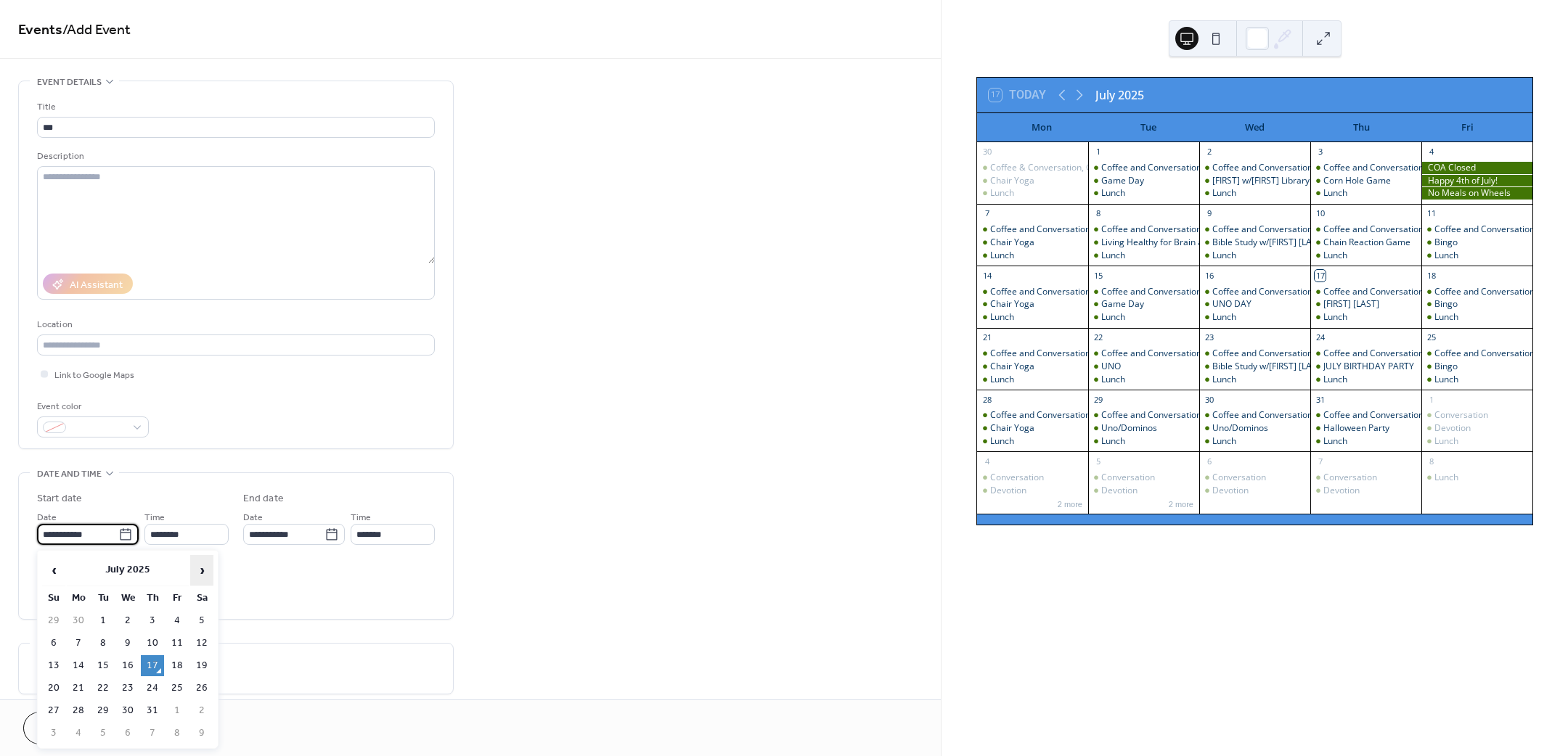 click on "›" at bounding box center [202, 570] 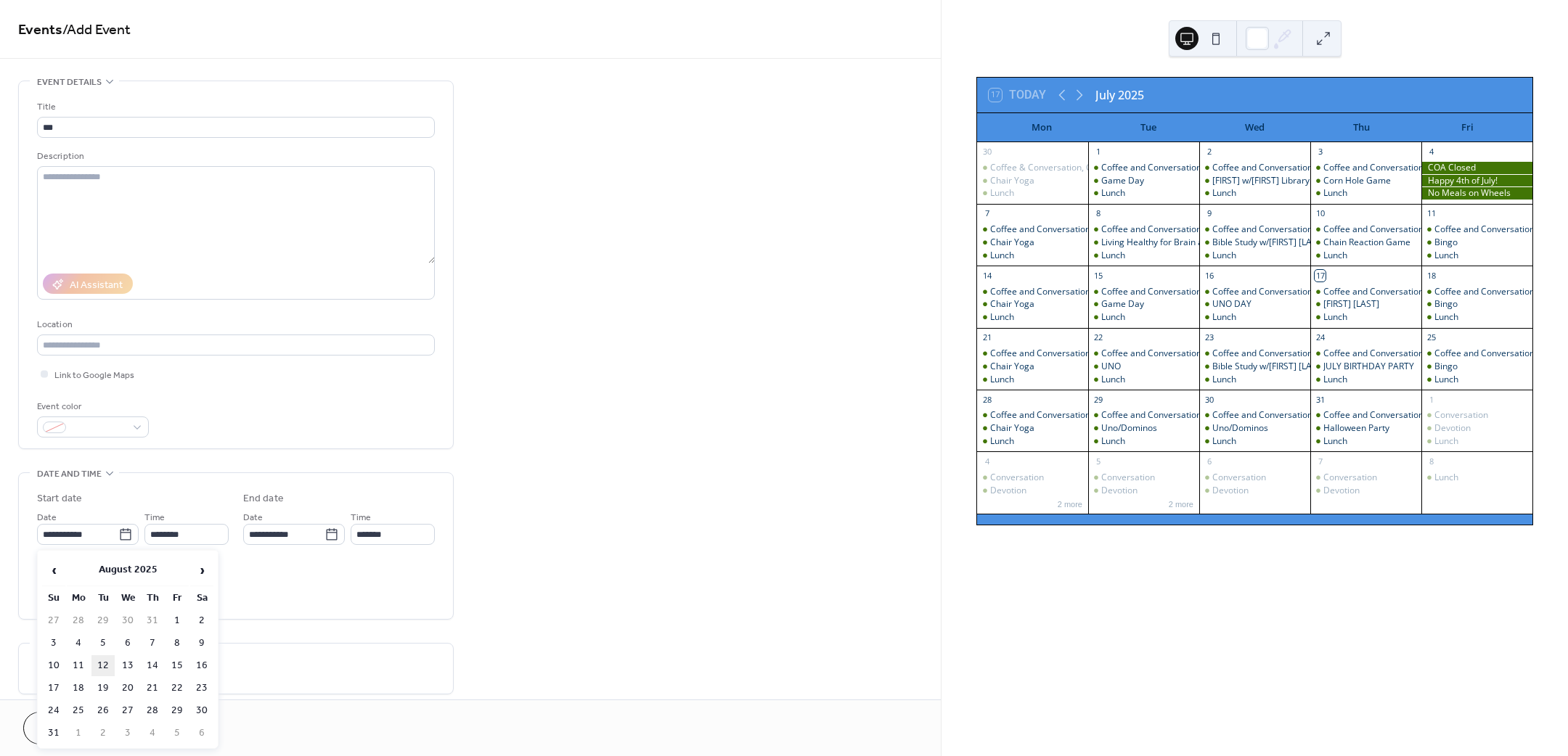 click on "12" at bounding box center [103, 665] 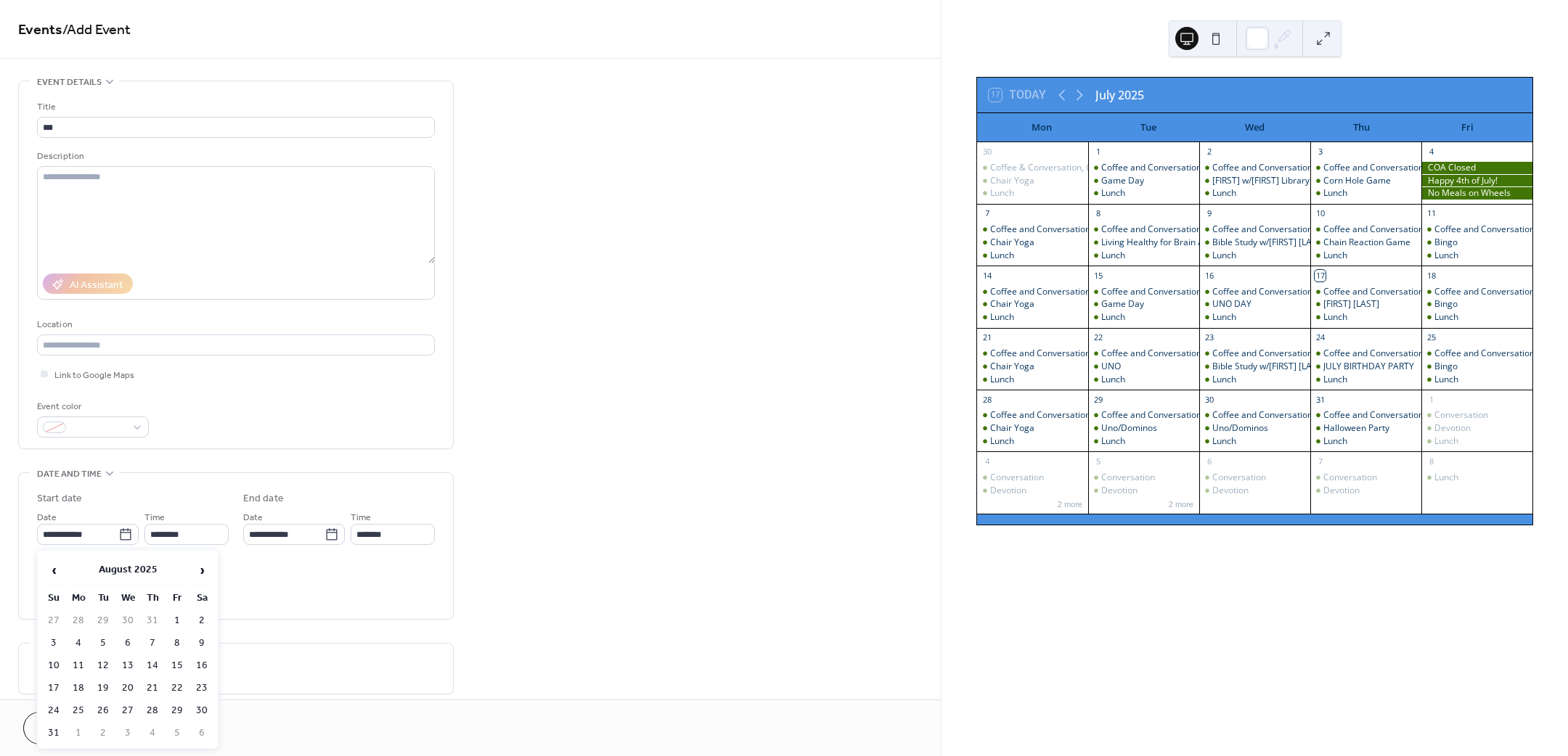 type on "**********" 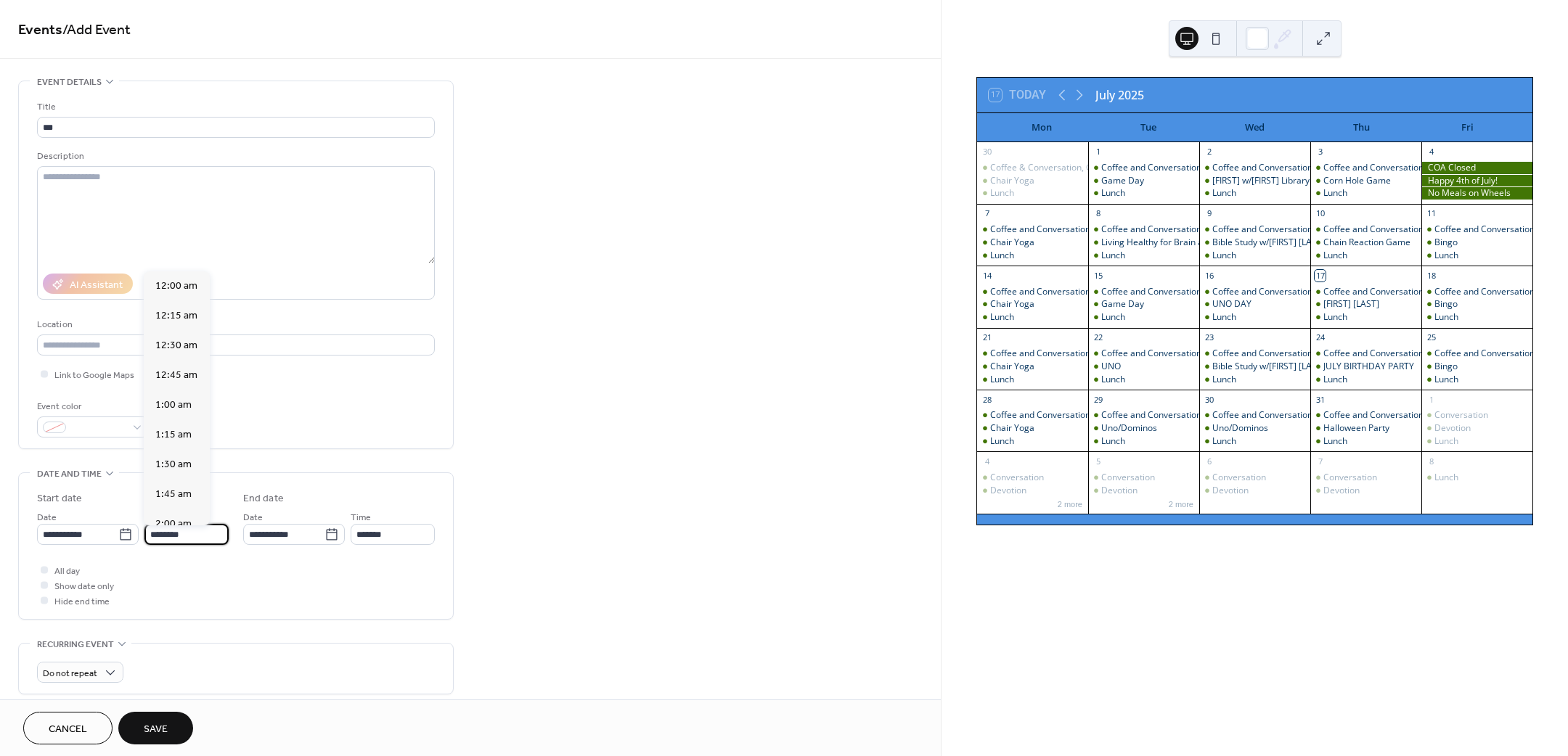 click on "********" at bounding box center [187, 534] 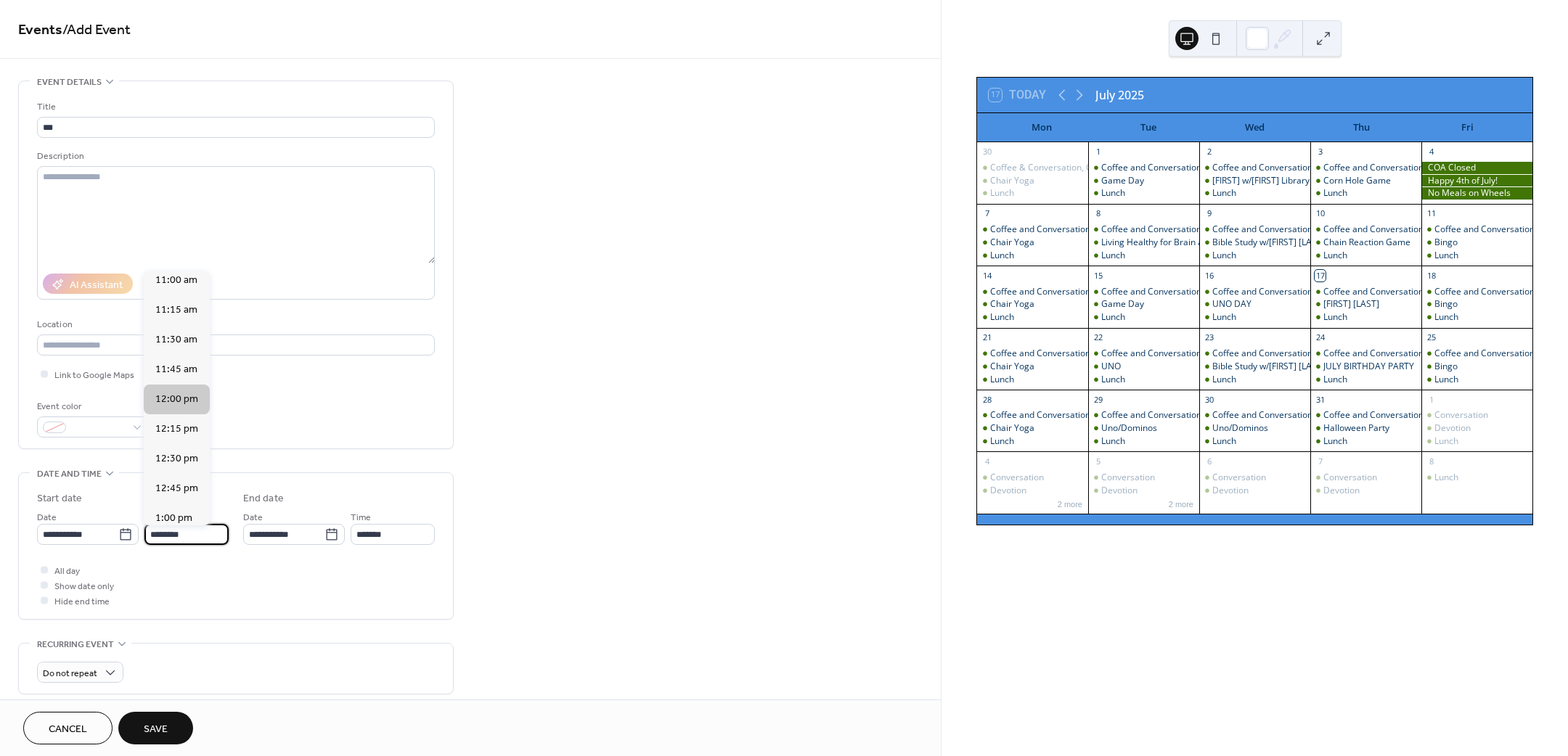 scroll, scrollTop: 1067, scrollLeft: 0, axis: vertical 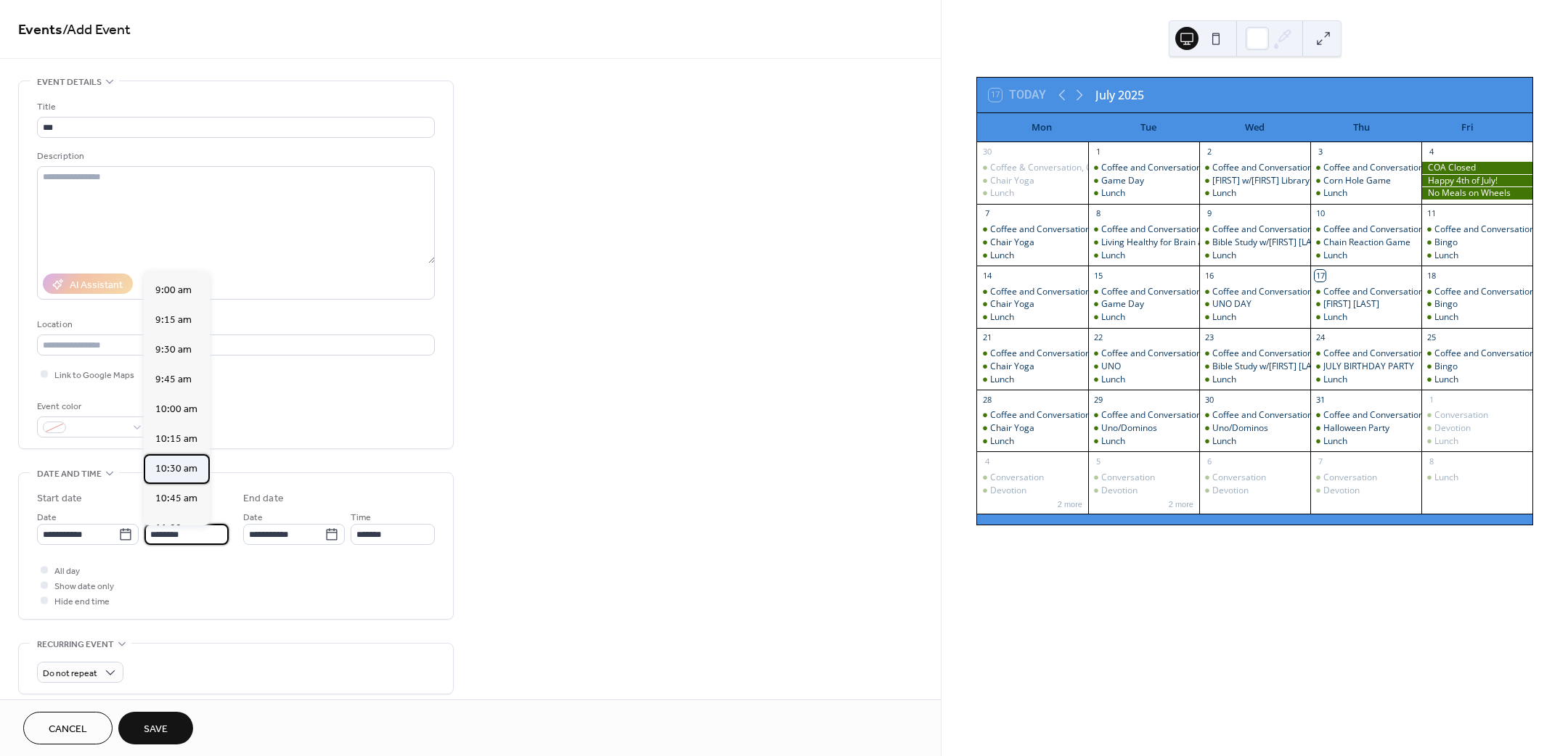 click on "10:30 am" at bounding box center (176, 468) 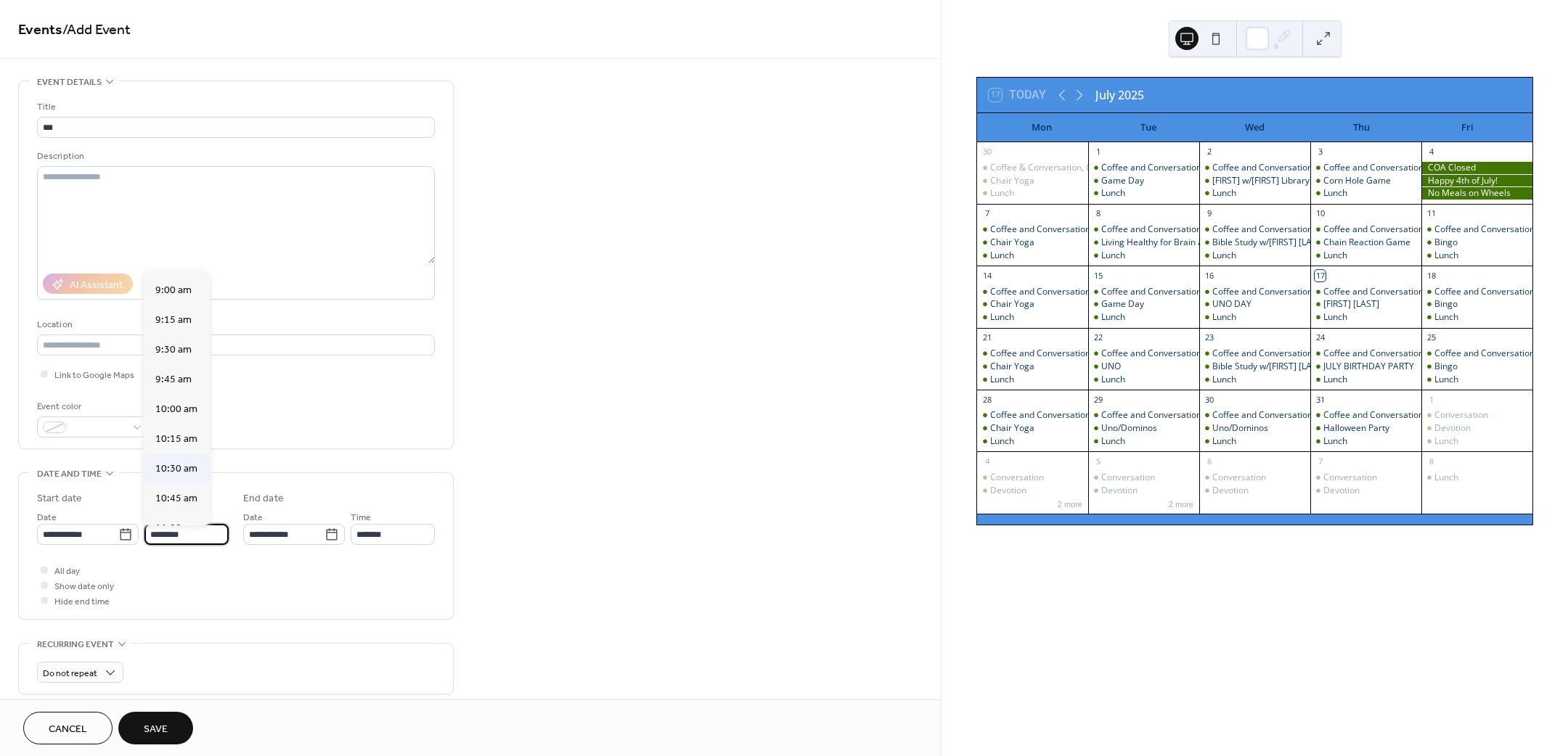 type on "********" 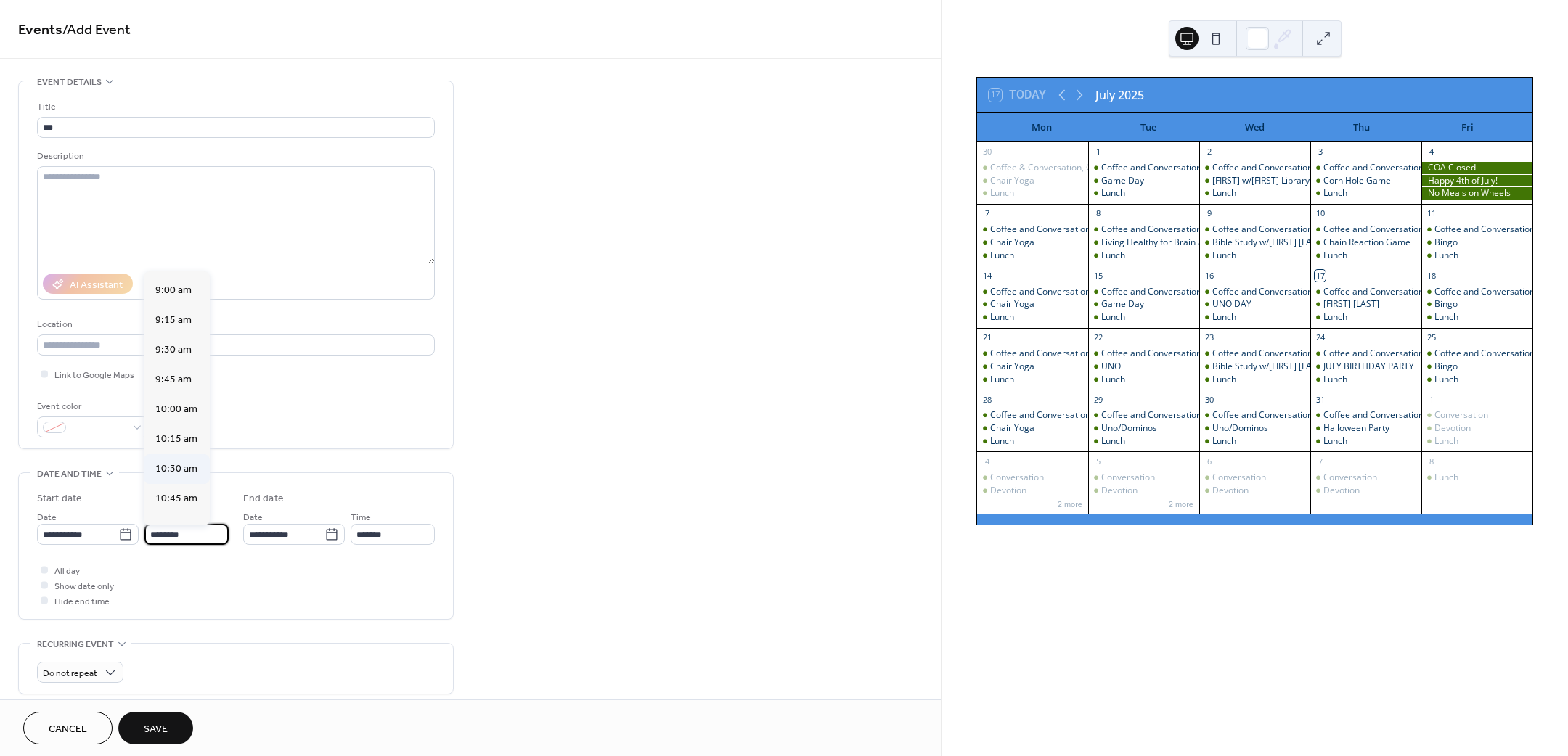 type on "********" 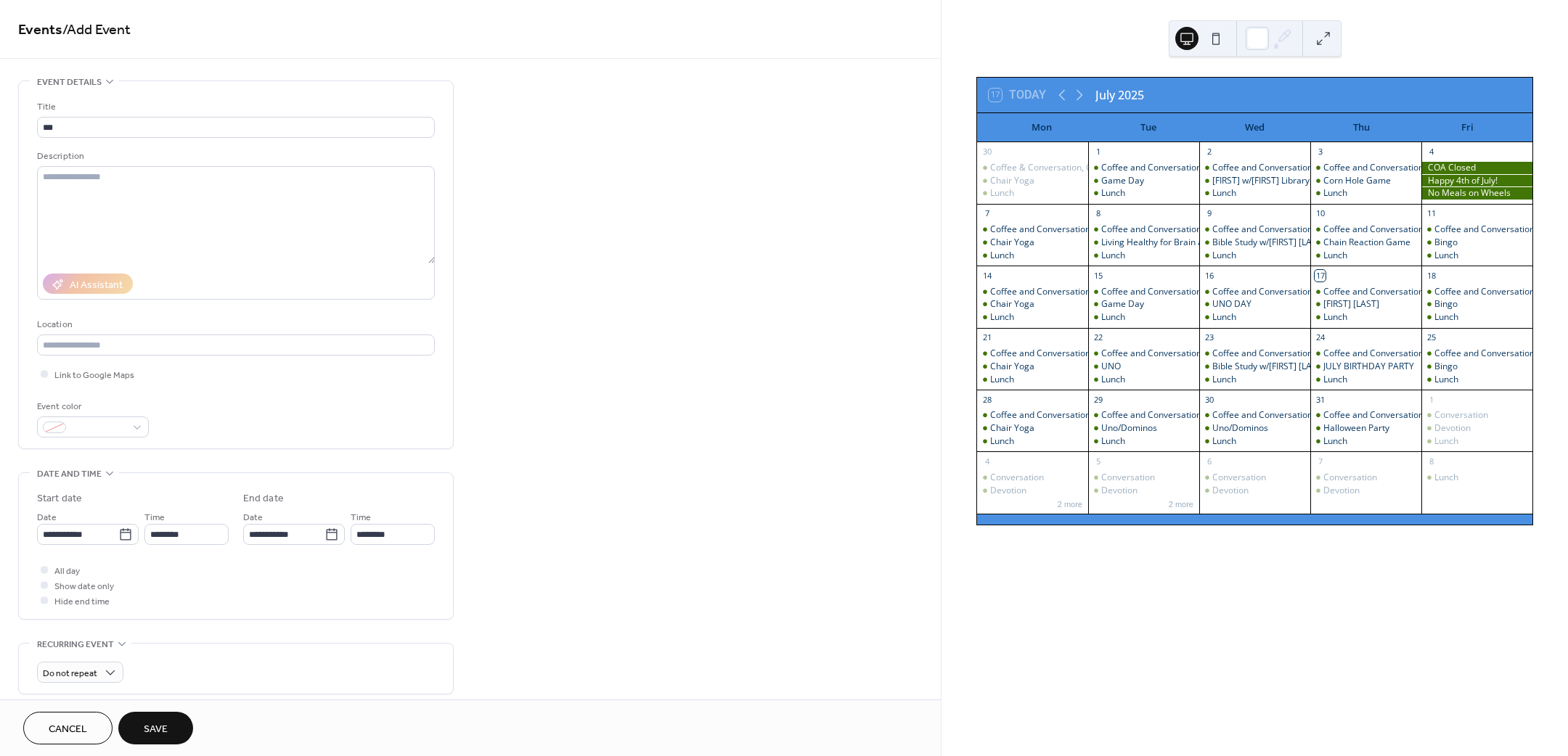 click on "Save" at bounding box center [155, 729] 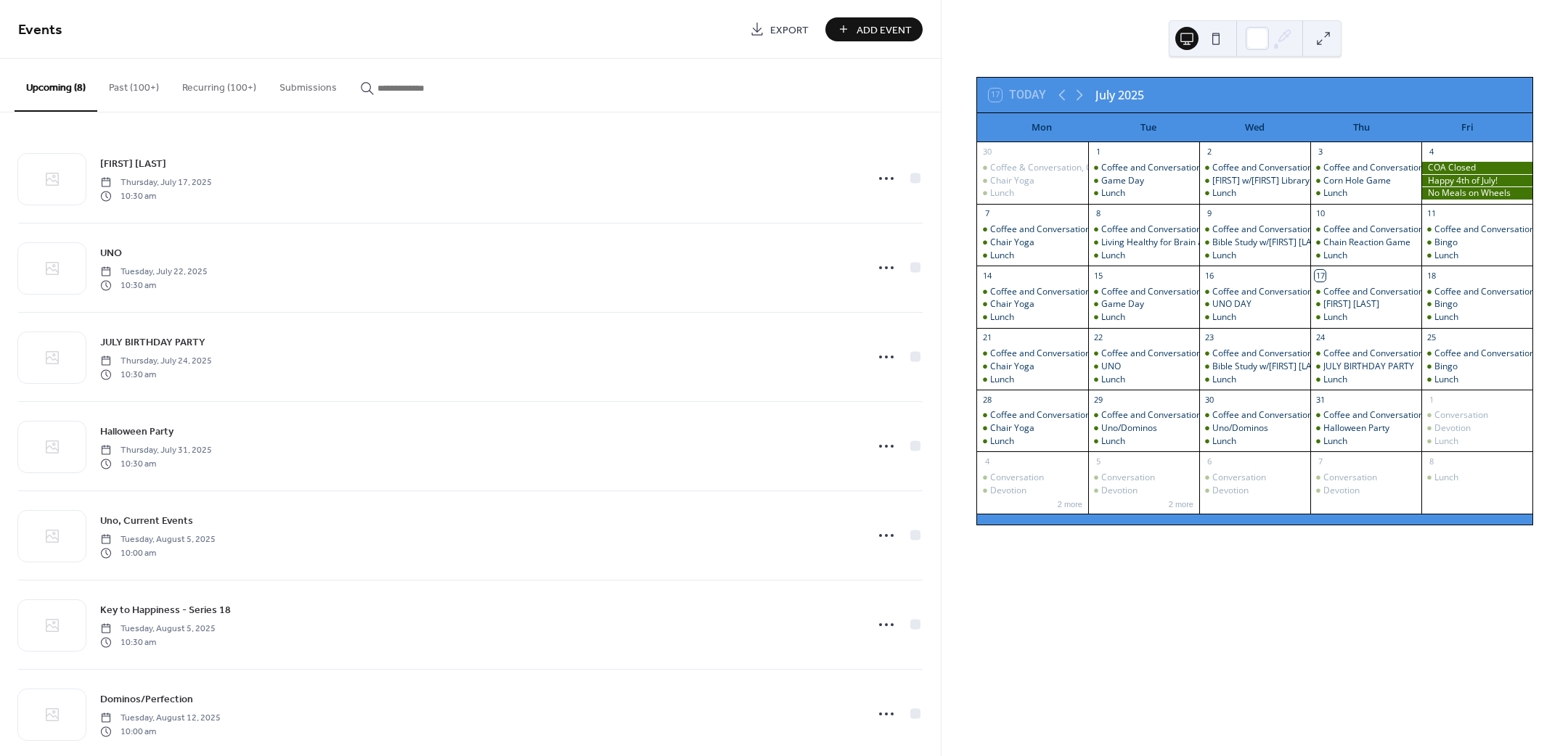 click on "Add Event" at bounding box center [884, 30] 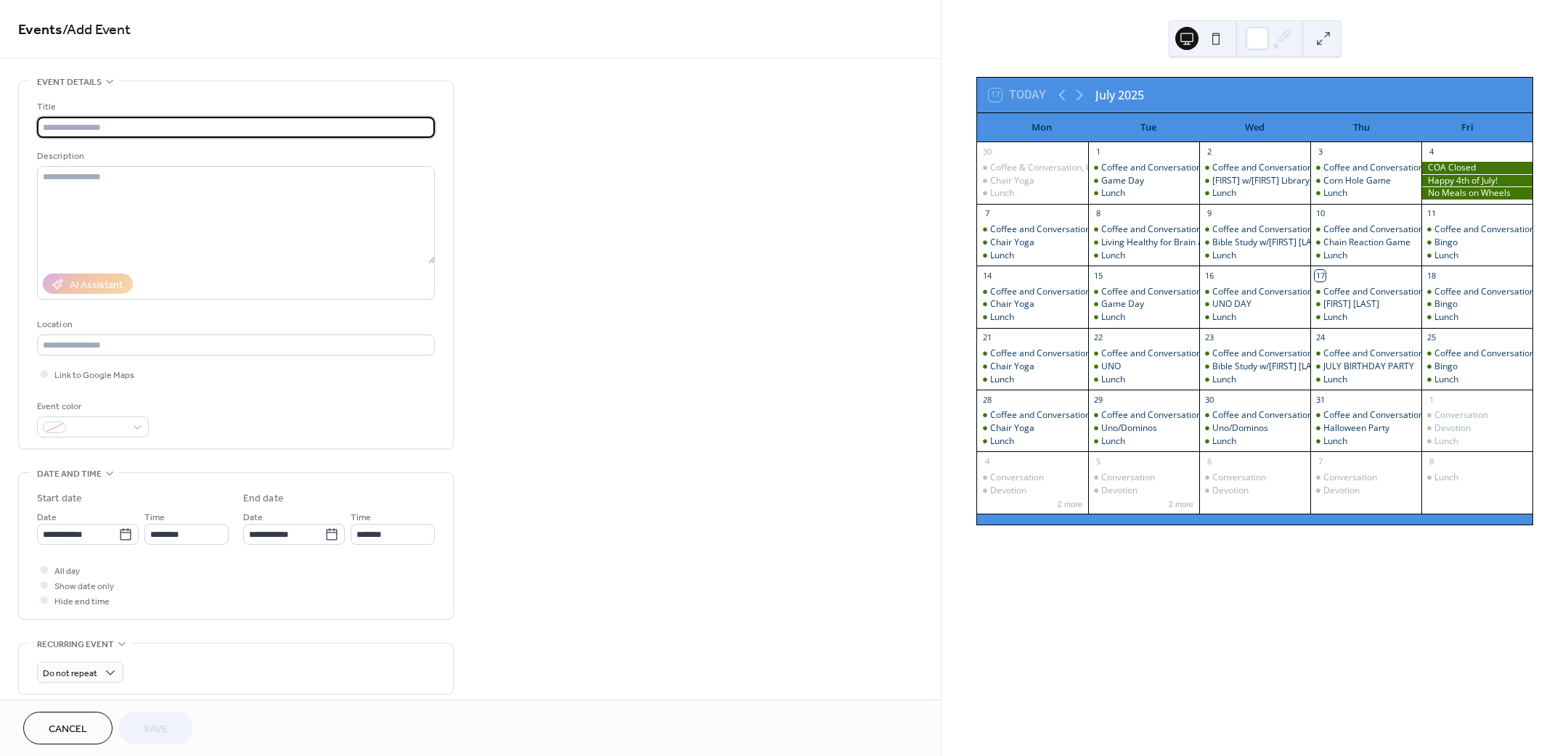 click at bounding box center (236, 127) 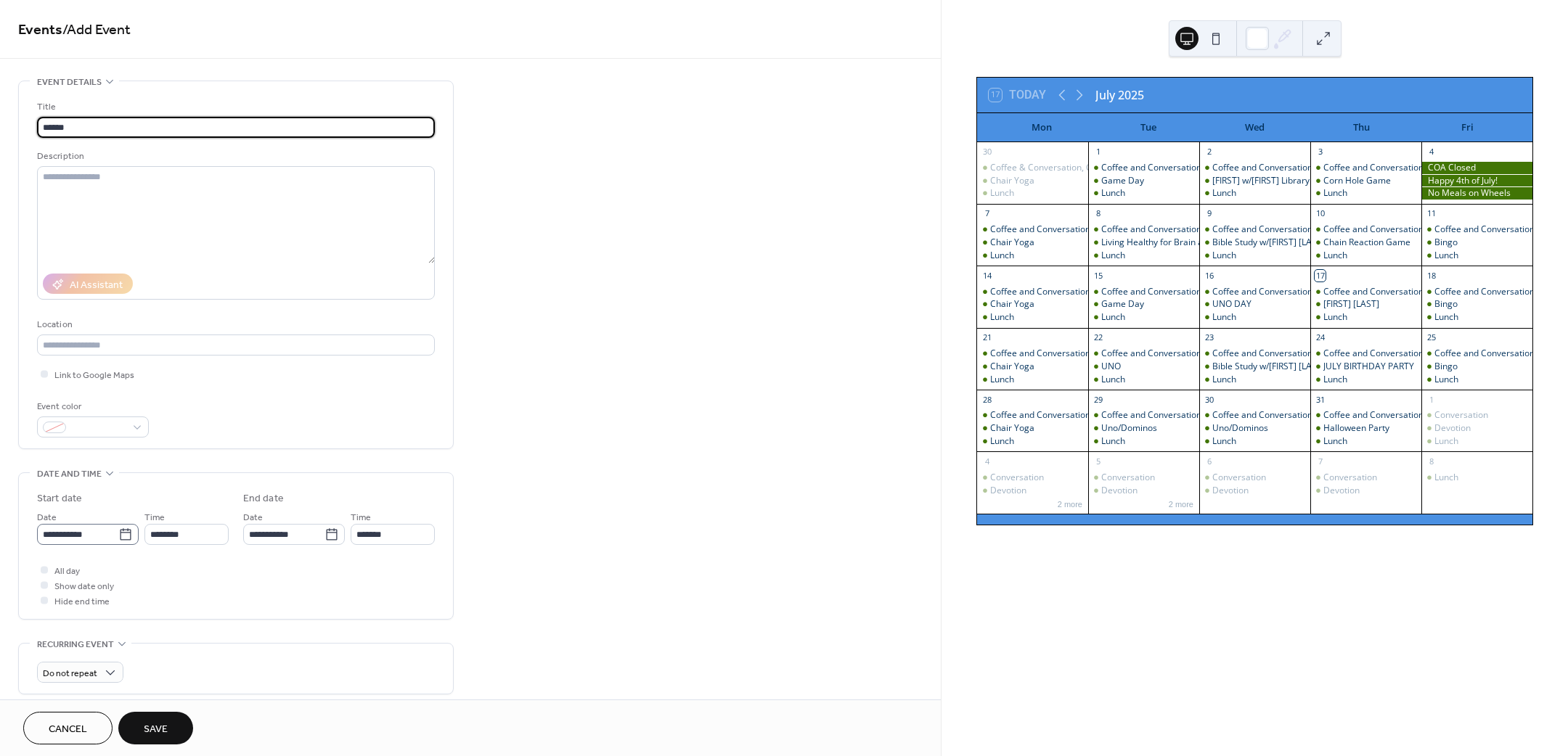 type on "******" 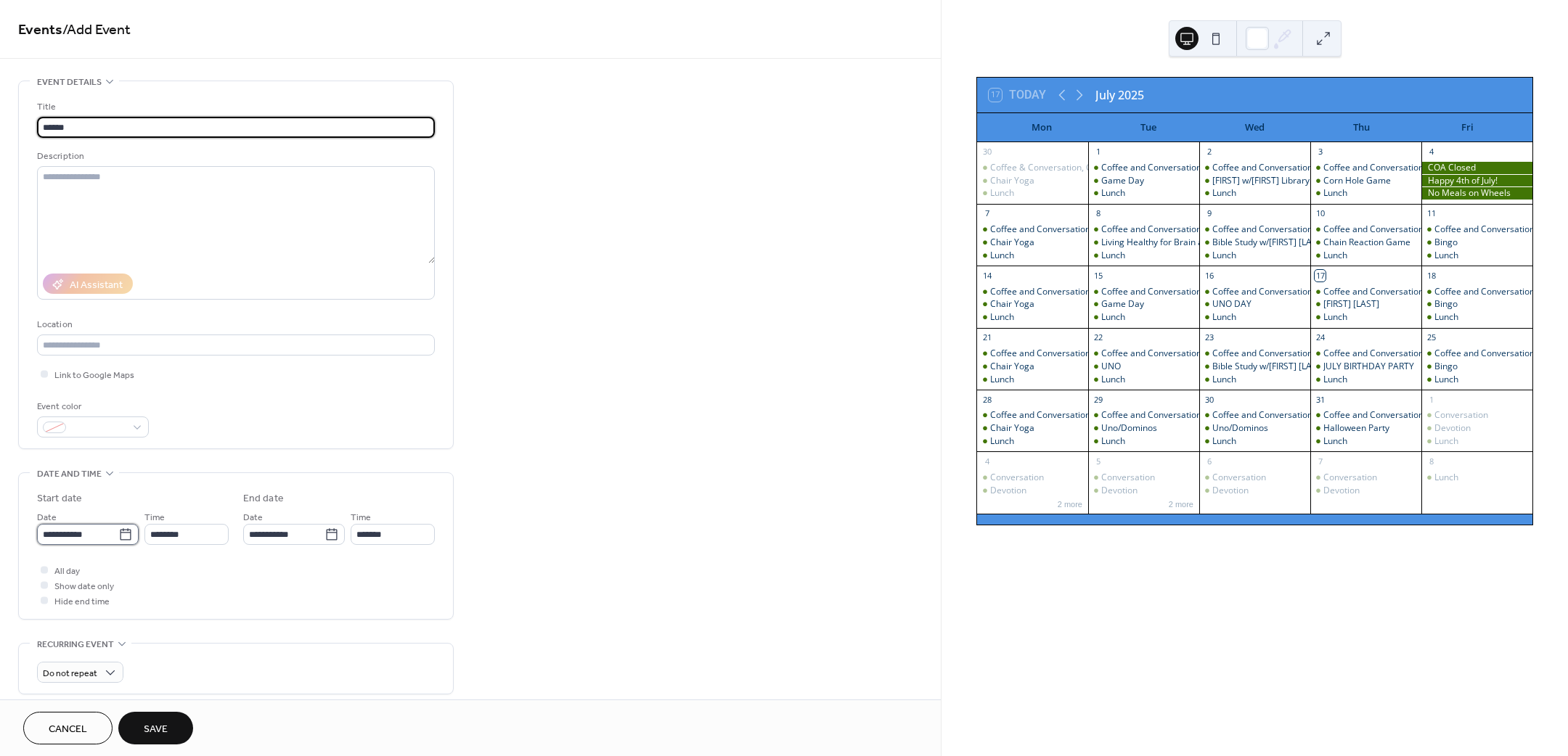 click on "**********" at bounding box center [78, 534] 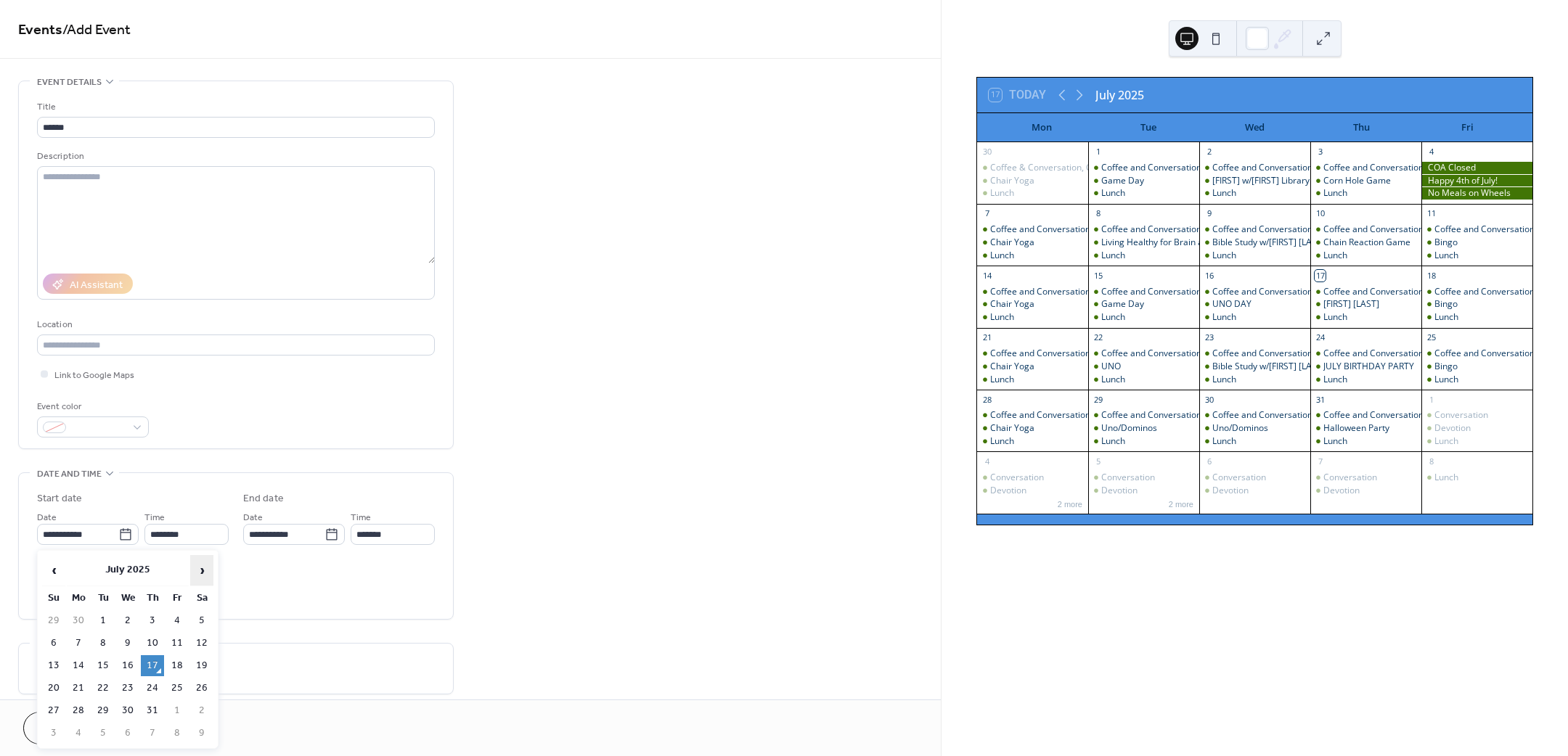 click on "›" at bounding box center (202, 570) 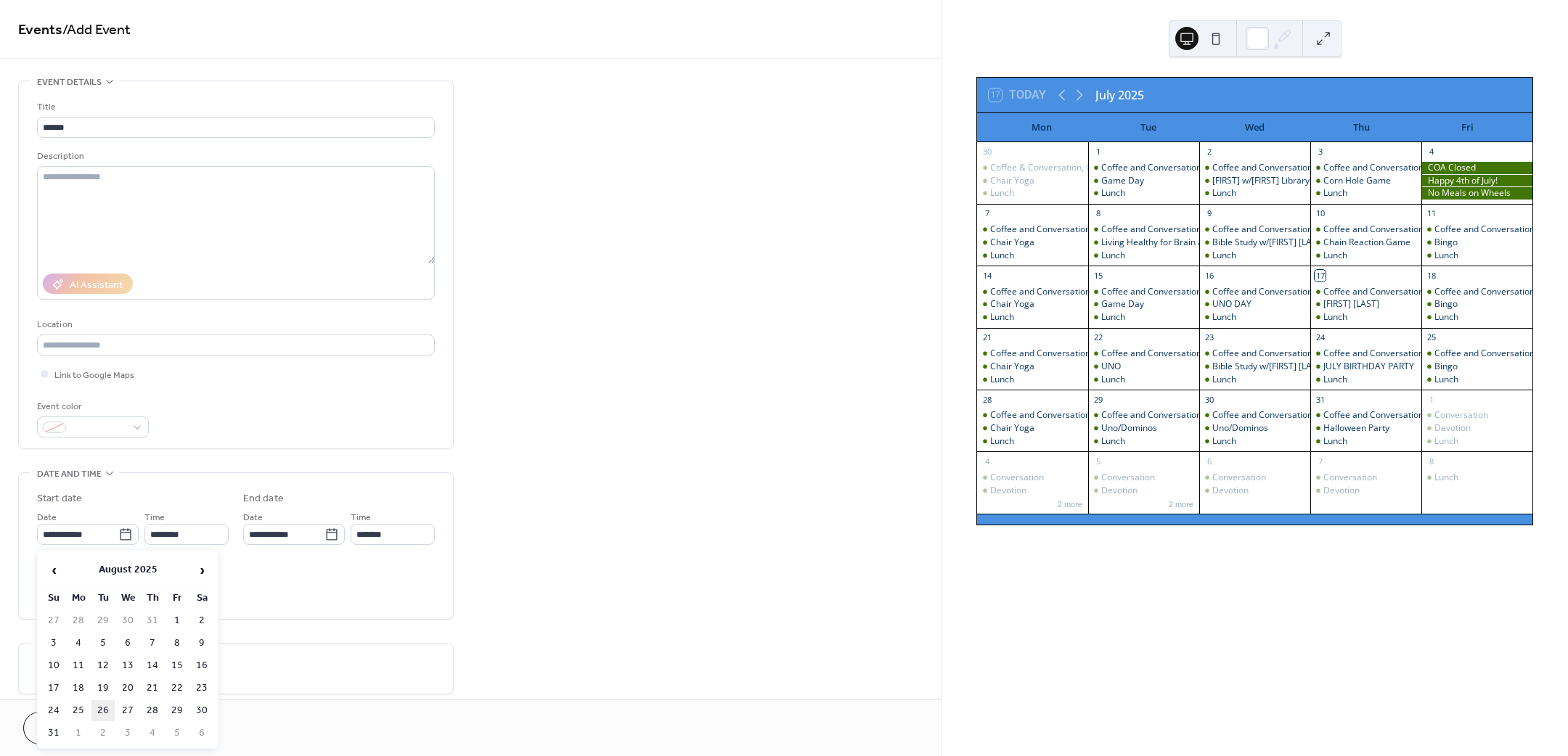 click on "26" at bounding box center [103, 710] 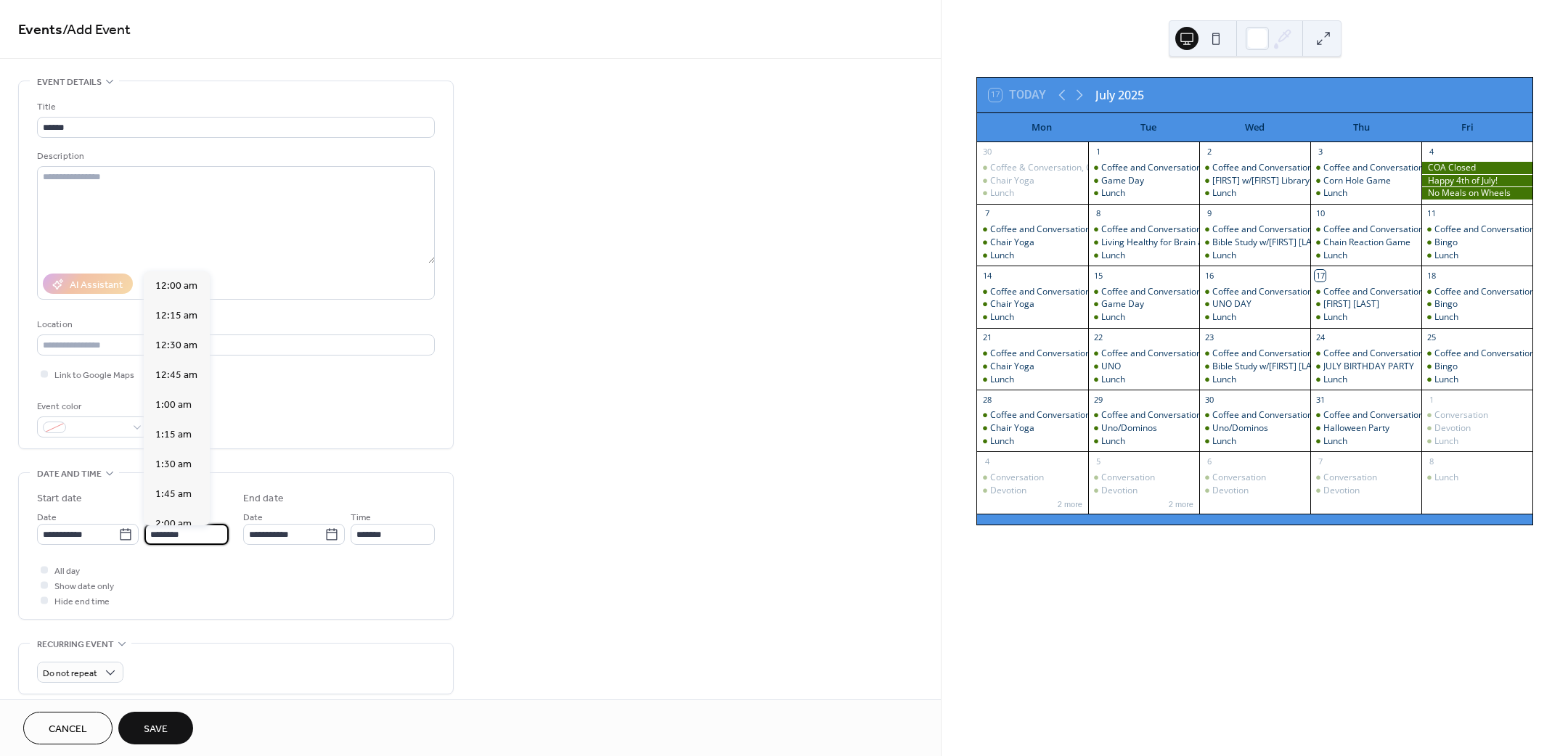 click on "********" at bounding box center [187, 534] 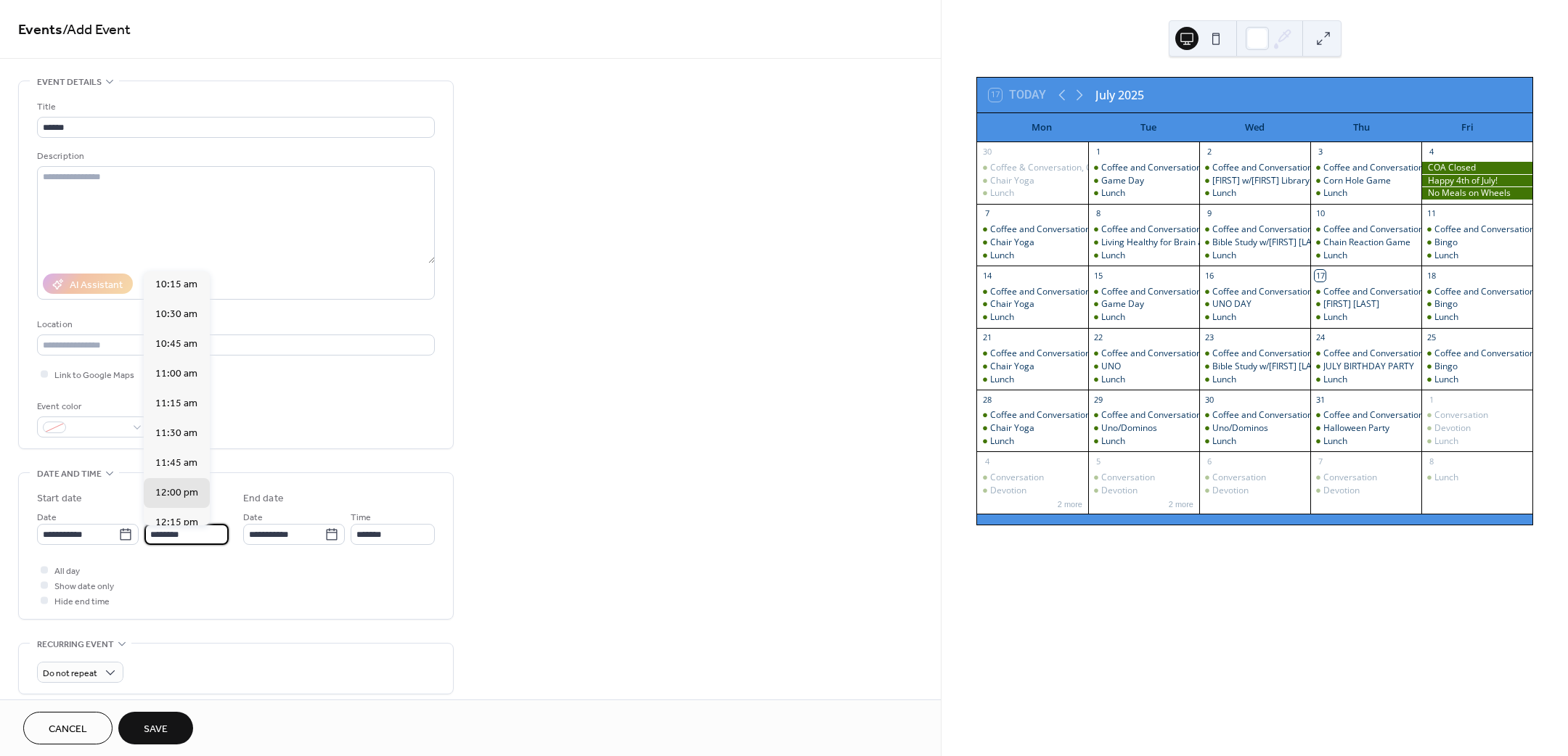 scroll, scrollTop: 1067, scrollLeft: 0, axis: vertical 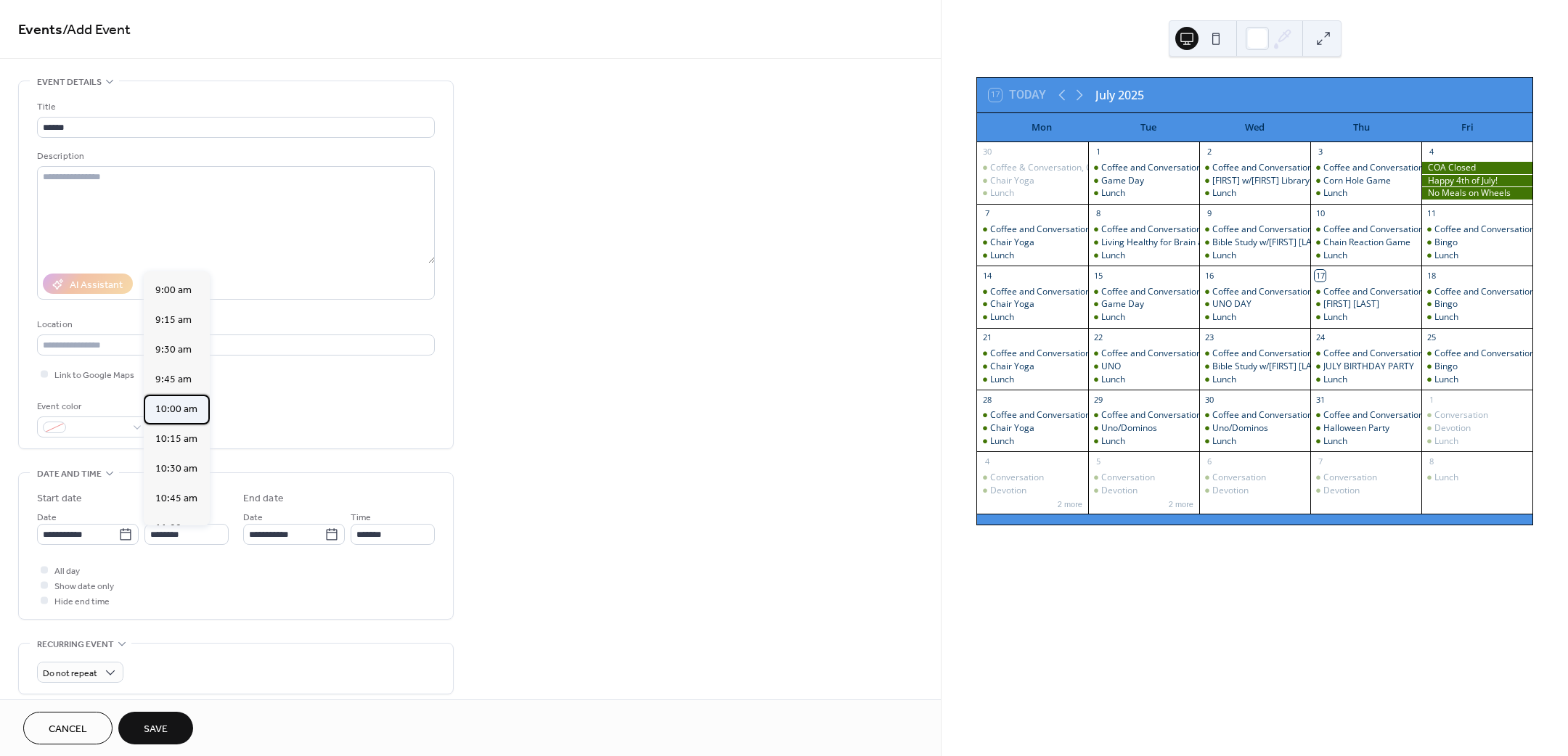 click on "10:00 am" at bounding box center (176, 408) 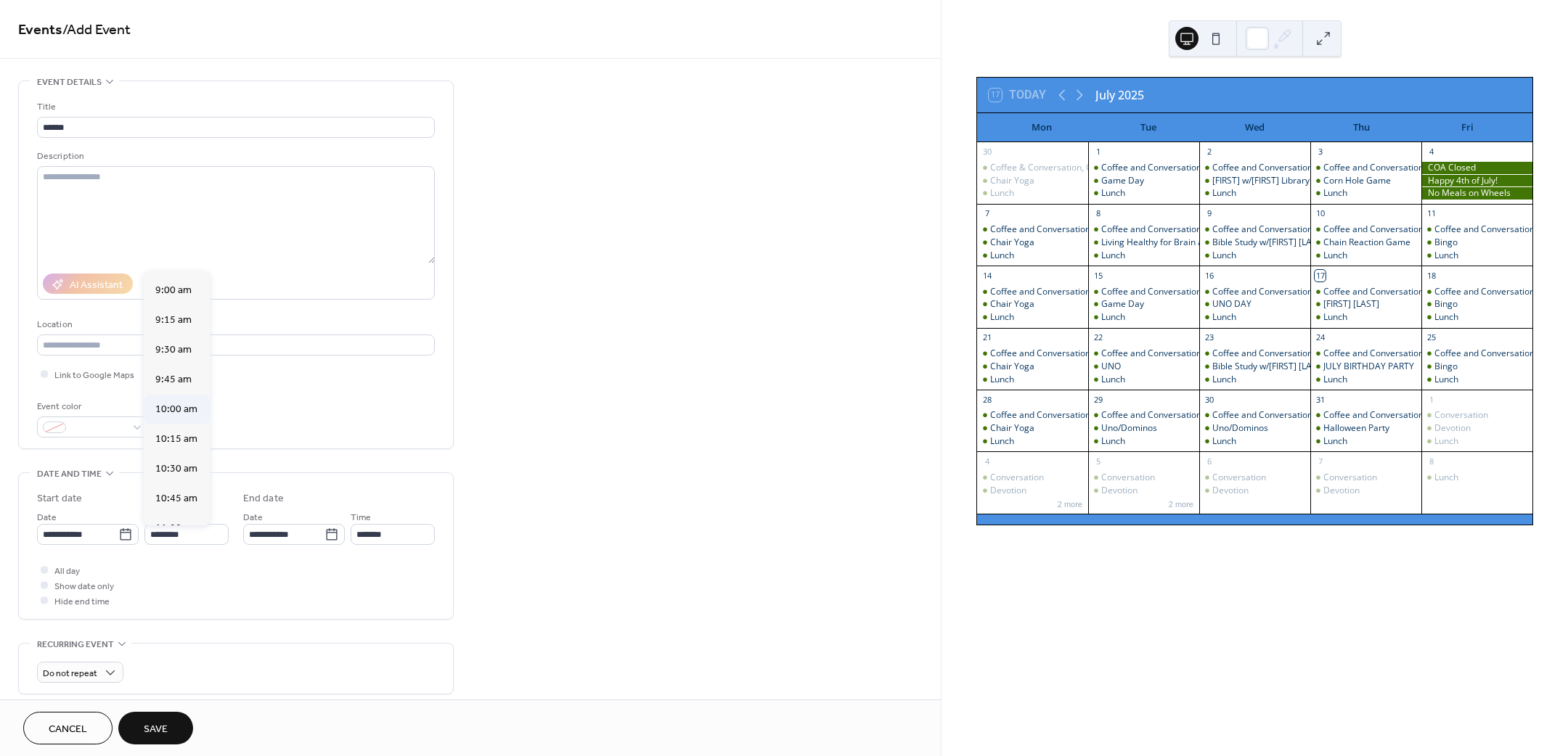 type on "********" 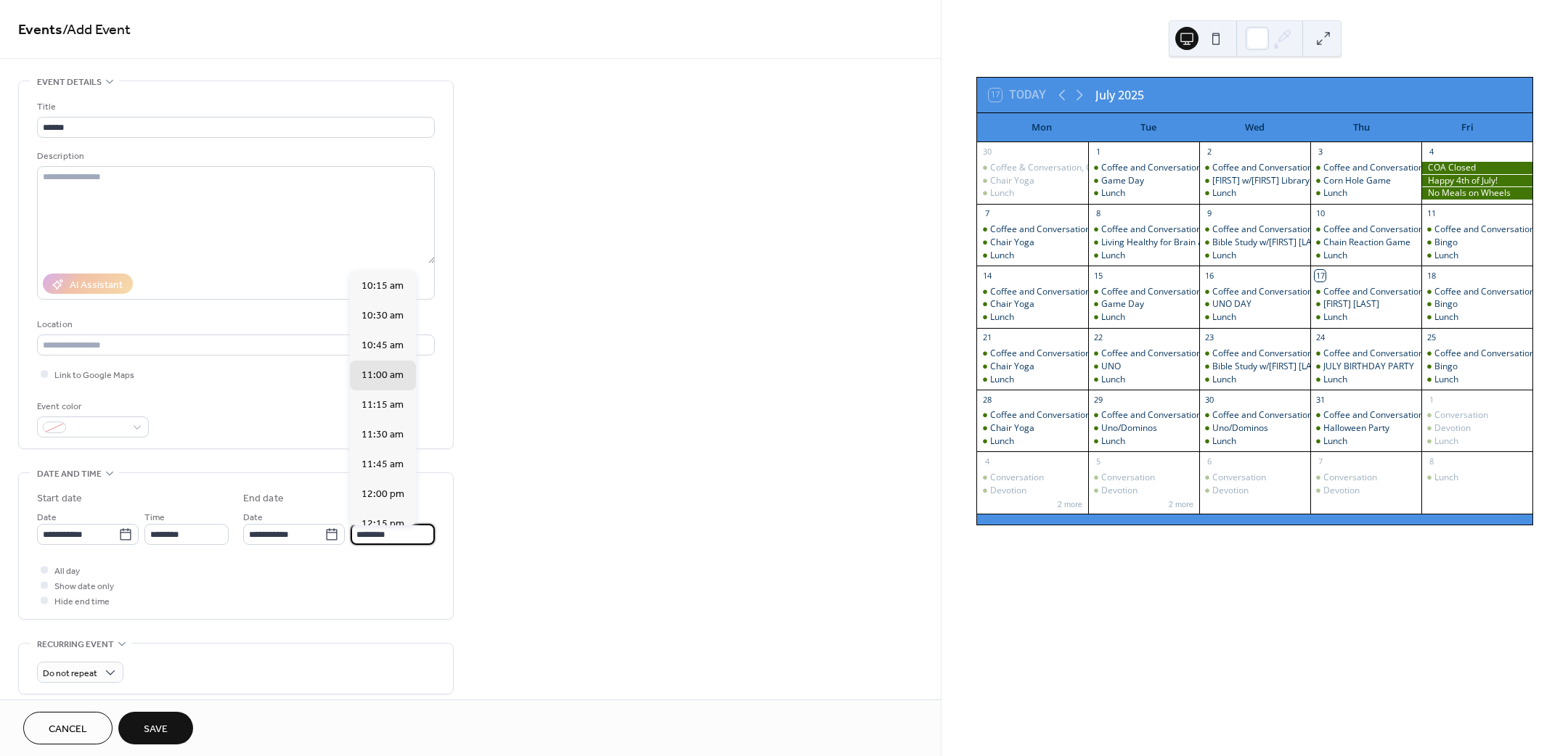 click on "********" at bounding box center (393, 534) 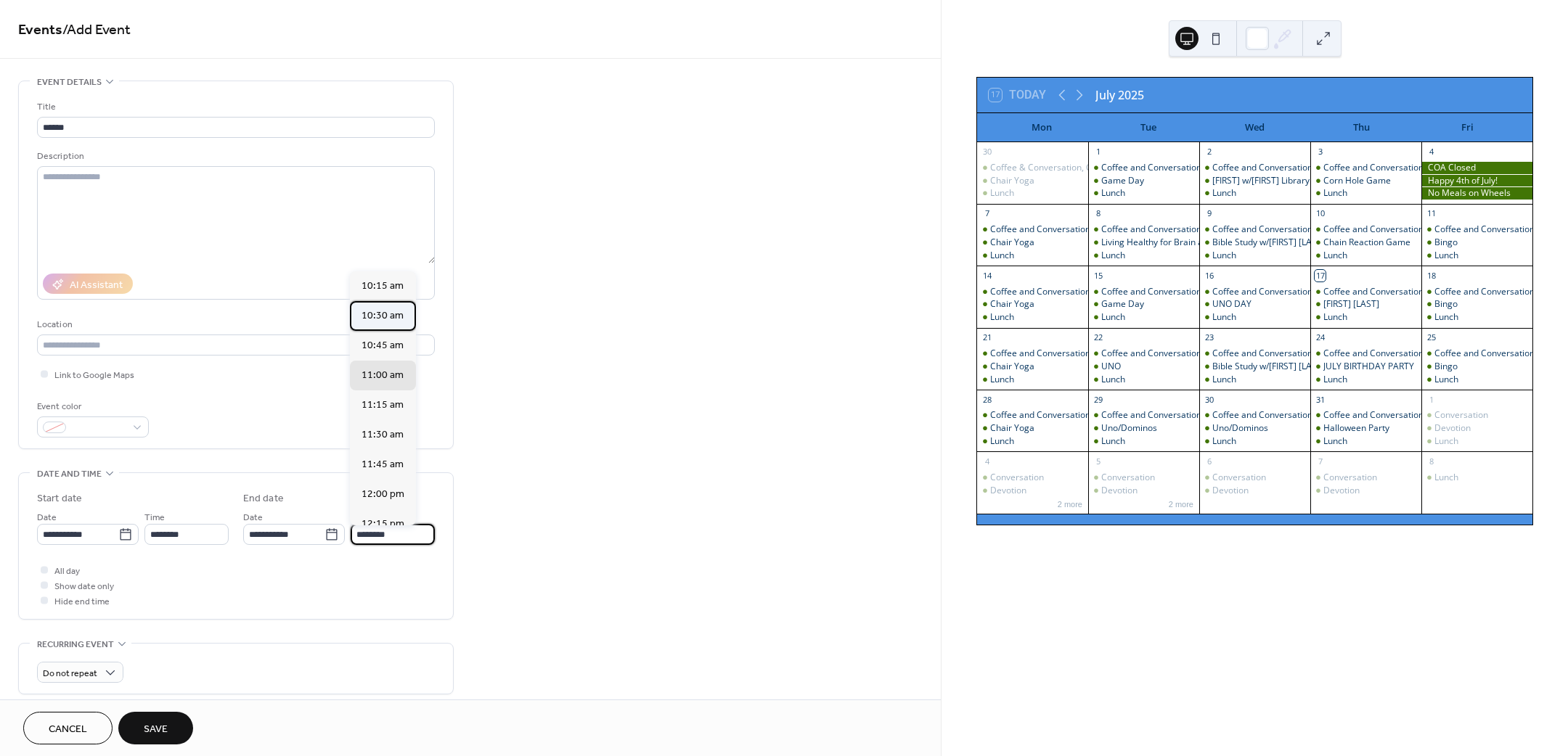 click on "10:30 am" at bounding box center [383, 315] 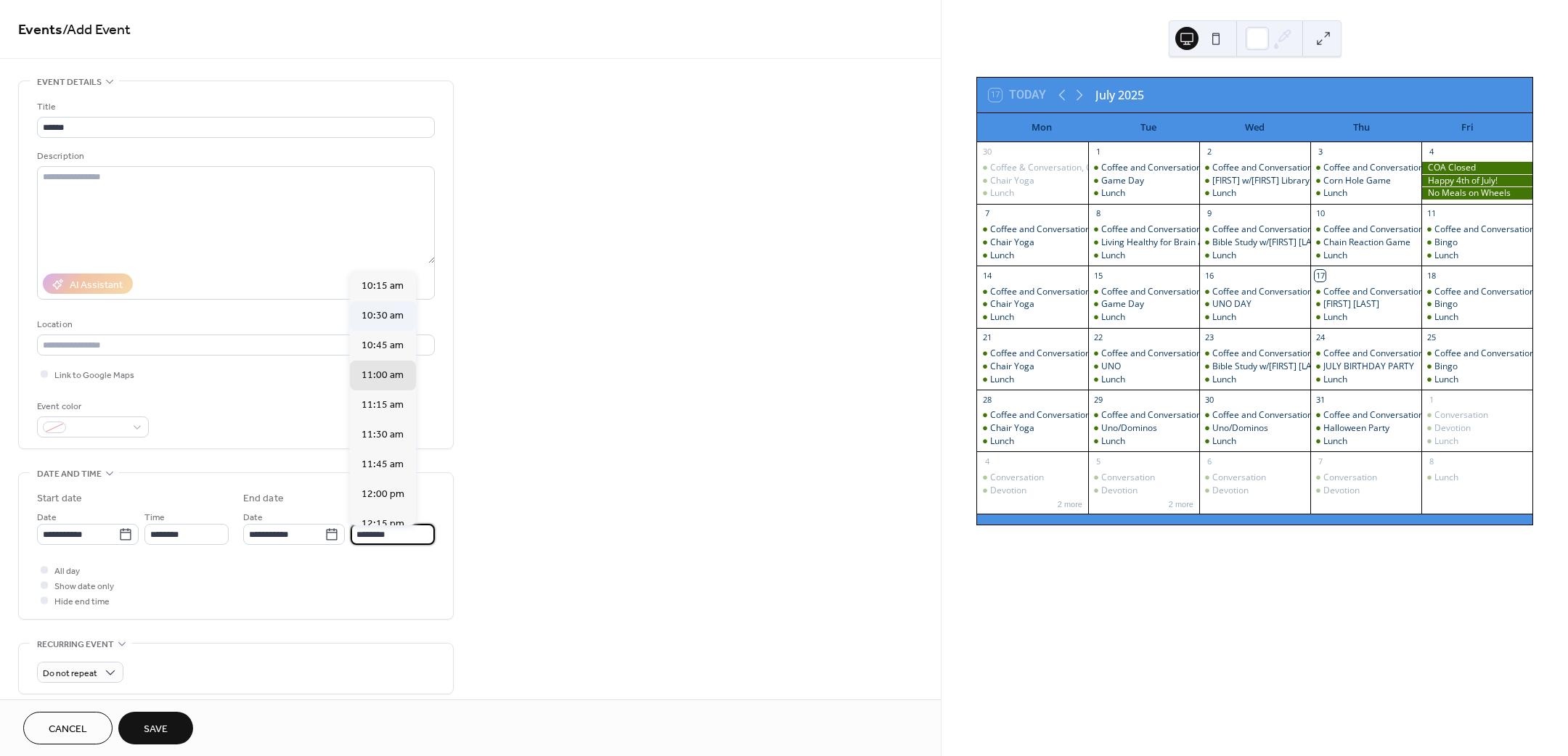 type on "********" 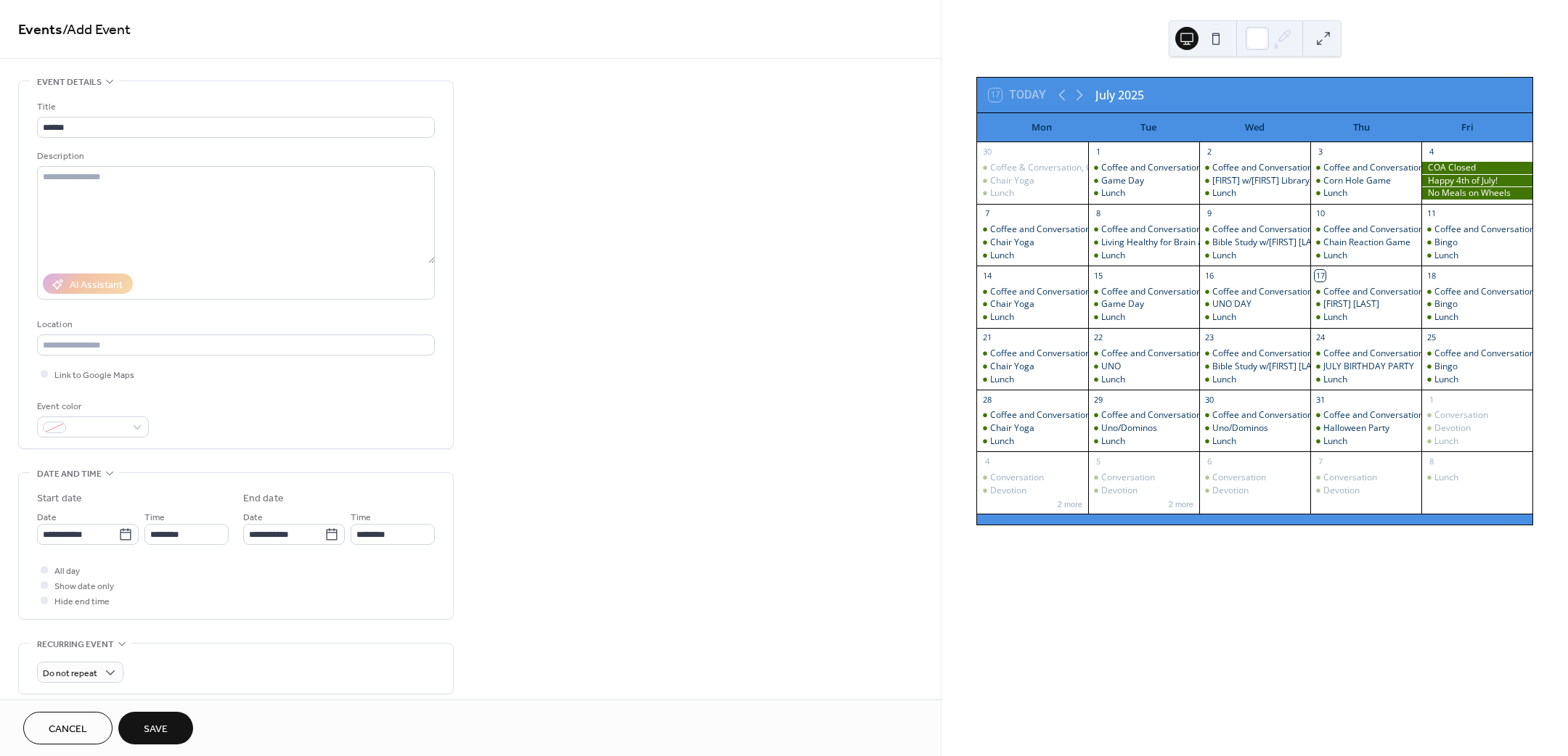 click on "Save" at bounding box center (155, 729) 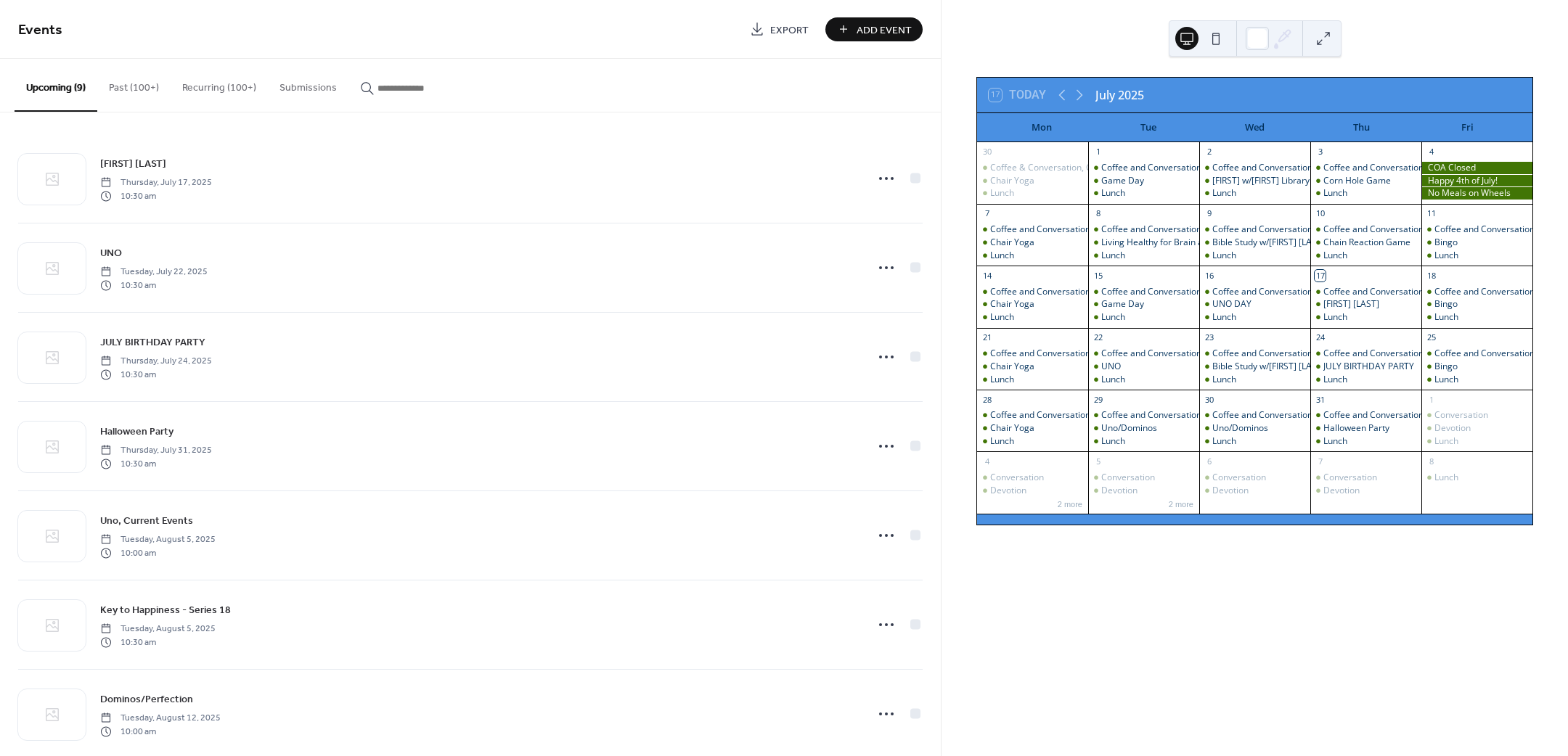 click on "Add Event" at bounding box center [884, 30] 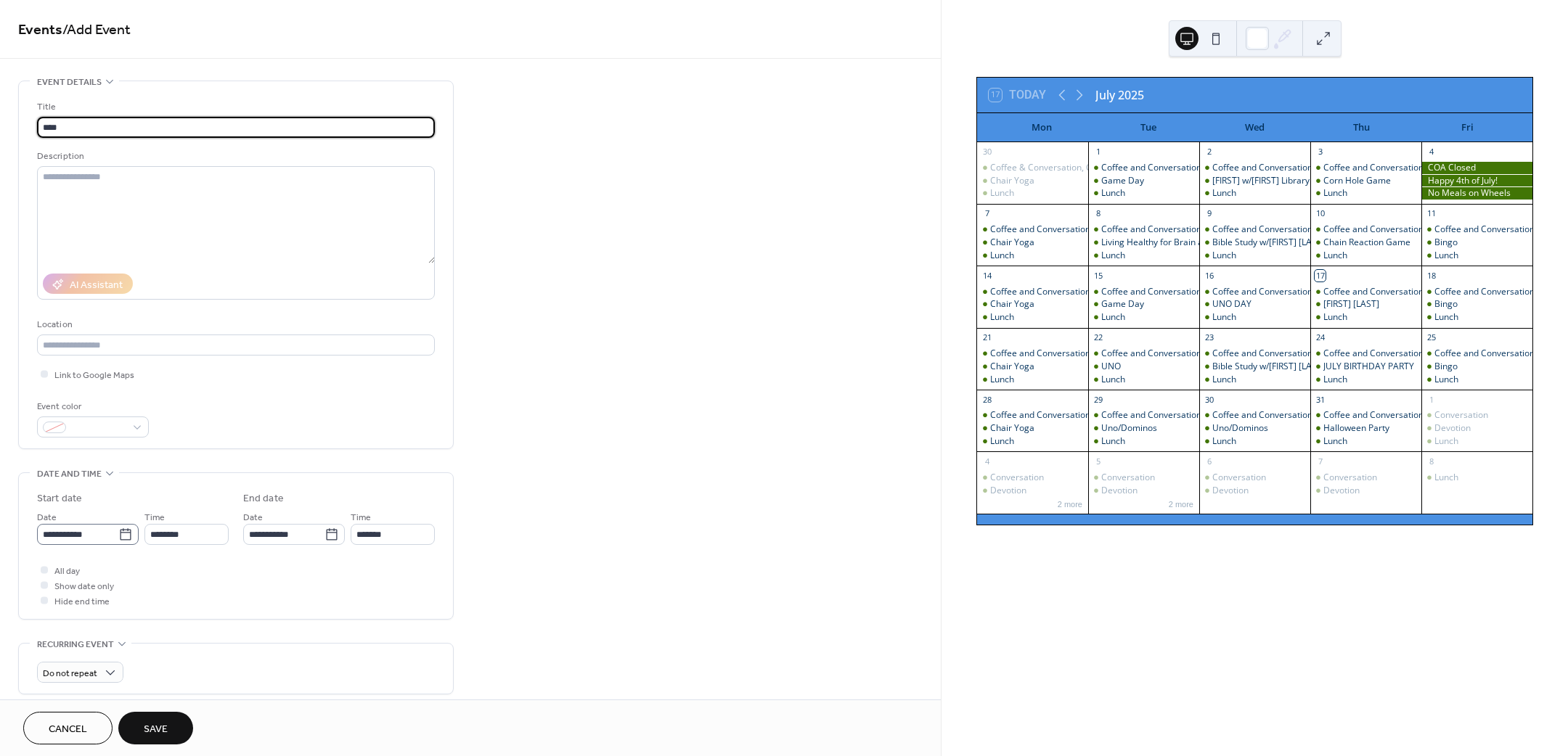 type on "****" 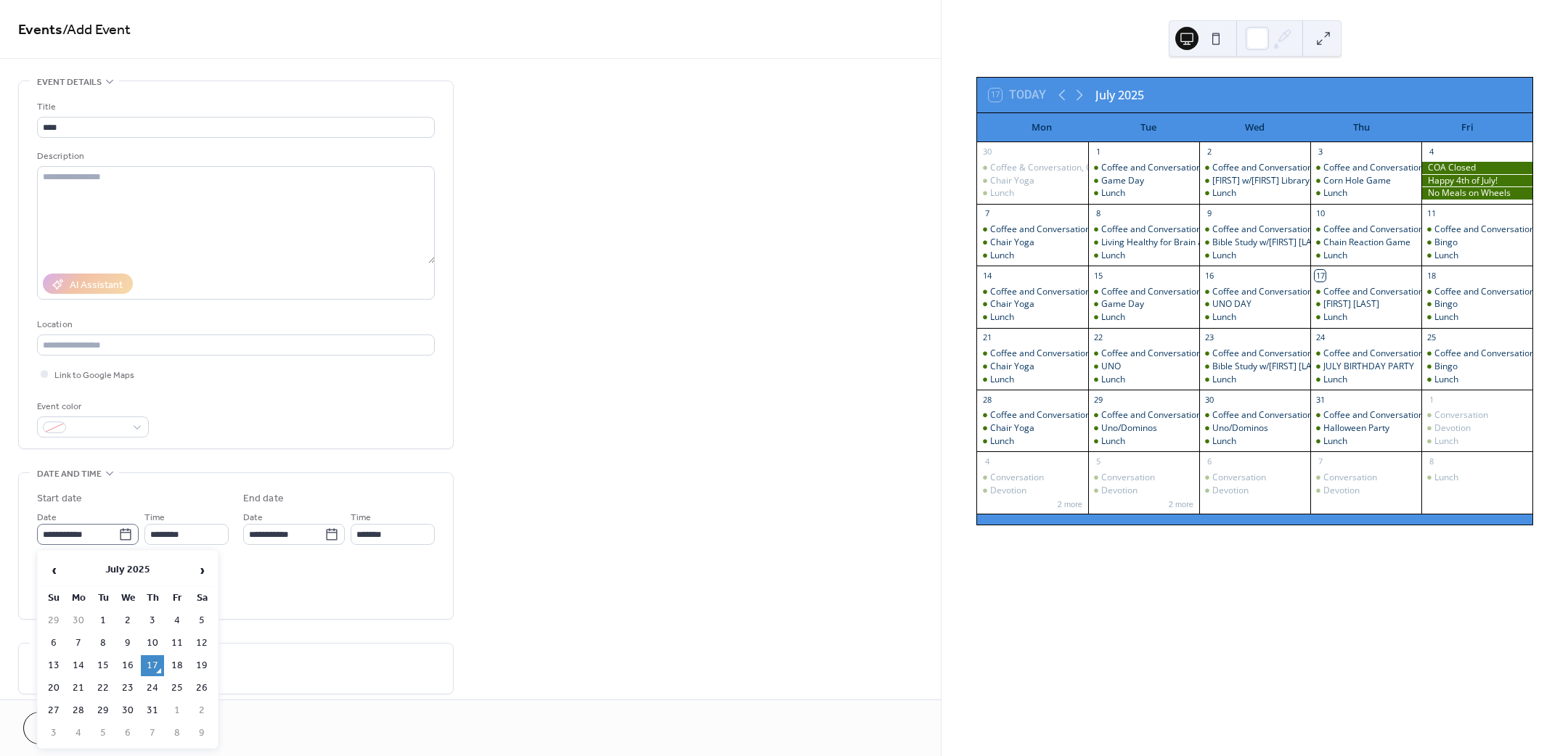 click 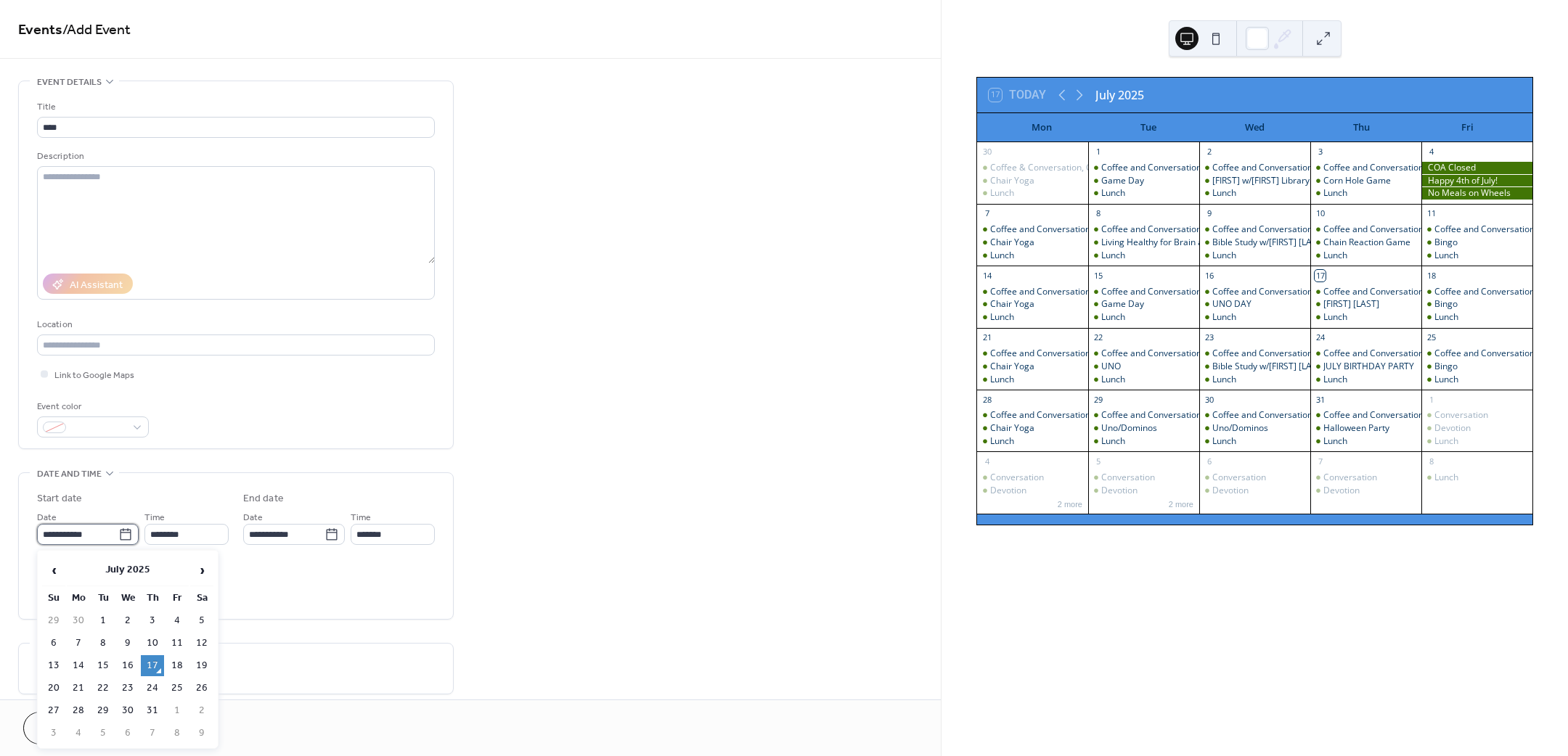 click on "**********" at bounding box center (78, 534) 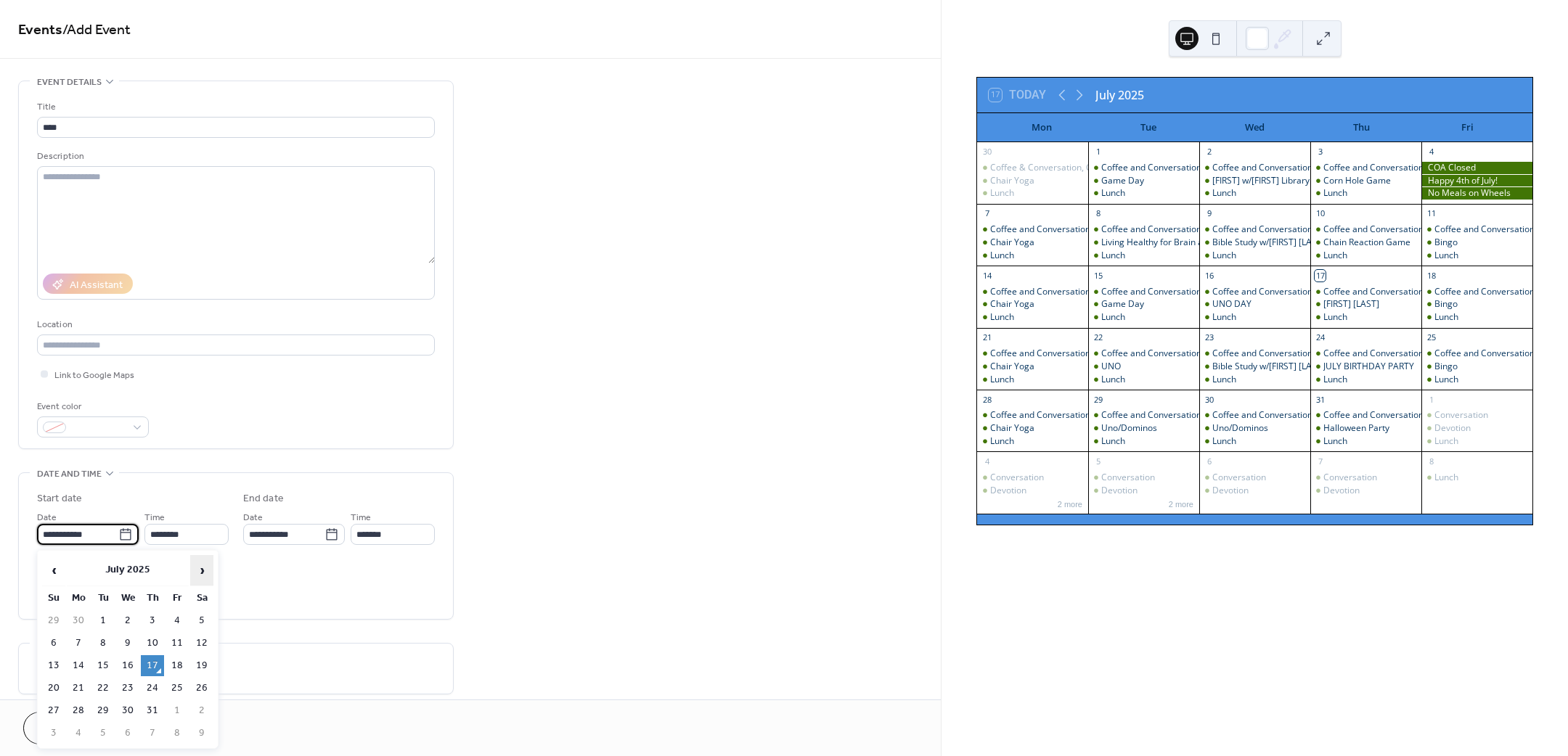 click on "›" at bounding box center [202, 570] 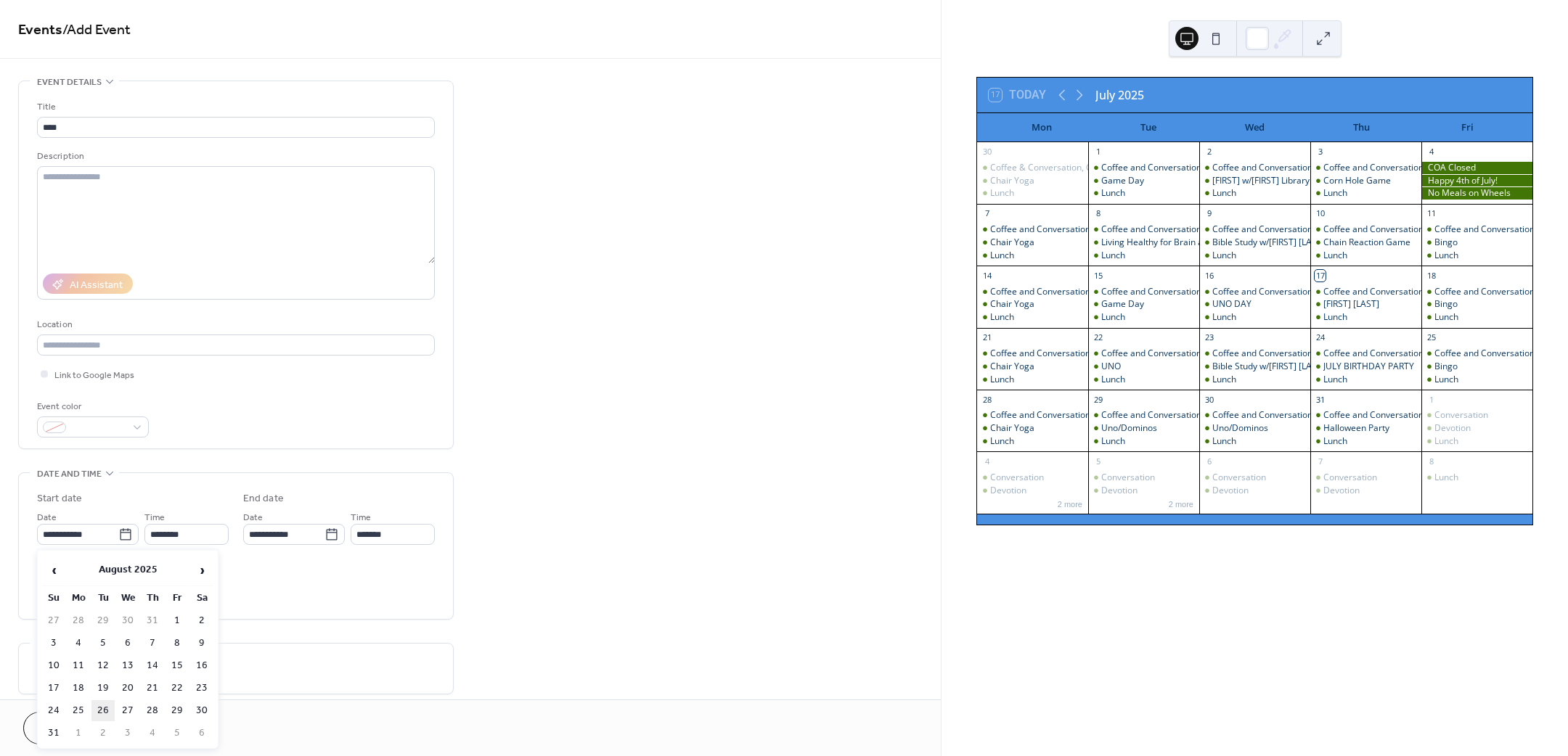 click on "26" at bounding box center (103, 710) 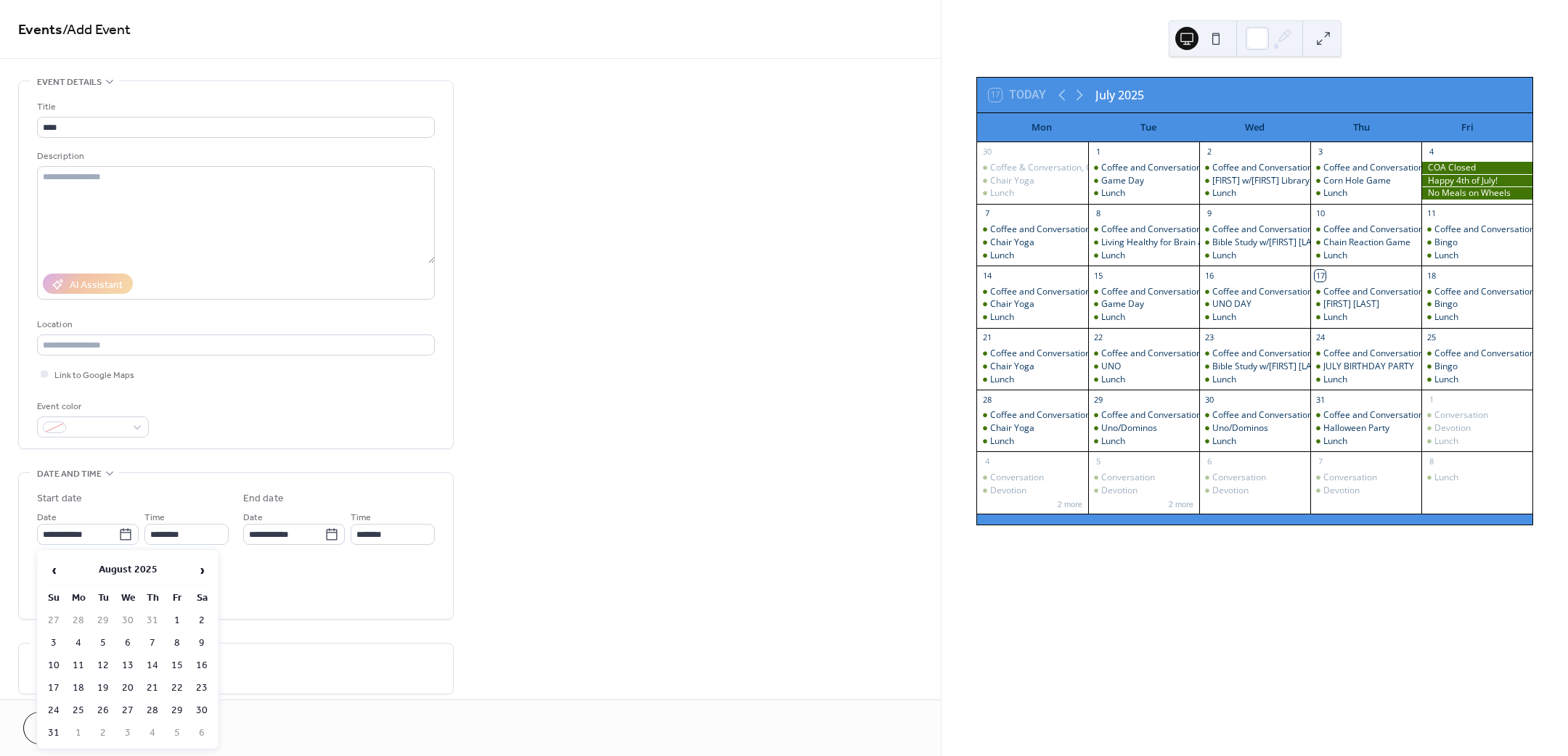 type on "**********" 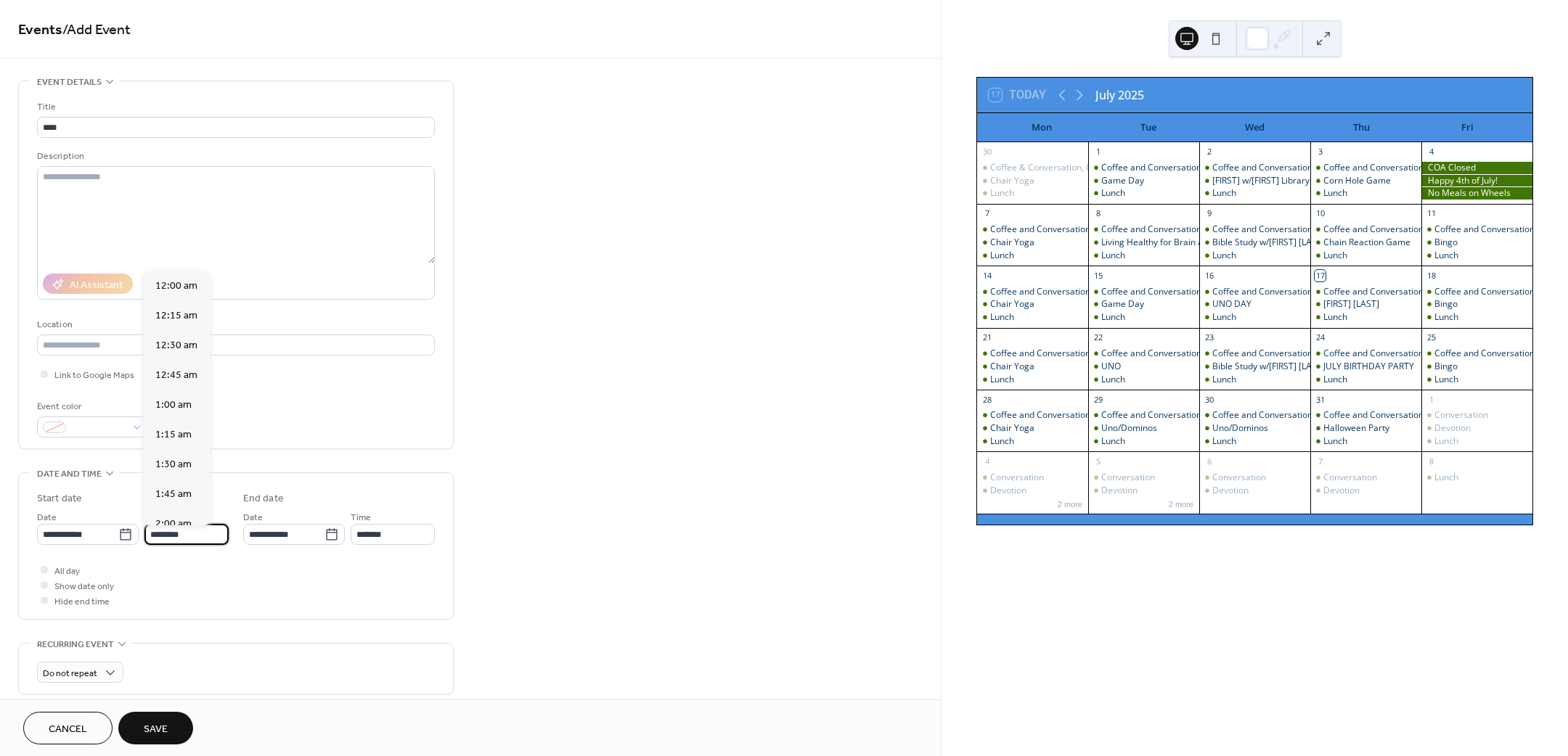 click on "********" at bounding box center [187, 534] 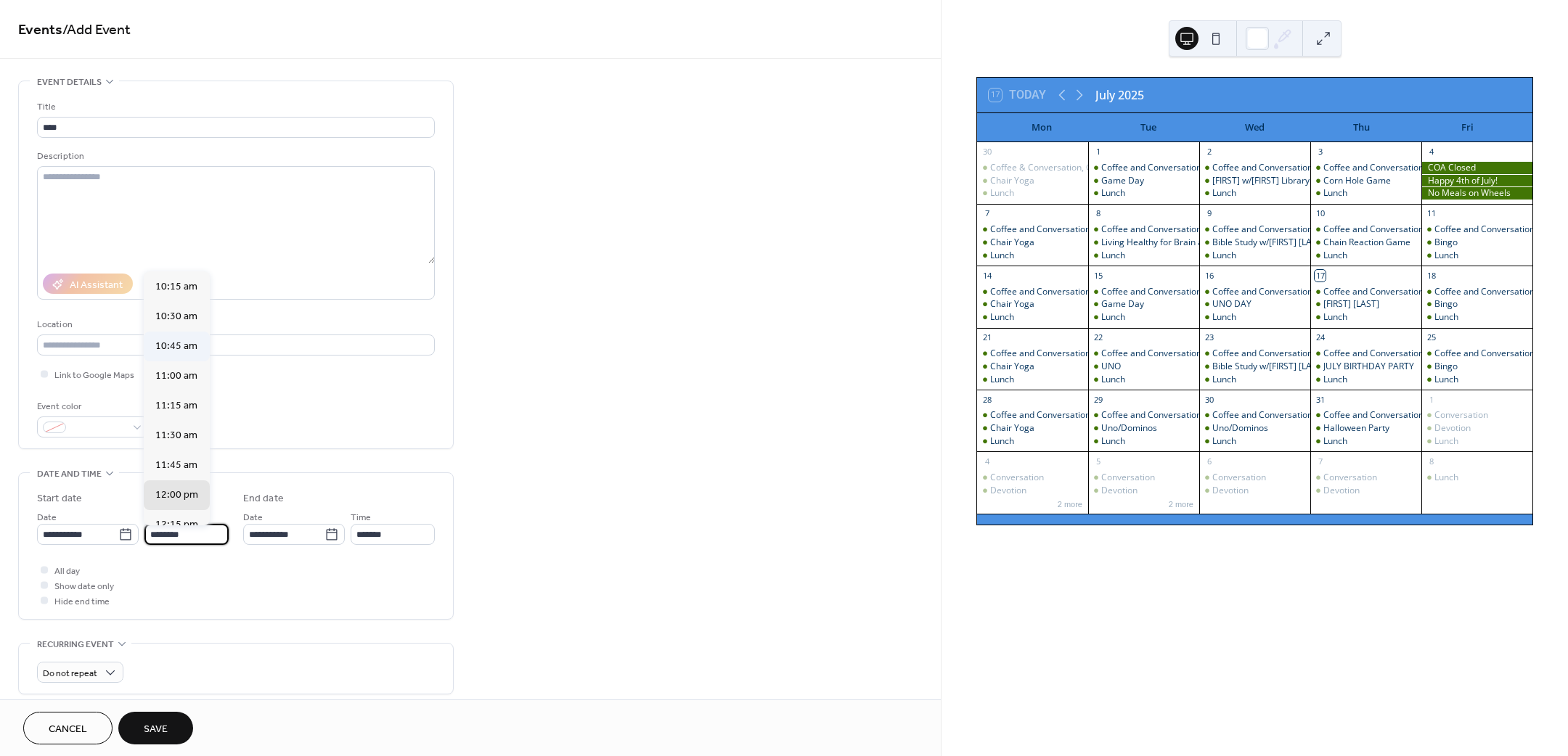 scroll, scrollTop: 1175, scrollLeft: 0, axis: vertical 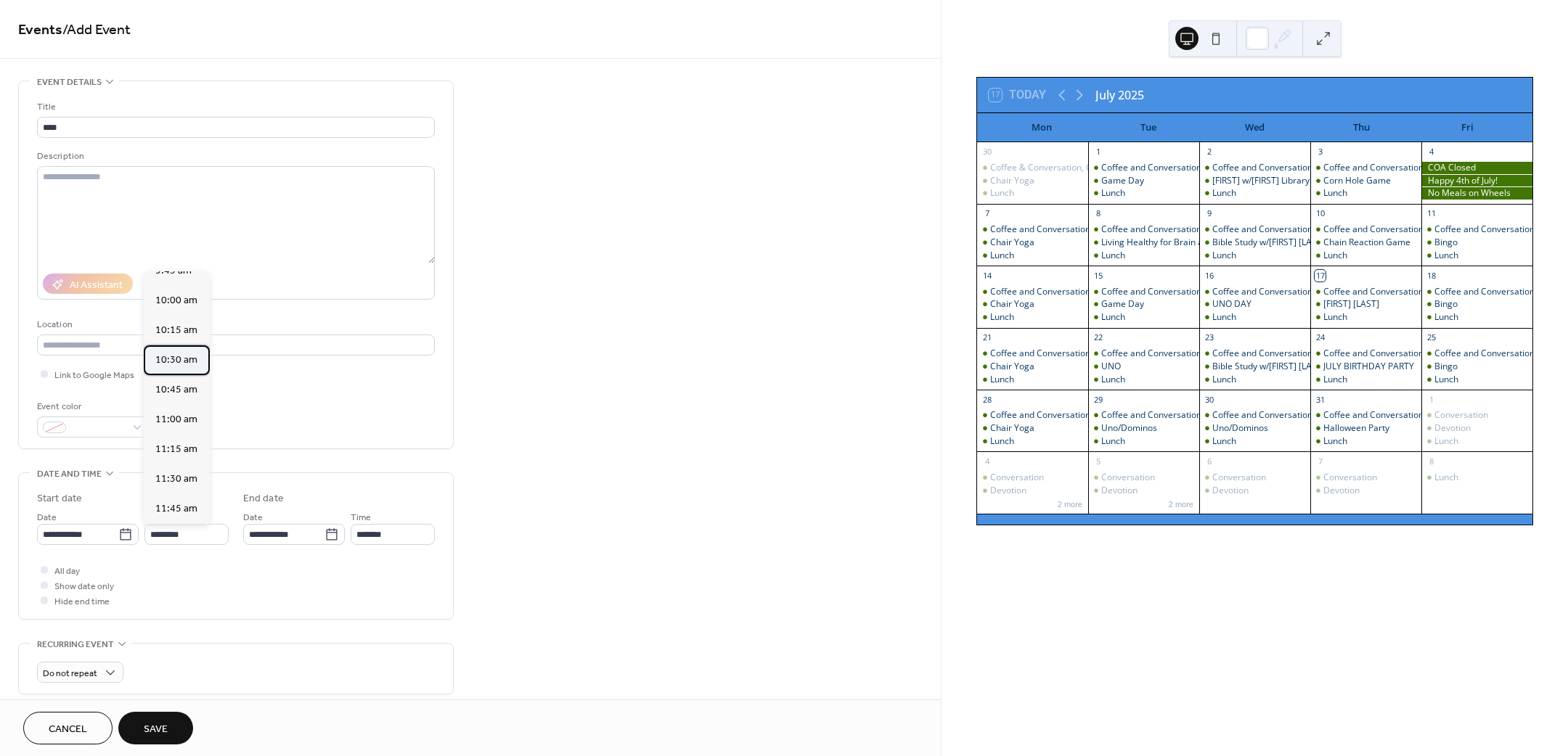 click on "10:30 am" at bounding box center [176, 359] 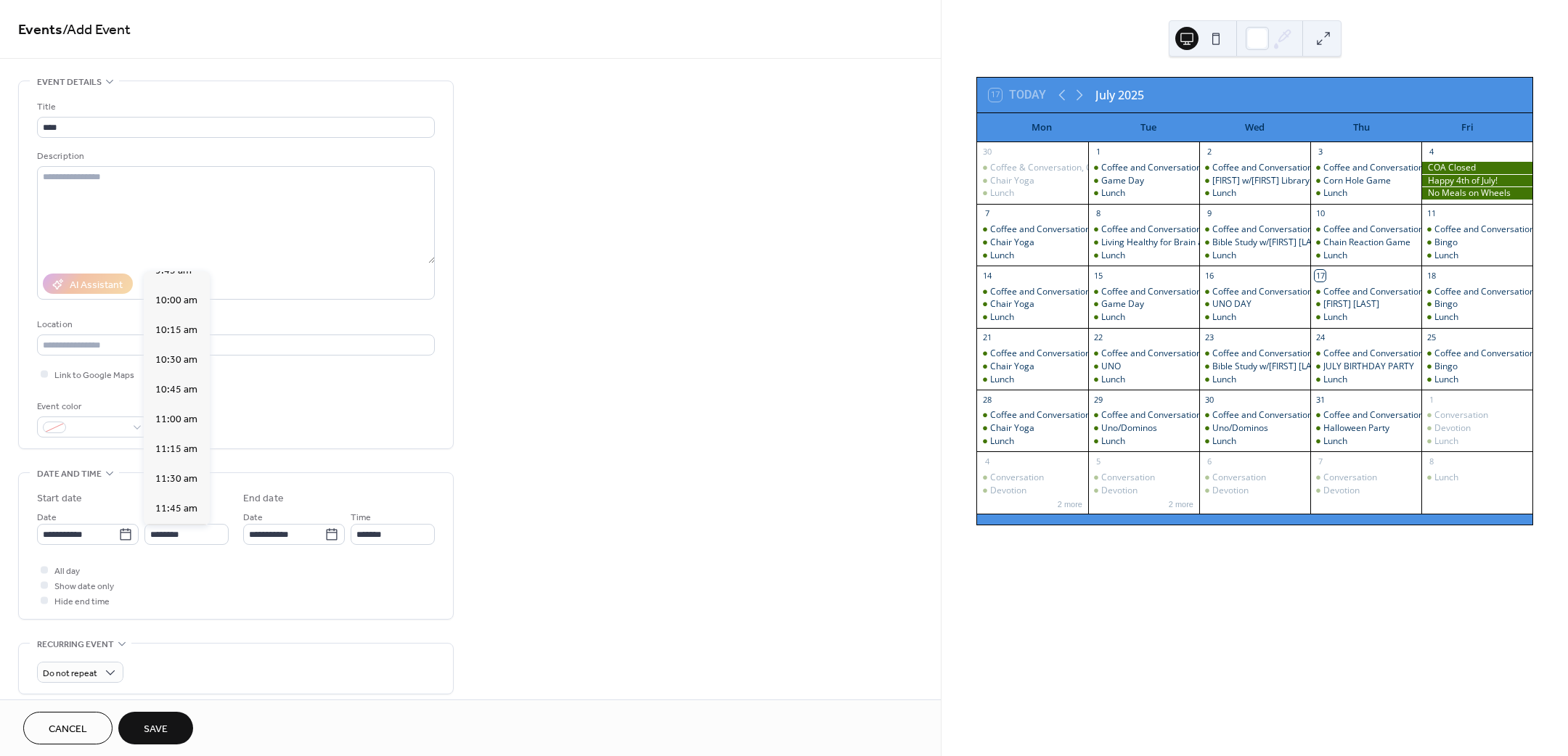 type on "********" 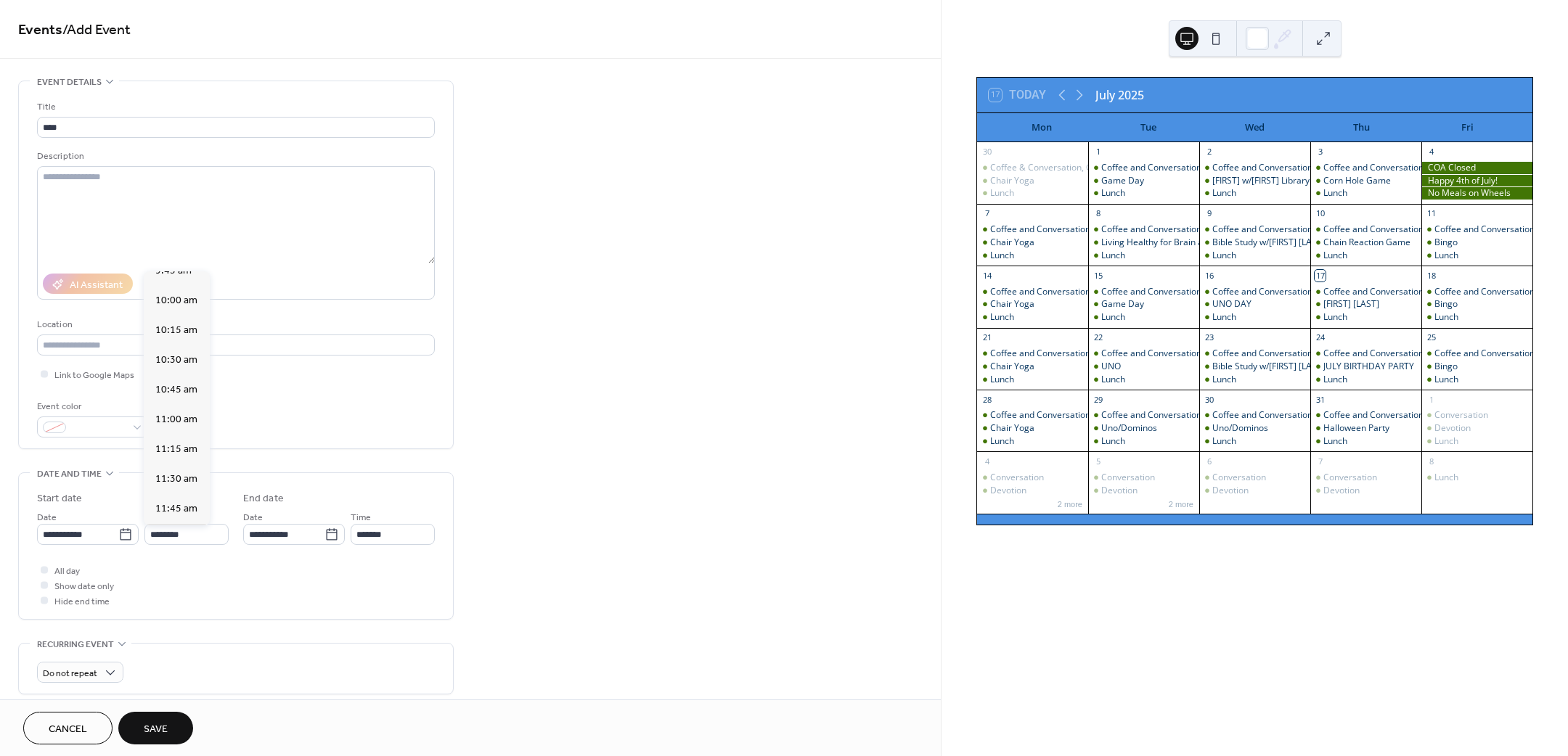type on "********" 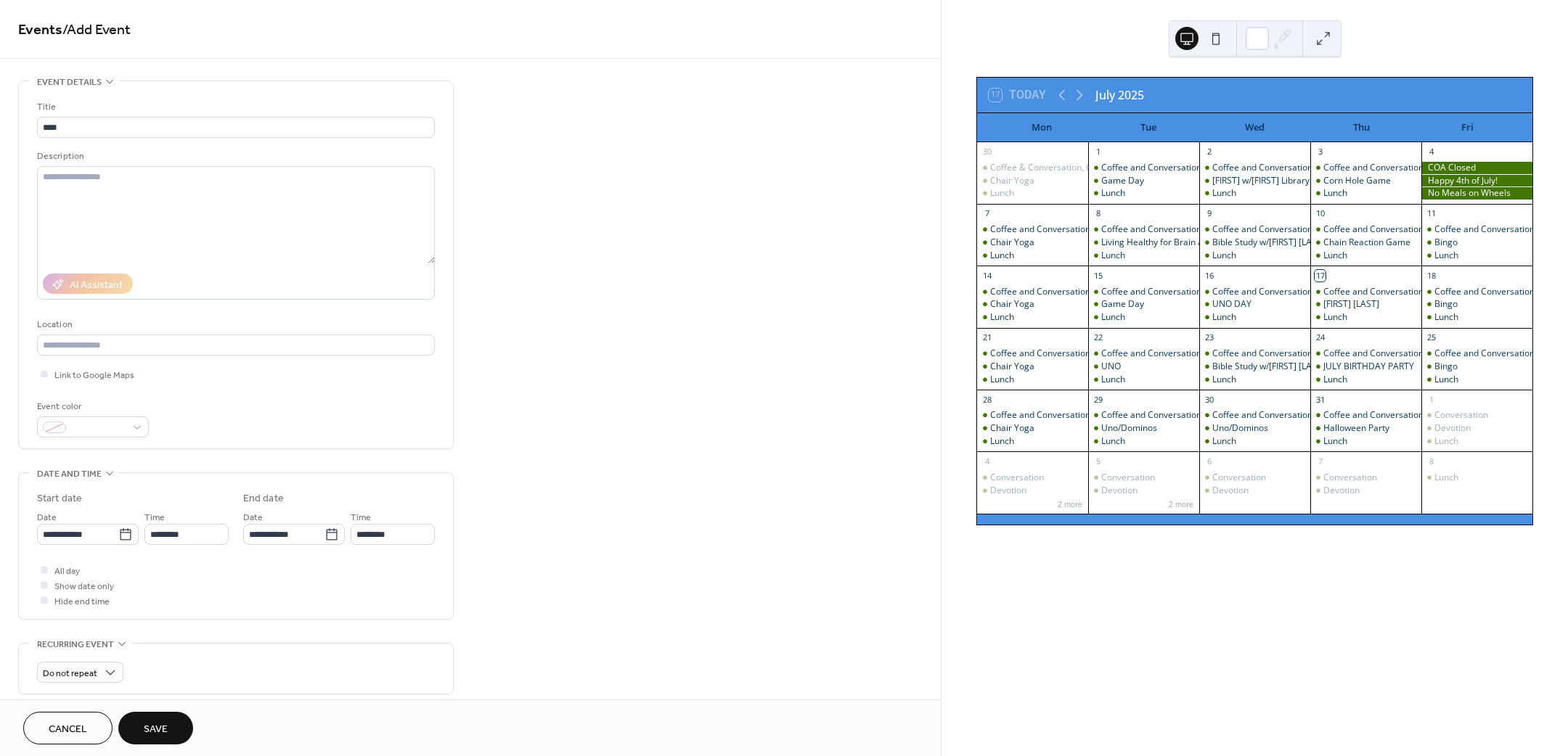 click on "Save" at bounding box center [155, 729] 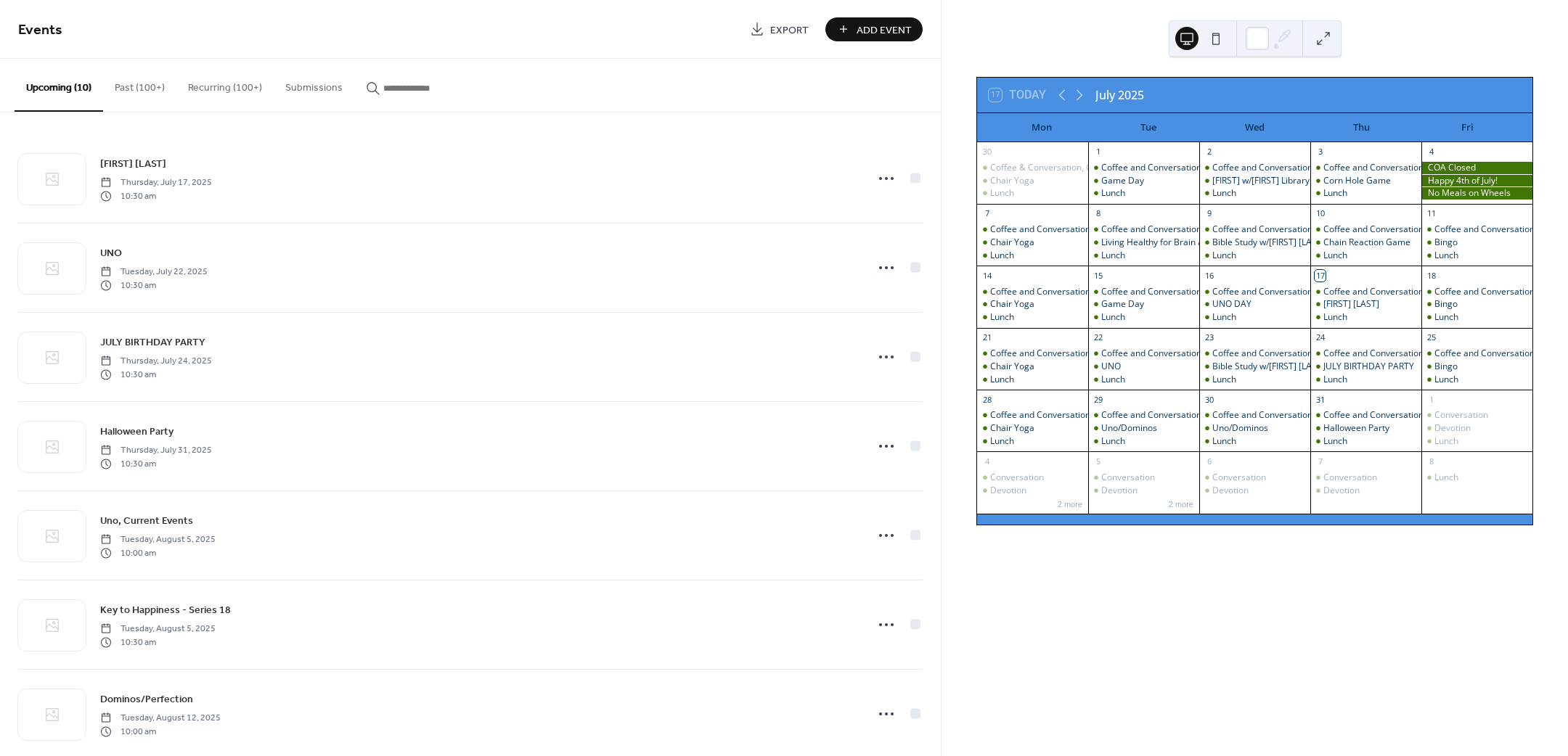 click on "Add Event" at bounding box center (884, 30) 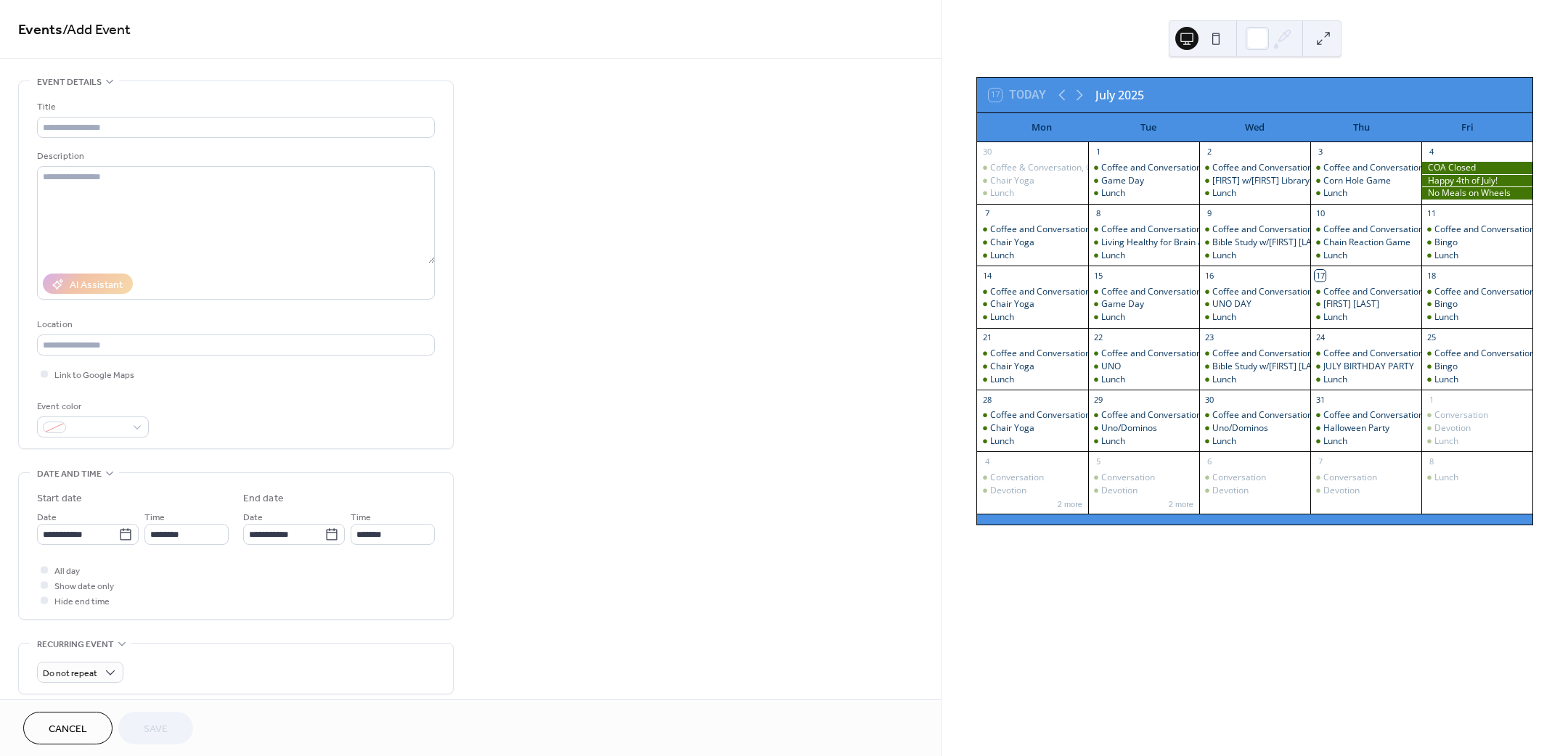 click on "Events  /  Add Event" at bounding box center (470, 30) 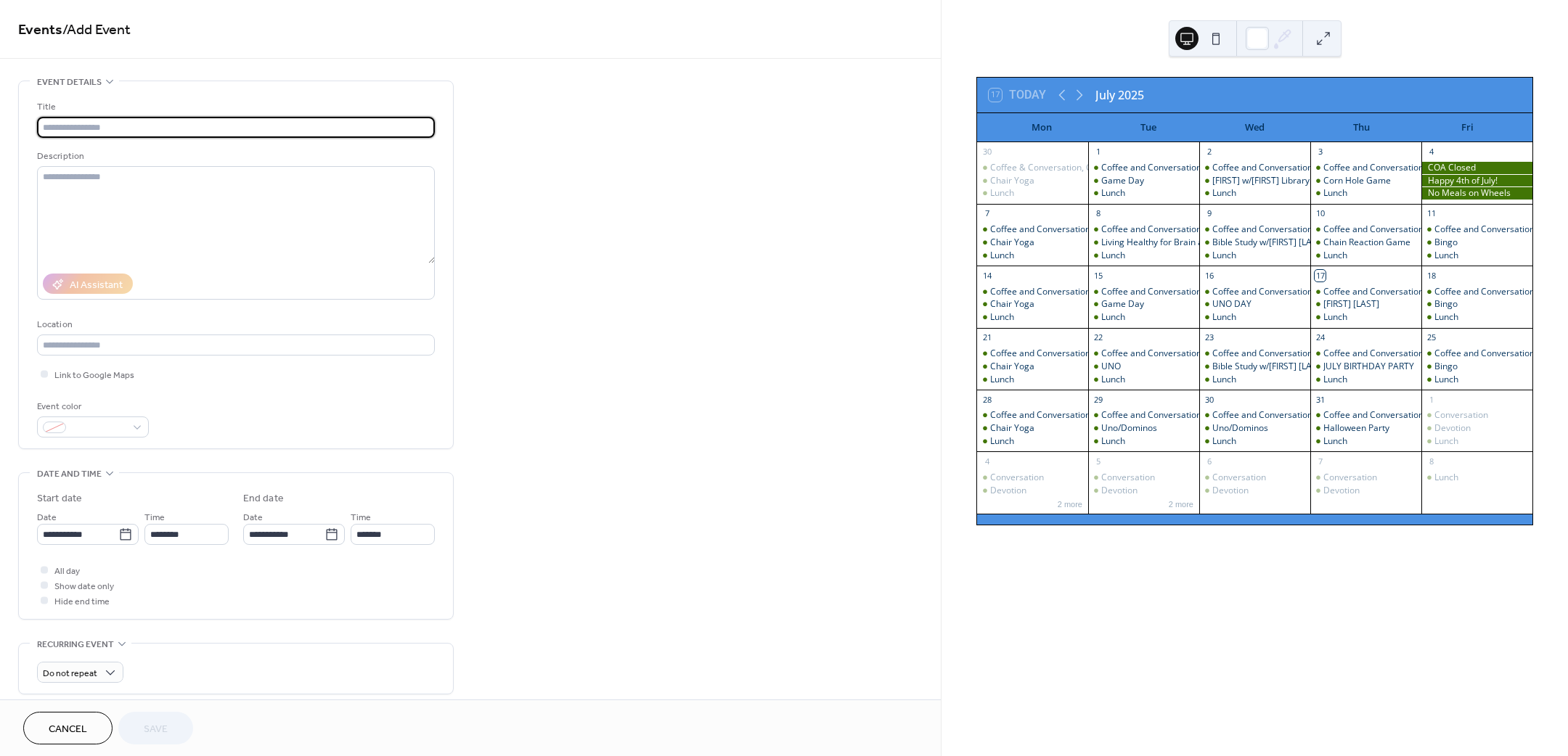 click at bounding box center (236, 127) 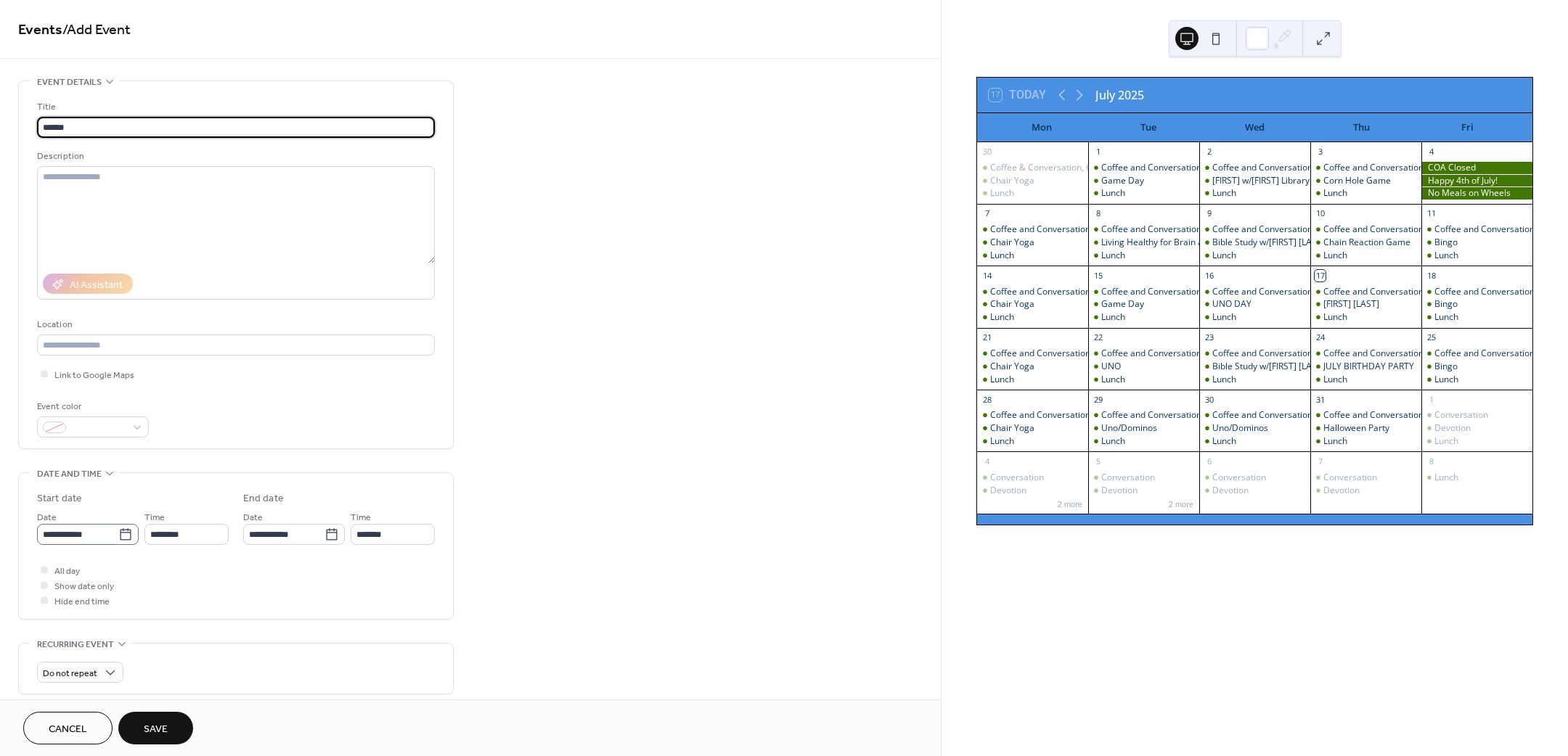 type on "******" 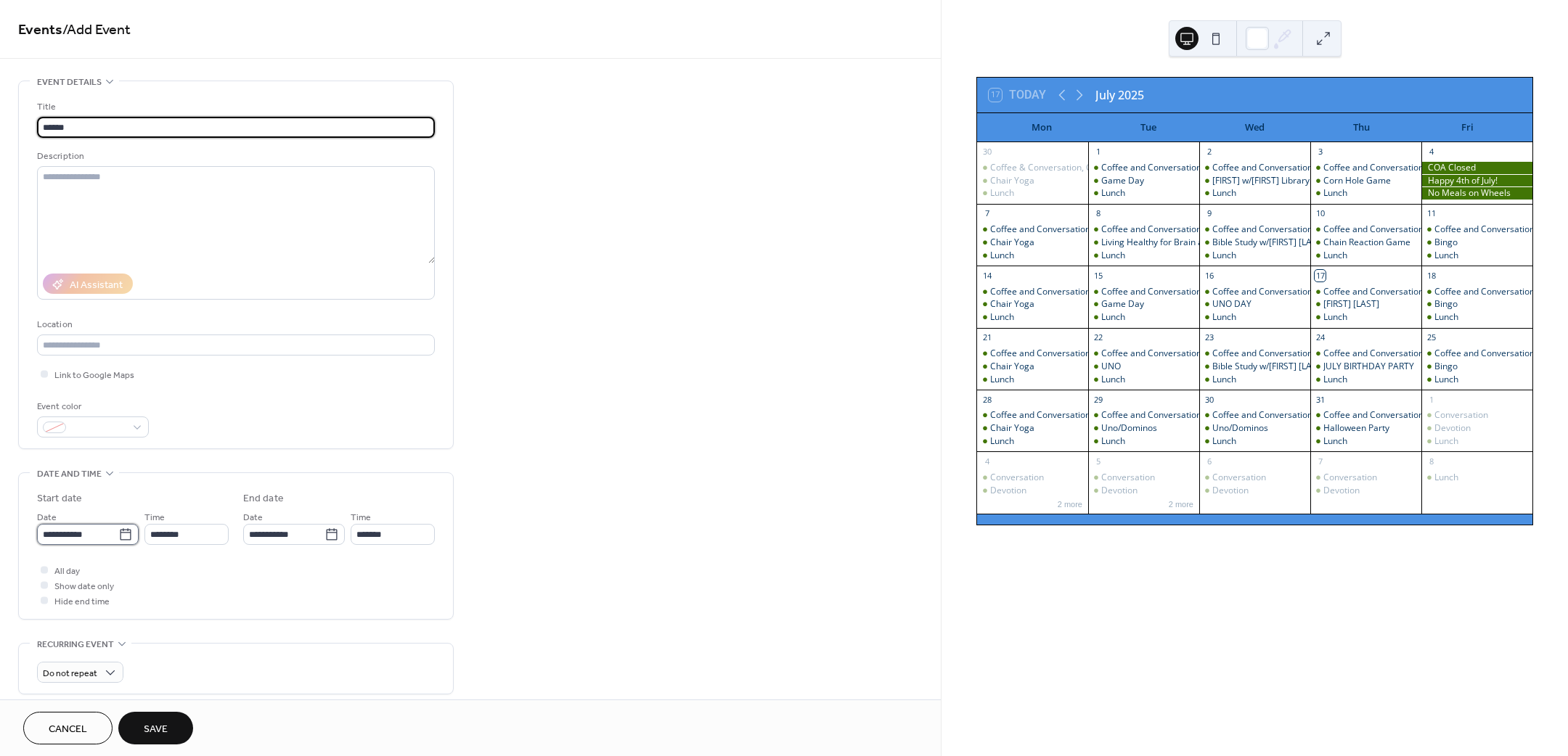 click on "**********" at bounding box center (78, 534) 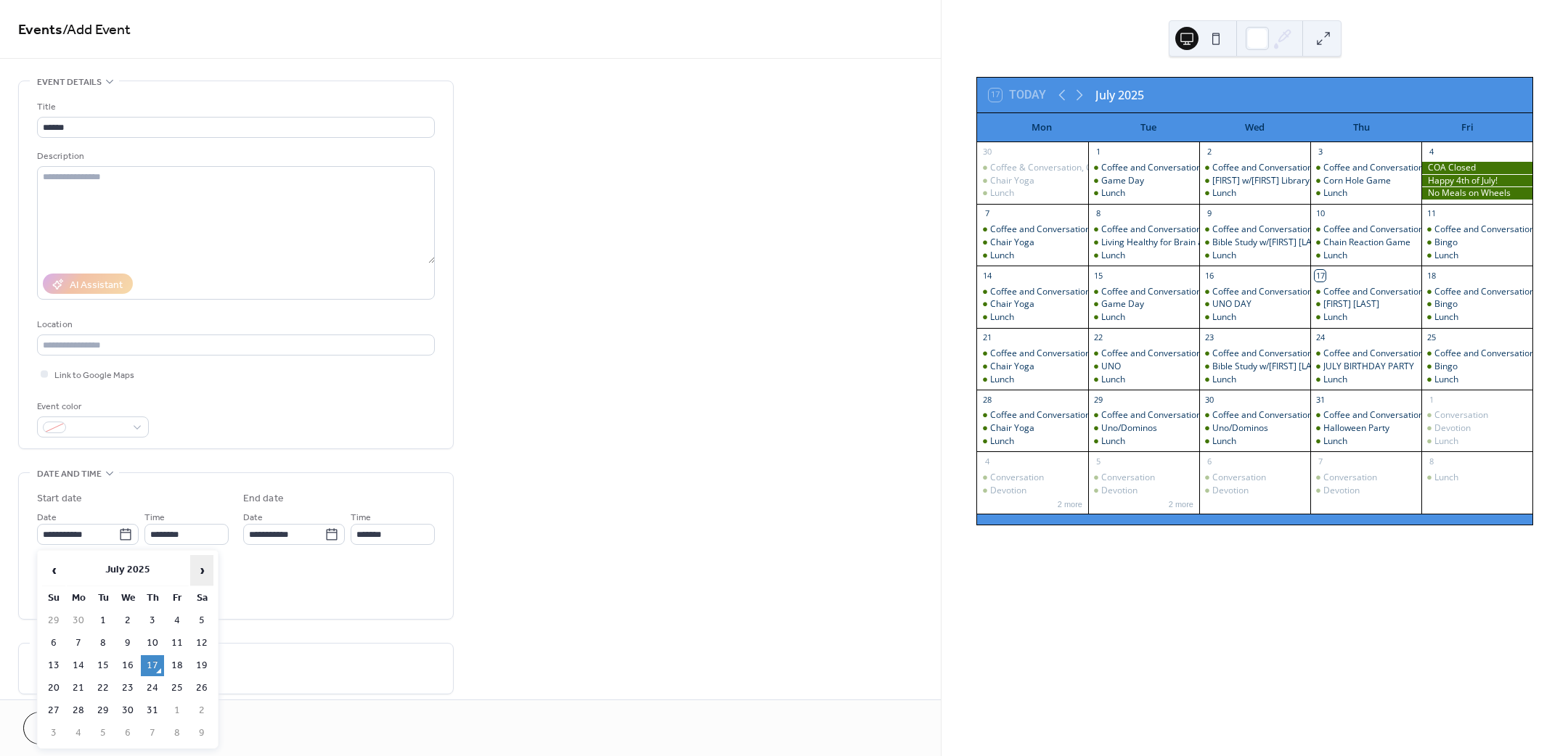 click on "›" at bounding box center [202, 570] 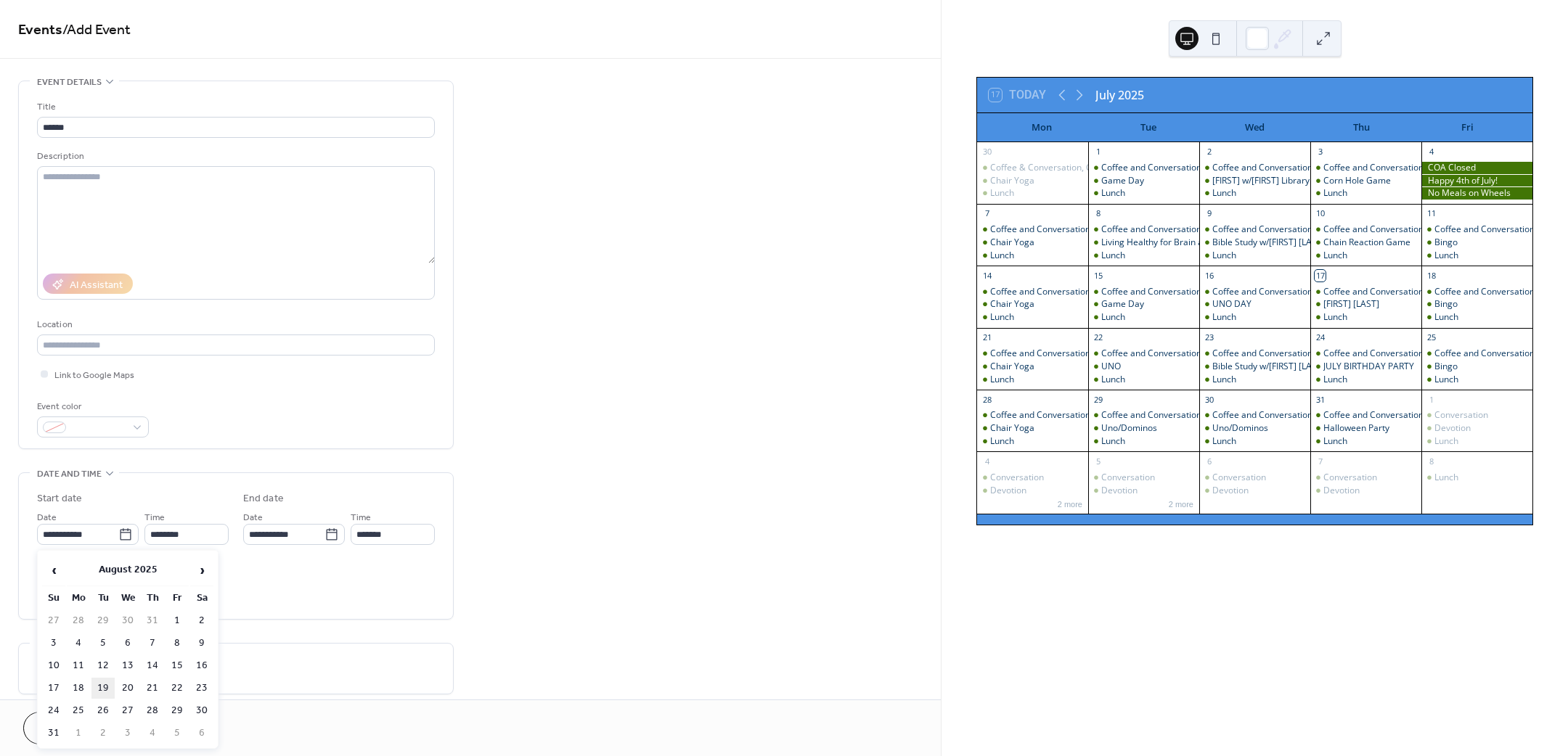 click on "19" at bounding box center [103, 688] 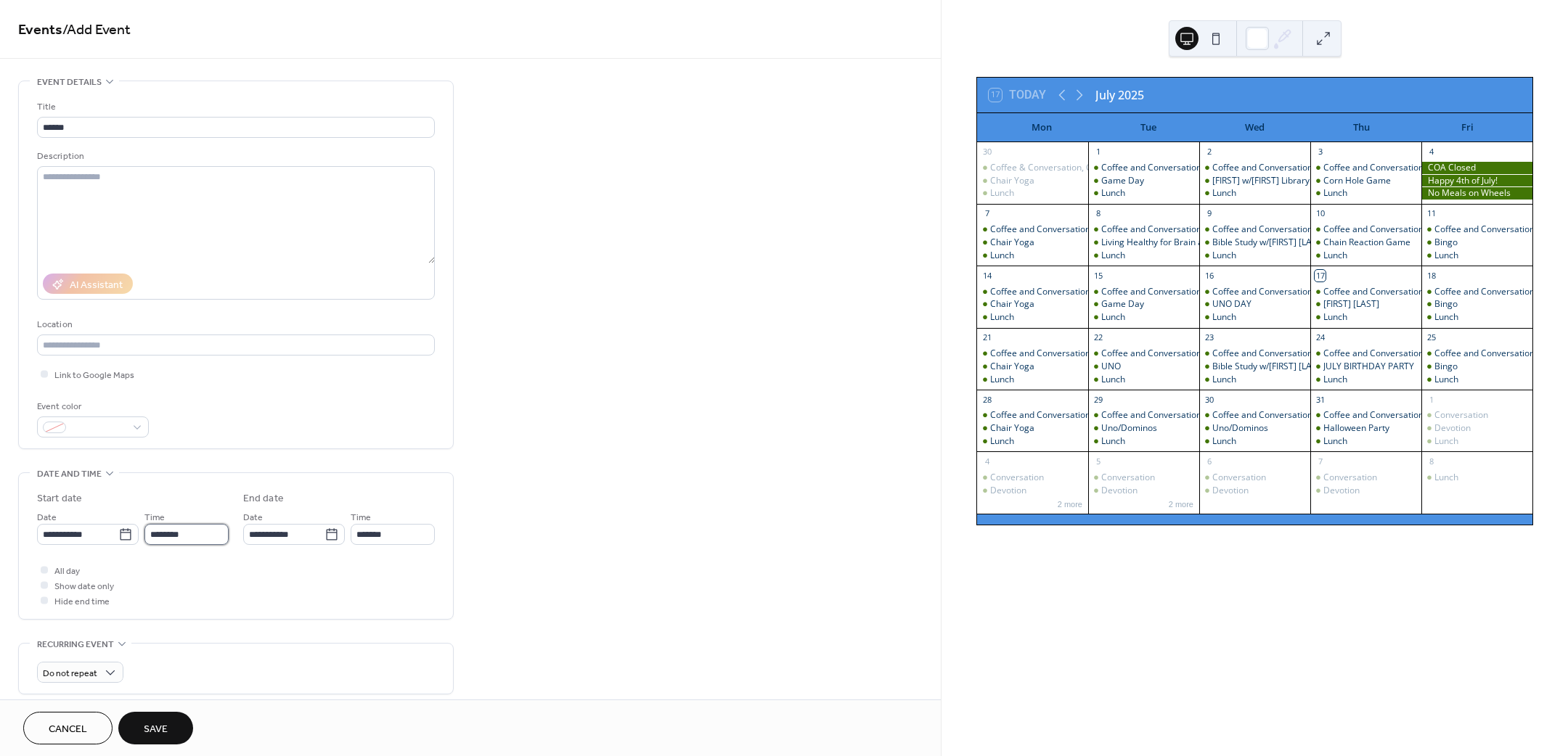 click on "********" at bounding box center (187, 534) 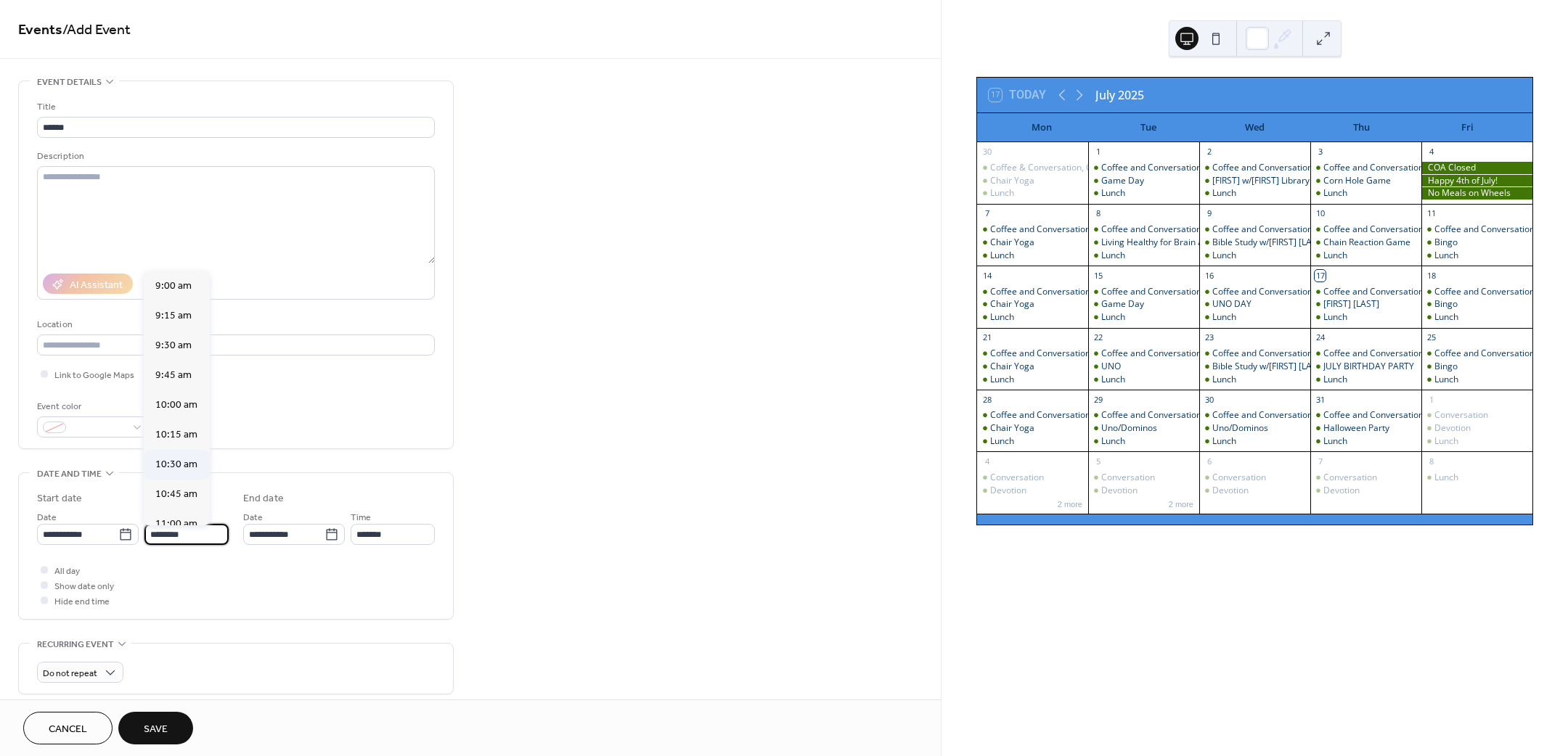 scroll, scrollTop: 1067, scrollLeft: 0, axis: vertical 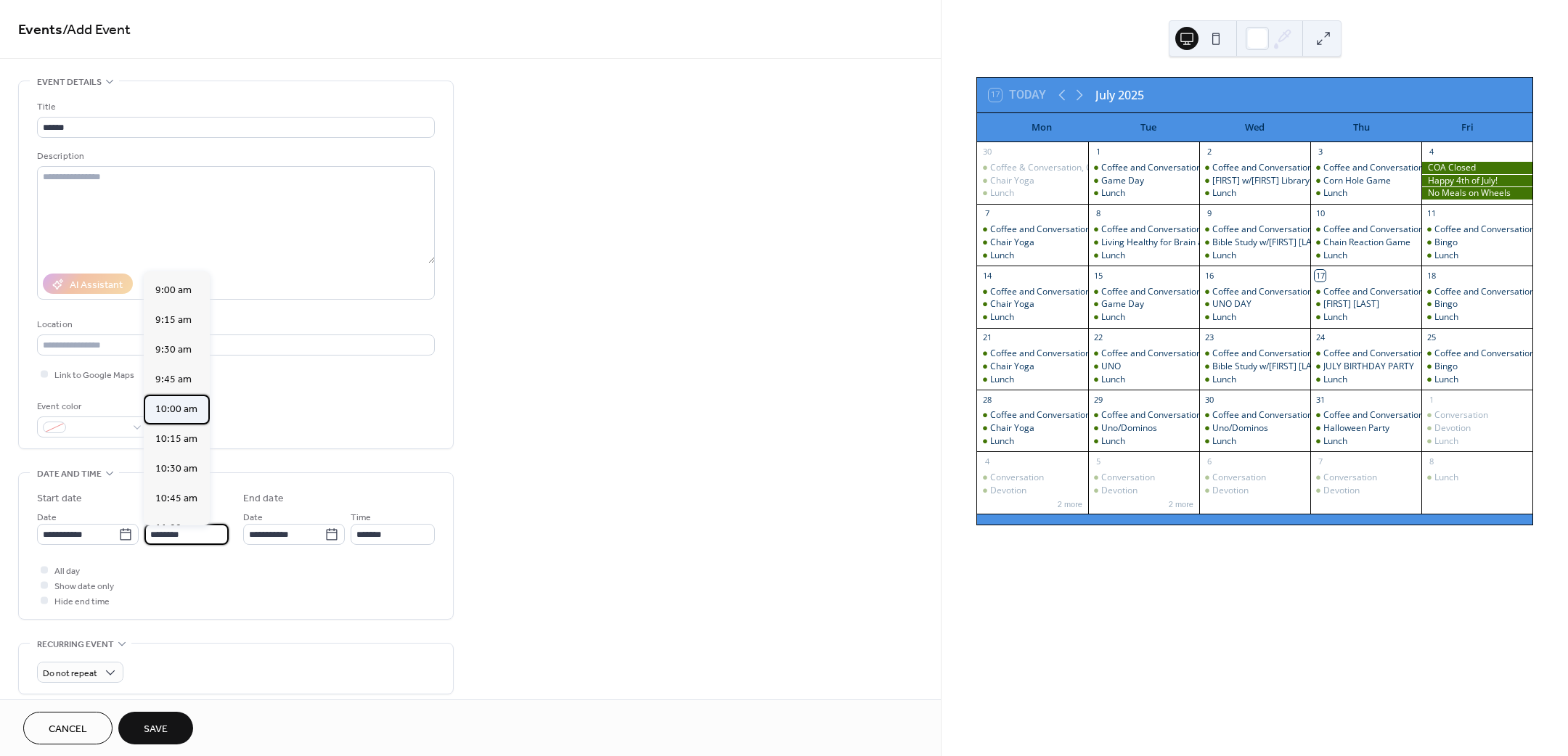 click on "10:00 am" at bounding box center (176, 408) 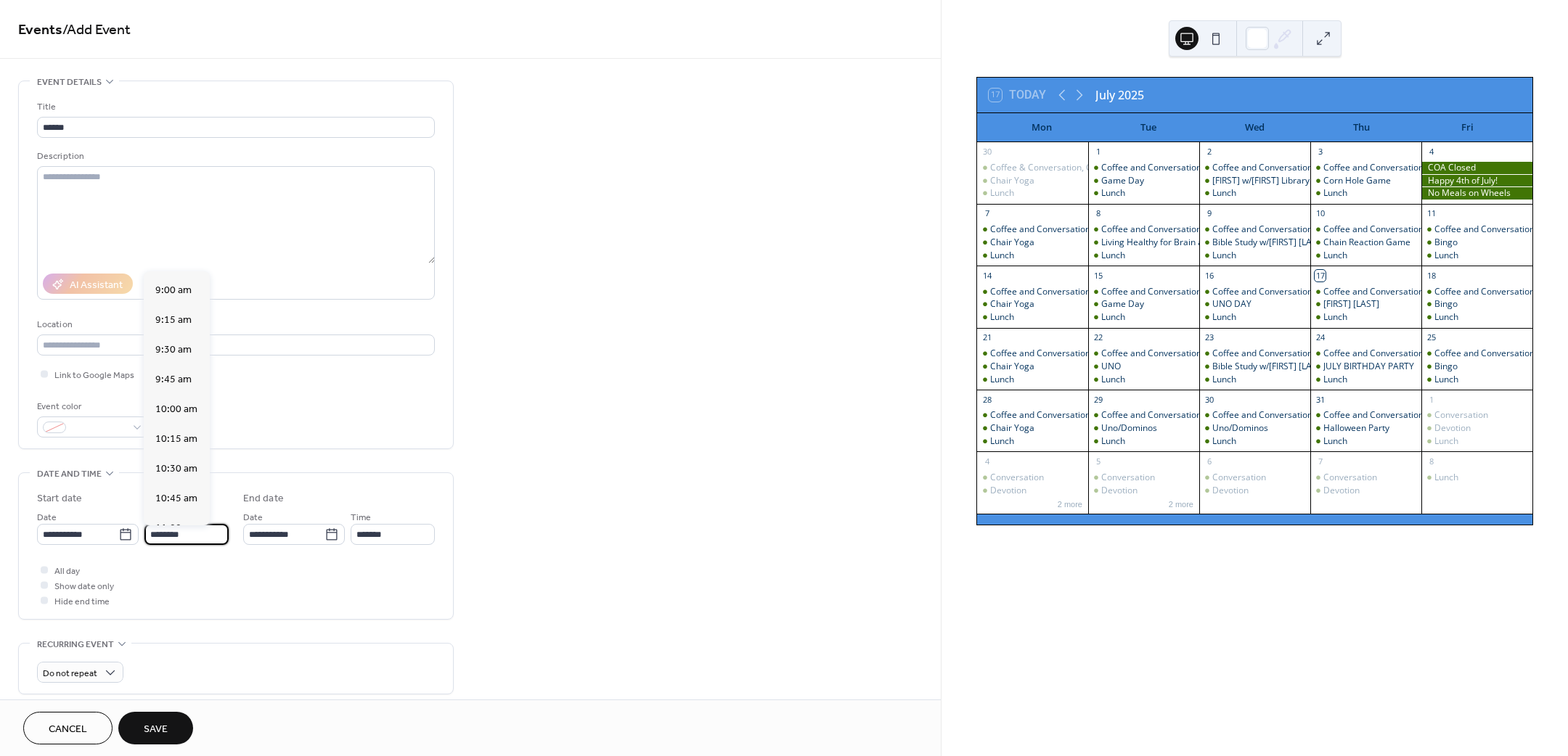 type on "********" 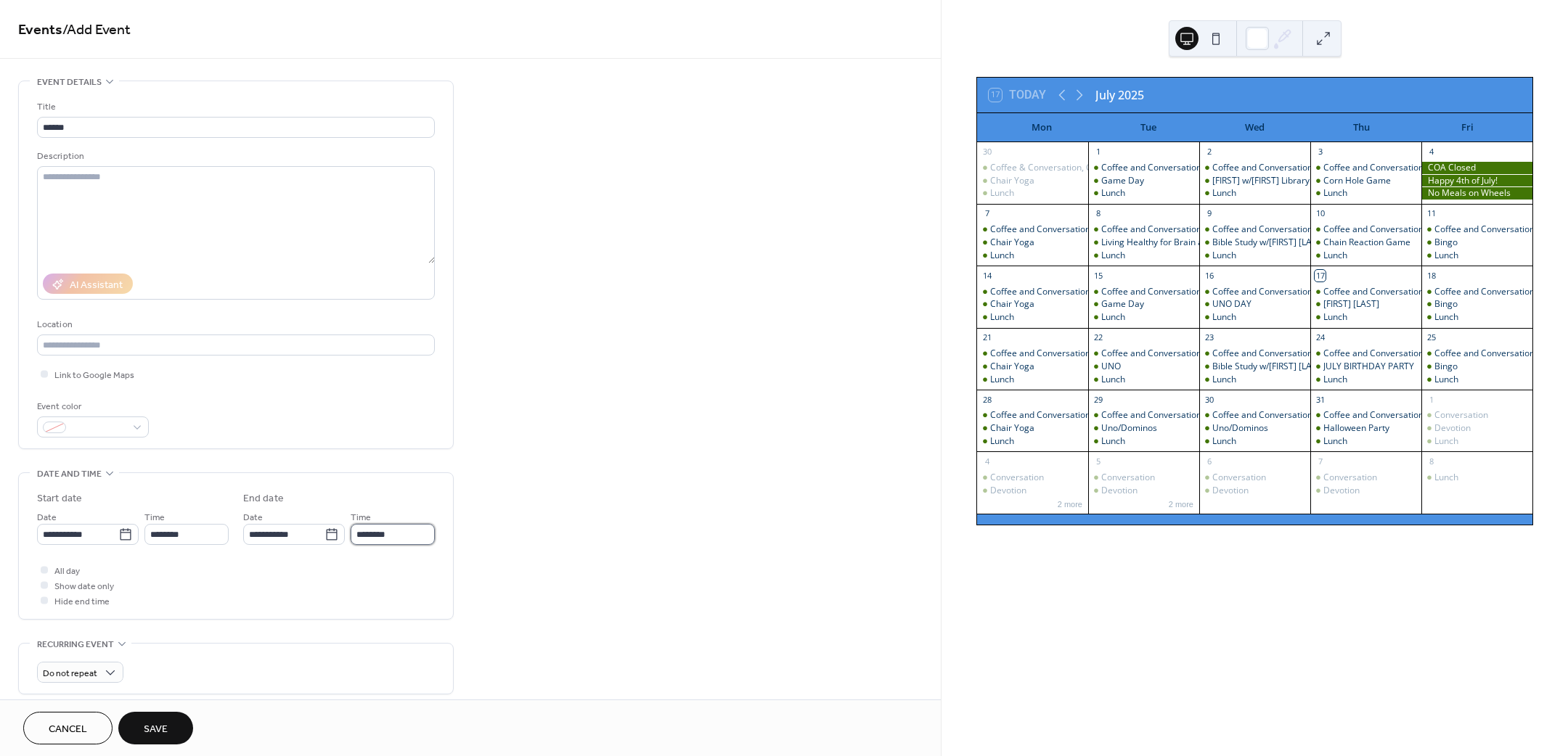 click on "********" at bounding box center [393, 534] 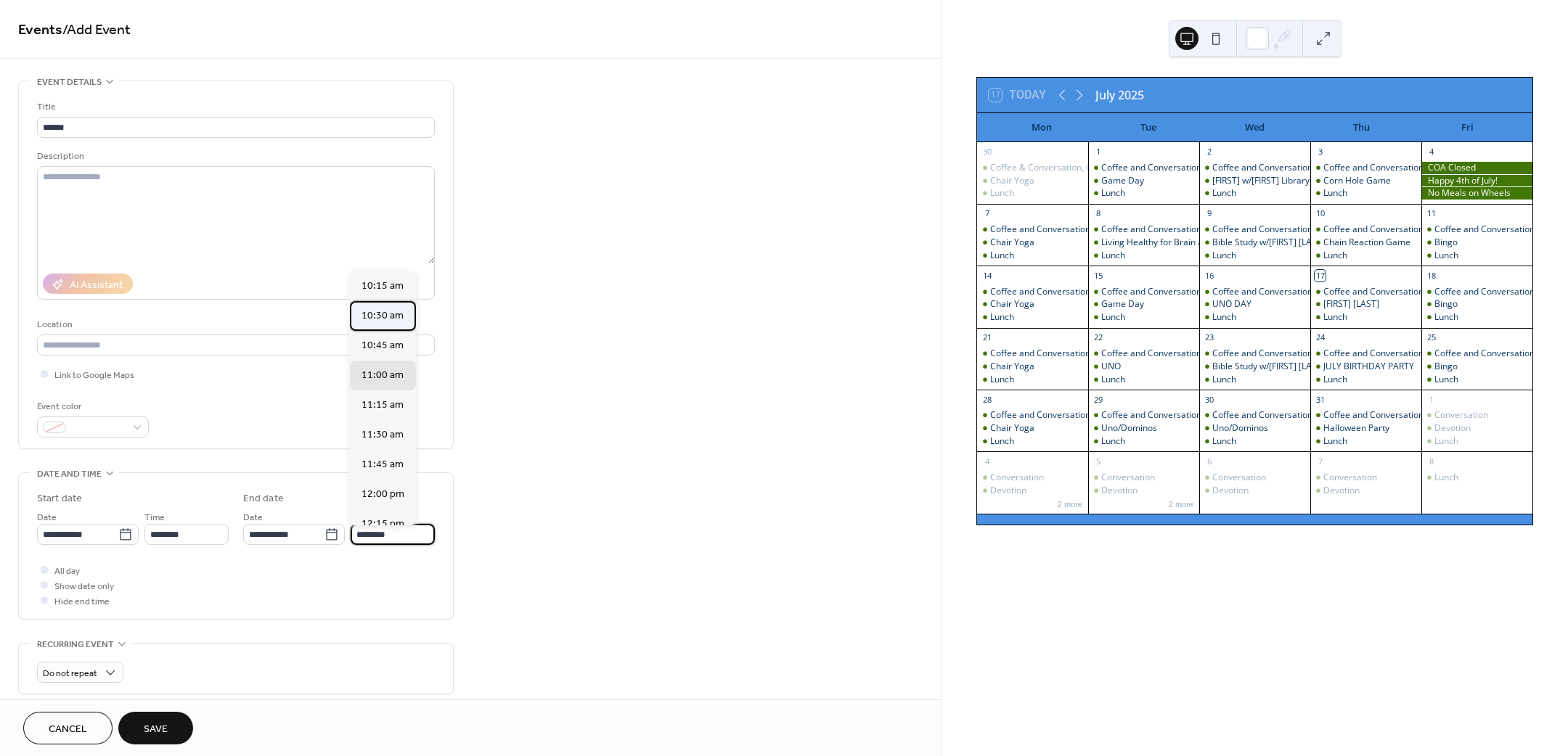click on "10:30 am" at bounding box center [383, 315] 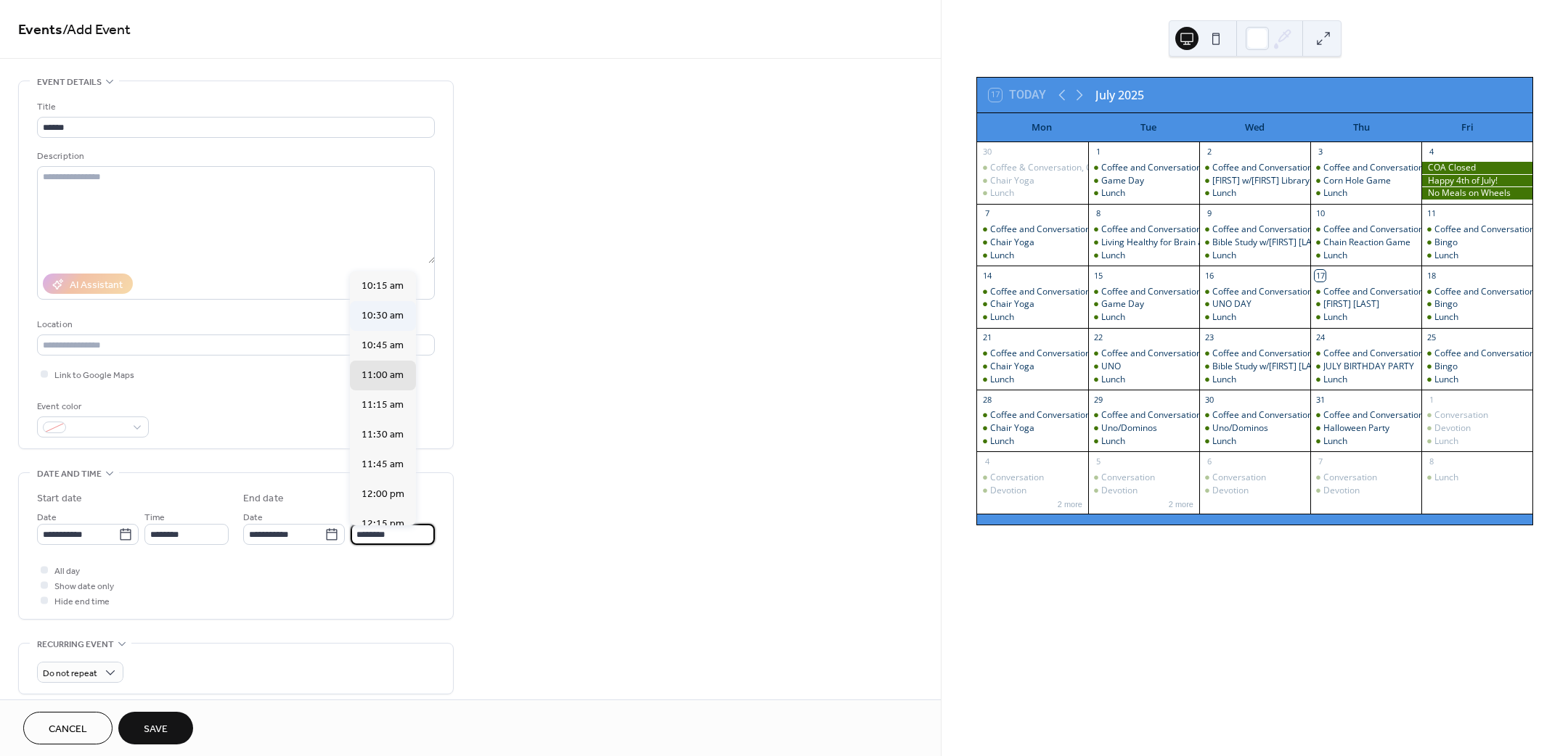 type on "********" 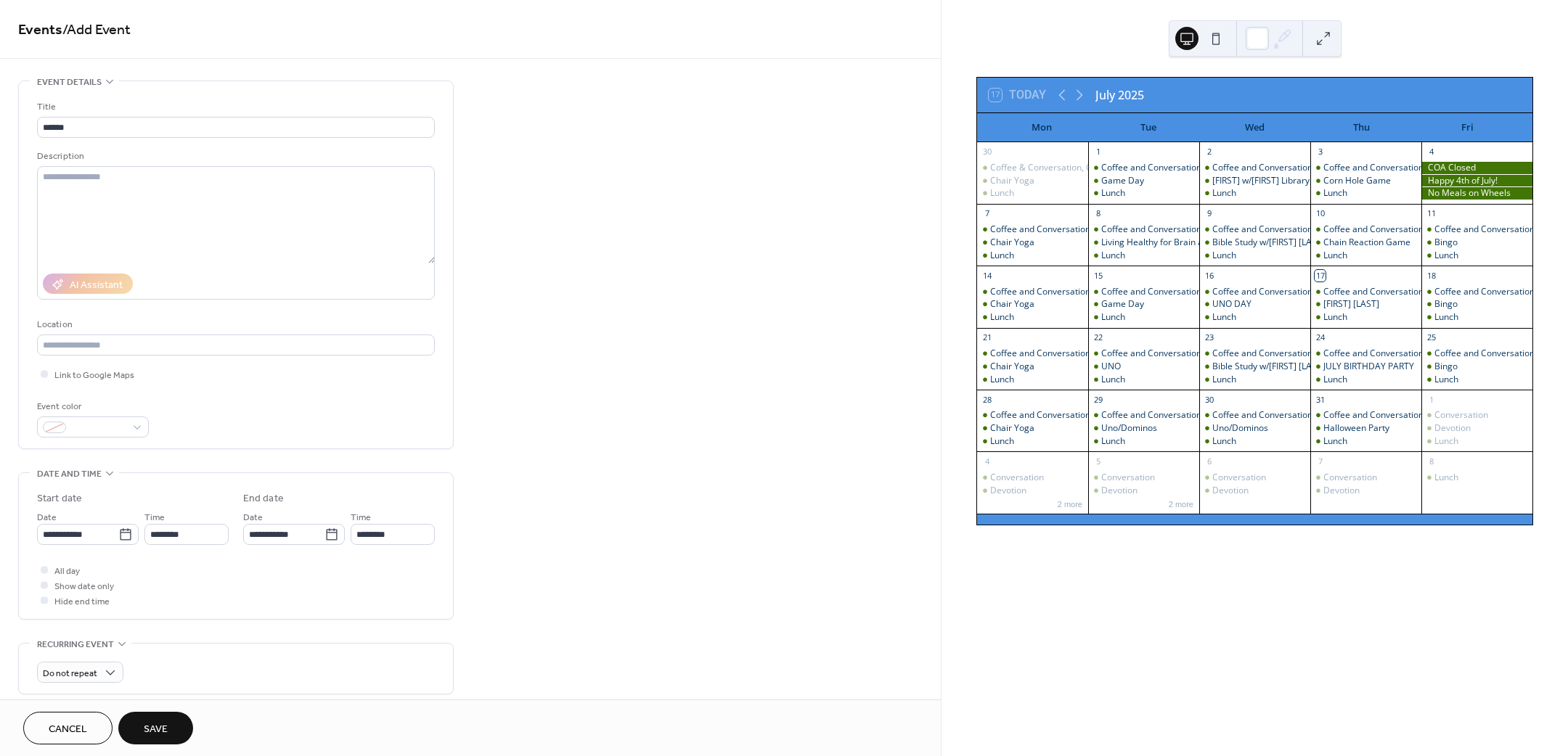 click on "Save" at bounding box center [155, 729] 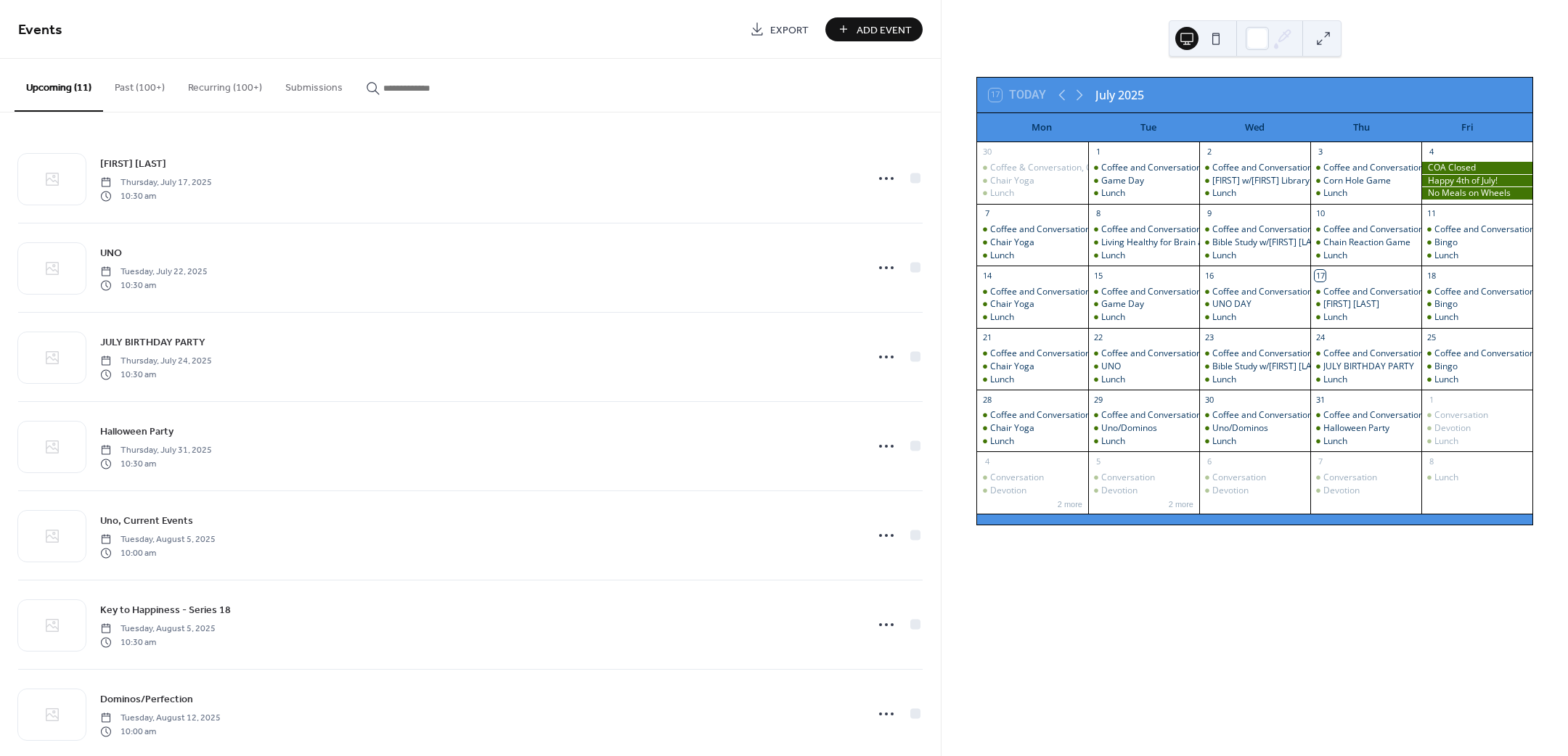 click on "Add Event" at bounding box center [884, 30] 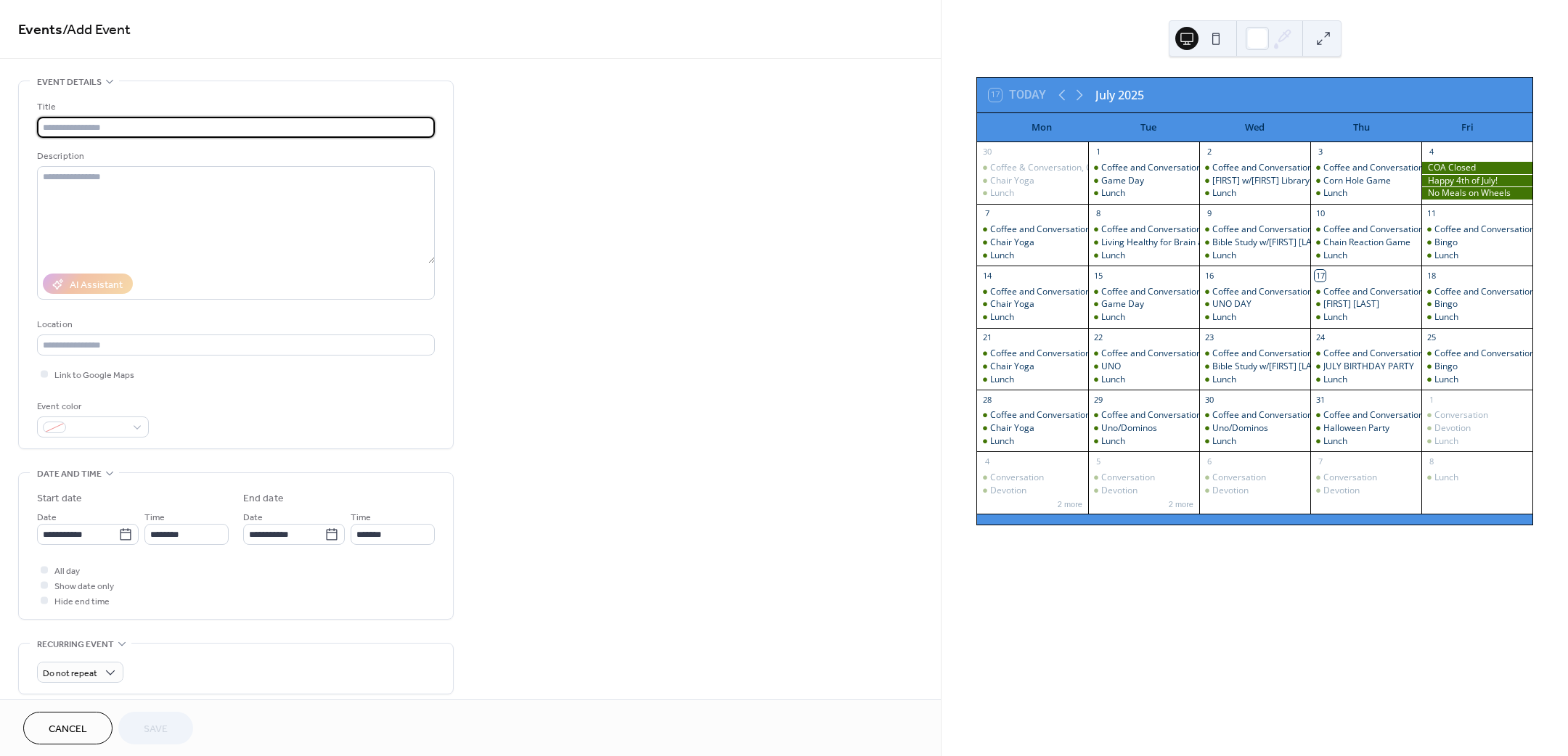 click at bounding box center [236, 127] 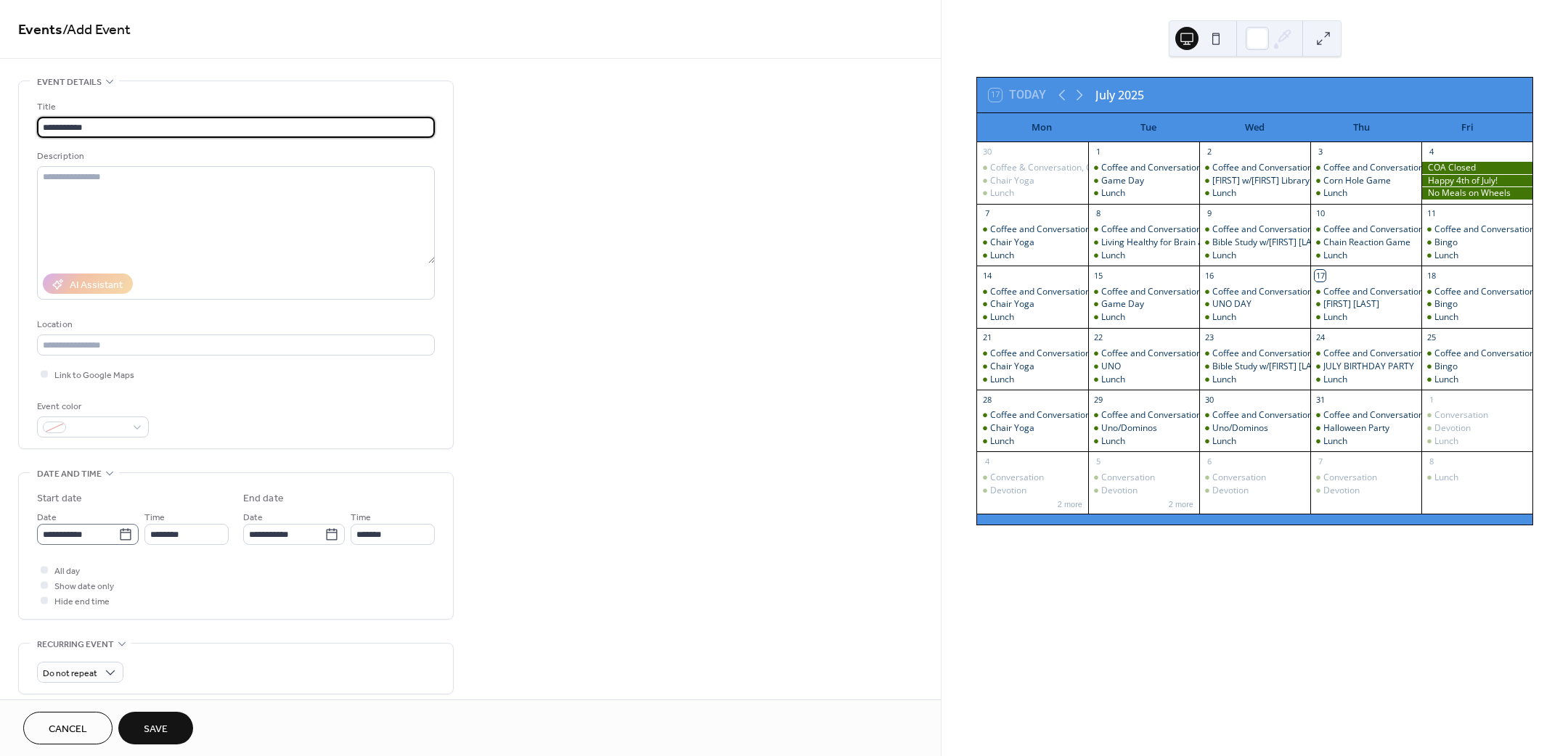 type on "**********" 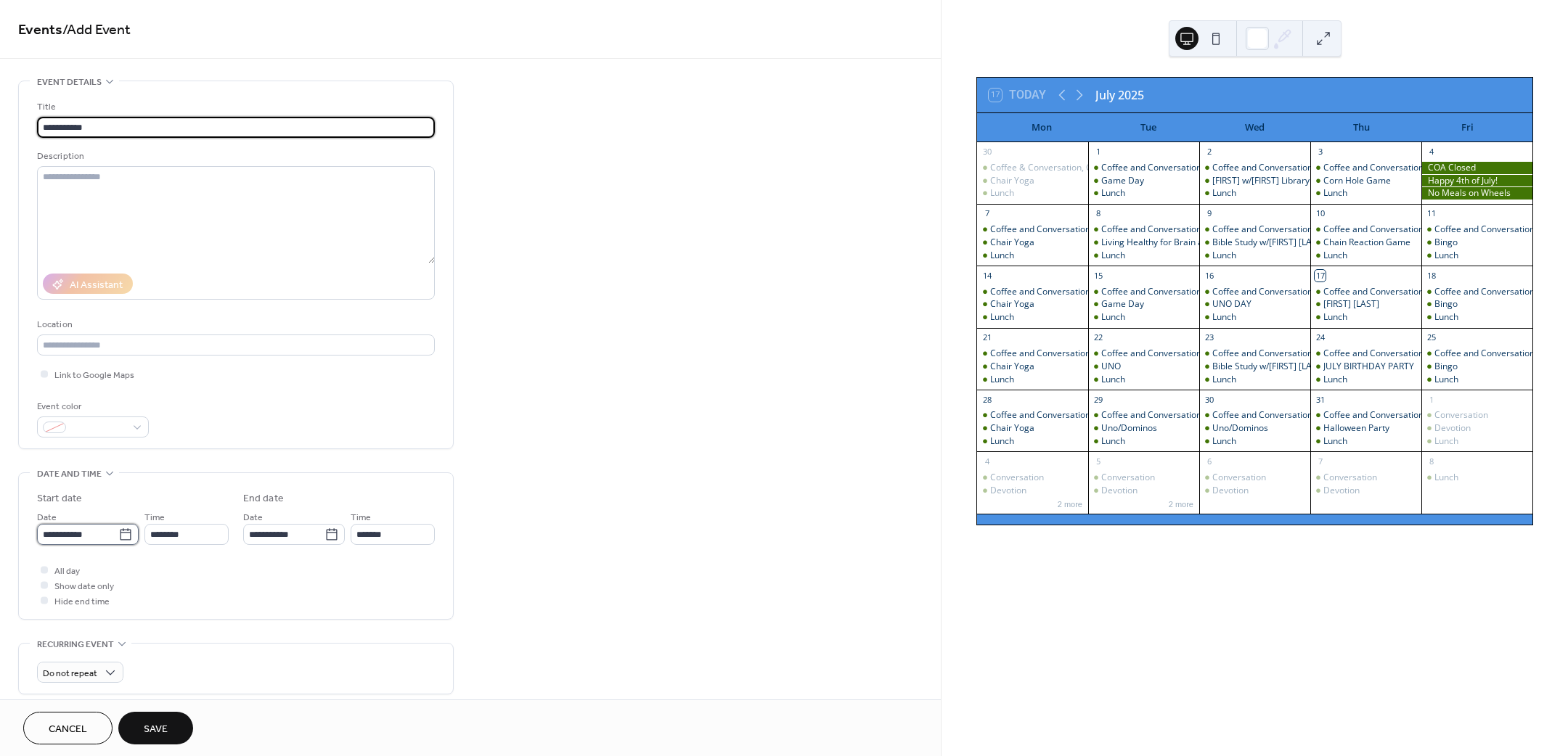 click on "**********" at bounding box center [78, 534] 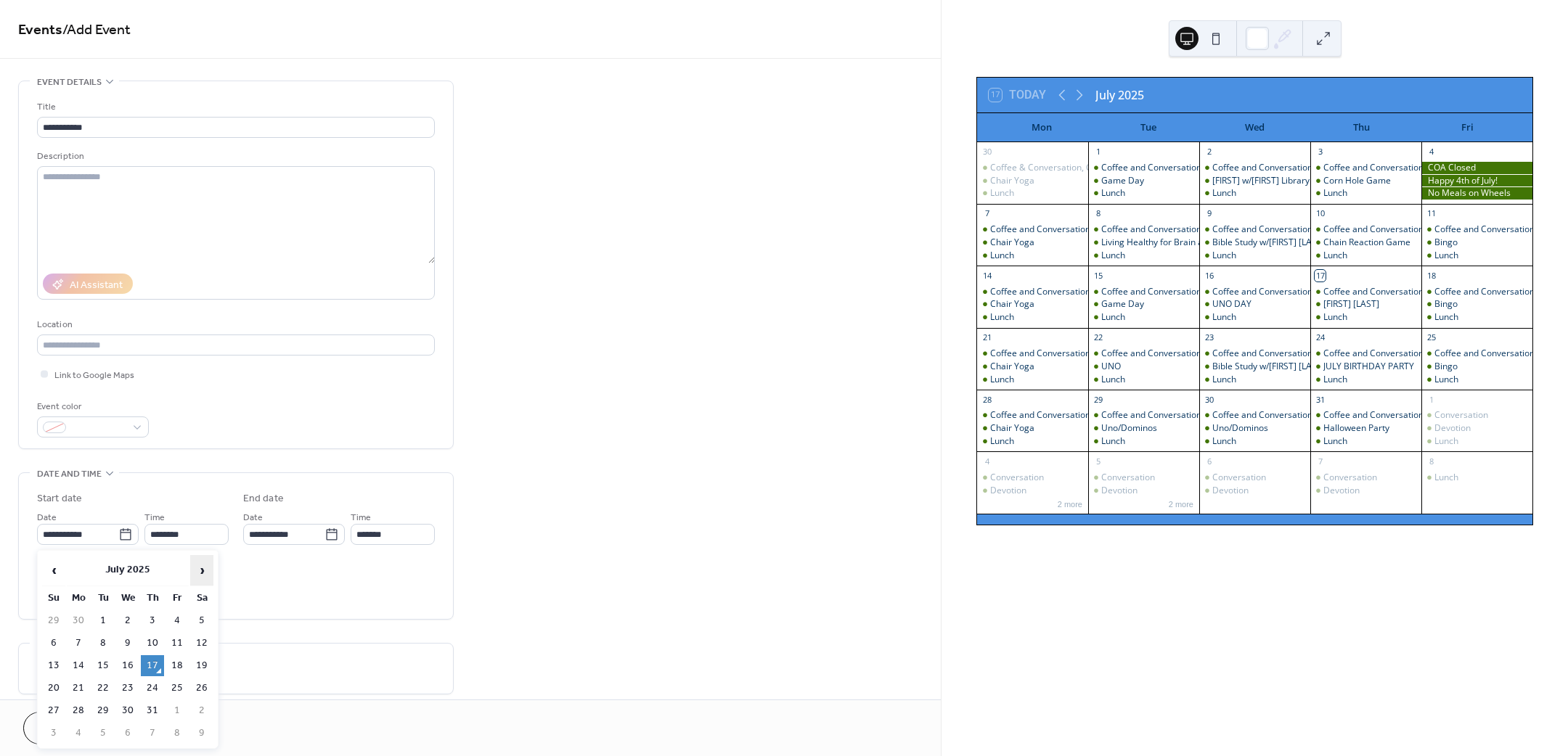 click on "›" at bounding box center (202, 570) 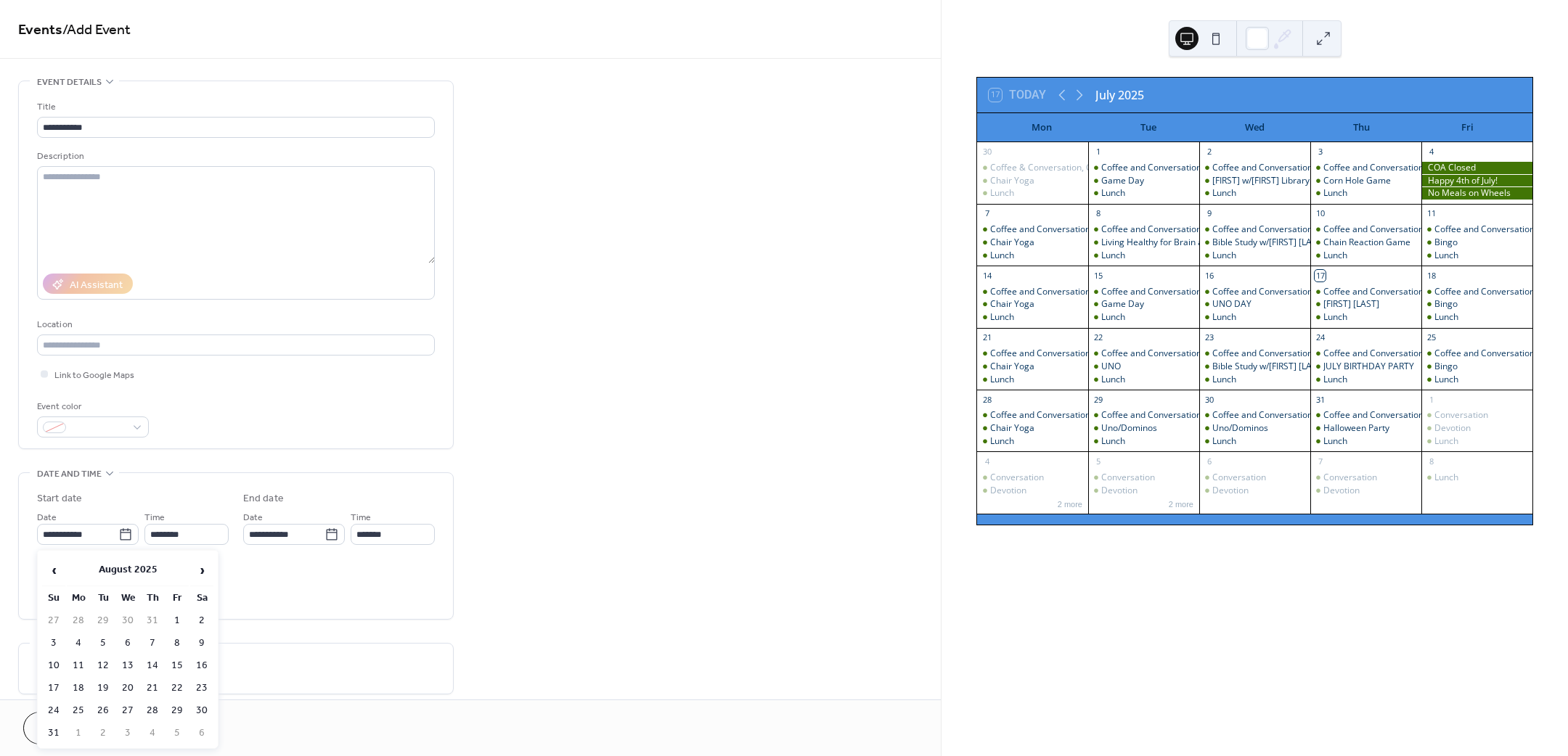 click on "19" at bounding box center (103, 688) 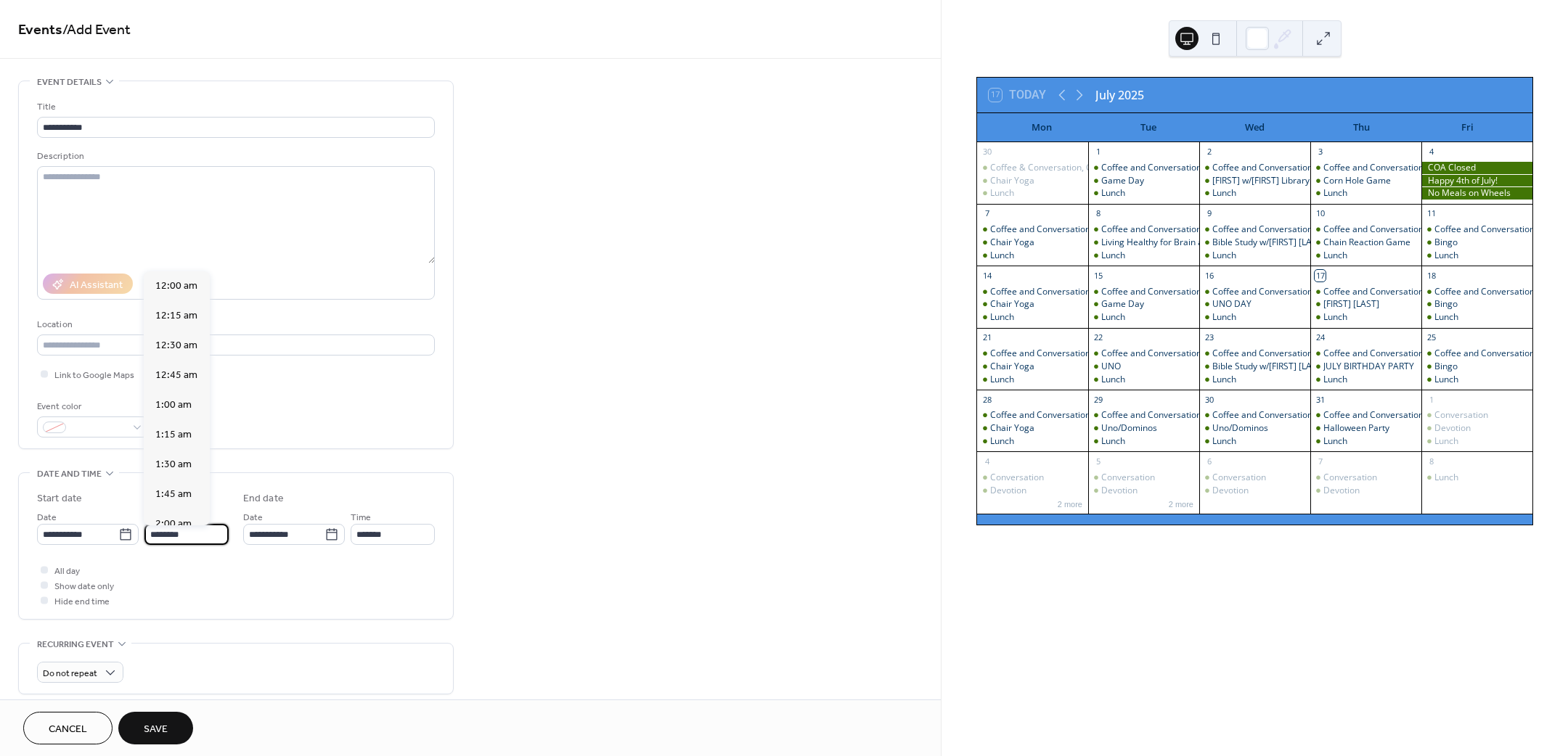 click on "********" at bounding box center (187, 534) 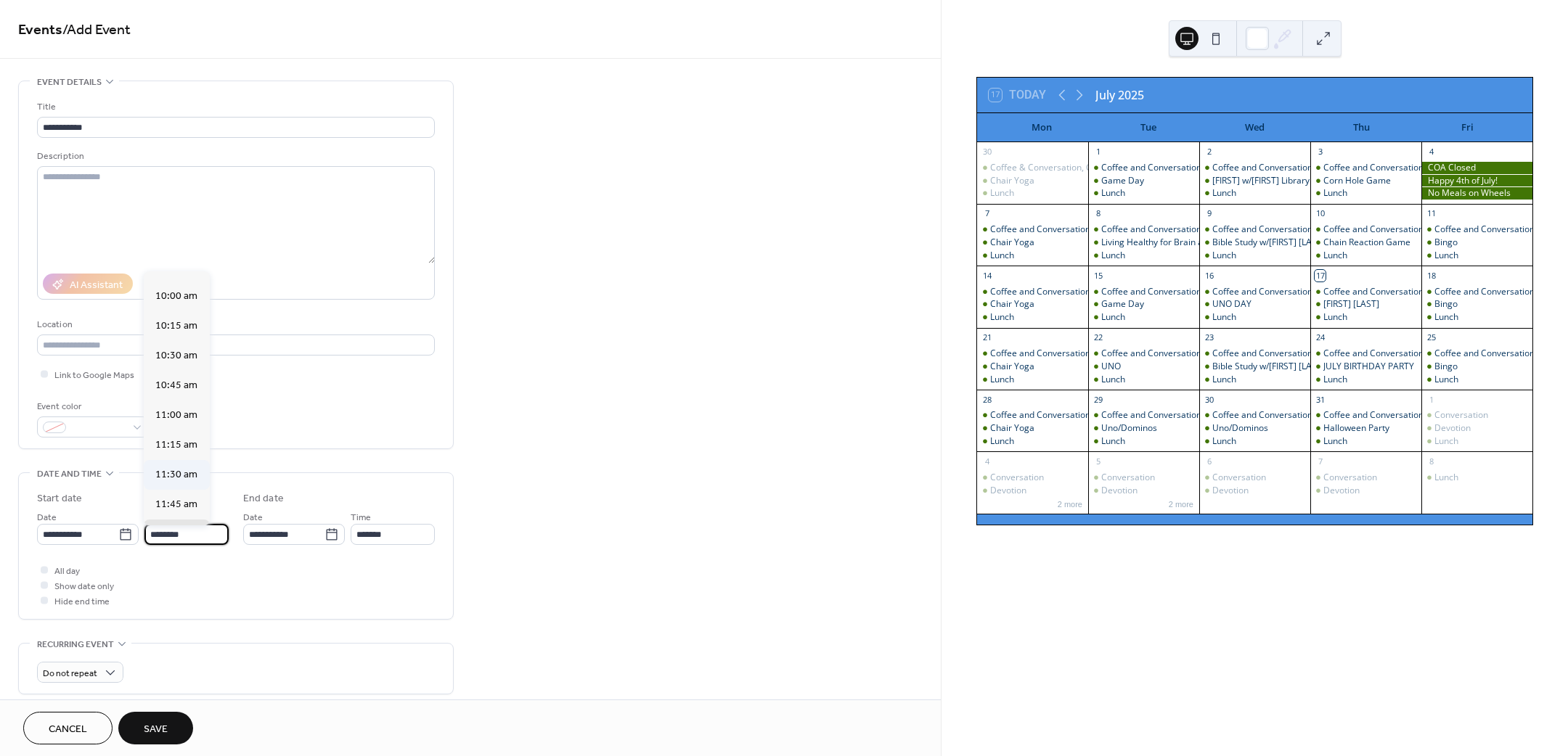 scroll, scrollTop: 1175, scrollLeft: 0, axis: vertical 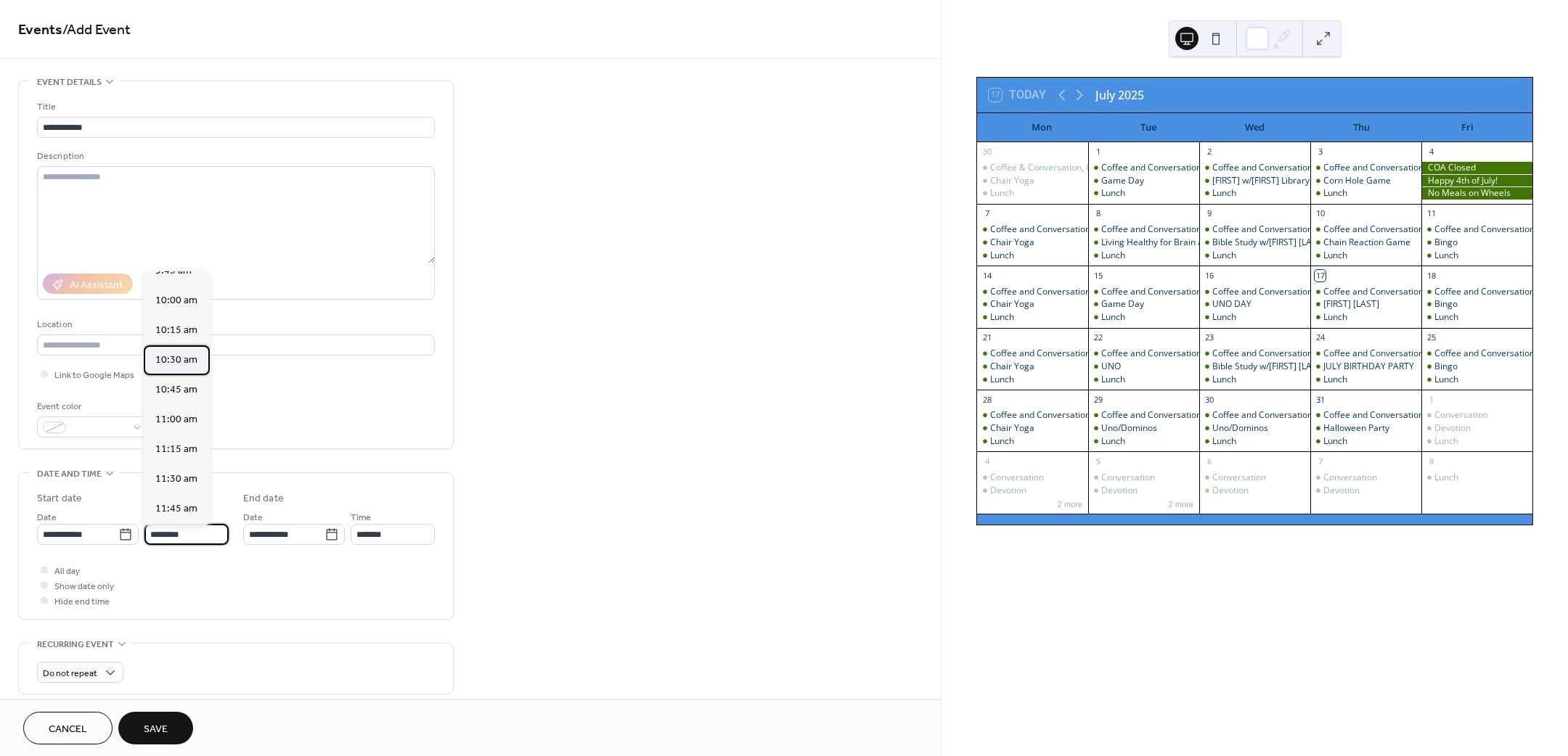 click on "10:30 am" at bounding box center (176, 360) 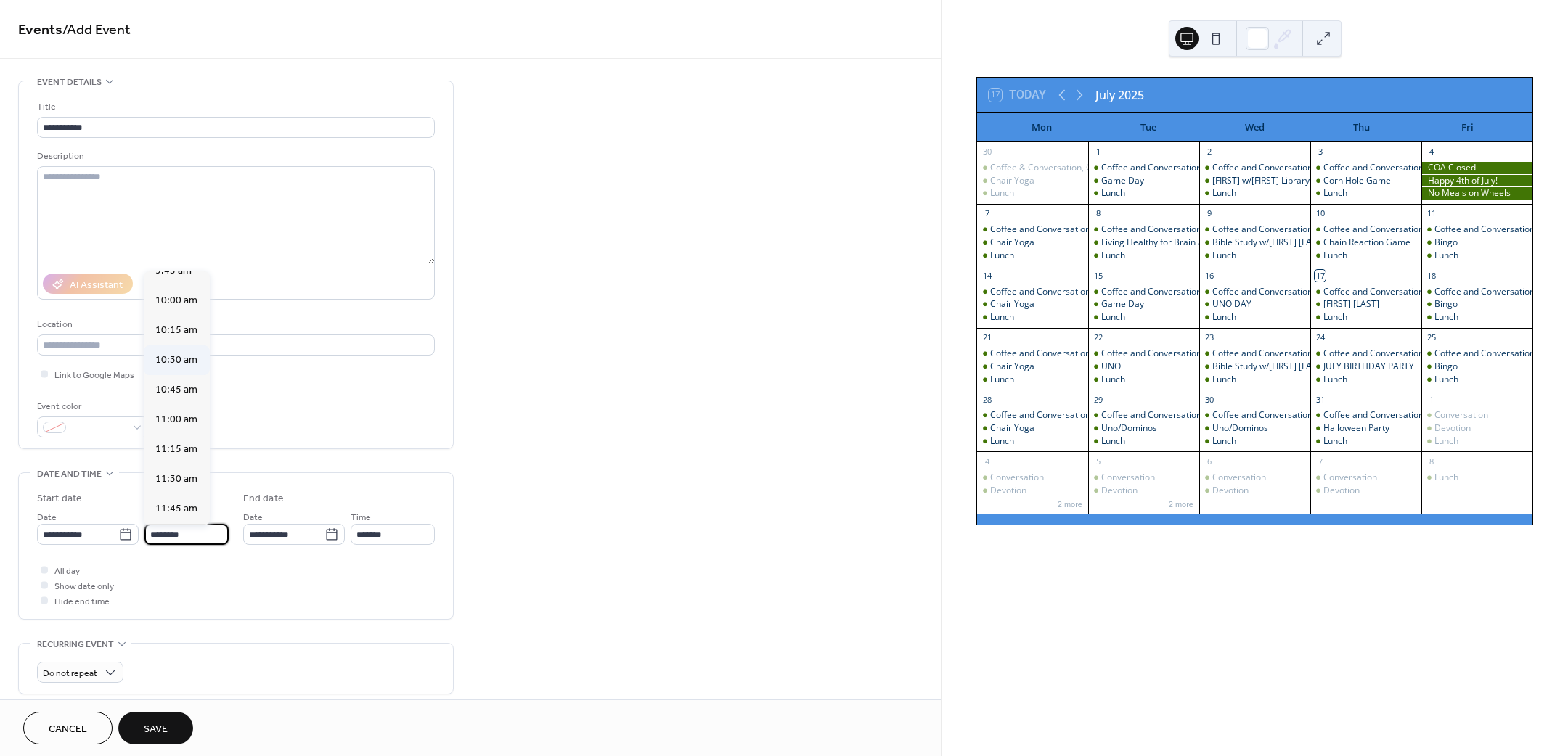 type on "********" 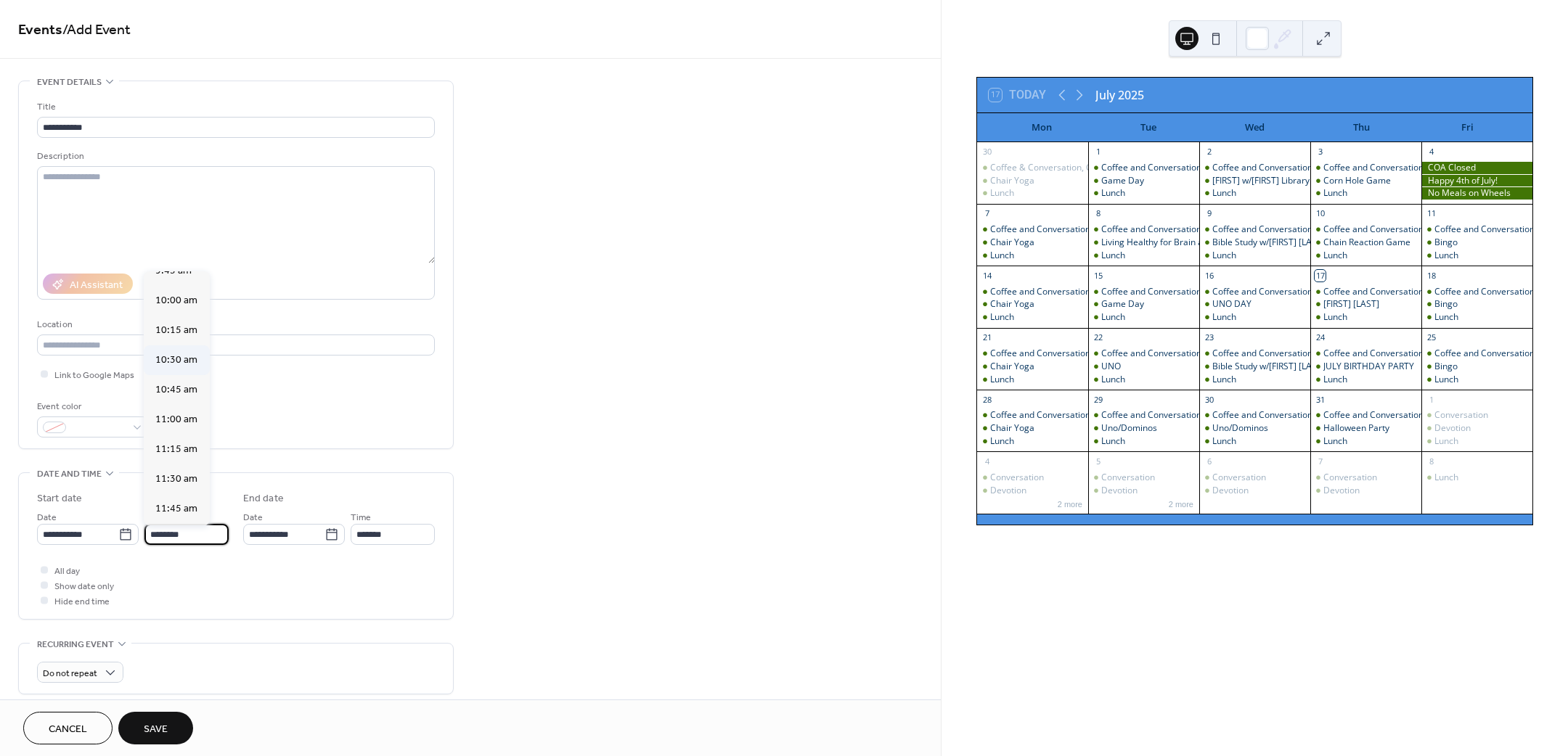 type on "********" 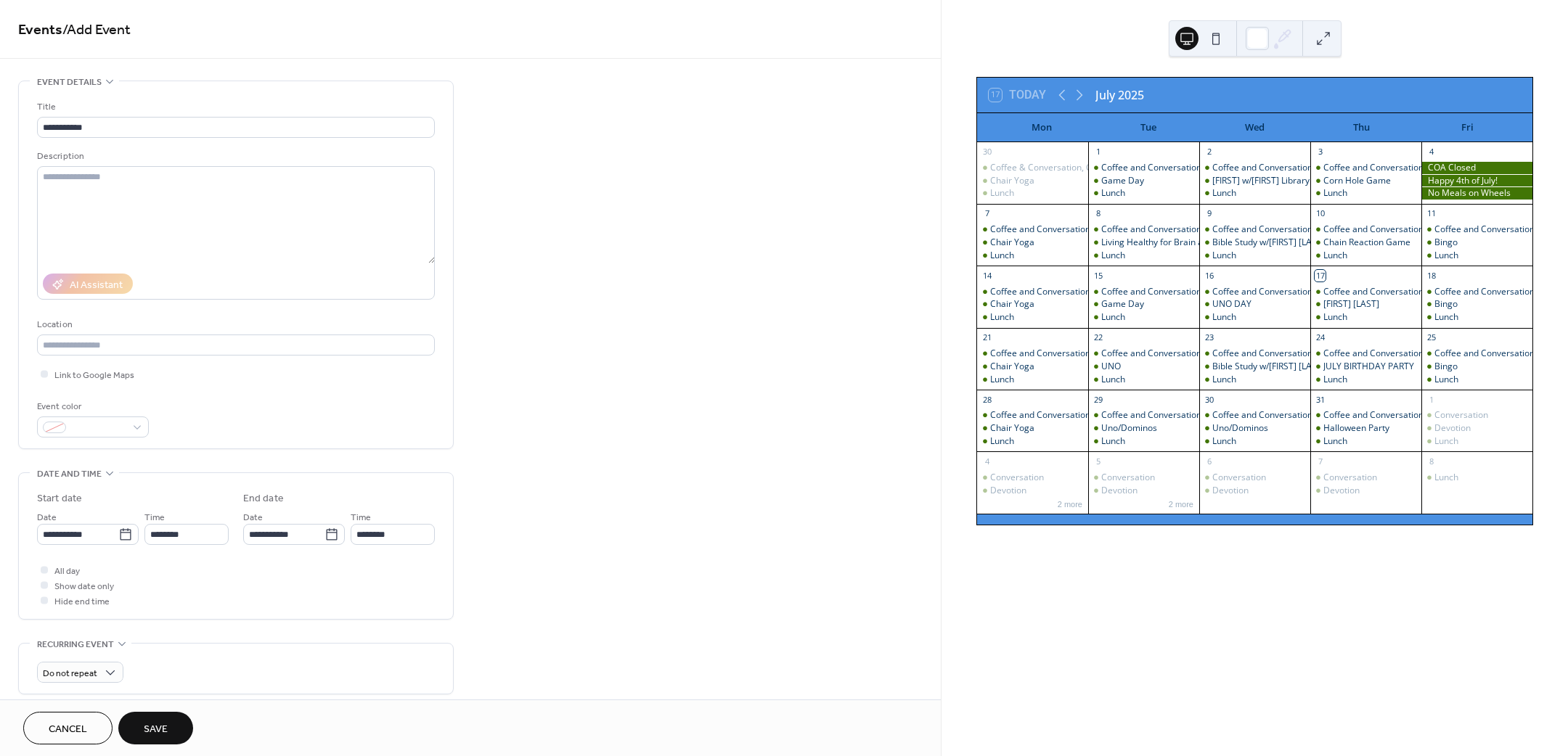 click on "Save" at bounding box center (155, 729) 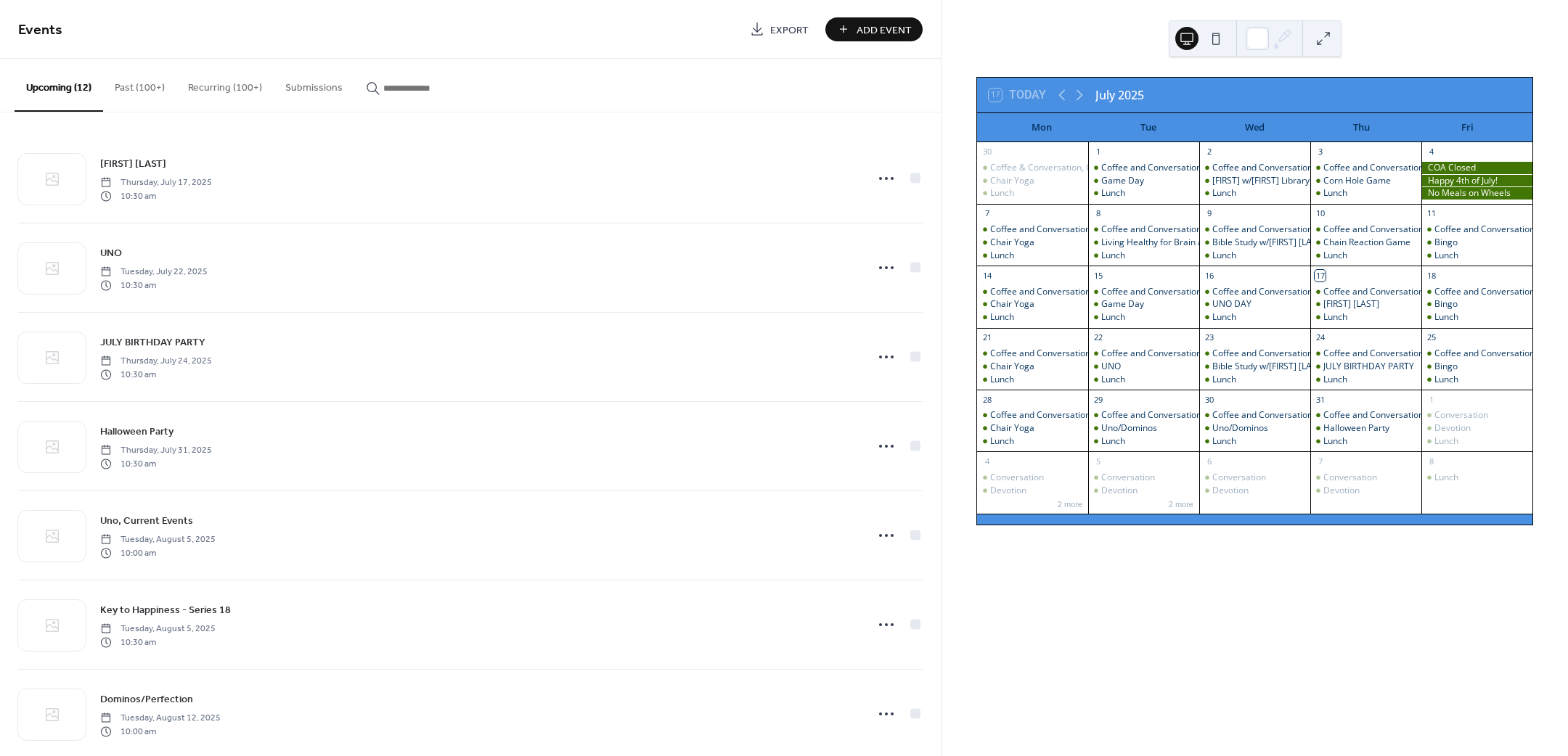 click on "Add Event" at bounding box center [884, 30] 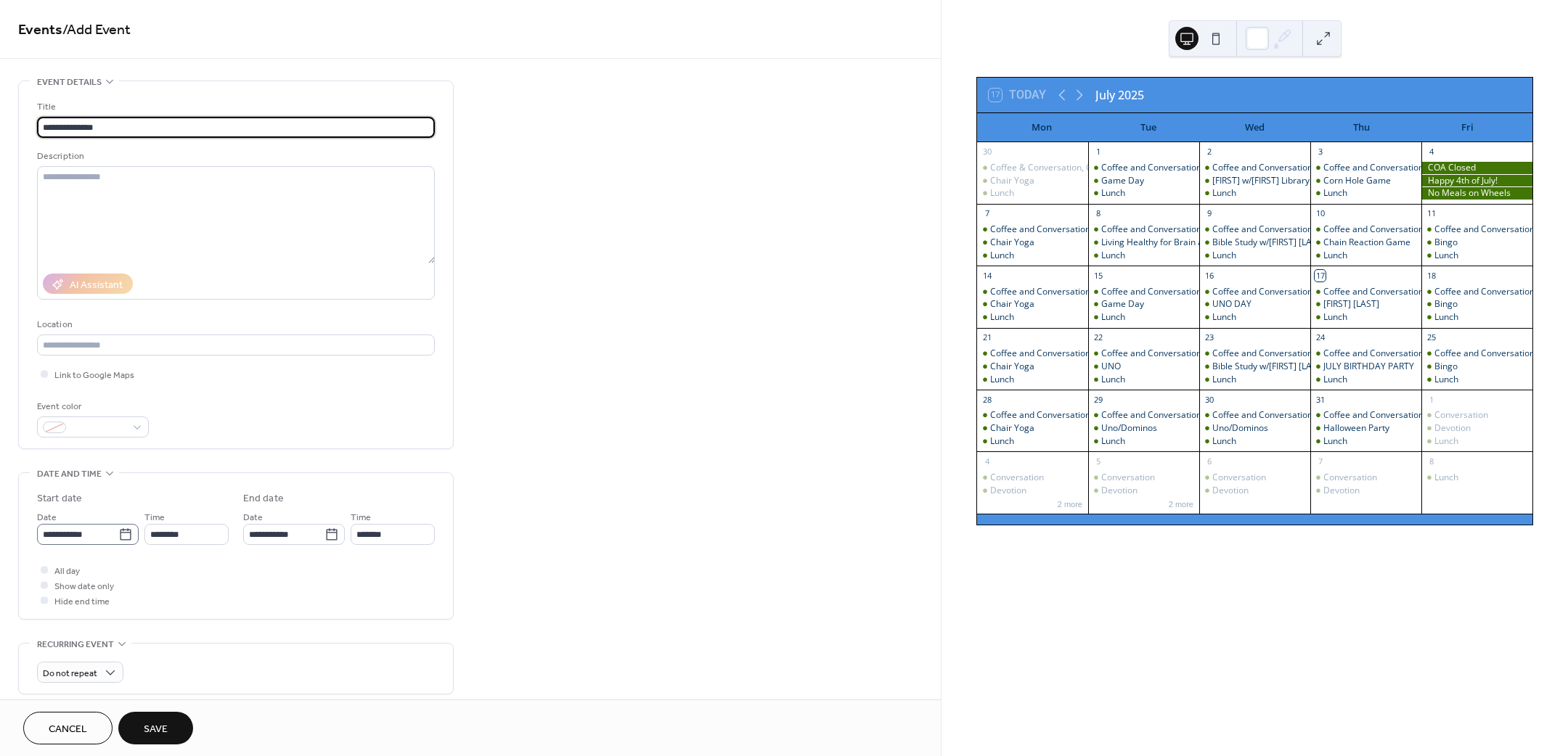 type on "**********" 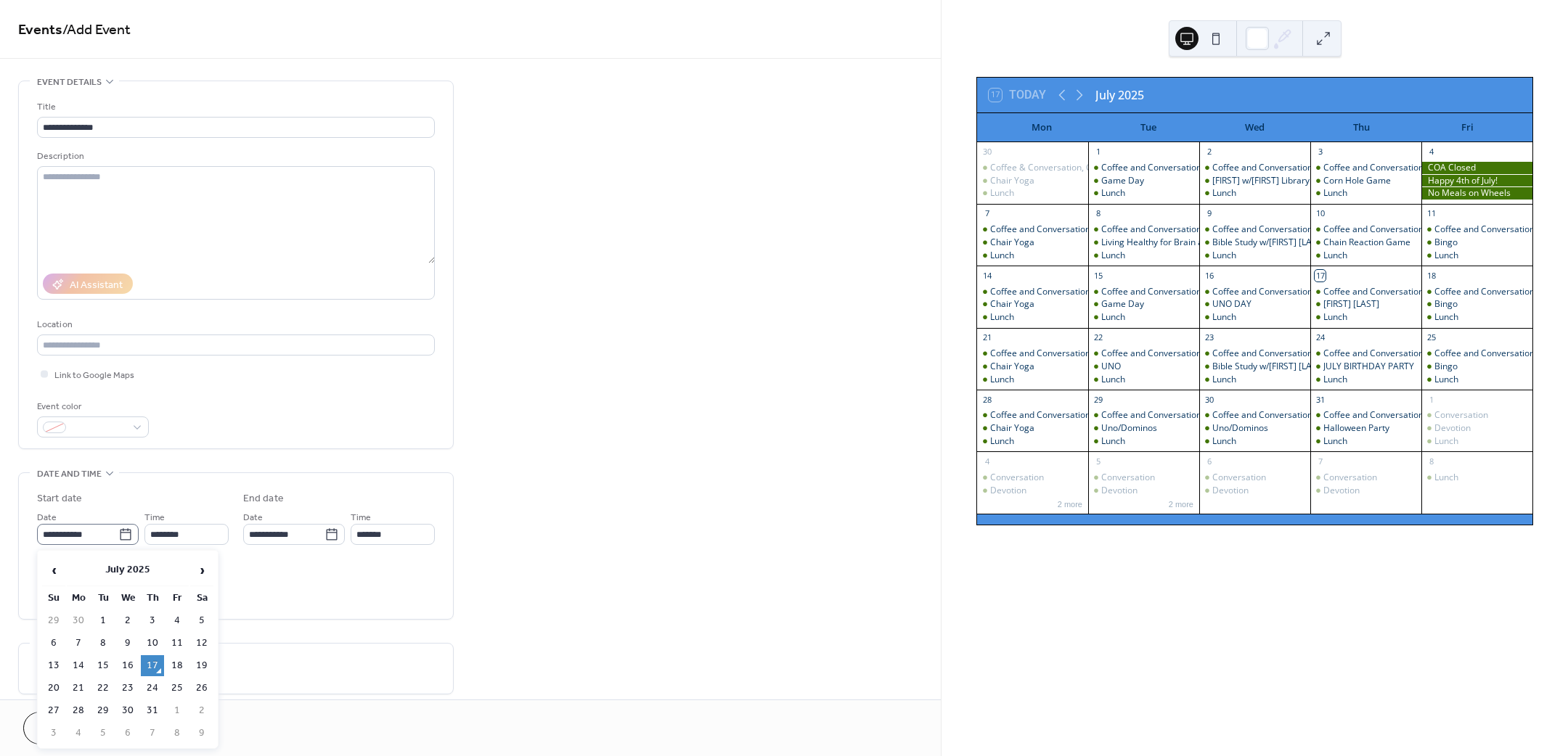 click 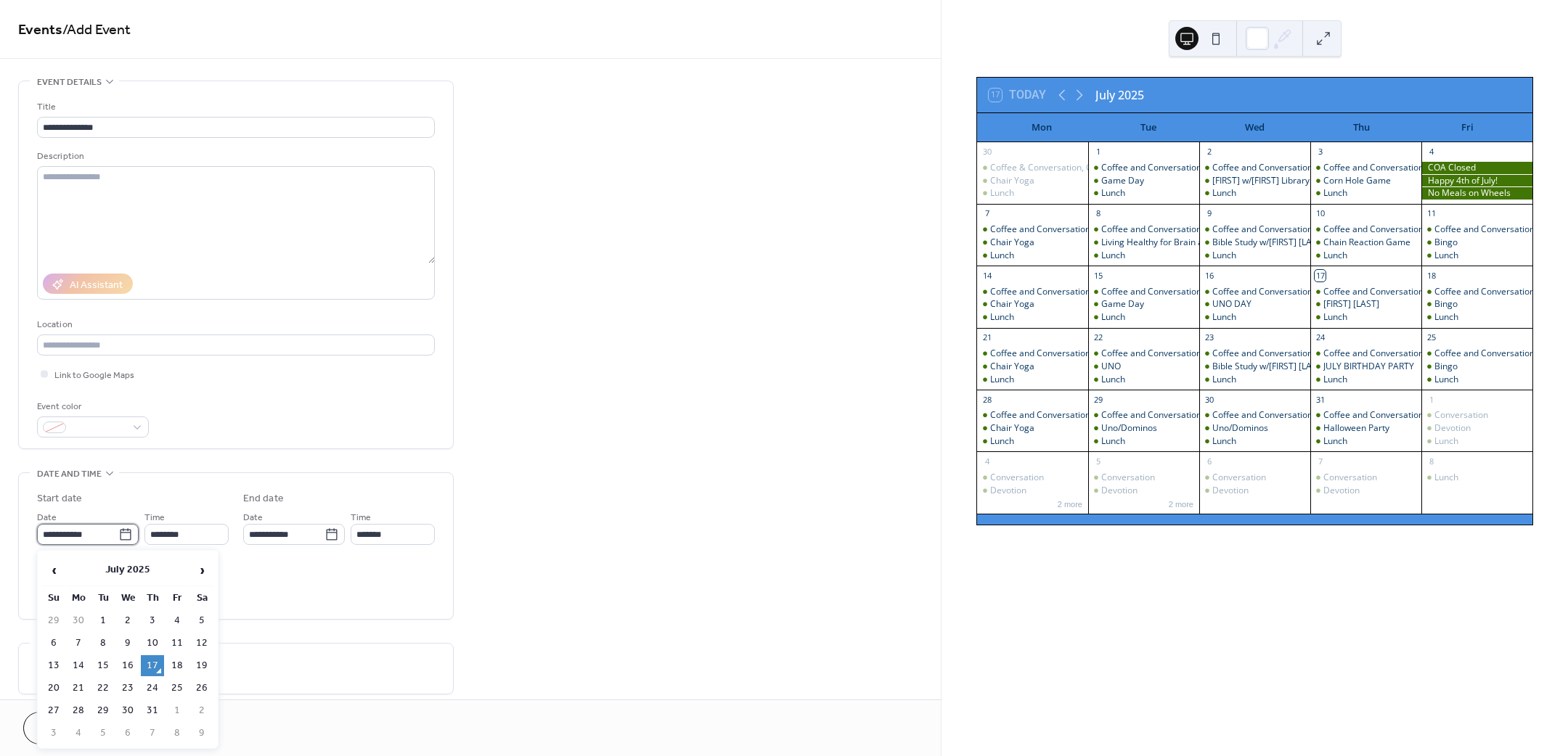 click on "**********" at bounding box center (78, 534) 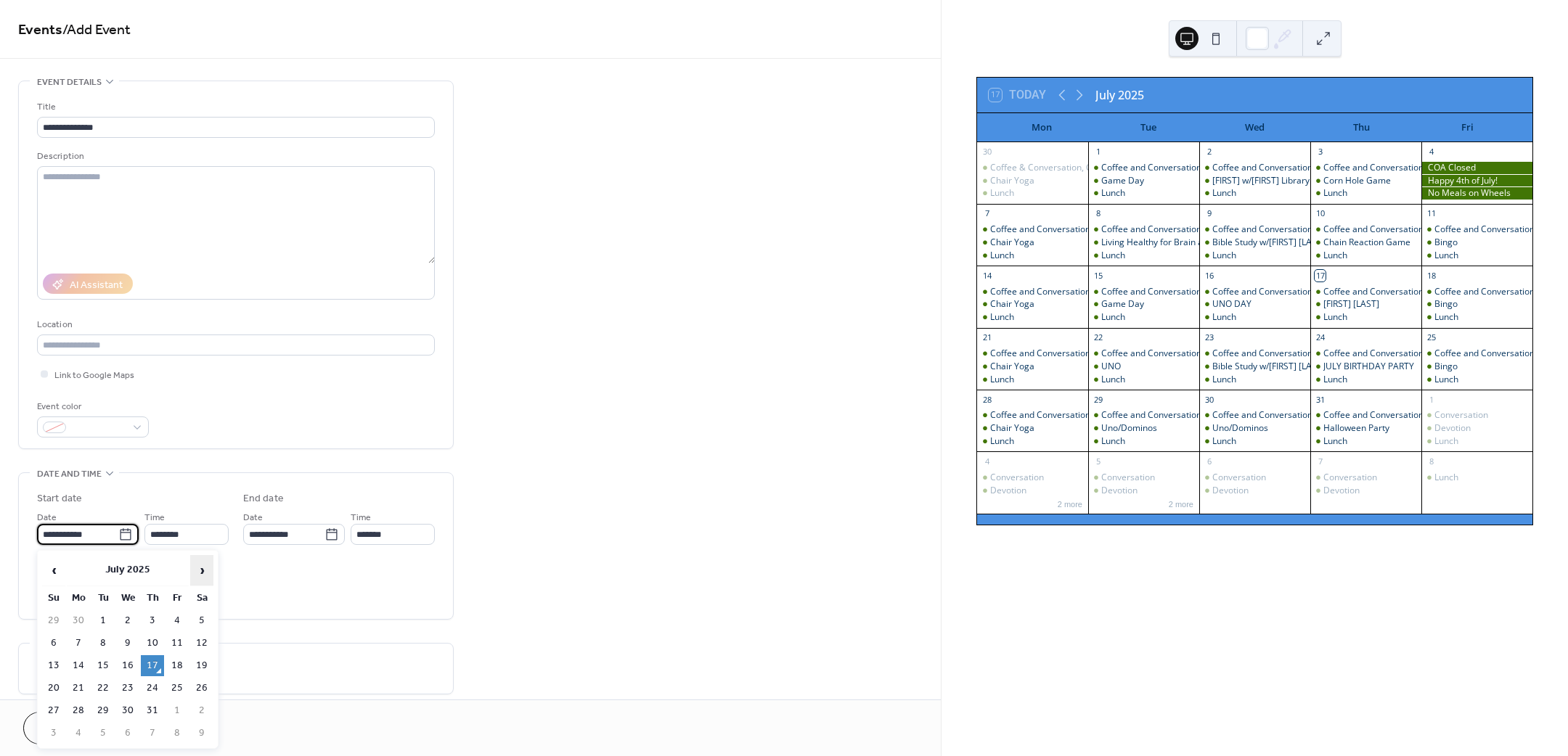 click on "›" at bounding box center (202, 570) 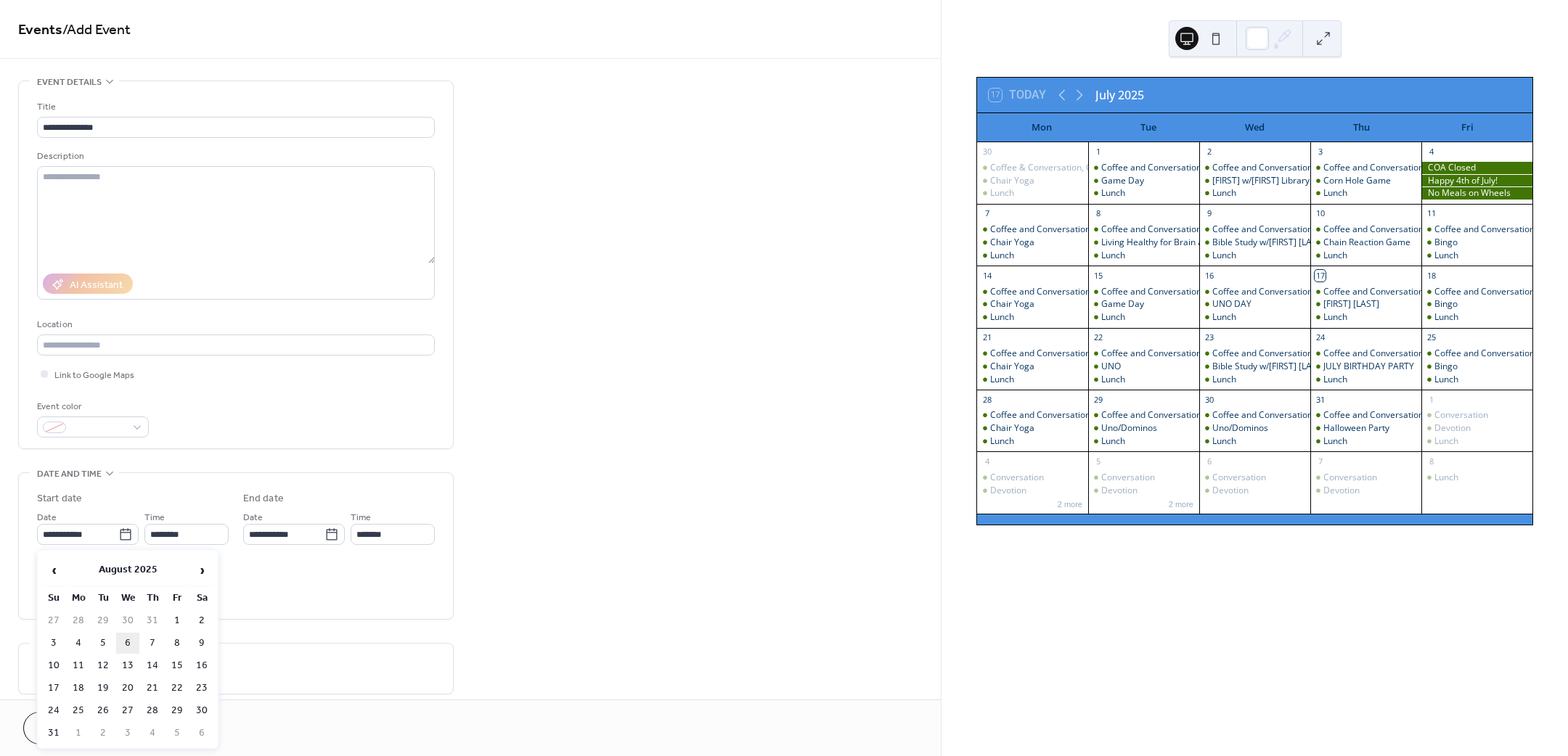 click on "6" at bounding box center (128, 643) 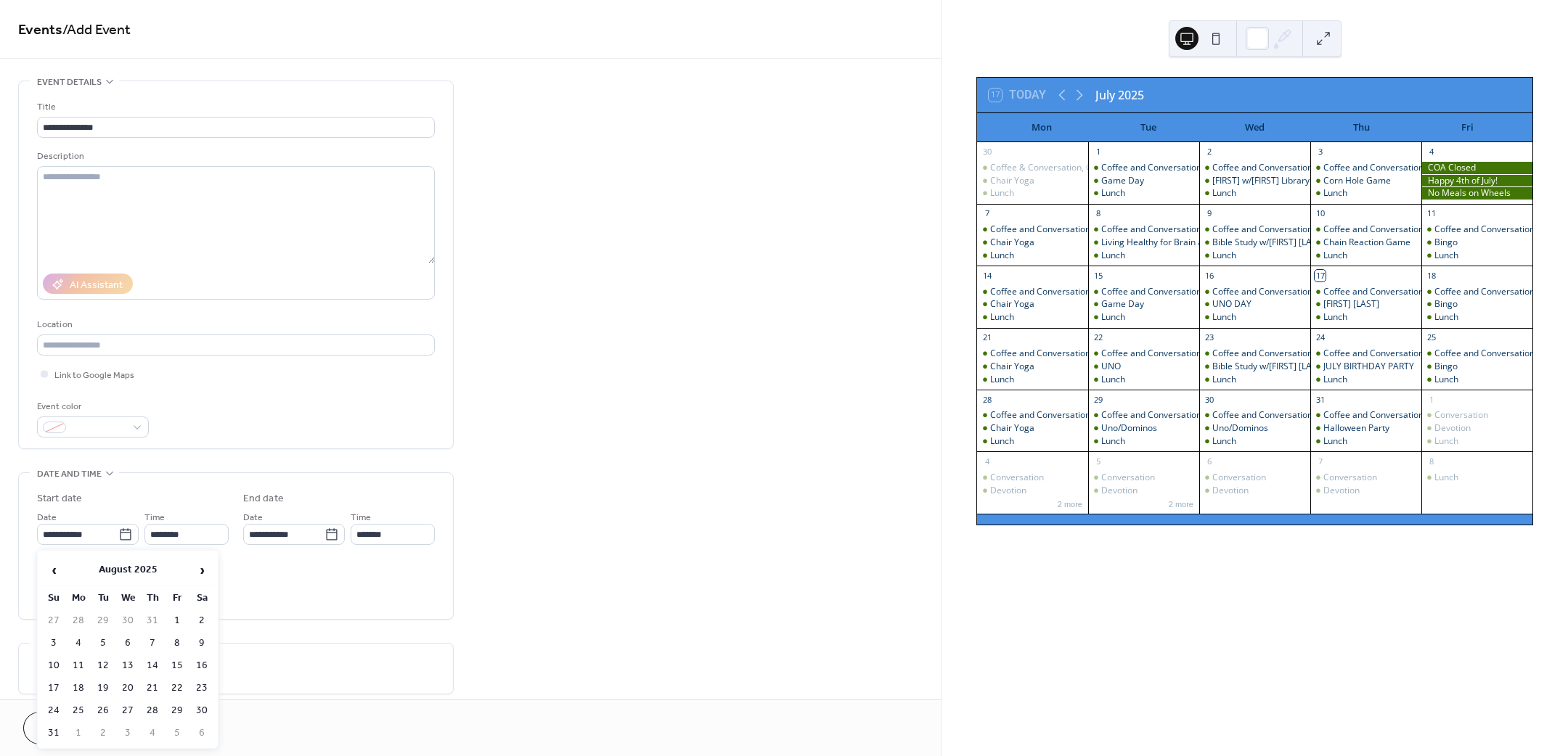 type on "**********" 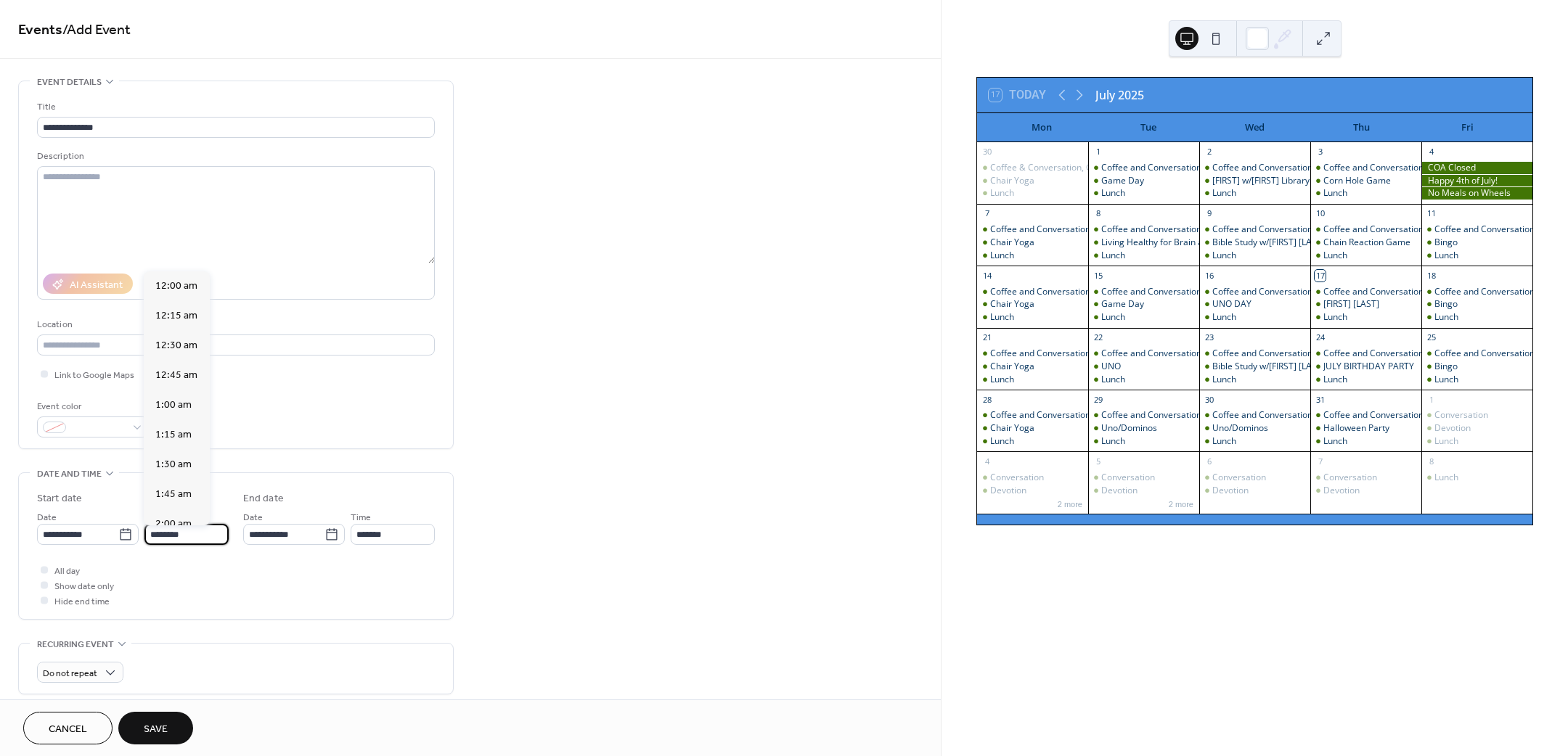 click on "********" at bounding box center [187, 534] 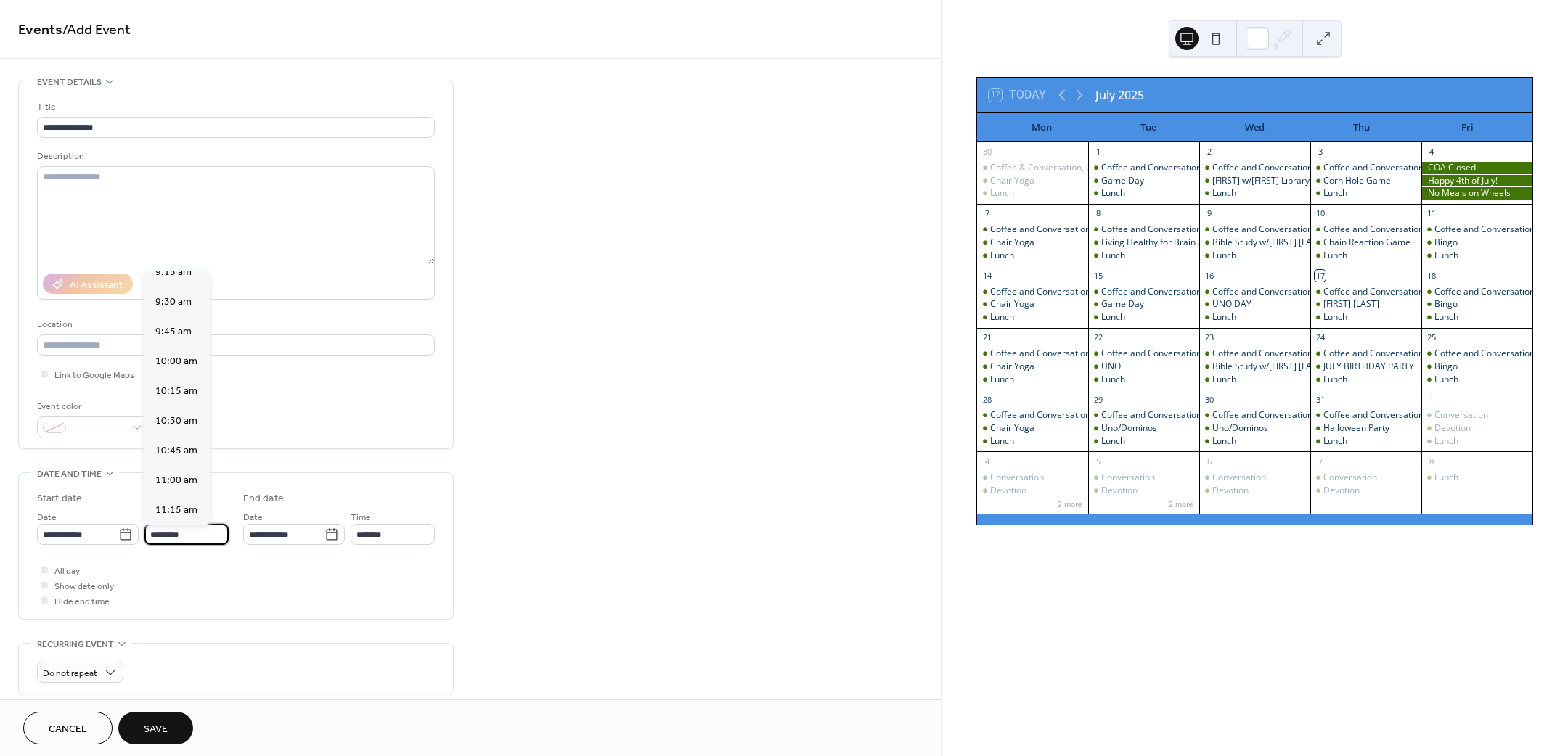 scroll, scrollTop: 1067, scrollLeft: 0, axis: vertical 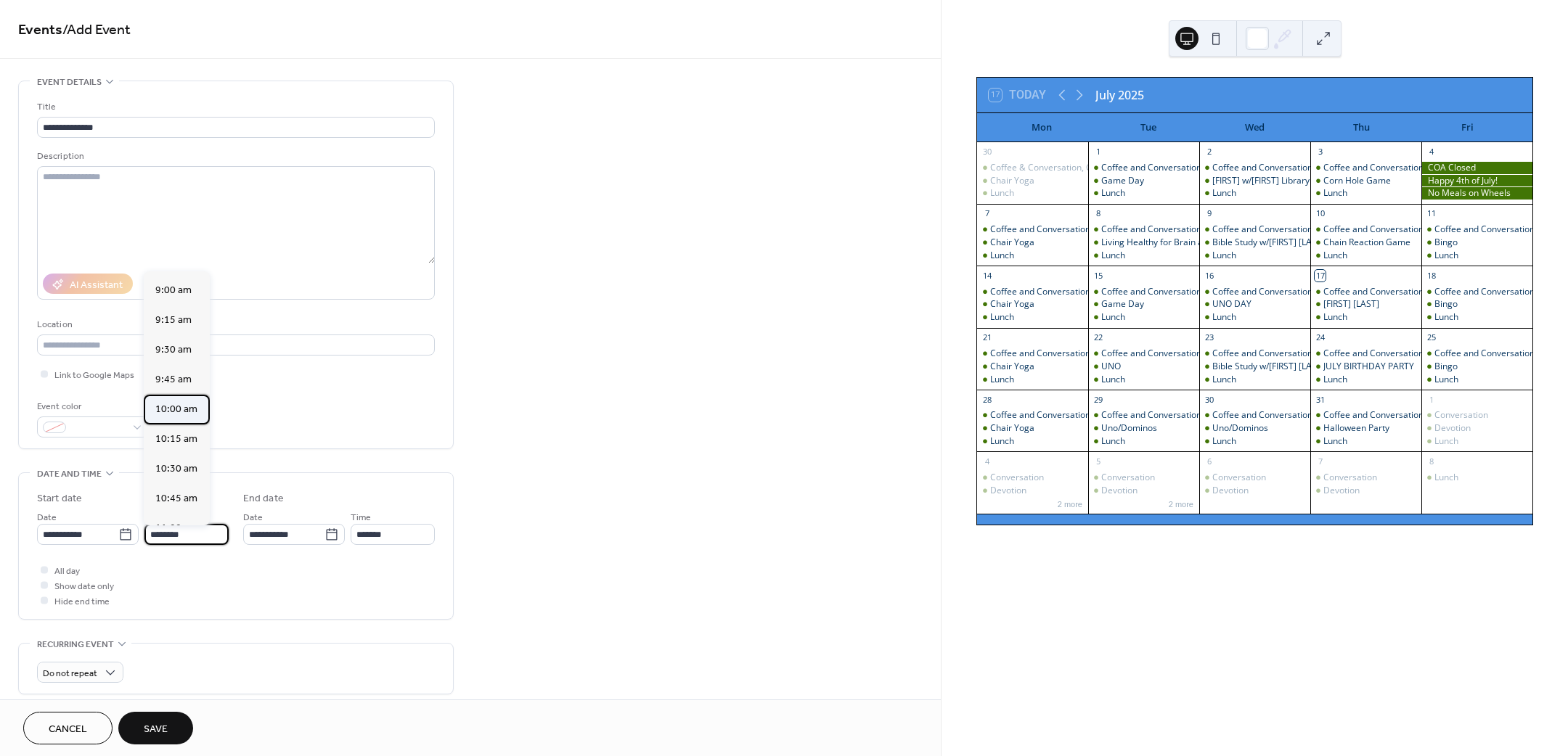 click on "10:00 am" at bounding box center [176, 408] 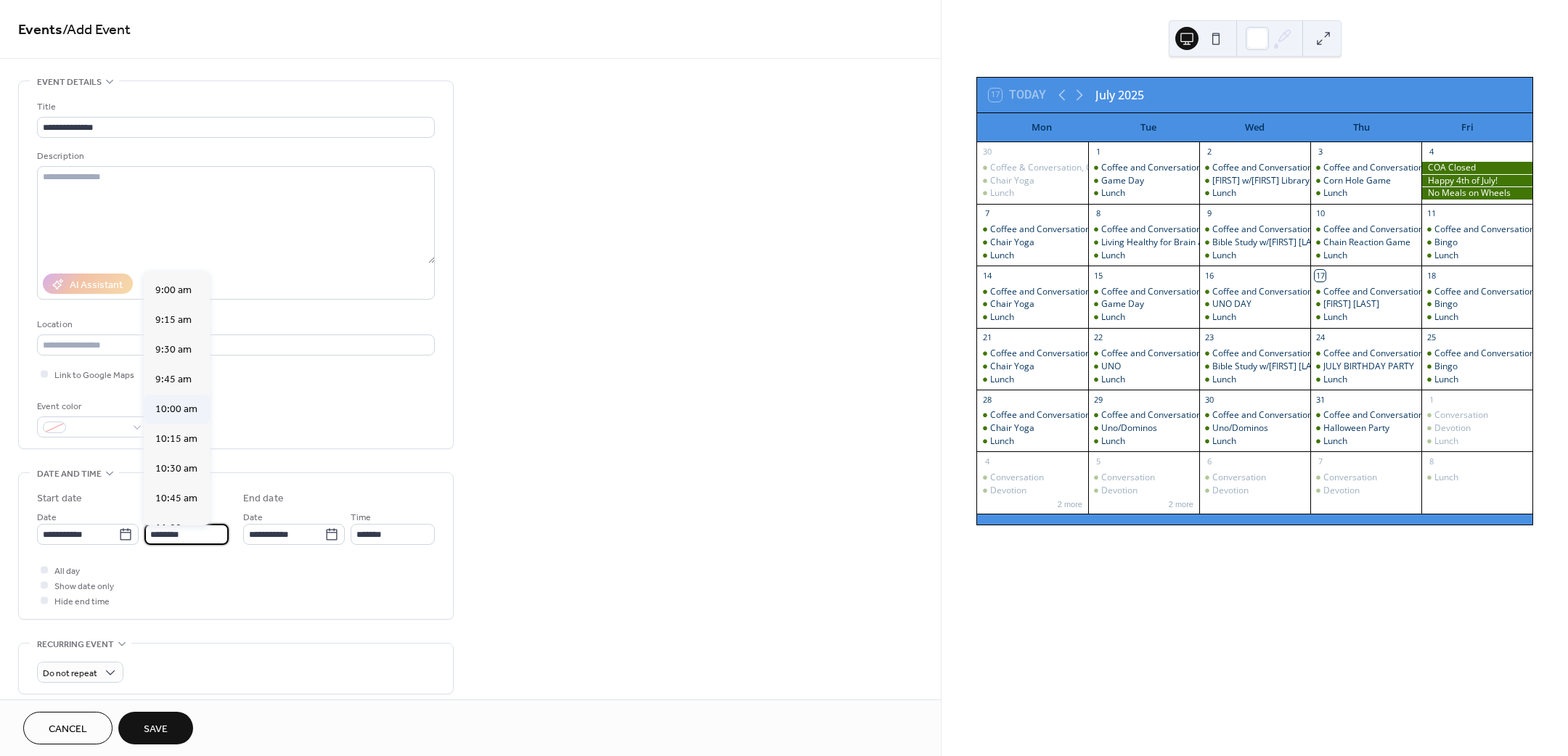 type on "********" 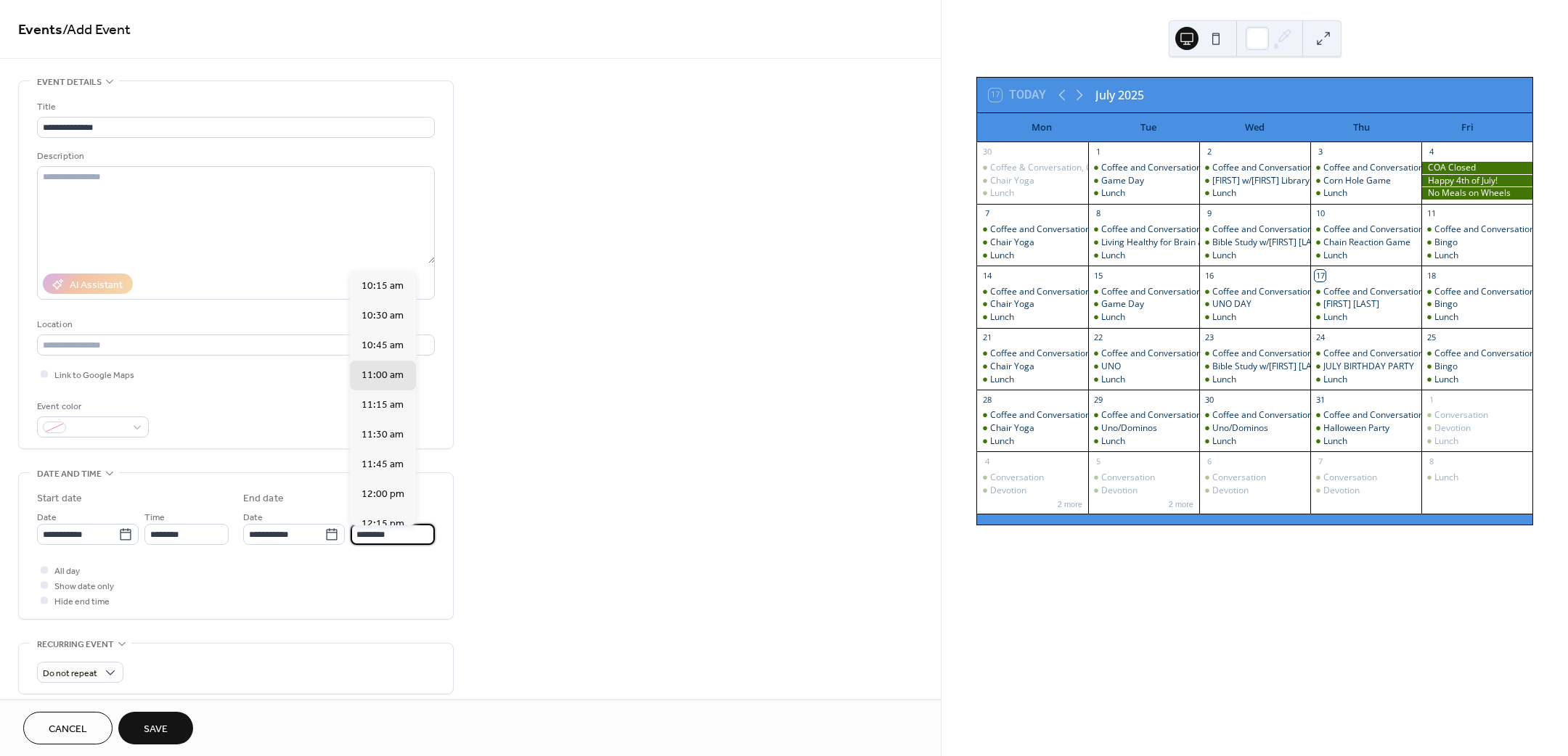 click on "********" at bounding box center (393, 534) 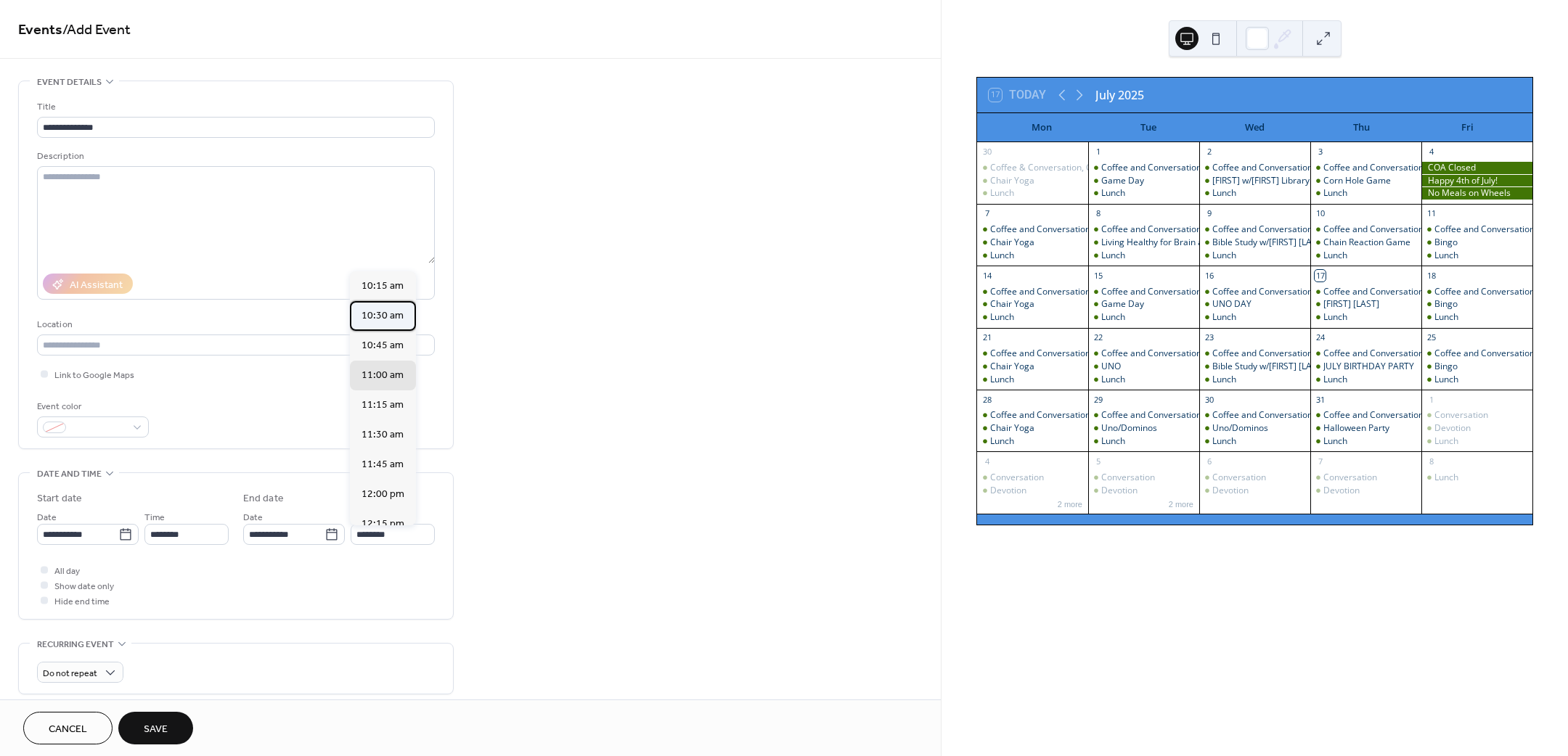 click on "10:30 am" at bounding box center [383, 315] 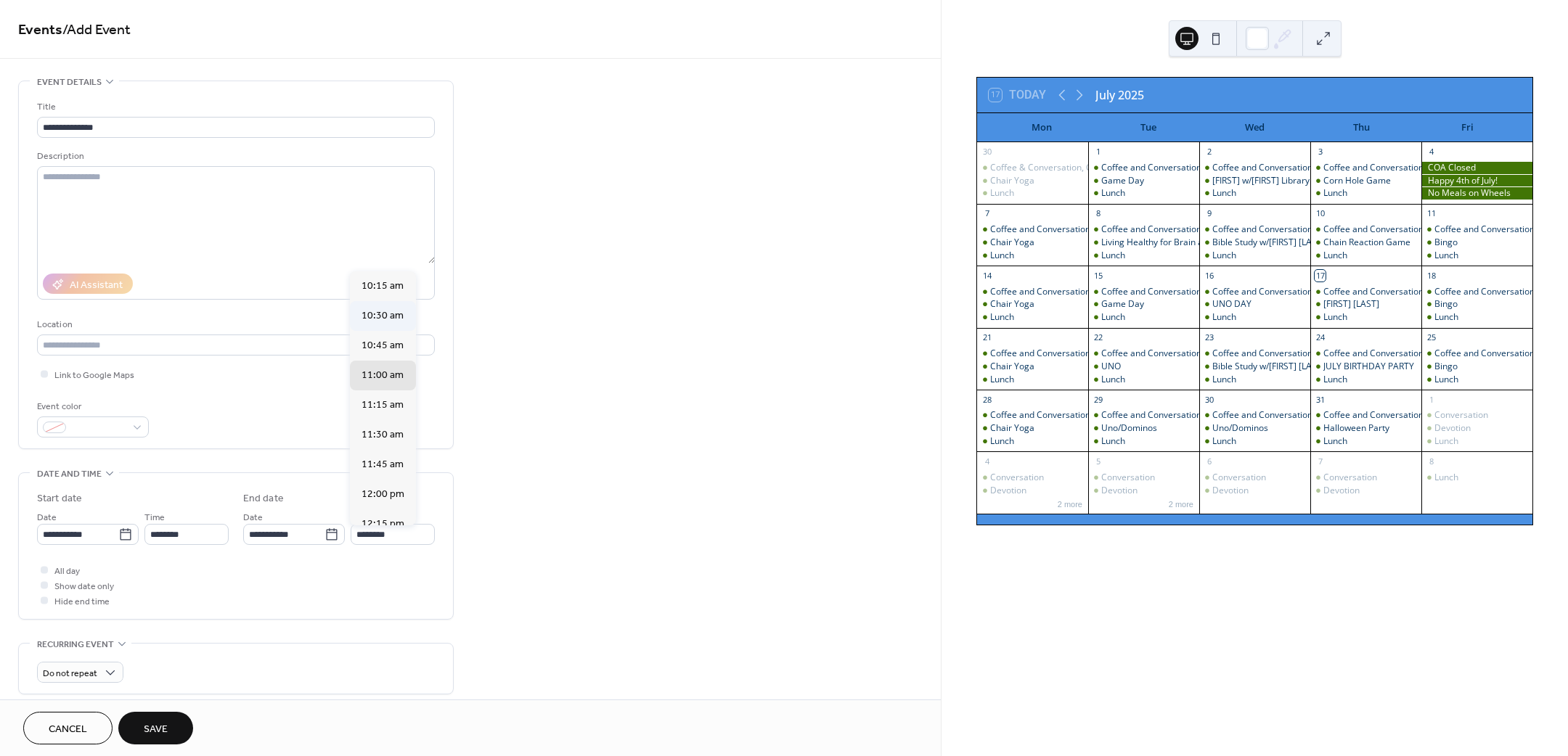 type on "********" 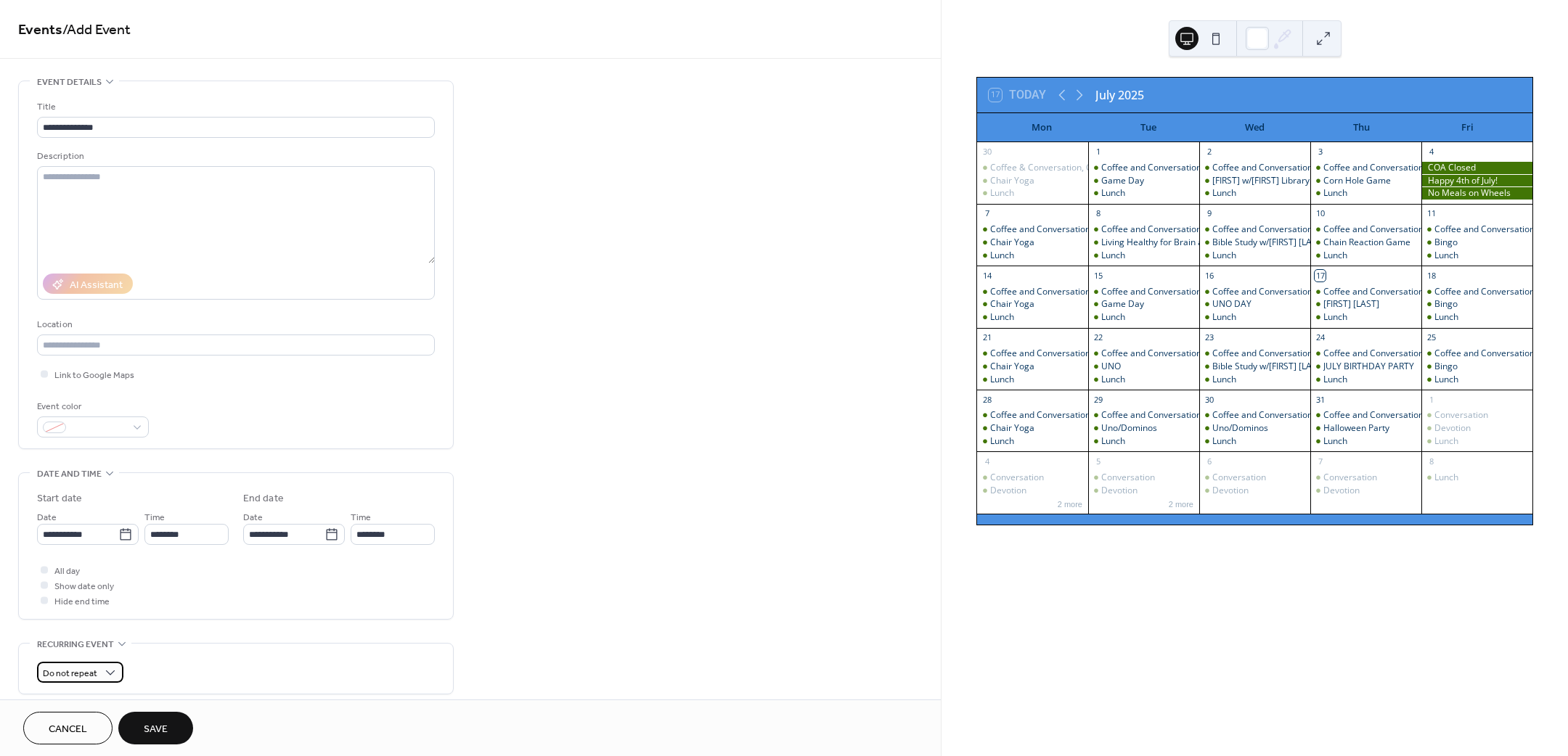 click on "Do not repeat" at bounding box center [70, 673] 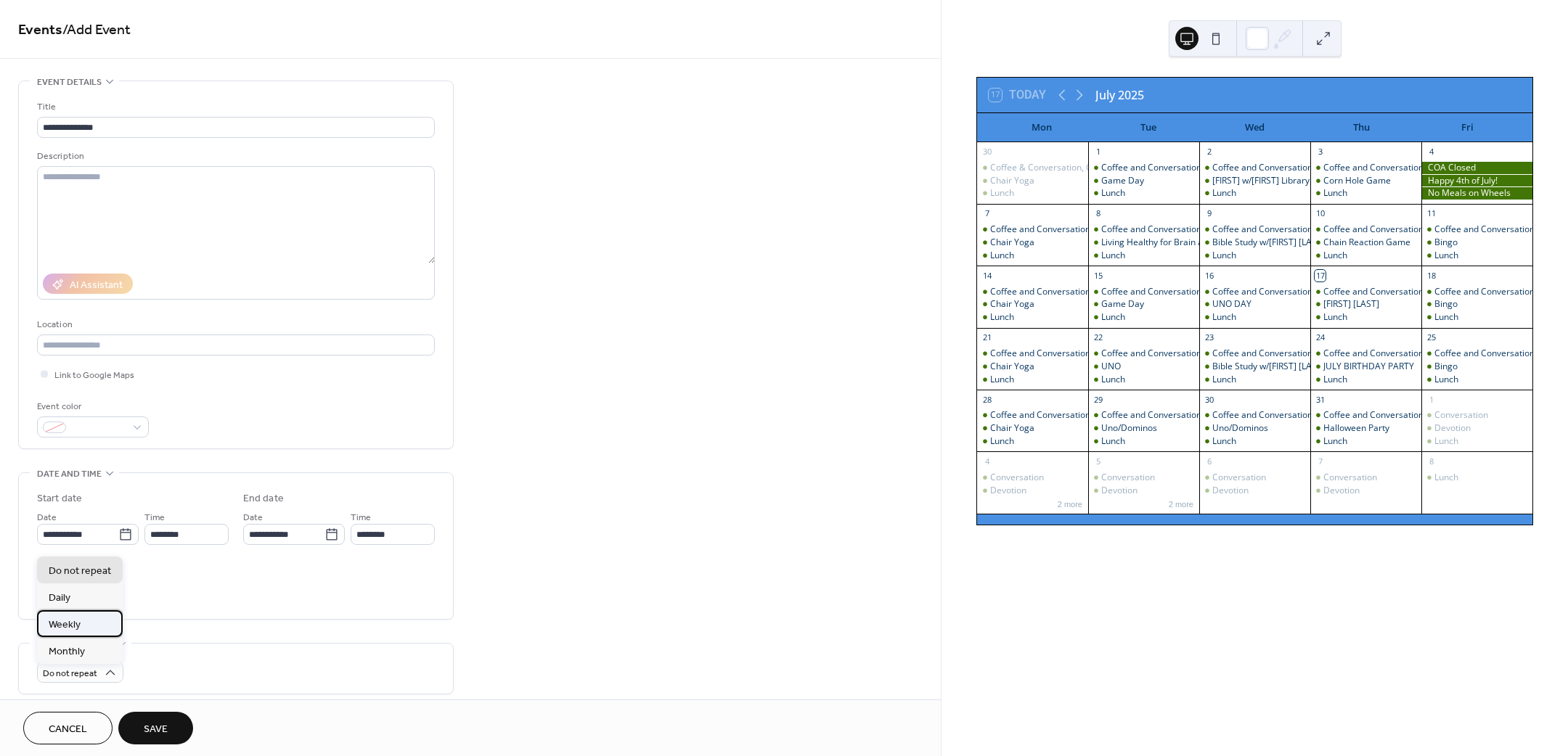 click on "Weekly" at bounding box center (65, 624) 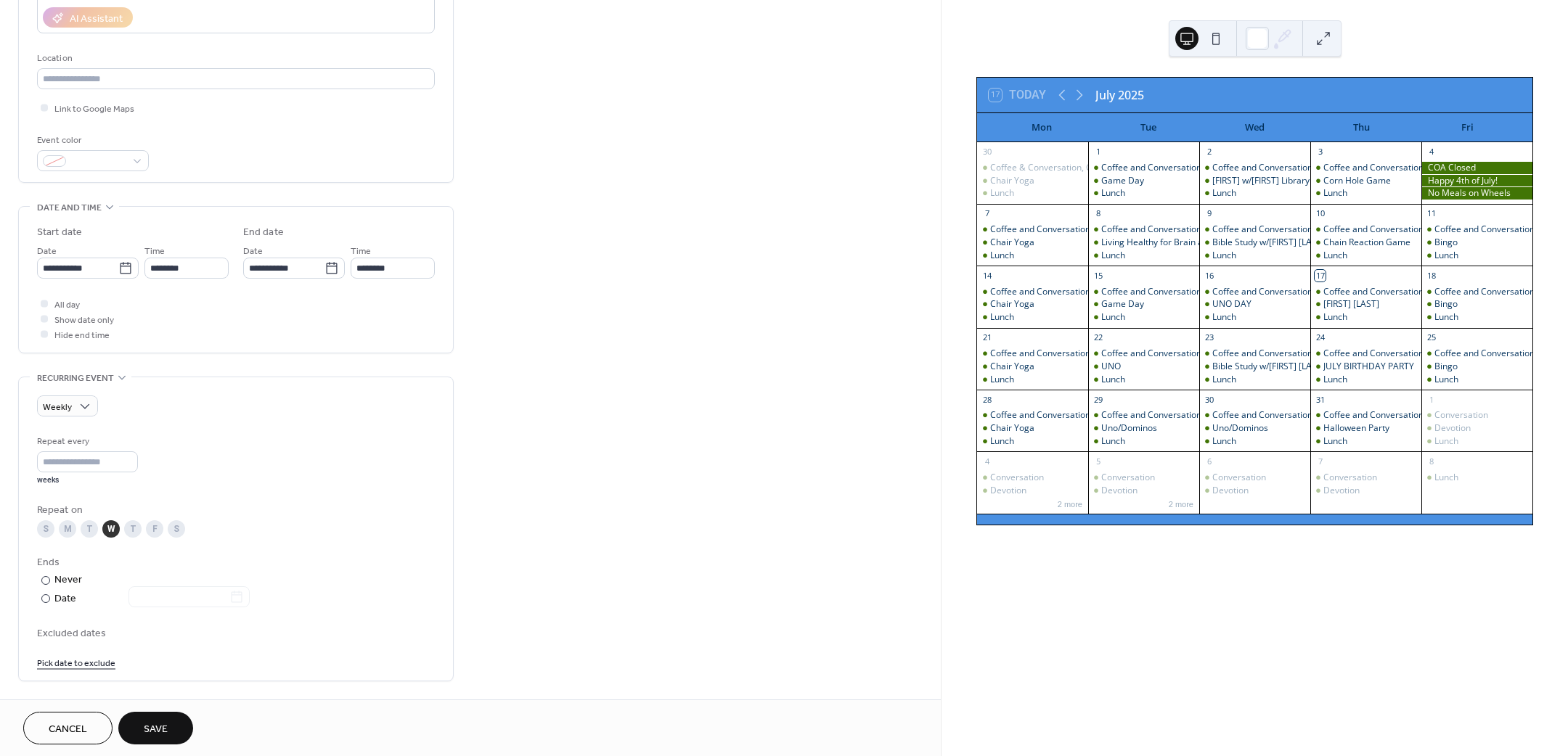 scroll, scrollTop: 326, scrollLeft: 0, axis: vertical 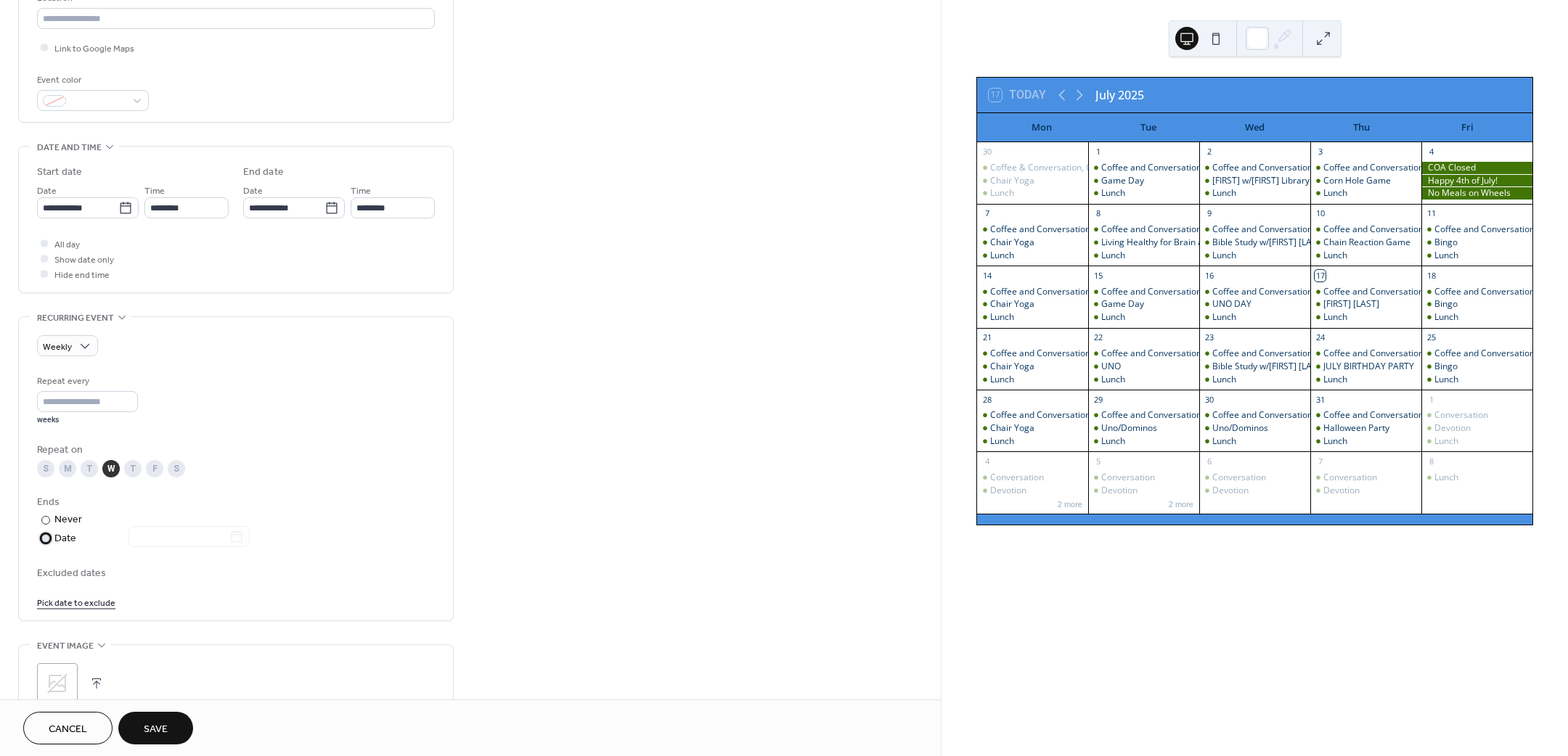 click on "Date" at bounding box center [152, 538] 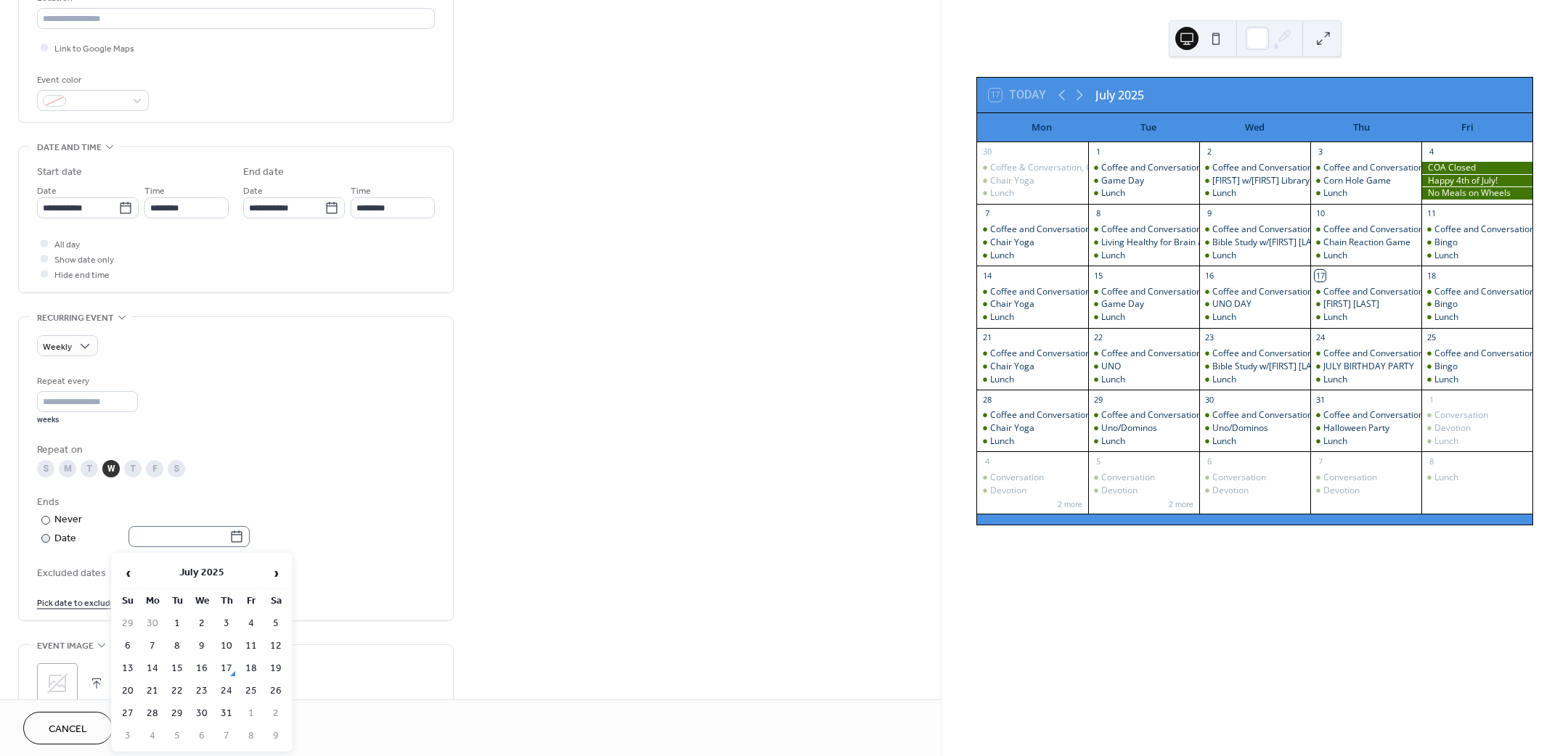 click 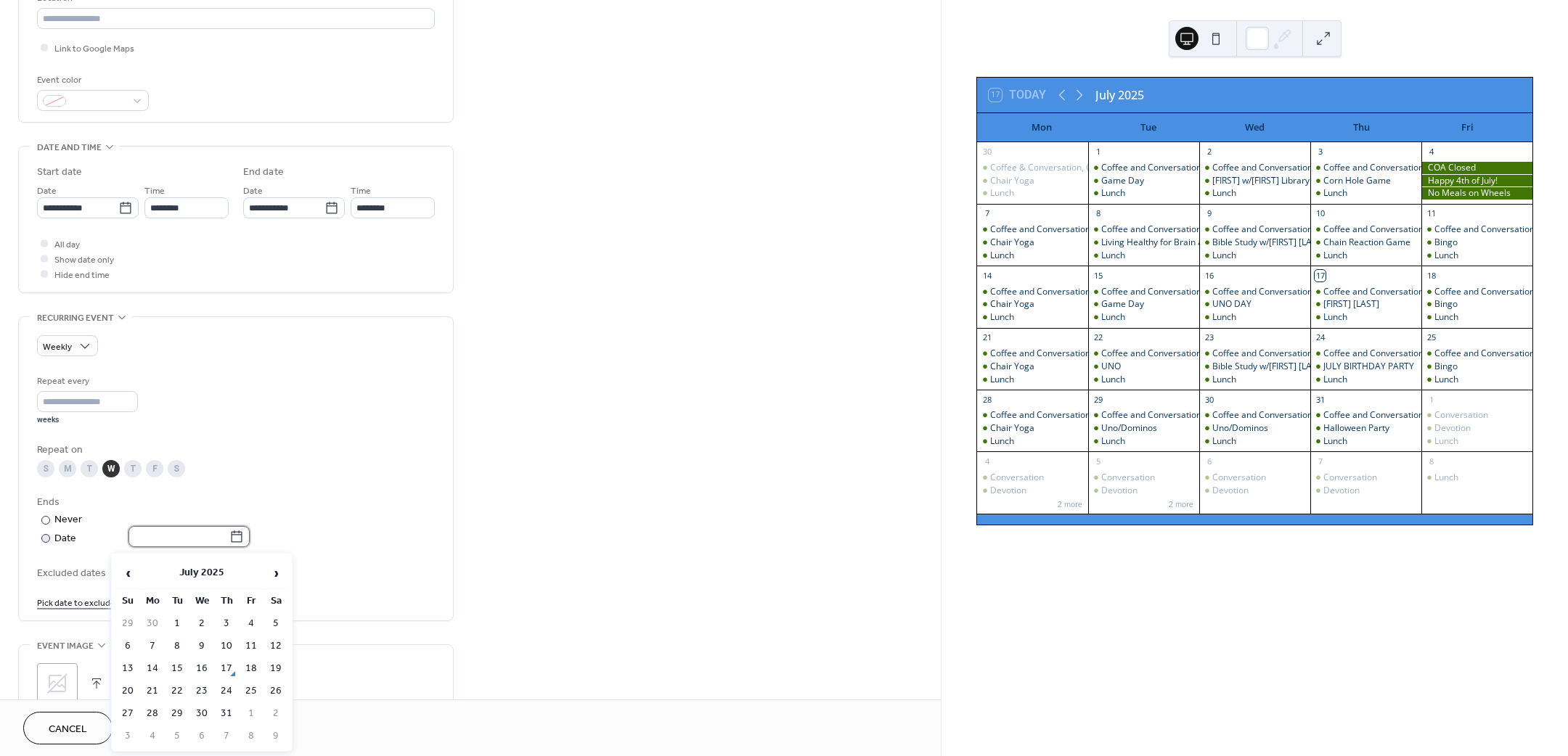 click at bounding box center [179, 536] 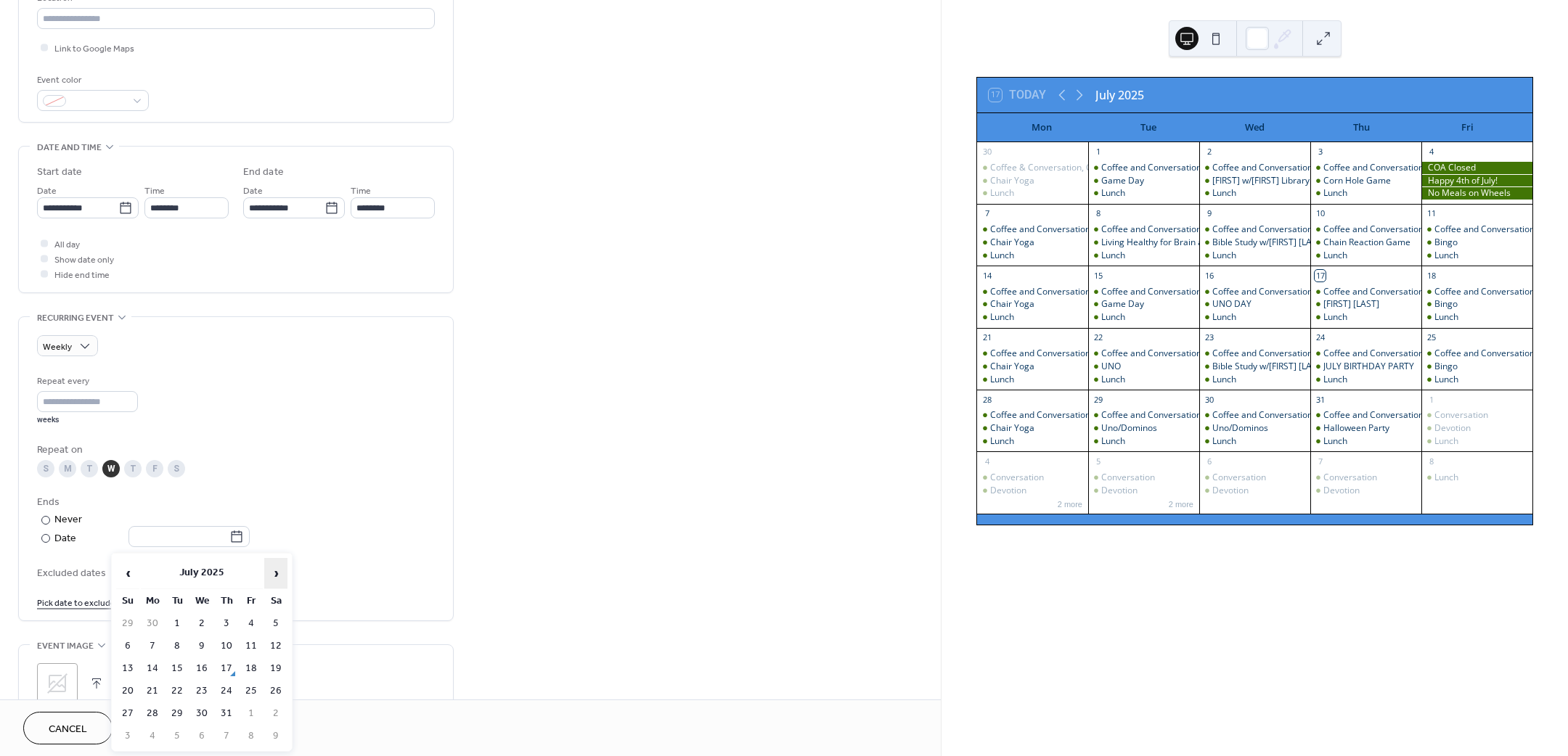 click on "›" at bounding box center (276, 573) 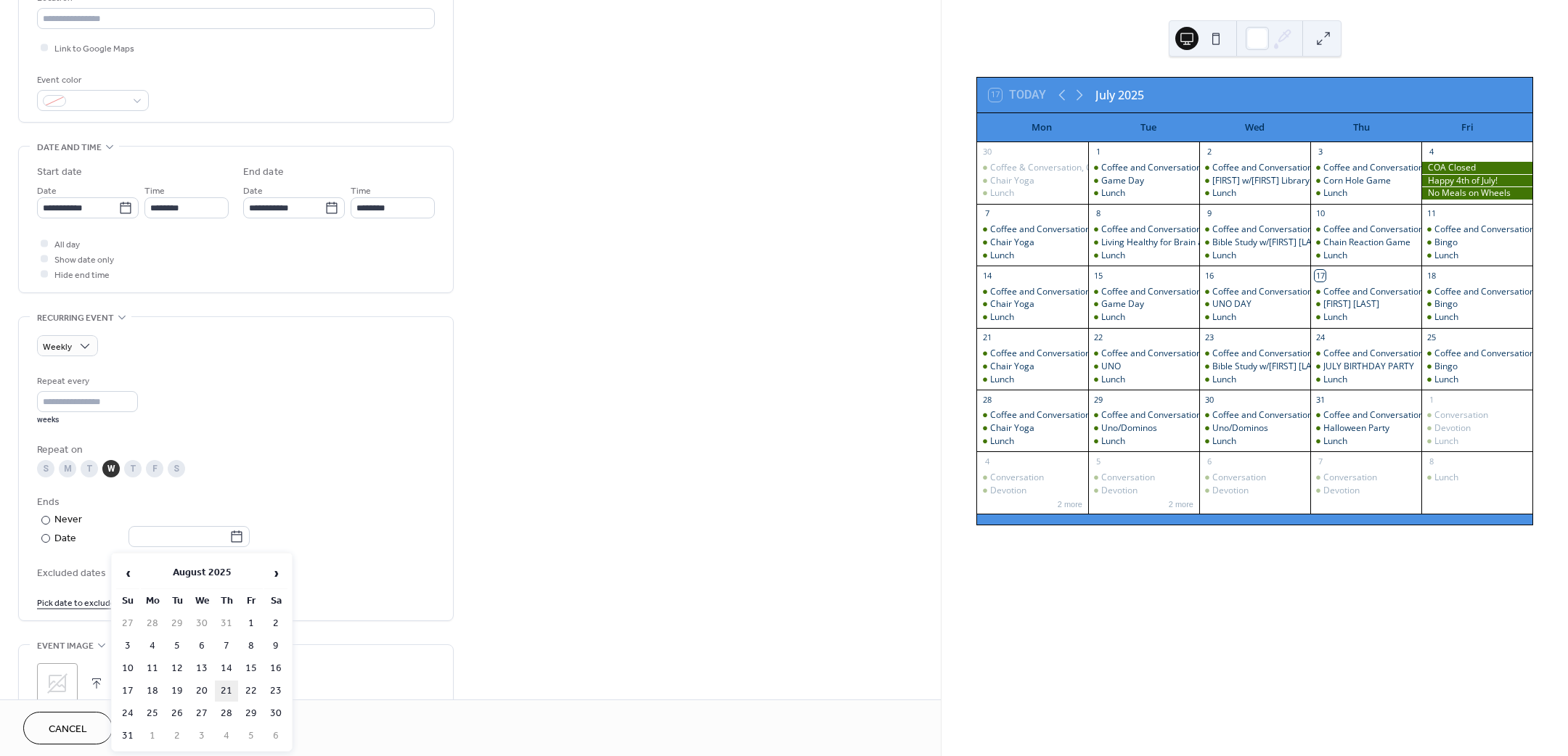 click on "21" at bounding box center (226, 691) 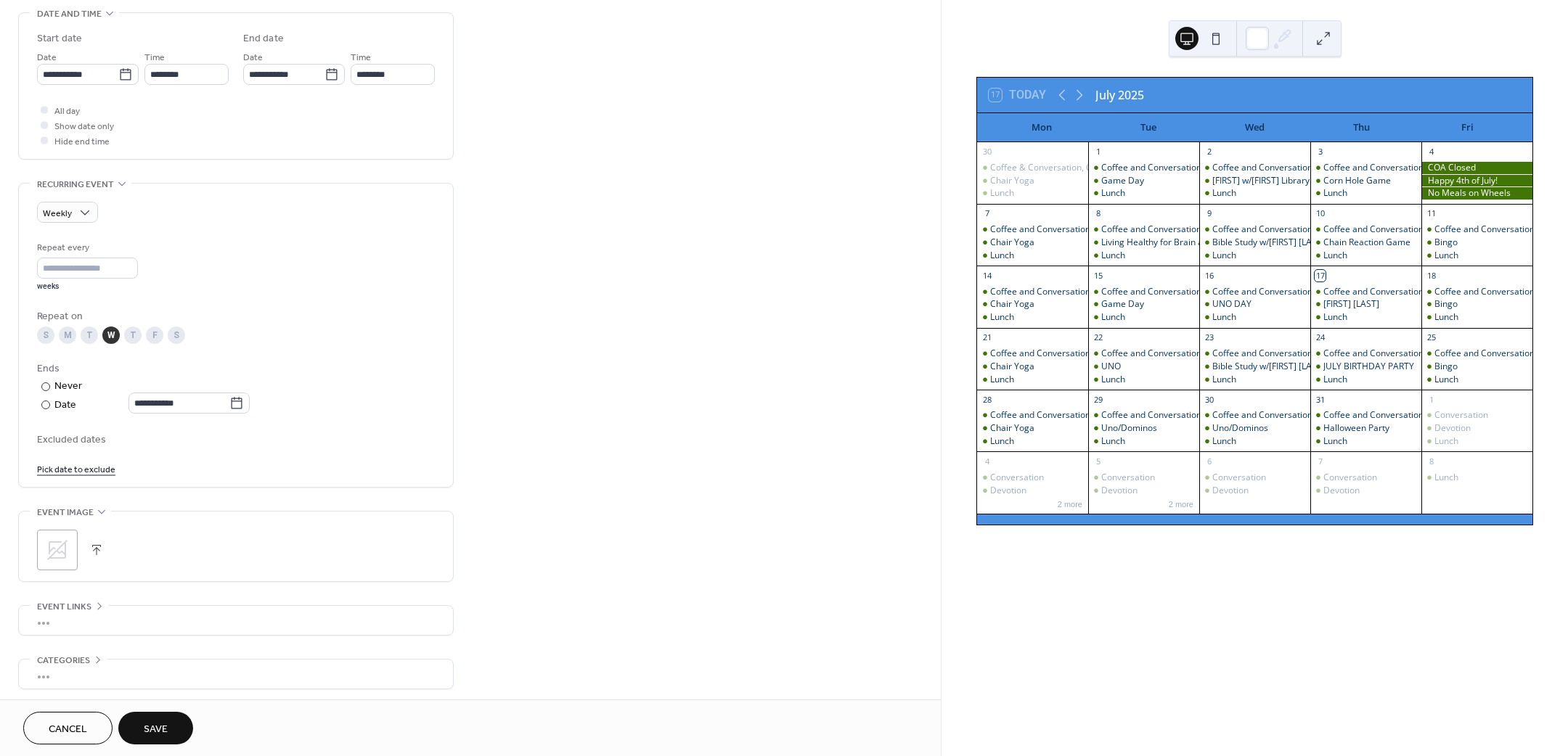 scroll, scrollTop: 414, scrollLeft: 0, axis: vertical 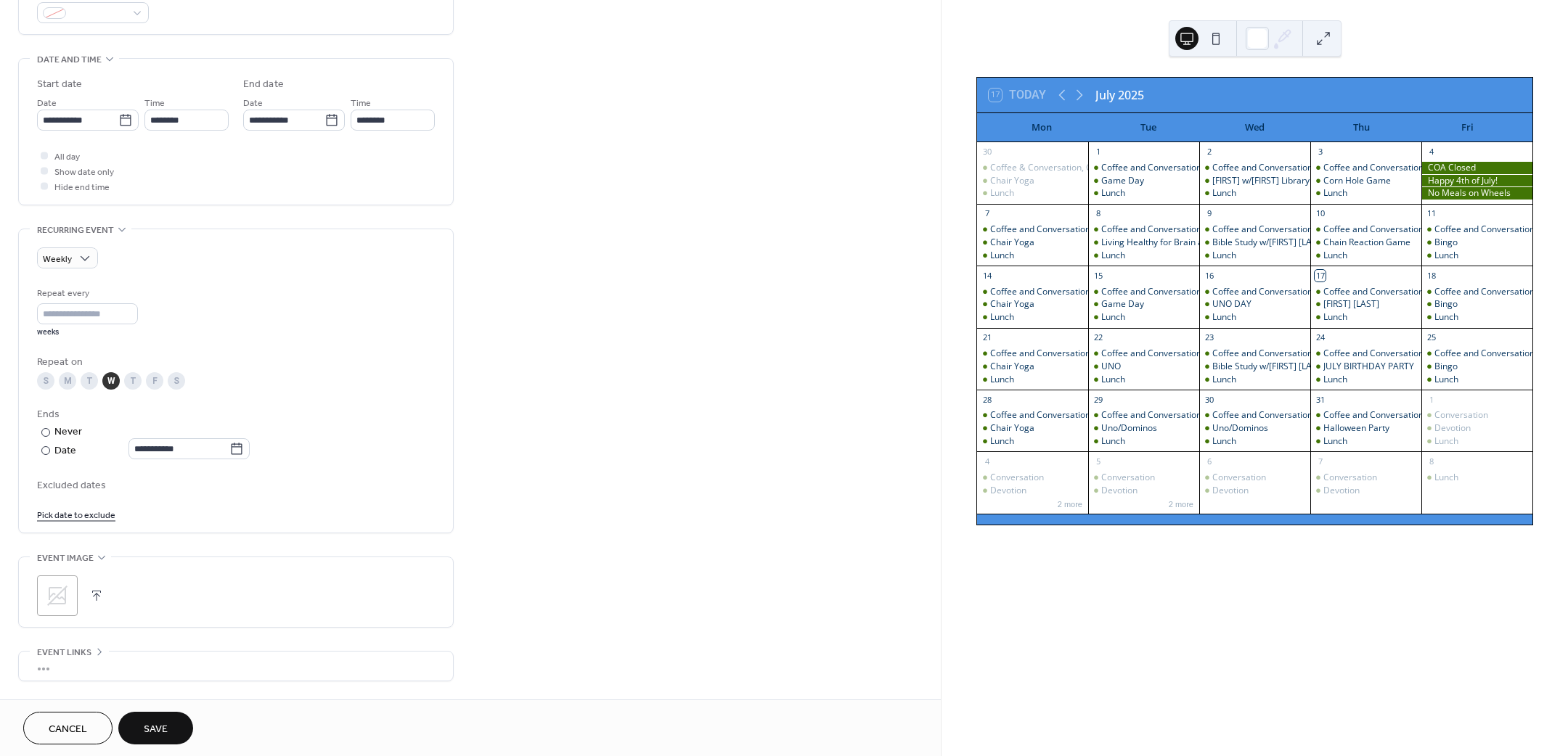 click on "Pick date to exclude" at bounding box center [76, 514] 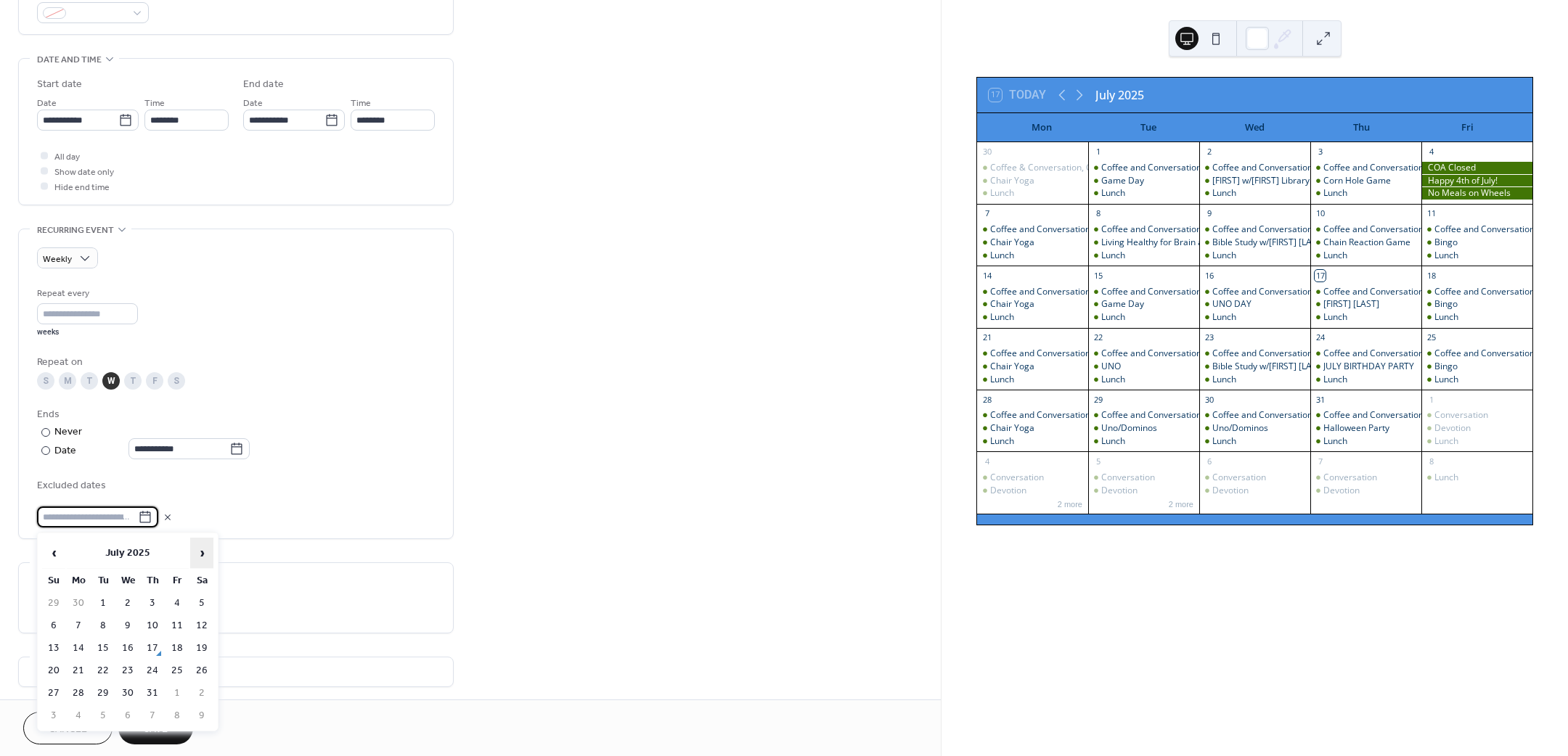 click on "›" at bounding box center [202, 553] 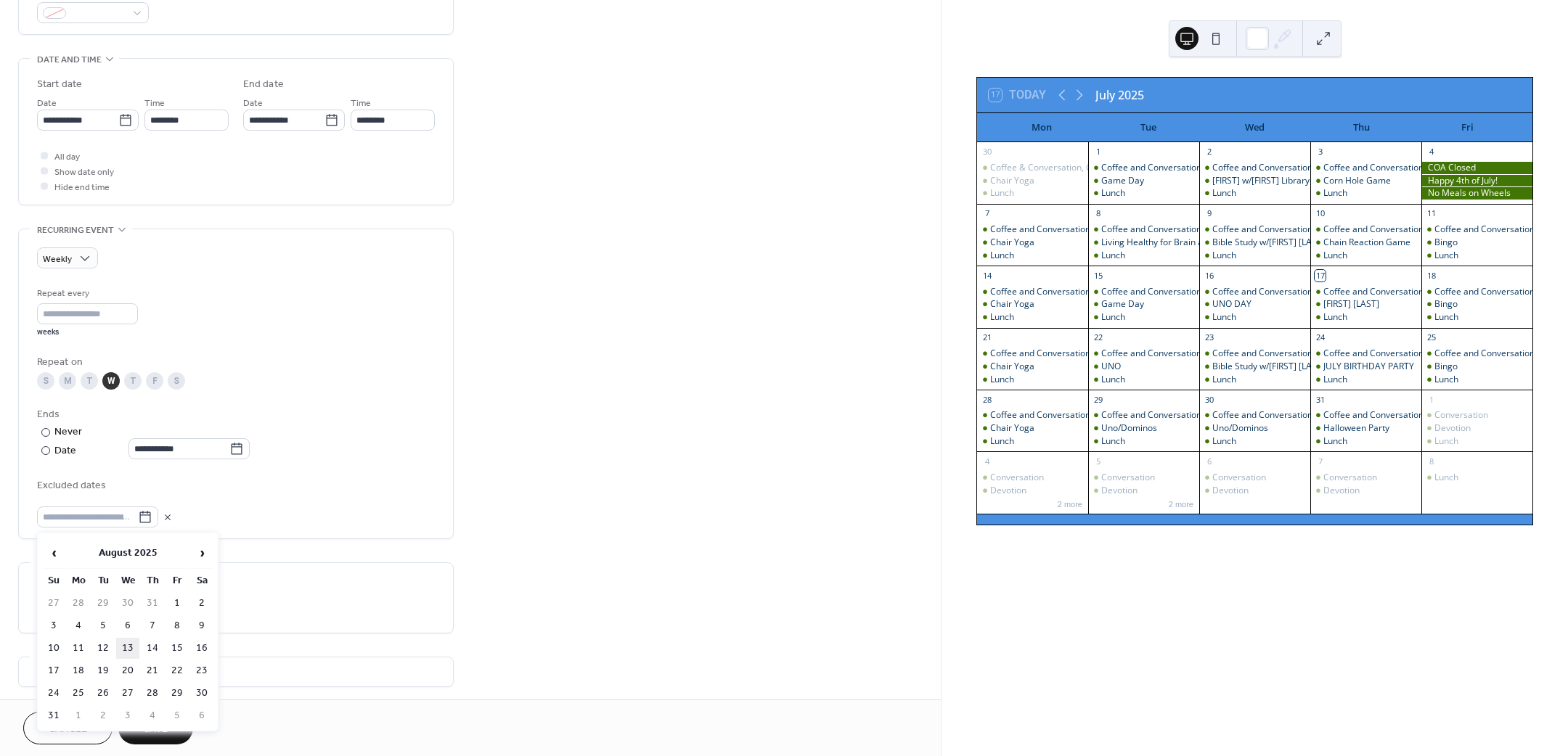 click on "13" at bounding box center [128, 648] 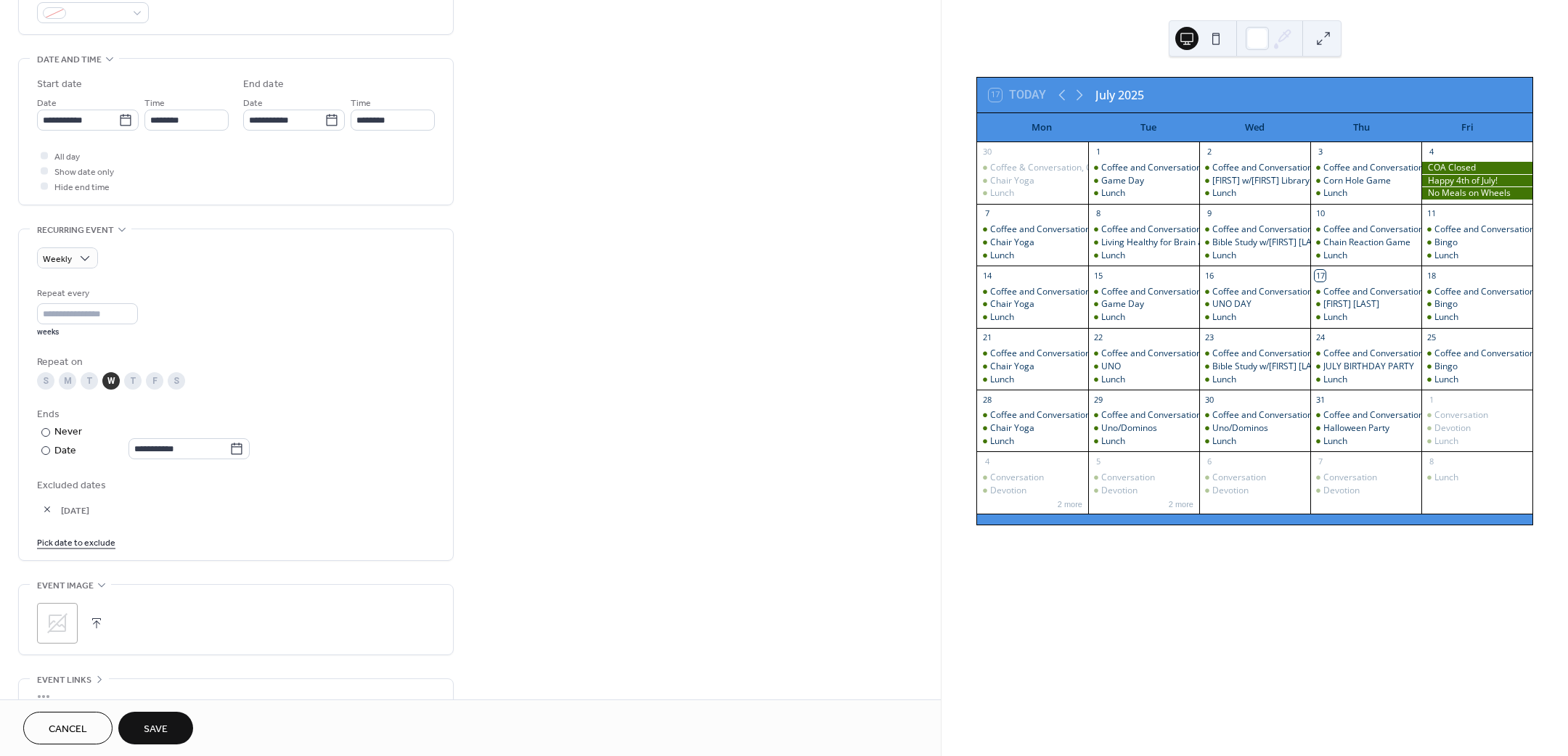 click on "Save" at bounding box center [155, 728] 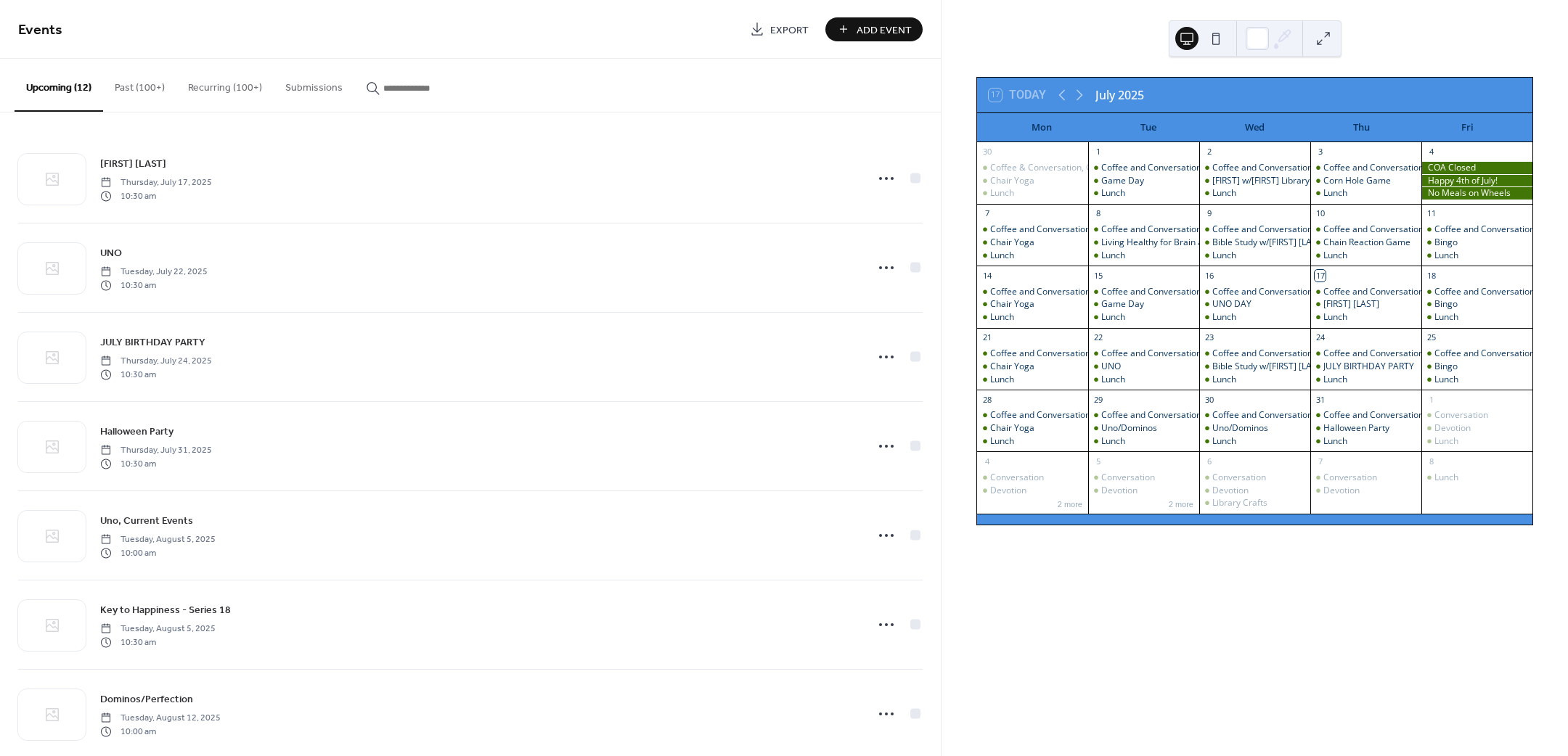 click on "Add Event" at bounding box center (884, 30) 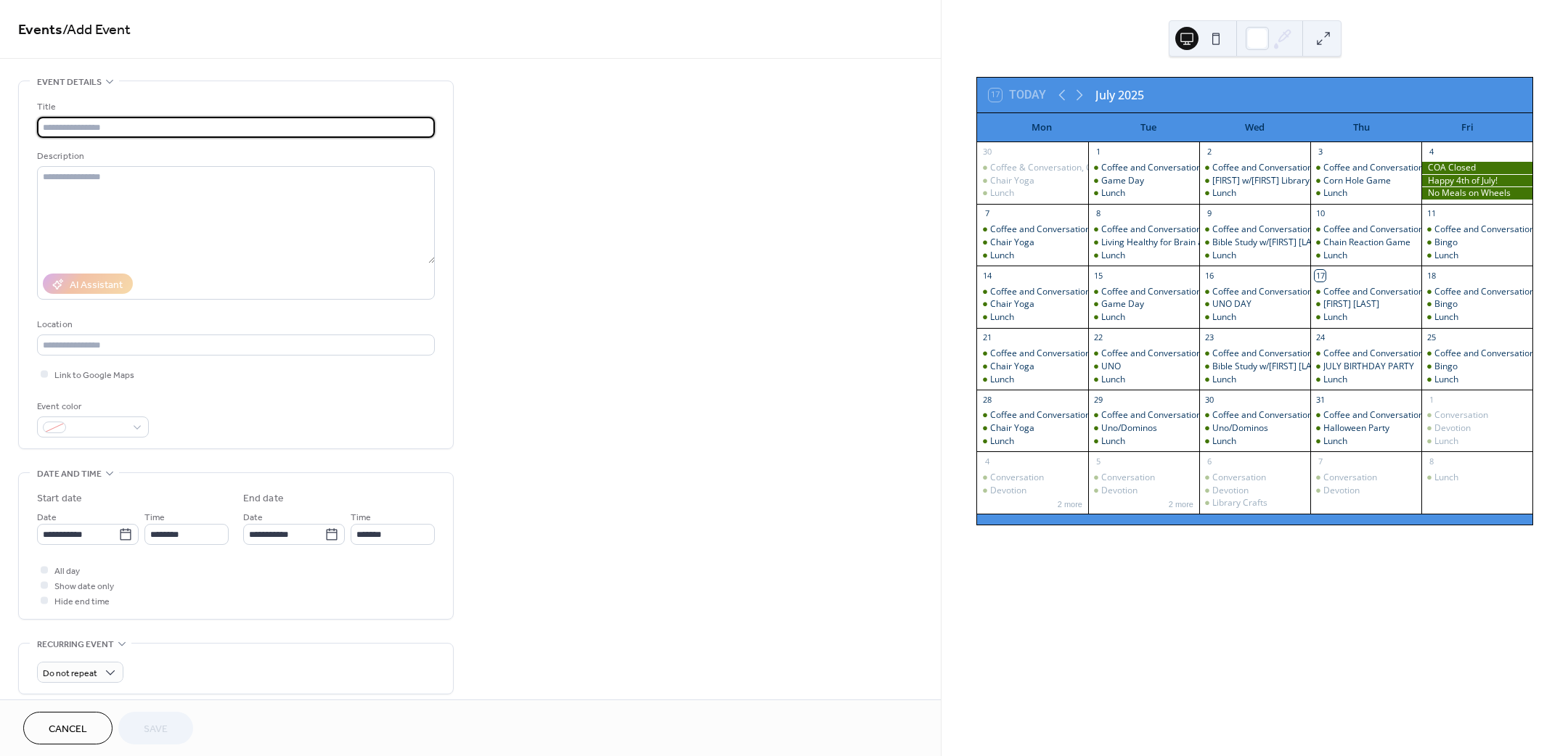 click at bounding box center (236, 127) 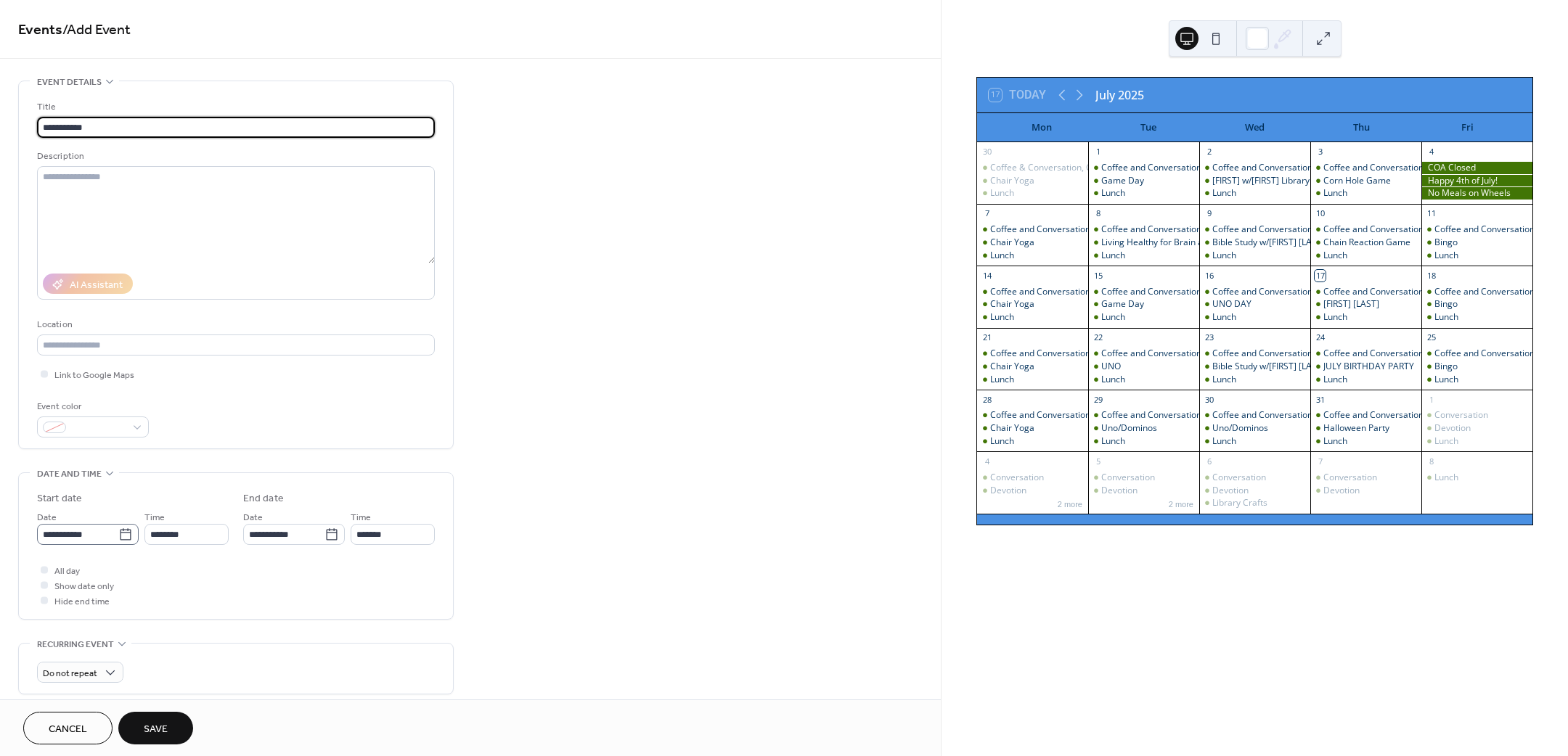 type on "**********" 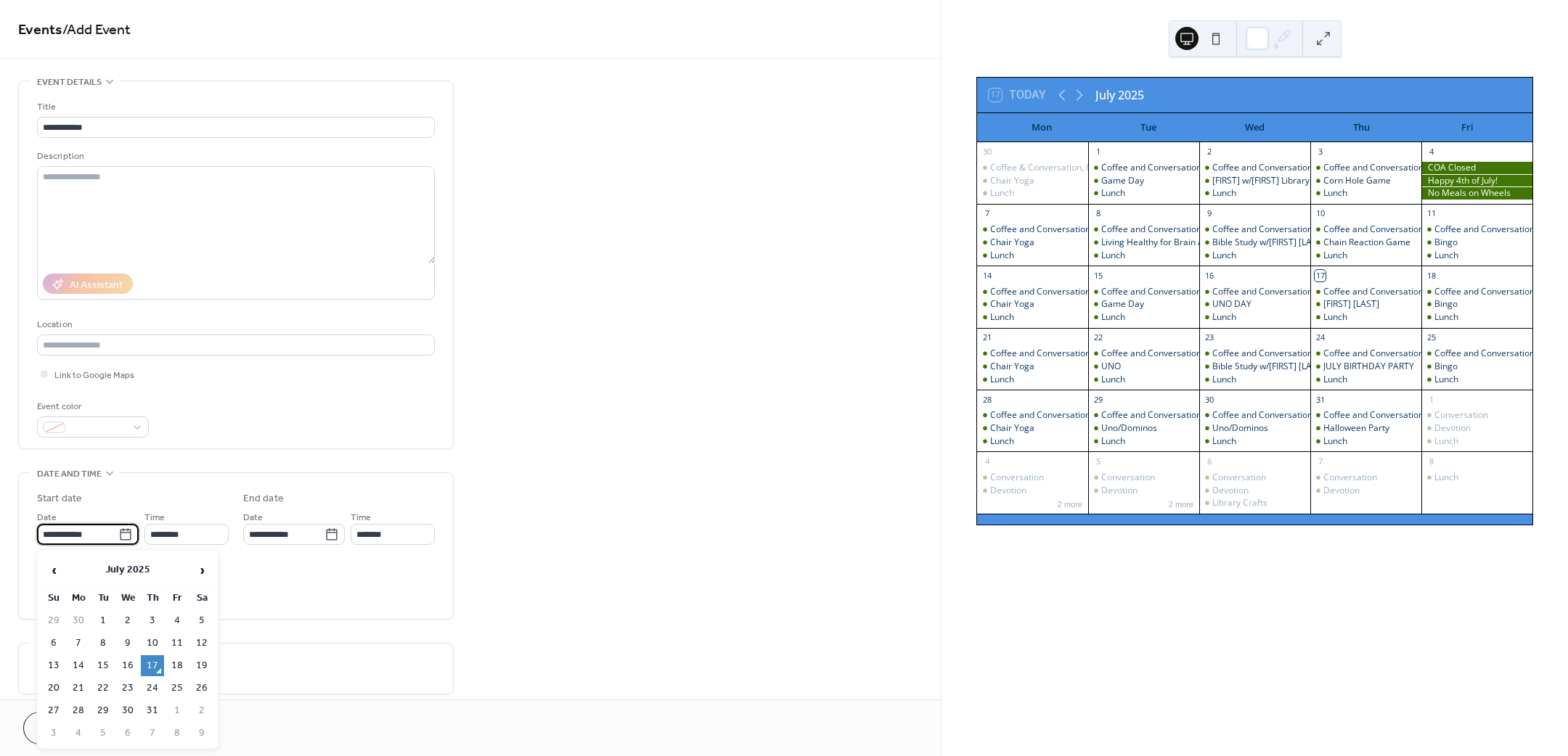 click on "**********" at bounding box center (88, 534) 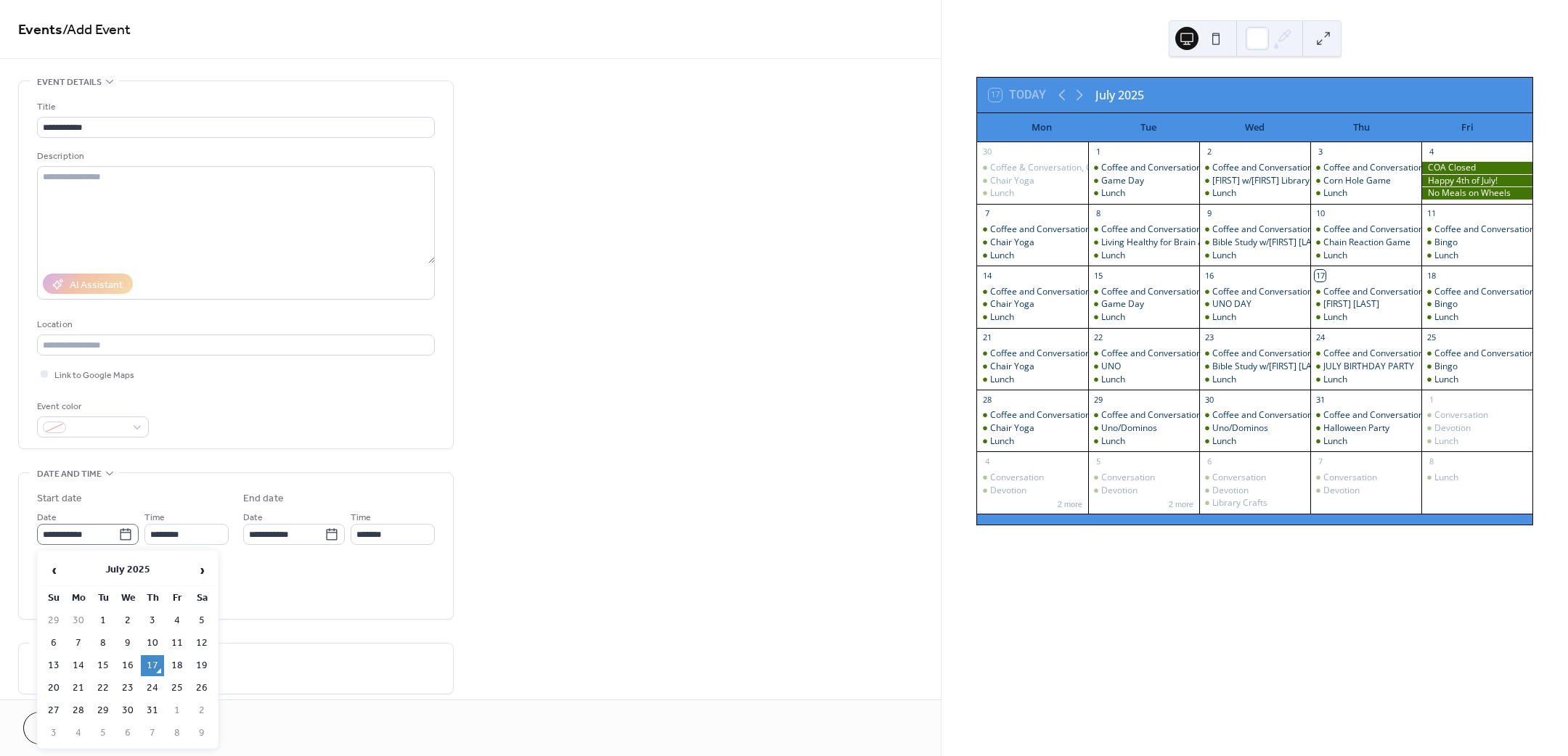click 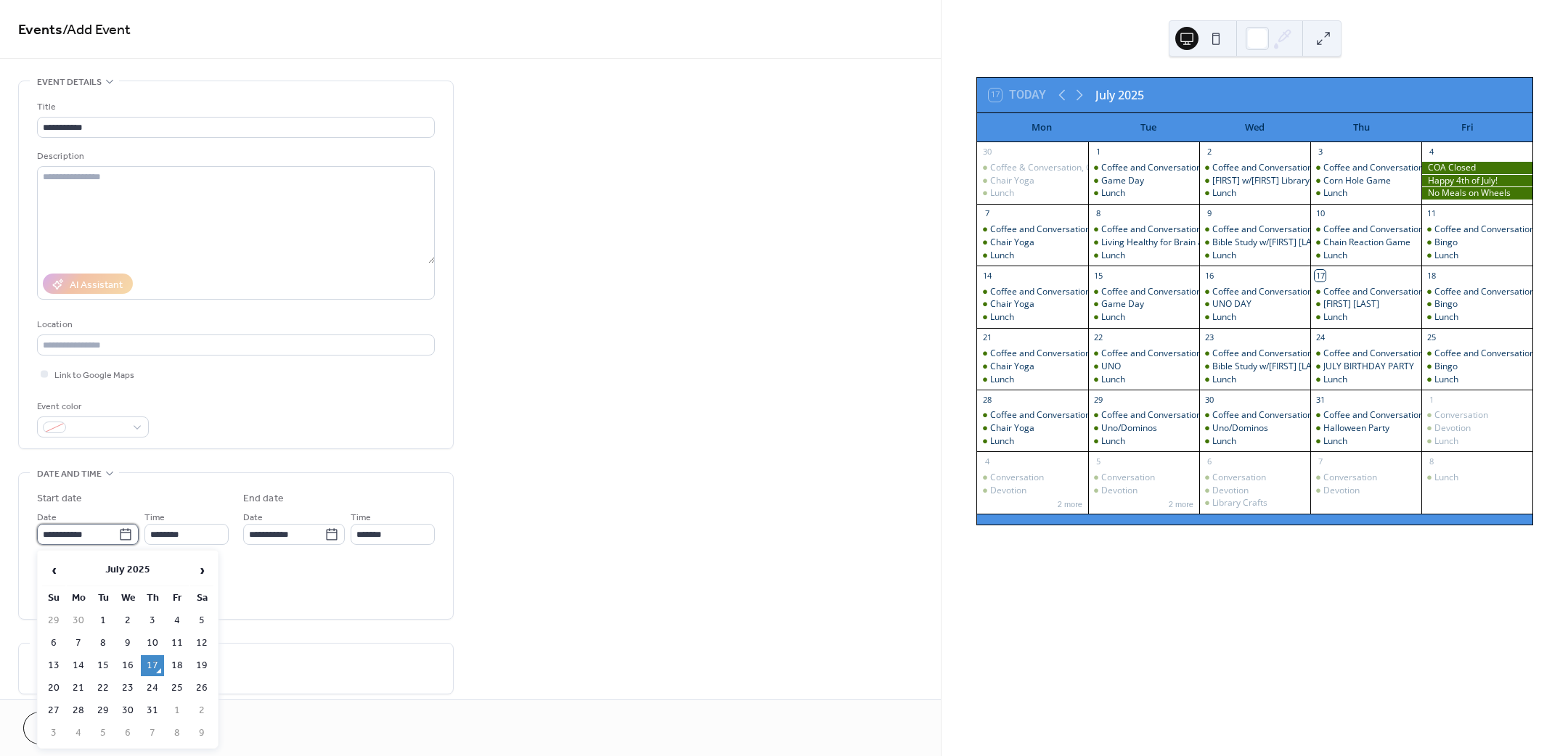 click on "**********" at bounding box center [78, 534] 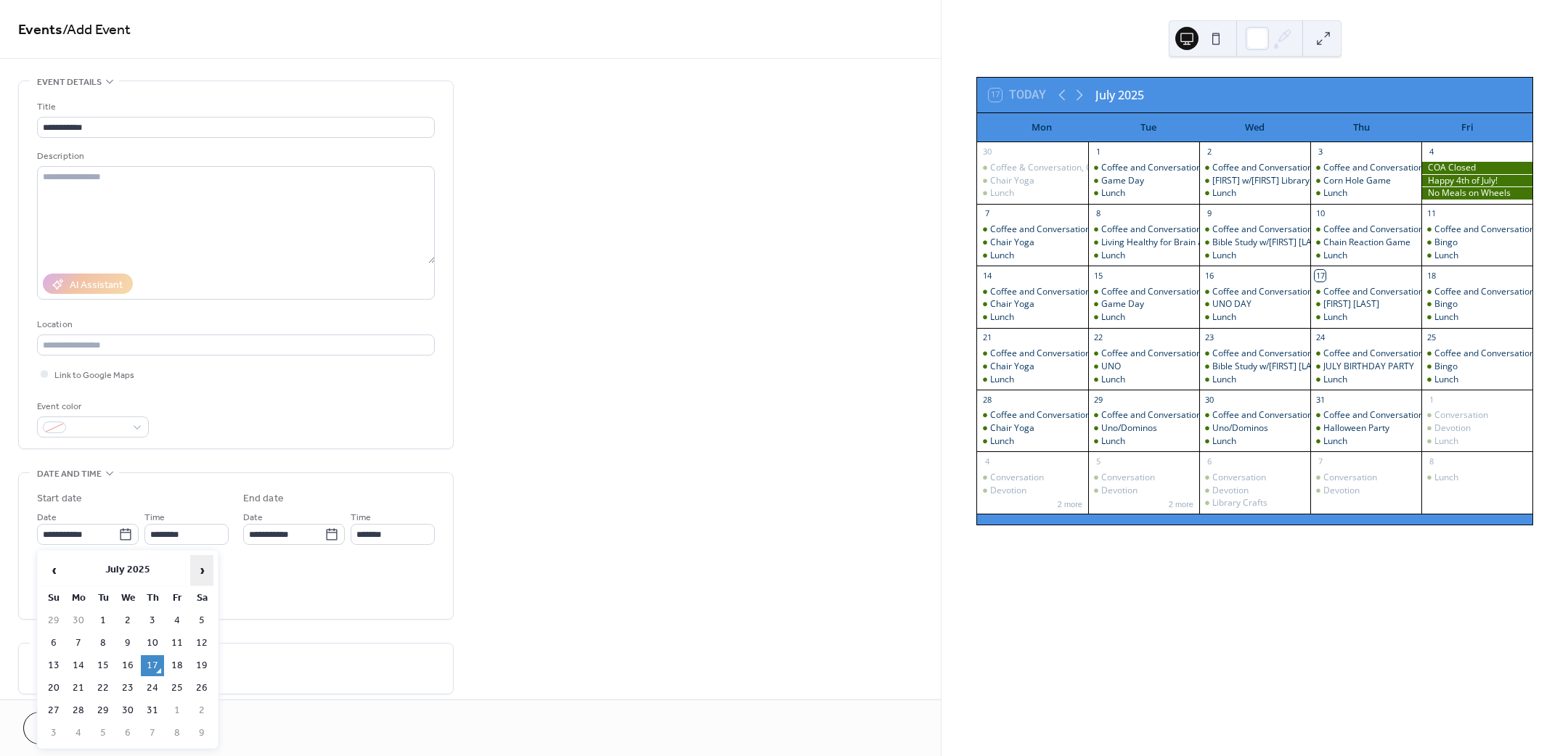 click on "›" at bounding box center [202, 570] 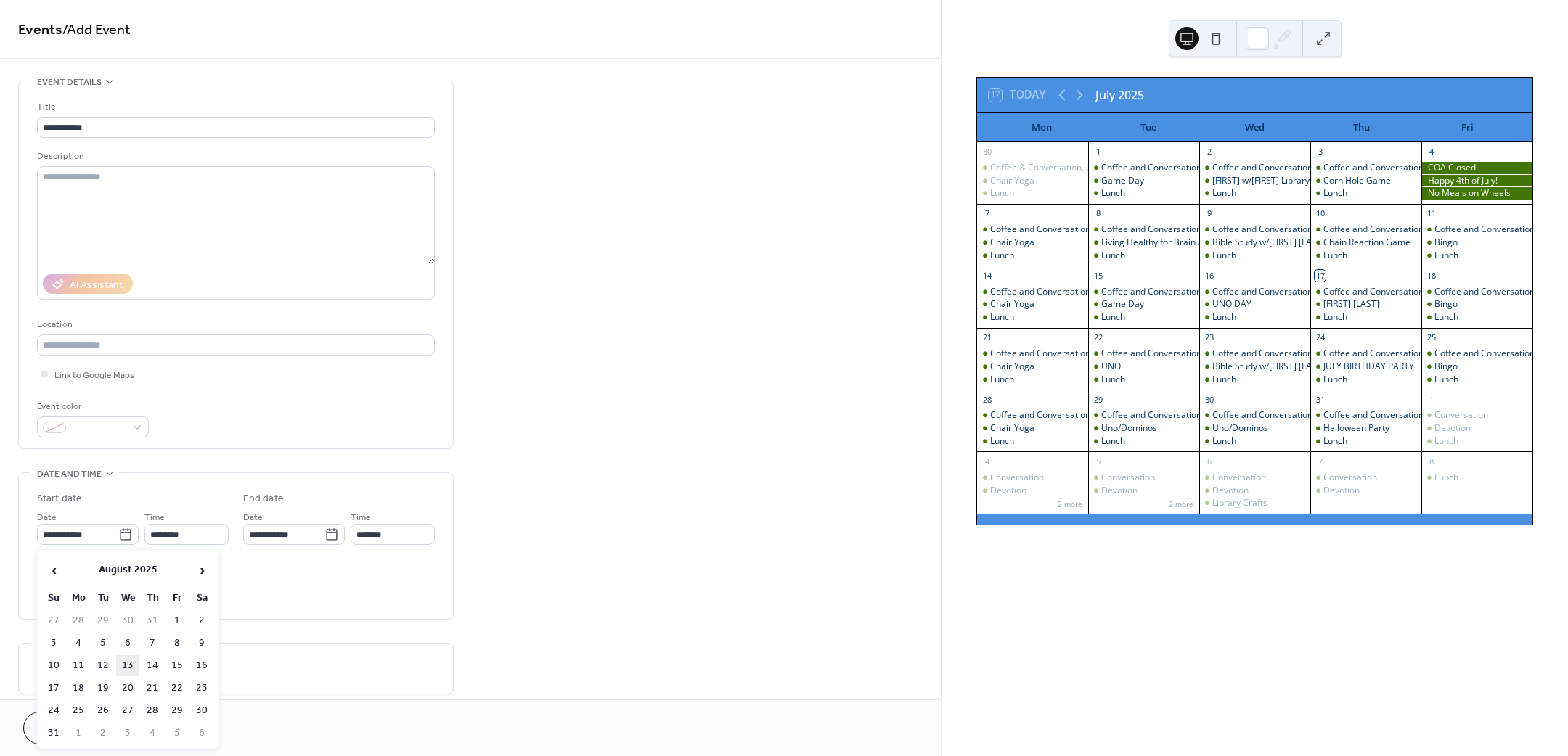 click on "13" at bounding box center [128, 665] 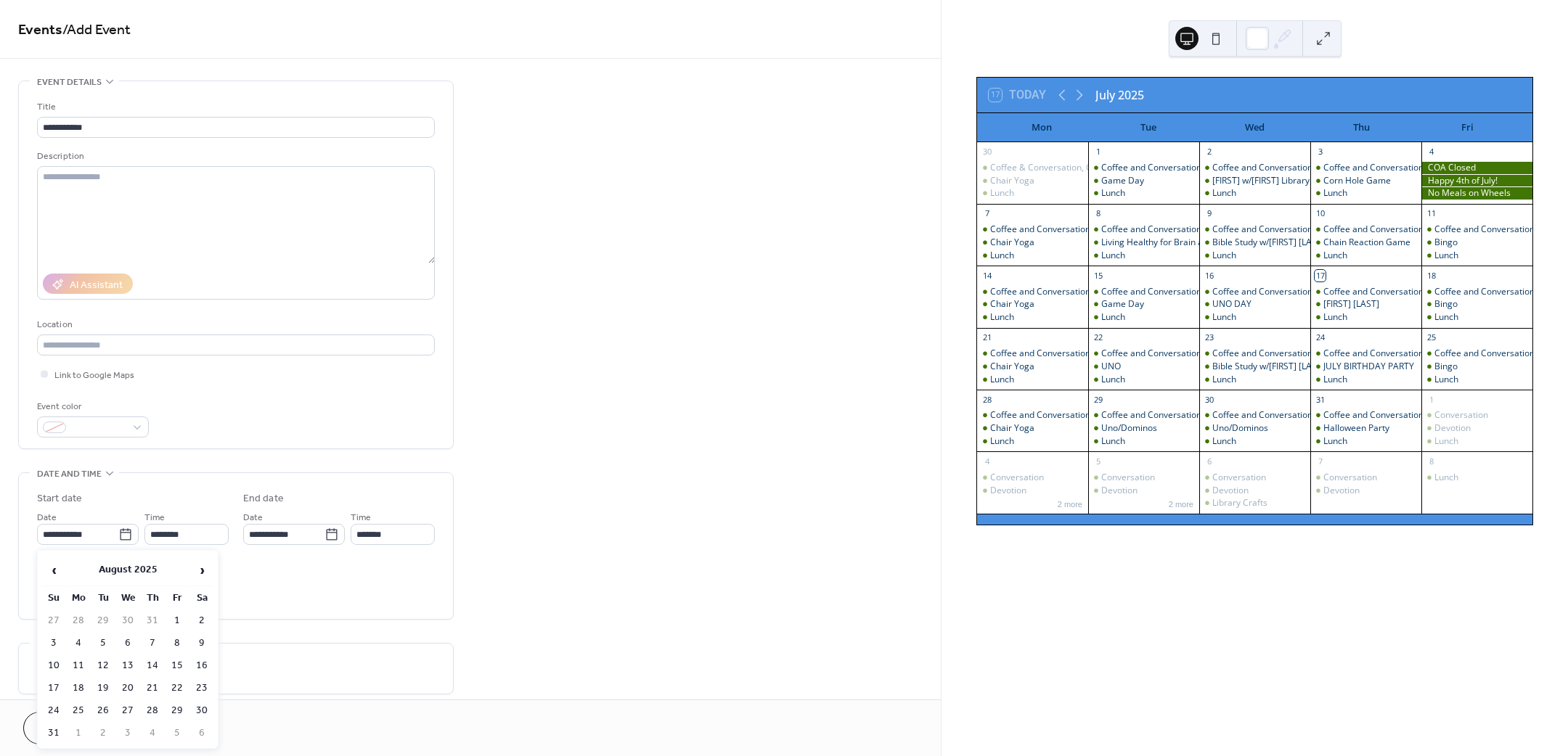 type on "**********" 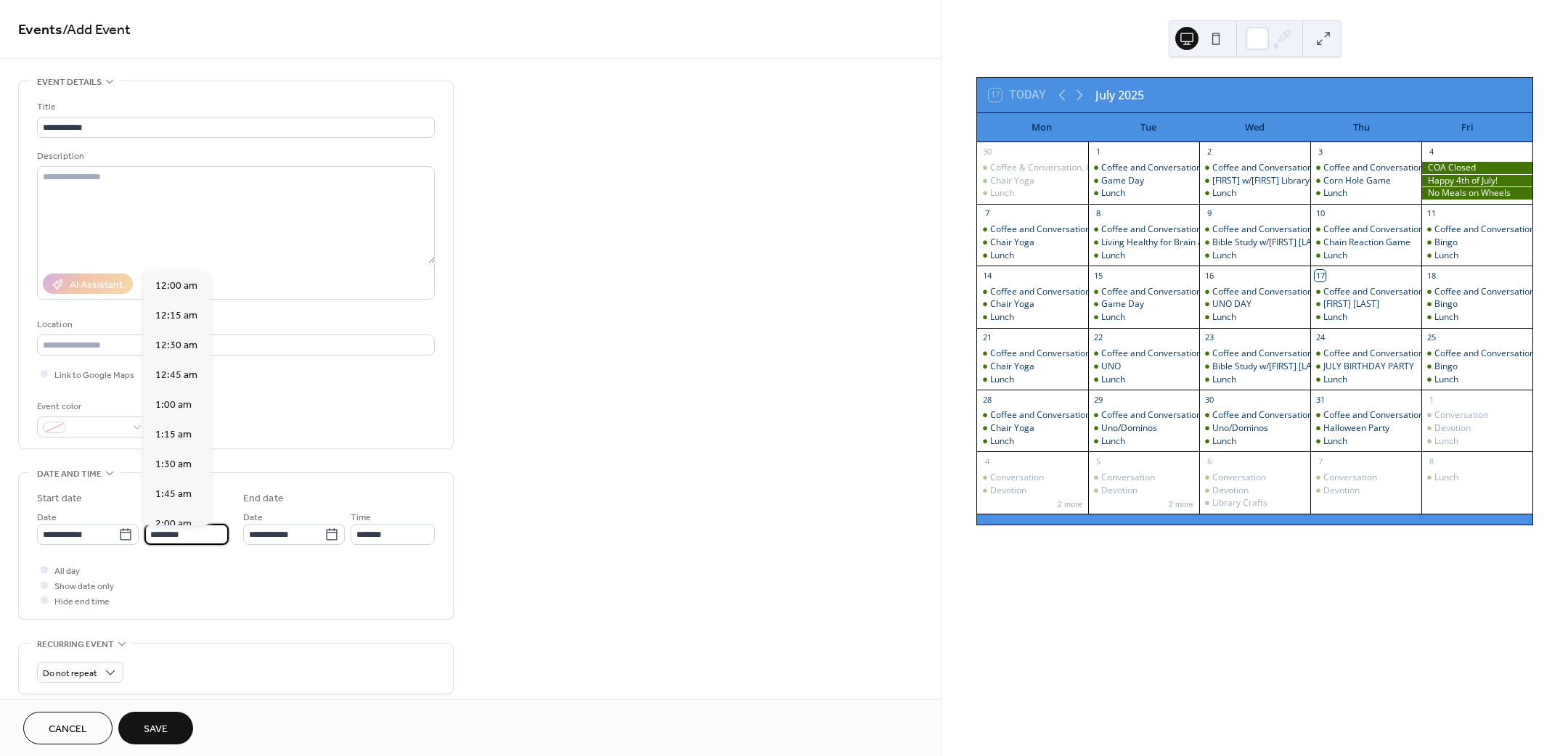 click on "********" at bounding box center [187, 534] 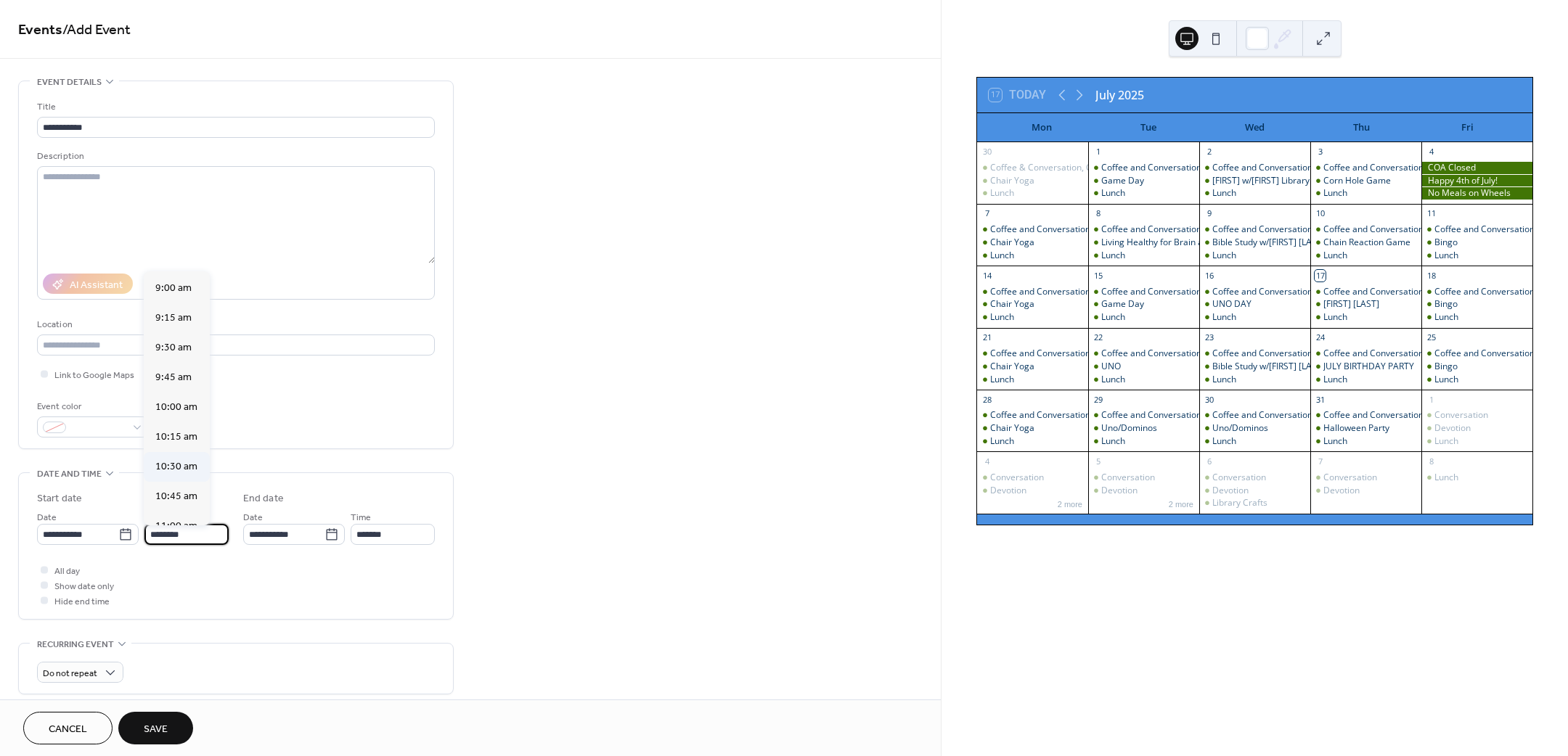 scroll, scrollTop: 1067, scrollLeft: 0, axis: vertical 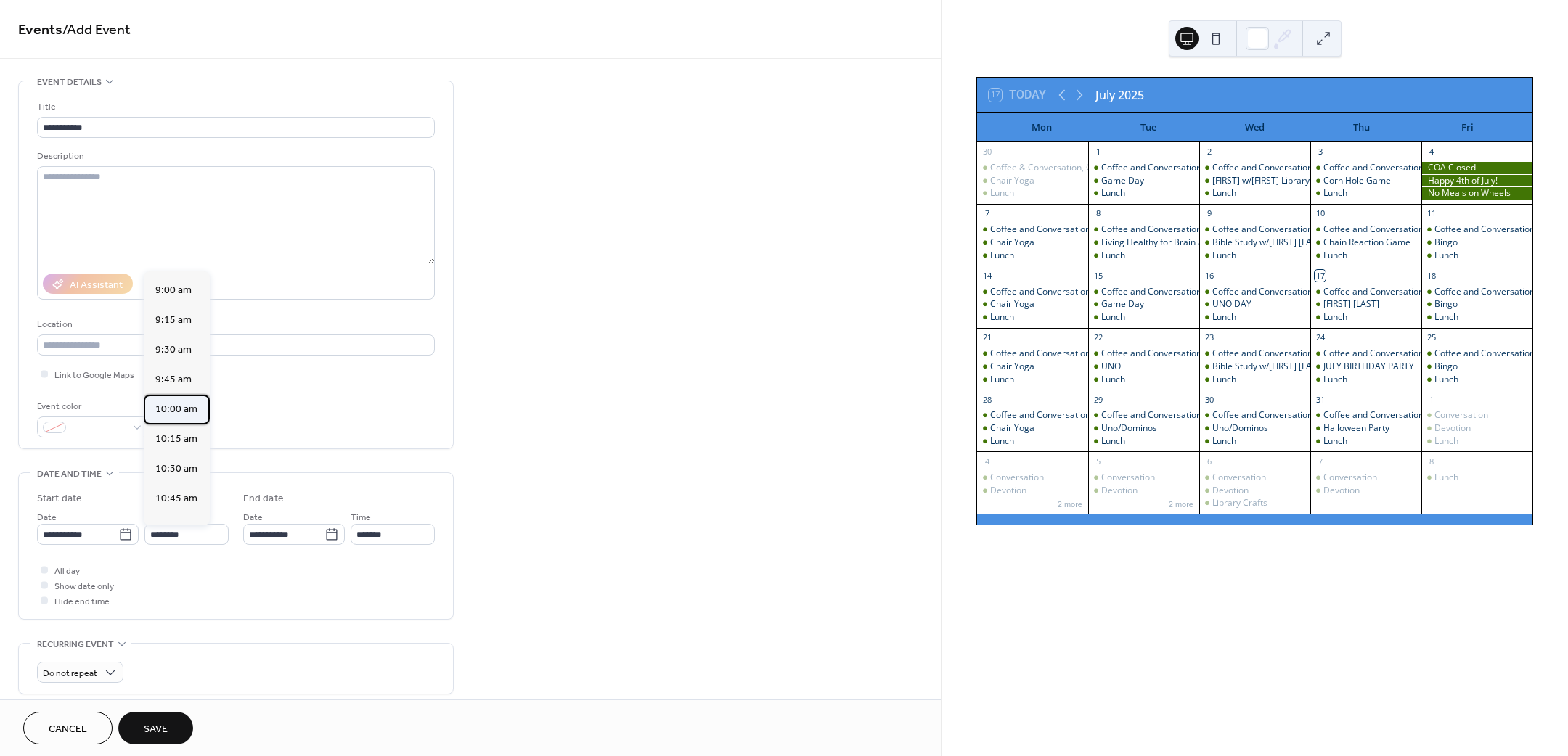 click on "10:00 am" at bounding box center (176, 408) 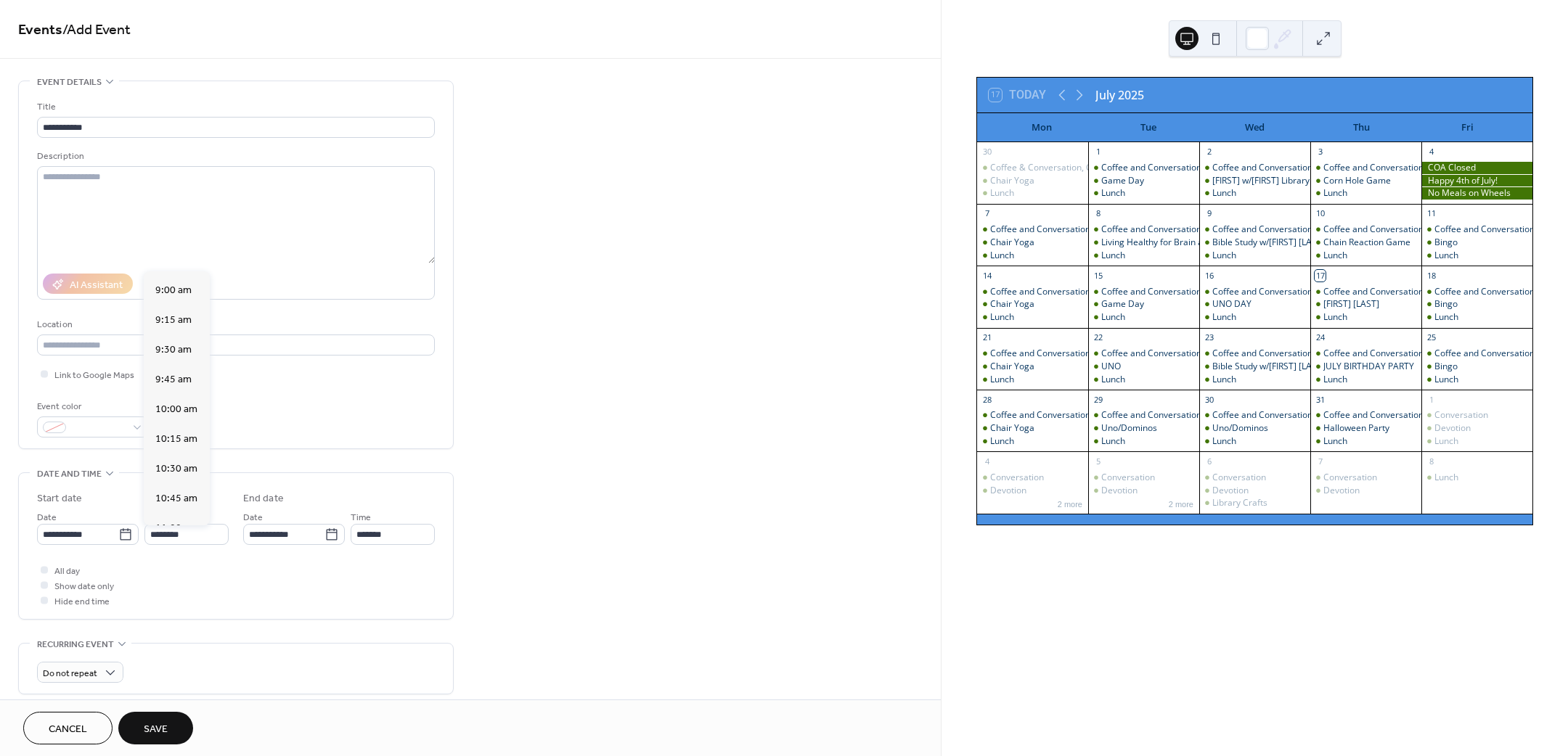 type on "********" 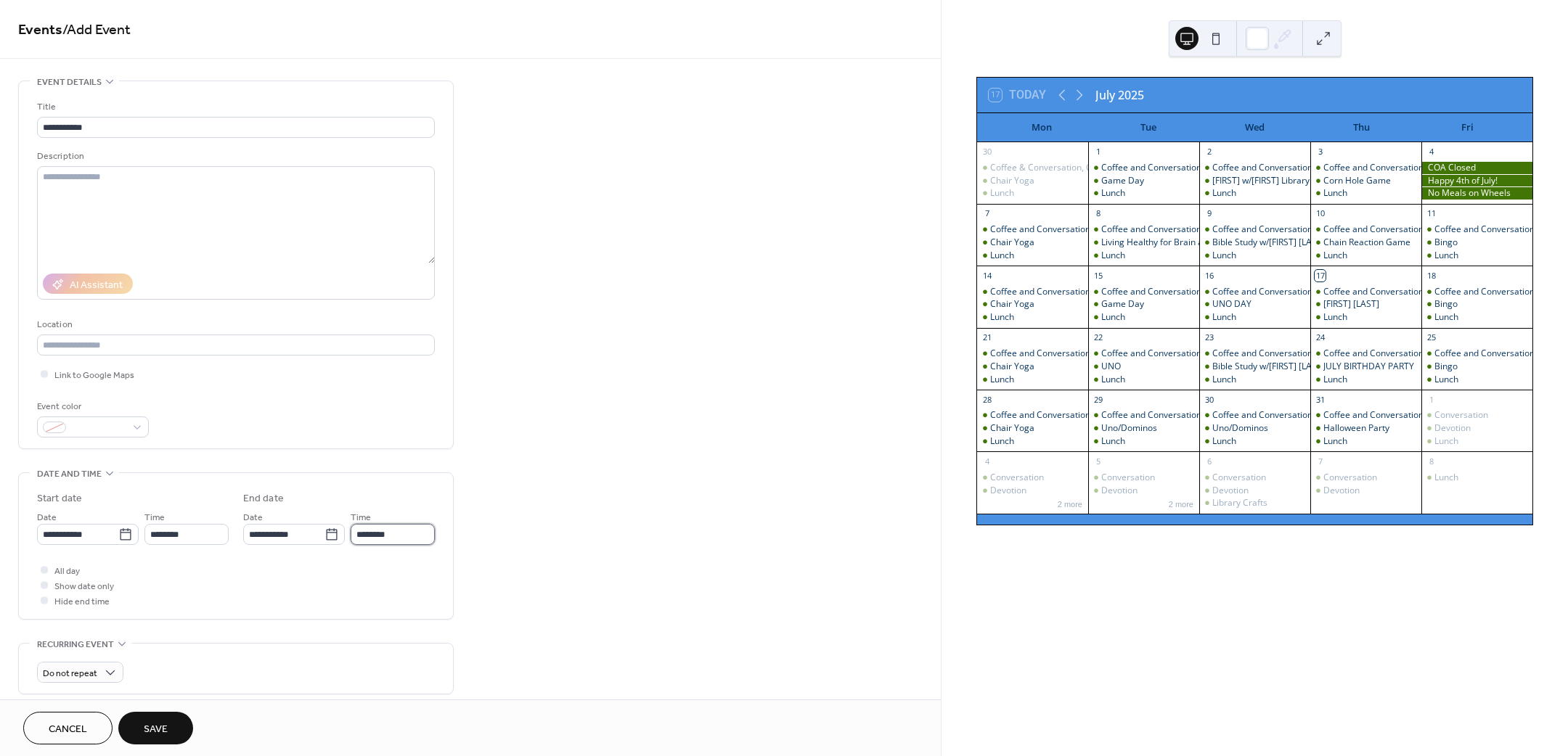 click on "********" at bounding box center (393, 534) 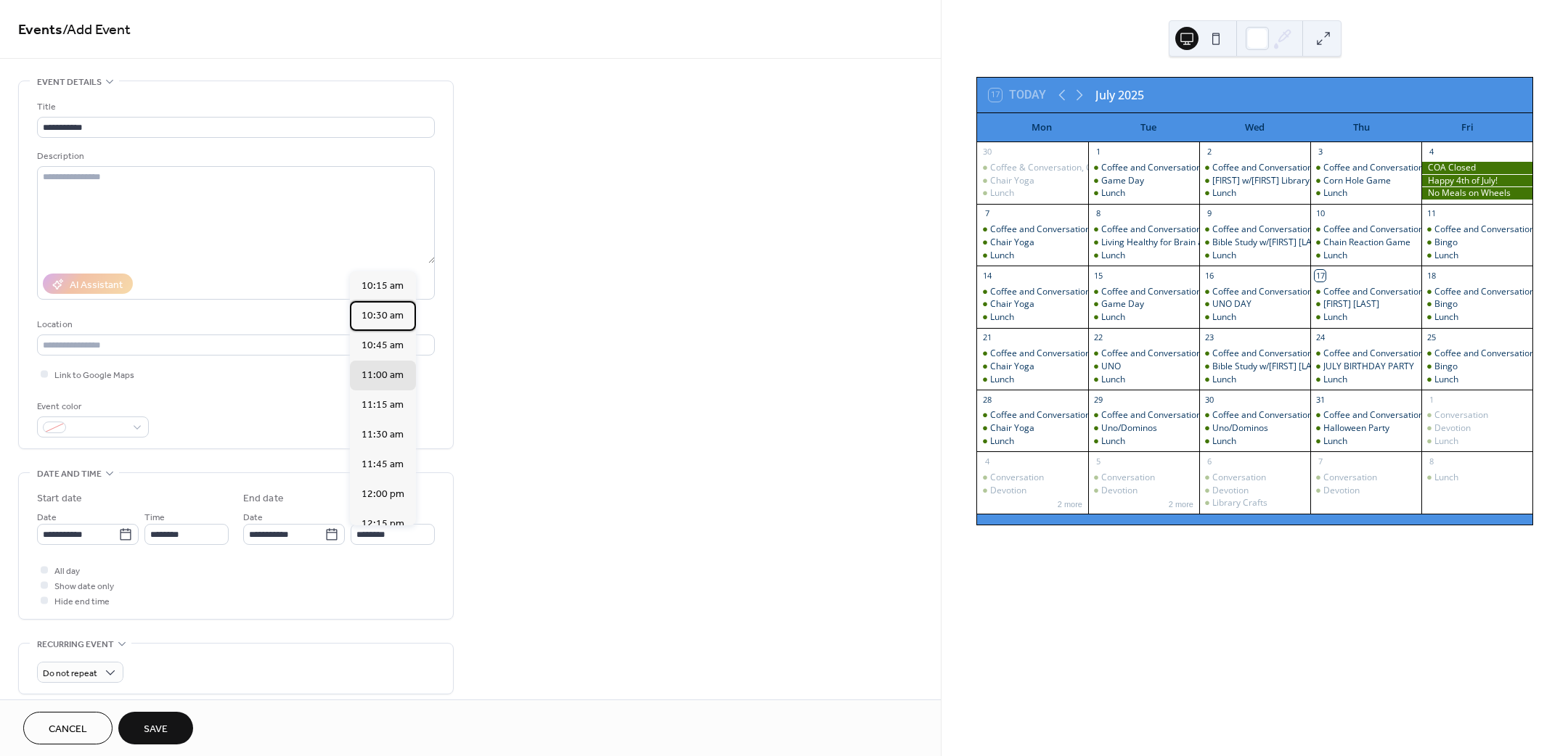 click on "10:30 am" at bounding box center (383, 315) 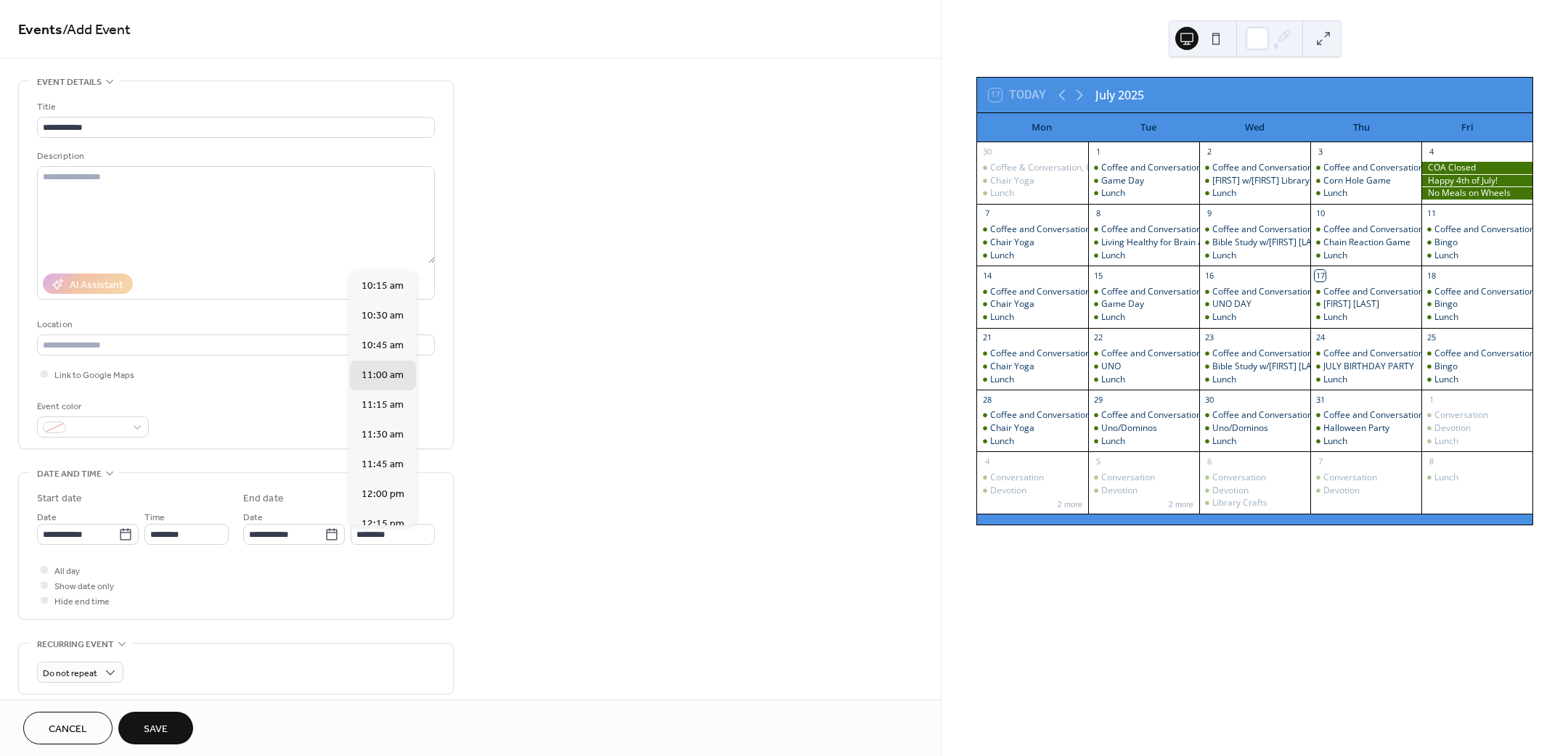 type on "********" 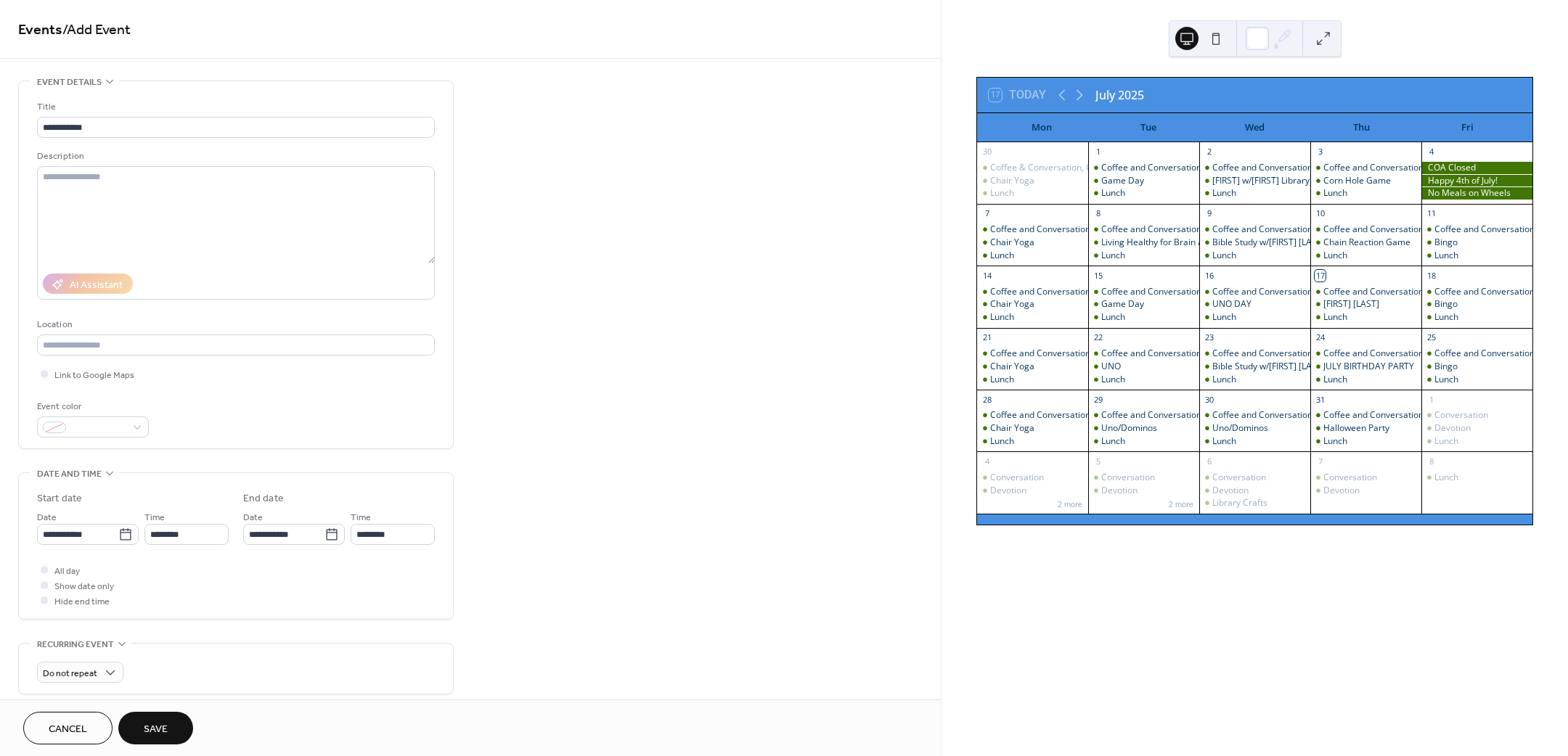 click on "Save" at bounding box center [155, 728] 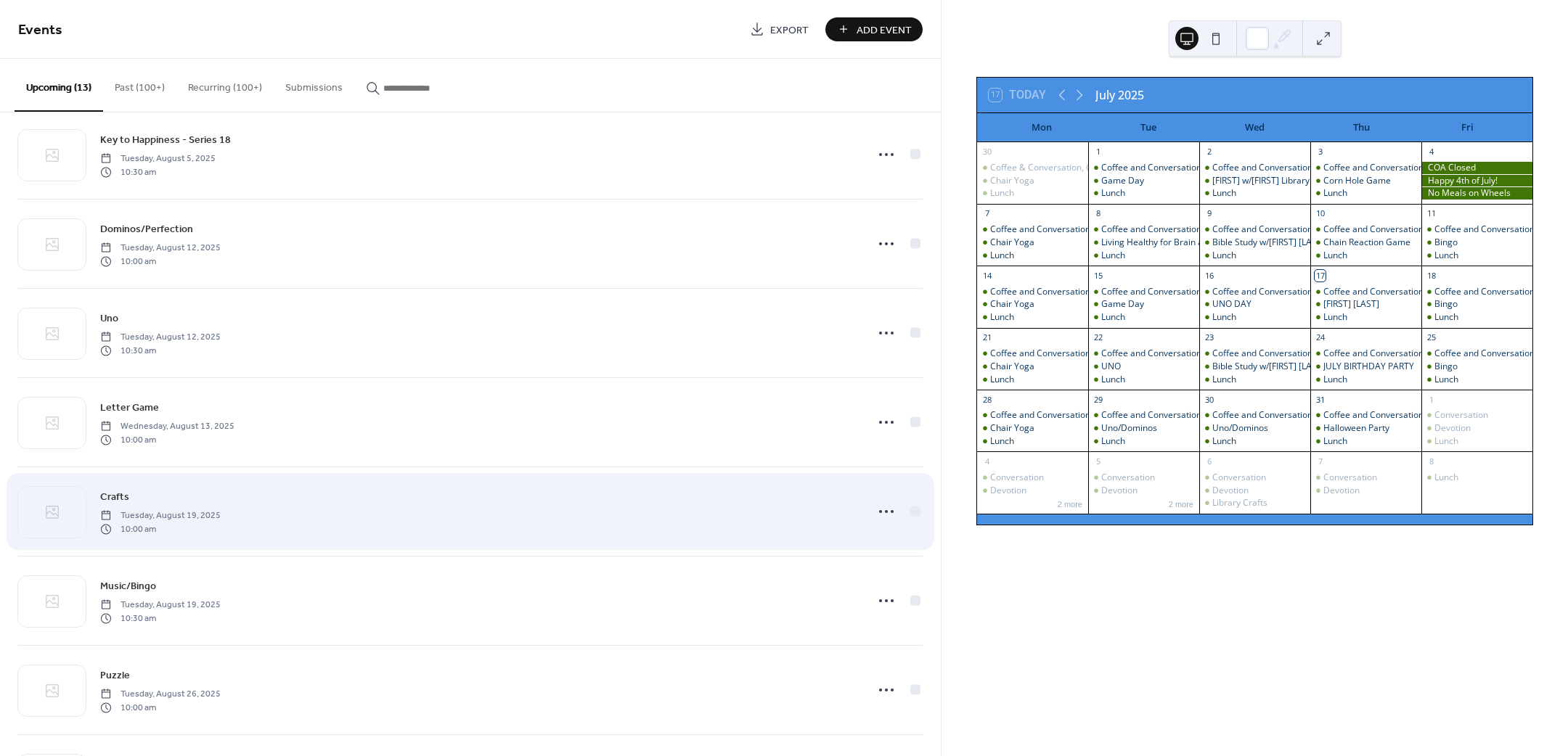 scroll, scrollTop: 564, scrollLeft: 0, axis: vertical 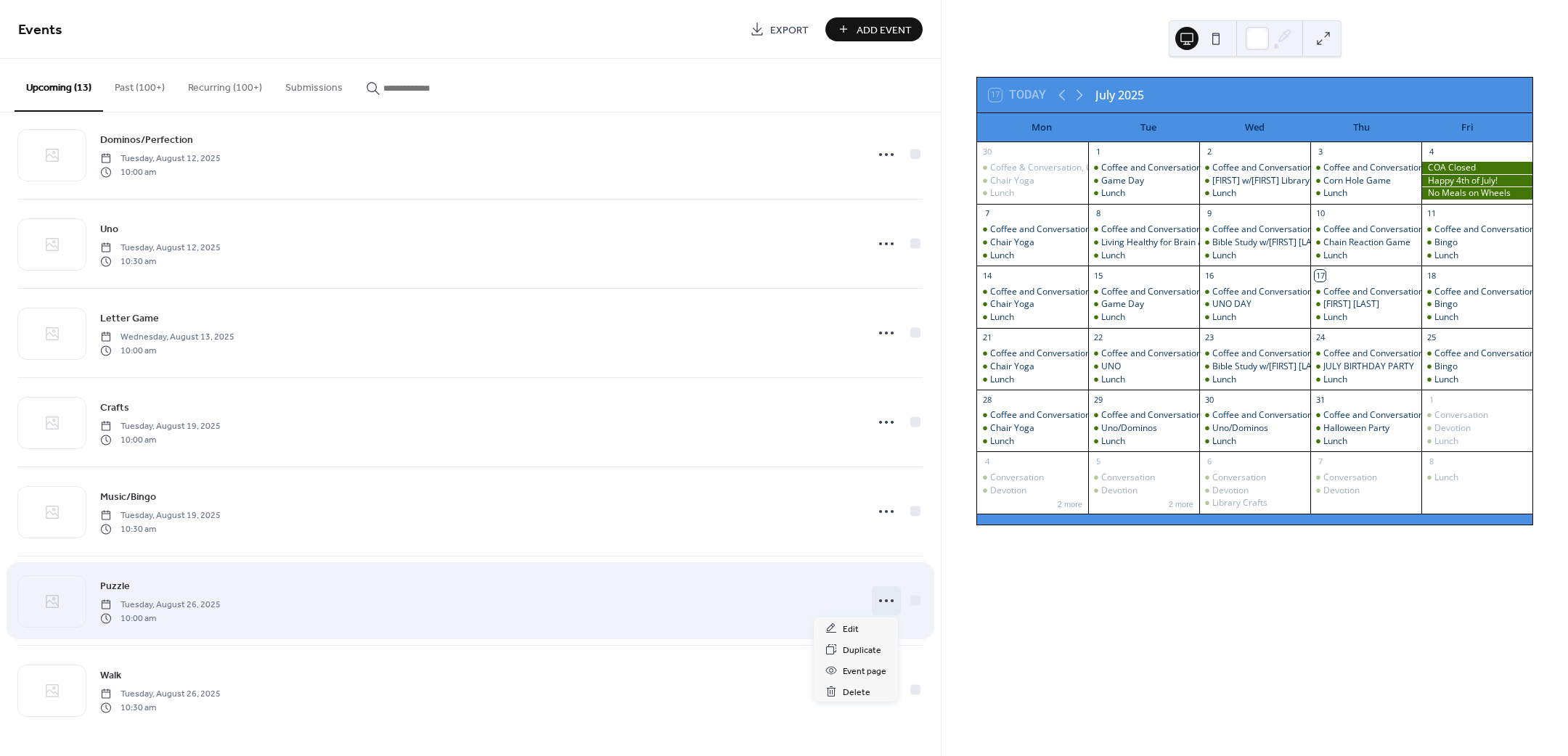 click 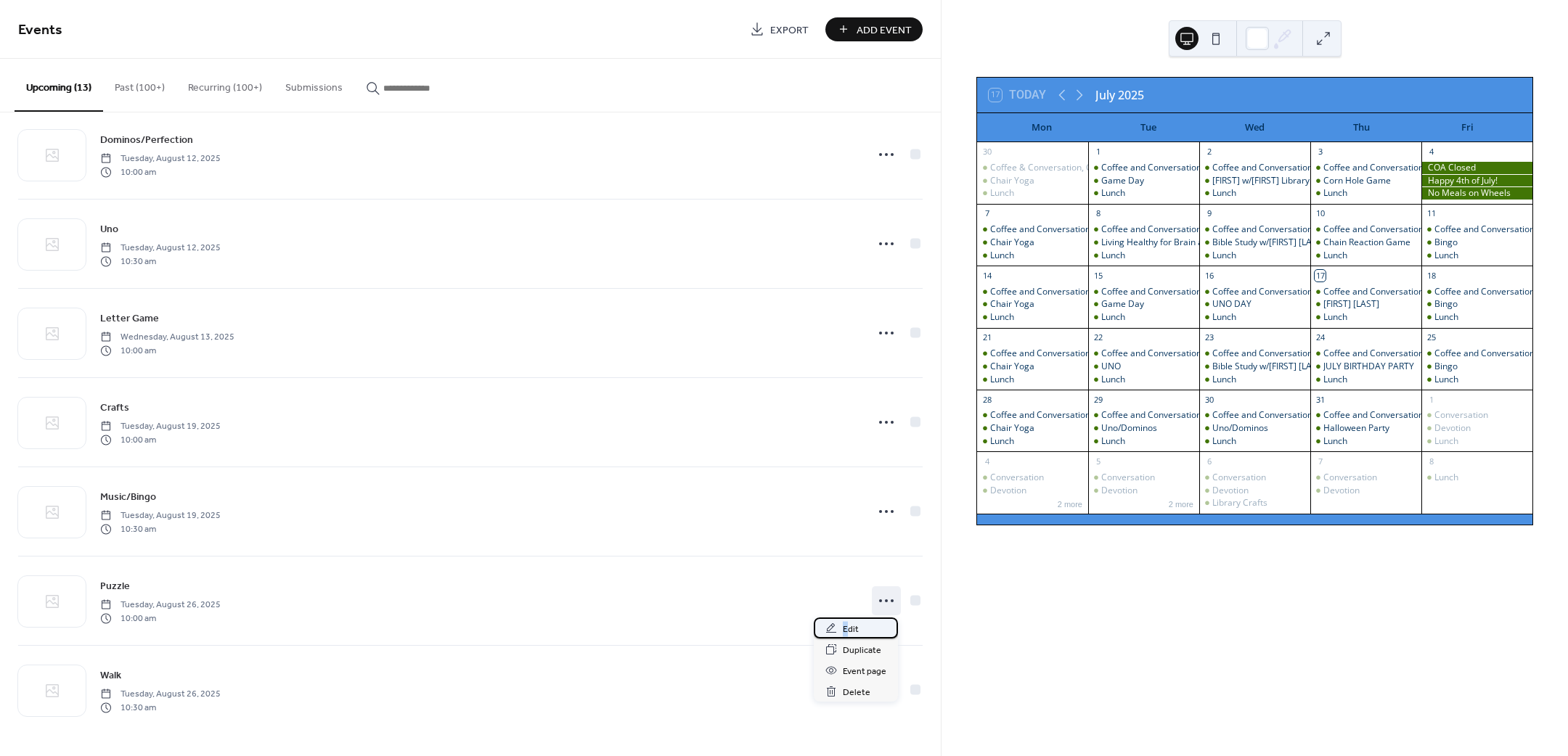 click on "Edit" at bounding box center [851, 629] 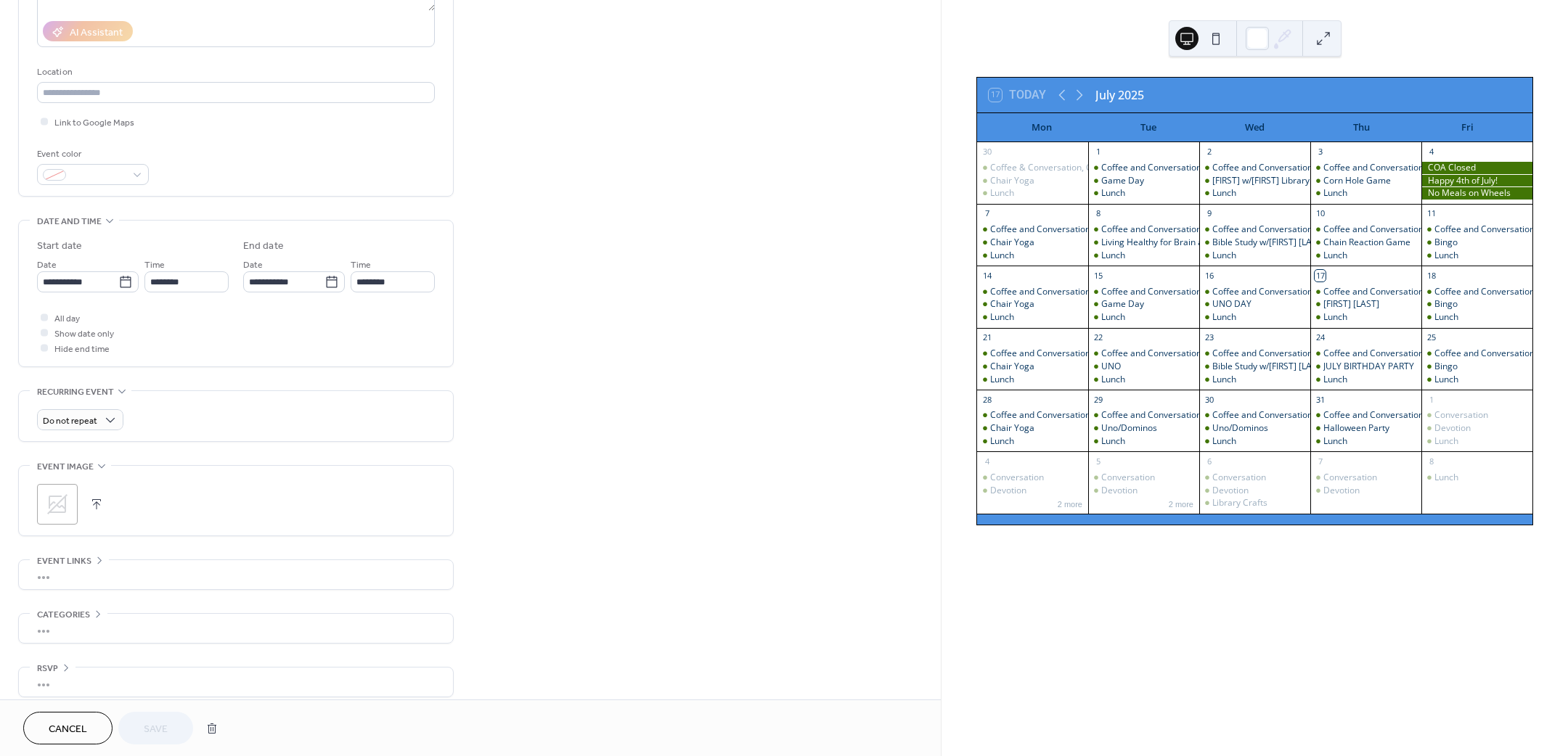 scroll, scrollTop: 270, scrollLeft: 0, axis: vertical 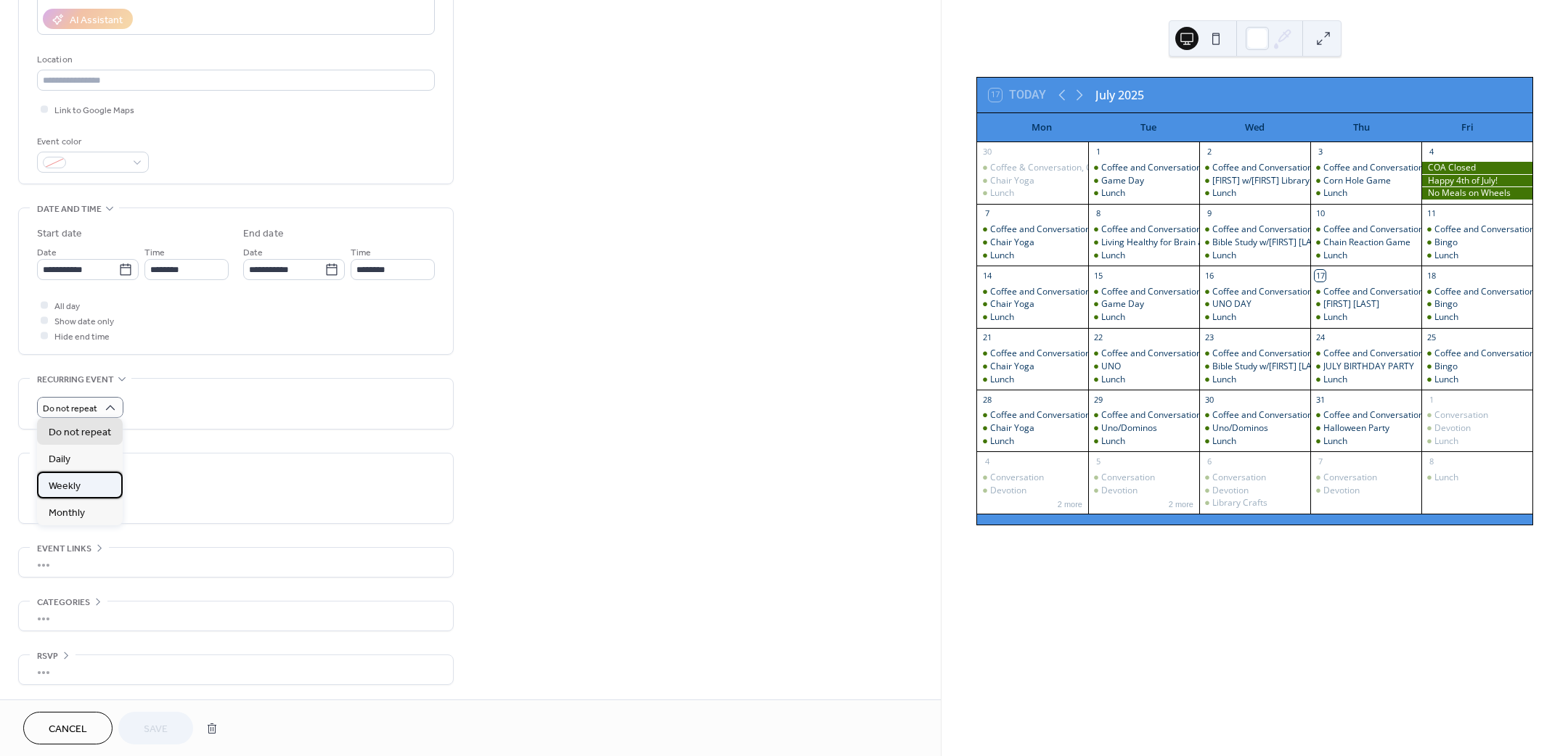 click on "Weekly" at bounding box center (65, 485) 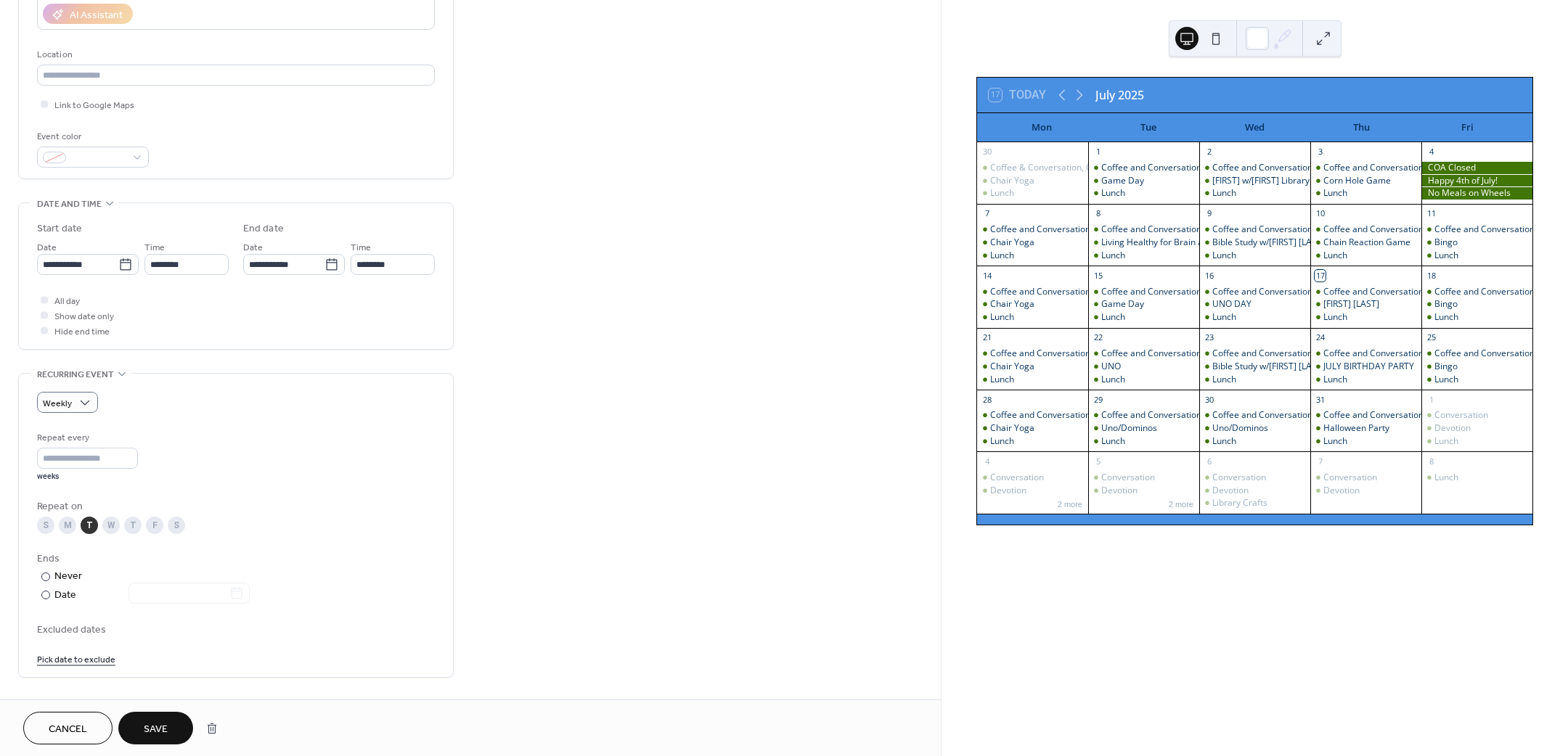 click on "W" at bounding box center (111, 525) 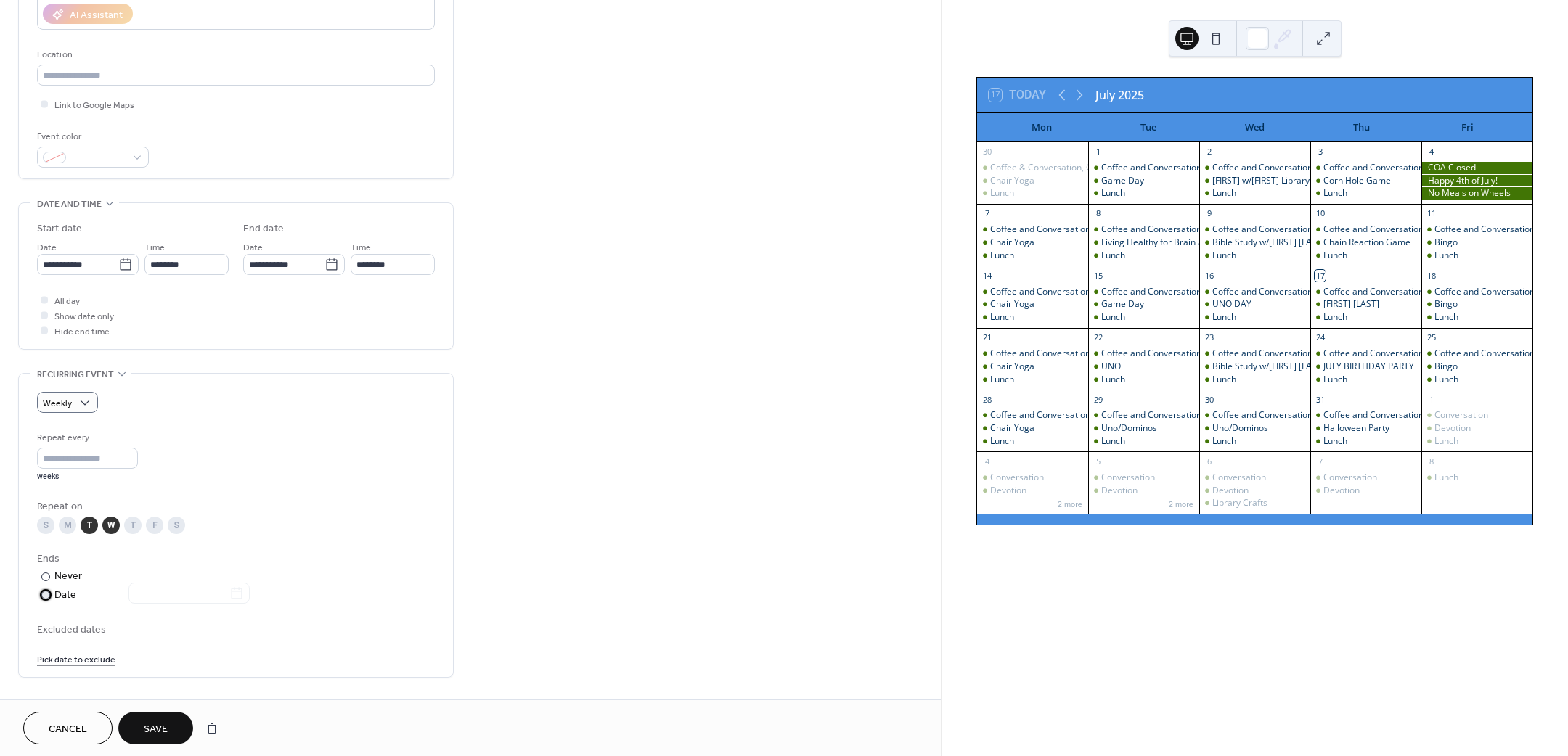 click at bounding box center (180, 594) 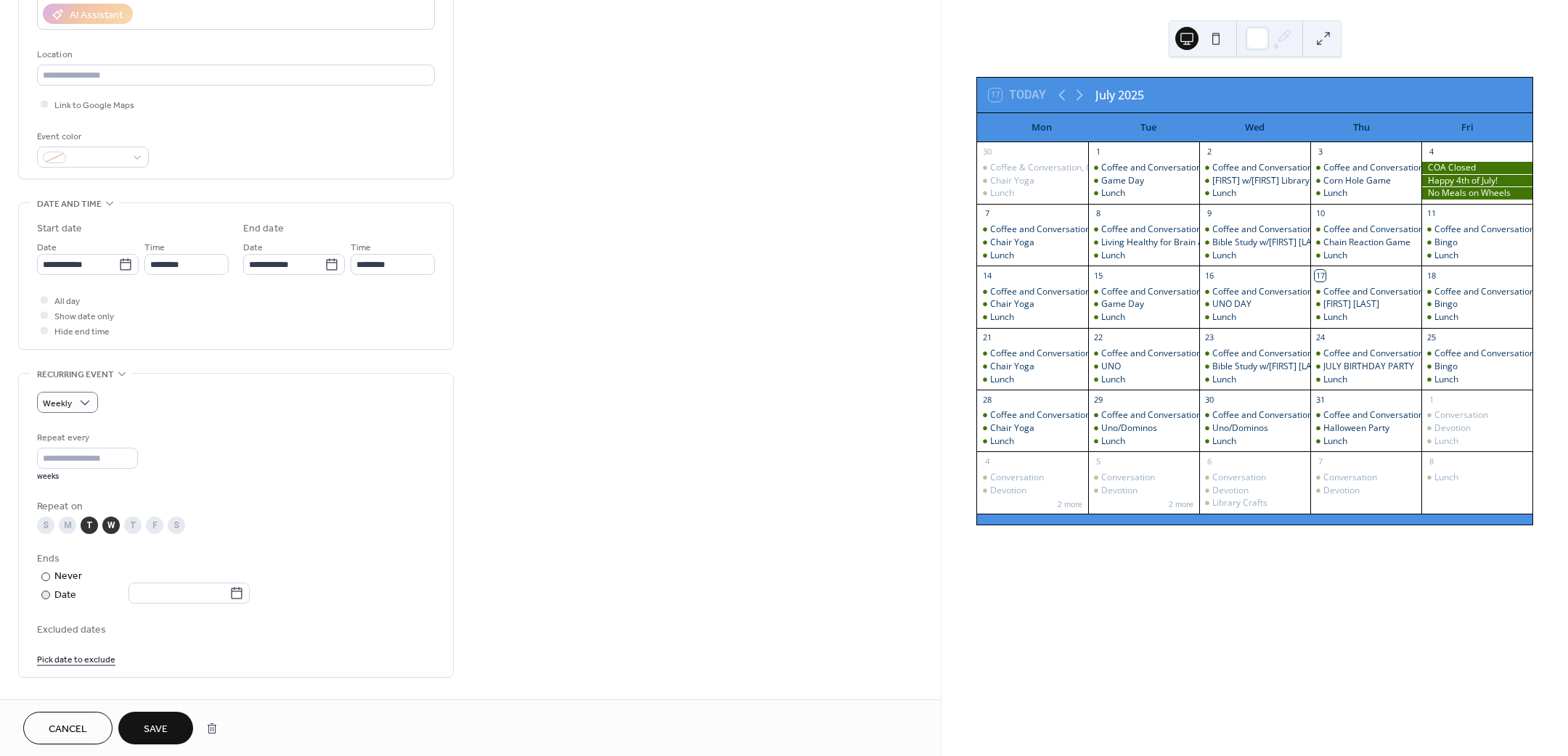 click 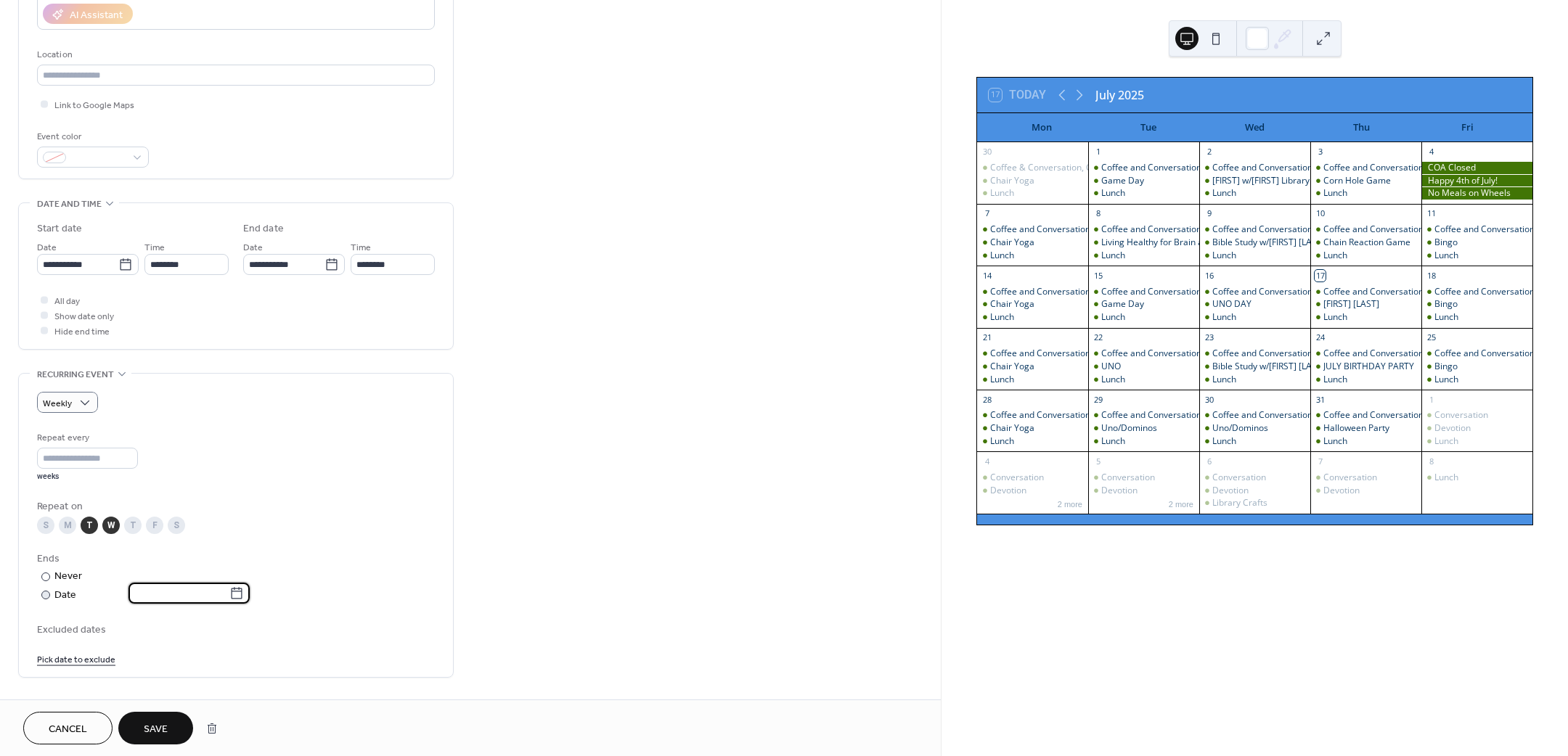 click at bounding box center [179, 593] 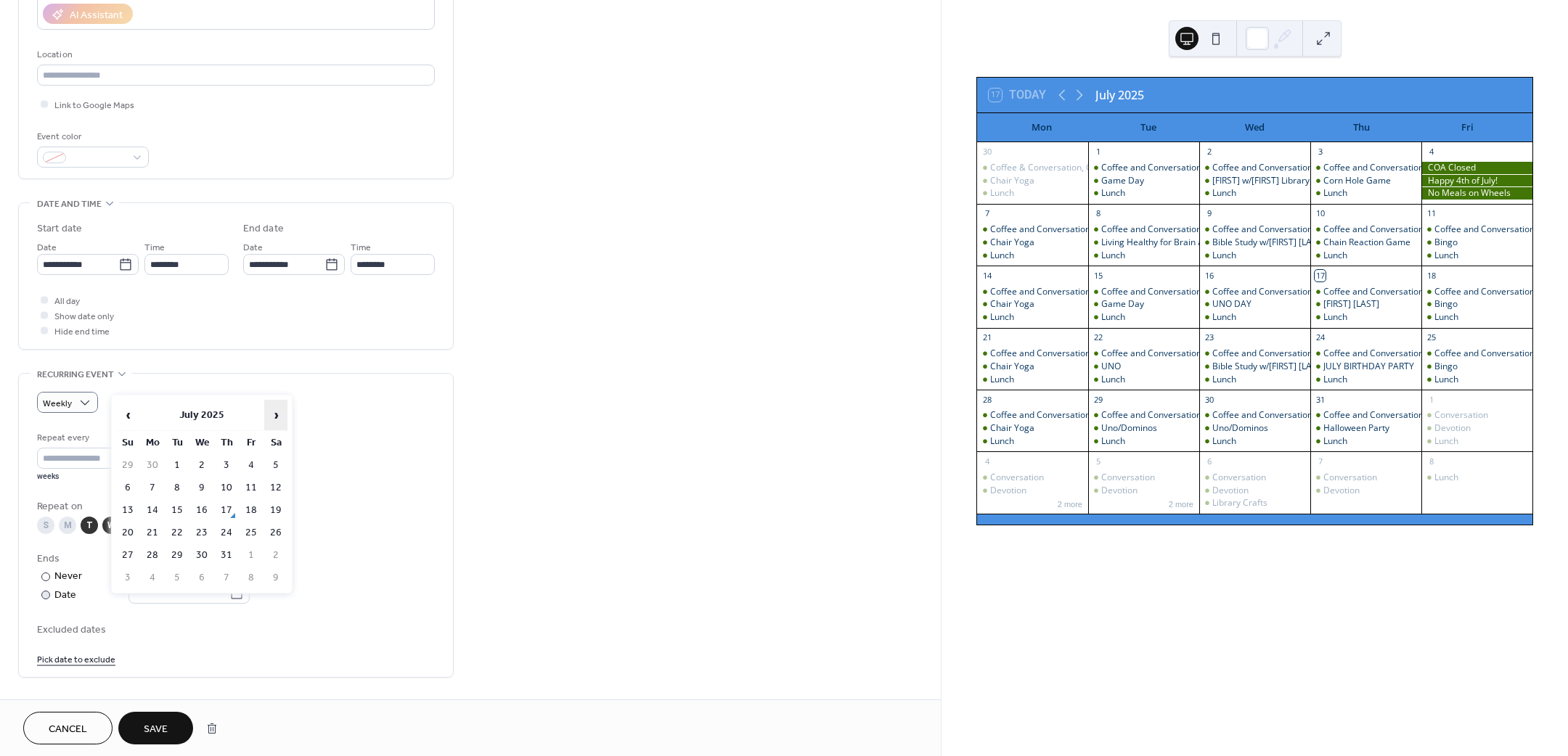click on "›" at bounding box center [276, 415] 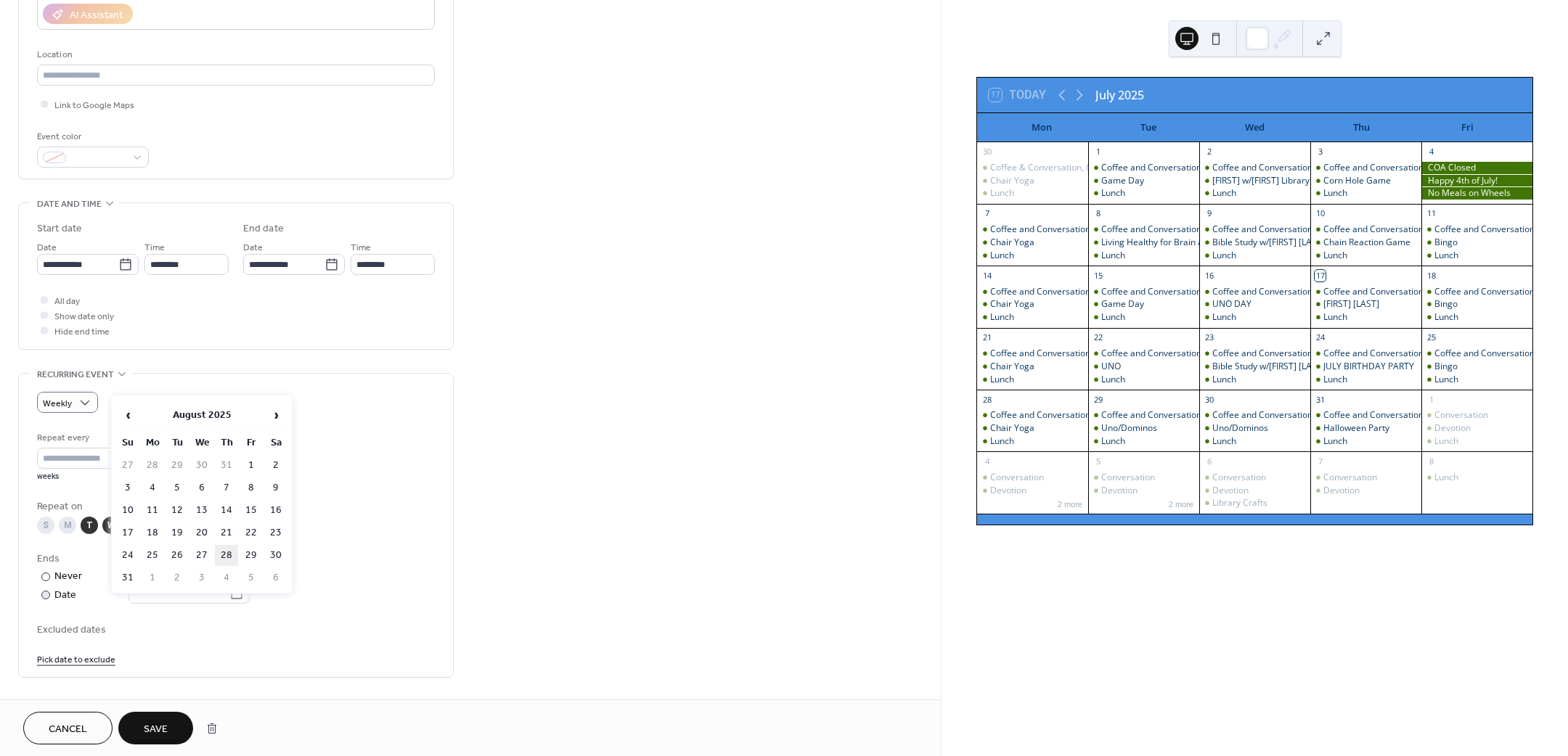 click on "28" at bounding box center [226, 555] 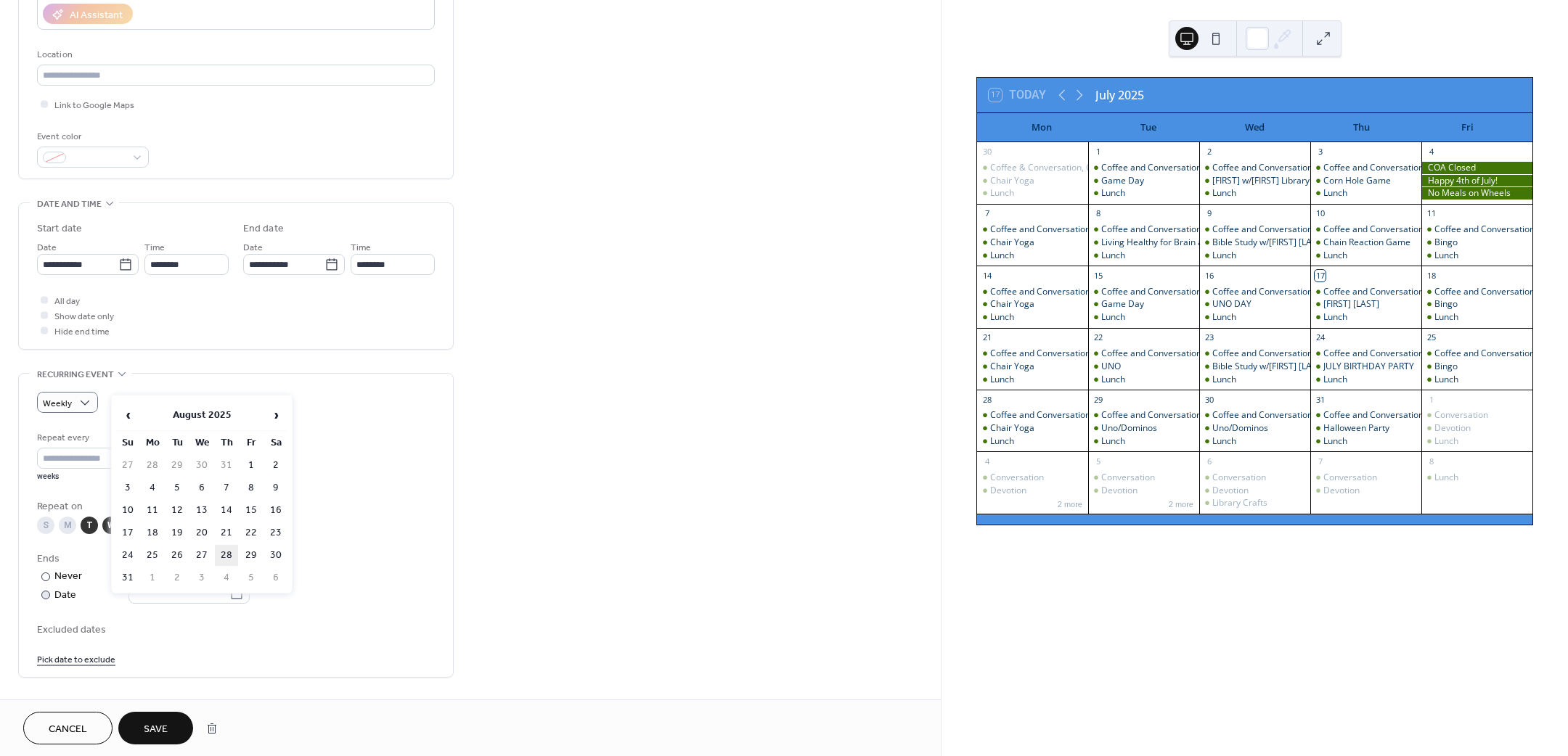 type on "**********" 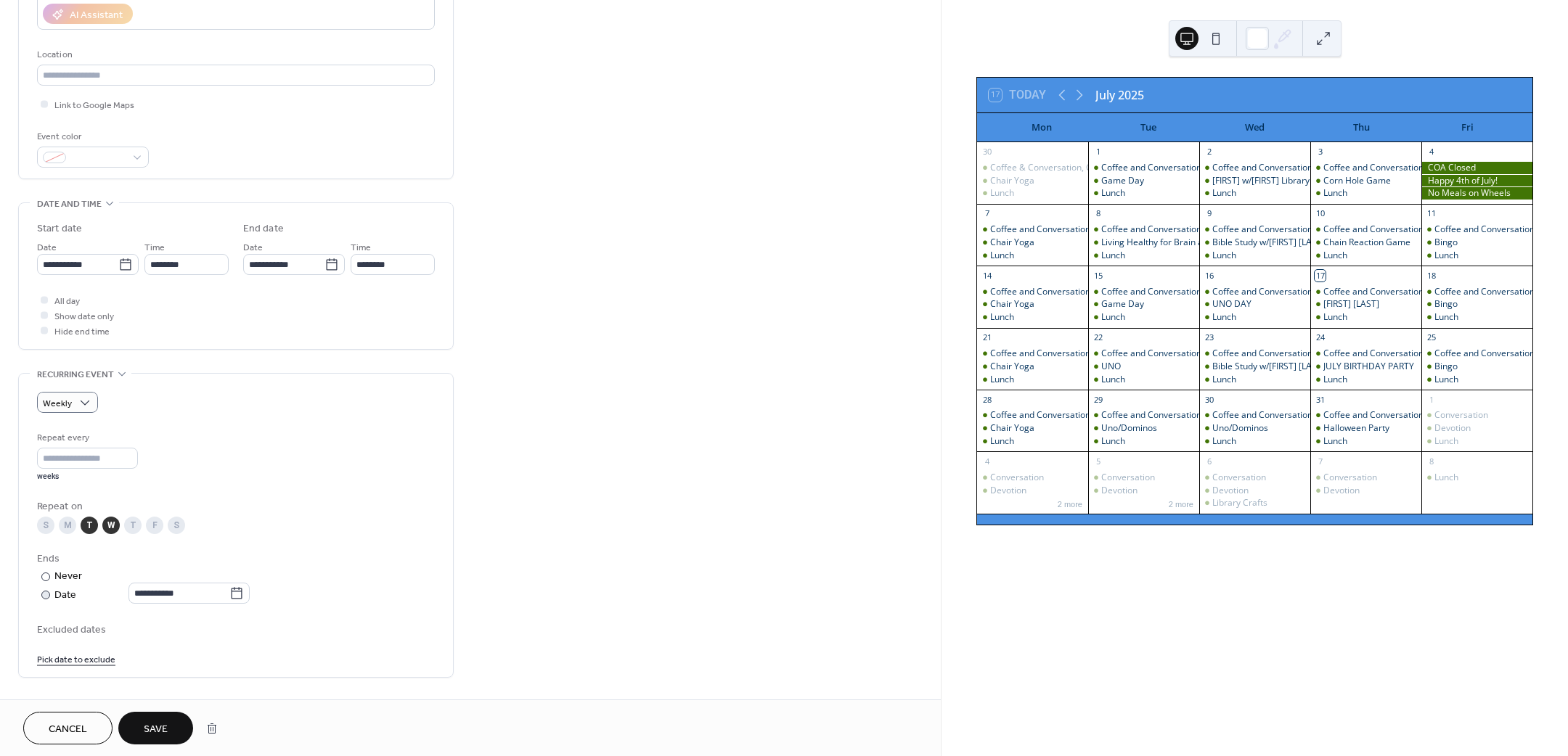 click on "Save" at bounding box center [155, 729] 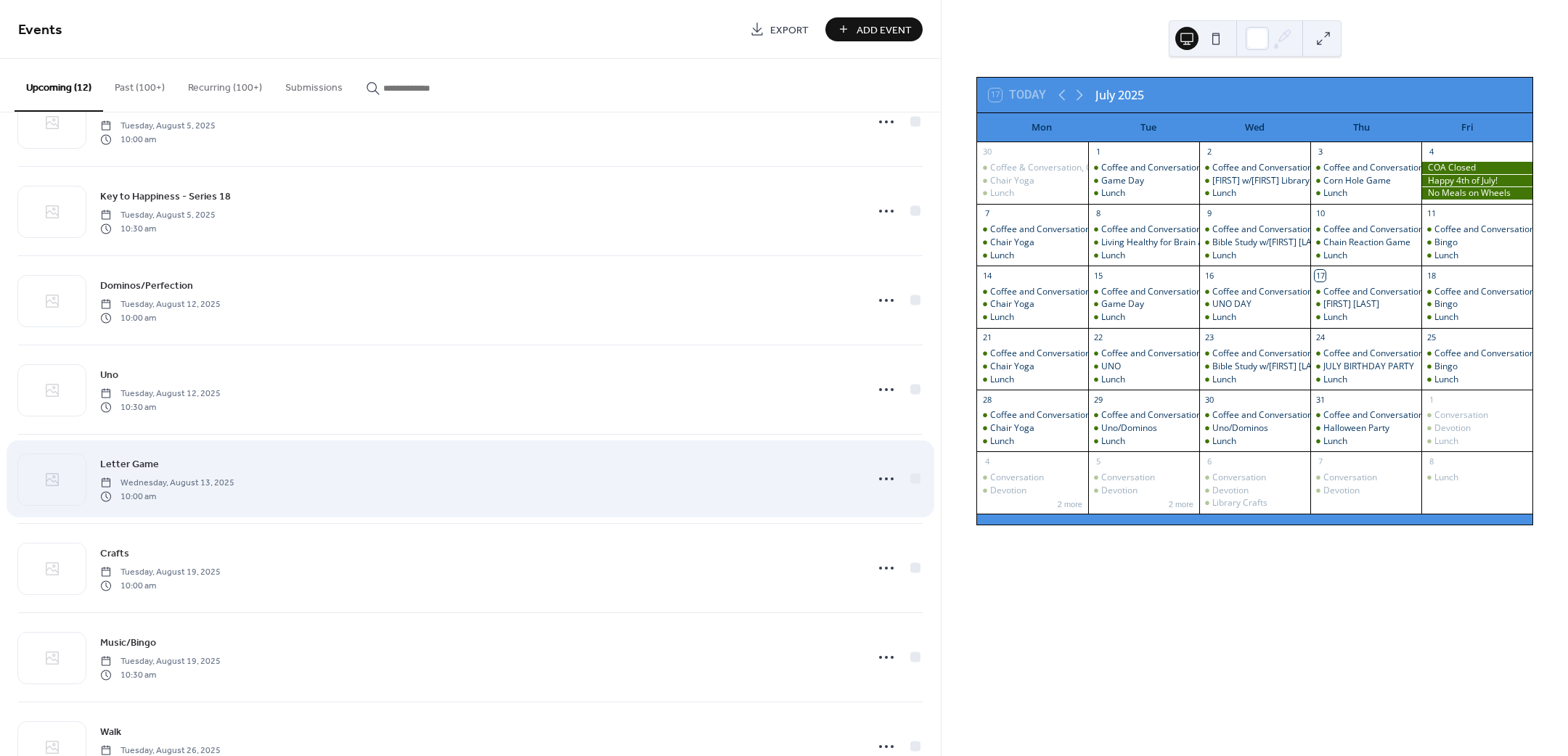 scroll, scrollTop: 473, scrollLeft: 0, axis: vertical 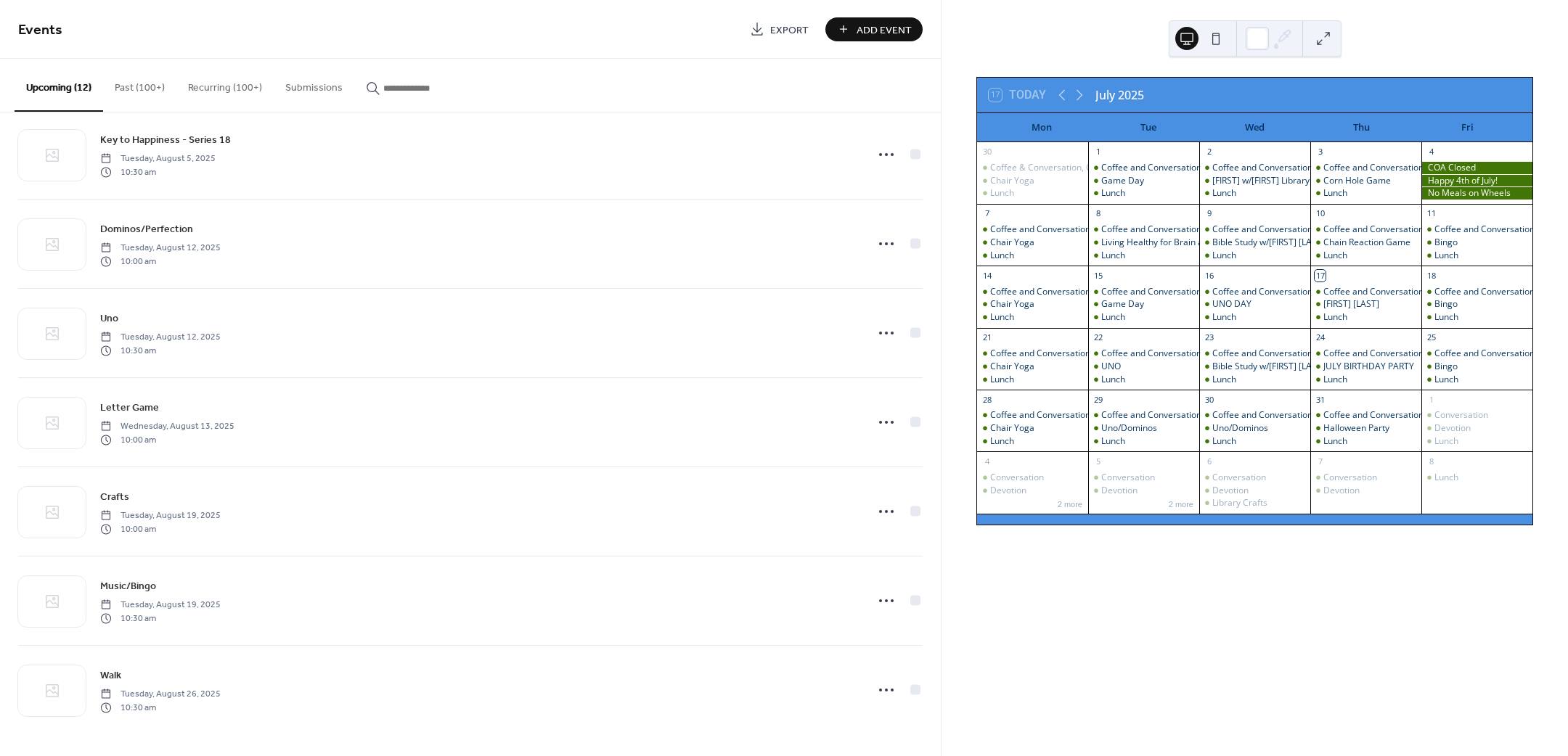 click on "Add Event" at bounding box center (884, 30) 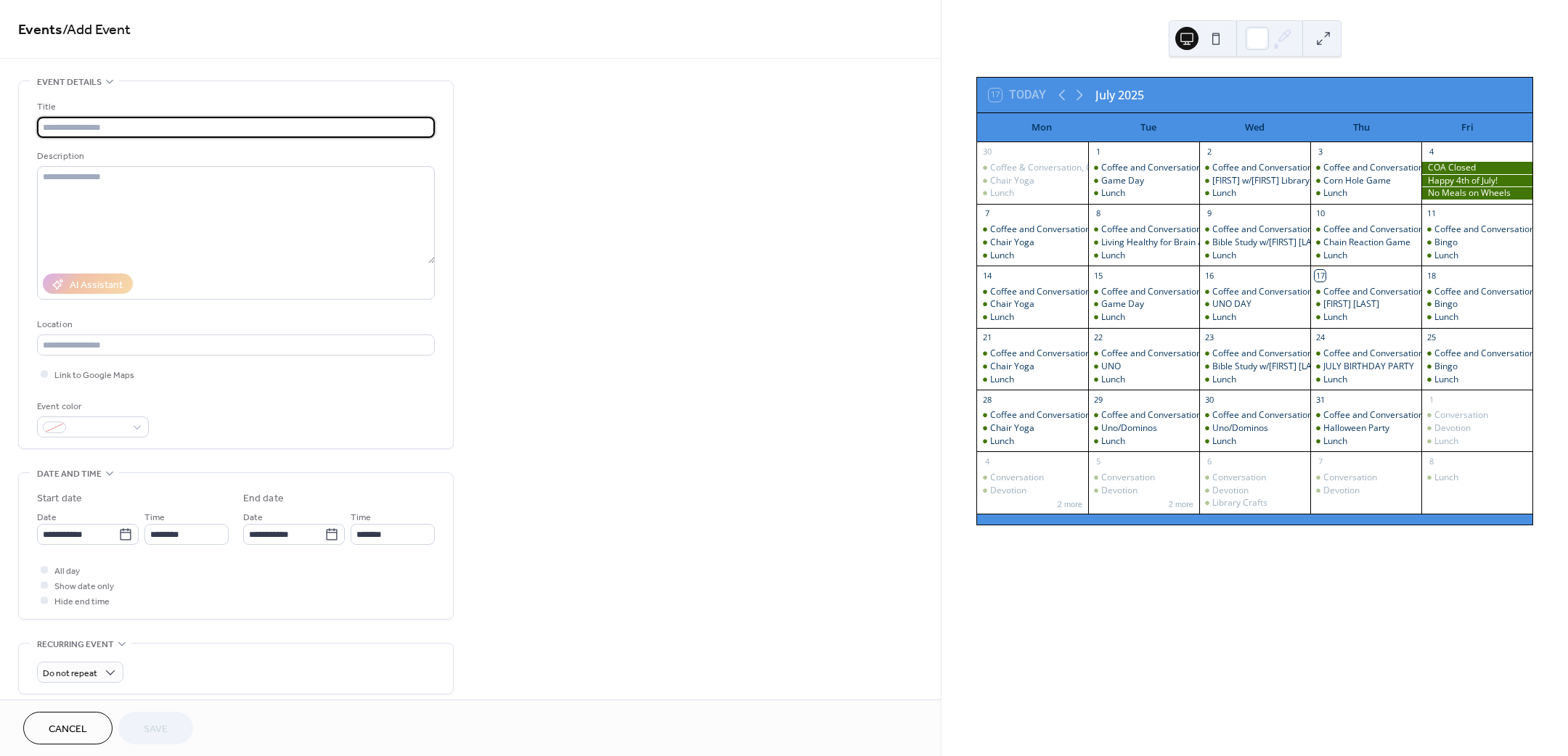 click at bounding box center [236, 127] 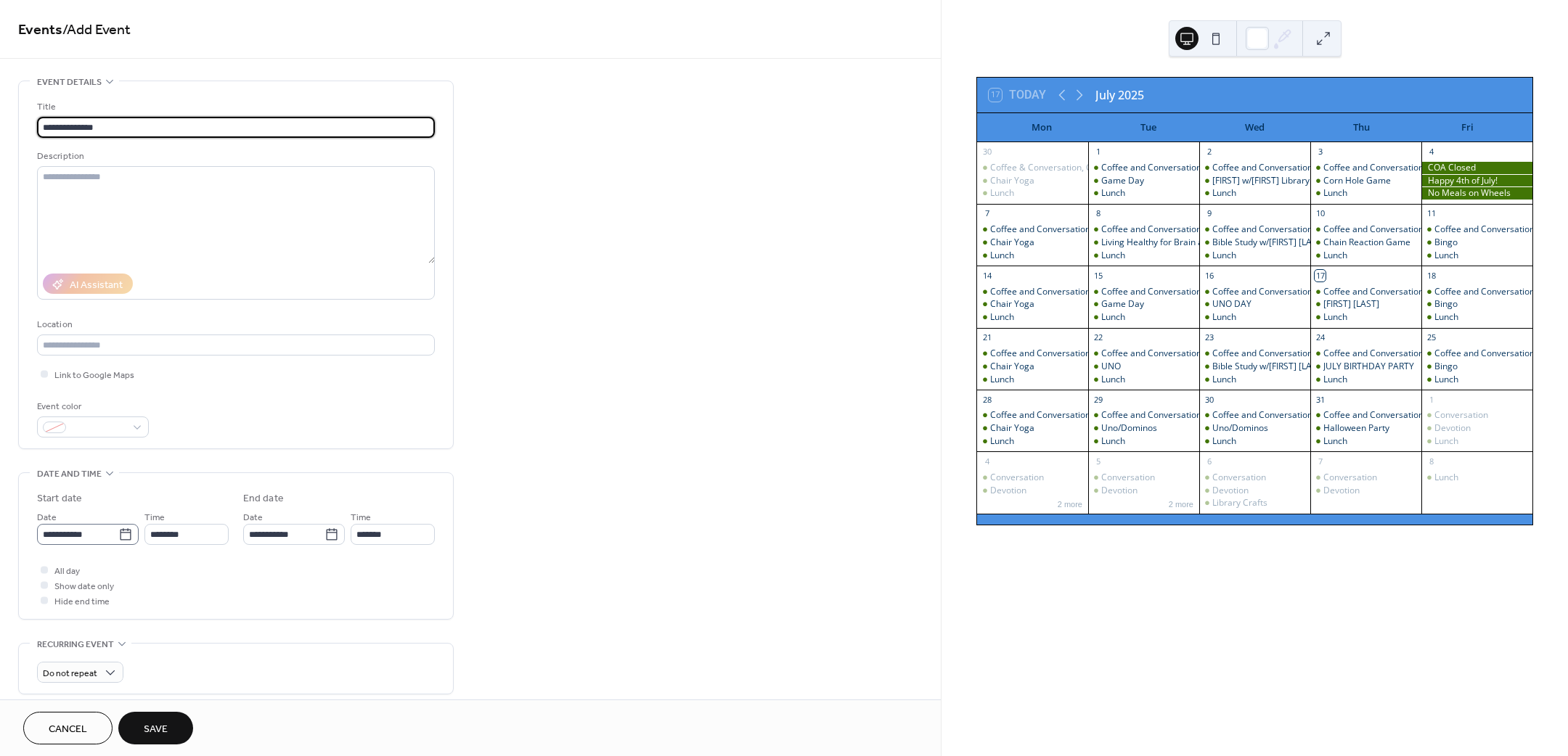 type on "**********" 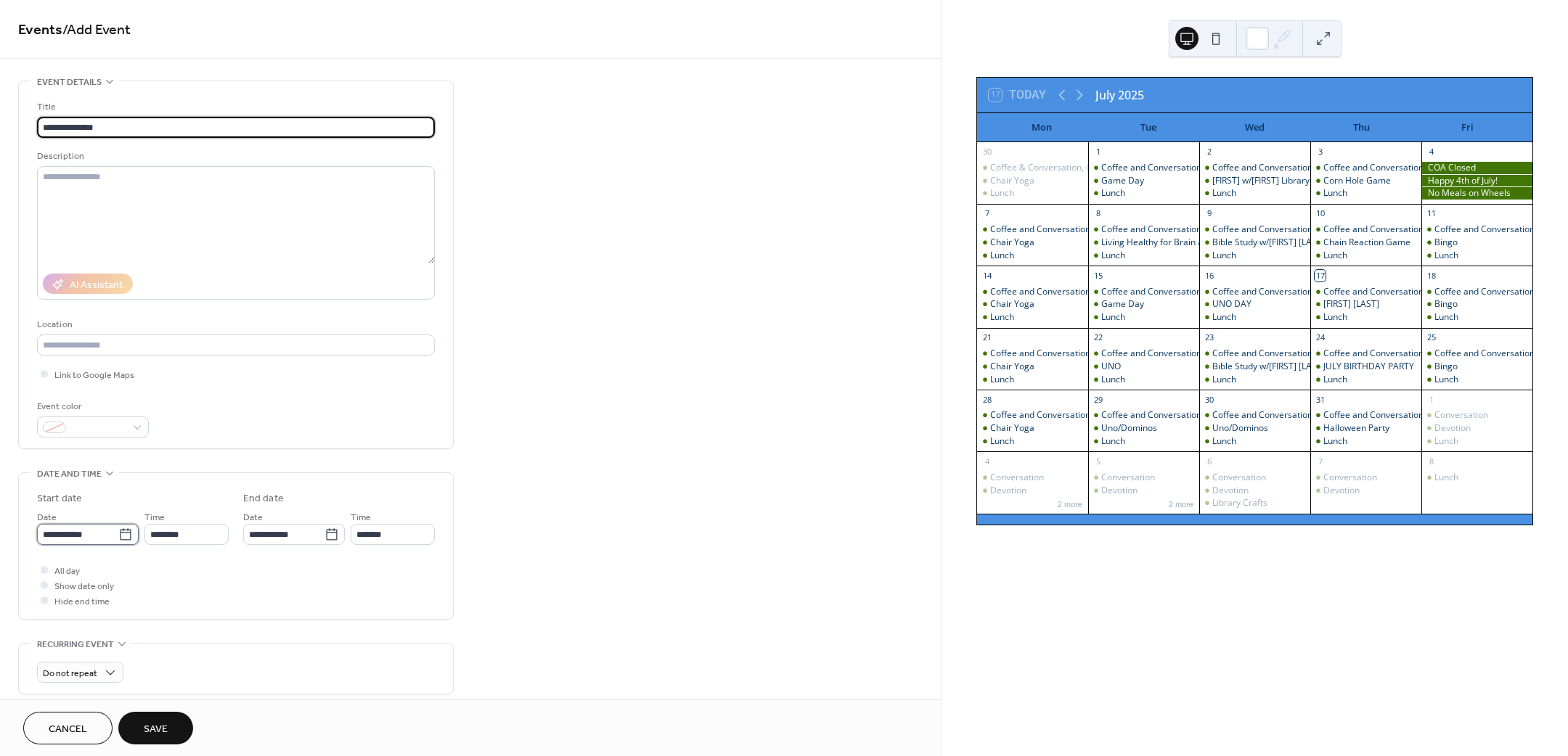 click on "**********" at bounding box center [78, 534] 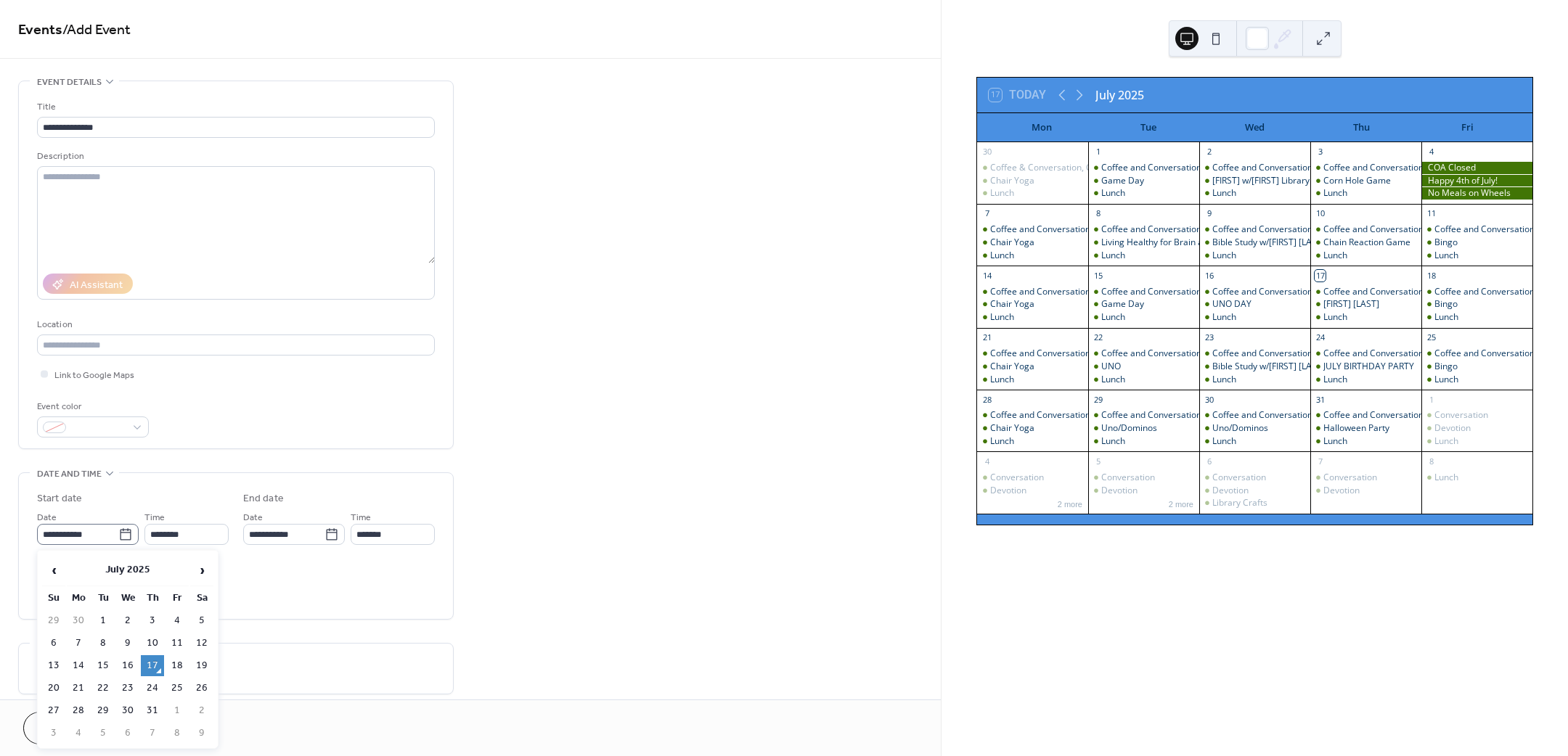 click on "›" at bounding box center [202, 570] 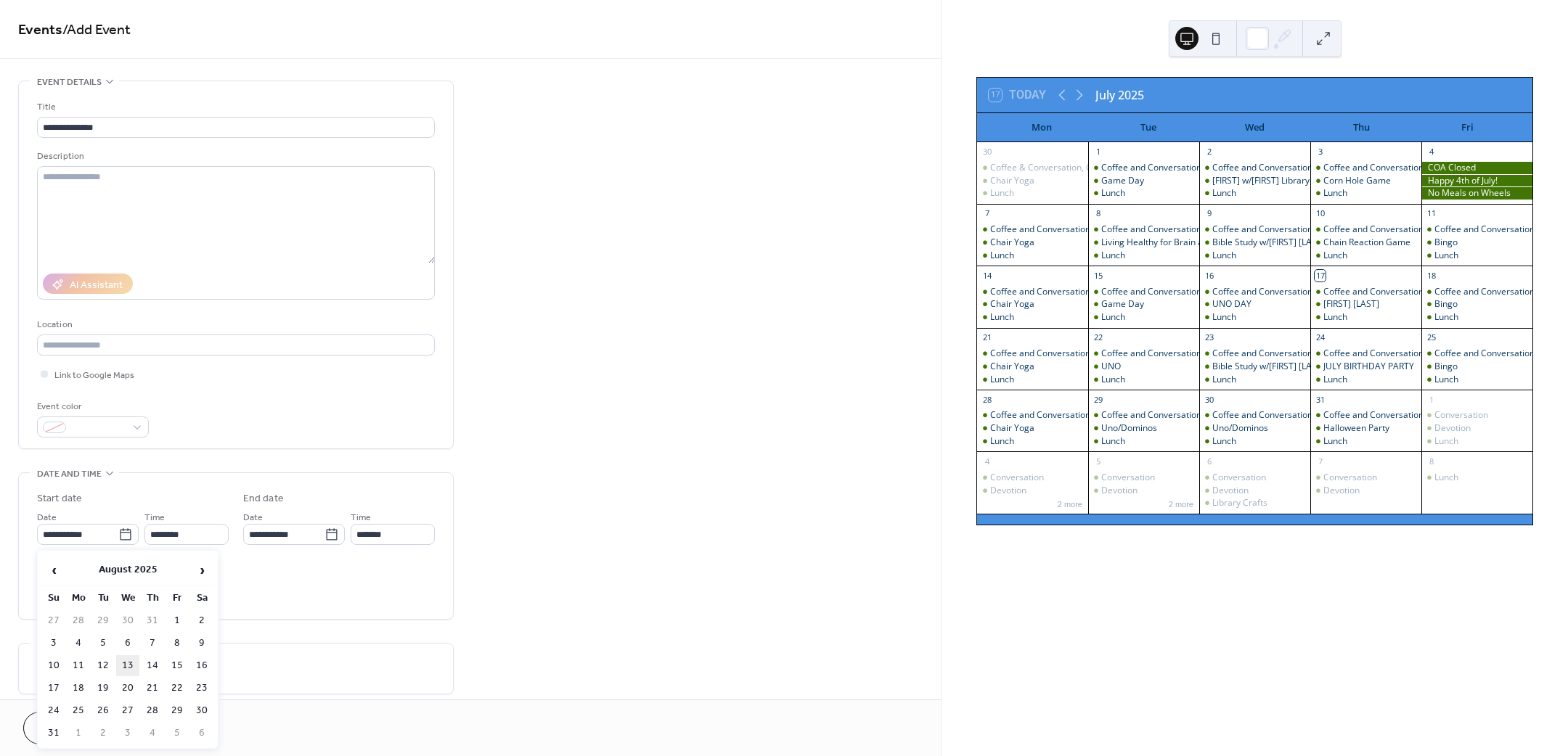 click on "13" at bounding box center [128, 665] 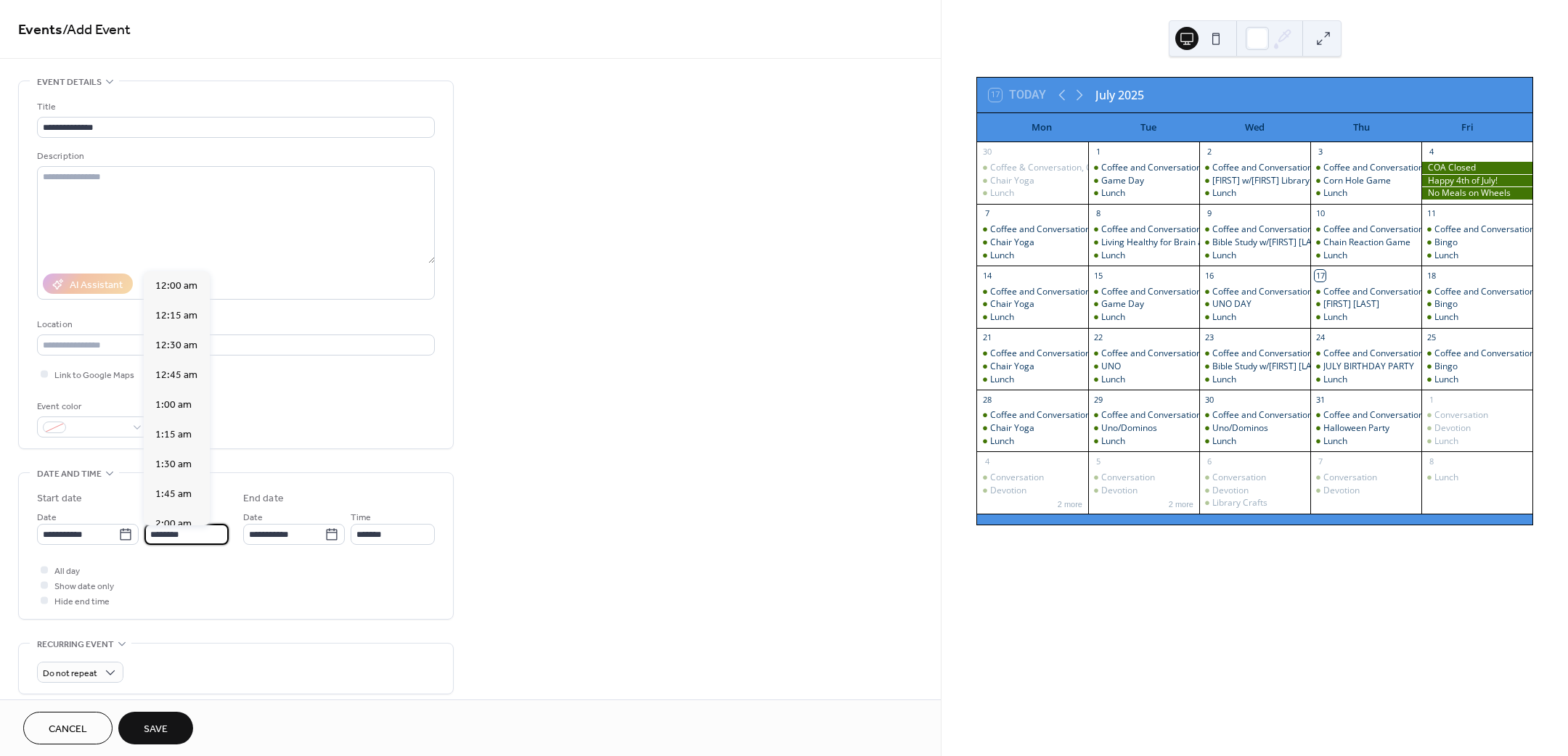 click on "********" at bounding box center (187, 534) 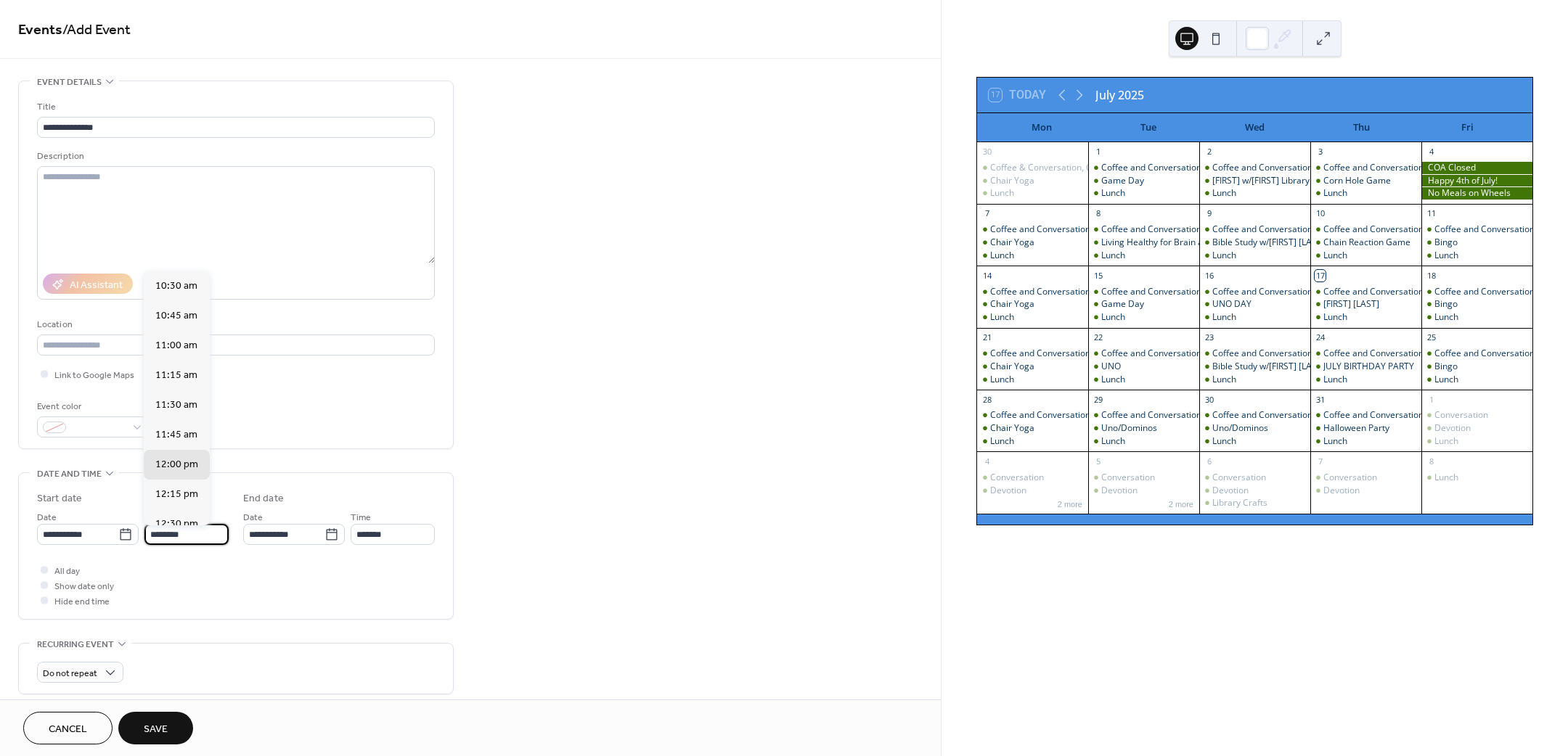 scroll, scrollTop: 1067, scrollLeft: 0, axis: vertical 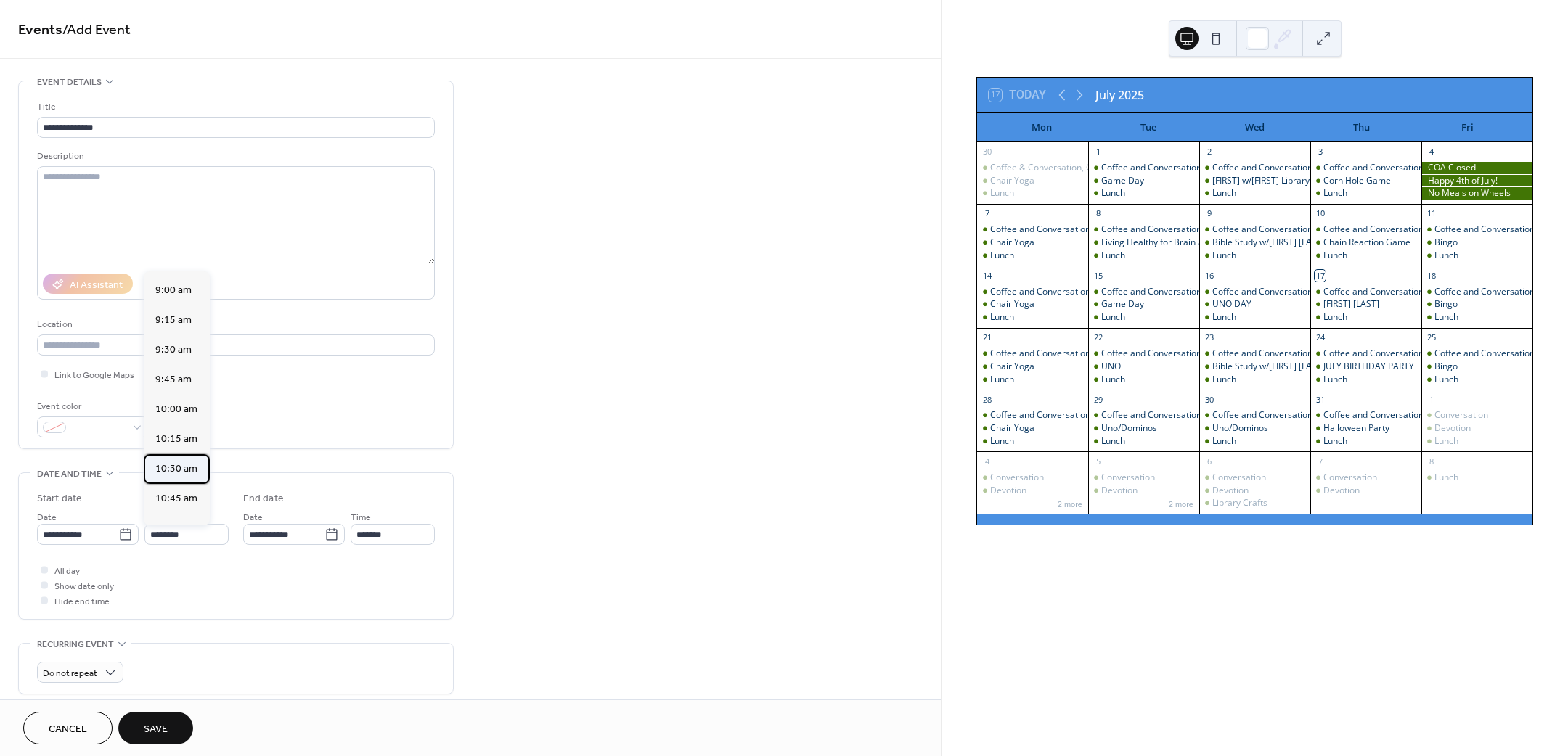 click on "10:30 am" at bounding box center [176, 468] 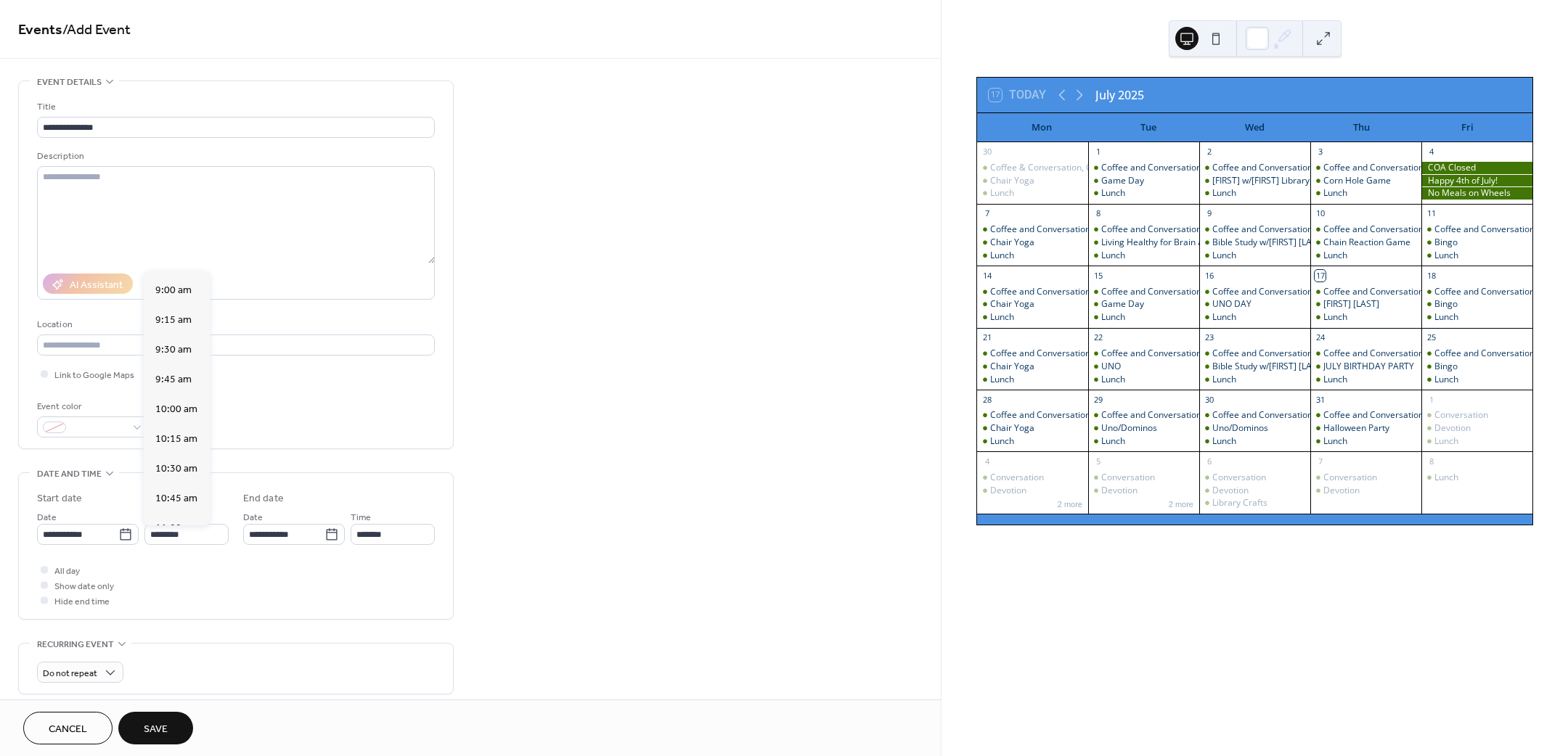 type on "********" 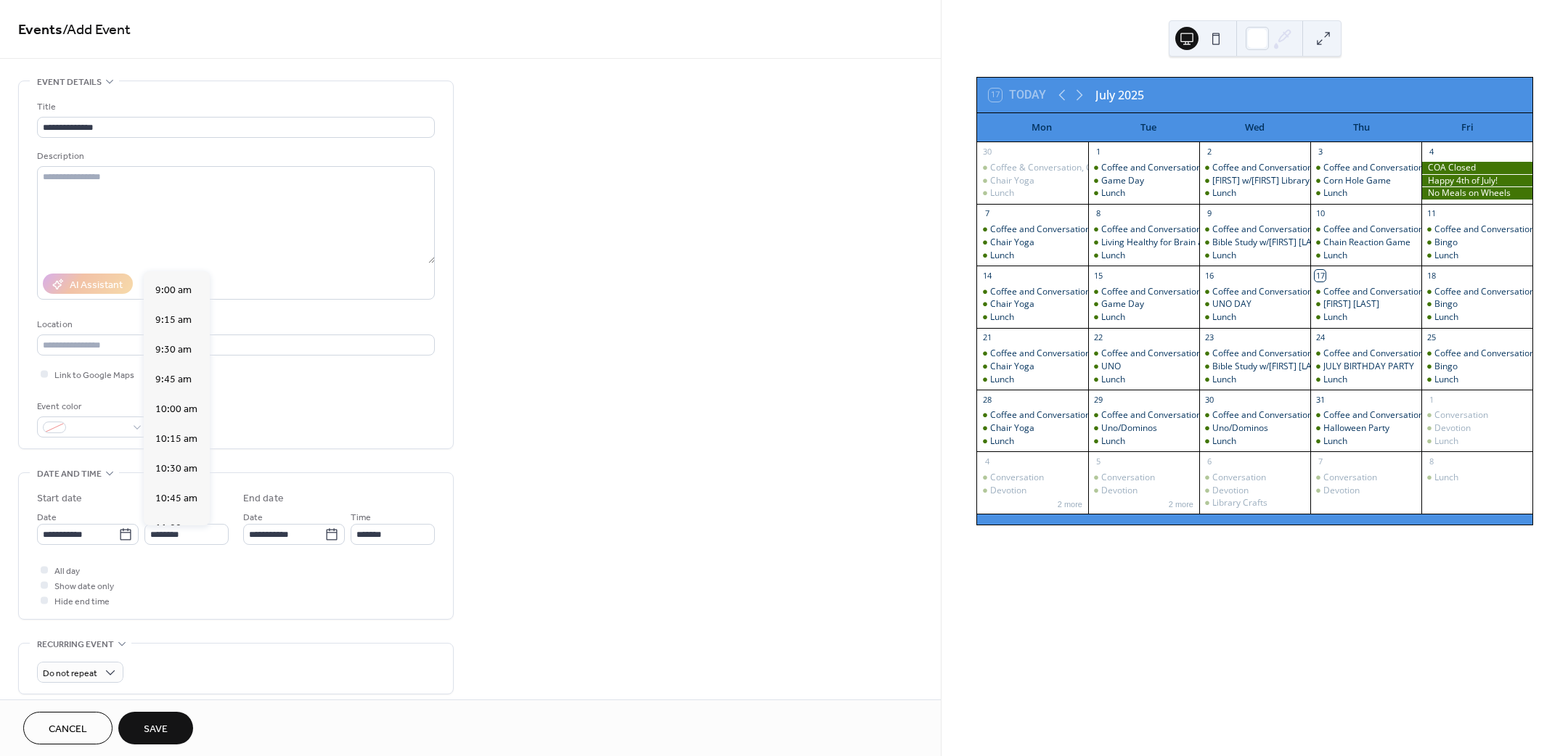 type on "********" 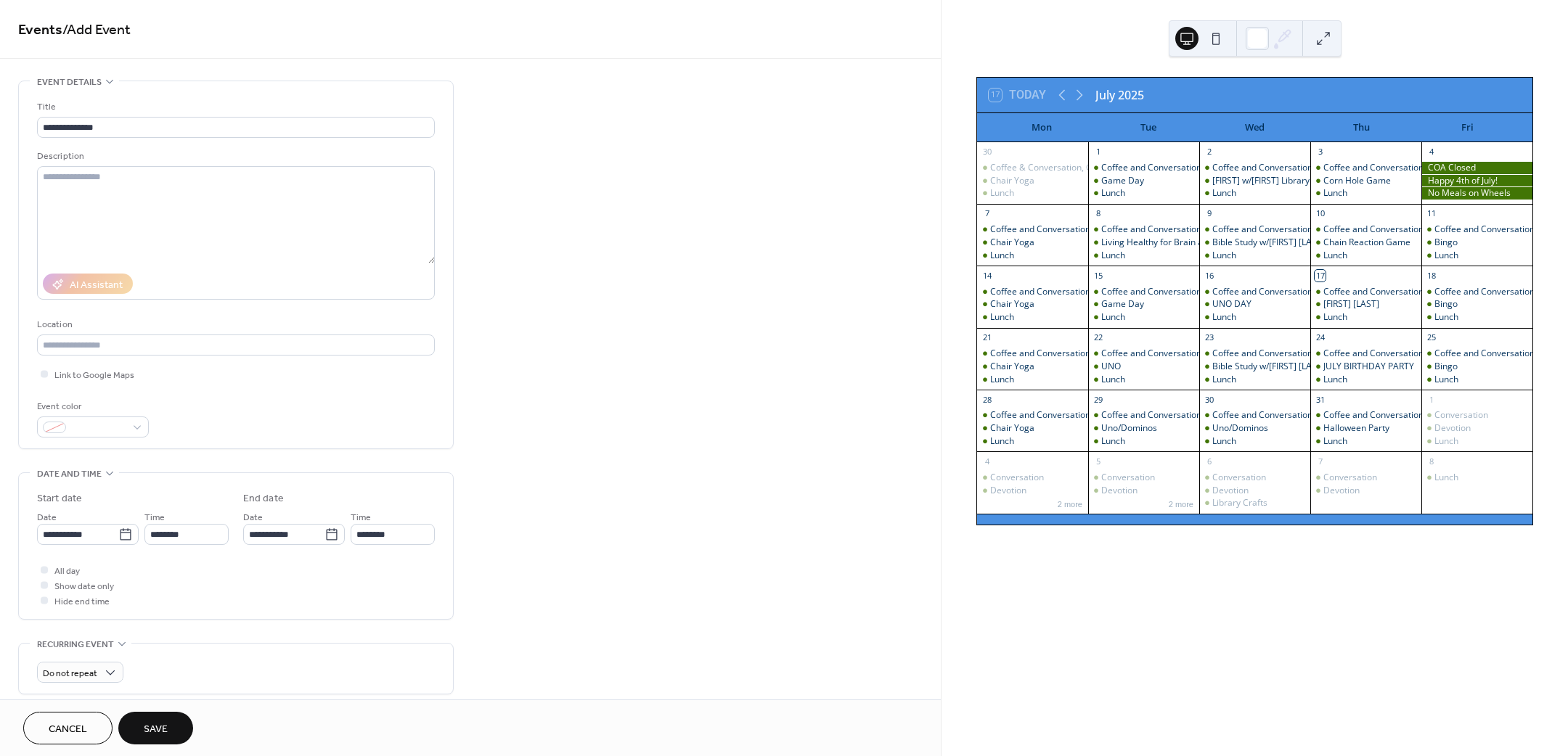 click on "Save" at bounding box center (155, 729) 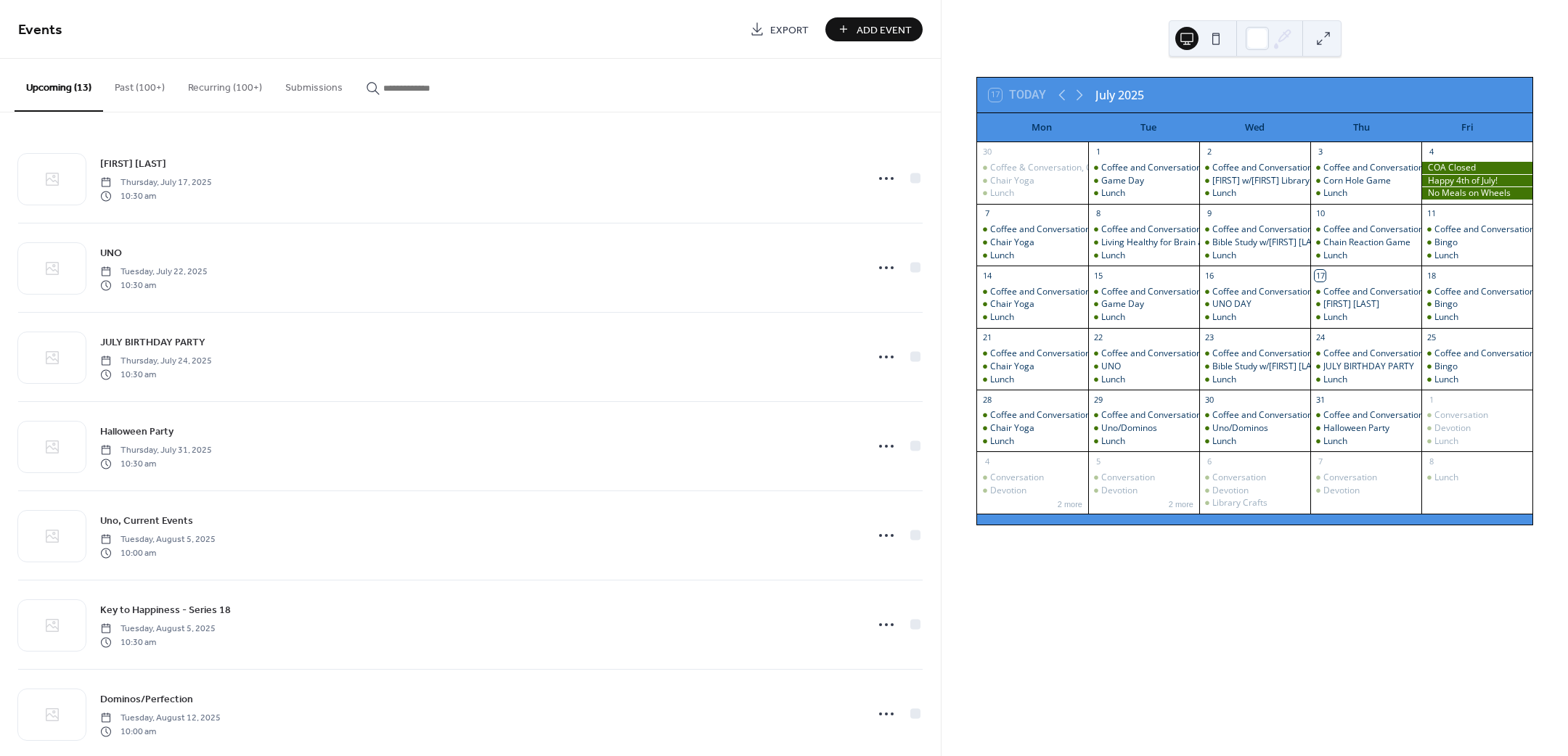 click on "Add Event" at bounding box center [884, 30] 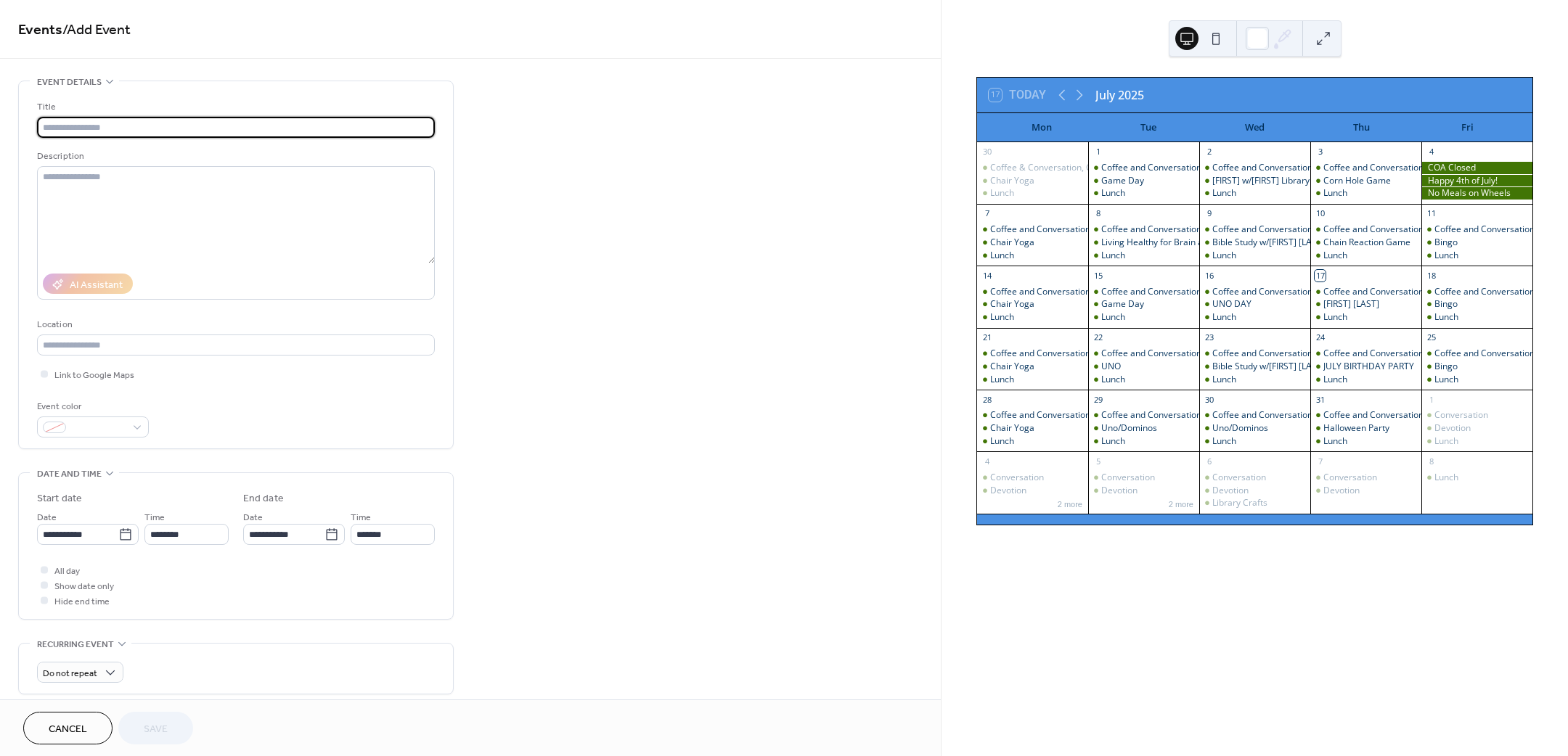 click at bounding box center [236, 127] 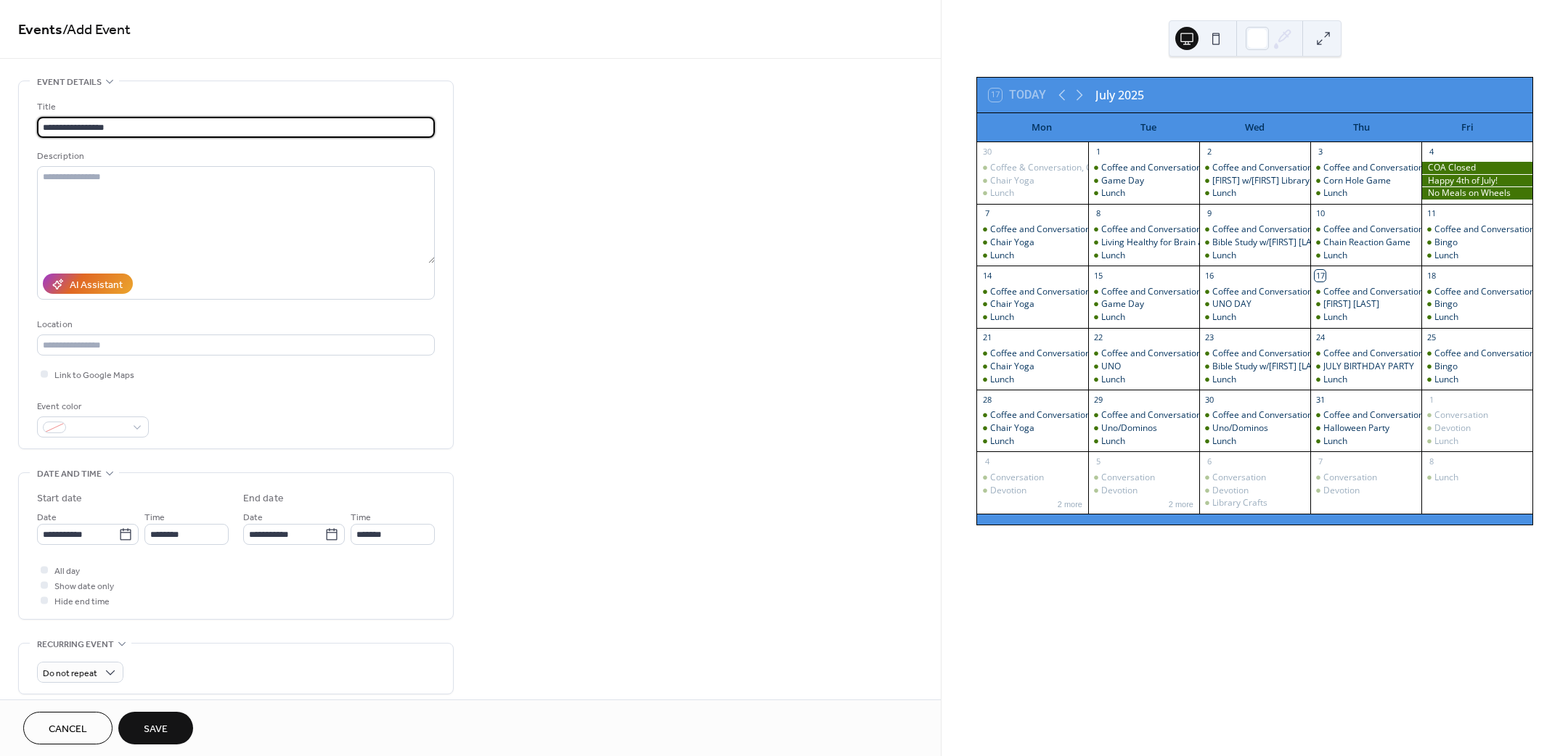 click on "**********" at bounding box center (236, 127) 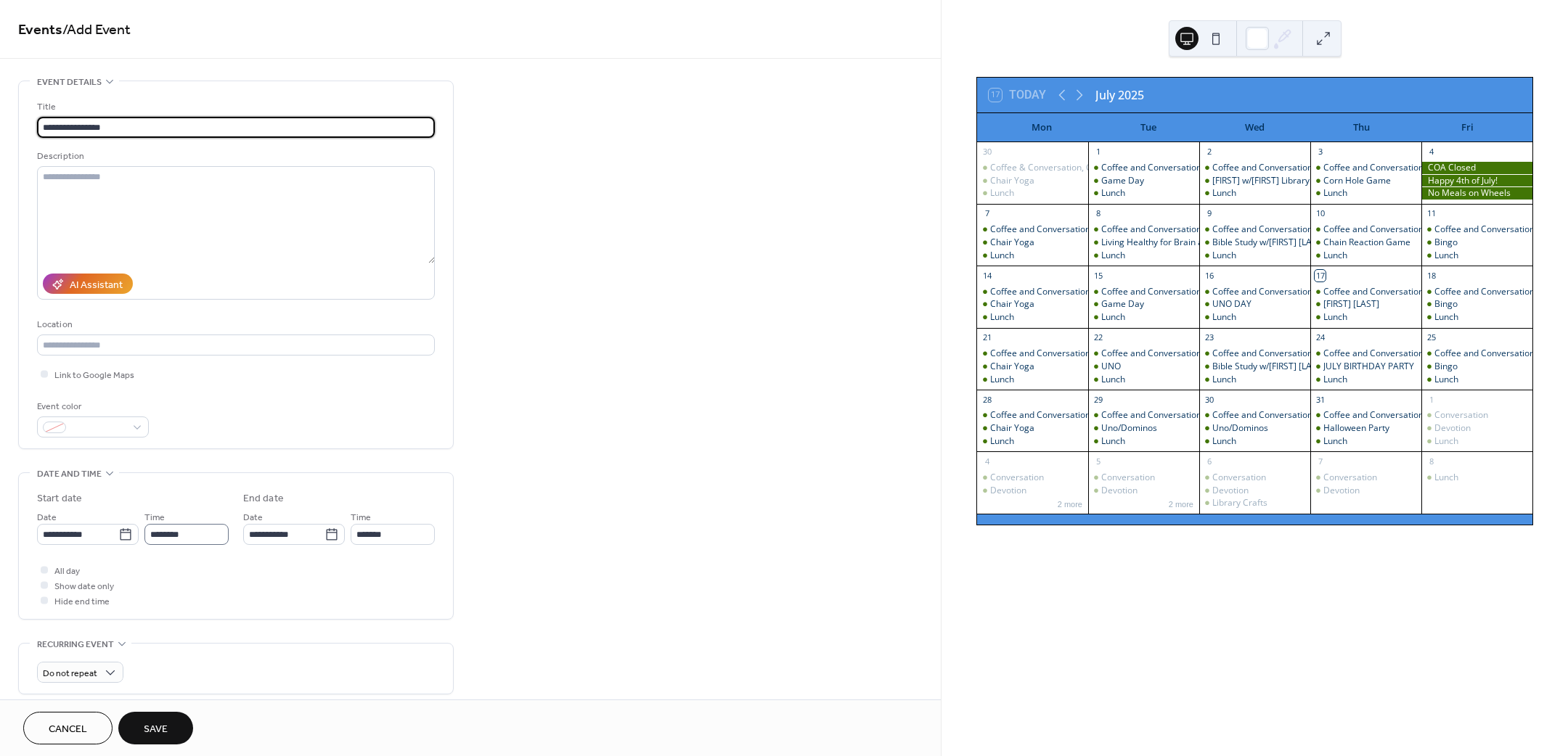 type on "**********" 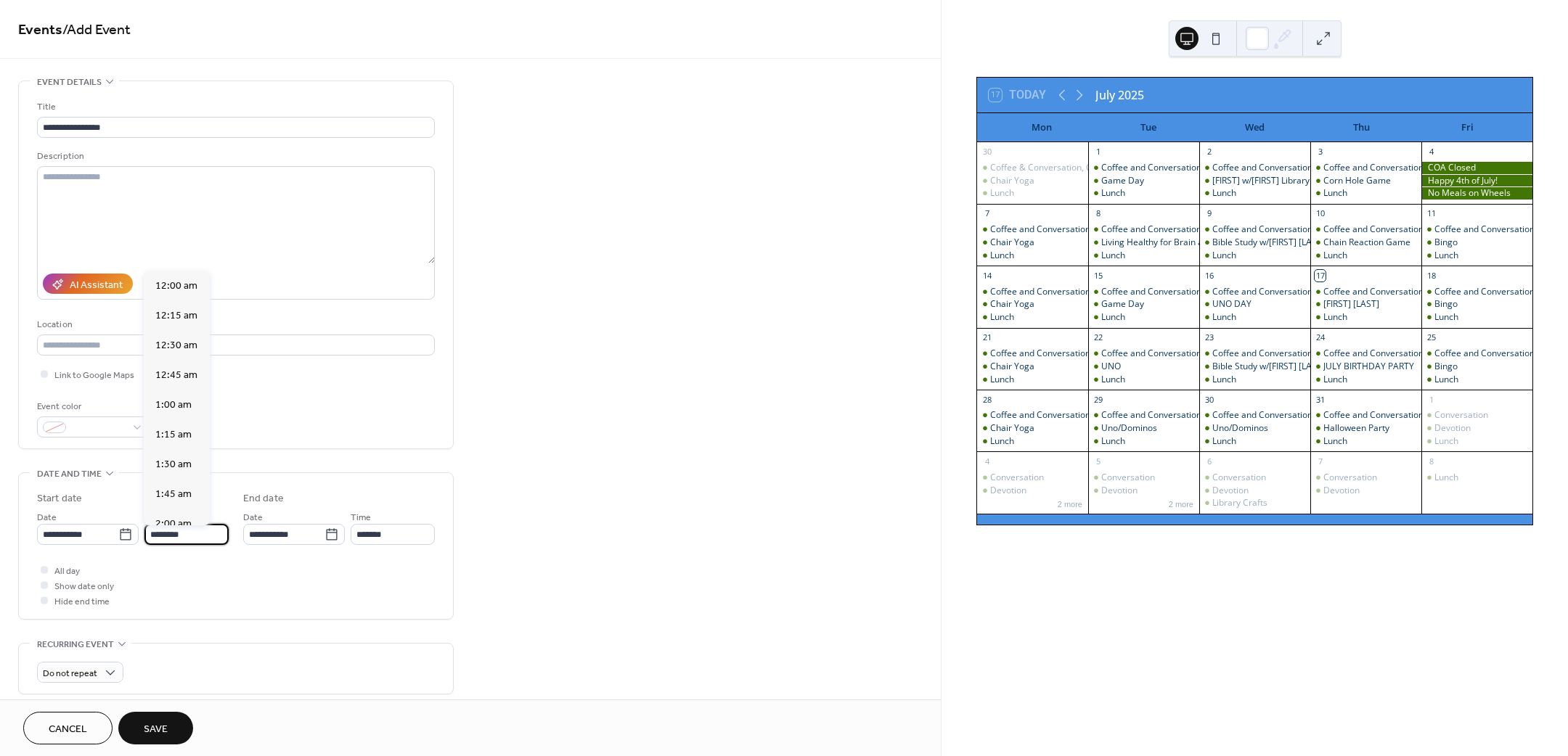 click on "********" at bounding box center [187, 534] 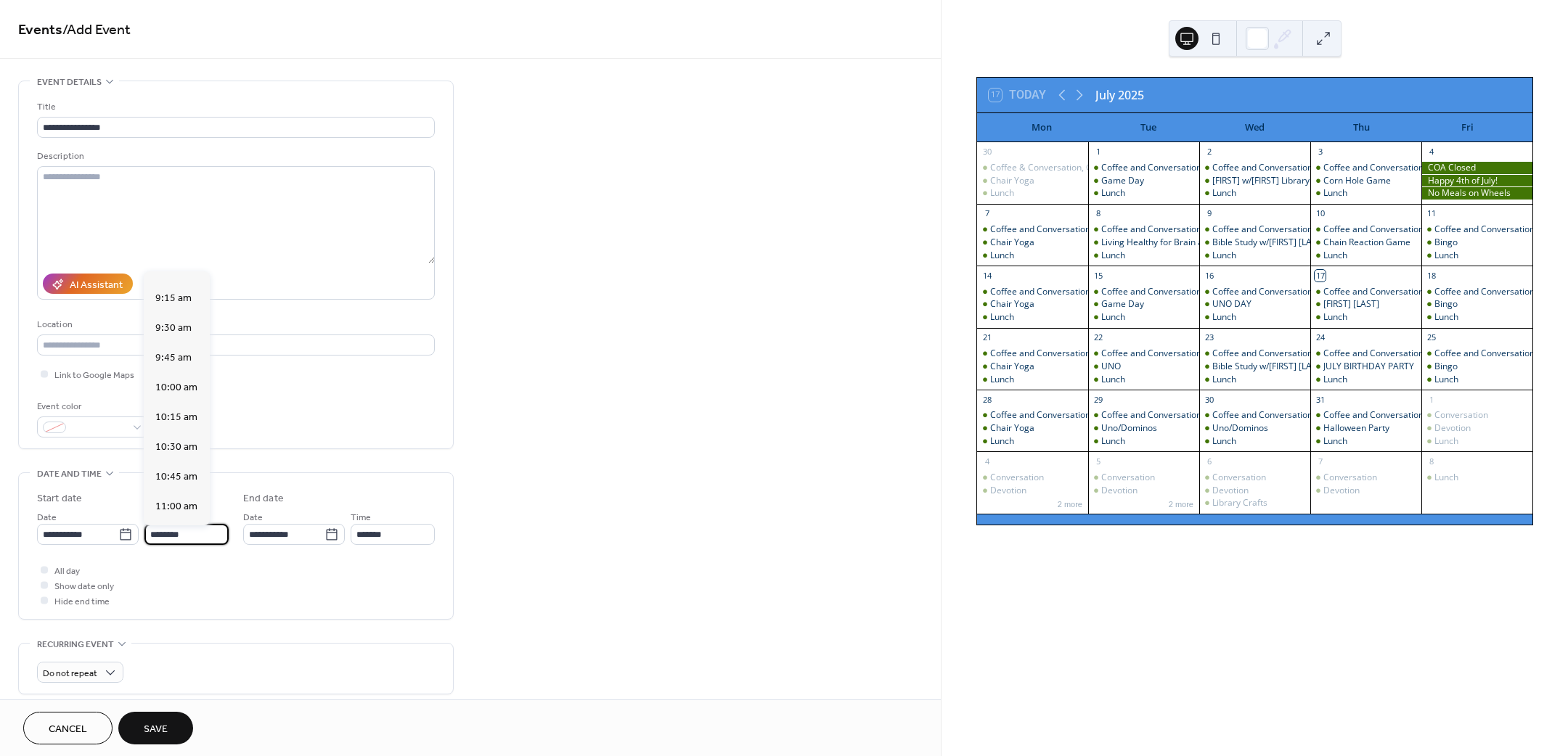scroll, scrollTop: 1067, scrollLeft: 0, axis: vertical 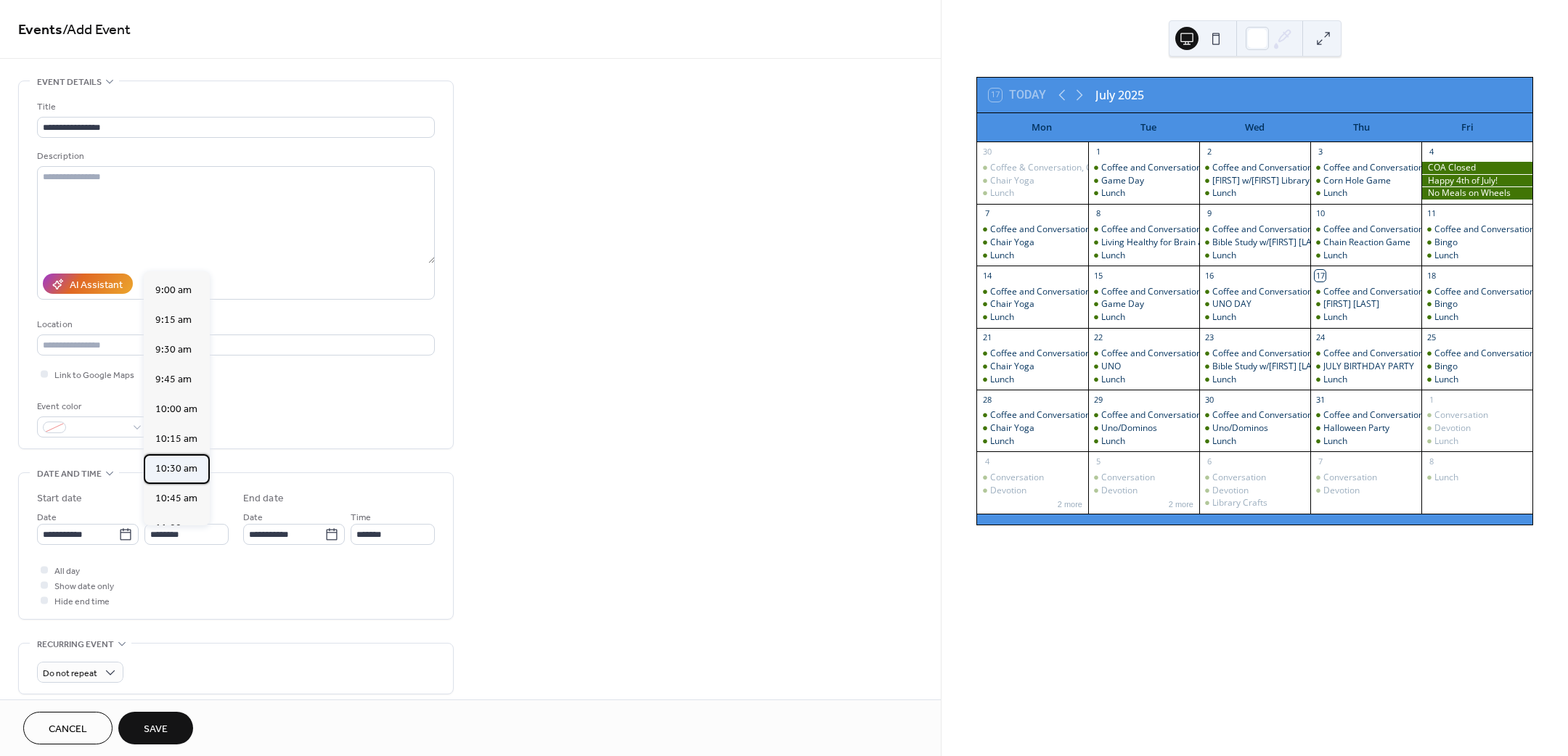 click on "10:30 am" at bounding box center [176, 468] 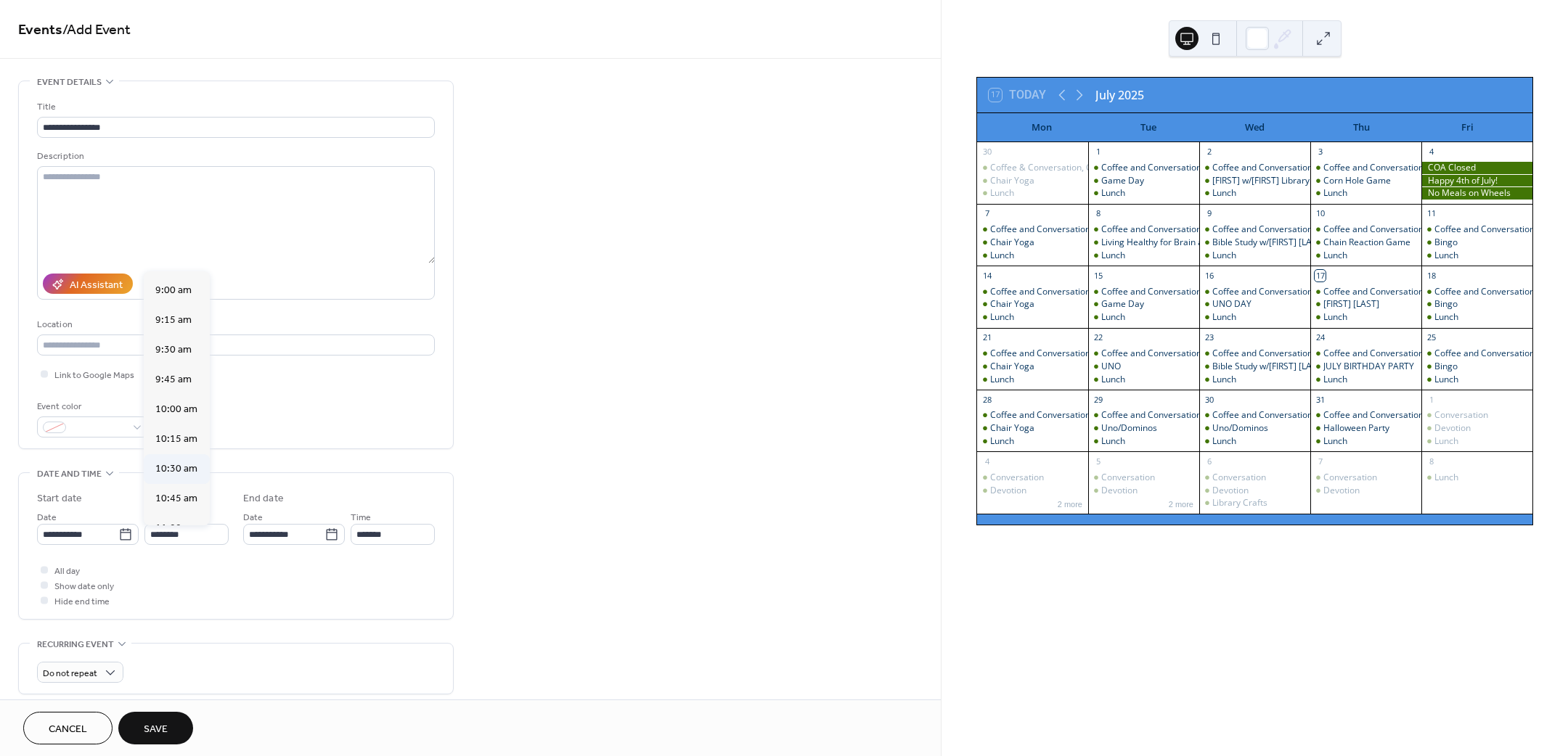 type on "********" 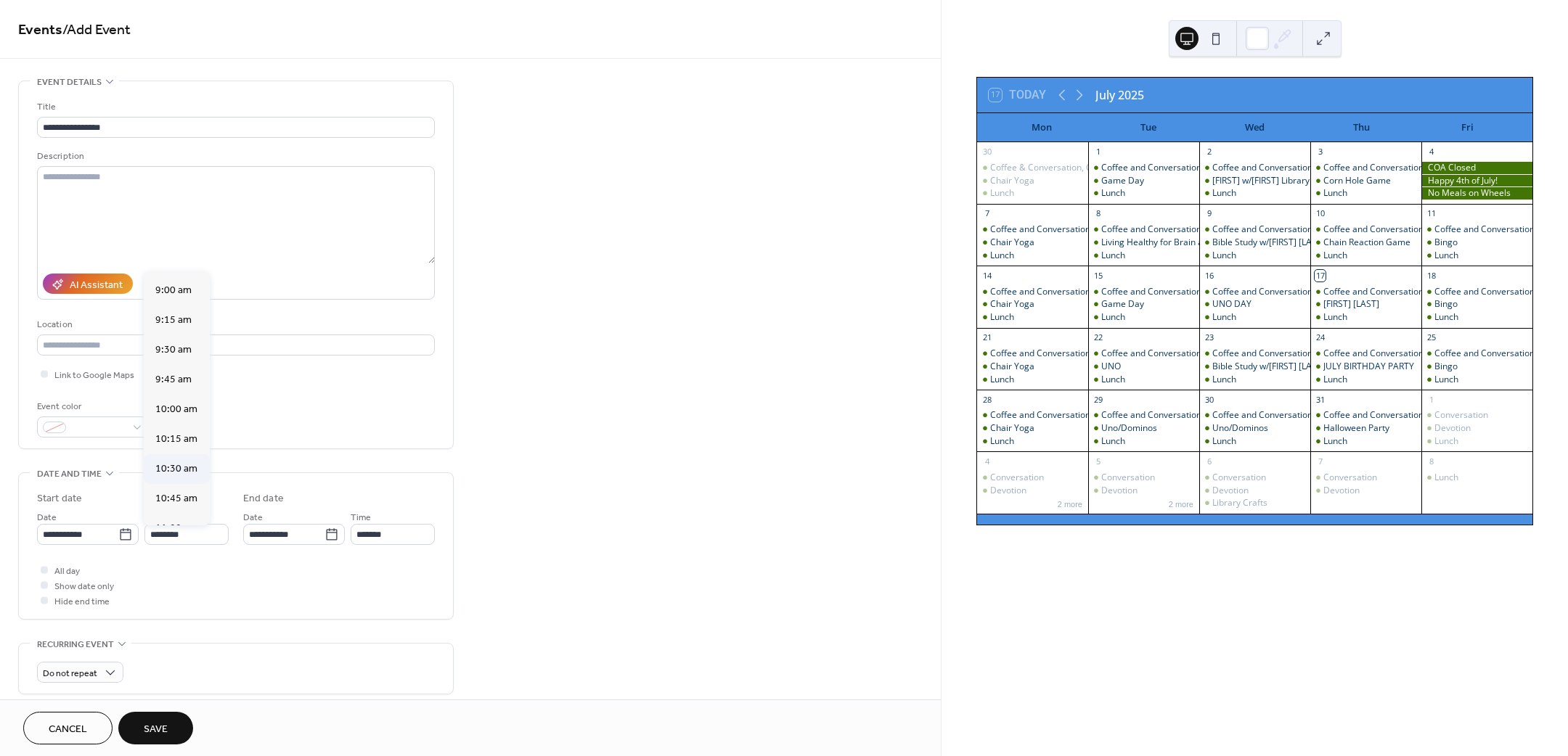 type on "********" 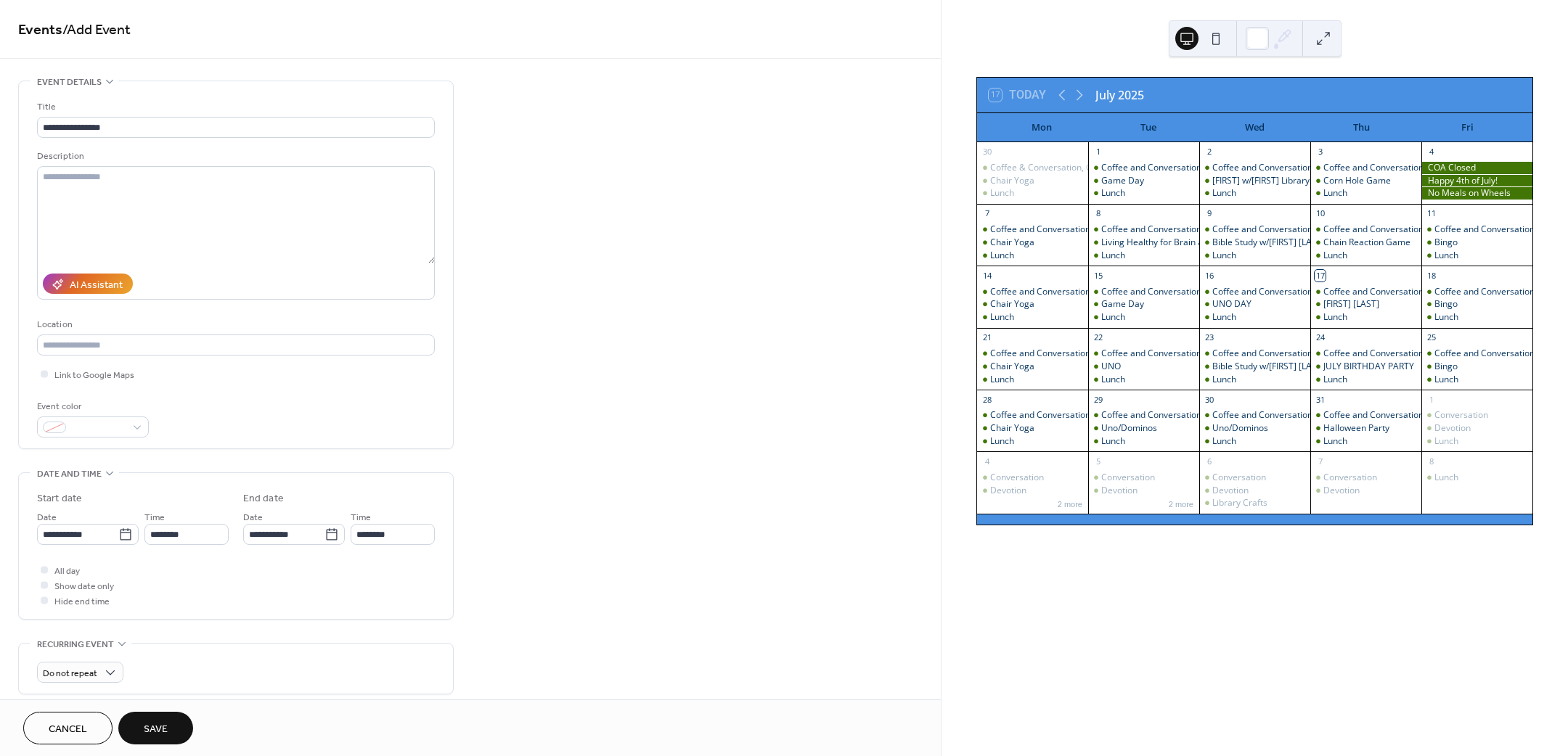 click on "Save" at bounding box center [155, 729] 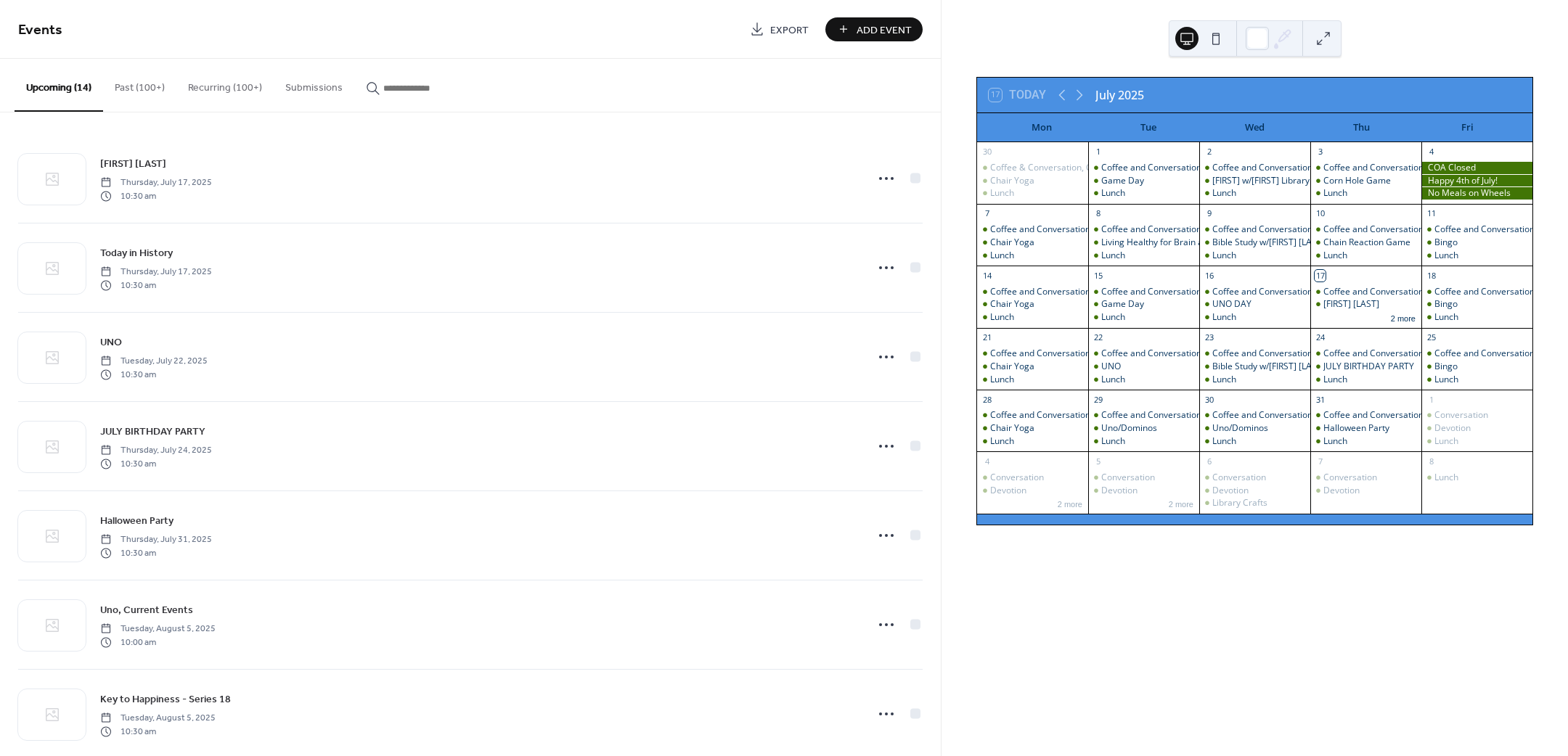 click on "Add Event" at bounding box center [884, 30] 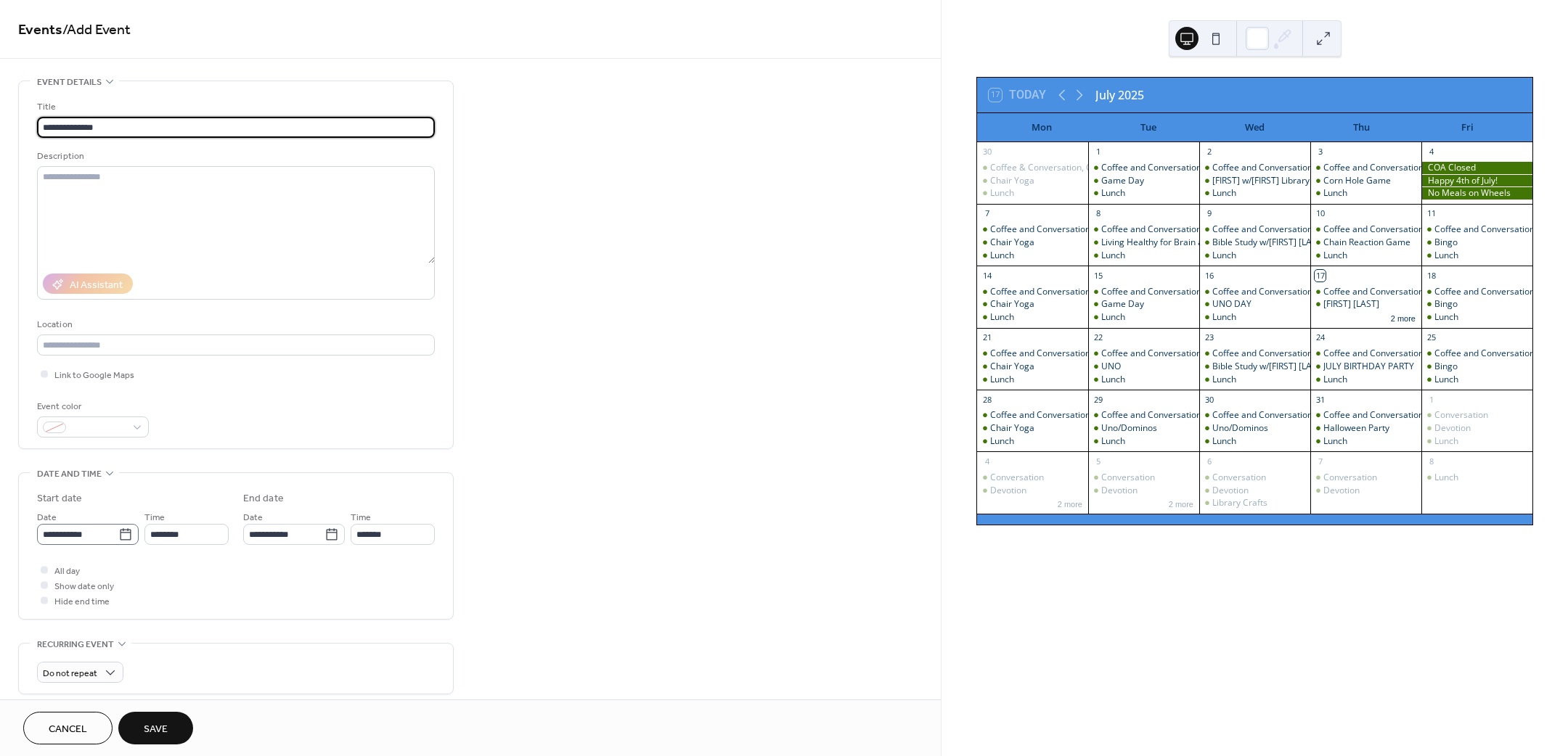 type on "**********" 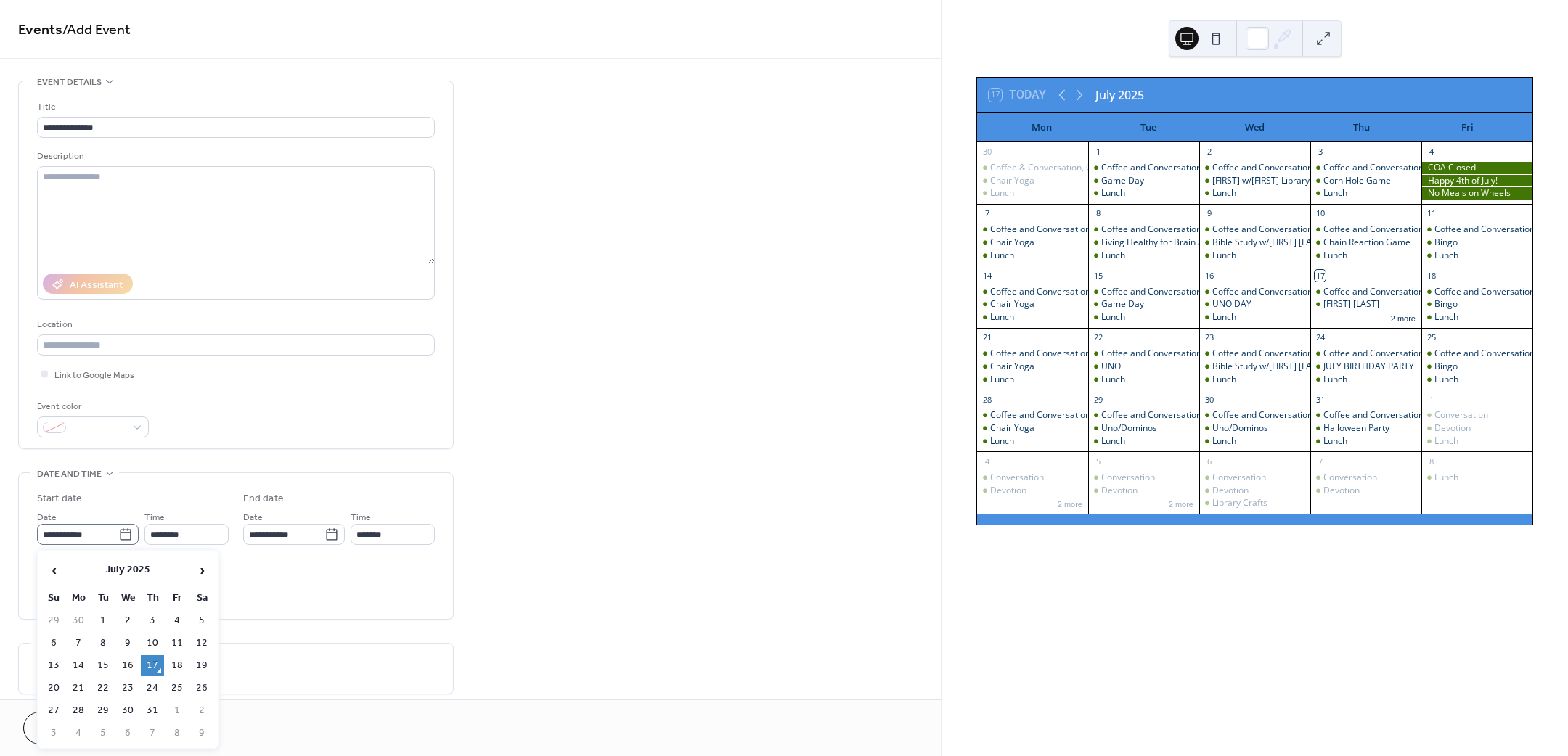 click 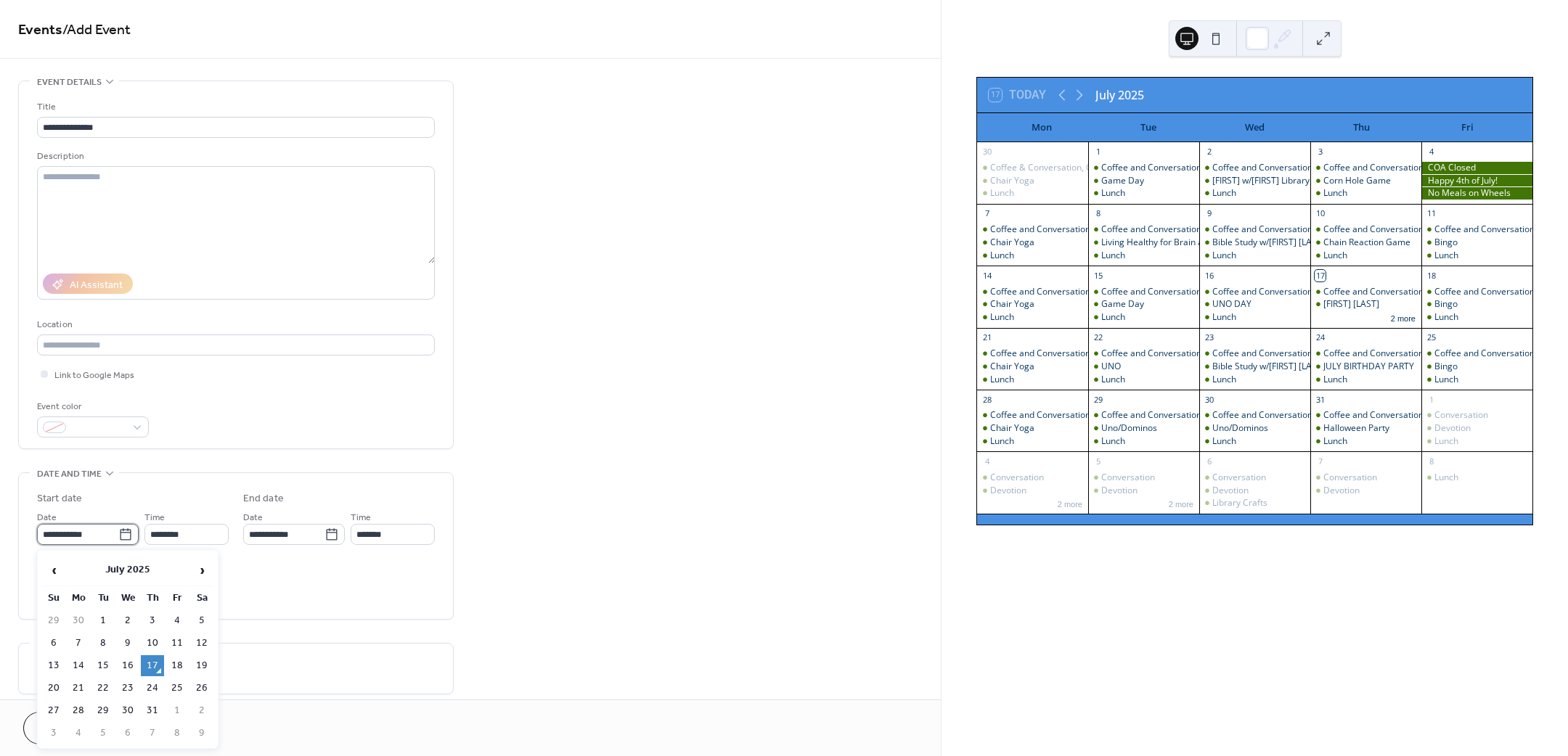 click on "**********" at bounding box center [78, 534] 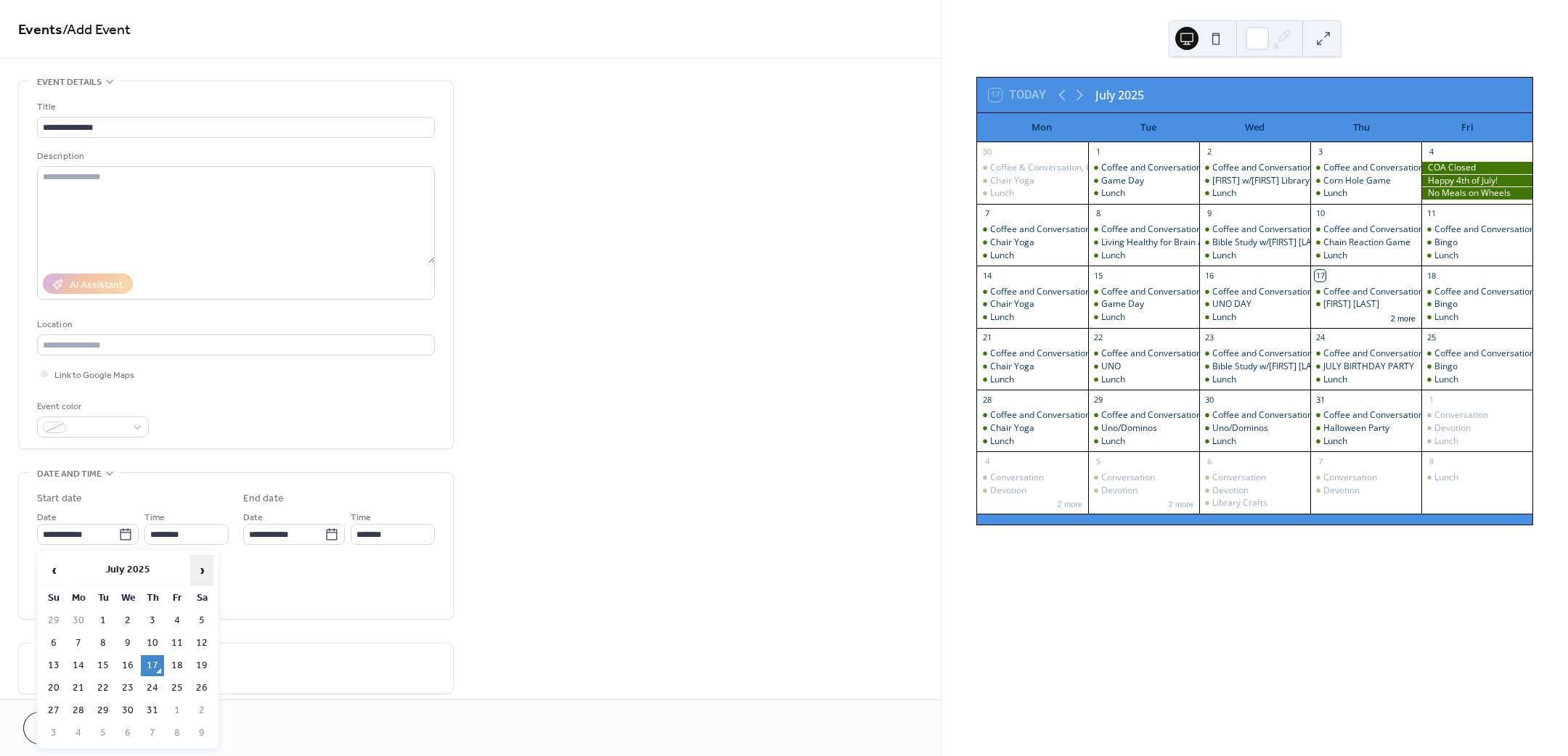 click on "›" at bounding box center [202, 570] 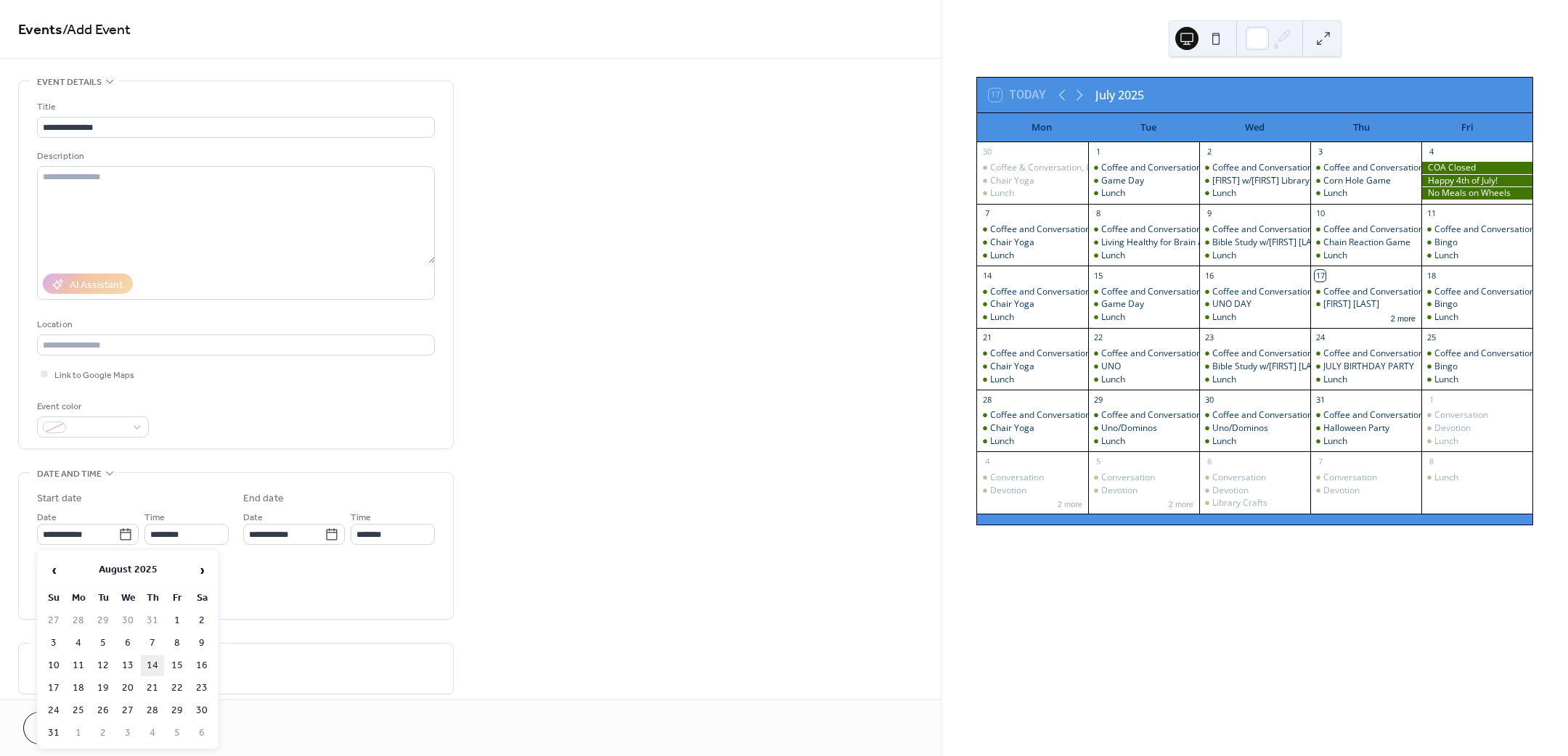 click on "14" at bounding box center [152, 665] 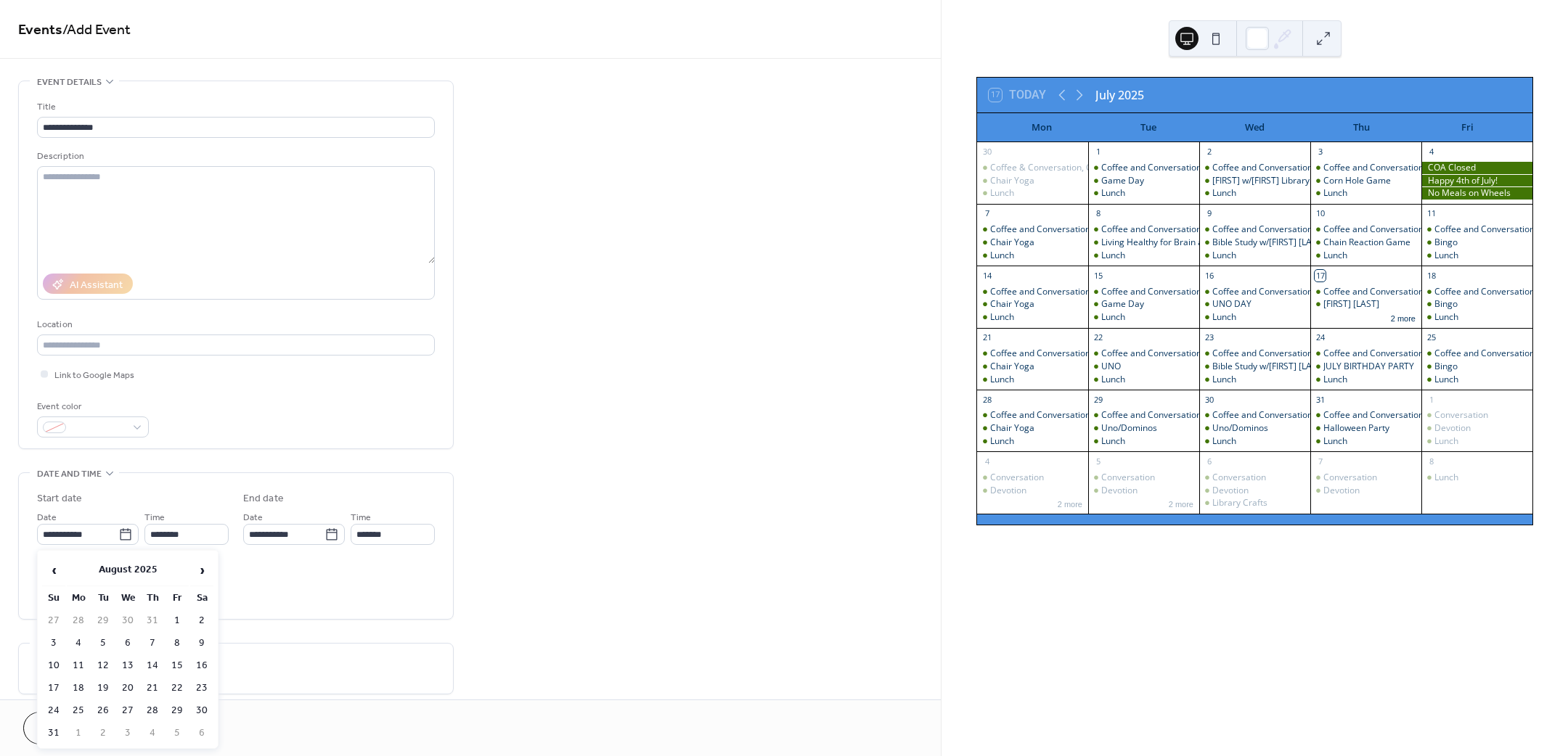 type on "**********" 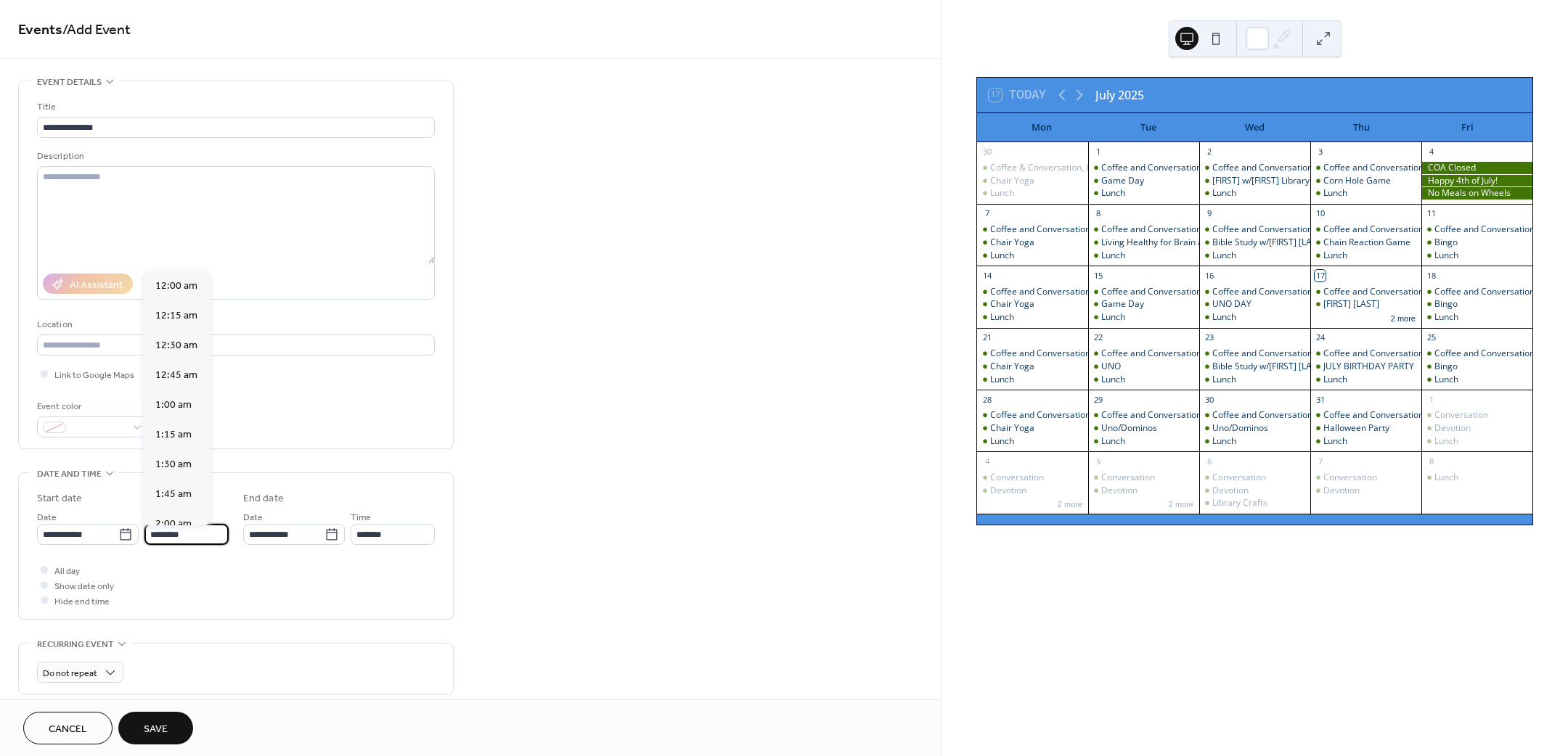 click on "********" at bounding box center [187, 534] 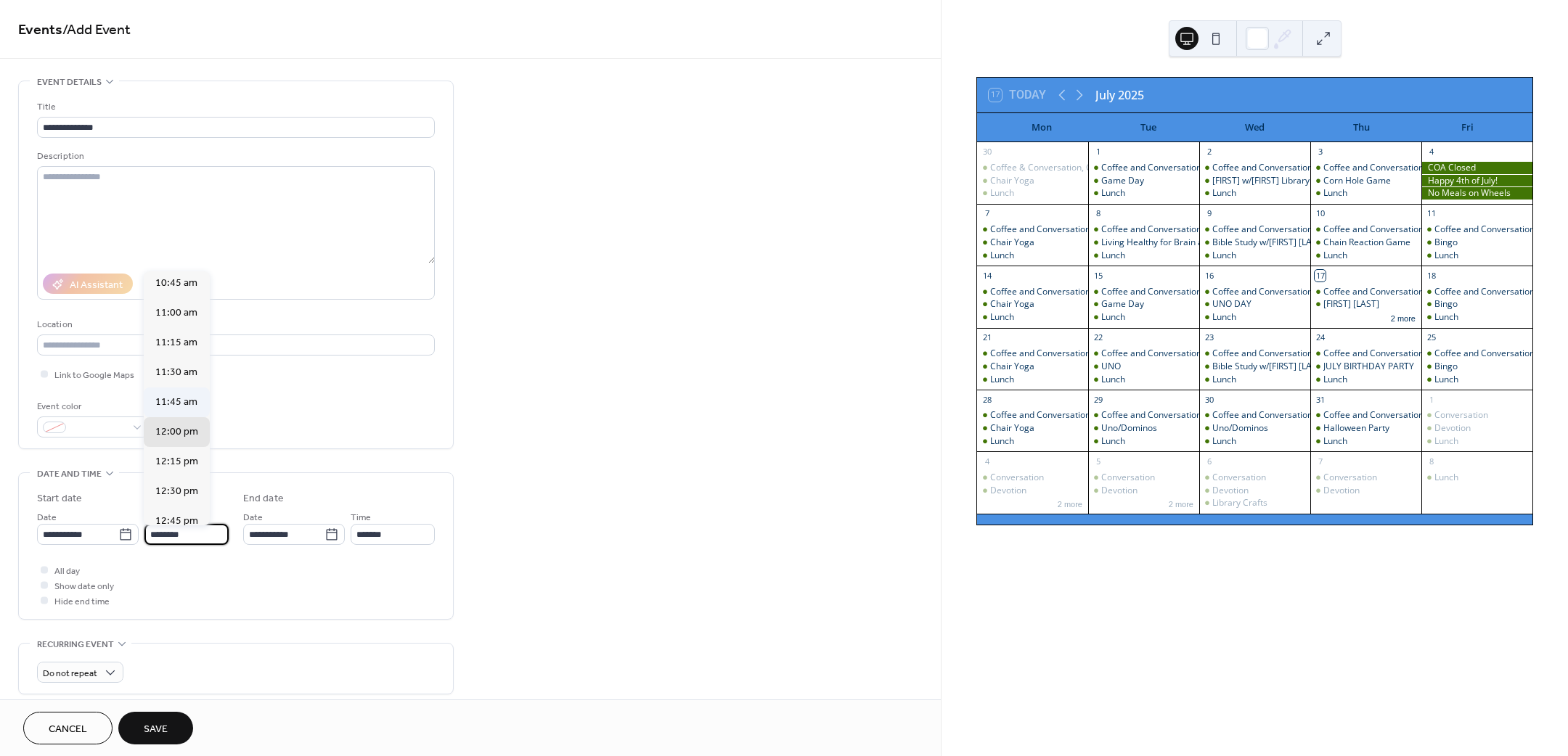 scroll, scrollTop: 1067, scrollLeft: 0, axis: vertical 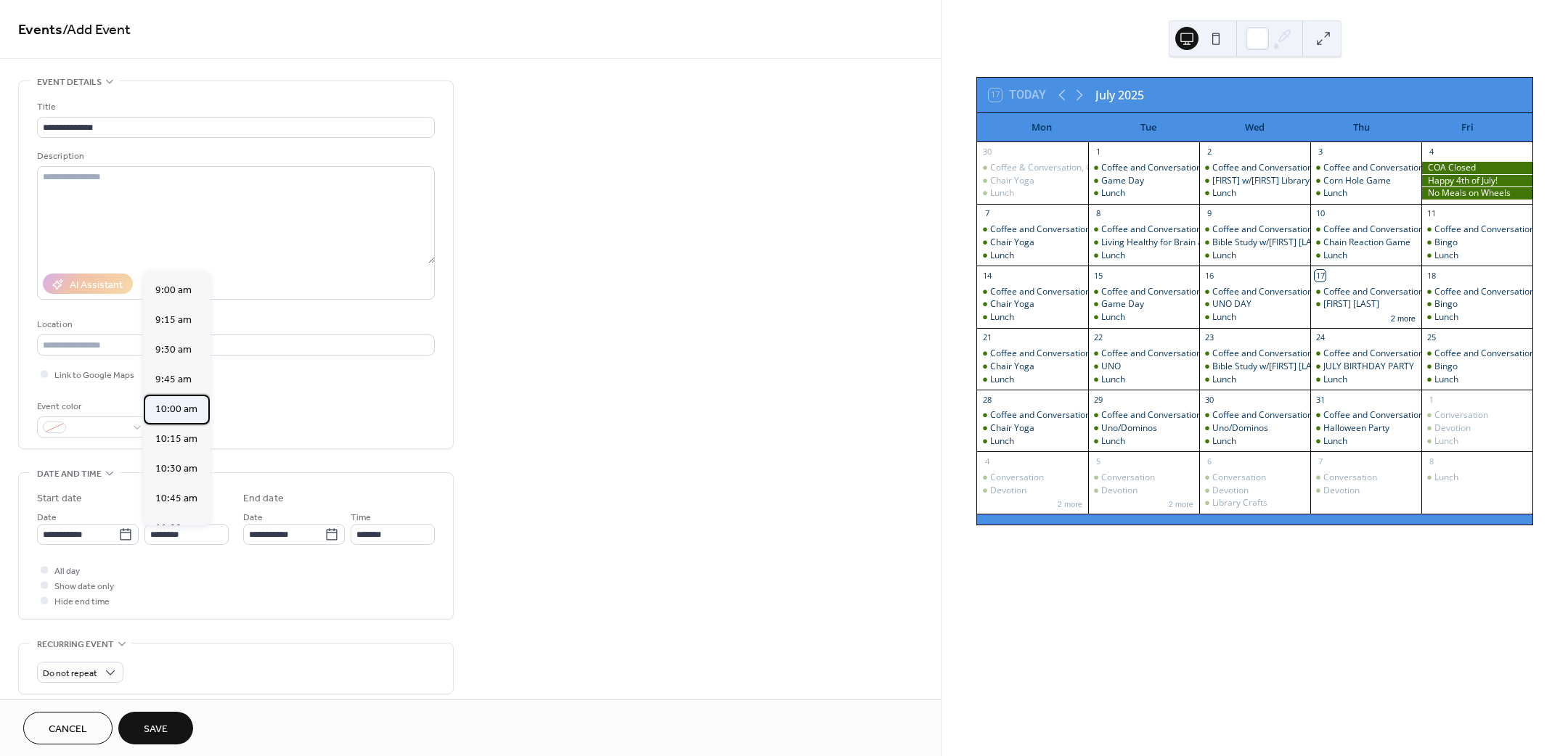 click on "10:00 am" at bounding box center [176, 408] 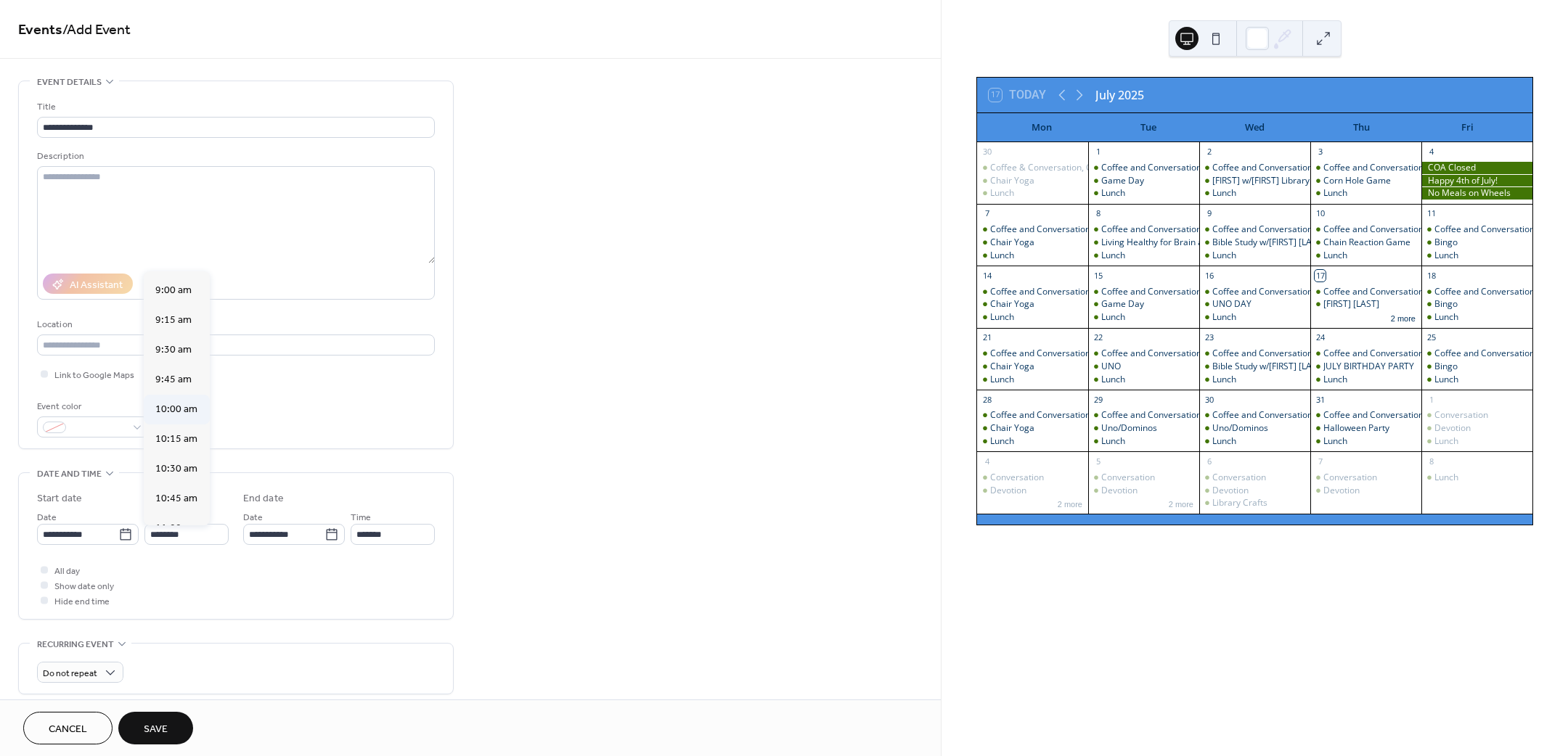 type on "********" 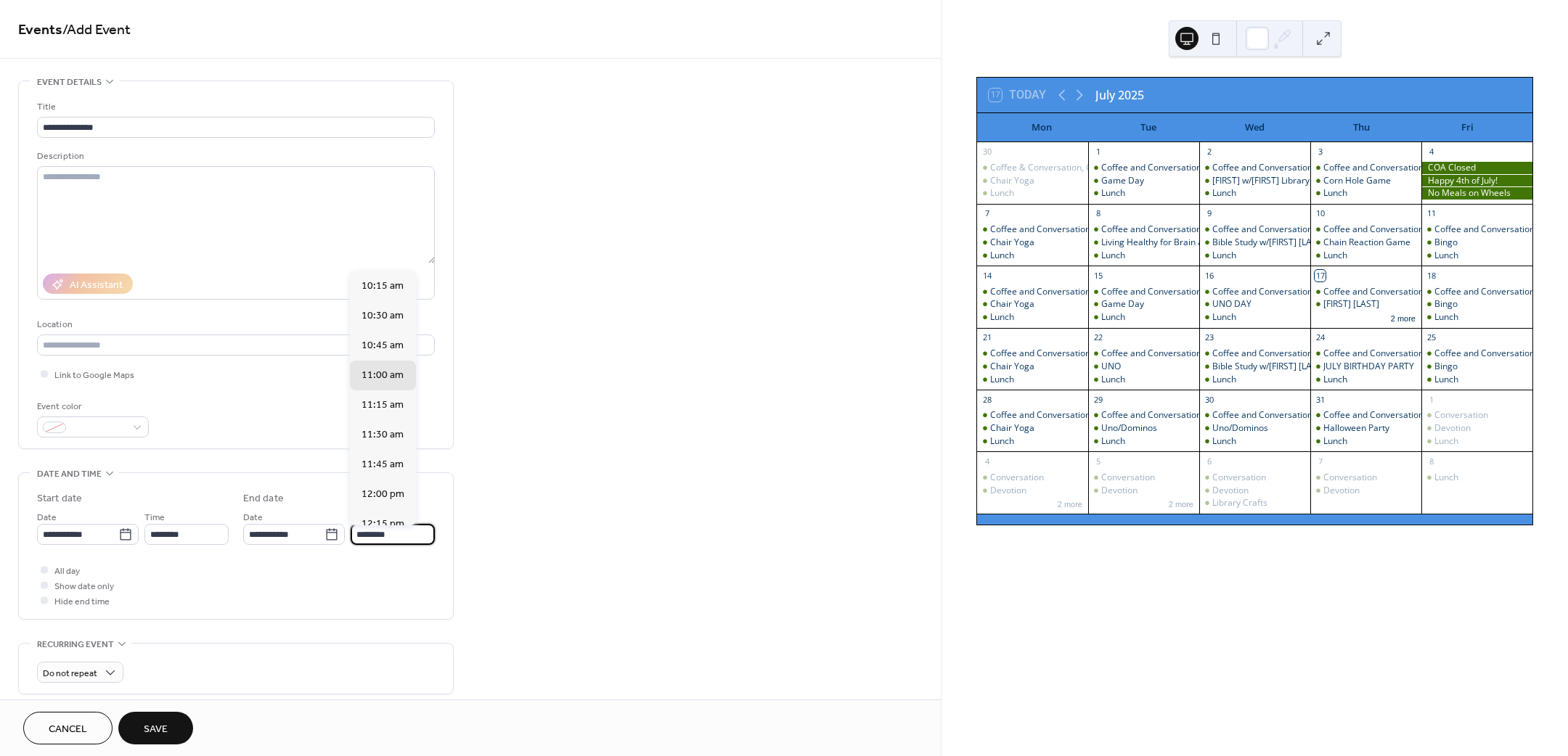 click on "********" at bounding box center (393, 534) 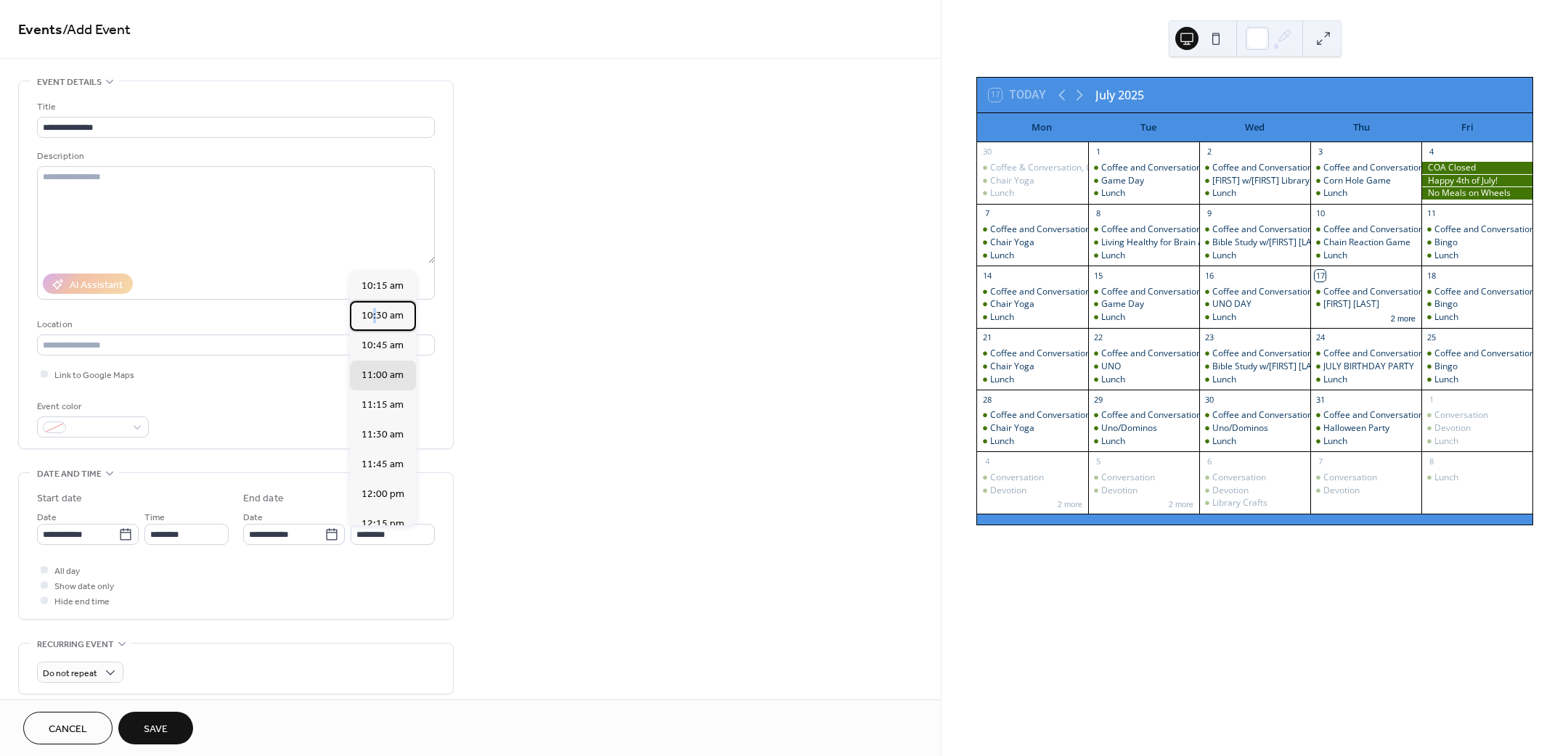 click on "10:30 am" at bounding box center [383, 315] 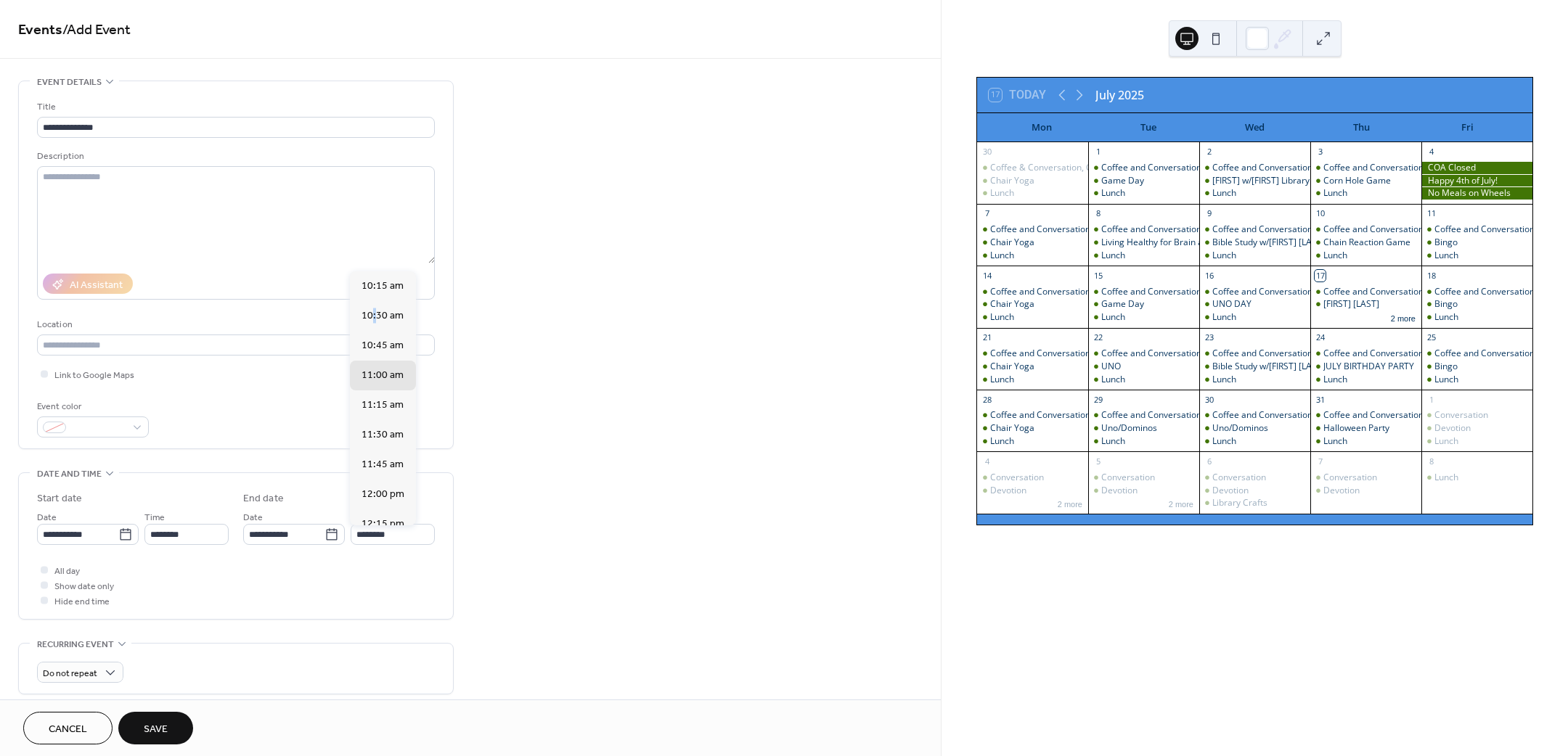 type on "********" 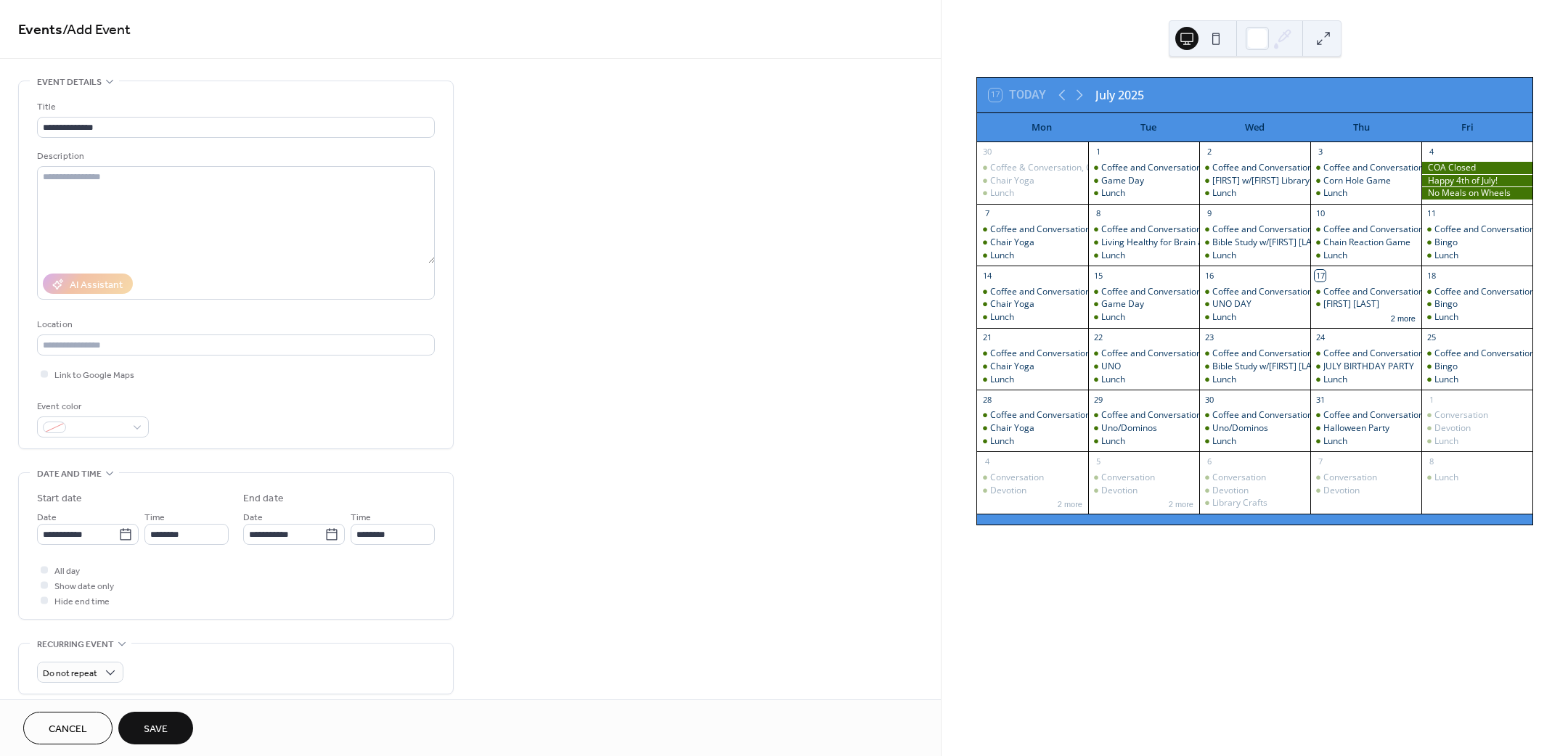click on "Save" at bounding box center (155, 729) 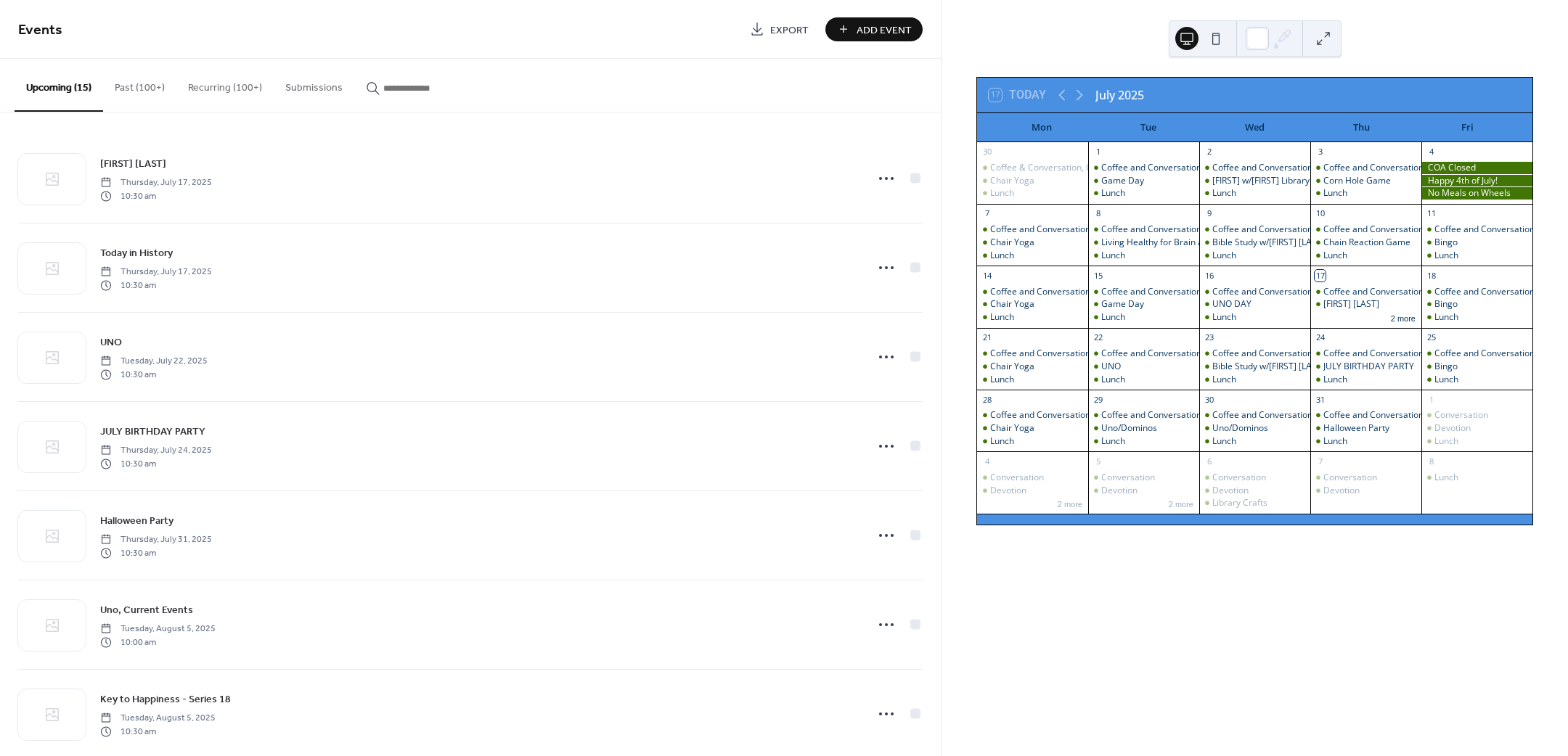 click on "Add Event" at bounding box center [884, 30] 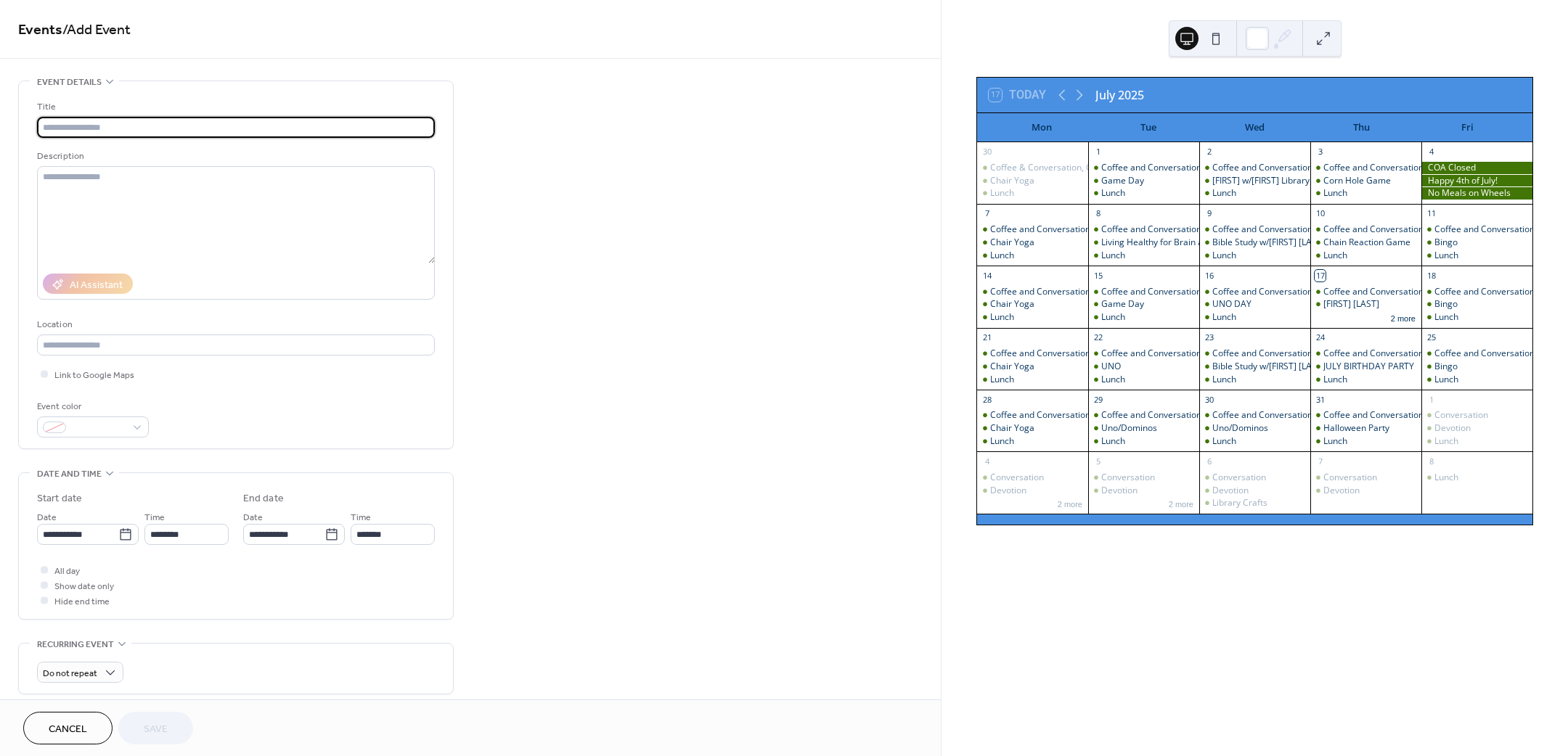 click at bounding box center [236, 127] 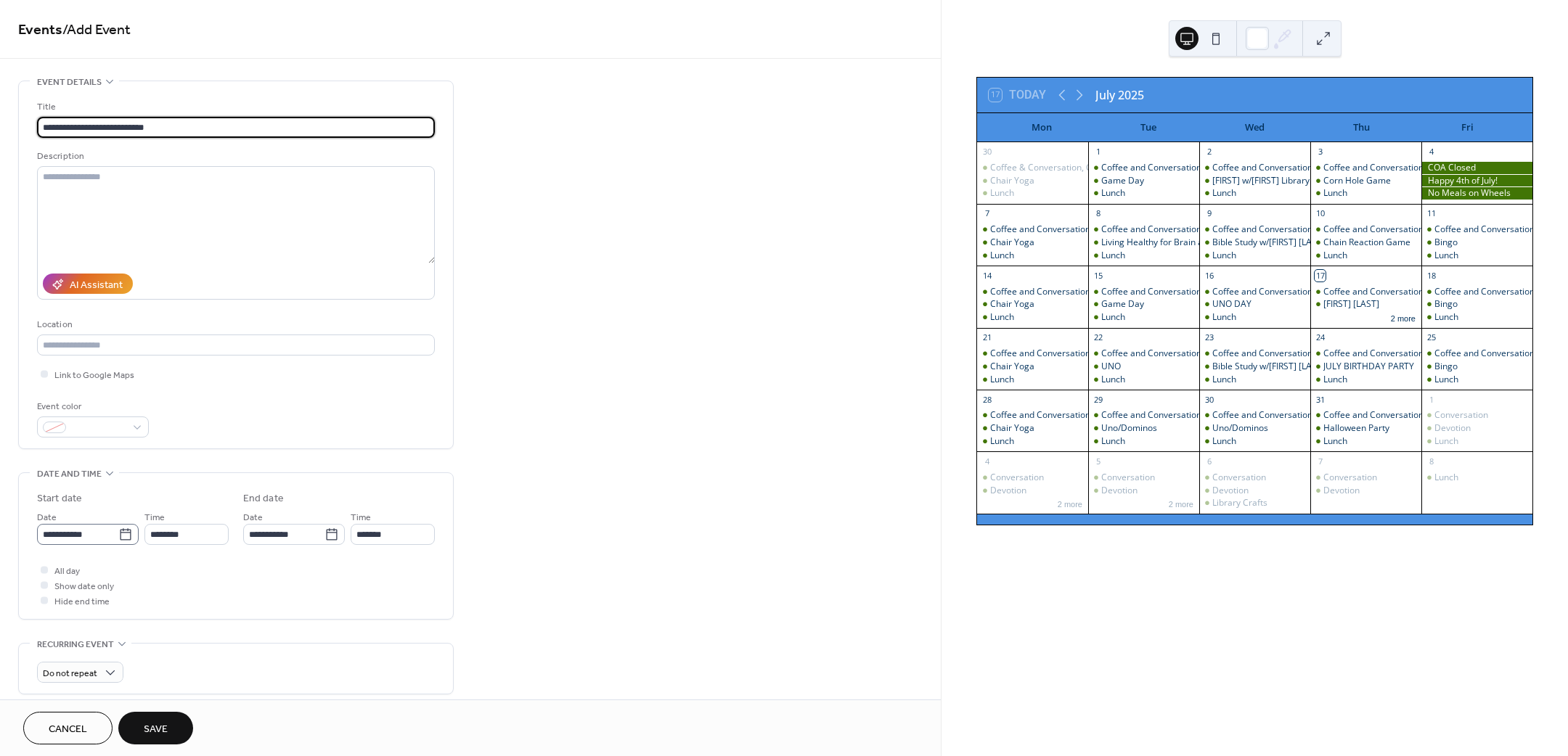 type on "**********" 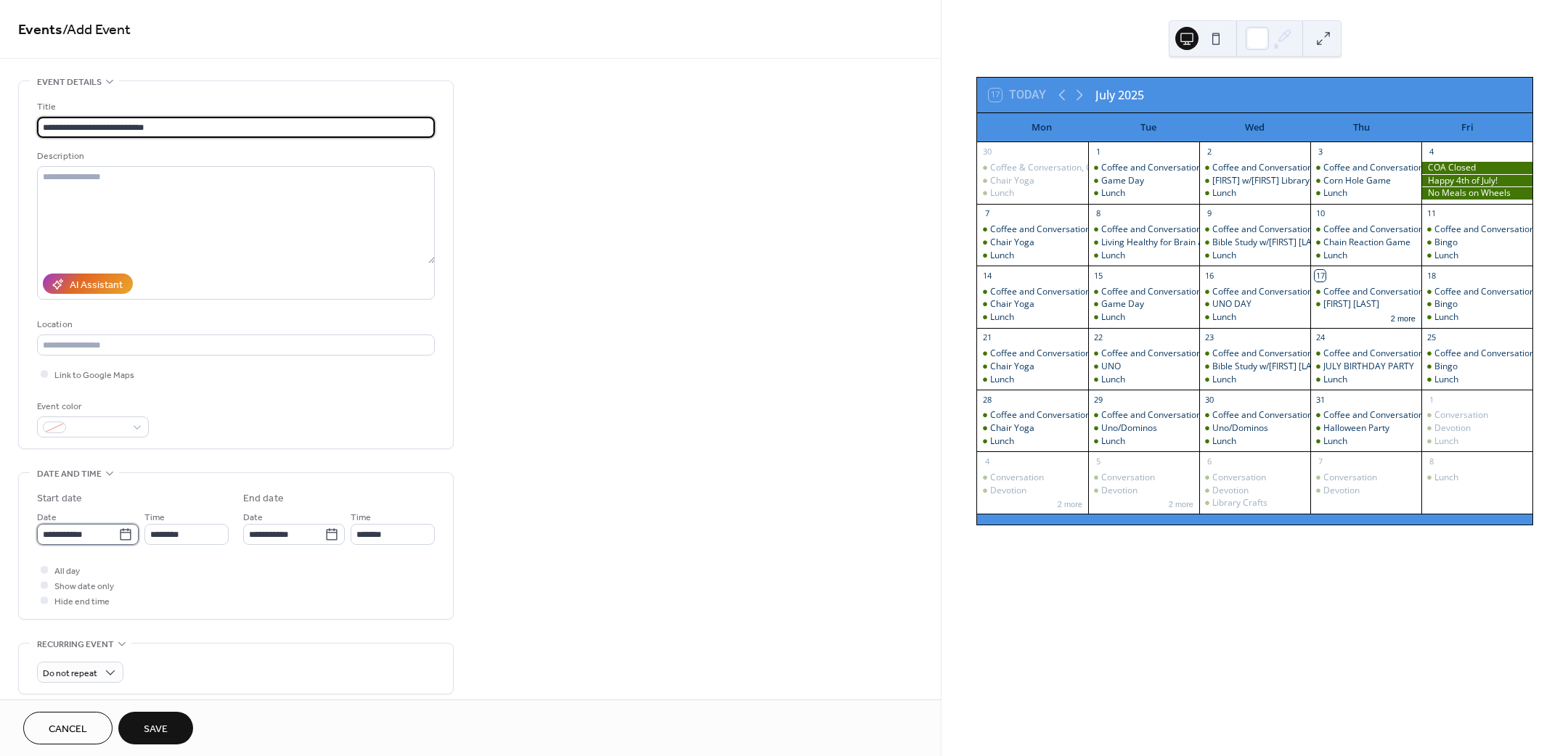 click on "**********" at bounding box center (78, 534) 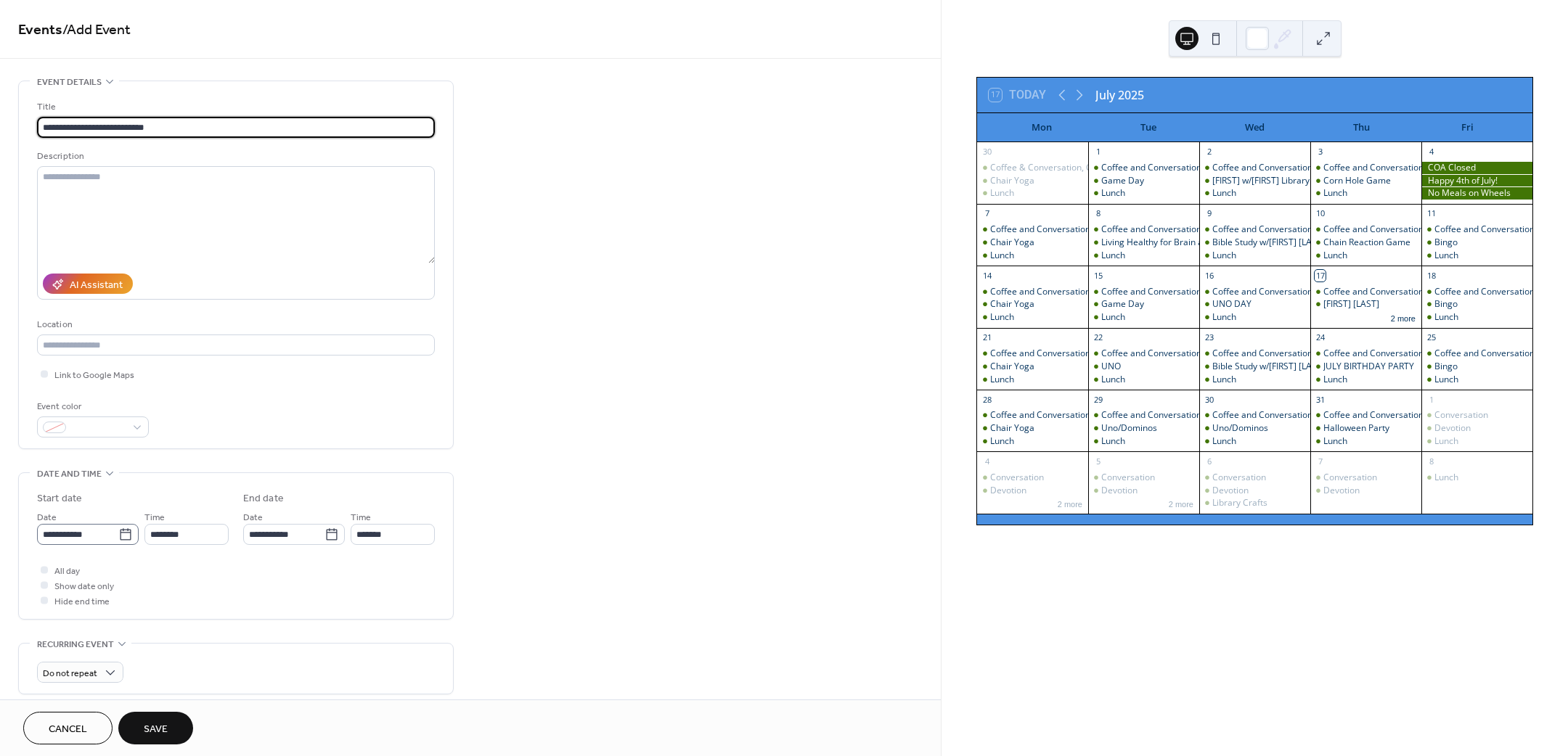click 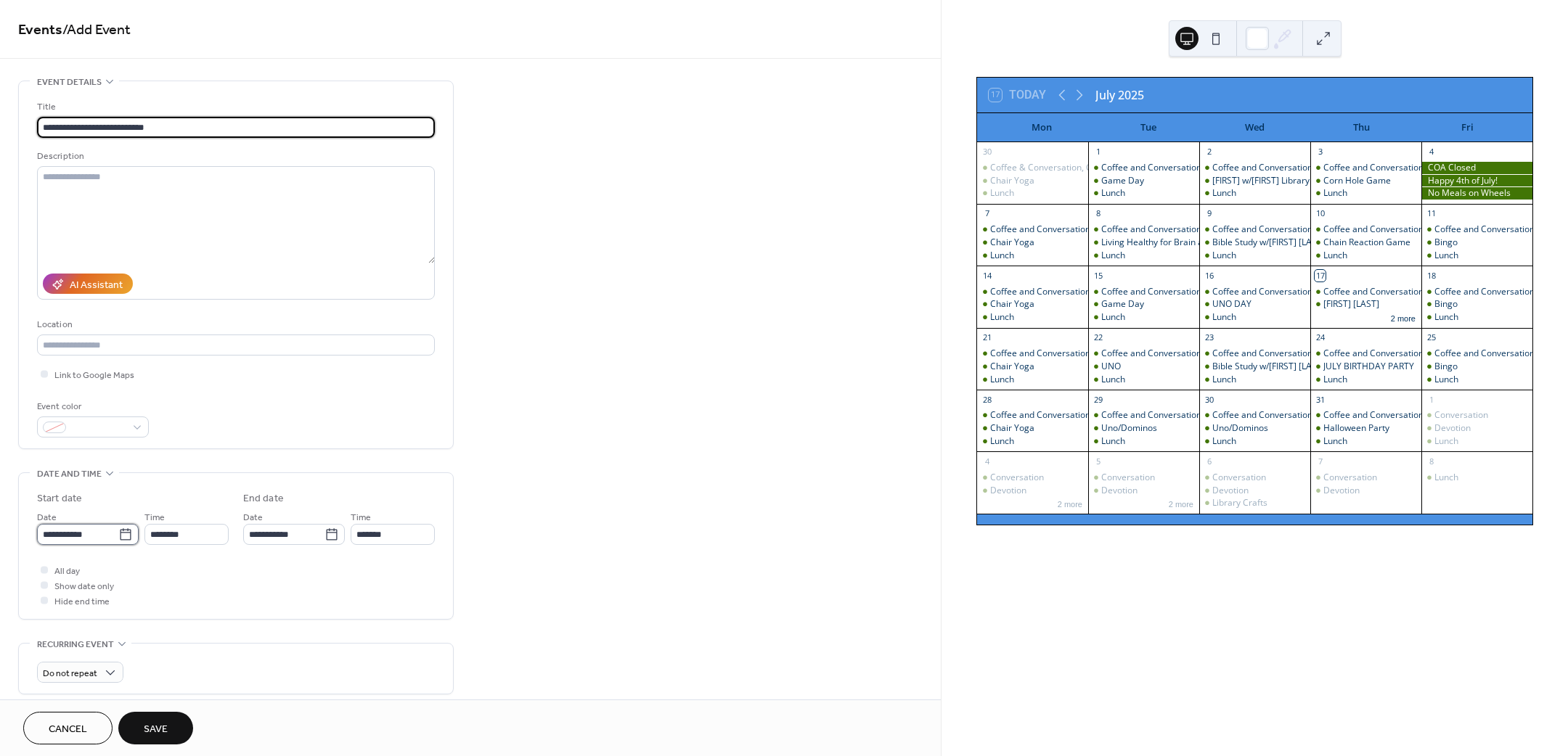 click on "**********" at bounding box center [78, 534] 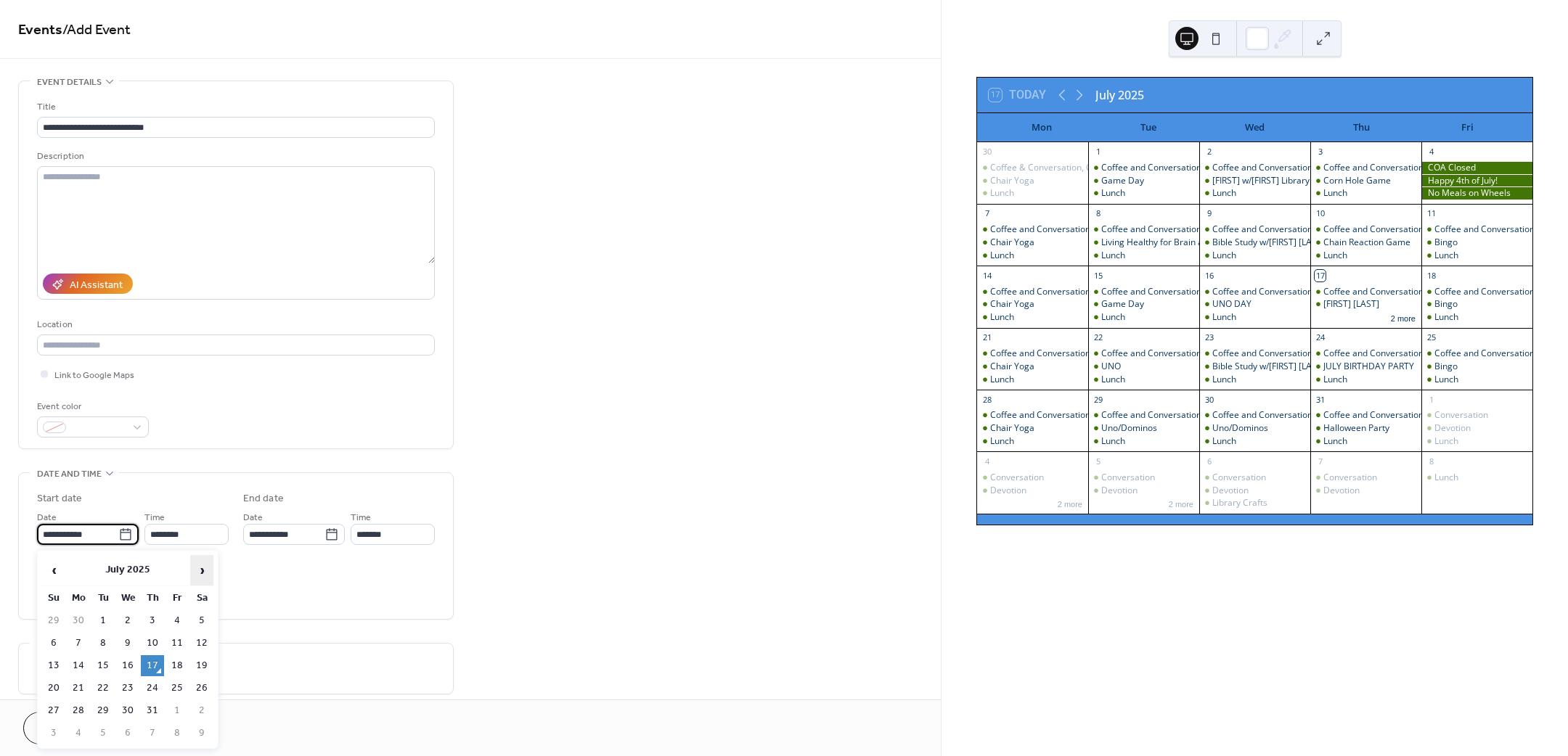 click on "›" at bounding box center [202, 570] 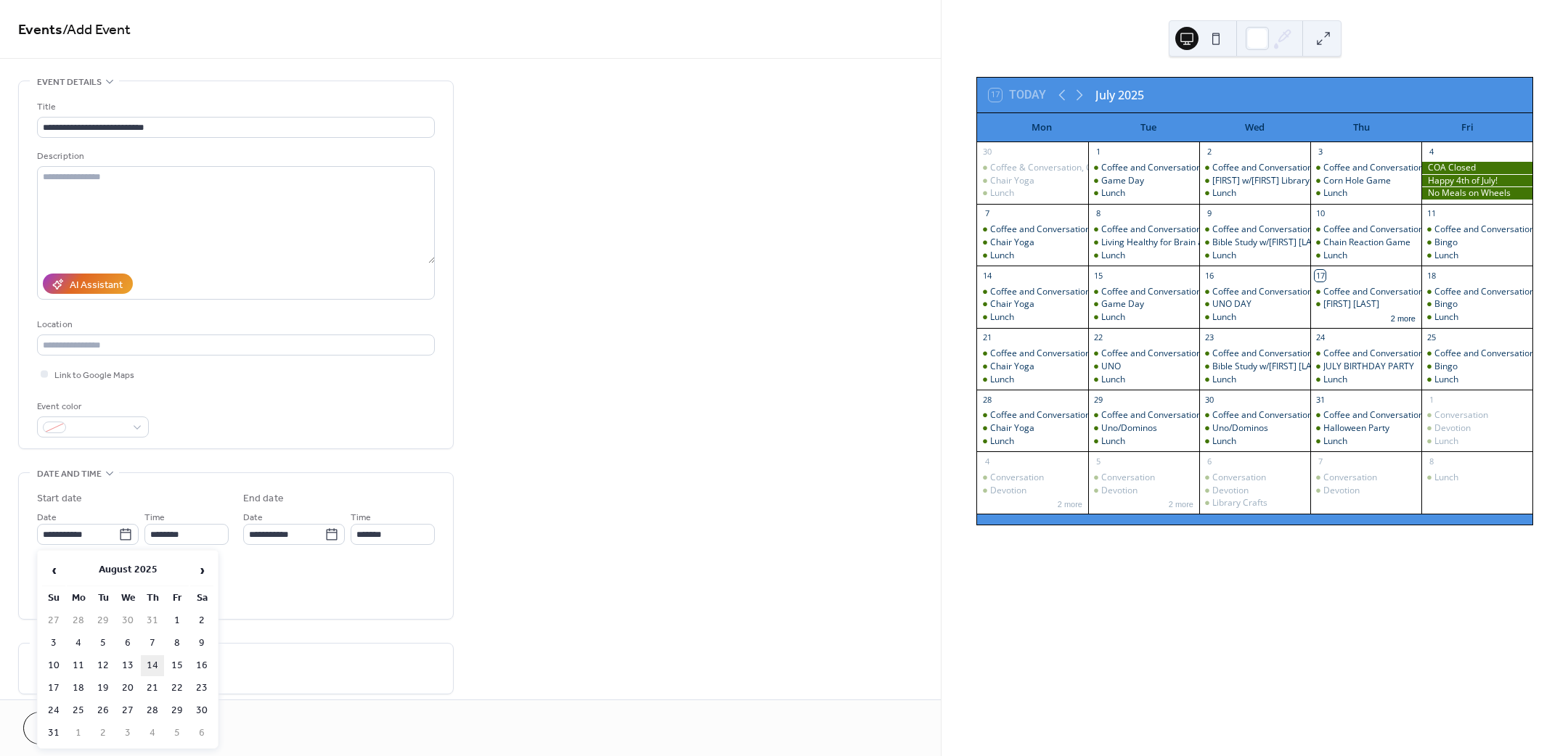 click on "14" at bounding box center (152, 665) 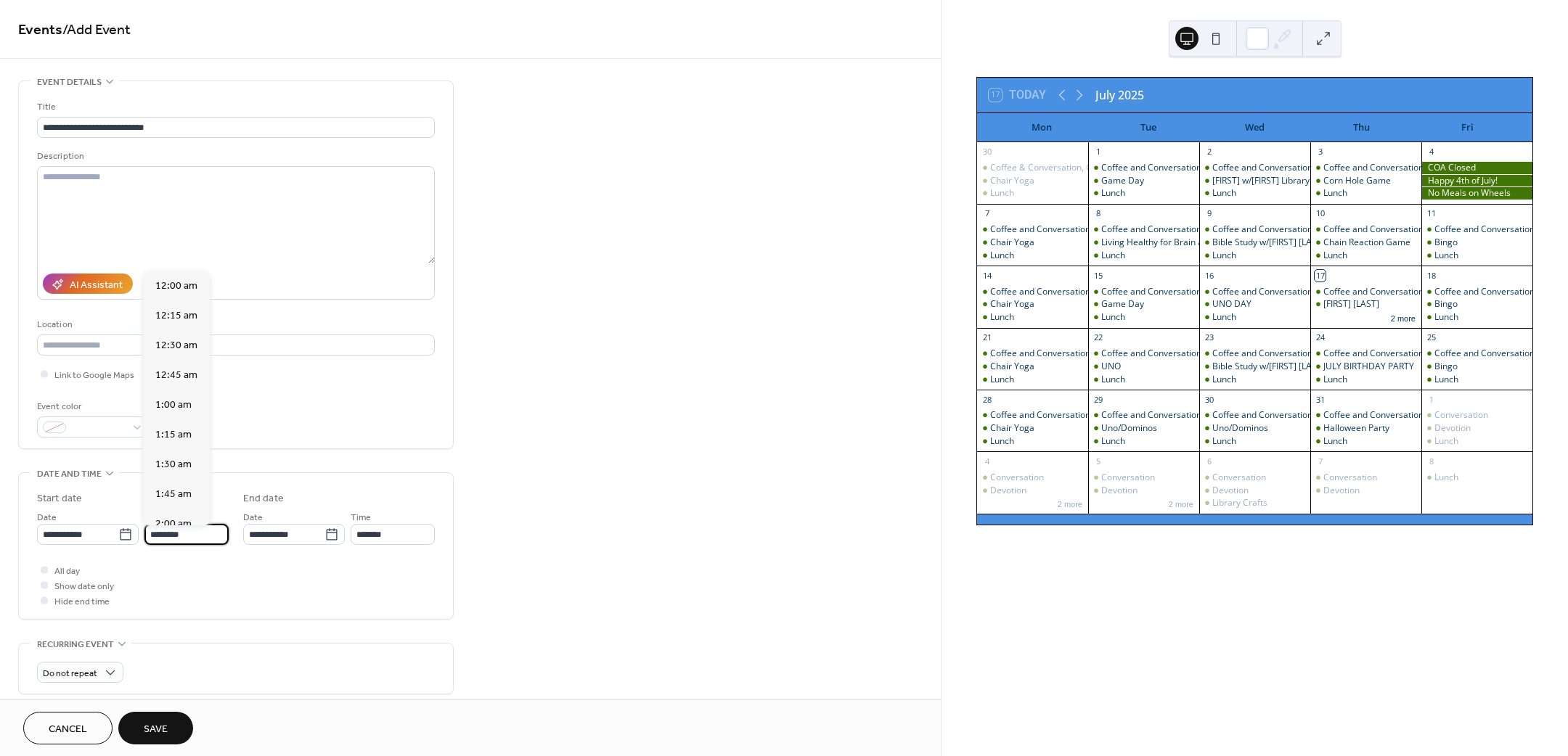 click on "********" at bounding box center [187, 534] 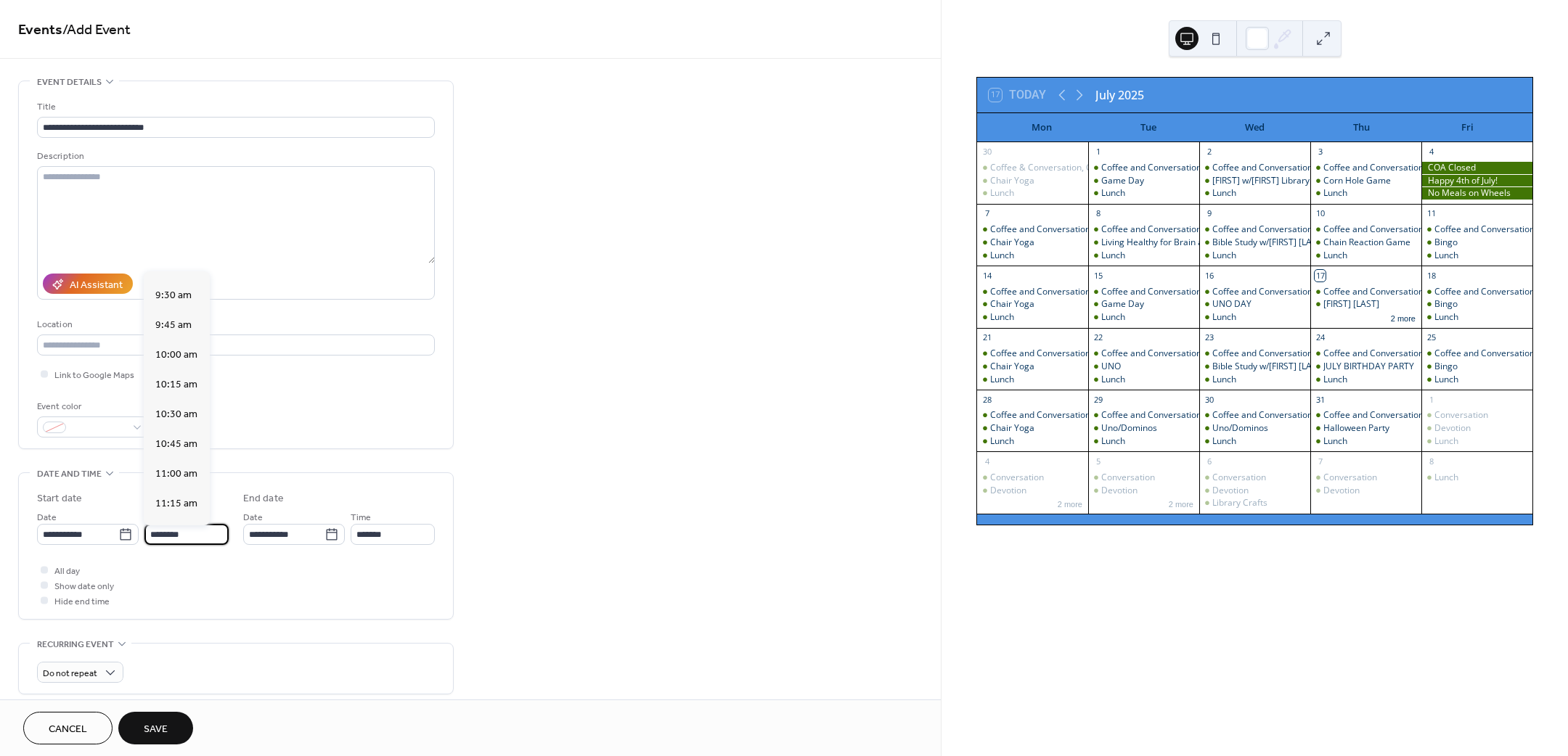 scroll, scrollTop: 1067, scrollLeft: 0, axis: vertical 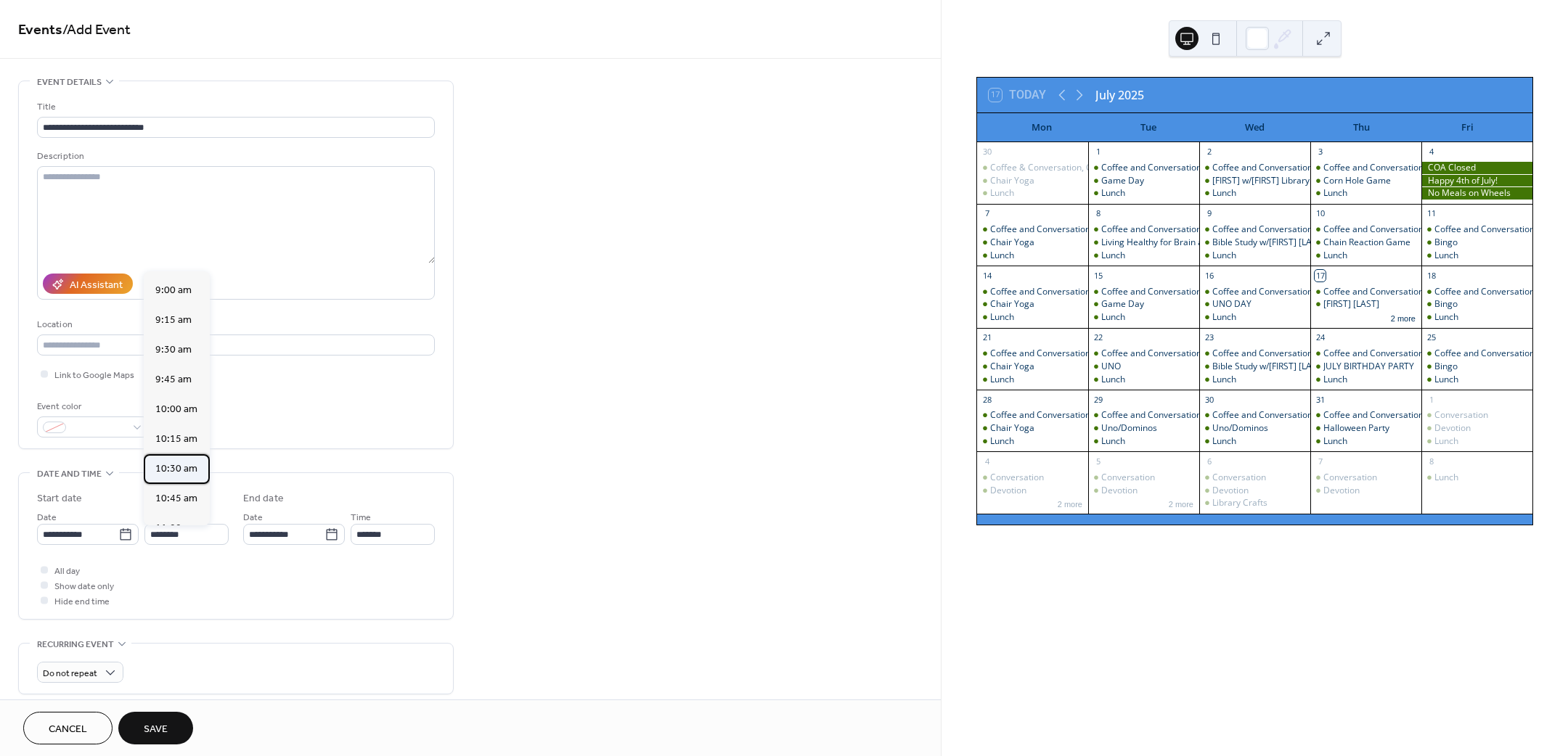 click on "10:30 am" at bounding box center [176, 468] 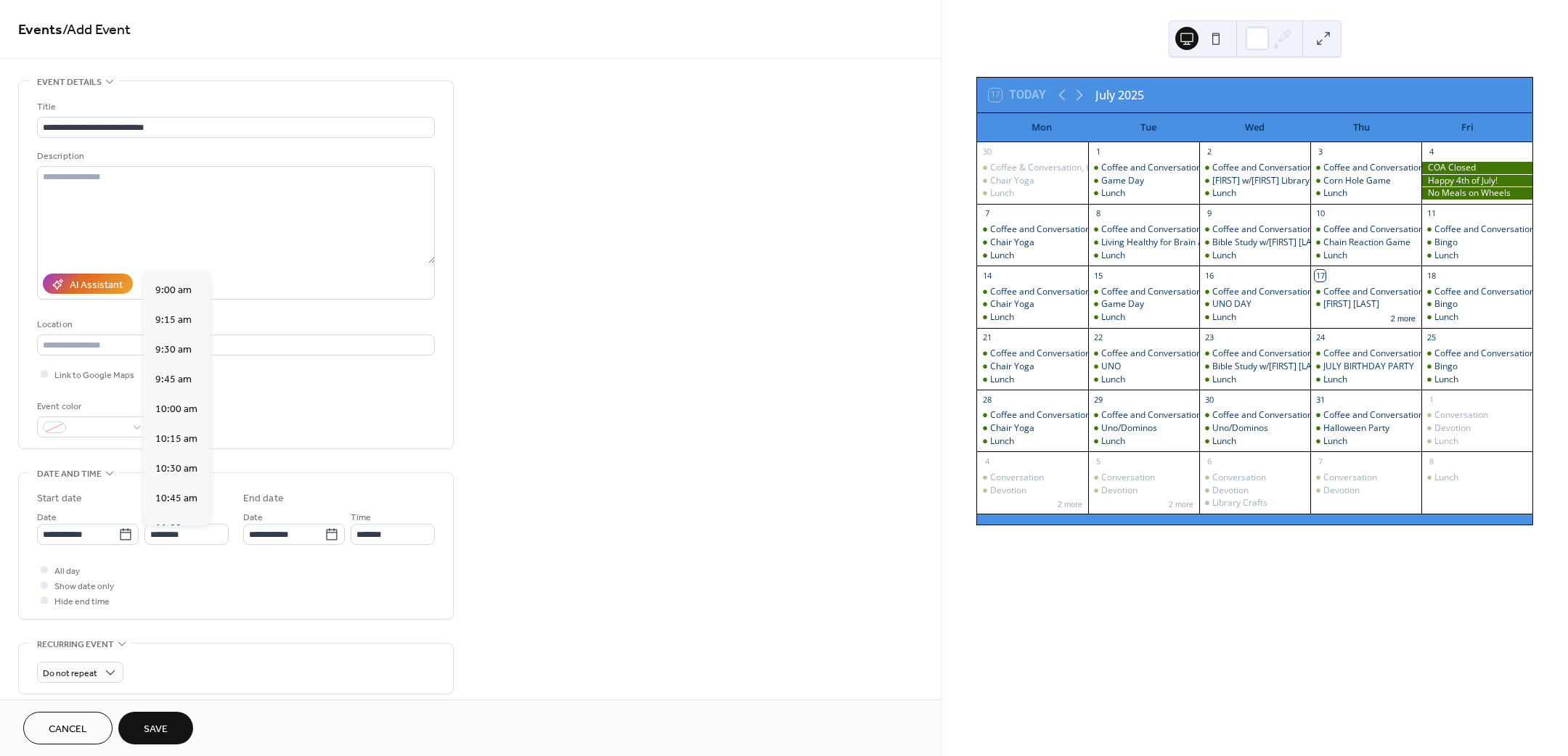 type on "********" 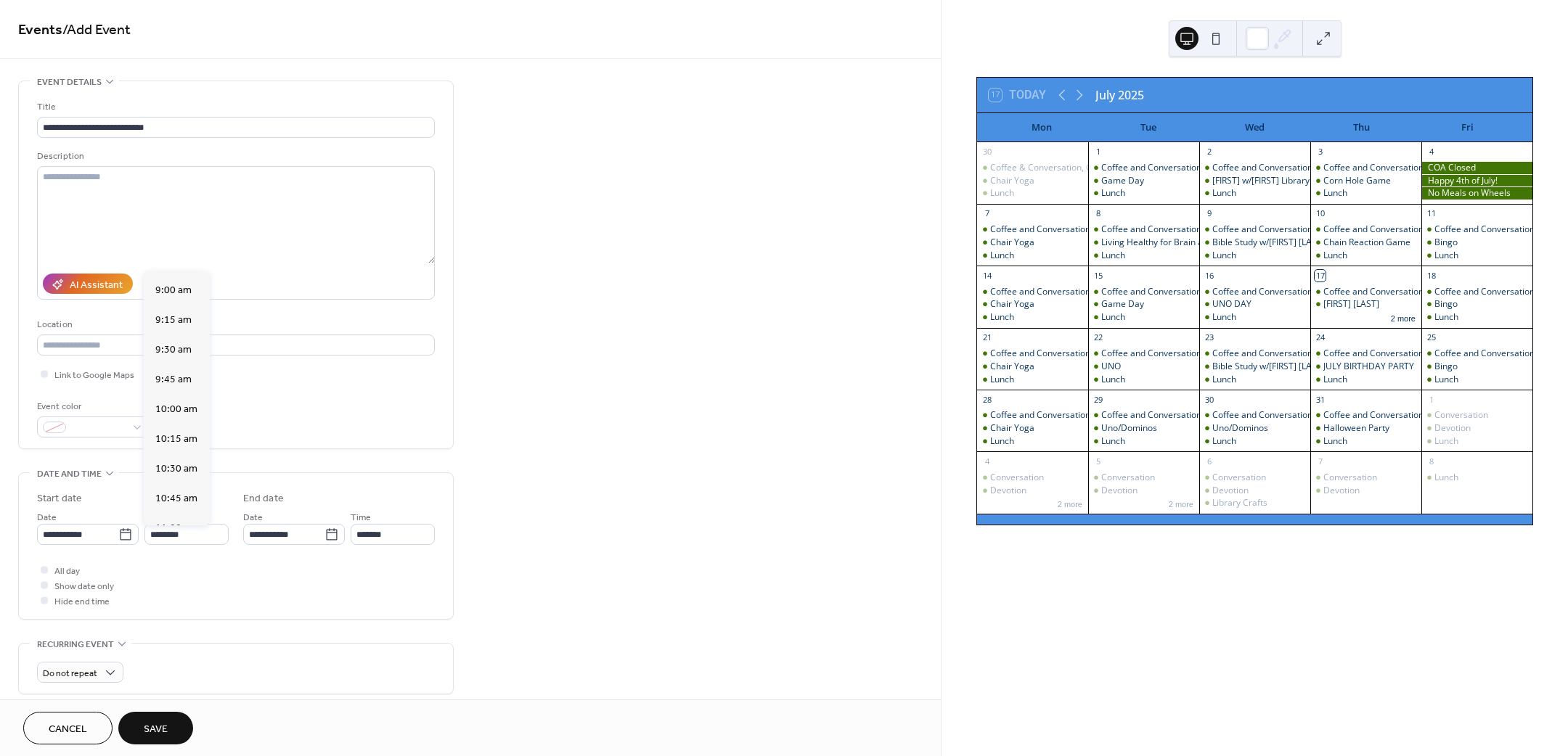 type on "********" 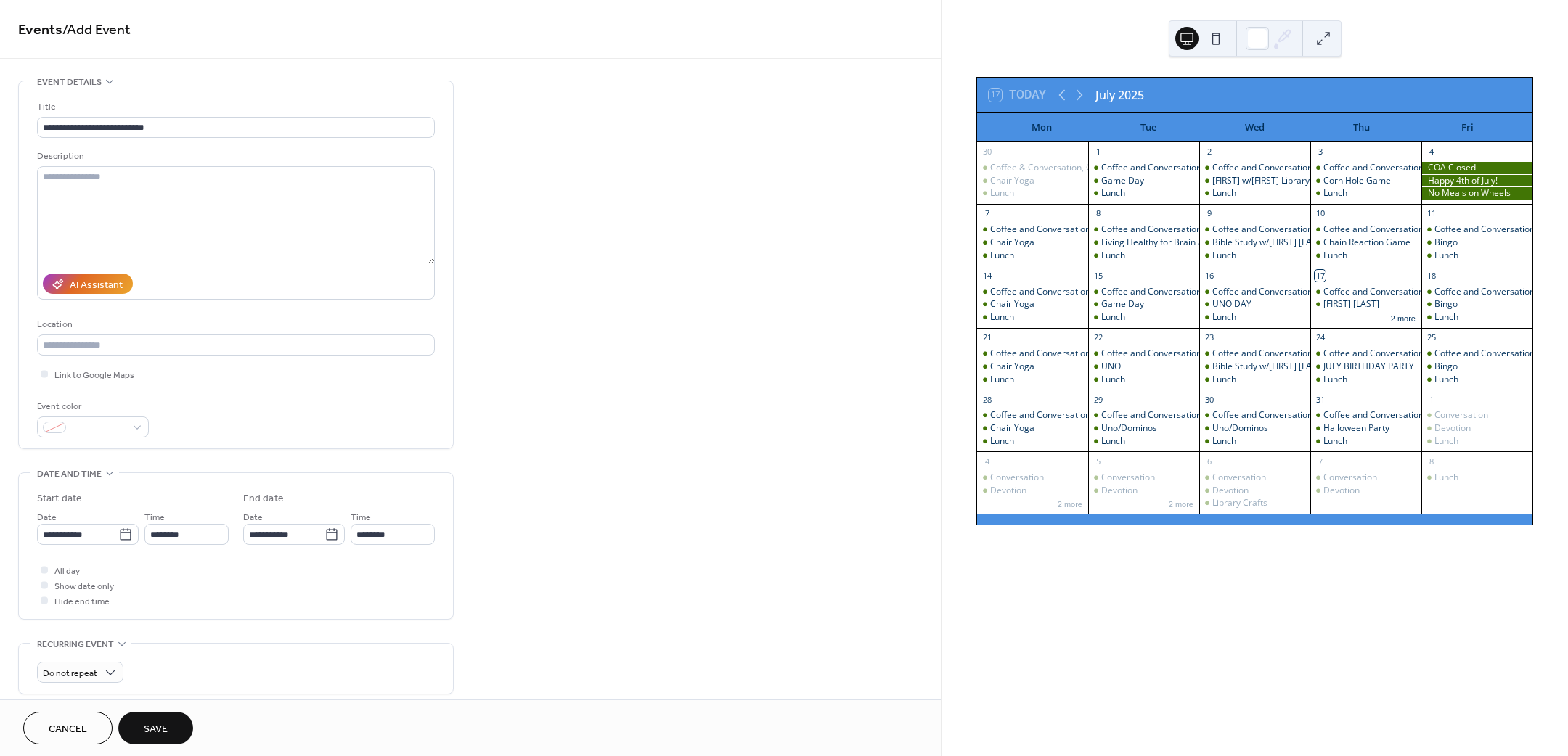 click on "Save" at bounding box center [155, 728] 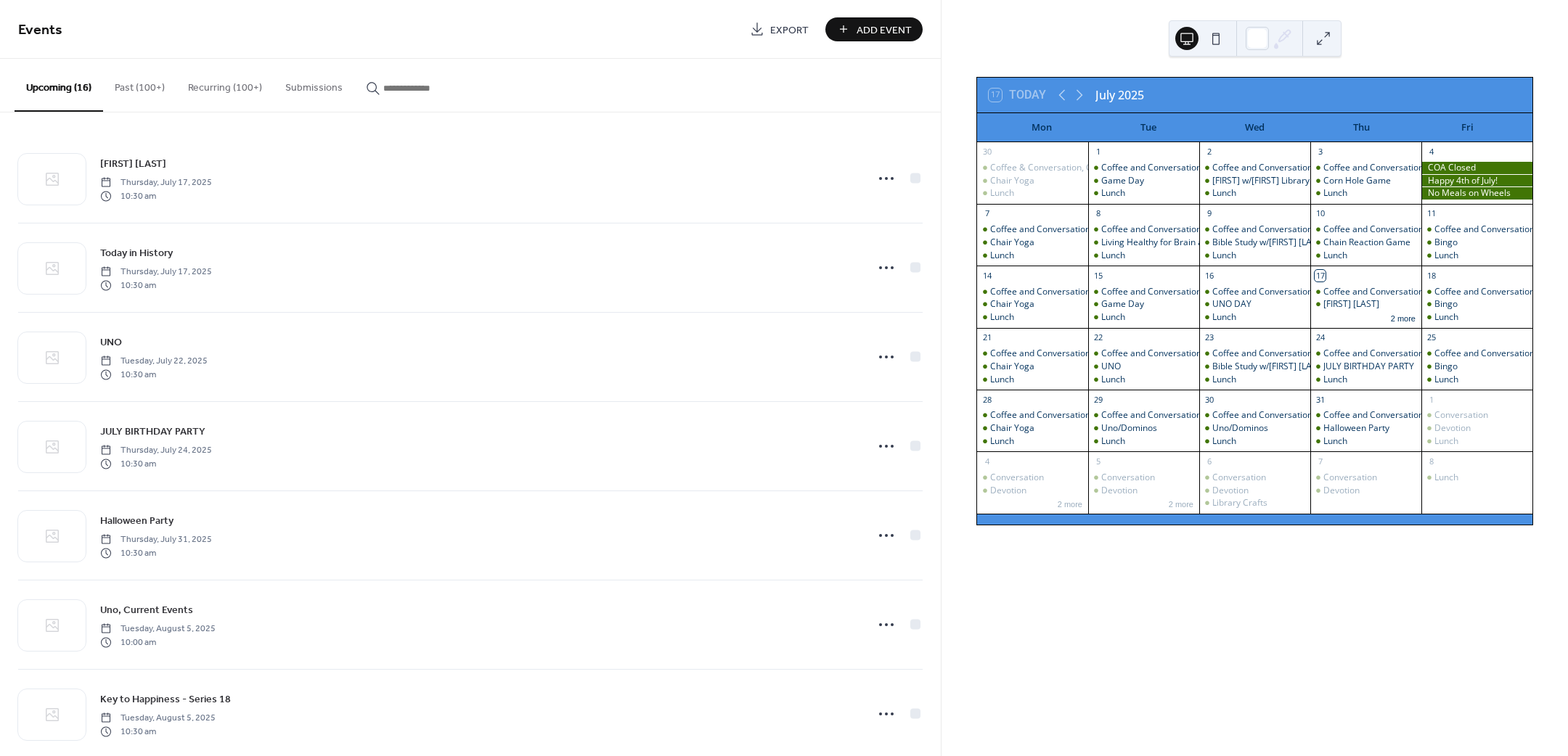click on "Add Event" at bounding box center [884, 30] 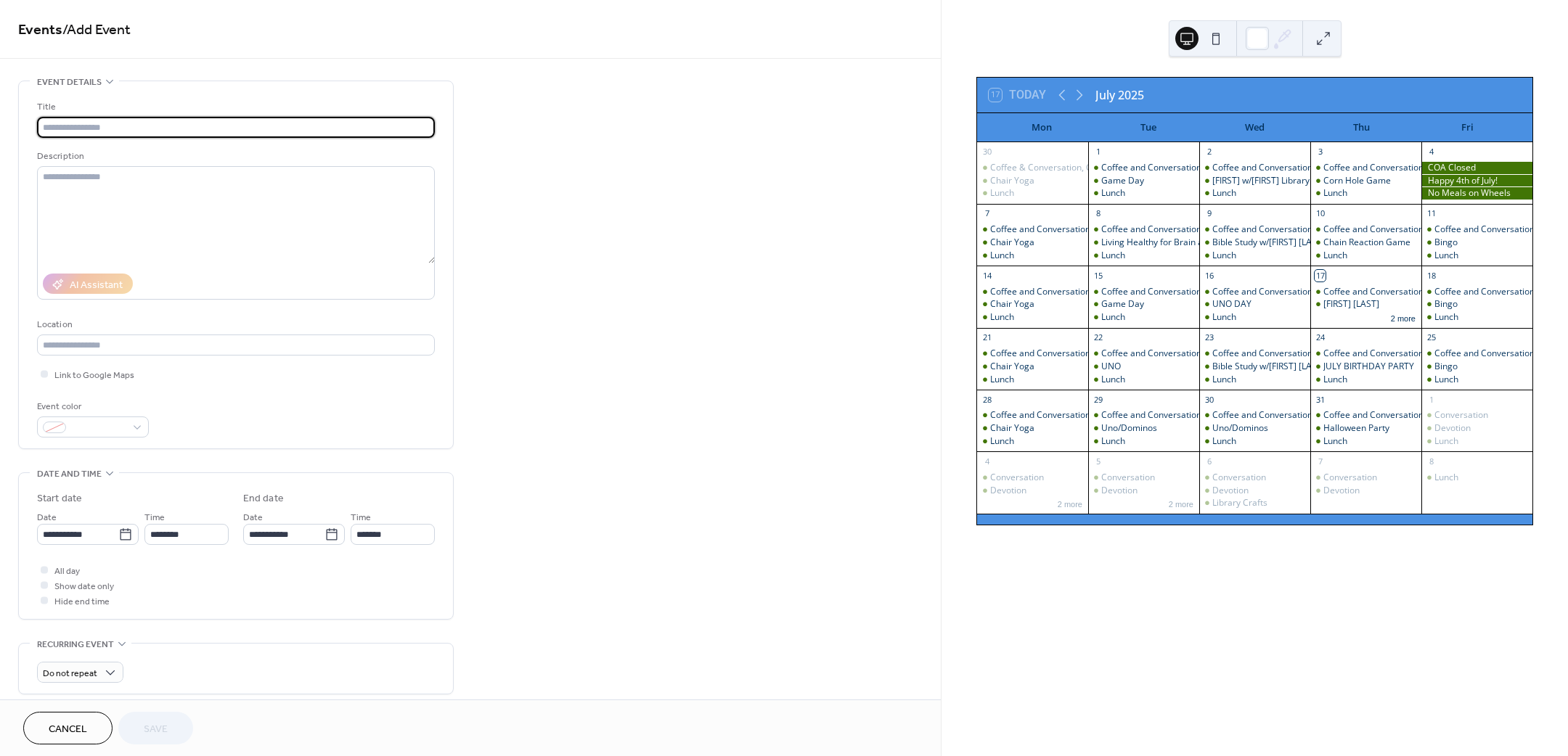 click at bounding box center [236, 127] 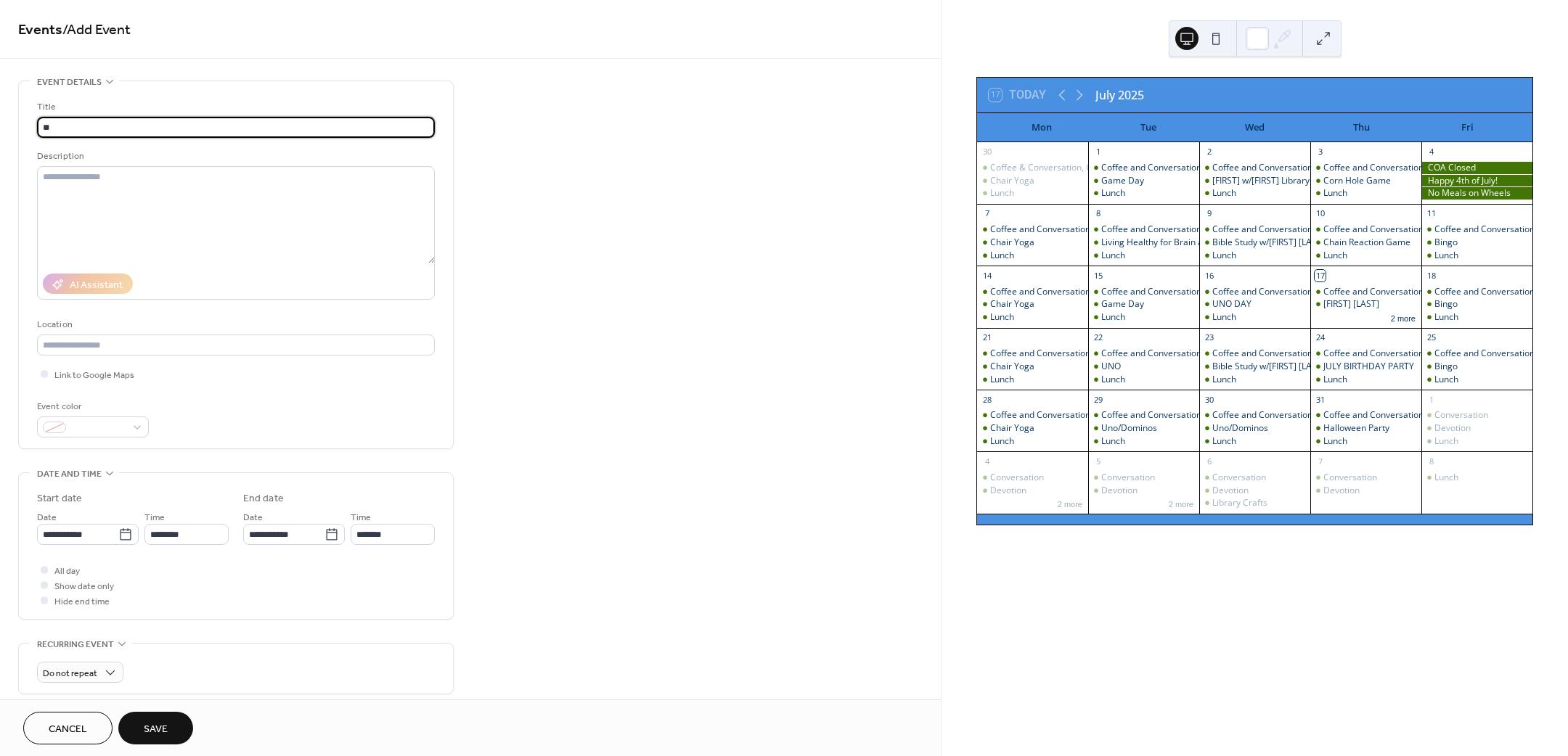 type on "*" 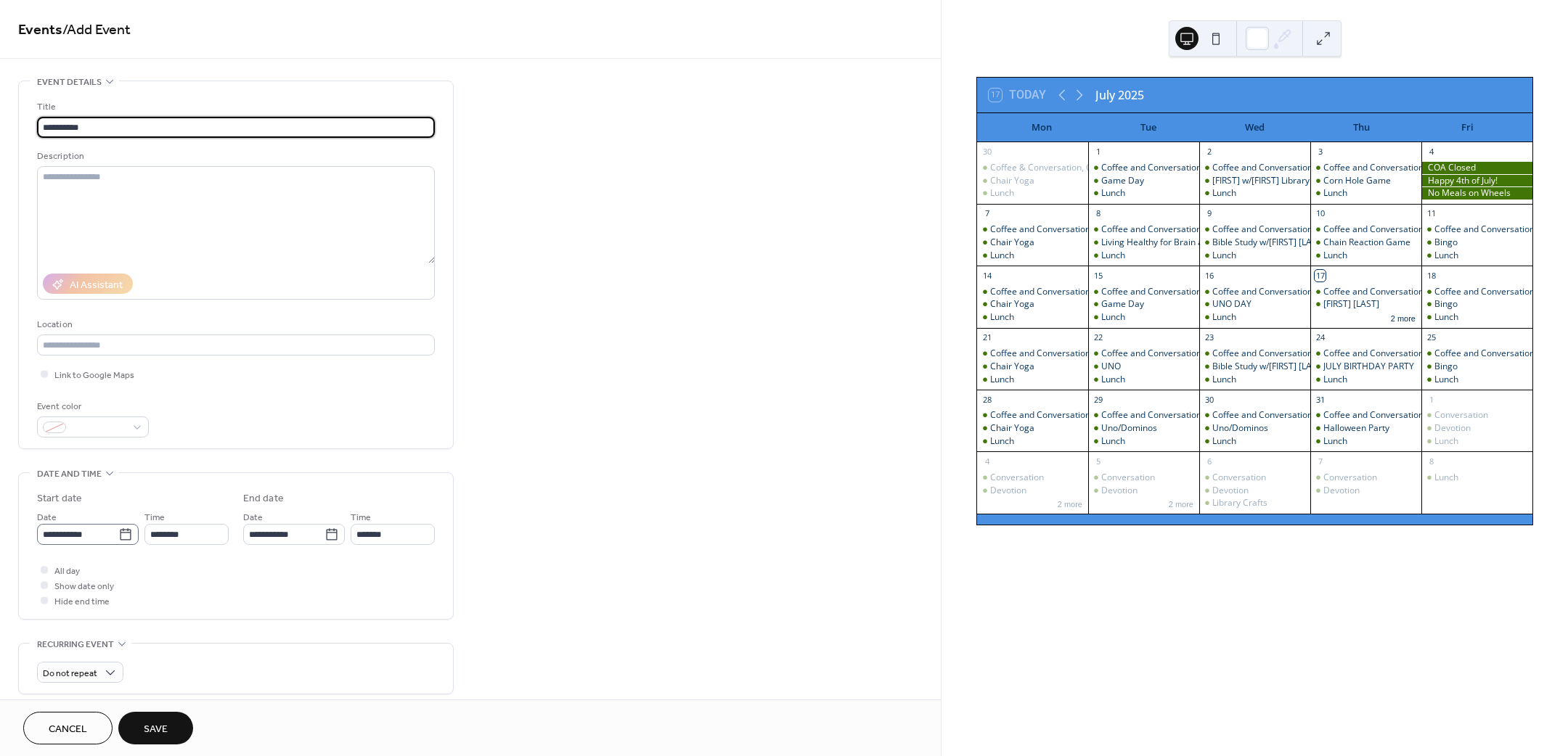 type on "**********" 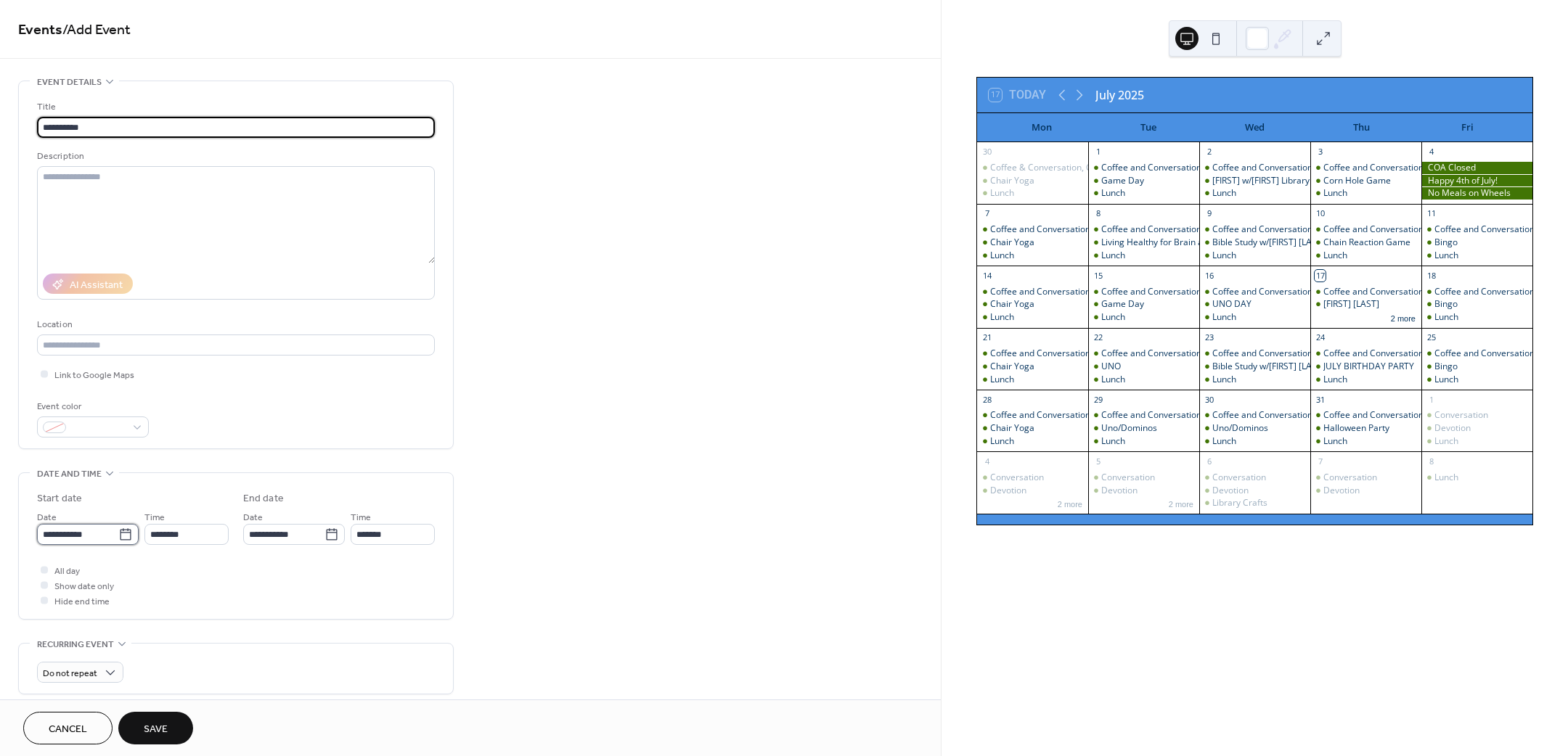 click on "**********" at bounding box center [78, 534] 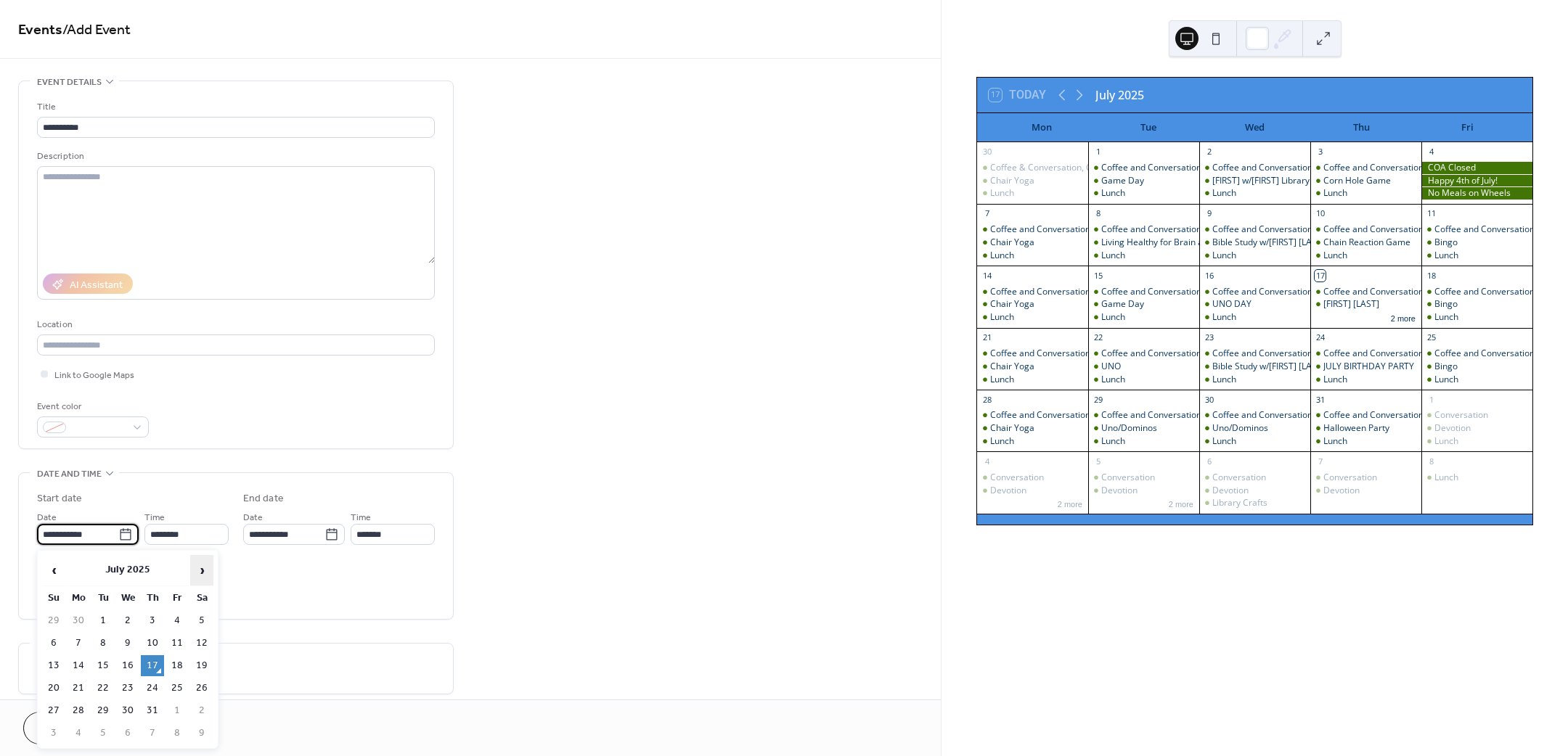 click on "›" at bounding box center (202, 570) 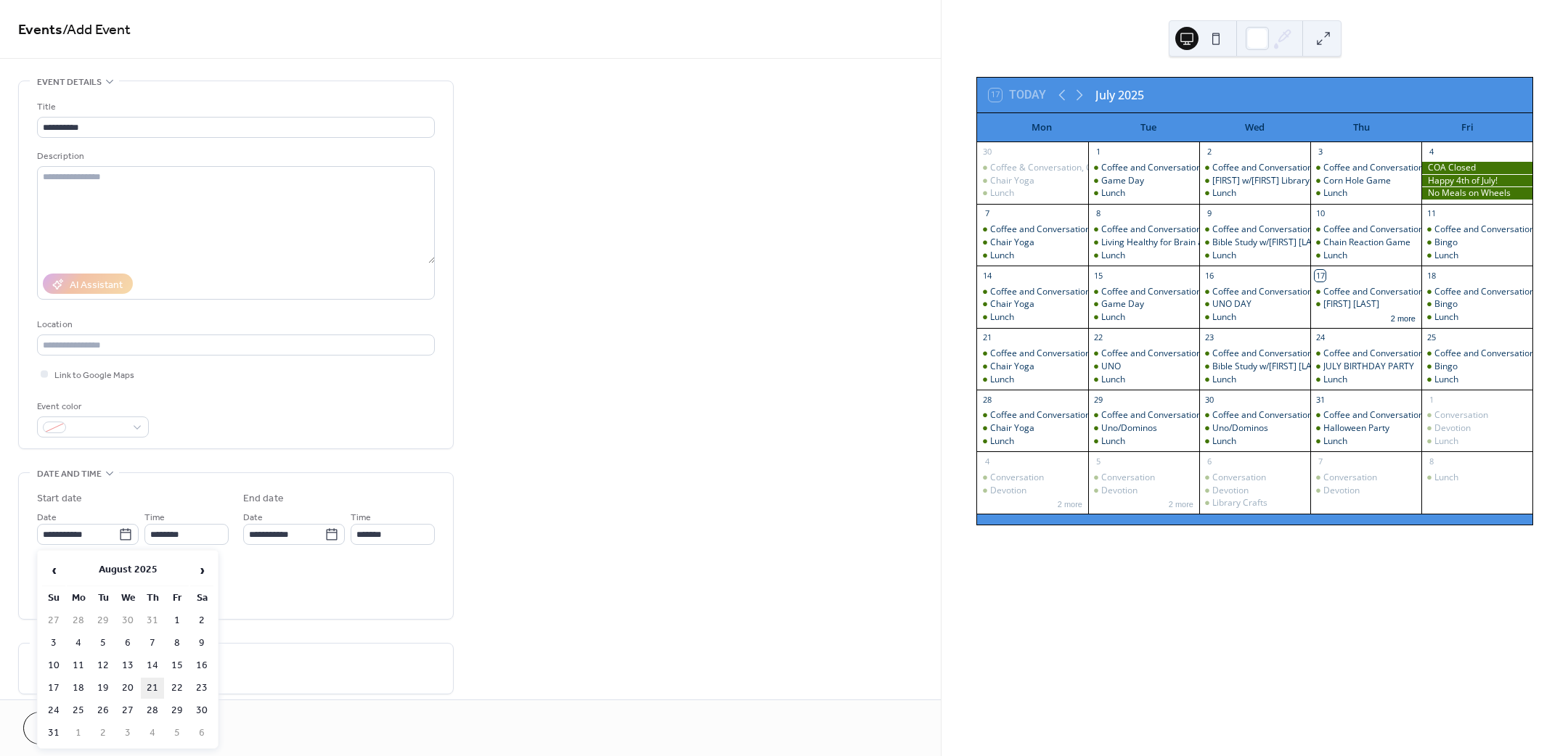 click on "21" at bounding box center [152, 688] 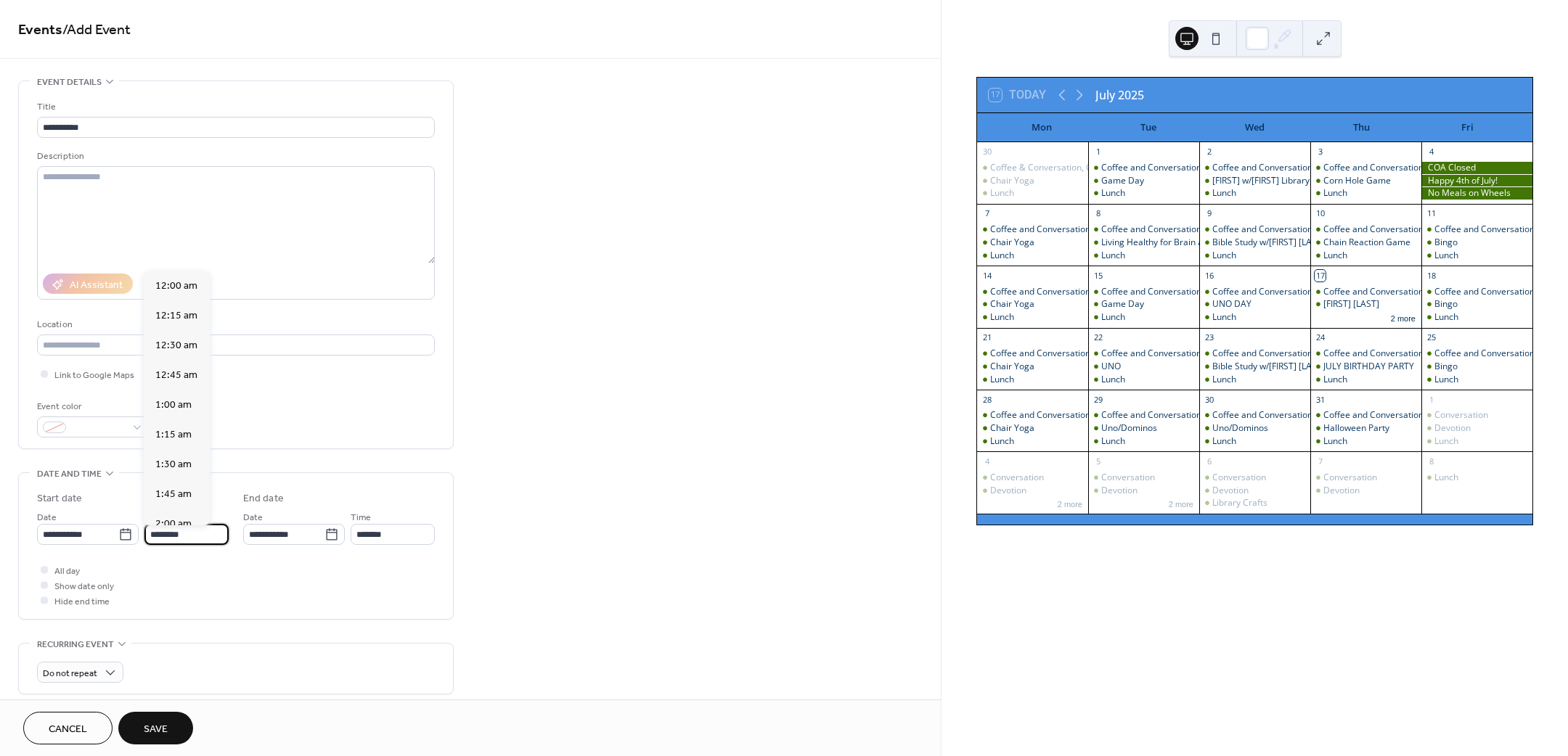 click on "********" at bounding box center [187, 534] 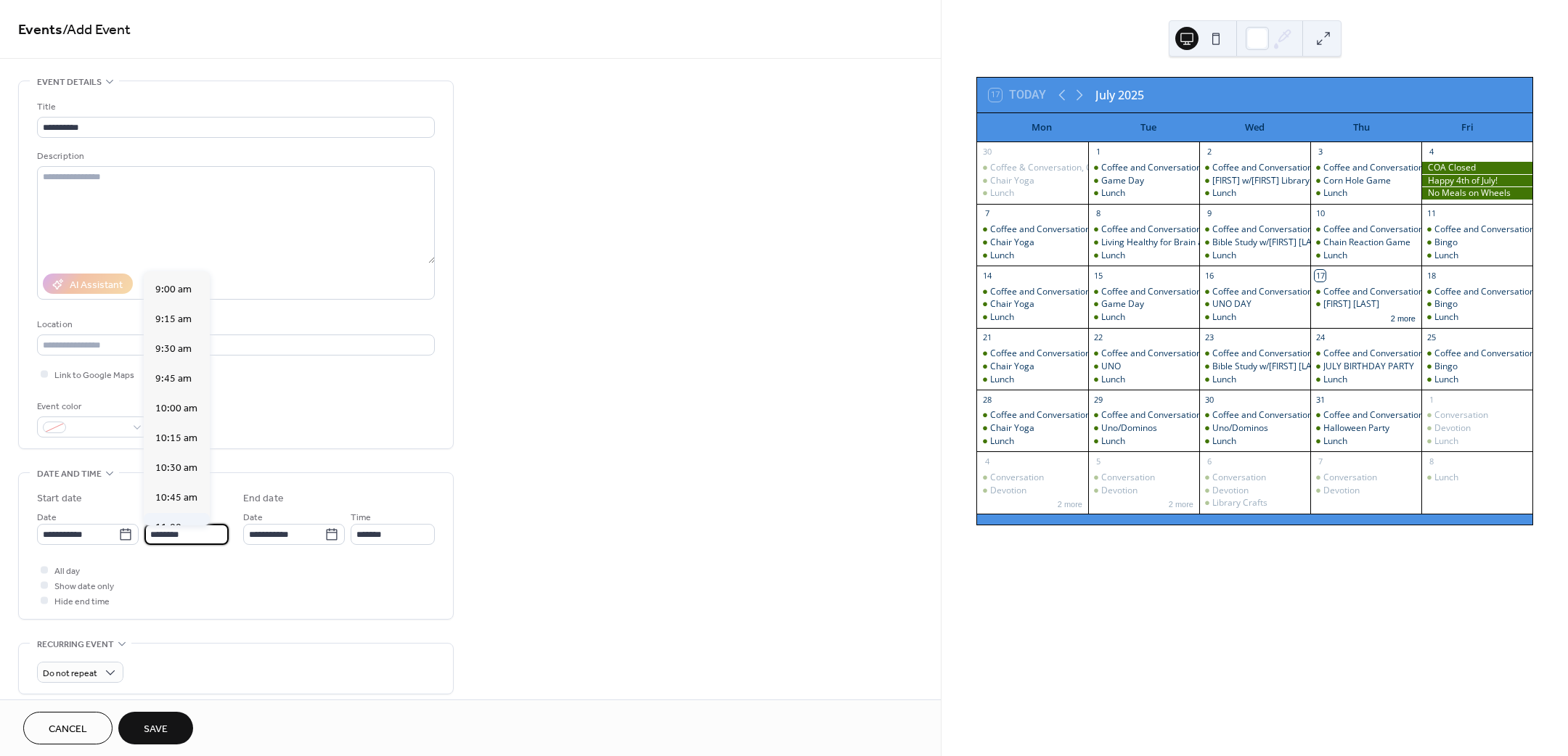scroll, scrollTop: 1067, scrollLeft: 0, axis: vertical 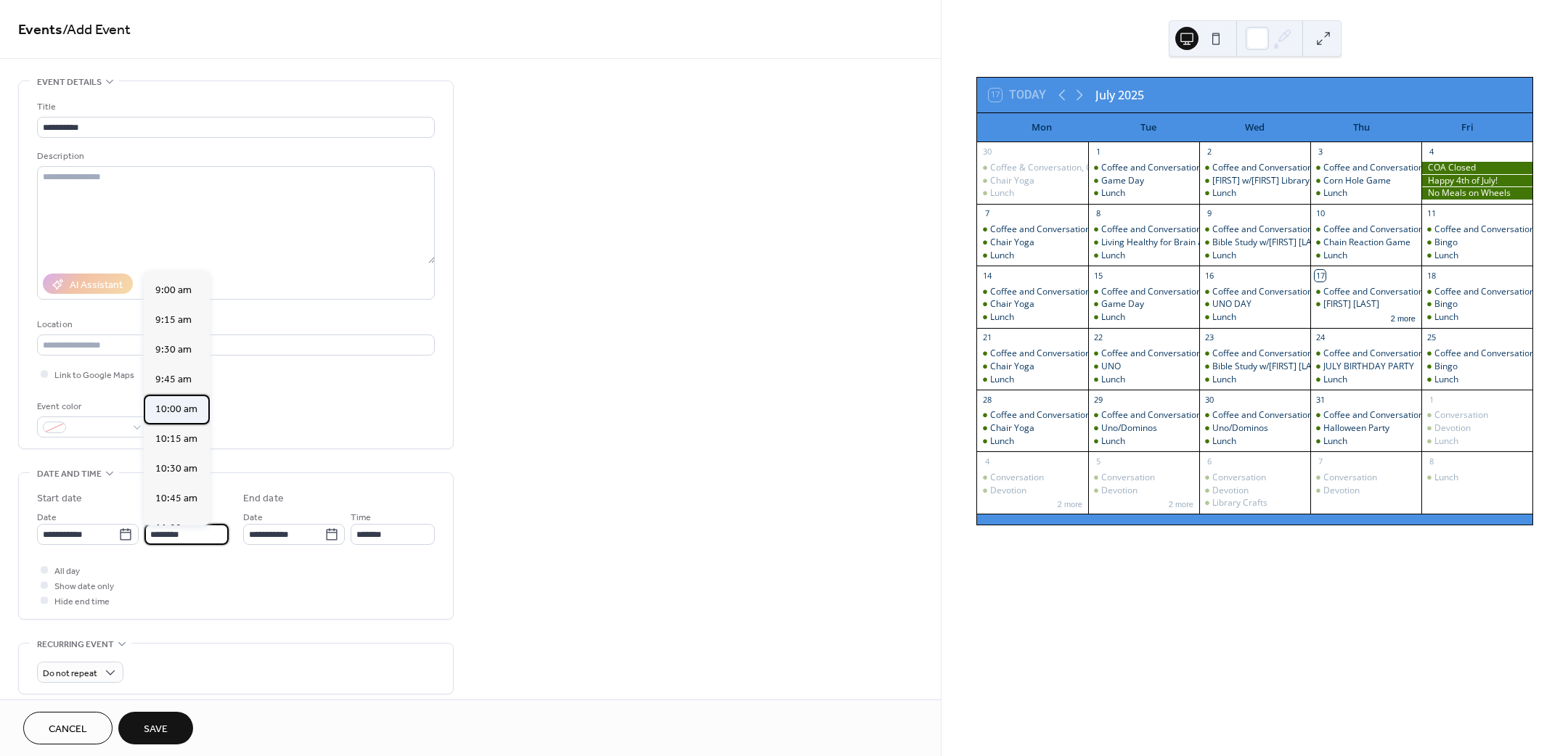 click on "10:00 am" at bounding box center (176, 408) 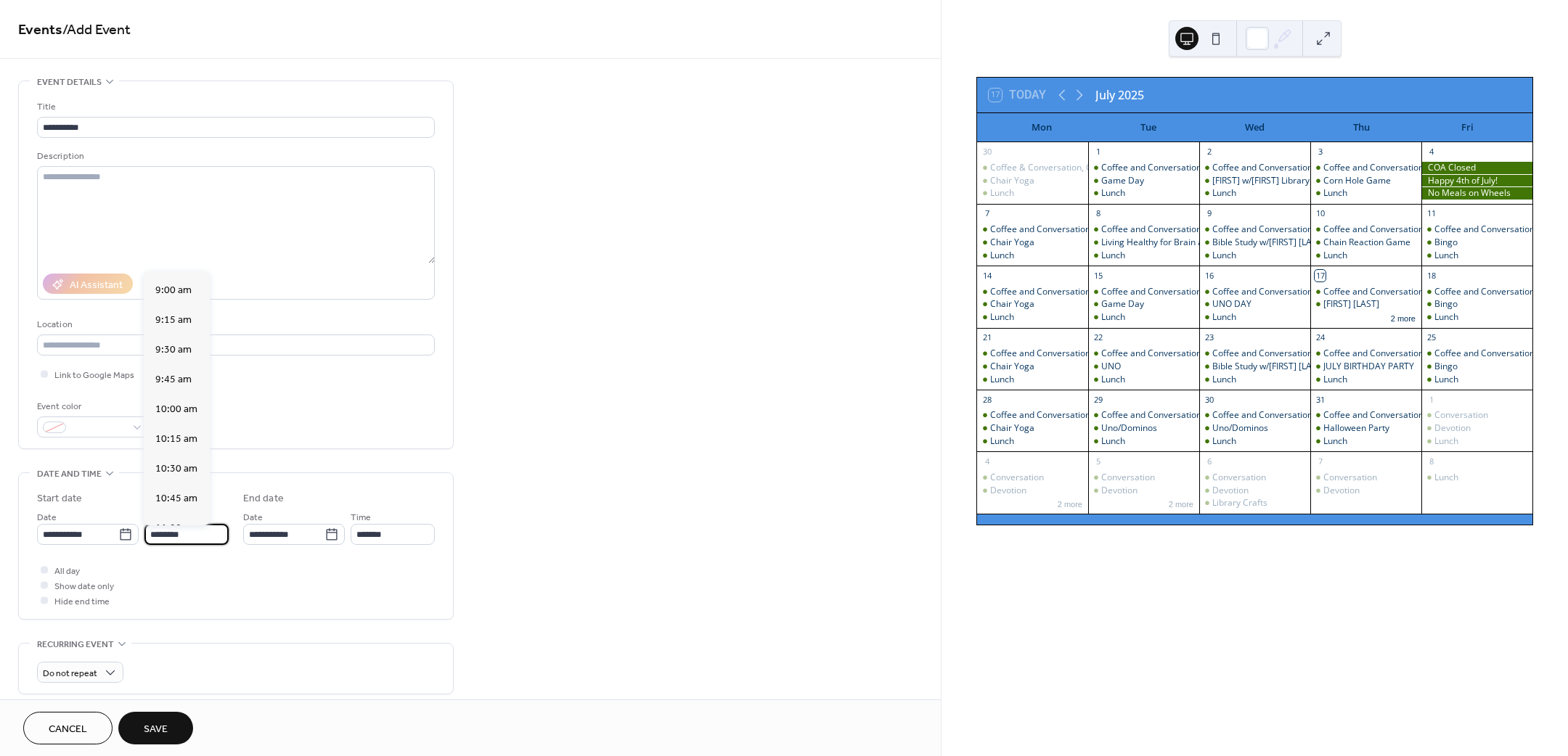 type on "********" 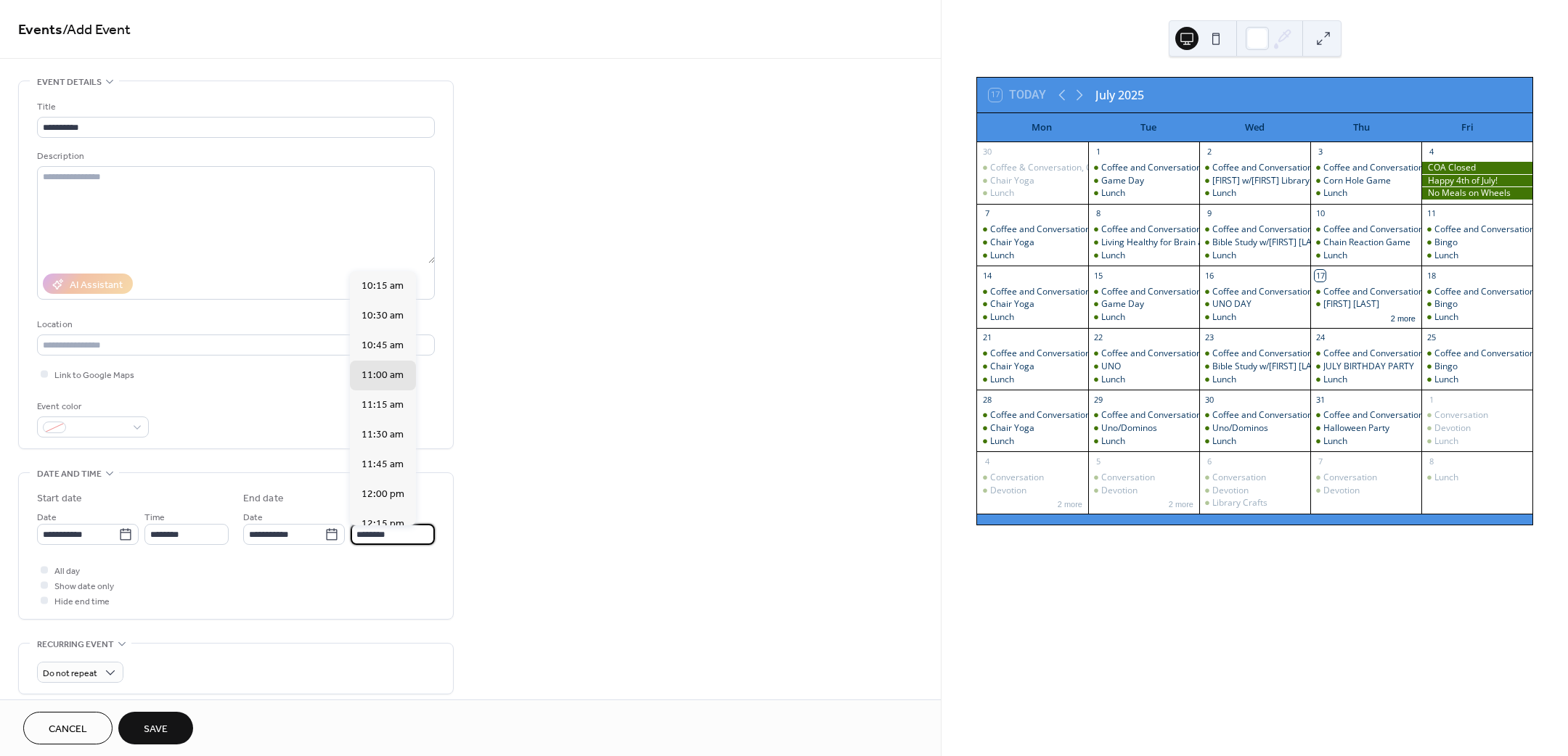 click on "********" at bounding box center [393, 534] 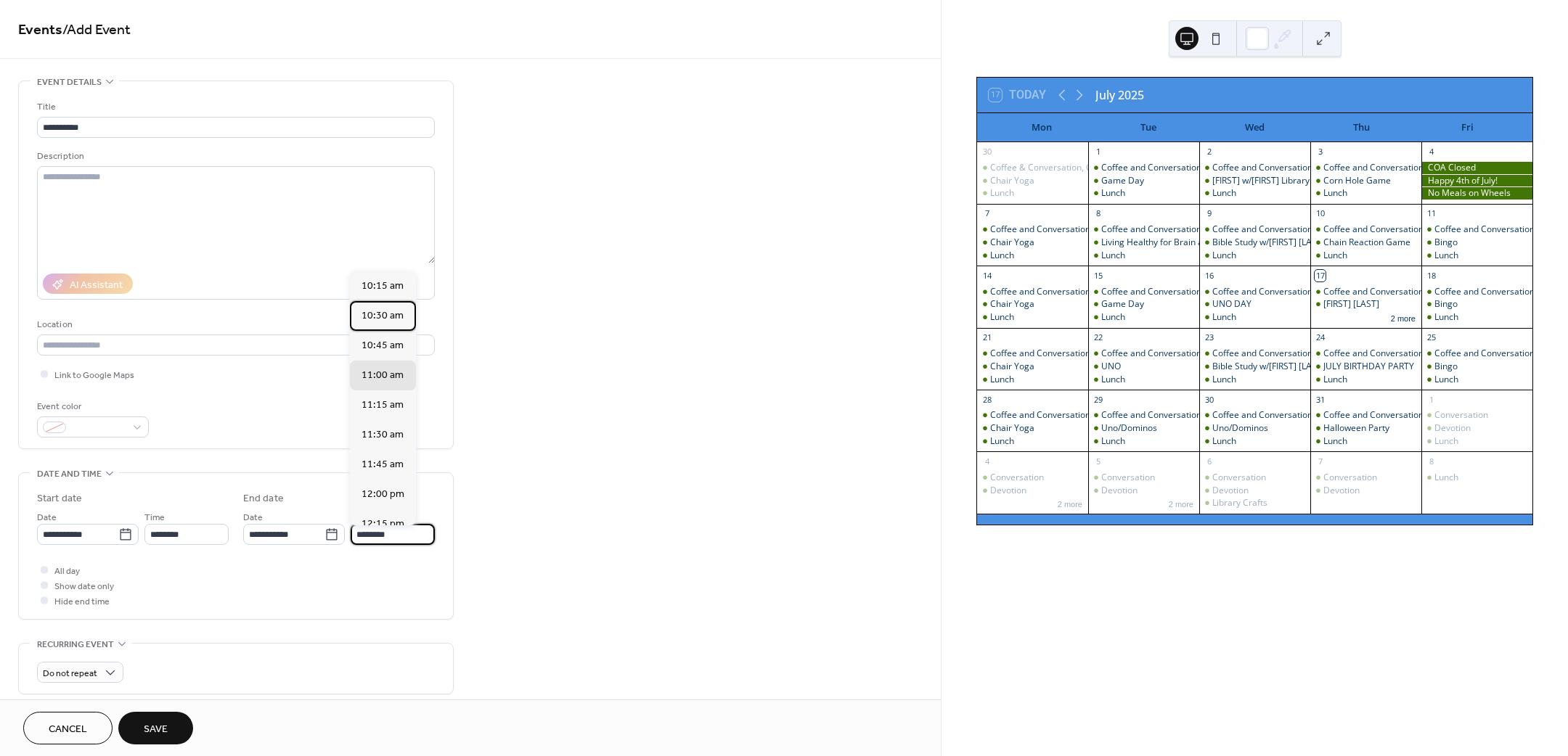 click on "10:30 am" at bounding box center (383, 315) 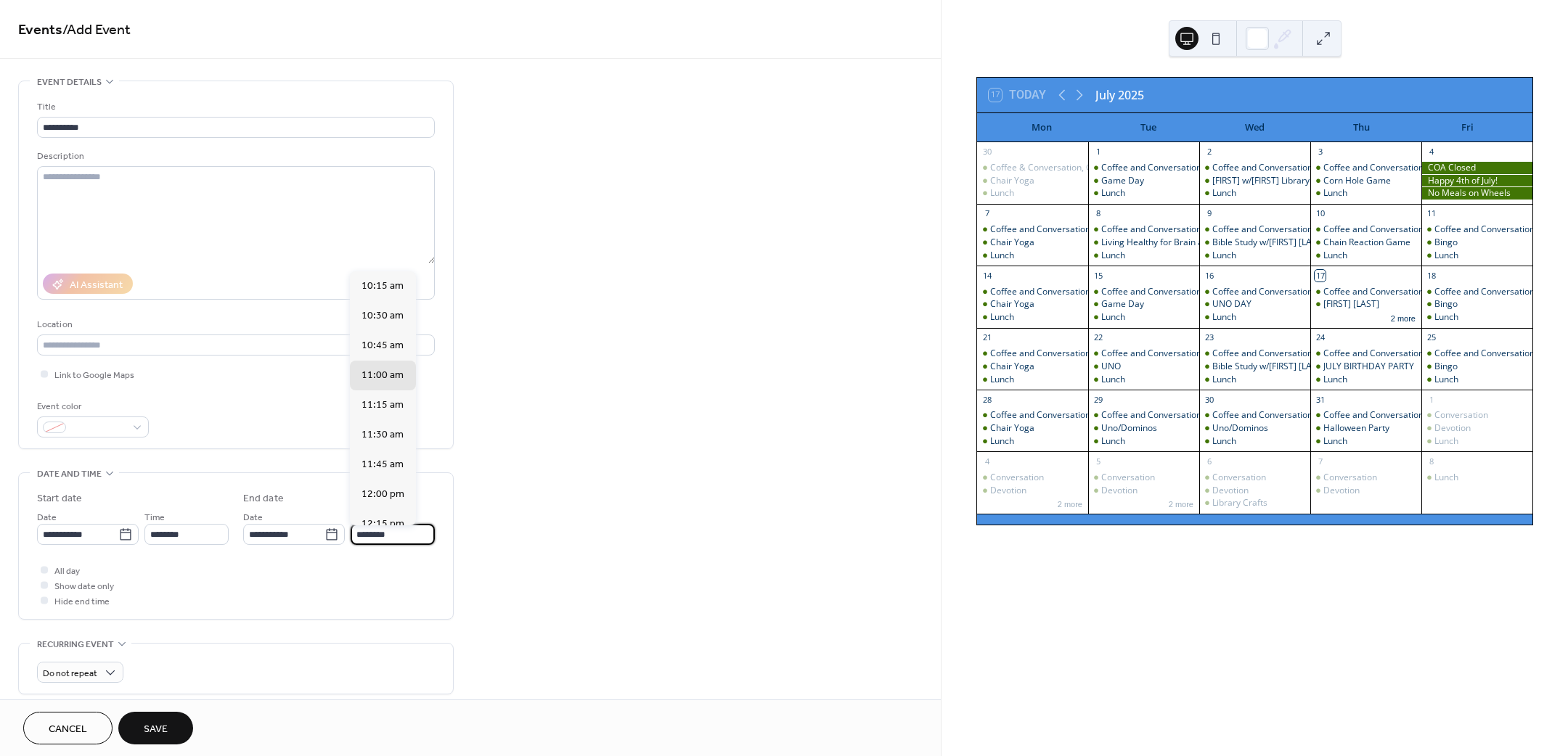 type on "********" 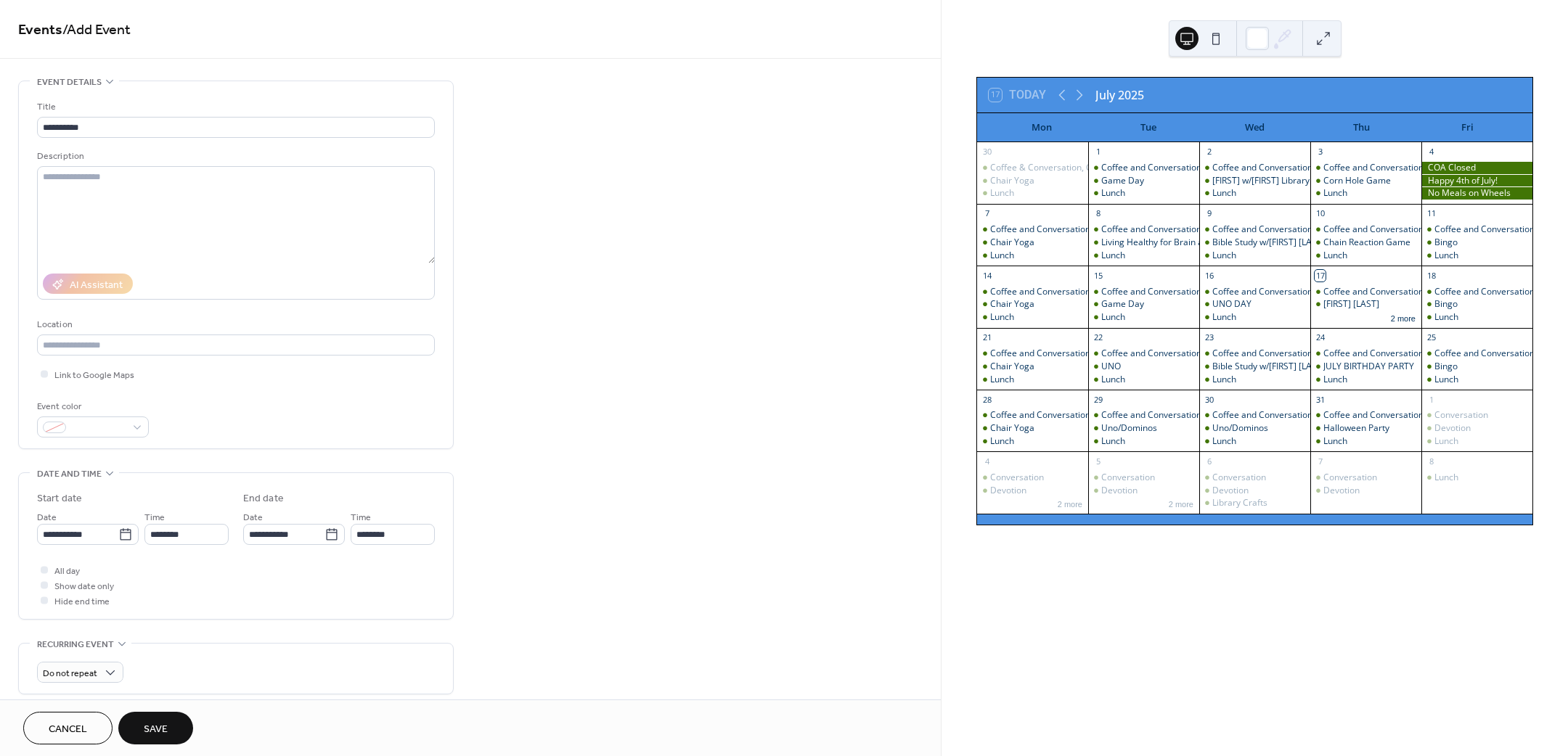 click on "Save" at bounding box center [155, 729] 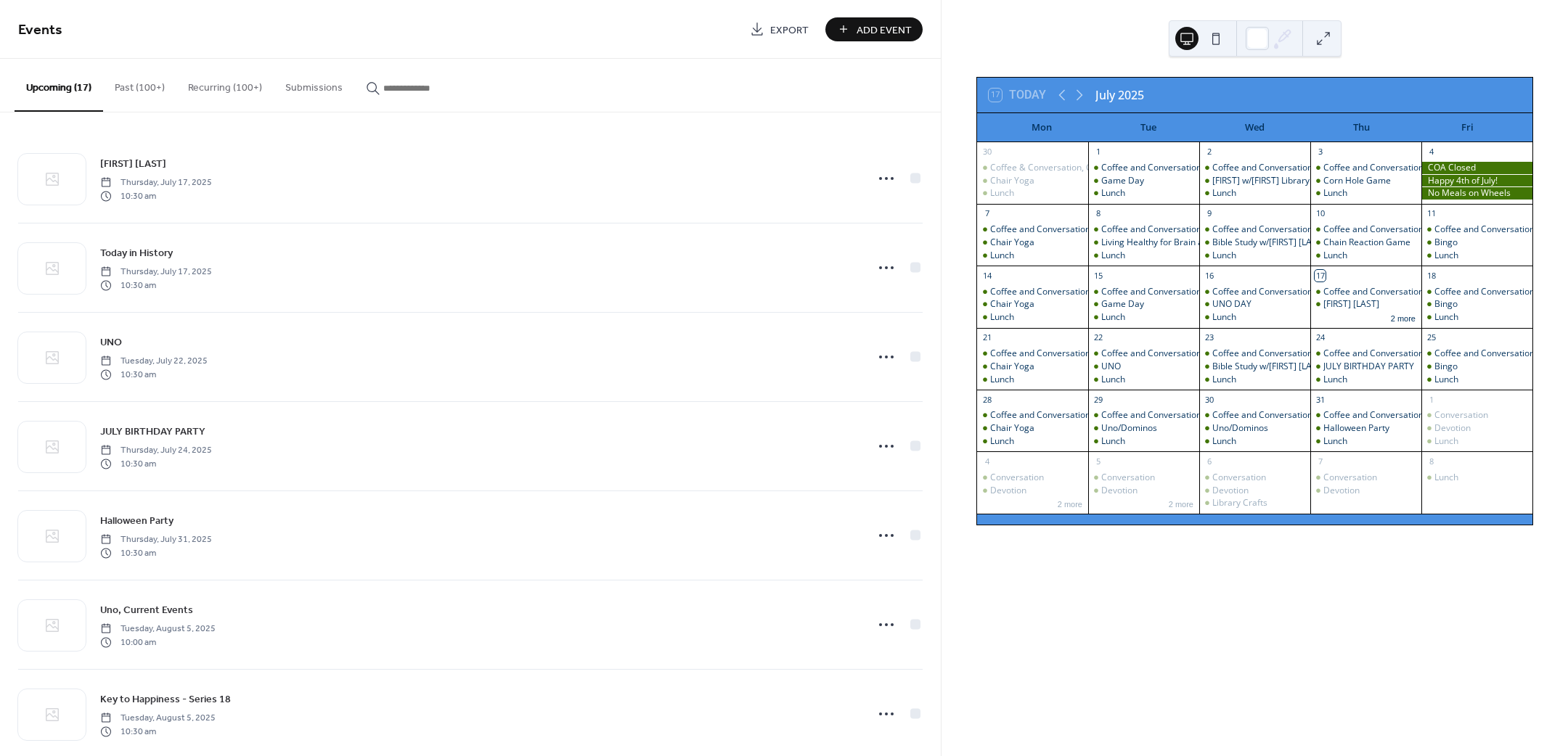 click on "Add Event" at bounding box center [884, 30] 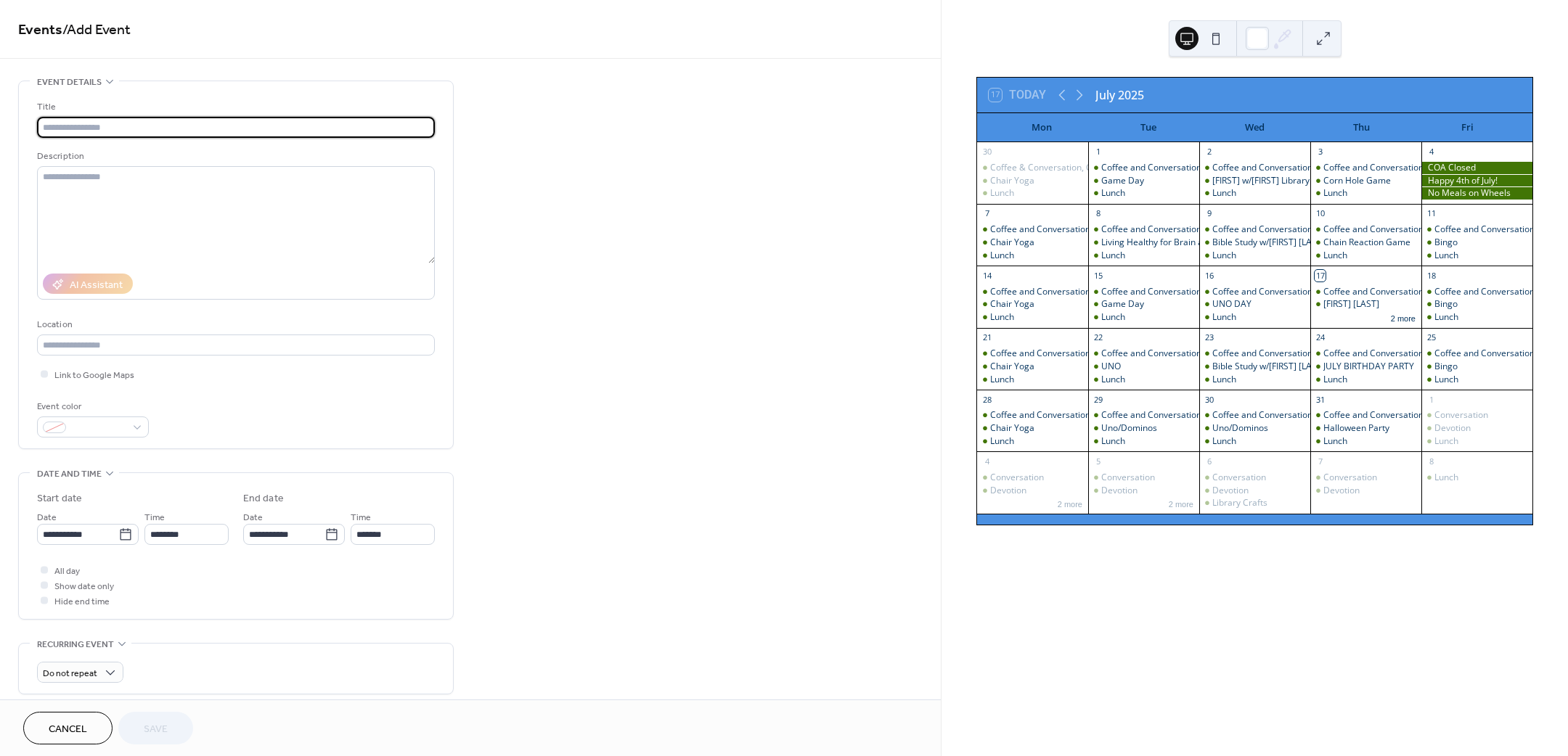 click at bounding box center [236, 127] 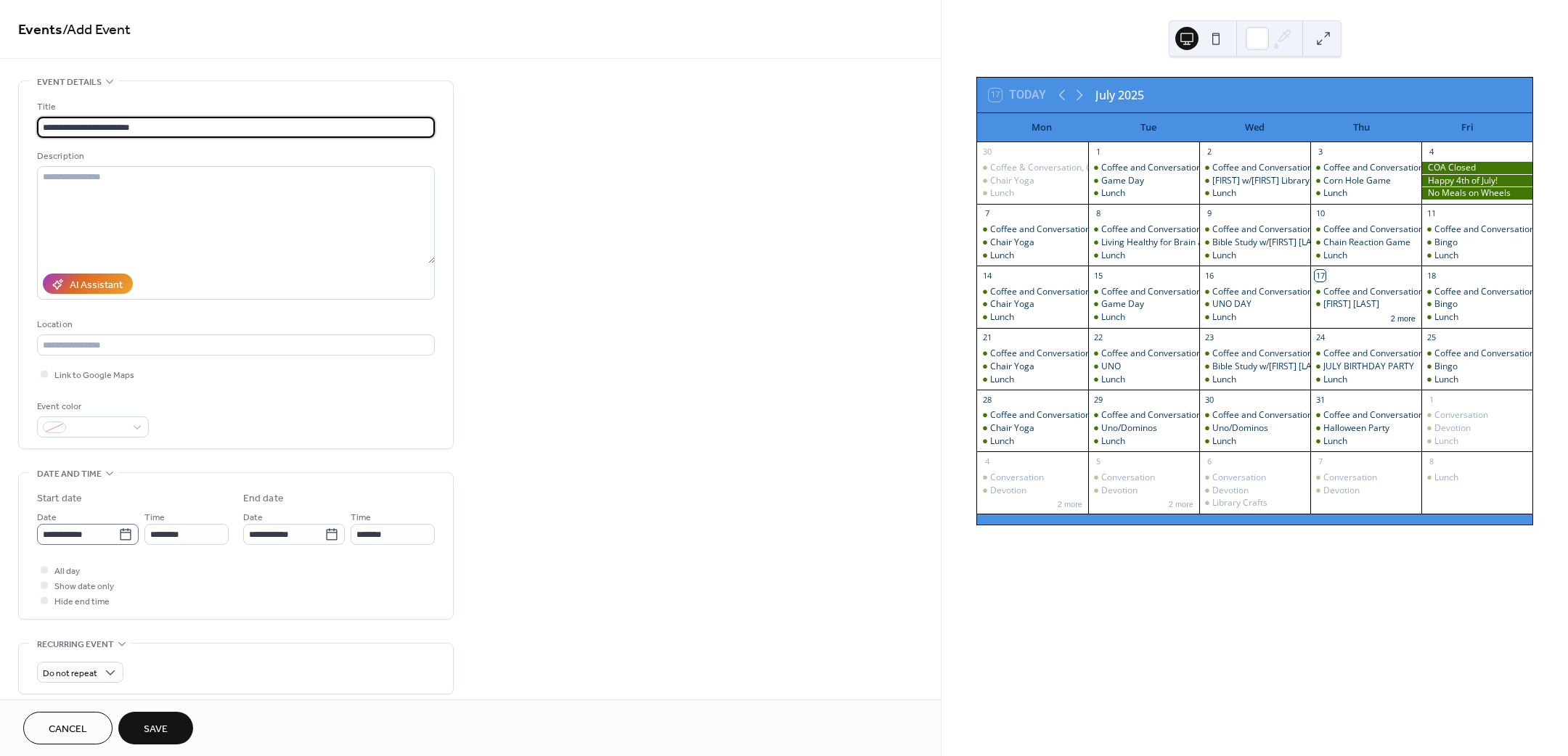 type on "**********" 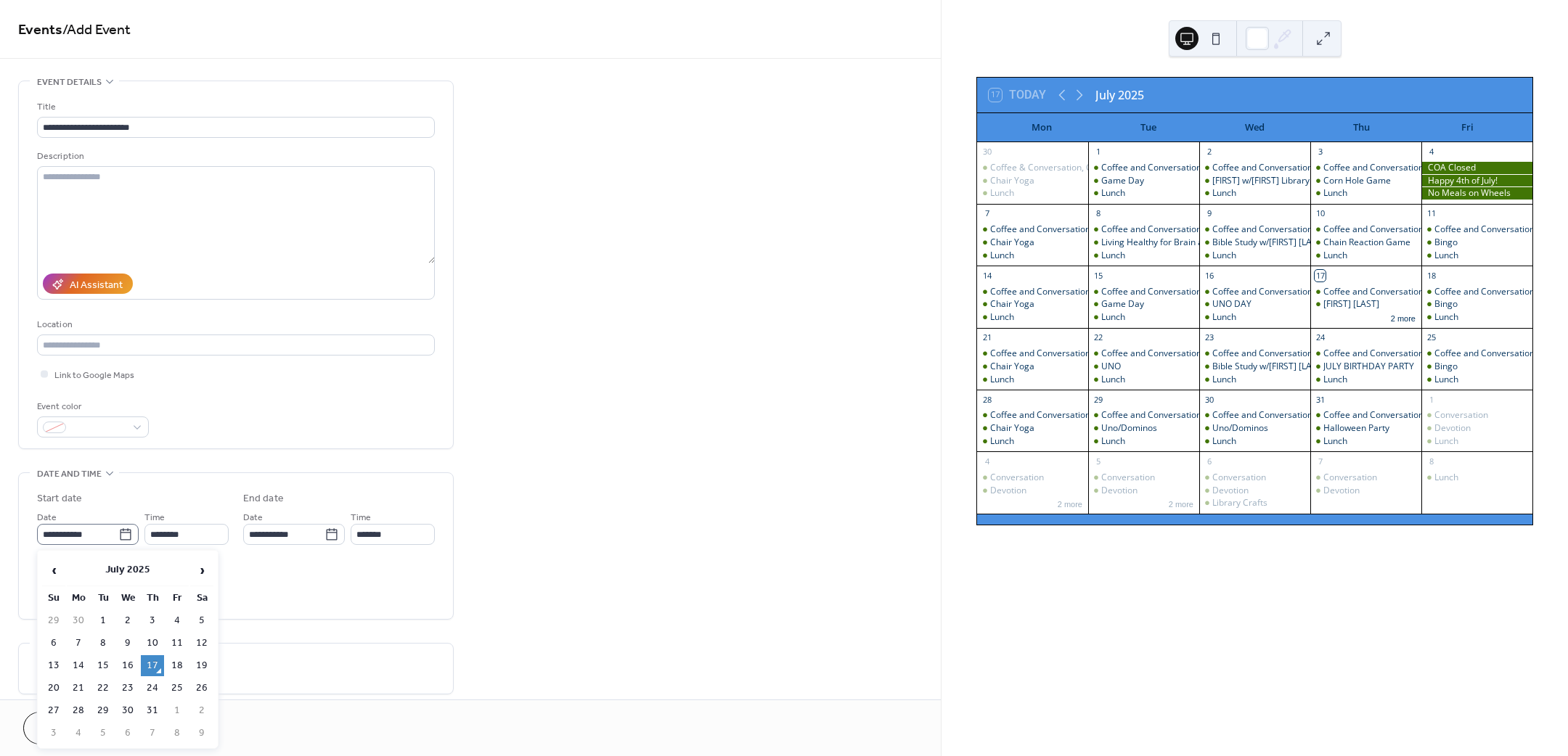 click 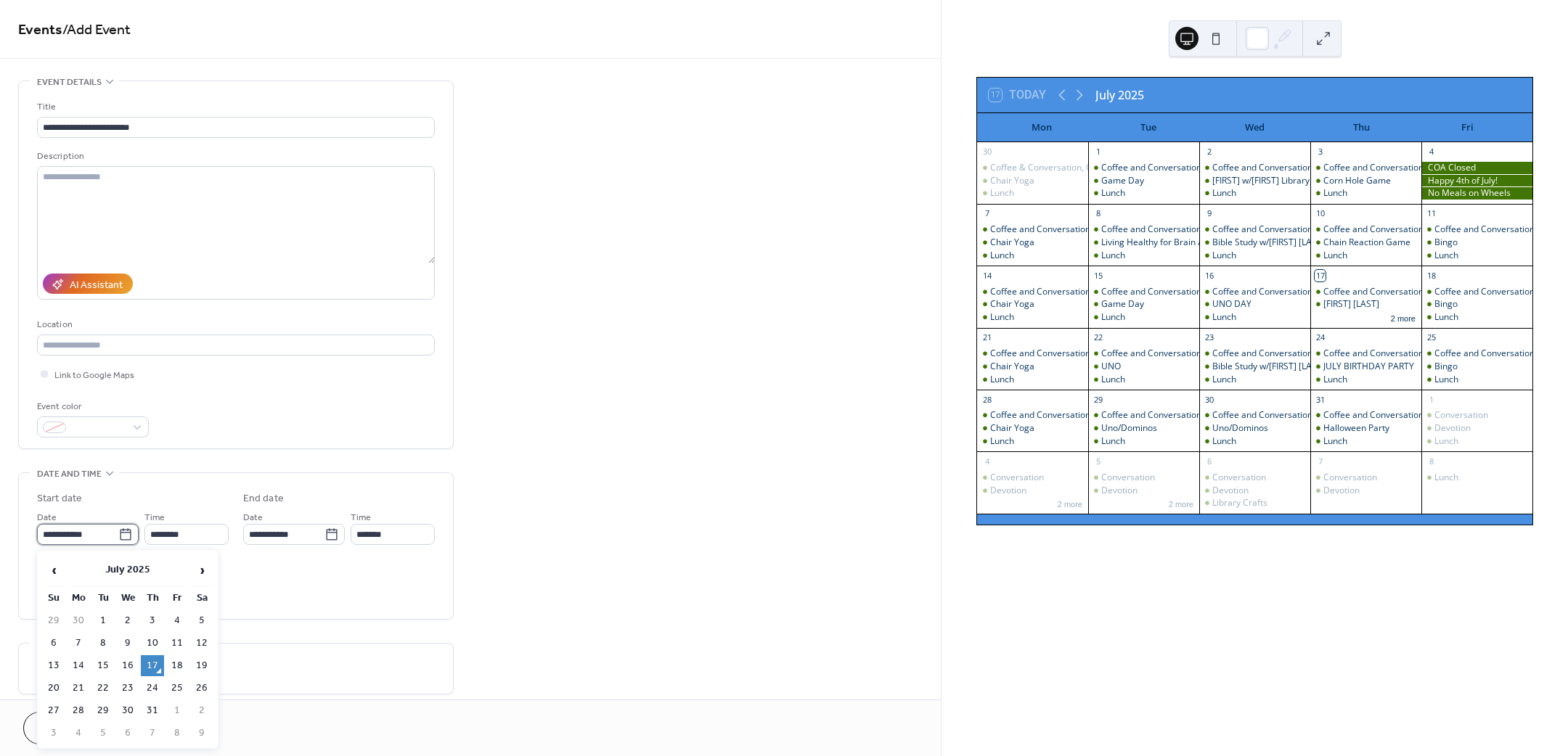click on "**********" at bounding box center [78, 534] 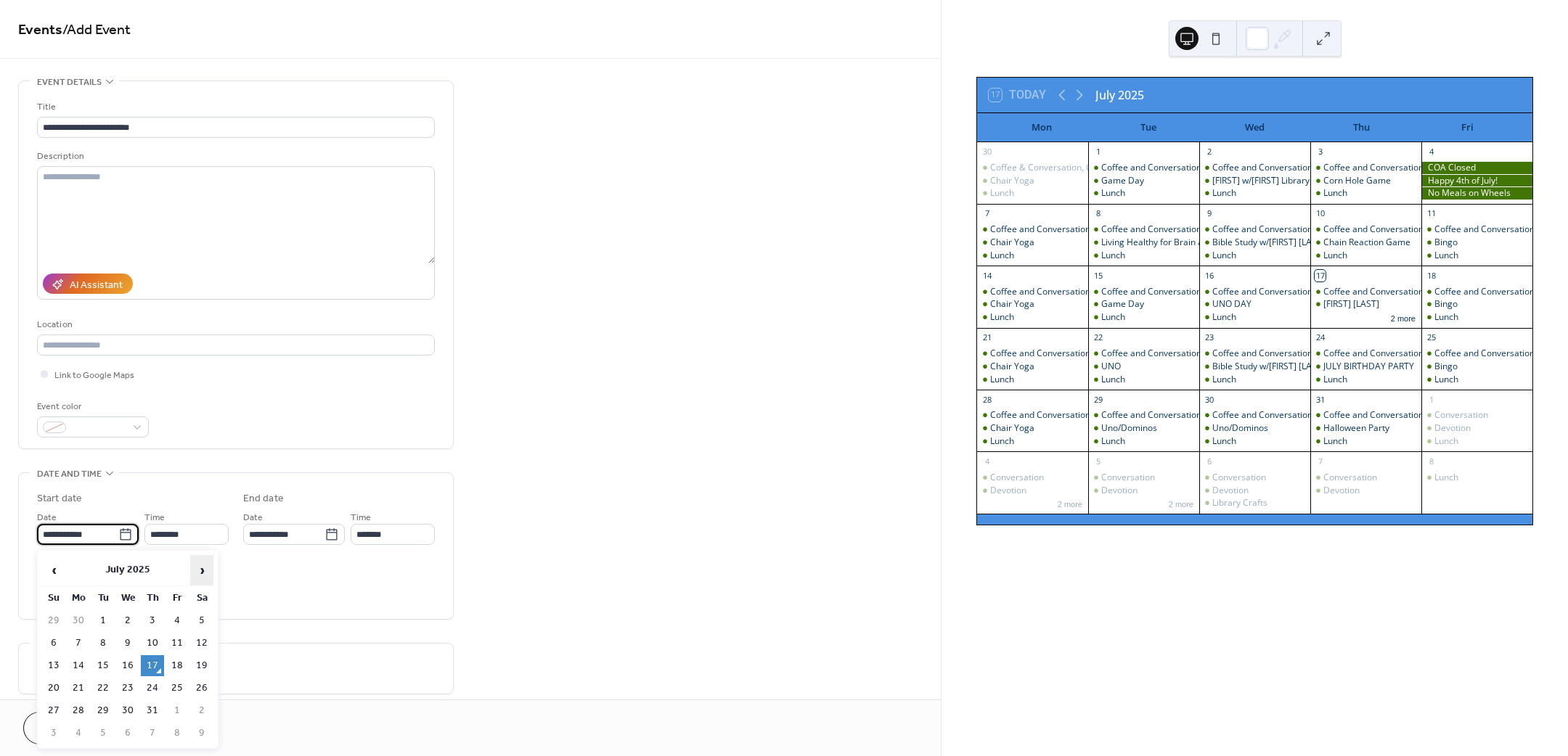 click on "›" at bounding box center (202, 570) 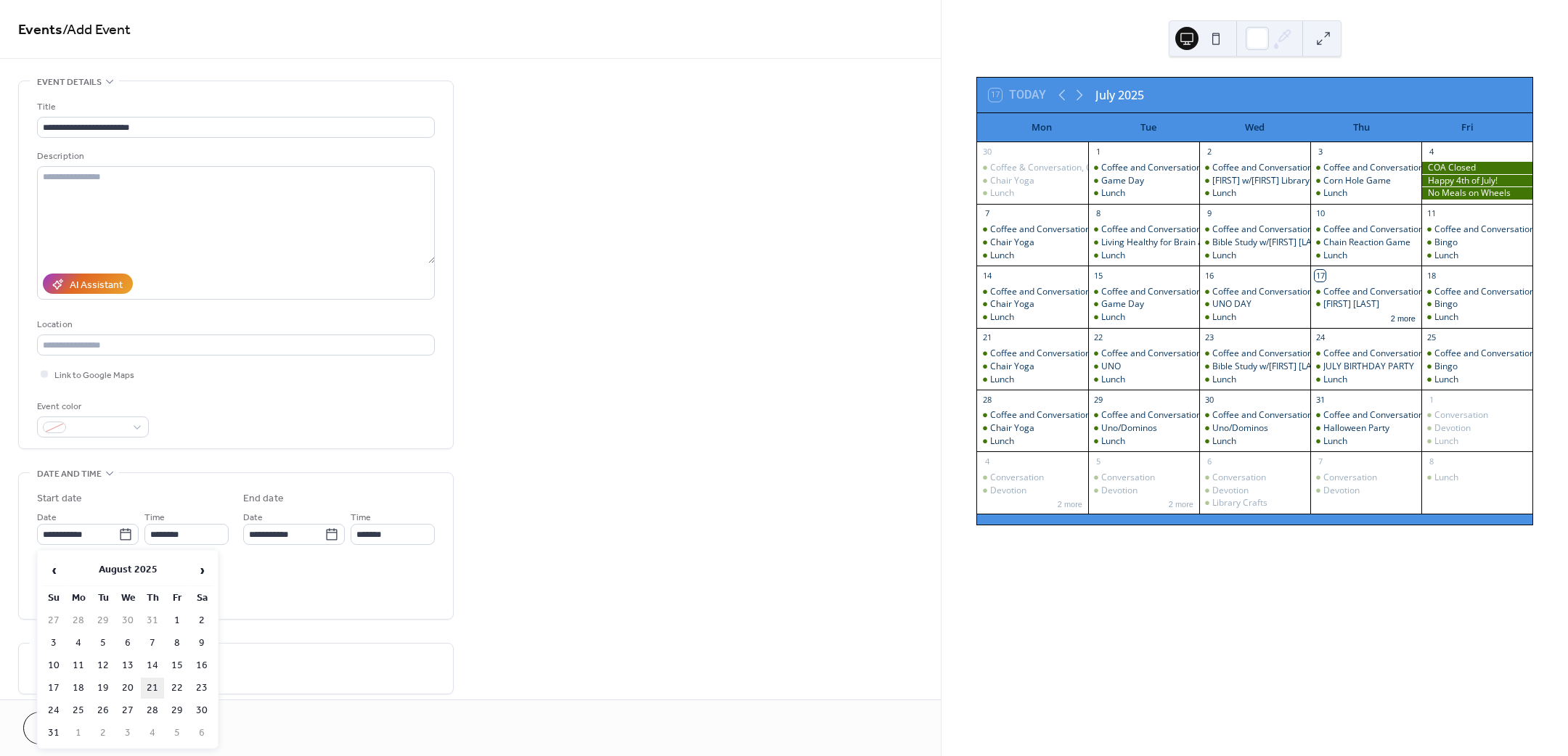 click on "21" at bounding box center [152, 688] 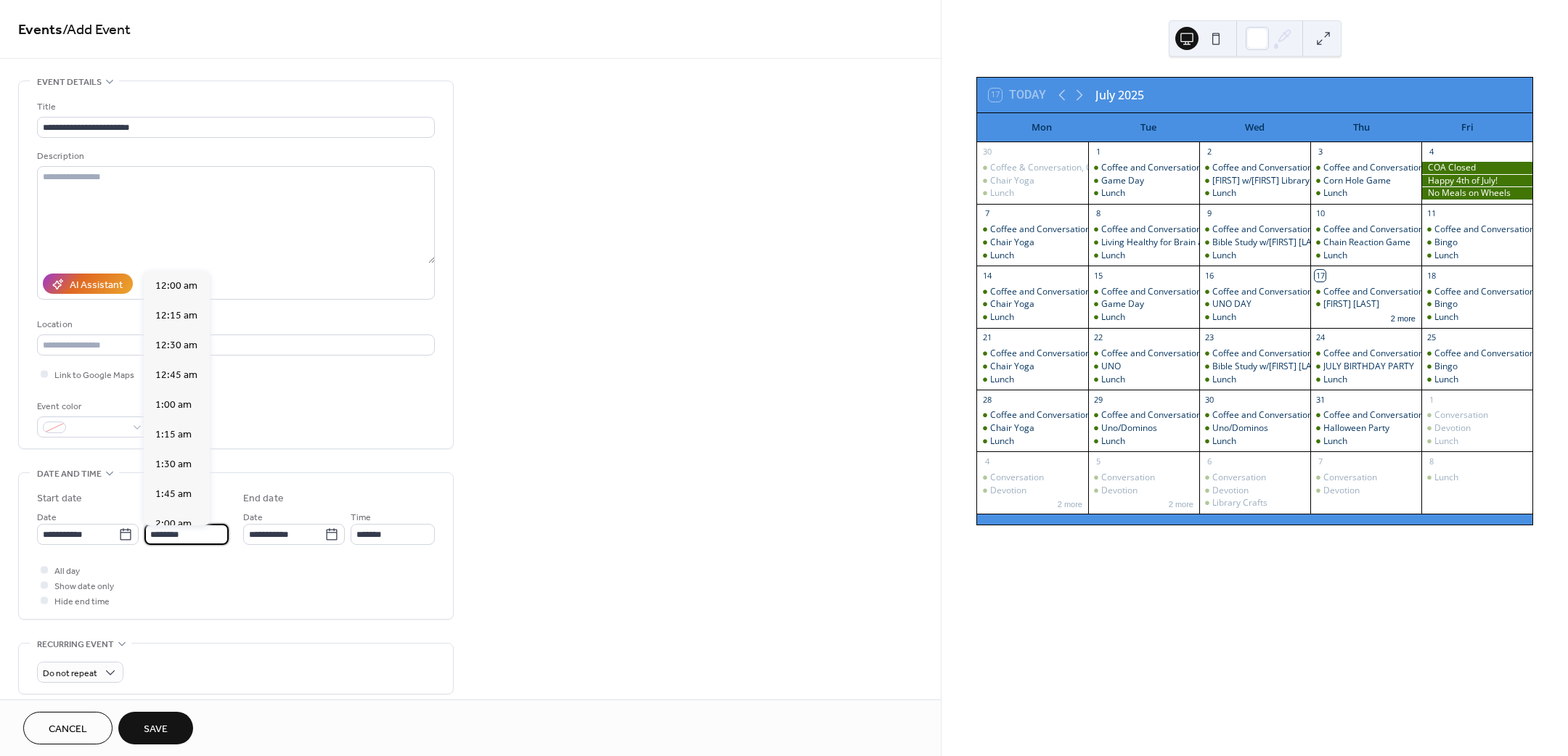 click on "********" at bounding box center (187, 534) 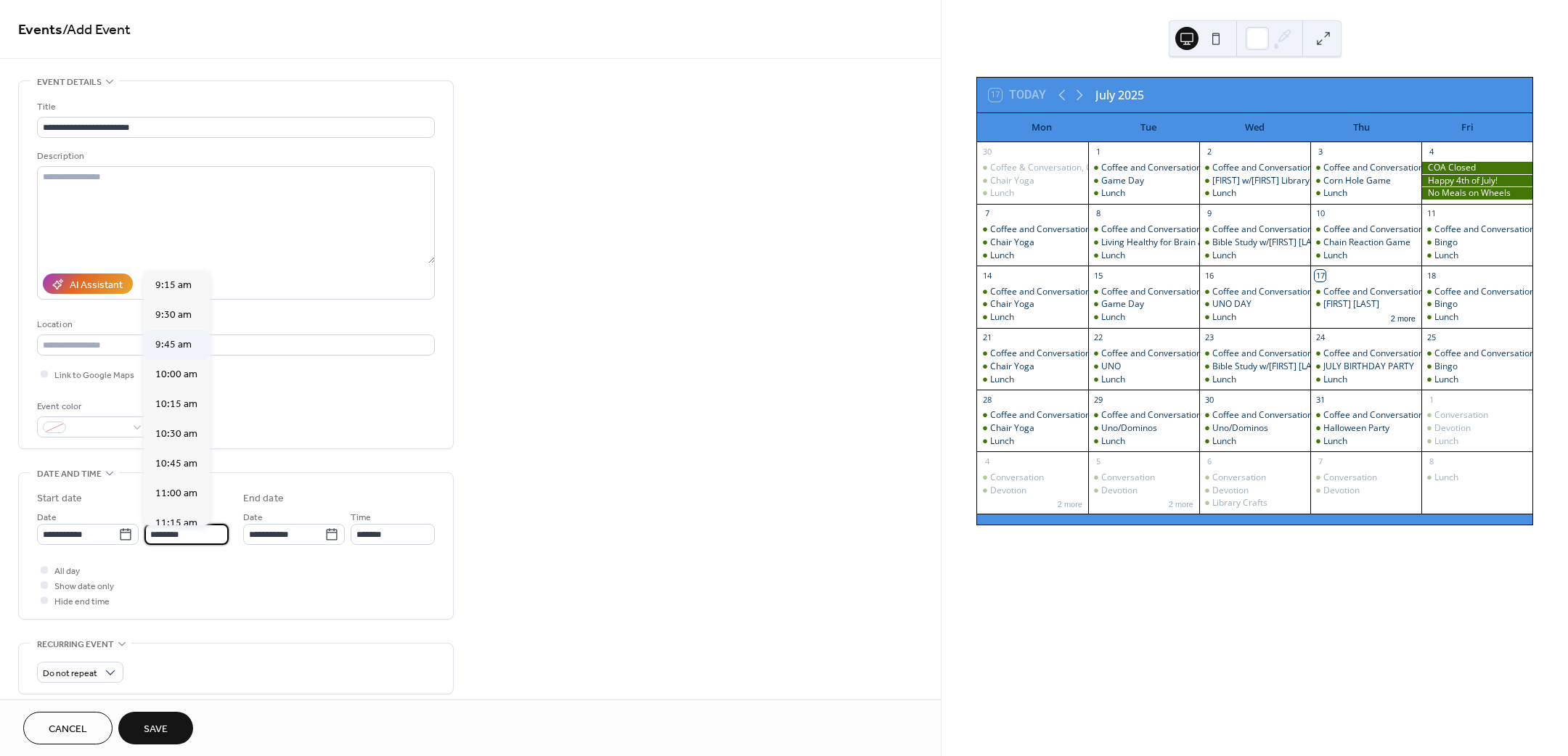 scroll, scrollTop: 1067, scrollLeft: 0, axis: vertical 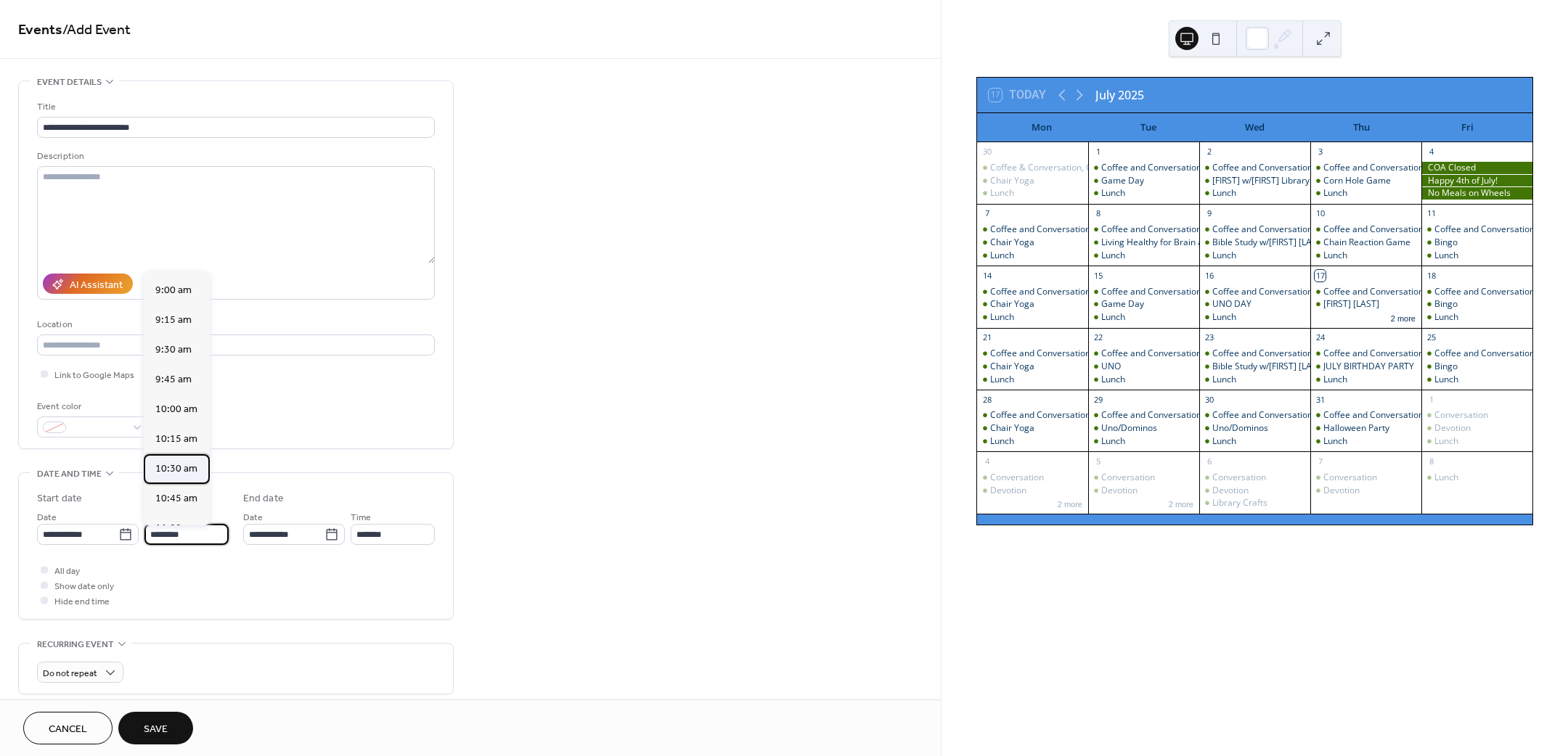 click on "10:30 am" at bounding box center [176, 468] 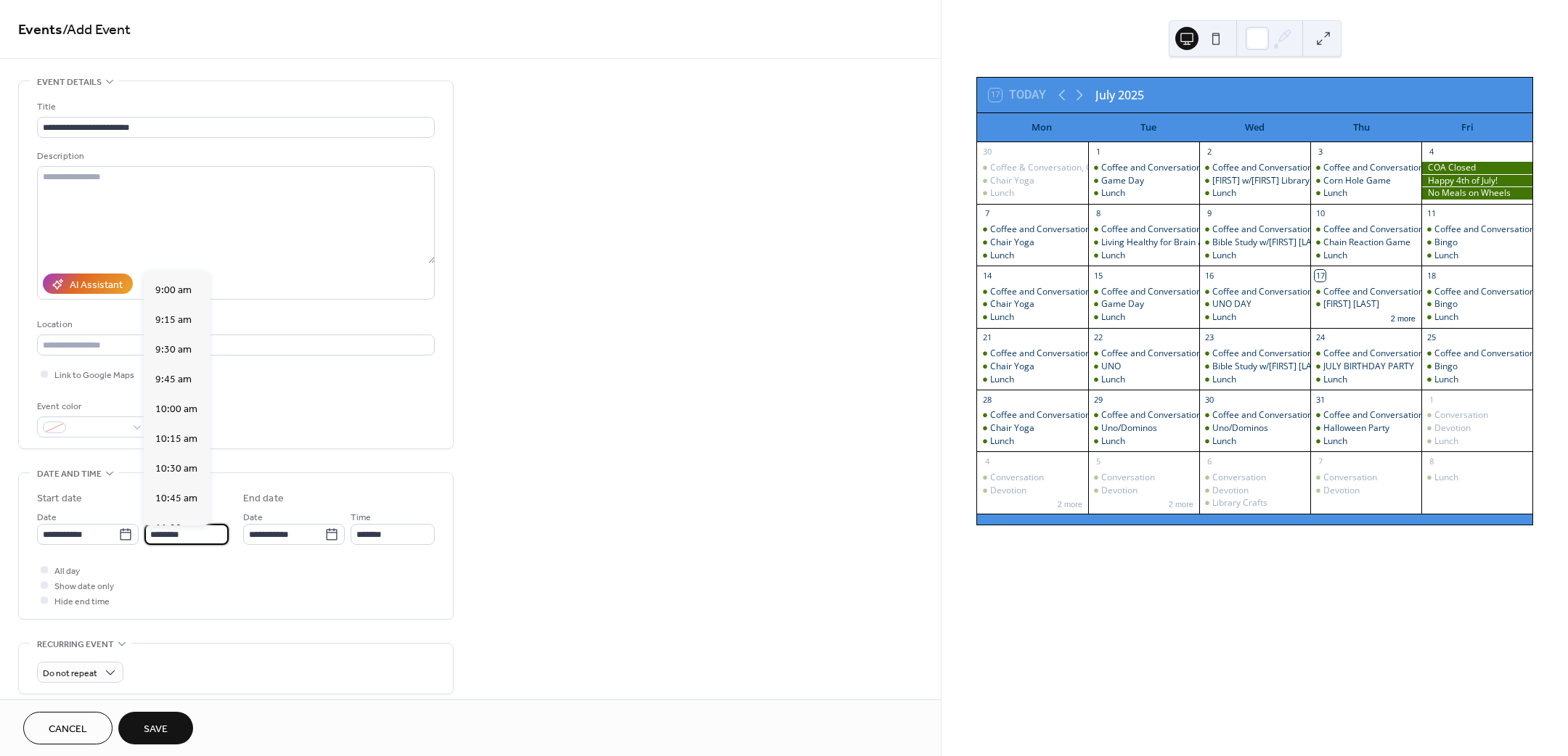 type on "********" 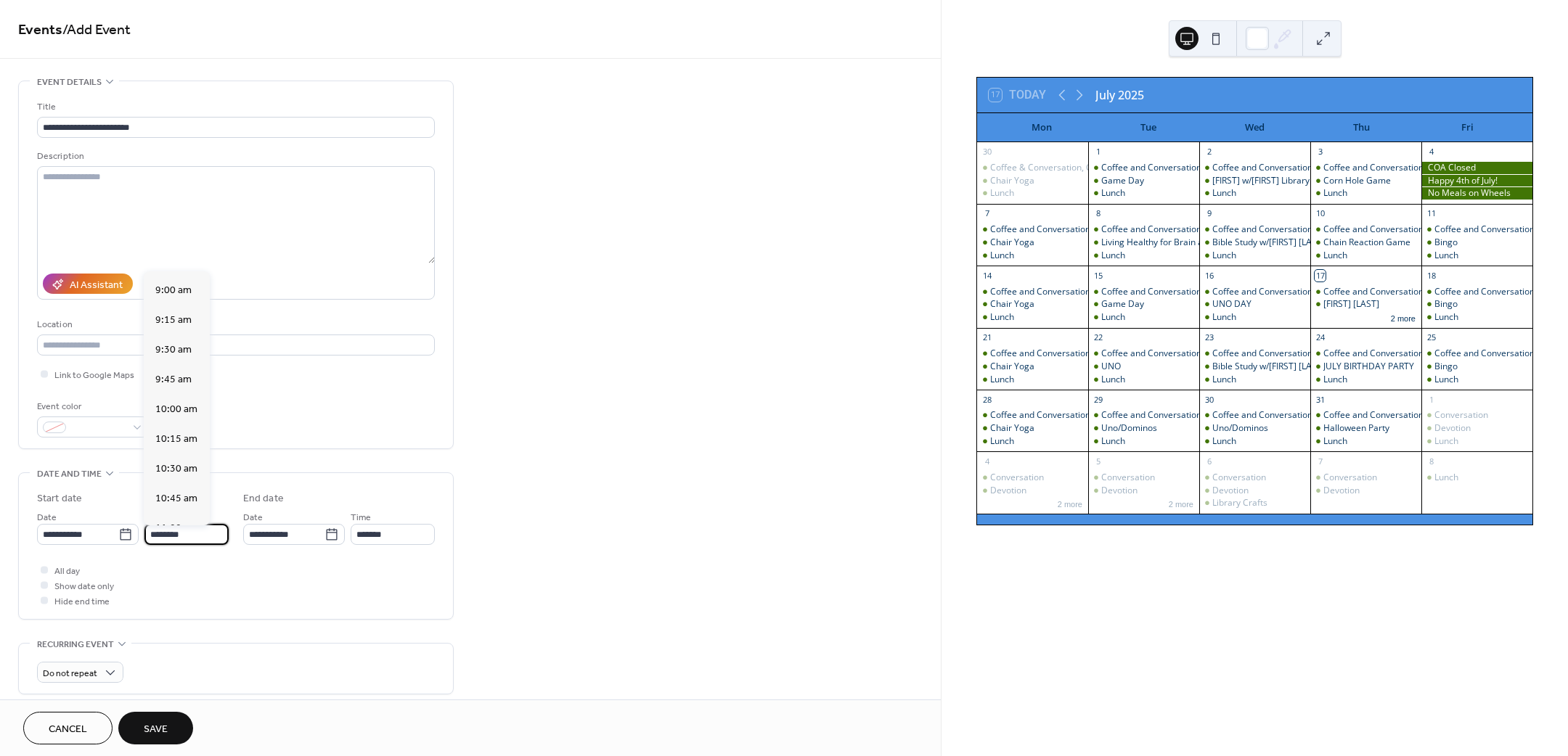 type on "********" 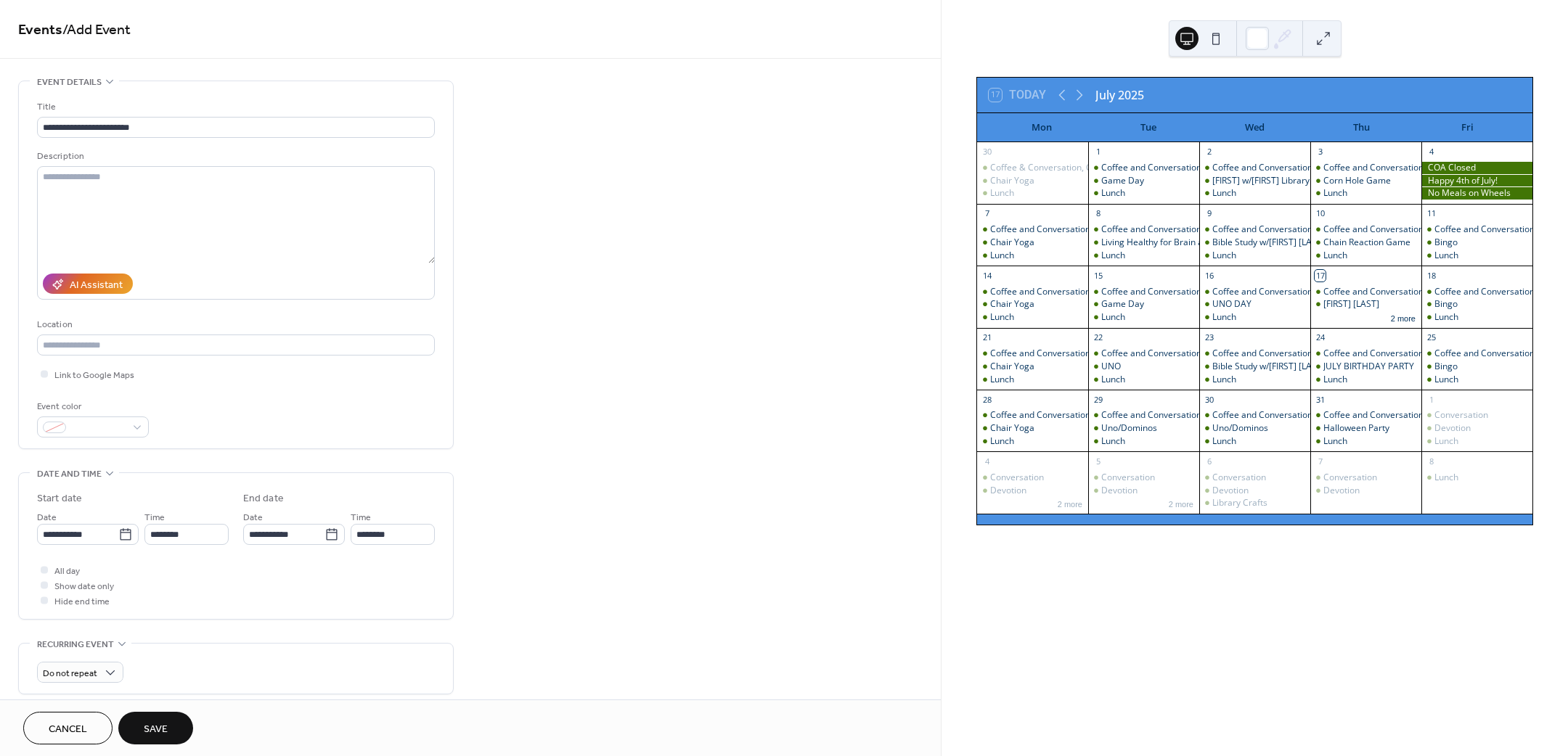 drag, startPoint x: 166, startPoint y: 727, endPoint x: 158, endPoint y: 727, distance: 8 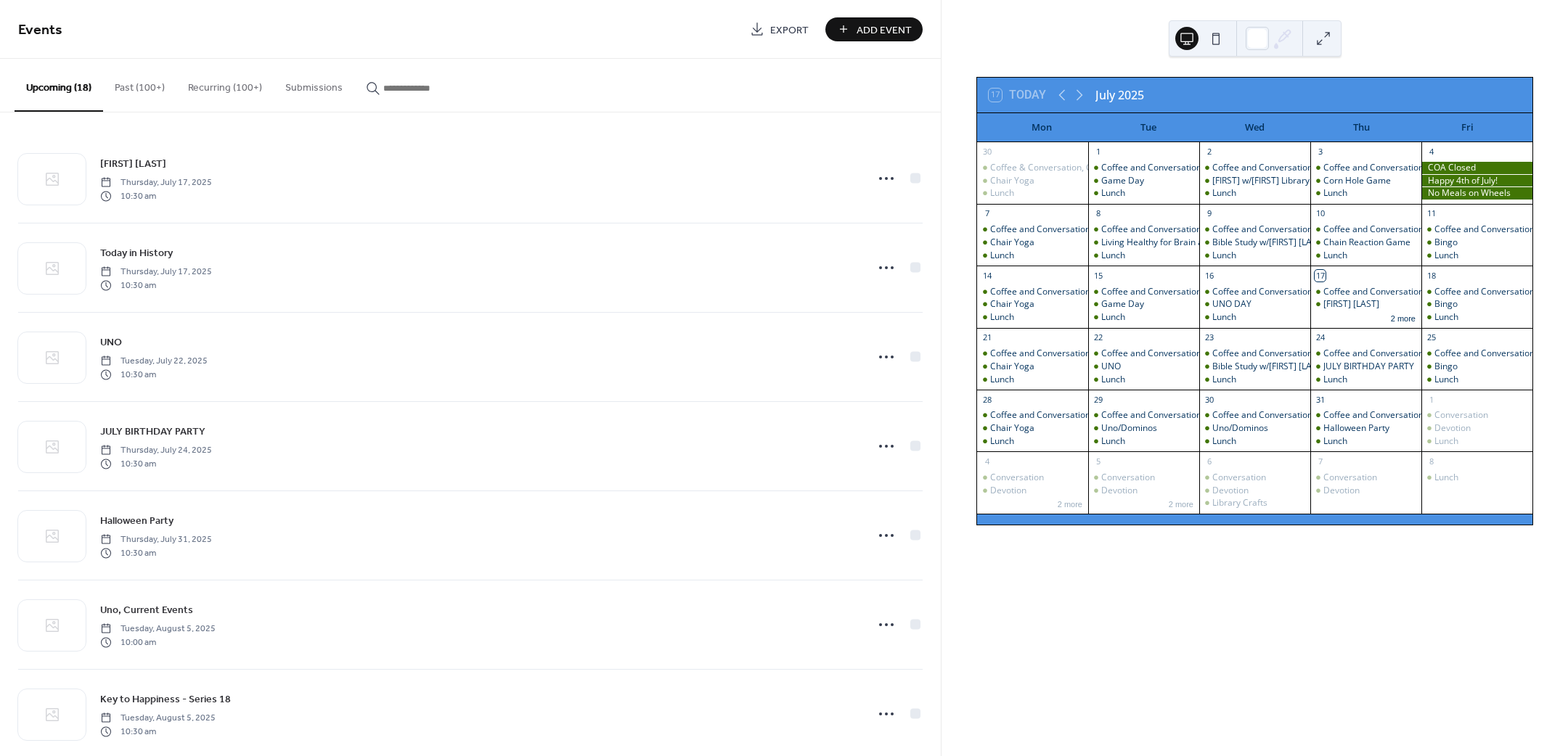 click on "Add Event" at bounding box center (884, 30) 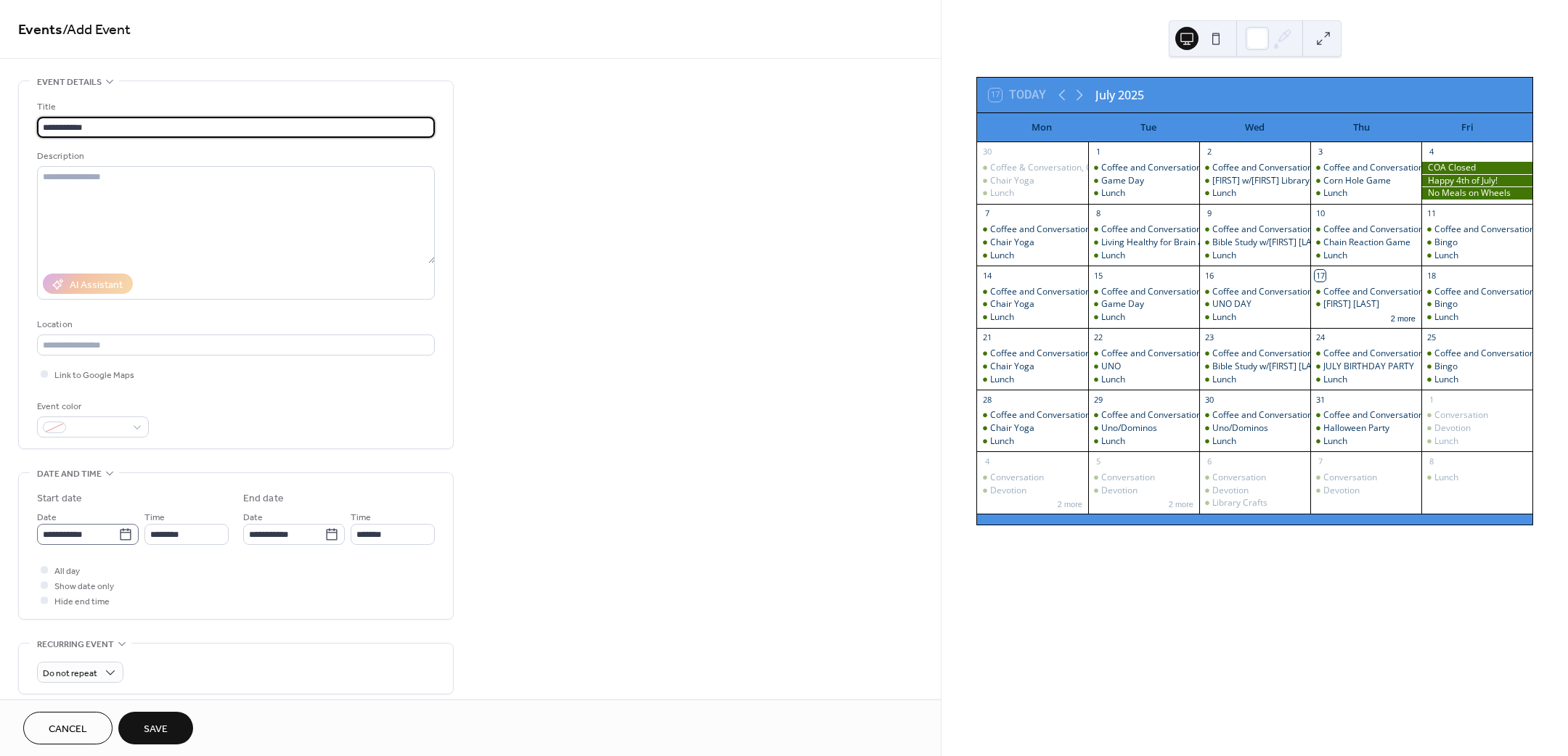 type on "**********" 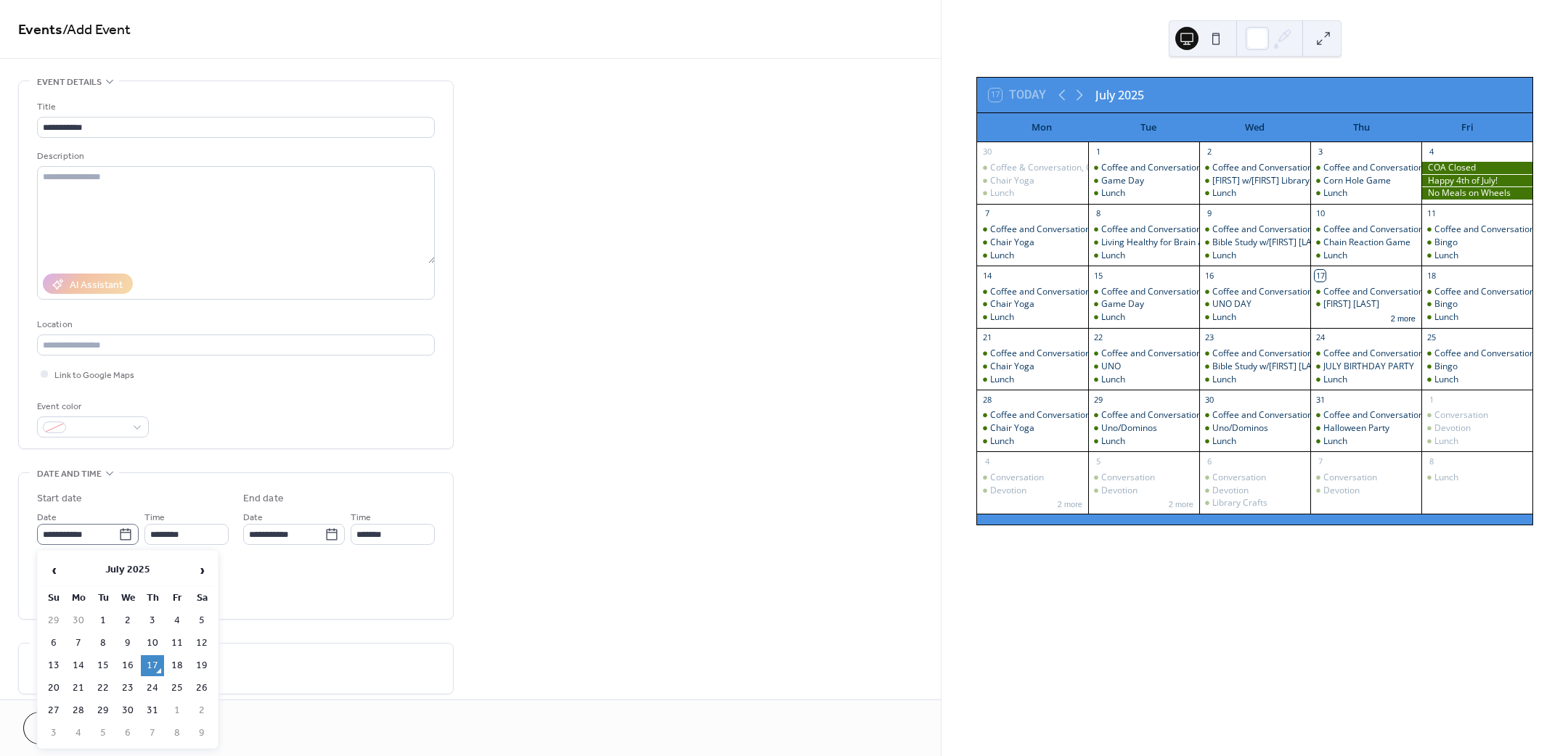 click 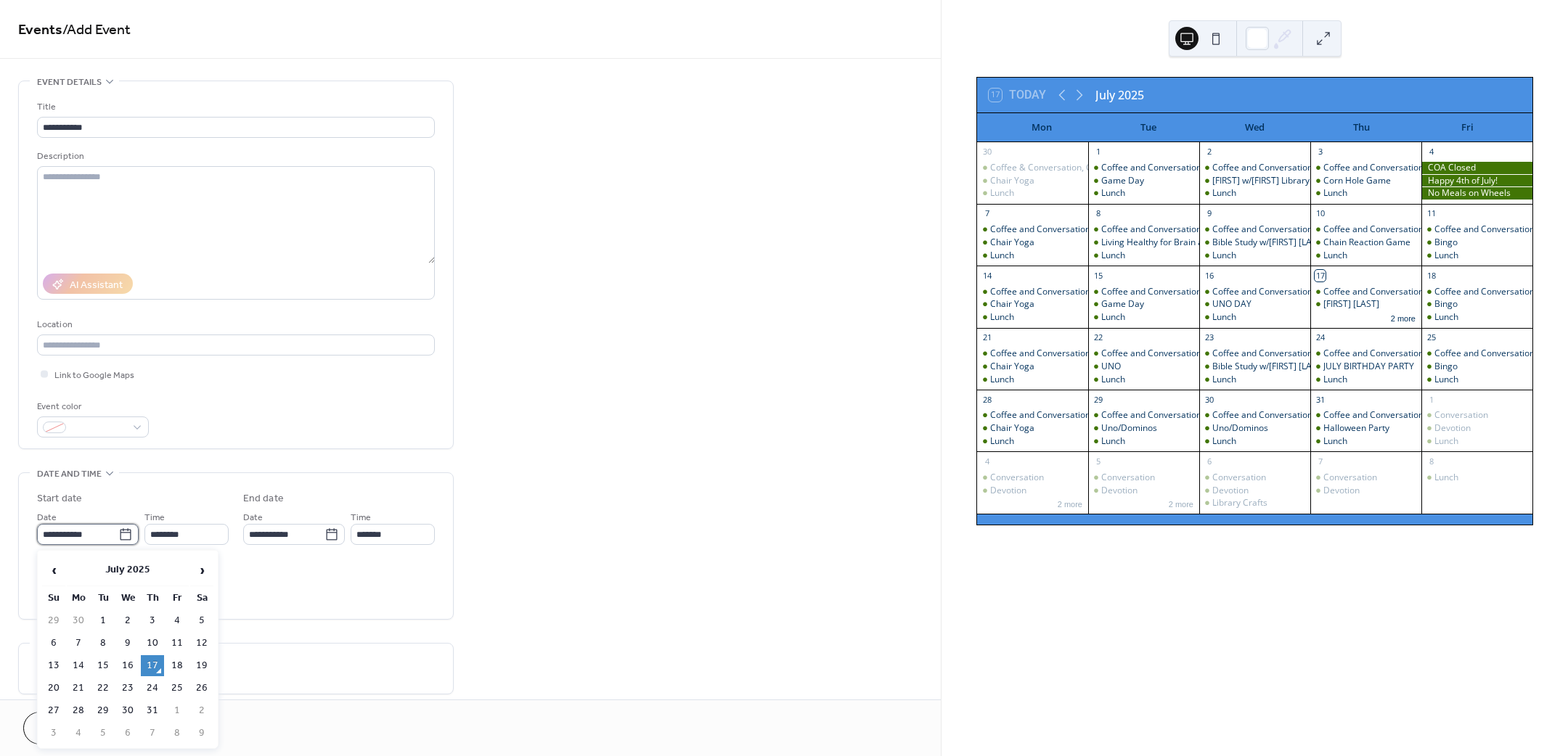 click on "**********" at bounding box center [78, 534] 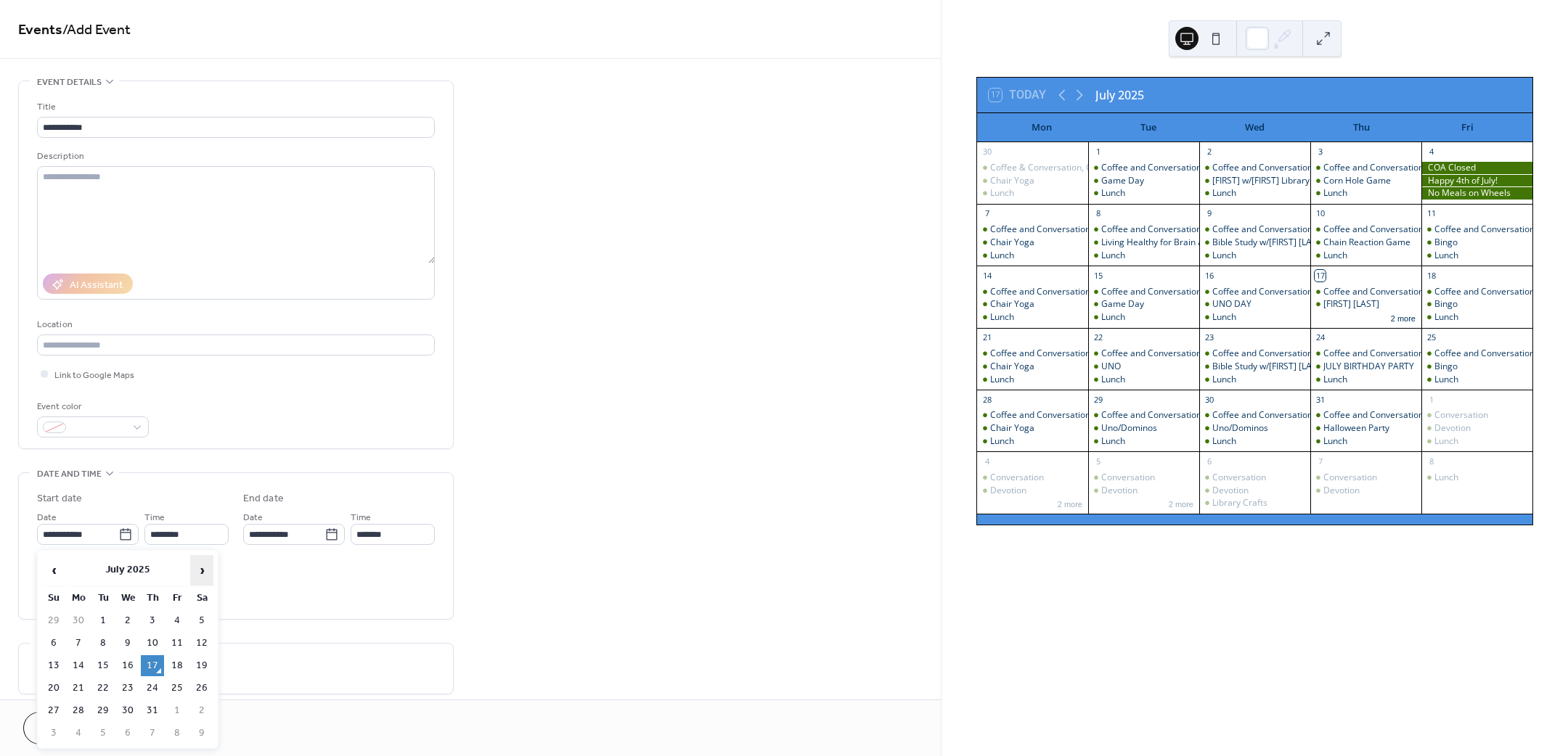 click on "›" at bounding box center [202, 570] 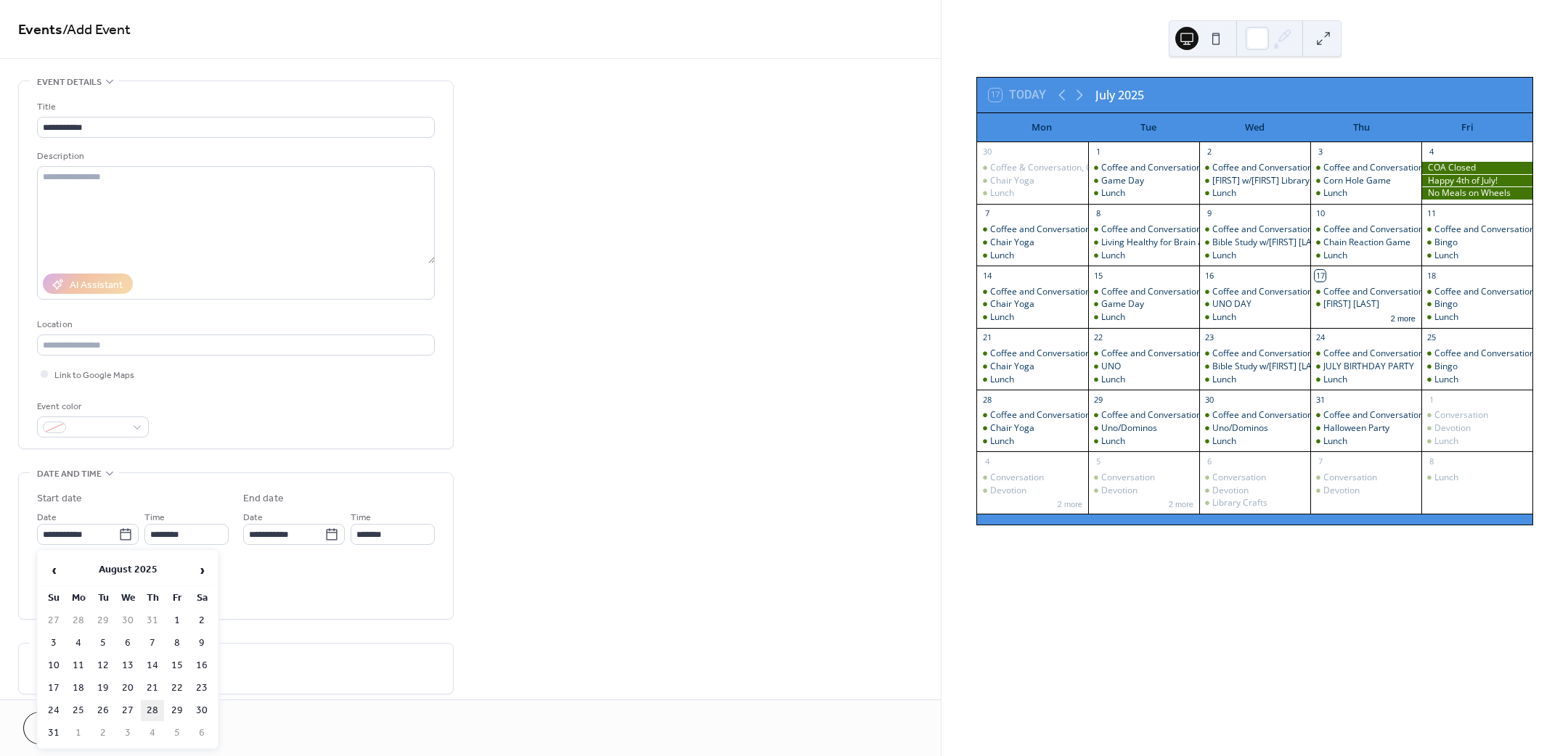 click on "28" at bounding box center [152, 710] 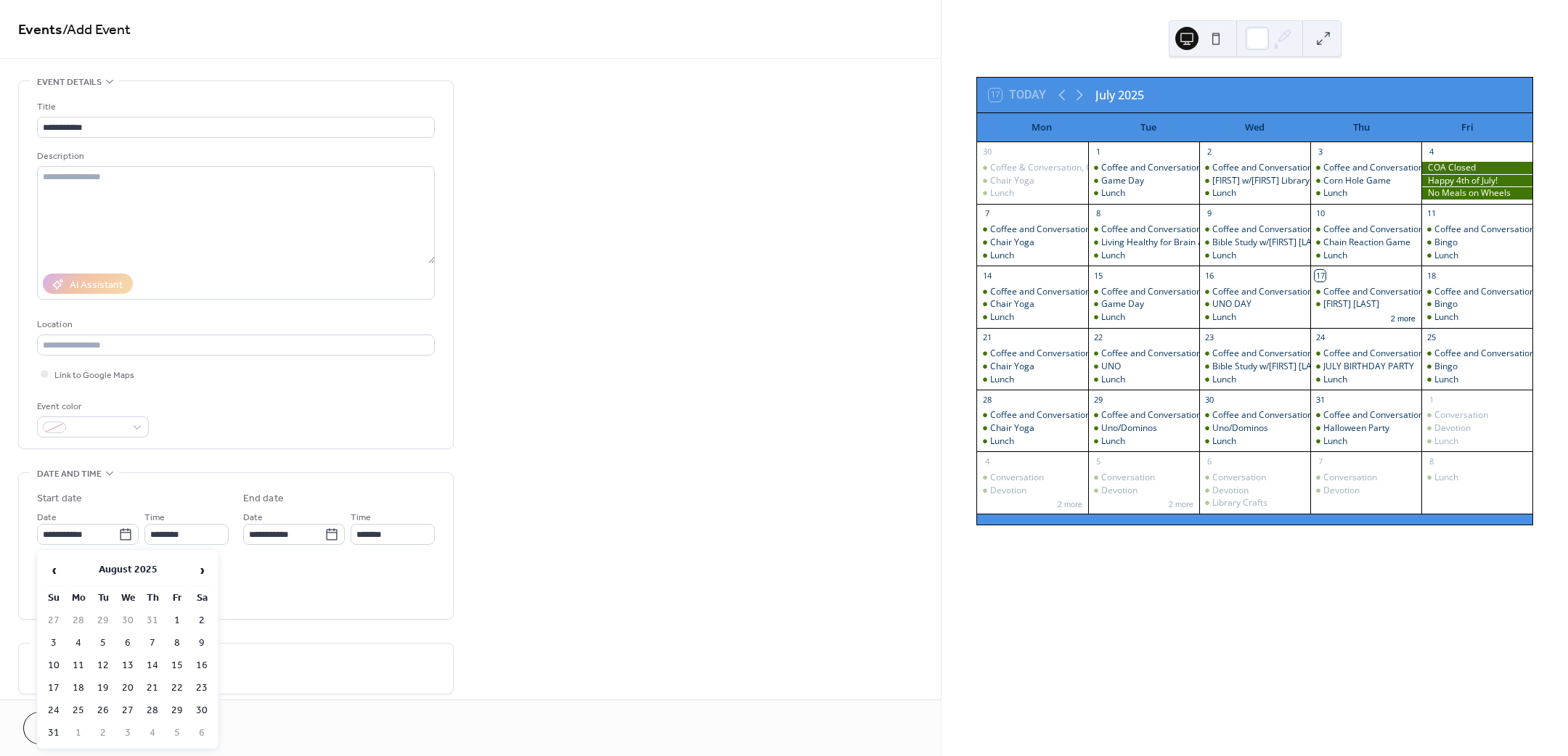 type on "**********" 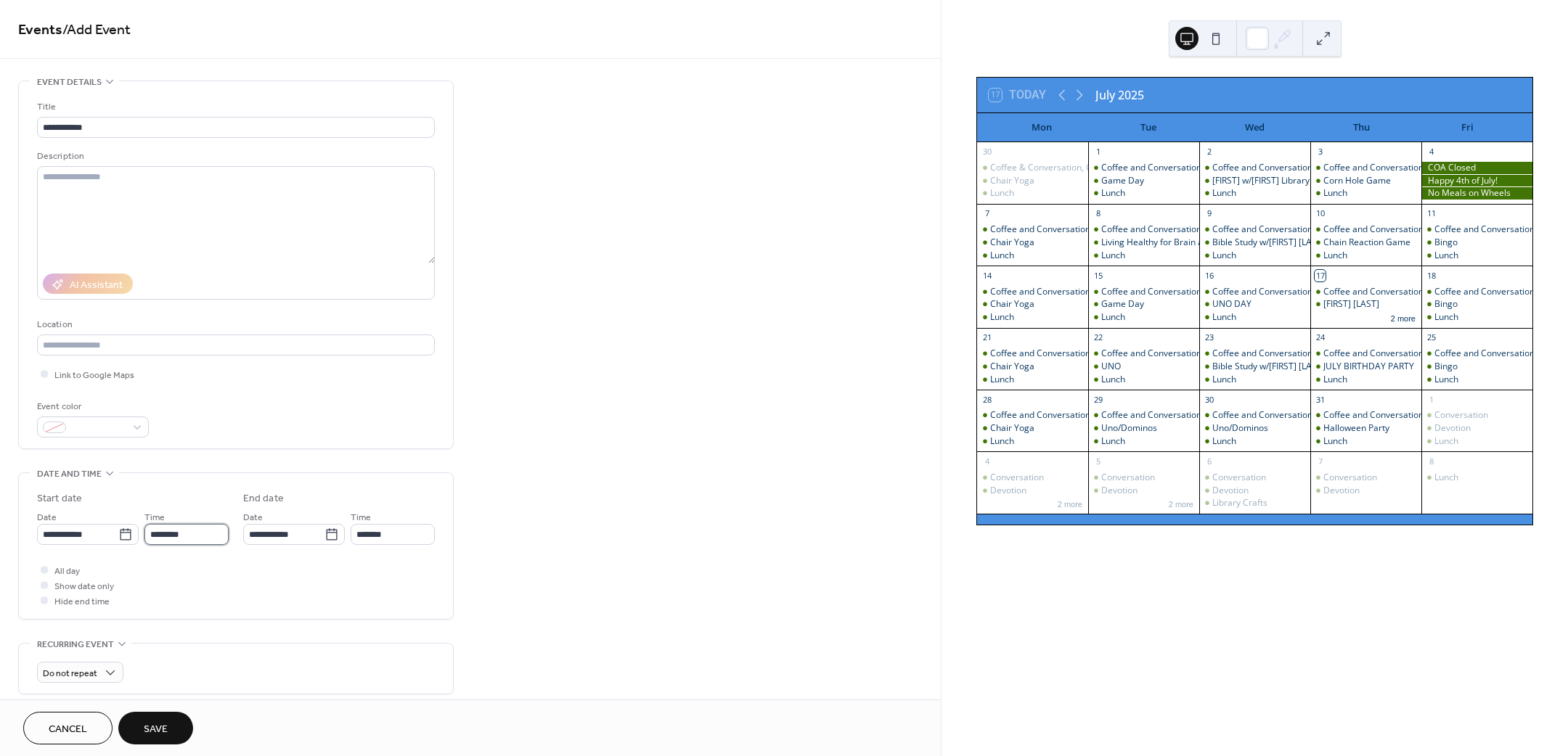 click on "********" at bounding box center [187, 534] 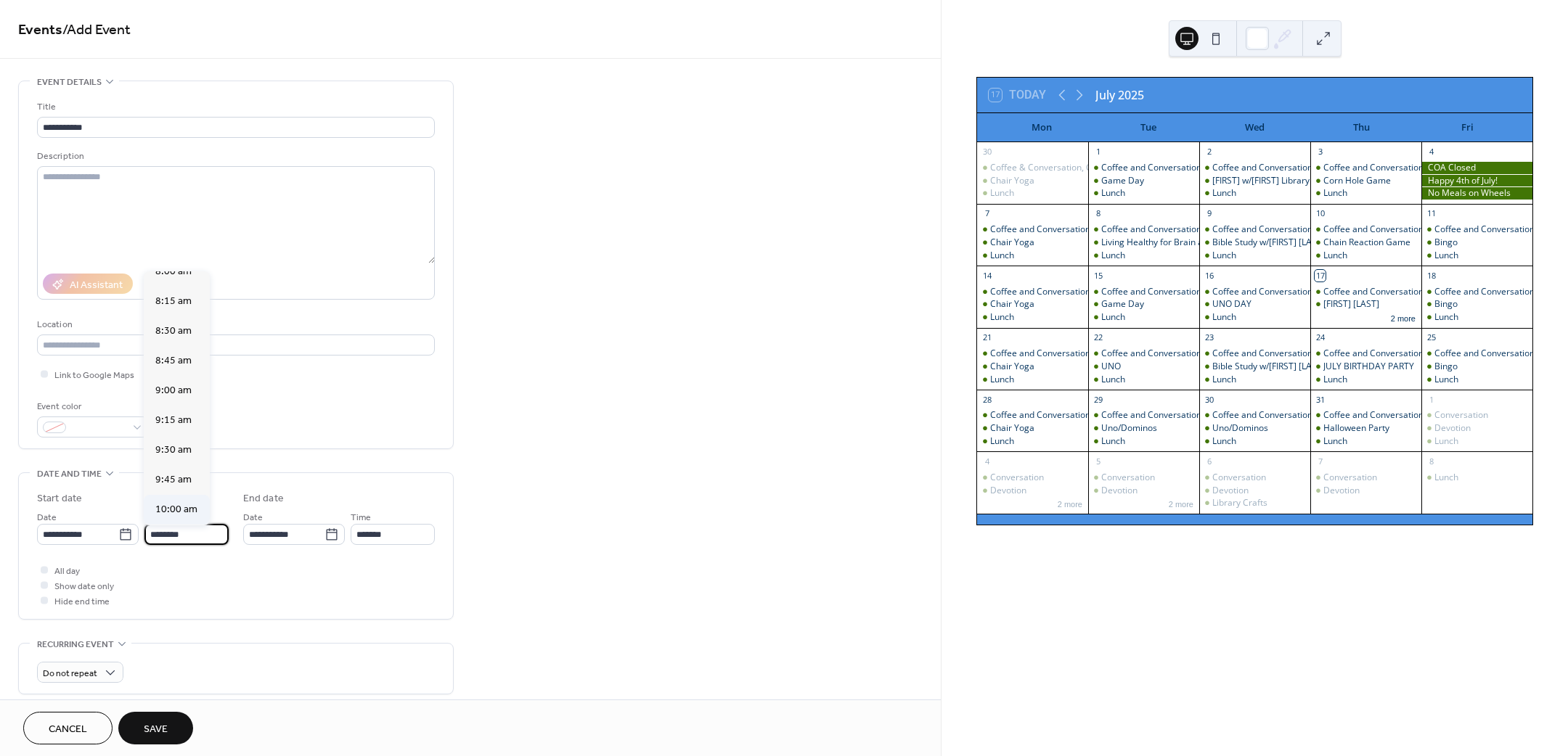 scroll, scrollTop: 958, scrollLeft: 0, axis: vertical 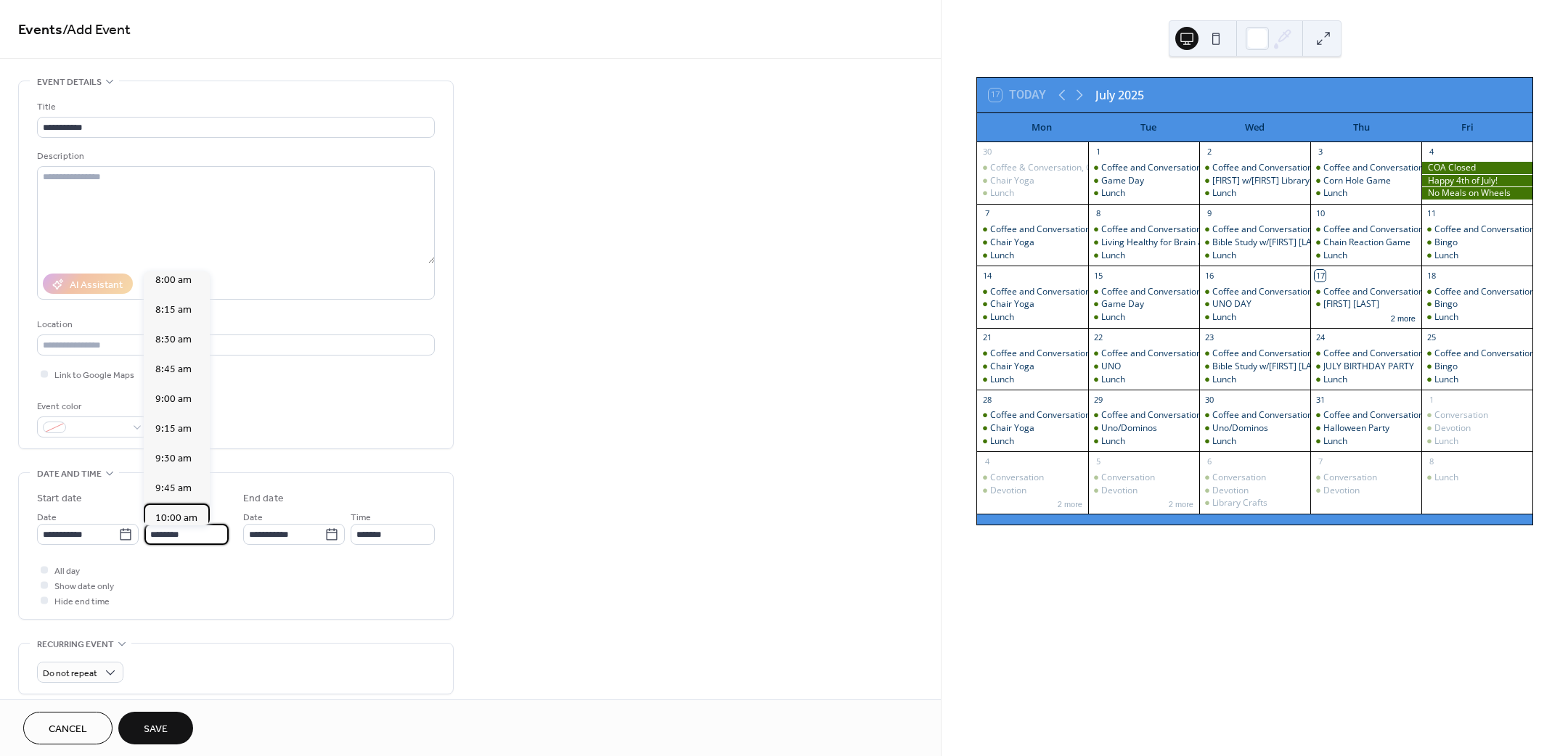 click on "10:00 am" at bounding box center [176, 517] 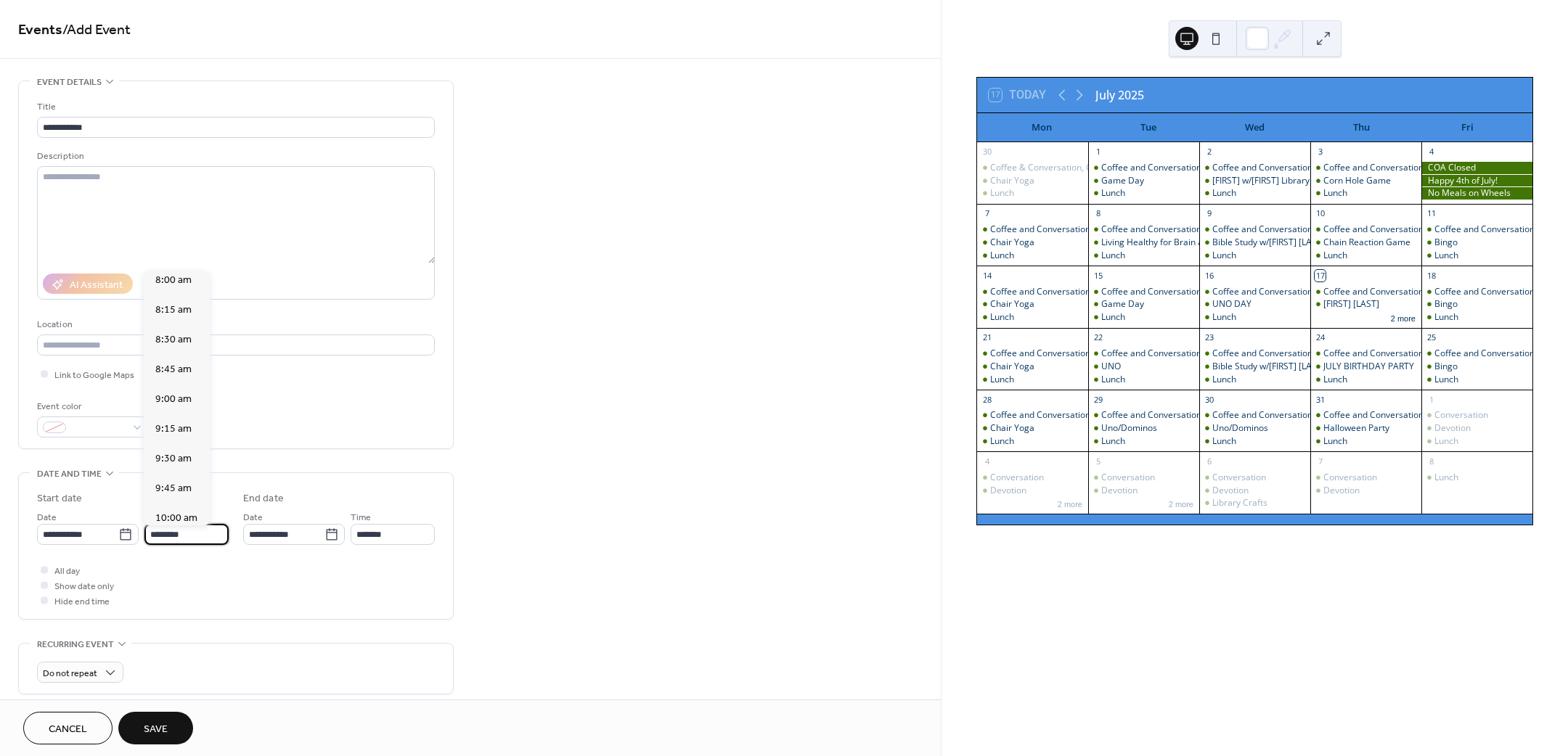 type on "********" 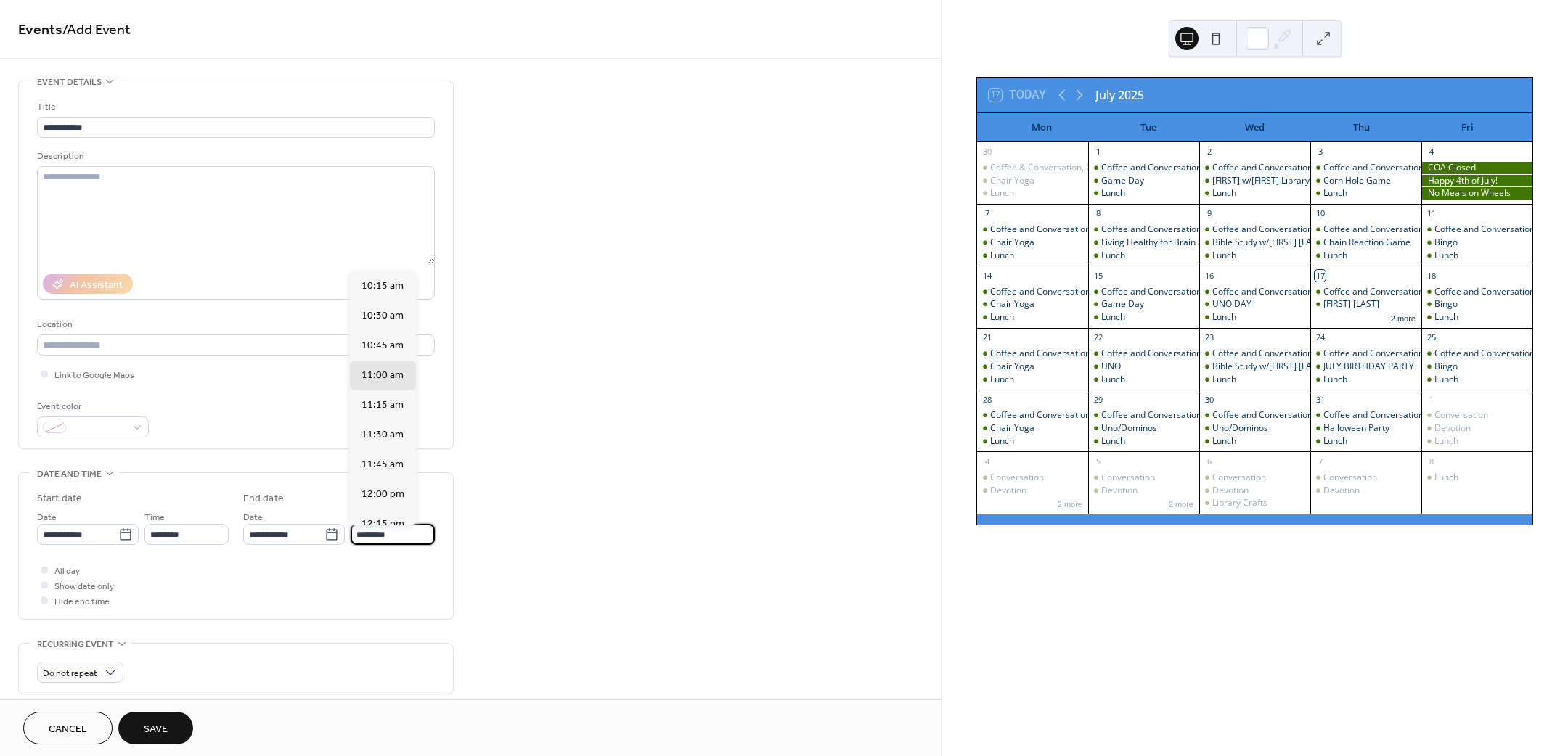 click on "********" at bounding box center (393, 534) 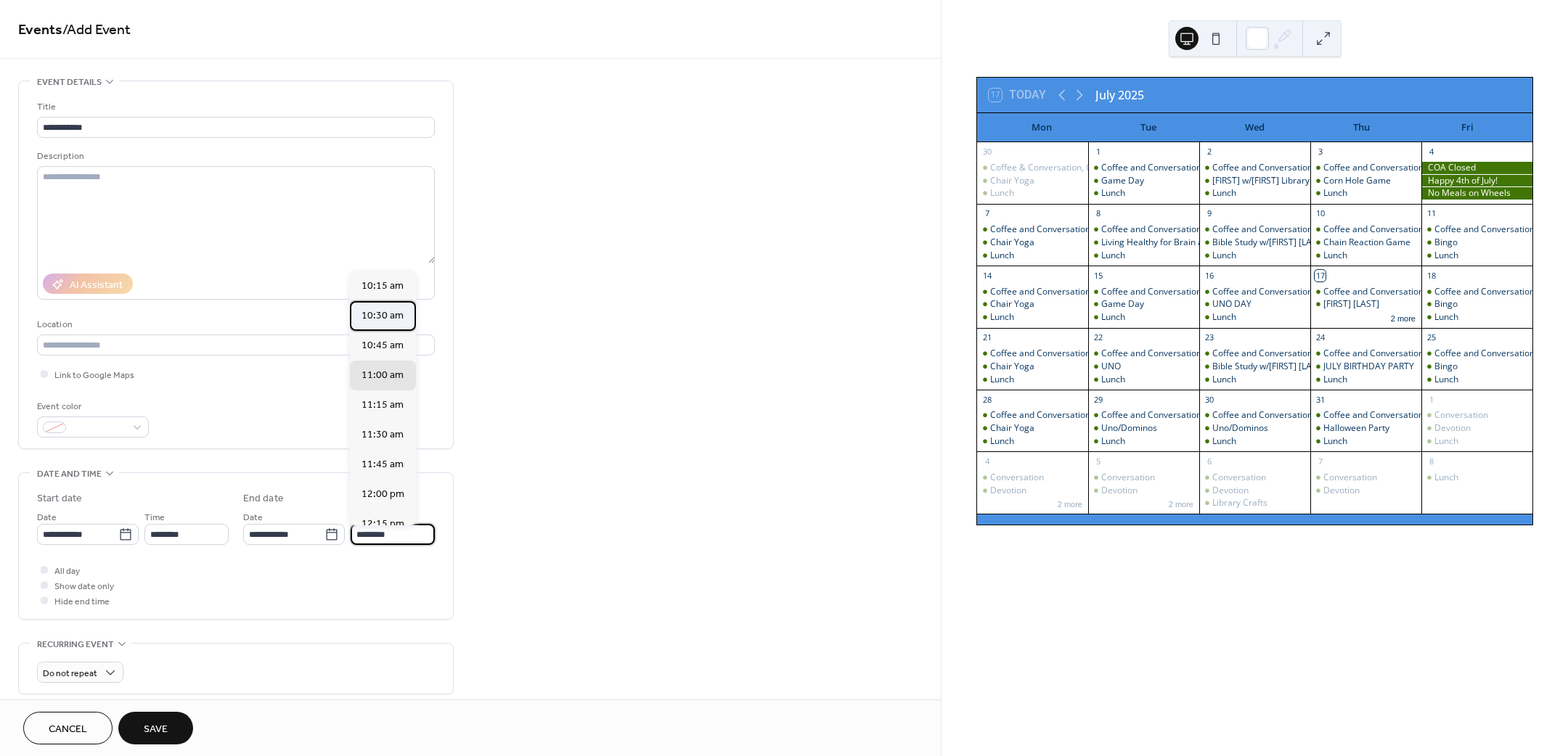 click on "10:30 am" at bounding box center [383, 315] 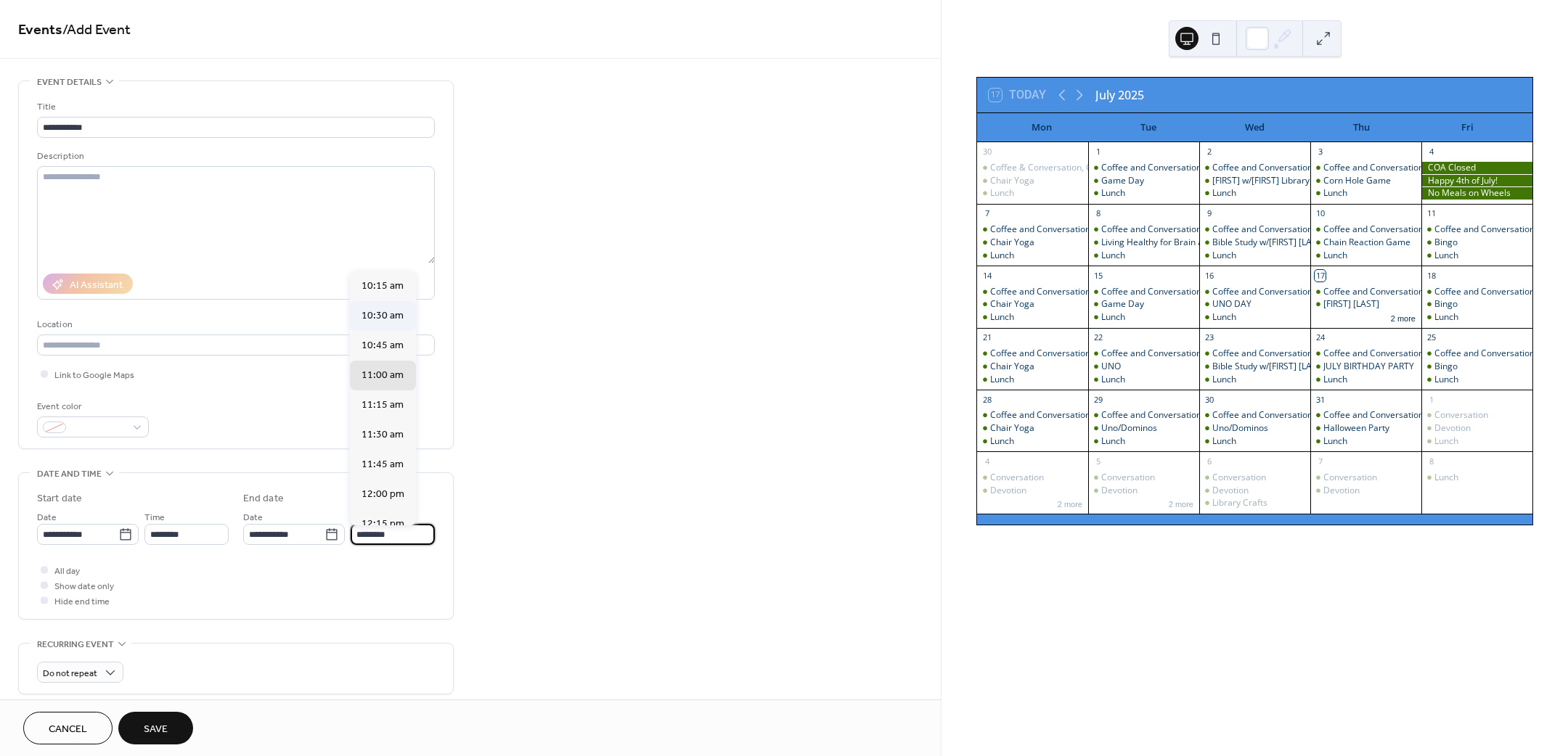 type on "********" 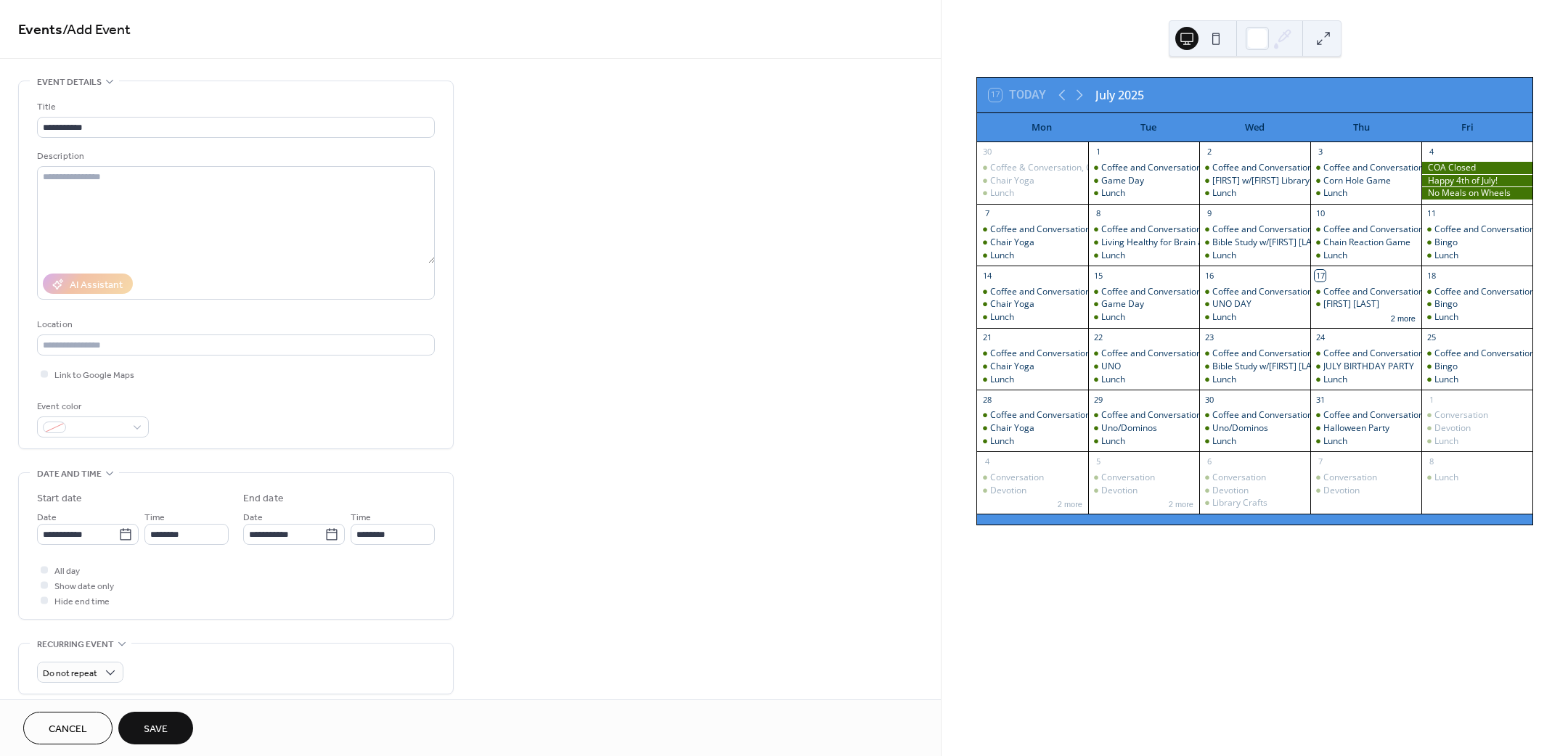 click on "Save" at bounding box center [155, 728] 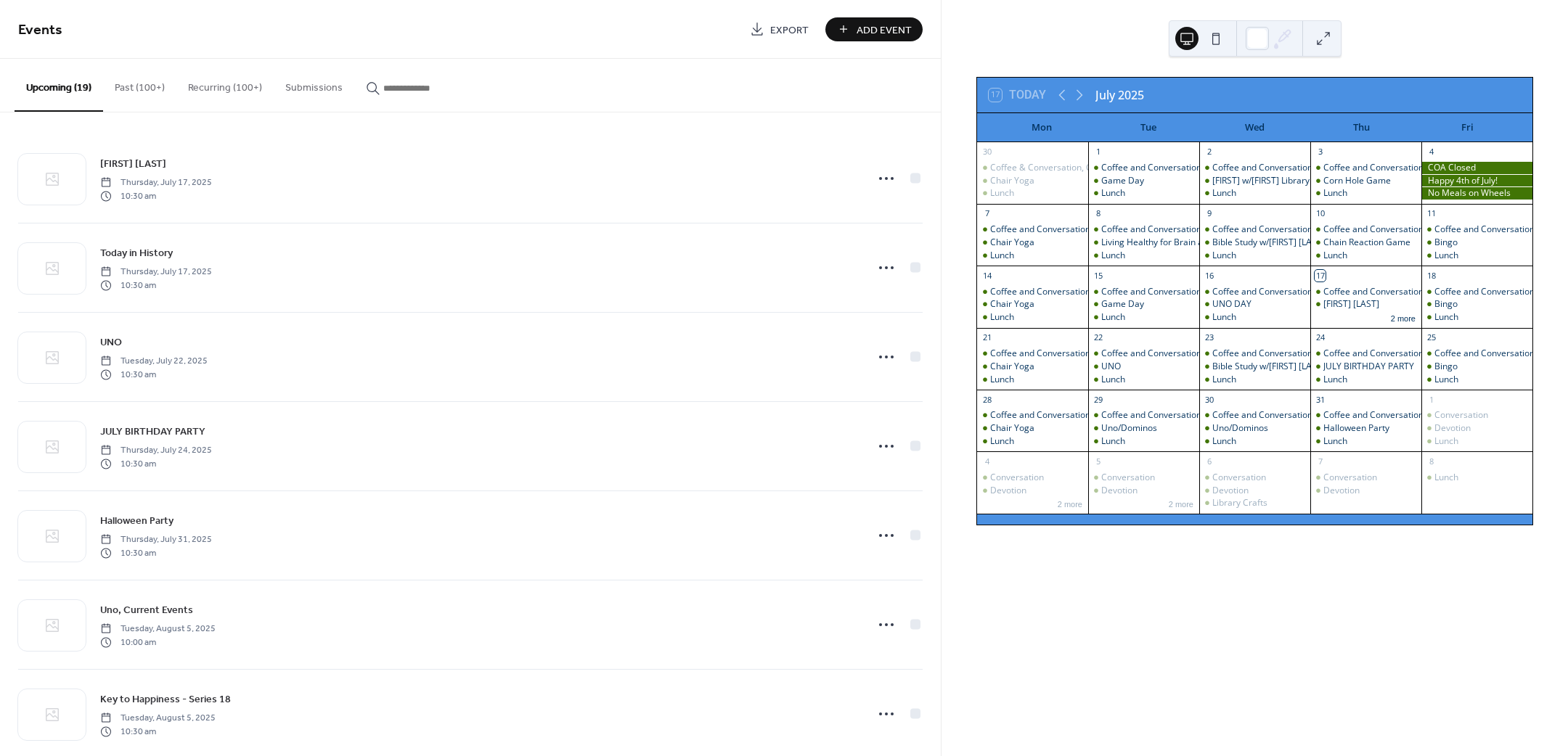 click on "Add Event" at bounding box center (884, 30) 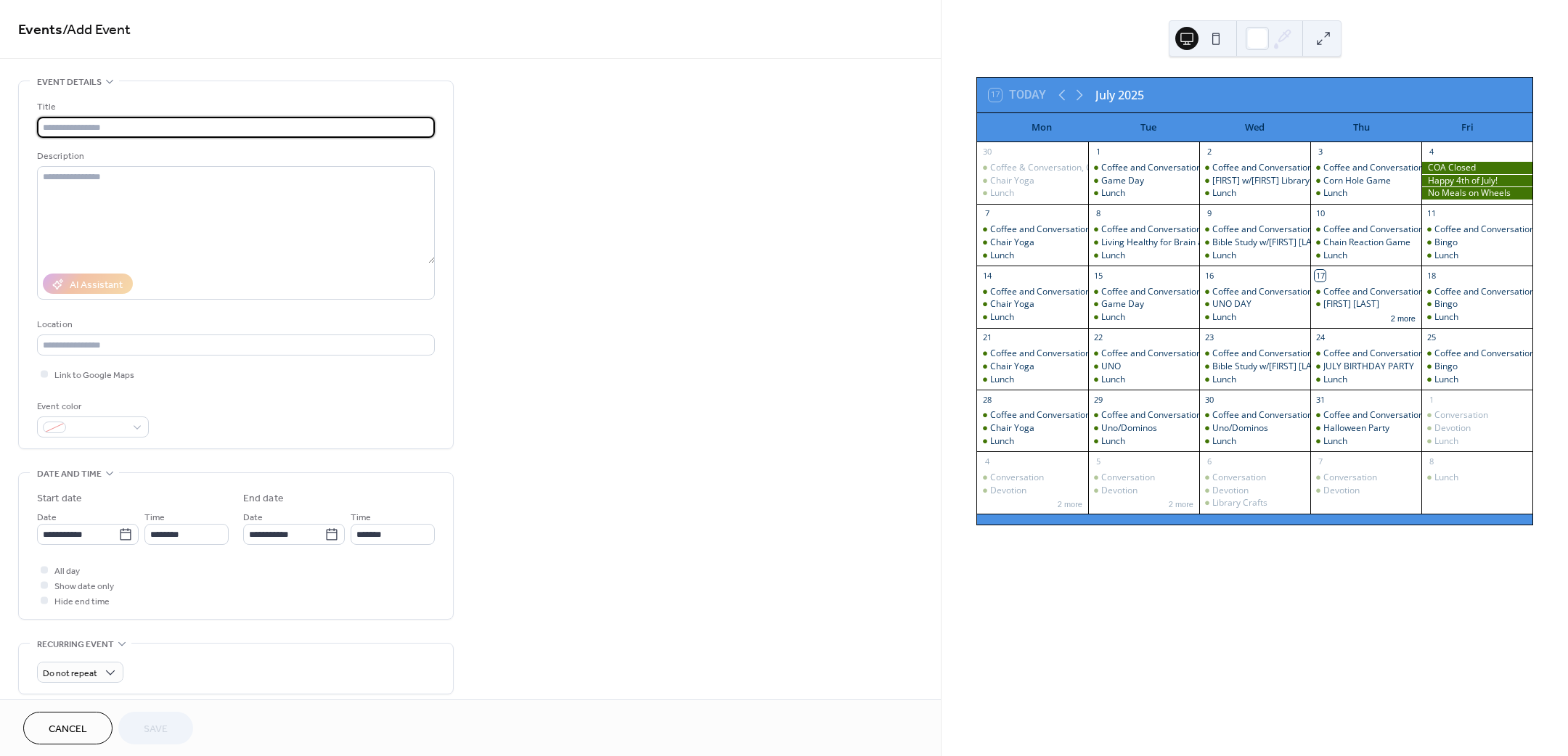click on "Title" at bounding box center [236, 118] 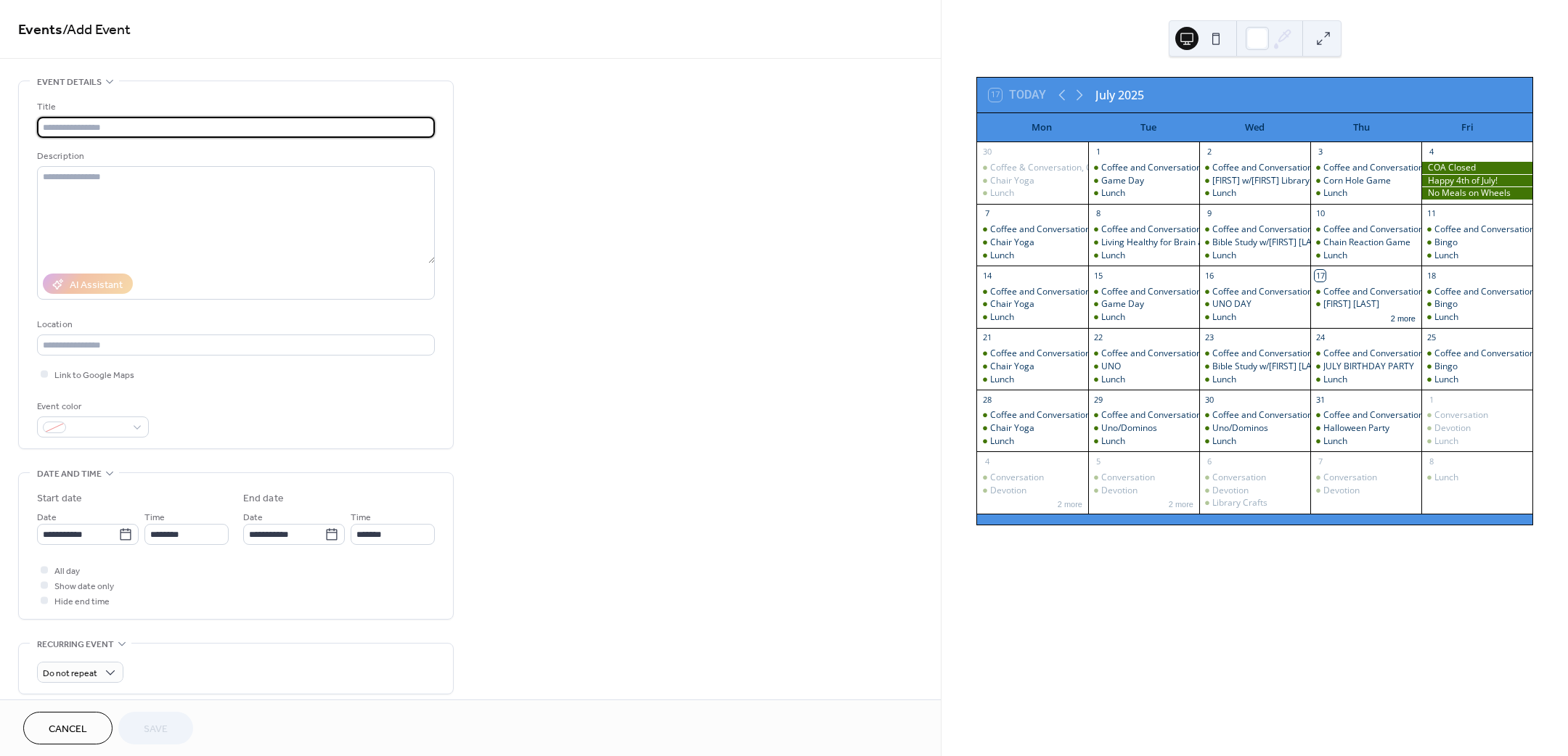 drag, startPoint x: 68, startPoint y: 121, endPoint x: 78, endPoint y: 115, distance: 11.661904 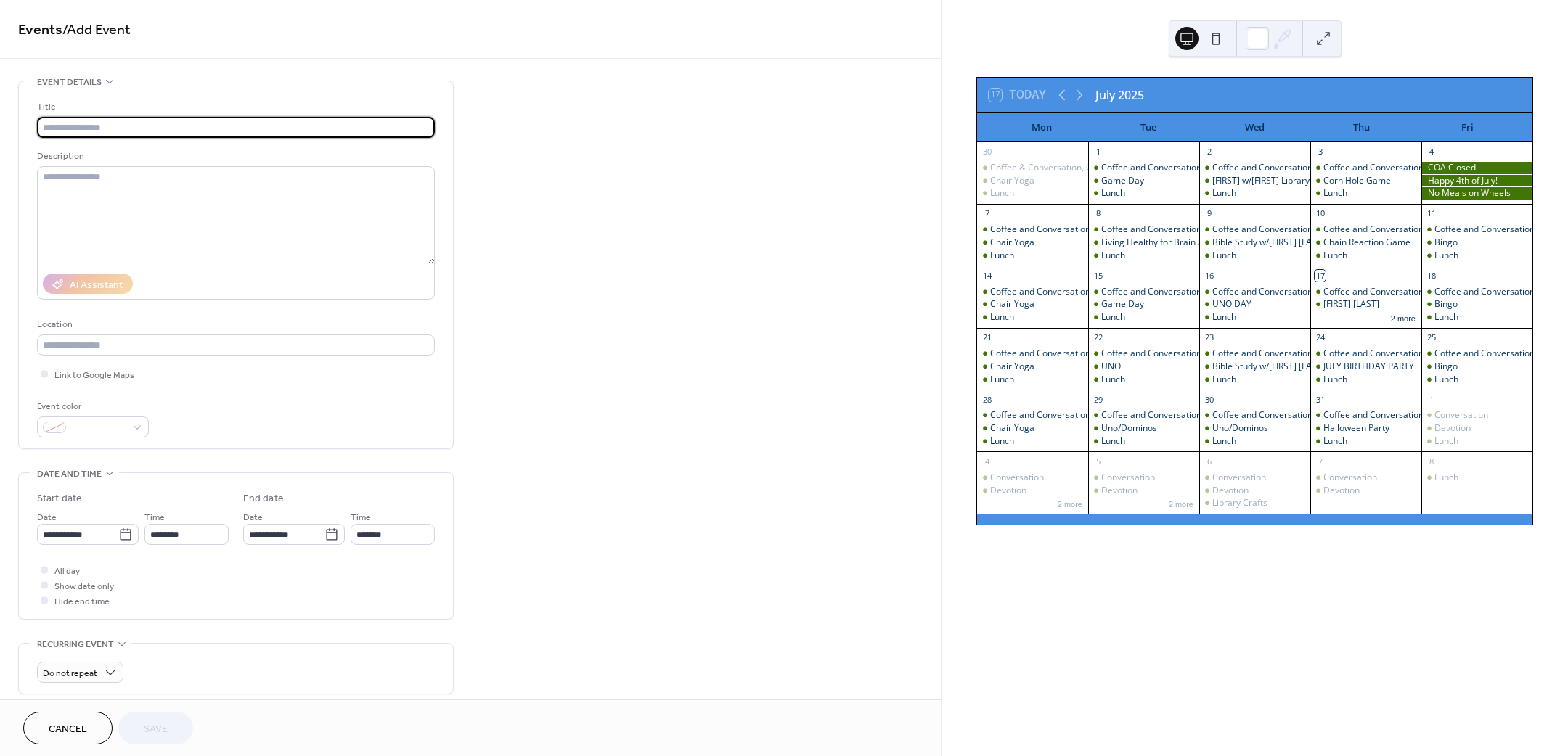 click at bounding box center [236, 127] 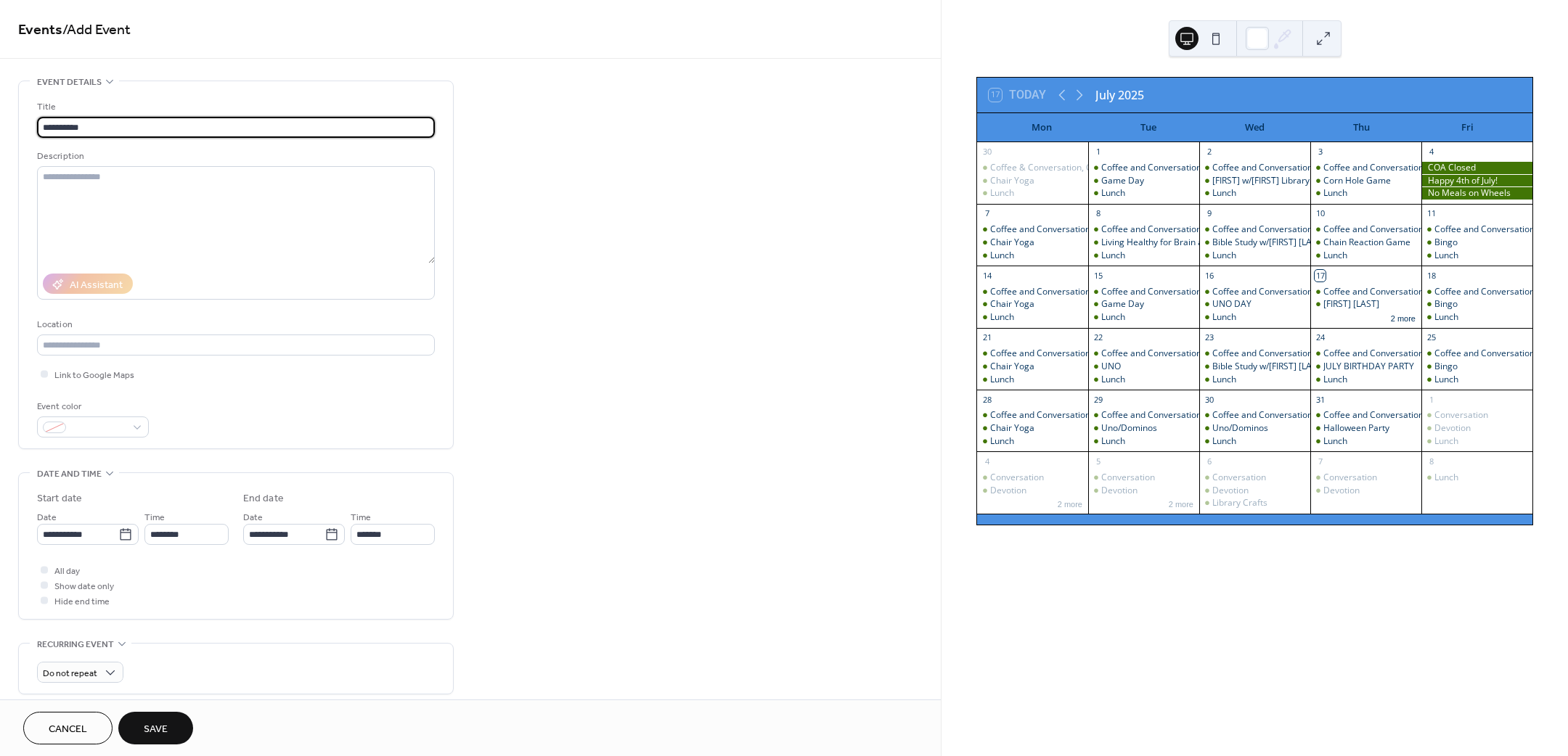 click on "**********" at bounding box center (236, 127) 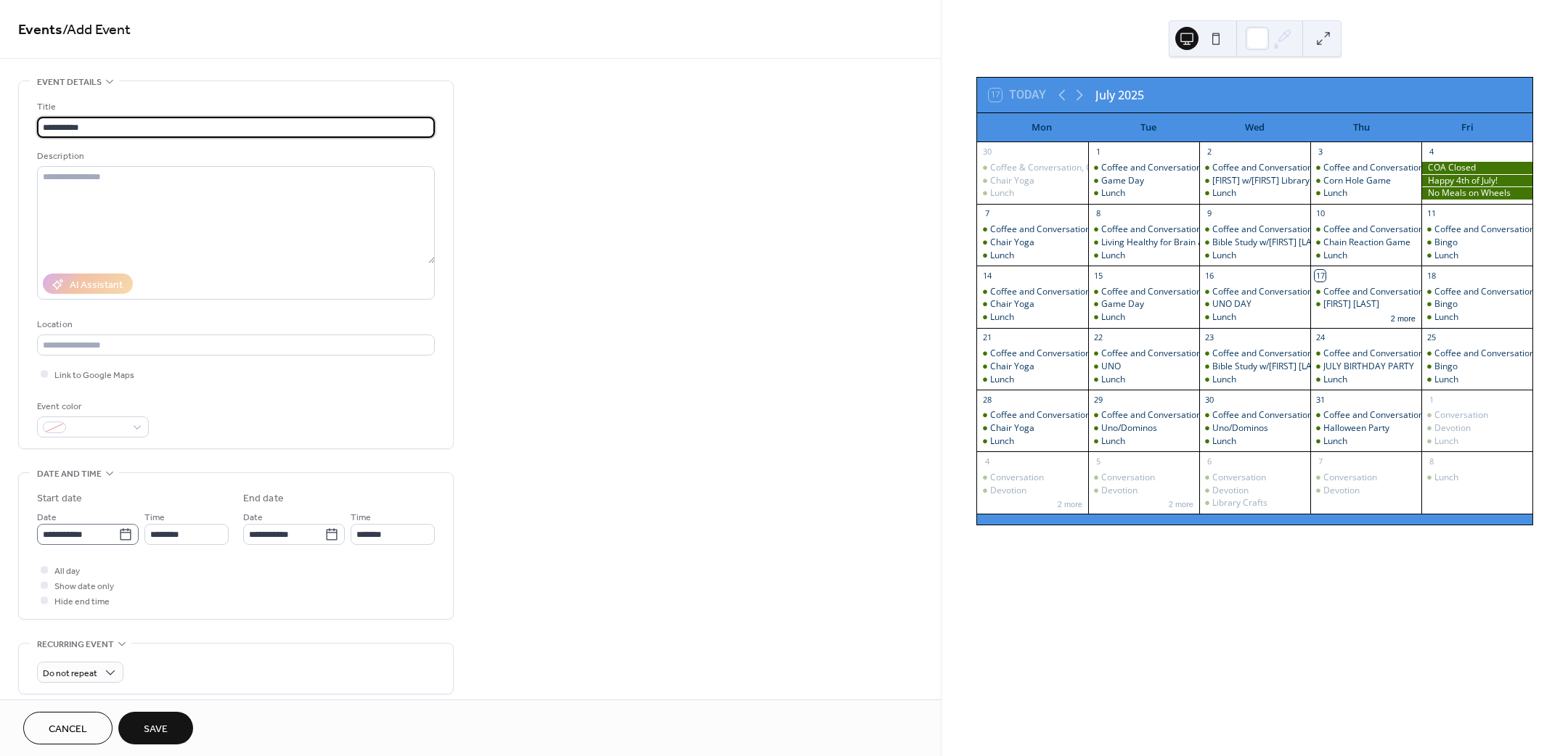 click 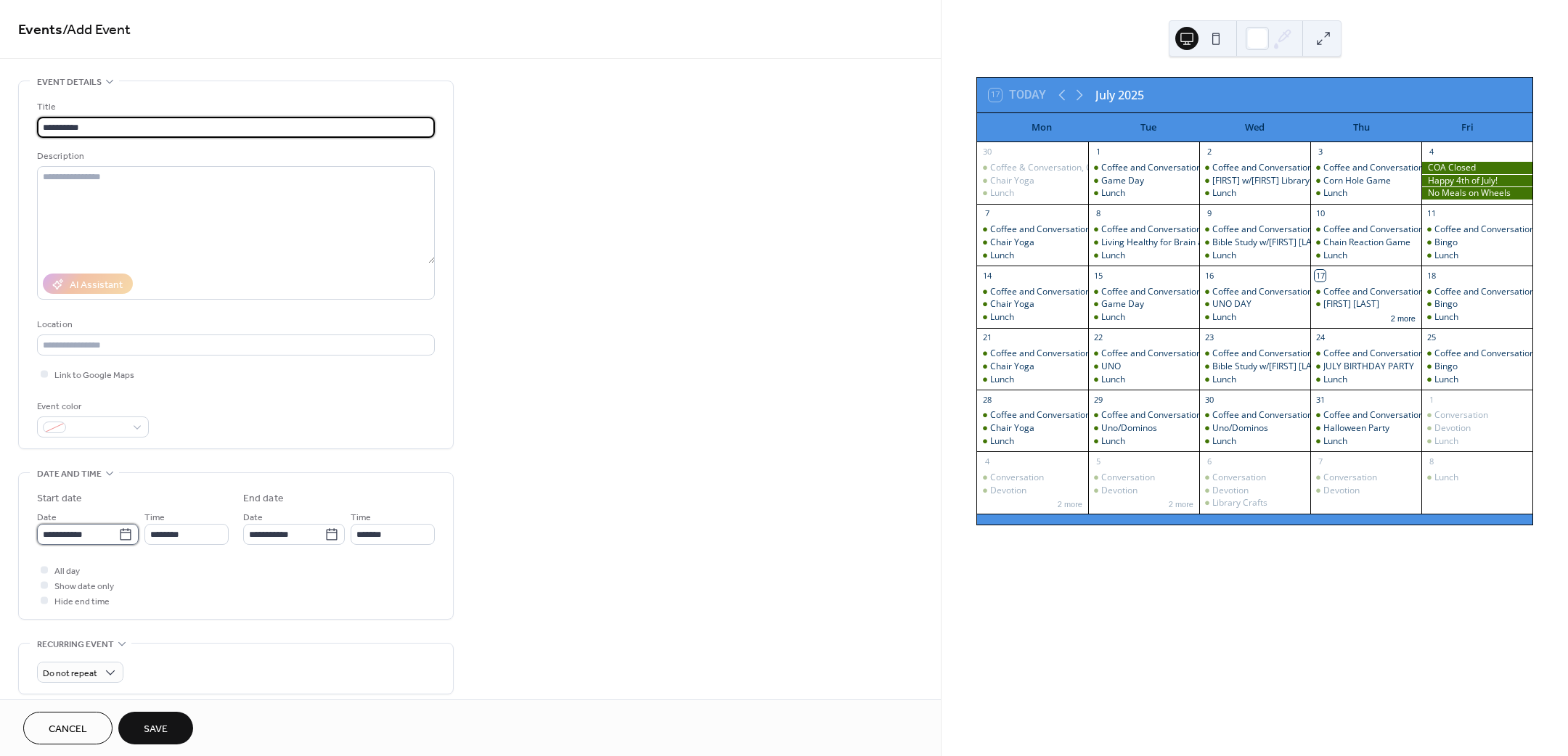 click on "**********" at bounding box center [78, 534] 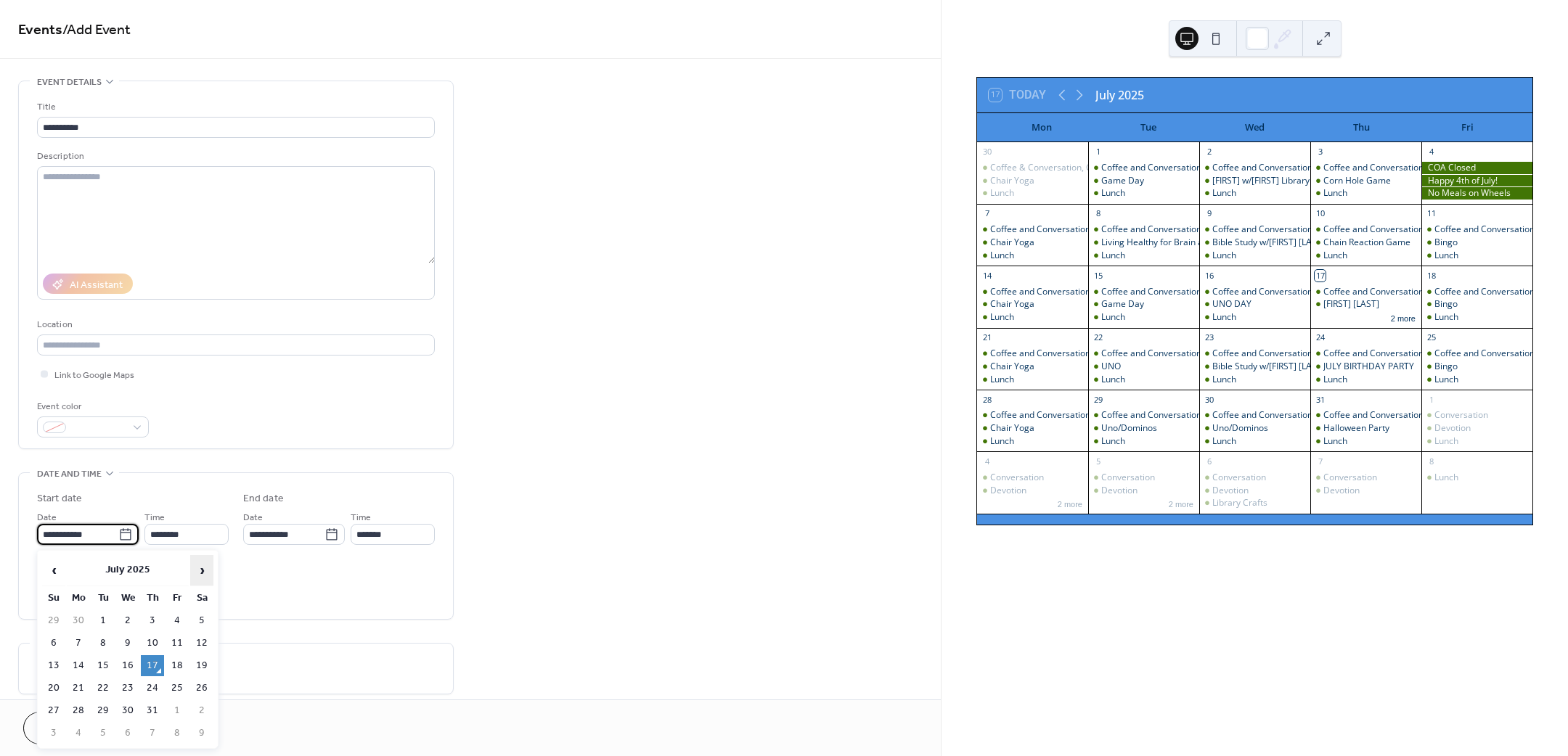 click on "›" at bounding box center (202, 570) 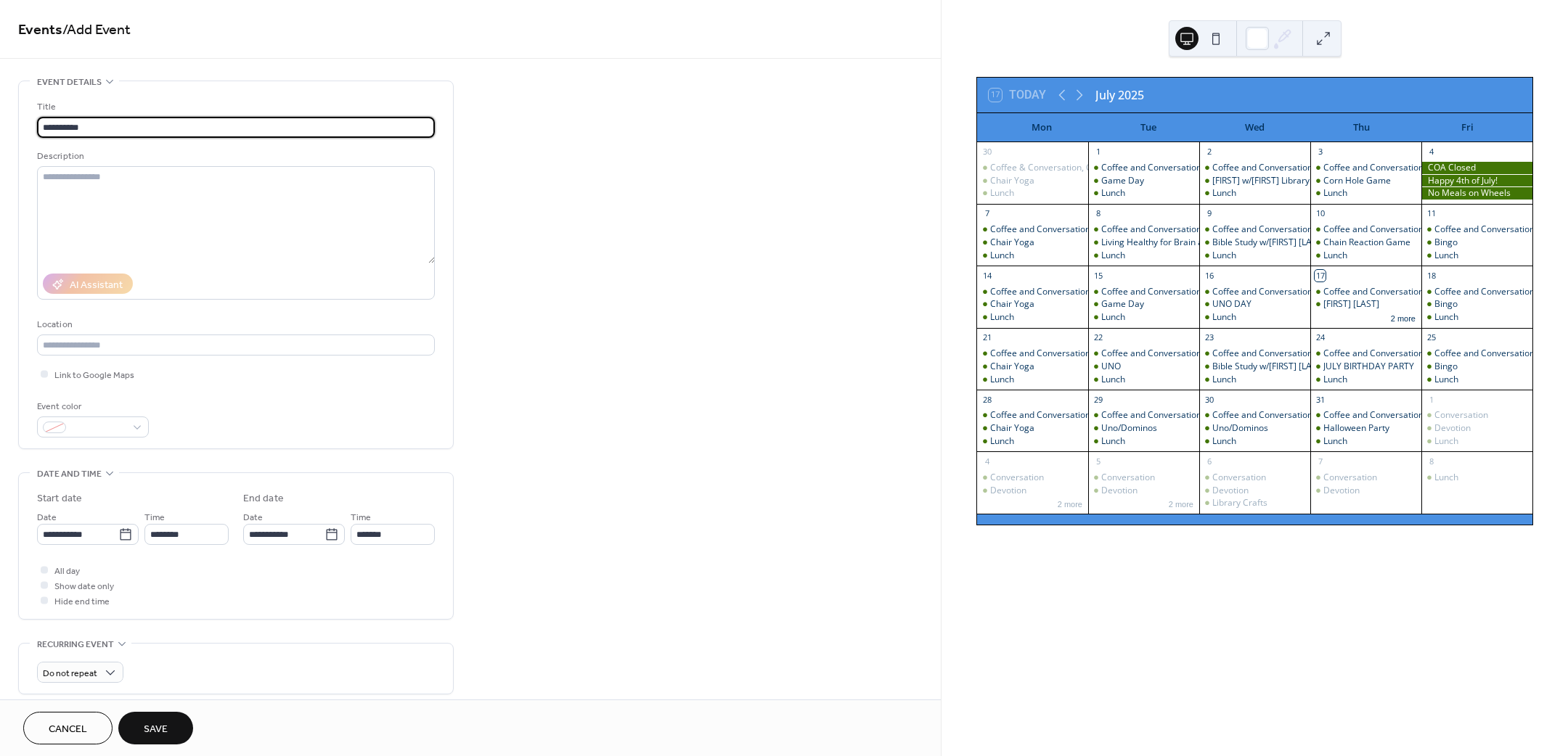 click on "**********" at bounding box center [236, 127] 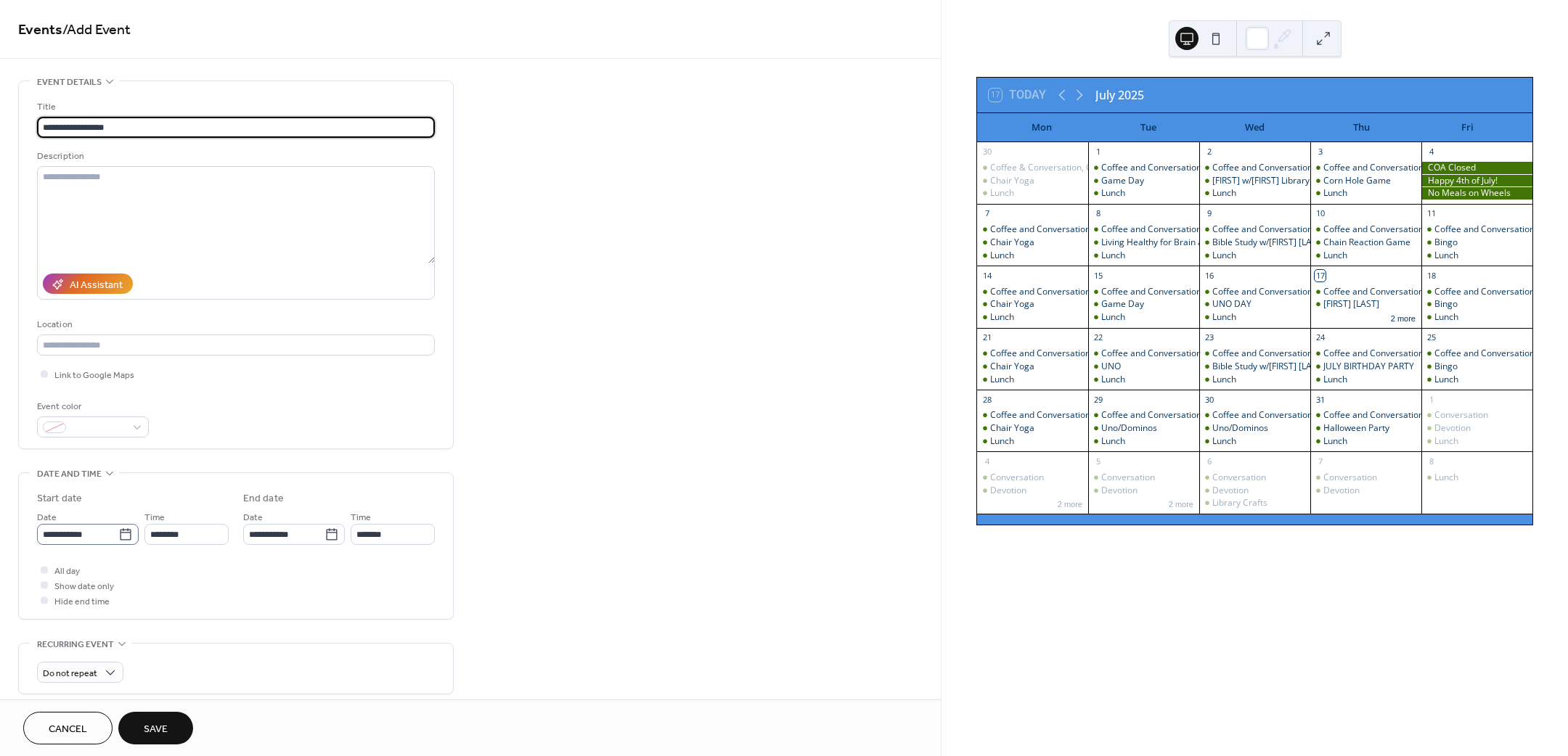 type on "**********" 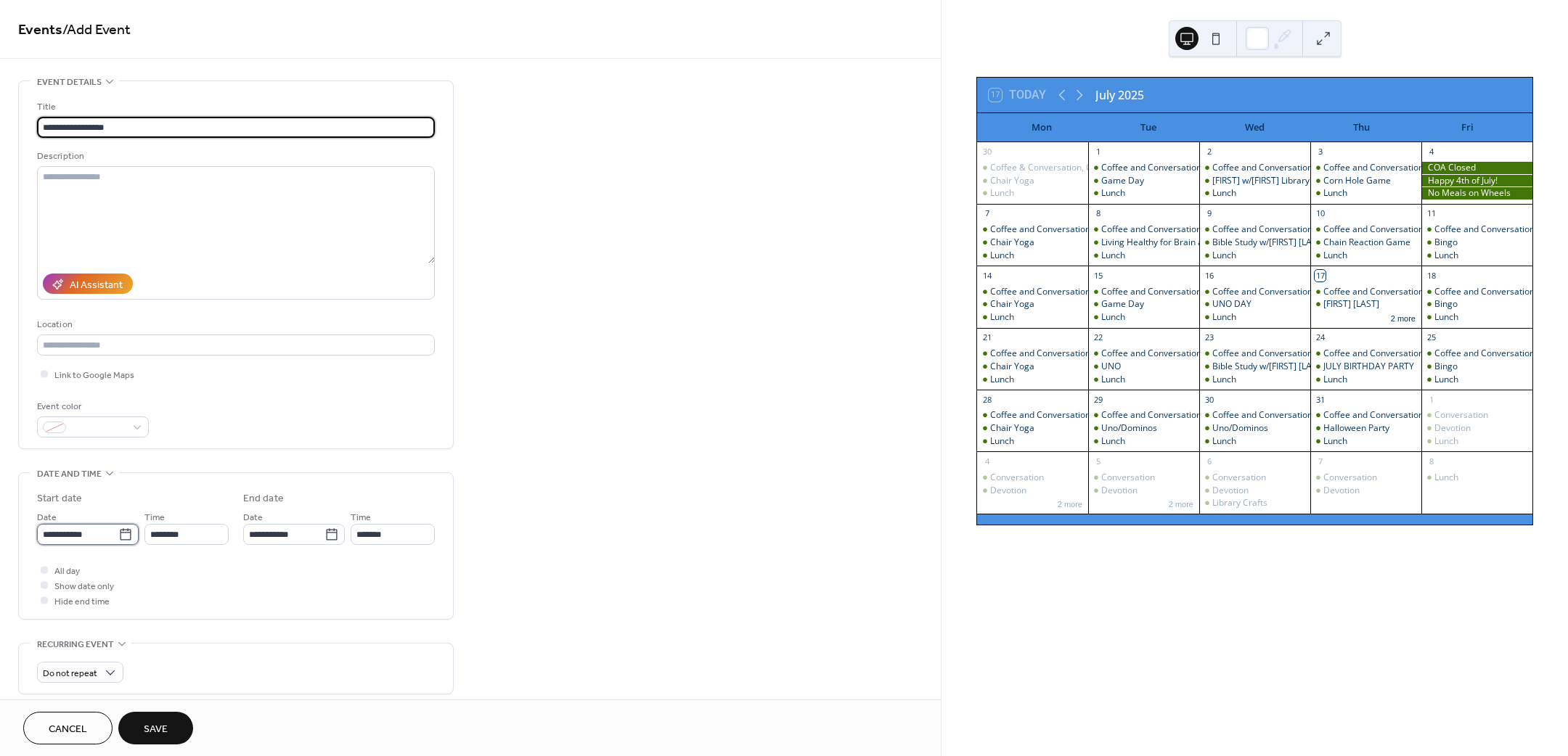 click on "**********" at bounding box center [78, 534] 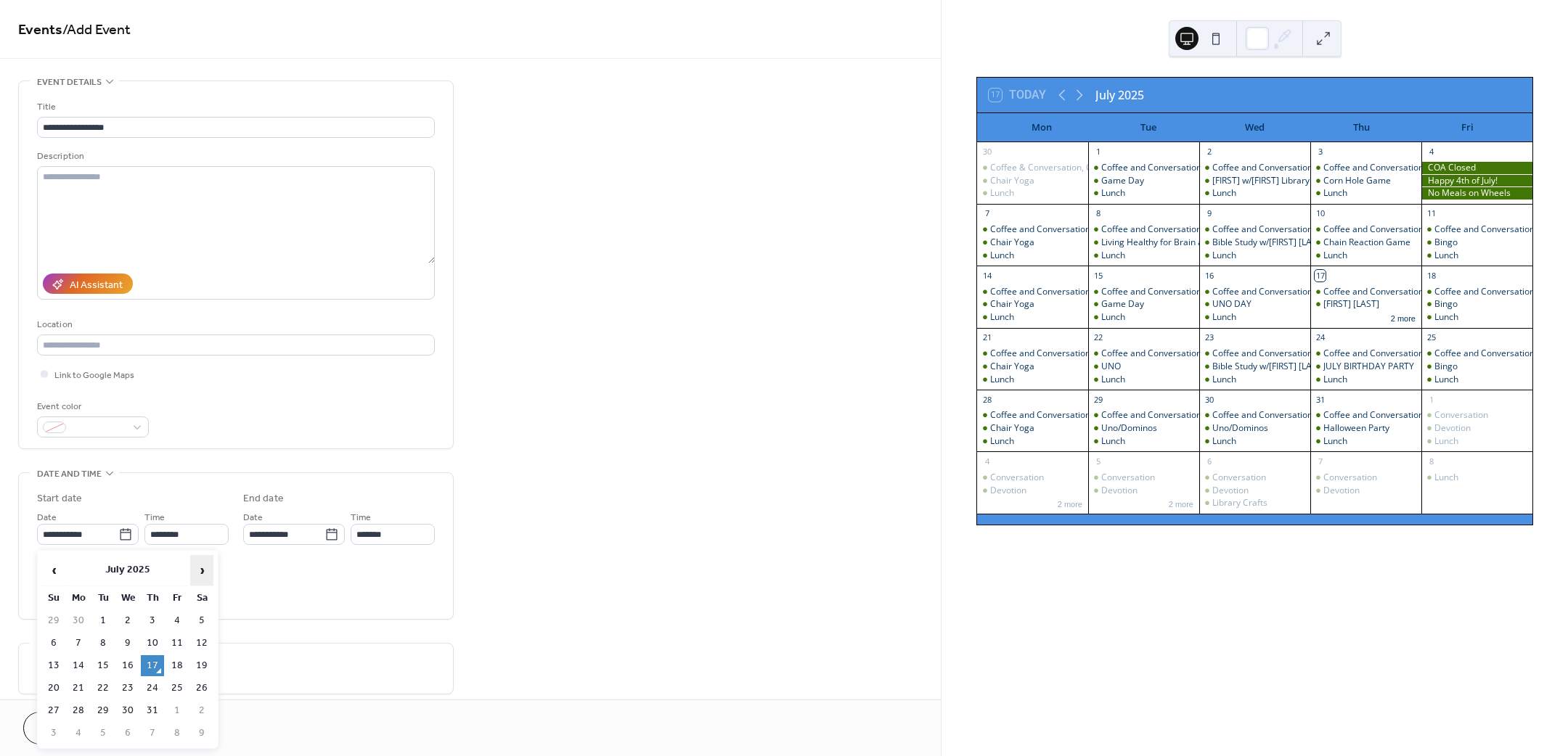 click on "›" at bounding box center (202, 570) 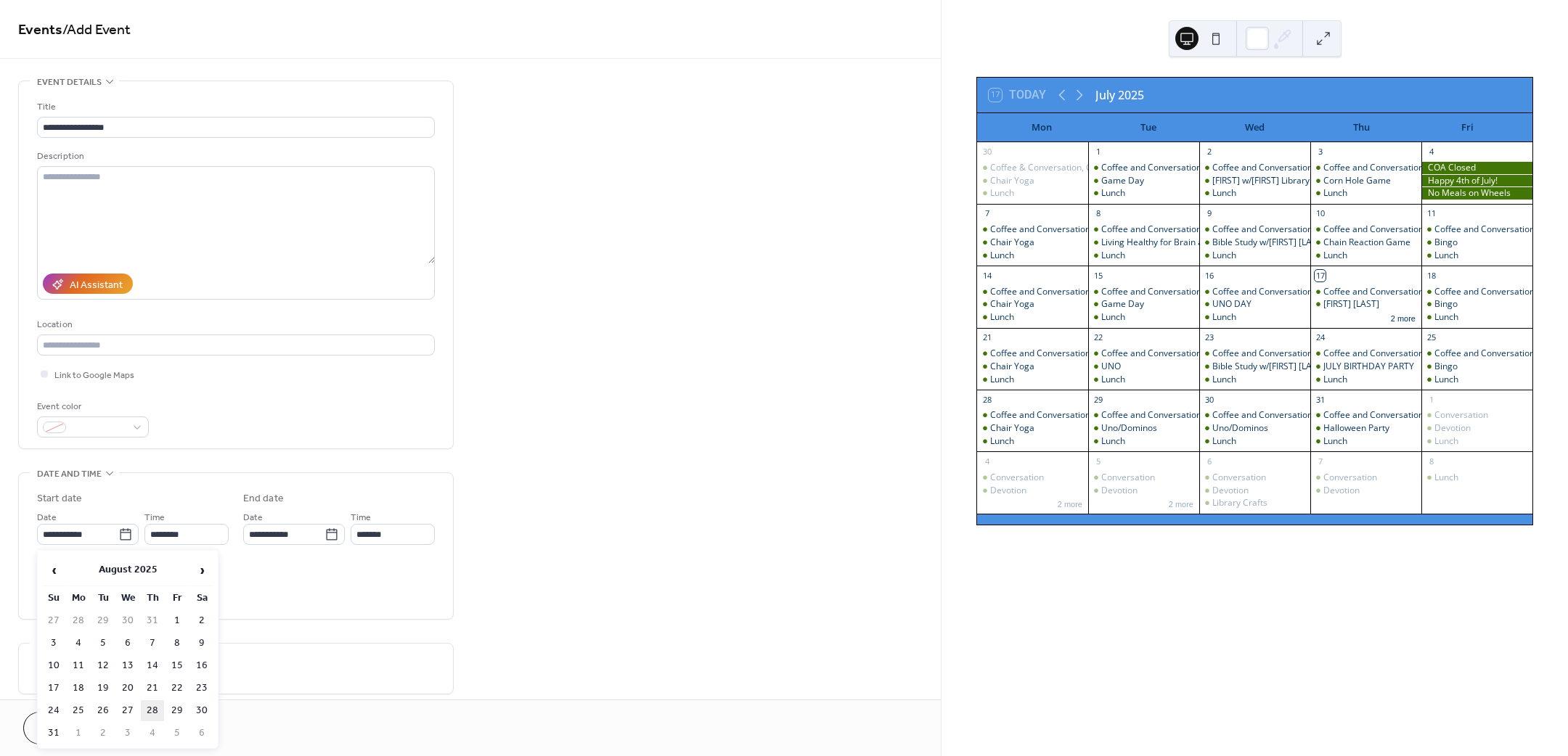 click on "28" at bounding box center [152, 710] 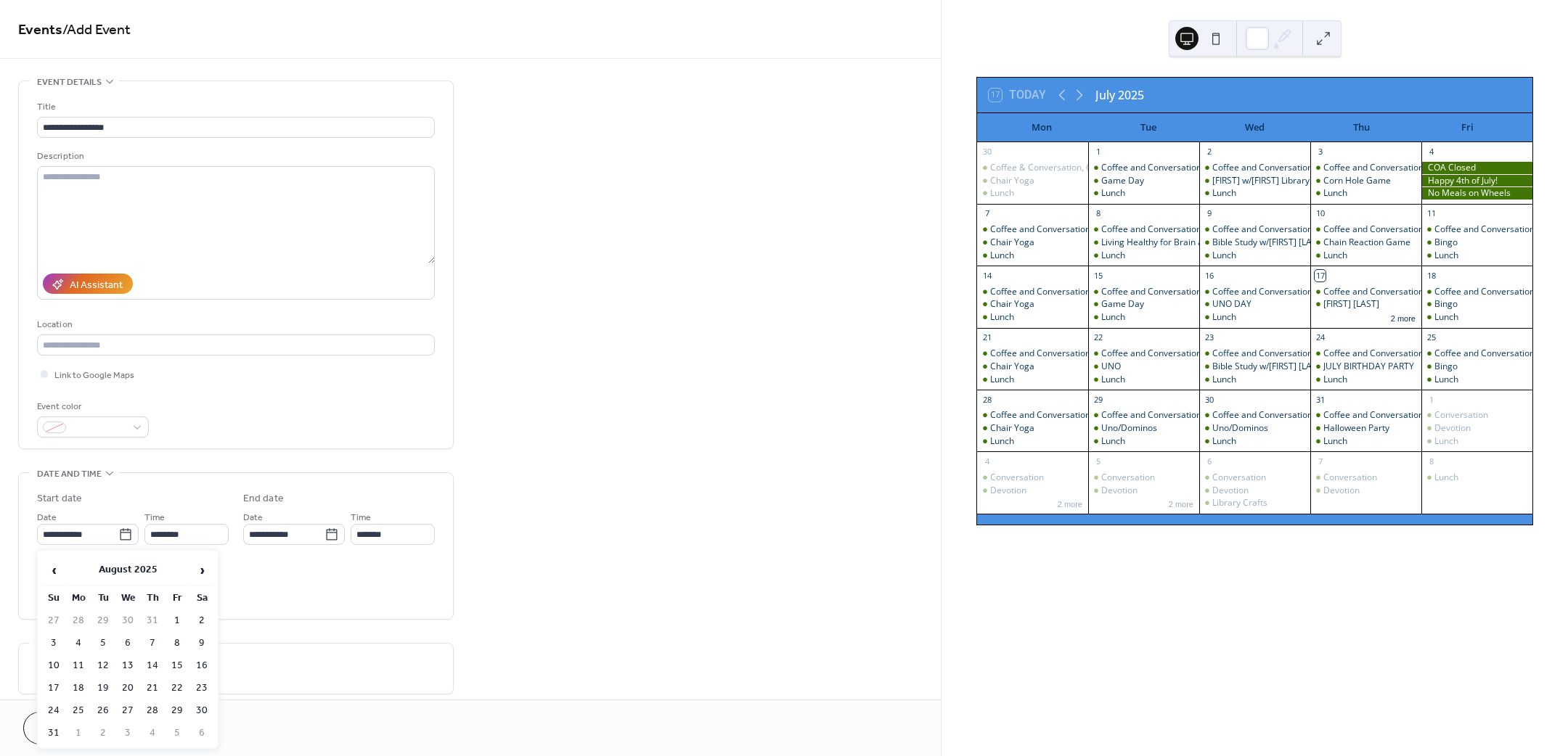 type on "**********" 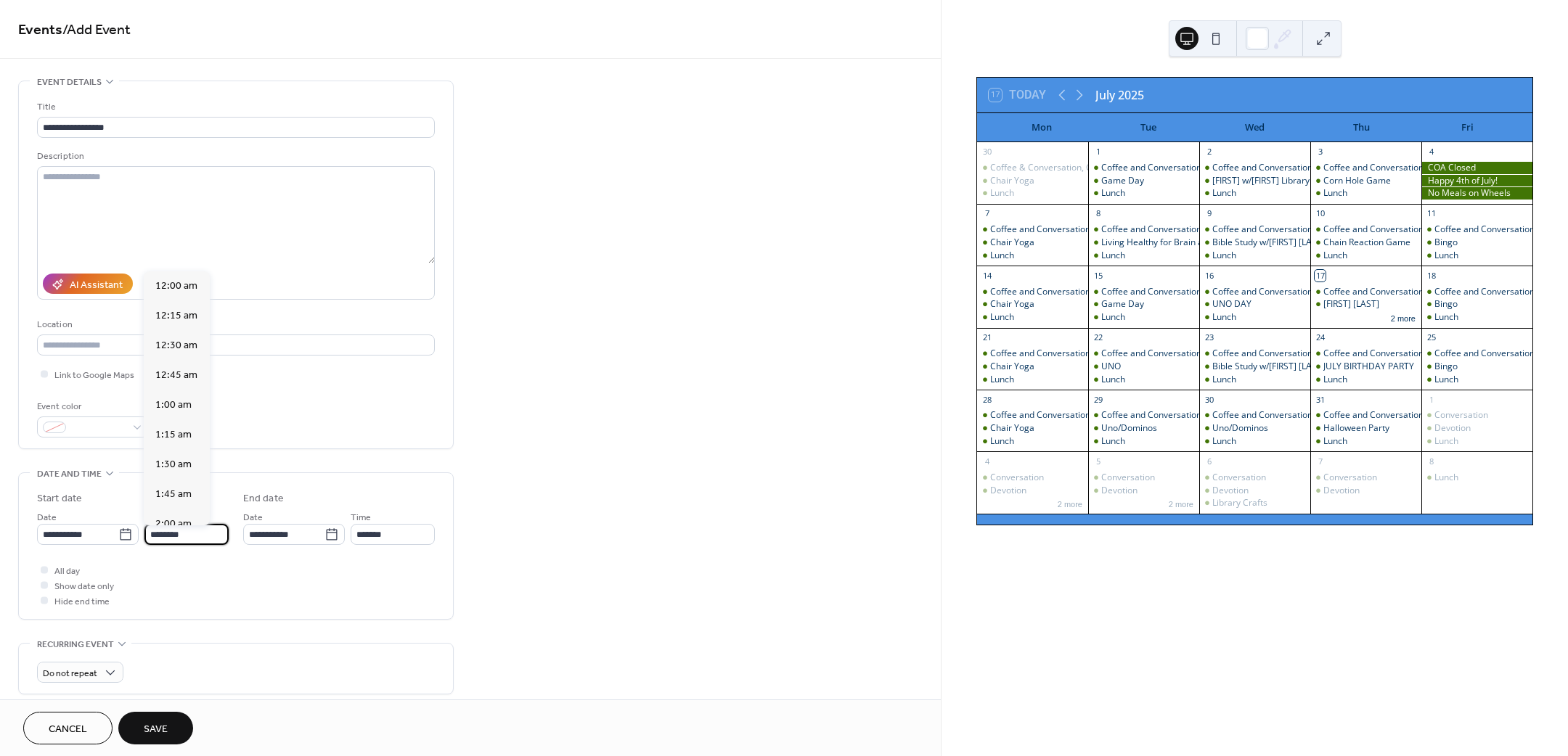click on "********" at bounding box center [187, 534] 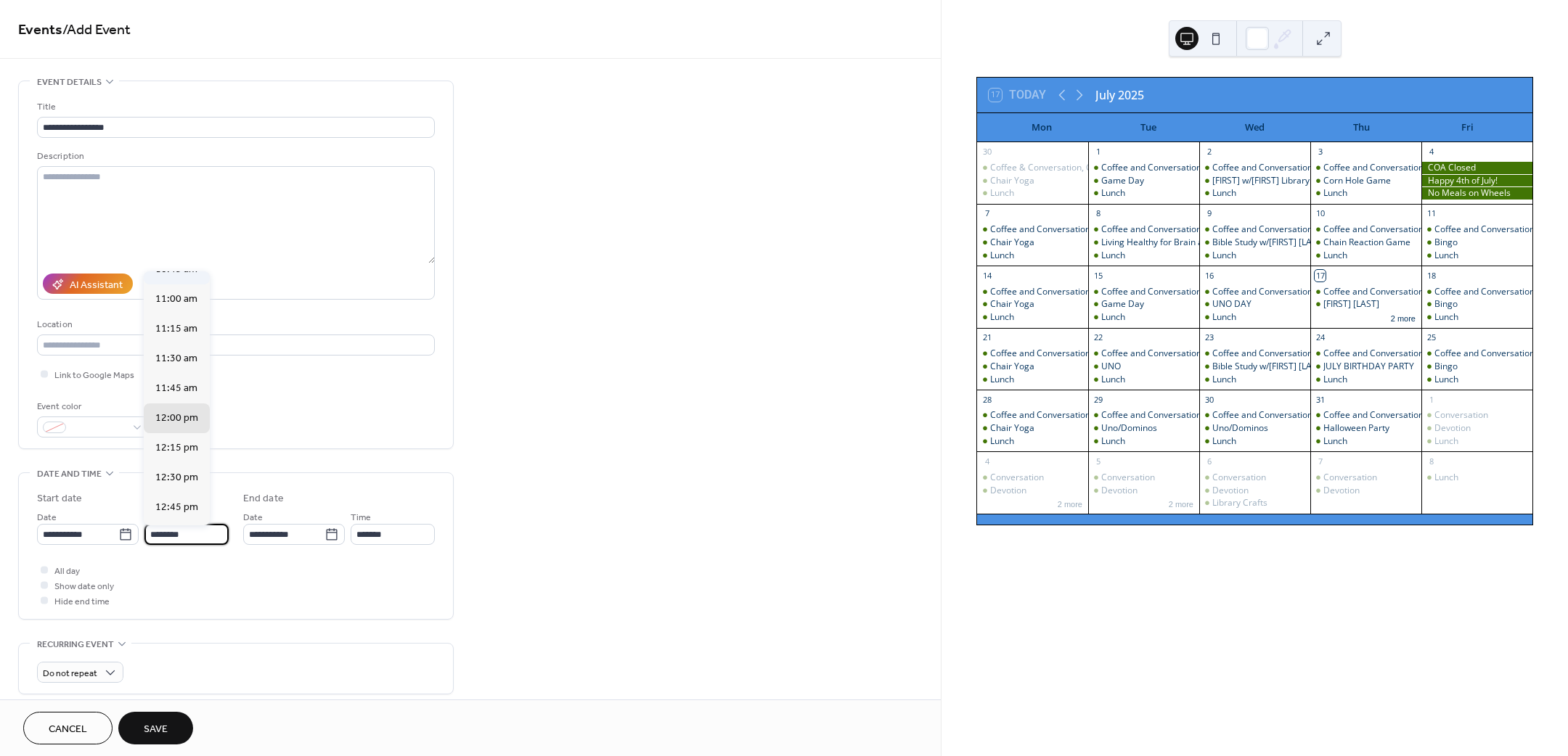 scroll, scrollTop: 1067, scrollLeft: 0, axis: vertical 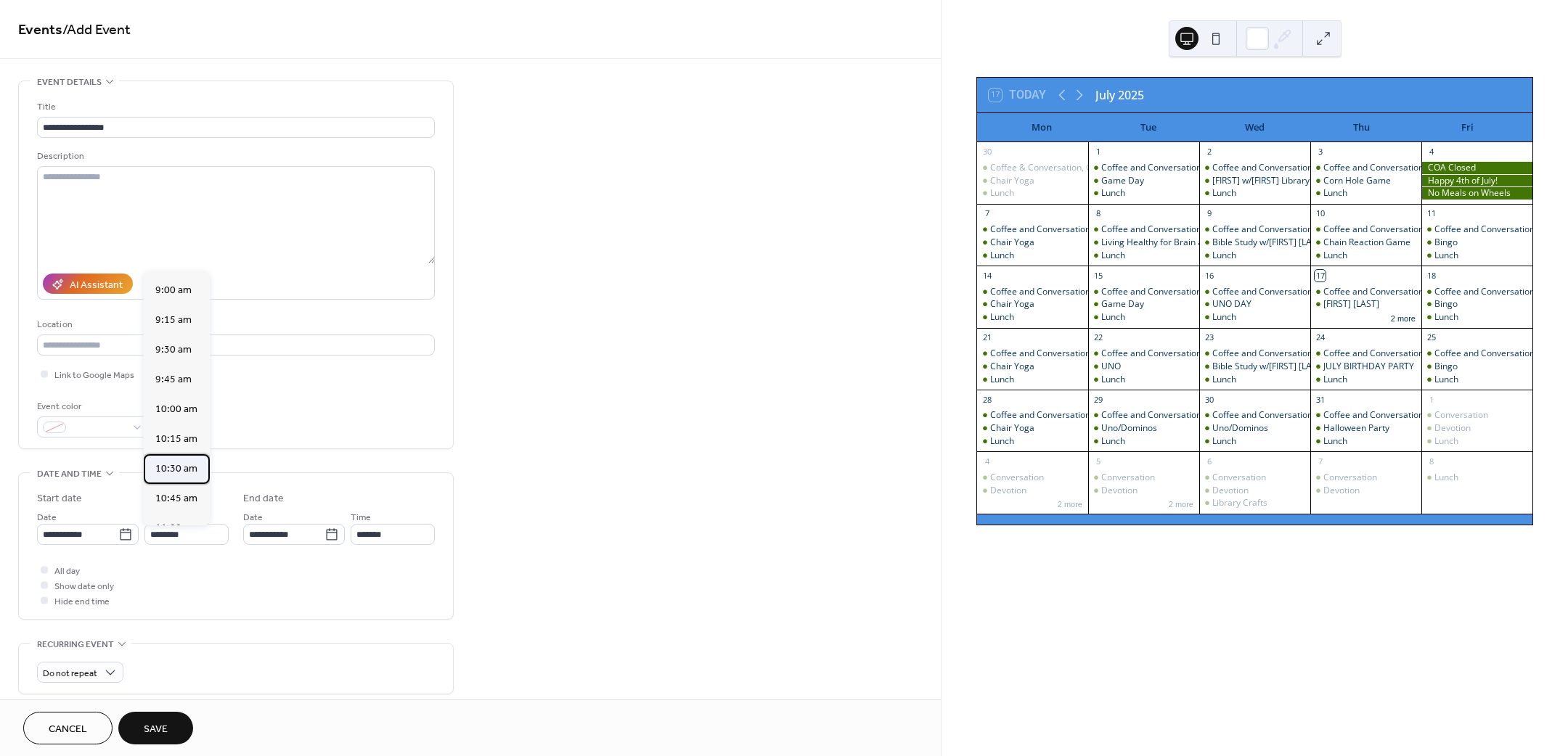 click on "10:30 am" at bounding box center (176, 468) 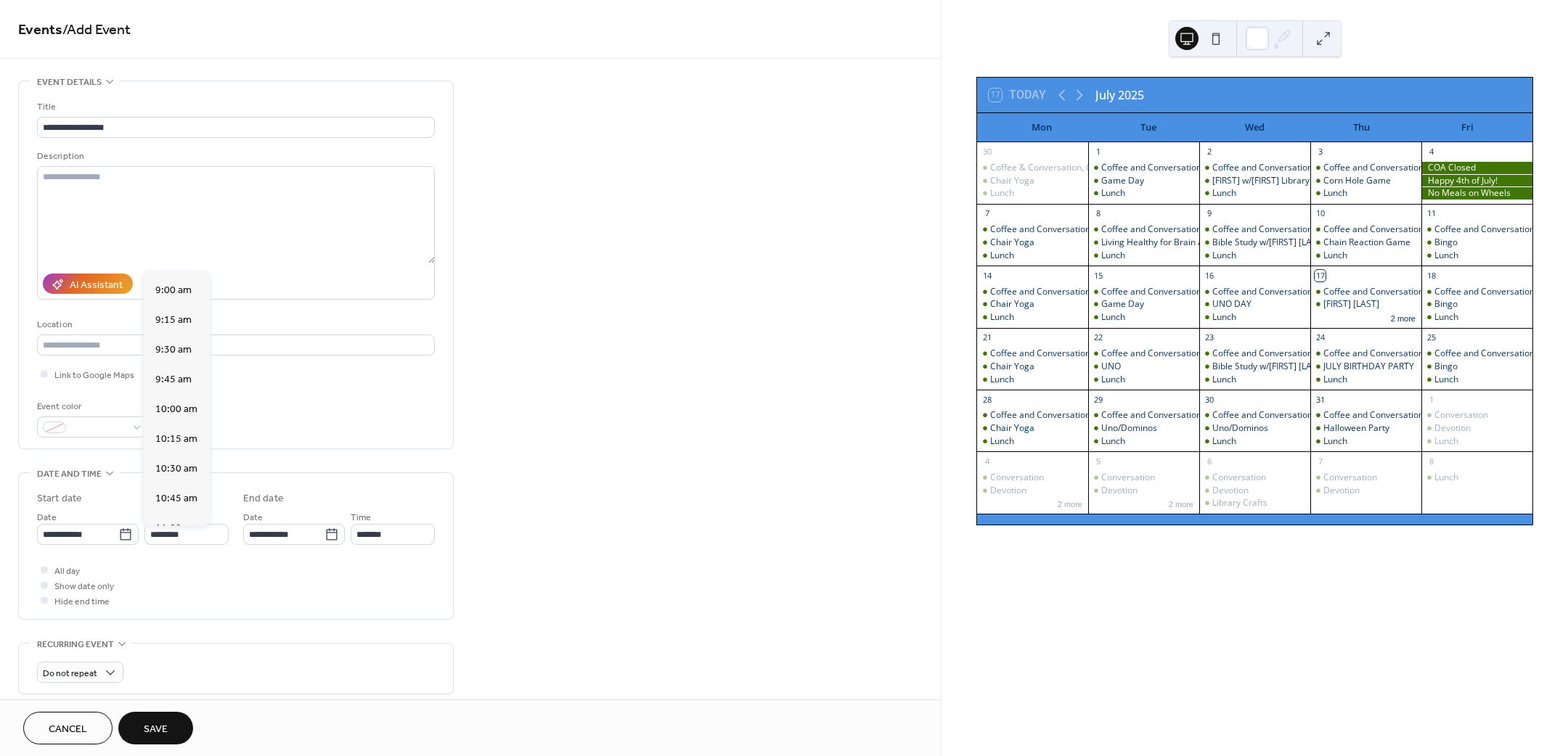 type on "********" 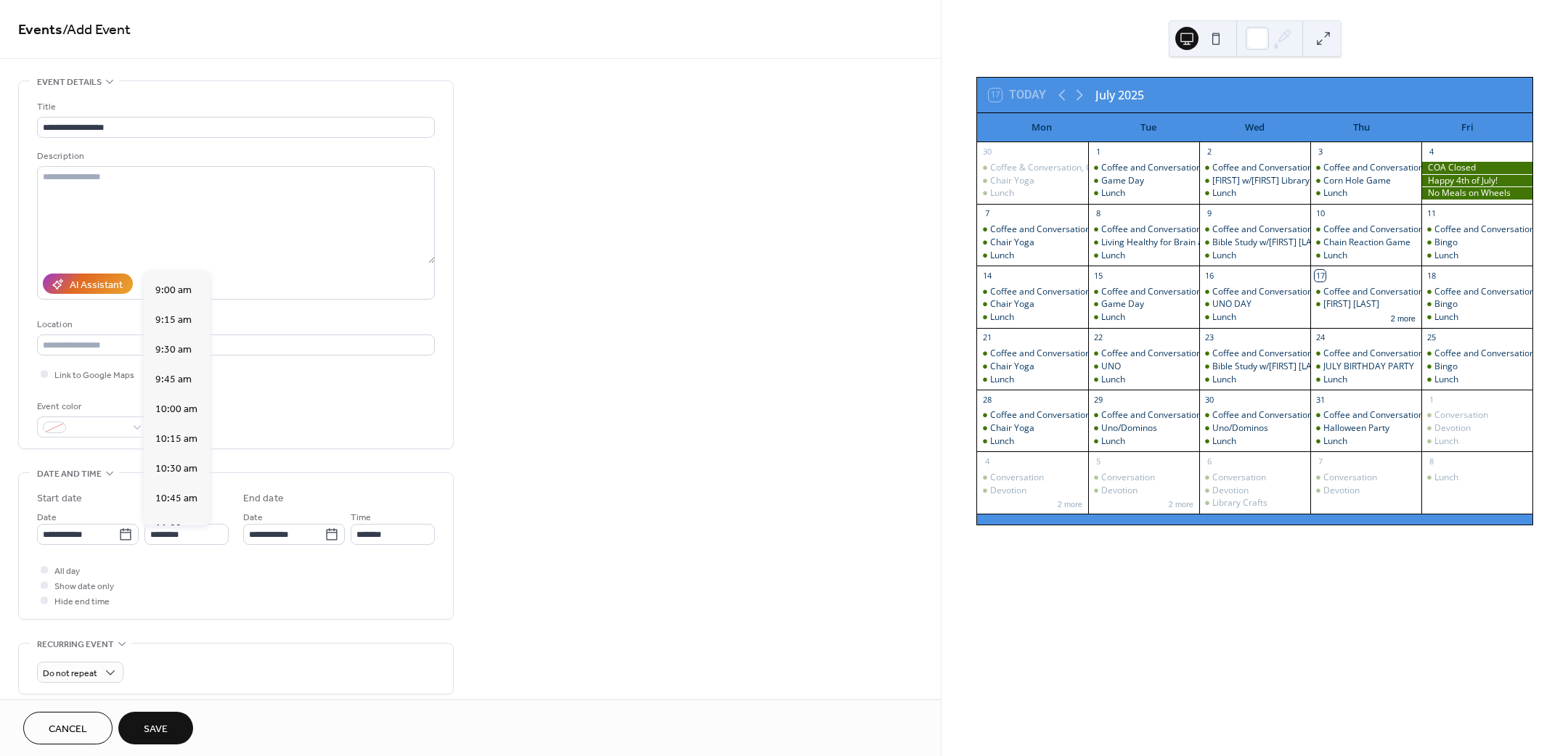 type on "********" 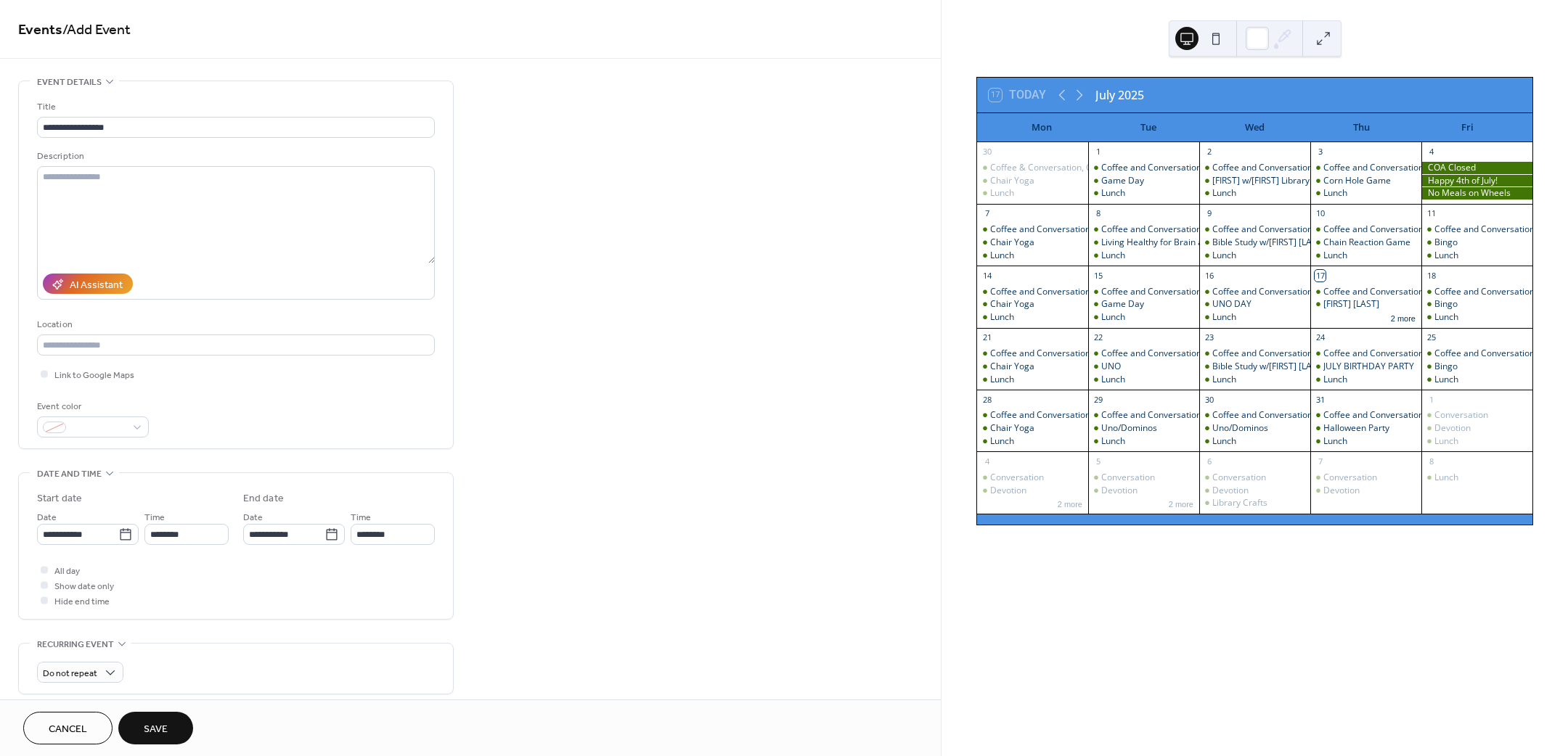 click on "Save" at bounding box center (155, 729) 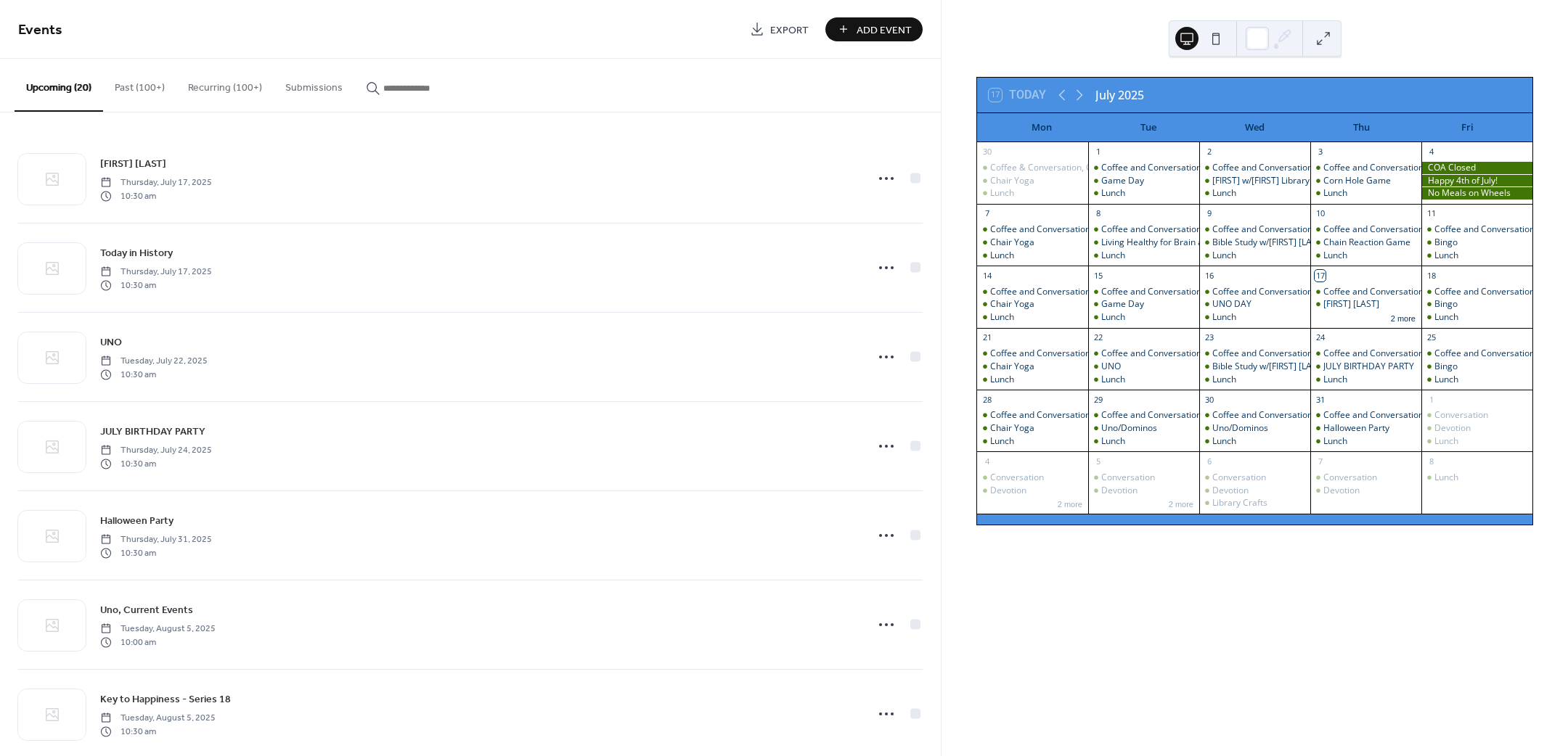 click on "Add Event" at bounding box center (884, 30) 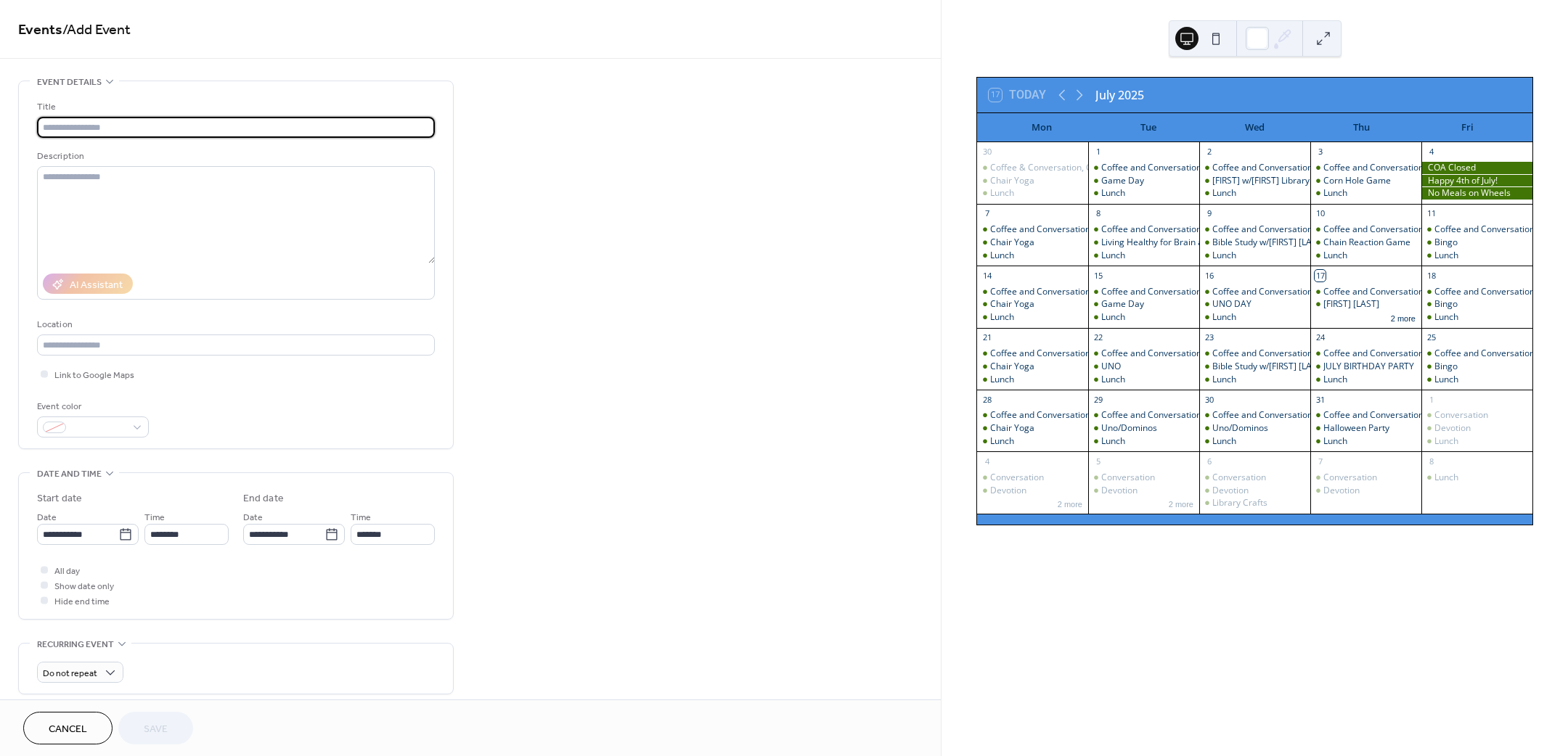 click at bounding box center [236, 127] 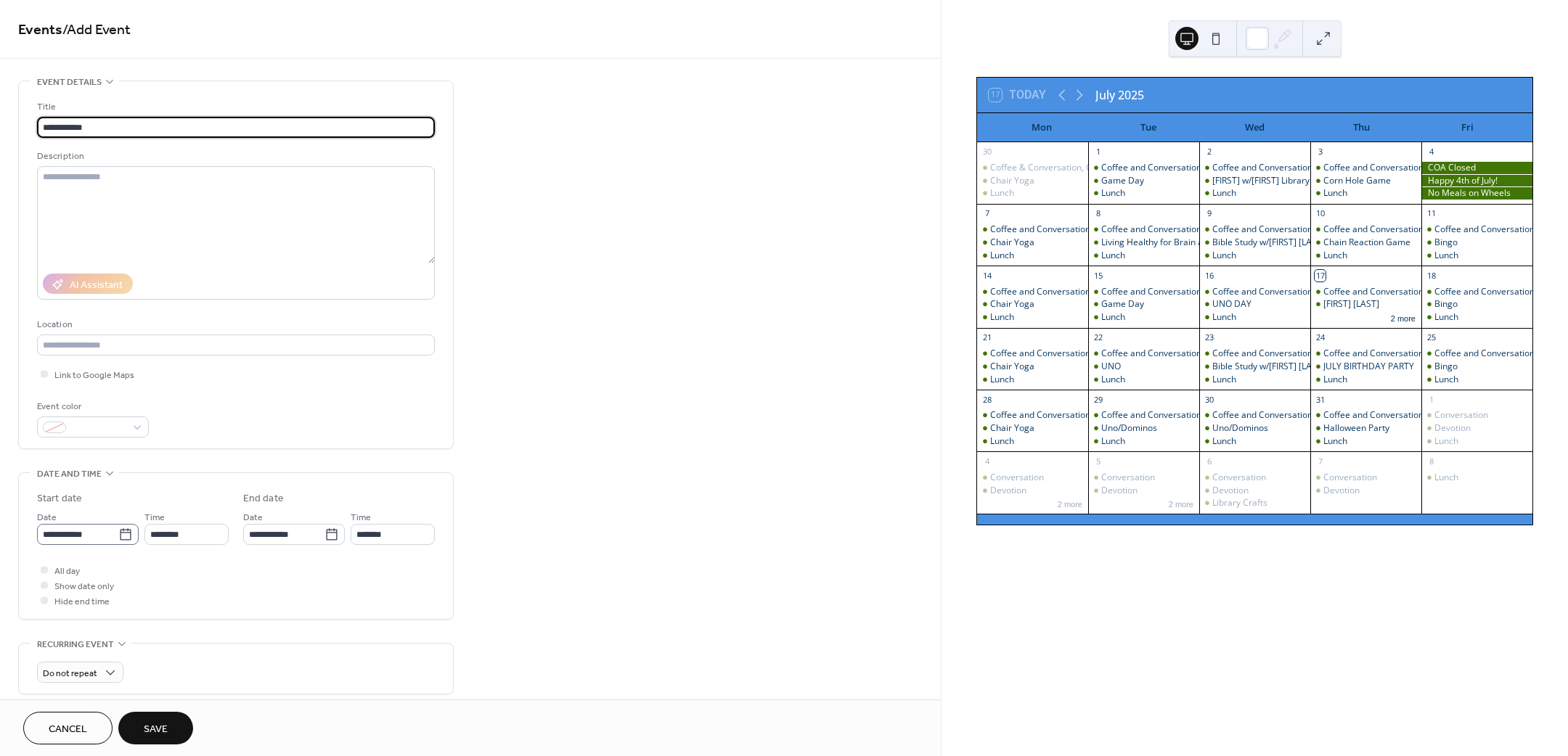 type on "**********" 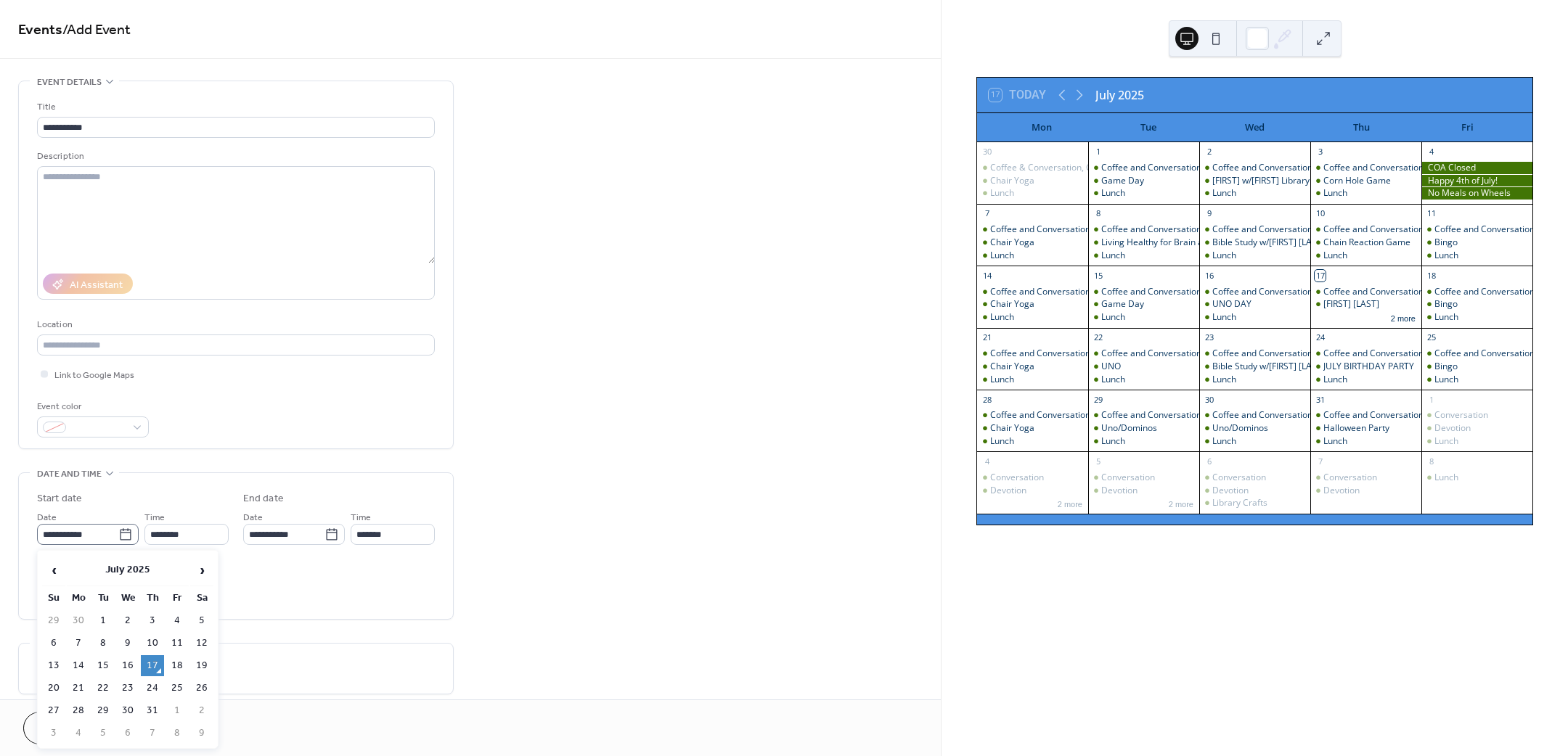 click 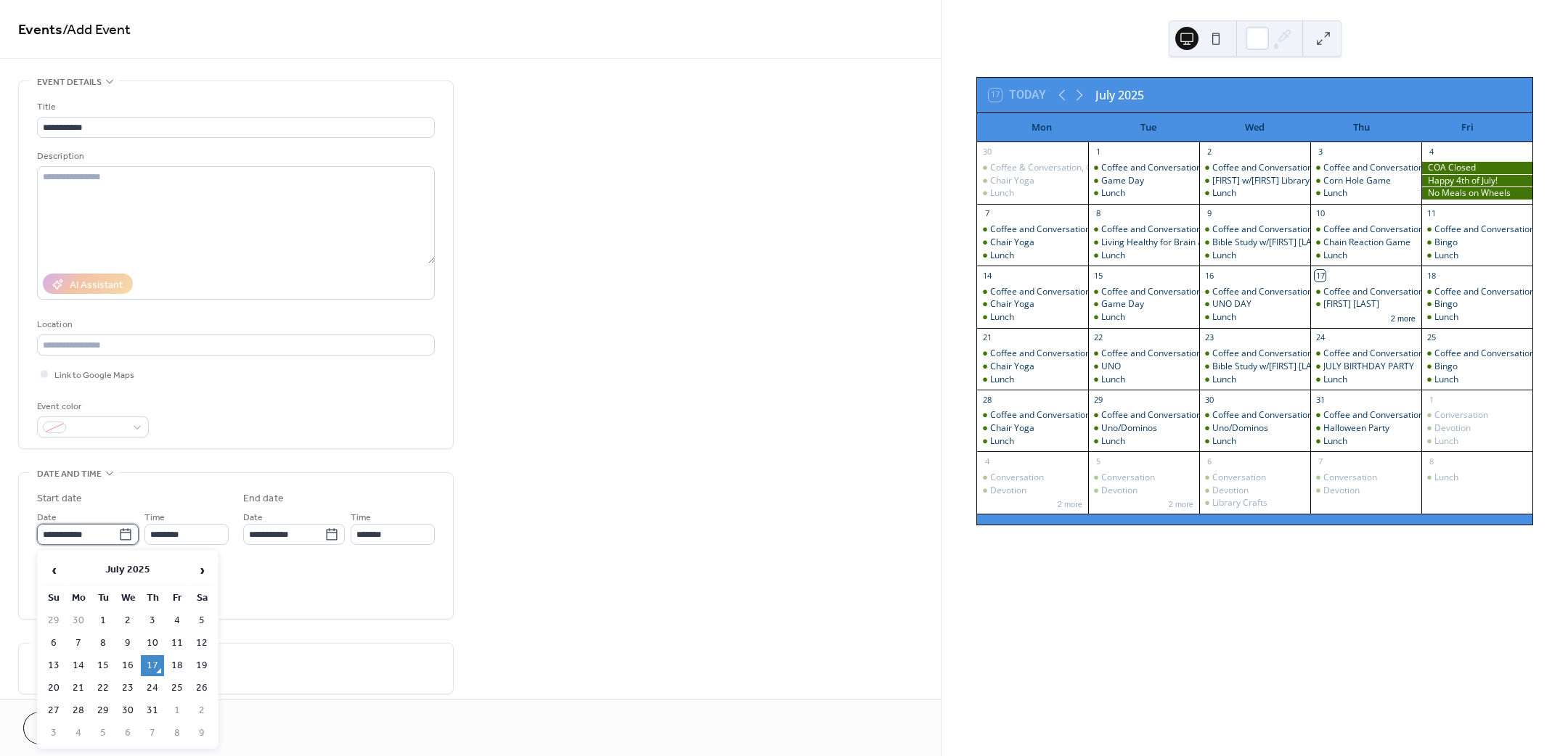 click on "**********" at bounding box center (78, 534) 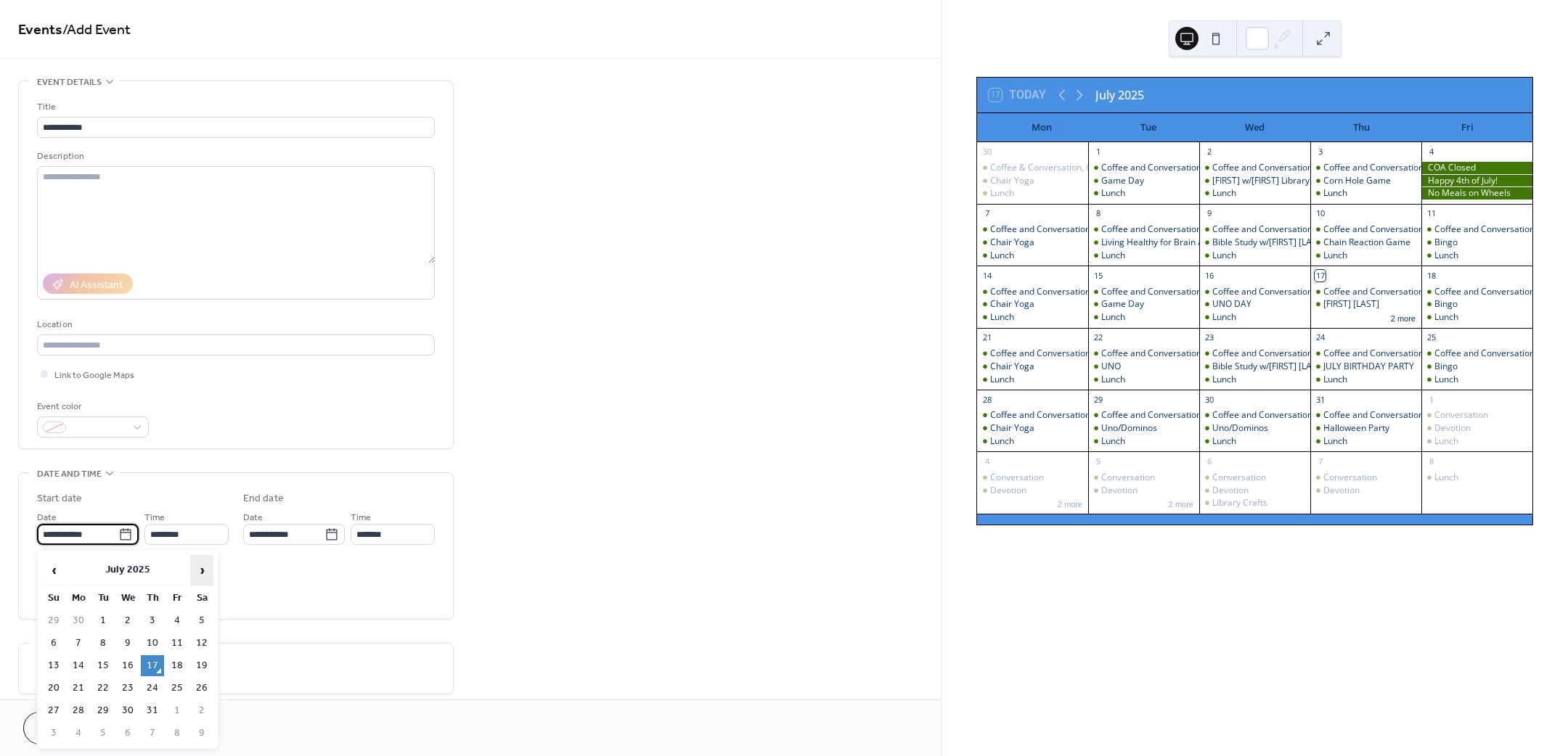 click on "›" at bounding box center [202, 570] 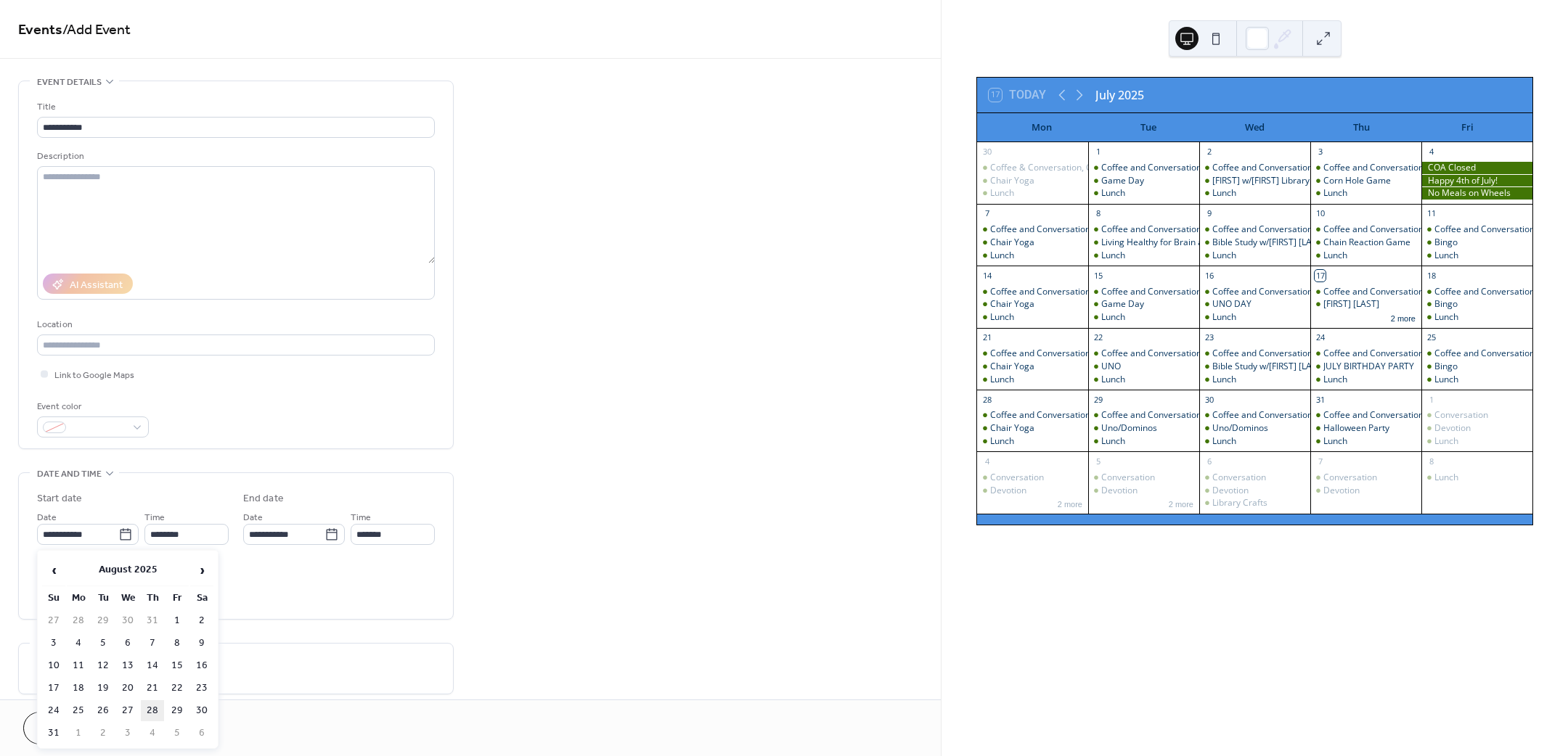 click on "28" at bounding box center [152, 710] 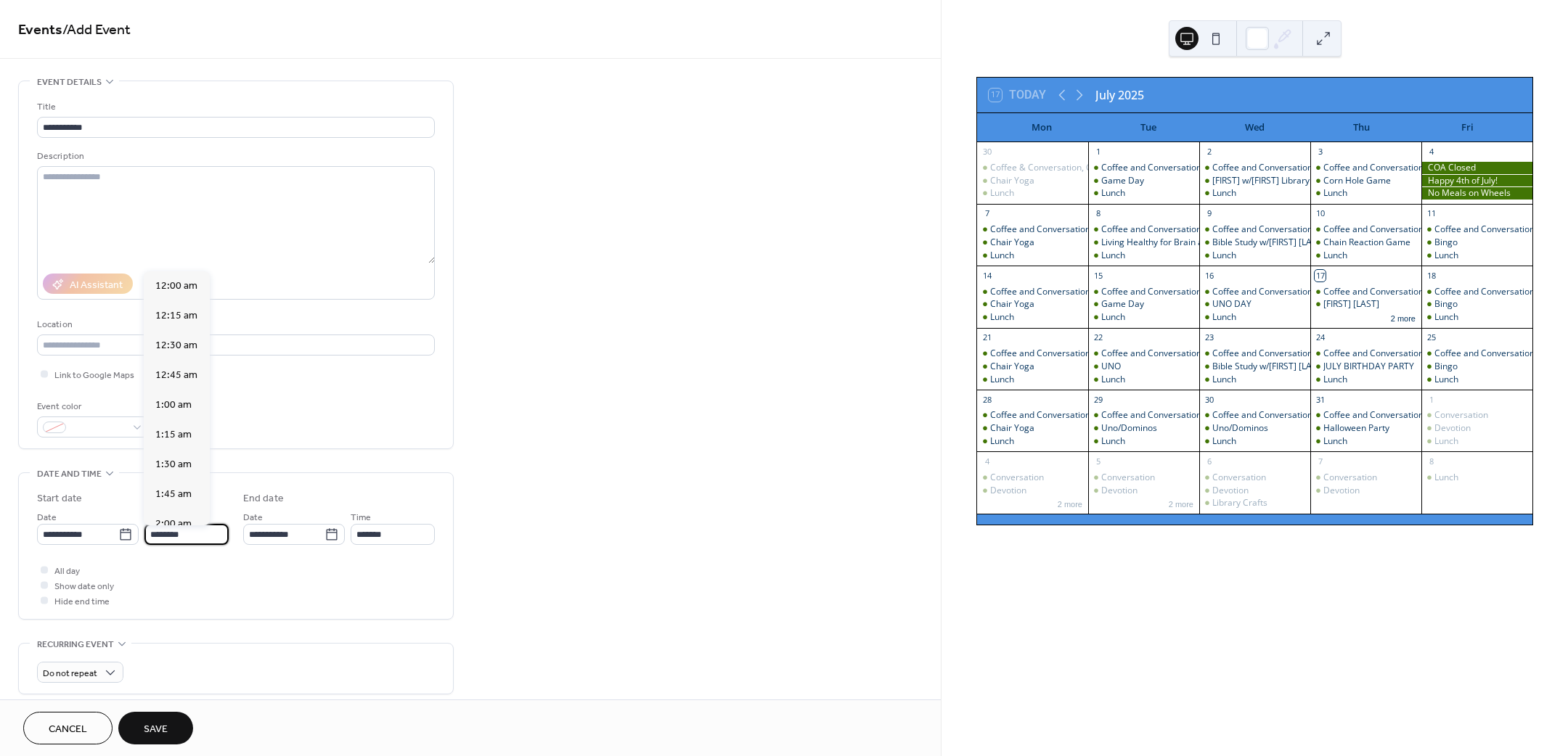click on "********" at bounding box center [187, 534] 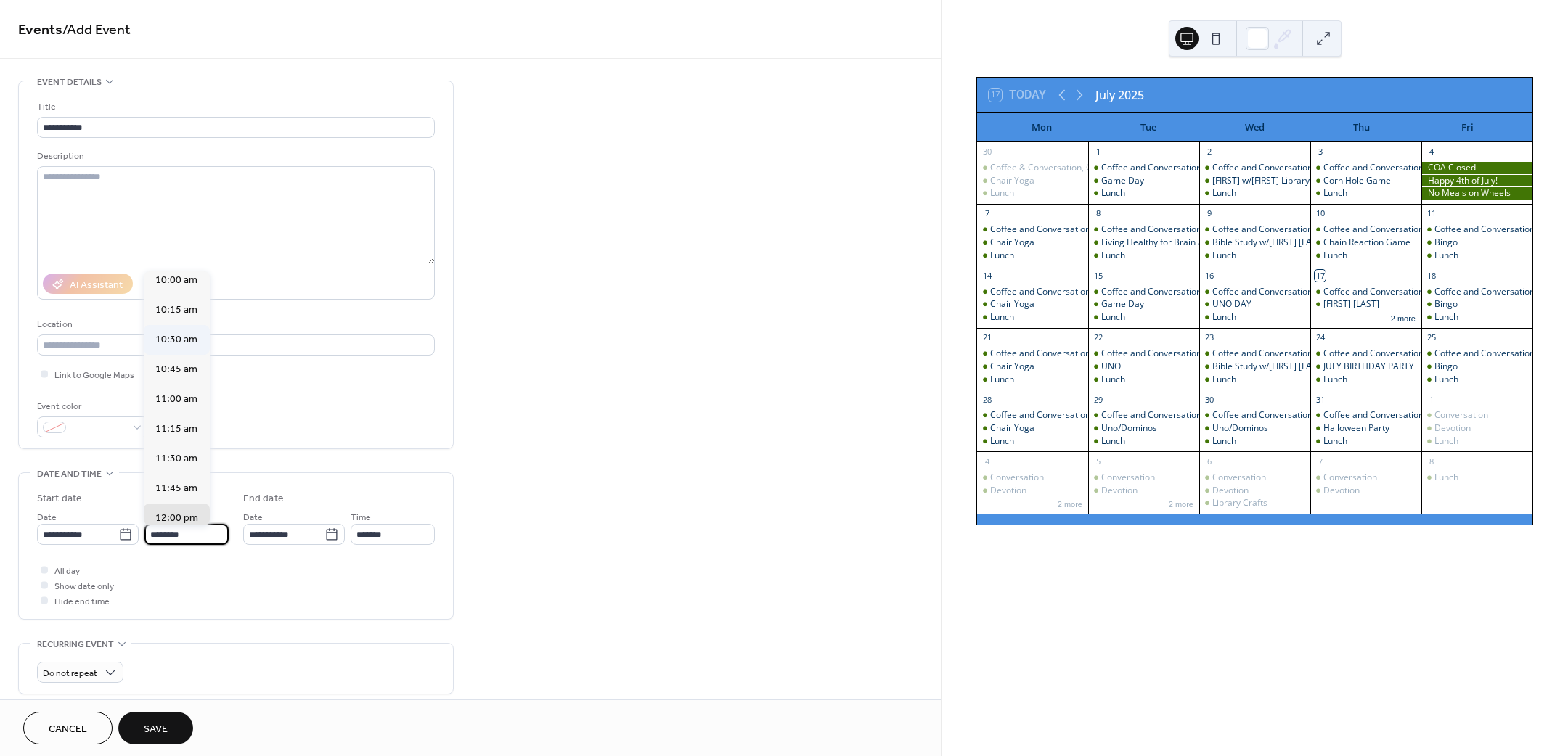 scroll, scrollTop: 1175, scrollLeft: 0, axis: vertical 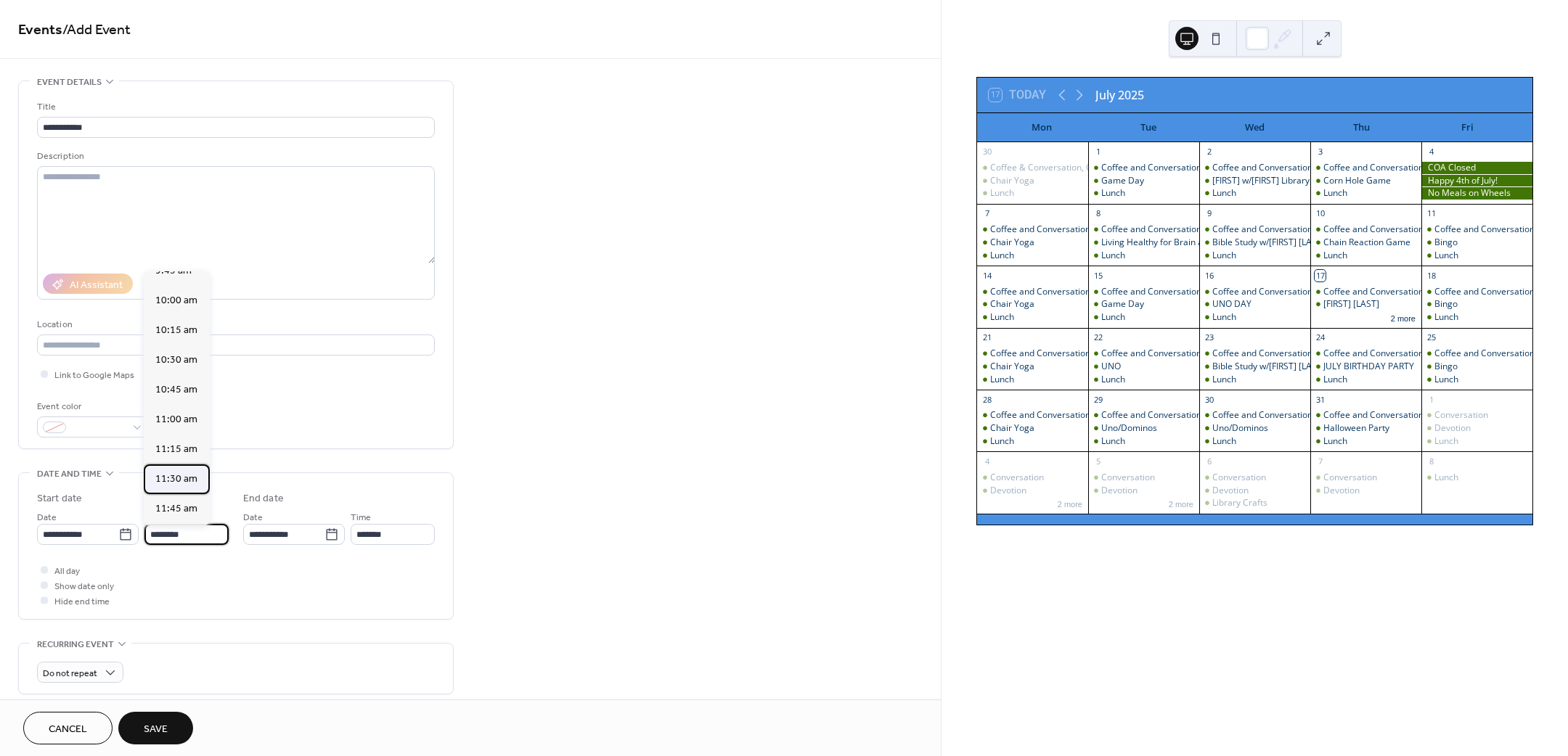 click on "11:30 am" at bounding box center (176, 478) 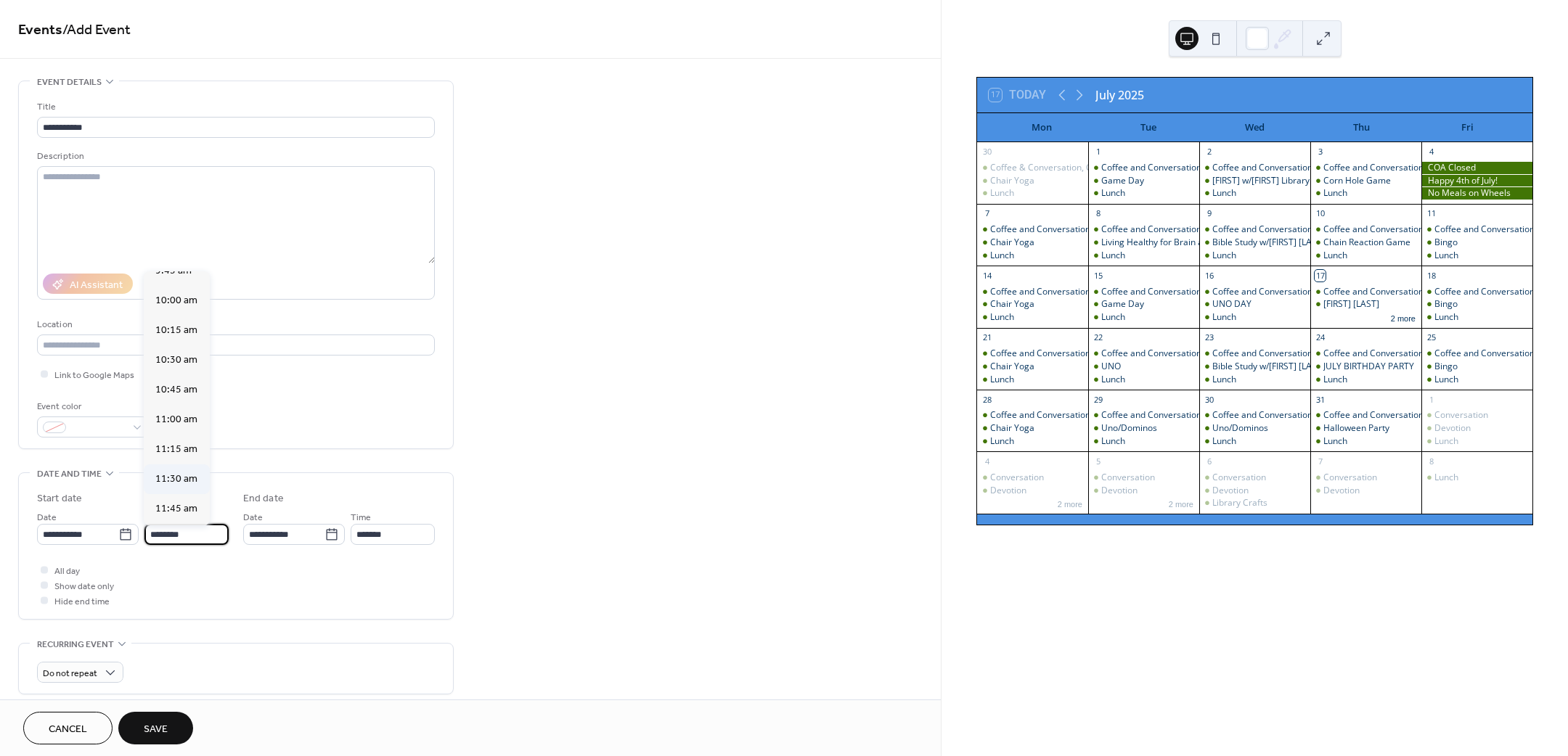 type on "********" 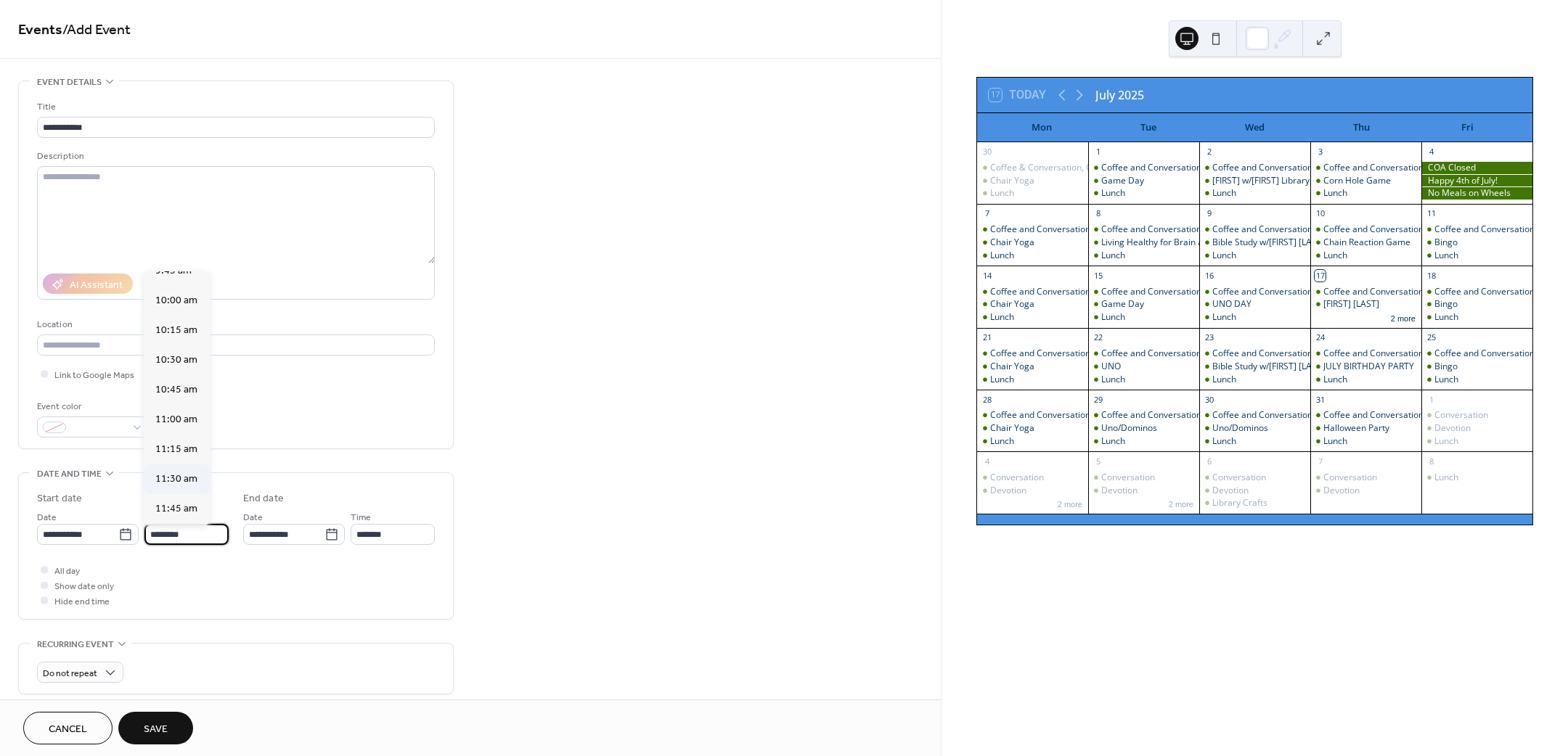 type on "********" 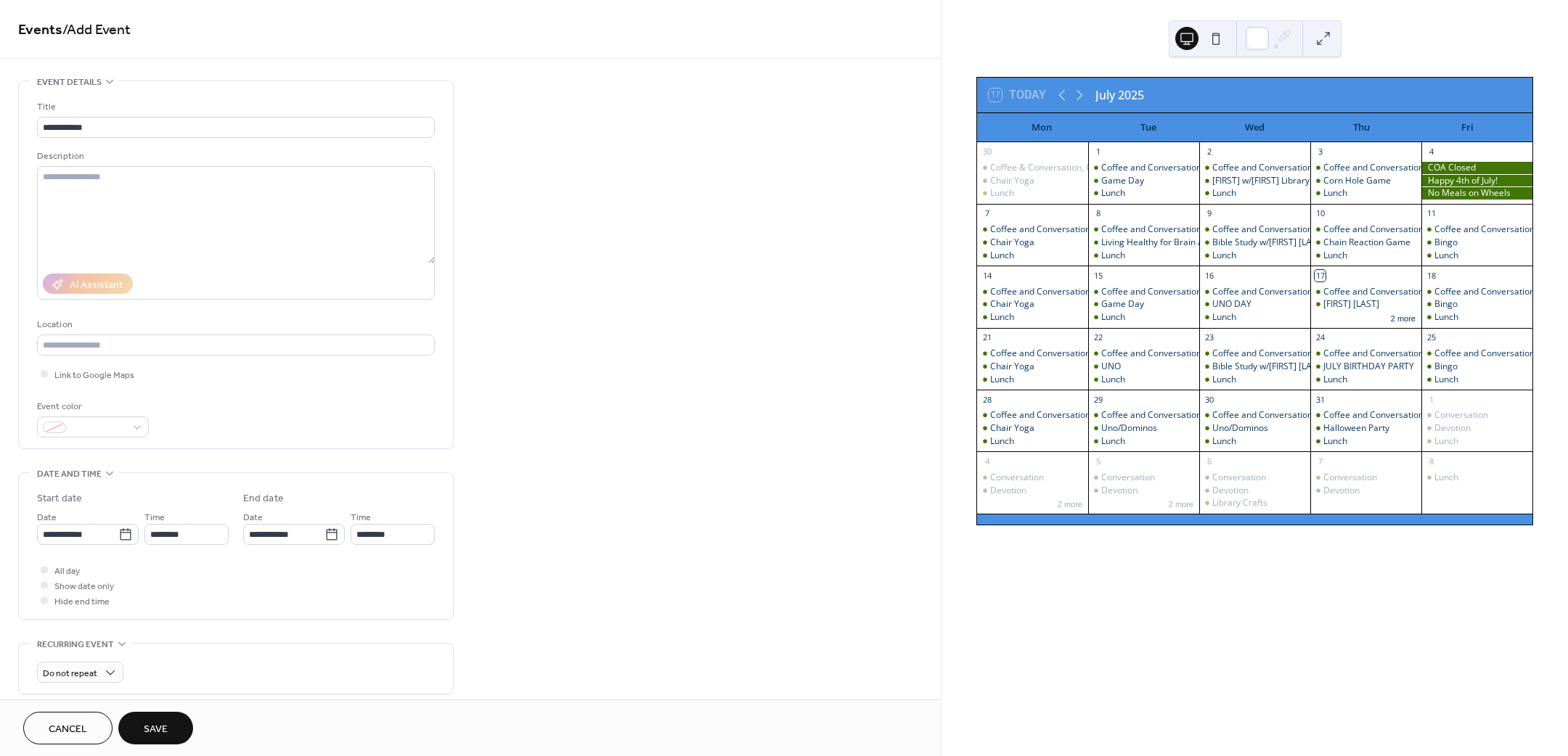 click on "Save" at bounding box center (155, 729) 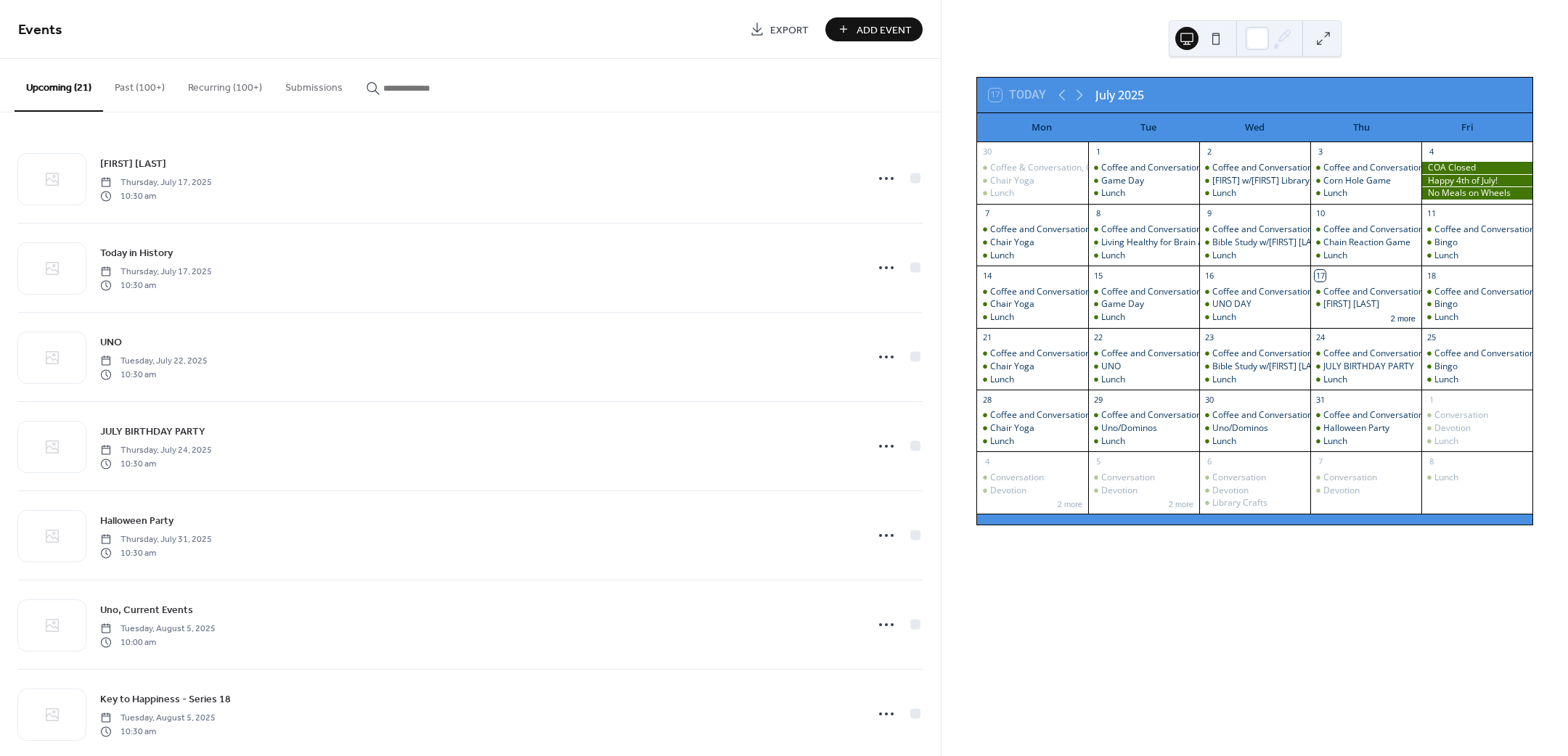 click on "Add Event" at bounding box center (884, 30) 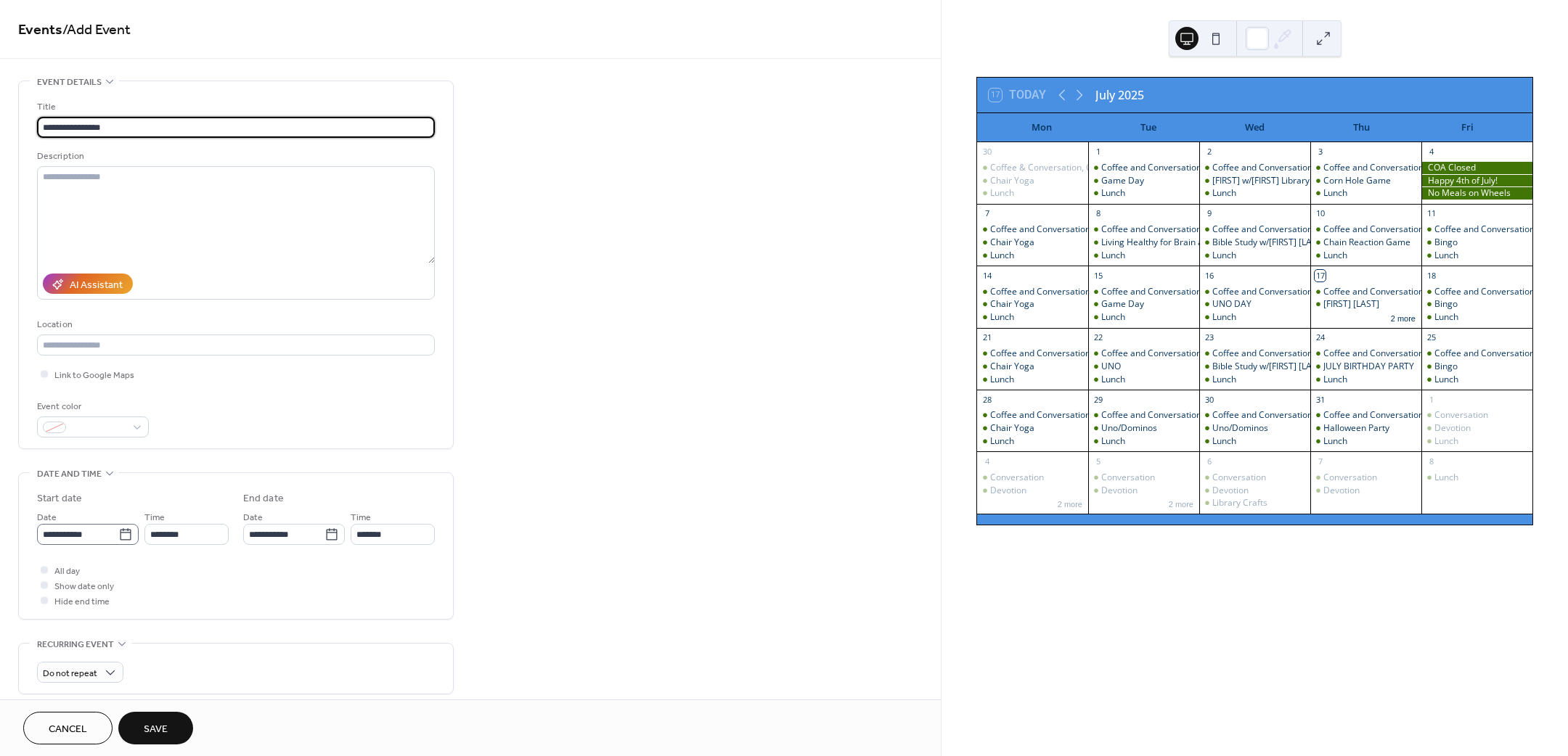 type on "**********" 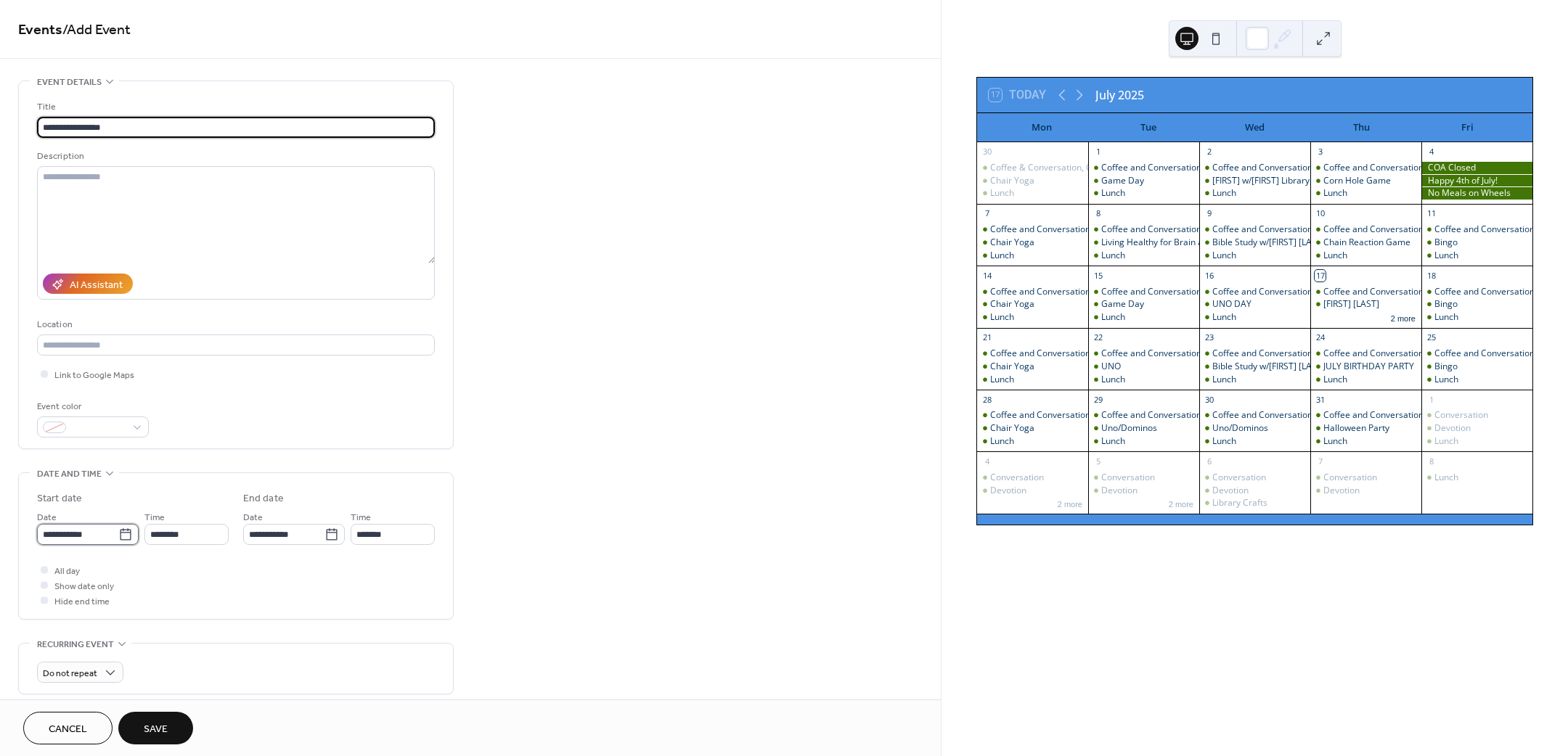 click on "**********" at bounding box center (78, 534) 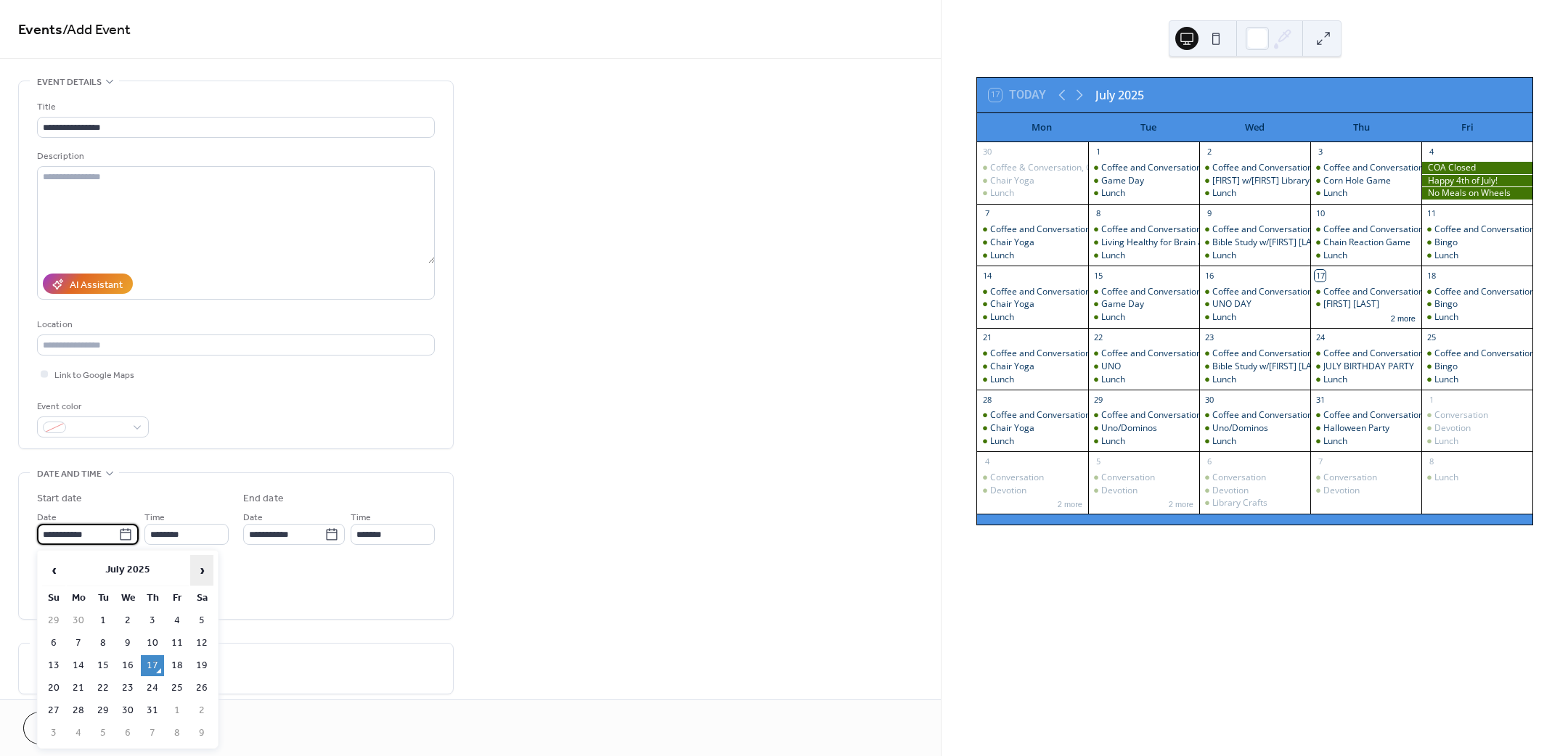 click on "›" at bounding box center (202, 570) 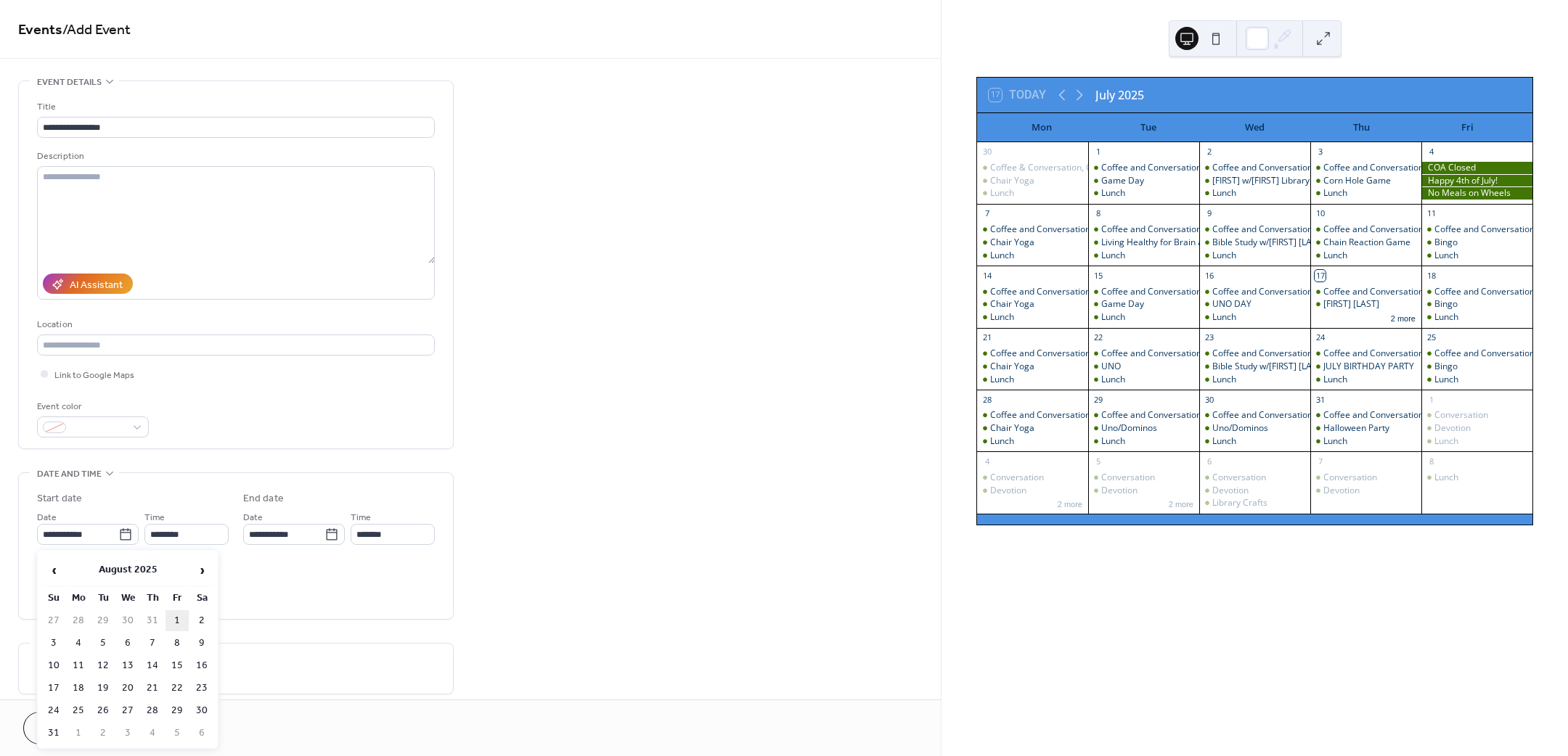 click on "1" at bounding box center (177, 620) 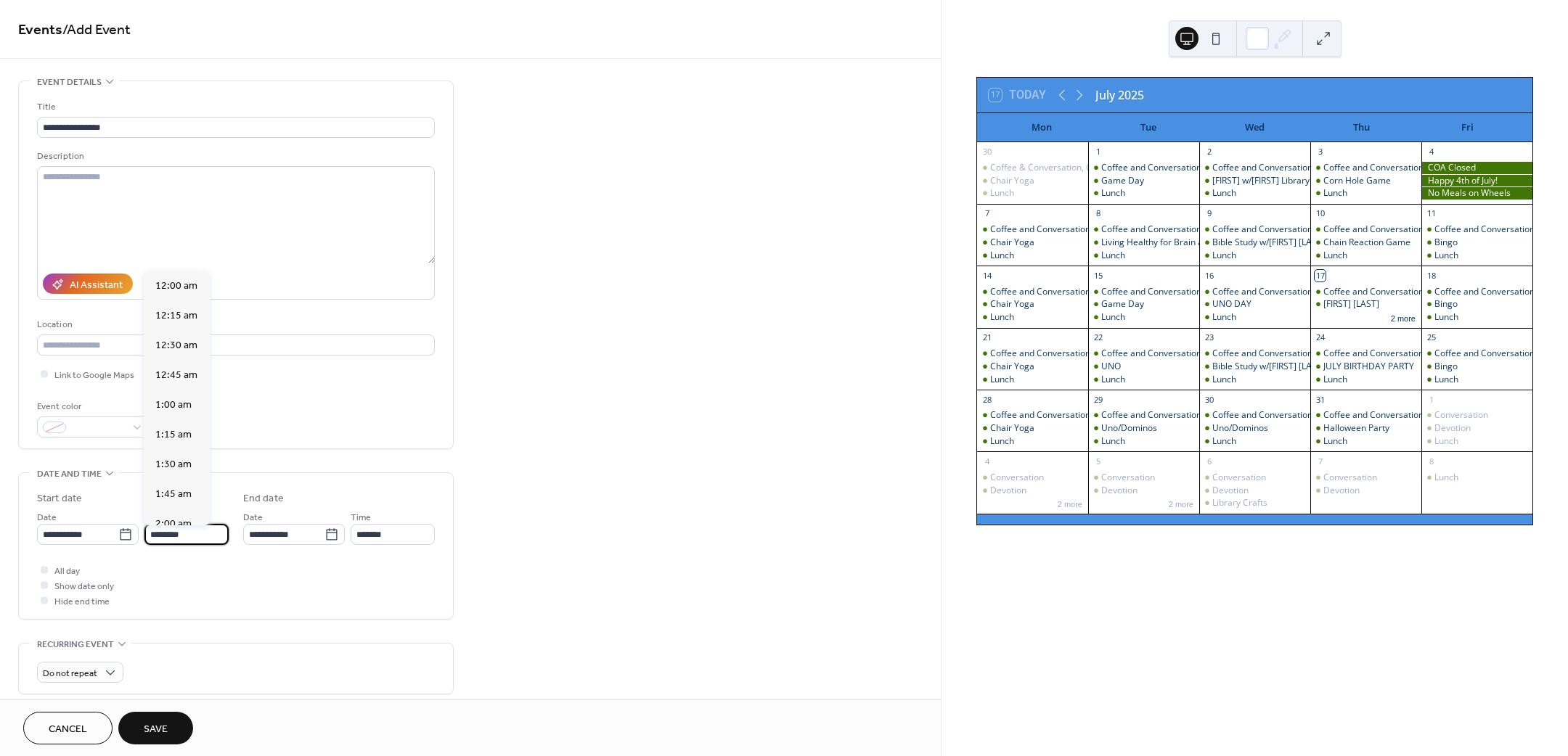 click on "********" at bounding box center [187, 534] 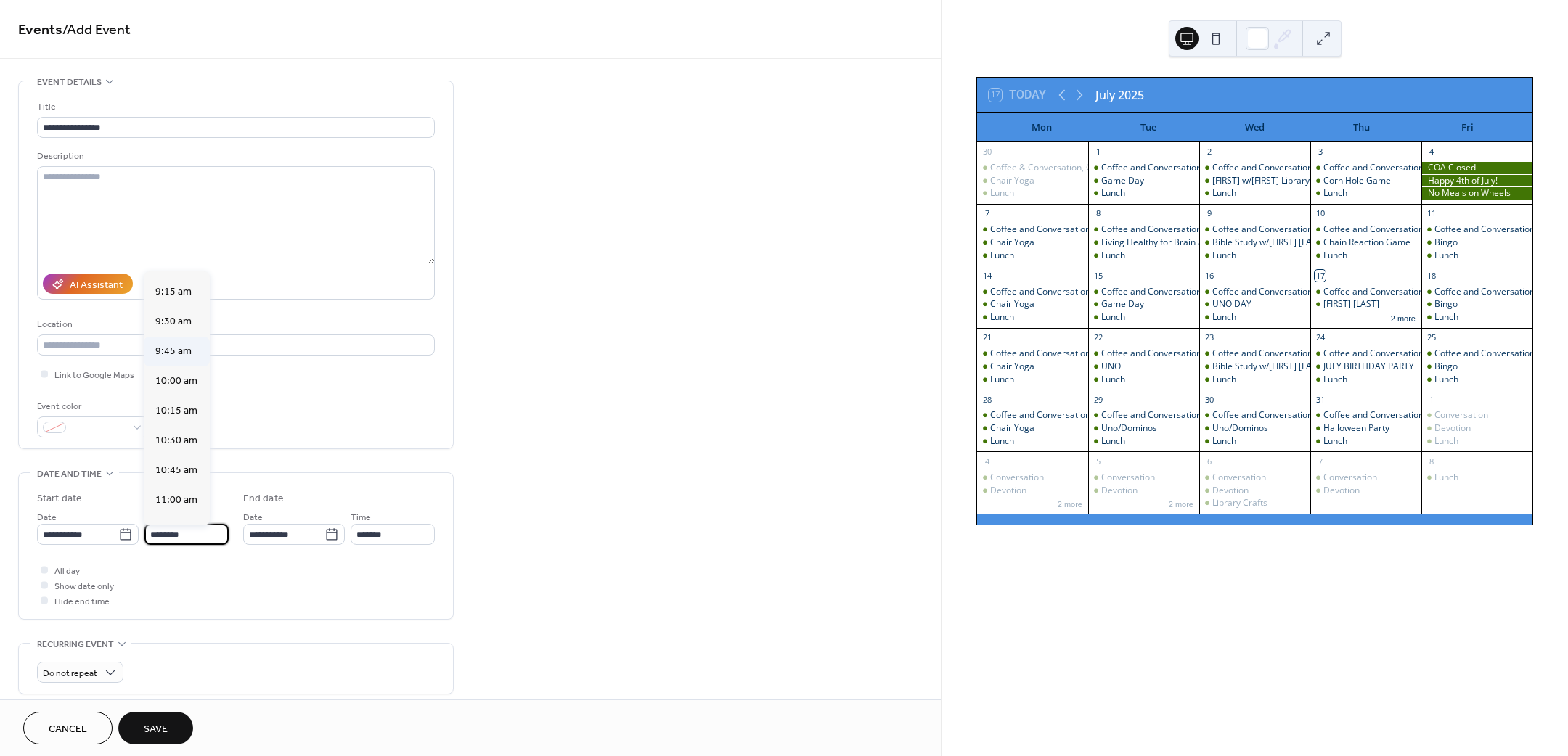 scroll, scrollTop: 1067, scrollLeft: 0, axis: vertical 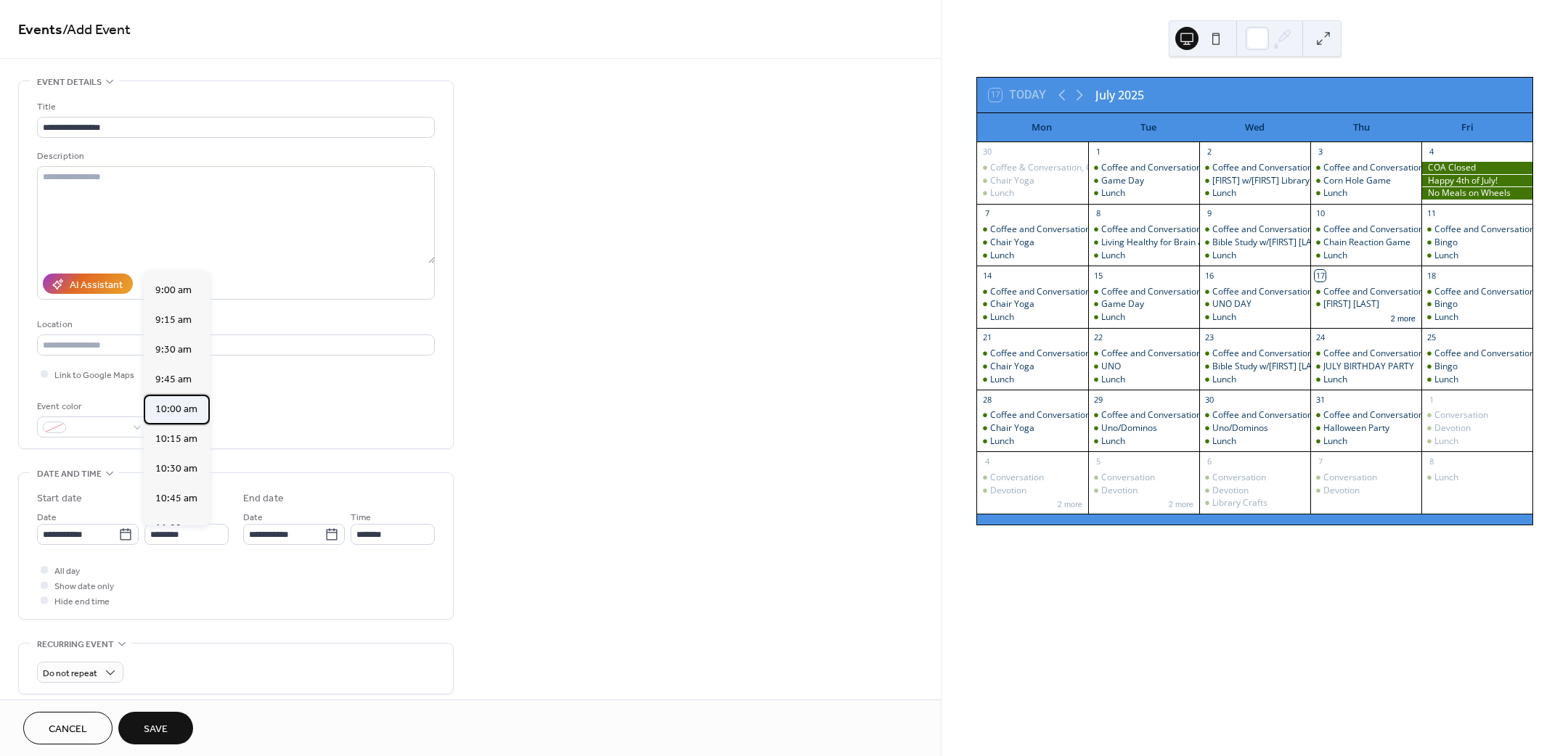 click on "10:00 am" at bounding box center [176, 408] 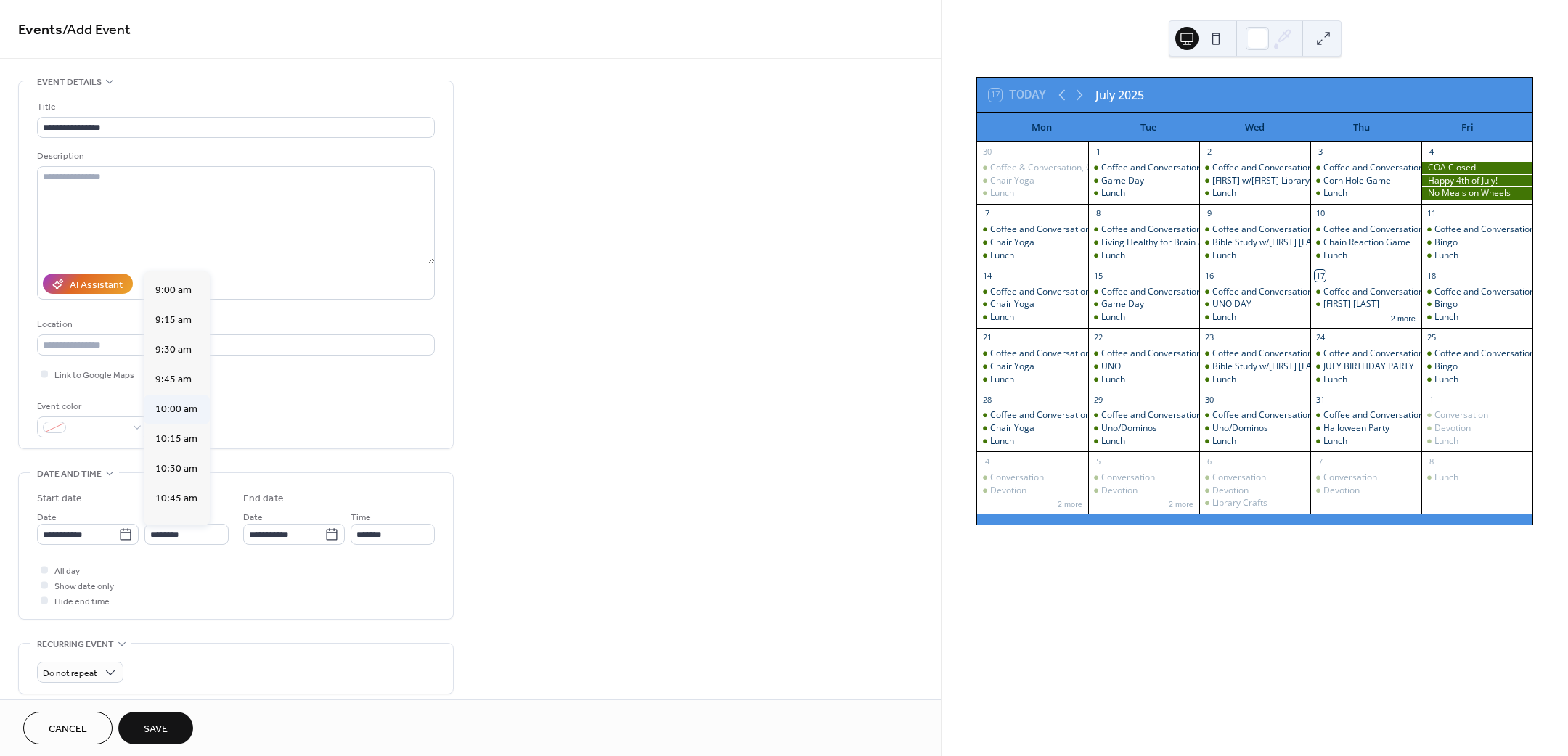 type on "********" 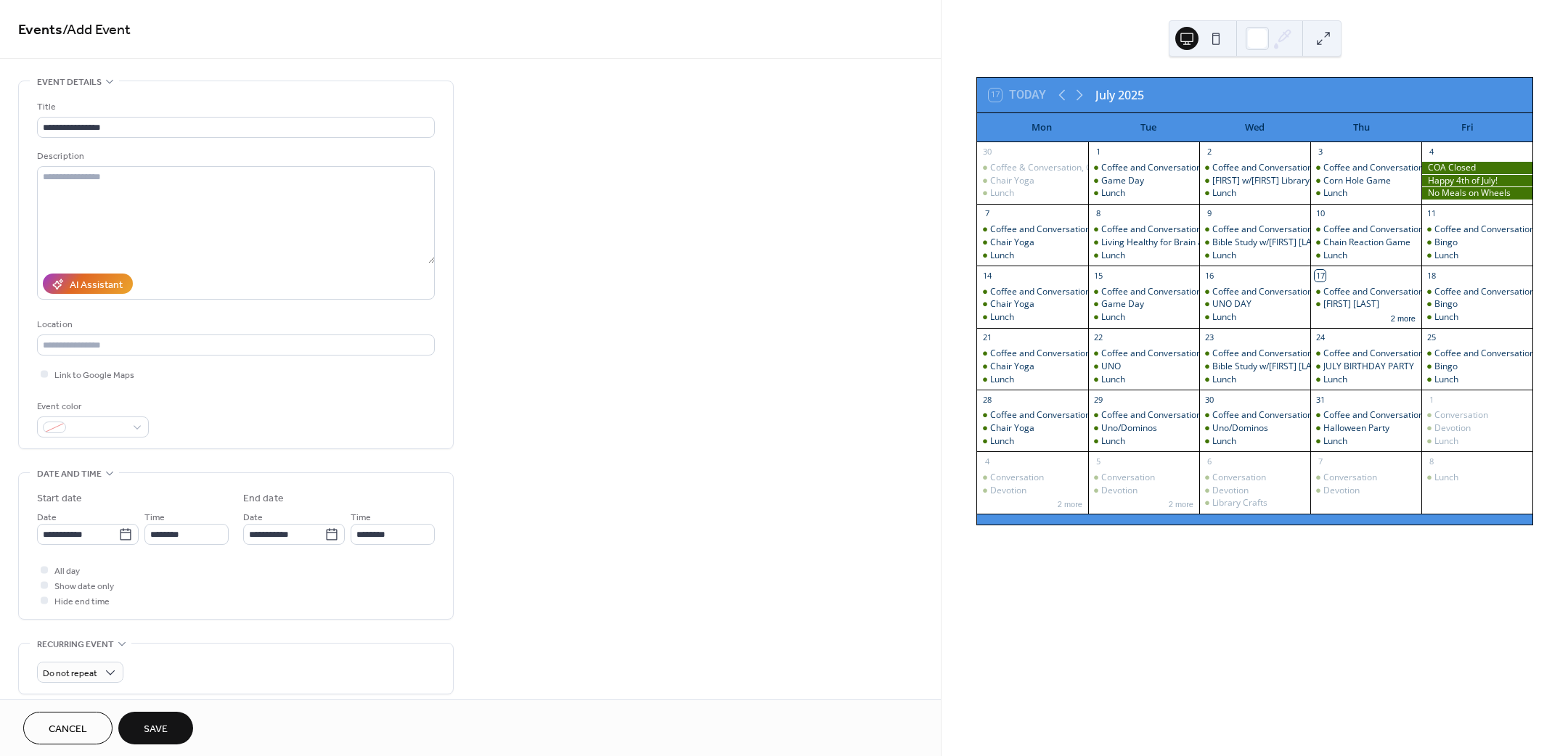click on "**********" at bounding box center [236, 549] 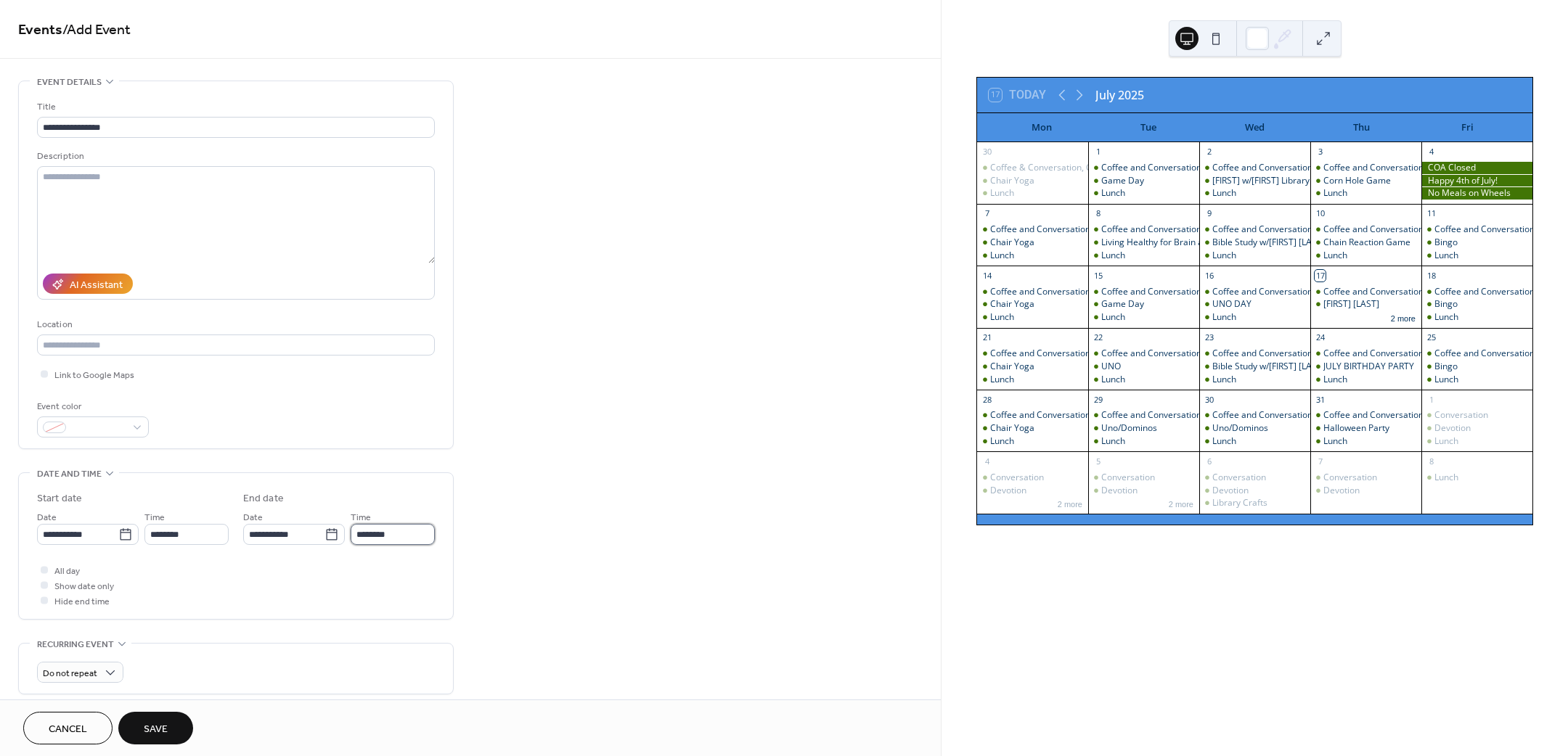 click on "********" at bounding box center [393, 534] 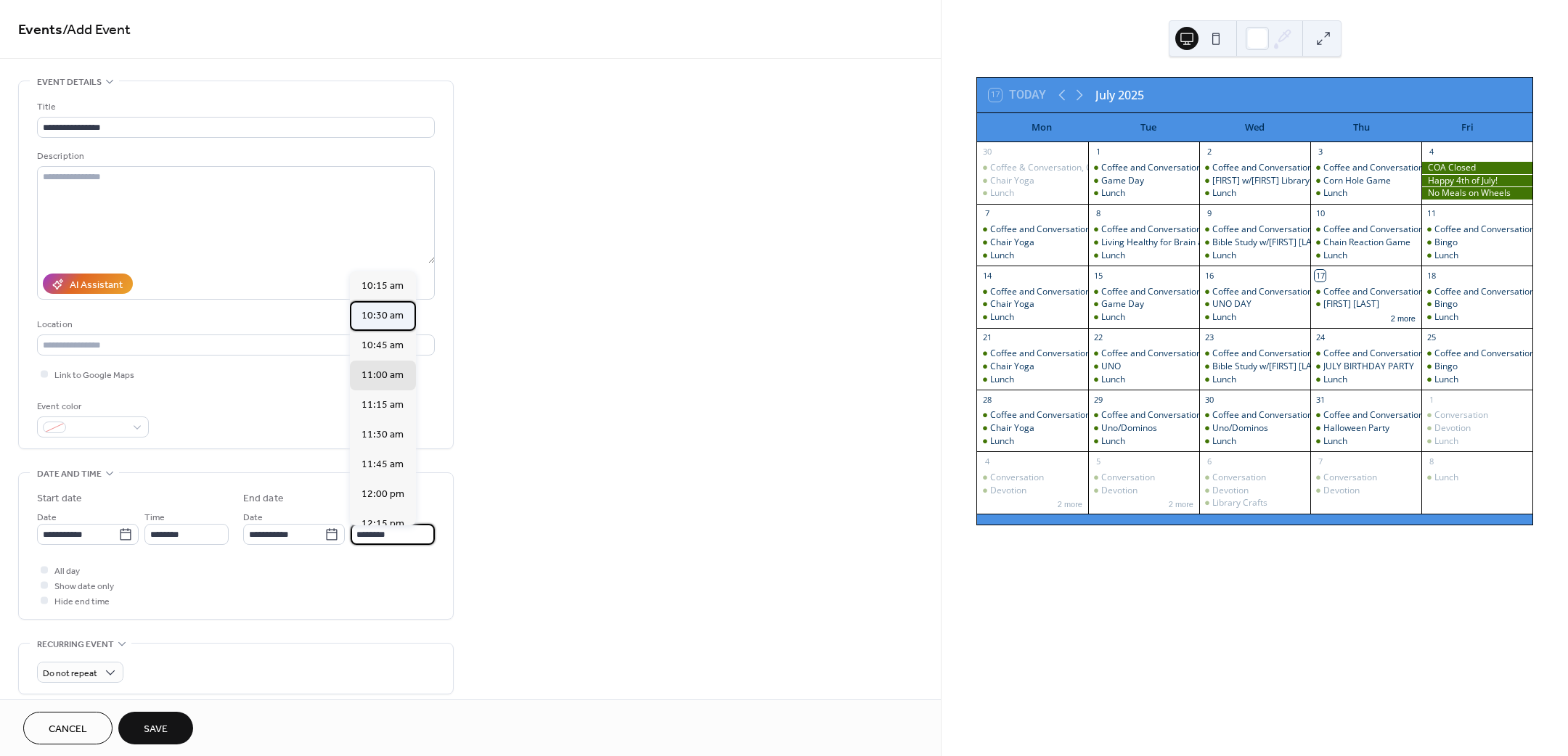 click on "10:30 am" at bounding box center [383, 315] 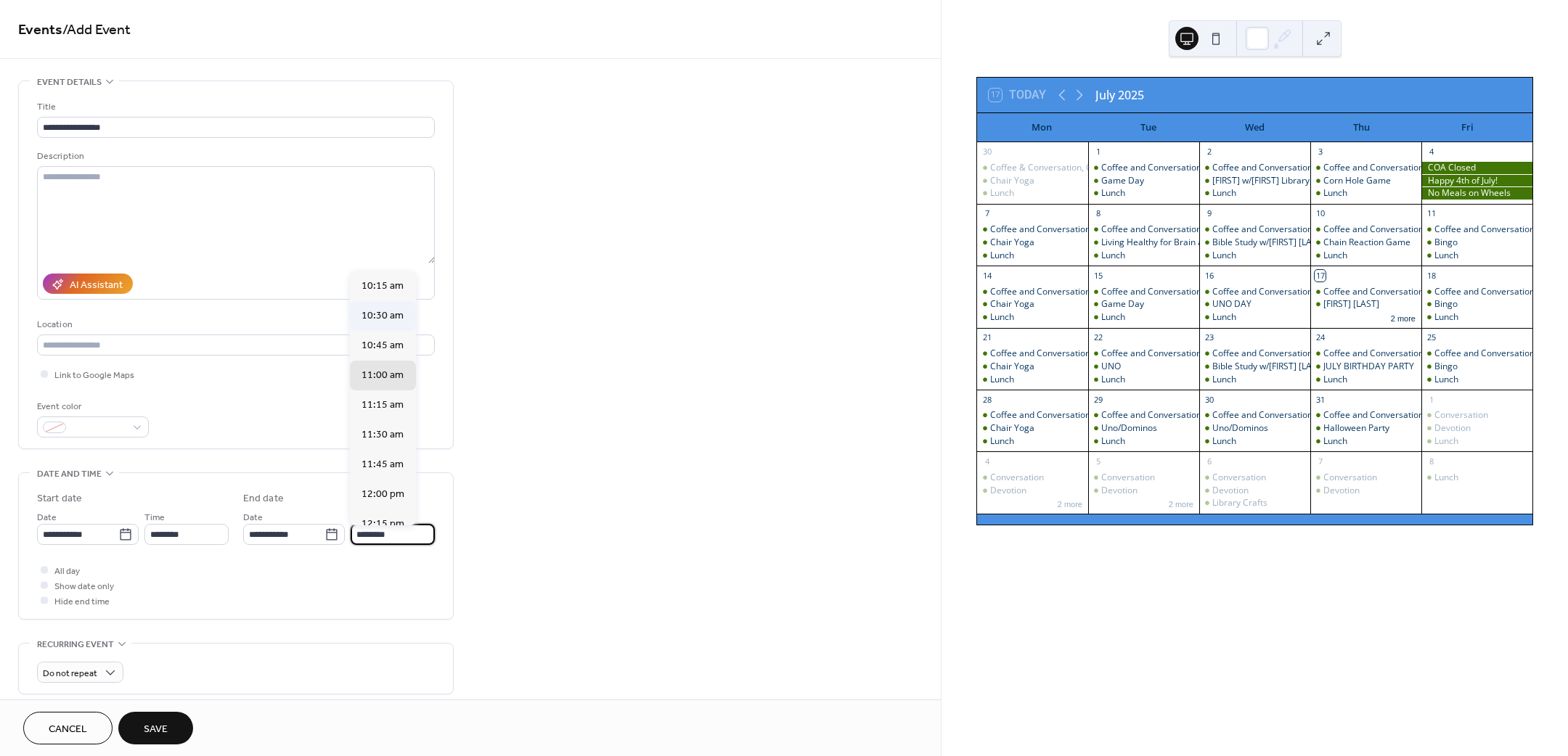 type on "********" 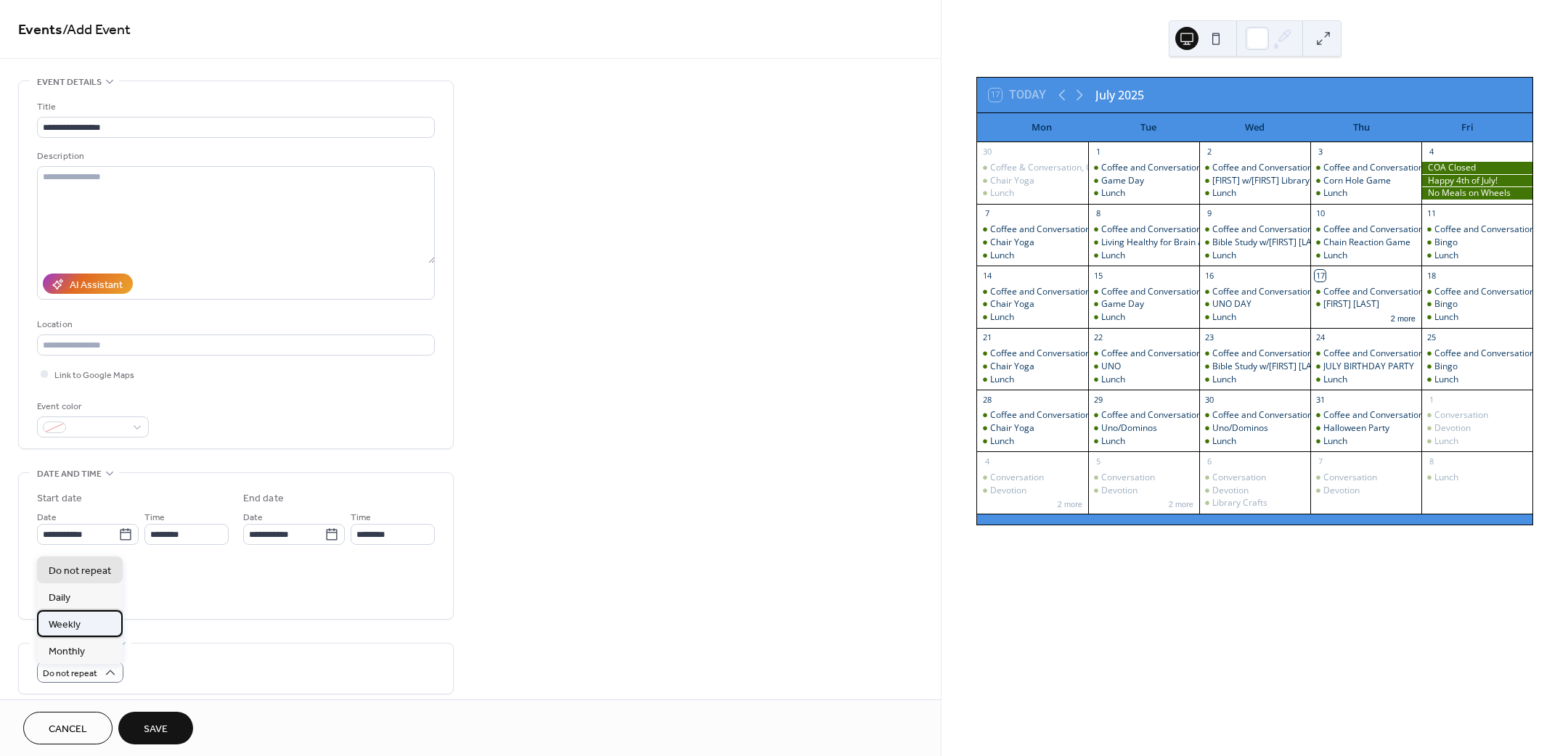 click on "Weekly" at bounding box center (80, 623) 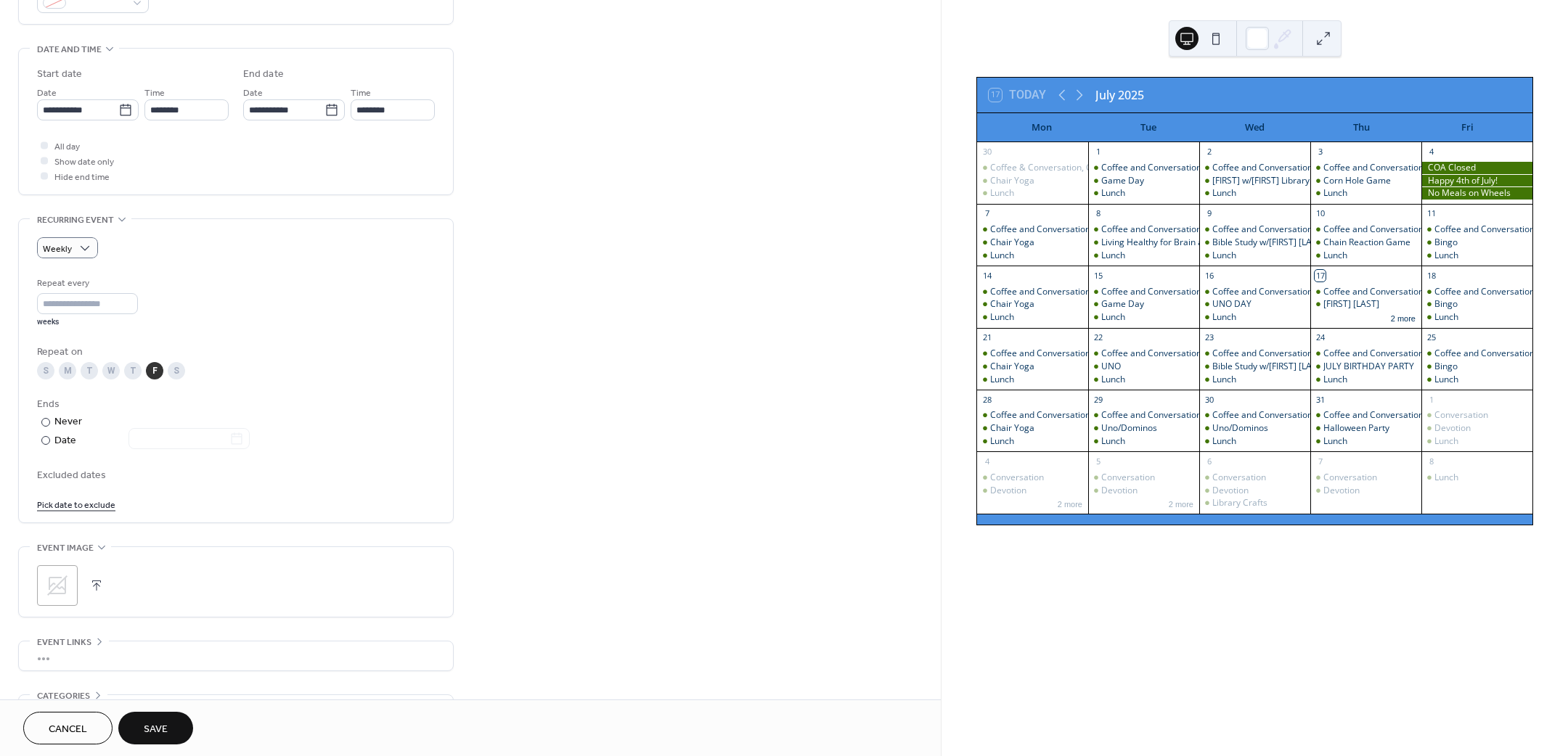 scroll, scrollTop: 435, scrollLeft: 0, axis: vertical 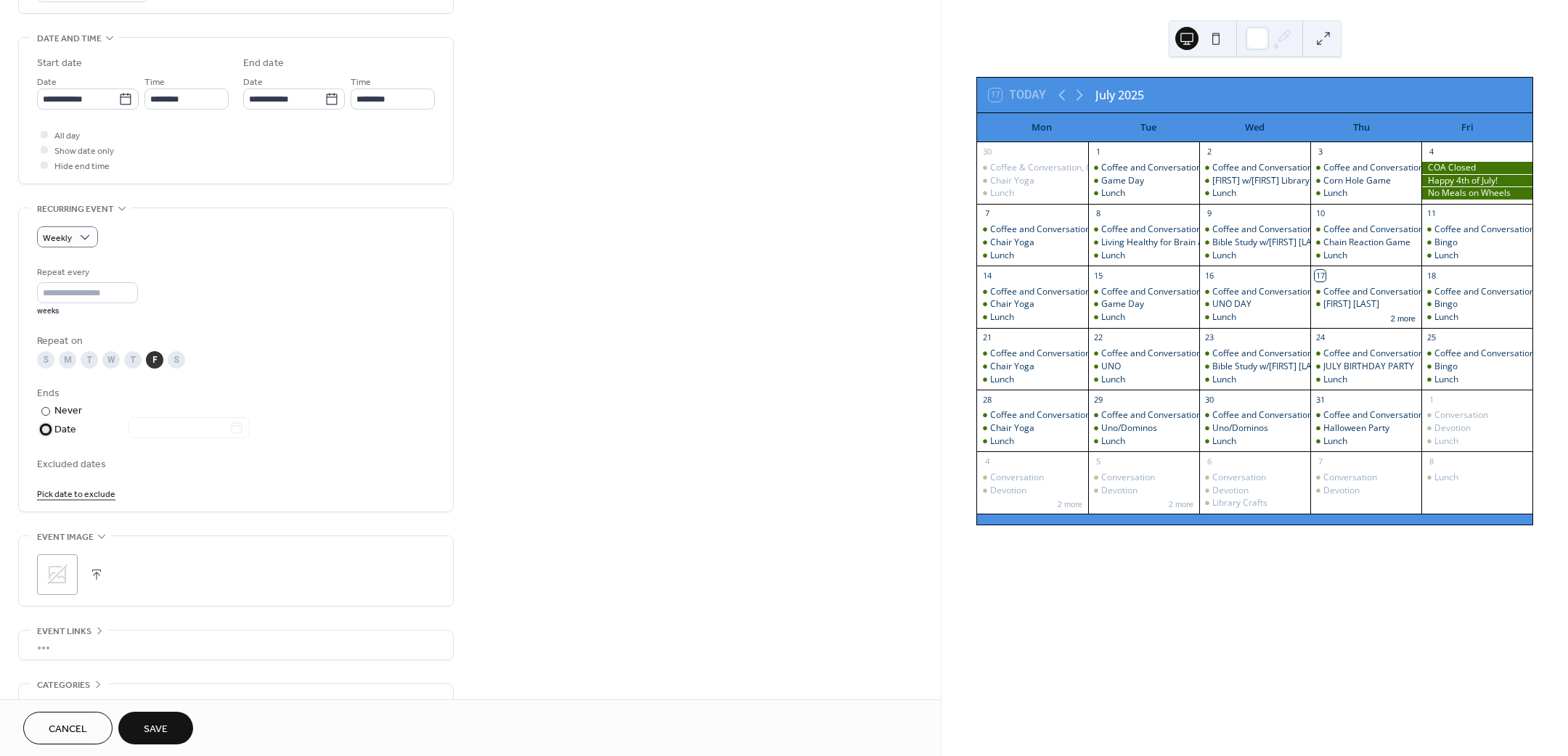 click on "Date" at bounding box center [152, 430] 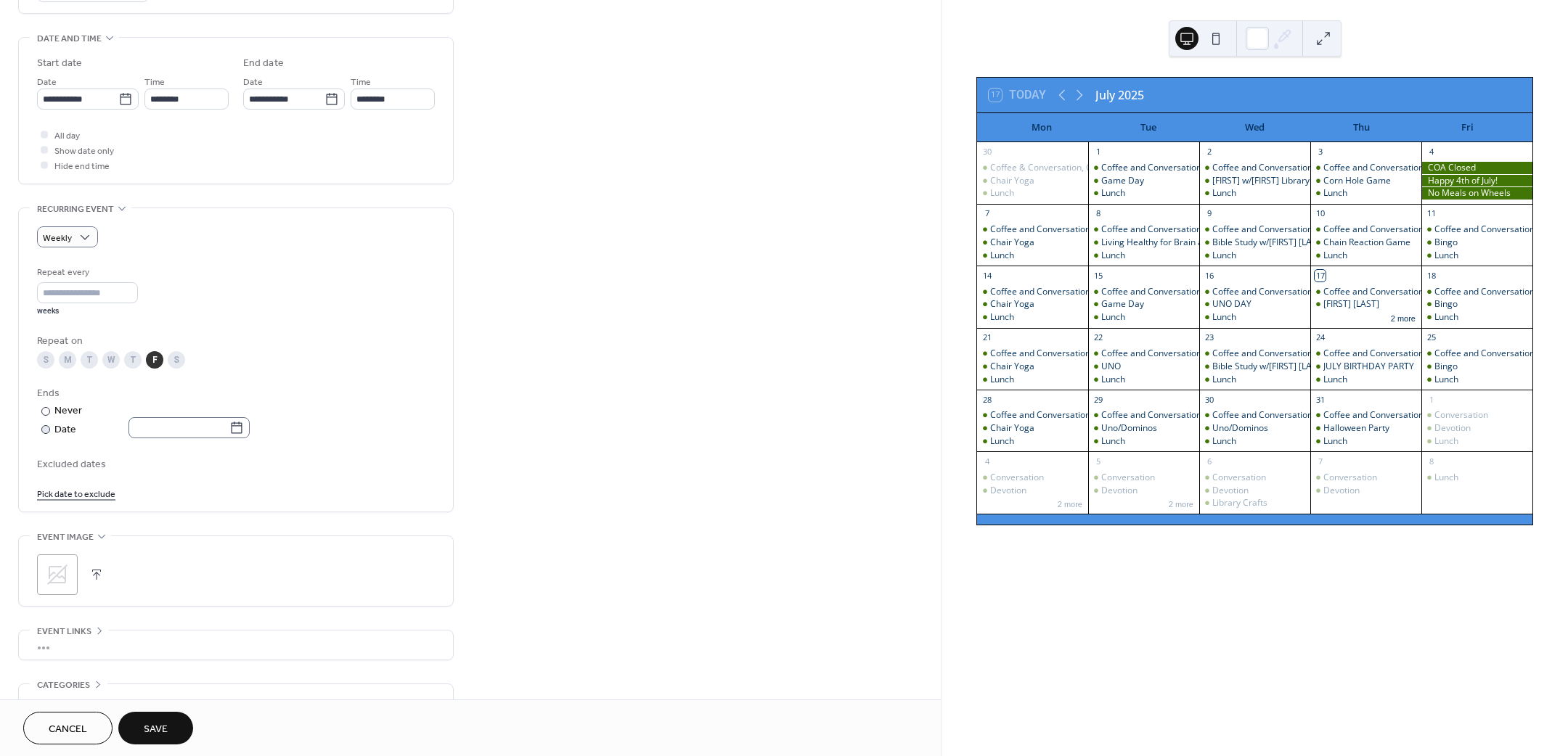 click 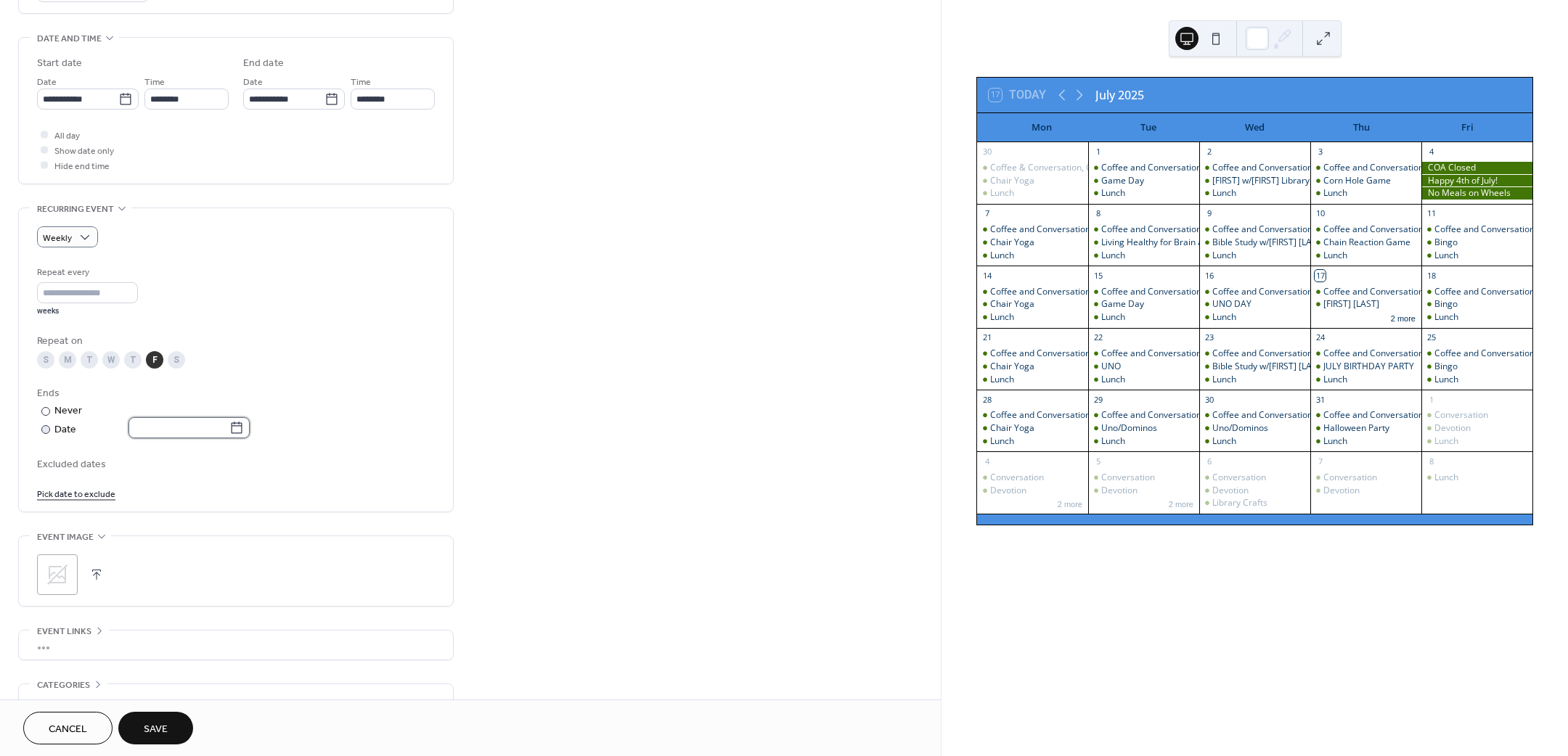 click at bounding box center (179, 427) 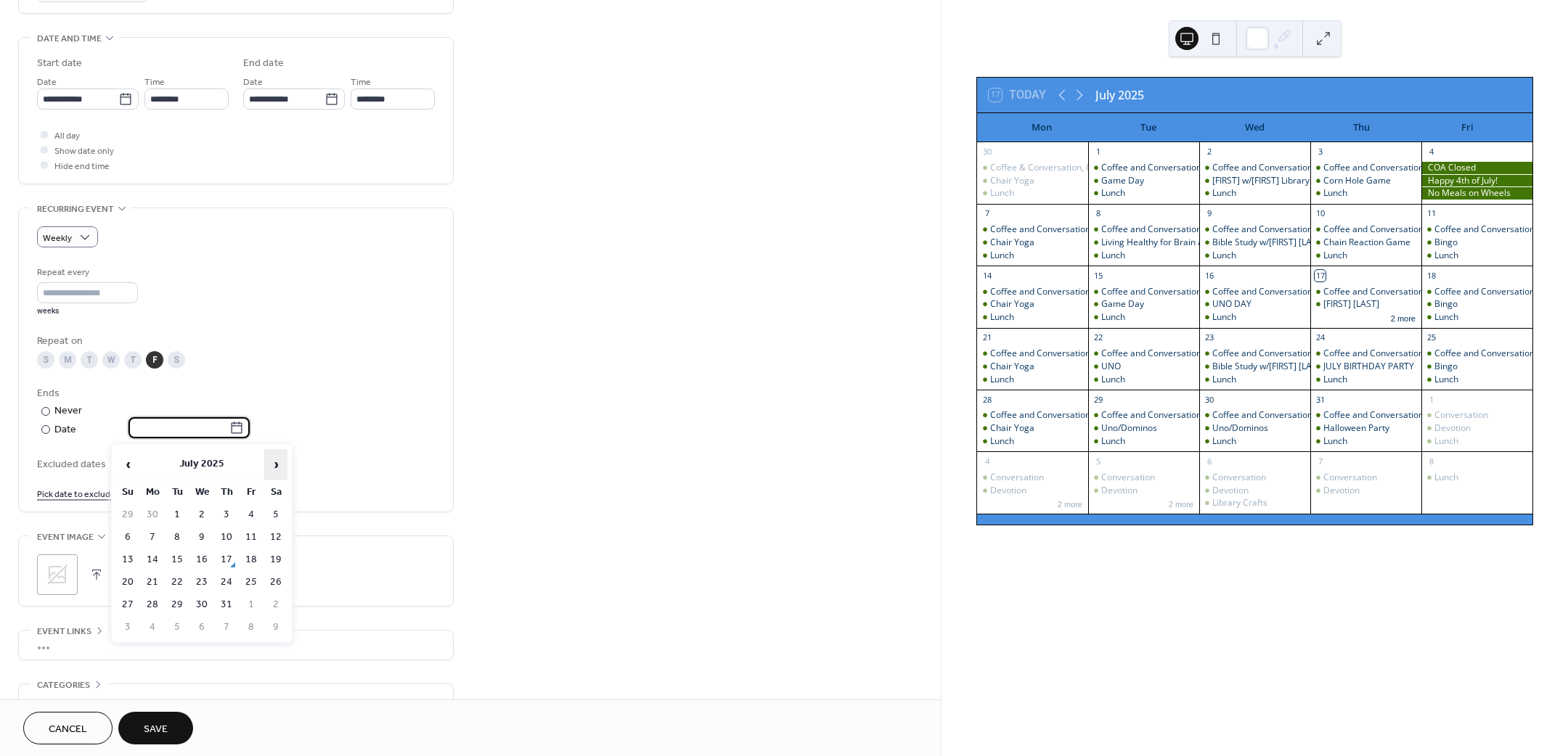 click on "›" at bounding box center (276, 464) 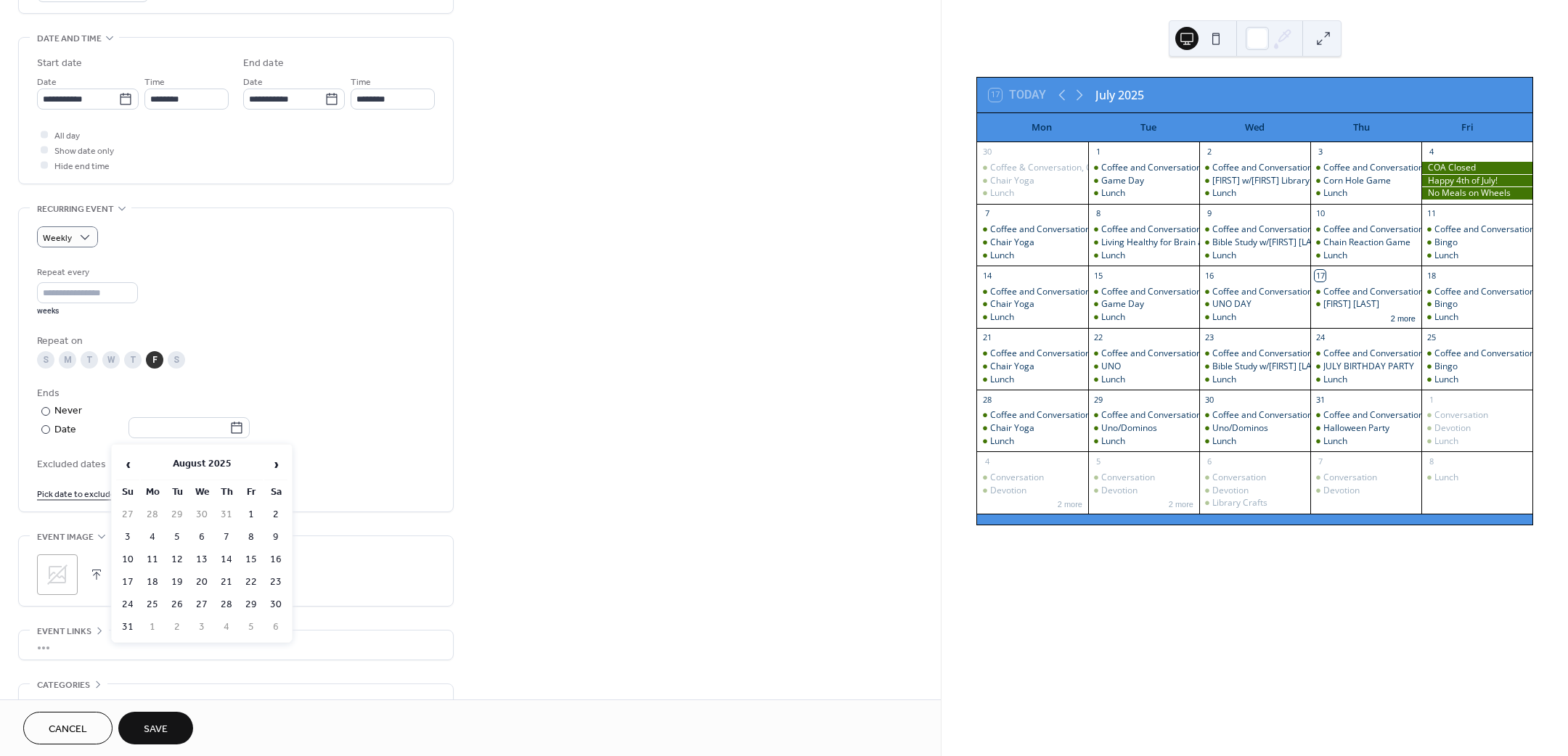 click on "30" at bounding box center (276, 604) 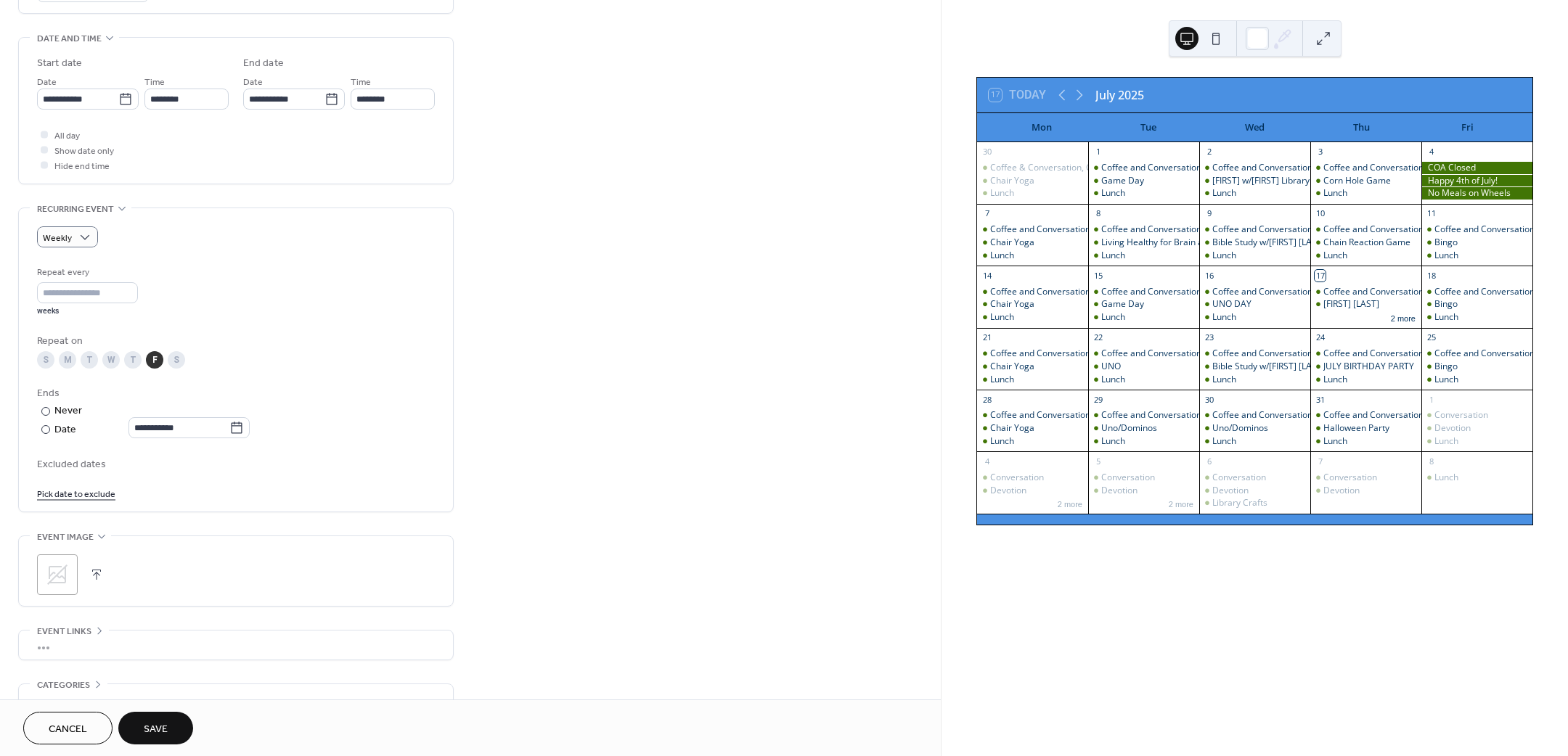 click on "Save" at bounding box center [155, 729] 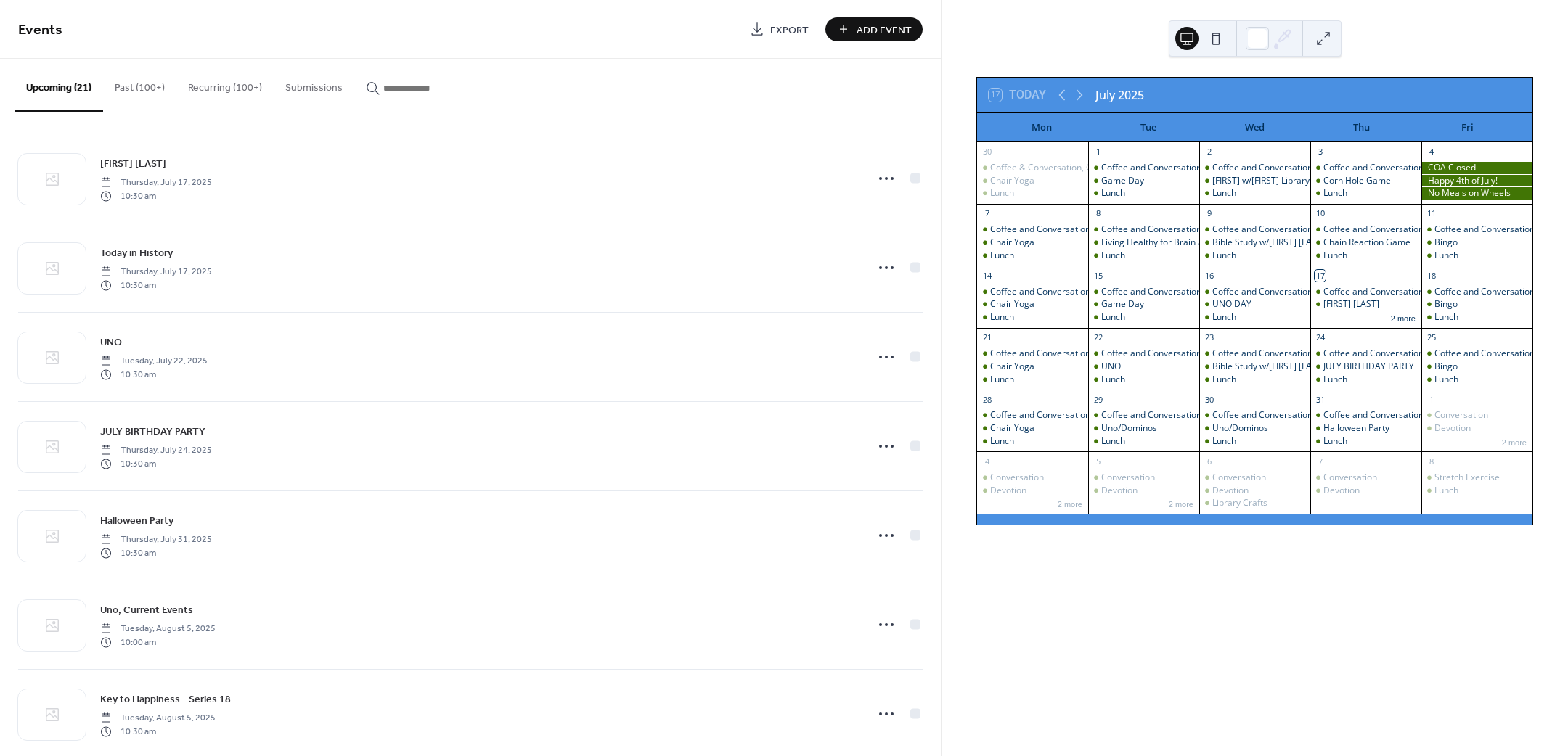 click on "Add Event" at bounding box center (884, 30) 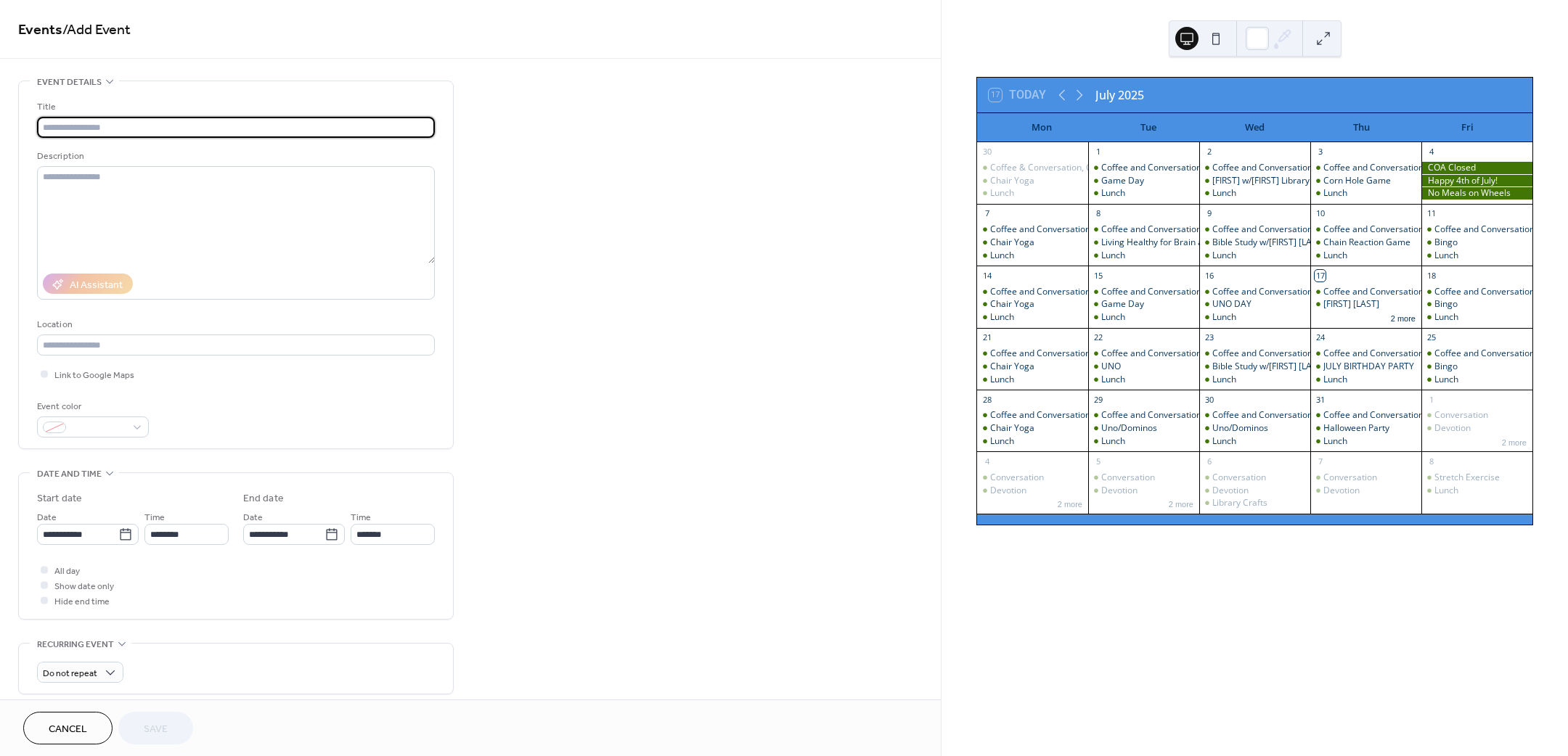 click at bounding box center (236, 127) 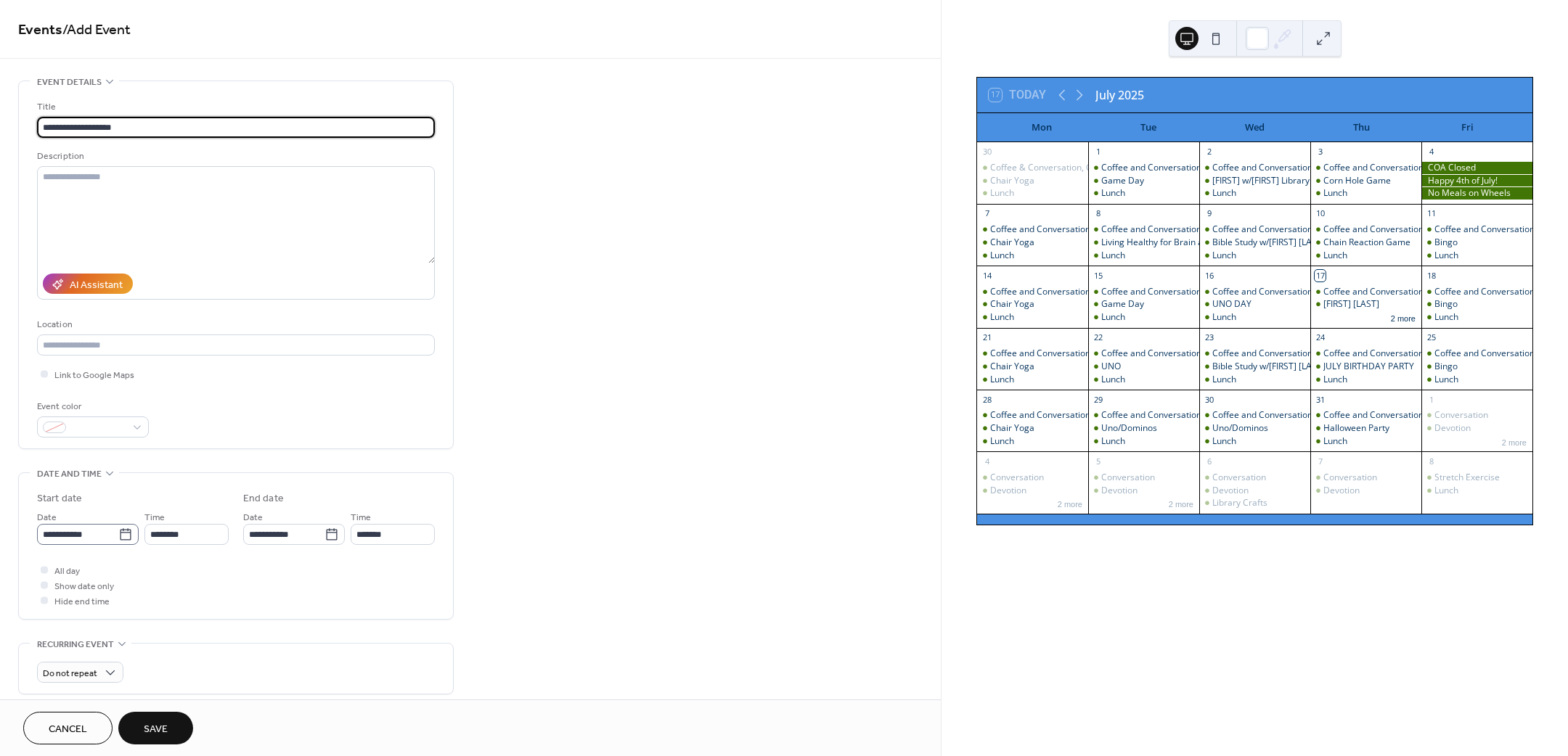 type on "**********" 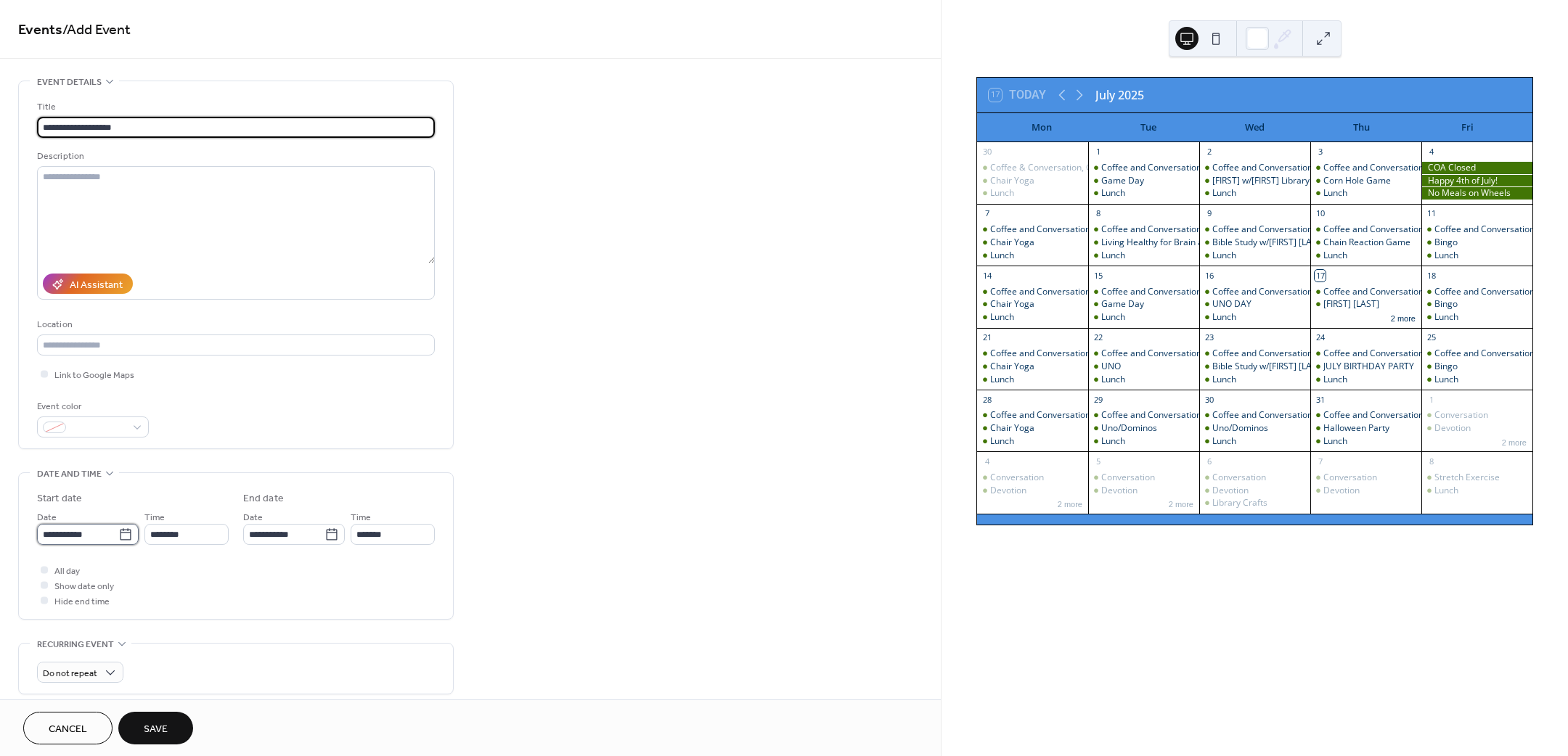 click on "**********" at bounding box center [78, 534] 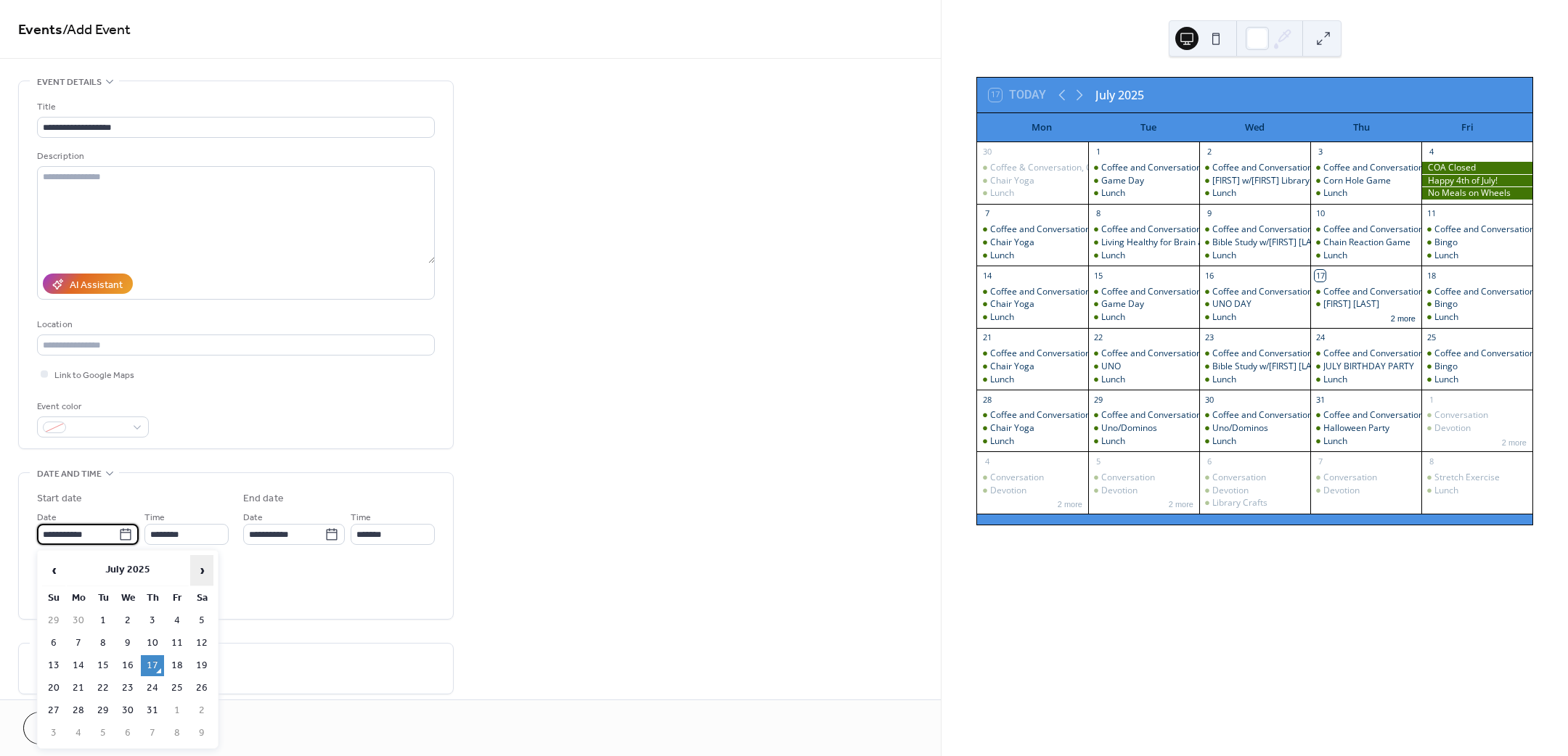 click on "›" at bounding box center [202, 570] 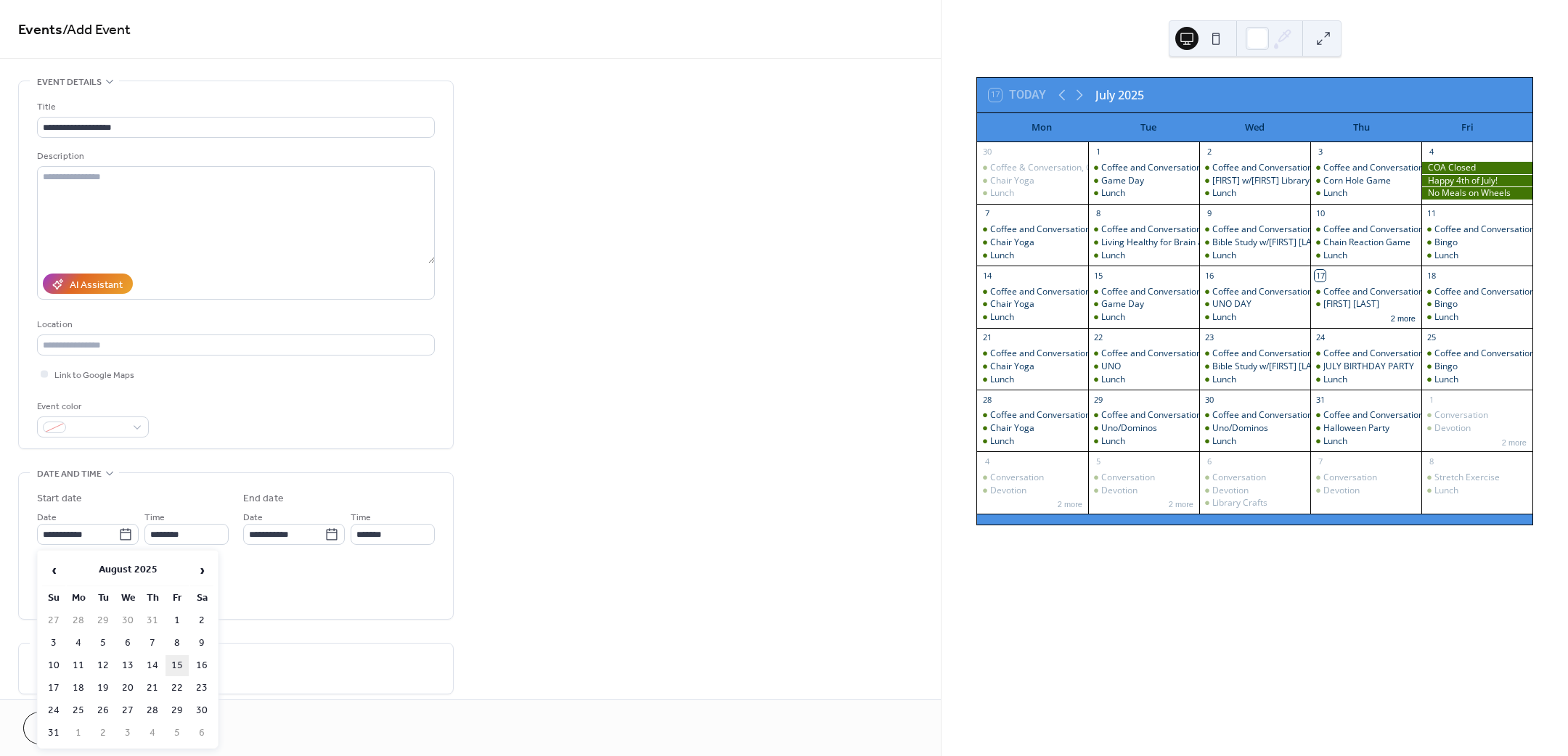 click on "15" at bounding box center (177, 665) 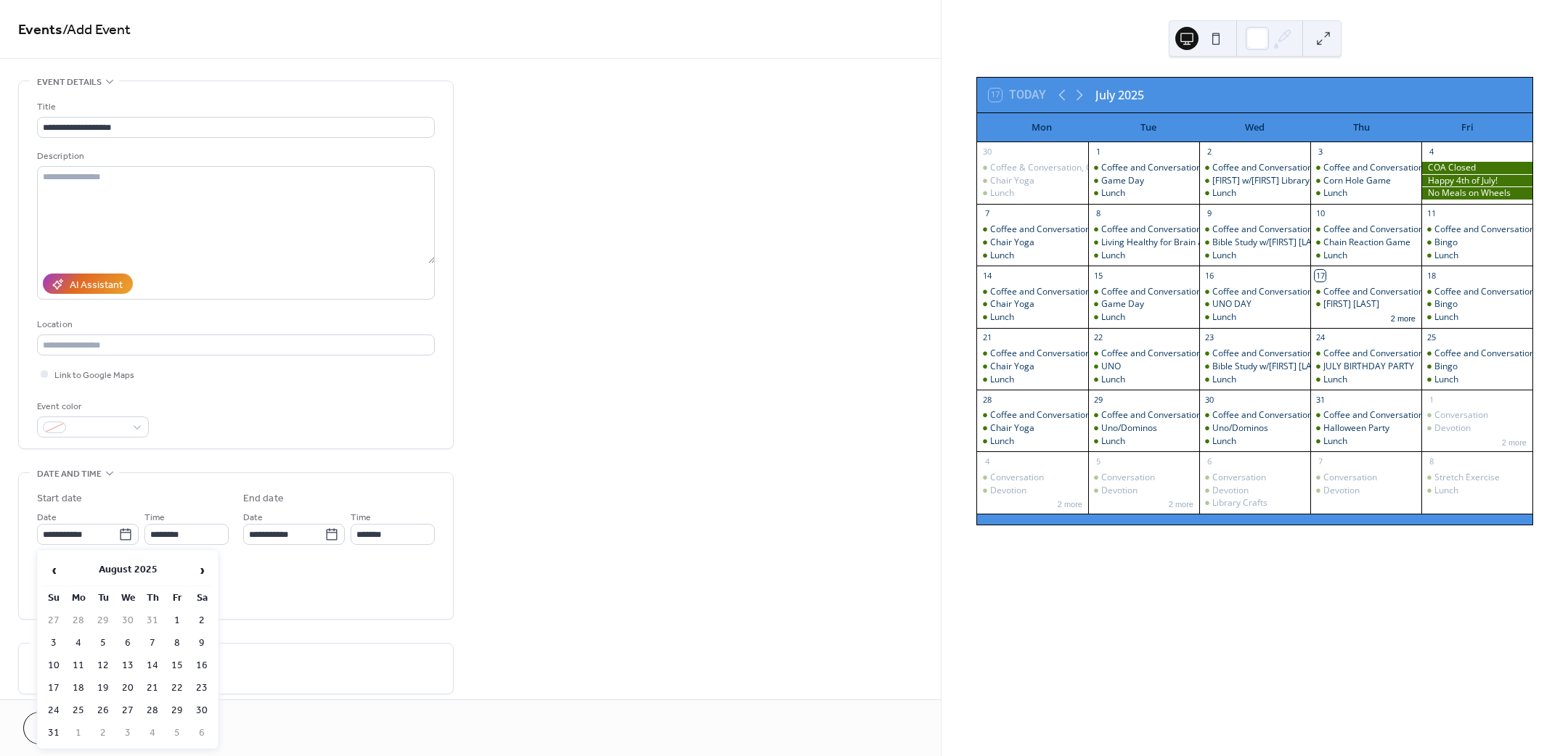 type on "**********" 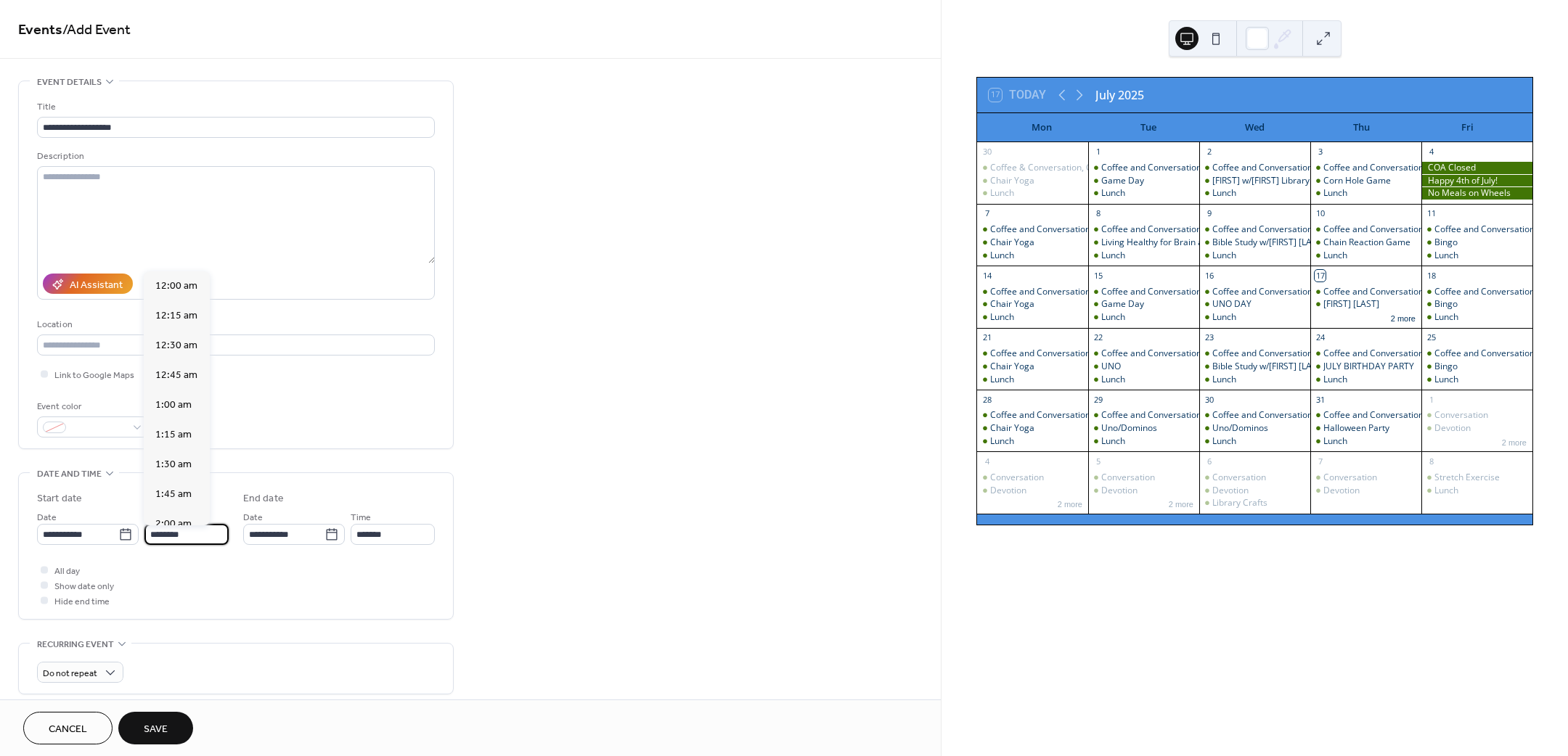 click on "********" at bounding box center [187, 534] 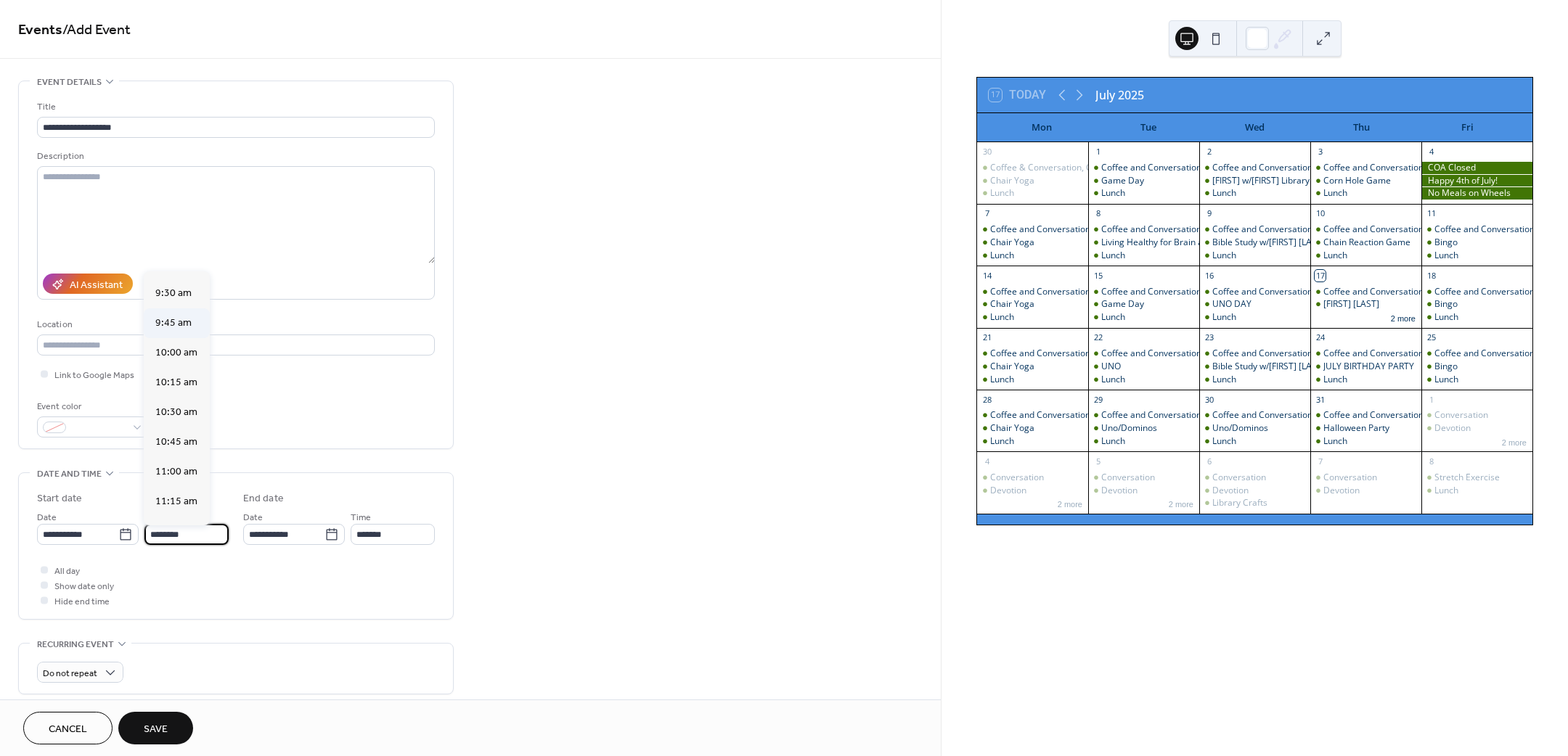scroll, scrollTop: 1067, scrollLeft: 0, axis: vertical 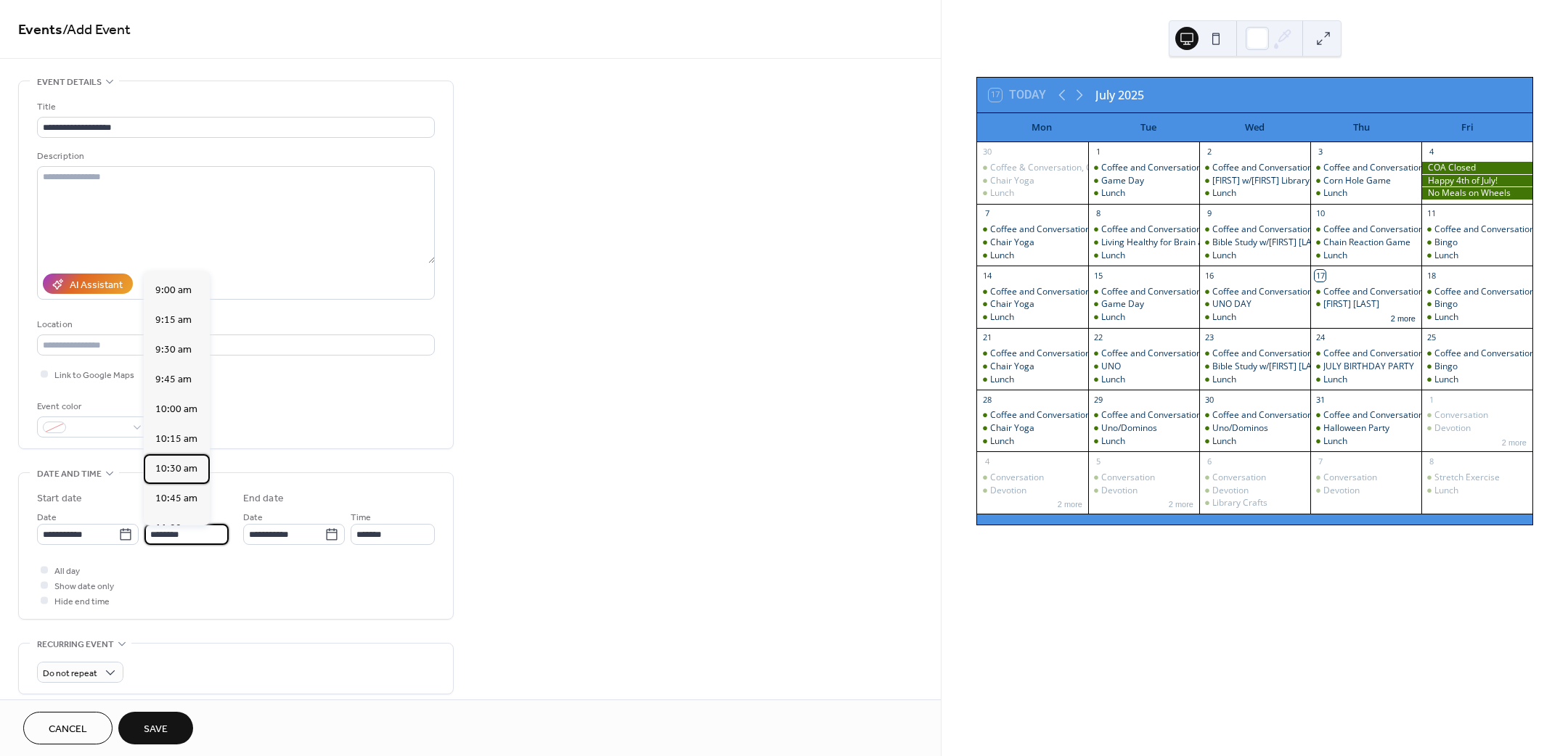 click on "10:30 am" at bounding box center (176, 468) 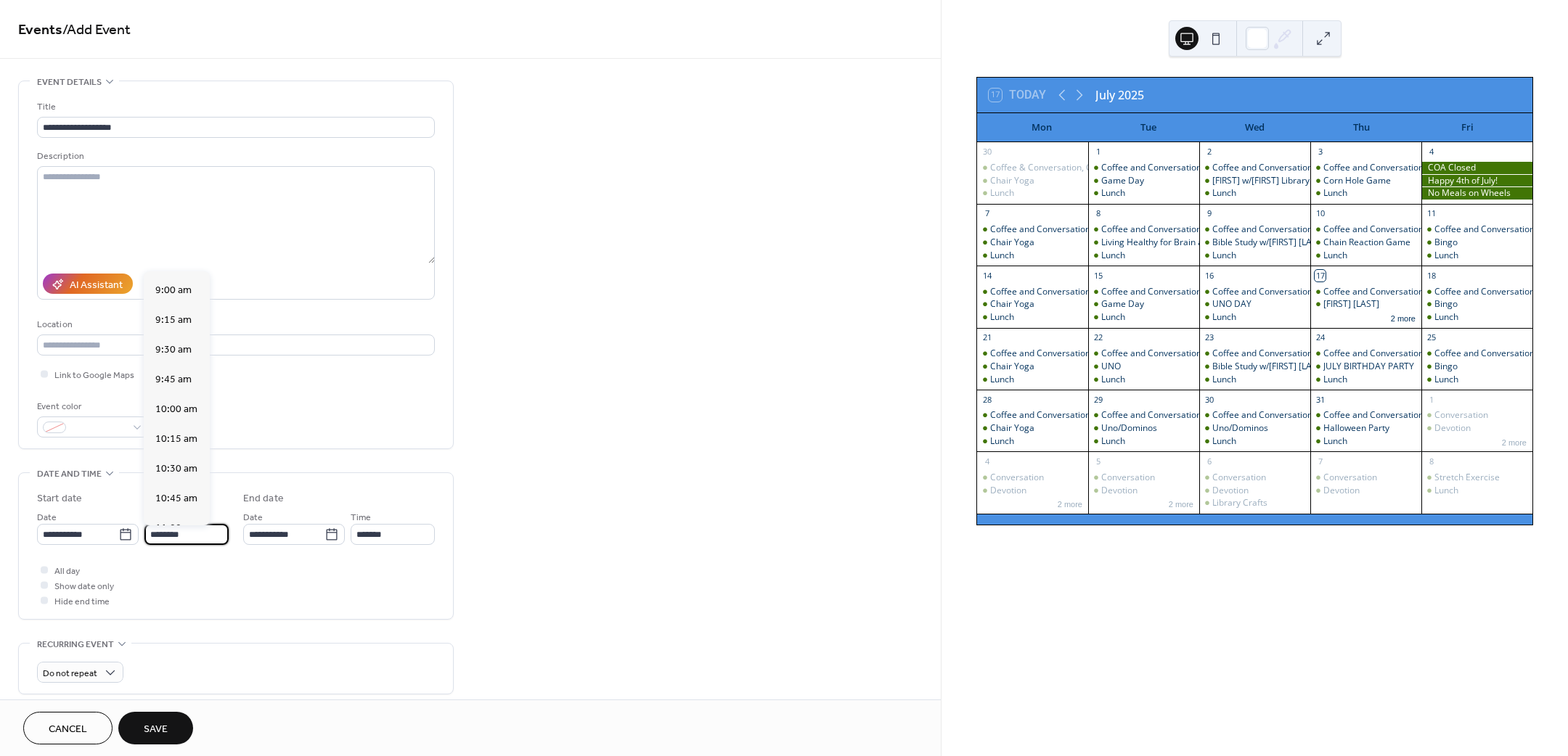 type on "********" 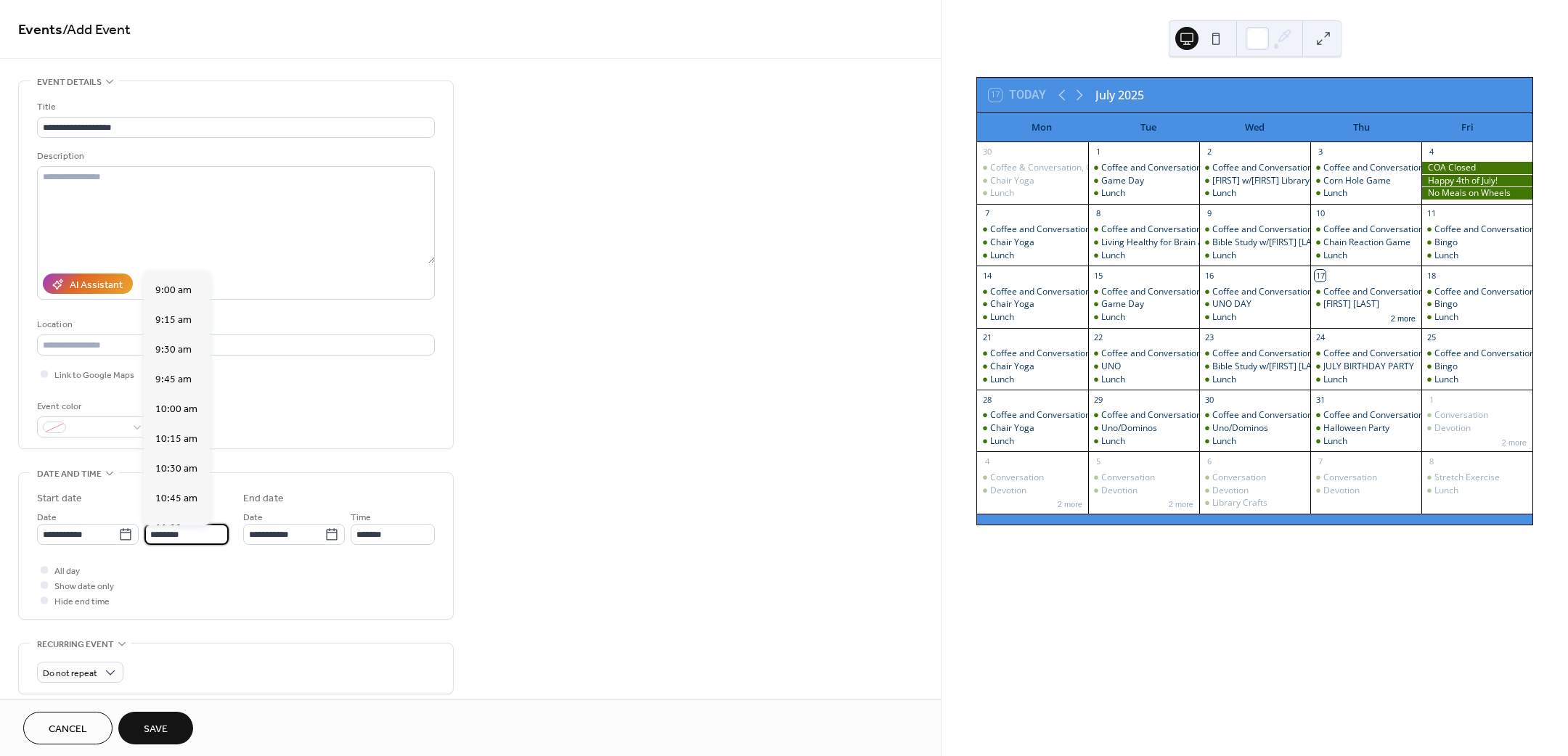 type on "********" 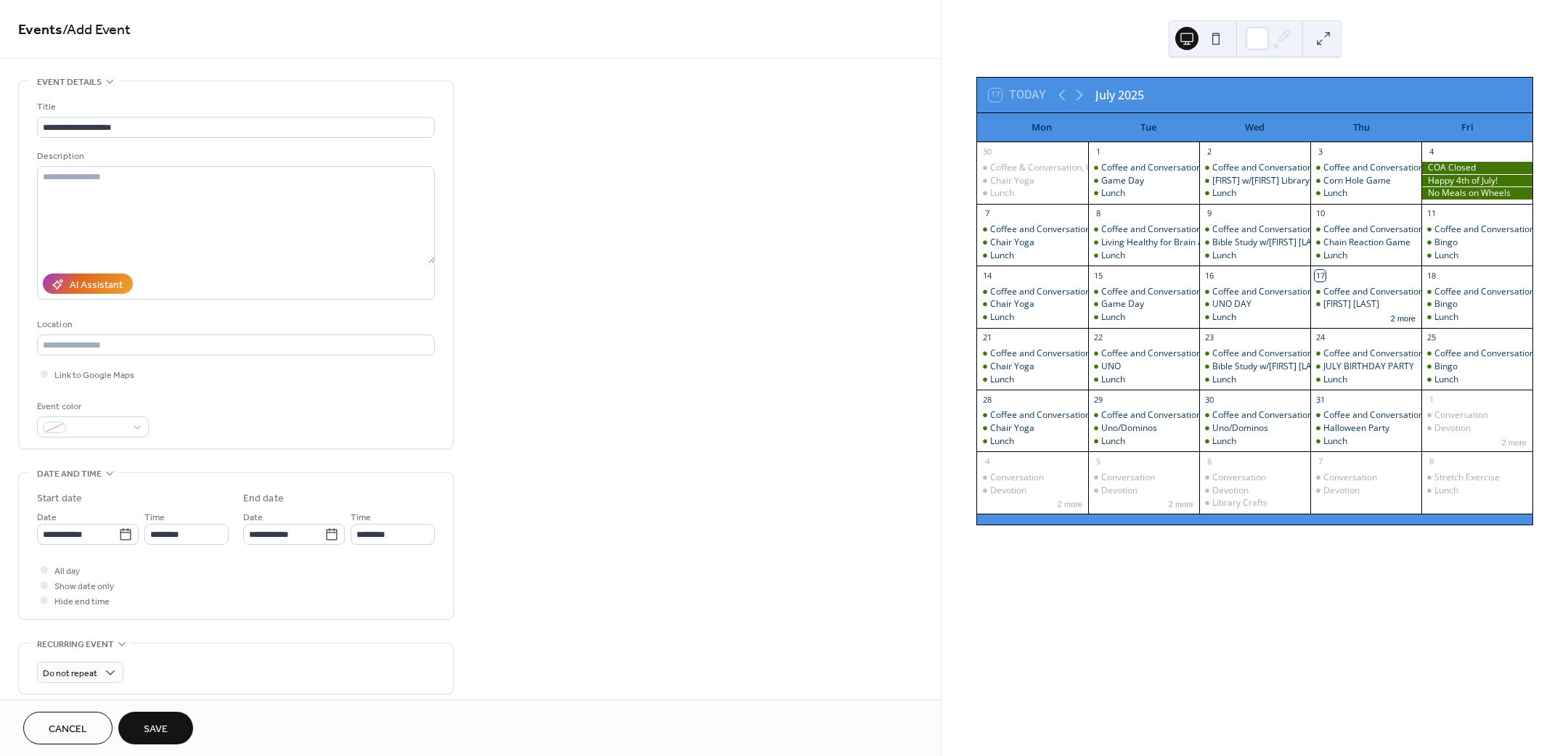 click on "Save" at bounding box center [155, 729] 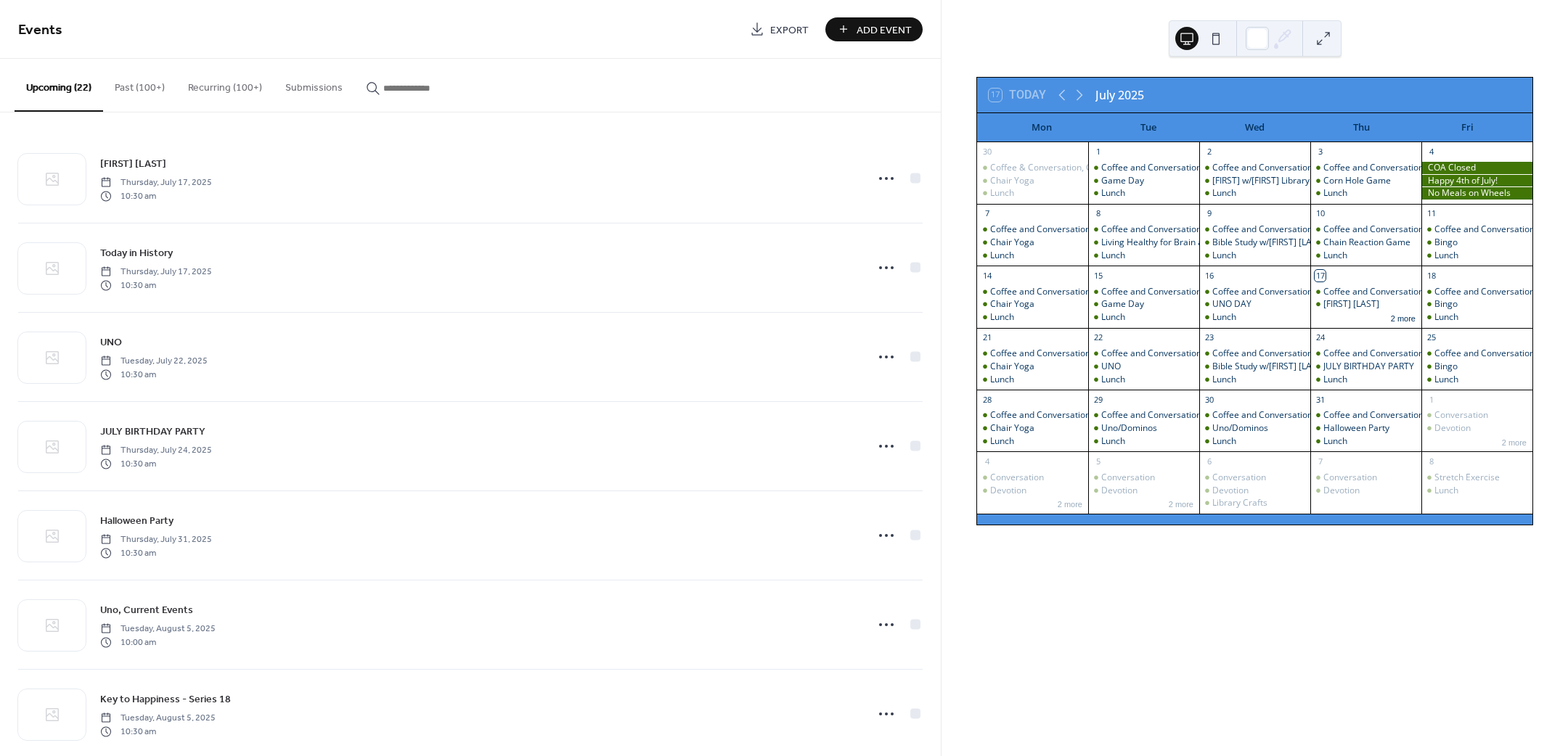 click on "Add Event" at bounding box center [884, 30] 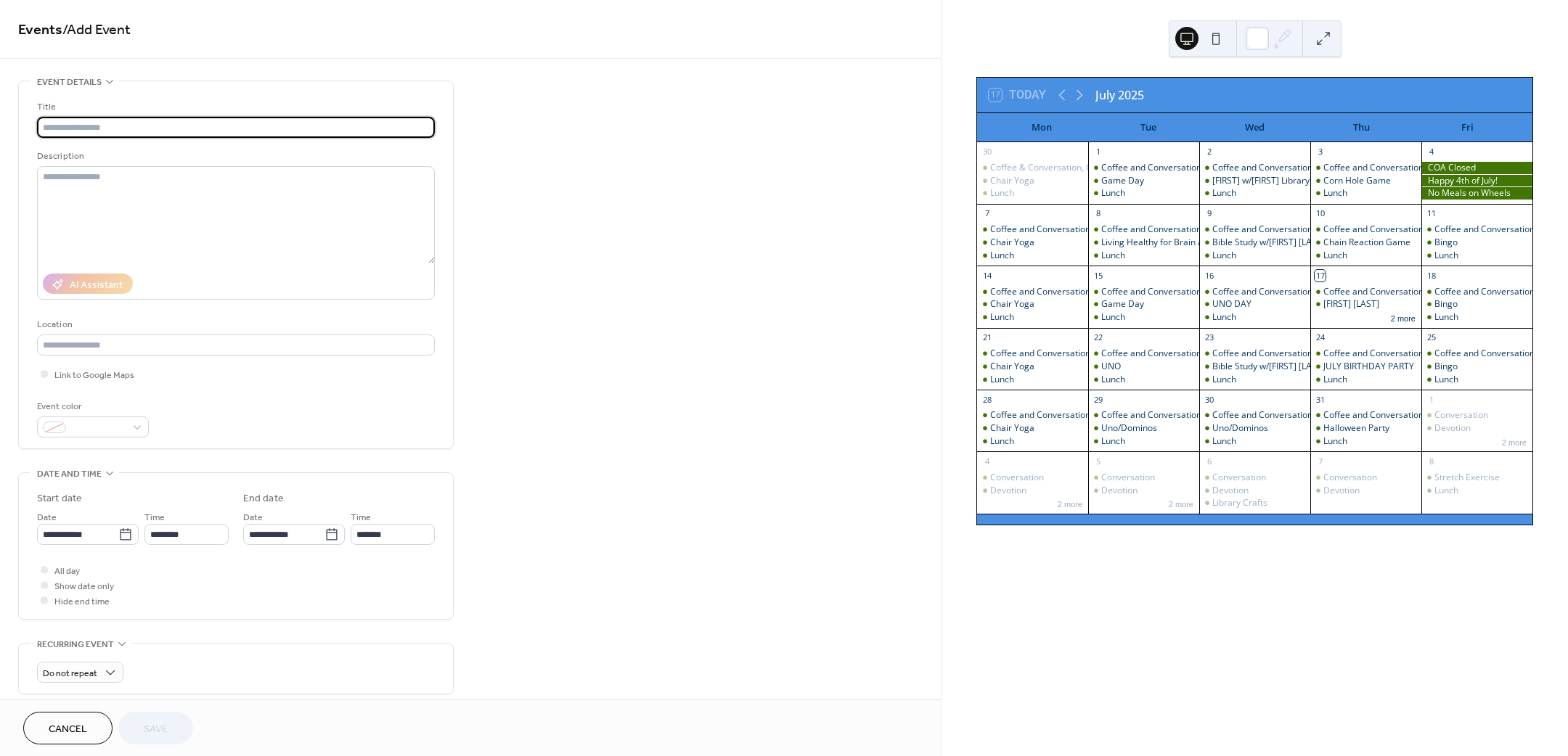 click at bounding box center [236, 127] 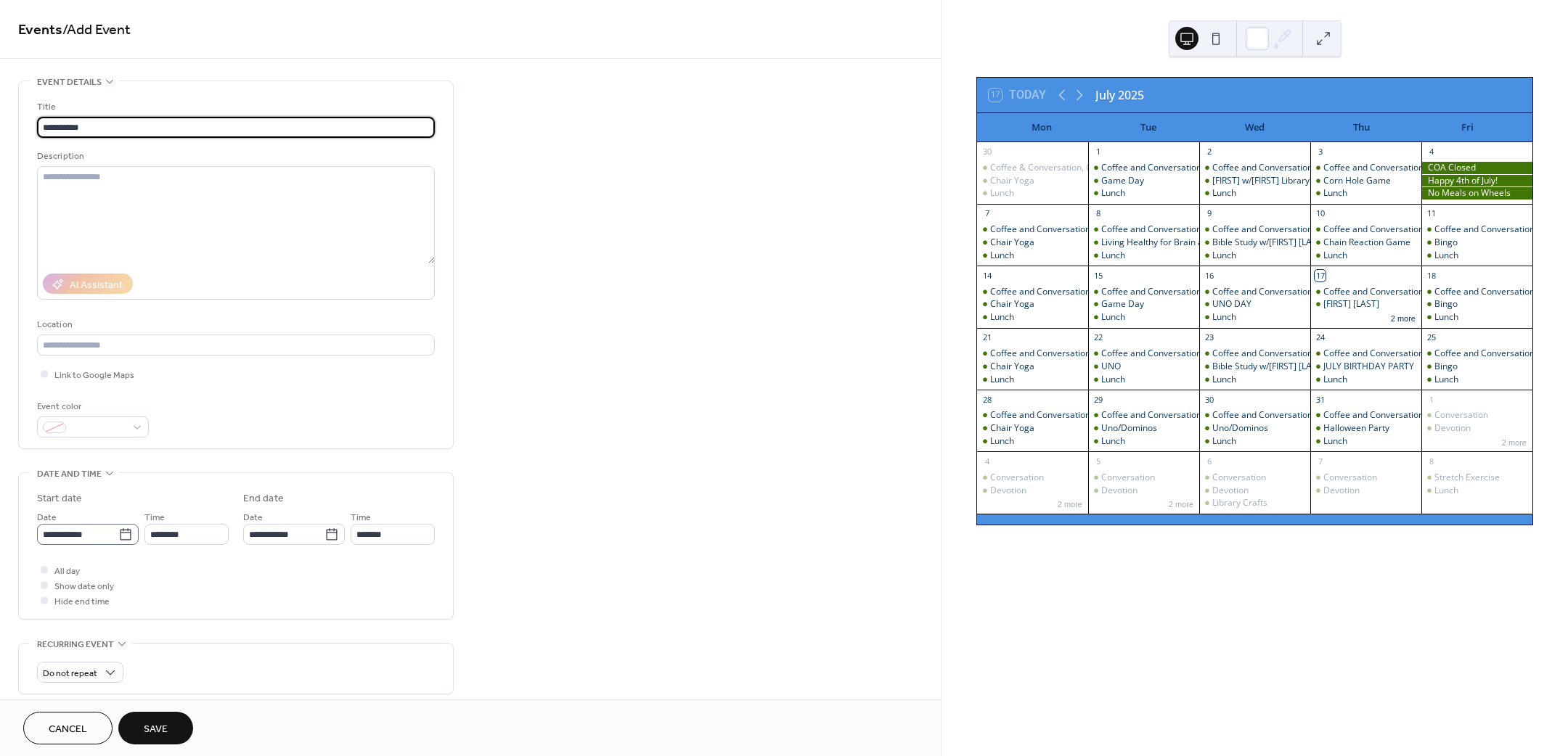 type on "**********" 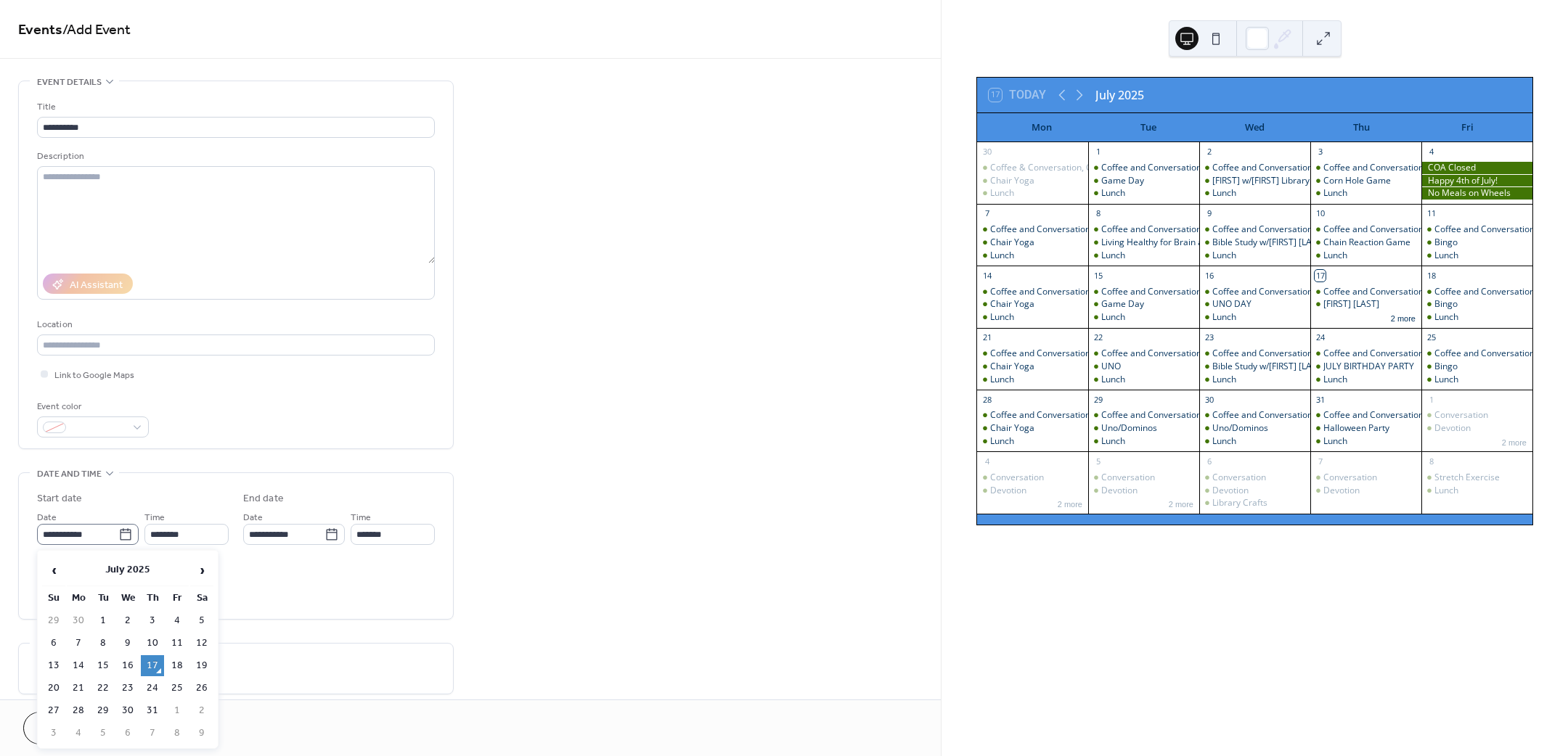click 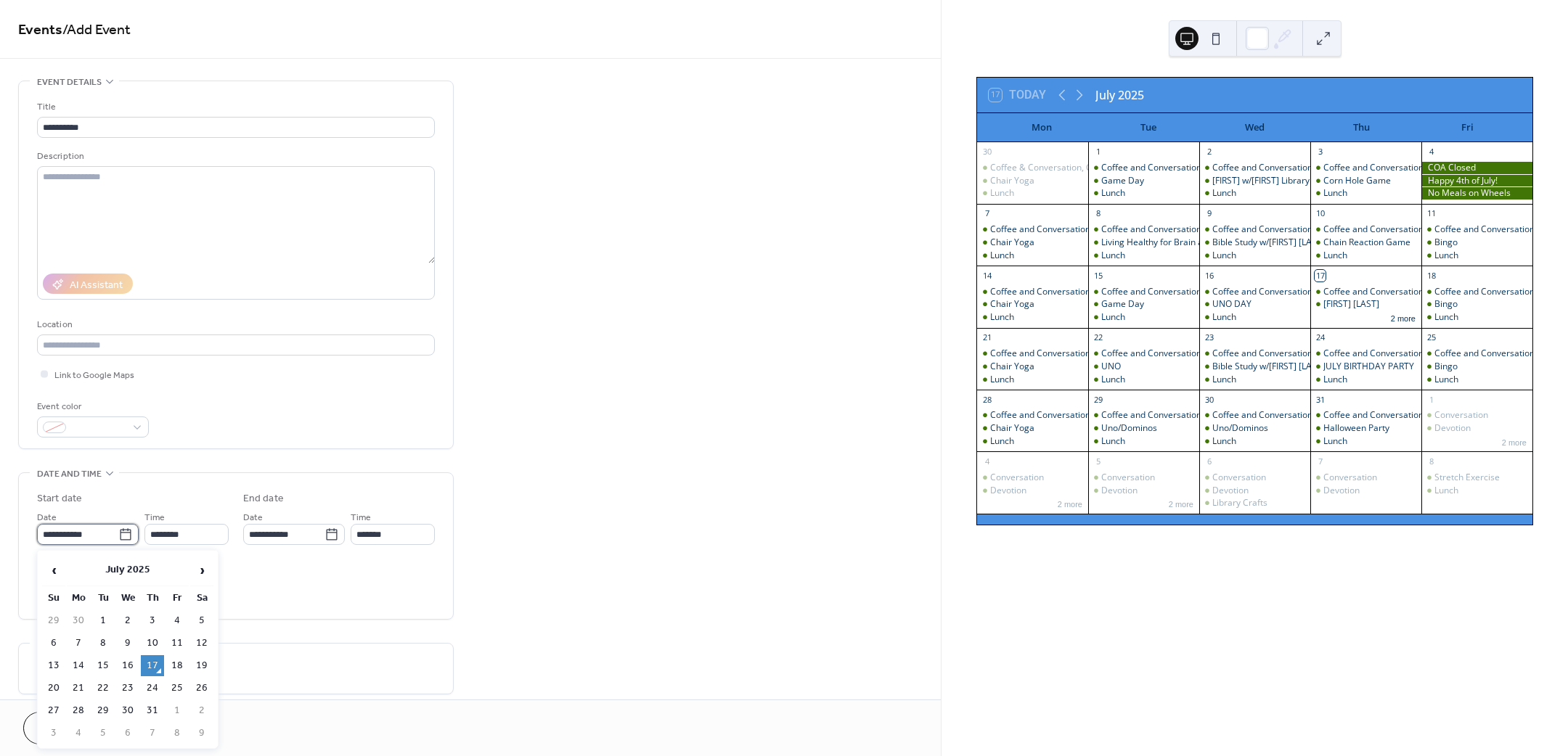 click on "**********" at bounding box center [78, 534] 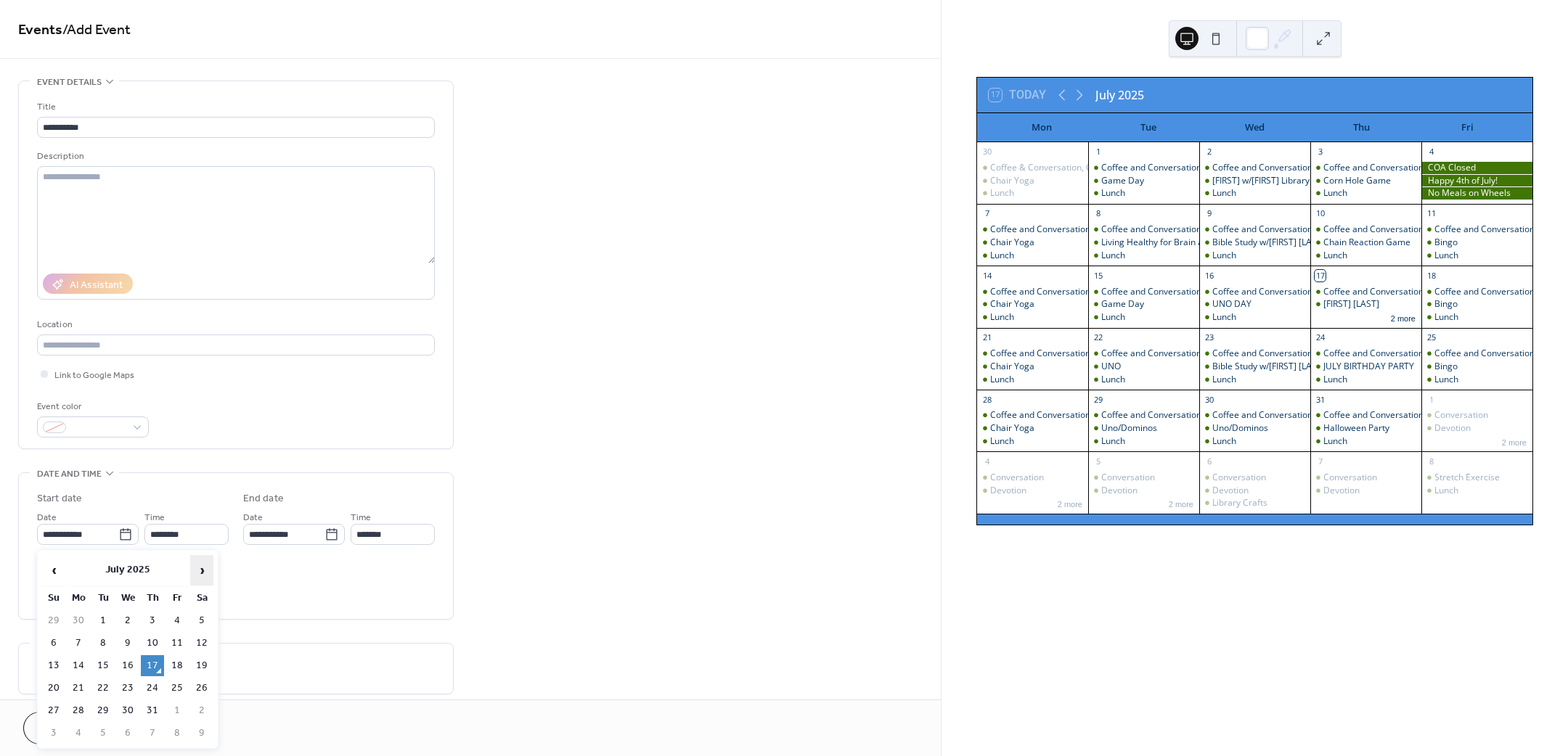 drag, startPoint x: 203, startPoint y: 564, endPoint x: 205, endPoint y: 577, distance: 13.152946 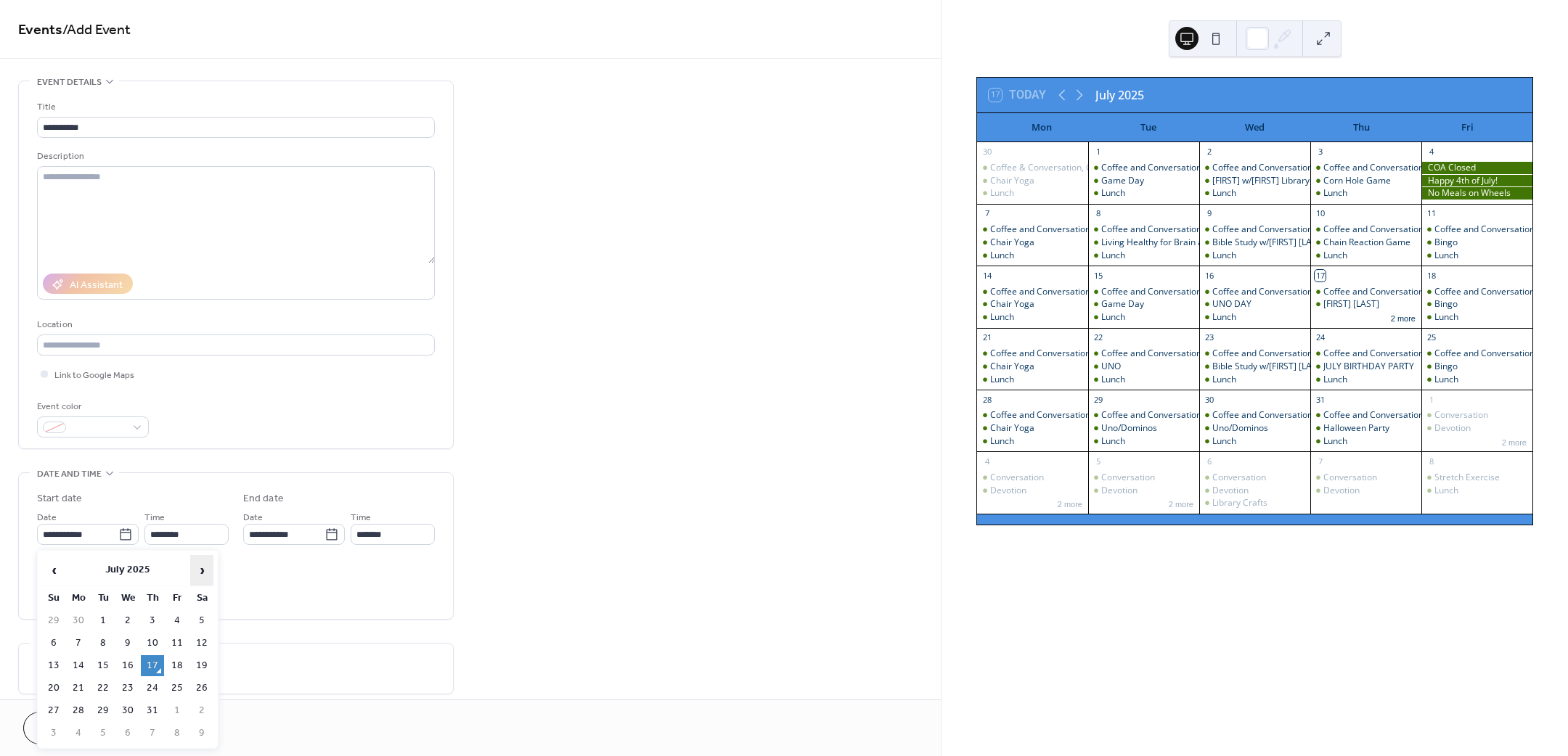 click on "›" at bounding box center (202, 570) 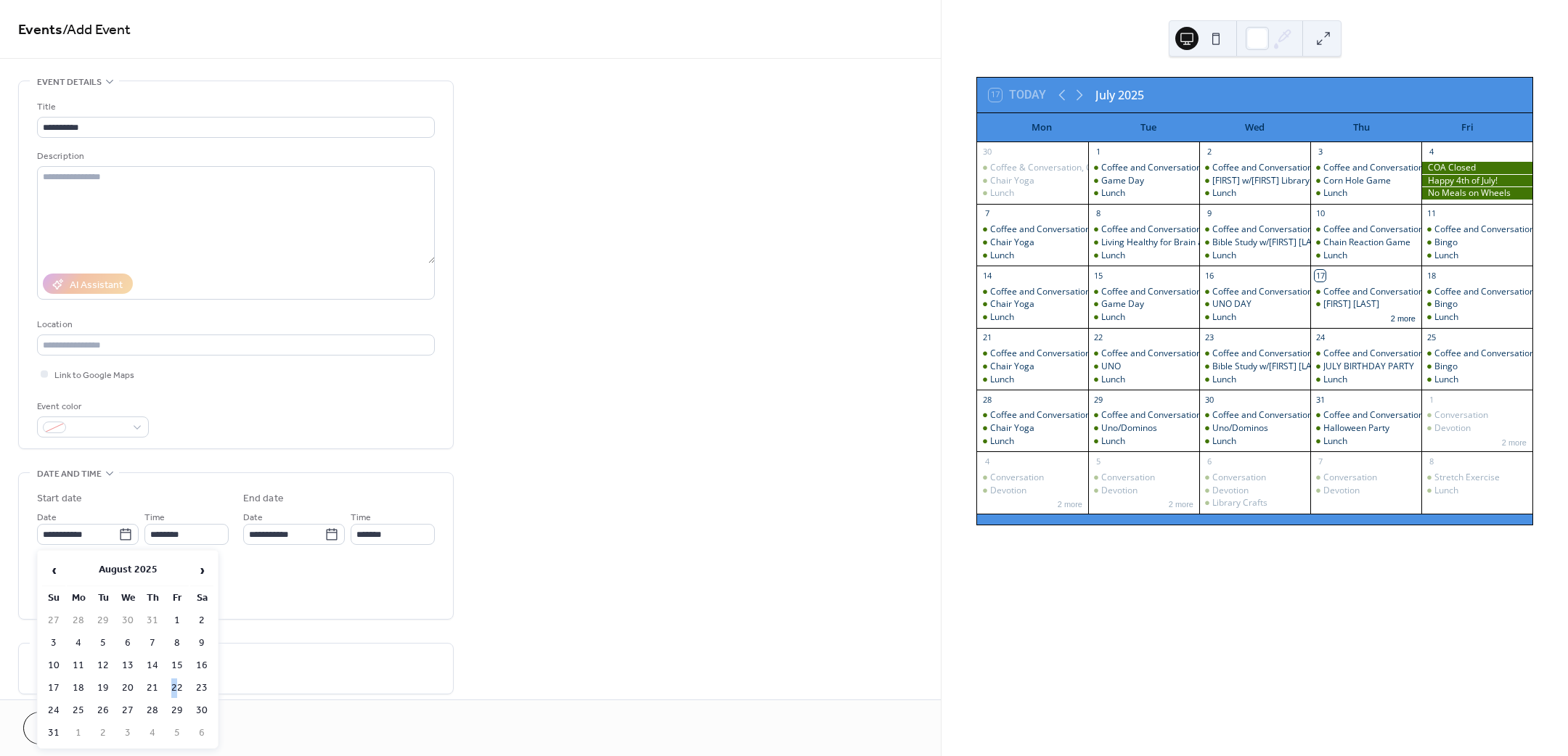 click on "22" at bounding box center (177, 688) 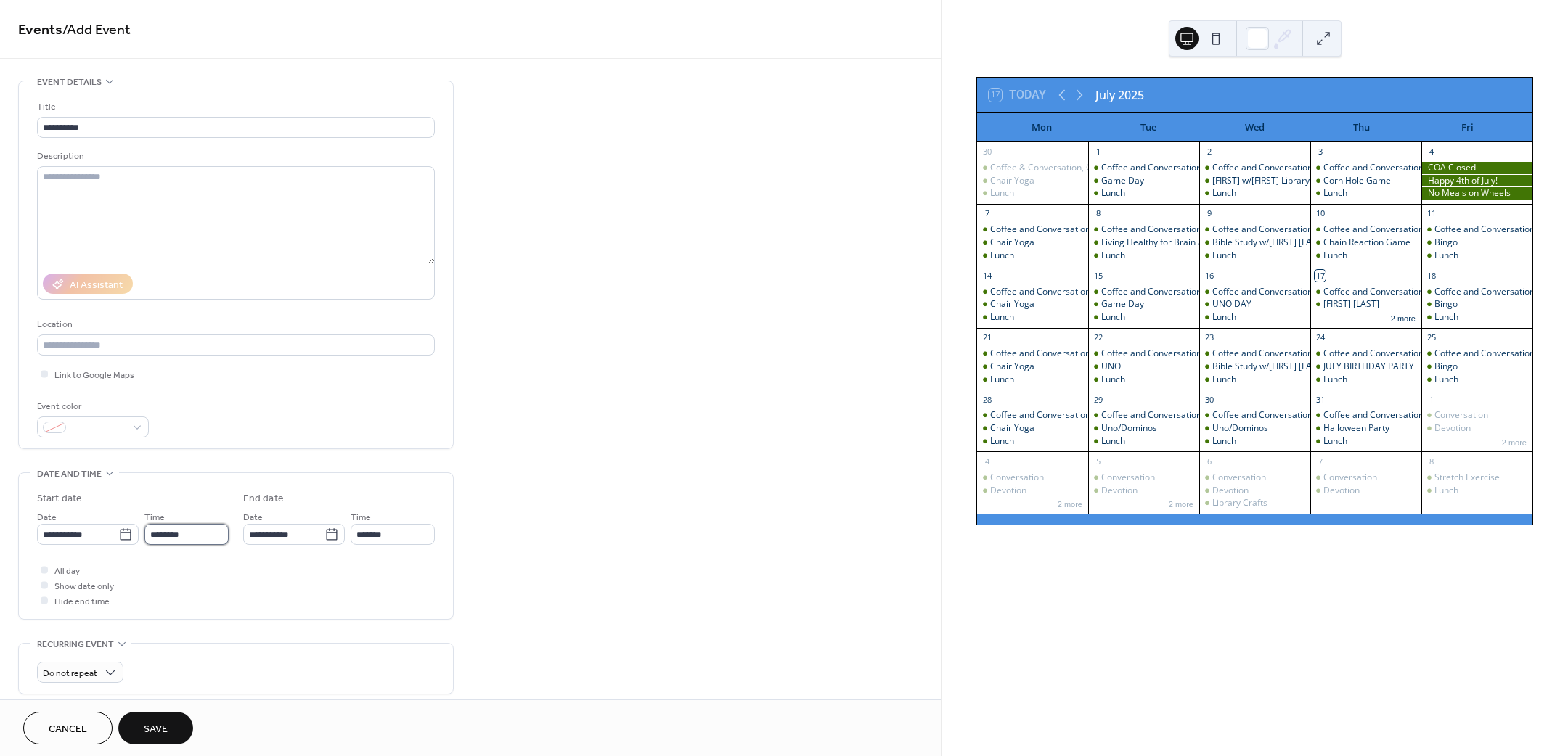 click on "********" at bounding box center [187, 534] 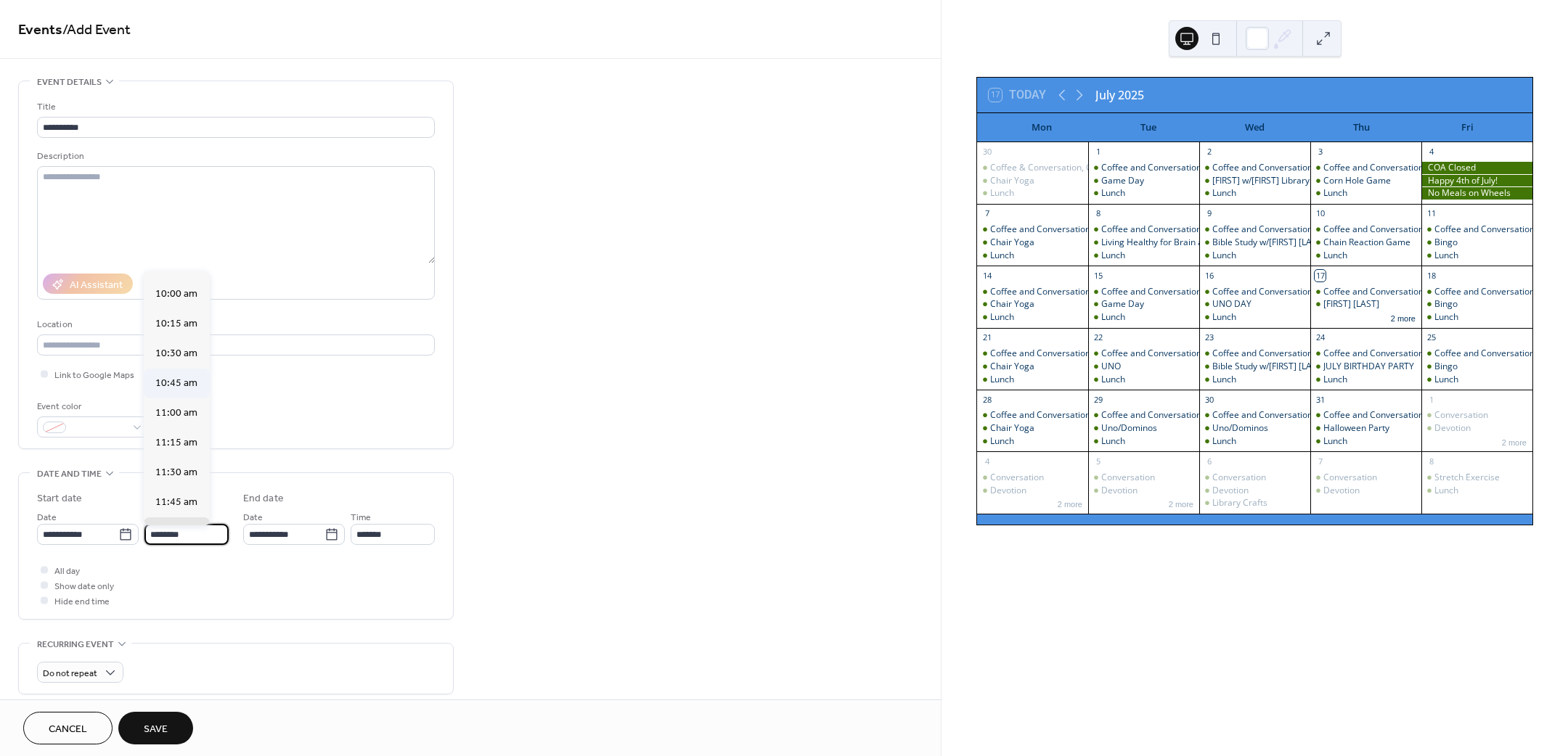 scroll, scrollTop: 1175, scrollLeft: 0, axis: vertical 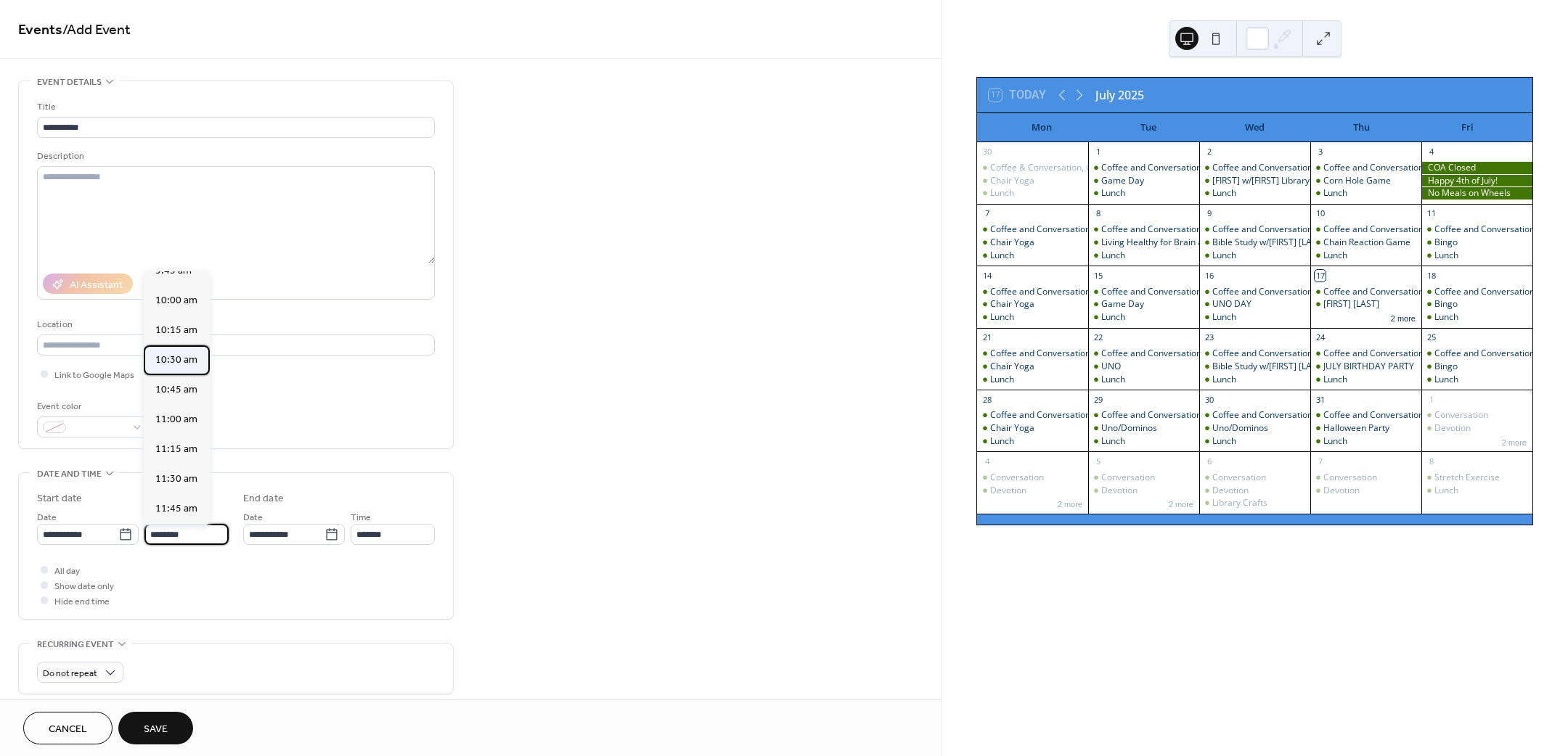 click on "10:30 am" at bounding box center [176, 359] 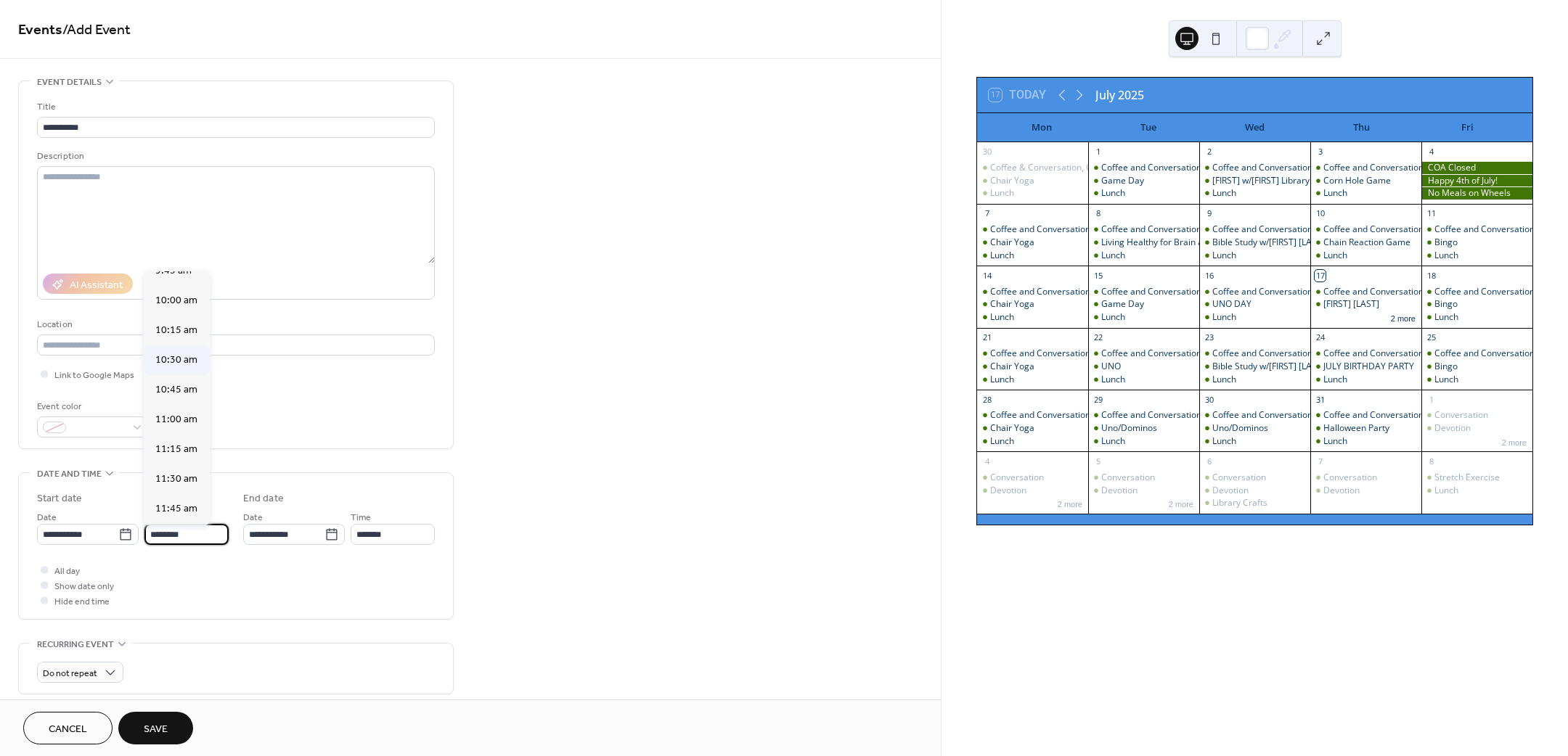 type on "********" 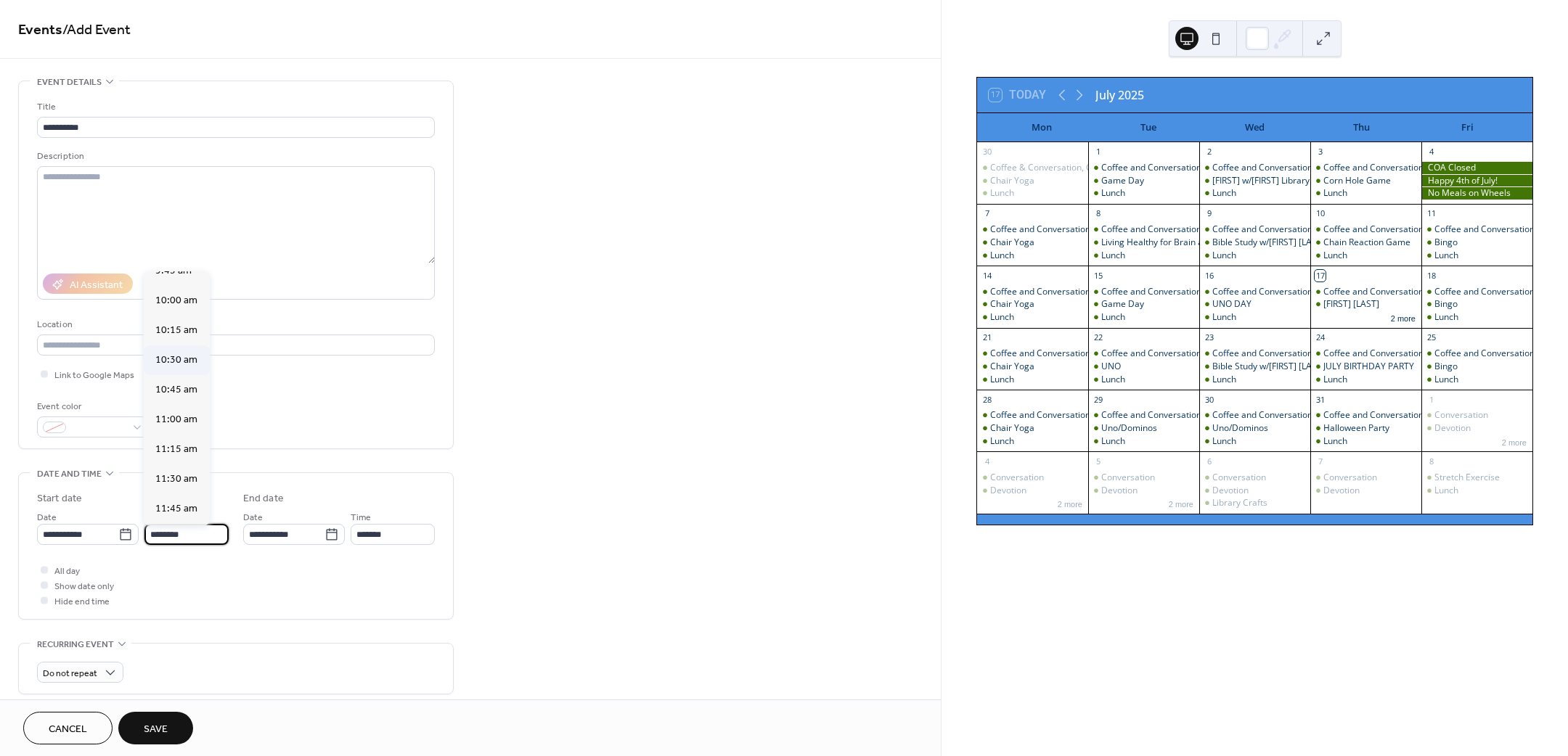 type on "********" 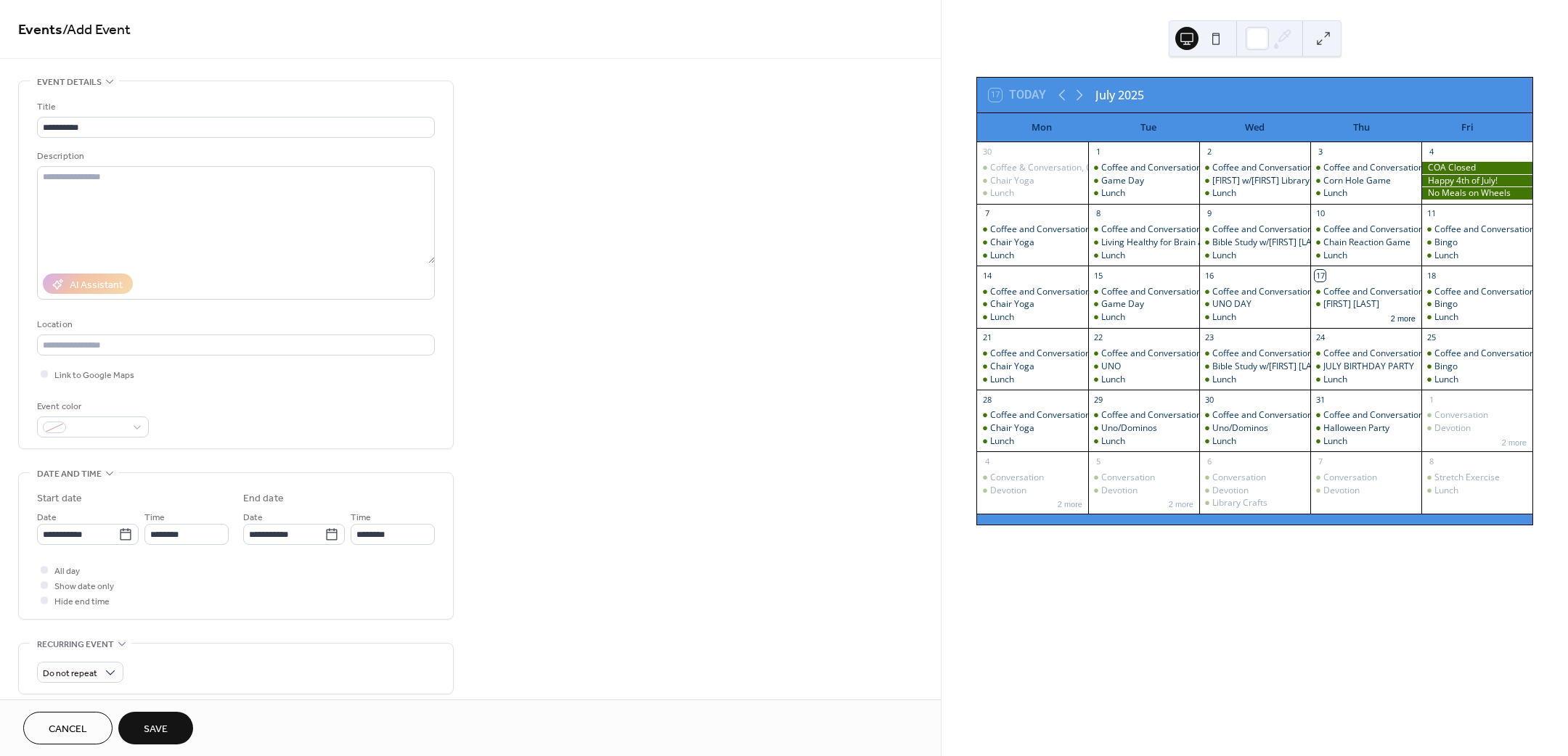 drag, startPoint x: 142, startPoint y: 724, endPoint x: 128, endPoint y: 725, distance: 14.035669 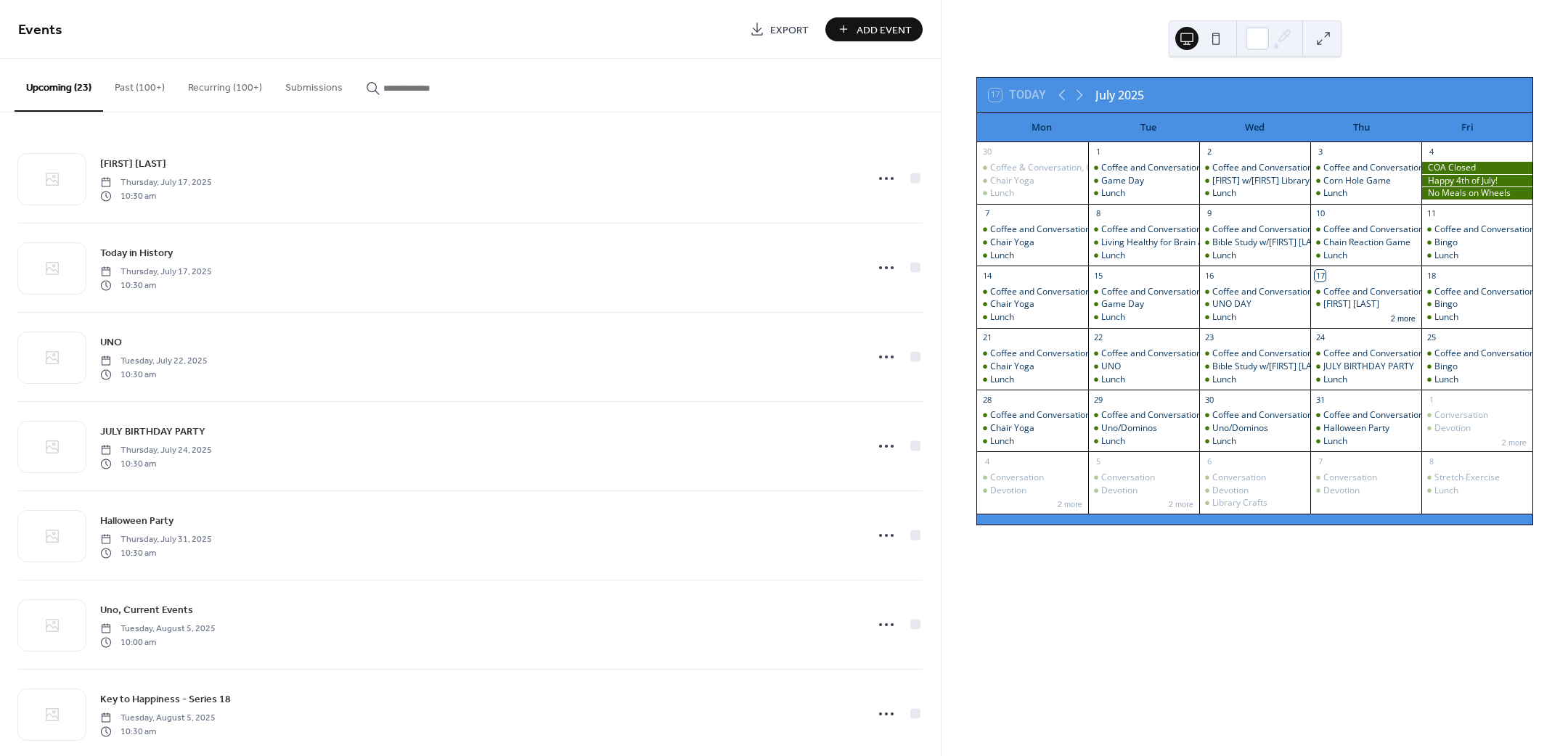 click on "Add Event" at bounding box center (884, 30) 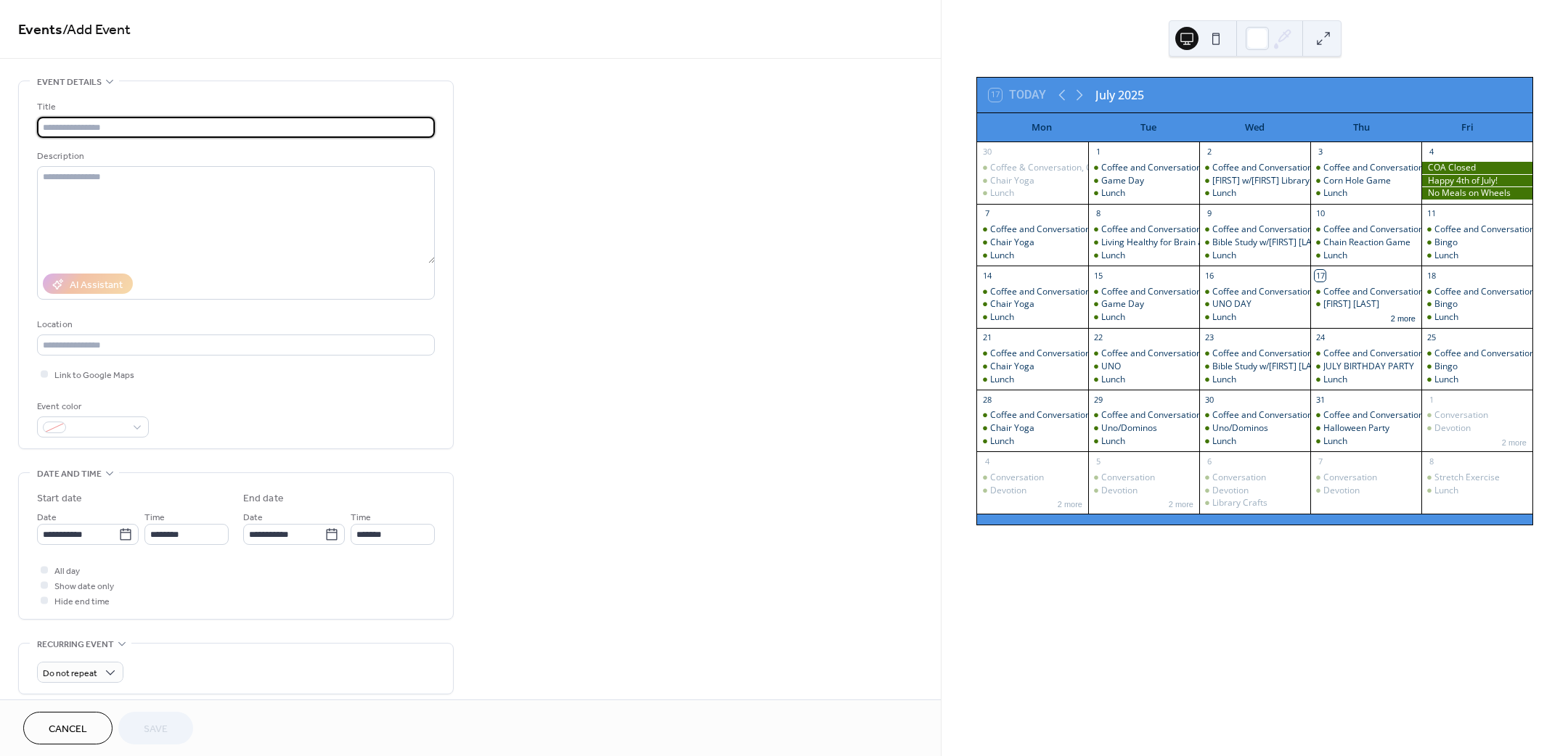 click at bounding box center [236, 127] 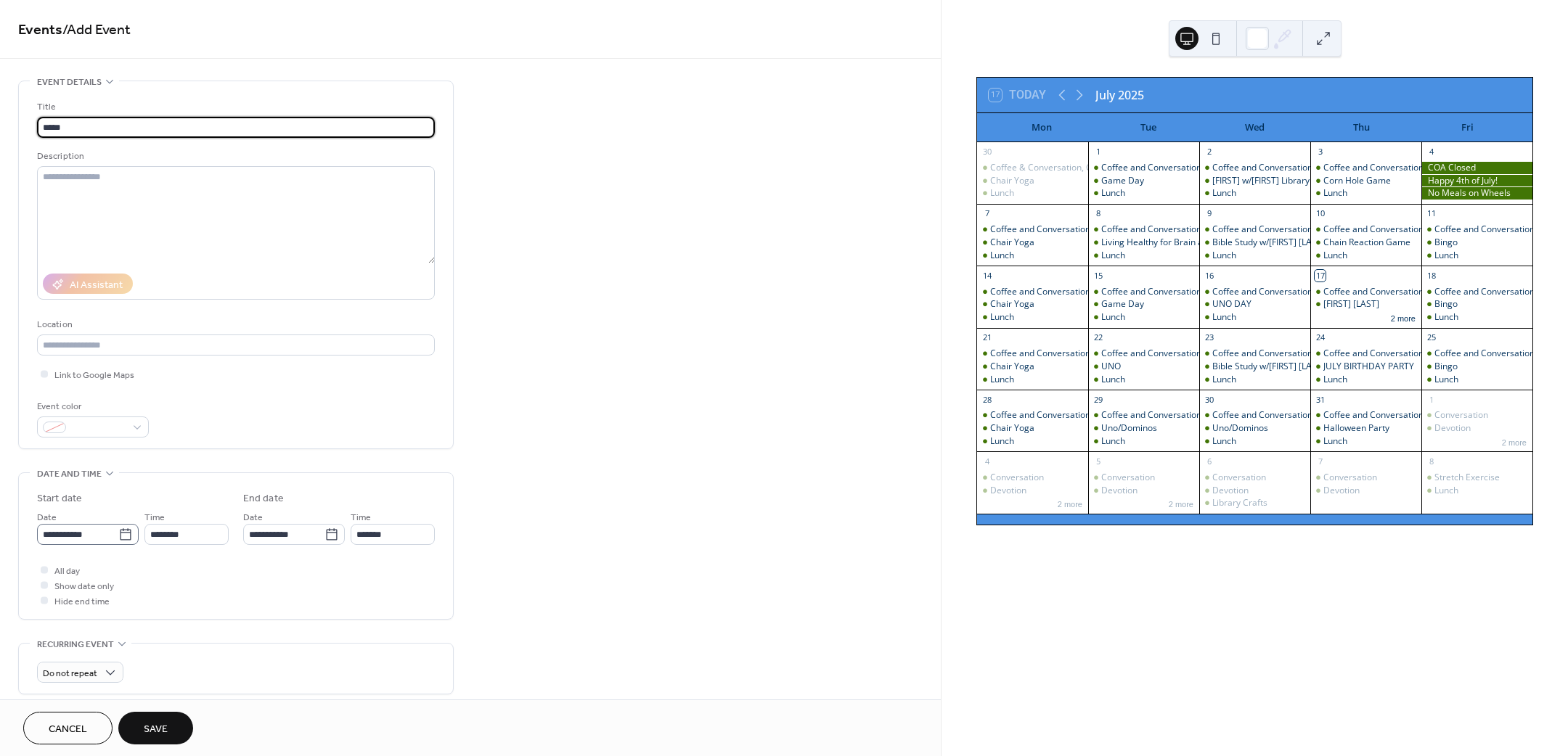 type on "*****" 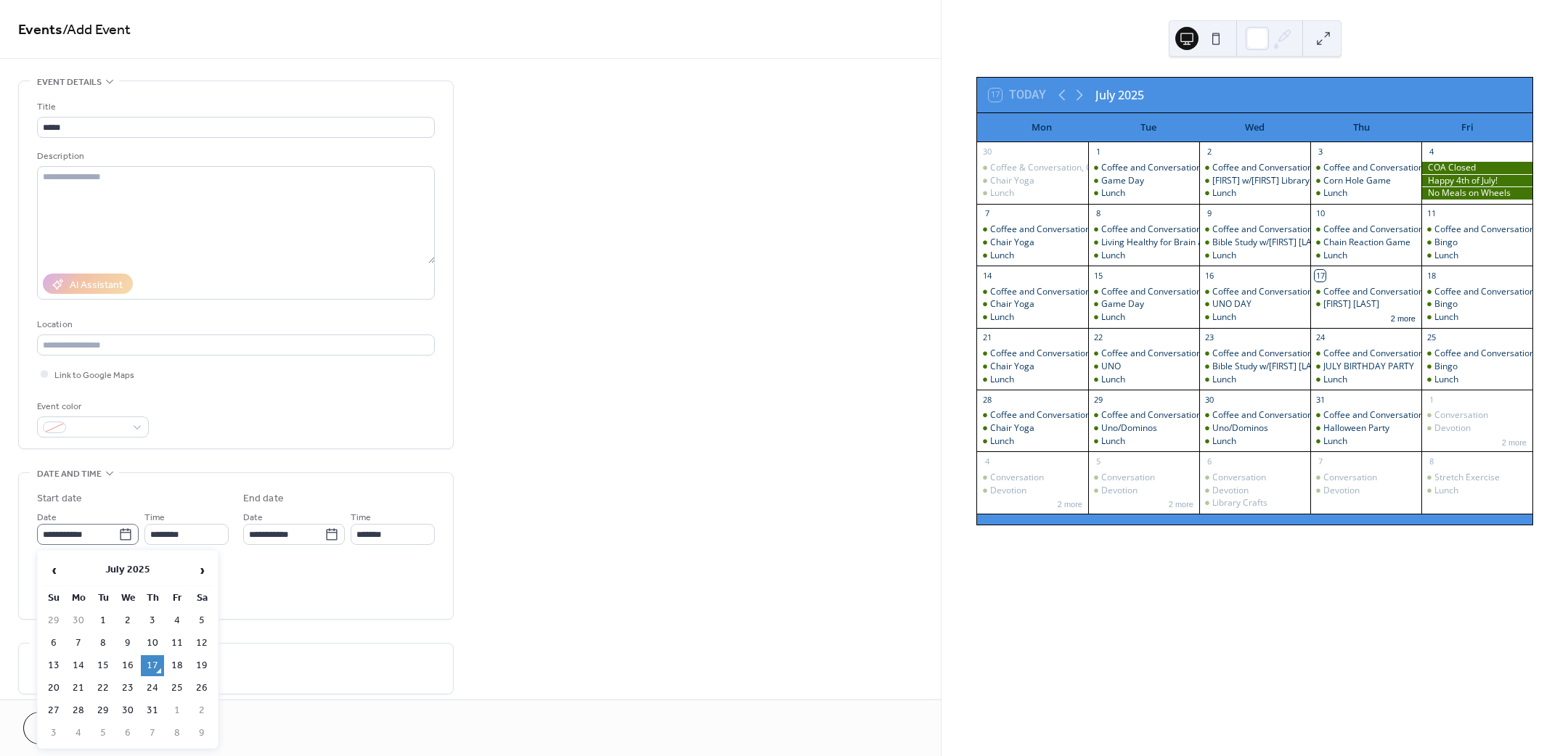 click 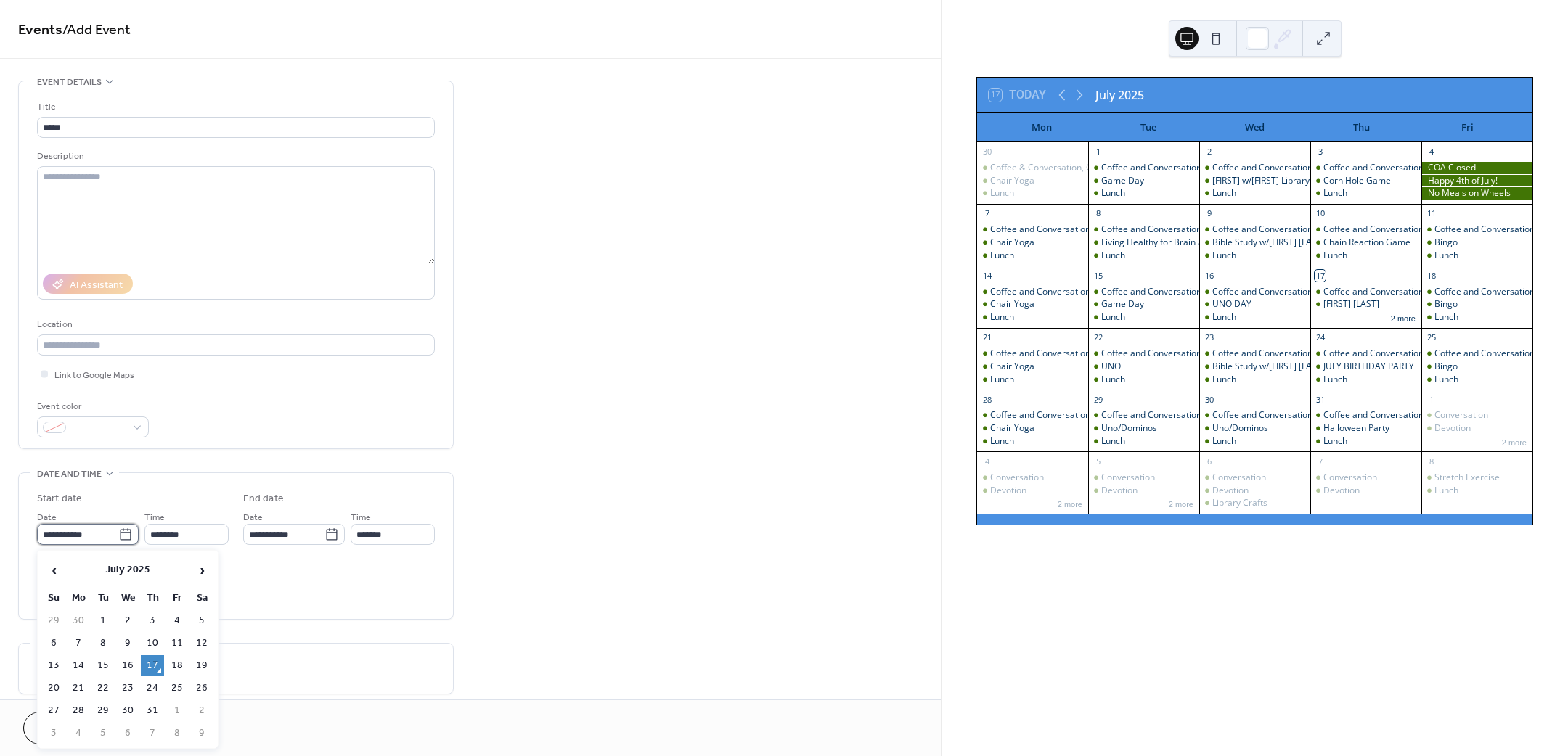 click on "**********" at bounding box center [78, 534] 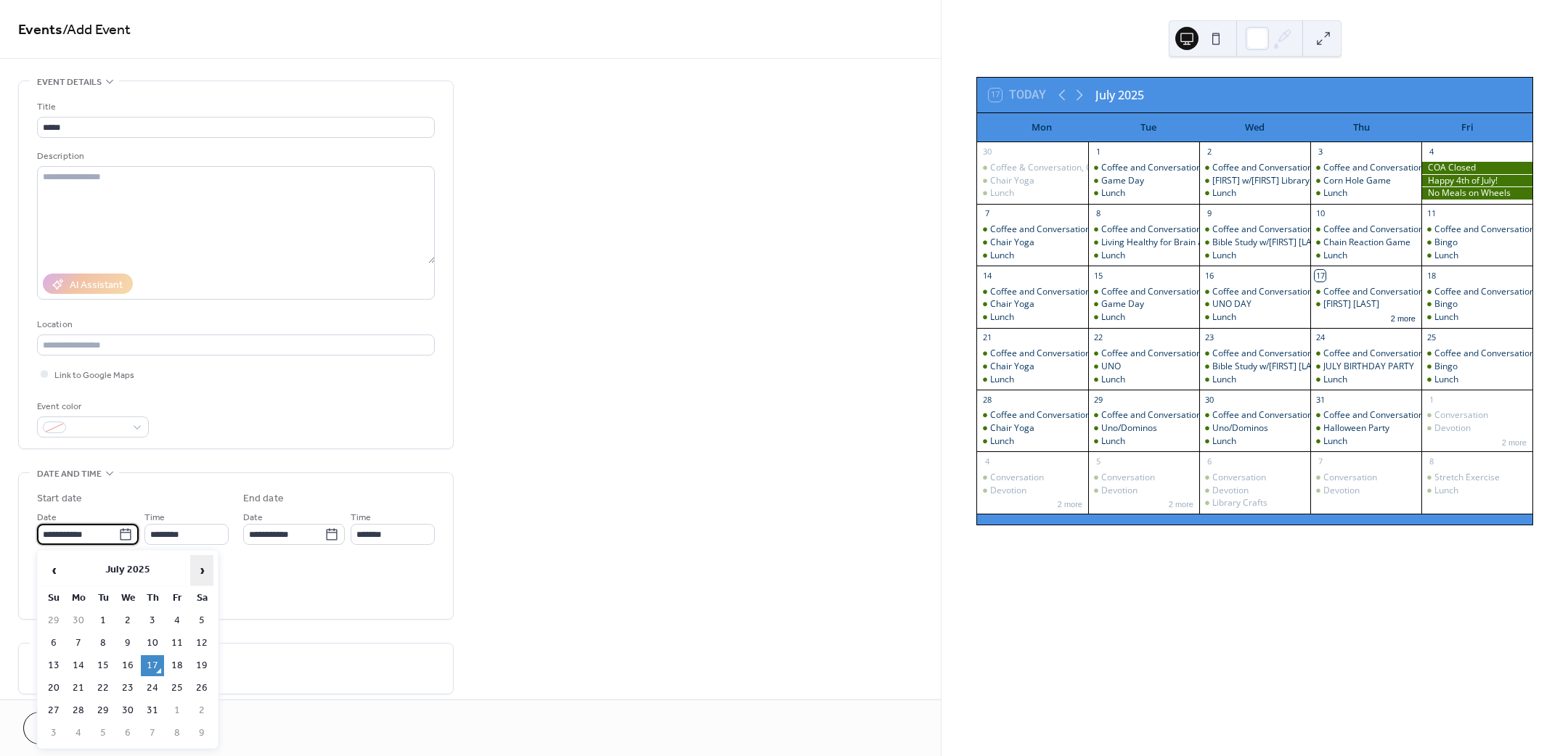 click on "›" at bounding box center (202, 570) 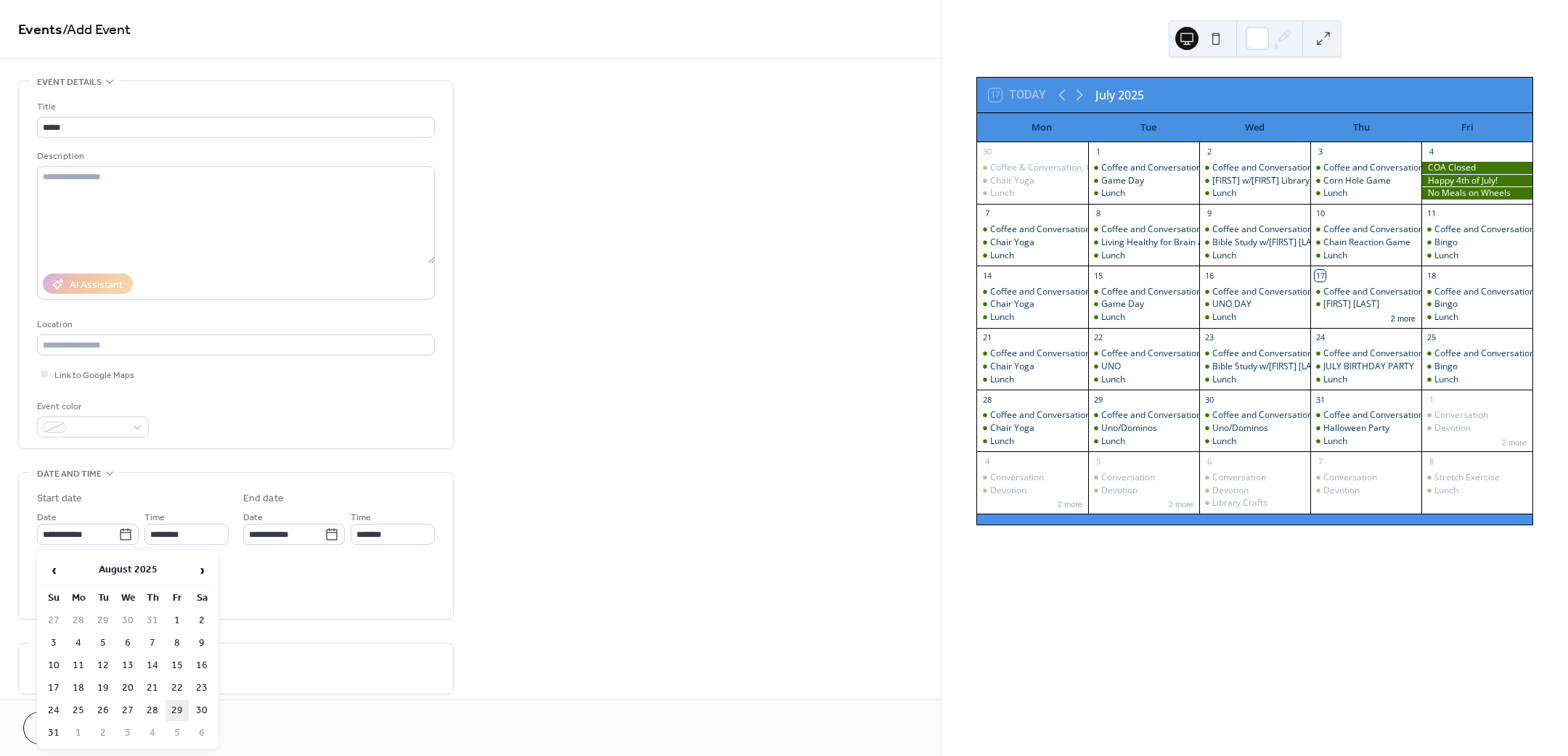 click on "29" at bounding box center (177, 710) 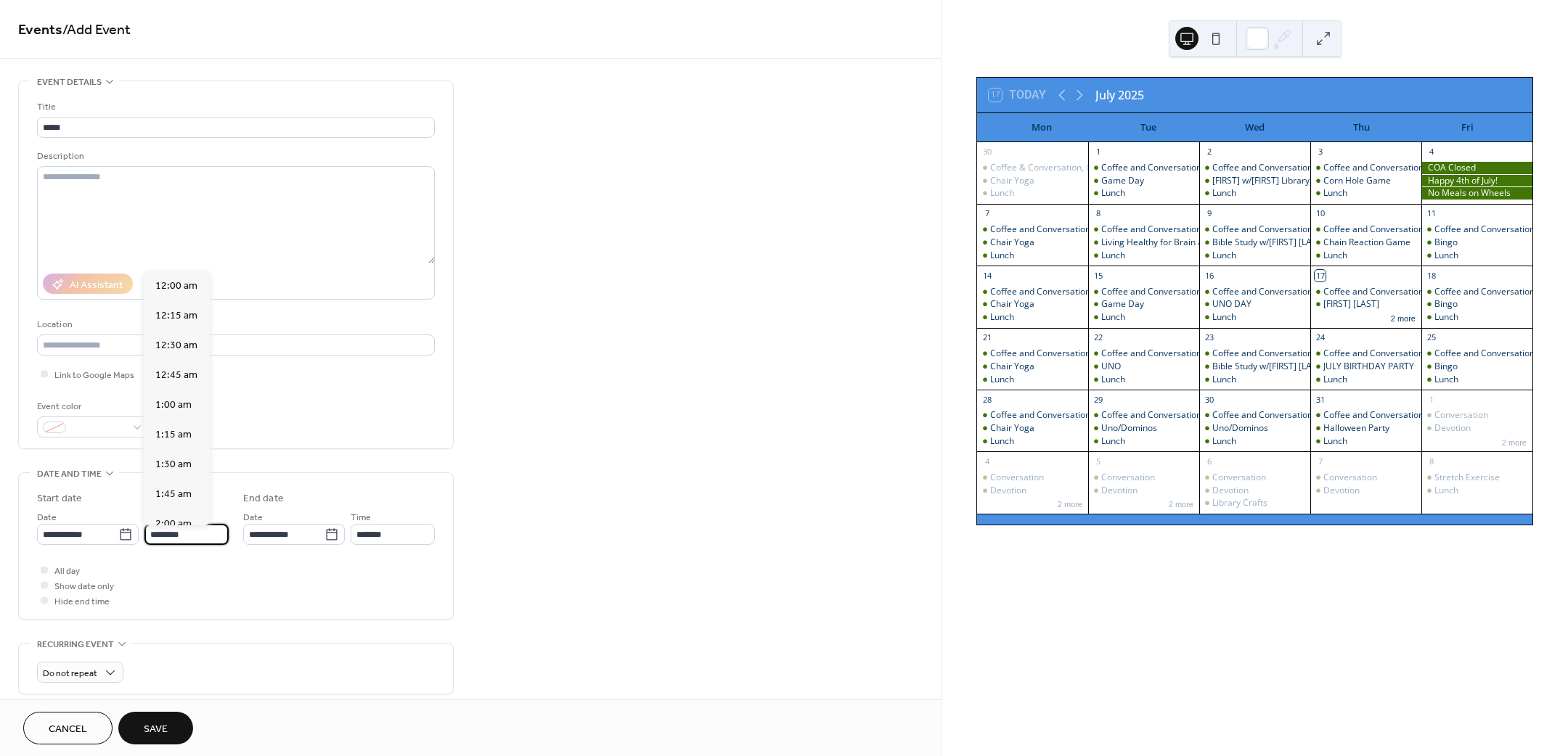 click on "********" at bounding box center (187, 534) 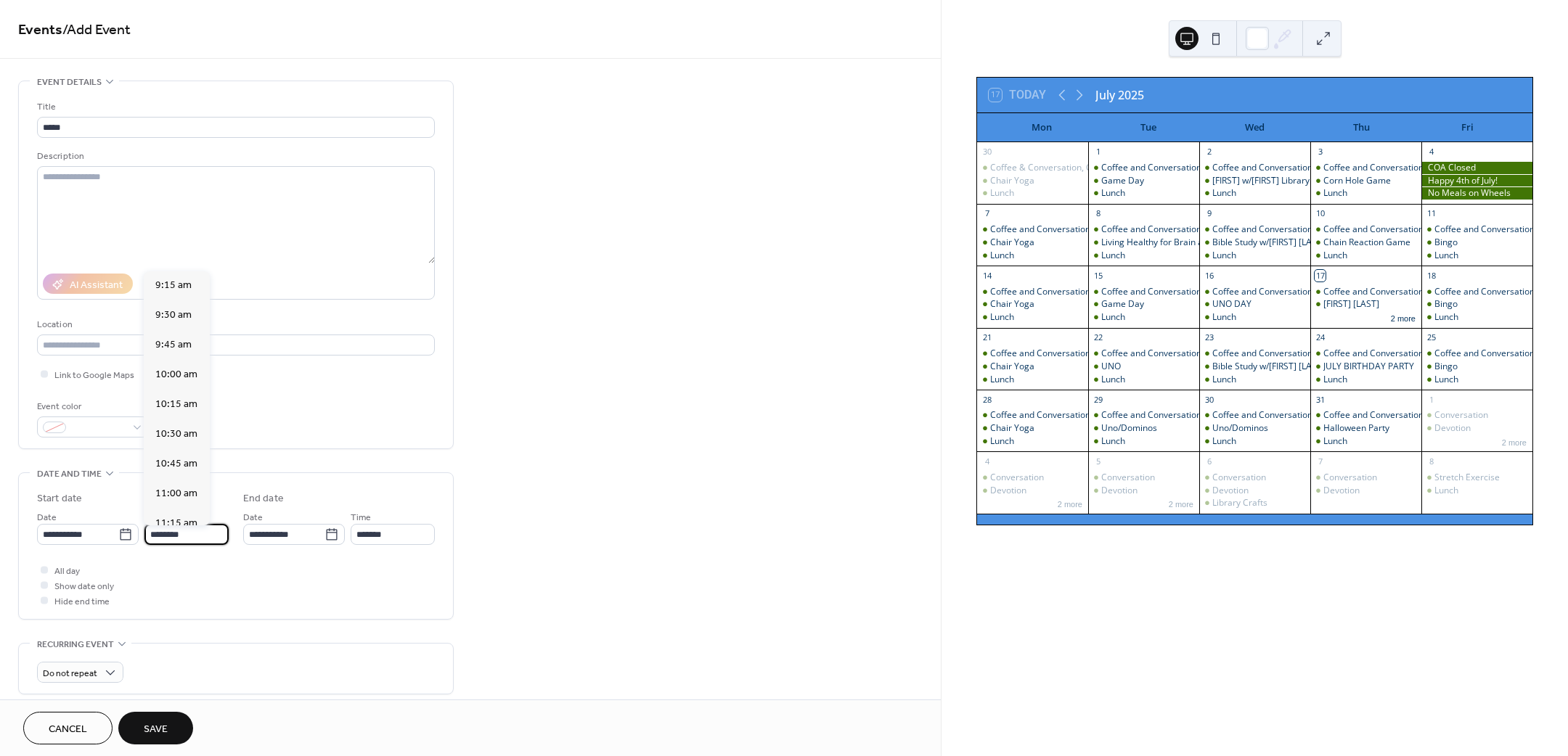 scroll, scrollTop: 1067, scrollLeft: 0, axis: vertical 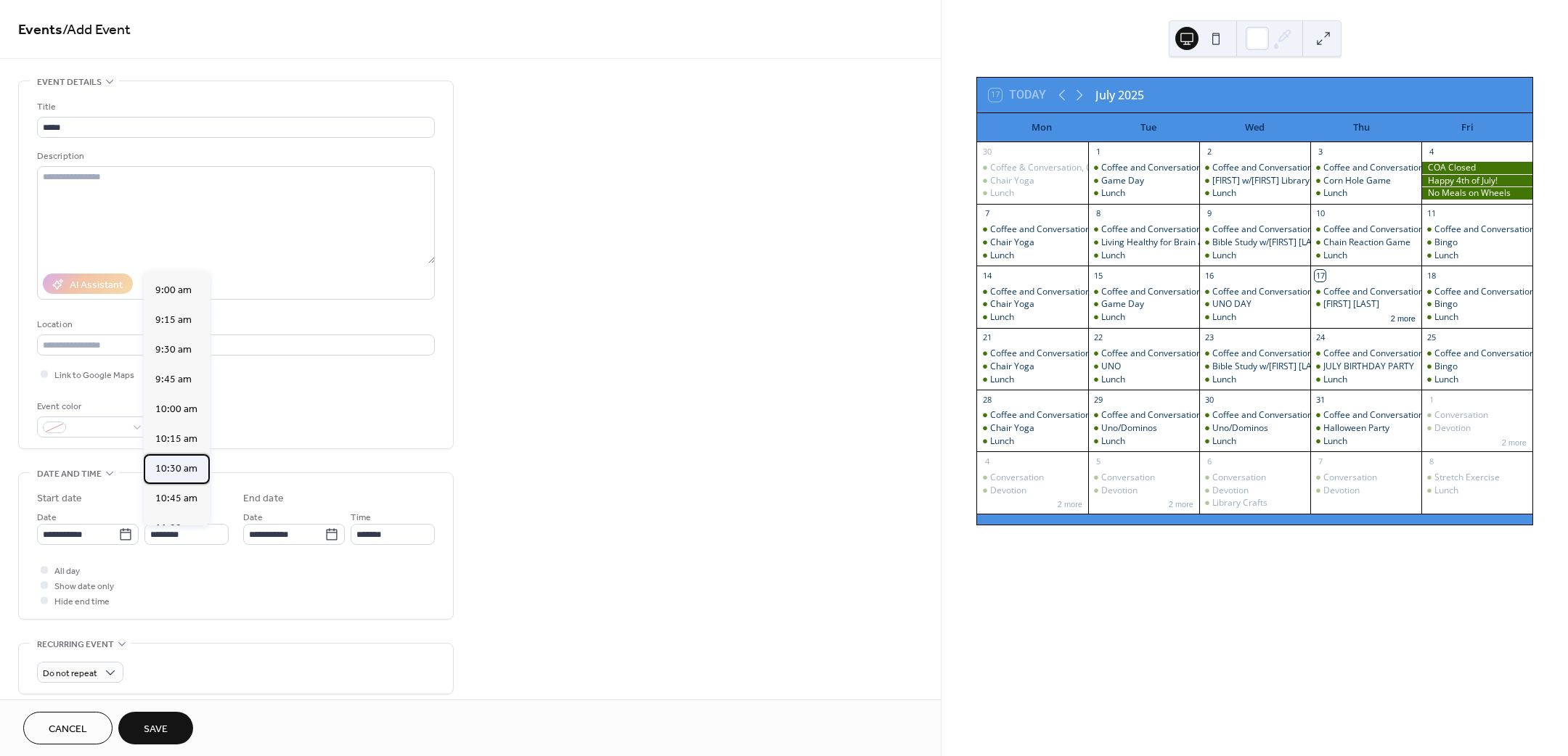 click on "10:30 am" at bounding box center (176, 468) 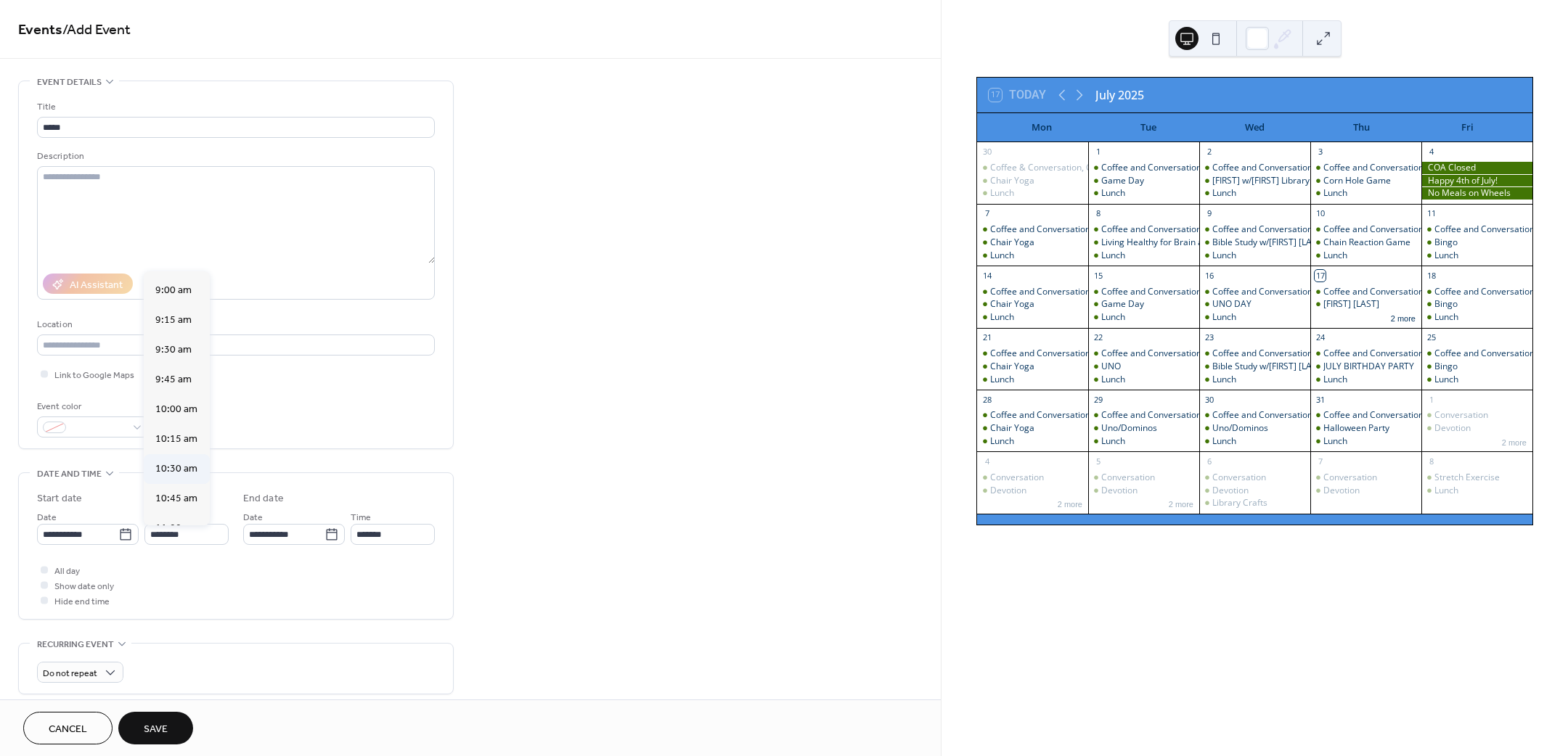type on "********" 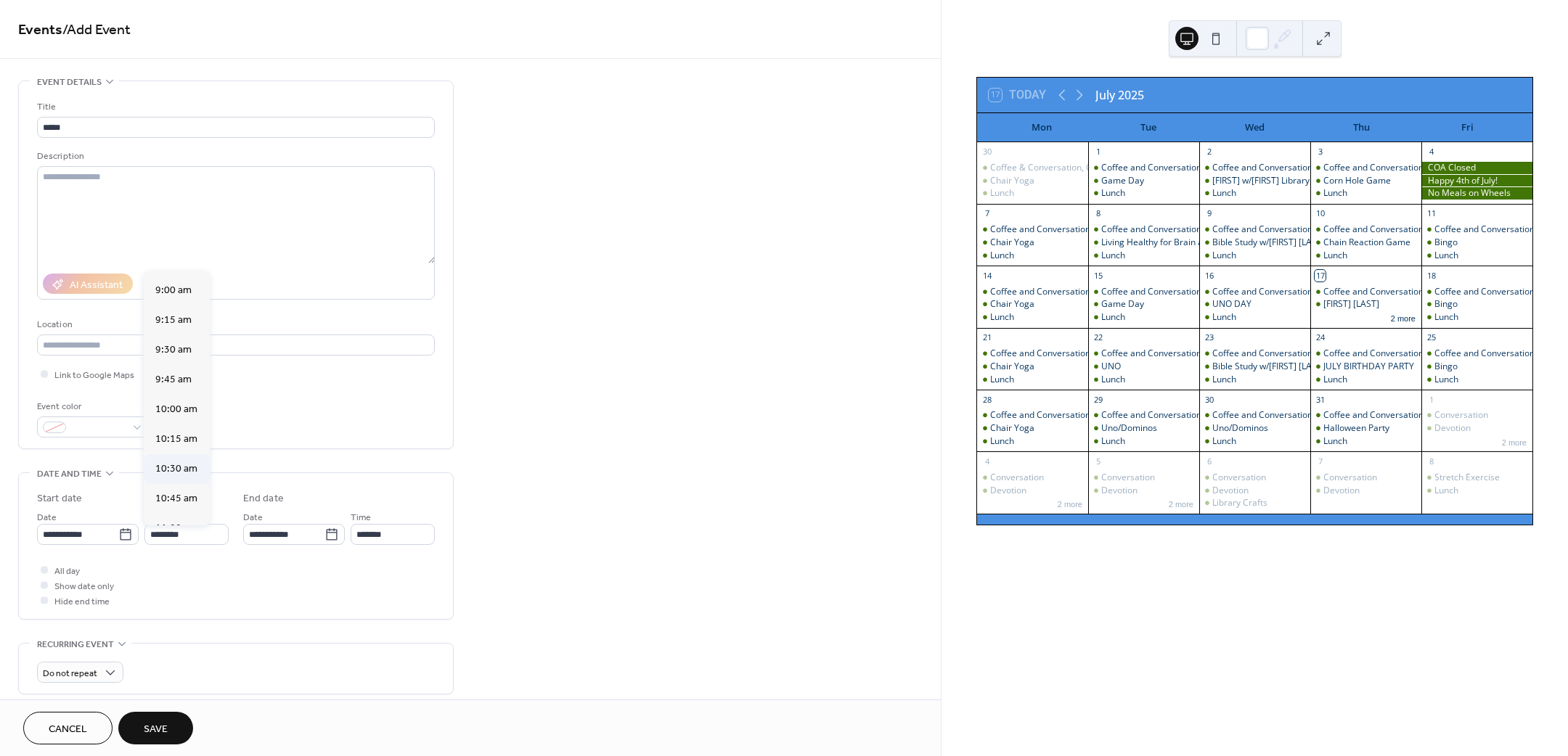 type on "********" 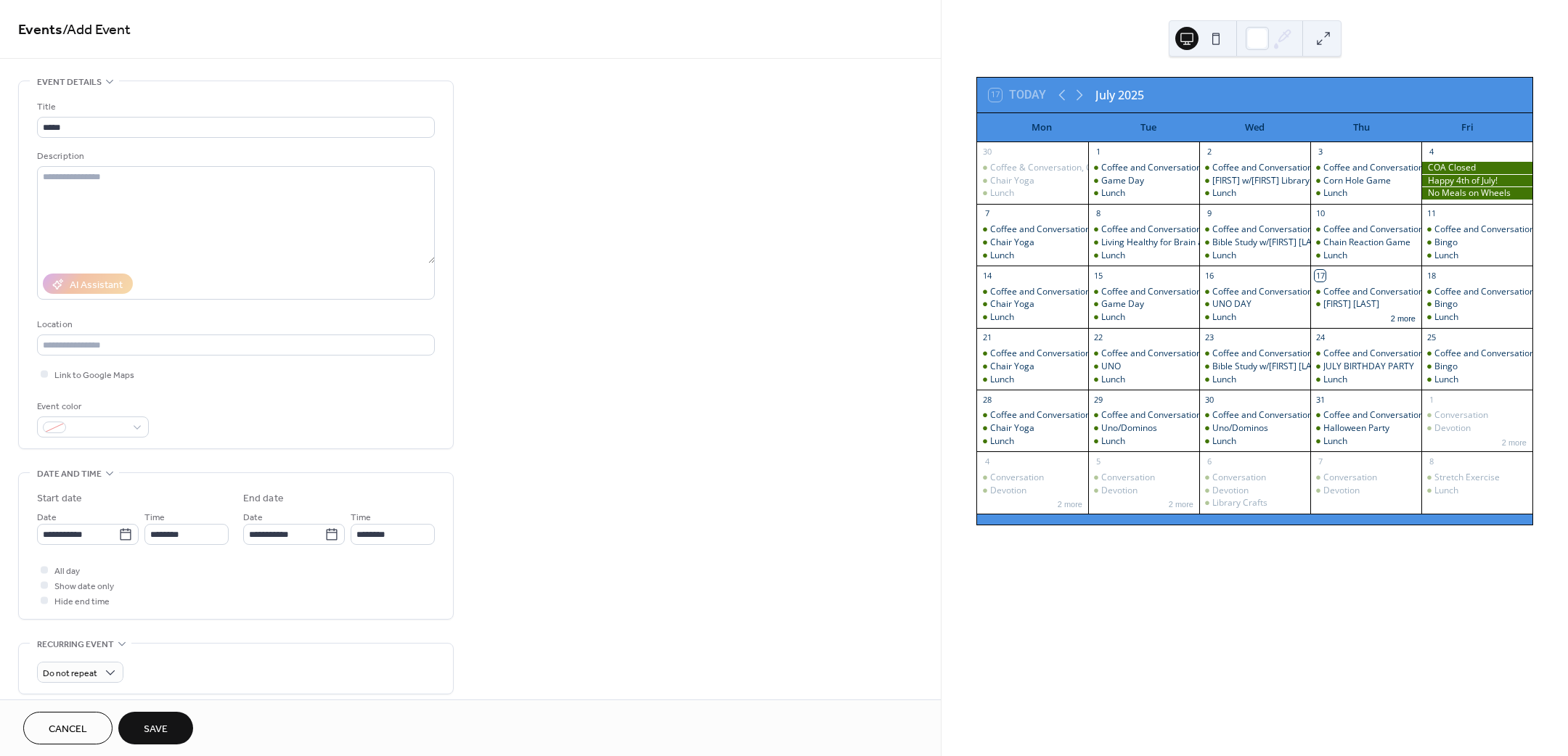 click on "Save" at bounding box center [155, 729] 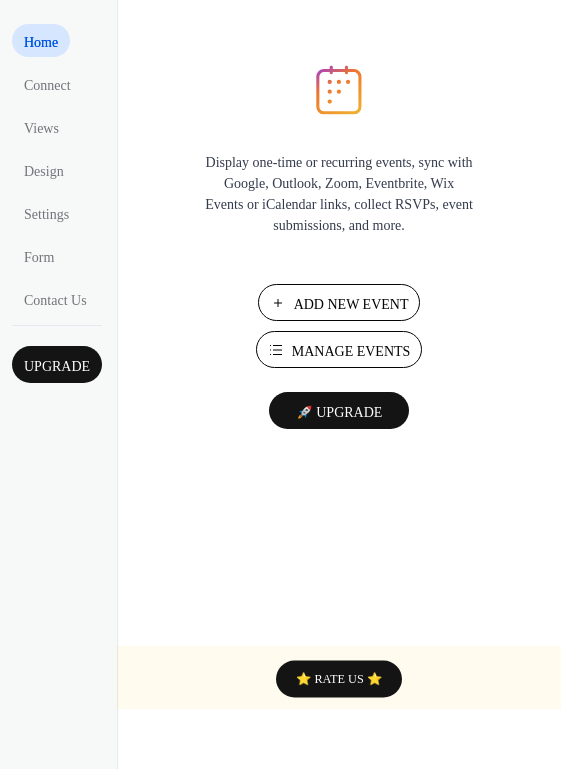 click on "Manage Events" at bounding box center (351, 351) 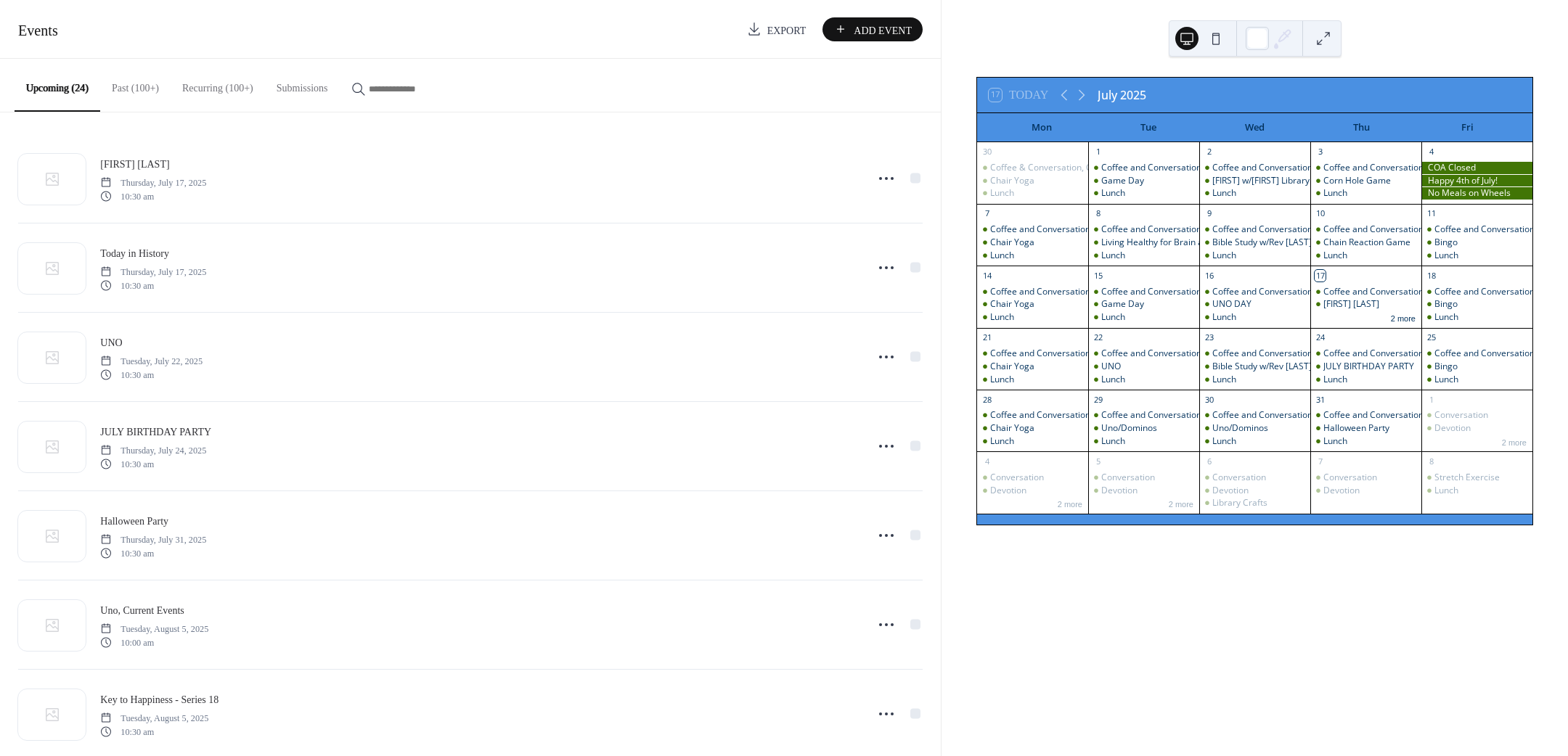 scroll, scrollTop: 0, scrollLeft: 0, axis: both 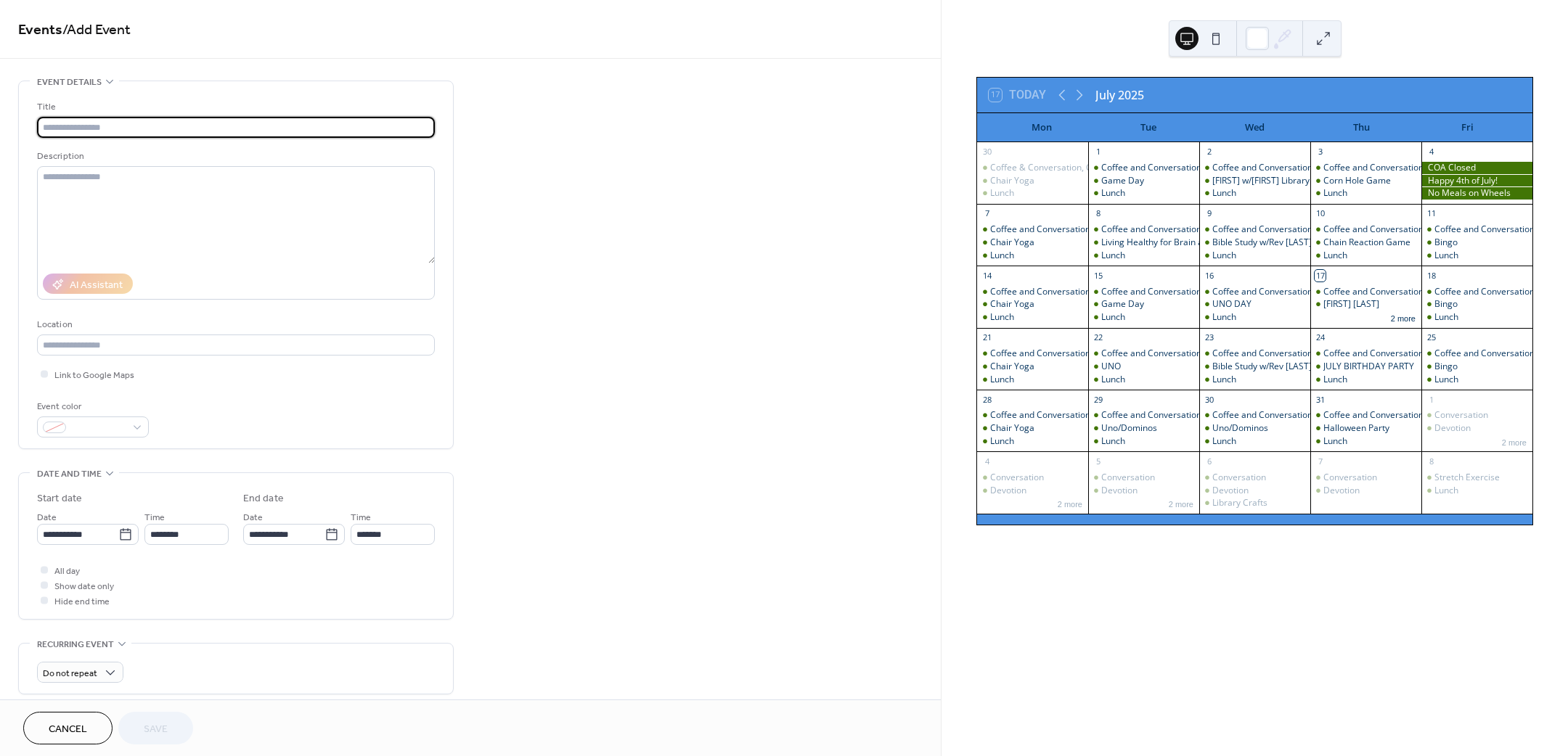 click at bounding box center [236, 127] 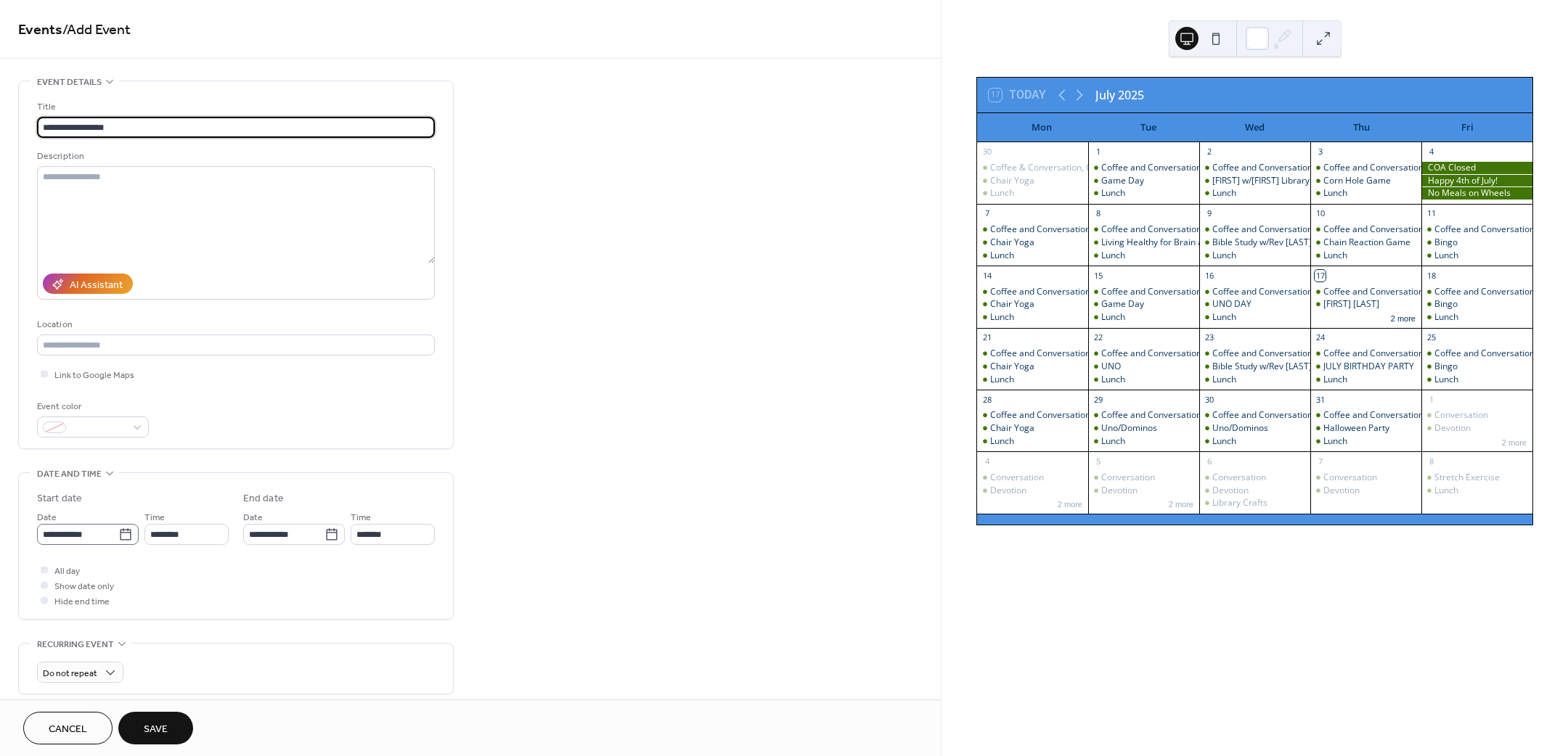 type on "**********" 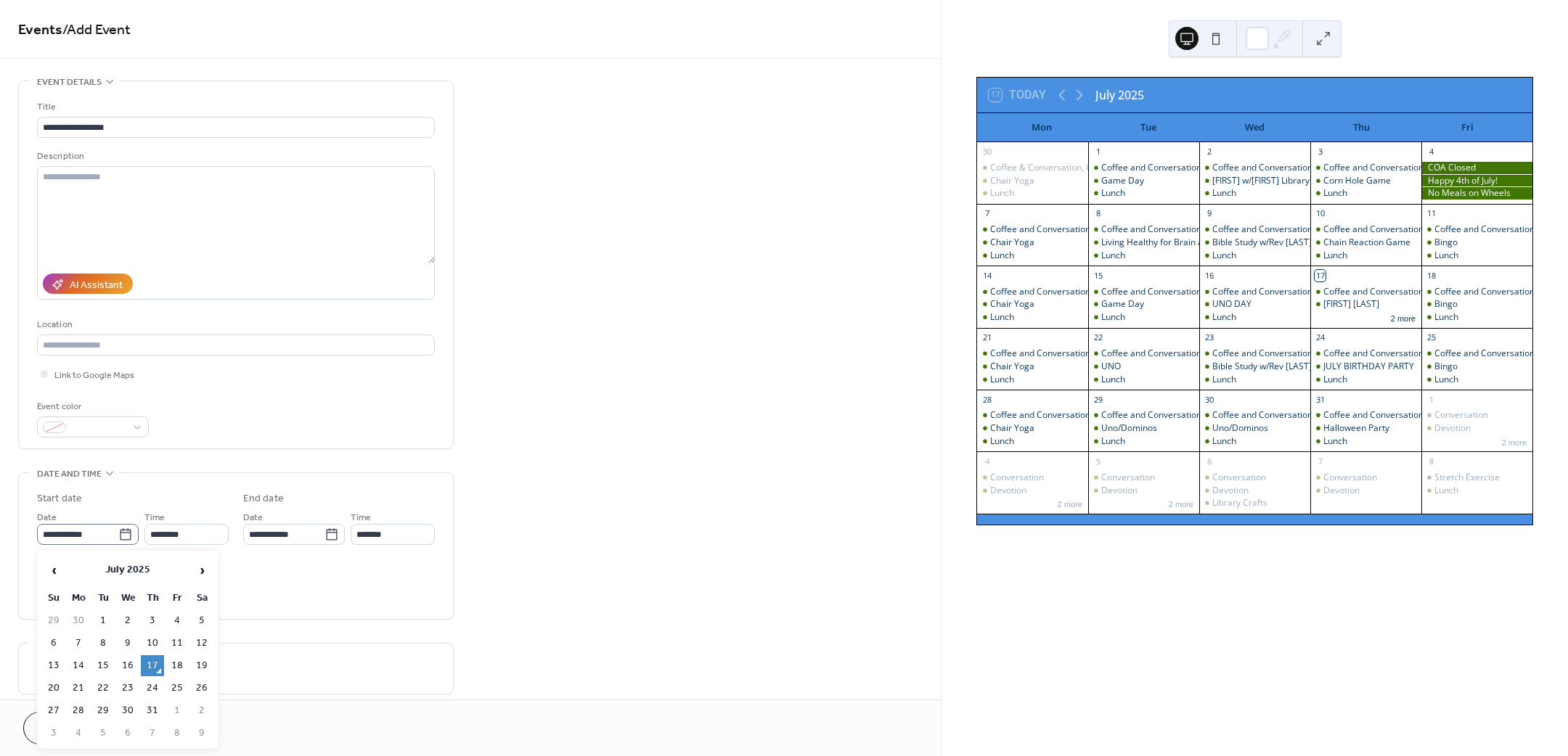 click 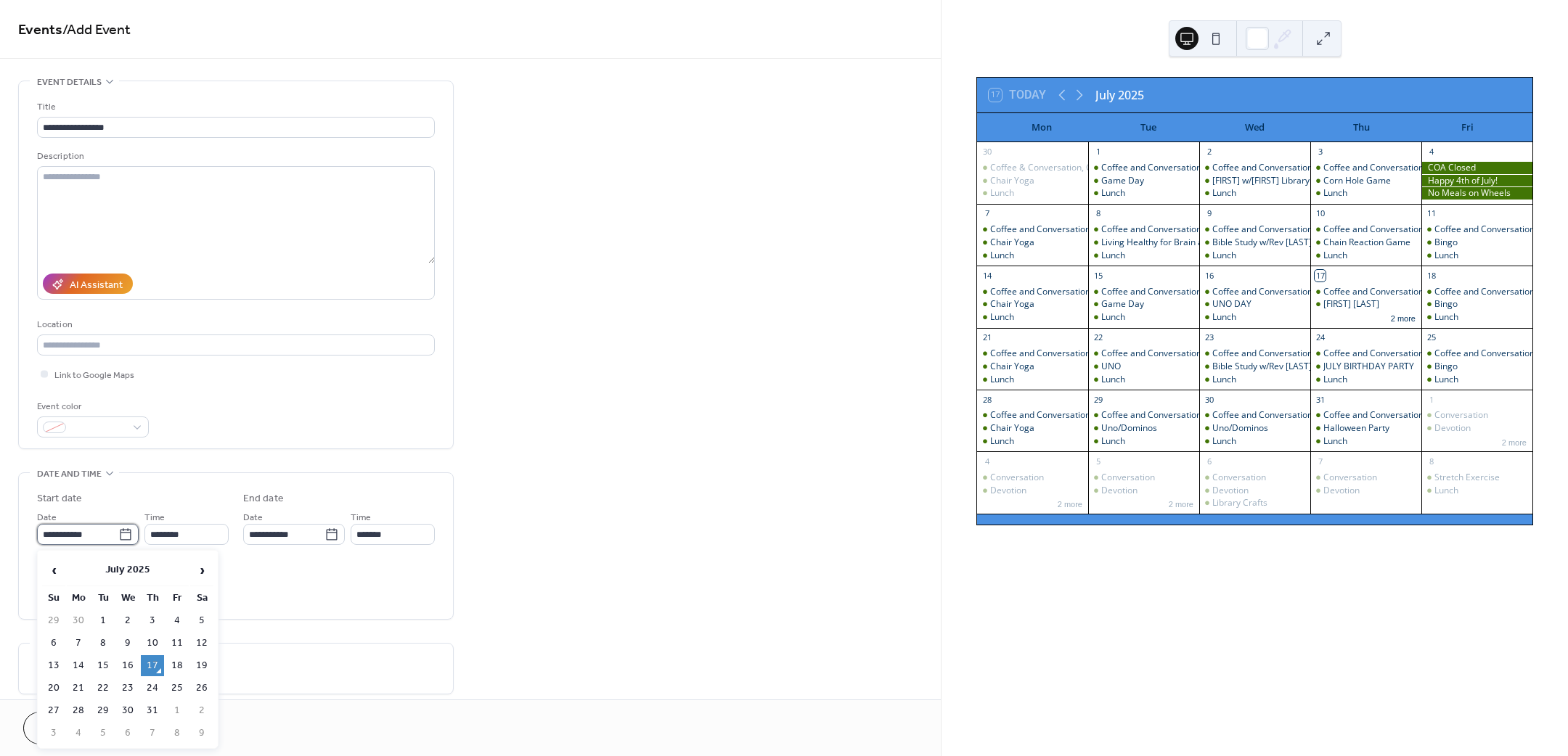 click on "**********" at bounding box center (78, 534) 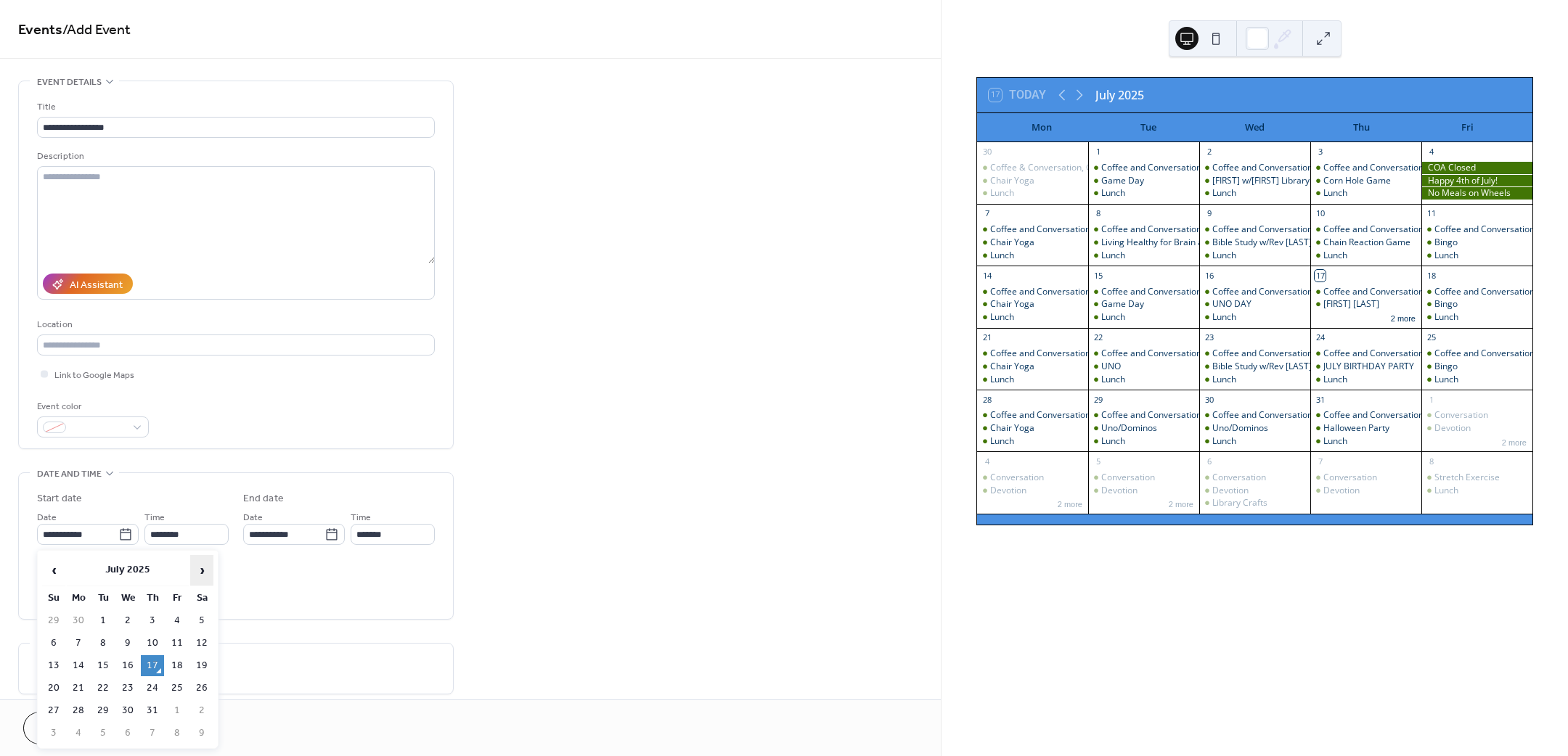 click on "›" at bounding box center (202, 570) 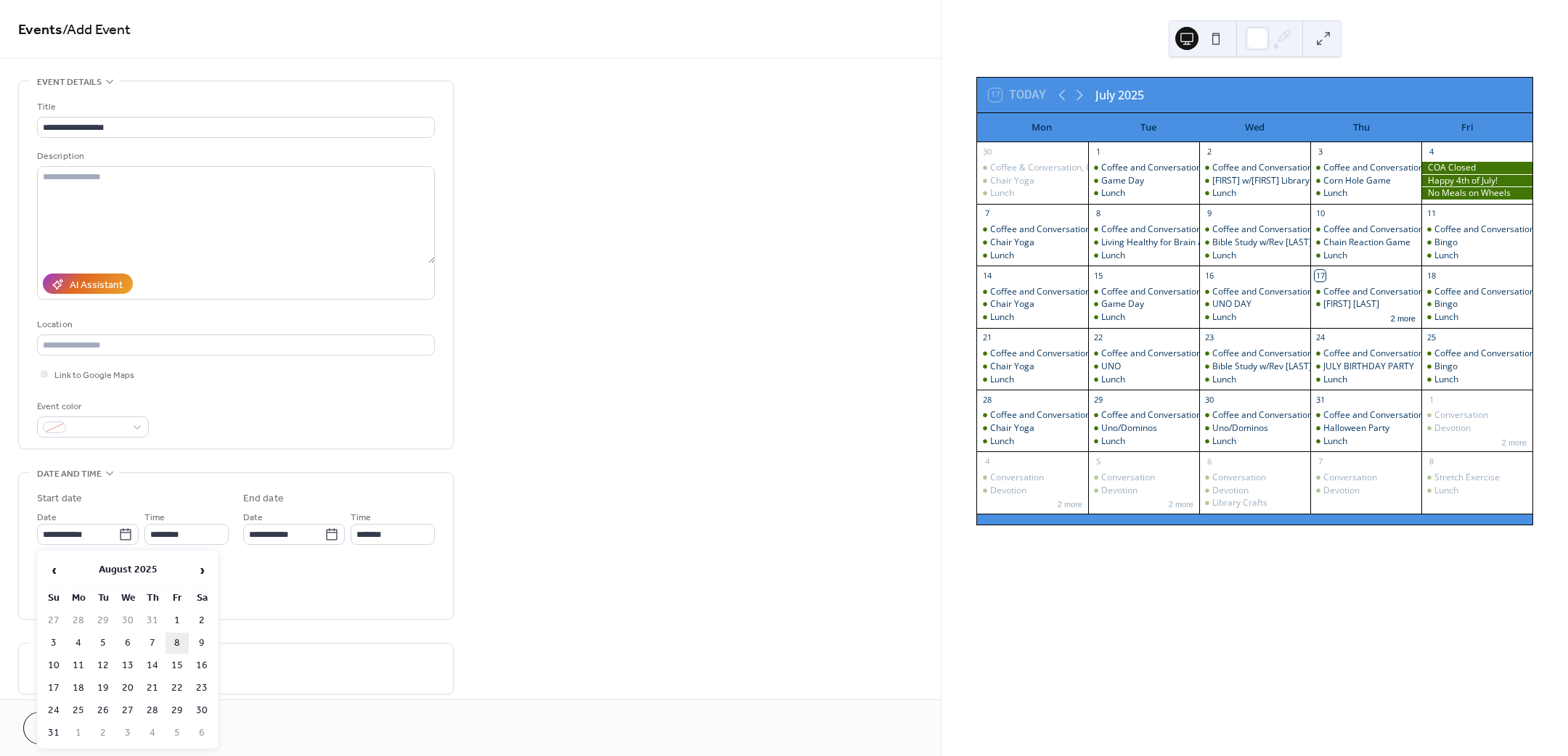 click on "8" at bounding box center [177, 643] 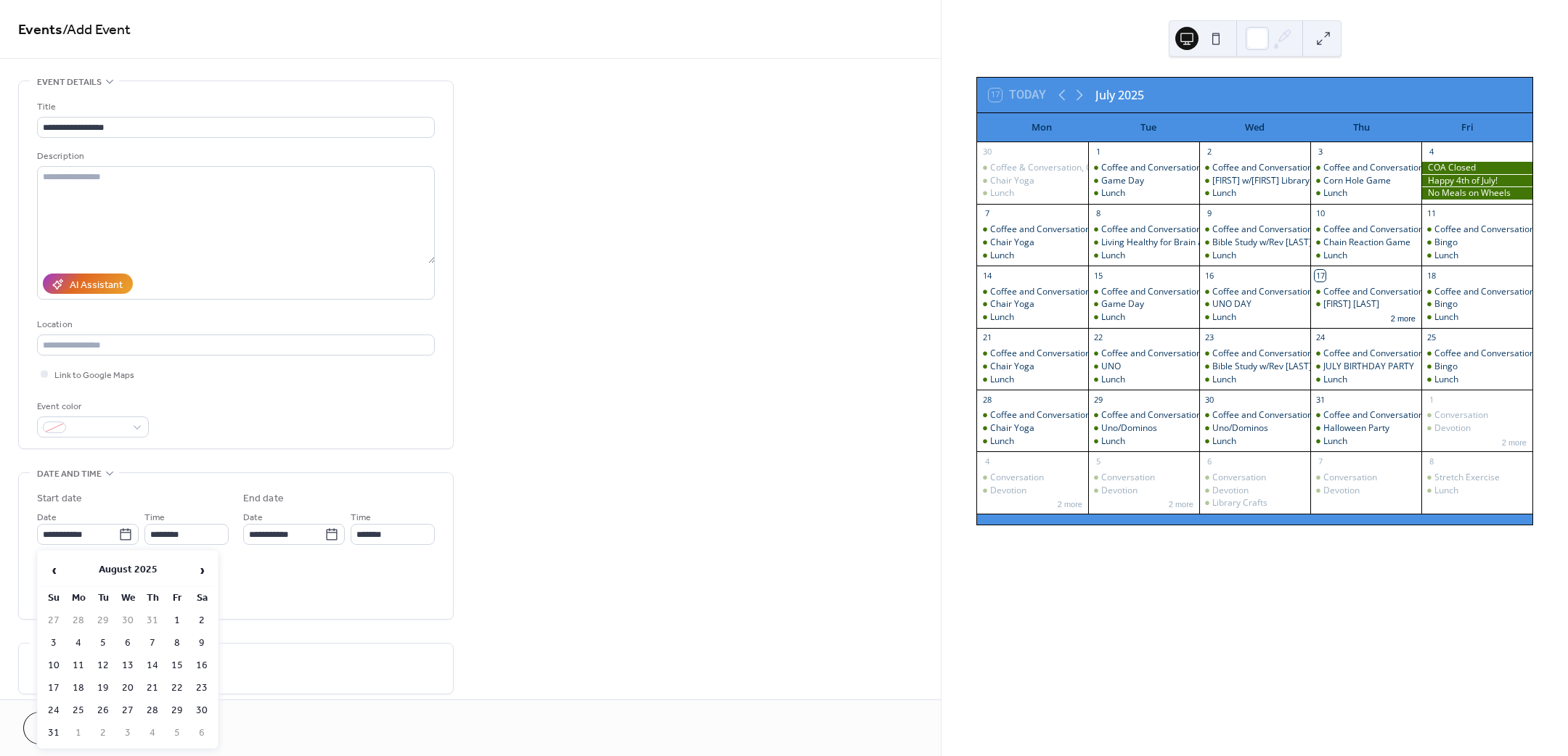 type on "**********" 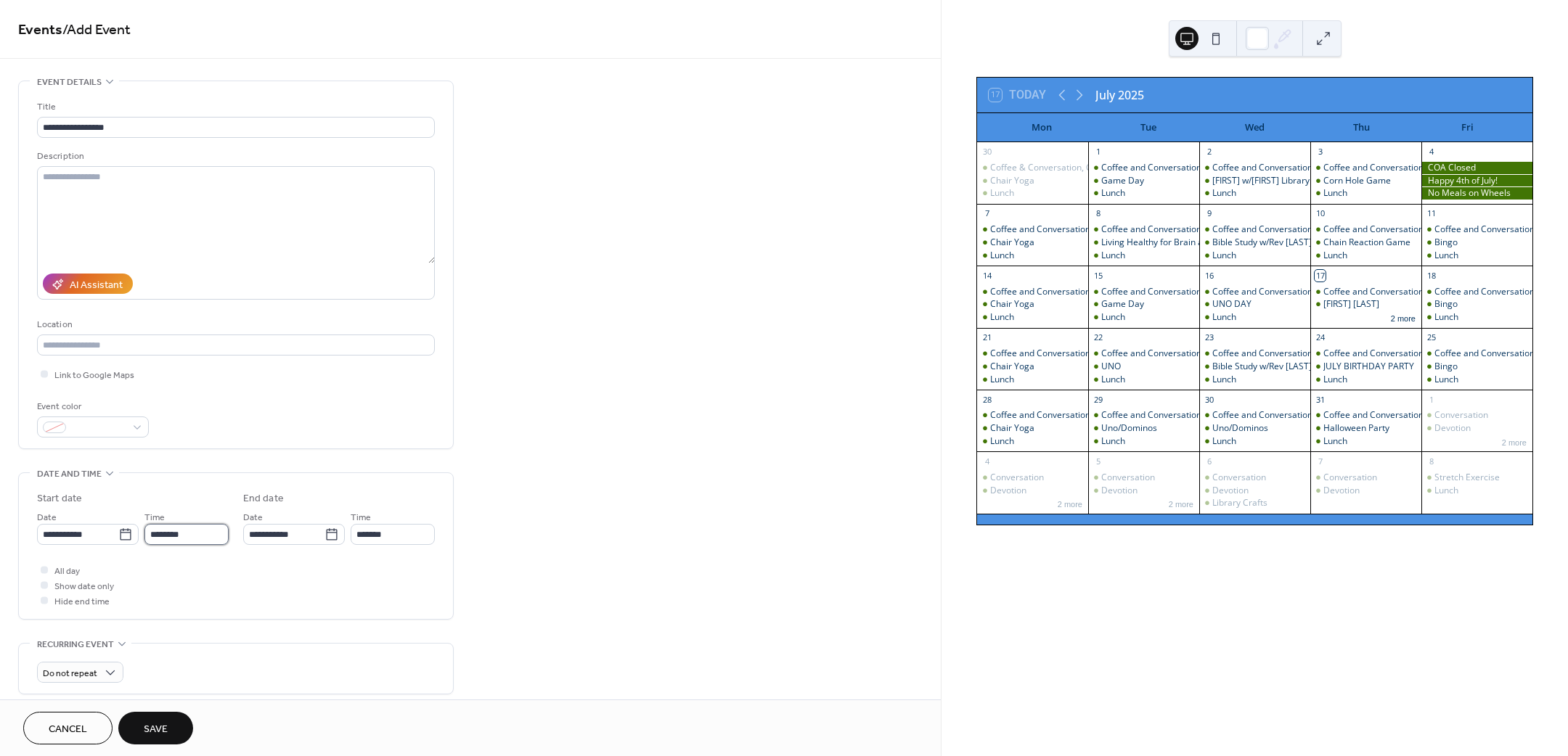 click on "********" at bounding box center (187, 534) 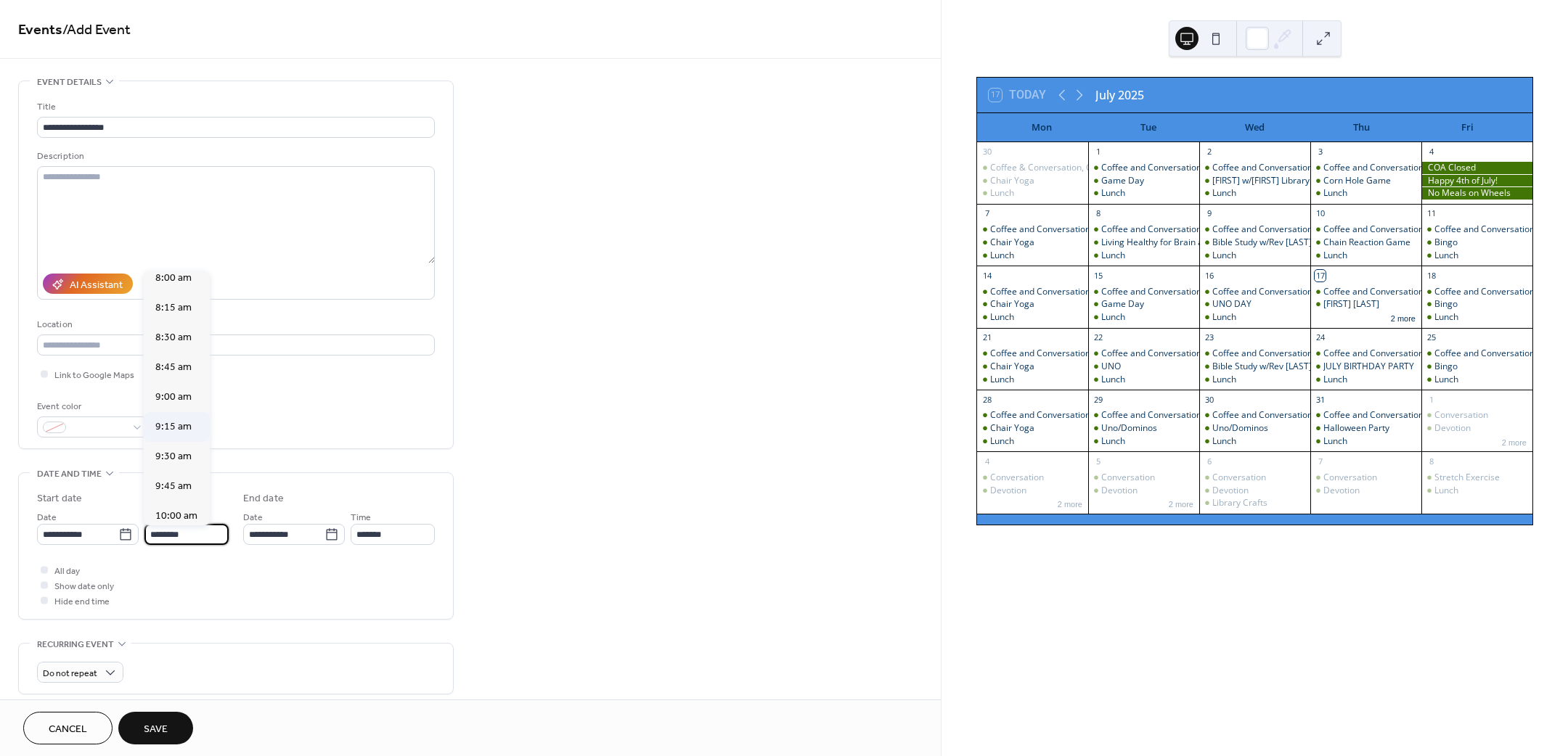 scroll, scrollTop: 958, scrollLeft: 0, axis: vertical 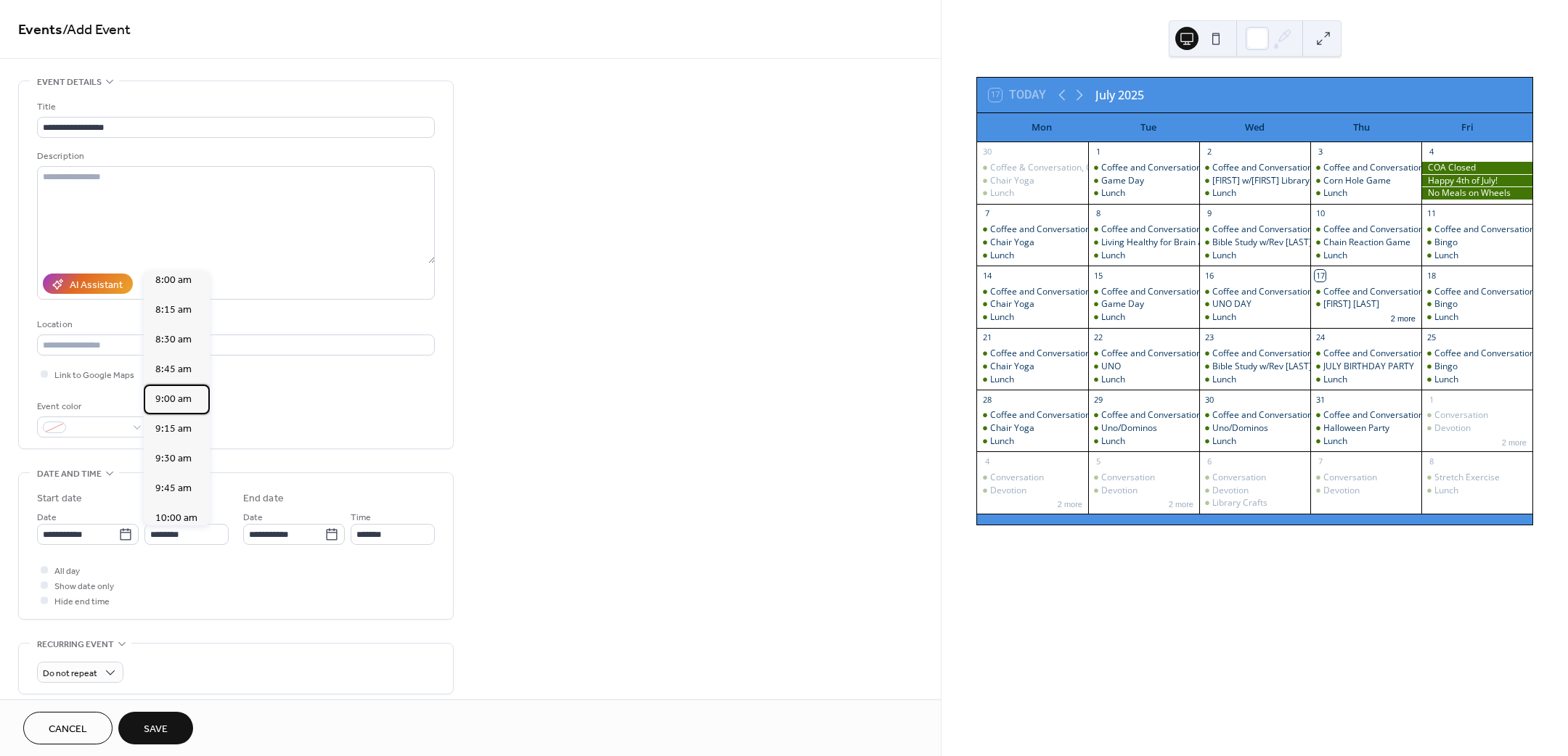 click on "9:00 am" at bounding box center [173, 398] 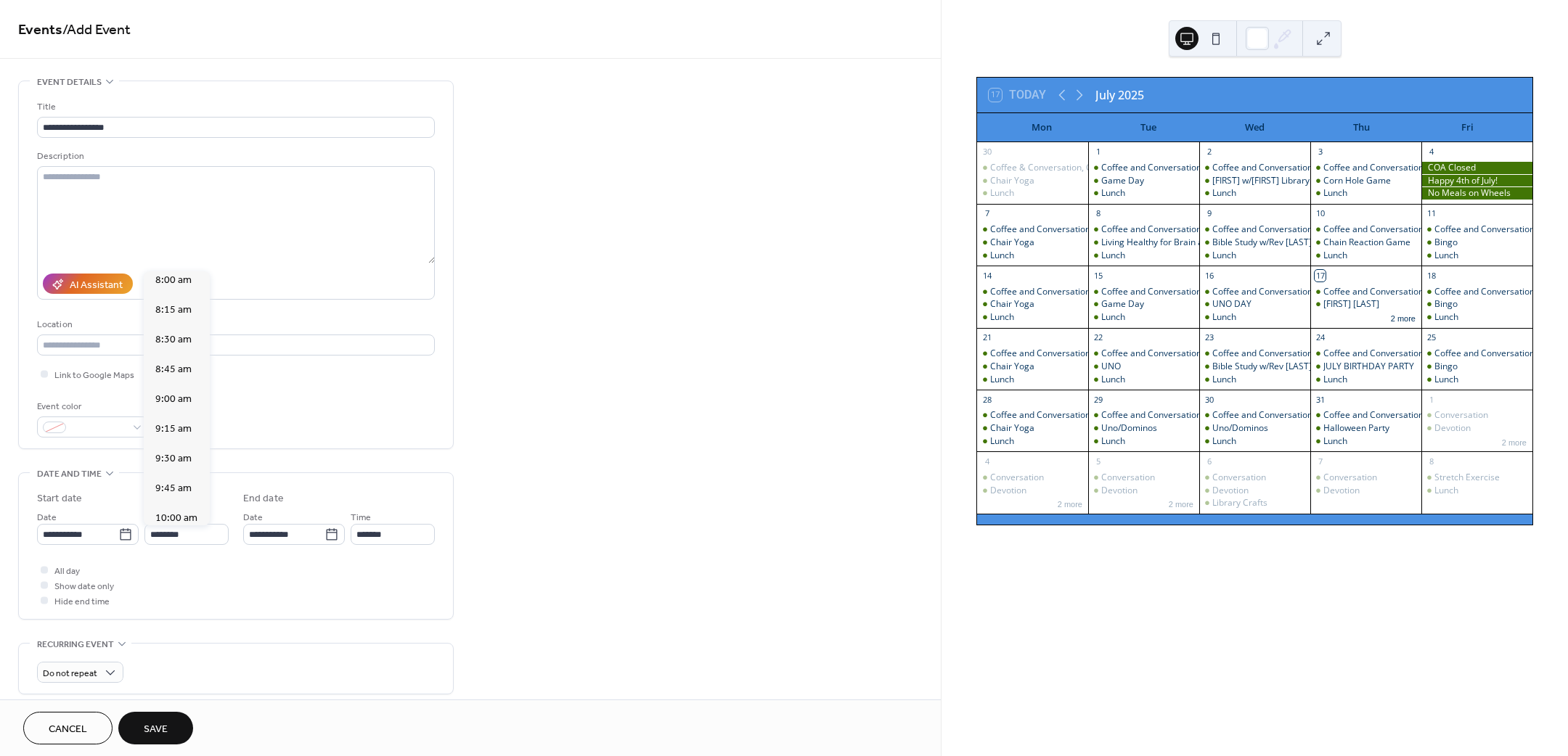 type on "*******" 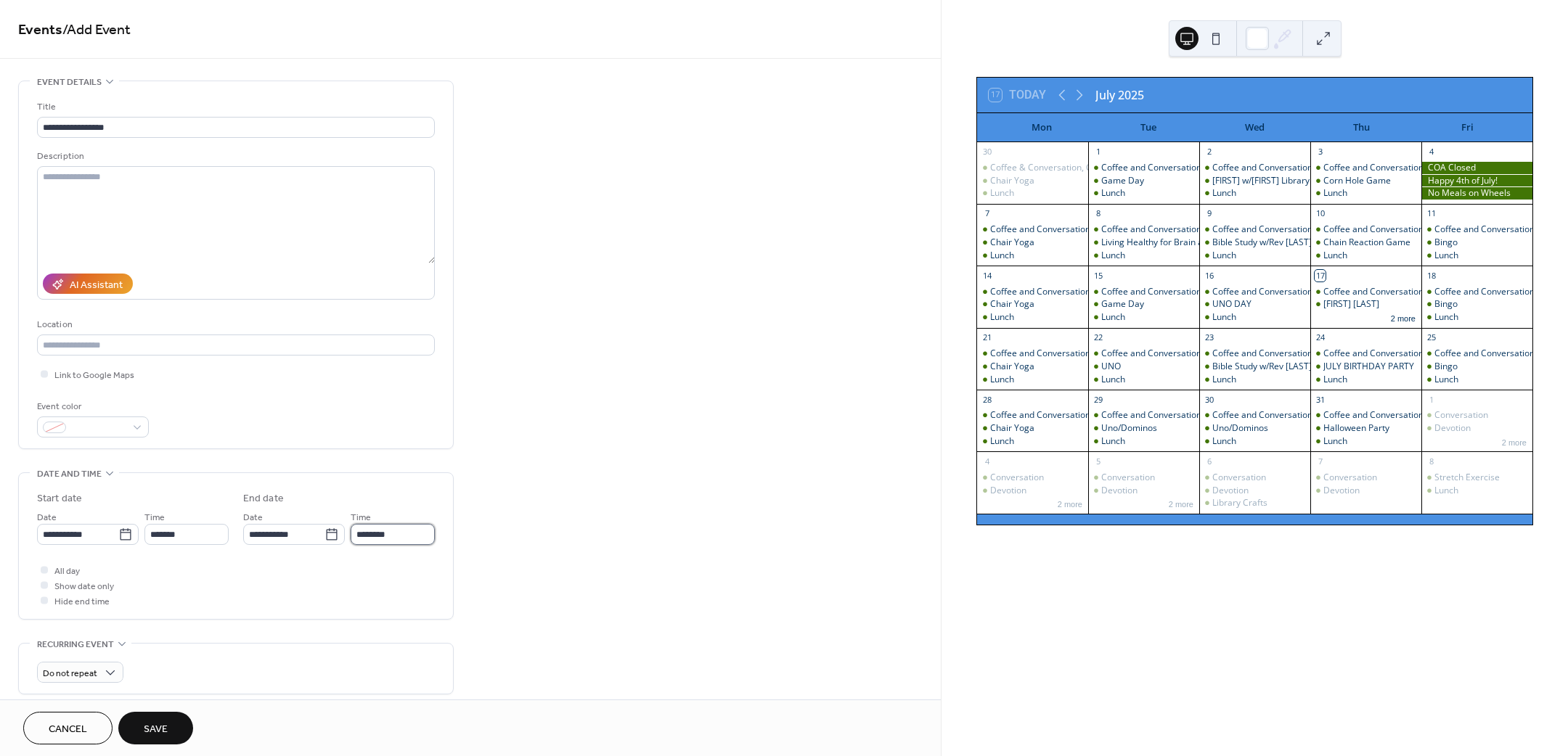 click on "********" at bounding box center [393, 534] 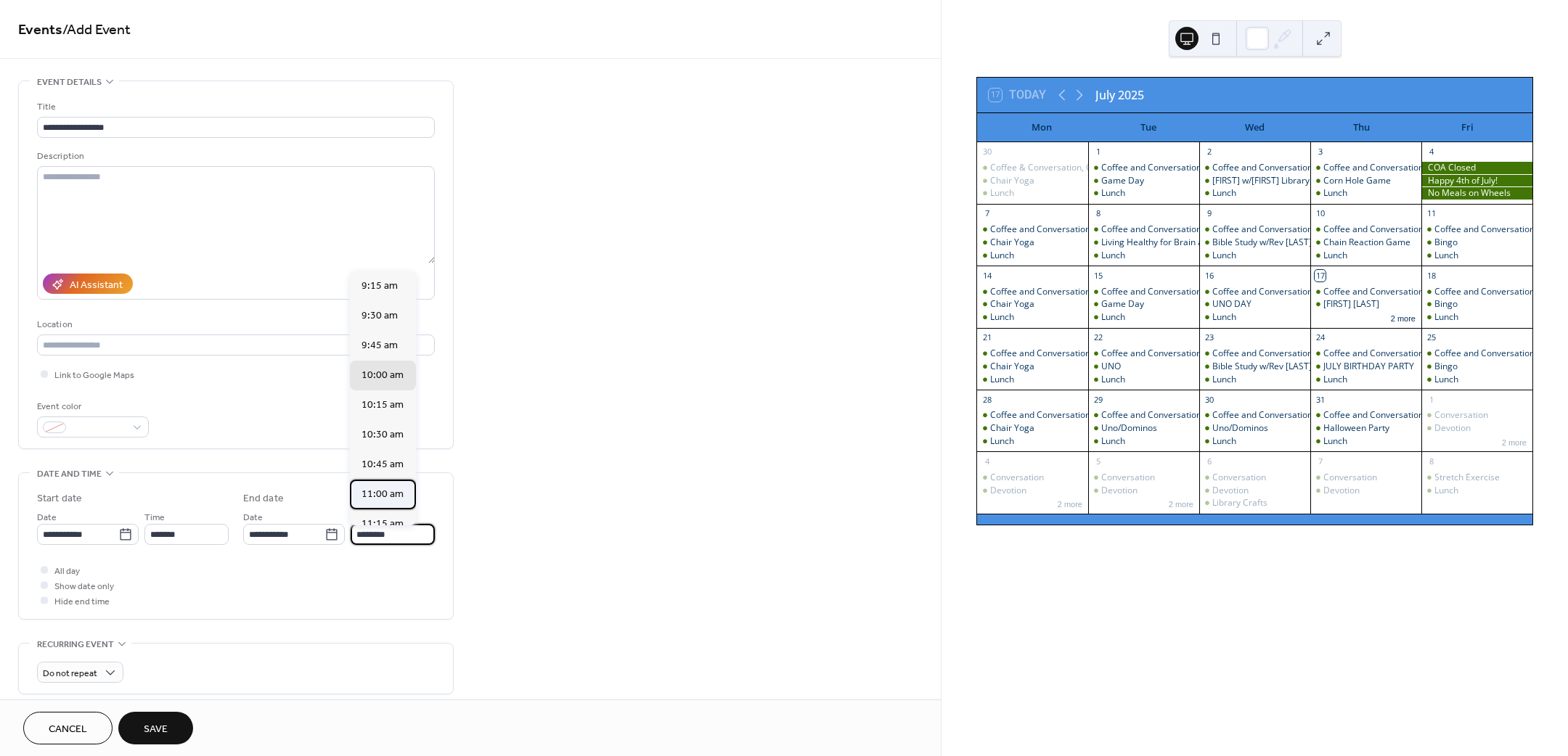 click on "11:00 am" at bounding box center (383, 493) 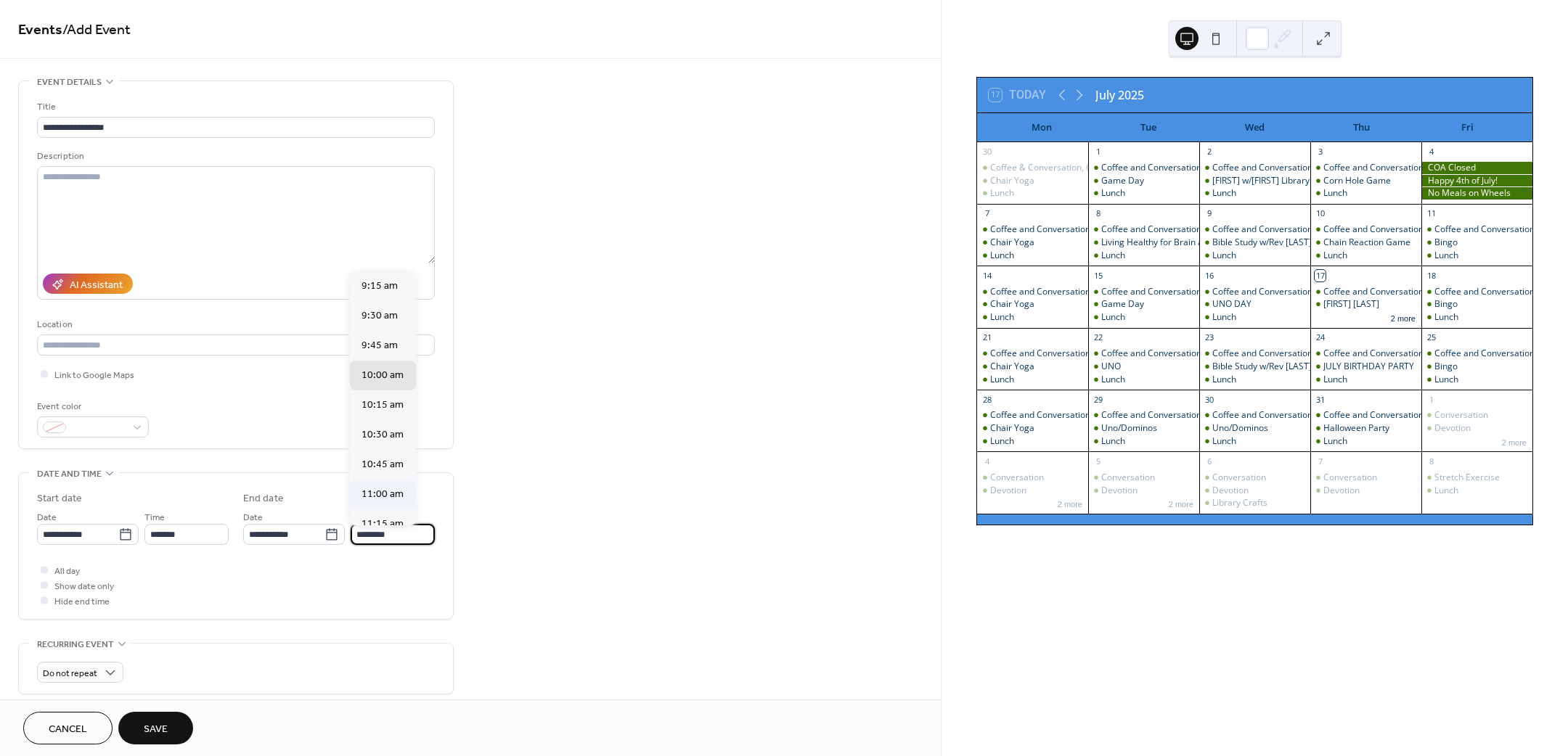 type on "********" 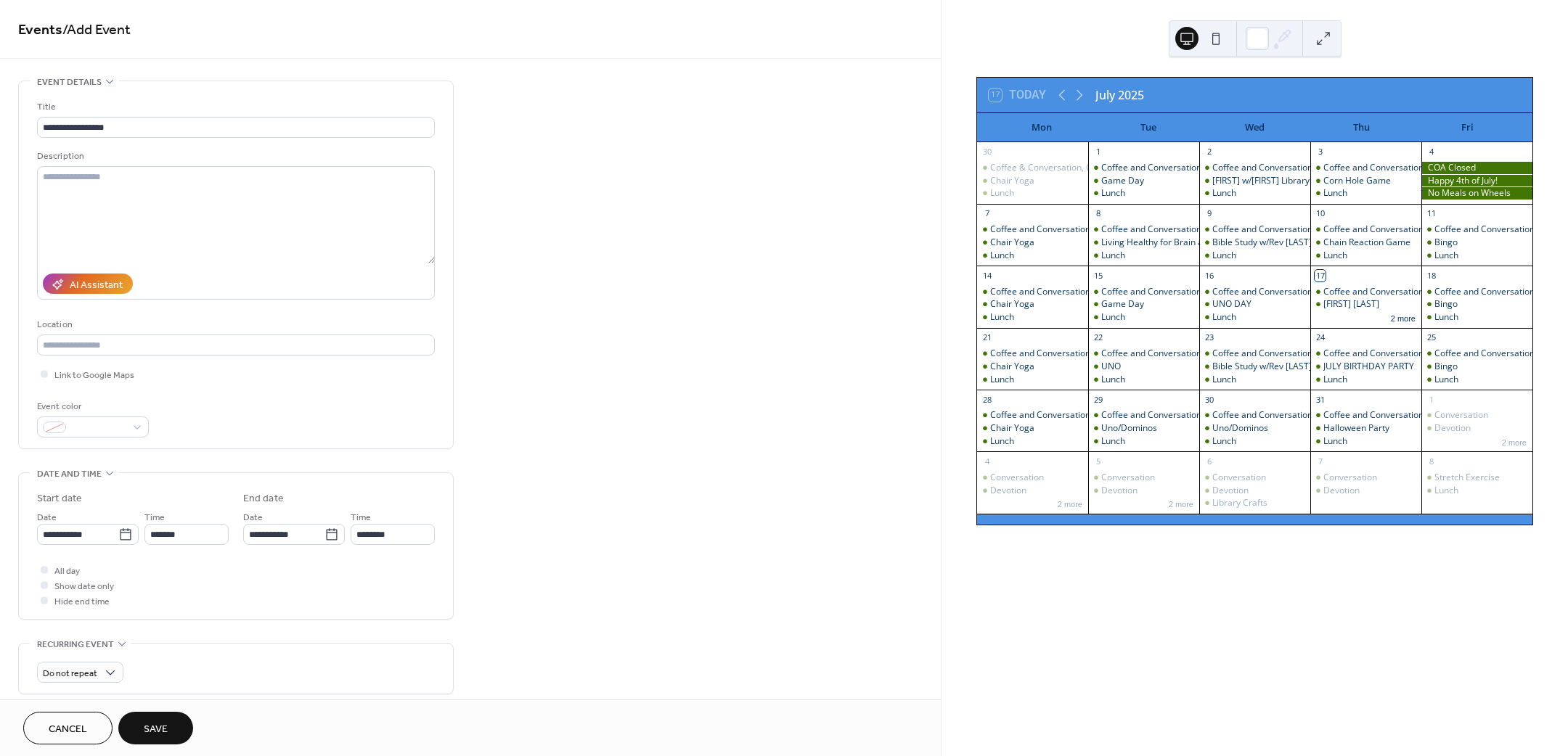 click on "Save" at bounding box center (155, 729) 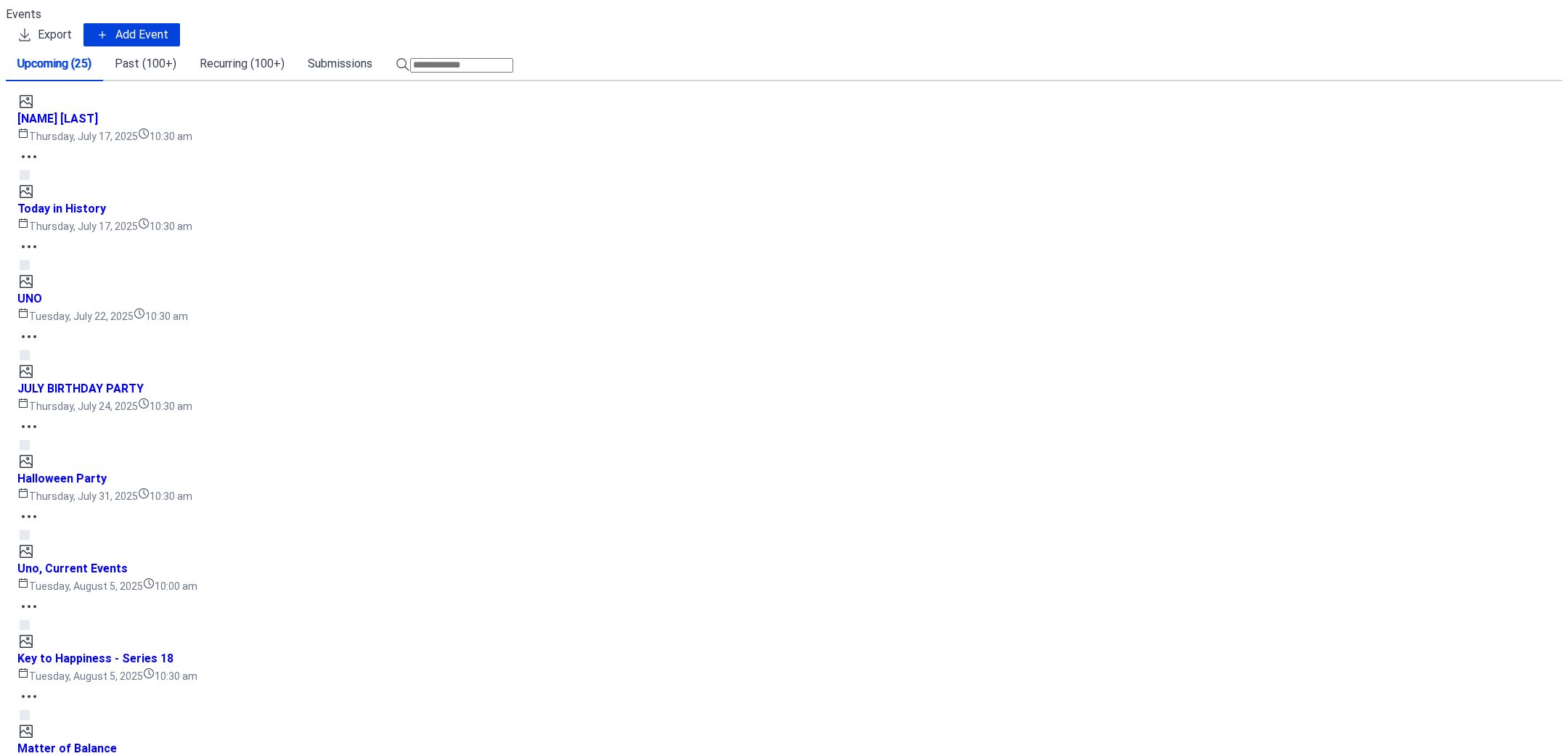scroll, scrollTop: 0, scrollLeft: 0, axis: both 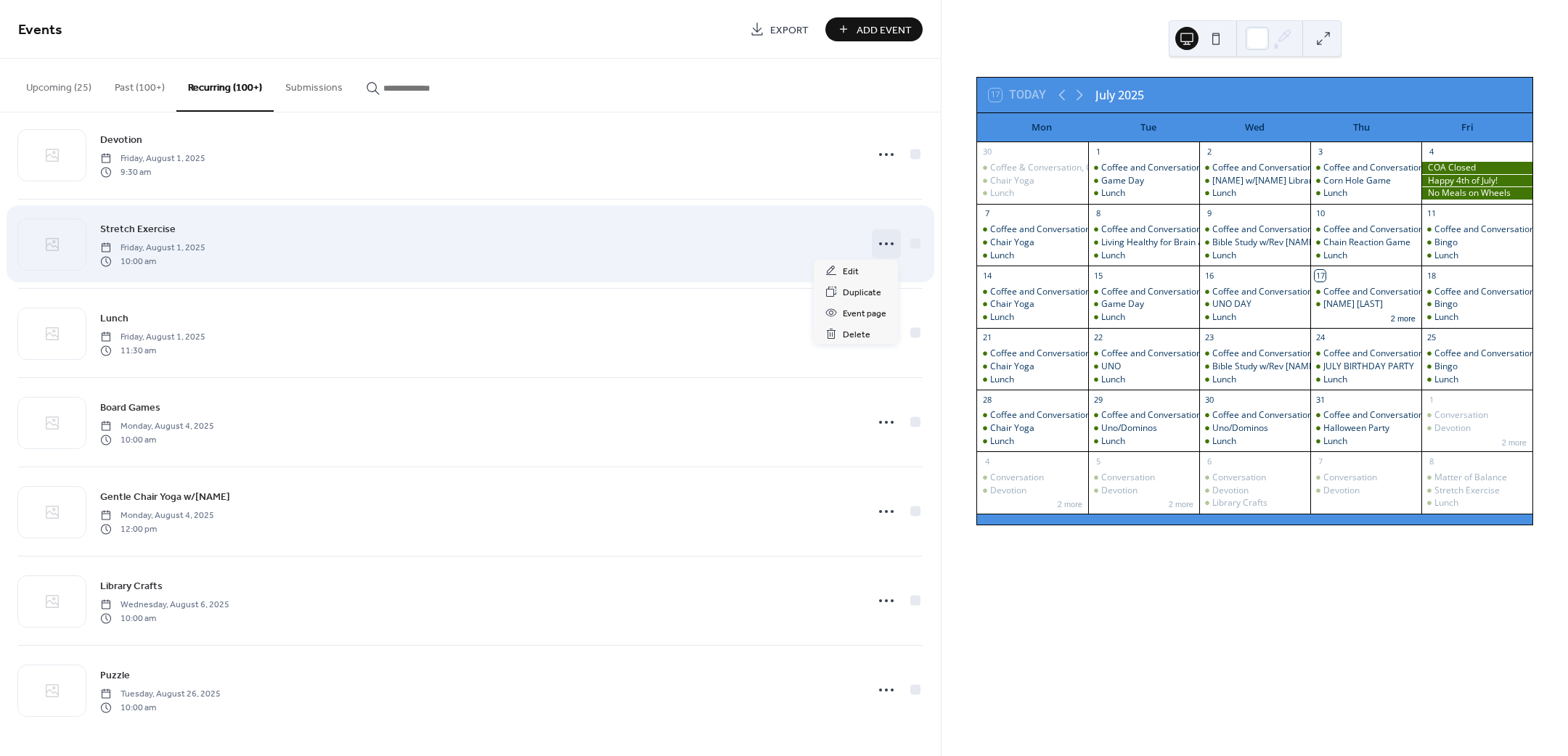 click 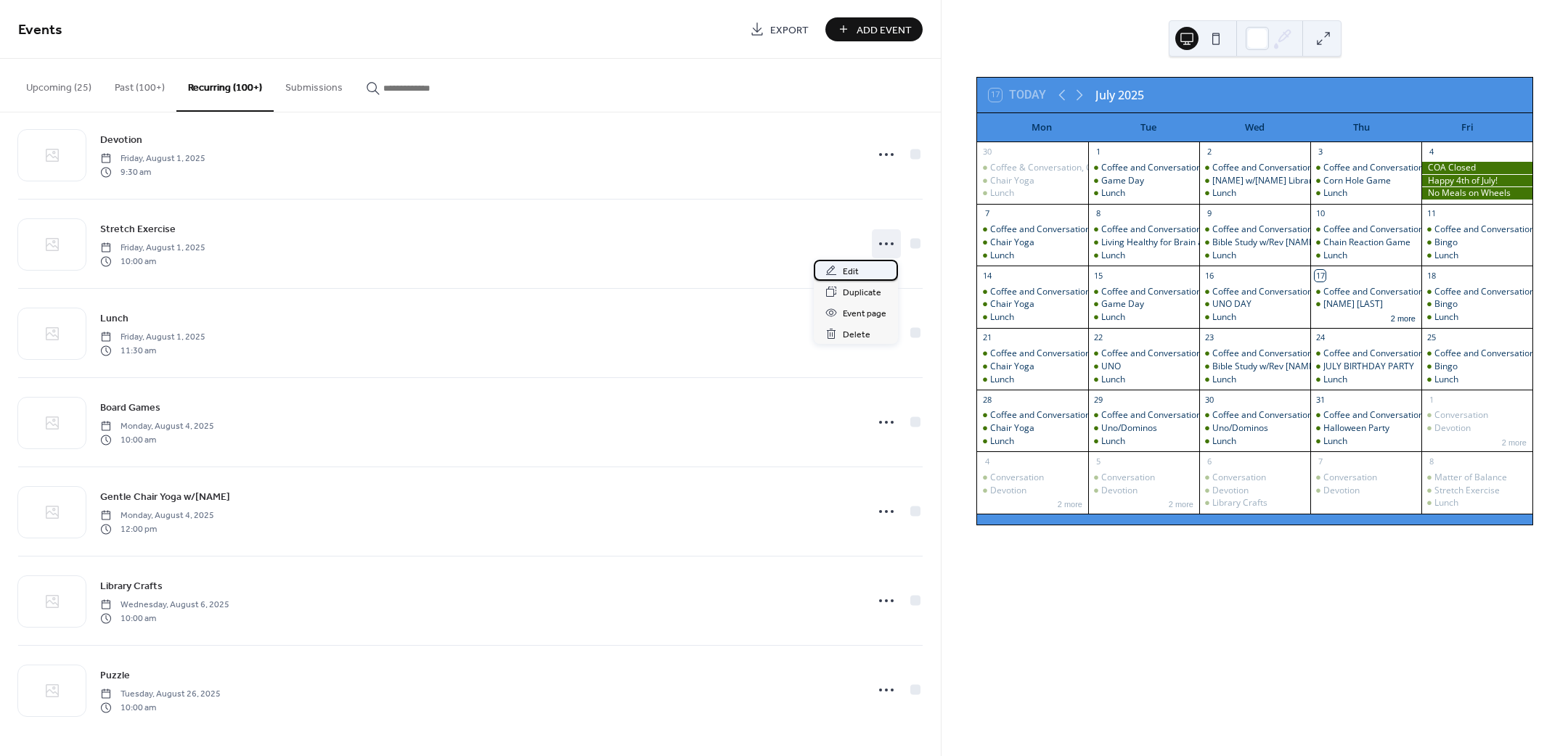 click on "Edit" at bounding box center [851, 271] 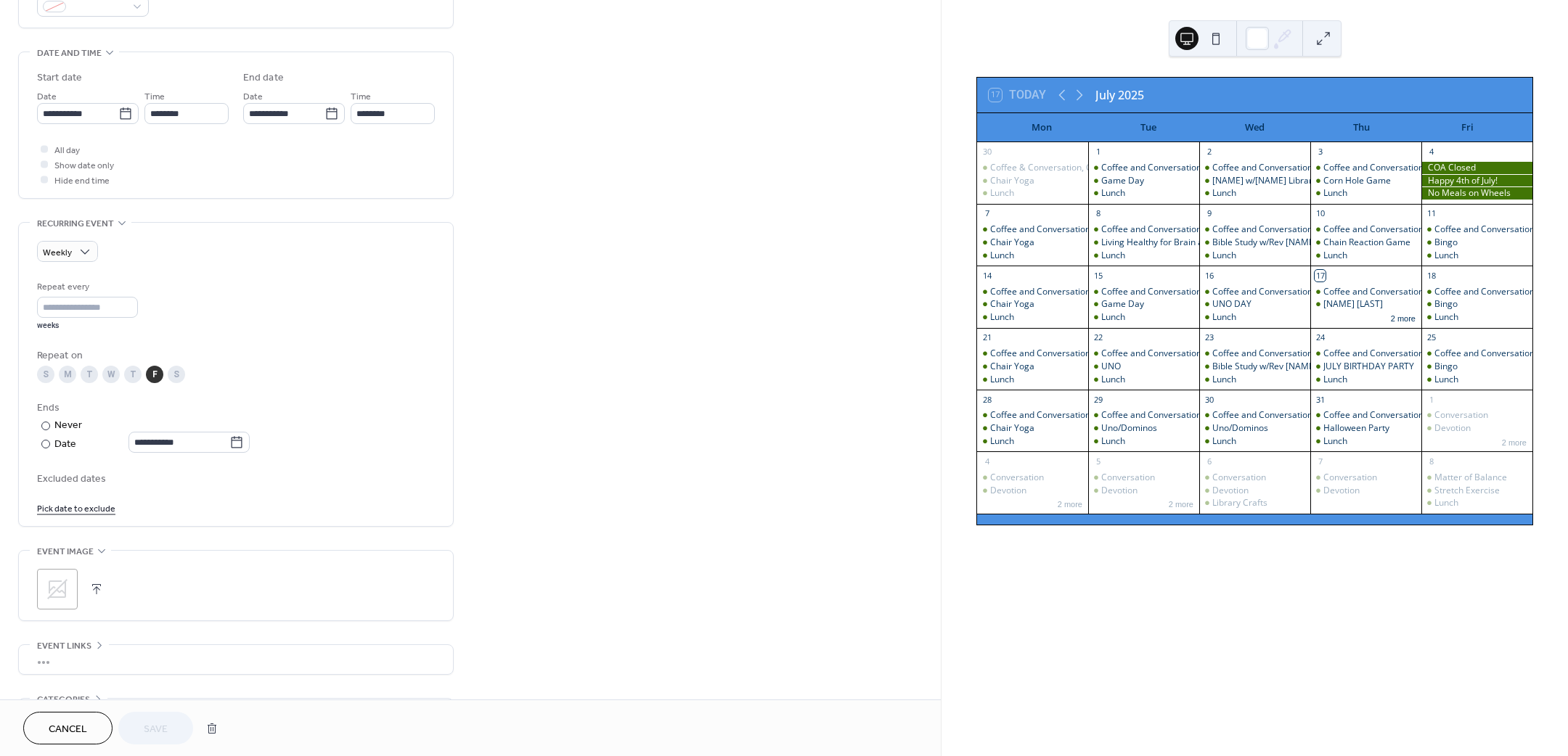 scroll, scrollTop: 435, scrollLeft: 0, axis: vertical 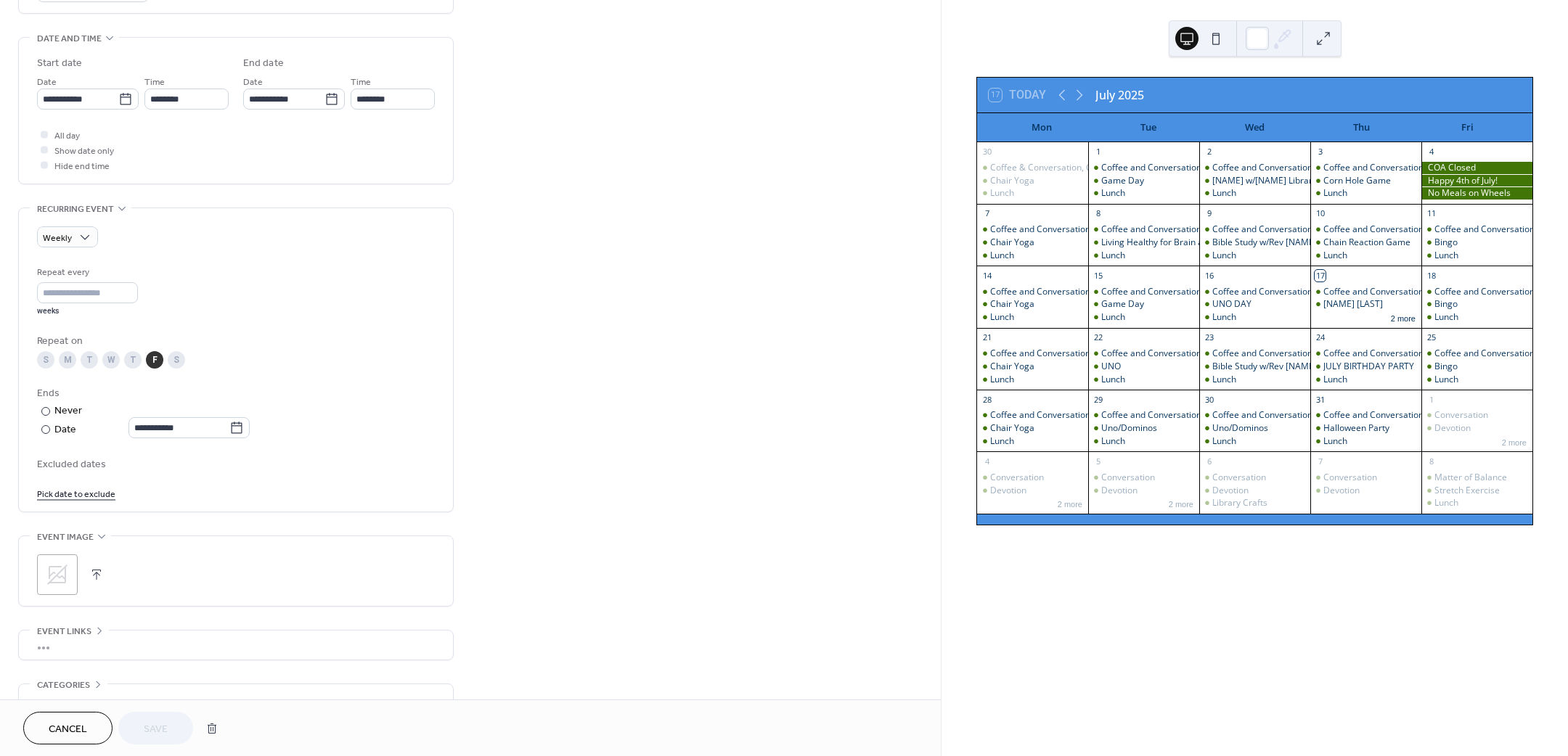 click on "Pick date to exclude" at bounding box center (76, 493) 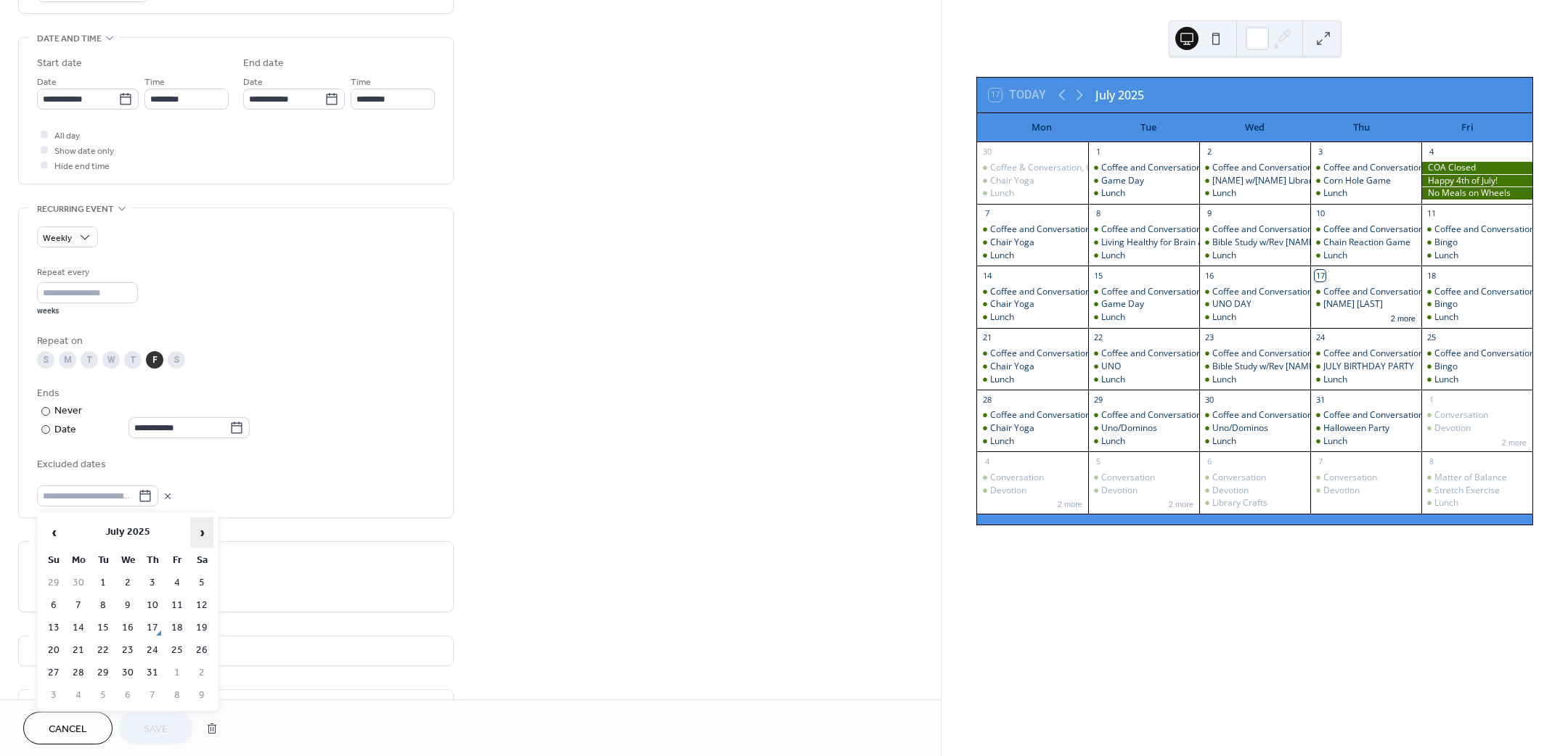 click on "›" at bounding box center (202, 533) 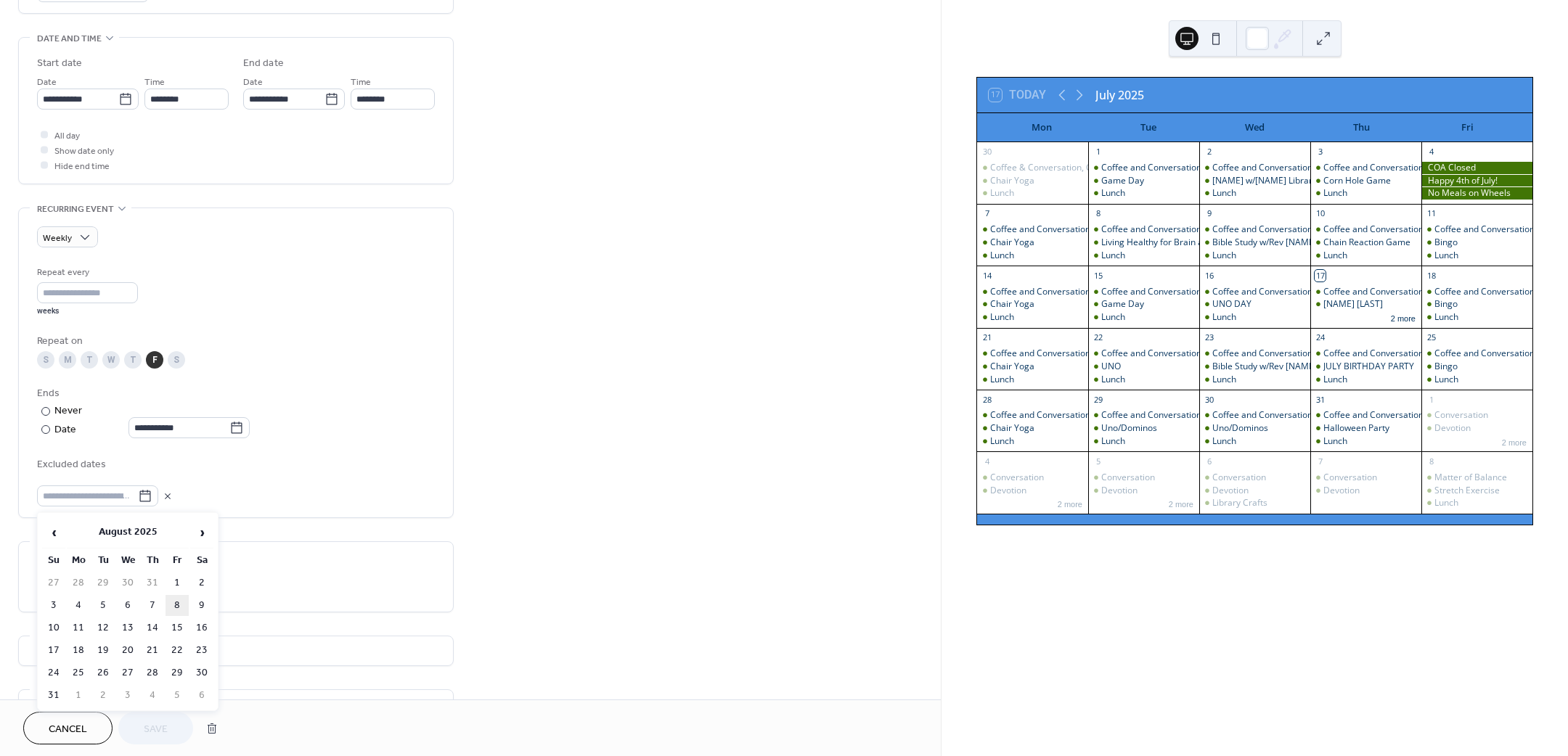click on "8" at bounding box center (177, 605) 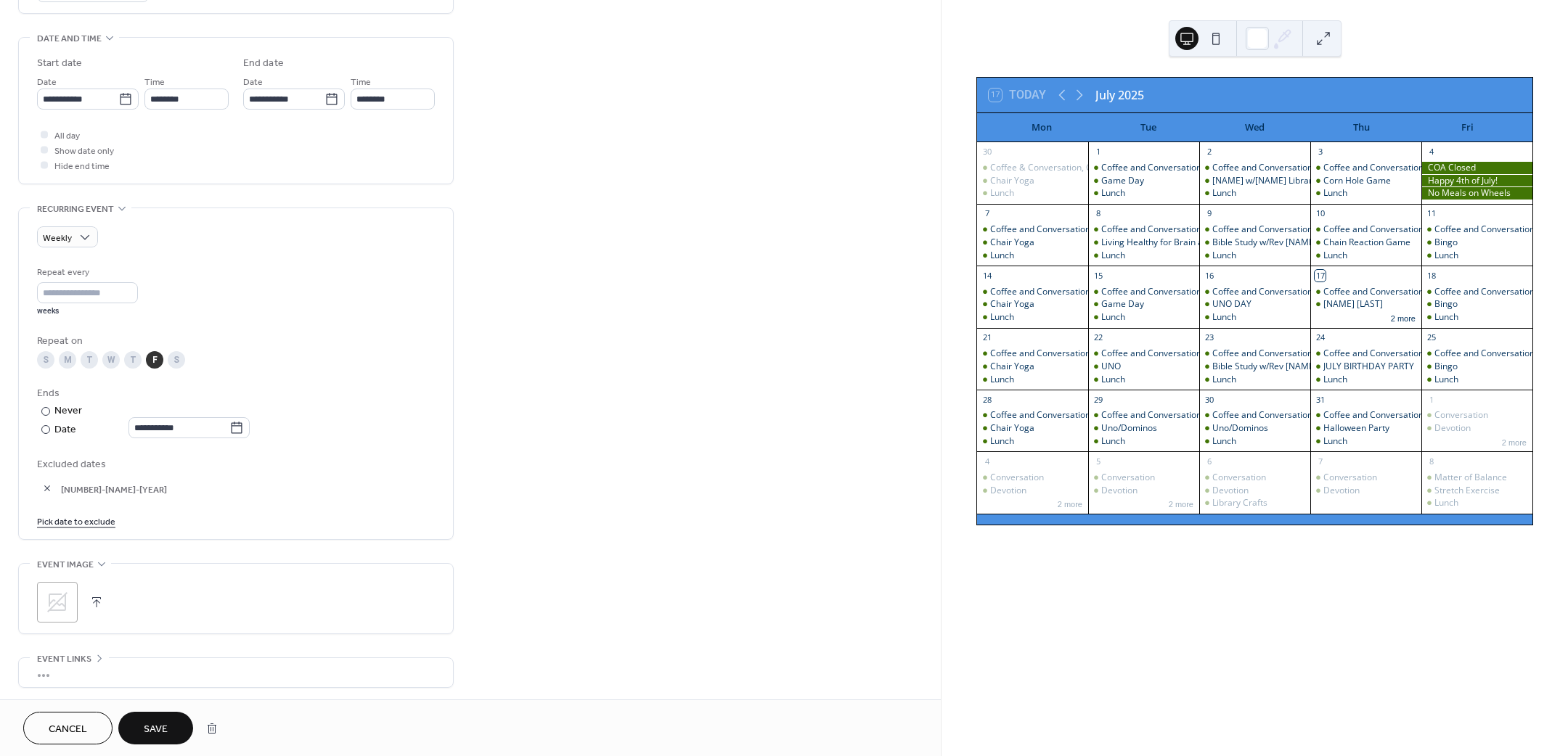 click on "Save" at bounding box center [155, 729] 